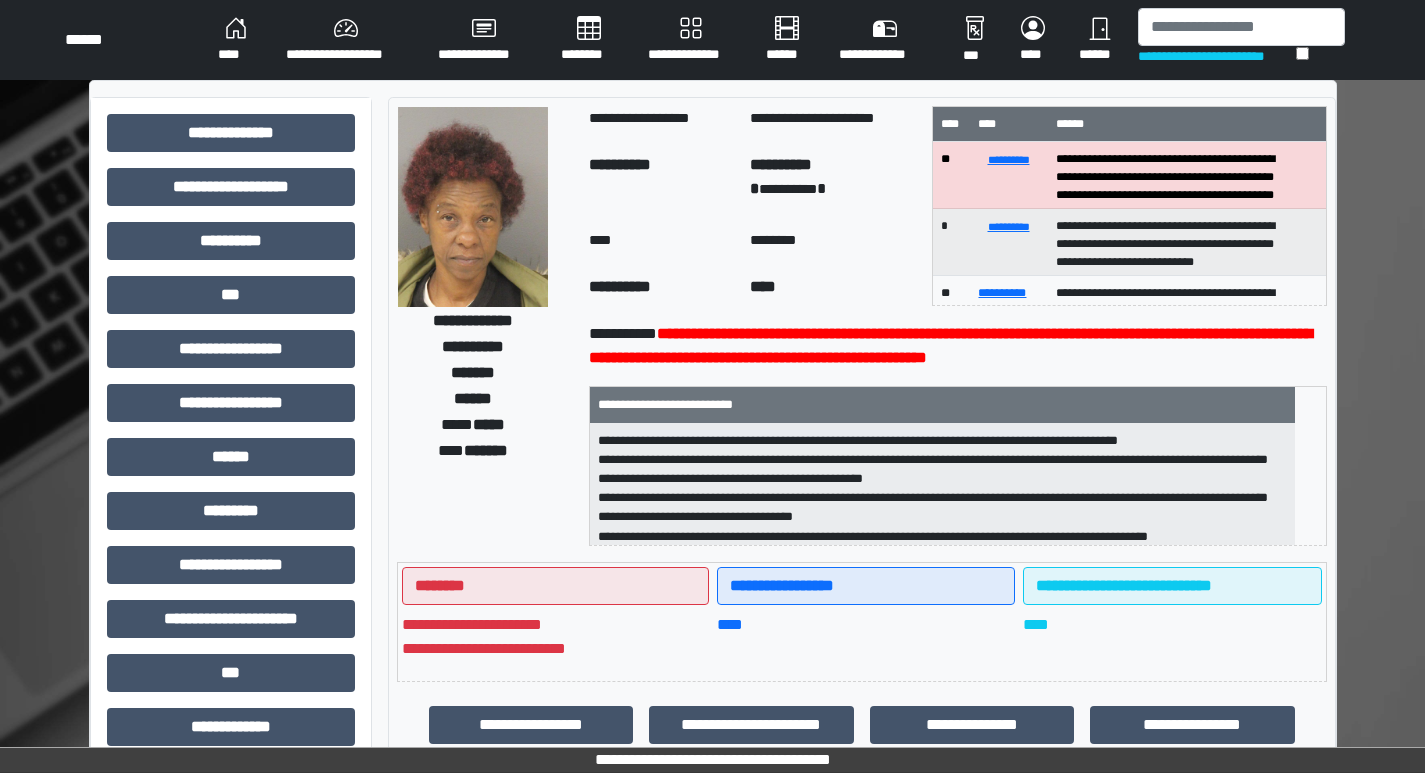 scroll, scrollTop: 0, scrollLeft: 0, axis: both 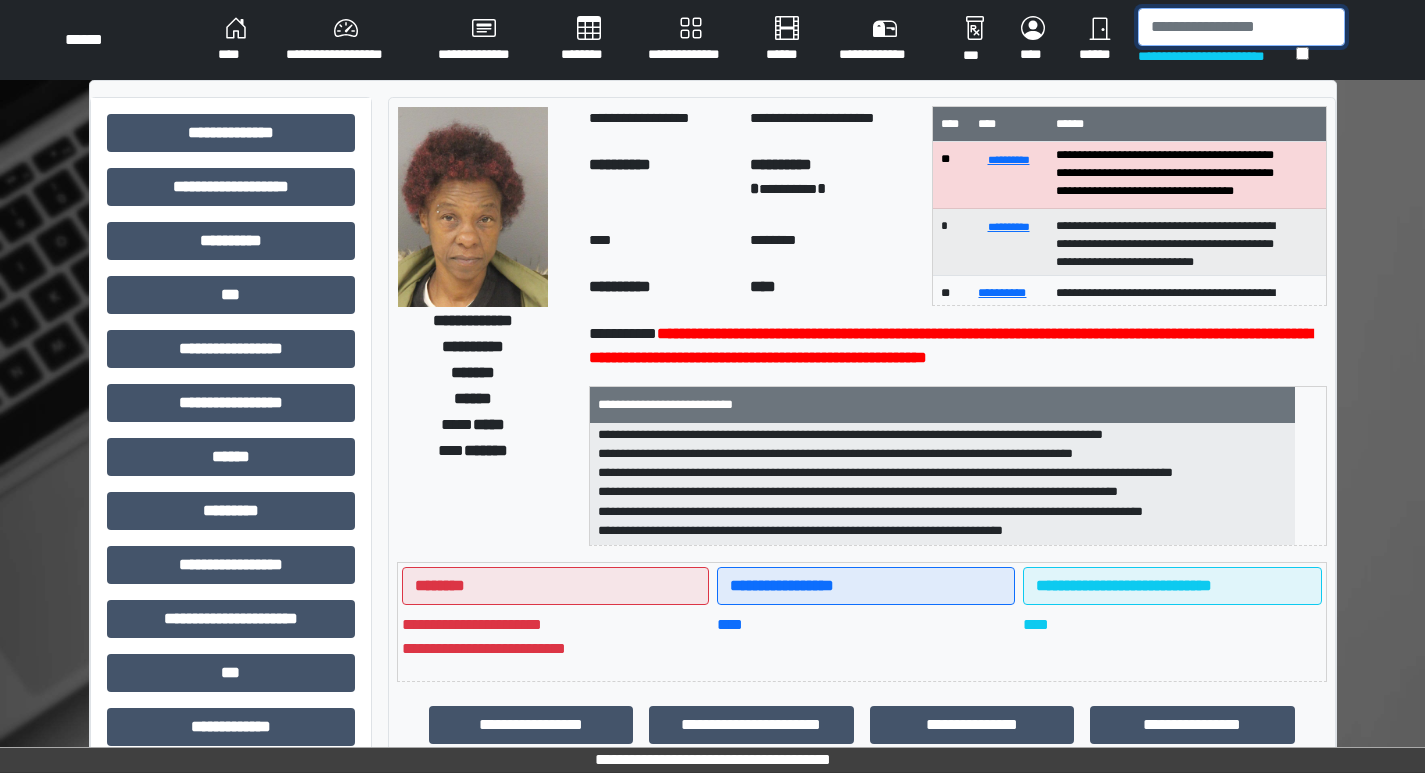 click at bounding box center [1241, 27] 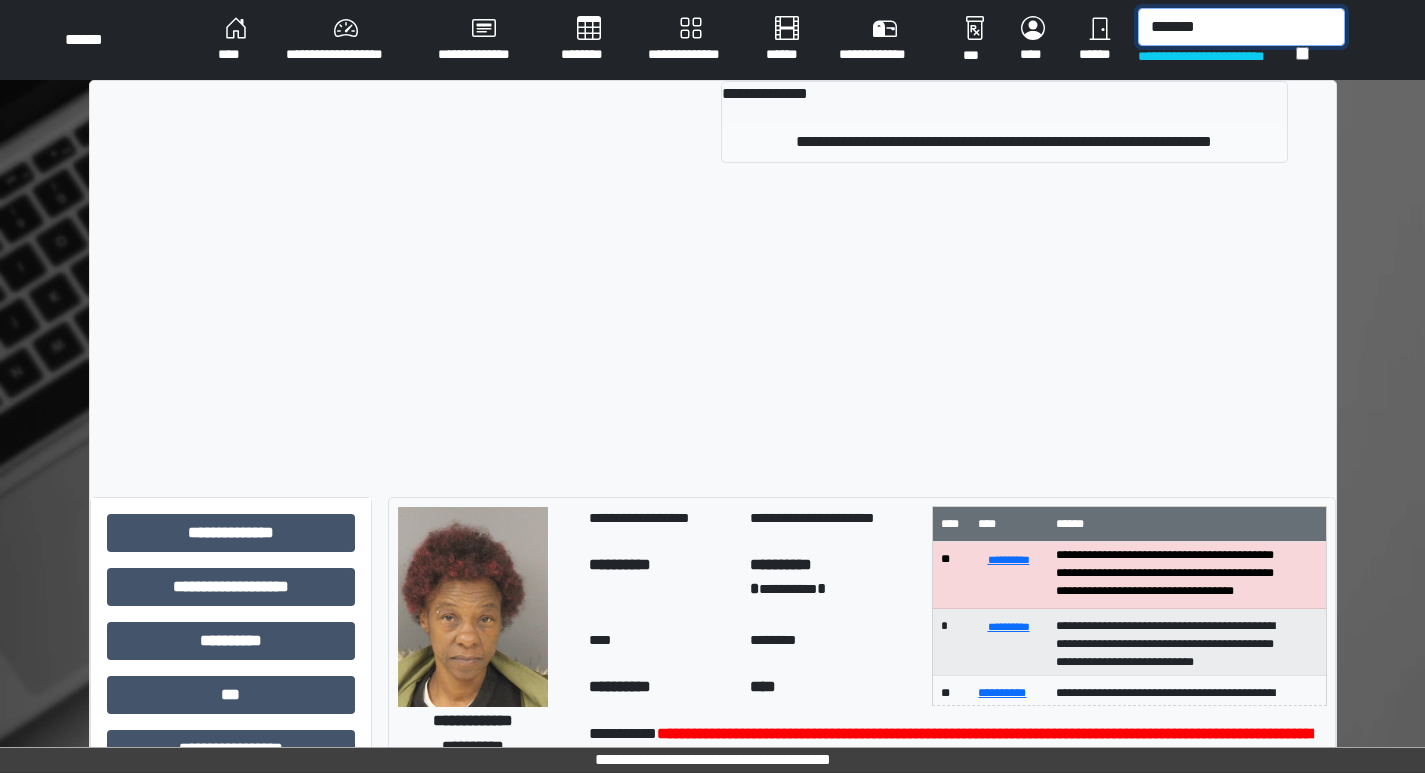 type on "*******" 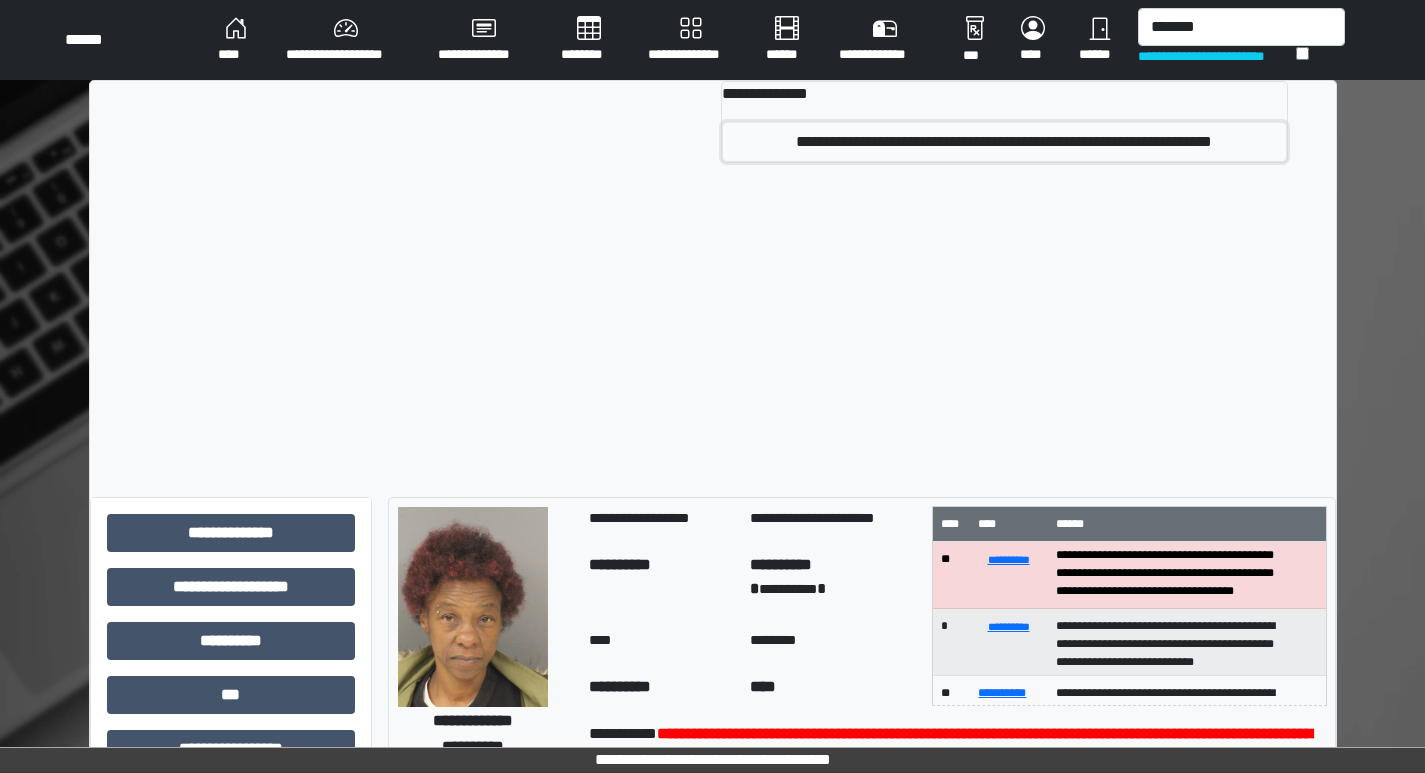 click on "**********" at bounding box center (1004, 142) 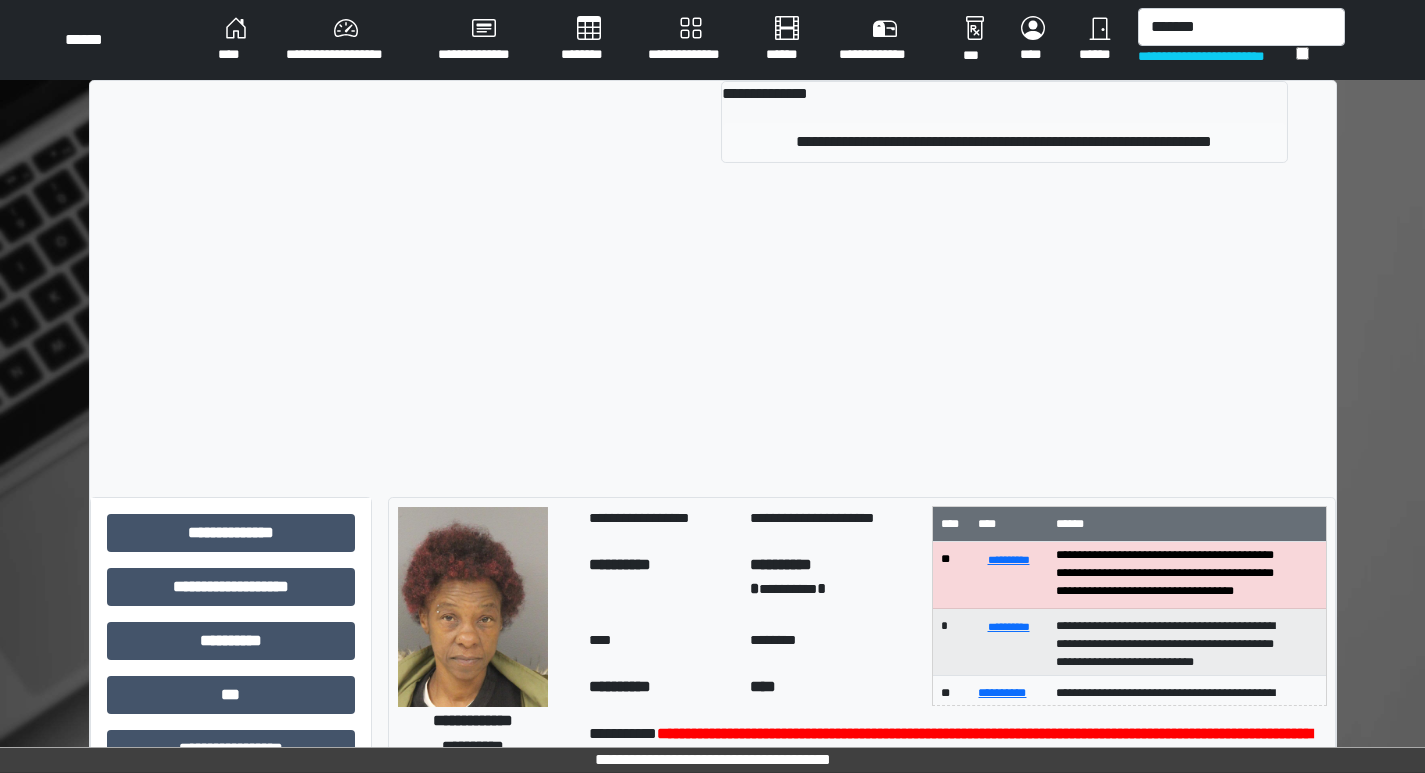 type 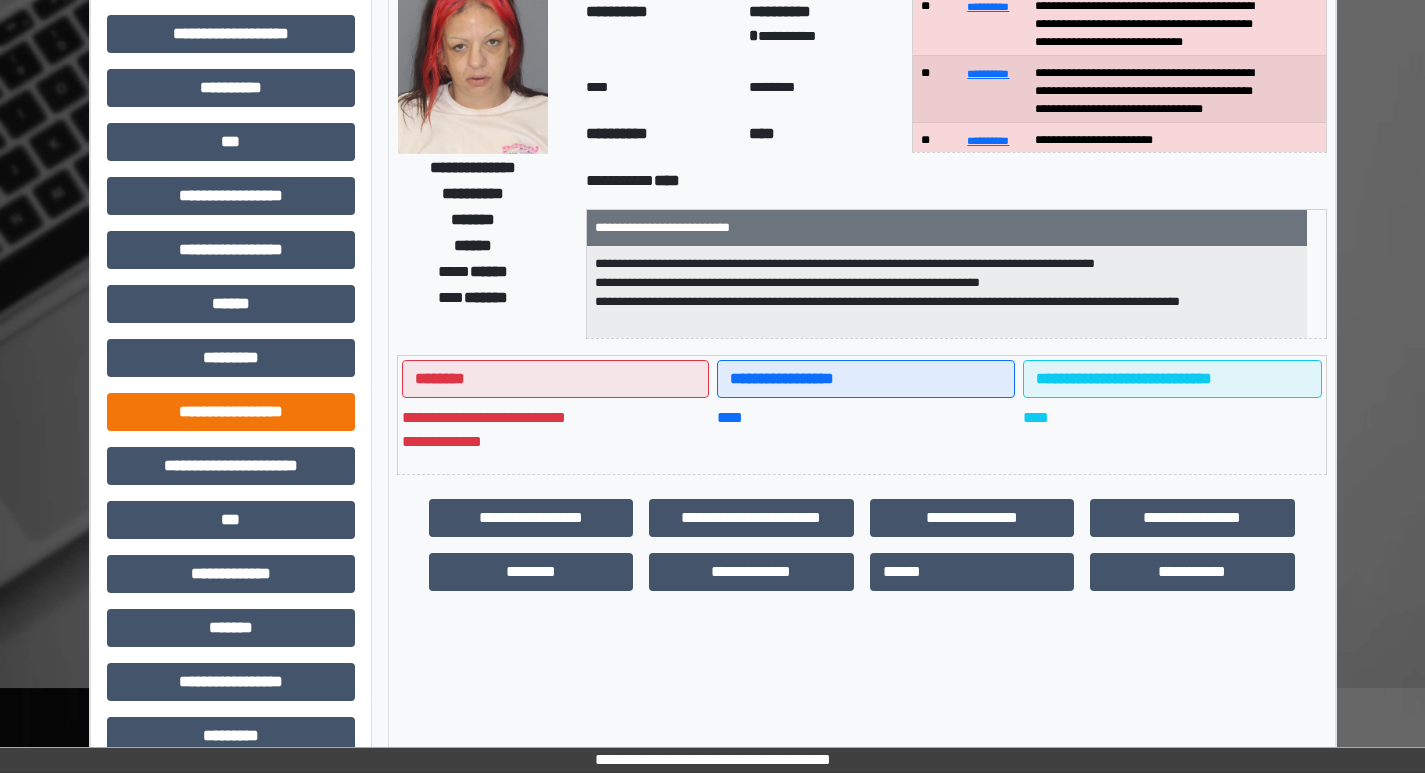 scroll, scrollTop: 200, scrollLeft: 0, axis: vertical 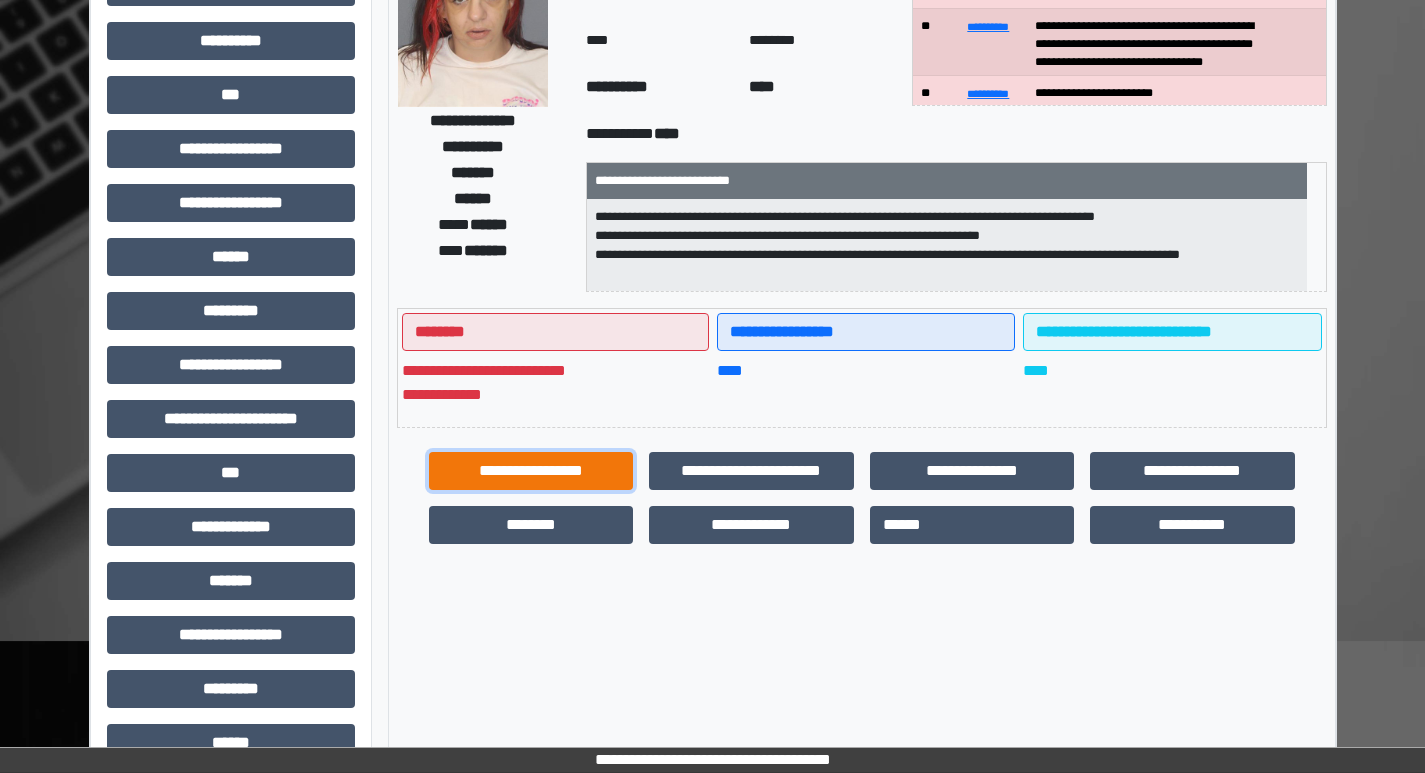 click on "**********" at bounding box center (531, 471) 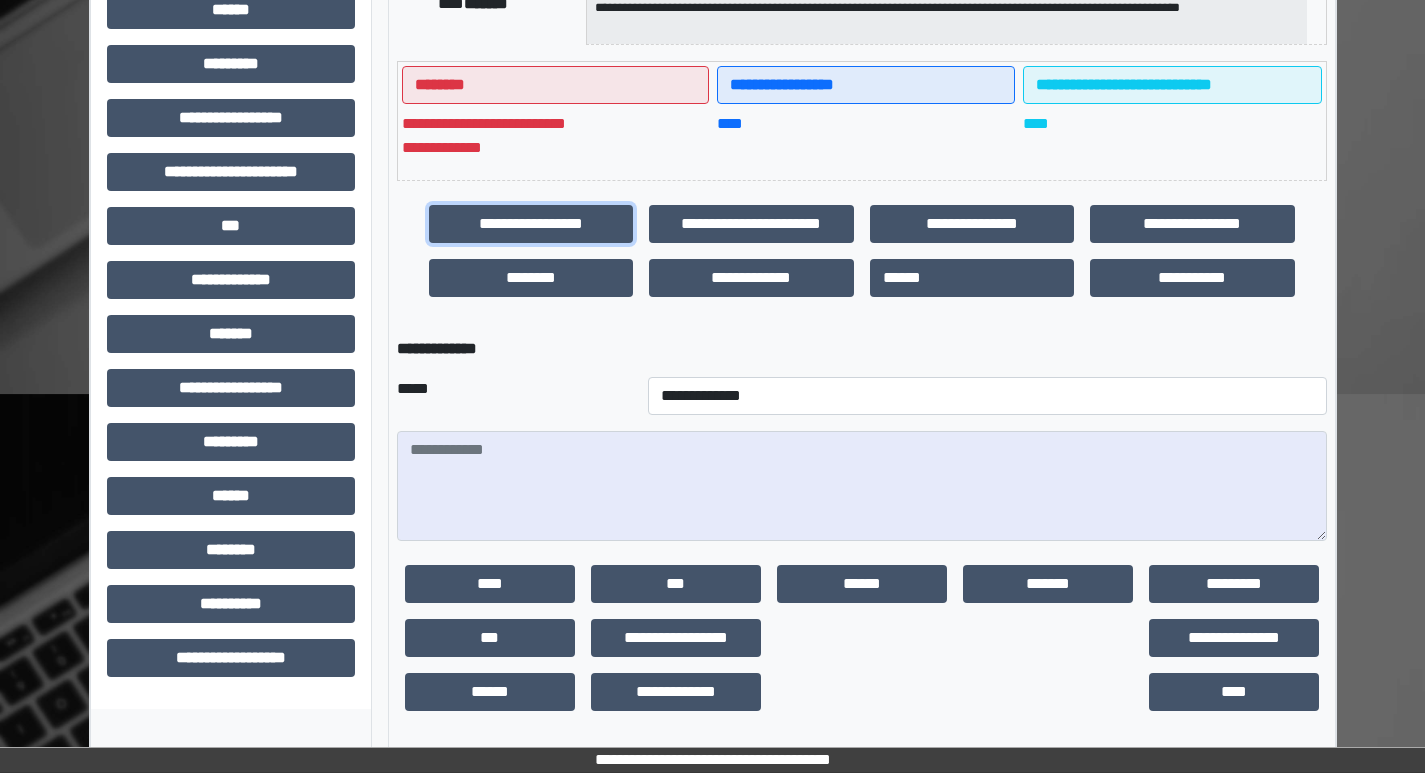 scroll, scrollTop: 451, scrollLeft: 0, axis: vertical 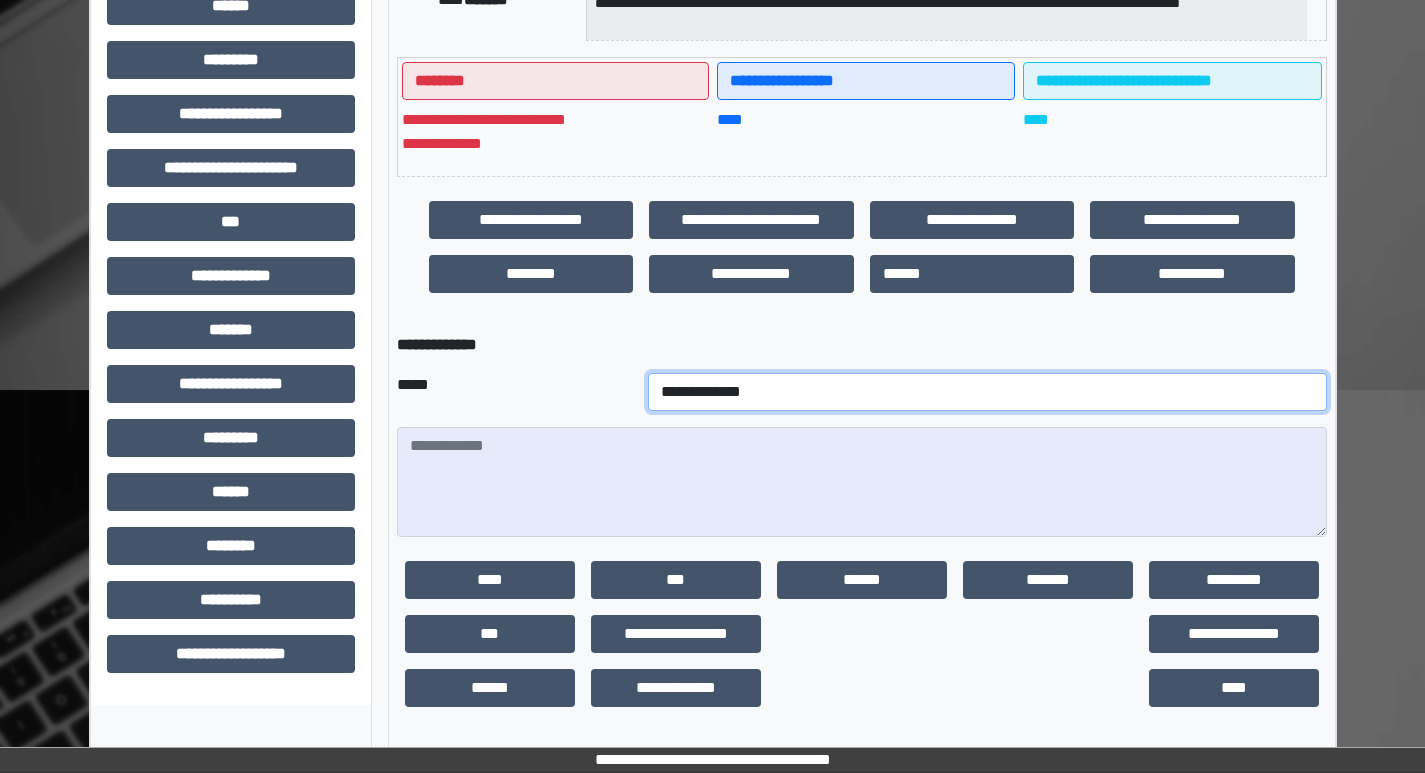 click on "**********" at bounding box center (987, 392) 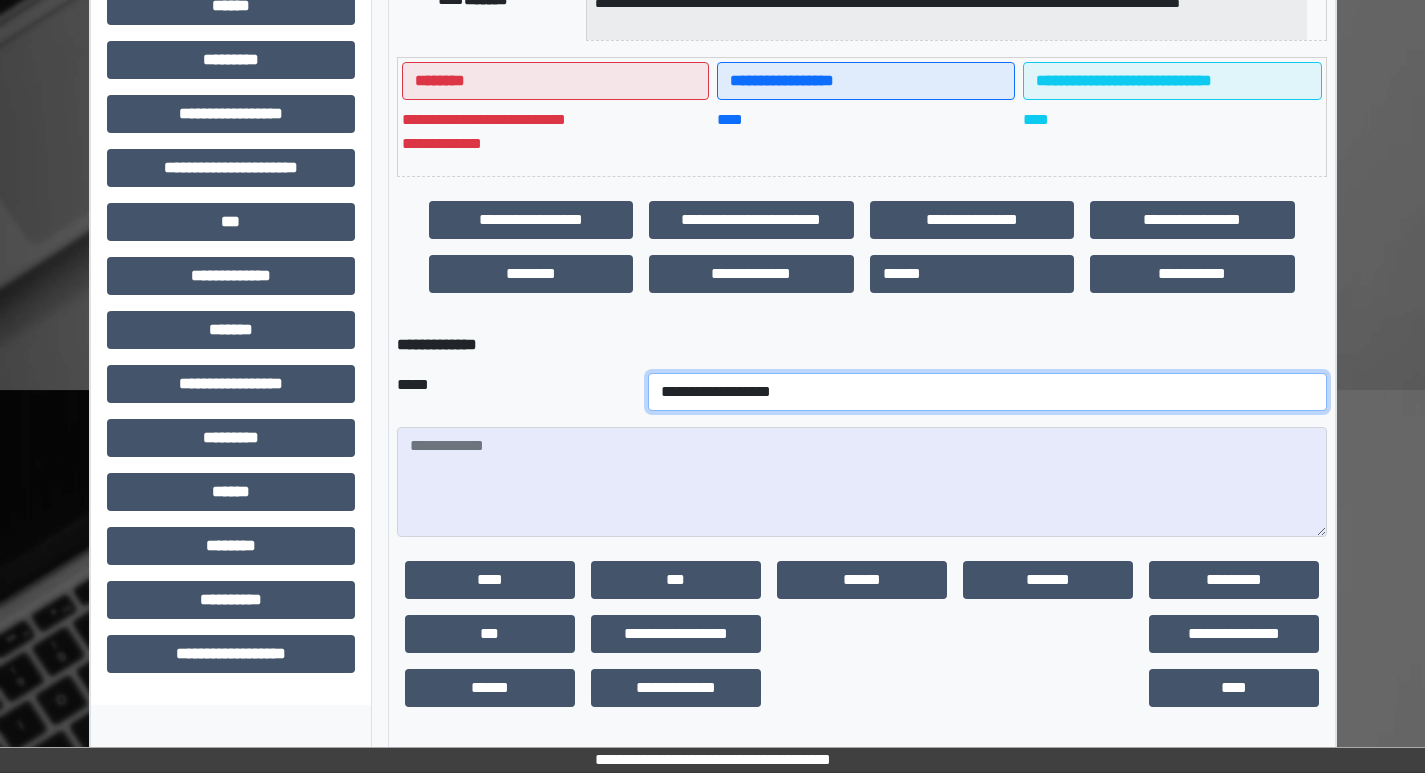 click on "**********" at bounding box center [987, 392] 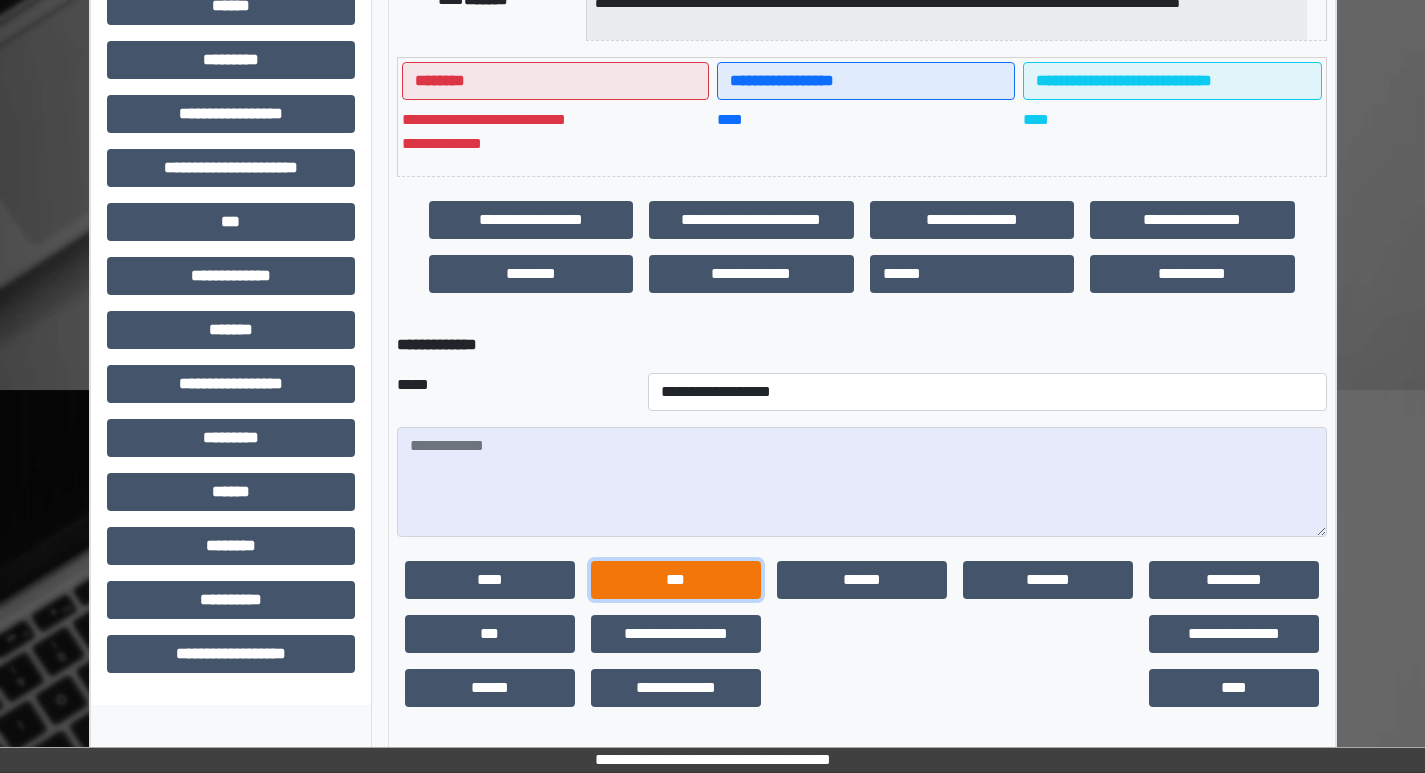click on "***" at bounding box center (676, 580) 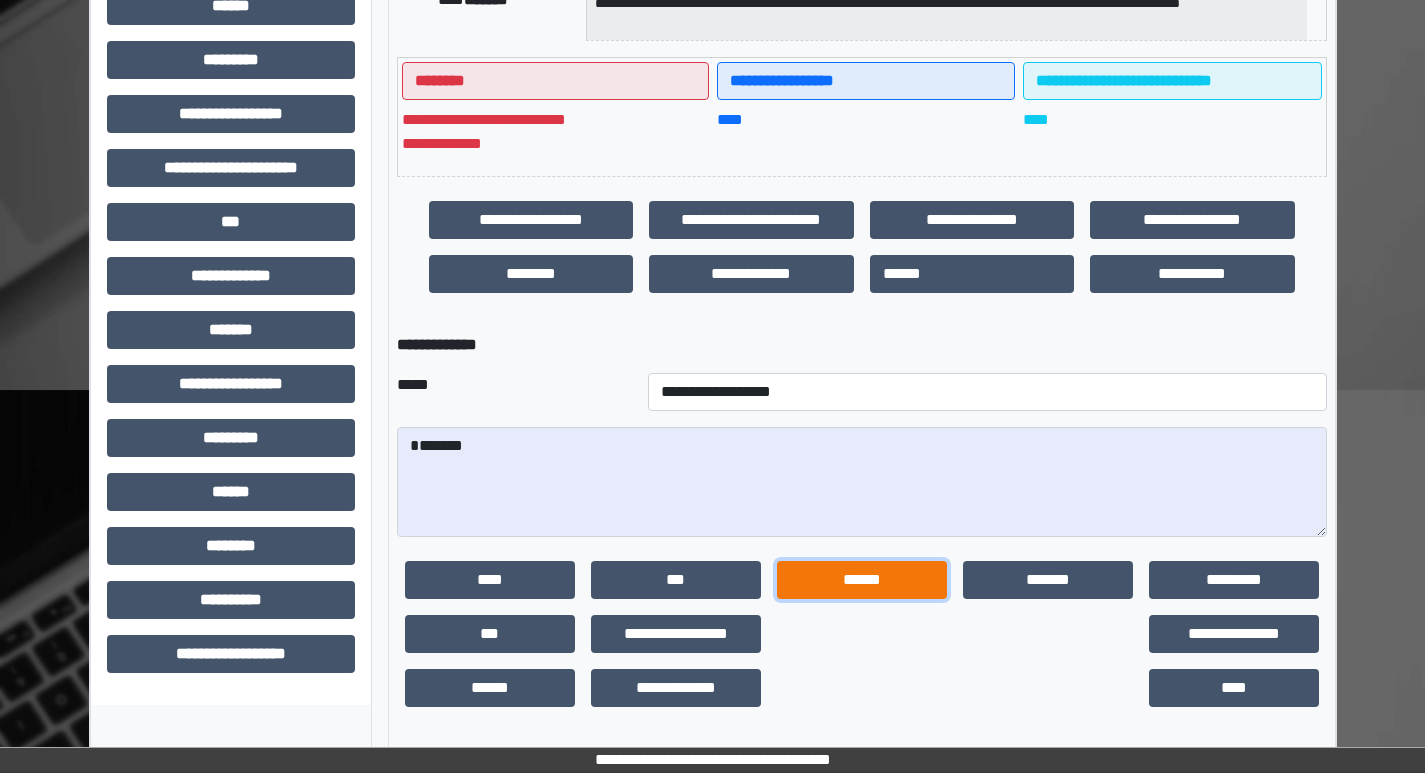 drag, startPoint x: 845, startPoint y: 581, endPoint x: 823, endPoint y: 562, distance: 29.068884 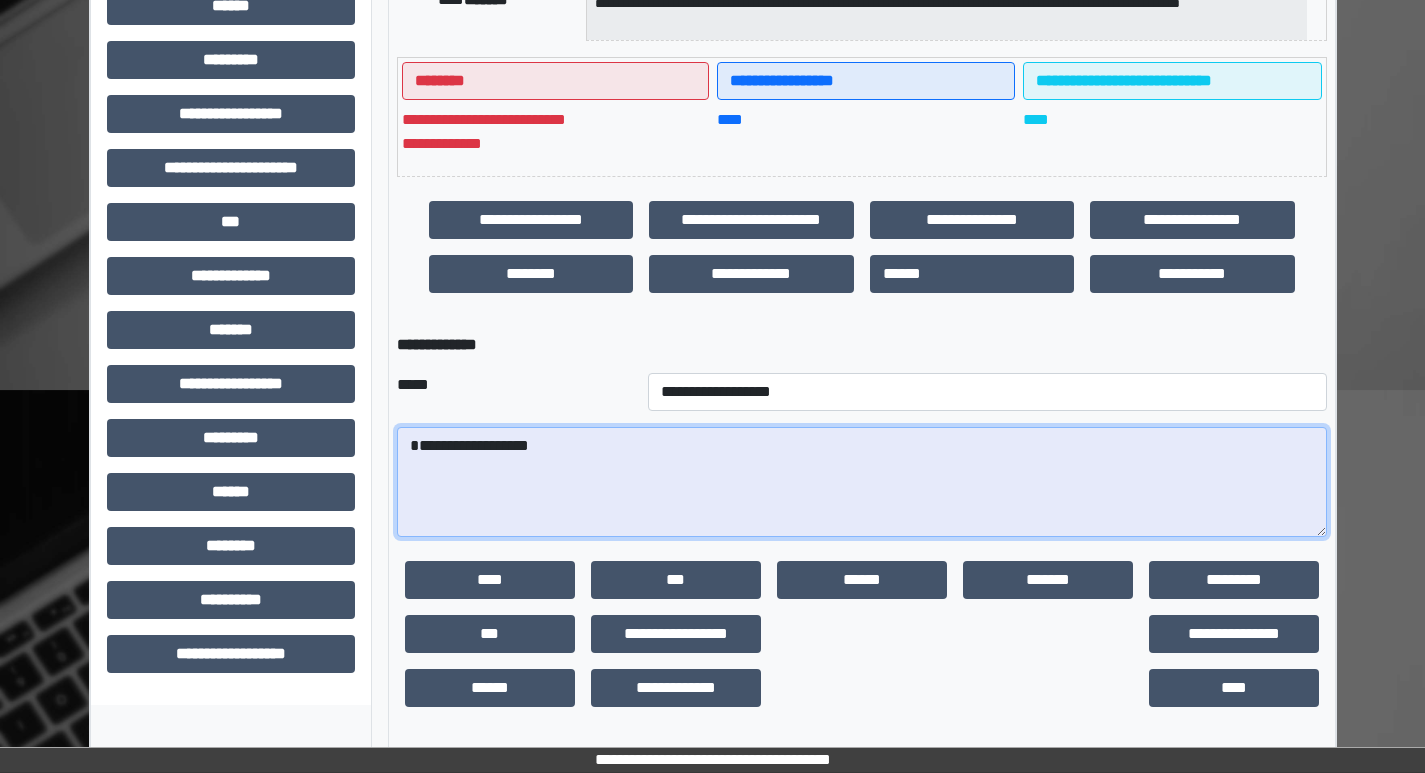 click on "**********" at bounding box center [862, 482] 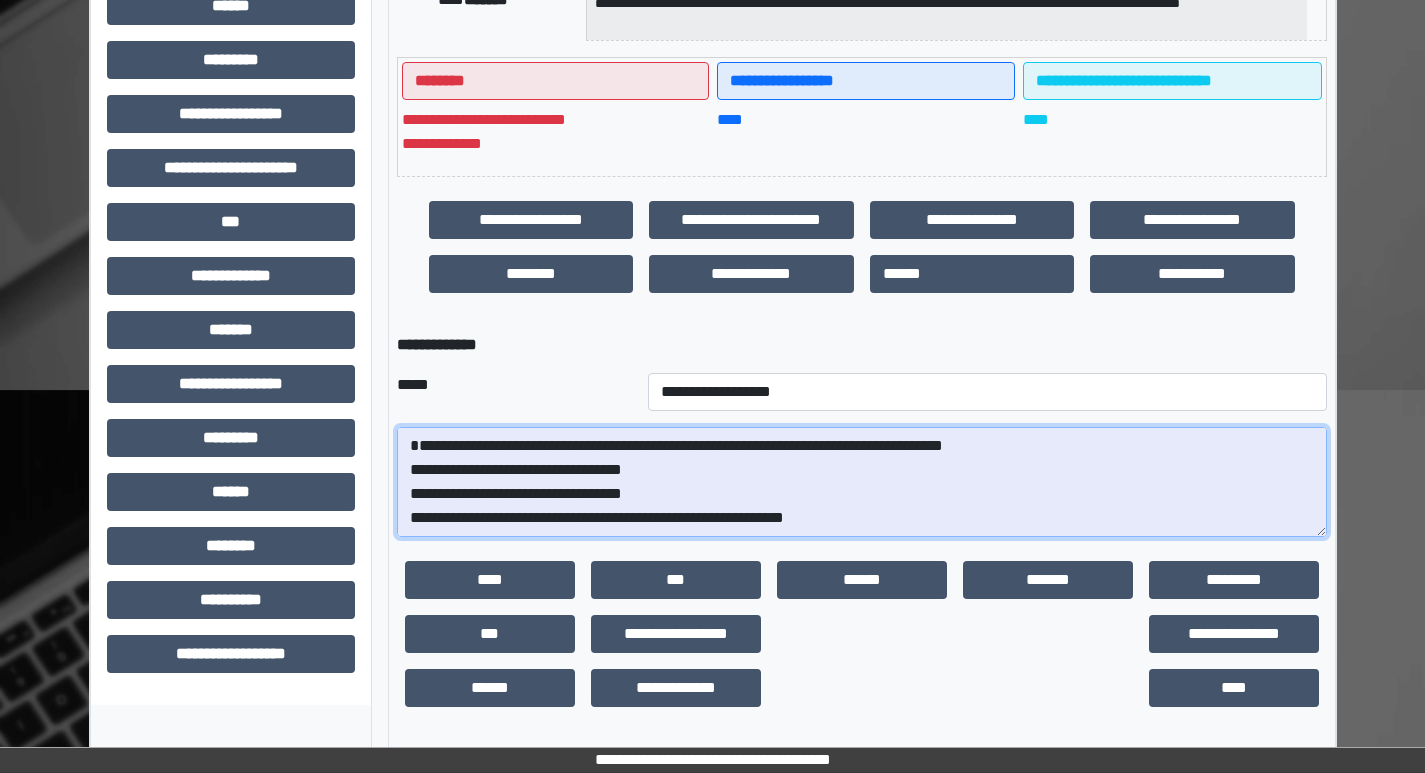 scroll, scrollTop: 521, scrollLeft: 0, axis: vertical 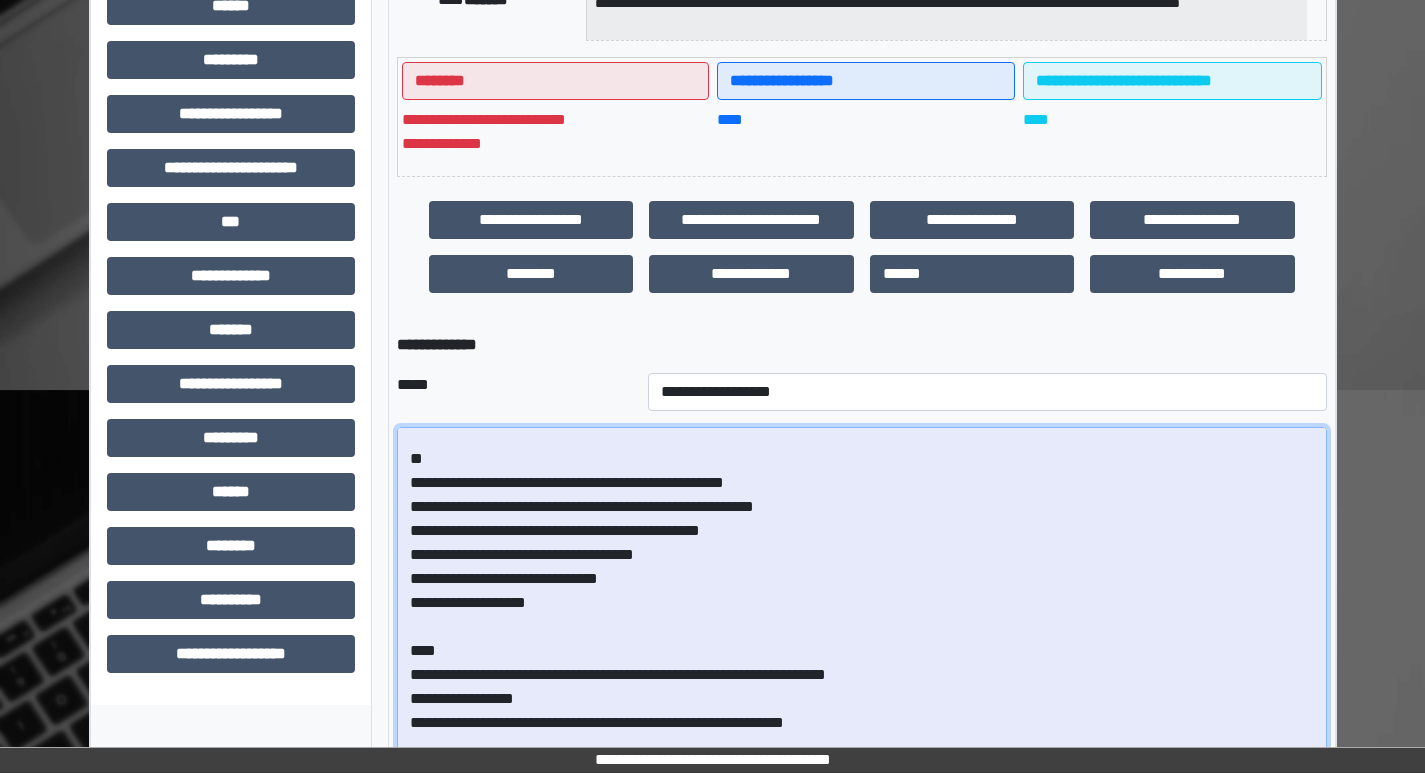 drag, startPoint x: 1322, startPoint y: 535, endPoint x: 1384, endPoint y: 812, distance: 283.85382 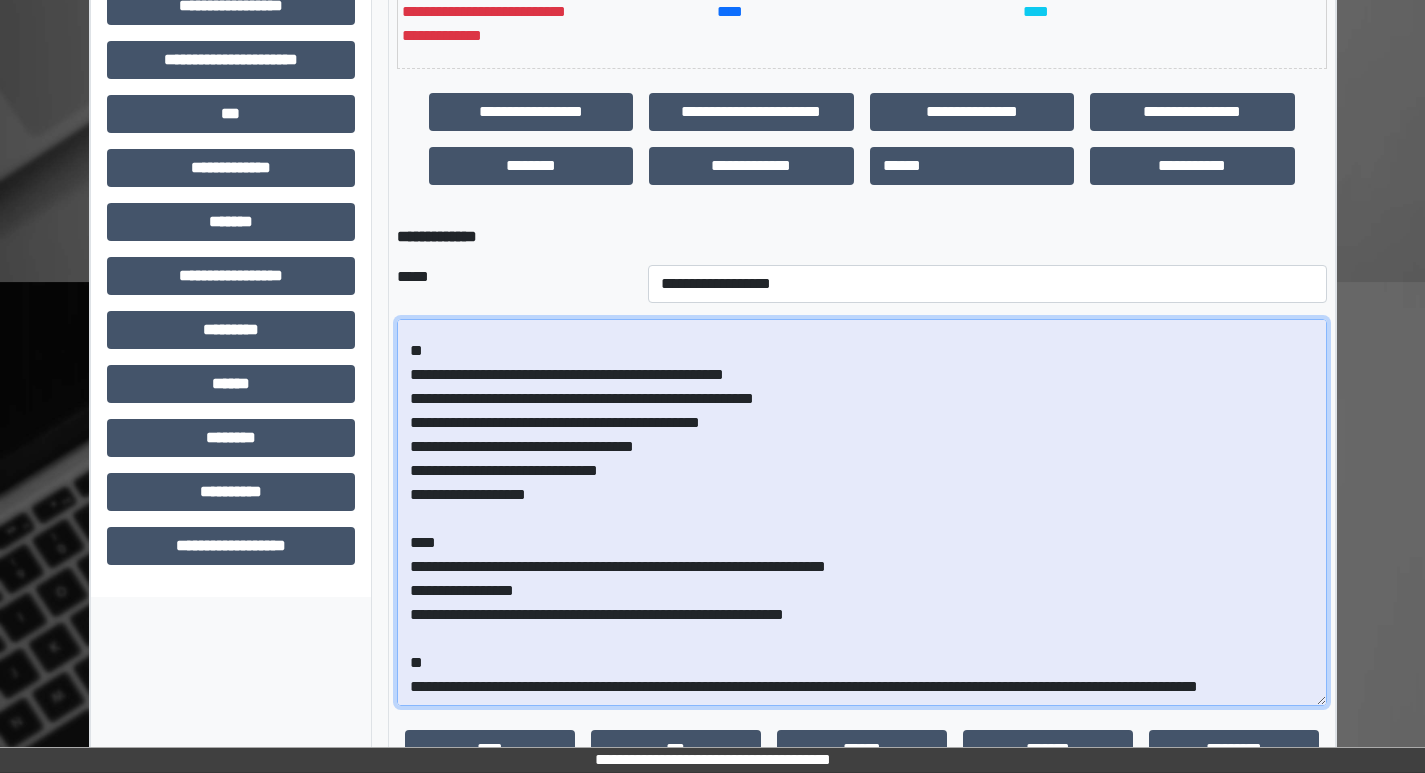 scroll, scrollTop: 728, scrollLeft: 0, axis: vertical 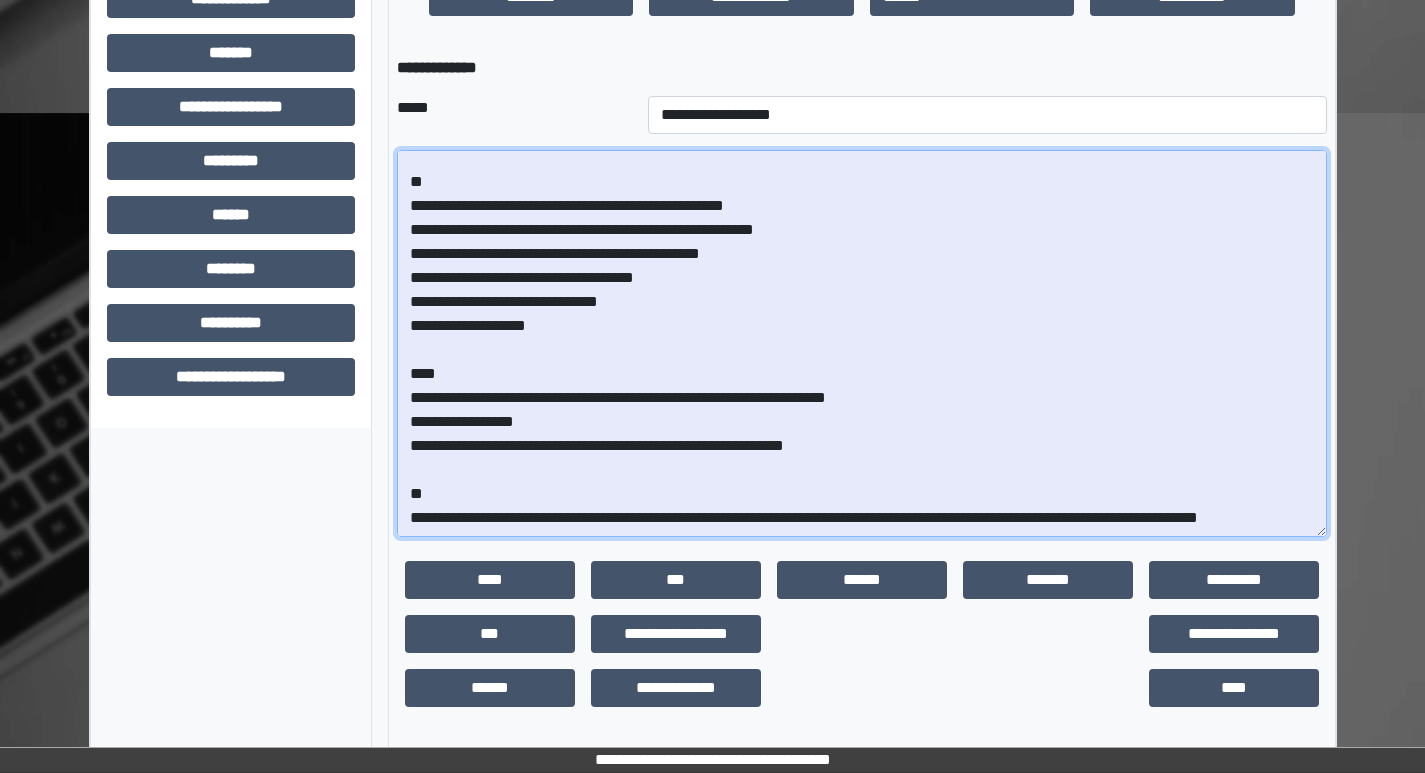 click on "**********" at bounding box center [862, 343] 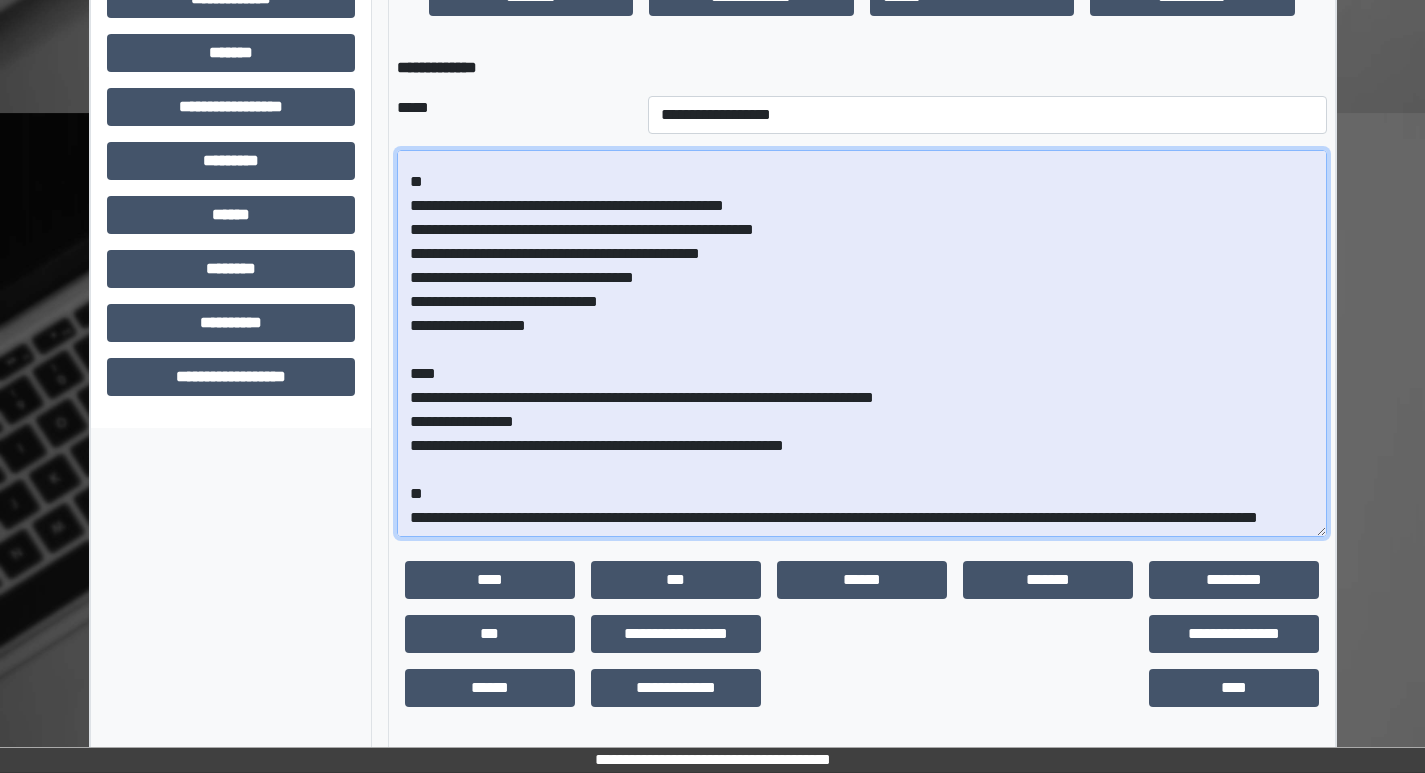 click on "**********" at bounding box center (862, 343) 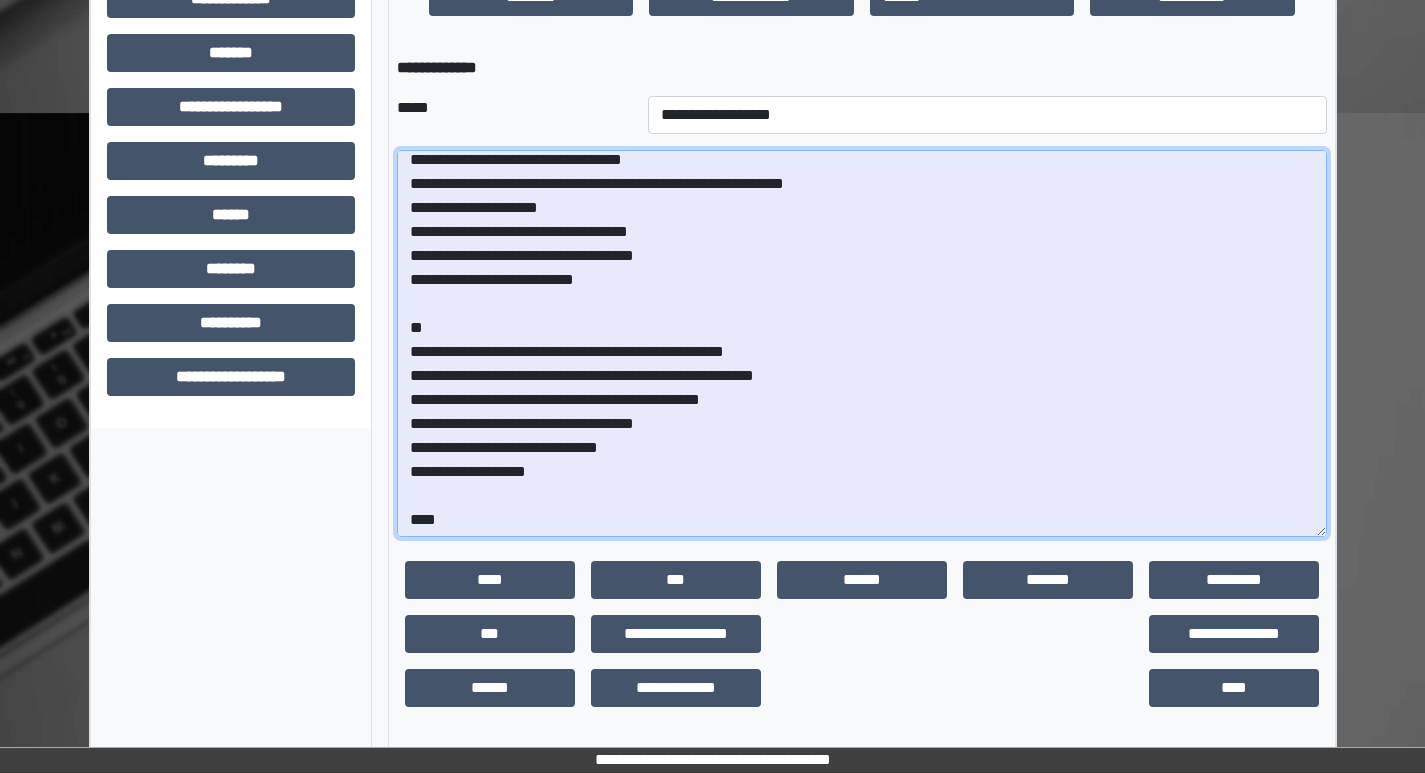 scroll, scrollTop: 0, scrollLeft: 0, axis: both 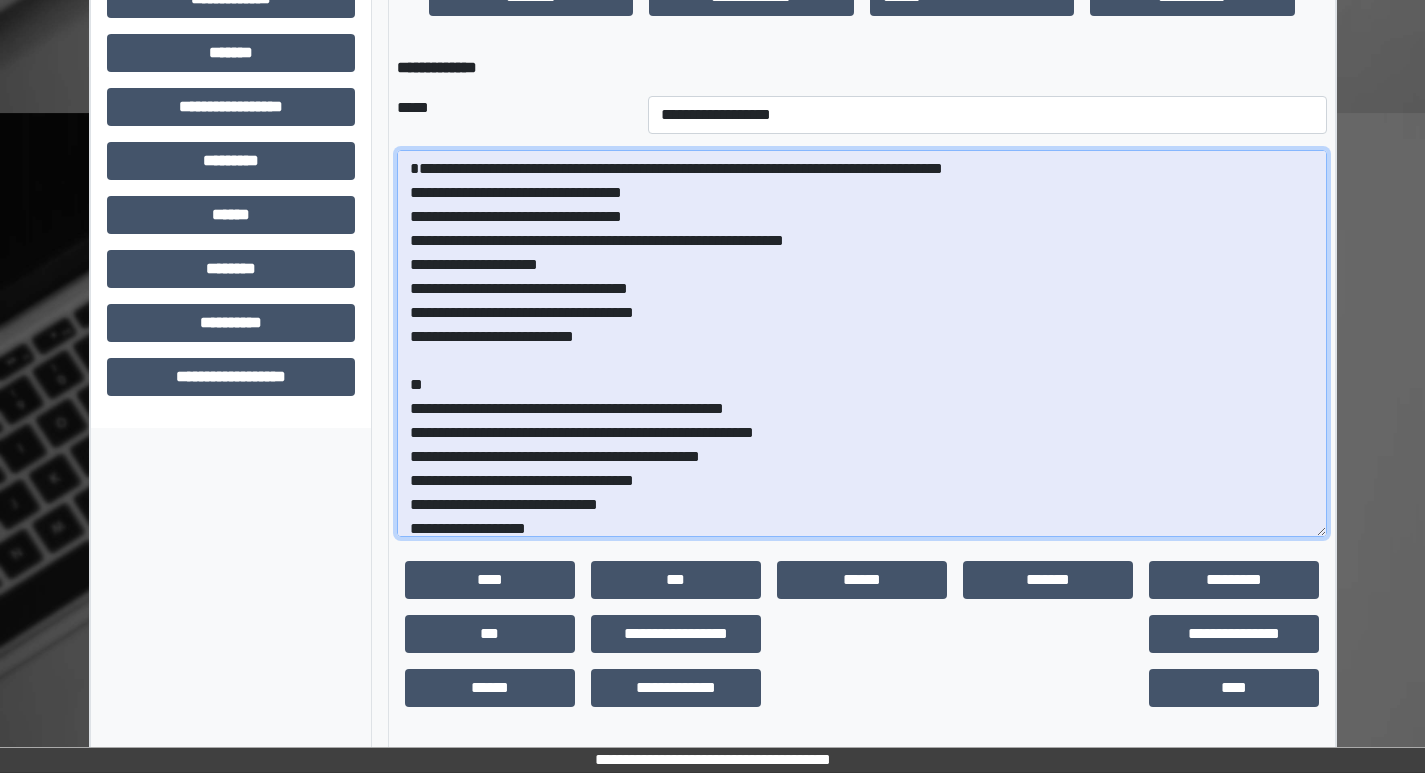 drag, startPoint x: 964, startPoint y: 345, endPoint x: 954, endPoint y: 340, distance: 11.18034 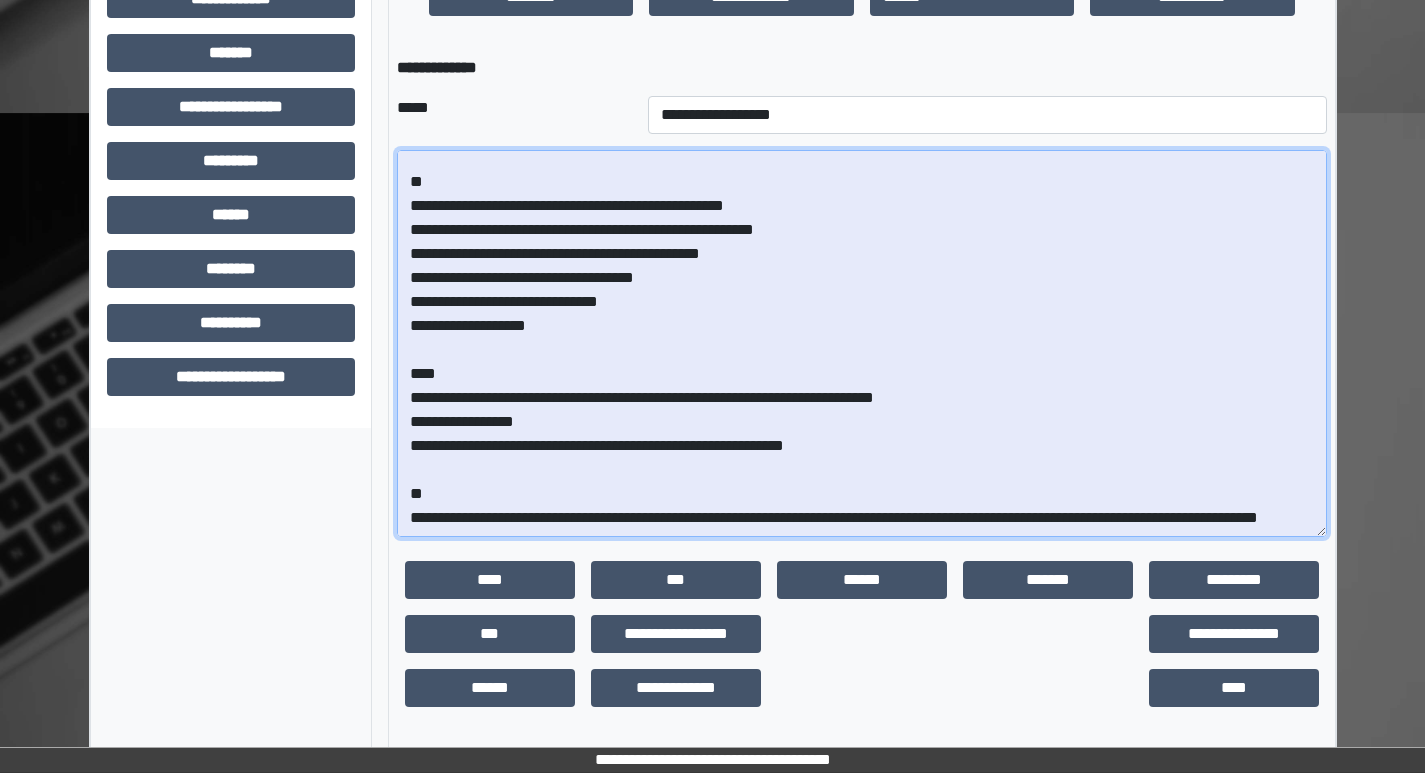 scroll, scrollTop: 251, scrollLeft: 0, axis: vertical 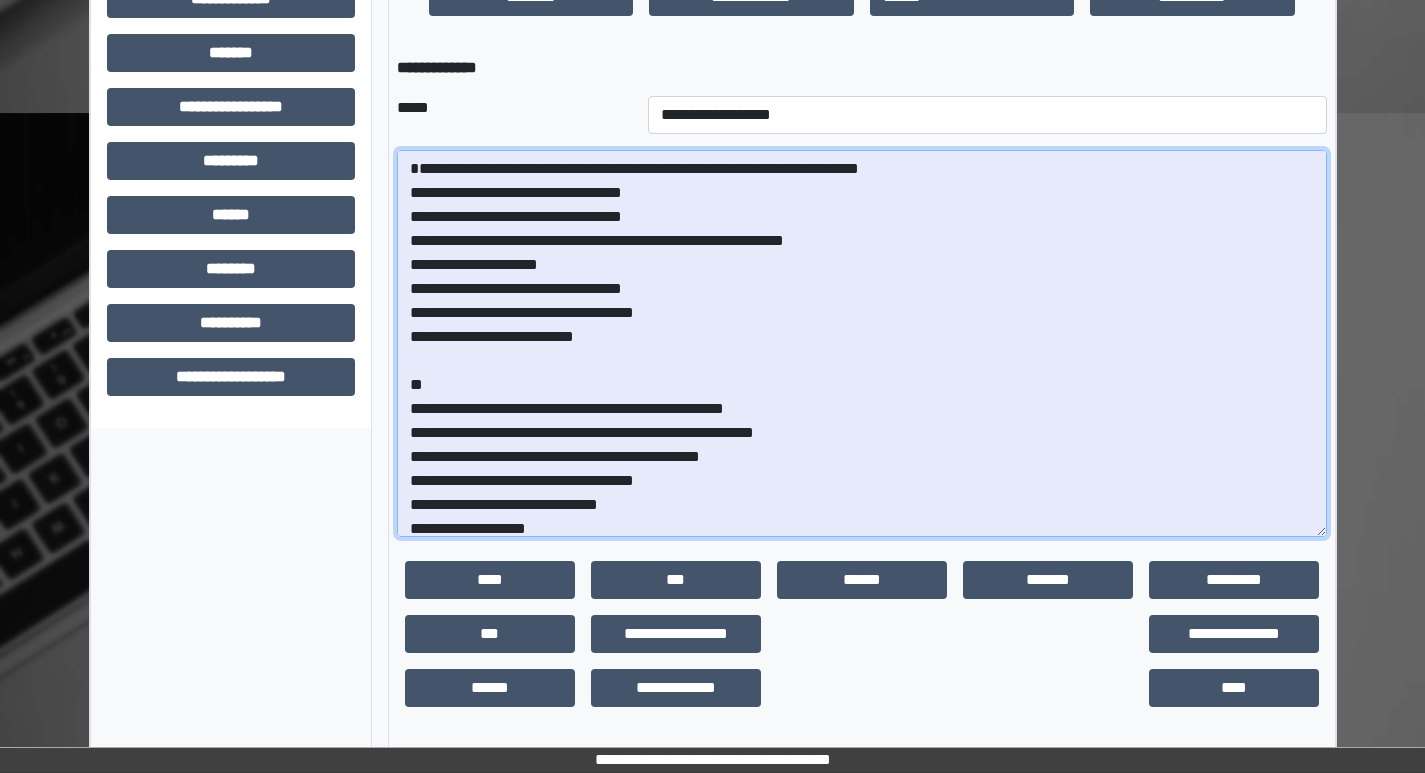 click on "**********" at bounding box center (862, 343) 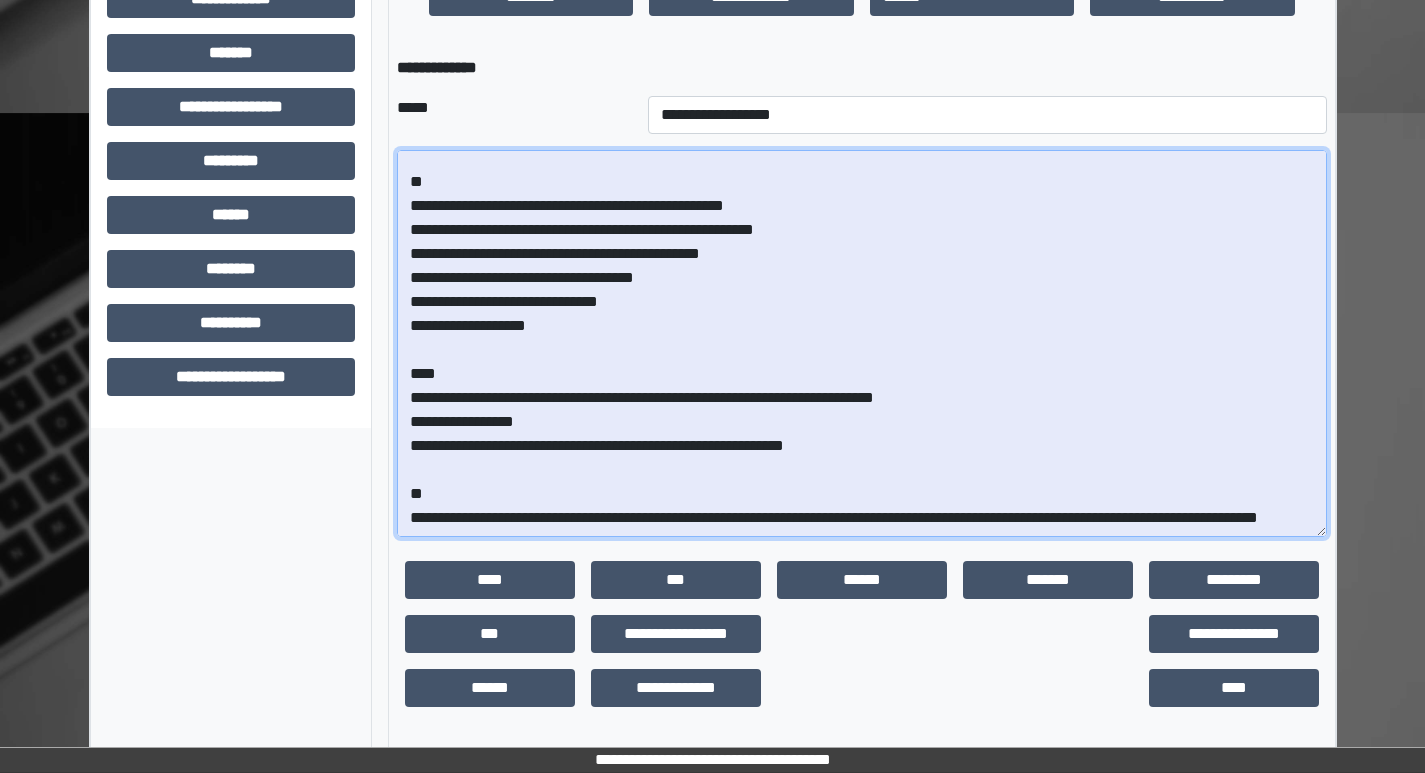 scroll, scrollTop: 251, scrollLeft: 0, axis: vertical 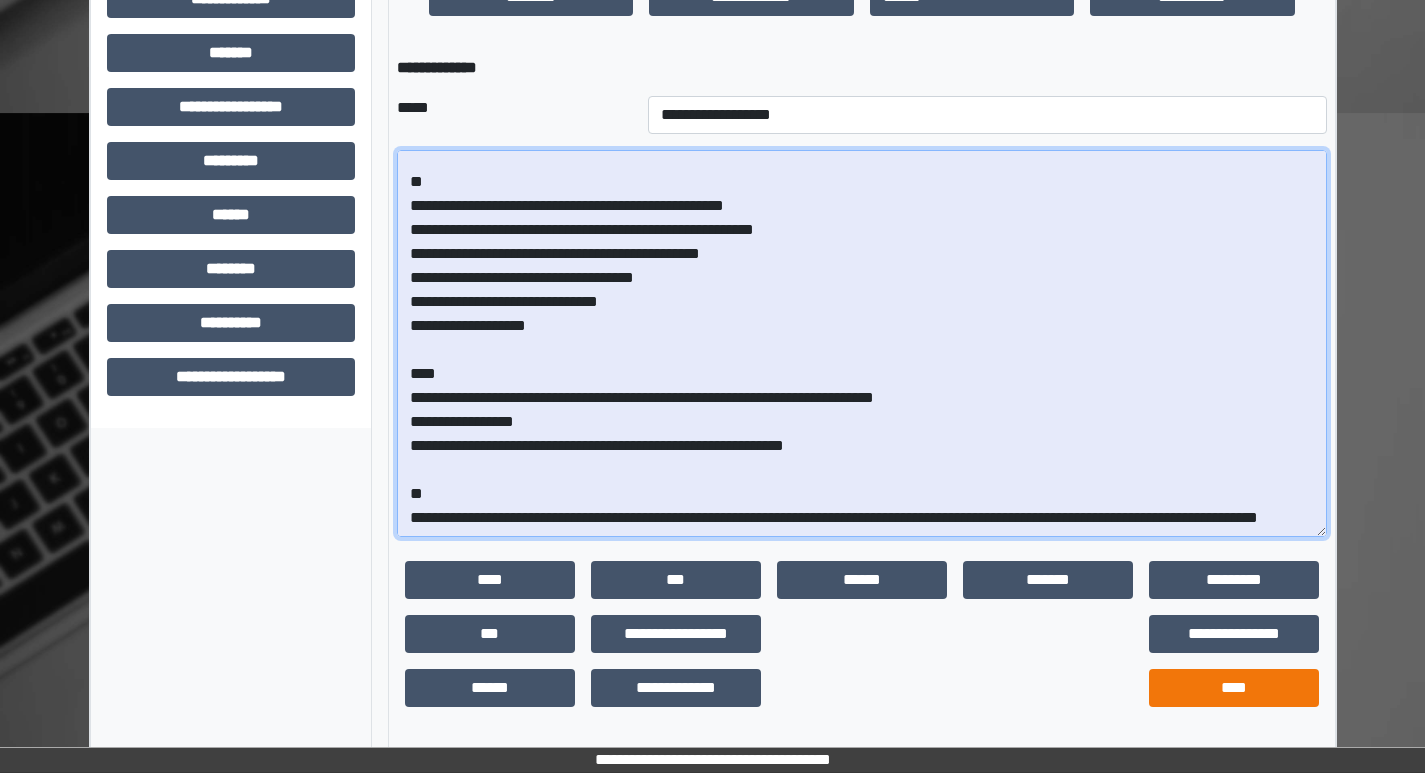 type on "**********" 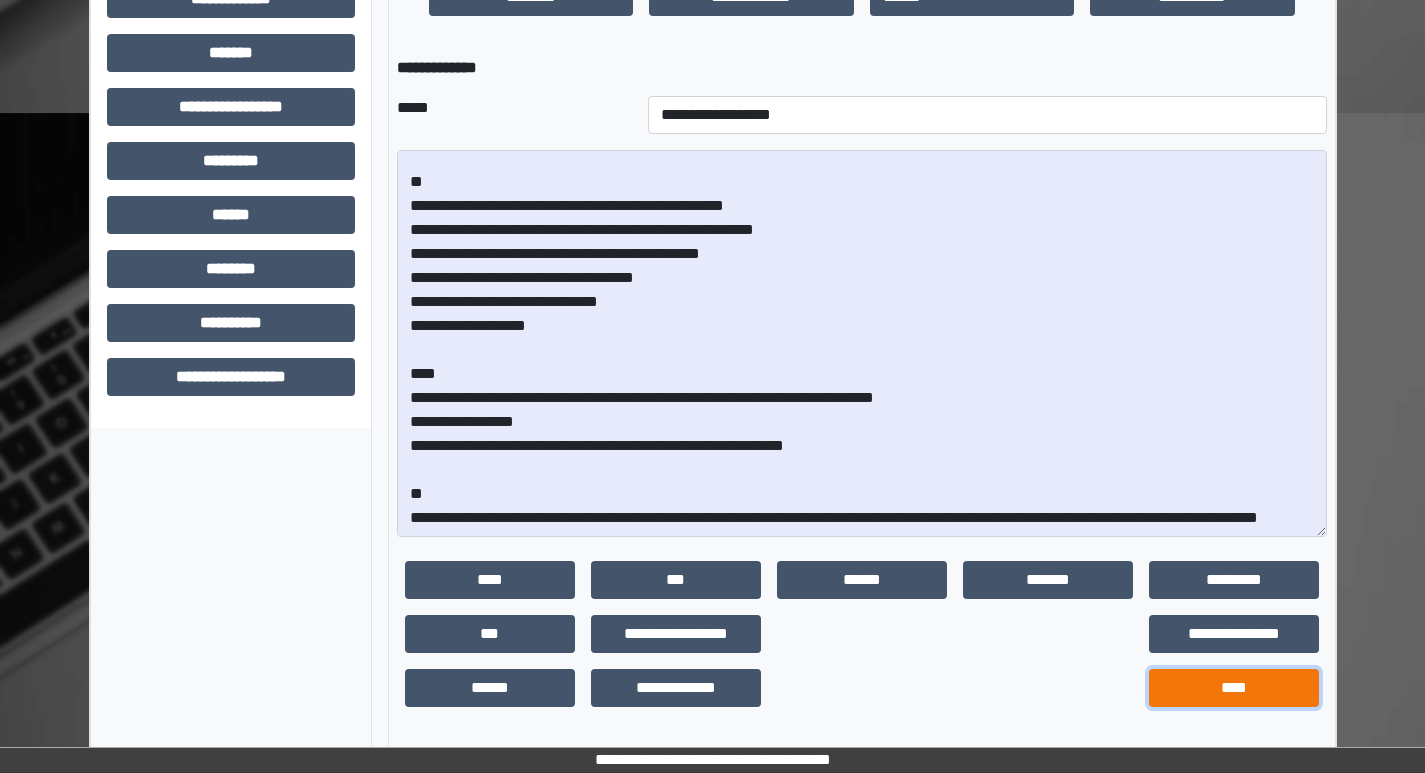 click on "****" at bounding box center [1234, 688] 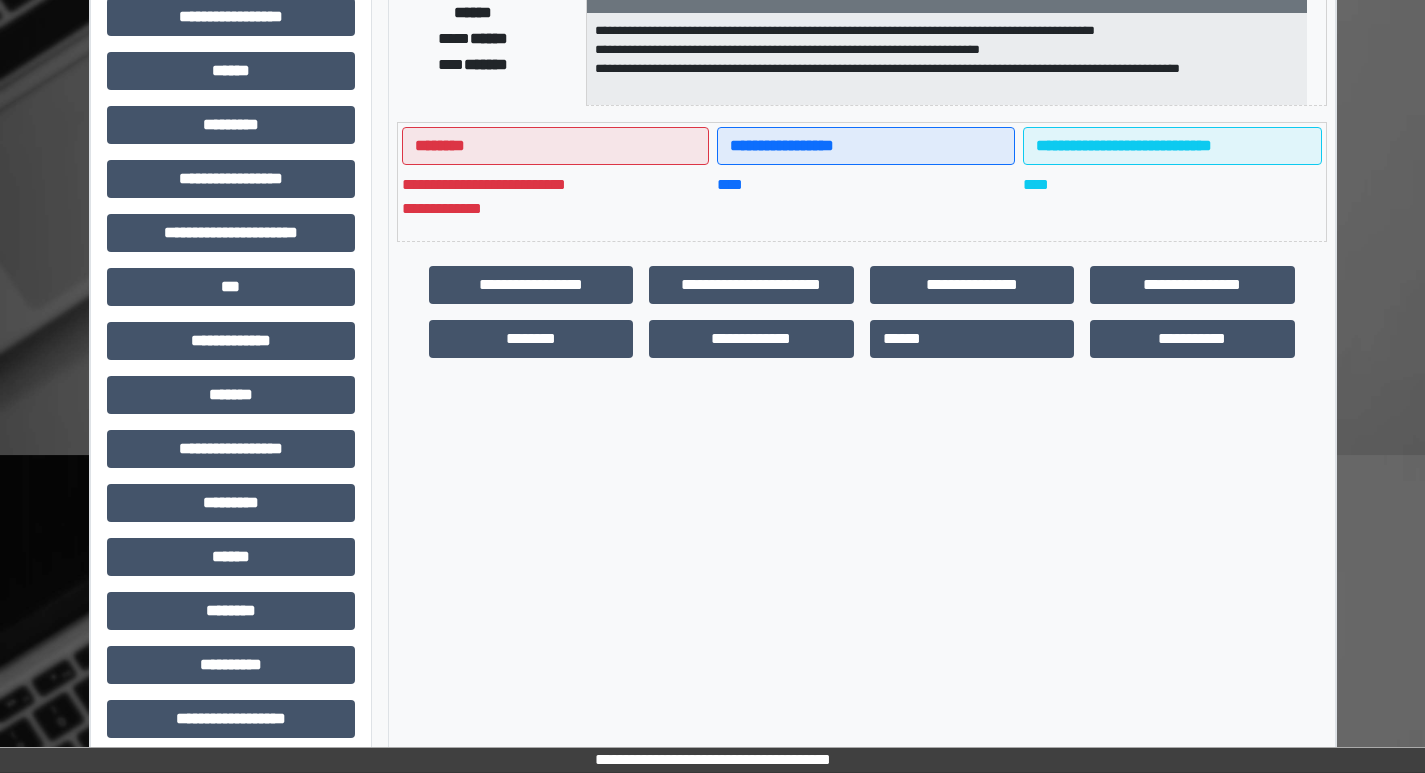 scroll, scrollTop: 400, scrollLeft: 0, axis: vertical 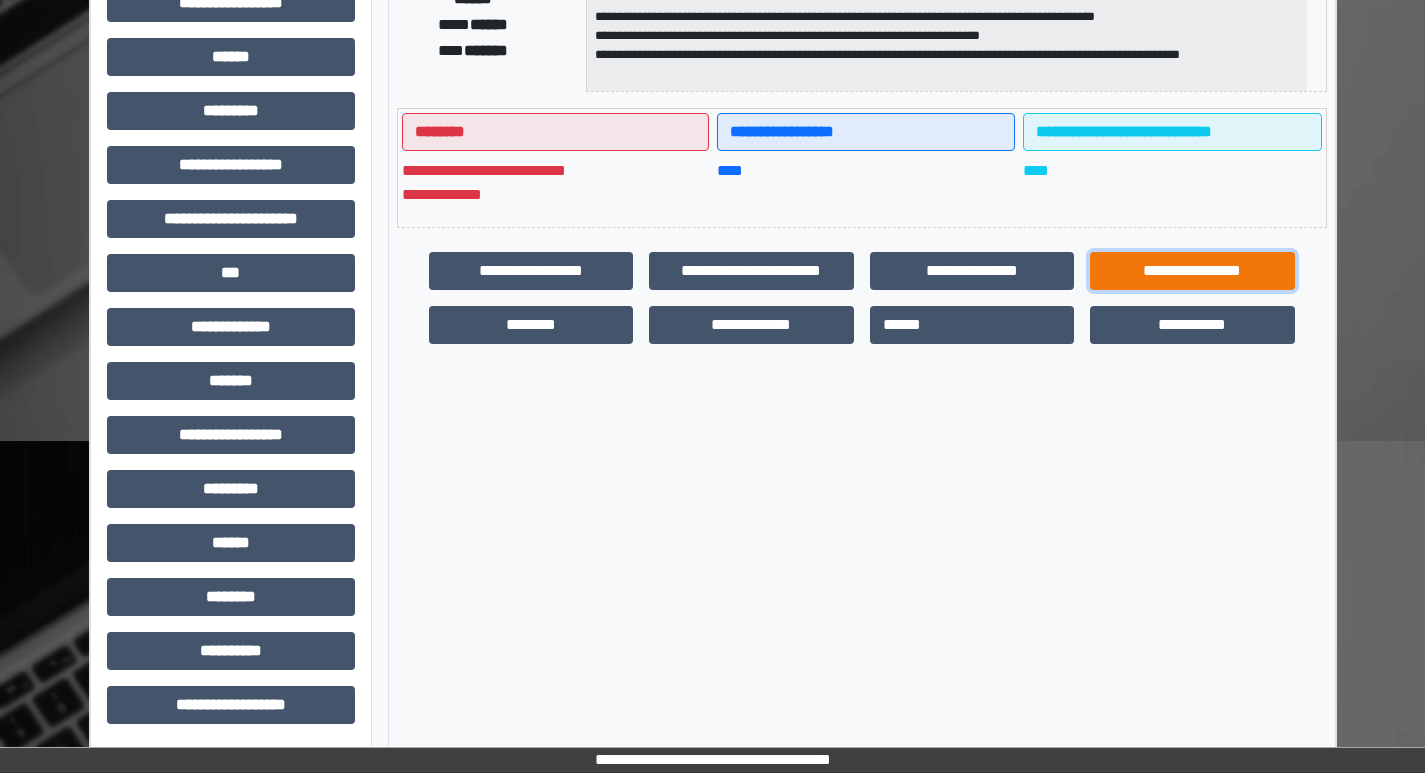 click on "**********" at bounding box center [1192, 271] 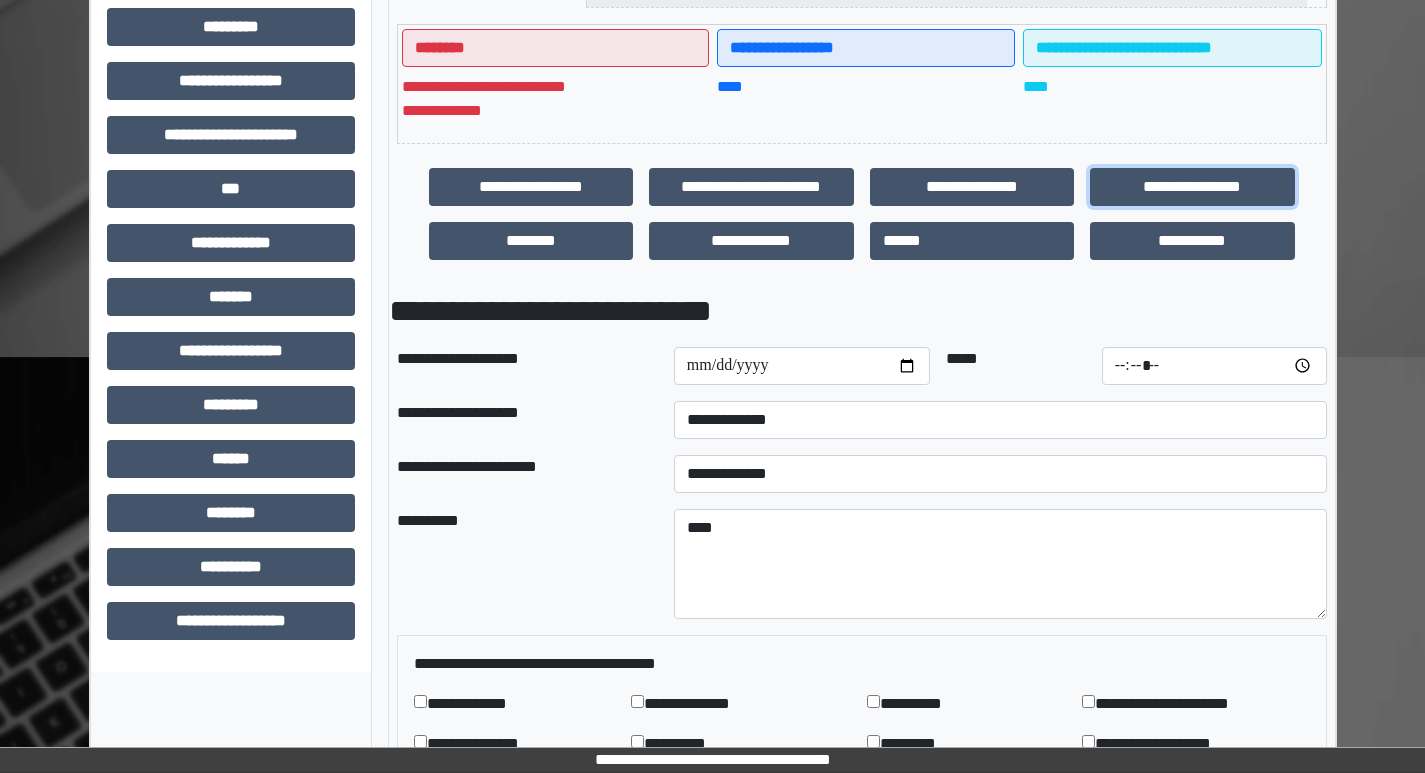 scroll, scrollTop: 700, scrollLeft: 0, axis: vertical 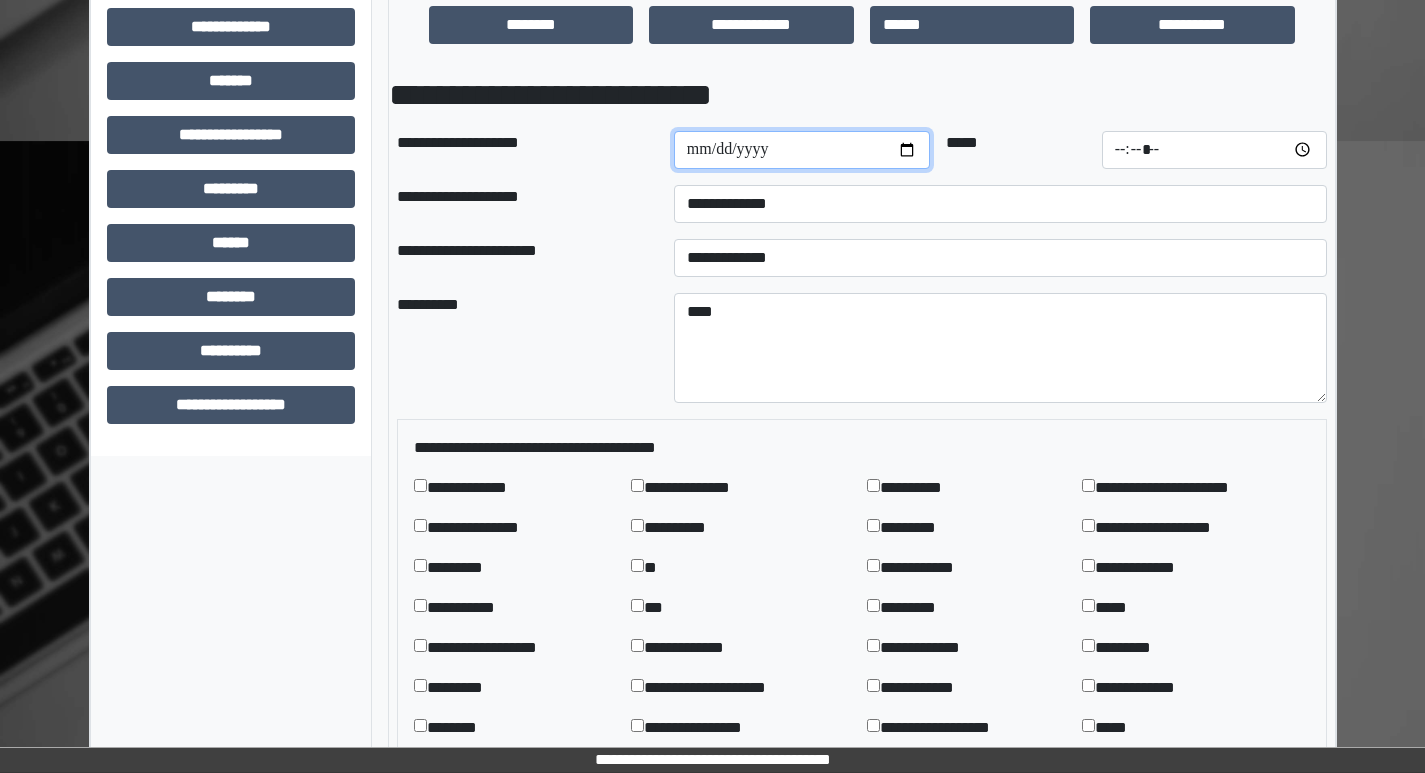 click at bounding box center (802, 150) 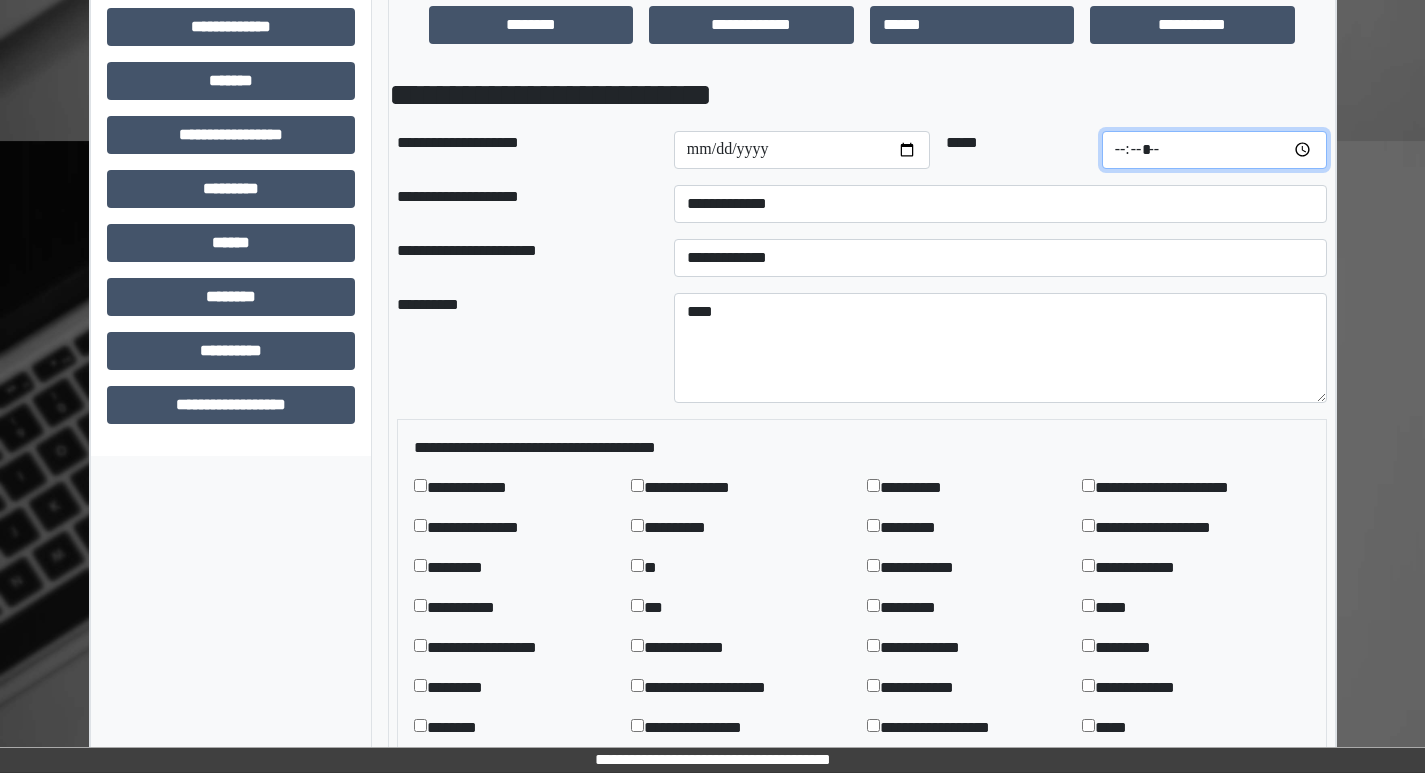 click at bounding box center [1214, 150] 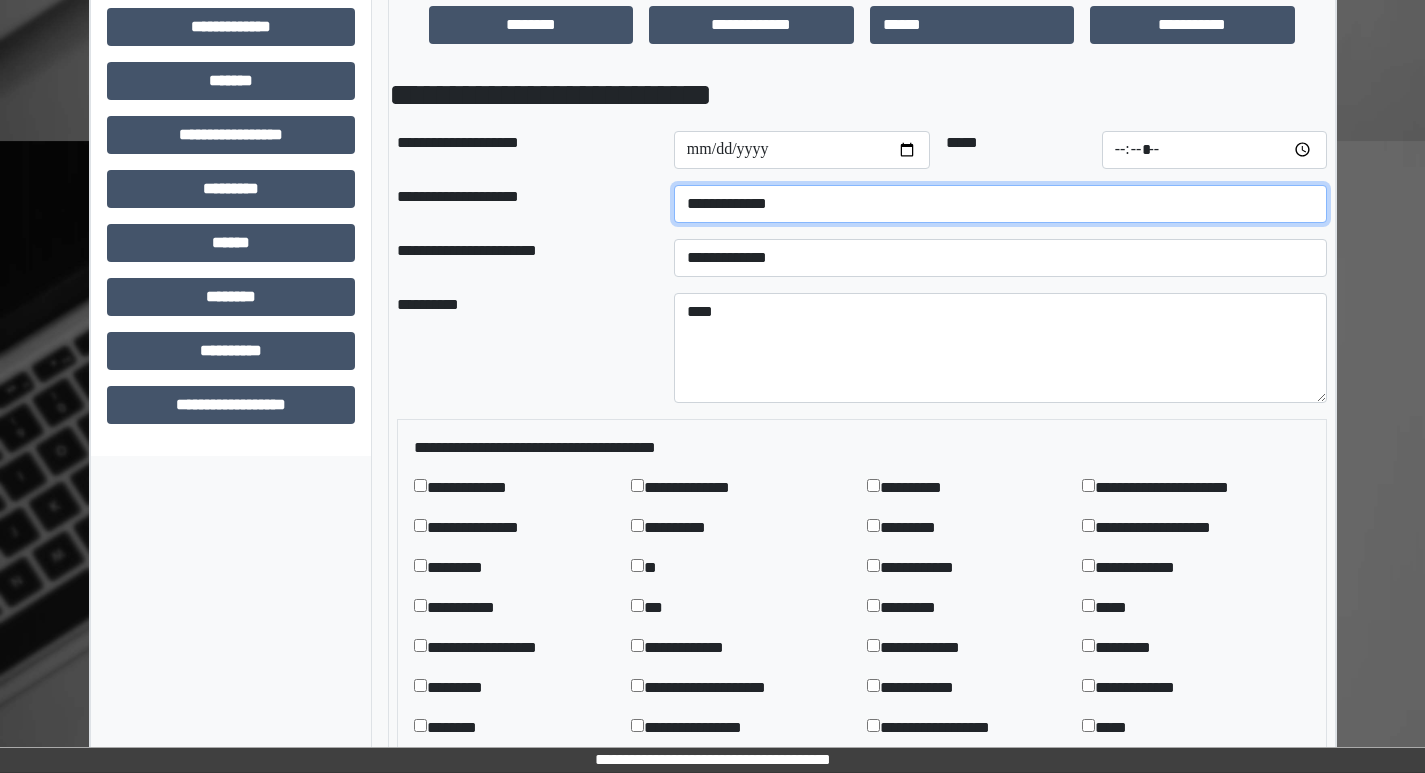 type on "*****" 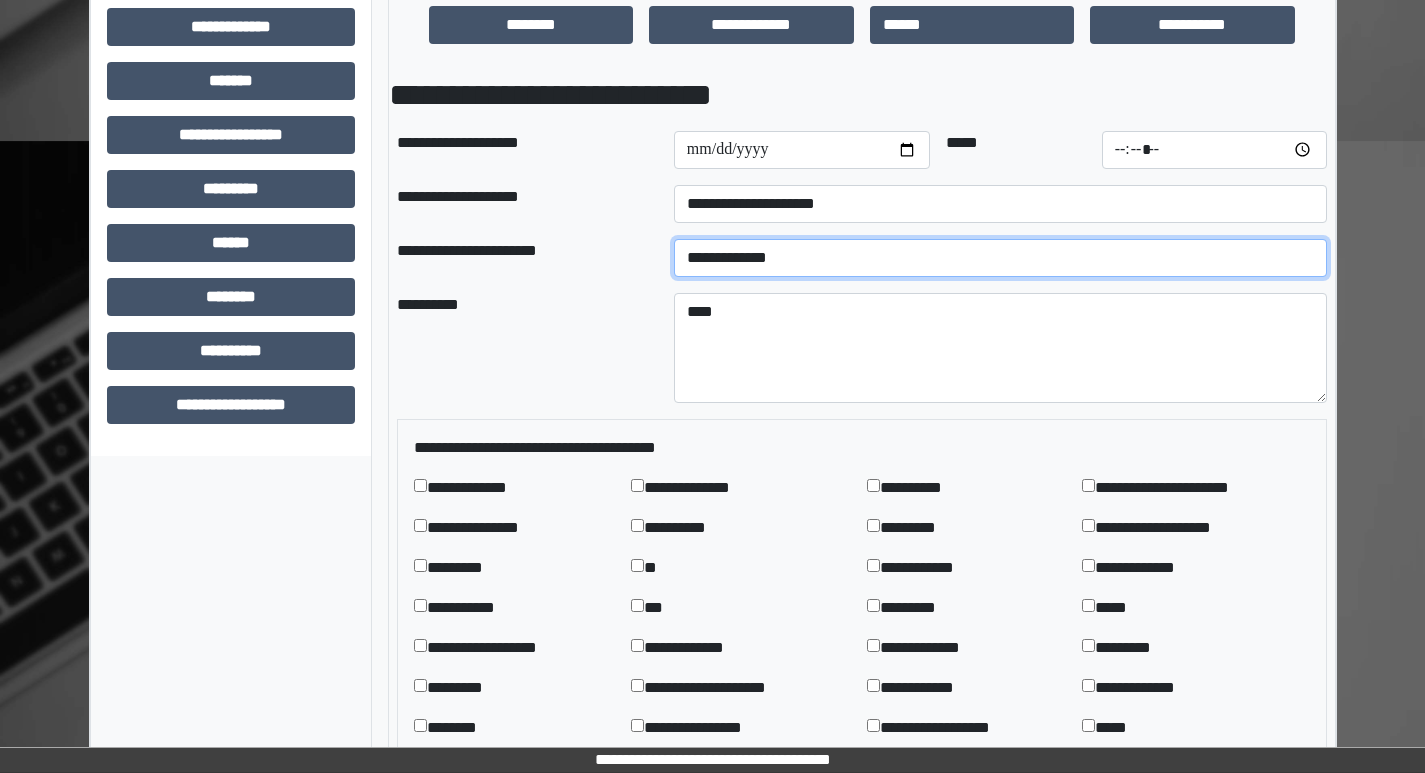 click on "**********" at bounding box center (1000, 258) 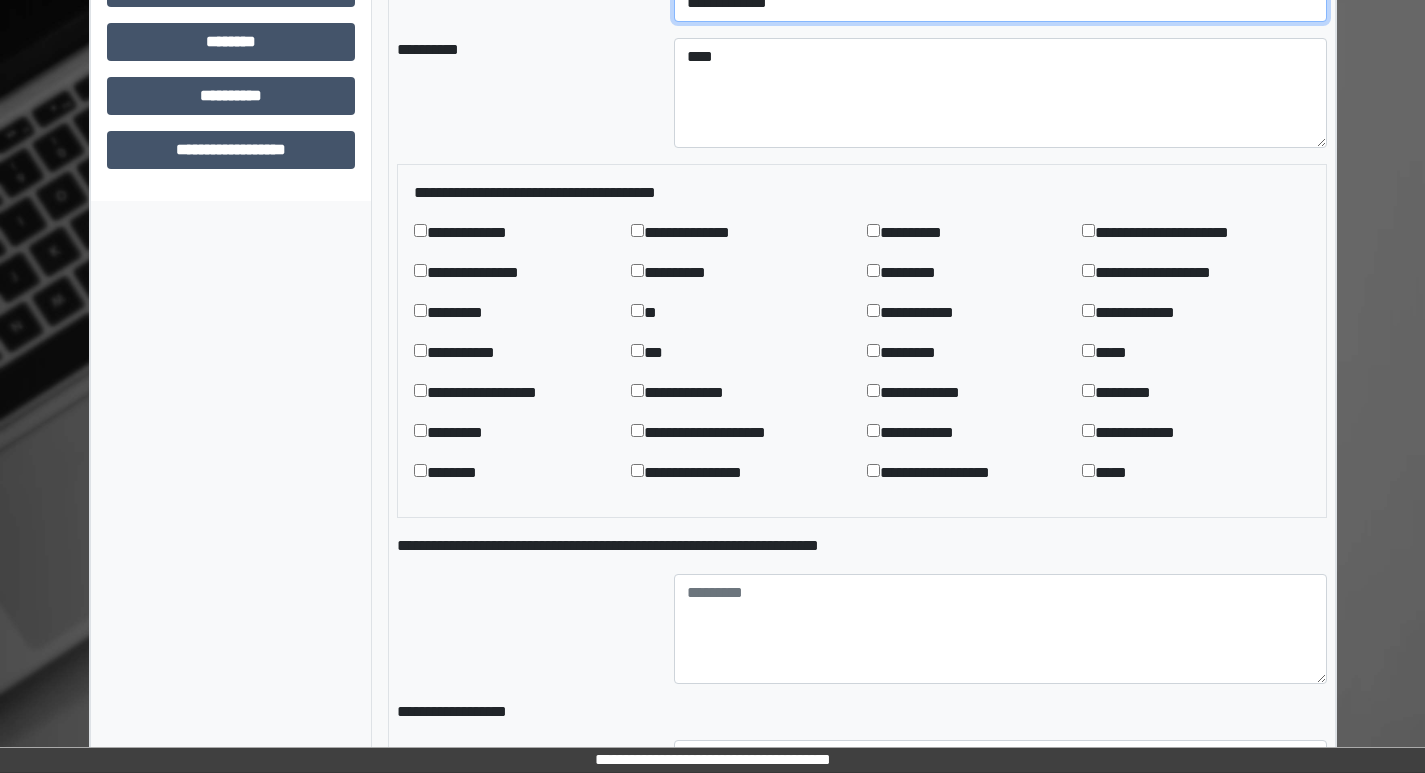 scroll, scrollTop: 1000, scrollLeft: 0, axis: vertical 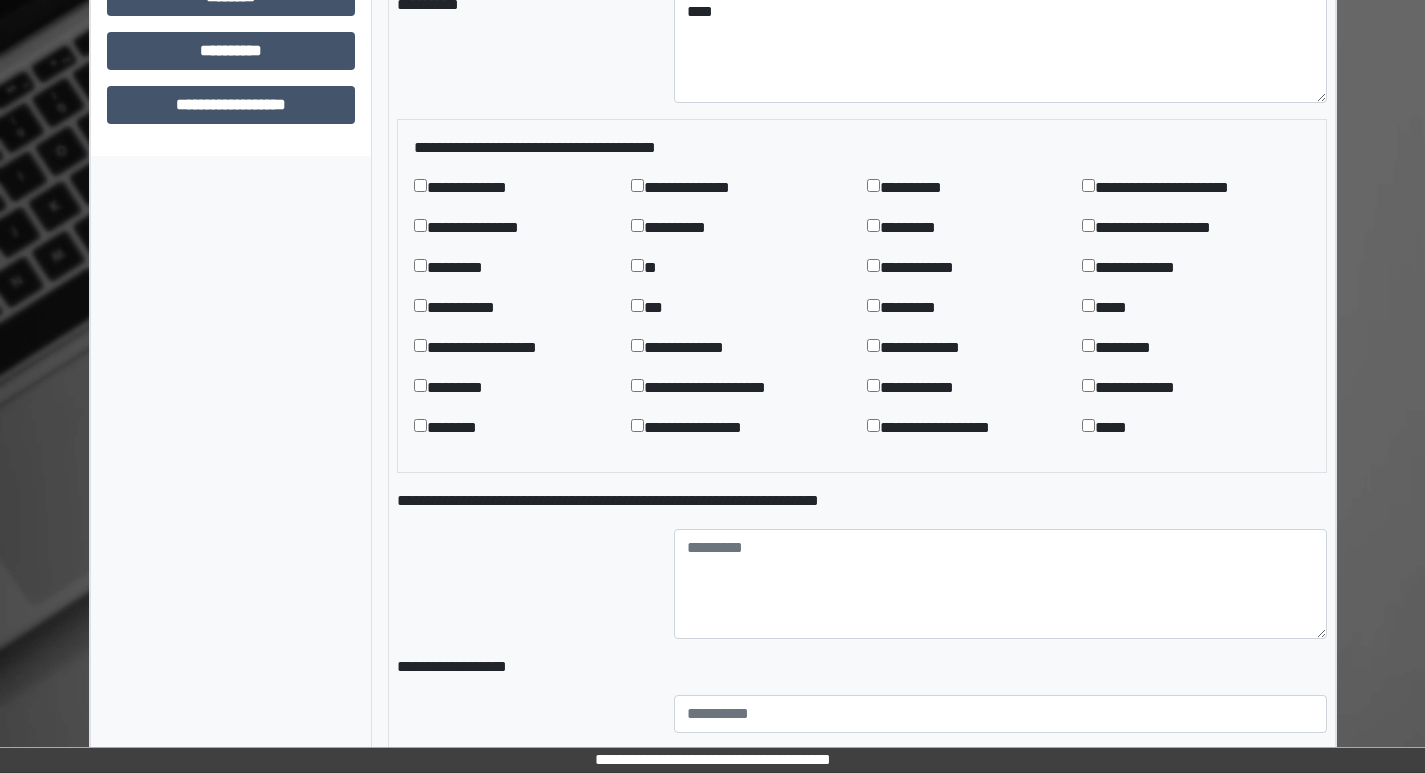 click on "**********" at bounding box center (488, 228) 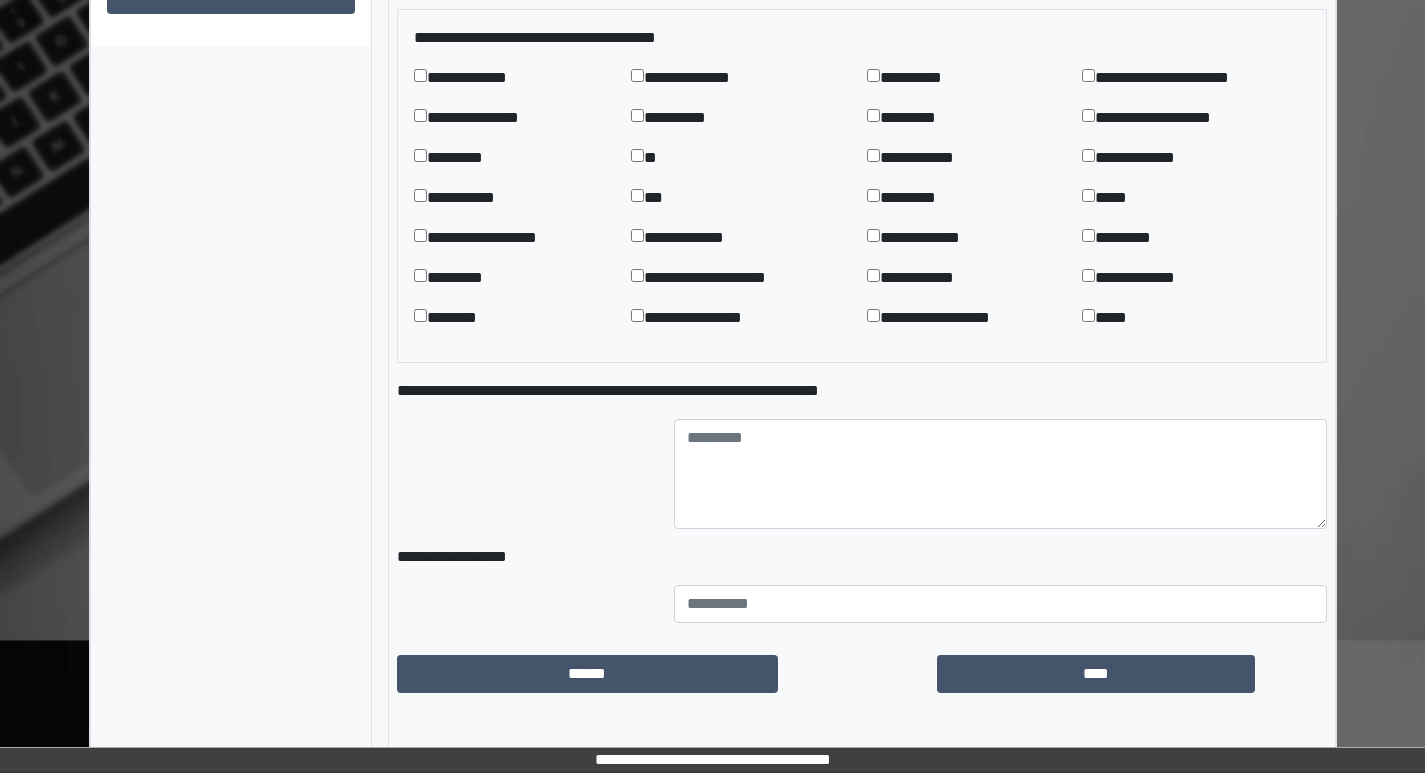 scroll, scrollTop: 1120, scrollLeft: 0, axis: vertical 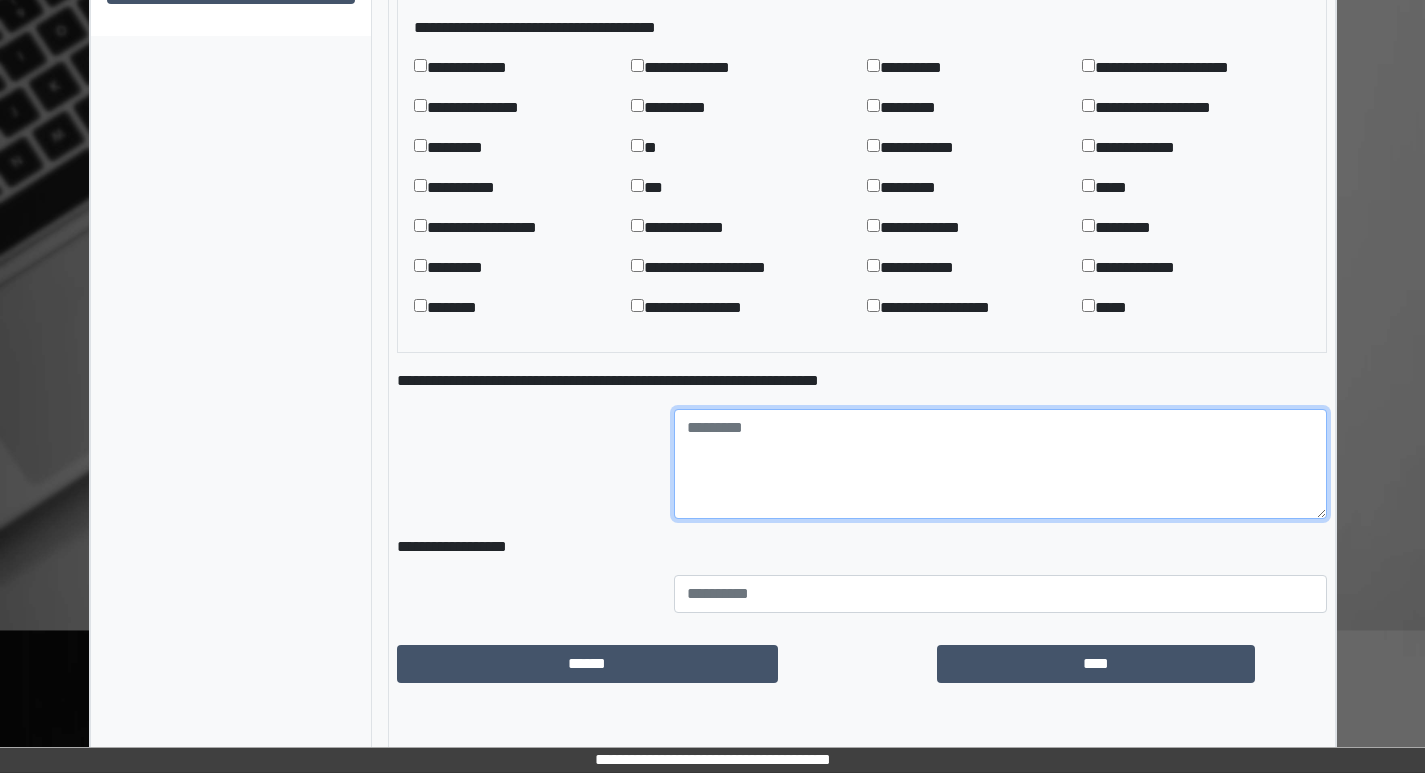 click at bounding box center (1000, 464) 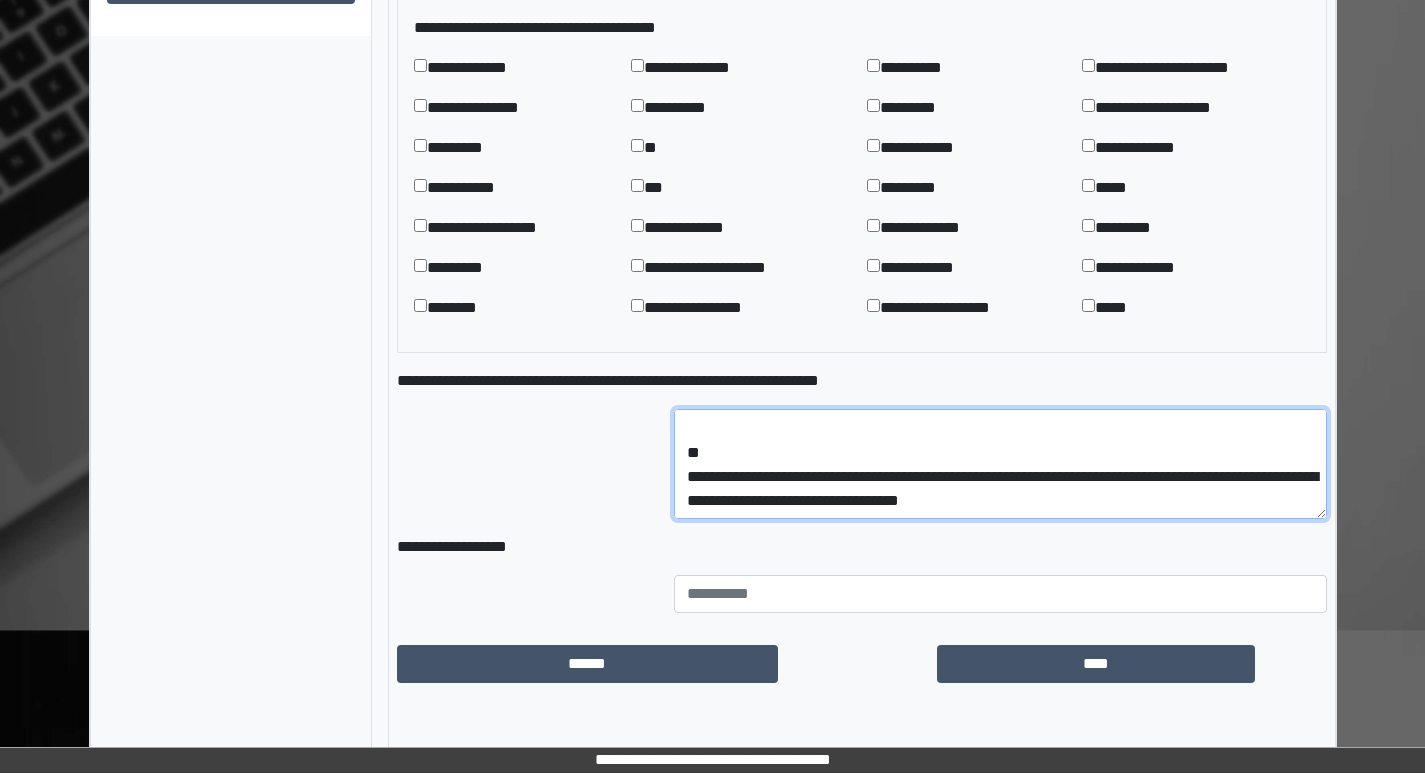scroll, scrollTop: 504, scrollLeft: 0, axis: vertical 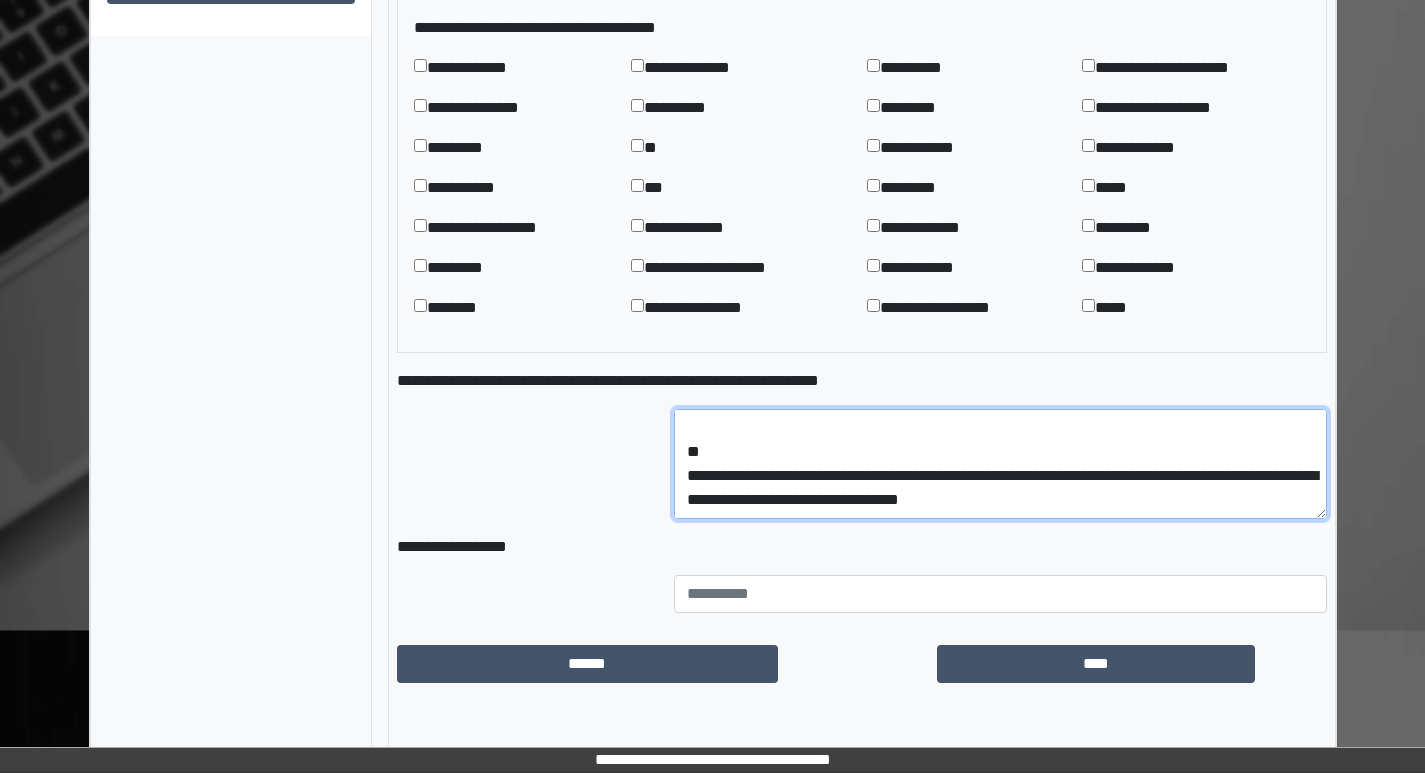 type on "**********" 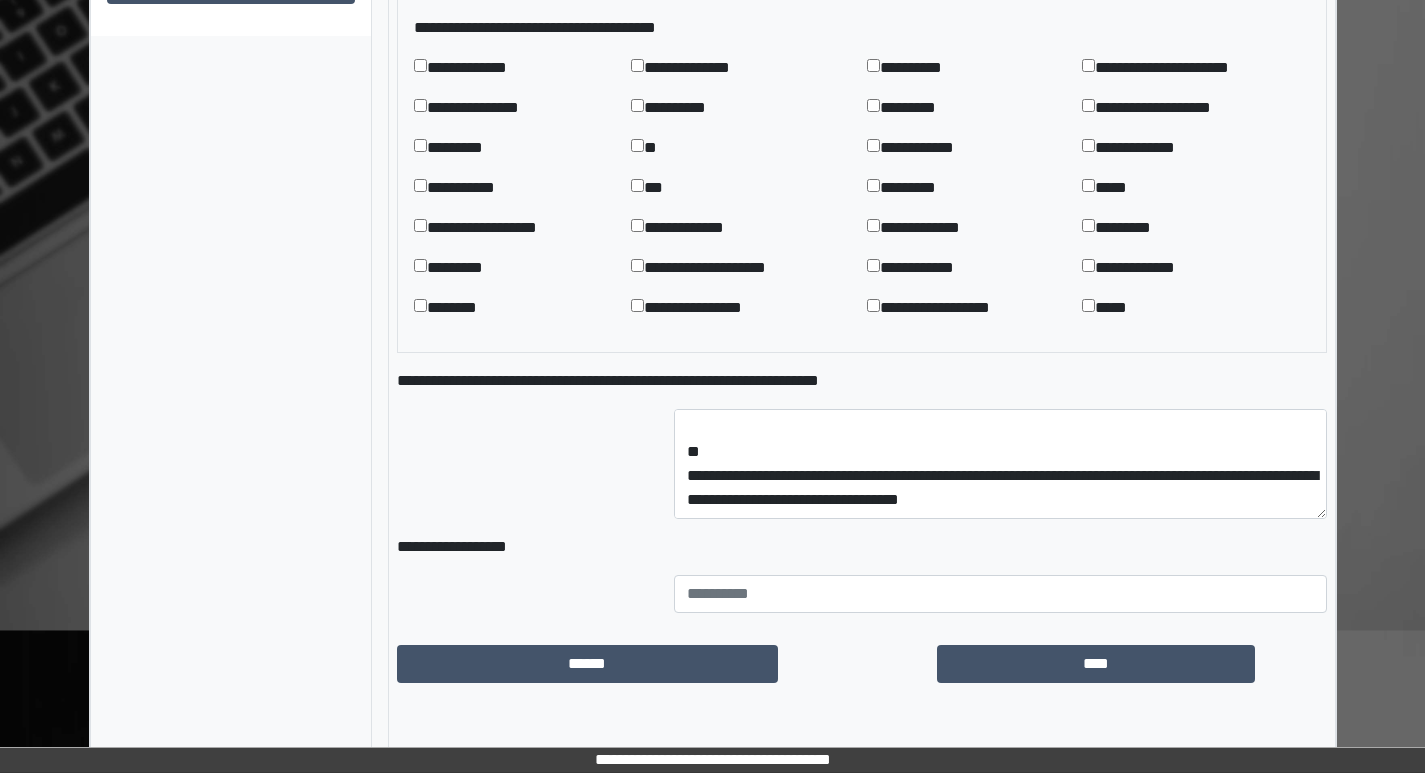click at bounding box center [1000, 594] 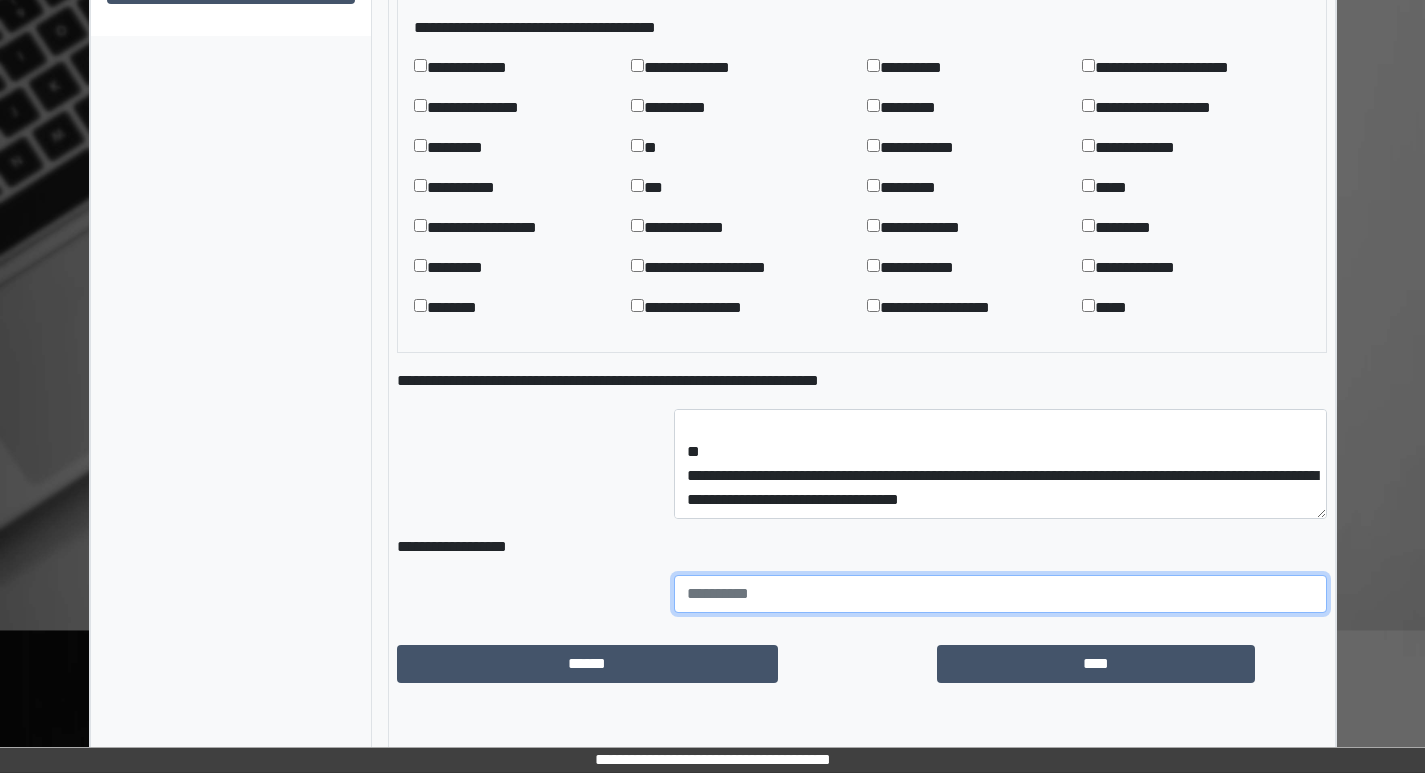 click at bounding box center [1000, 594] 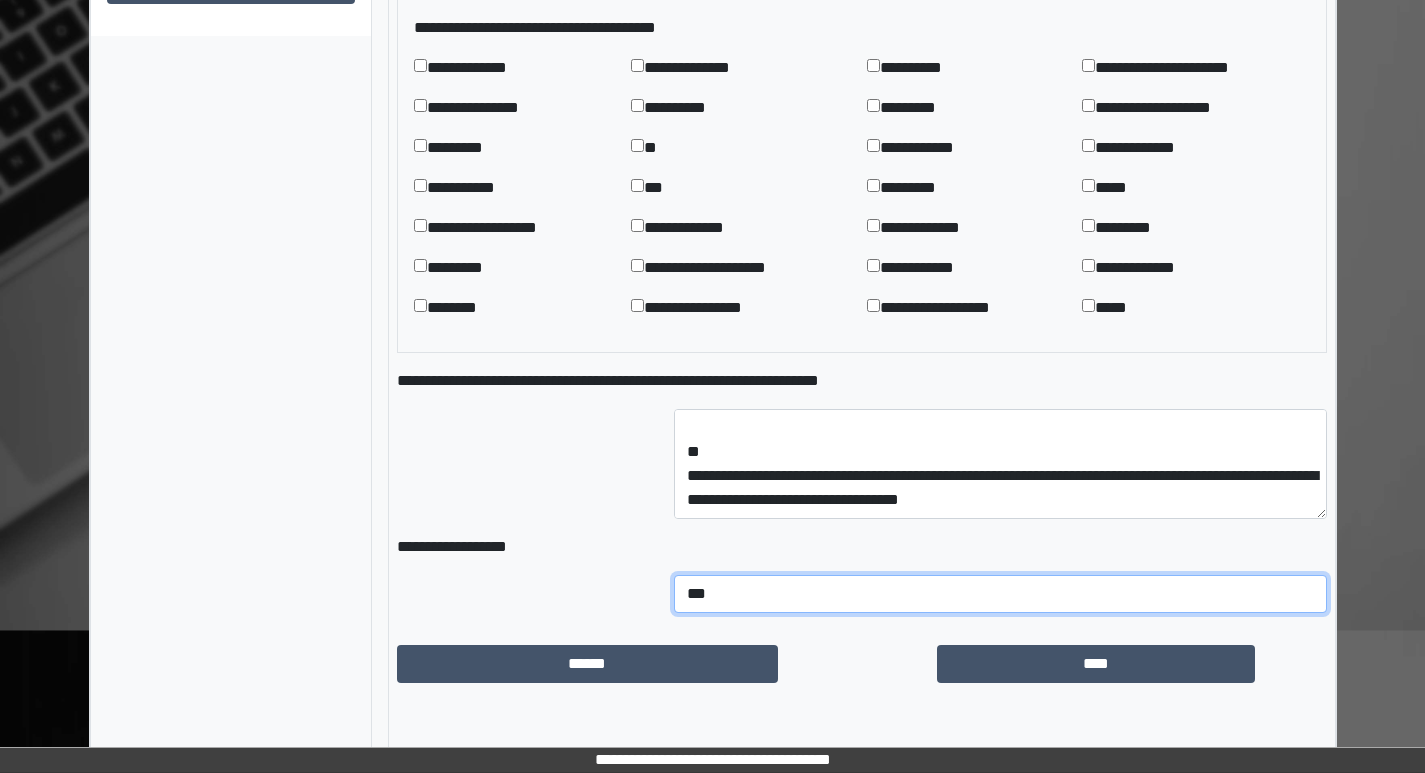 type on "***" 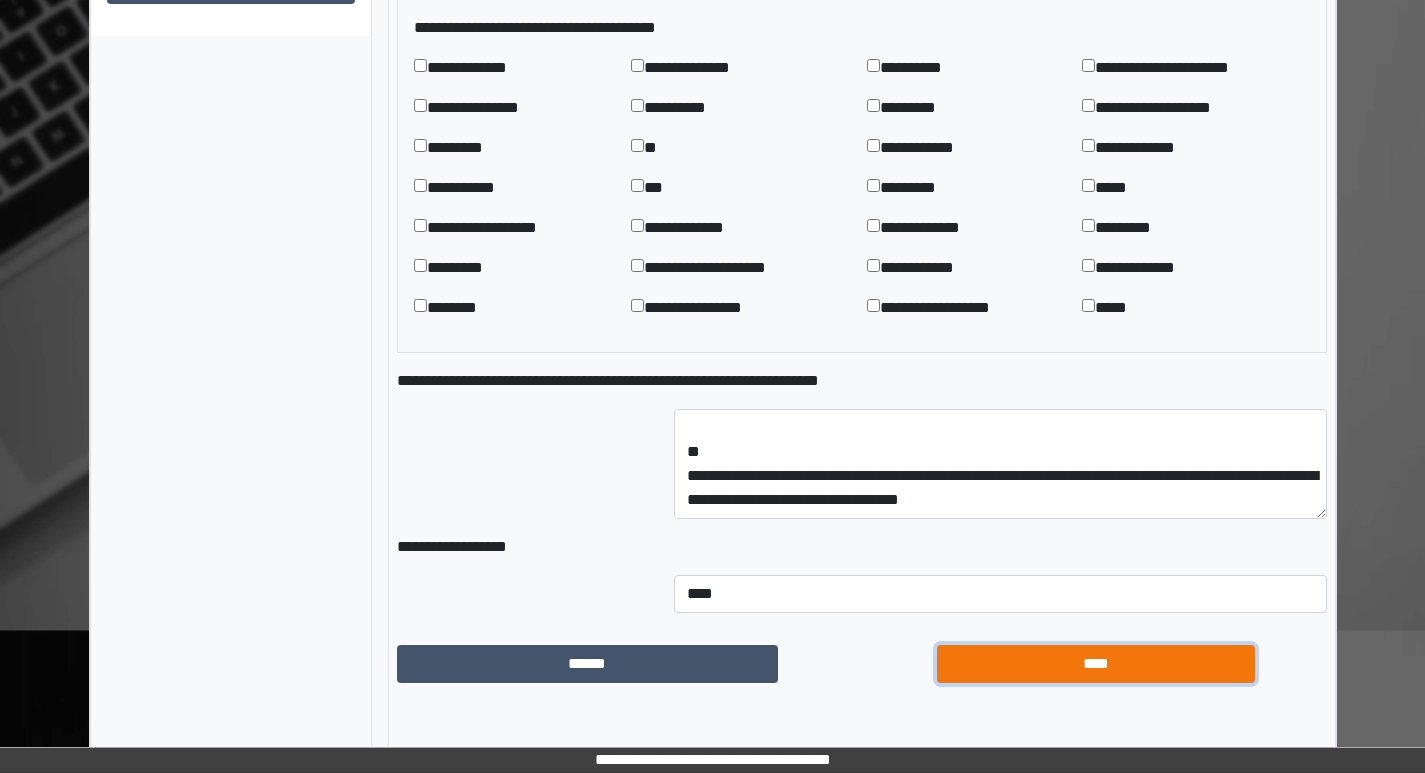 click on "****" at bounding box center (1096, 664) 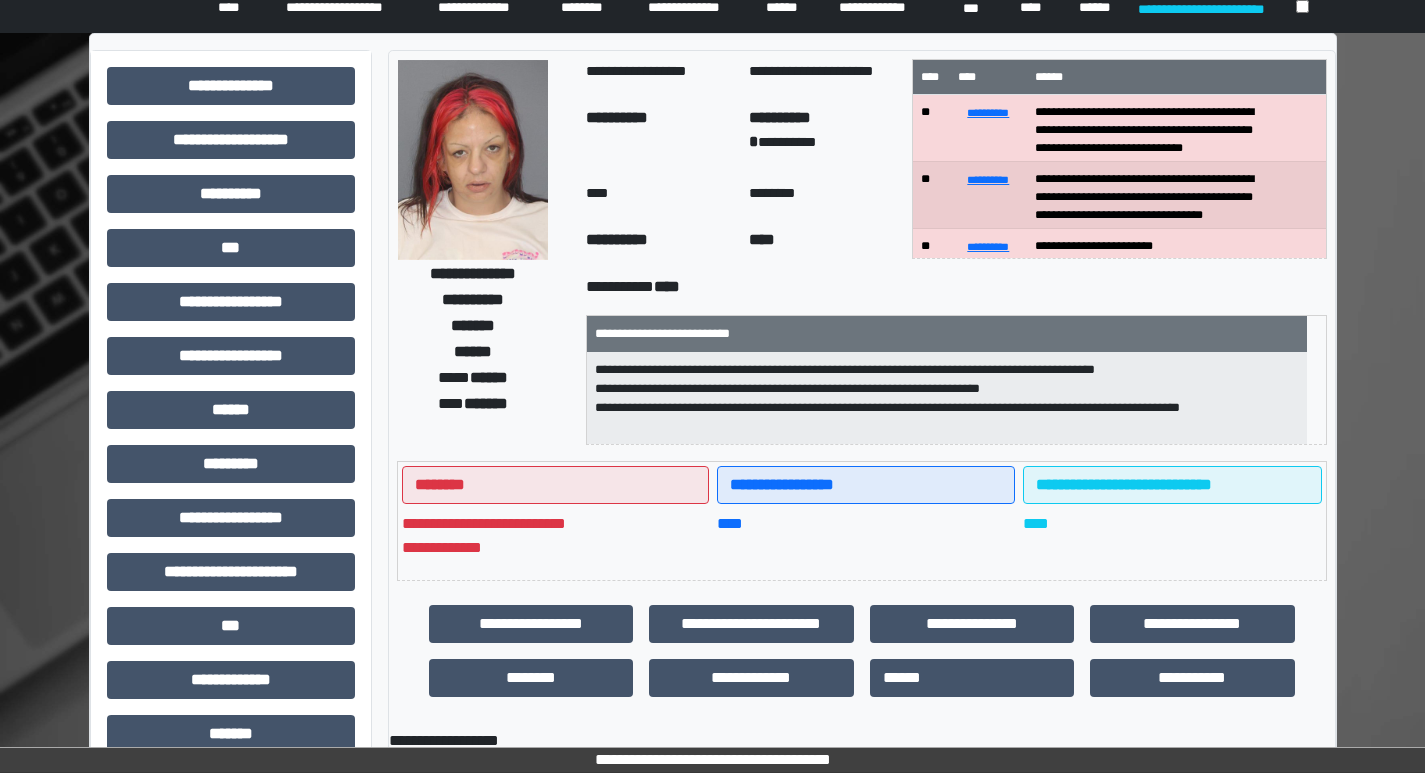 scroll, scrollTop: 0, scrollLeft: 0, axis: both 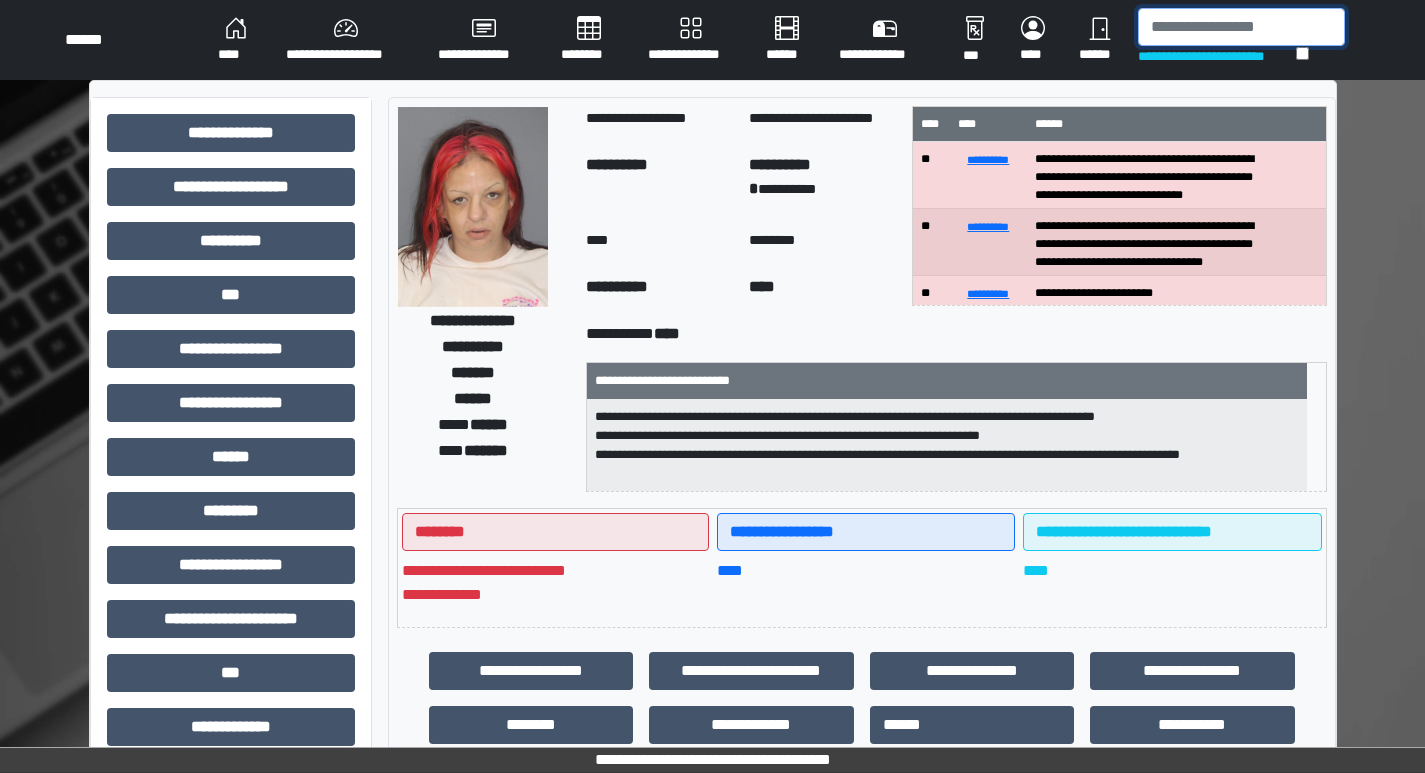 click at bounding box center [1241, 27] 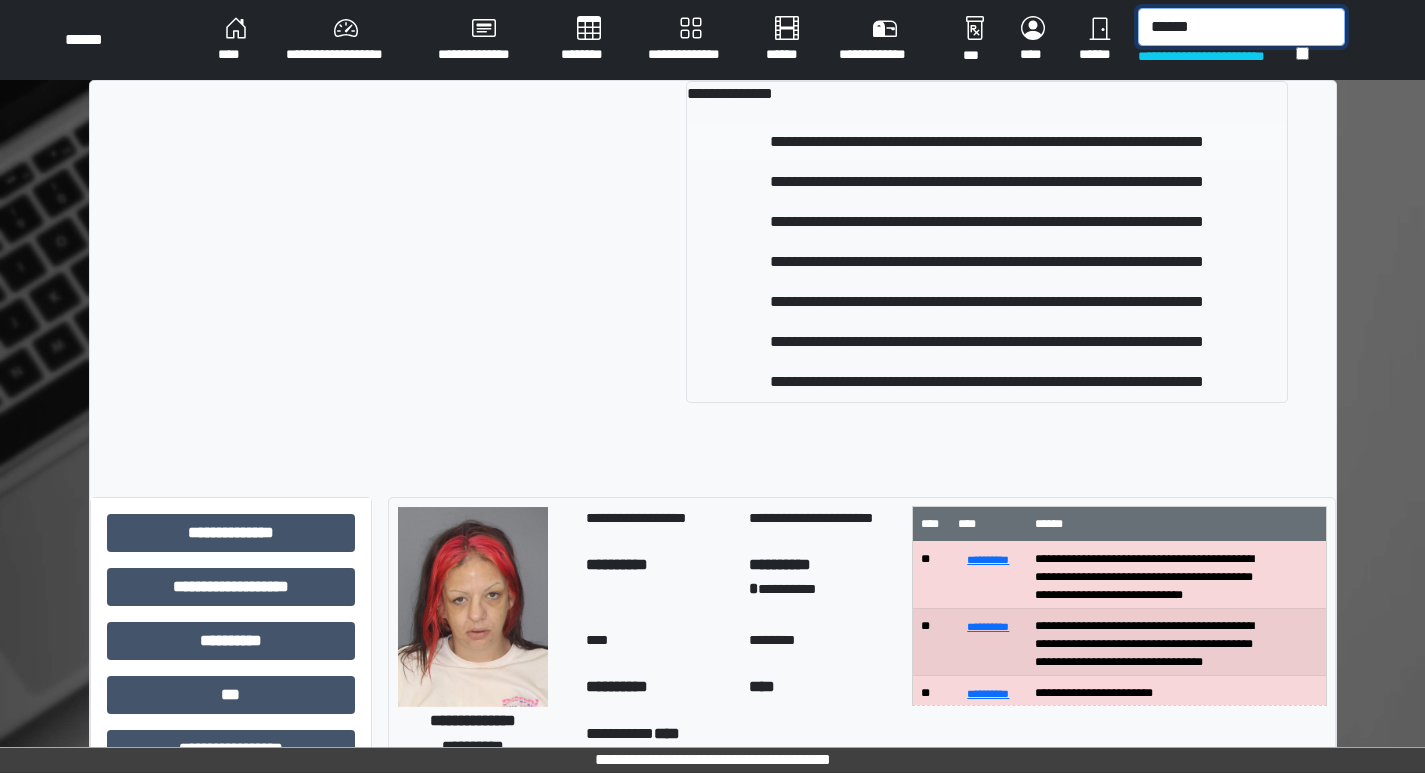 type on "******" 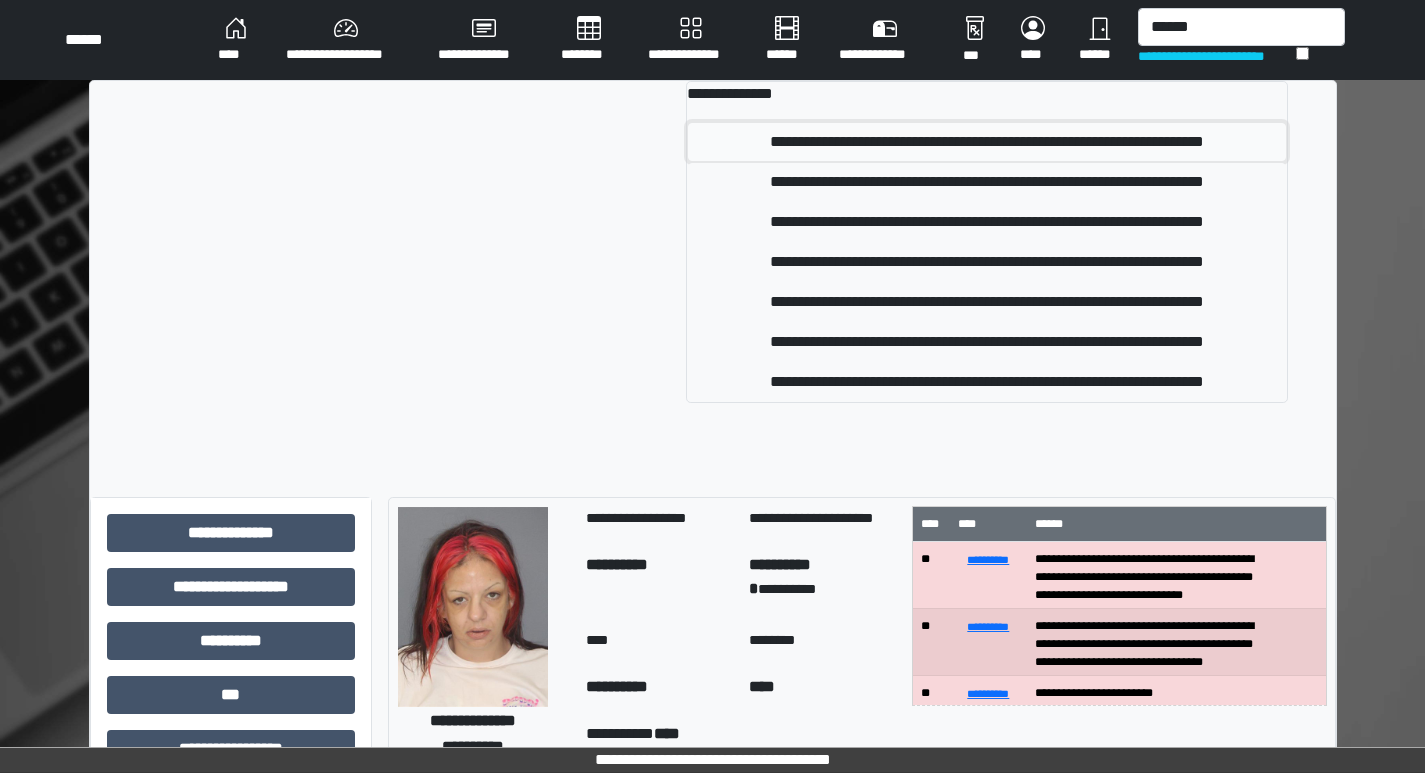 click on "**********" at bounding box center [986, 142] 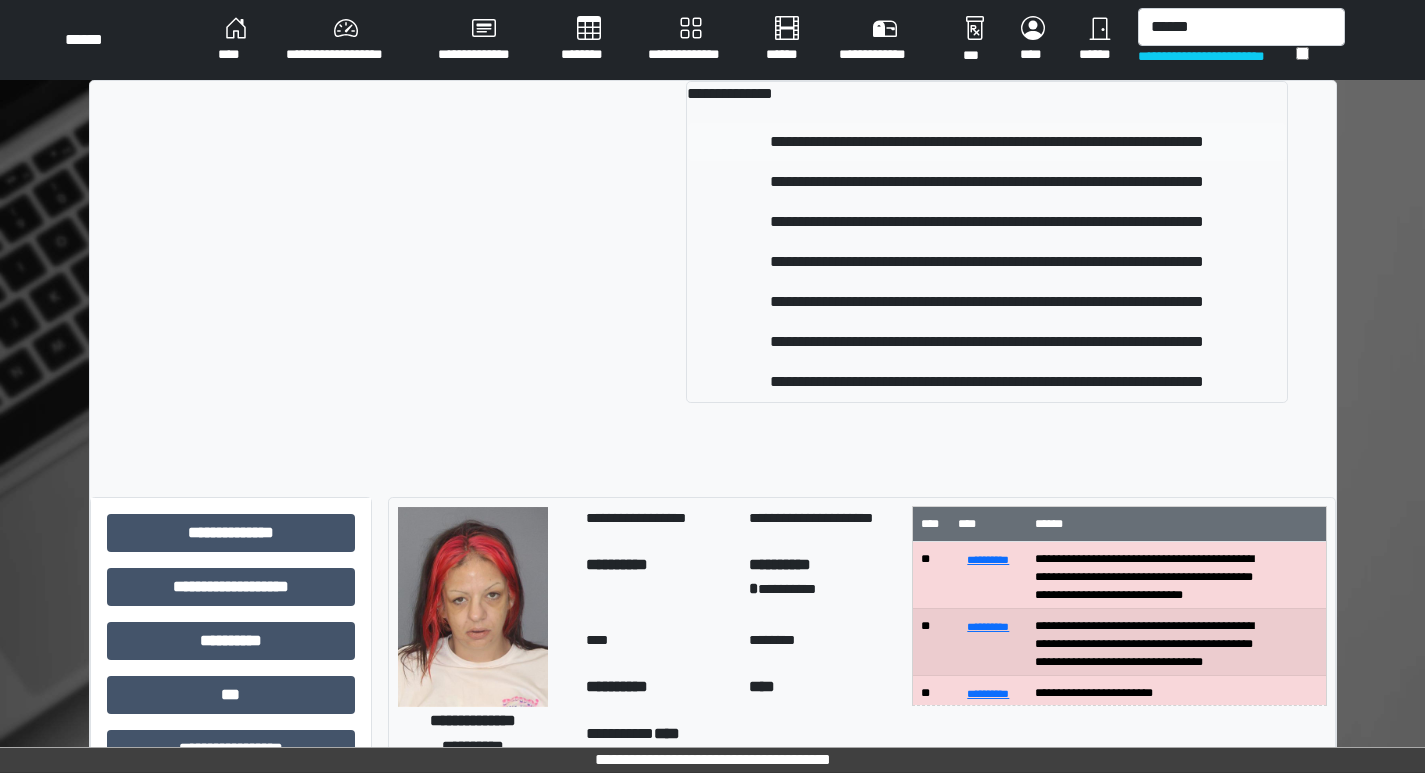 type 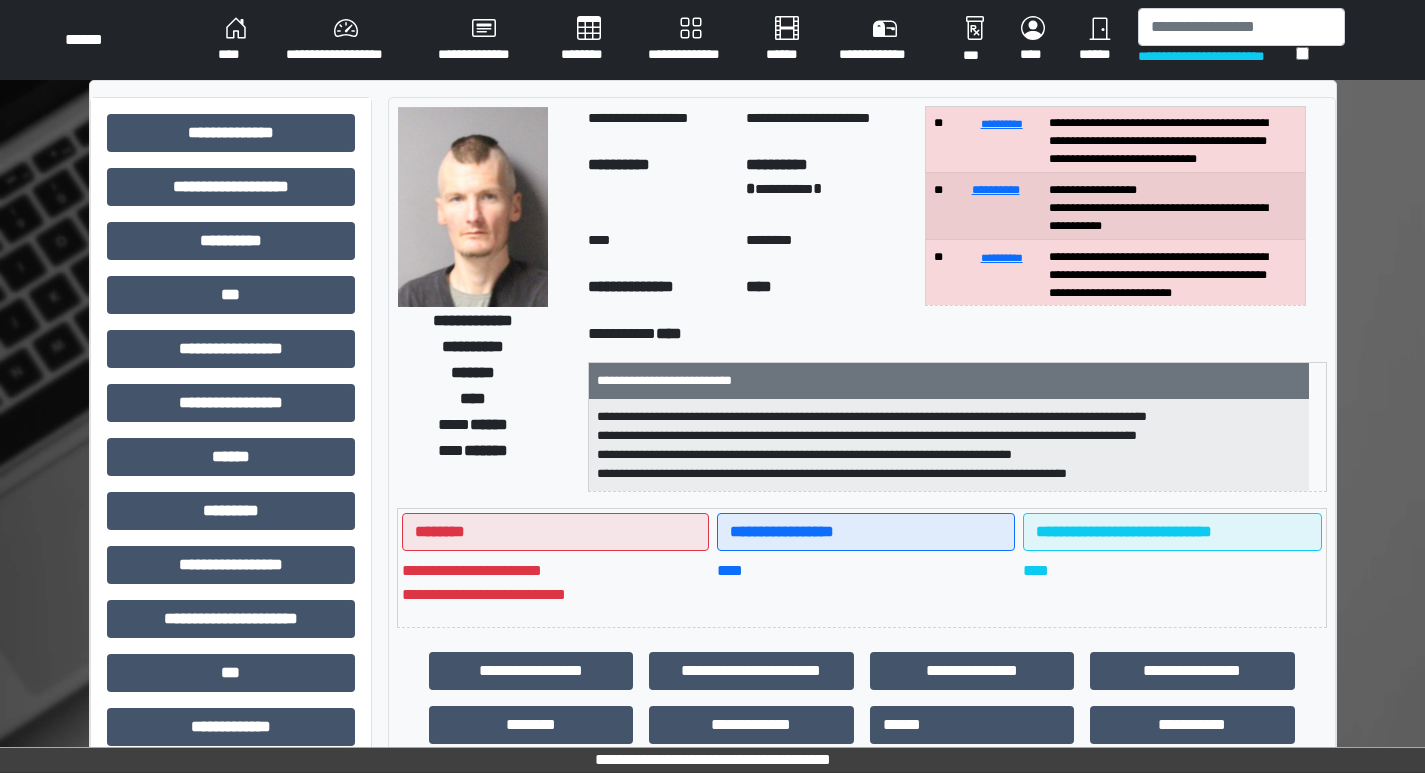 scroll, scrollTop: 0, scrollLeft: 0, axis: both 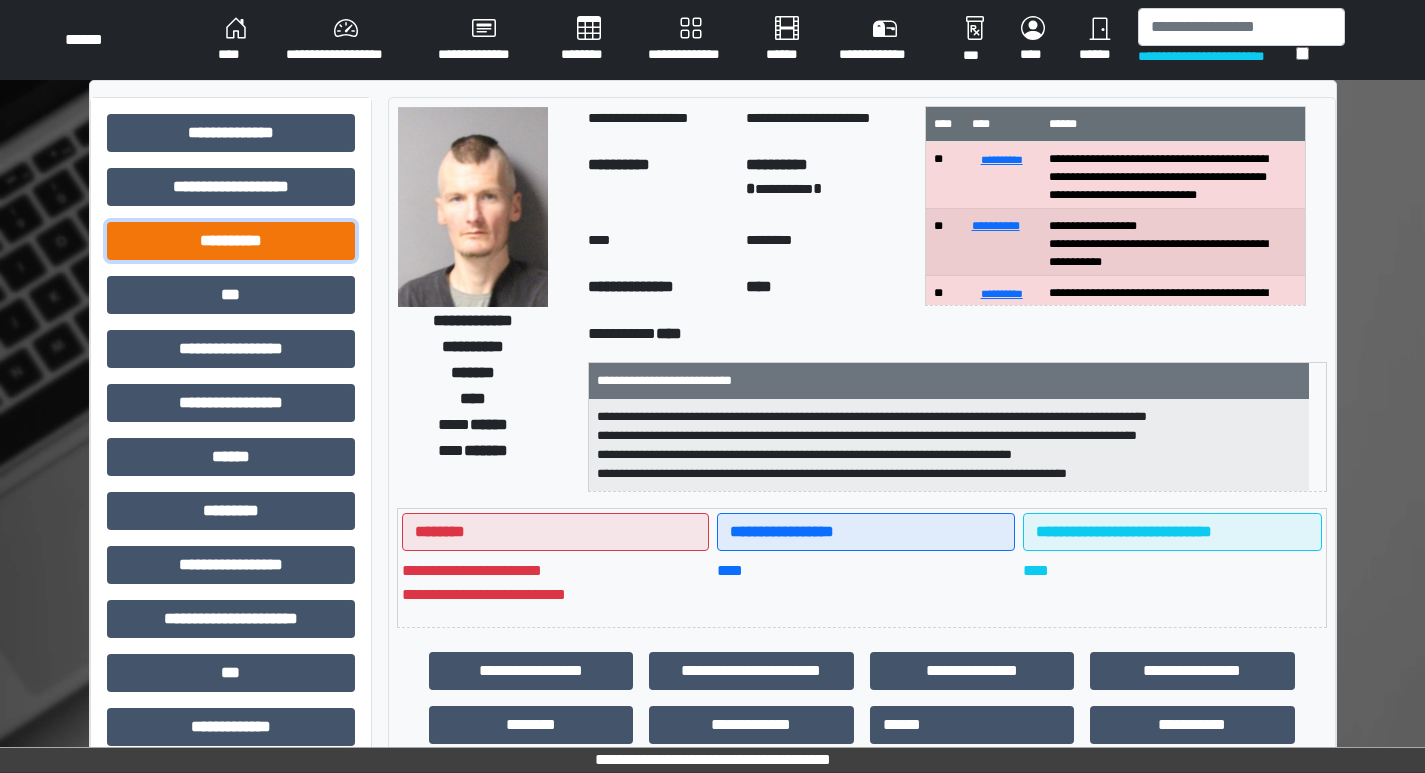 click on "**********" at bounding box center [231, 241] 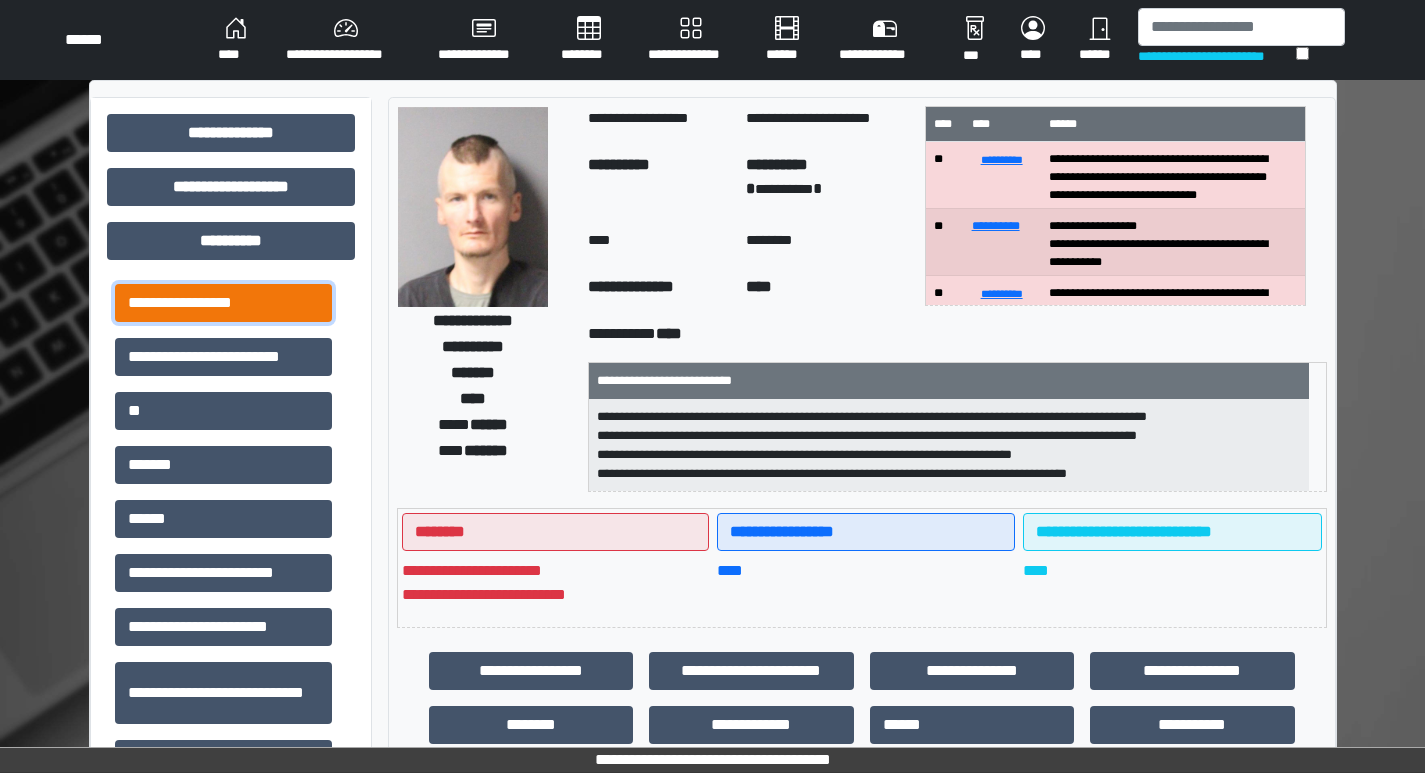 click on "**********" at bounding box center [223, 303] 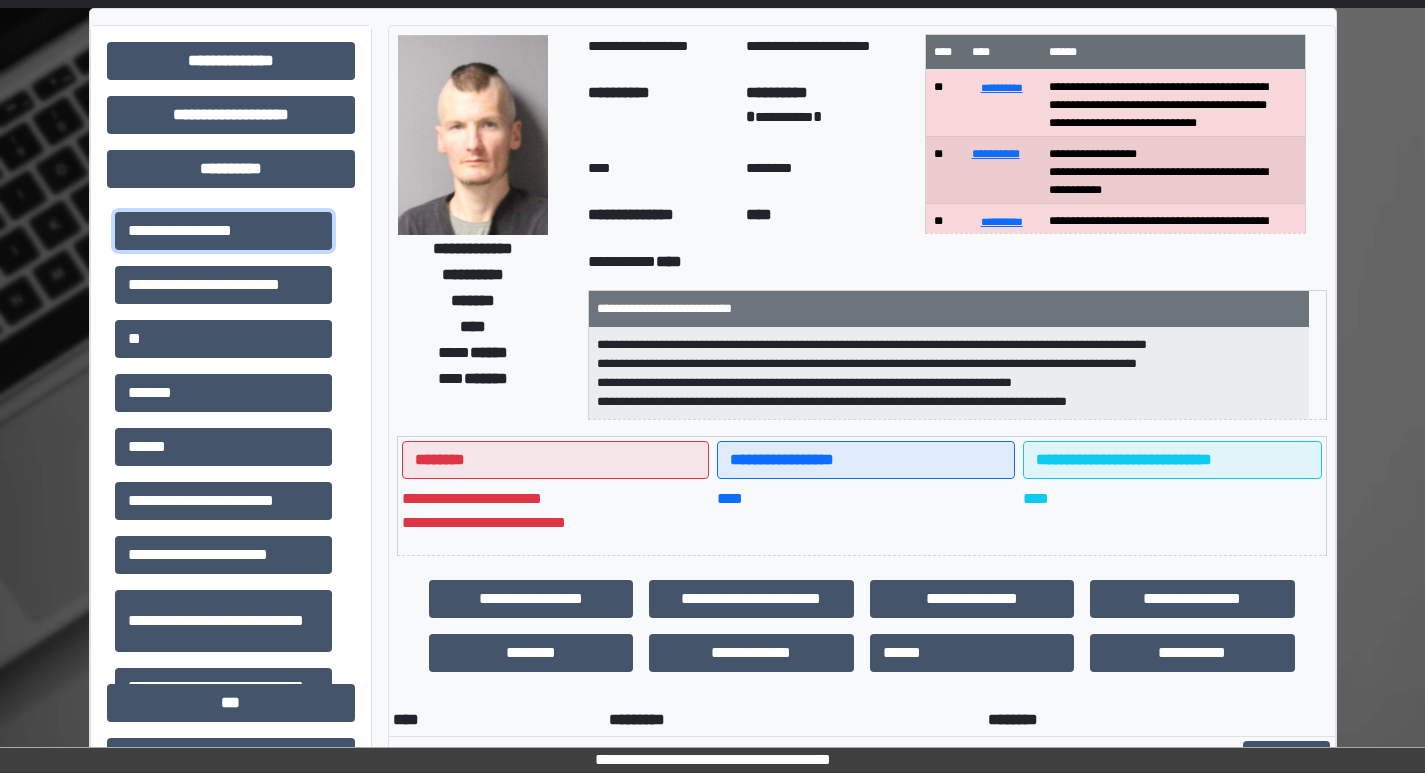 scroll, scrollTop: 0, scrollLeft: 0, axis: both 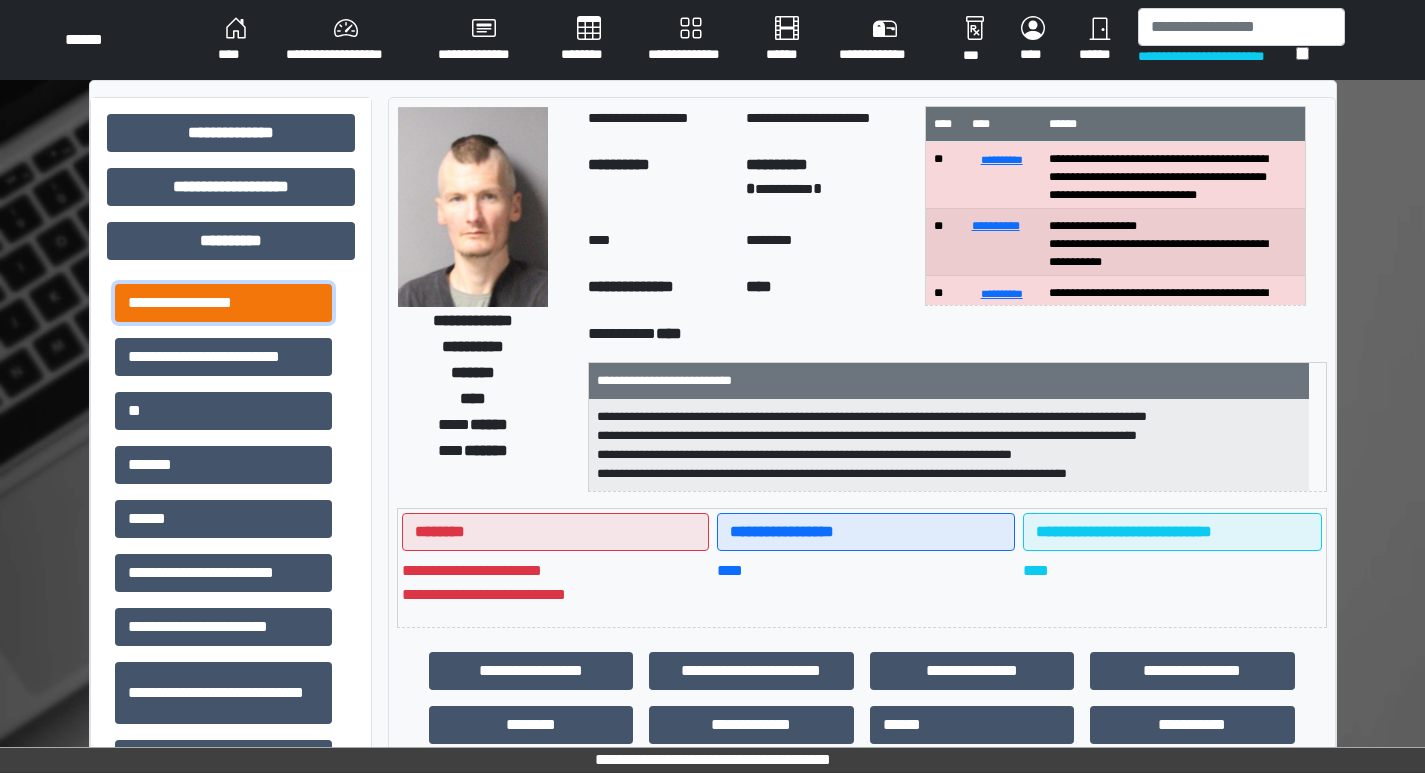 click on "**********" at bounding box center (223, 303) 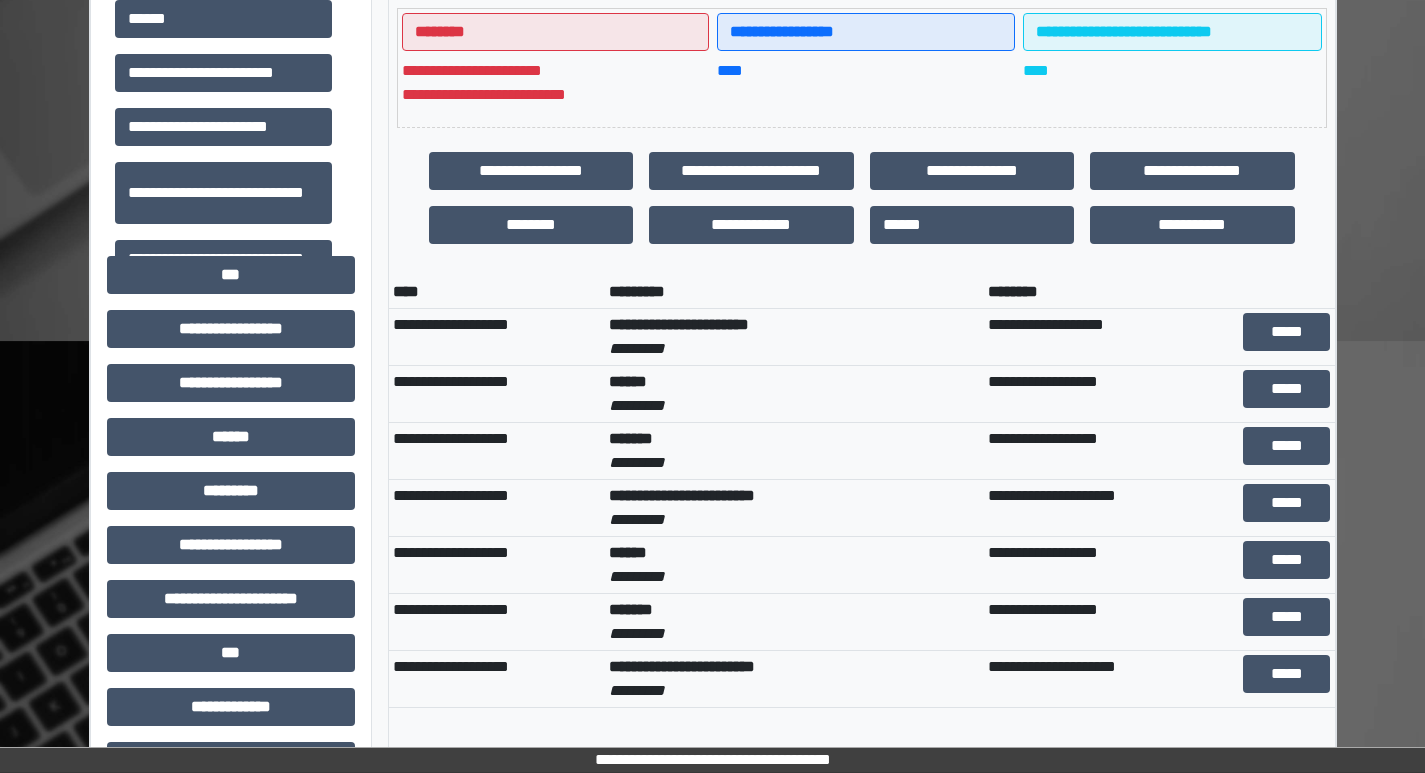 scroll, scrollTop: 400, scrollLeft: 0, axis: vertical 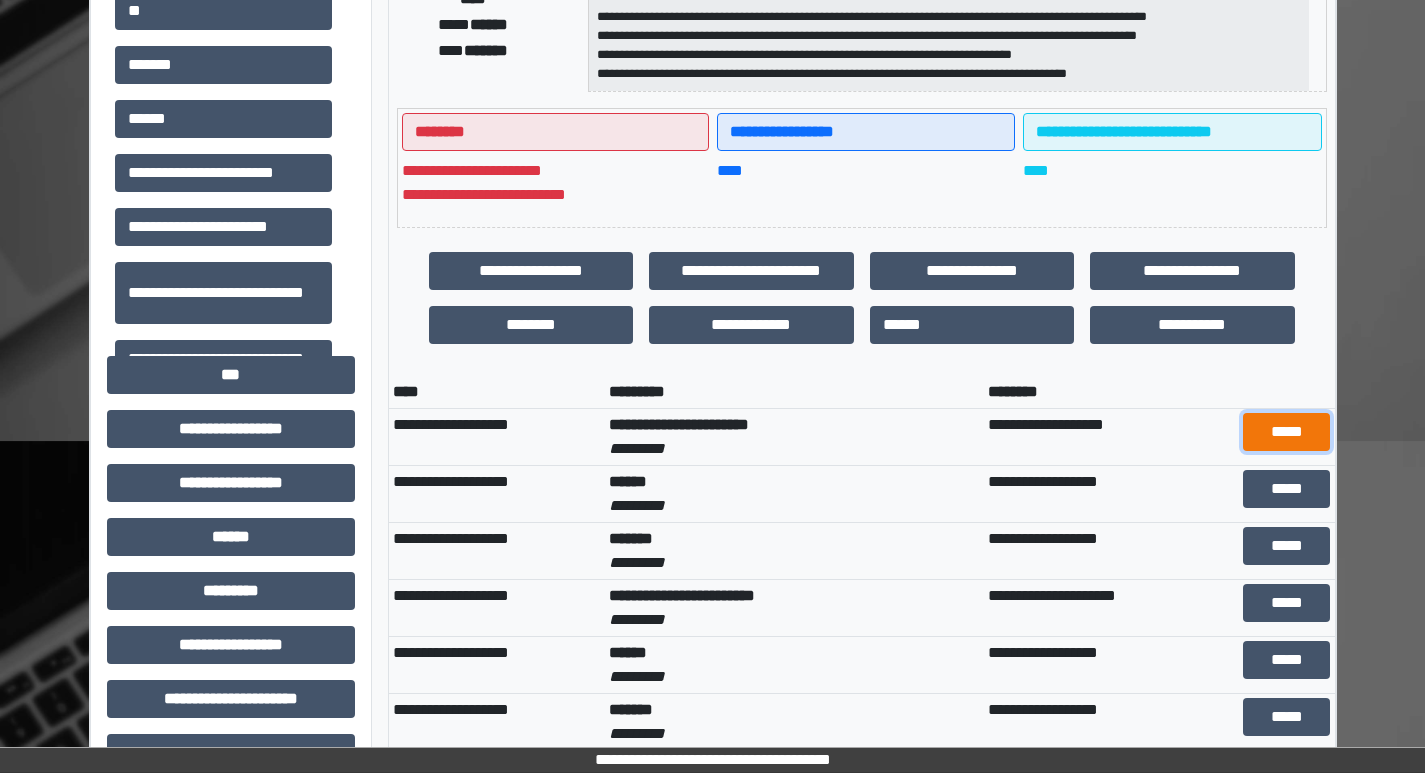 click on "*****" at bounding box center (1286, 432) 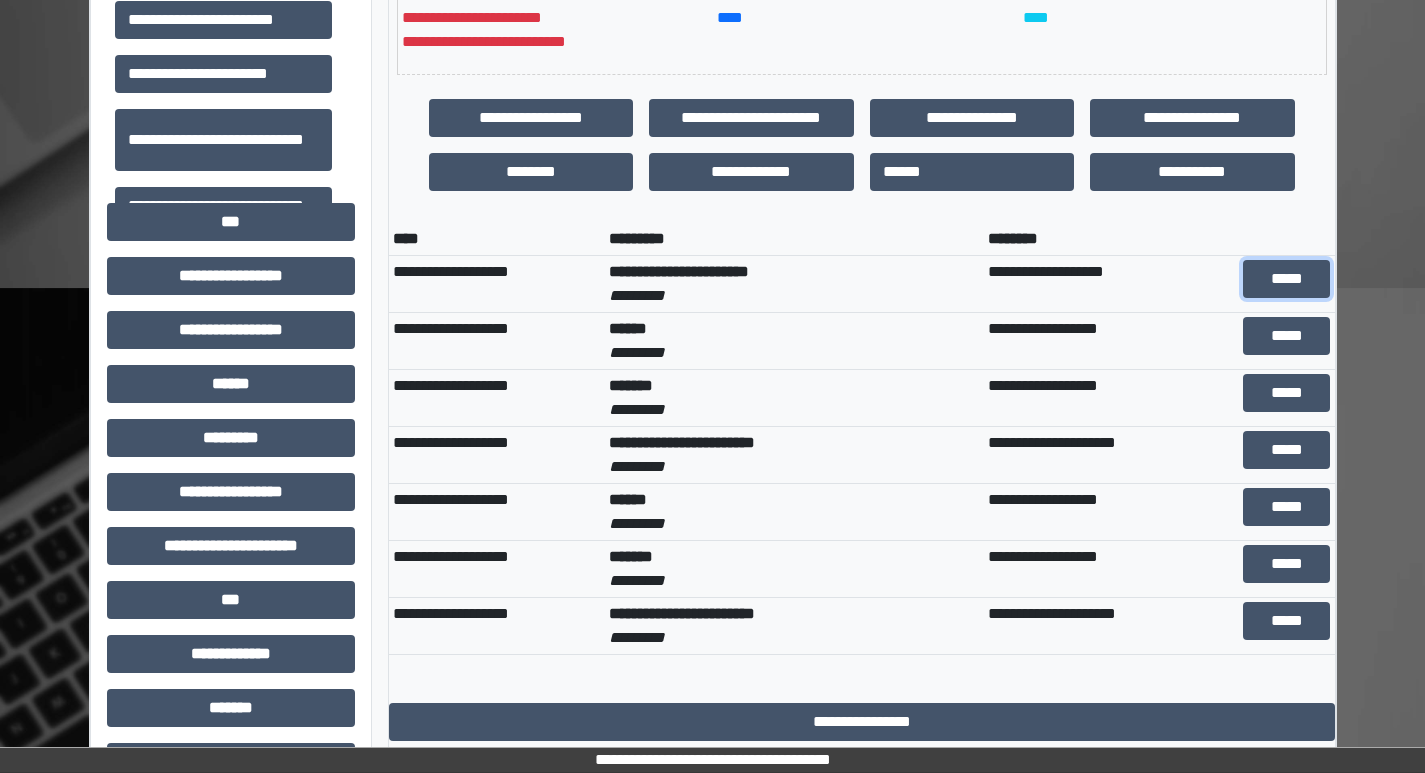 scroll, scrollTop: 600, scrollLeft: 0, axis: vertical 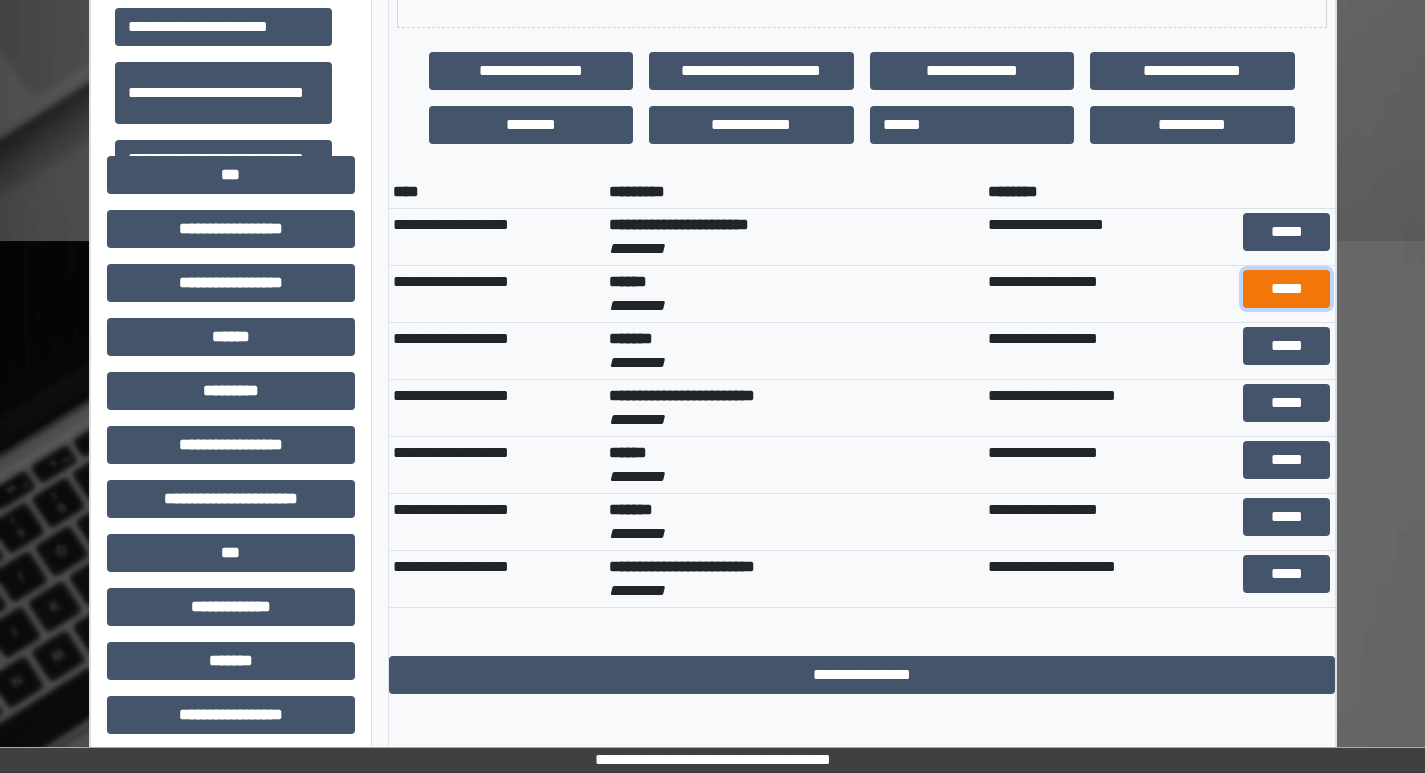 click on "*****" at bounding box center (1286, 289) 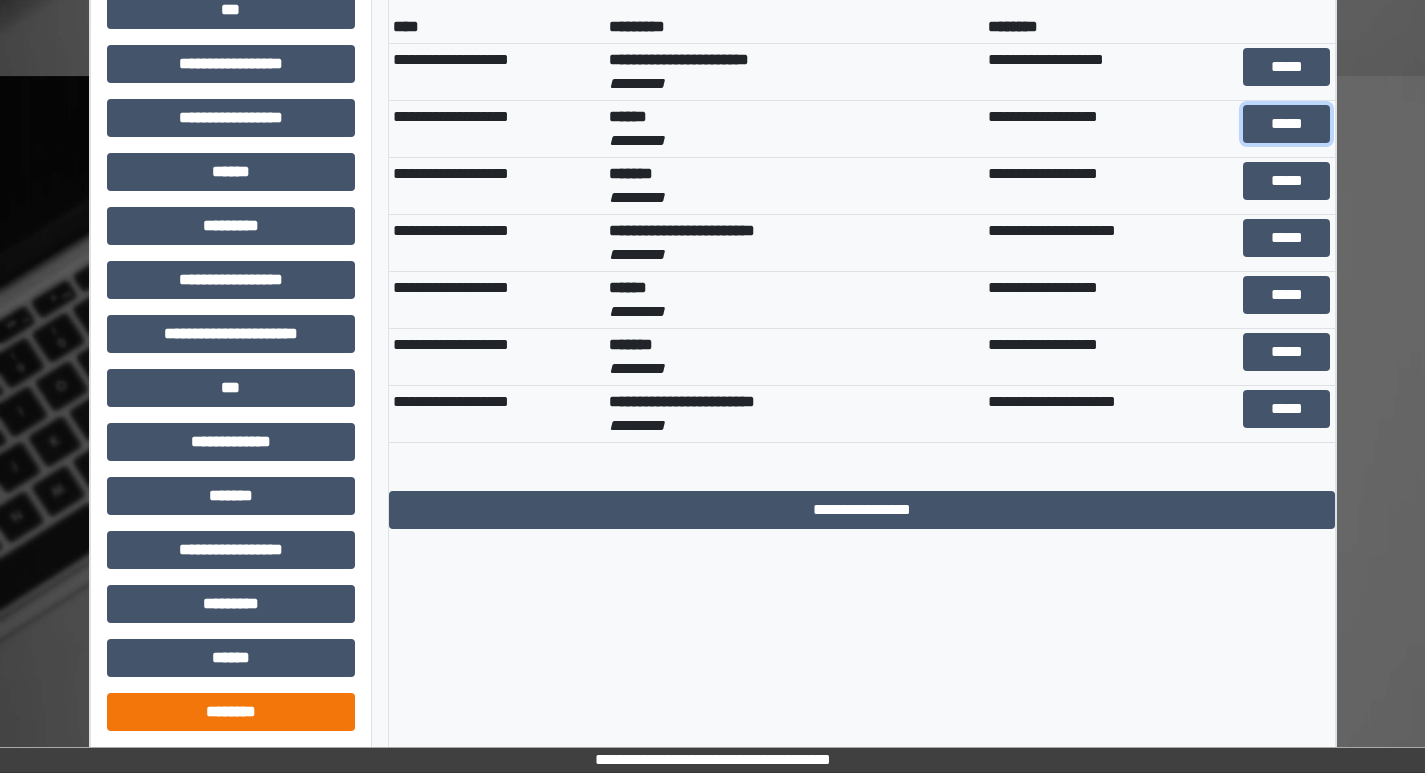 scroll, scrollTop: 800, scrollLeft: 0, axis: vertical 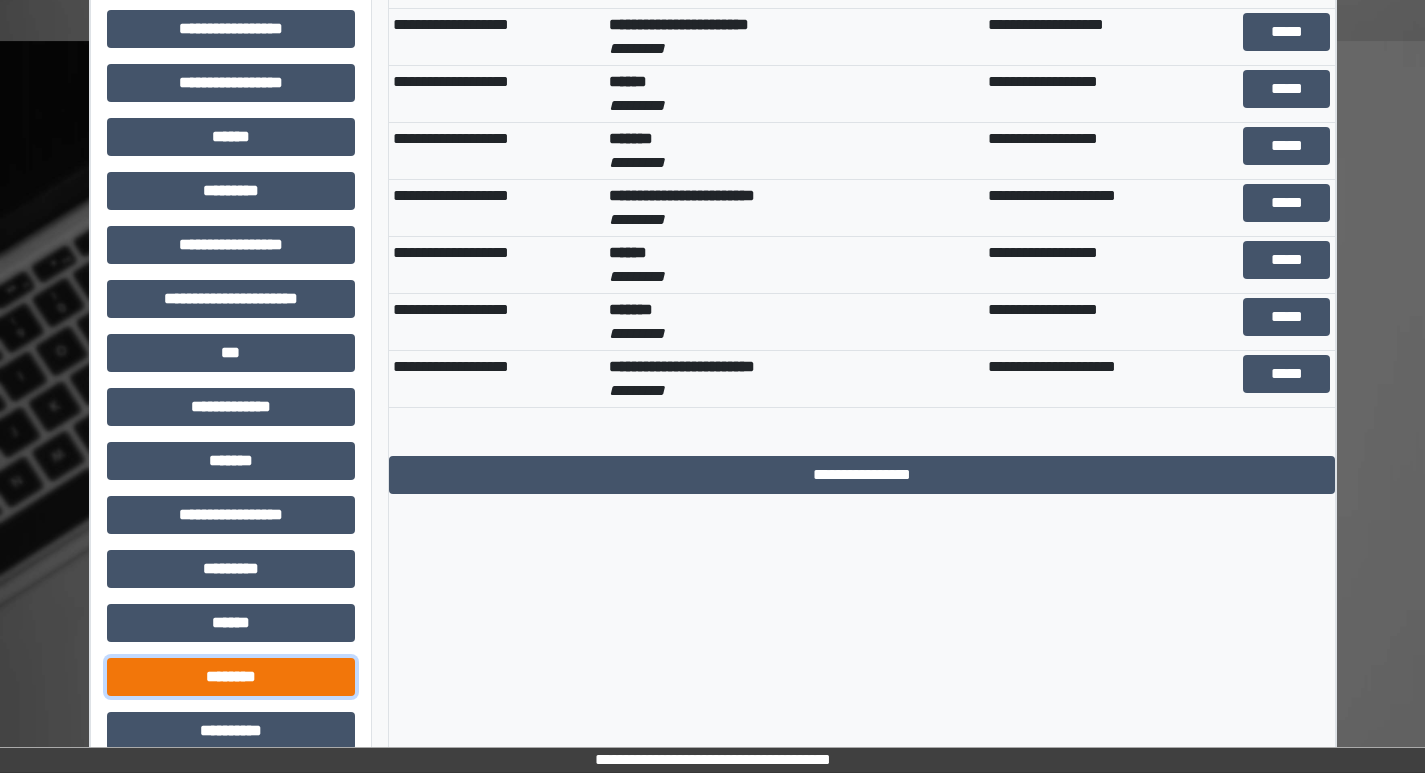 click on "********" at bounding box center [231, 677] 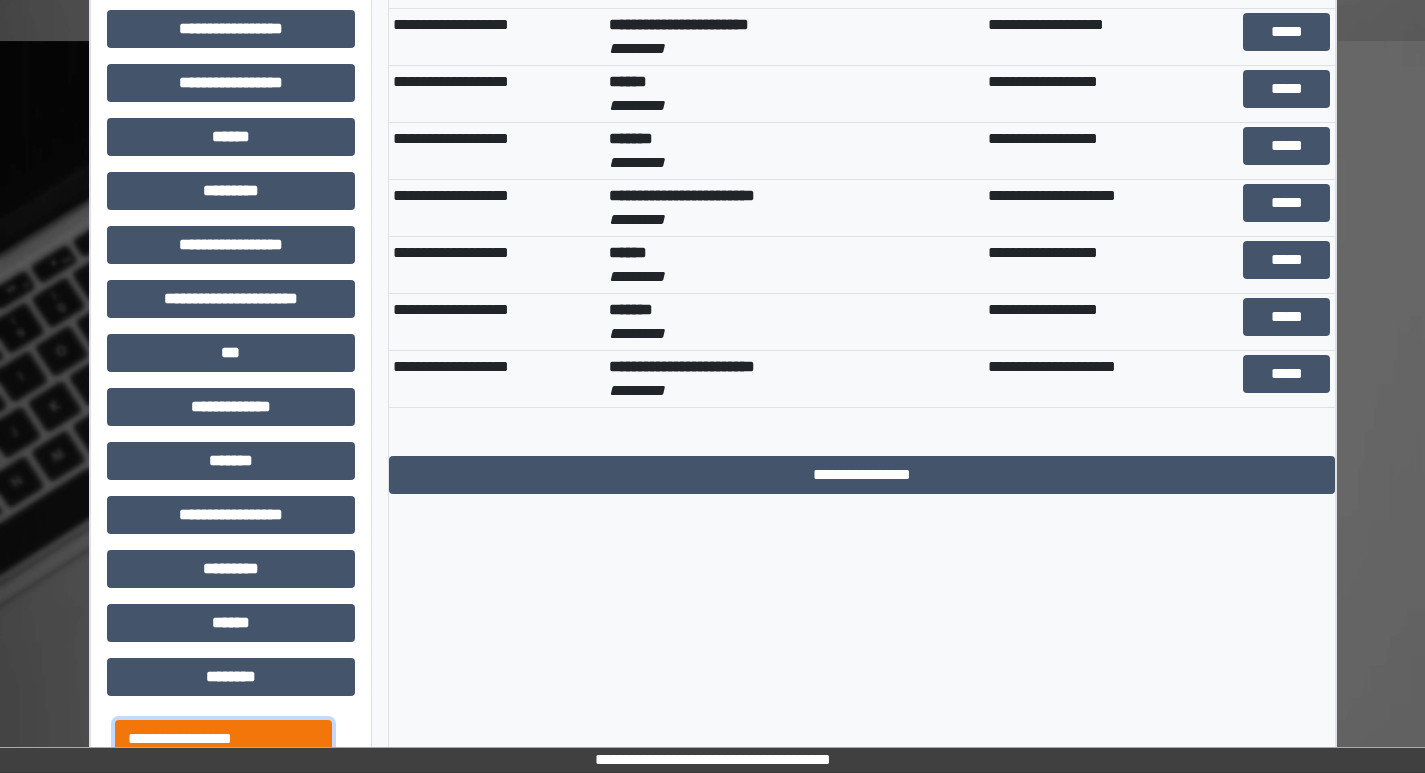 click on "**********" at bounding box center [223, 739] 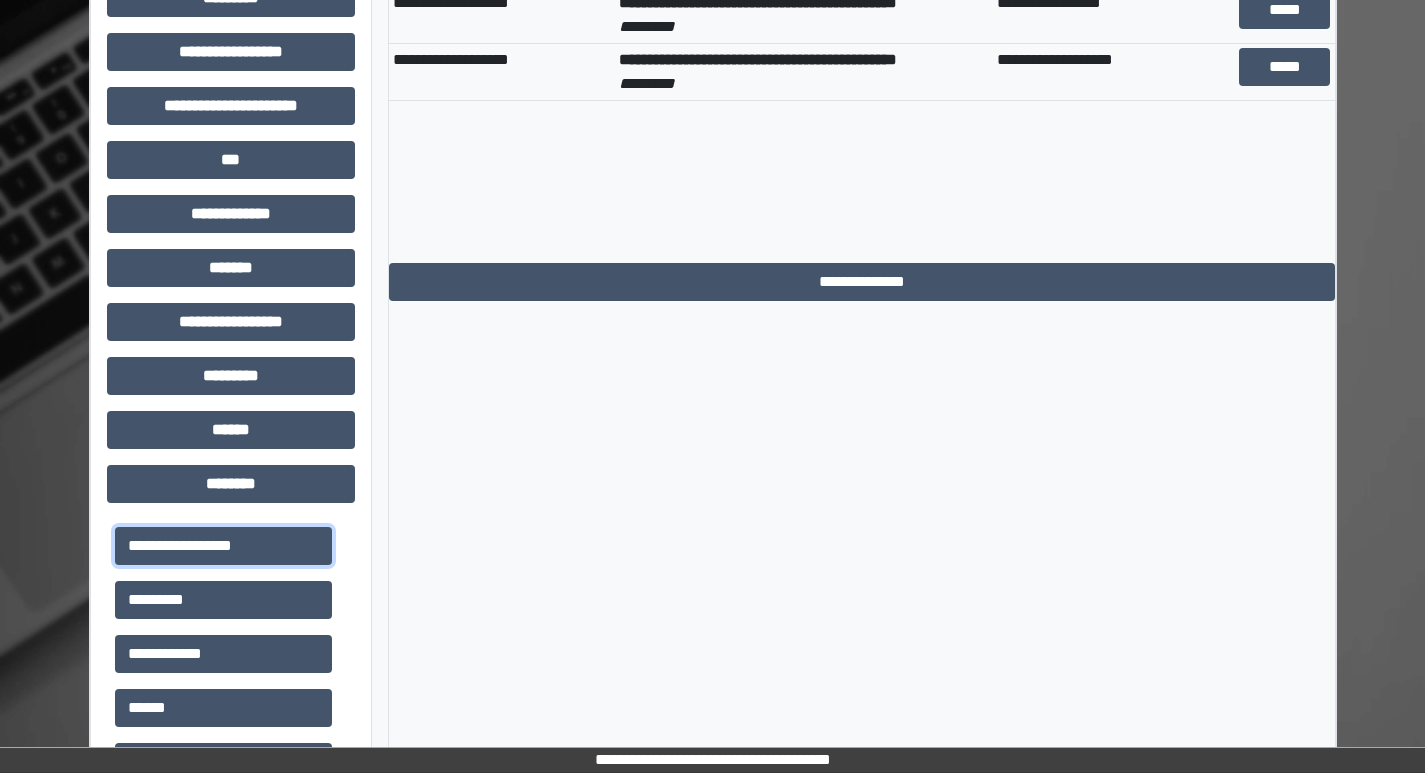 scroll, scrollTop: 1000, scrollLeft: 0, axis: vertical 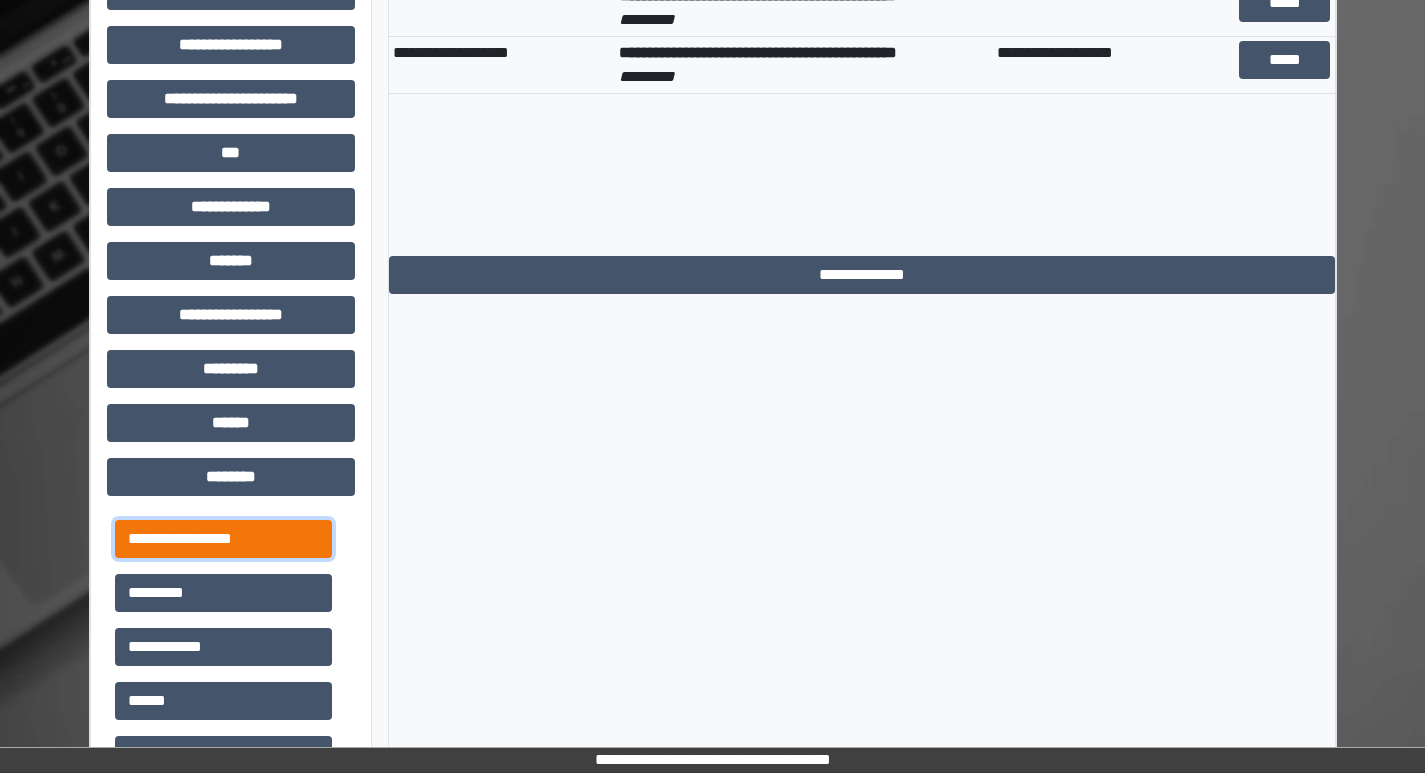 click on "**********" at bounding box center (223, 539) 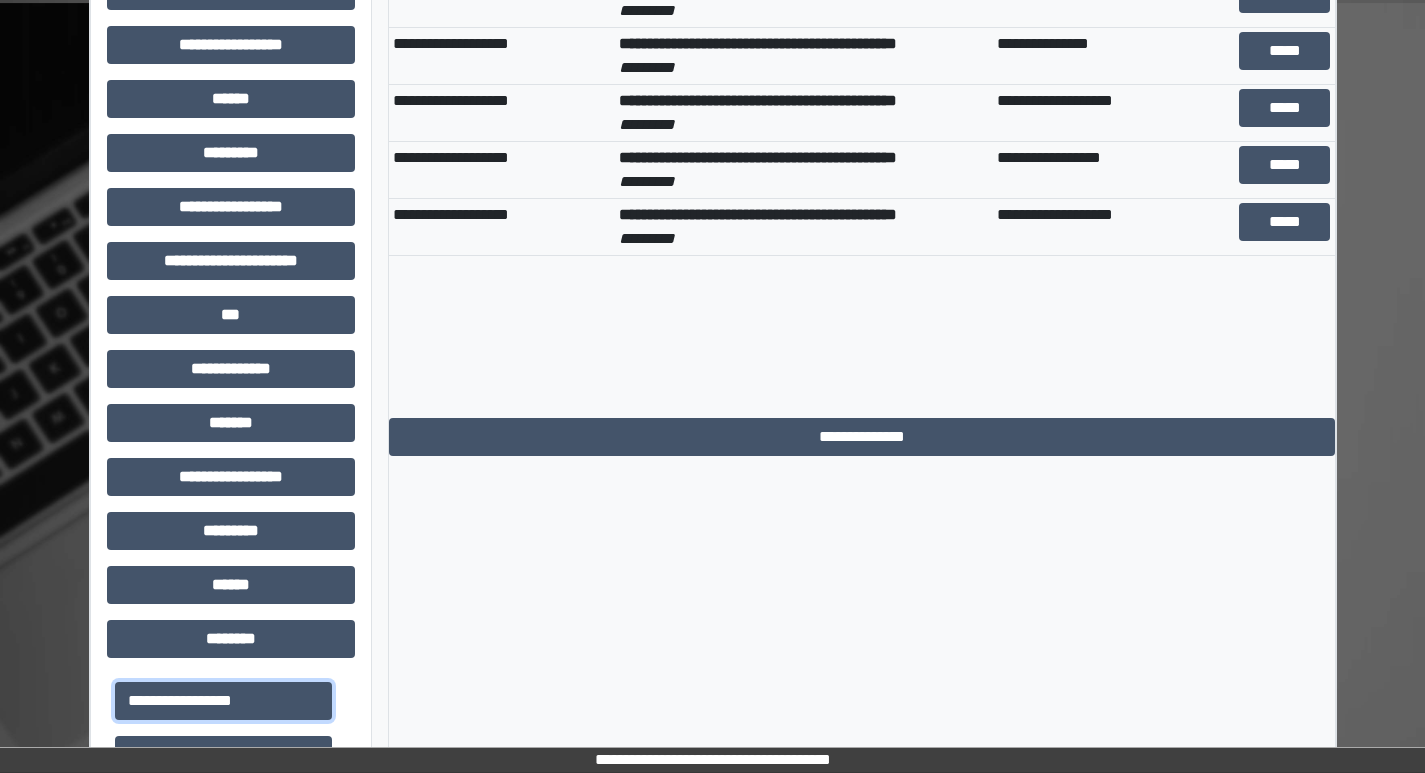 scroll, scrollTop: 900, scrollLeft: 0, axis: vertical 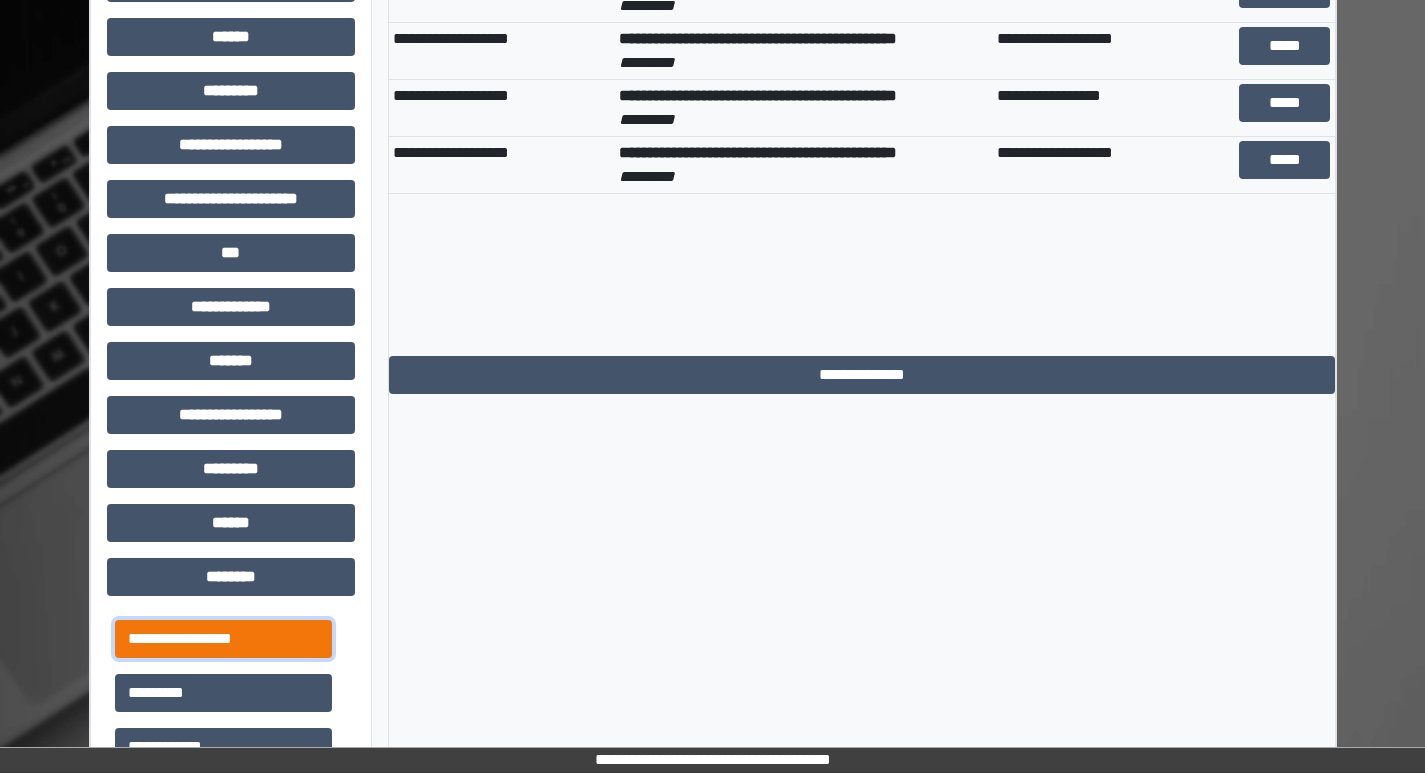click on "**********" at bounding box center [223, 639] 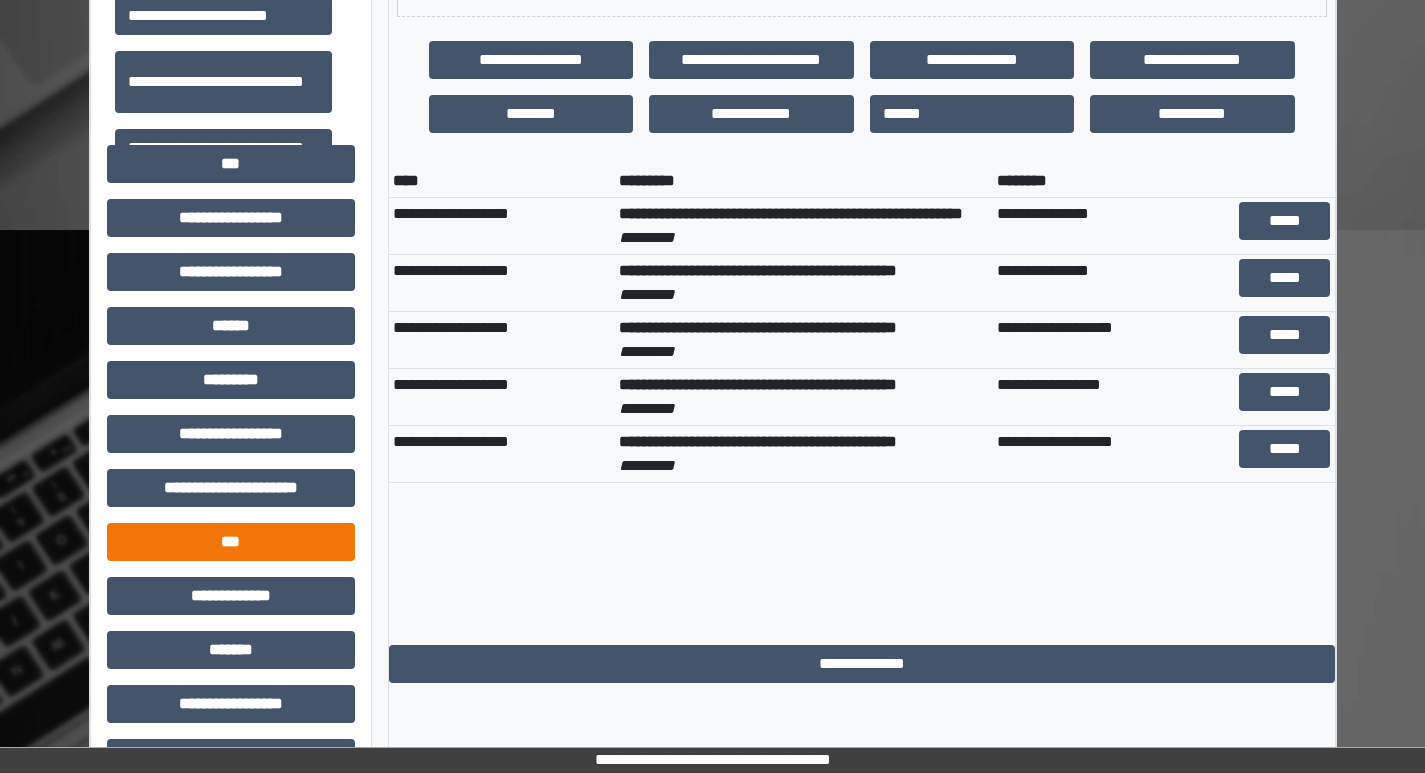 scroll, scrollTop: 600, scrollLeft: 0, axis: vertical 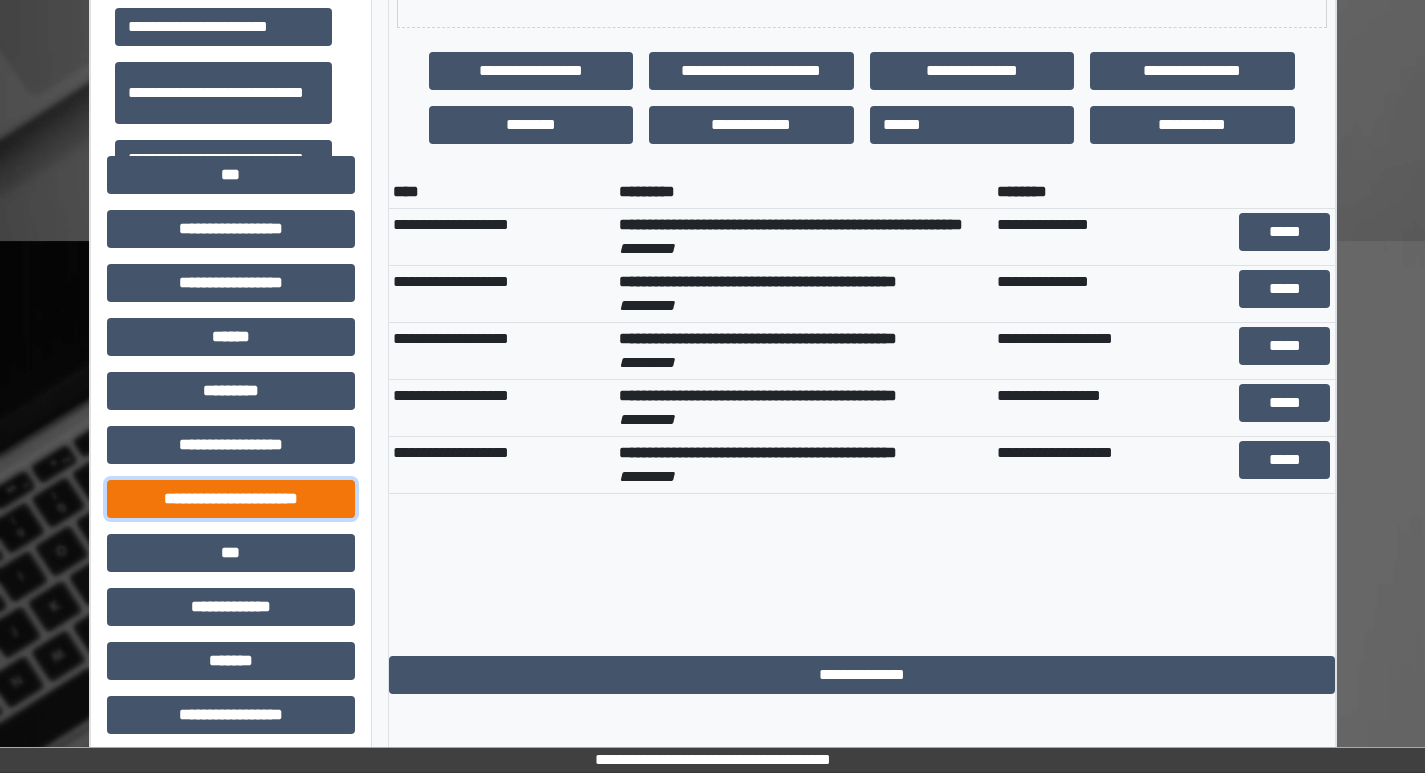 click on "**********" at bounding box center (231, 499) 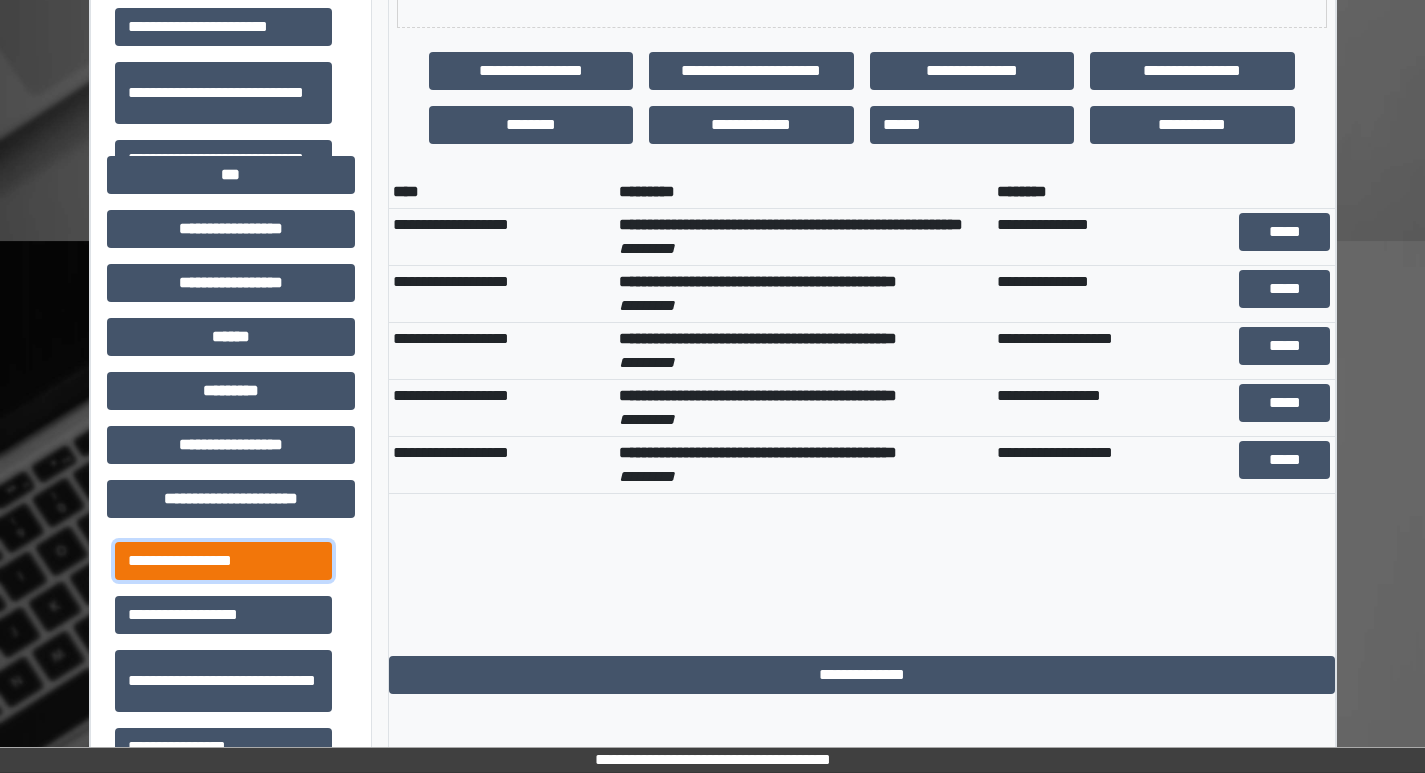 click on "**********" at bounding box center [223, 561] 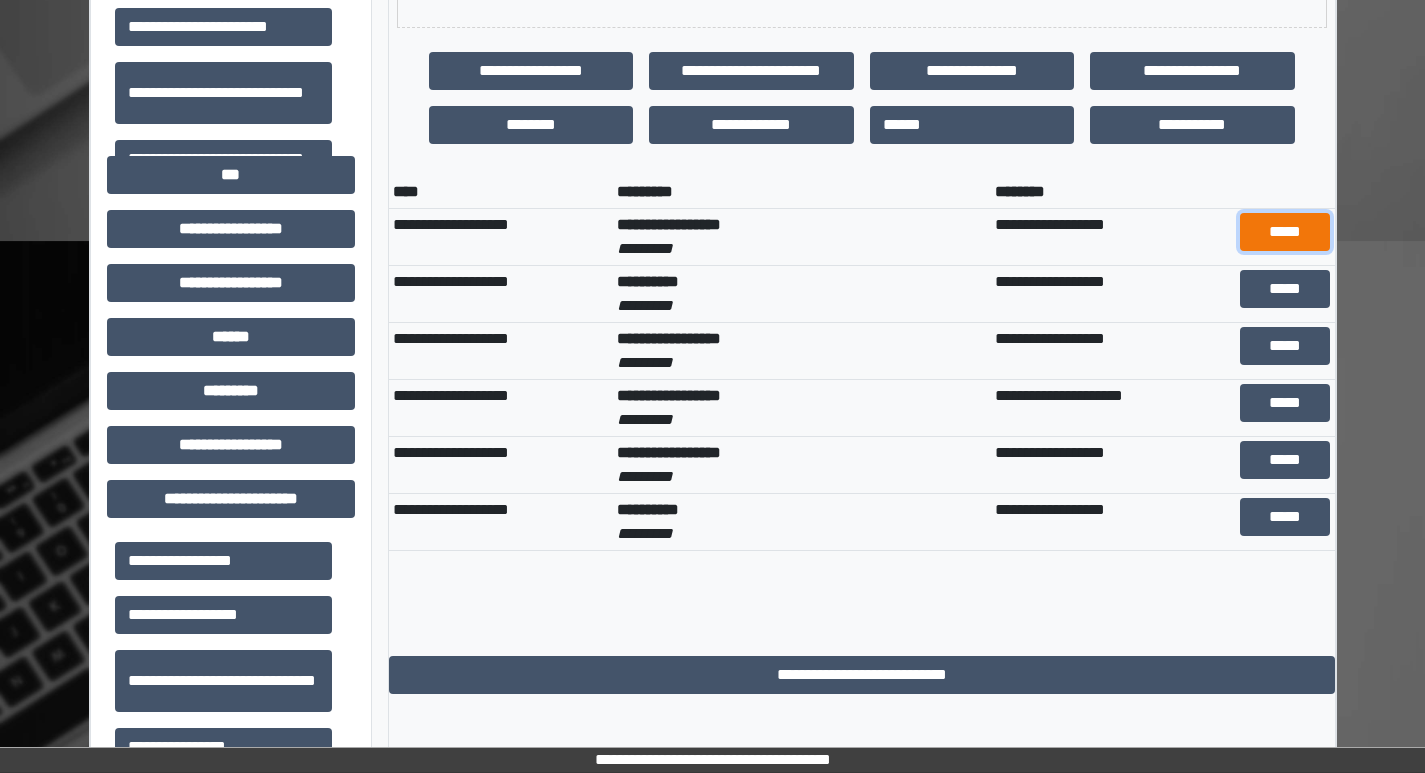 click on "*****" at bounding box center [1285, 232] 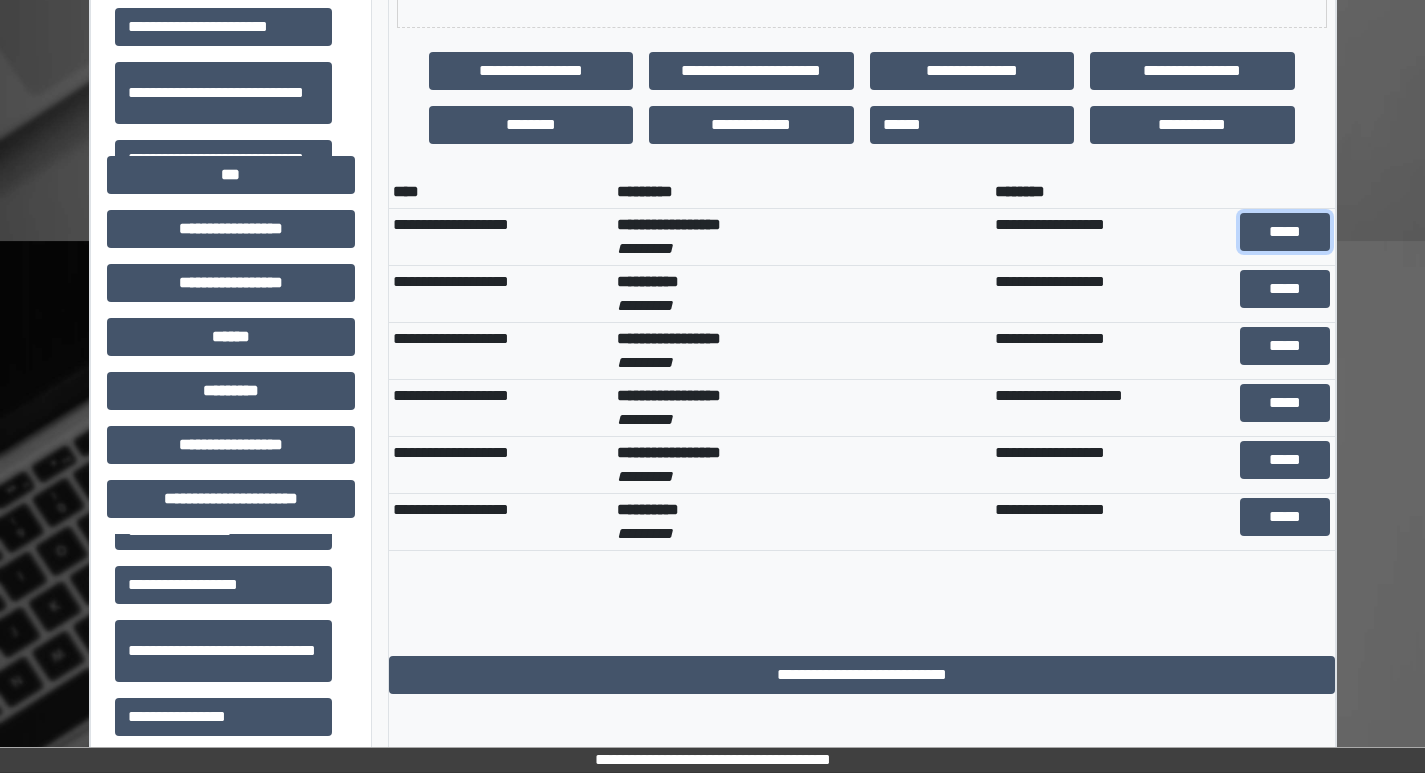 scroll, scrollTop: 46, scrollLeft: 0, axis: vertical 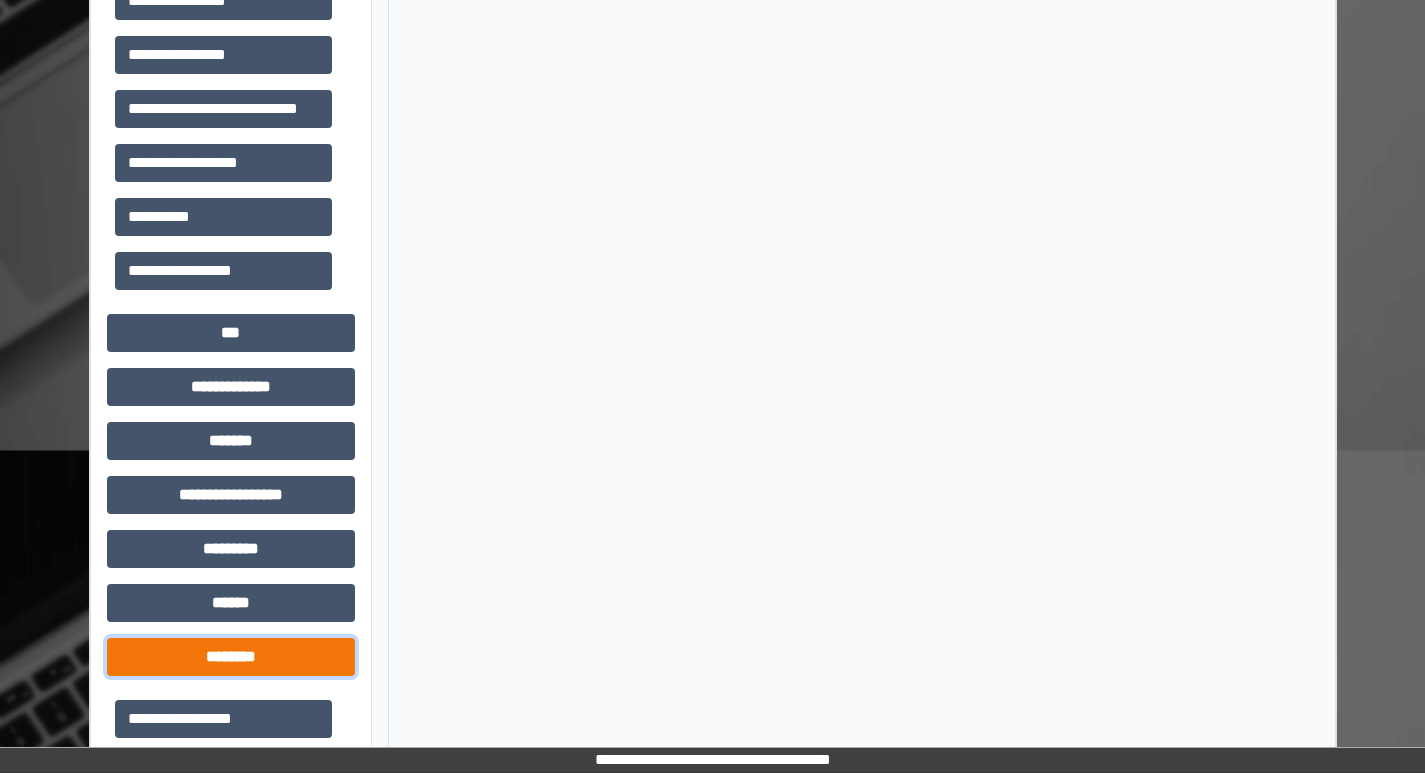 click on "********" at bounding box center [231, 657] 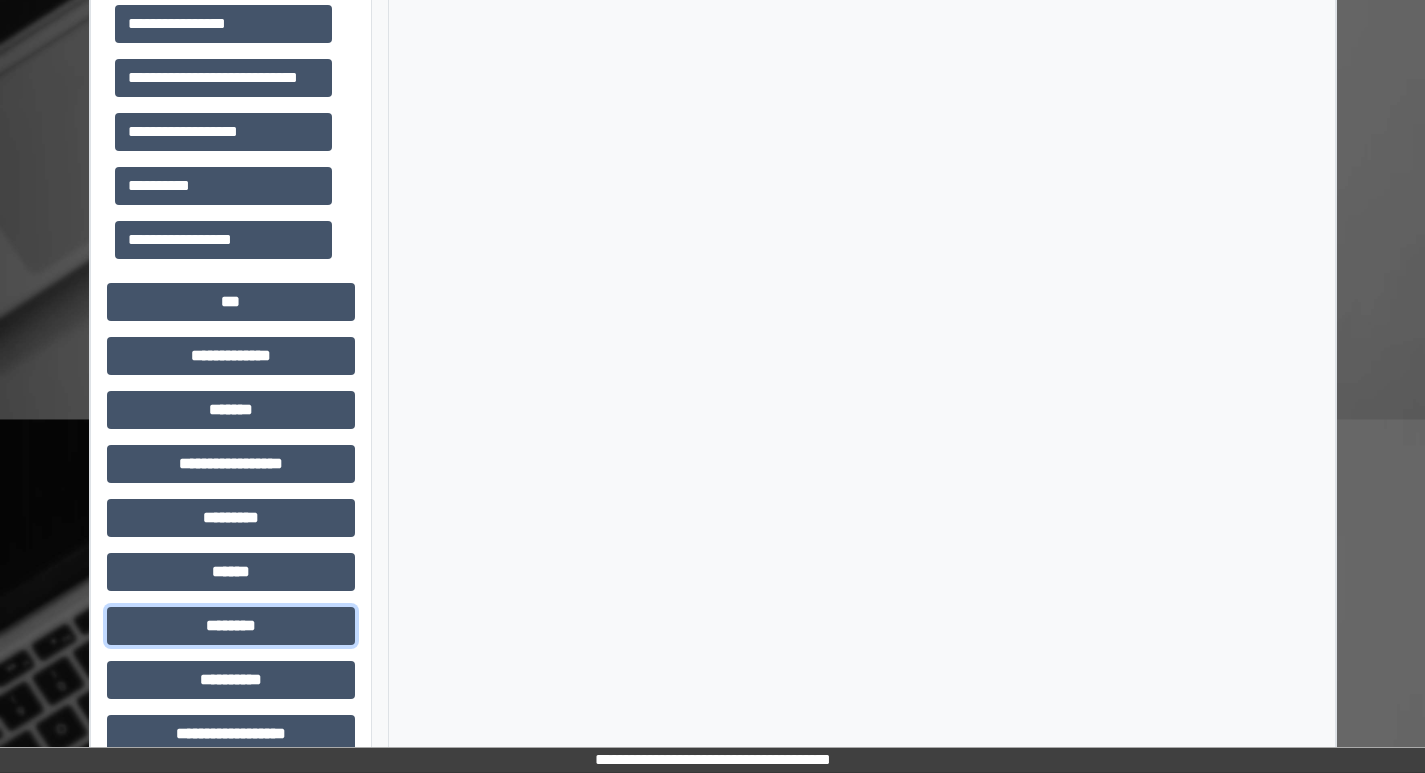 scroll, scrollTop: 1361, scrollLeft: 0, axis: vertical 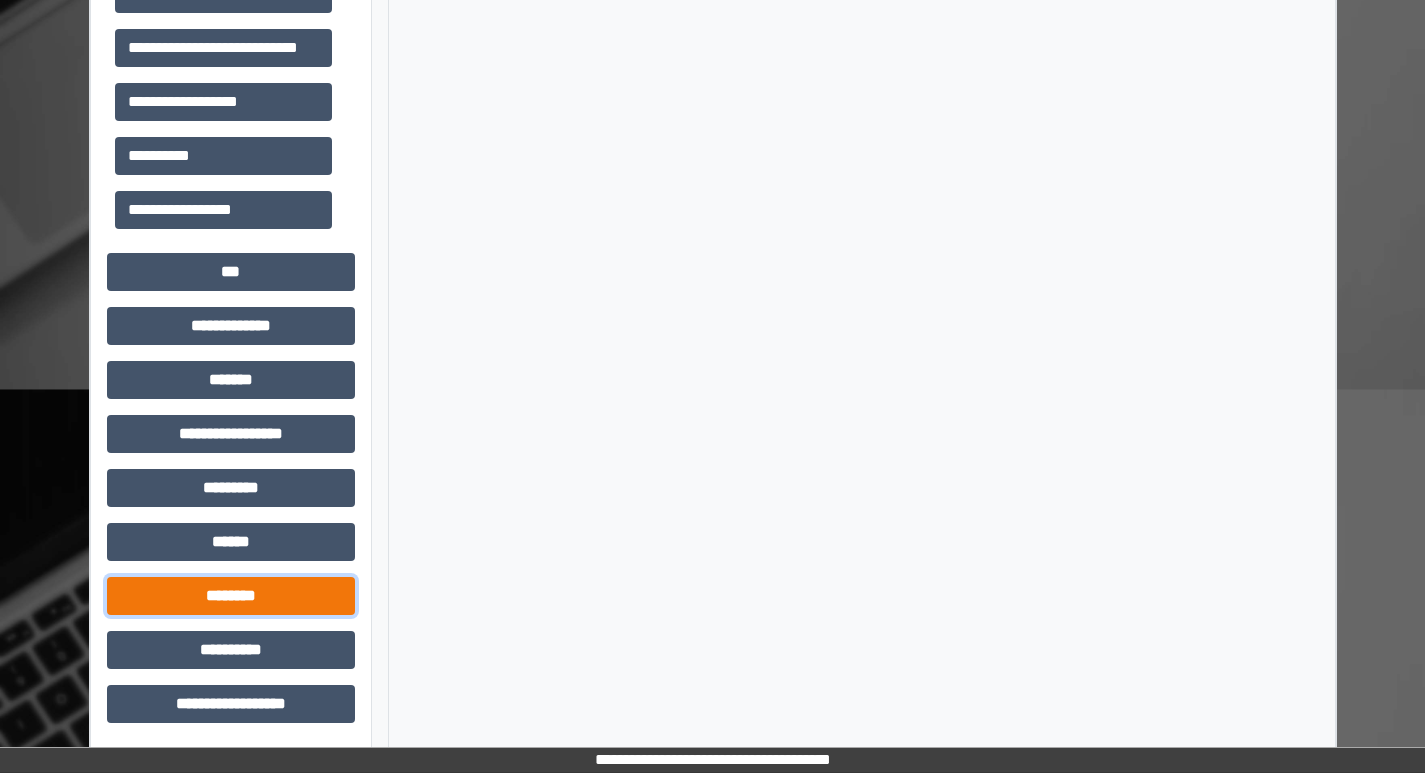 click on "********" at bounding box center (231, 596) 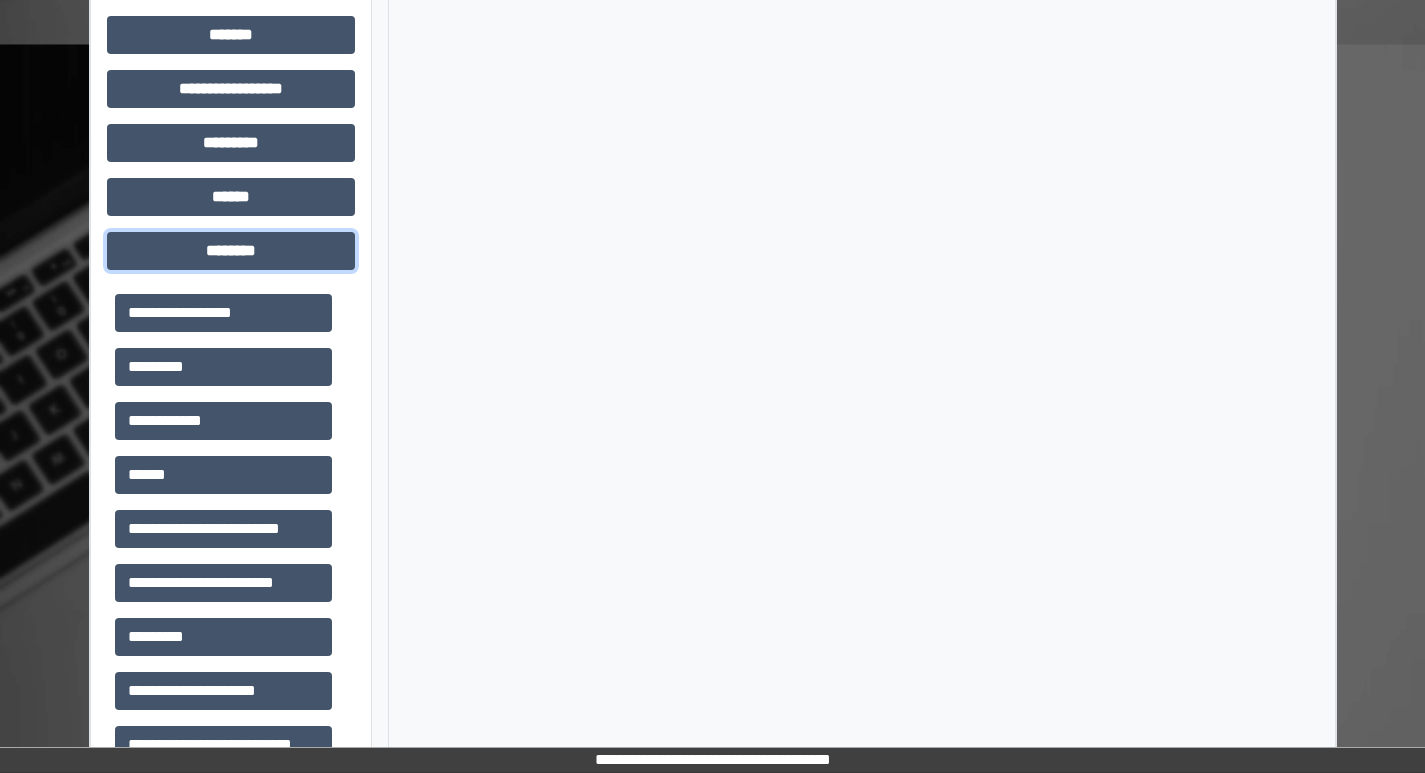 scroll, scrollTop: 1841, scrollLeft: 0, axis: vertical 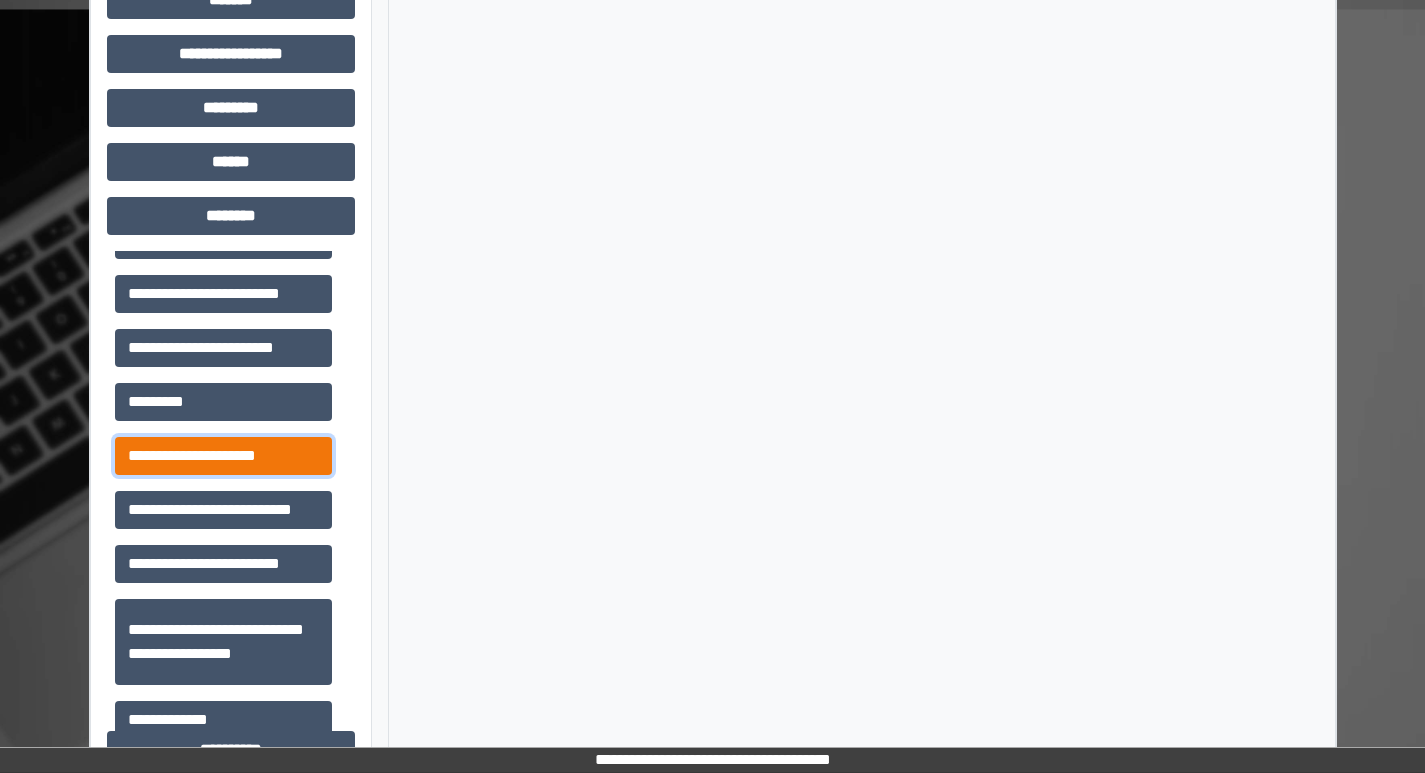 click on "**********" at bounding box center (223, 456) 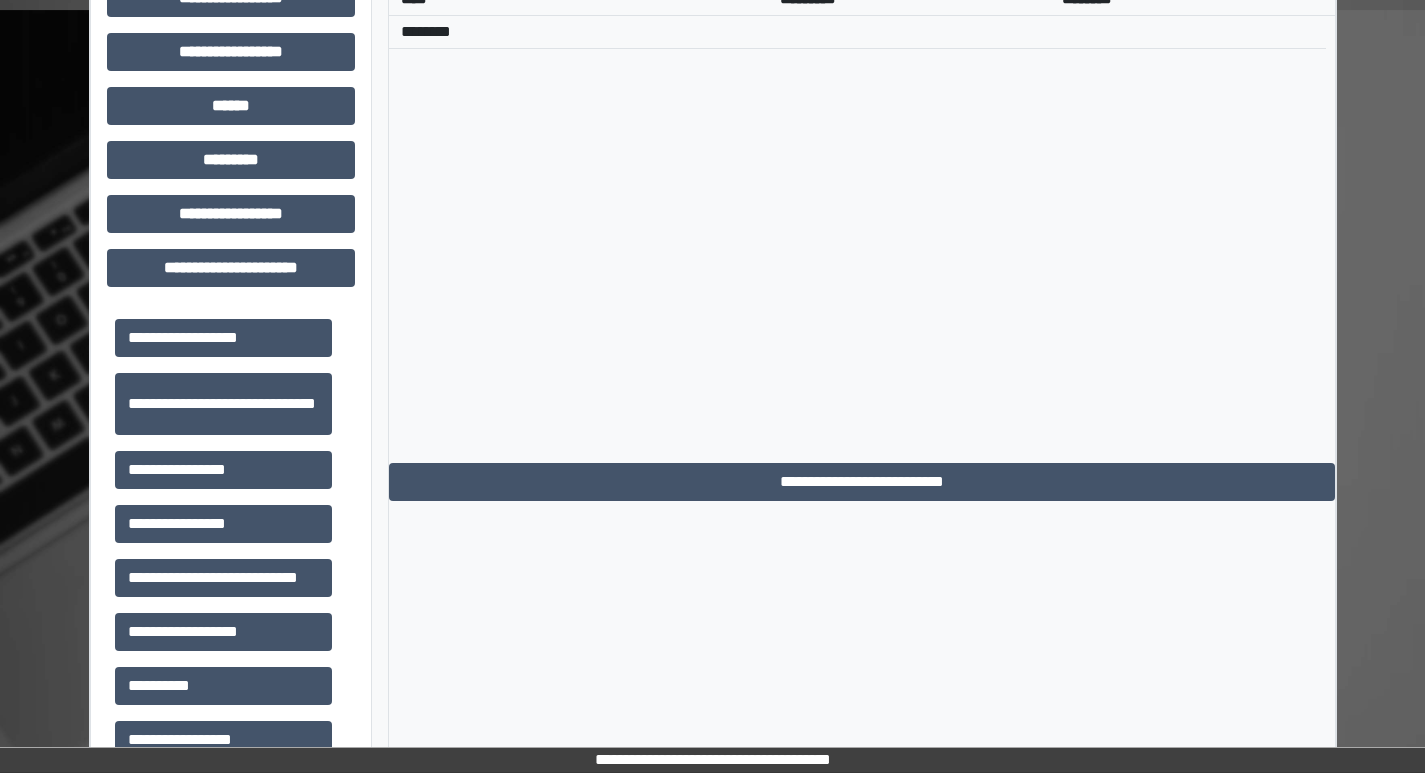 scroll, scrollTop: 541, scrollLeft: 0, axis: vertical 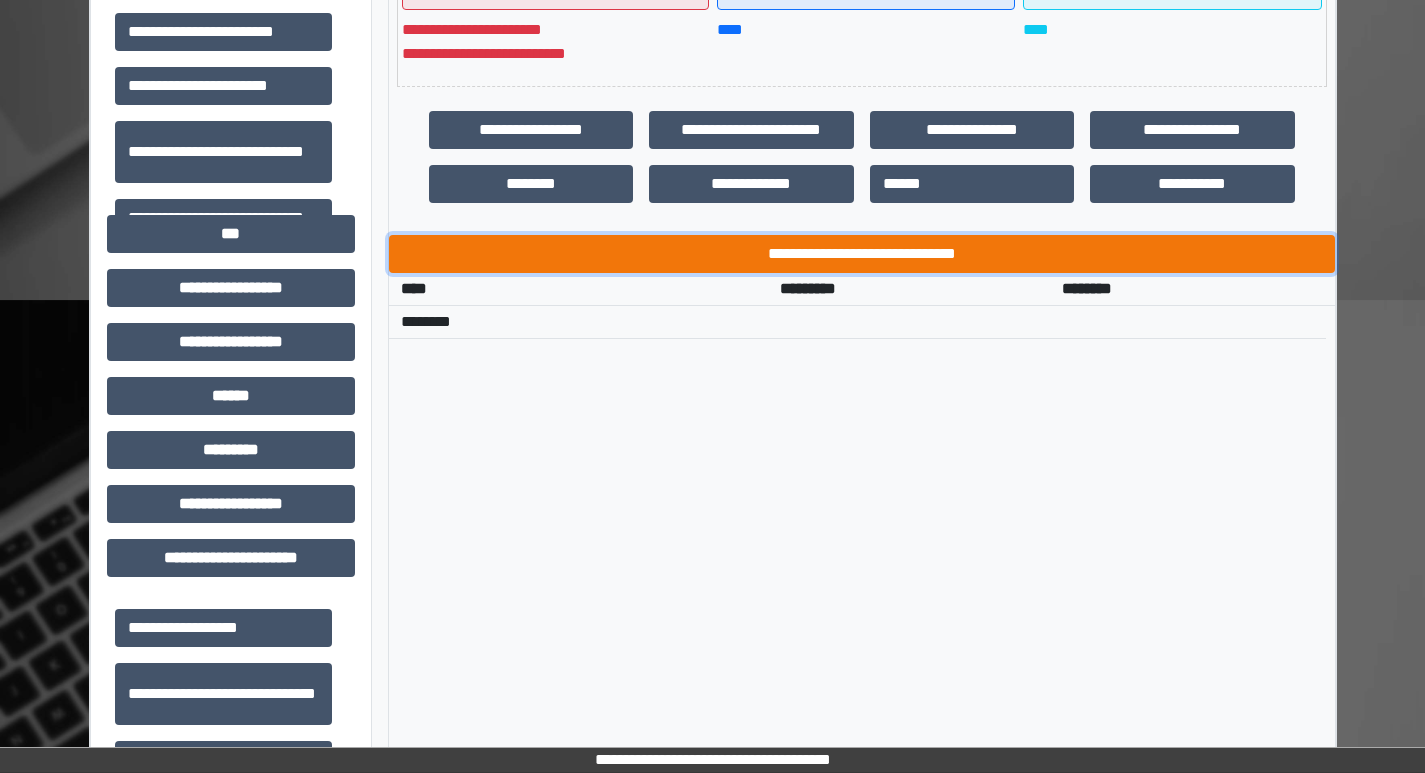 click on "**********" at bounding box center [862, 254] 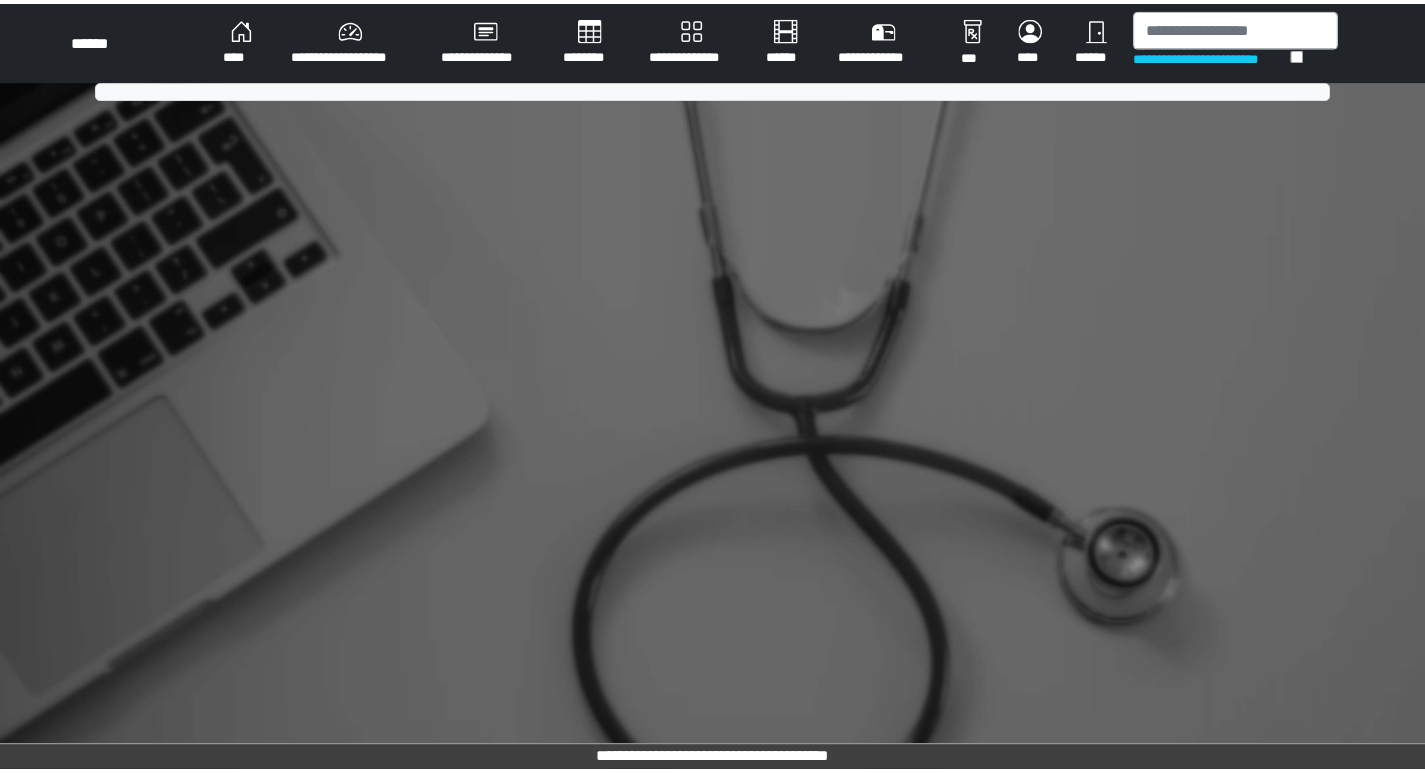 scroll, scrollTop: 0, scrollLeft: 0, axis: both 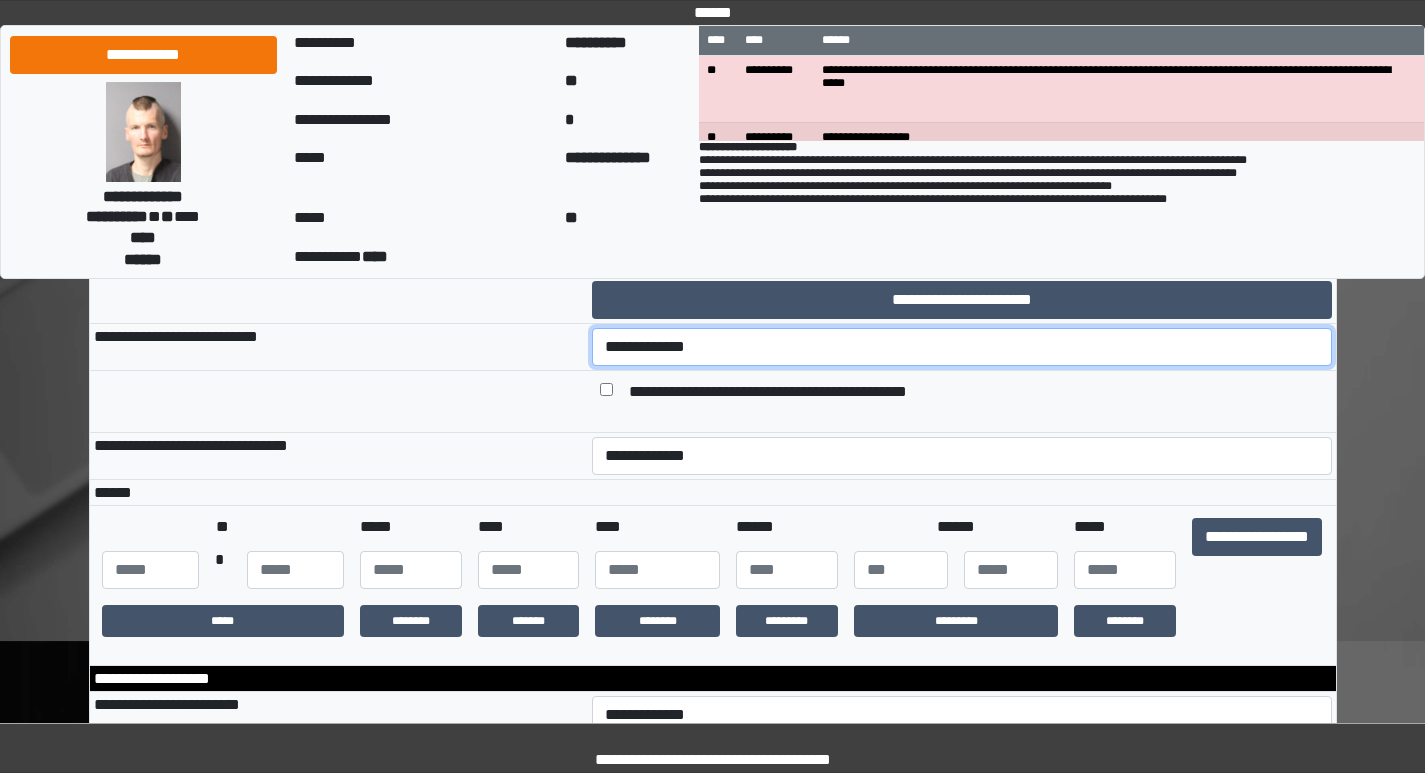 click on "**********" at bounding box center [962, 347] 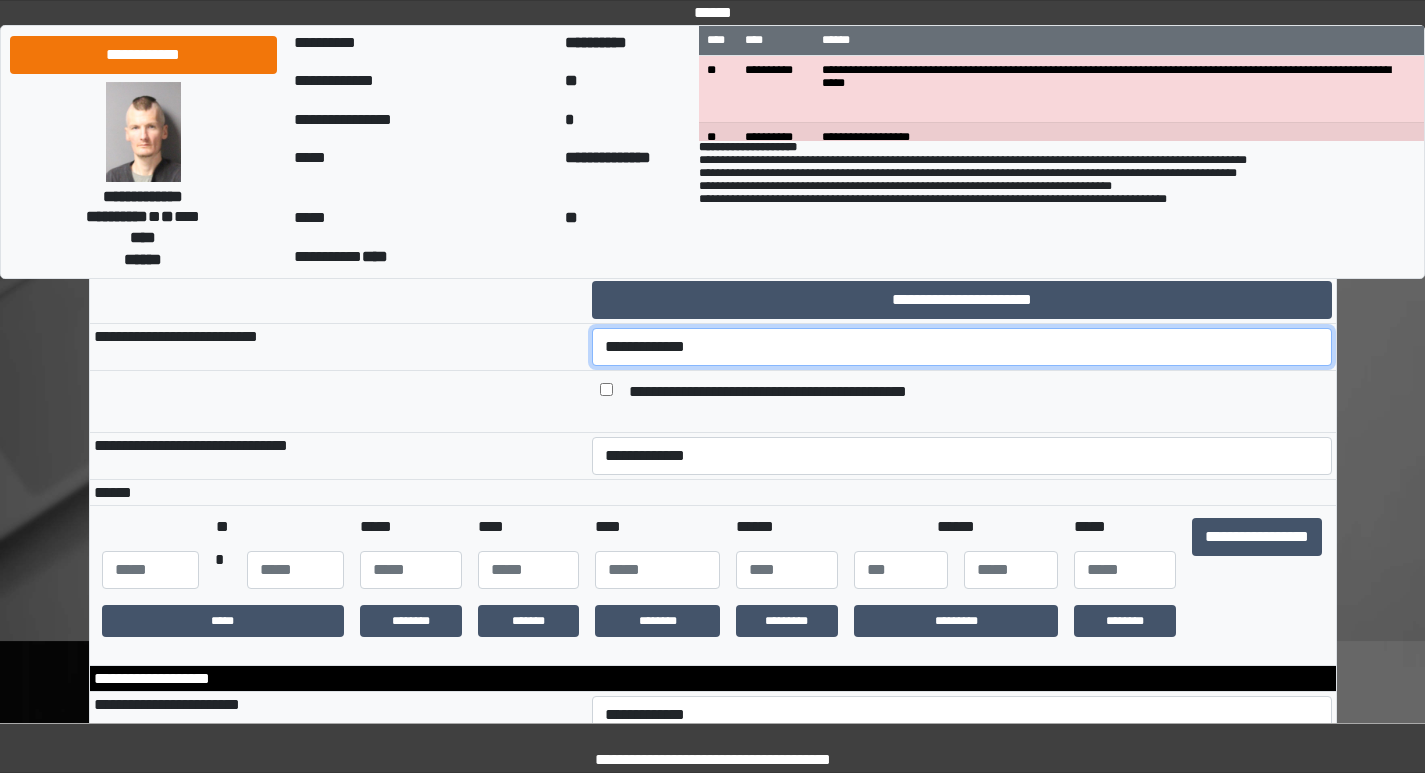 select on "*" 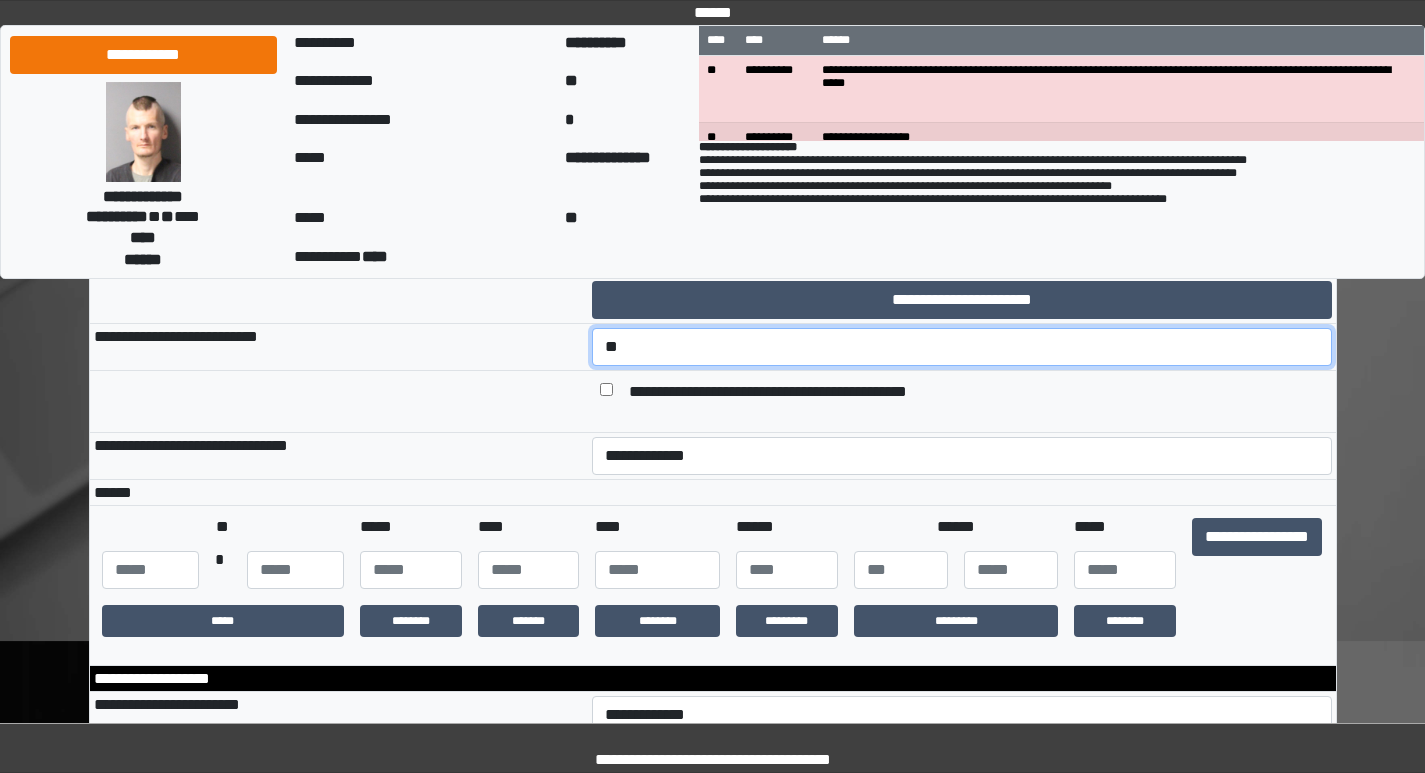 click on "**********" at bounding box center (962, 347) 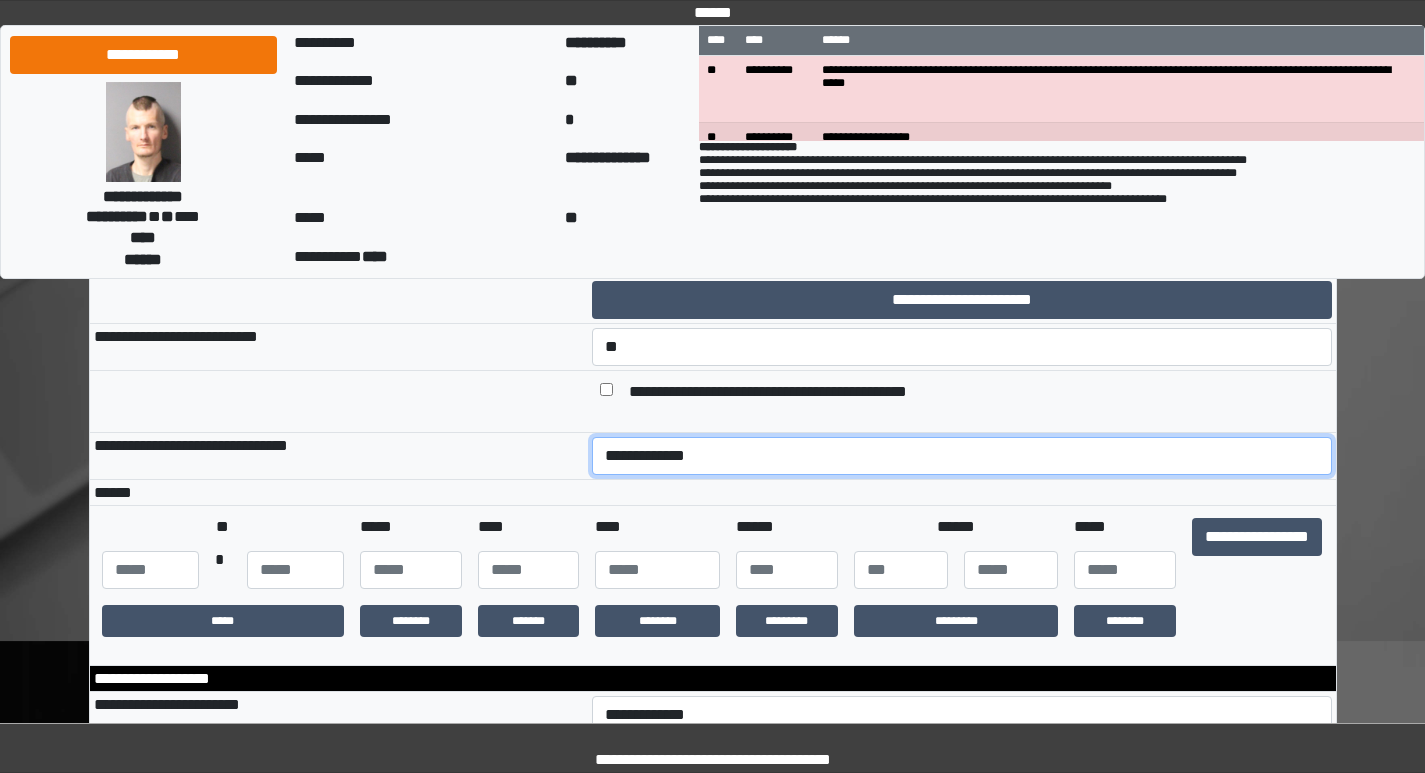 click on "**********" at bounding box center (962, 456) 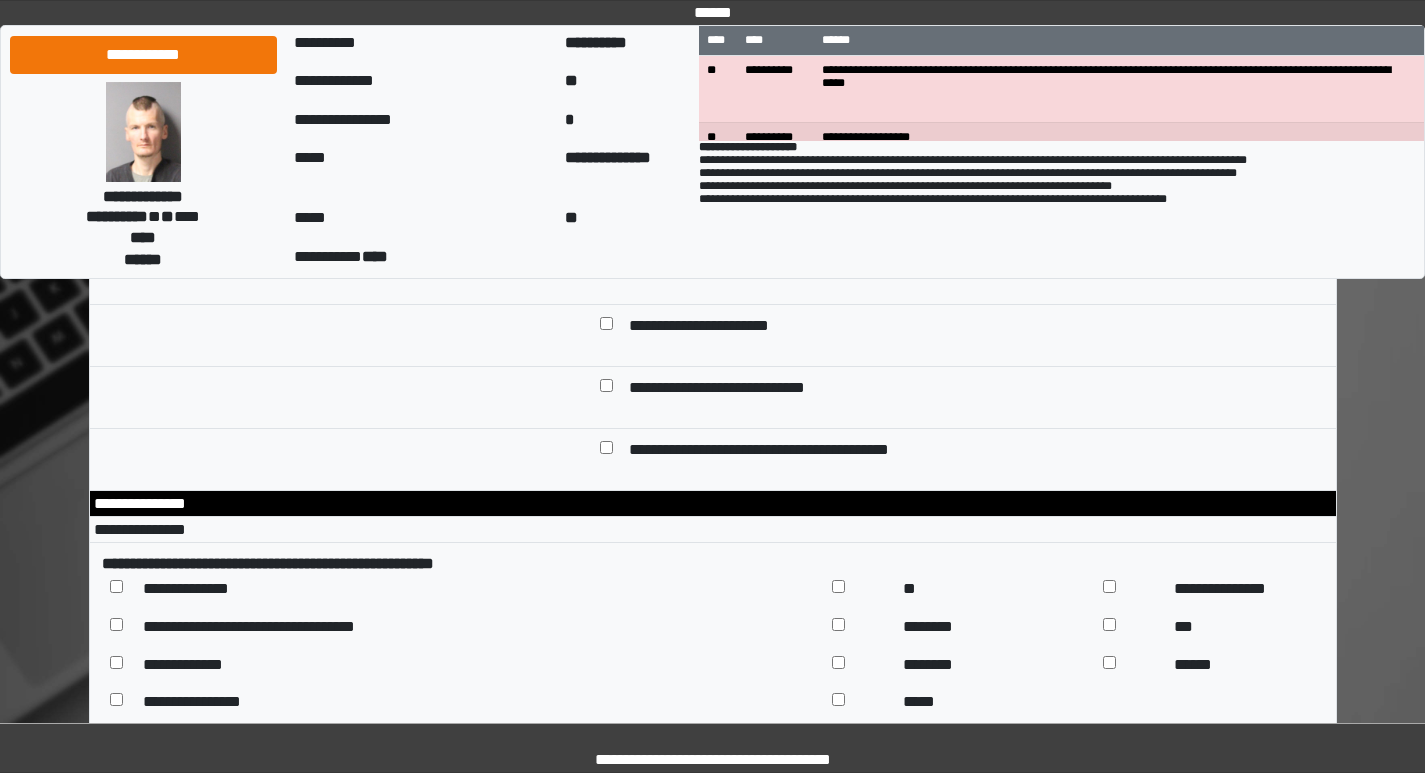 scroll, scrollTop: 8900, scrollLeft: 0, axis: vertical 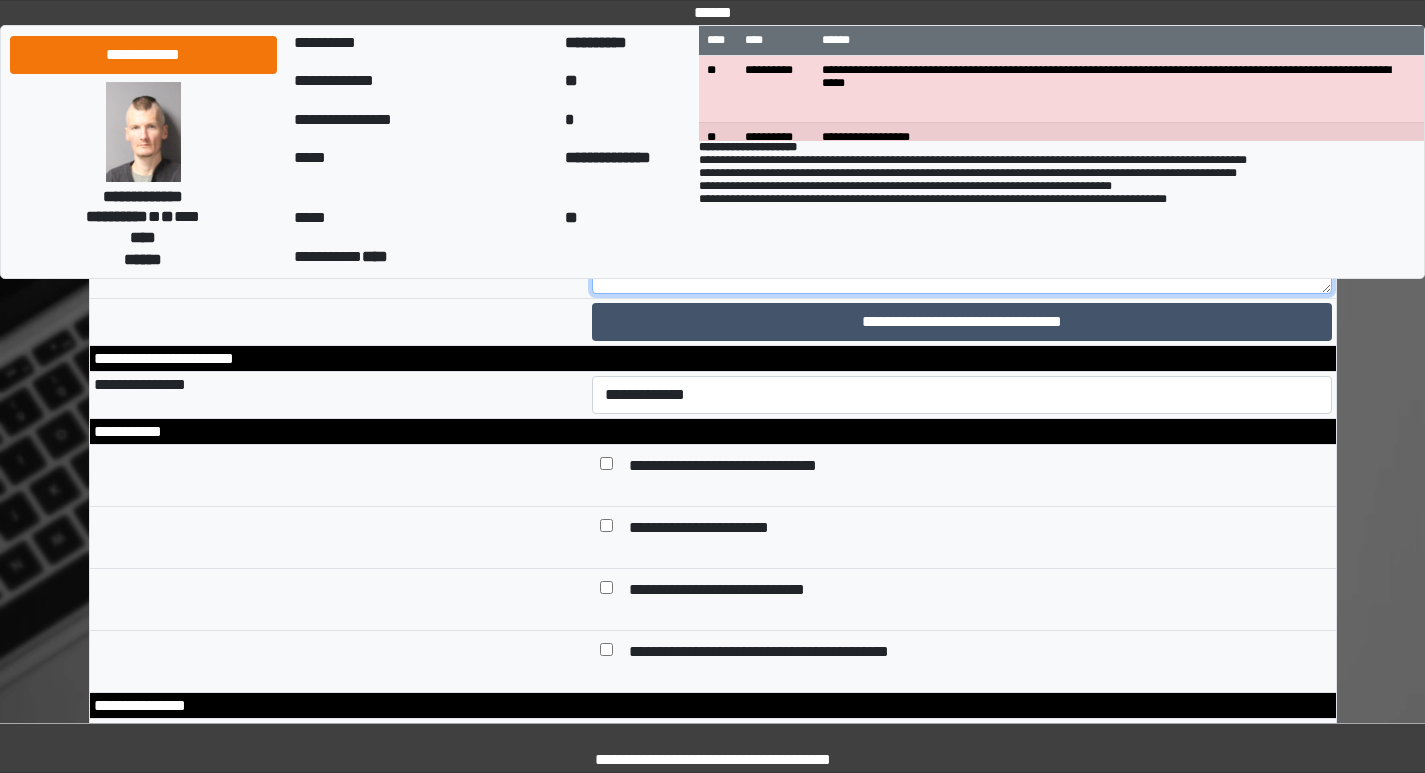 click at bounding box center (962, 239) 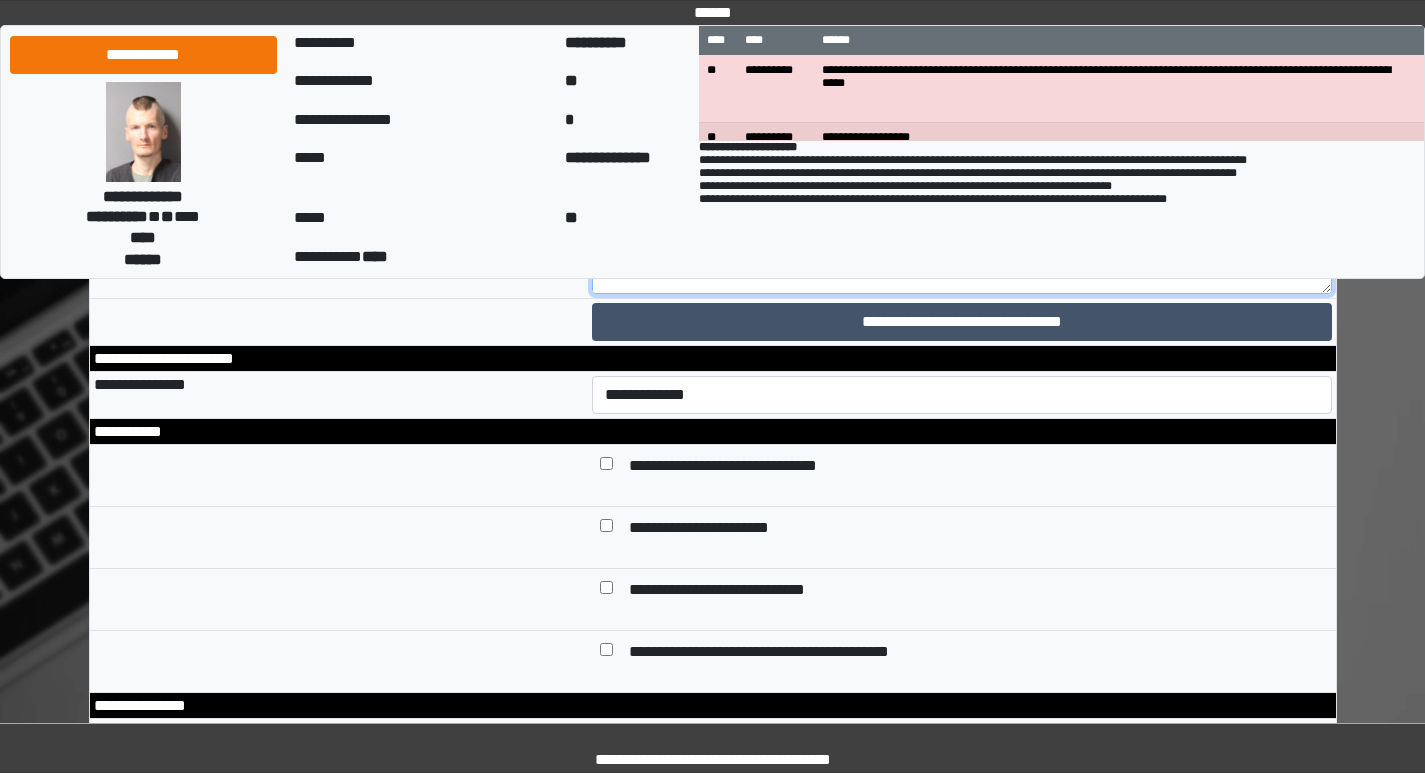 scroll, scrollTop: 569, scrollLeft: 0, axis: vertical 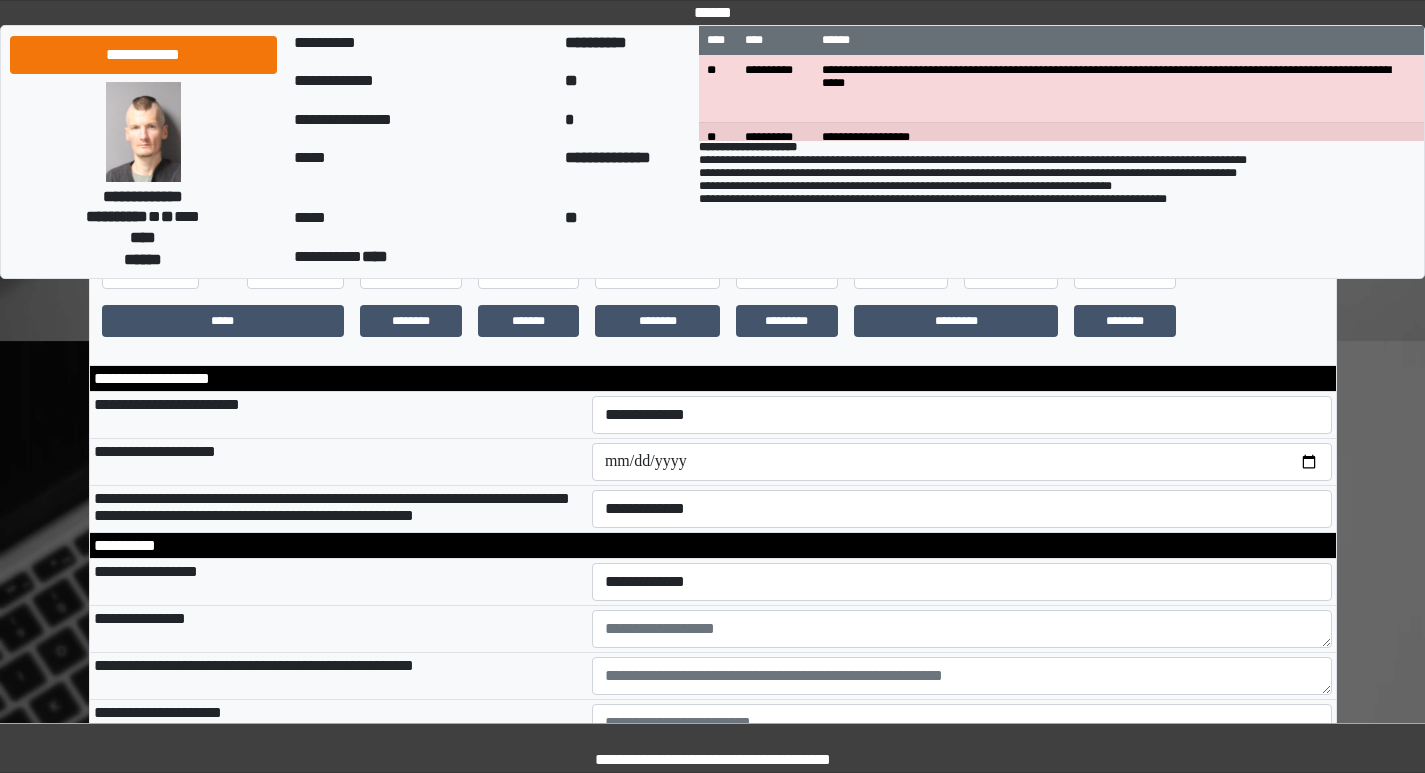 type on "**********" 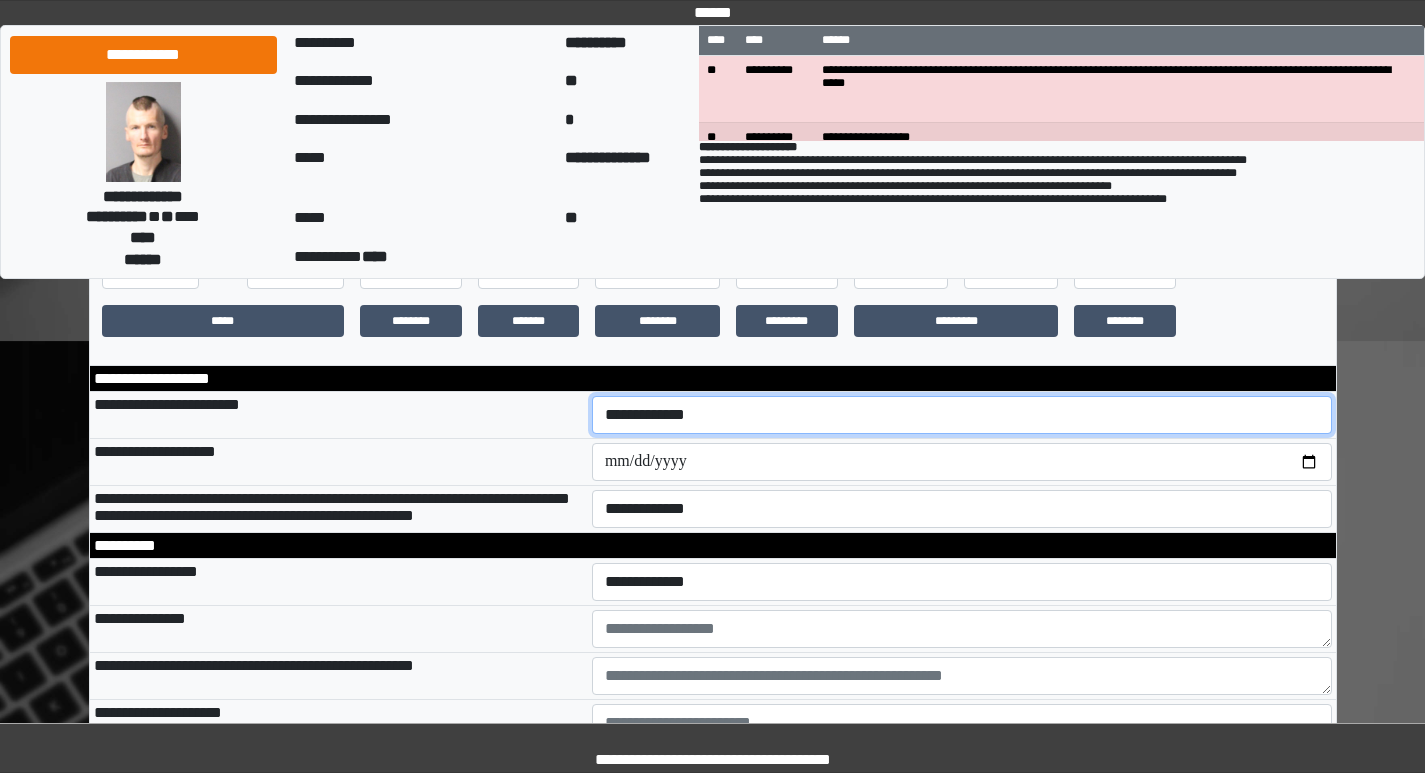 click on "**********" at bounding box center (962, 415) 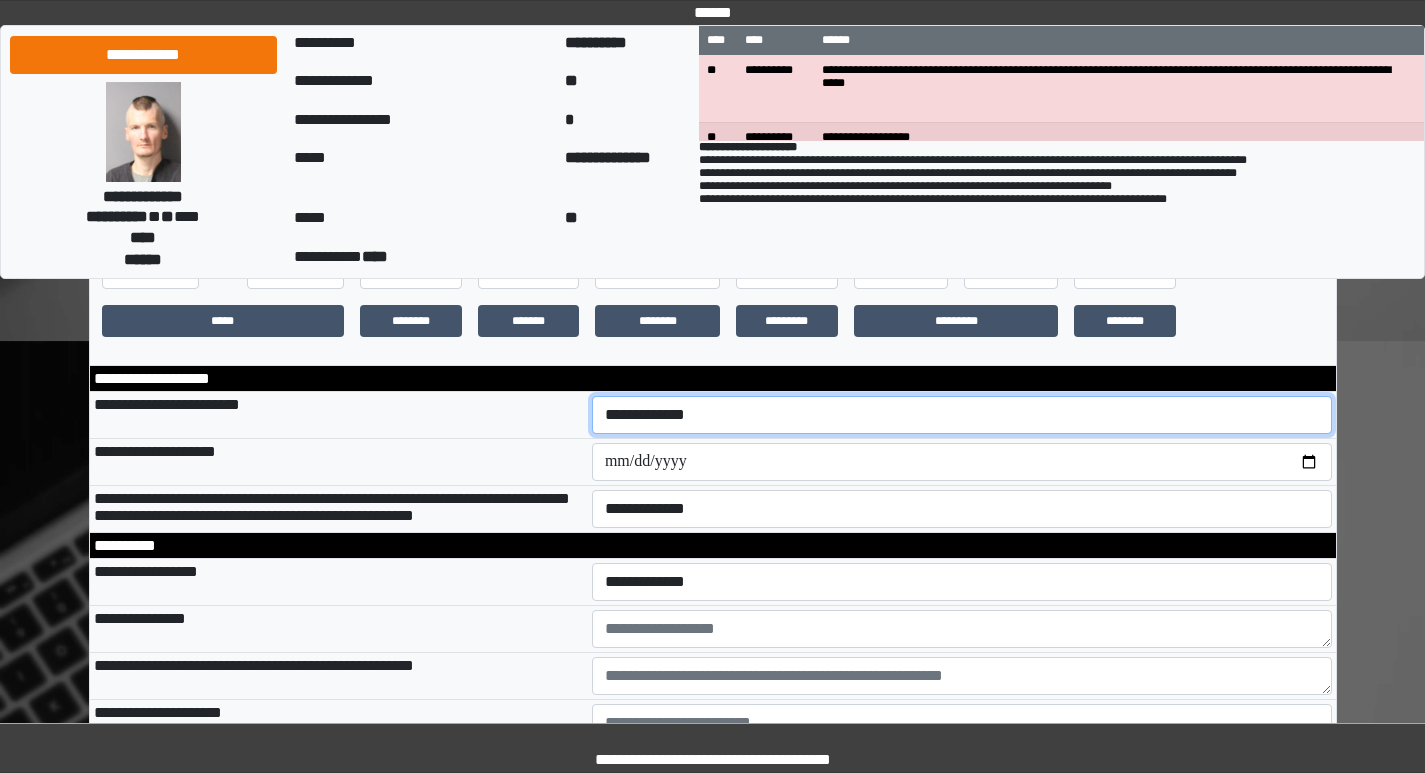 select on "***" 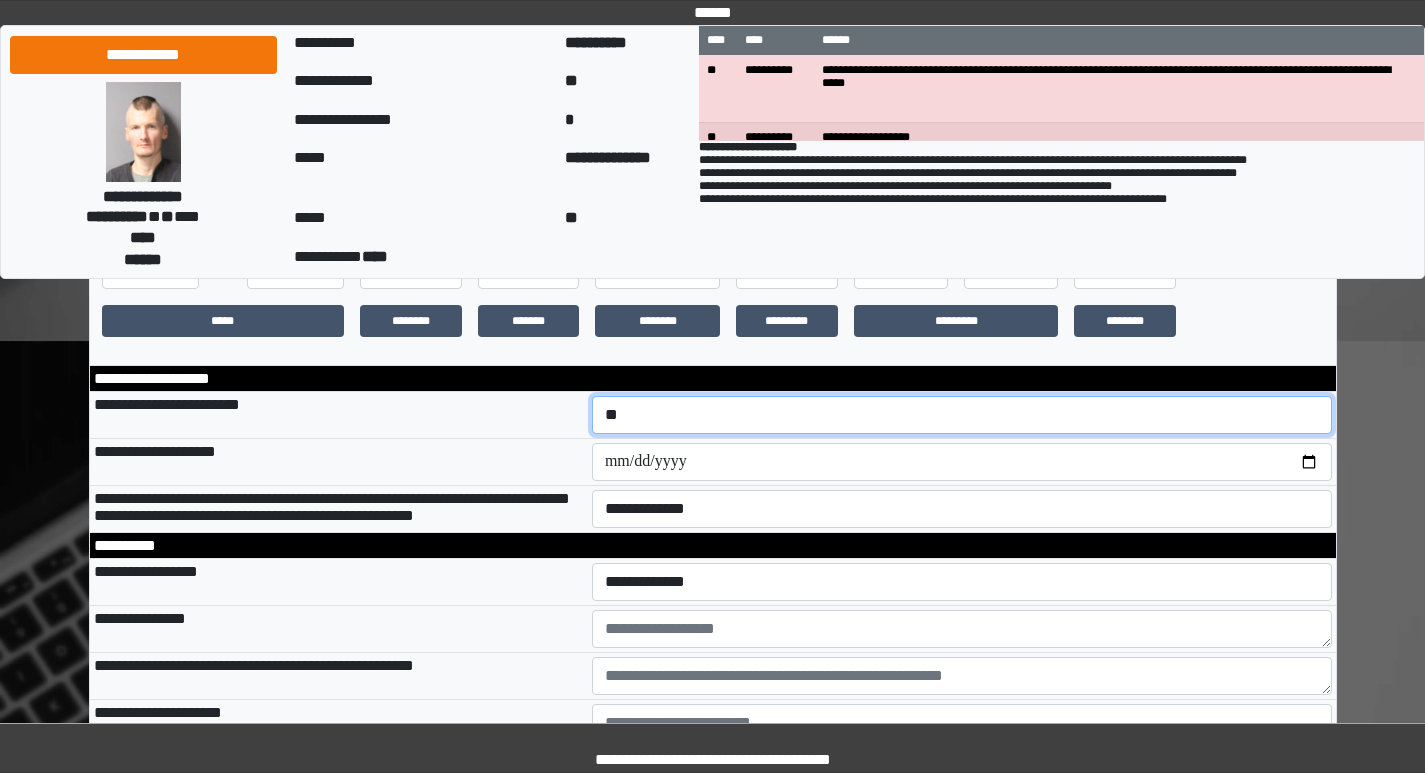 click on "**********" at bounding box center [962, 415] 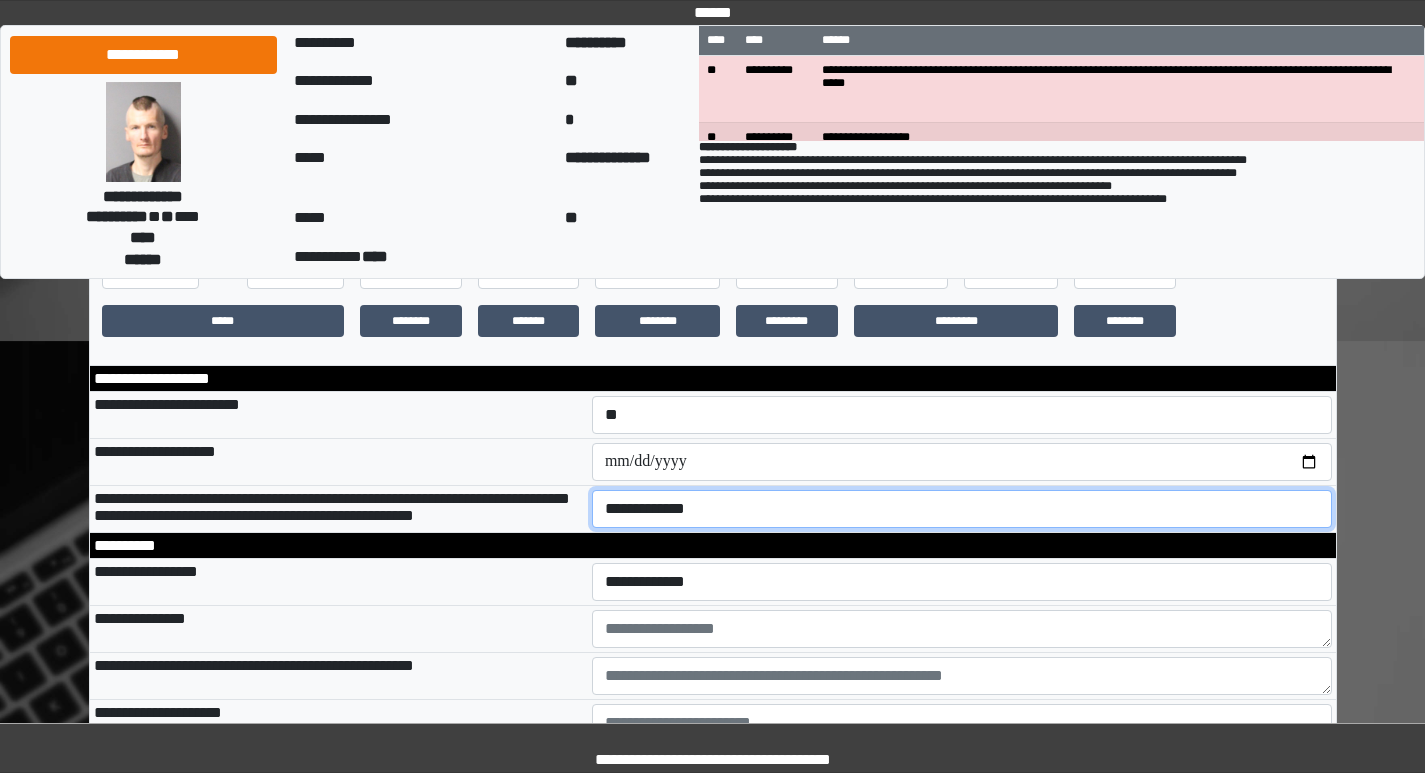 drag, startPoint x: 648, startPoint y: 511, endPoint x: 647, endPoint y: 524, distance: 13.038404 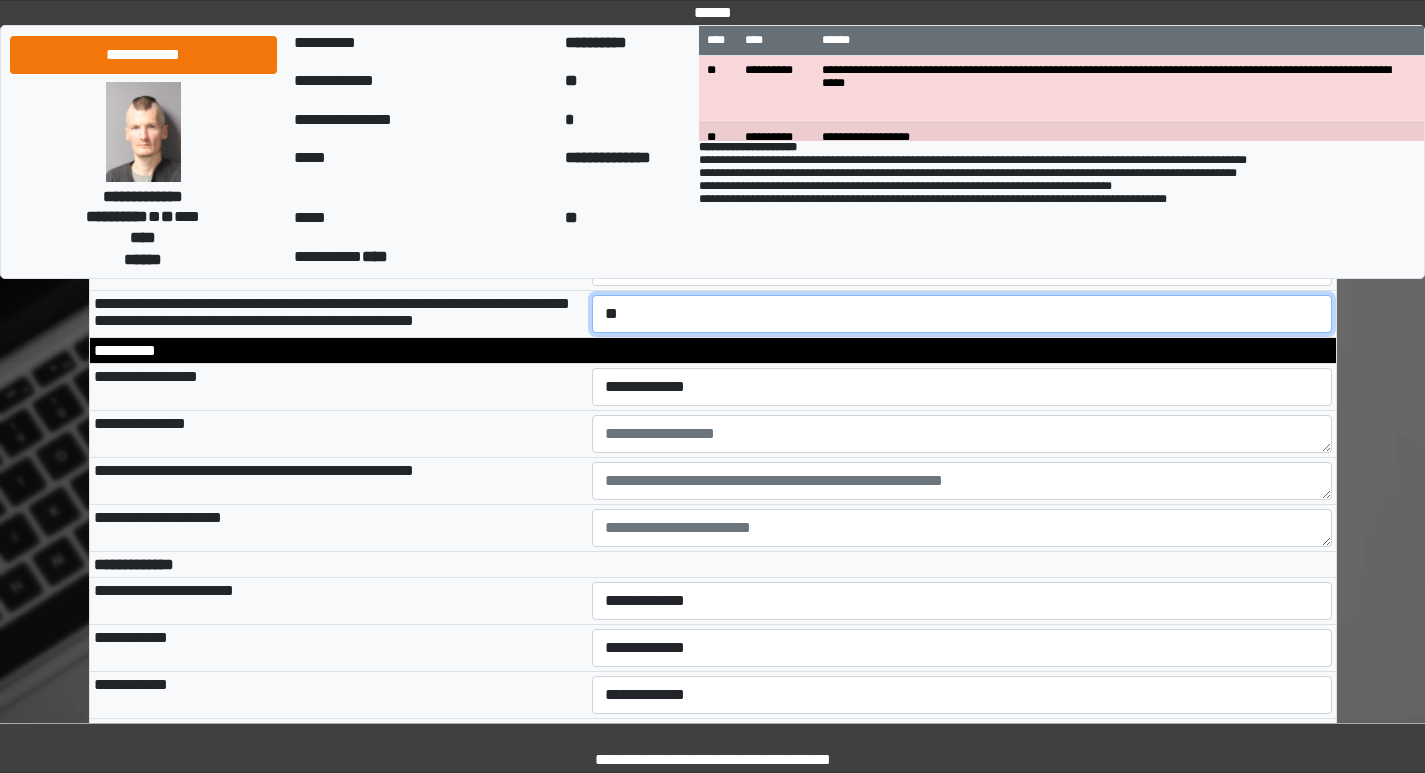 scroll, scrollTop: 700, scrollLeft: 0, axis: vertical 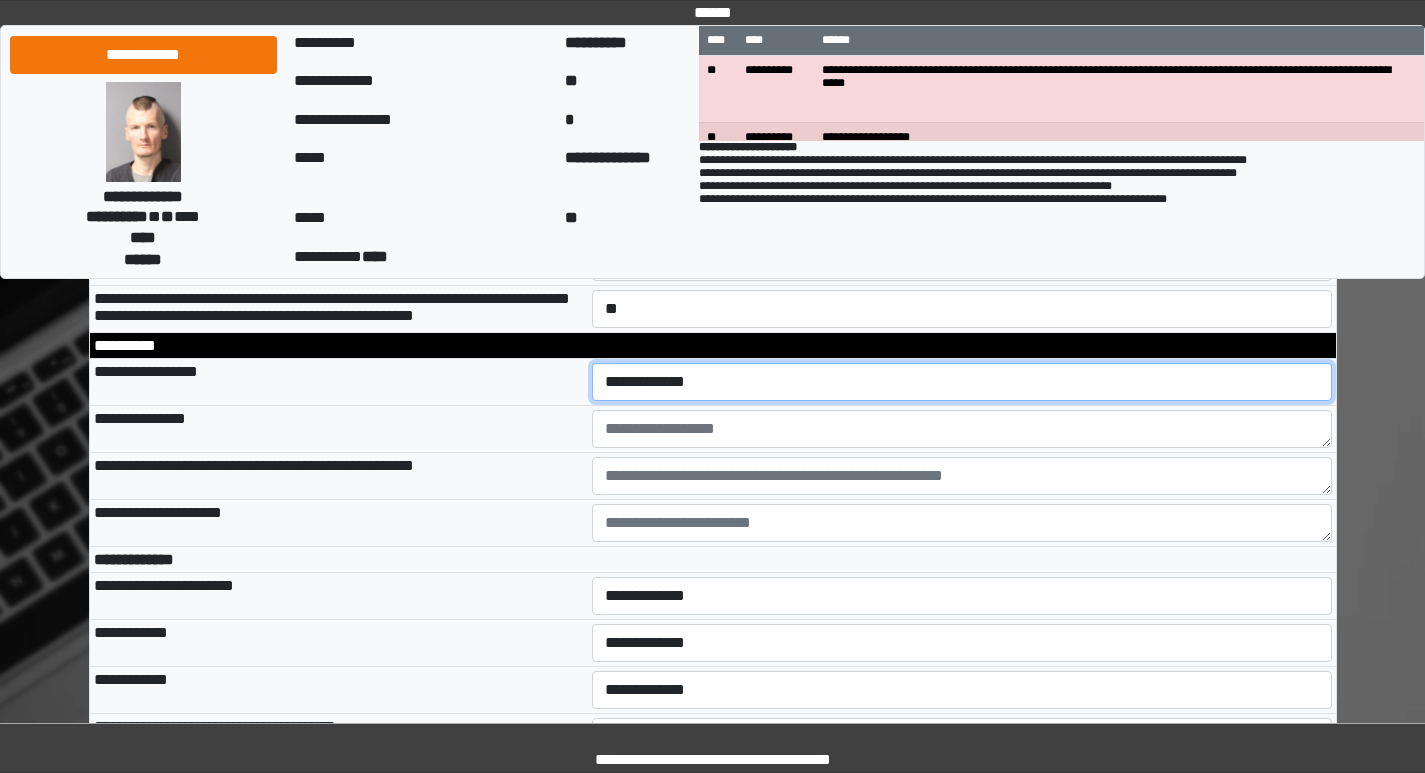 click on "**********" at bounding box center (962, 382) 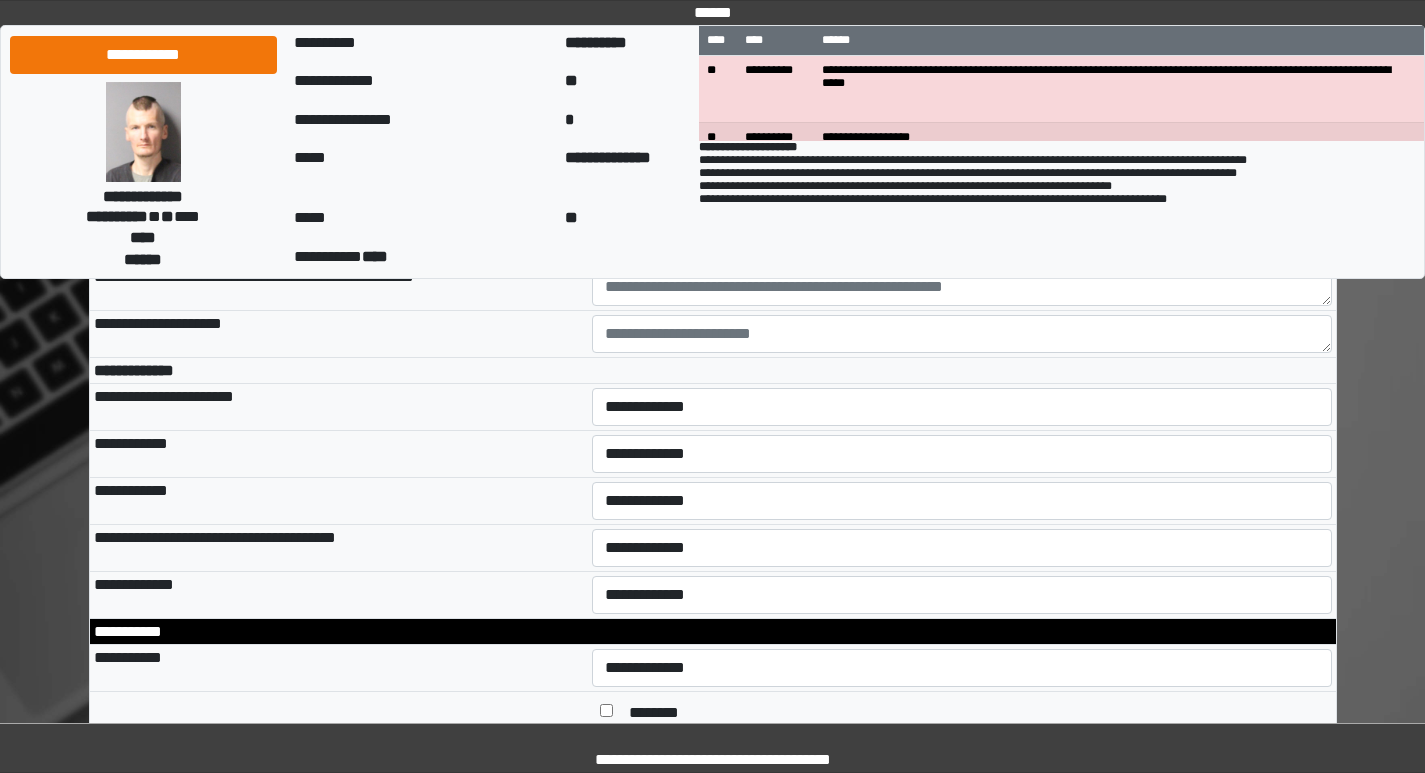 scroll, scrollTop: 1000, scrollLeft: 0, axis: vertical 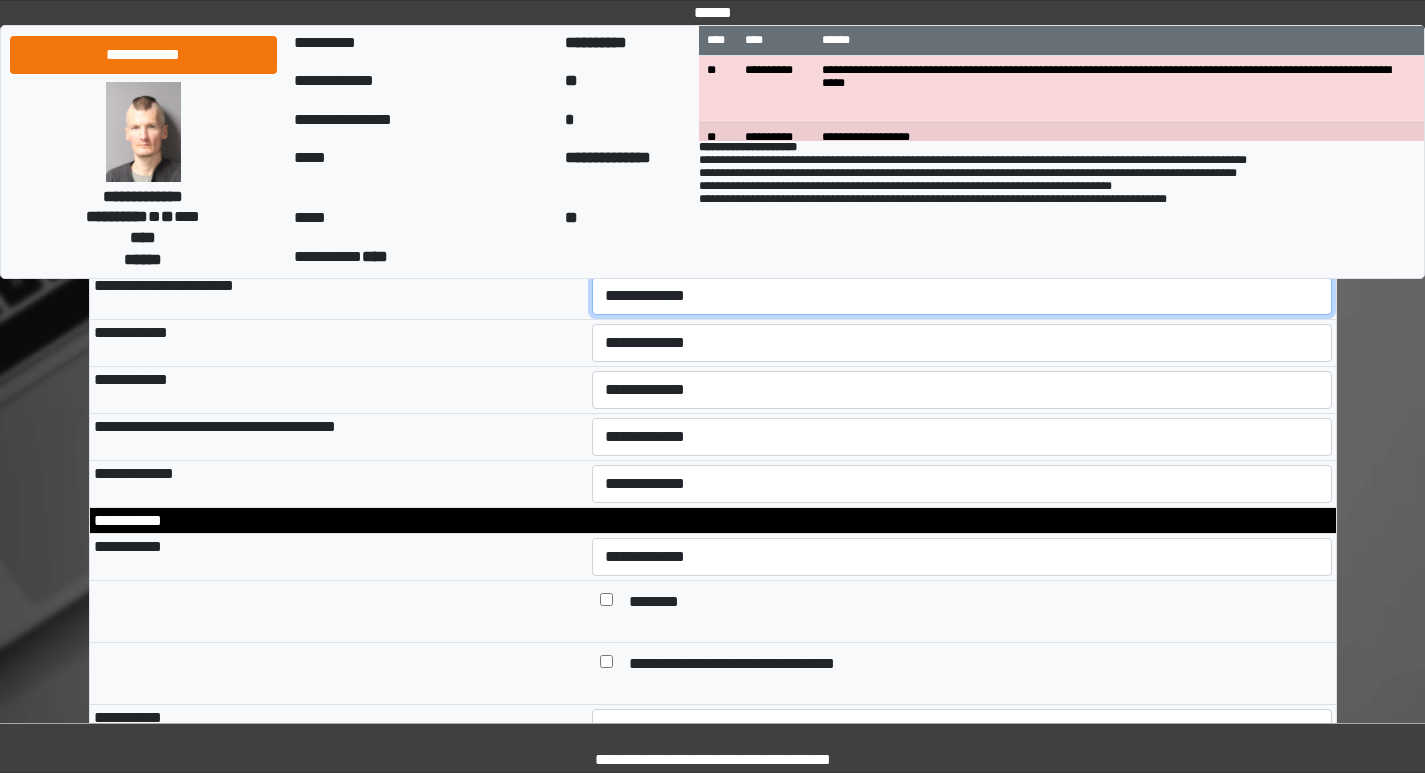 click on "**********" at bounding box center (962, 296) 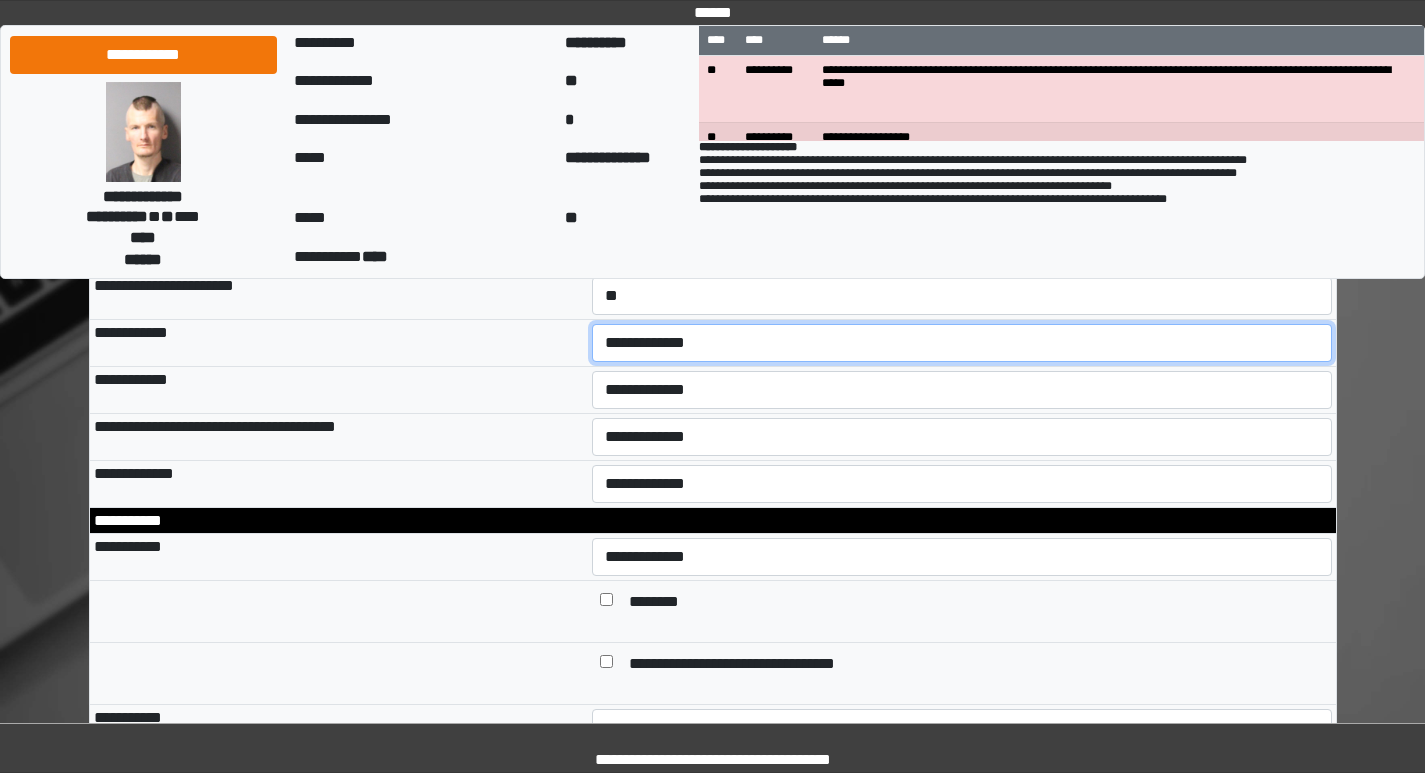 click on "**********" at bounding box center (962, 343) 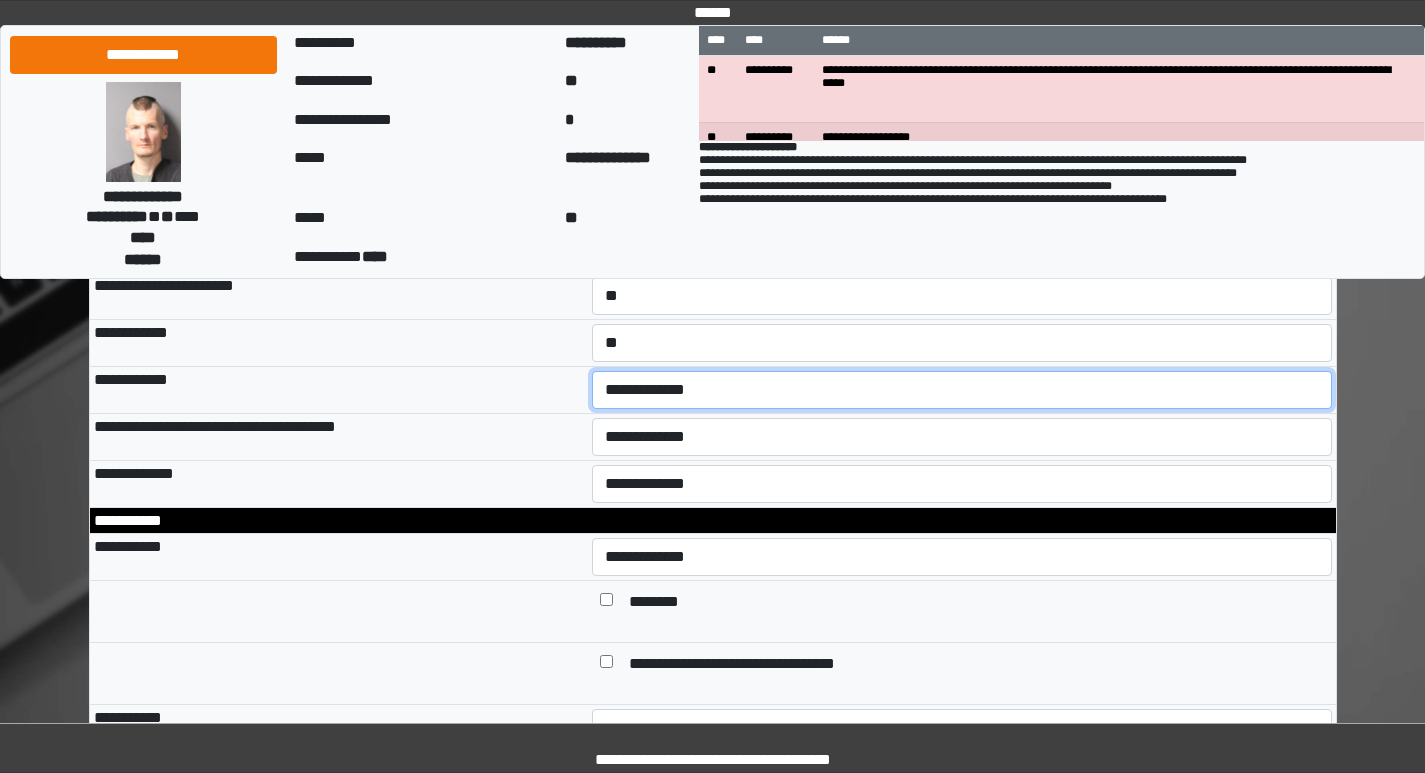 click on "**********" at bounding box center (962, 390) 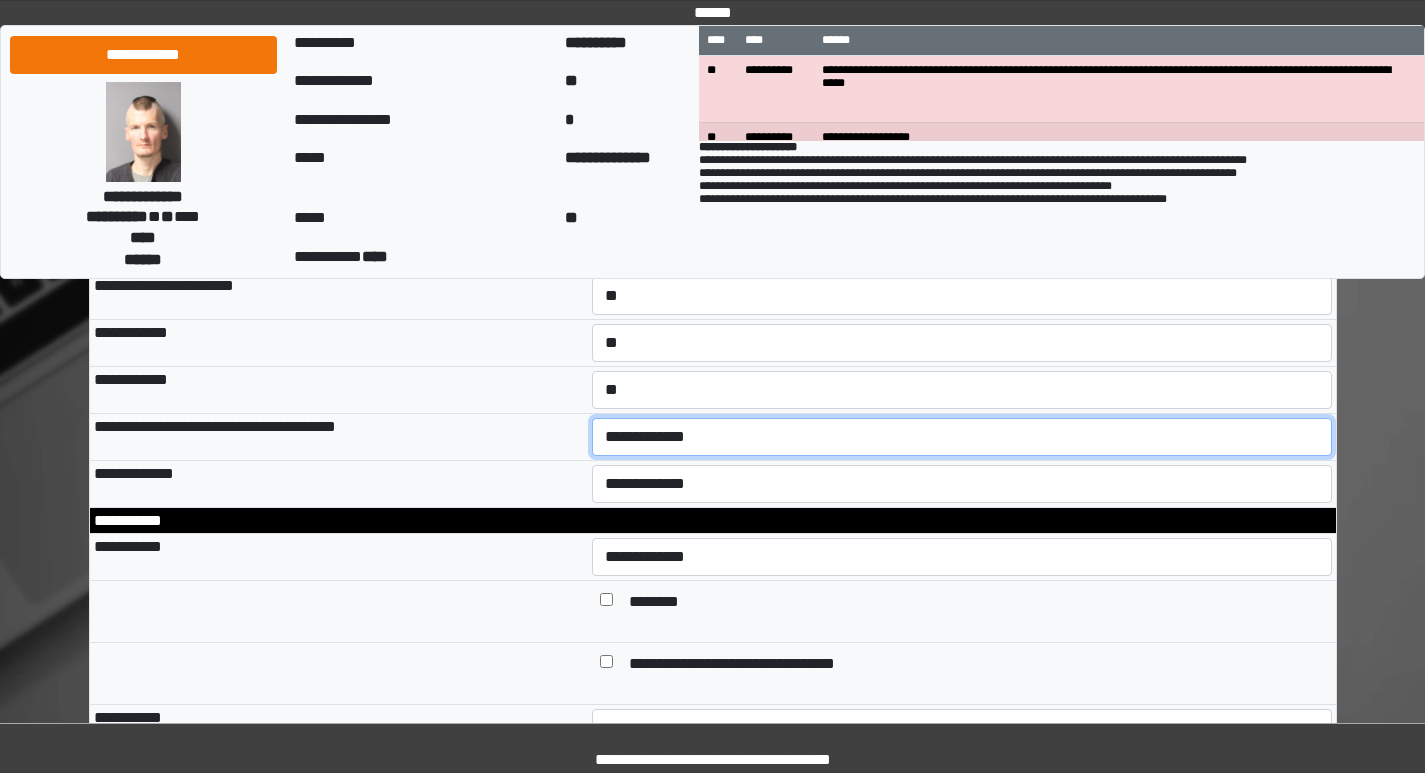 click on "**********" at bounding box center [962, 437] 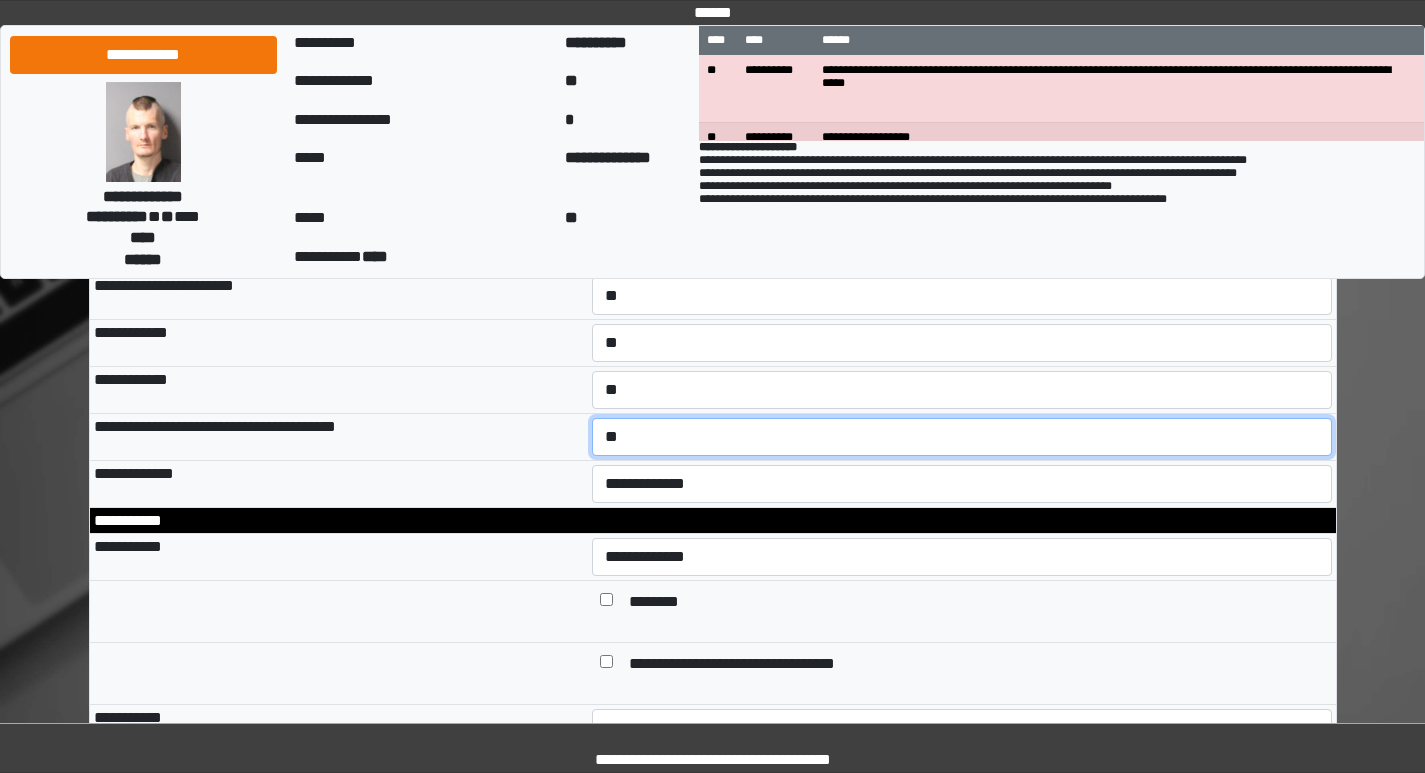 click on "**********" at bounding box center [962, 437] 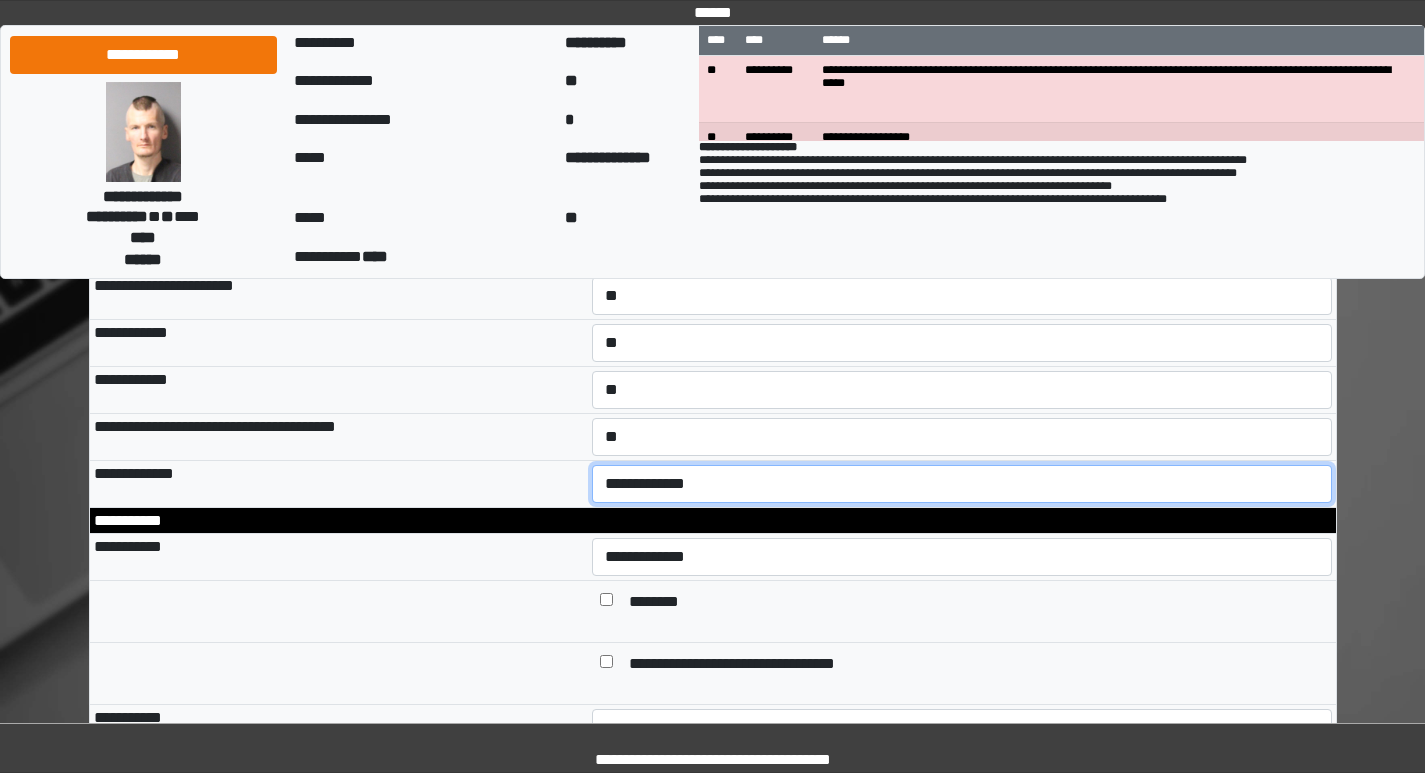 click on "**********" at bounding box center [962, 484] 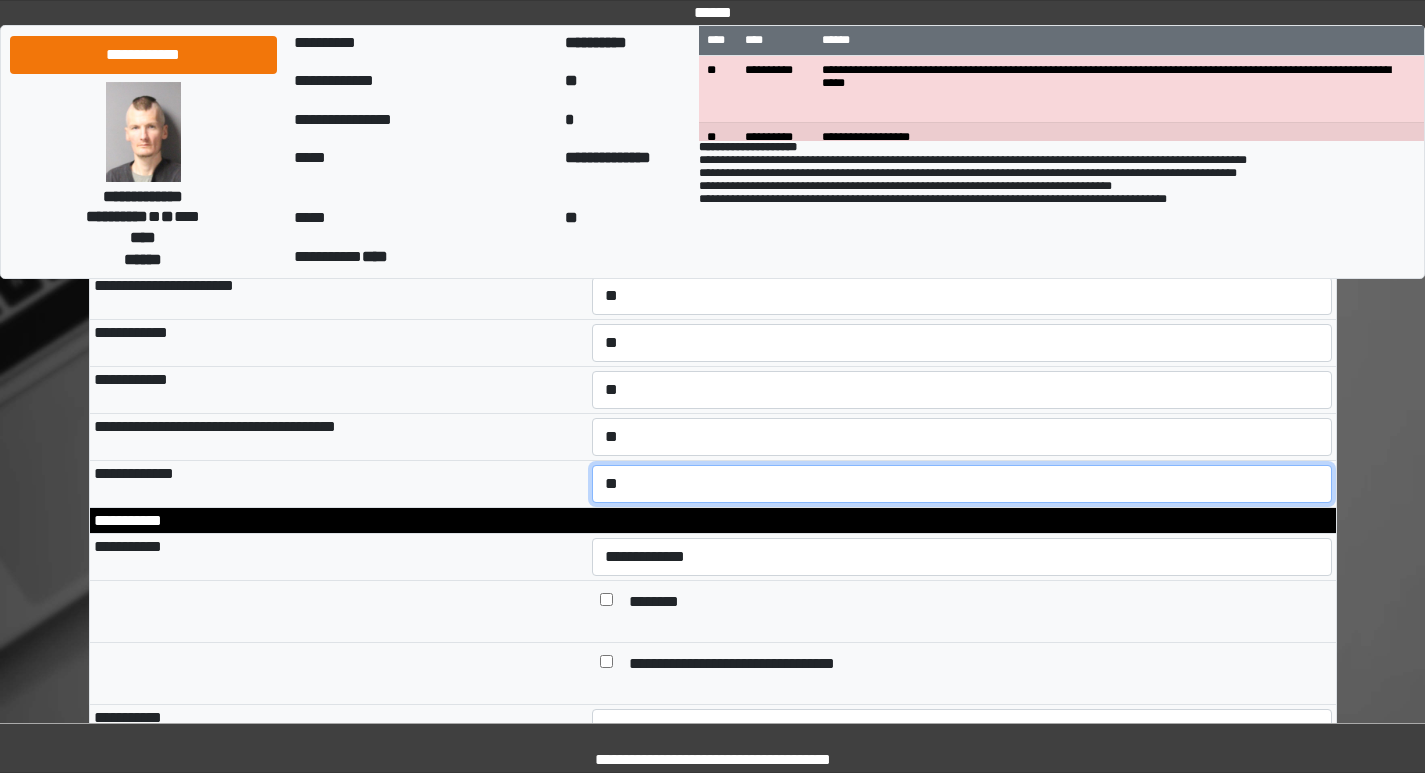 click on "**********" at bounding box center [962, 484] 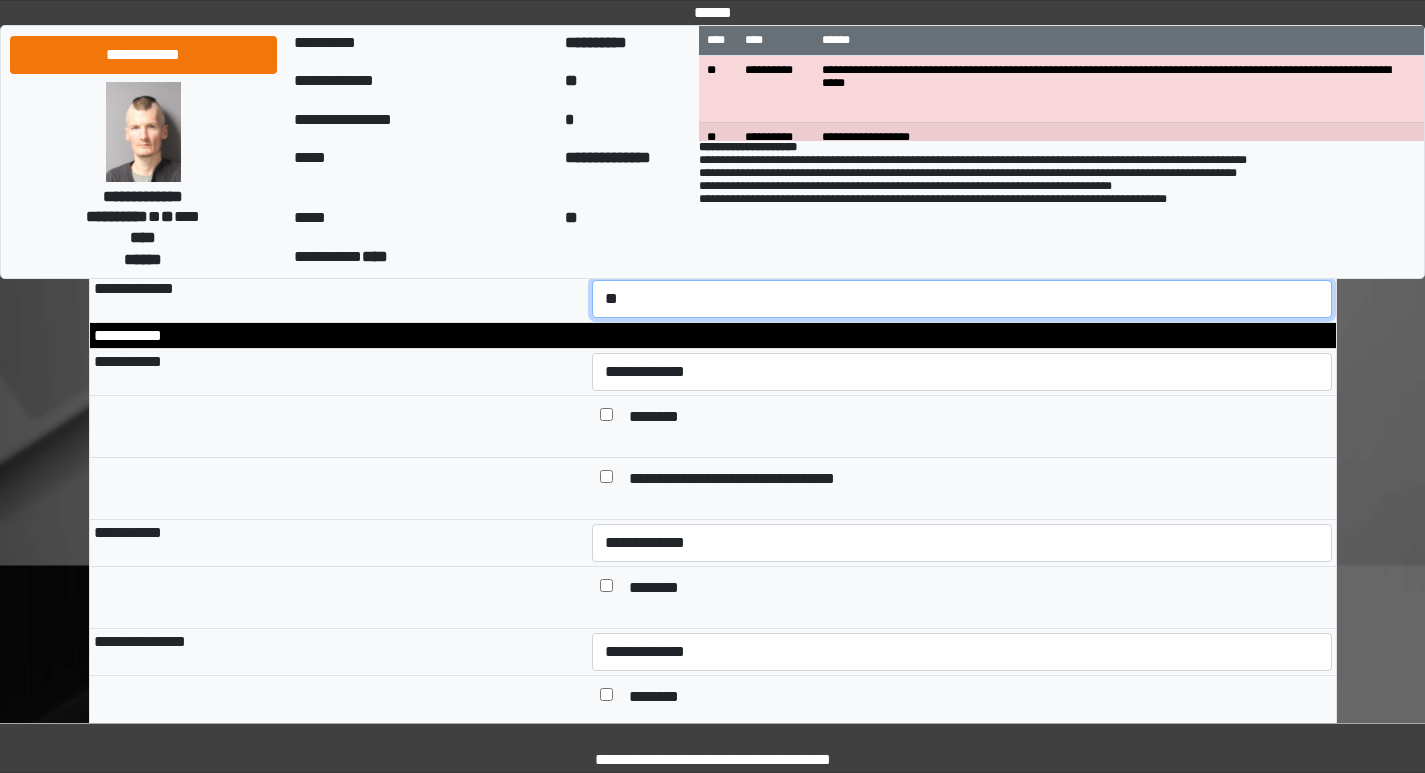 scroll, scrollTop: 1200, scrollLeft: 0, axis: vertical 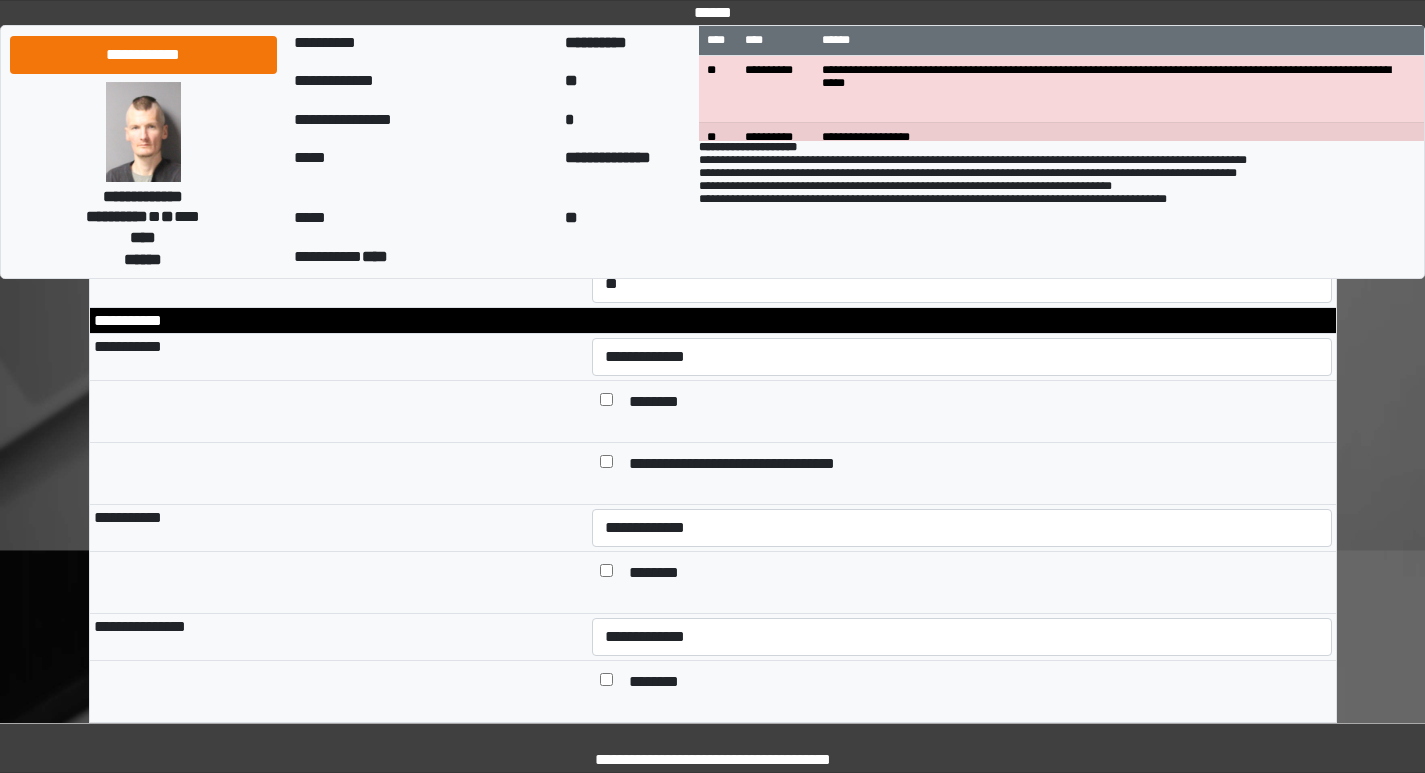 drag, startPoint x: 693, startPoint y: 415, endPoint x: 682, endPoint y: 435, distance: 22.825424 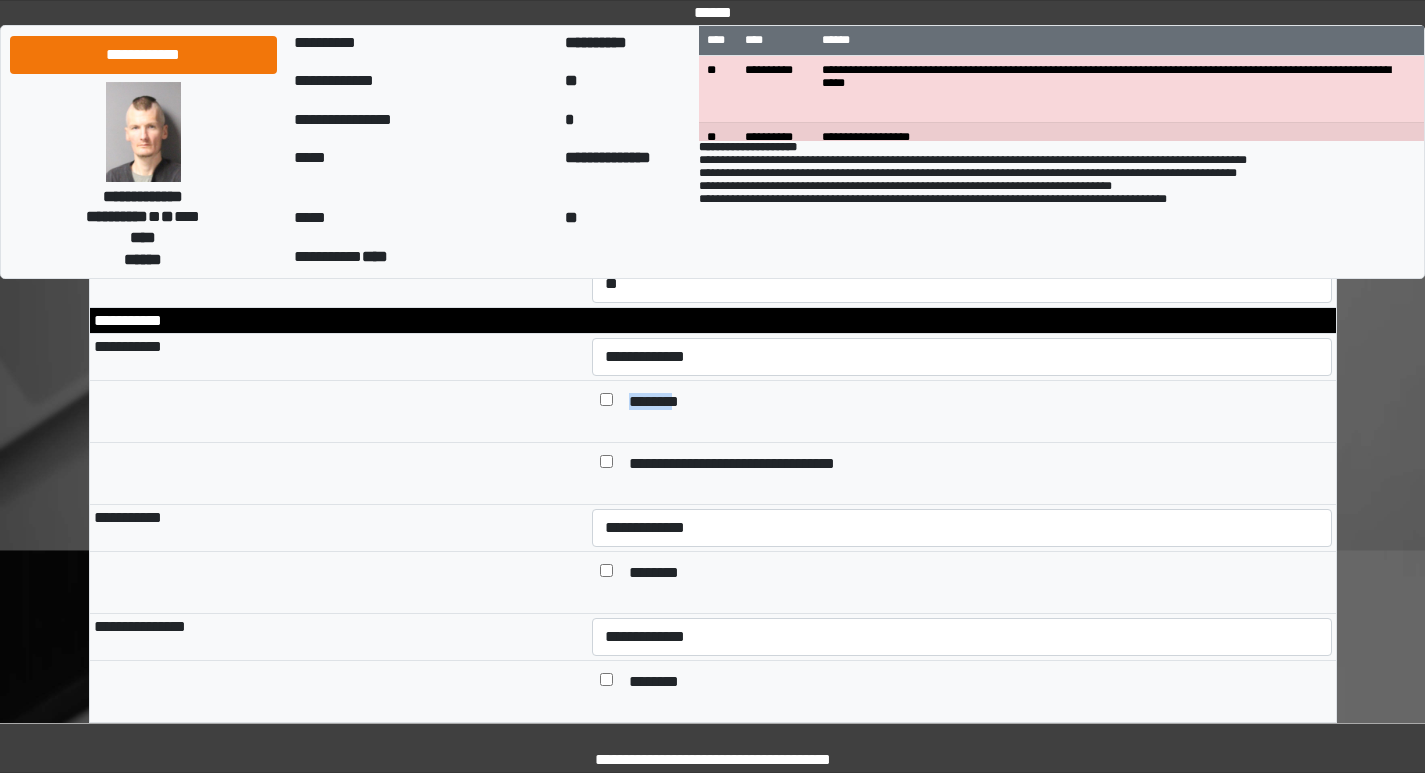 click on "********" at bounding box center (662, 403) 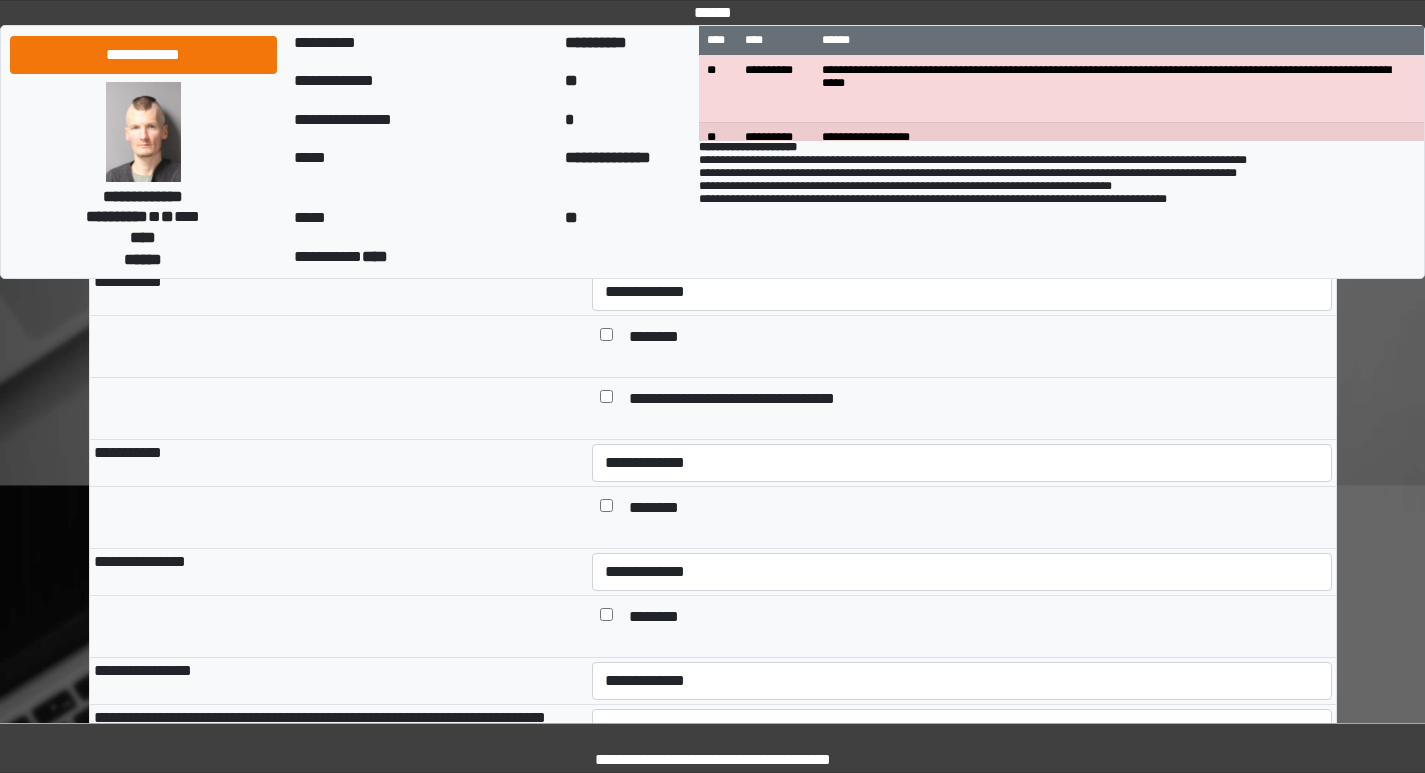 scroll, scrollTop: 1300, scrollLeft: 0, axis: vertical 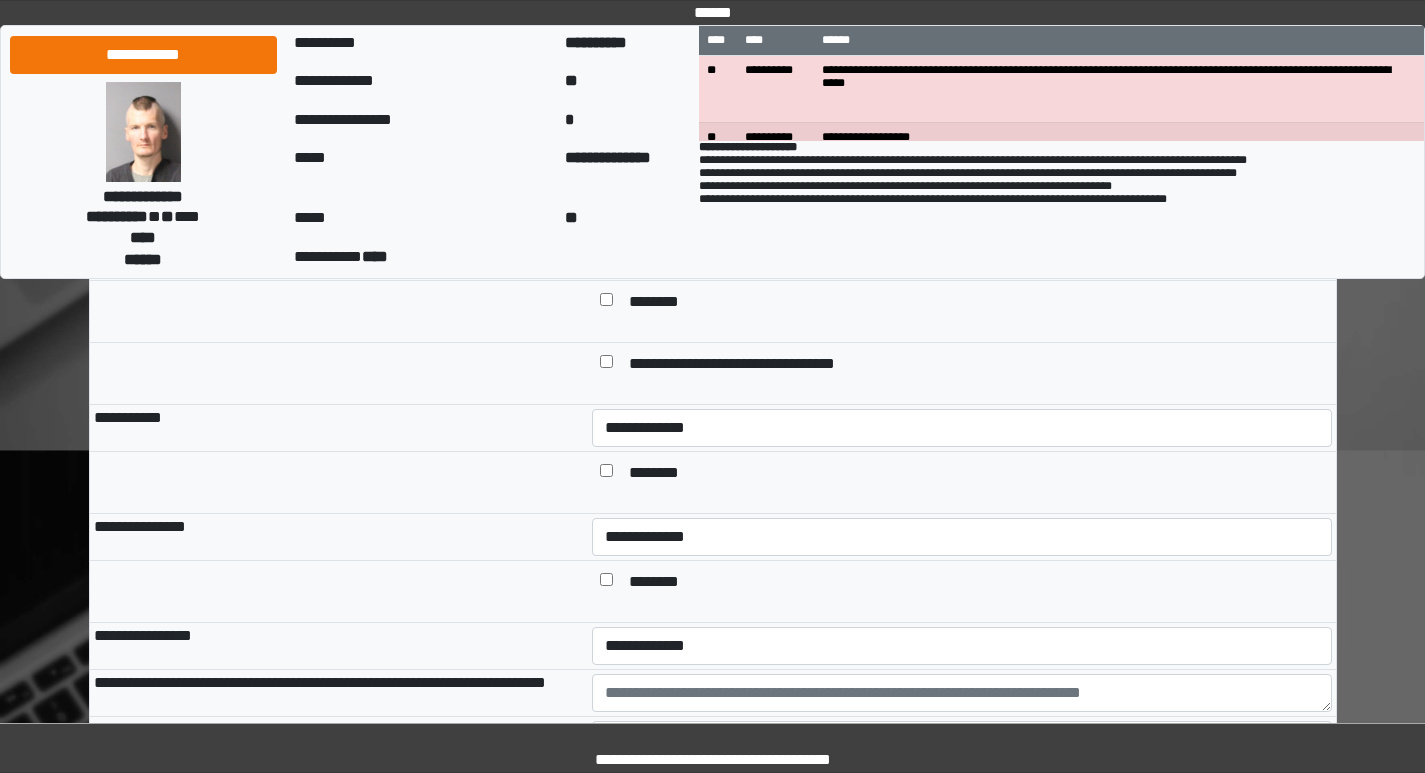 click on "********" at bounding box center (662, 474) 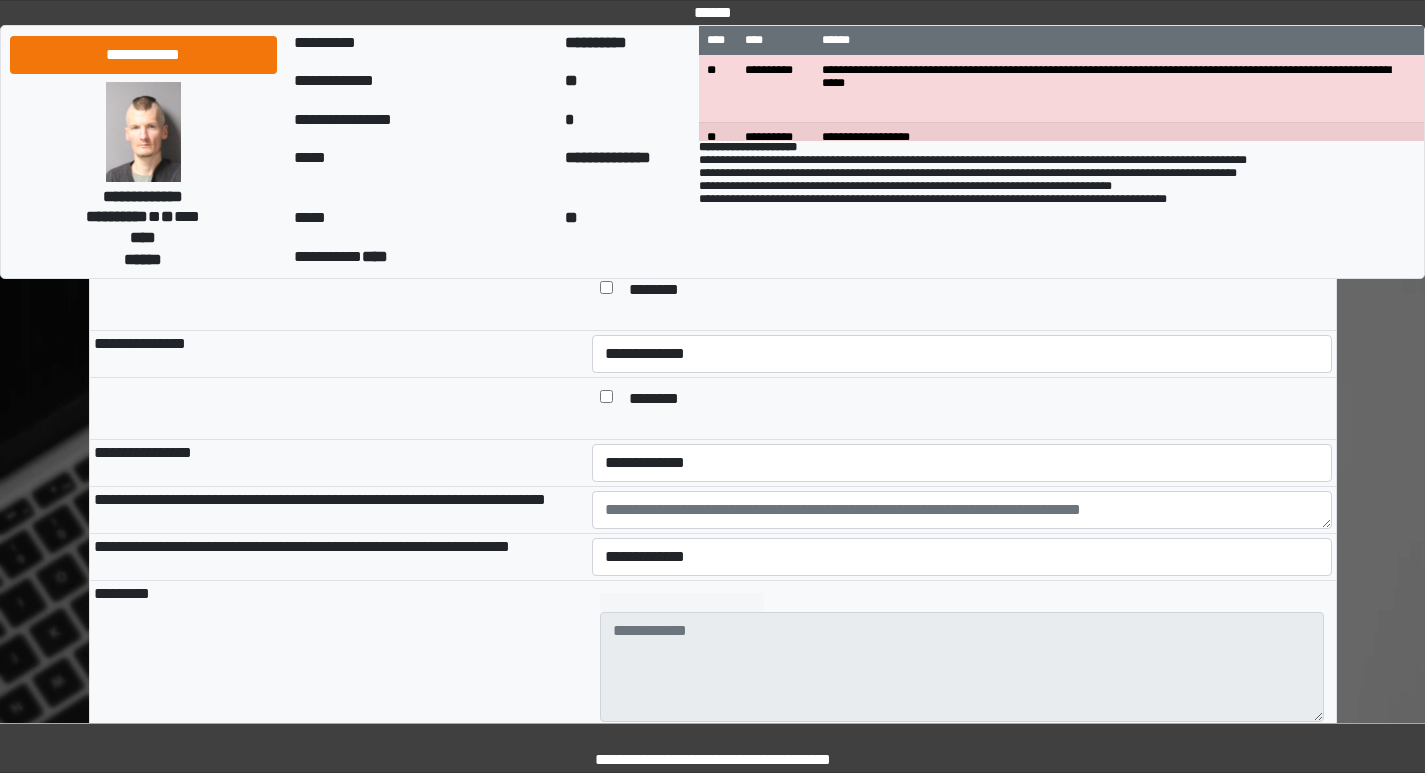 scroll, scrollTop: 1500, scrollLeft: 0, axis: vertical 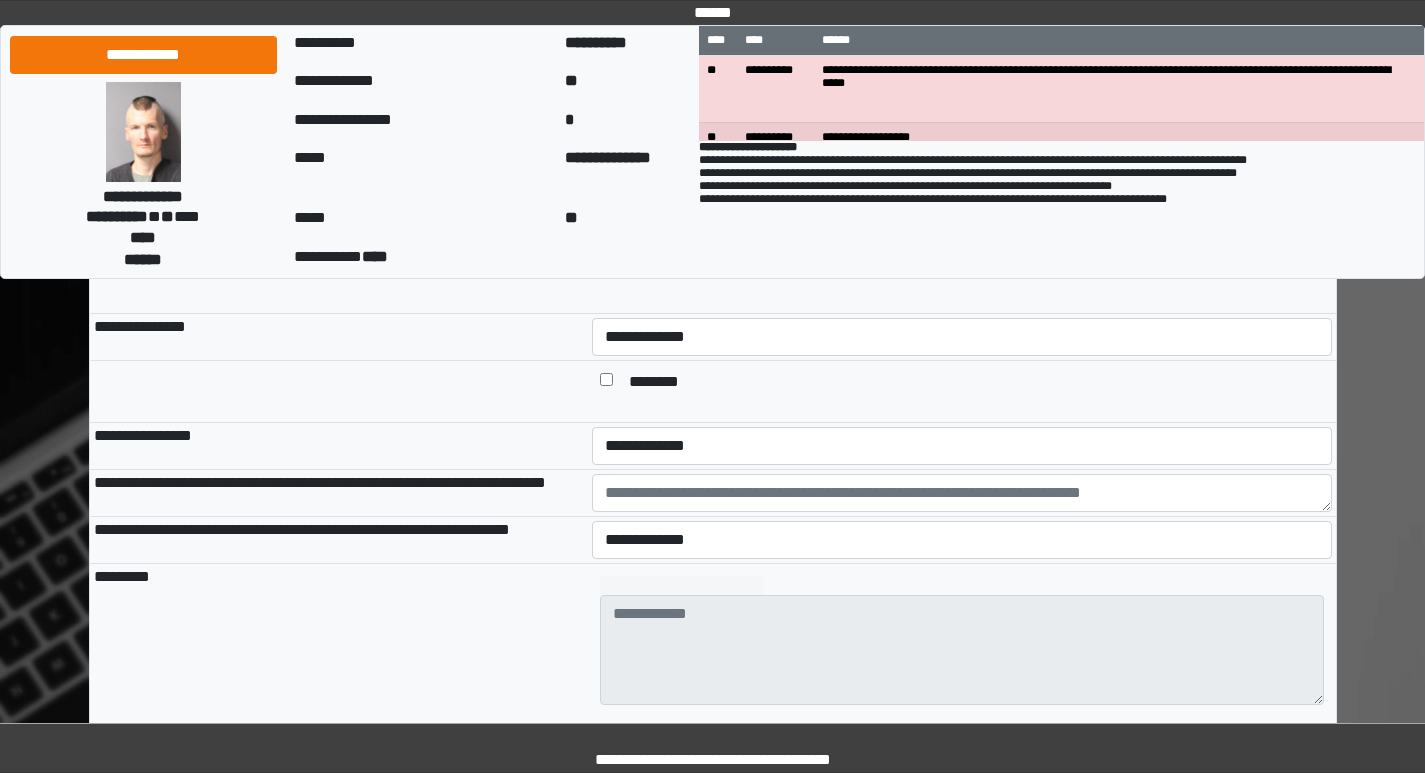 click on "********" at bounding box center [662, 383] 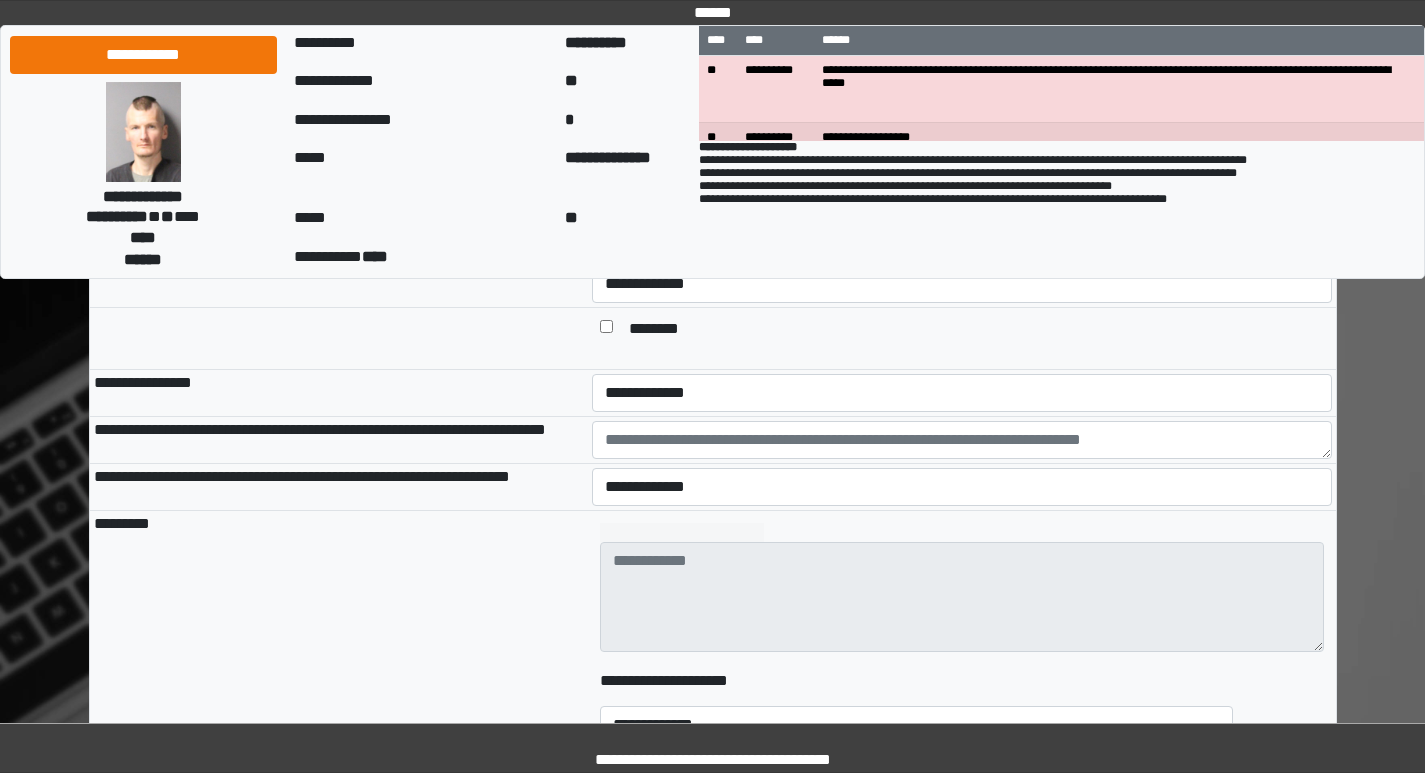 scroll, scrollTop: 1600, scrollLeft: 0, axis: vertical 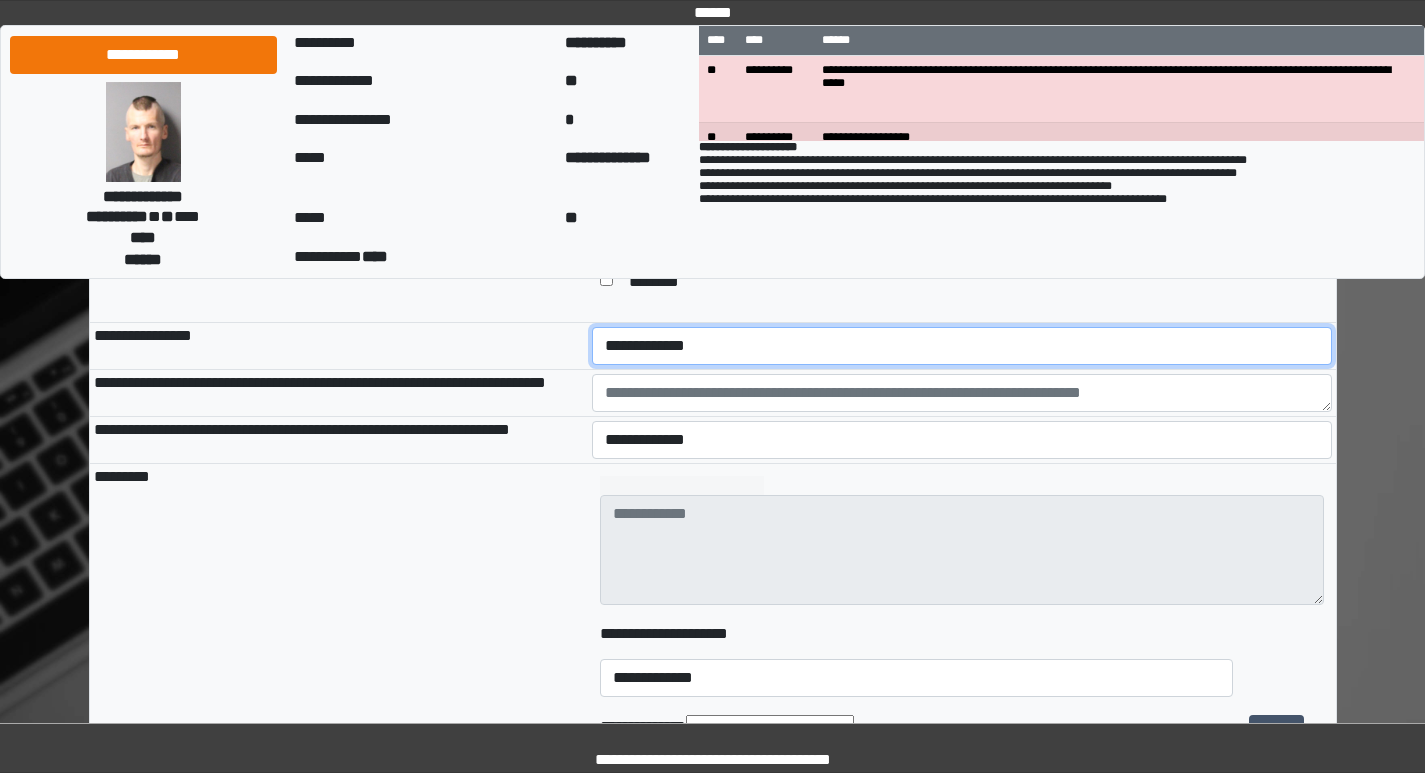 click on "**********" at bounding box center (962, 346) 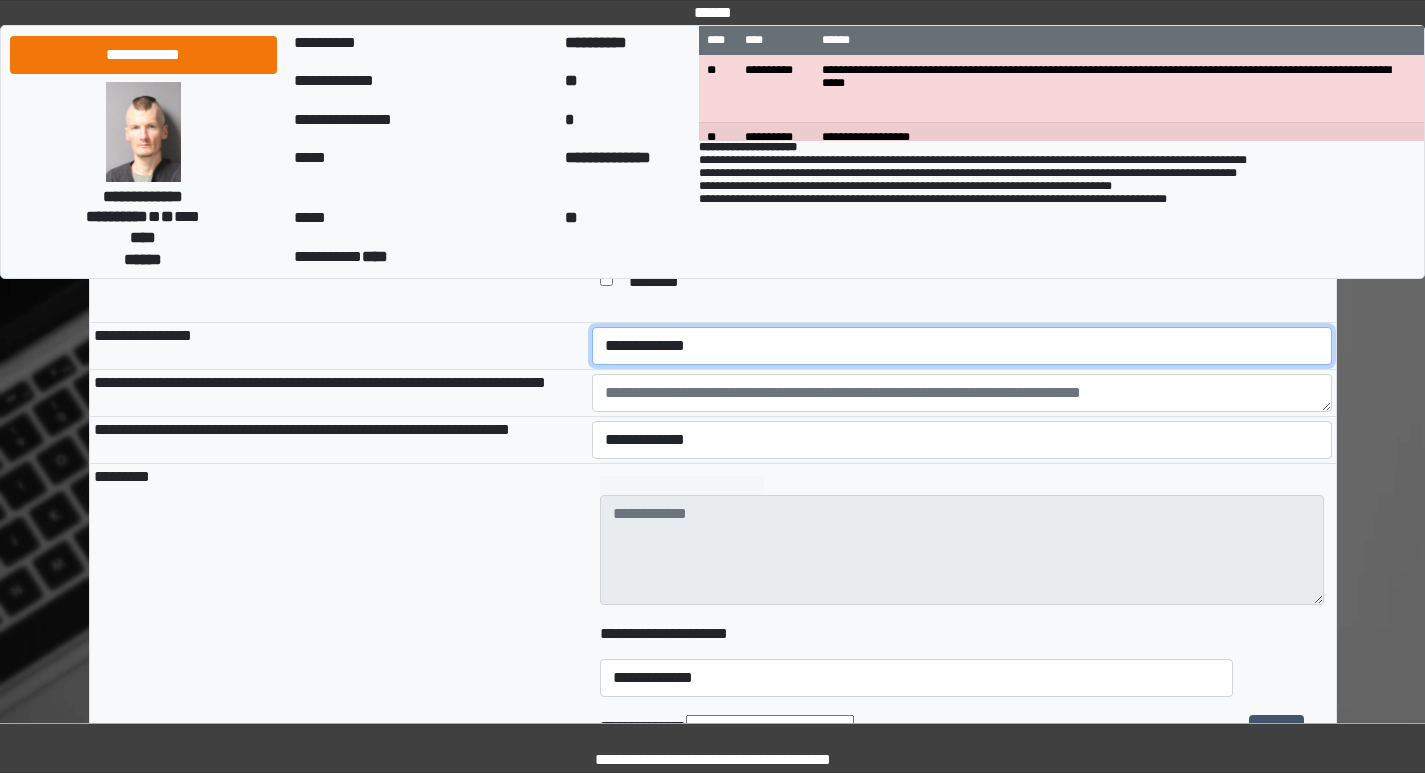 select on "*" 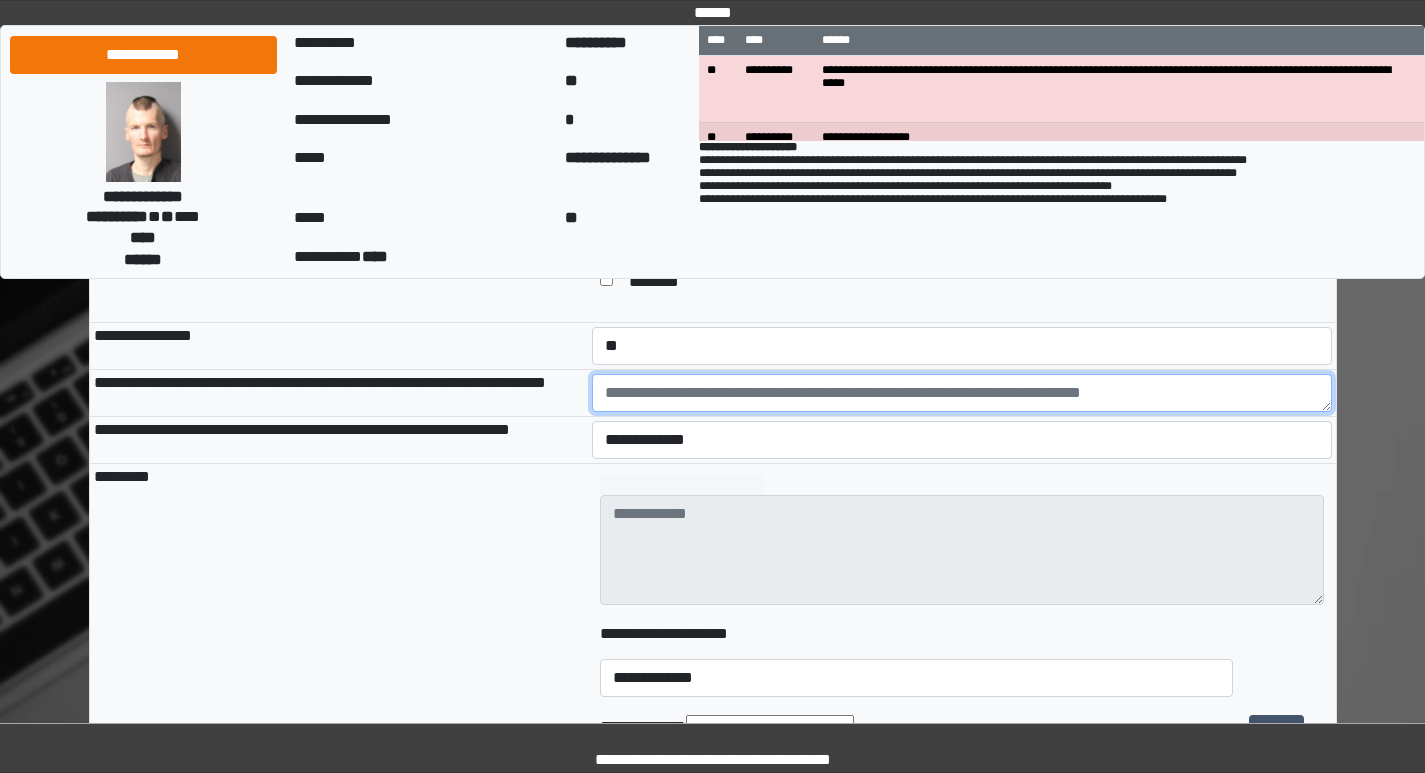 click at bounding box center (962, 393) 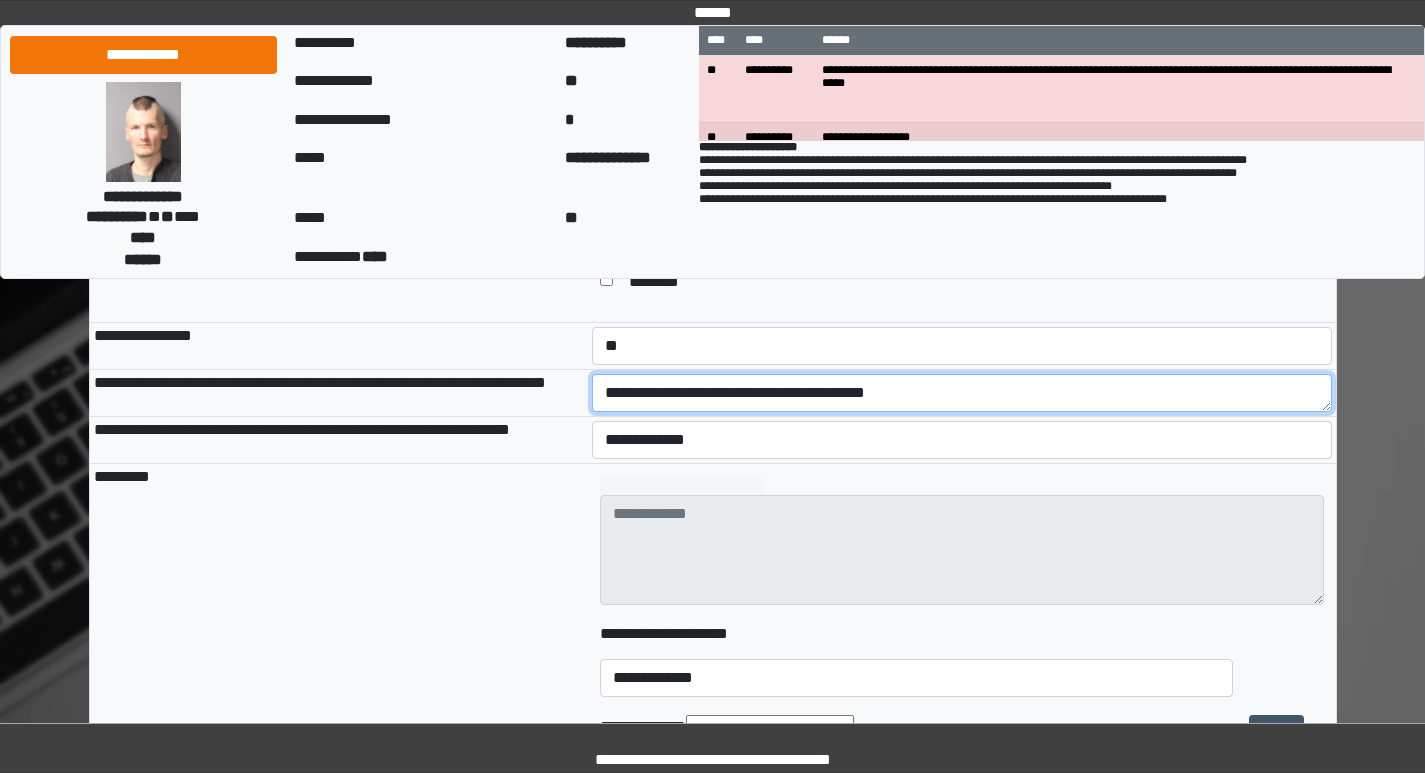 type on "**********" 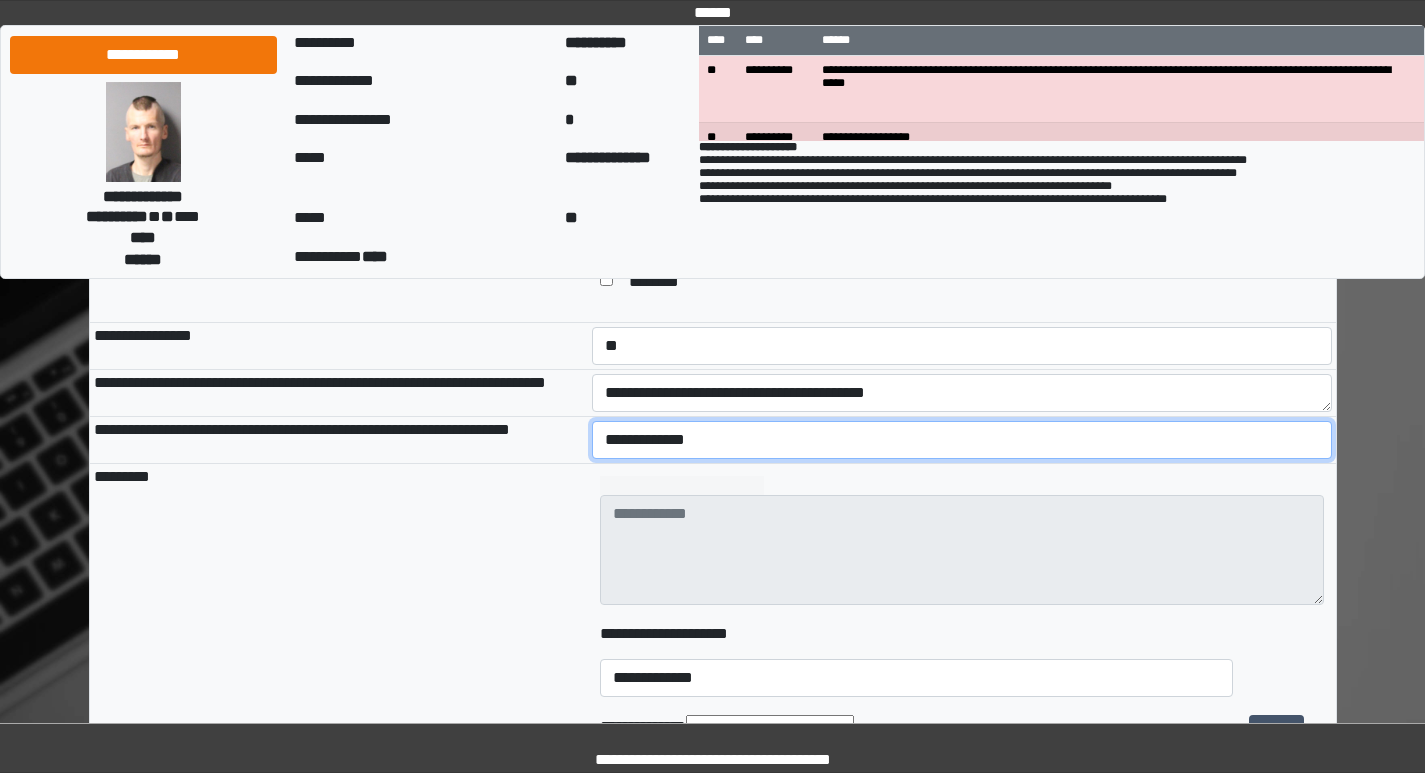 click on "**********" at bounding box center [962, 440] 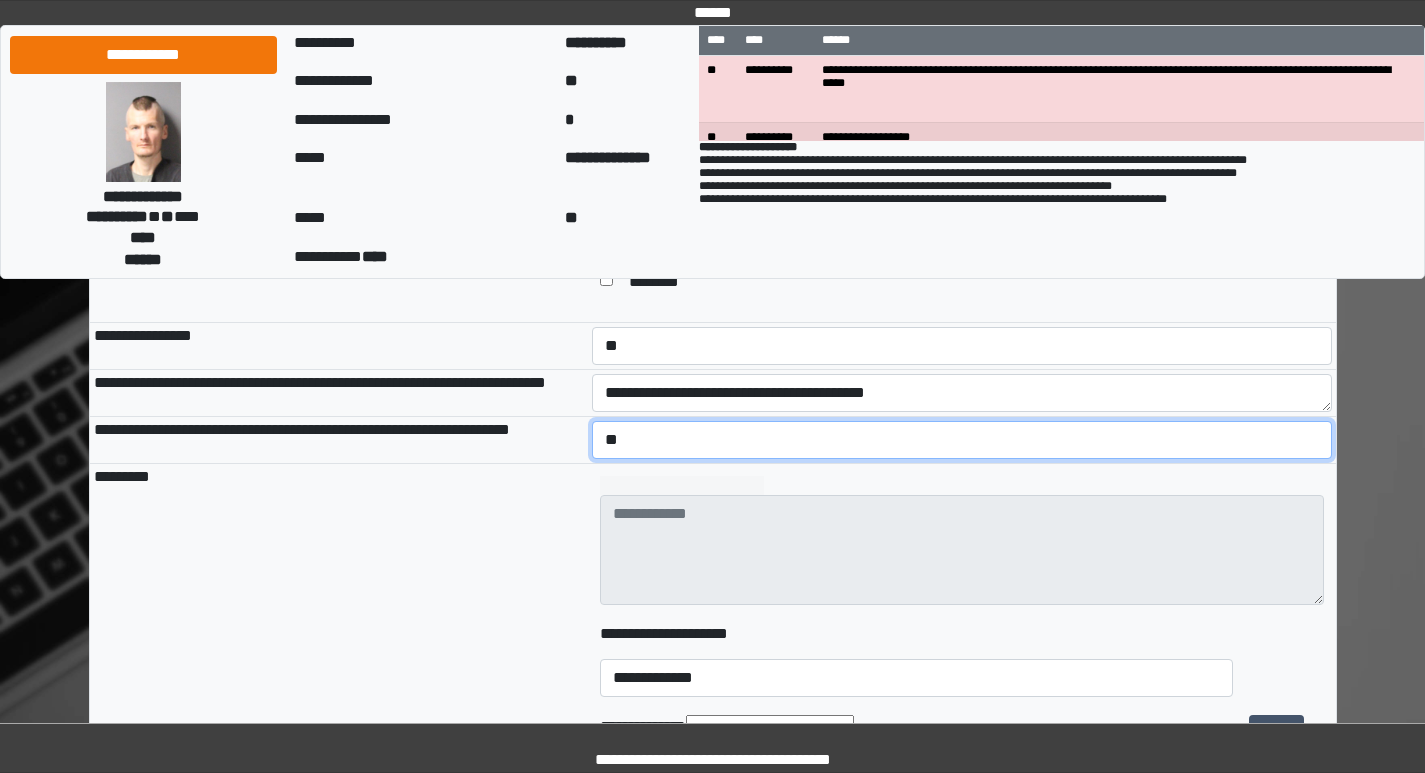 click on "**********" at bounding box center [962, 440] 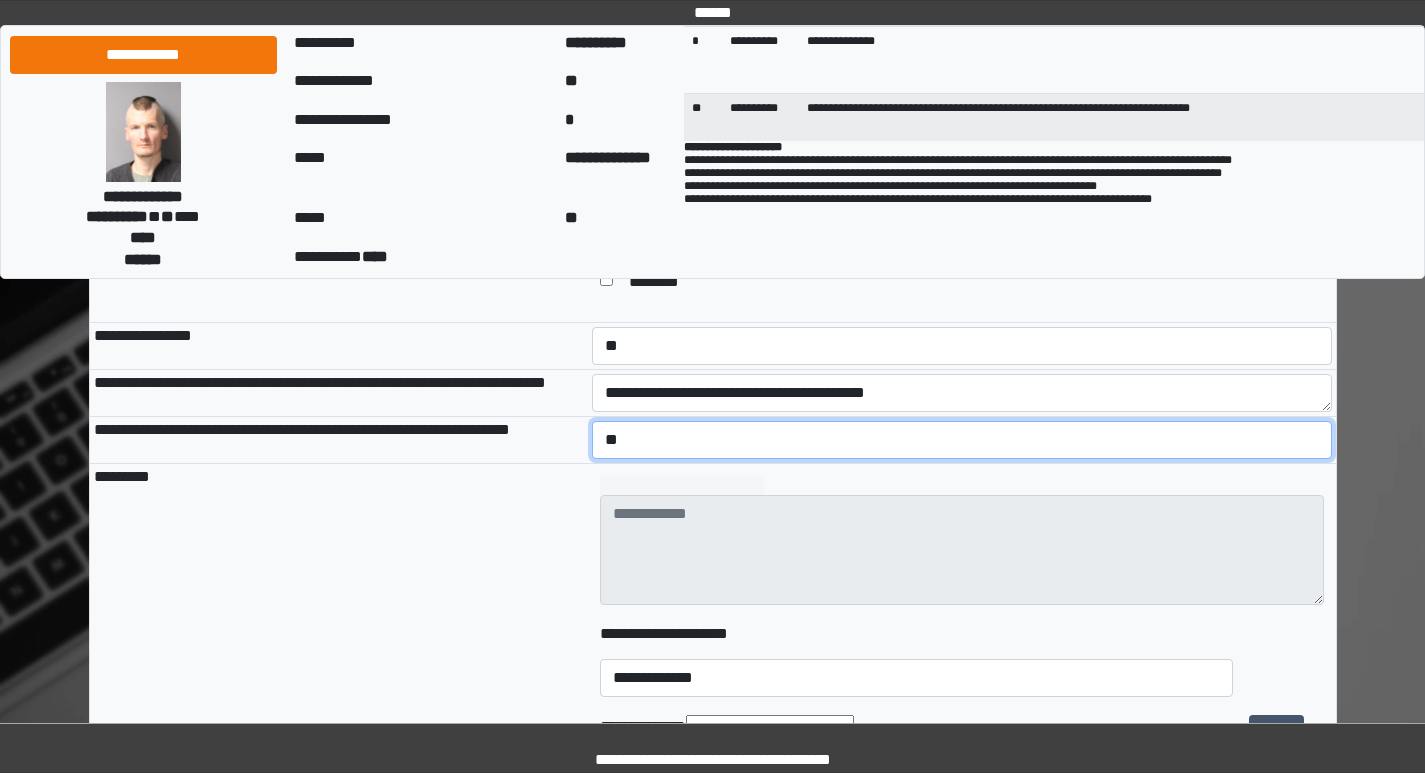 scroll, scrollTop: 300, scrollLeft: 0, axis: vertical 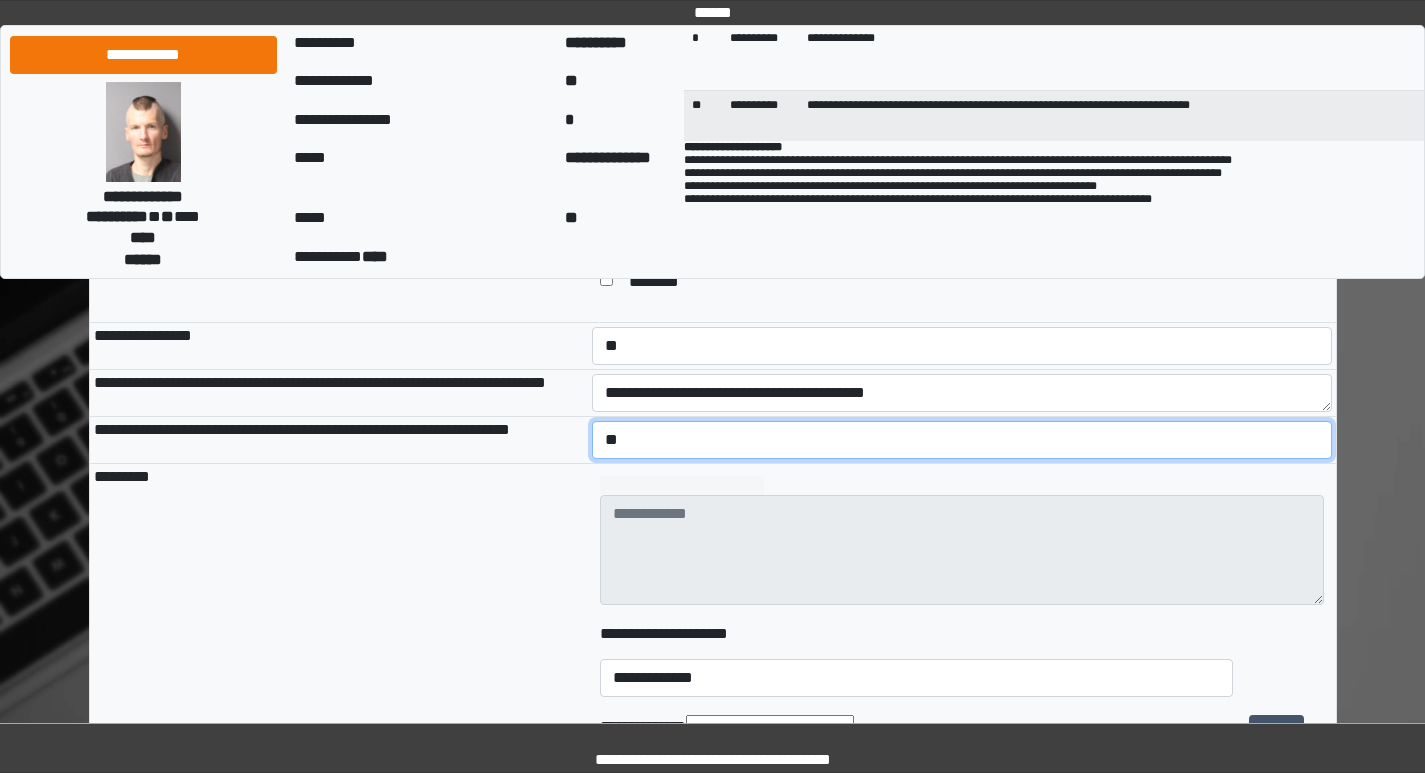 click on "**********" at bounding box center [962, 440] 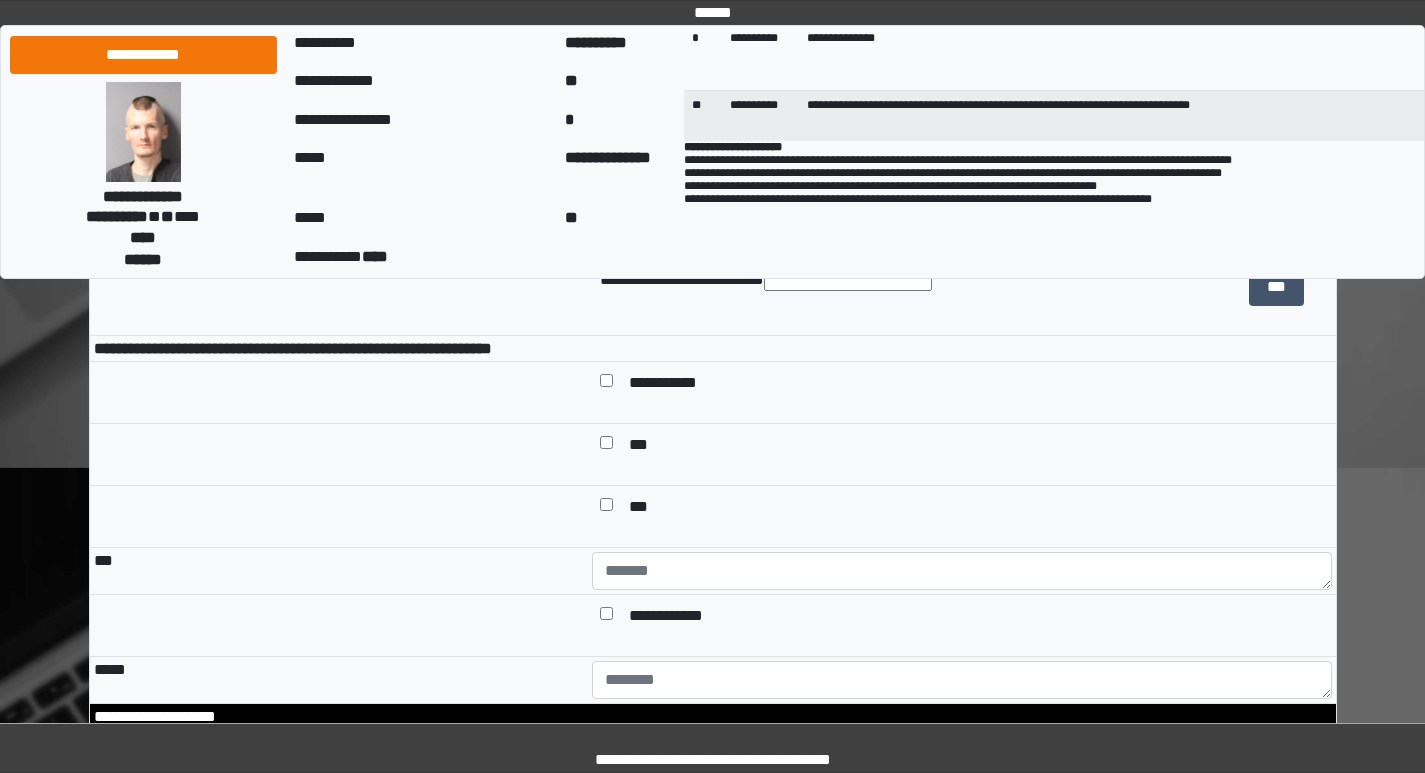 scroll, scrollTop: 2200, scrollLeft: 0, axis: vertical 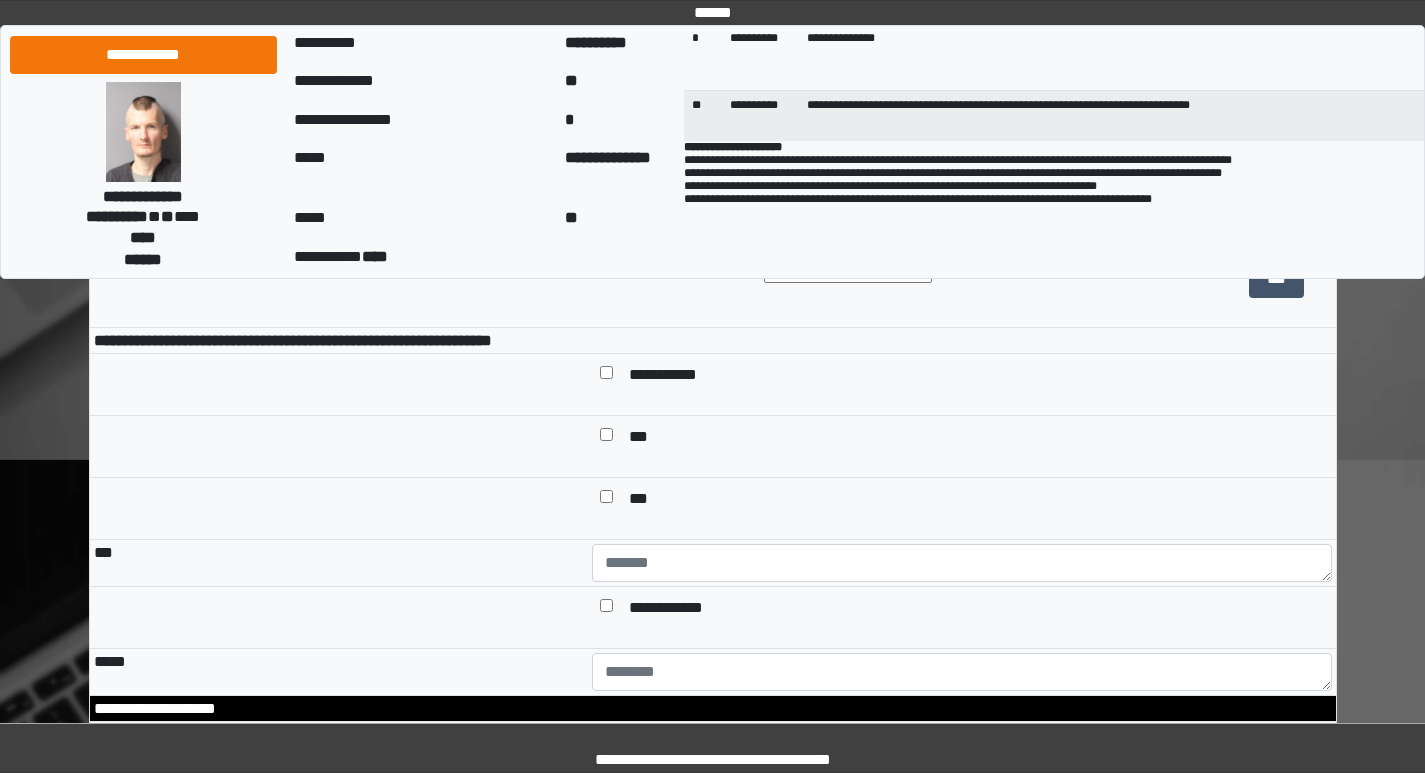 click on "**********" at bounding box center (669, 376) 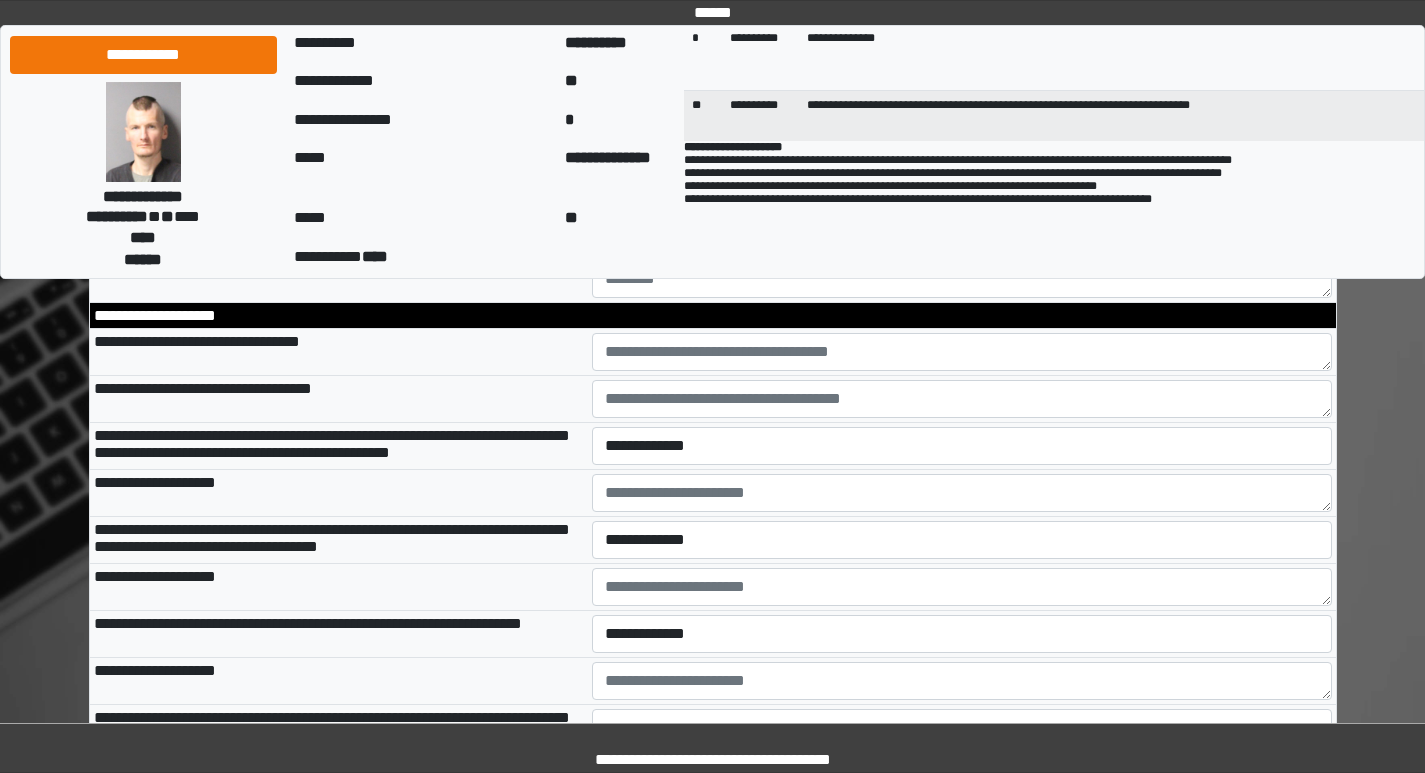 scroll, scrollTop: 2600, scrollLeft: 0, axis: vertical 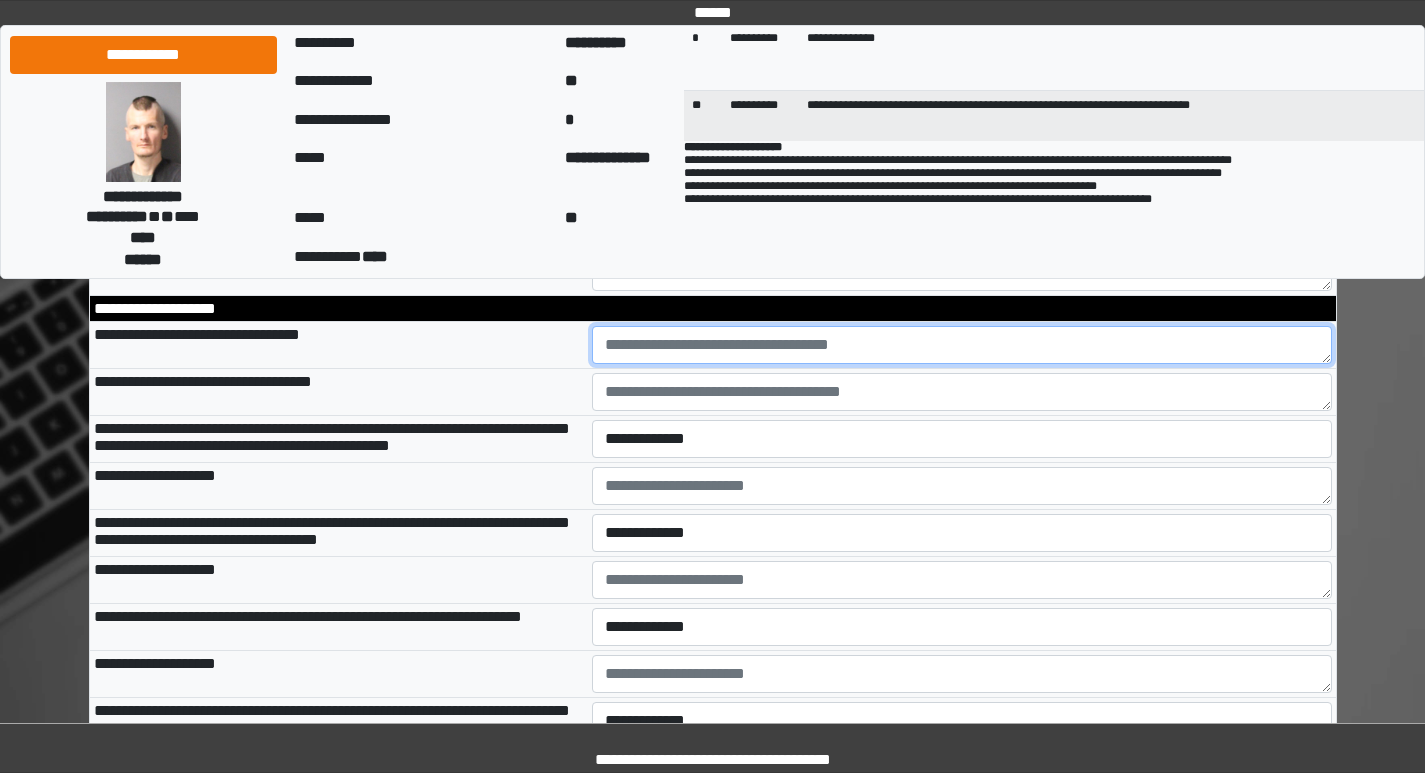 click at bounding box center (962, 345) 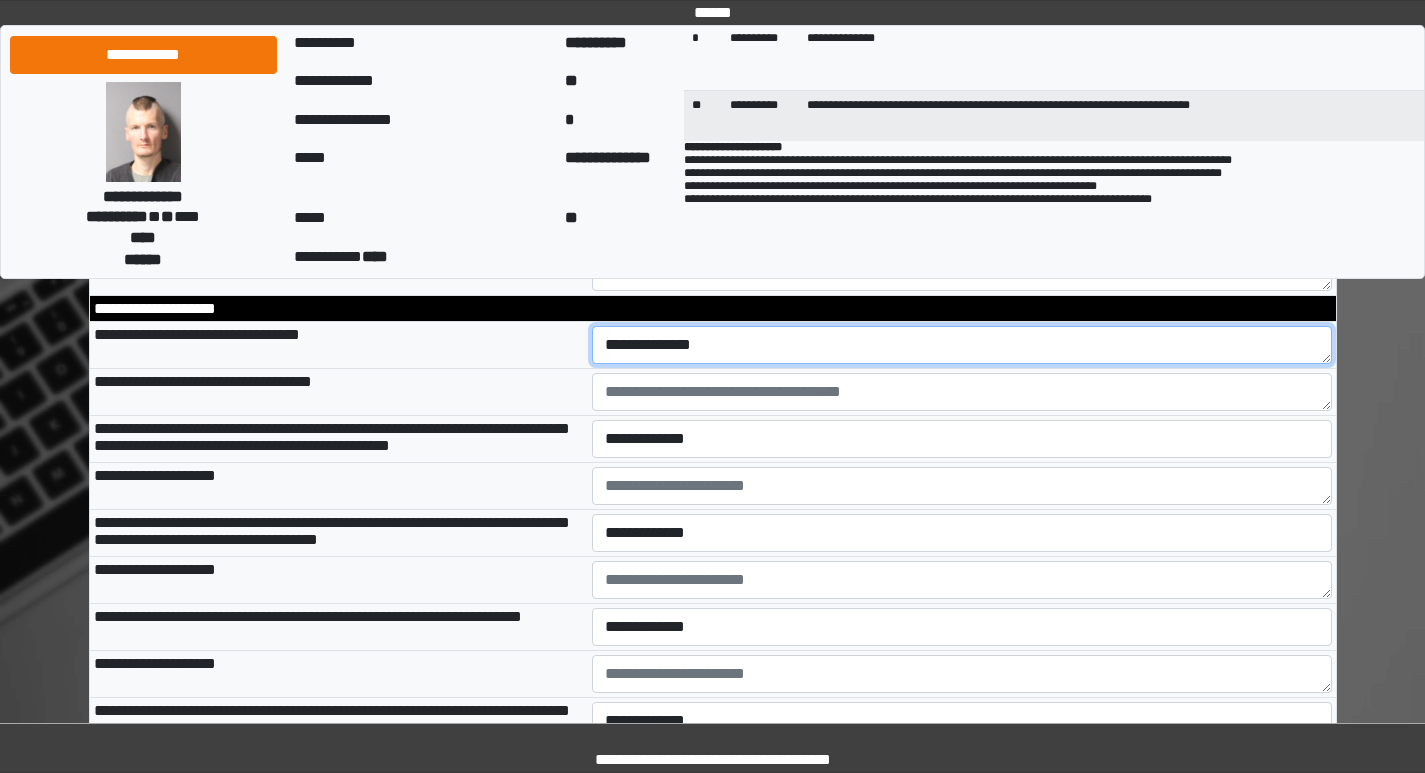 type on "**********" 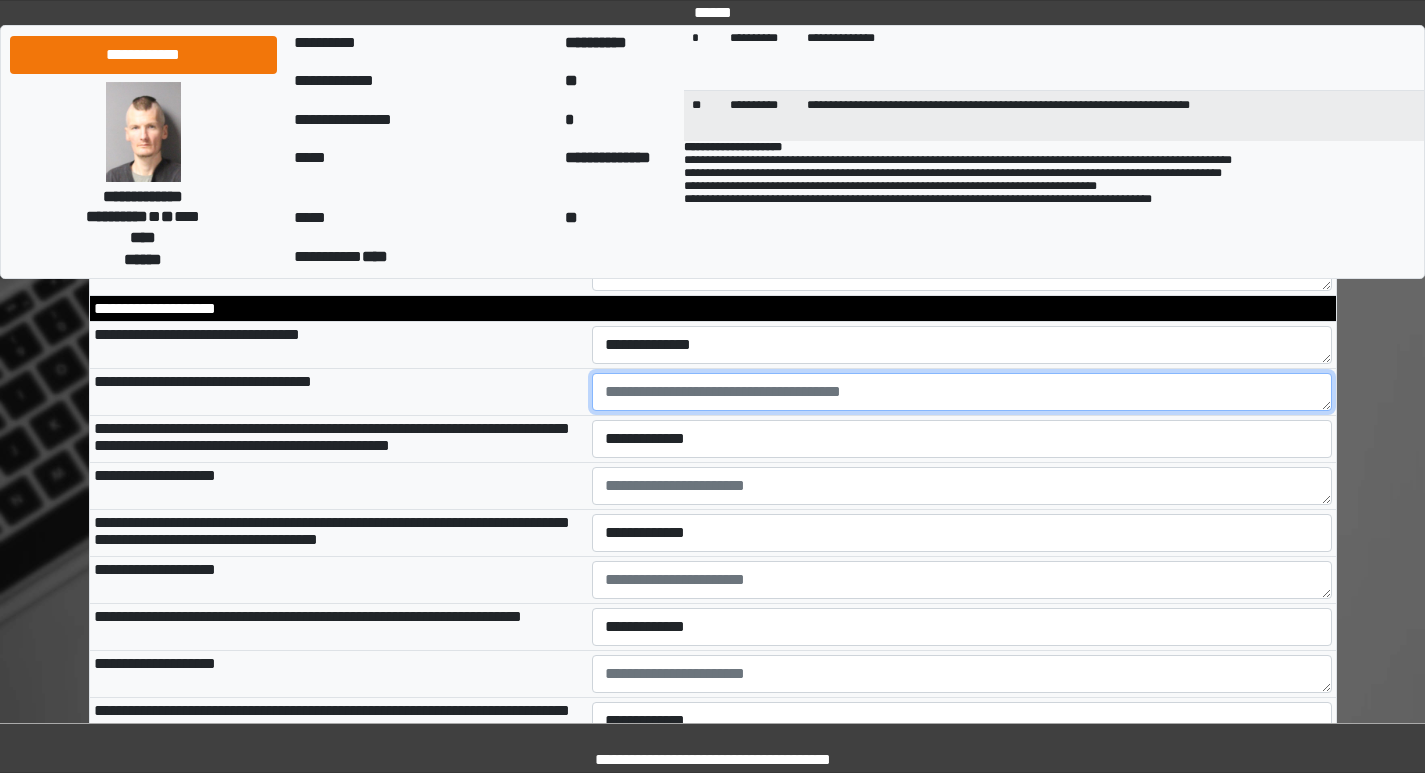 click at bounding box center (962, 392) 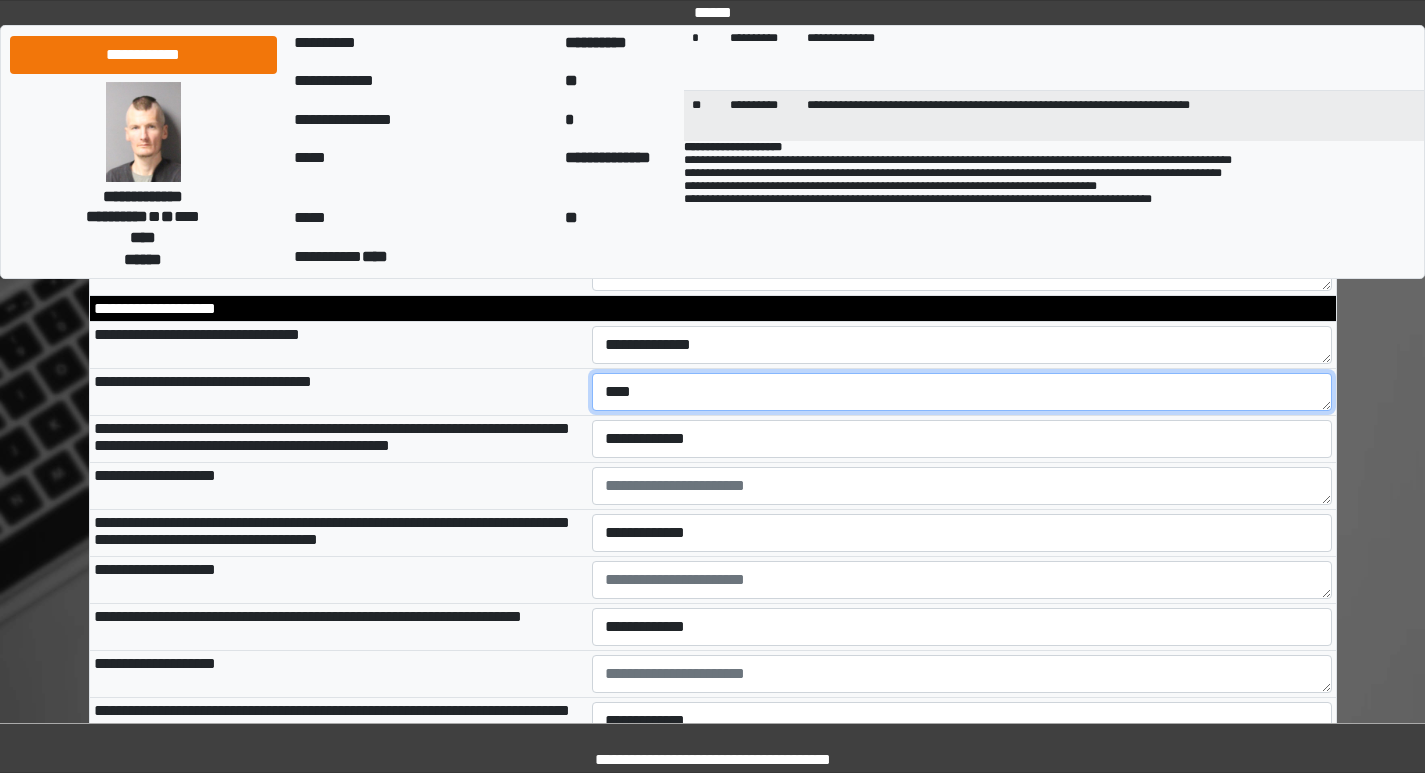 type on "****" 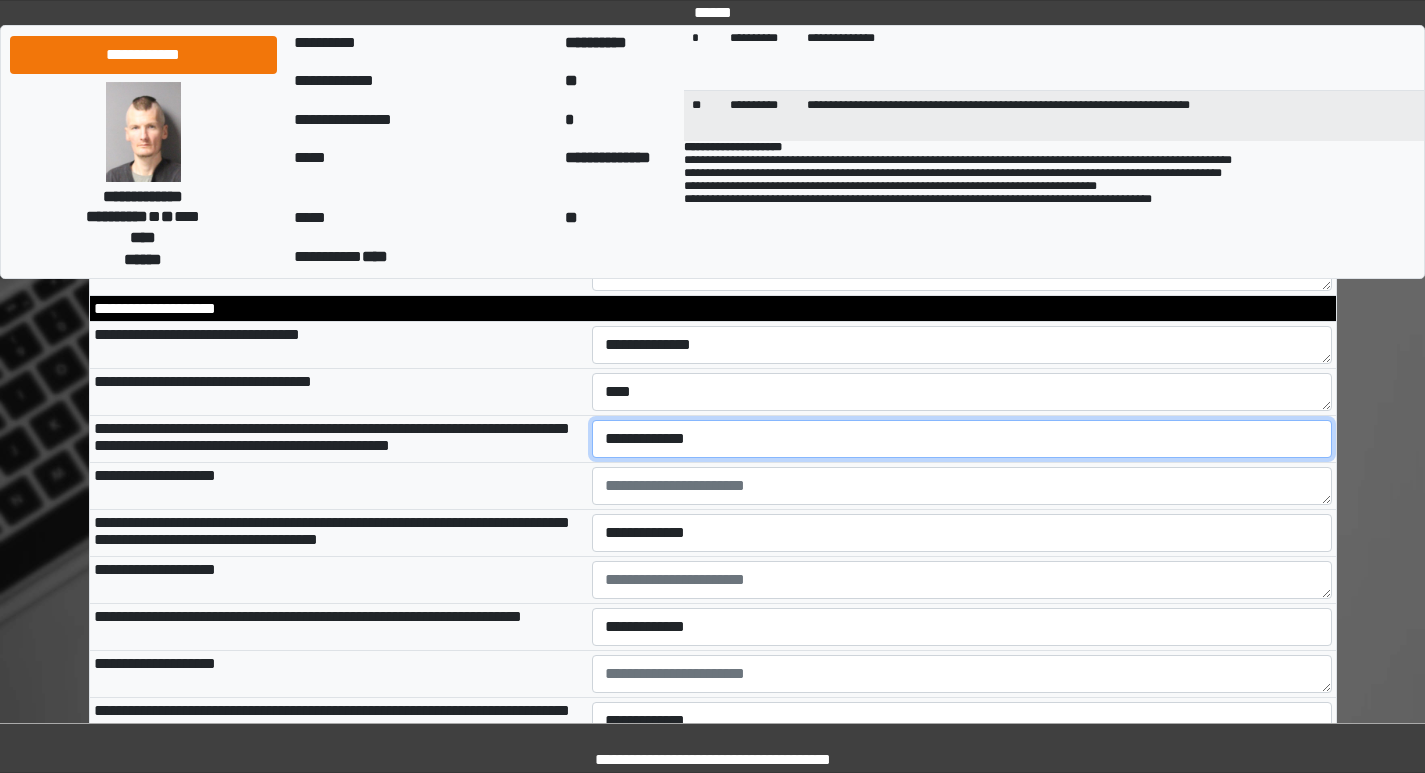 click on "**********" at bounding box center (962, 439) 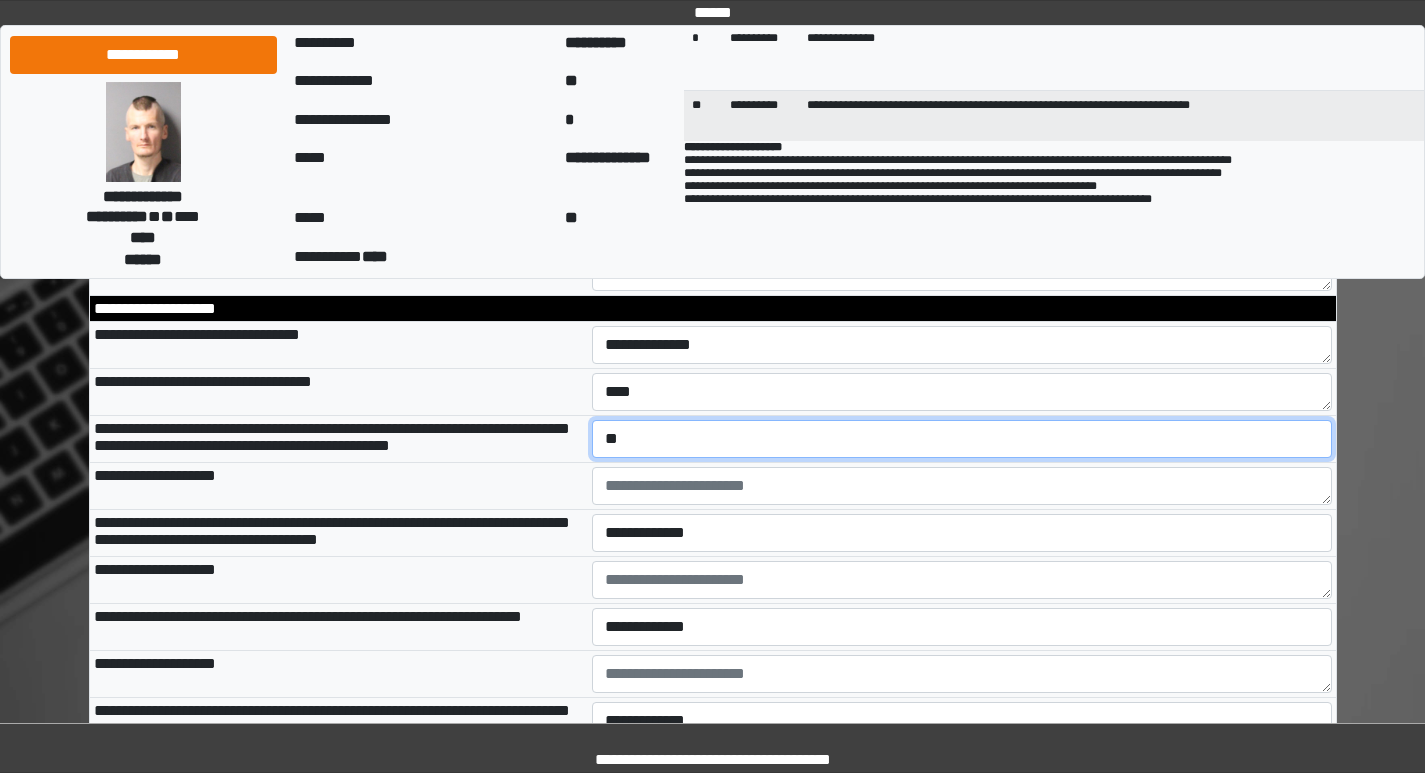 click on "**********" at bounding box center [962, 439] 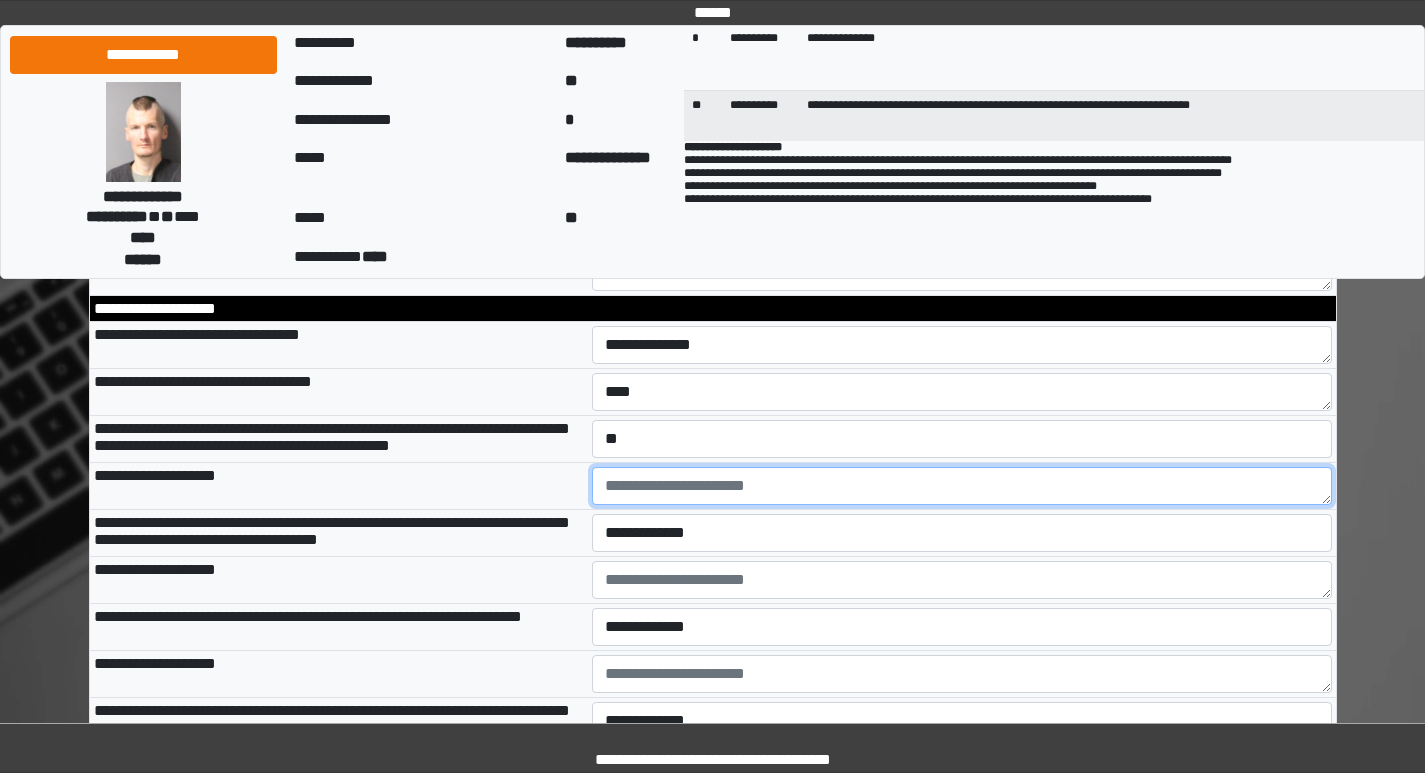 click at bounding box center [962, 486] 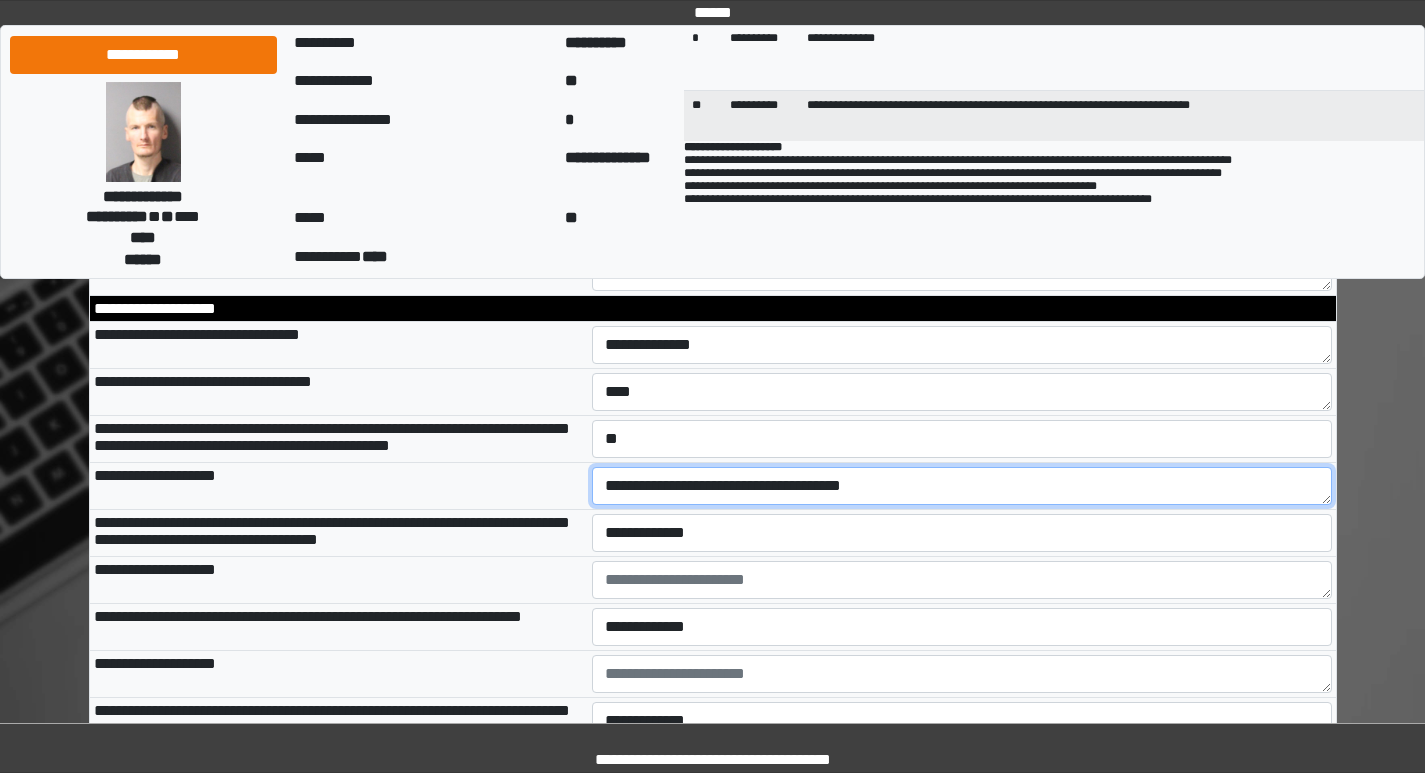 click on "**********" at bounding box center [962, 486] 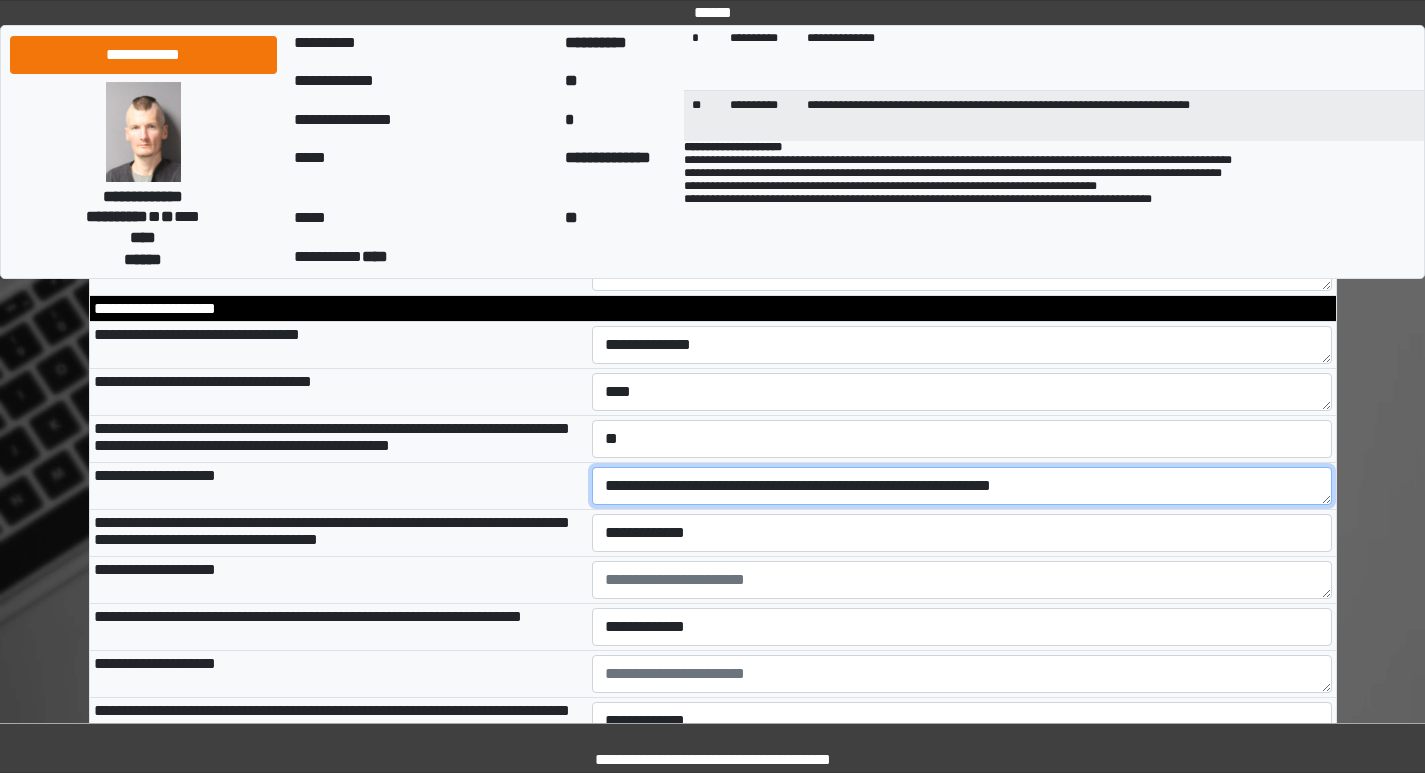 click on "**********" at bounding box center (962, 486) 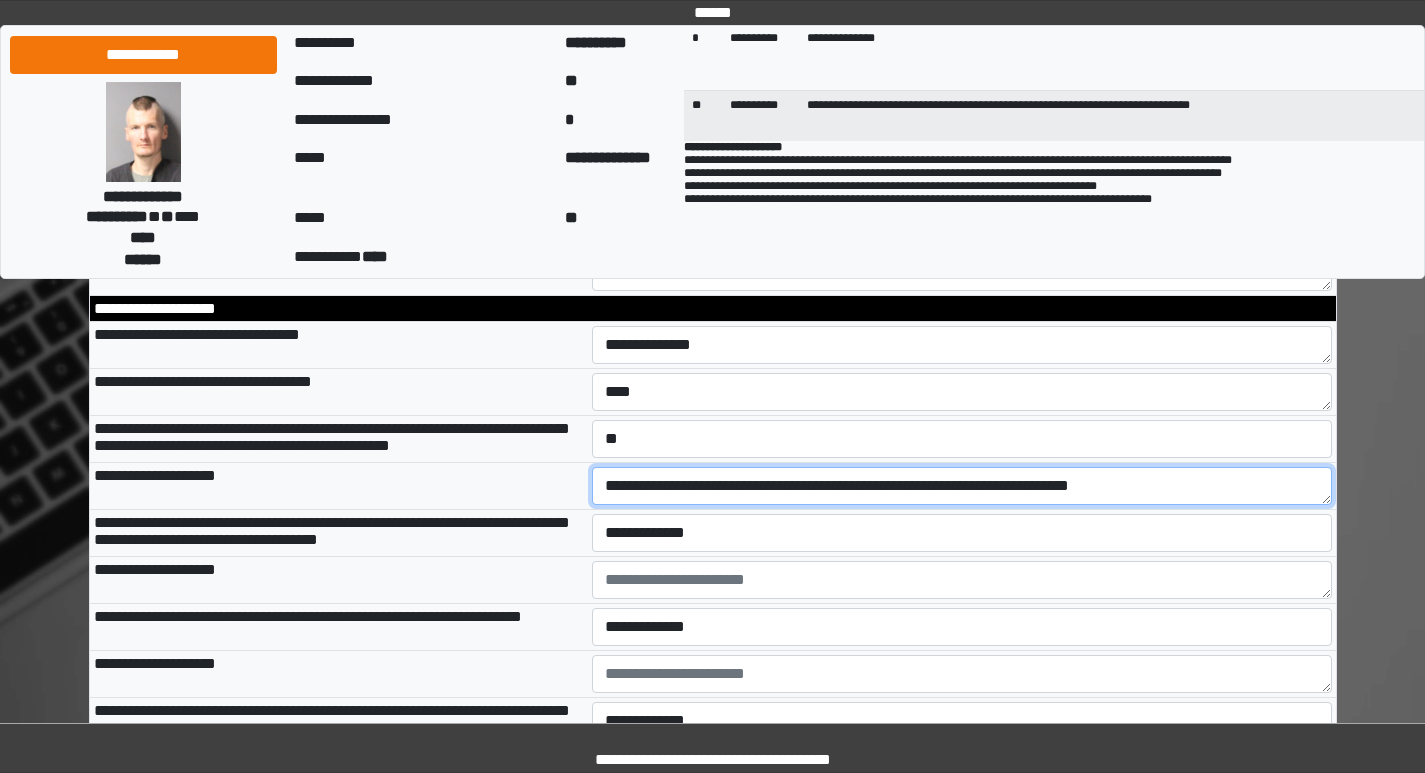click on "**********" at bounding box center (962, 486) 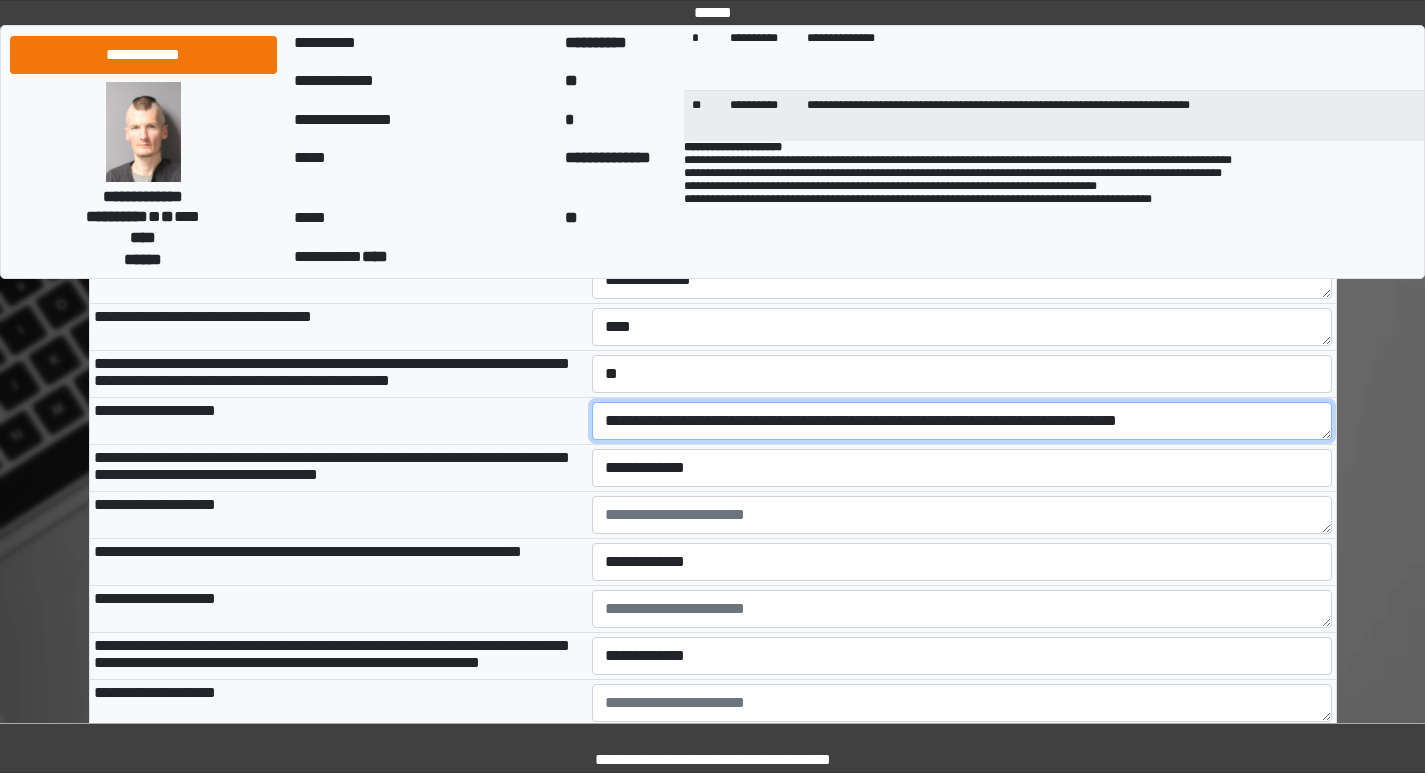 scroll, scrollTop: 2700, scrollLeft: 0, axis: vertical 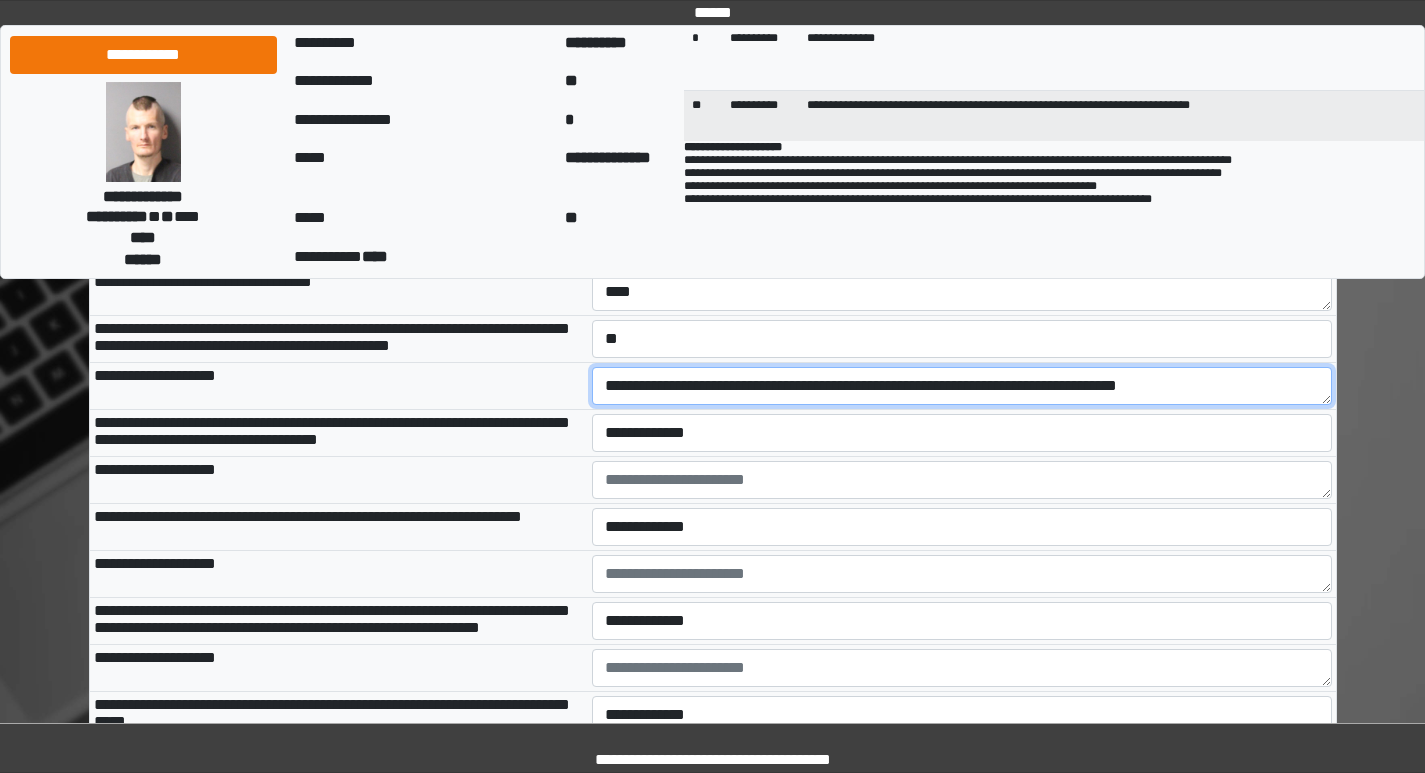 type on "**********" 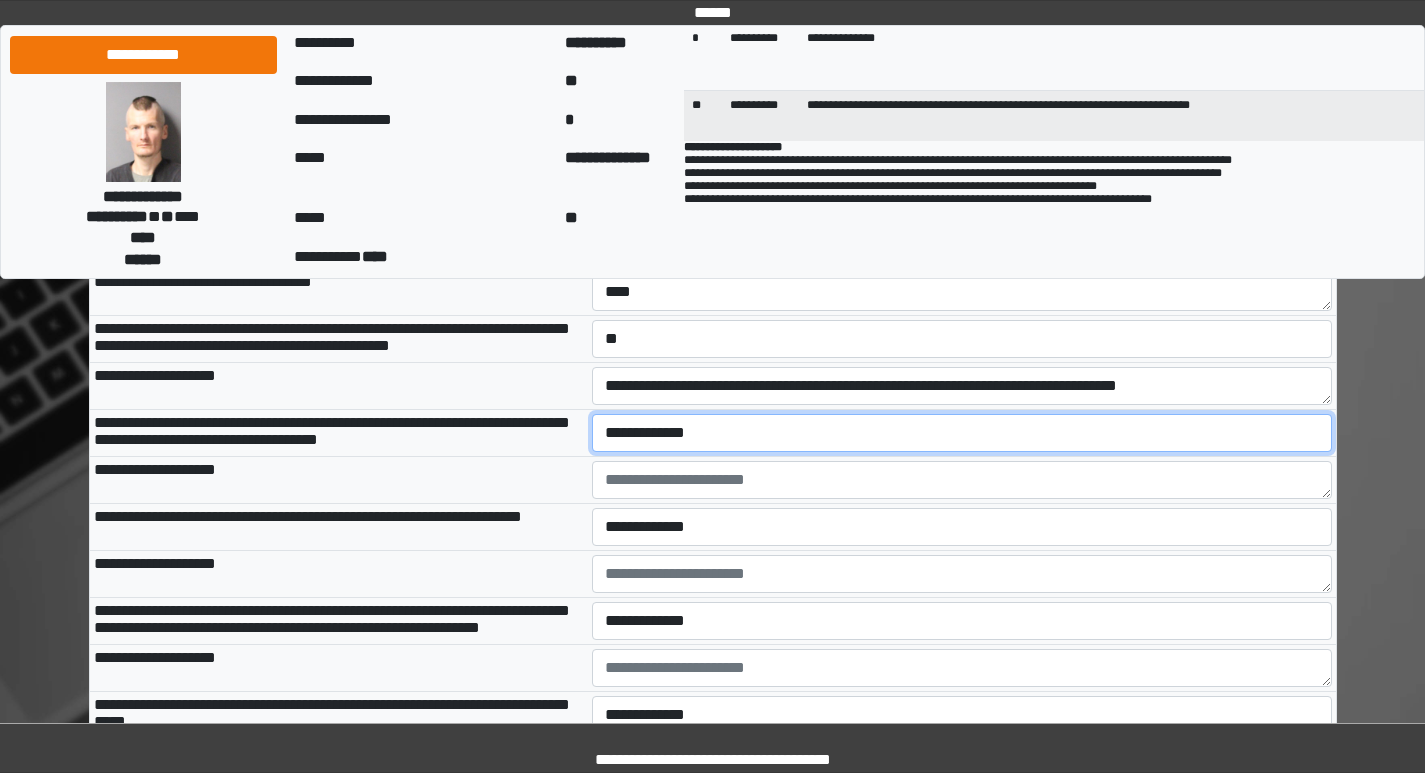 click on "**********" at bounding box center [962, 433] 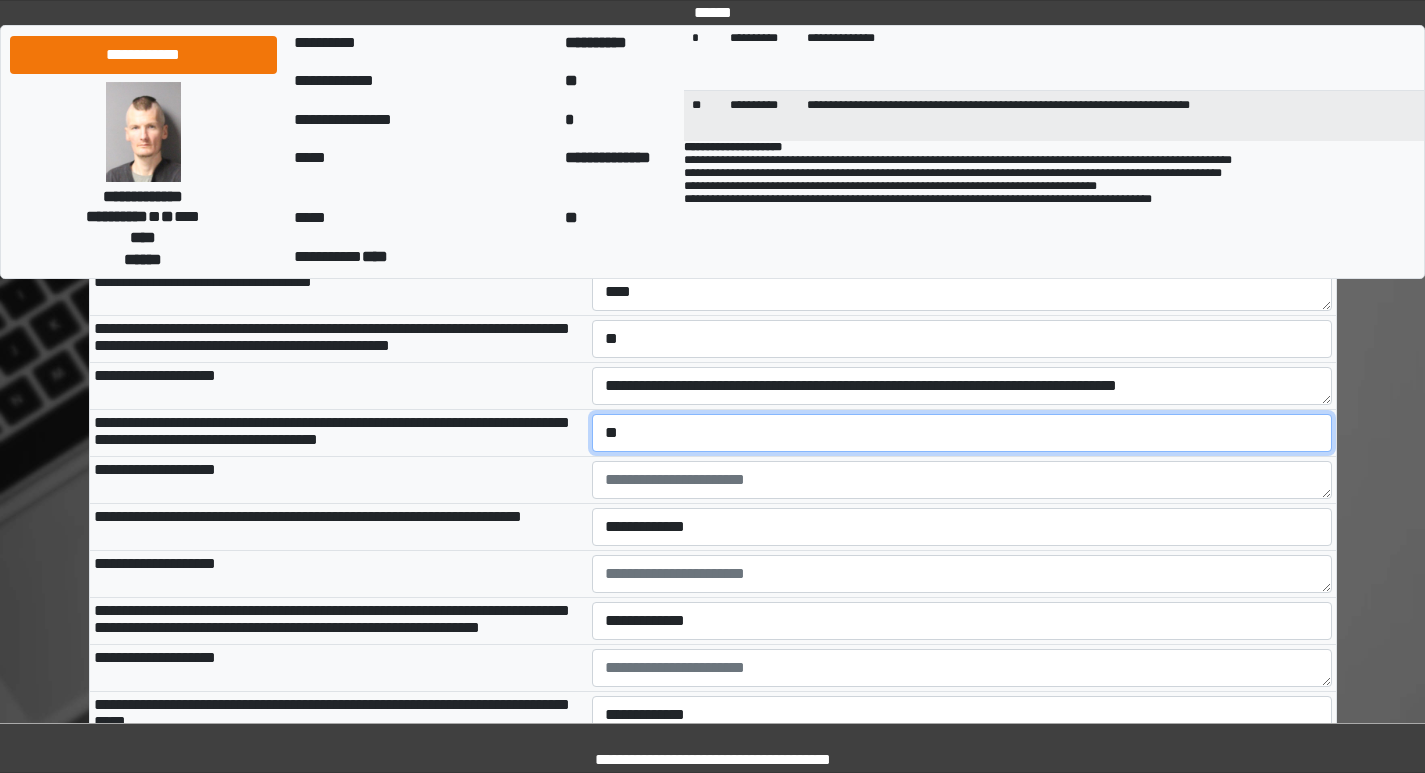 click on "**********" at bounding box center [962, 433] 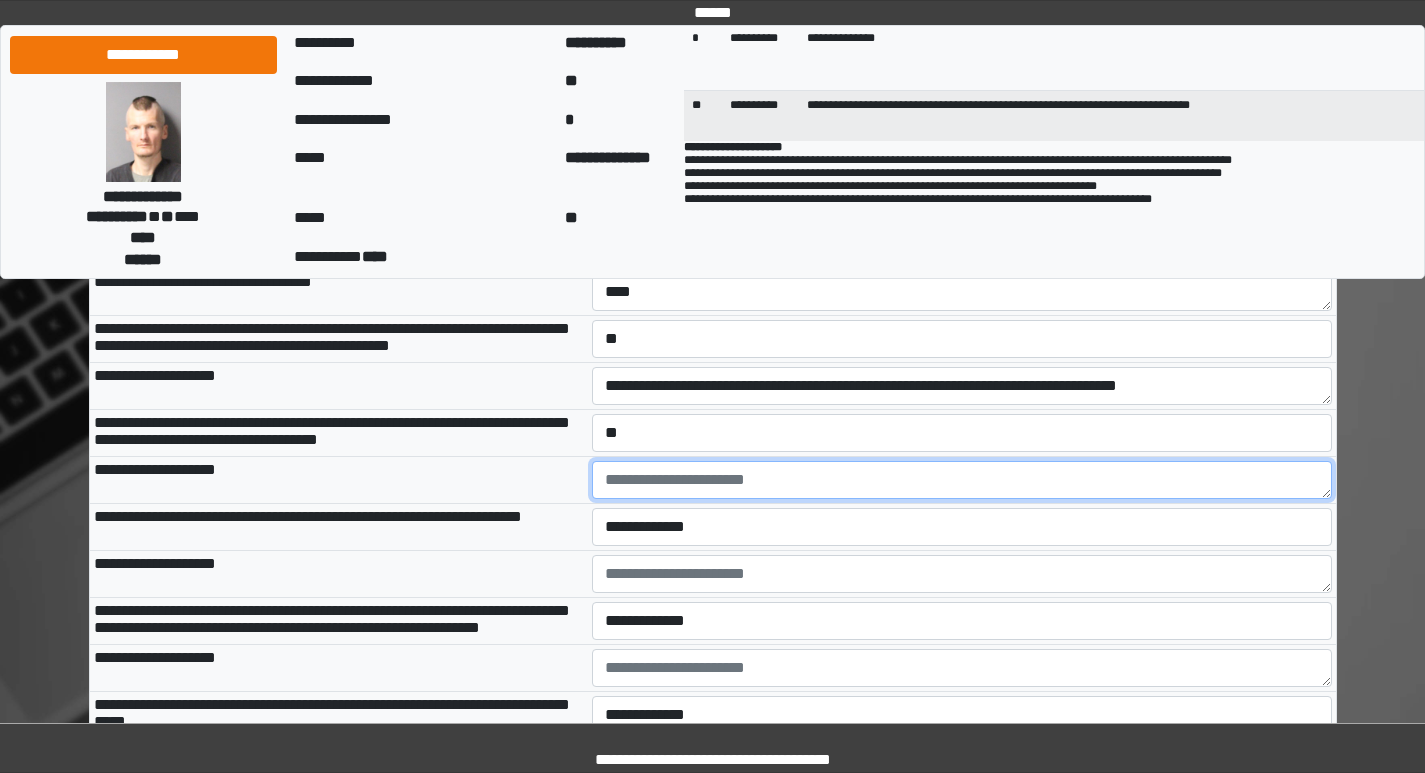 click at bounding box center (962, 480) 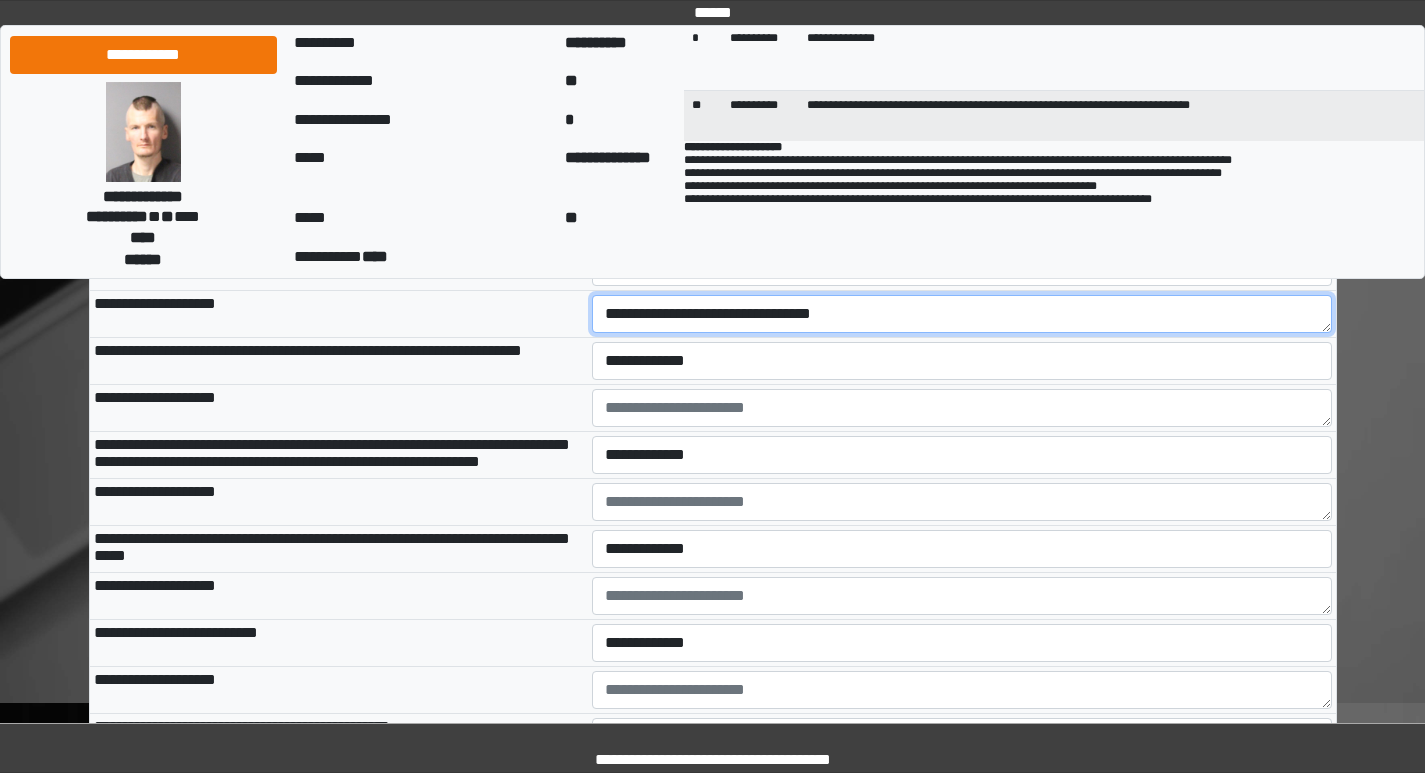 scroll, scrollTop: 2900, scrollLeft: 0, axis: vertical 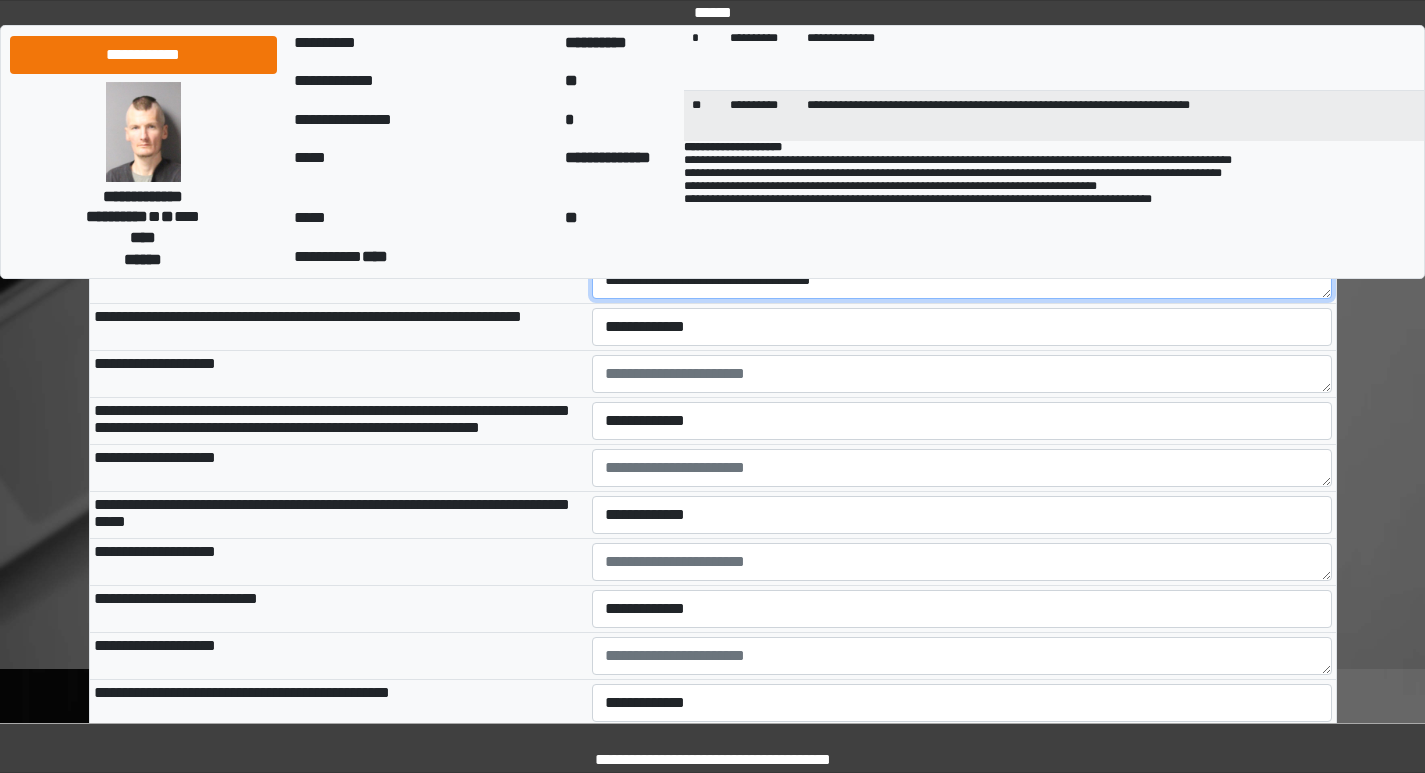 type on "**********" 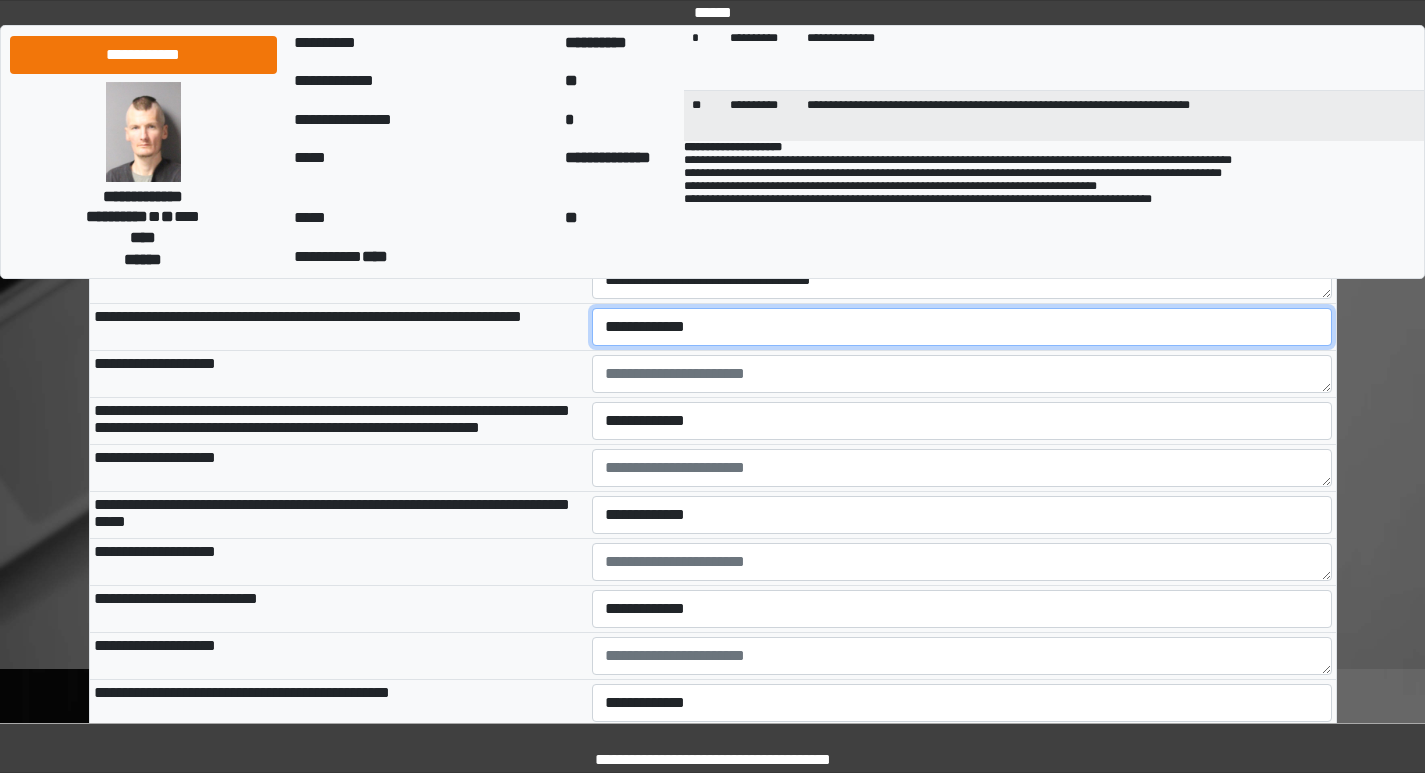click on "**********" at bounding box center (962, 327) 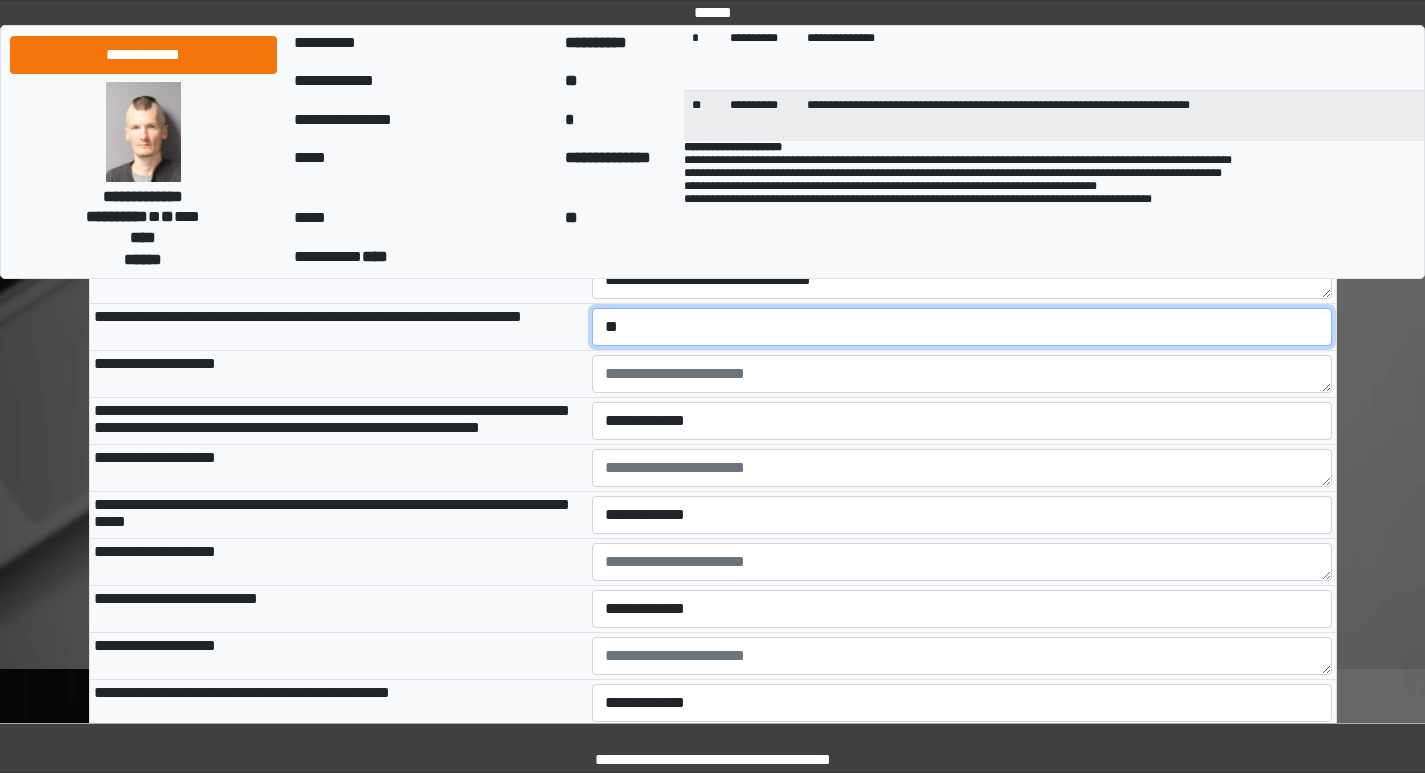 click on "**********" at bounding box center [962, 327] 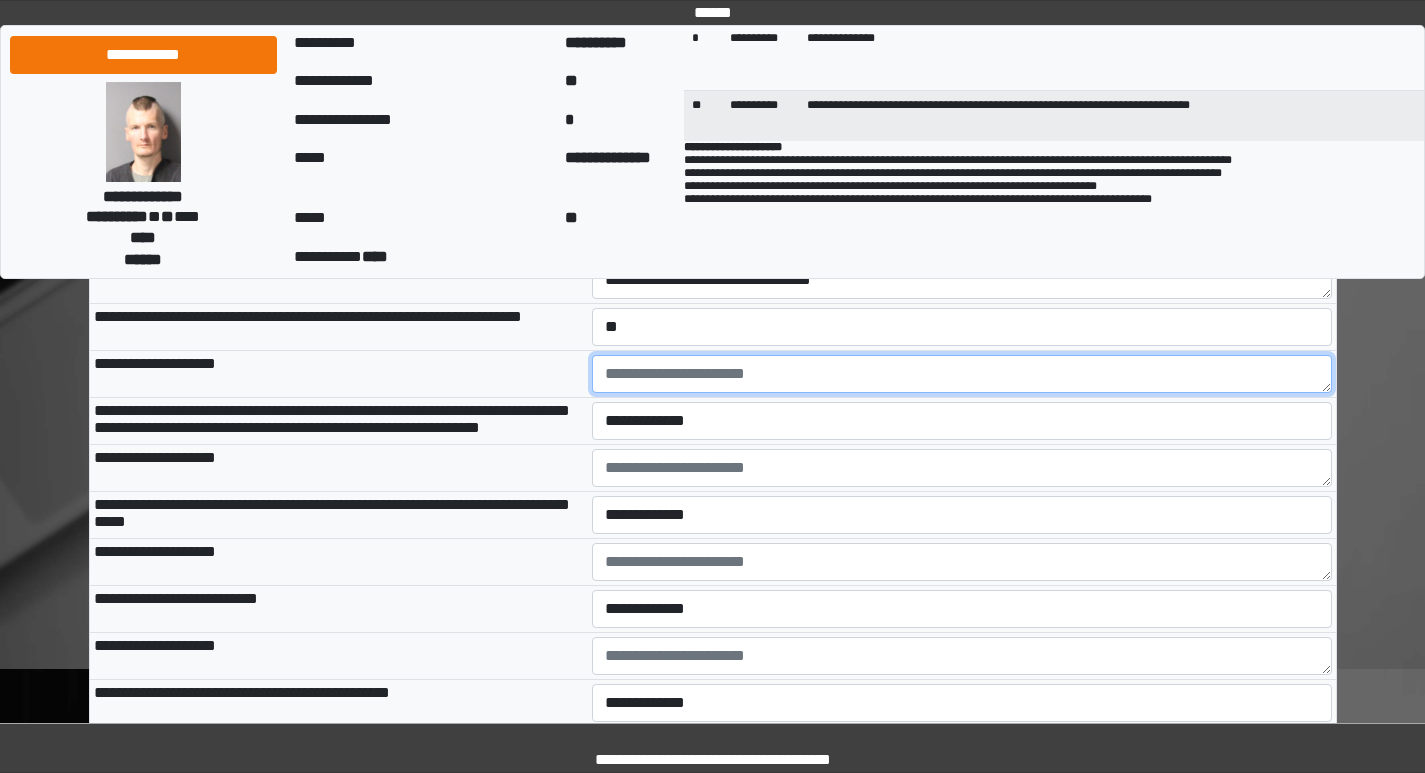 click at bounding box center [962, 374] 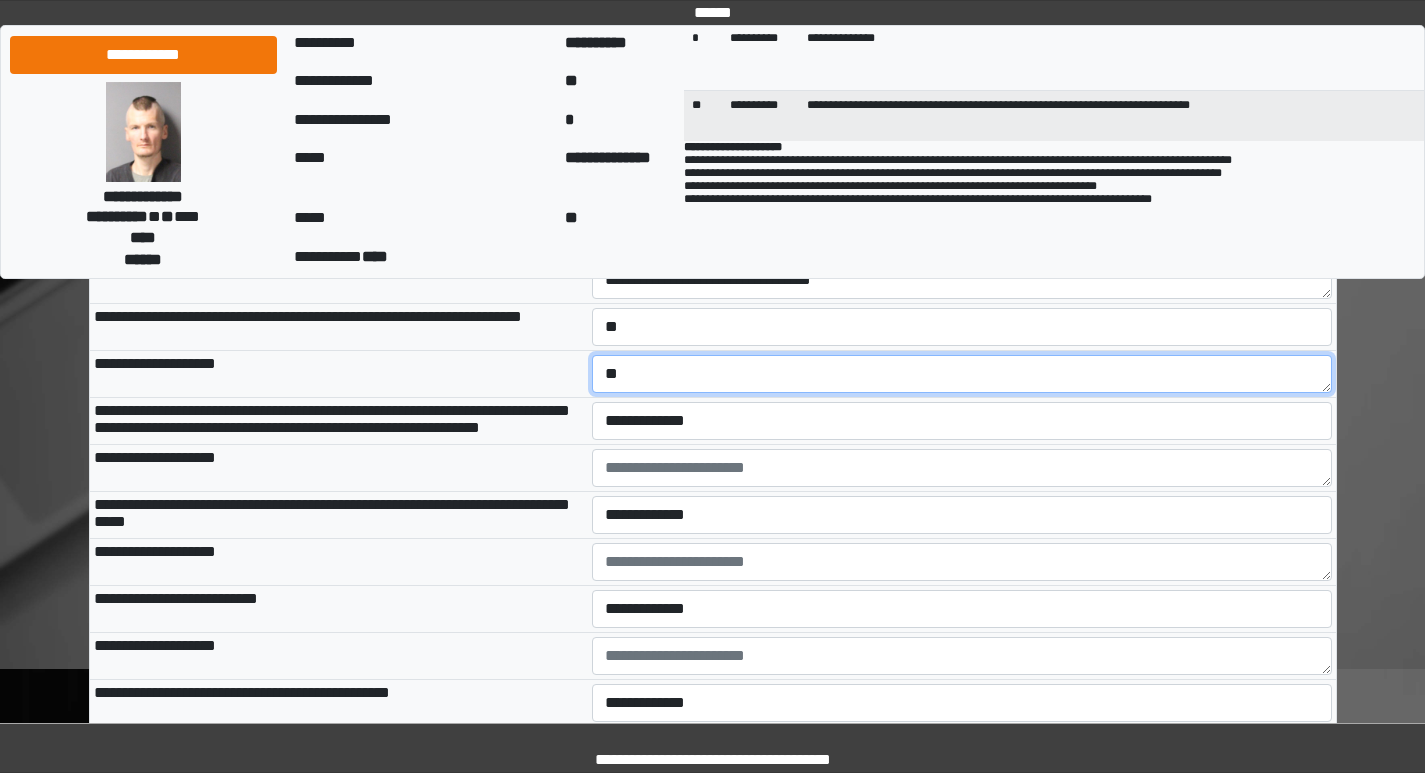 type on "*" 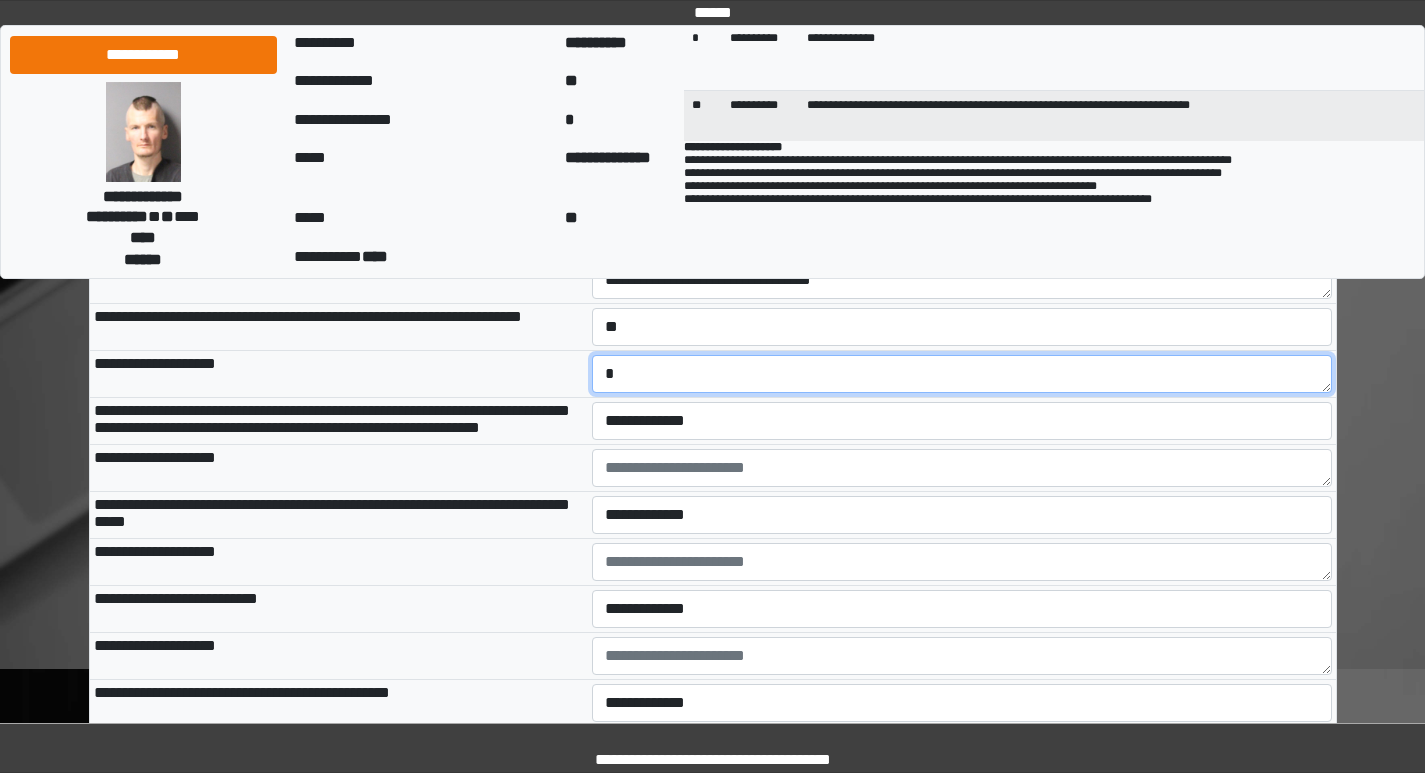 type 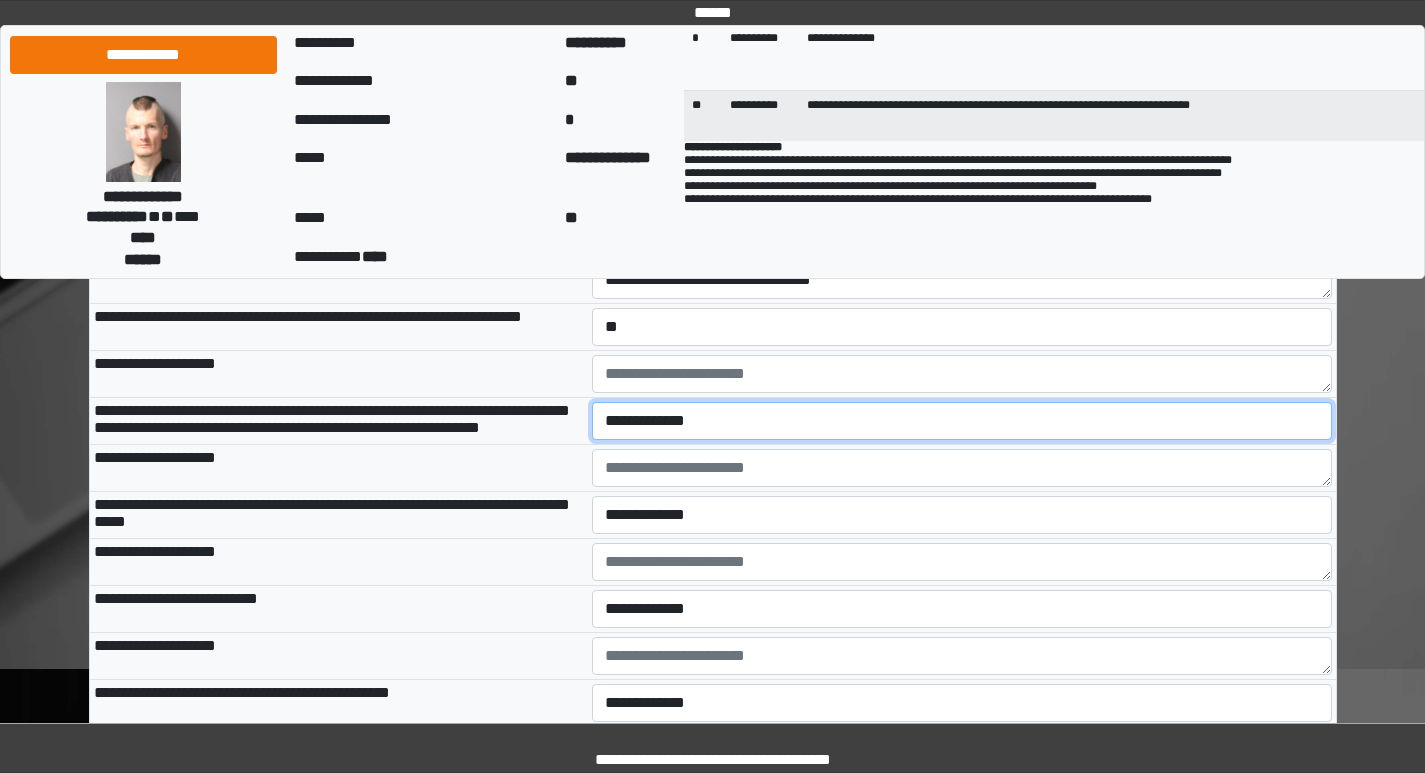 click on "**********" at bounding box center (962, 421) 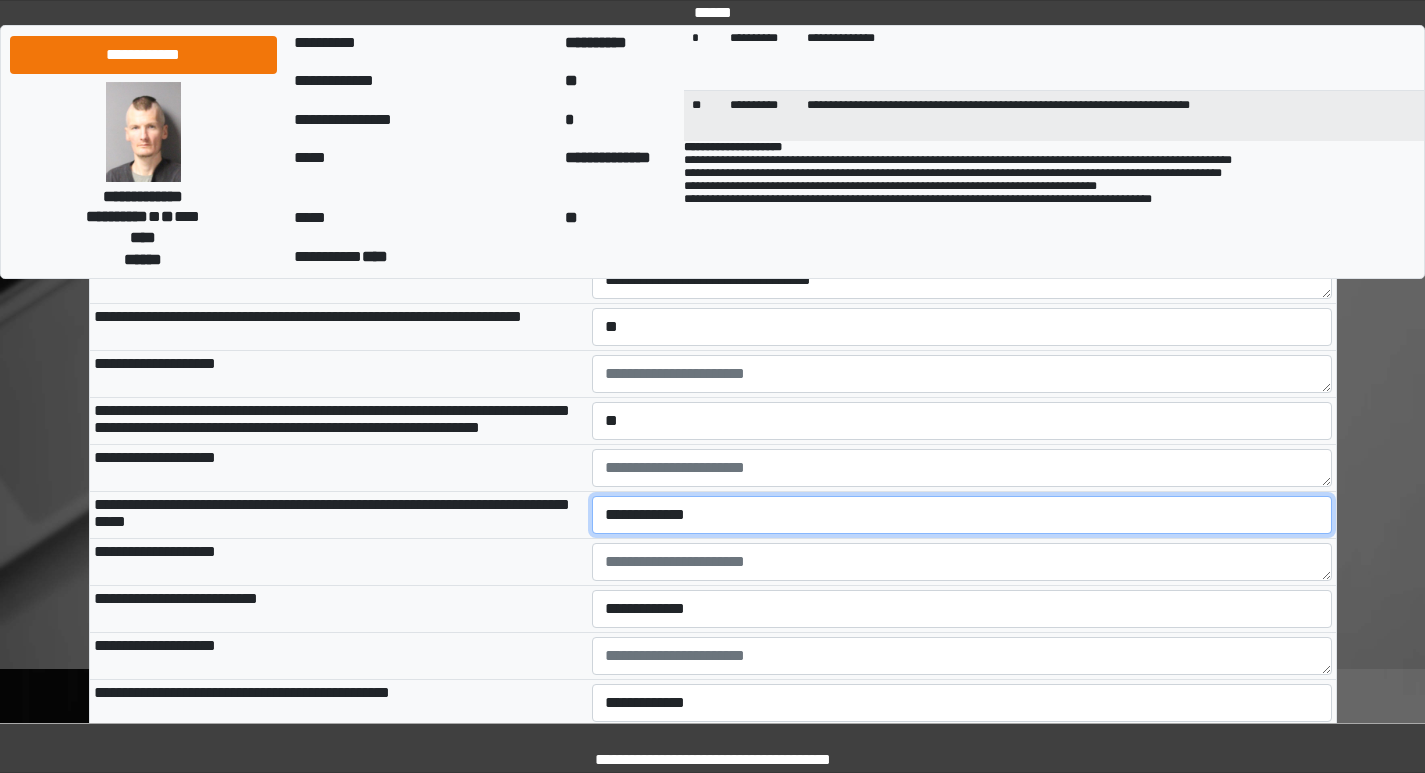 click on "**********" at bounding box center (962, 515) 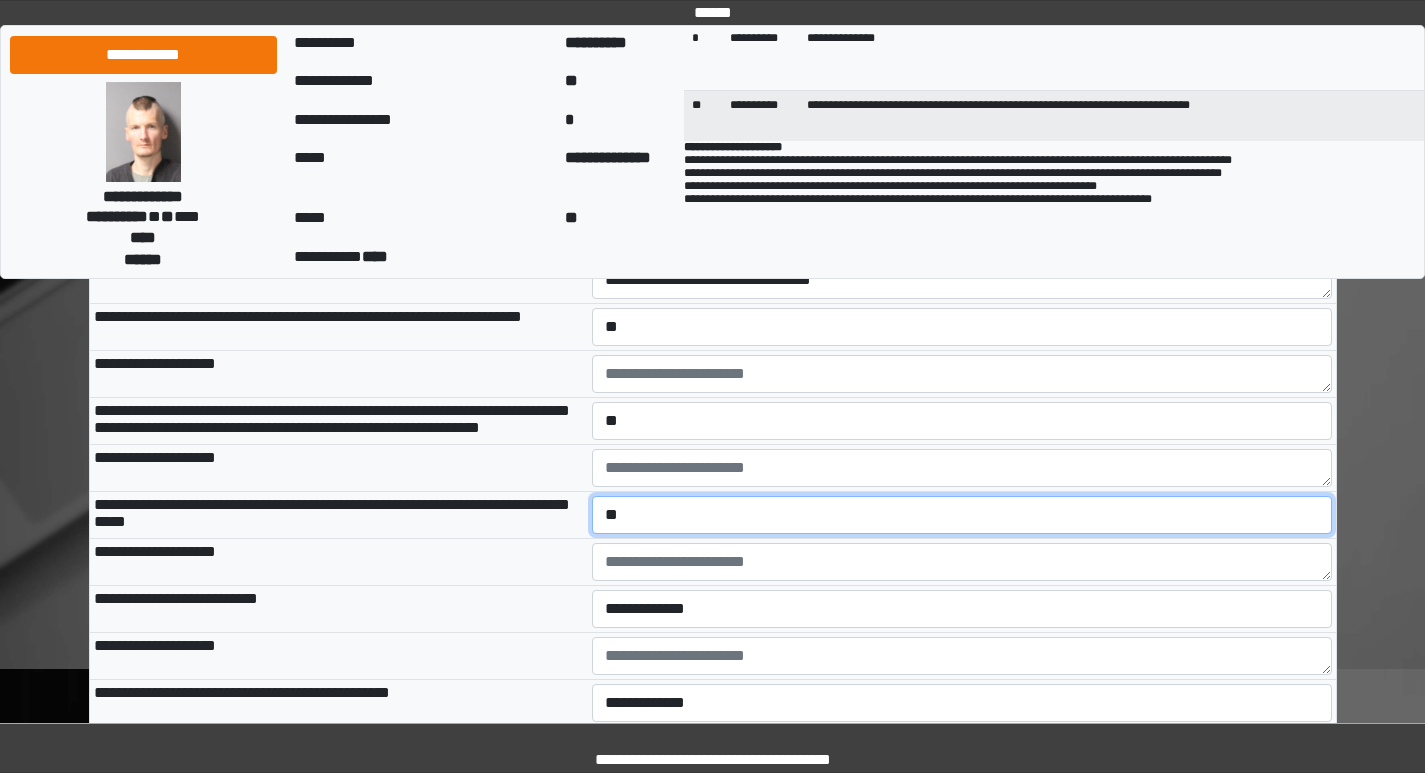 click on "**********" at bounding box center (962, 515) 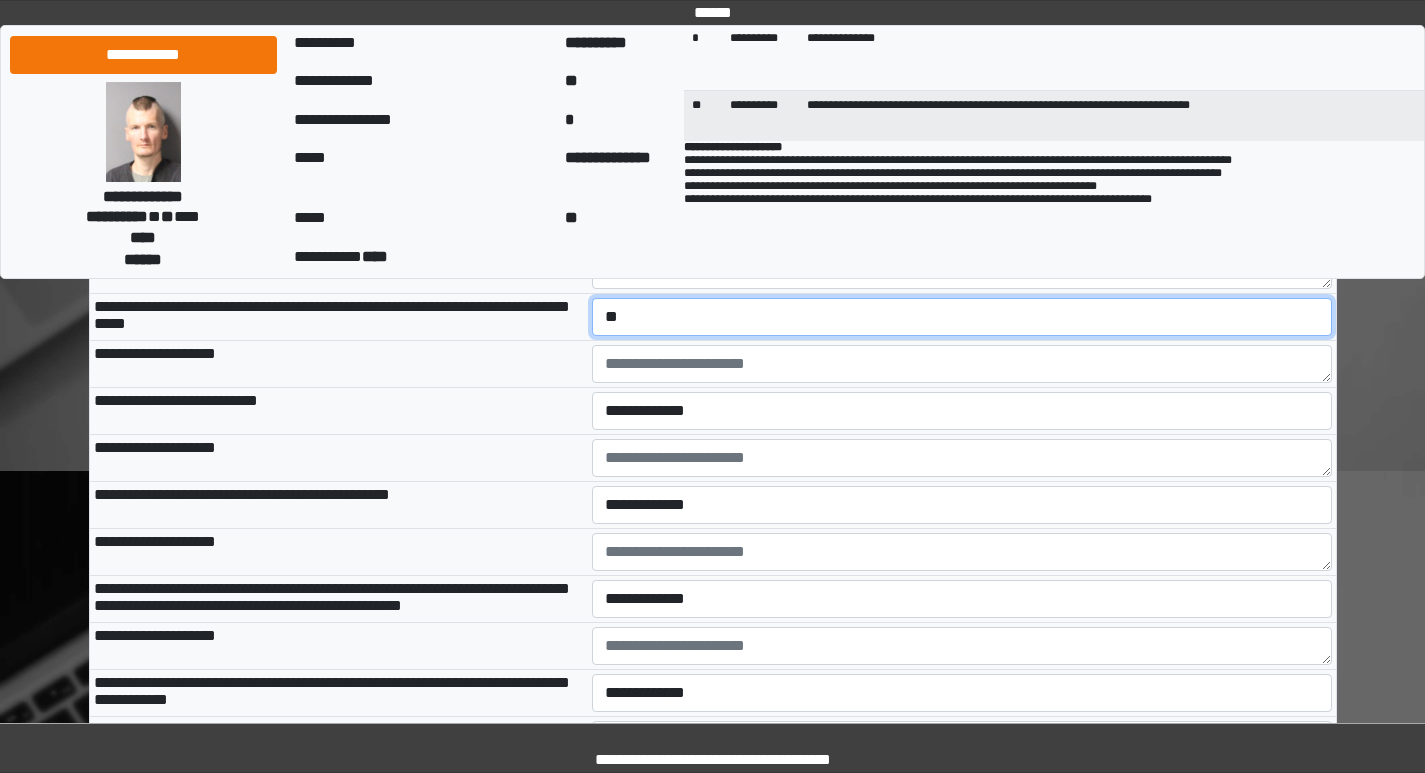 scroll, scrollTop: 3100, scrollLeft: 0, axis: vertical 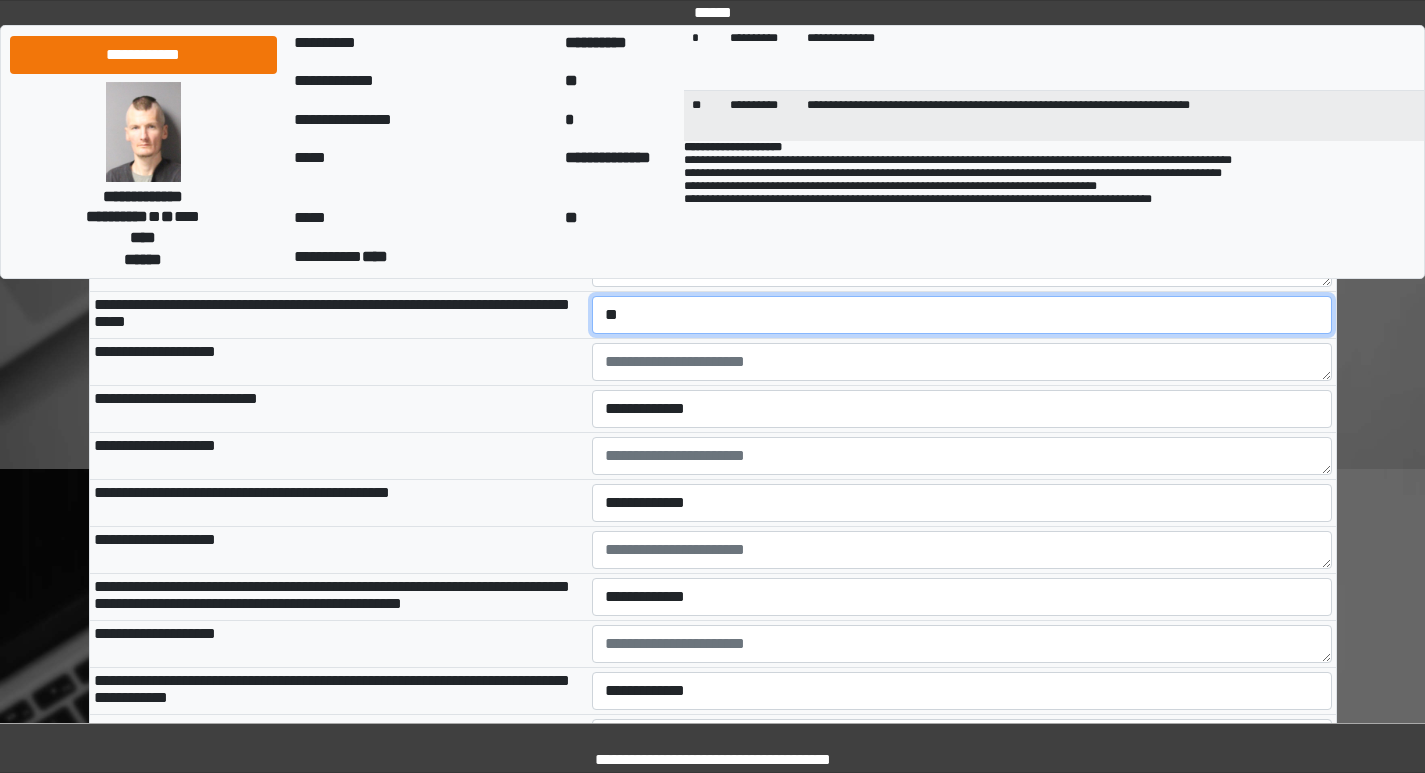 click on "**********" at bounding box center [962, 315] 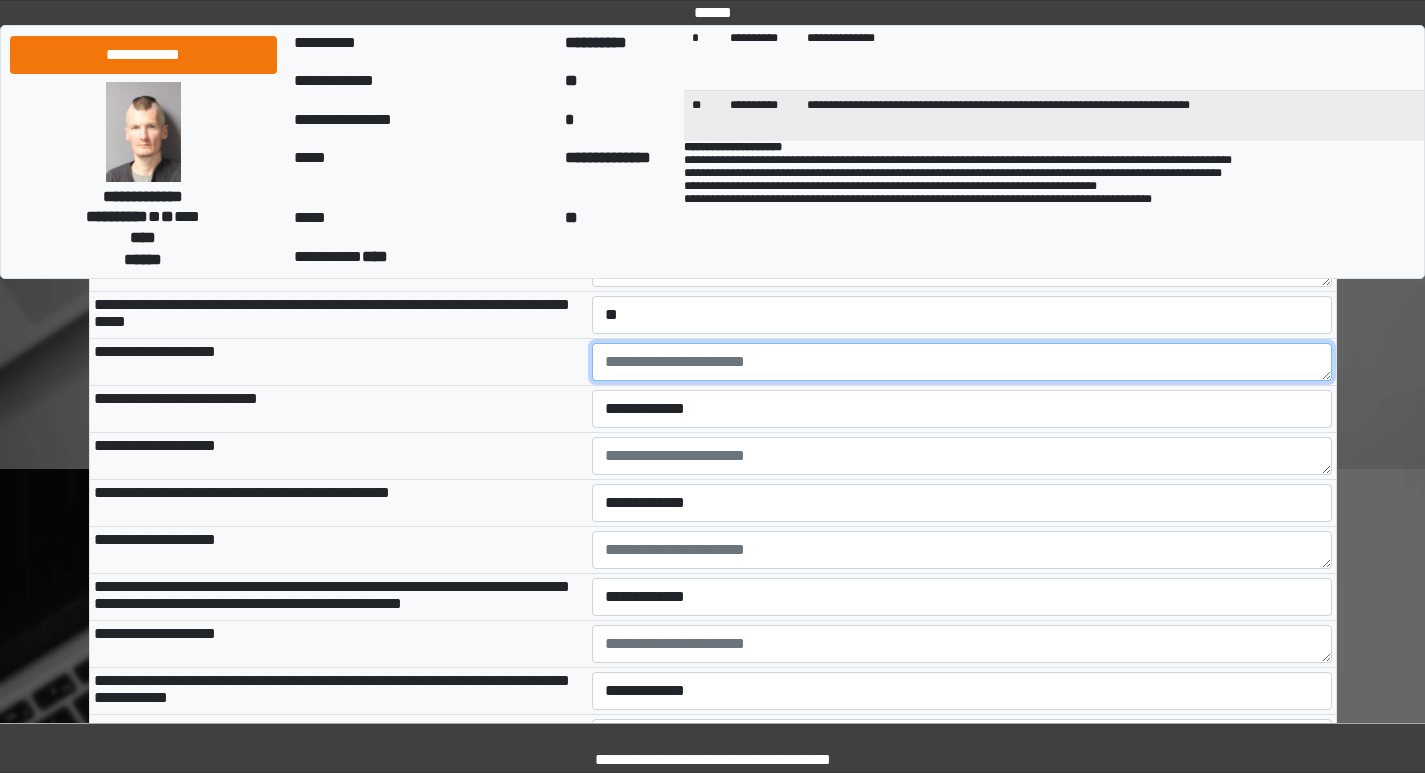 click at bounding box center (962, 362) 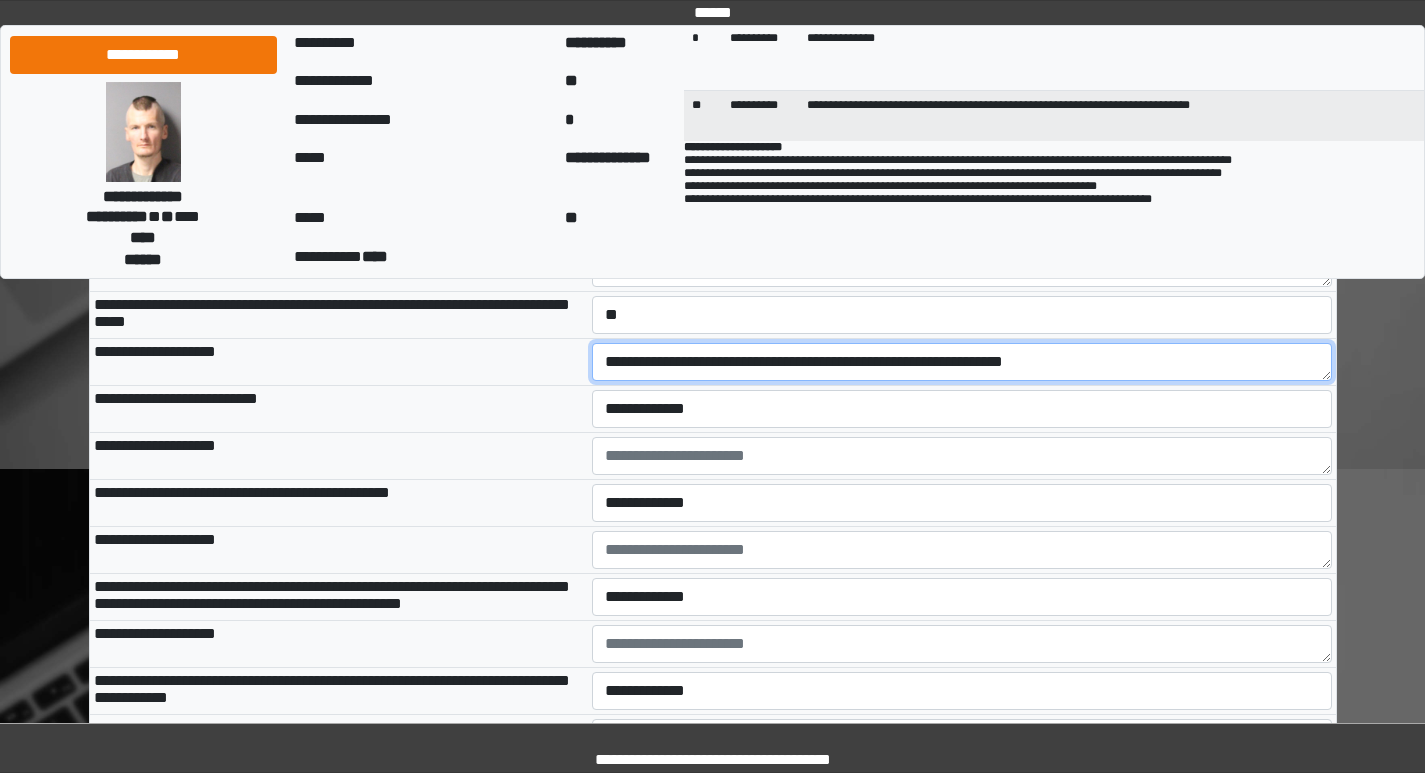 type on "**********" 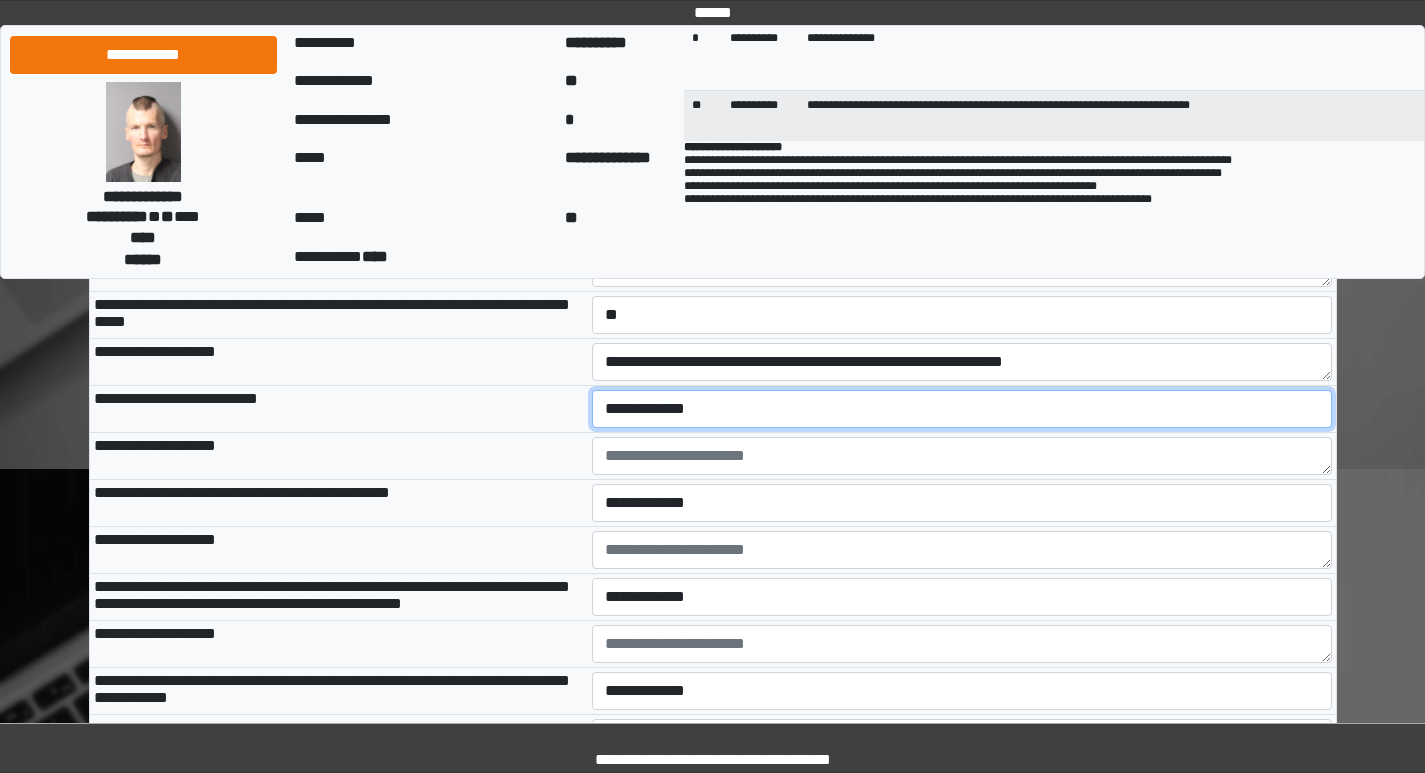 click on "**********" at bounding box center [962, 409] 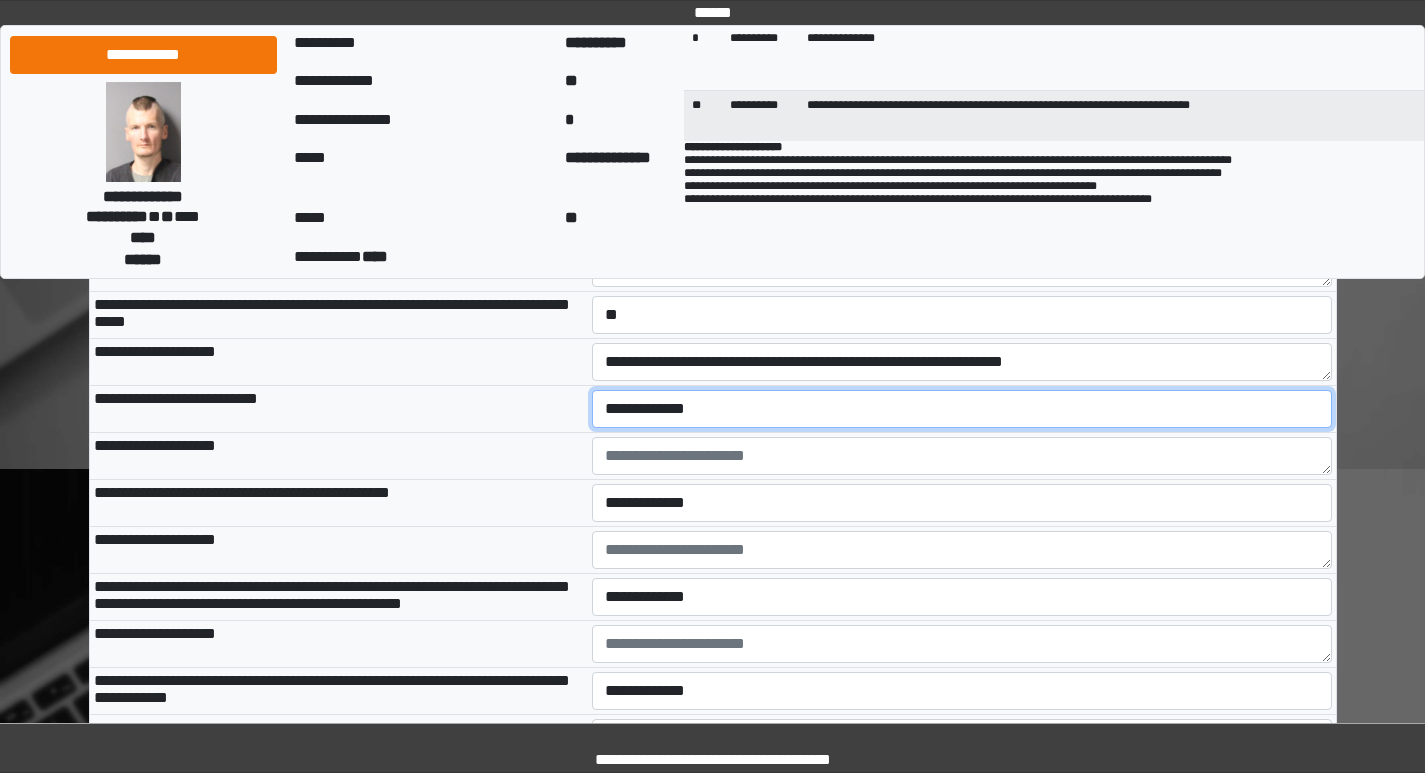 select on "*" 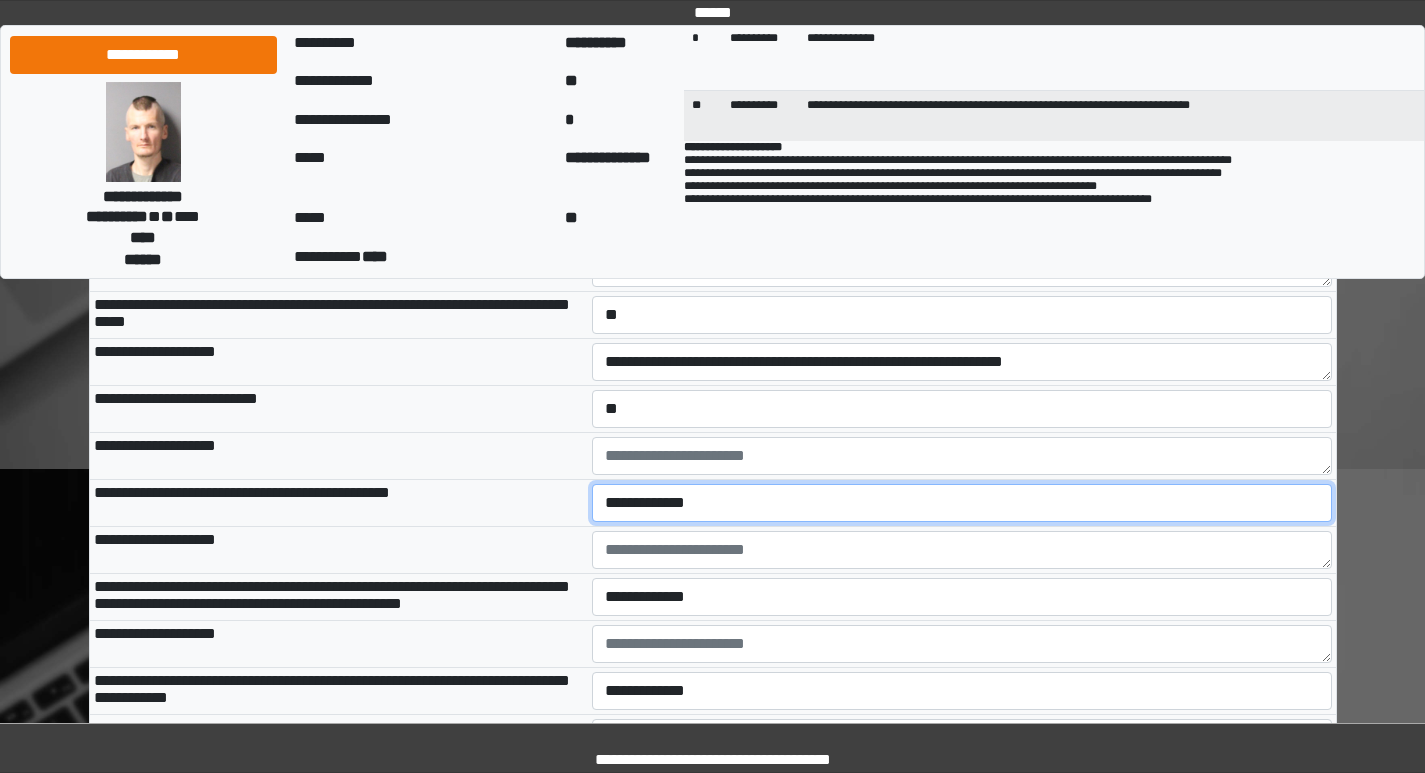 click on "**********" at bounding box center (962, 503) 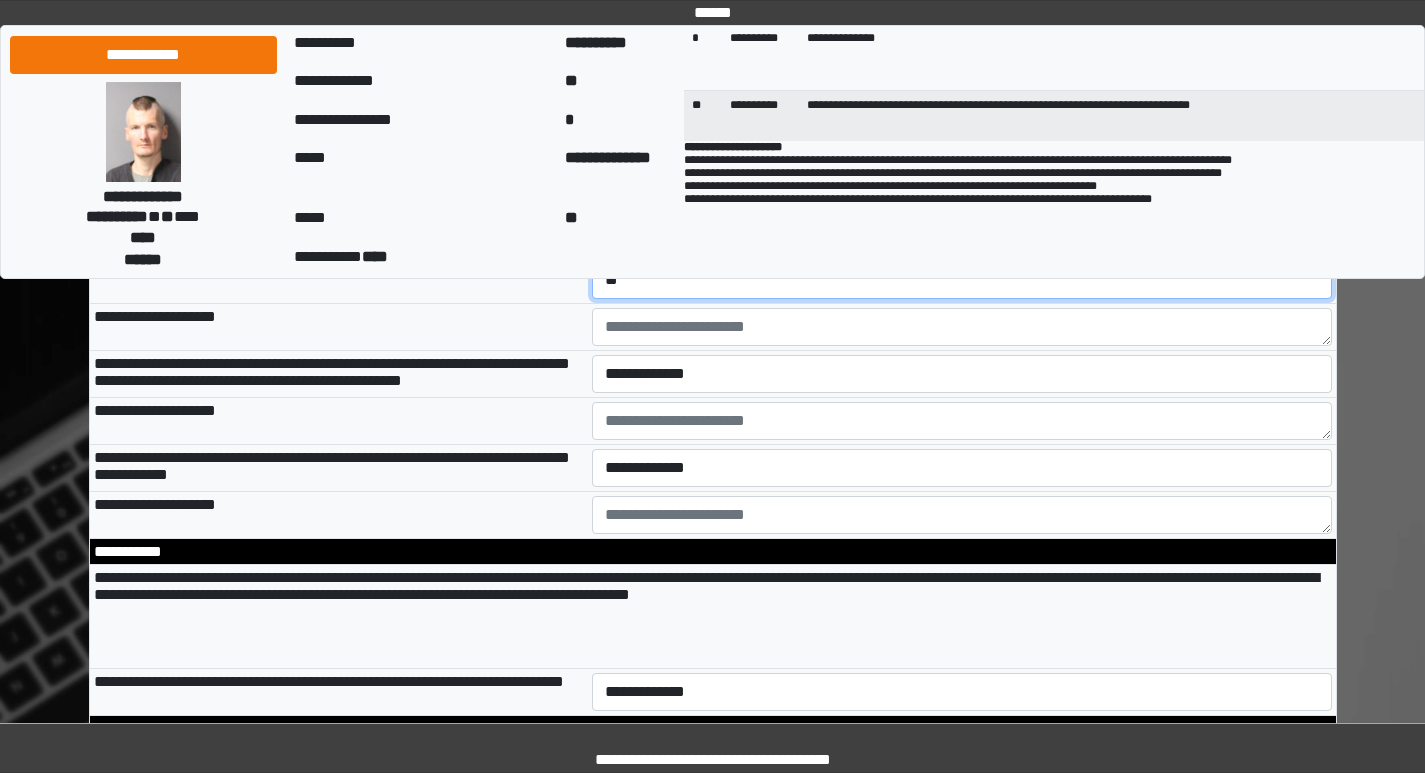 scroll, scrollTop: 3200, scrollLeft: 0, axis: vertical 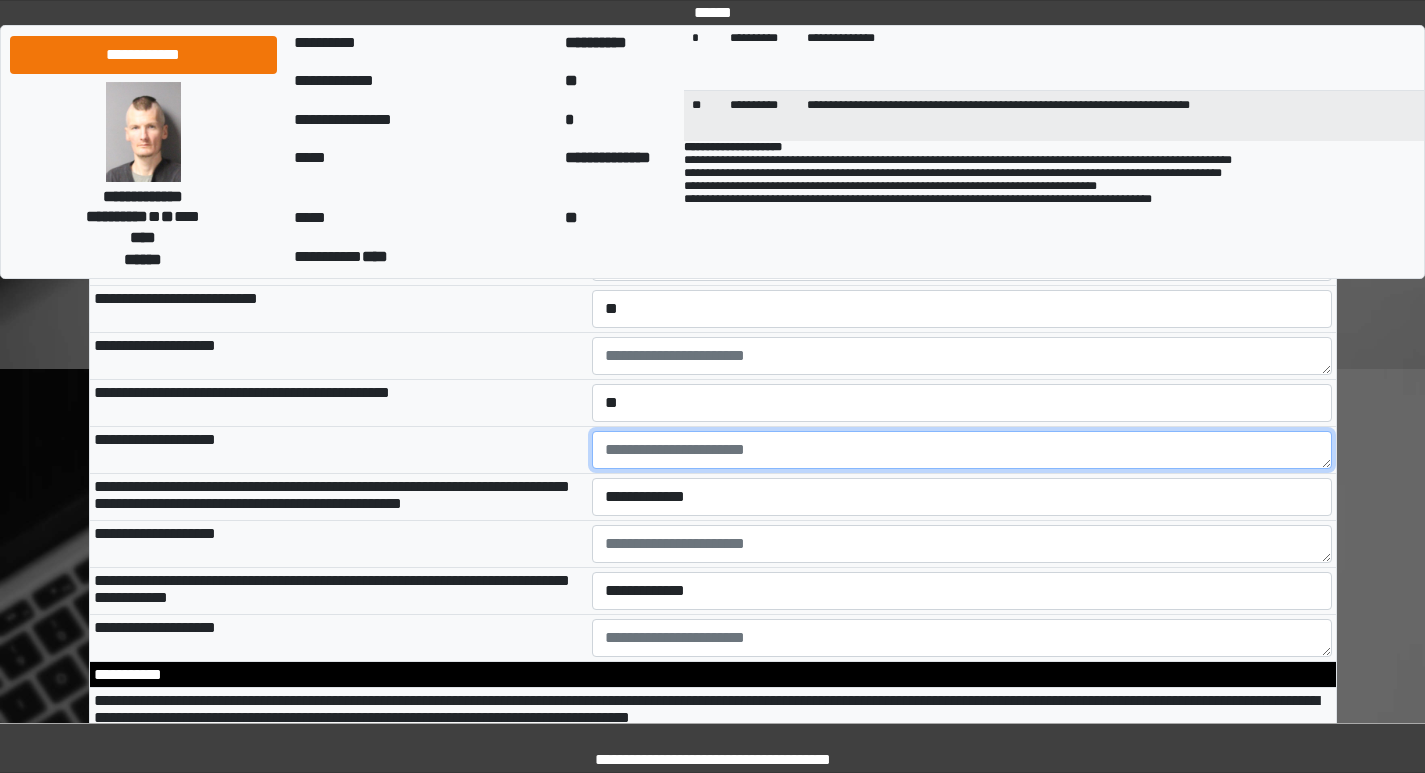 click at bounding box center (962, 450) 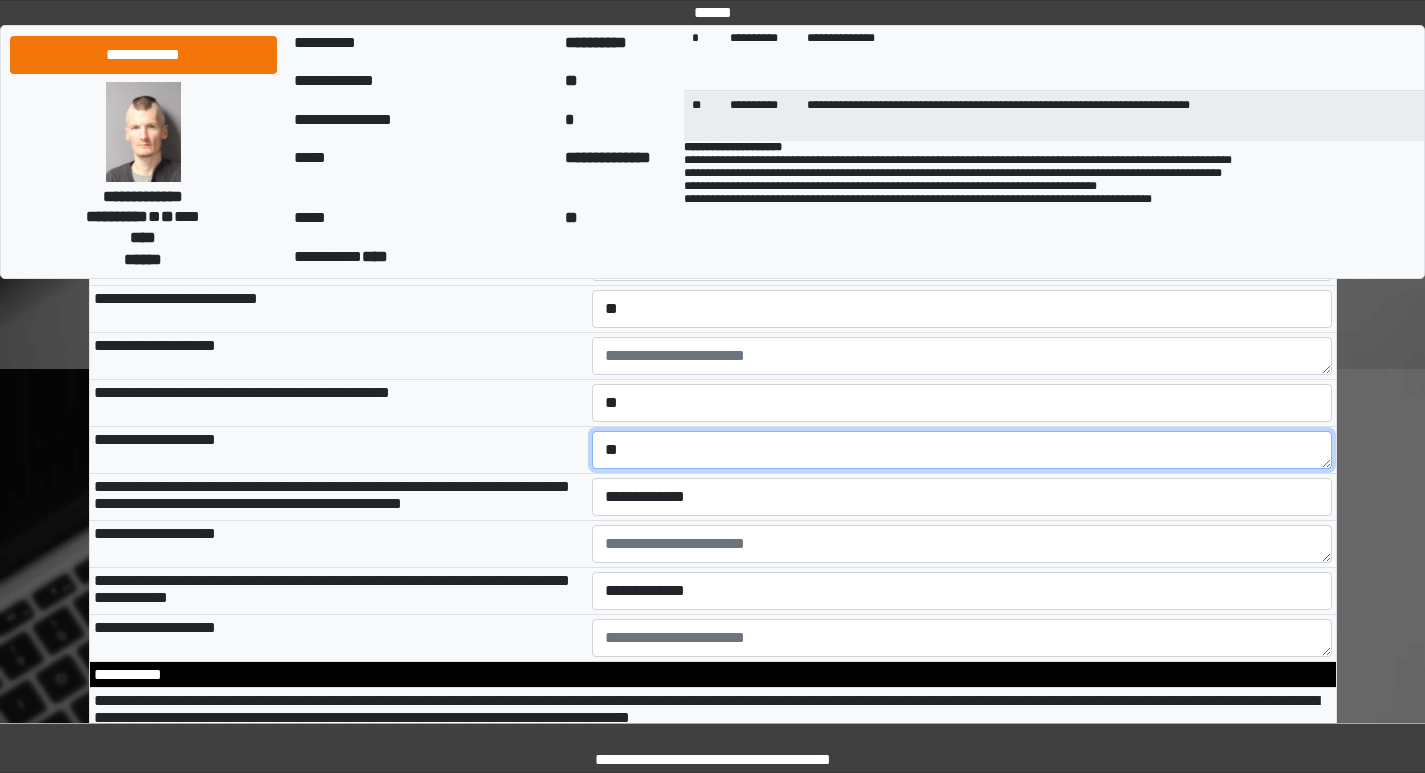 type on "*" 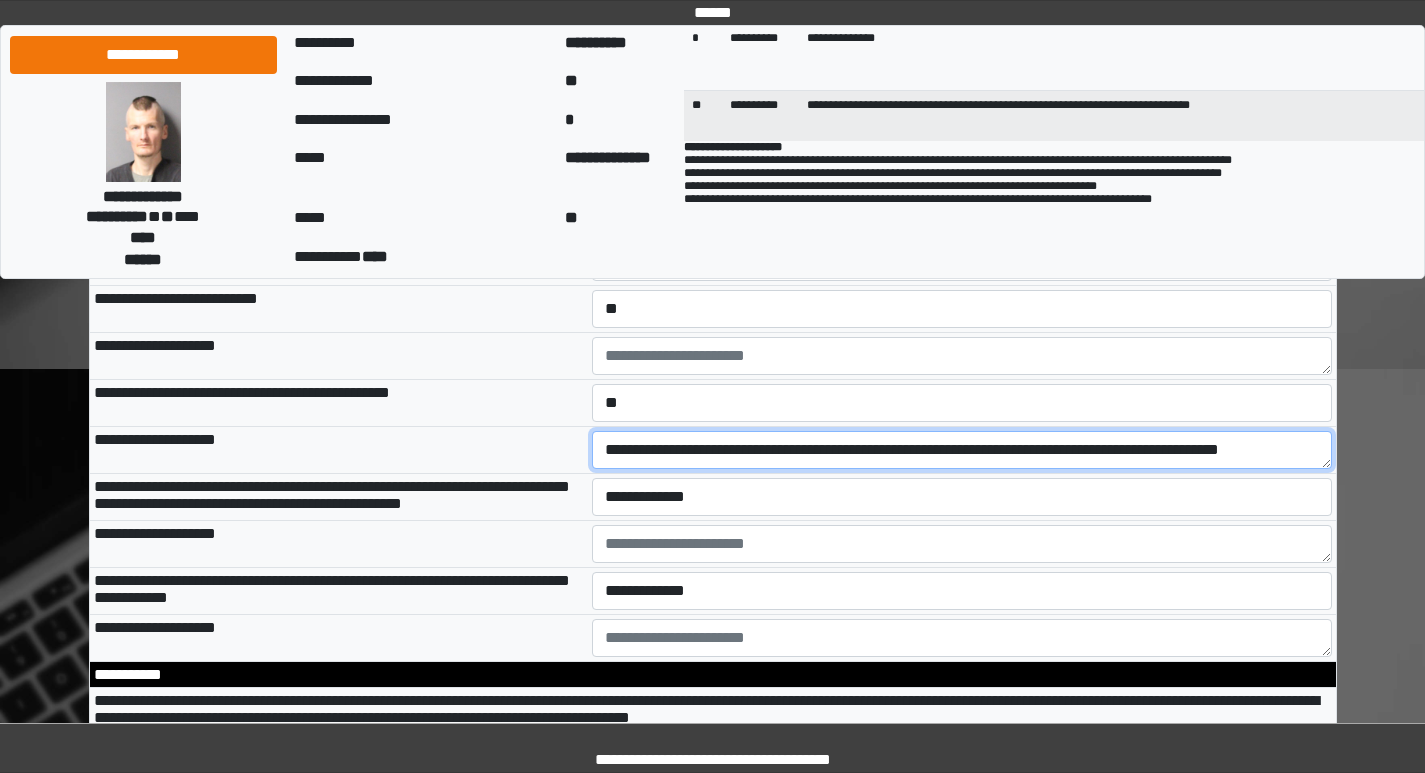 click on "**********" at bounding box center (962, 450) 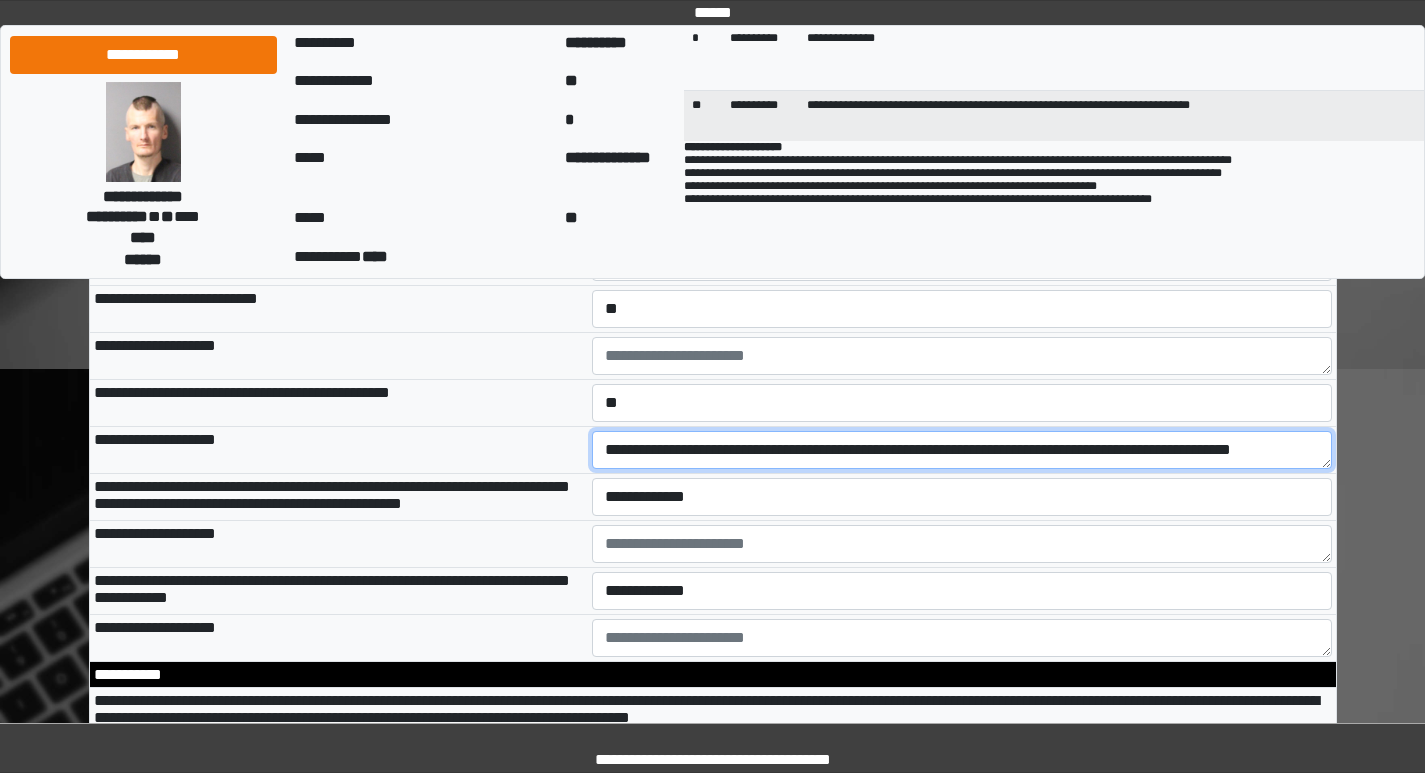 scroll, scrollTop: 17, scrollLeft: 0, axis: vertical 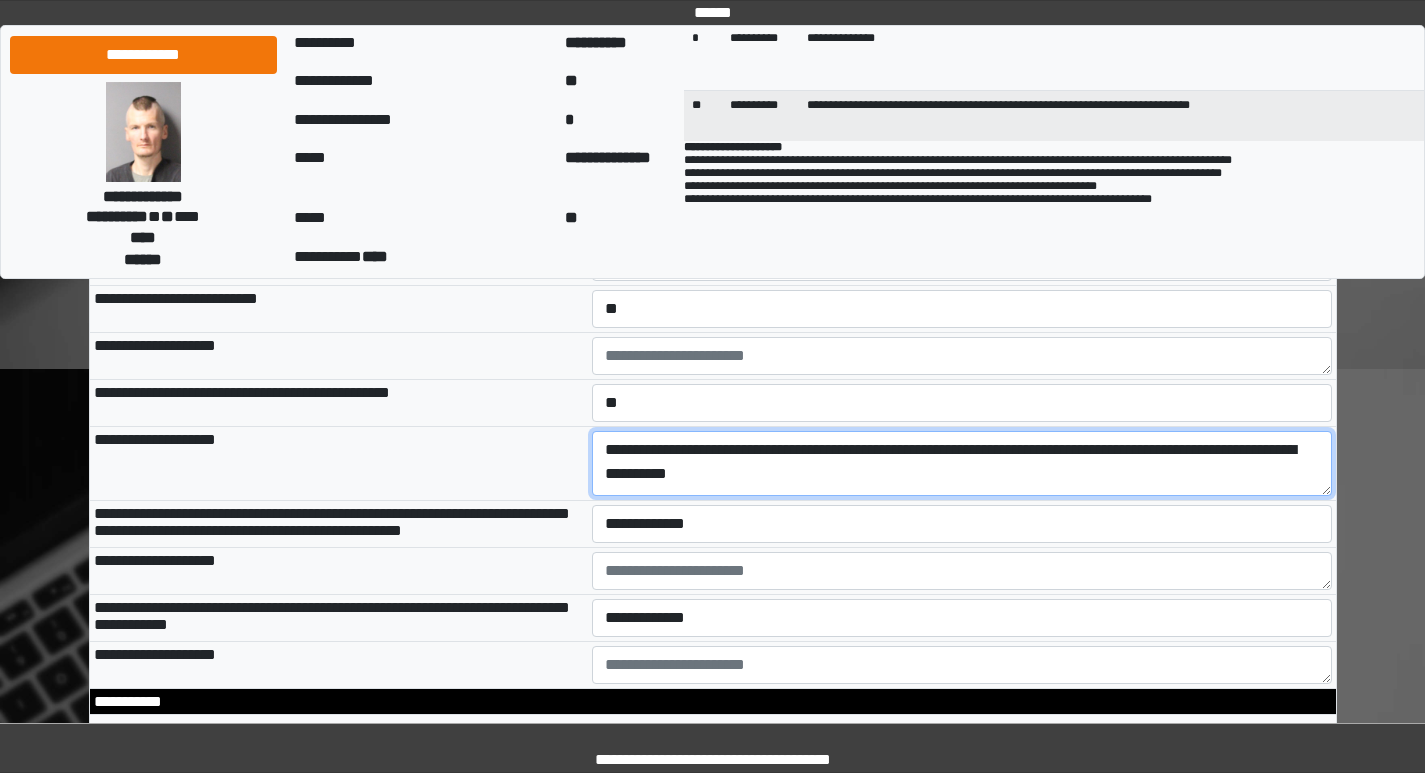 drag, startPoint x: 1327, startPoint y: 566, endPoint x: 1324, endPoint y: 593, distance: 27.166155 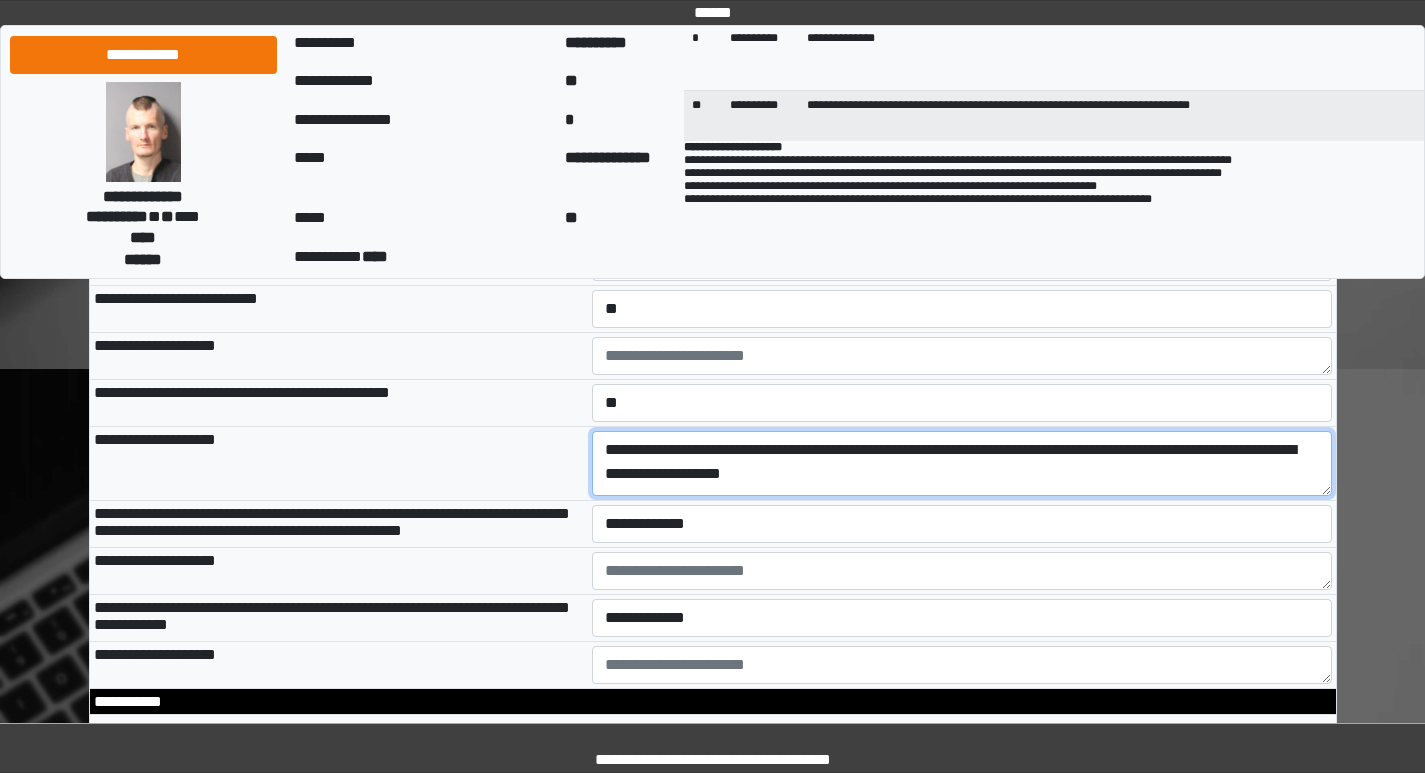 click on "**********" at bounding box center (962, 463) 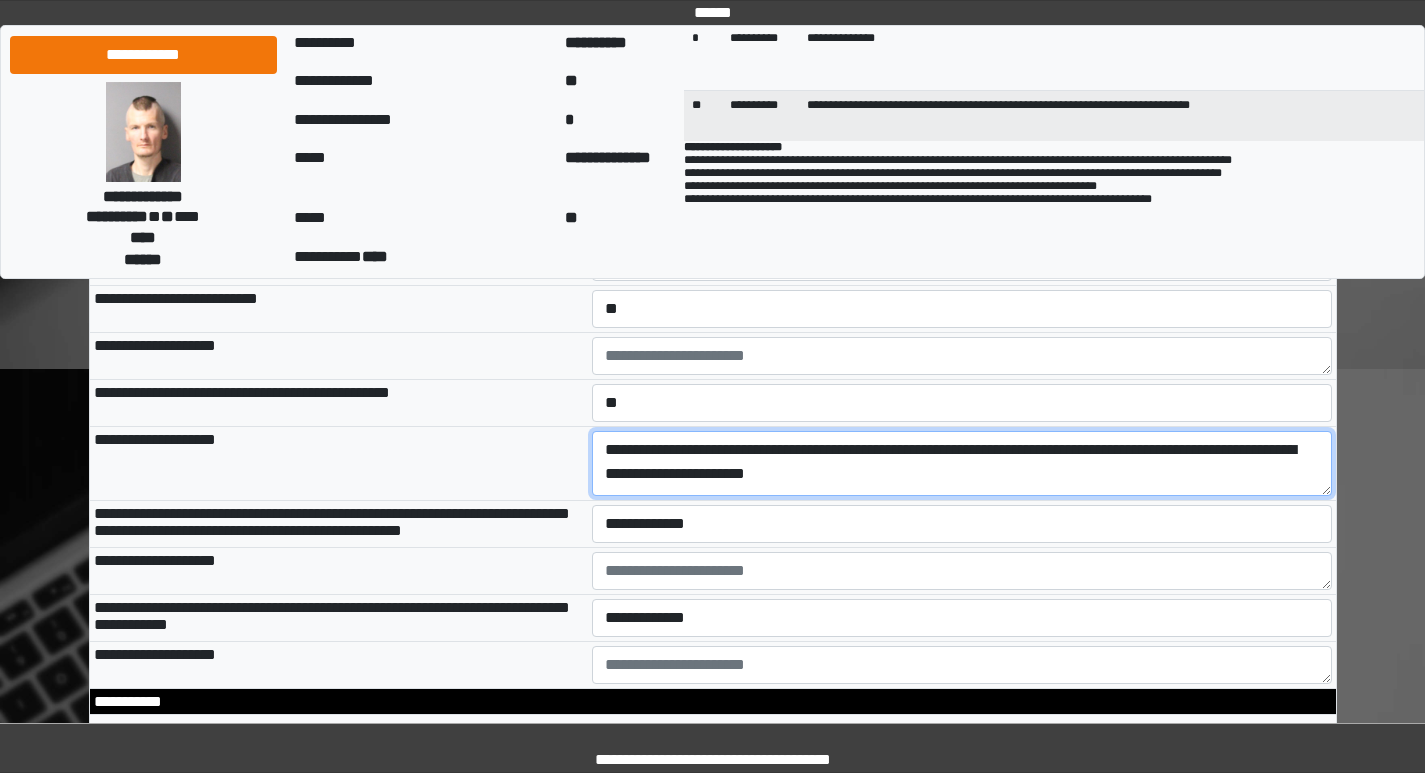 click on "**********" at bounding box center (962, 463) 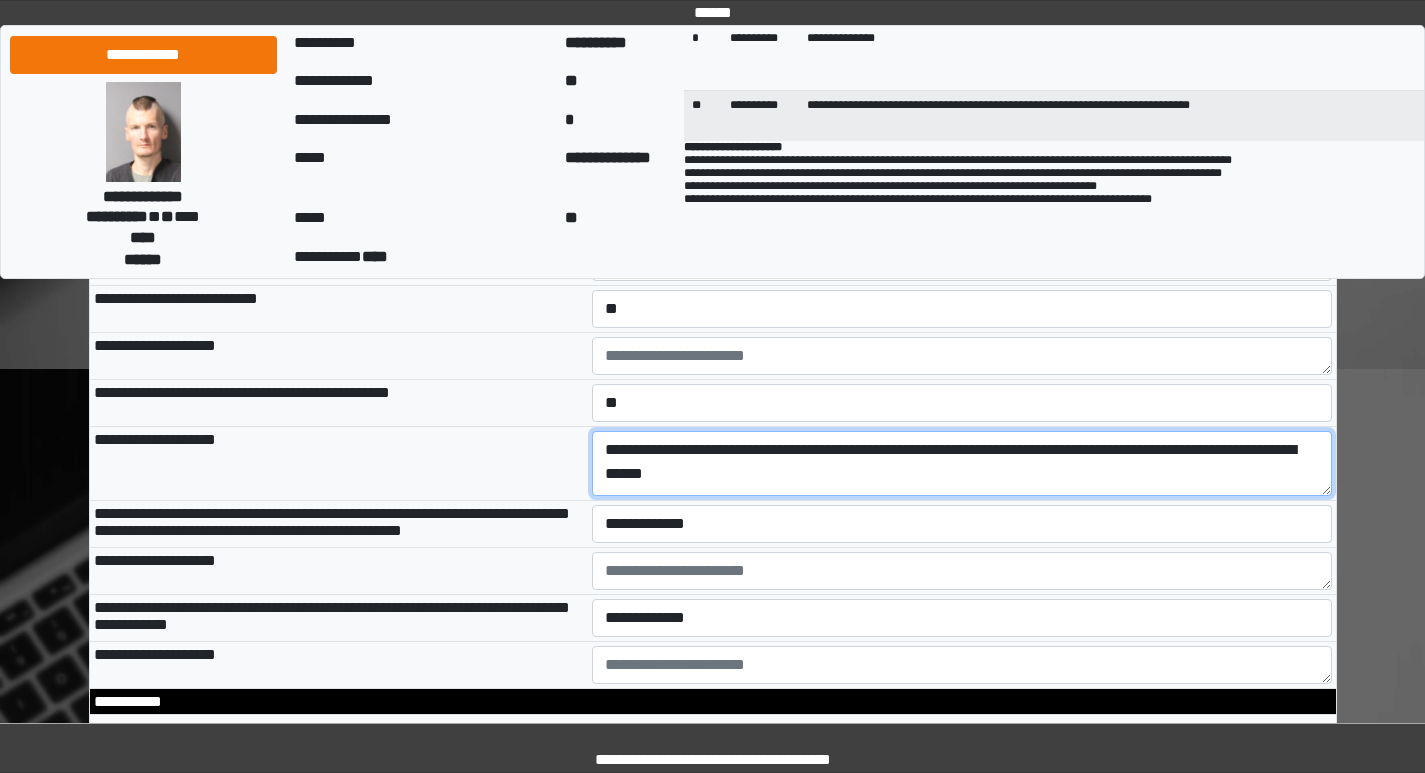 click on "**********" at bounding box center (962, 463) 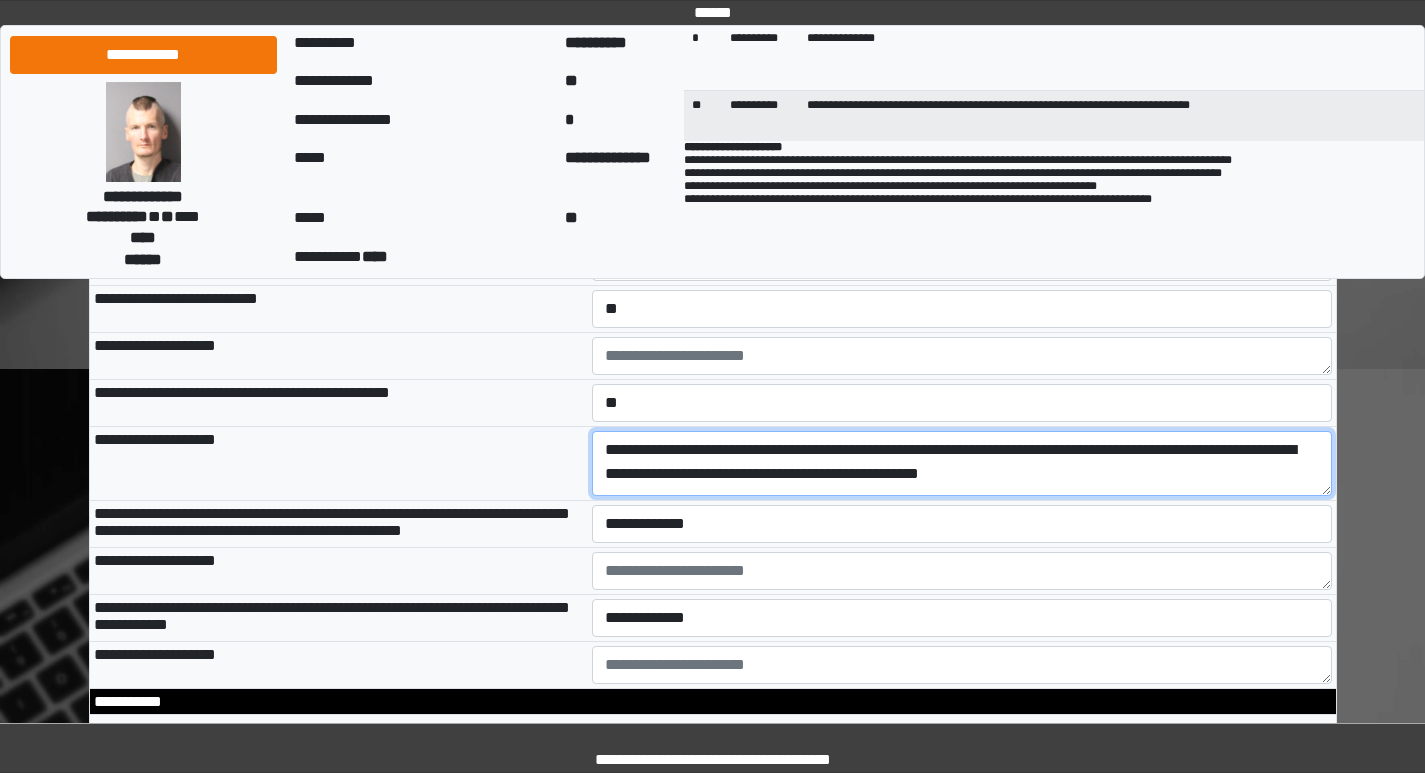 click on "**********" at bounding box center [962, 463] 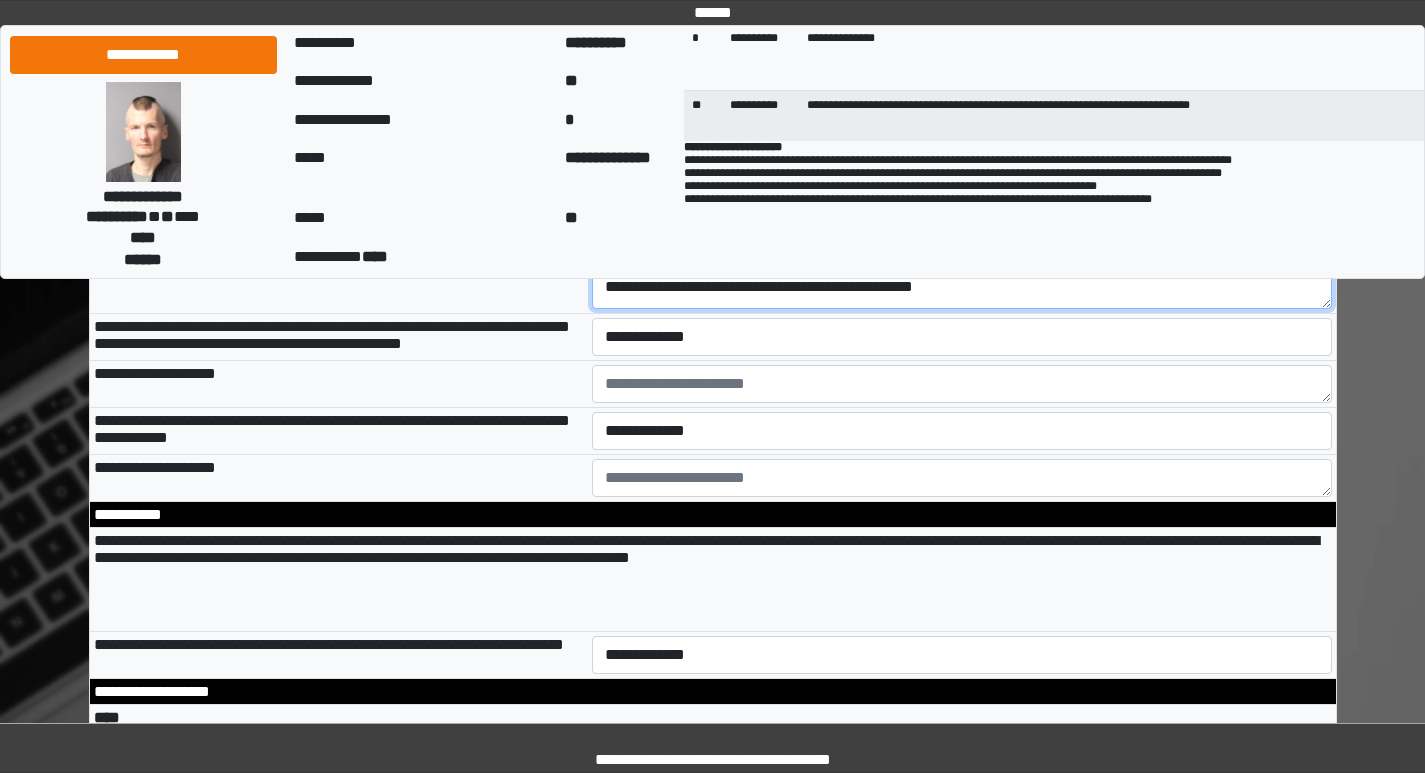 scroll, scrollTop: 3400, scrollLeft: 0, axis: vertical 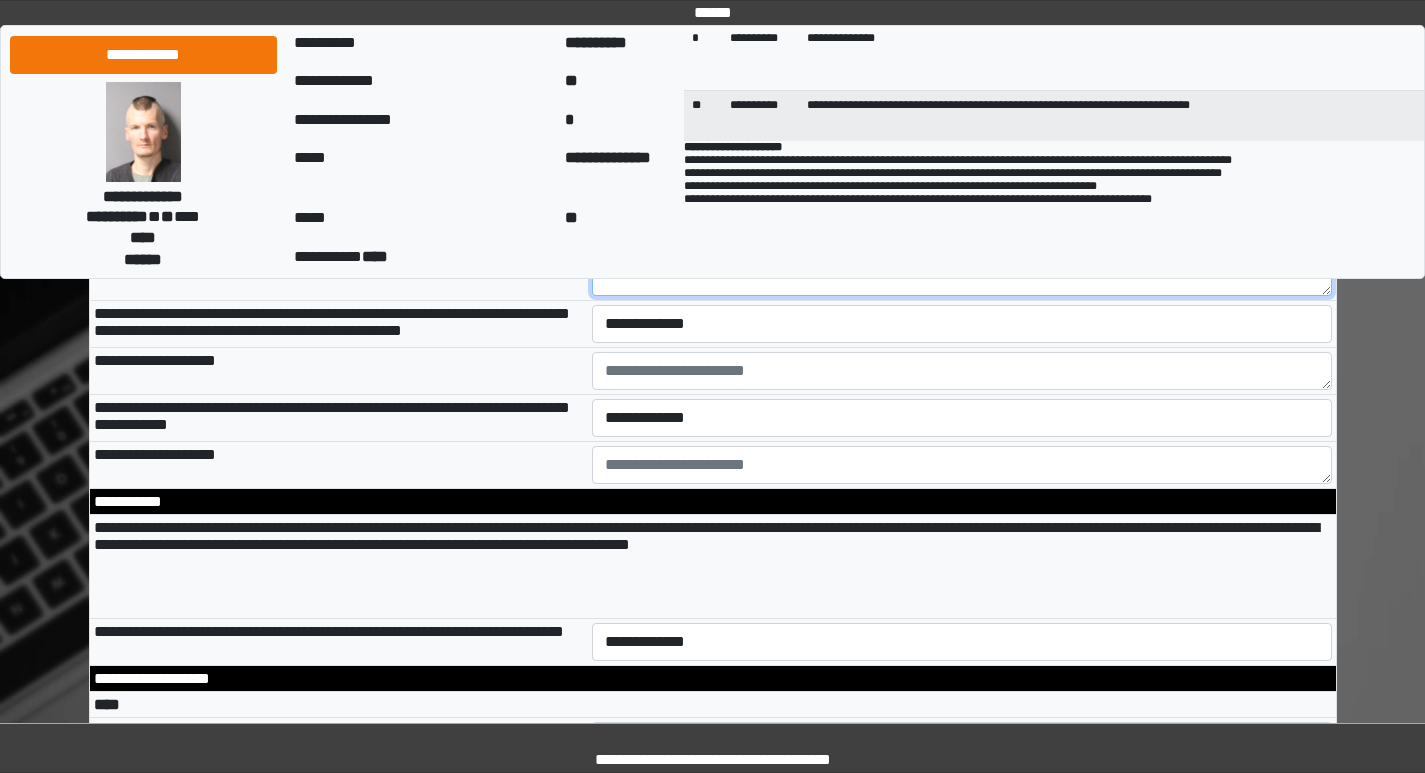 type on "**********" 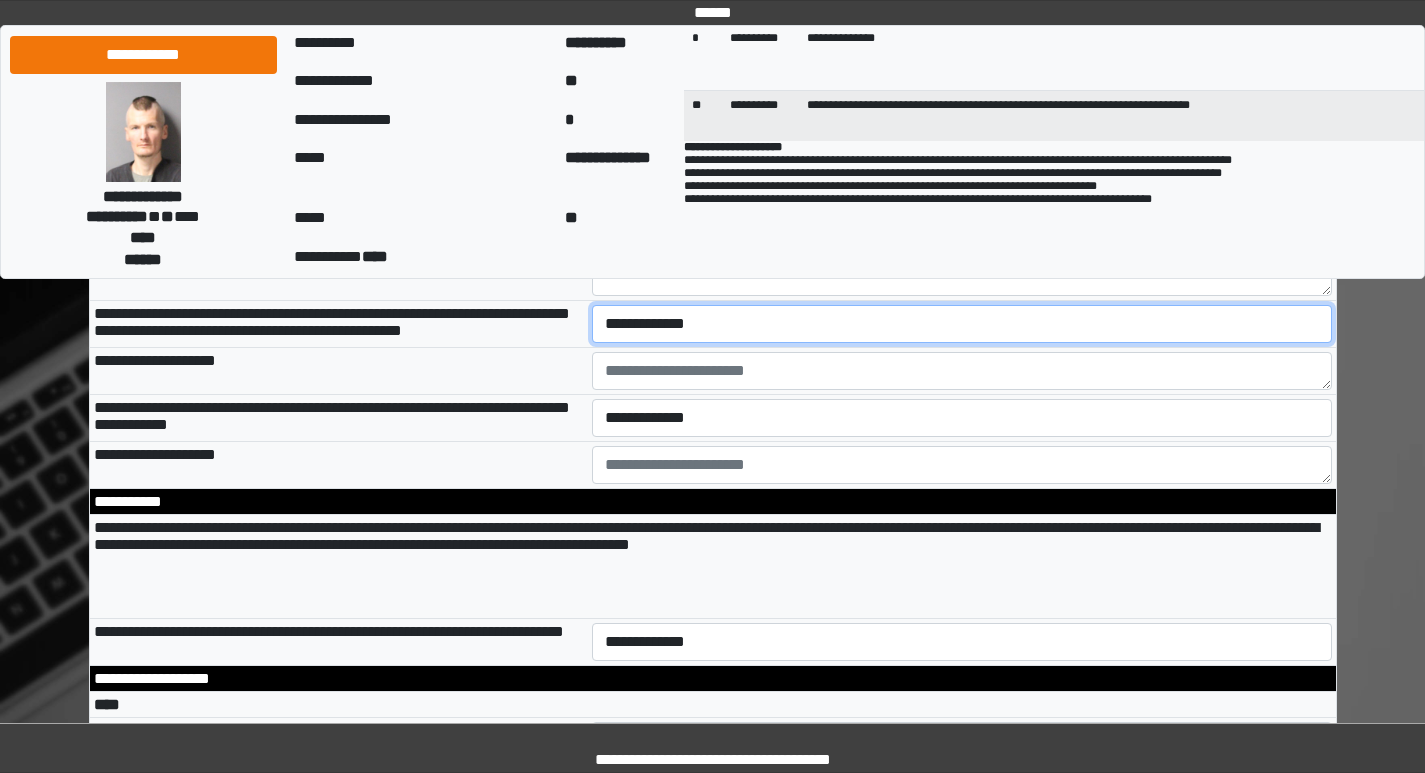 click on "**********" at bounding box center (962, 324) 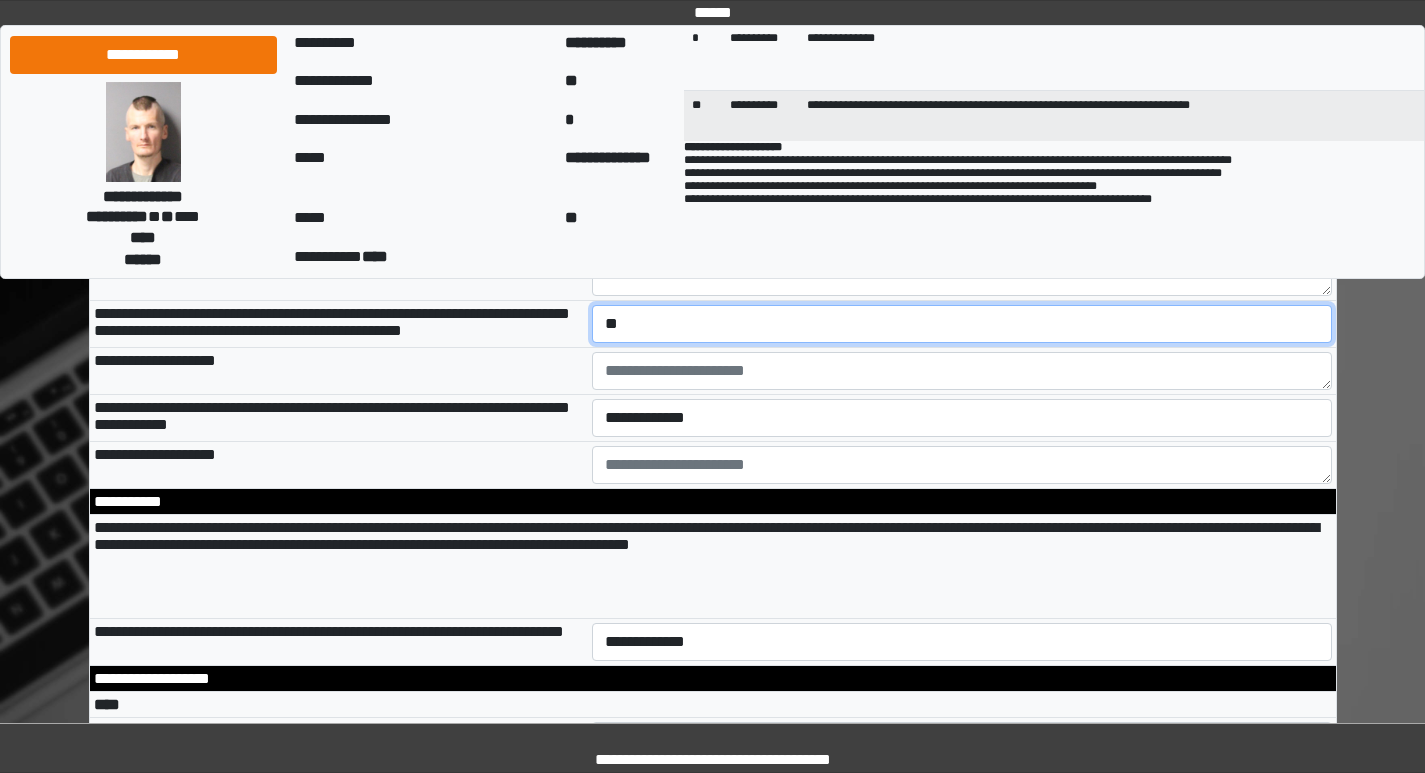 click on "**********" at bounding box center (962, 324) 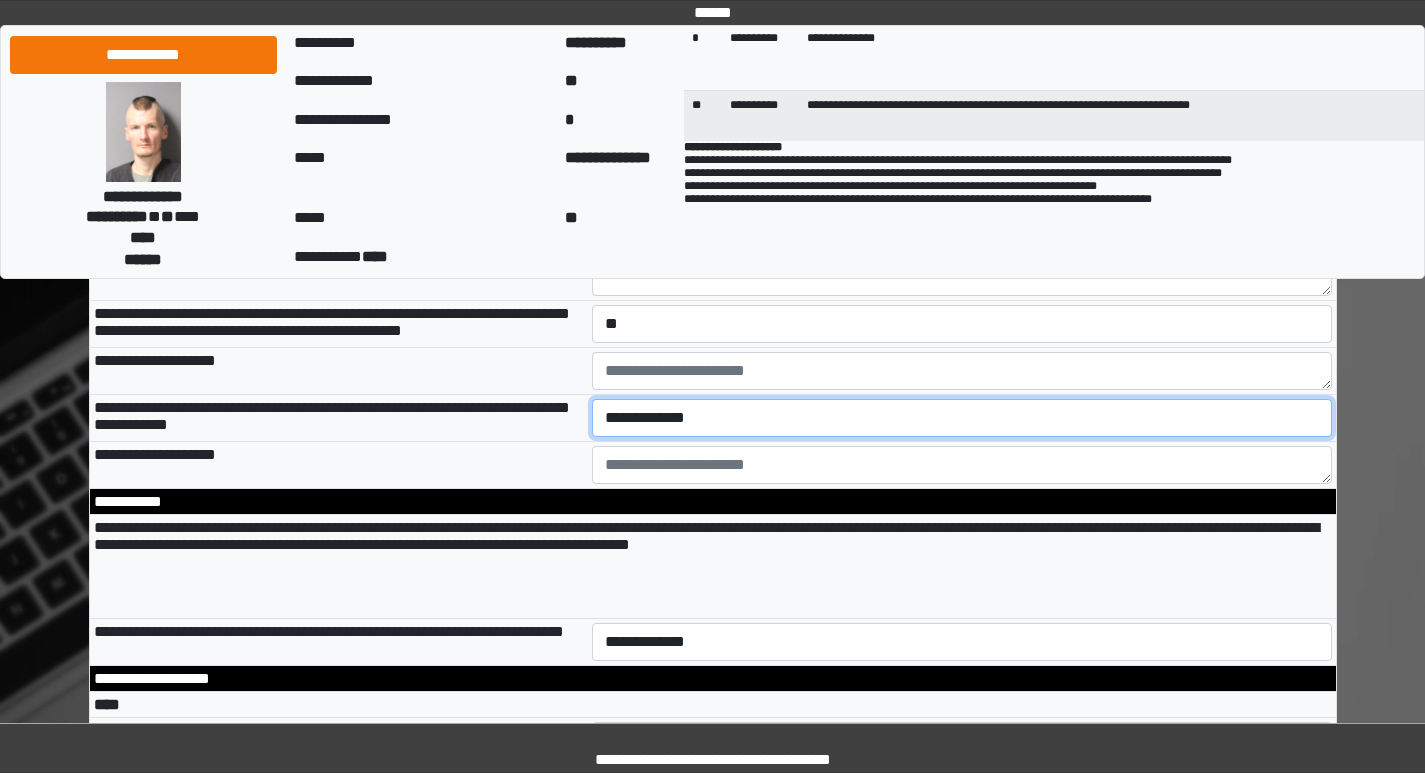 click on "**********" at bounding box center (962, 418) 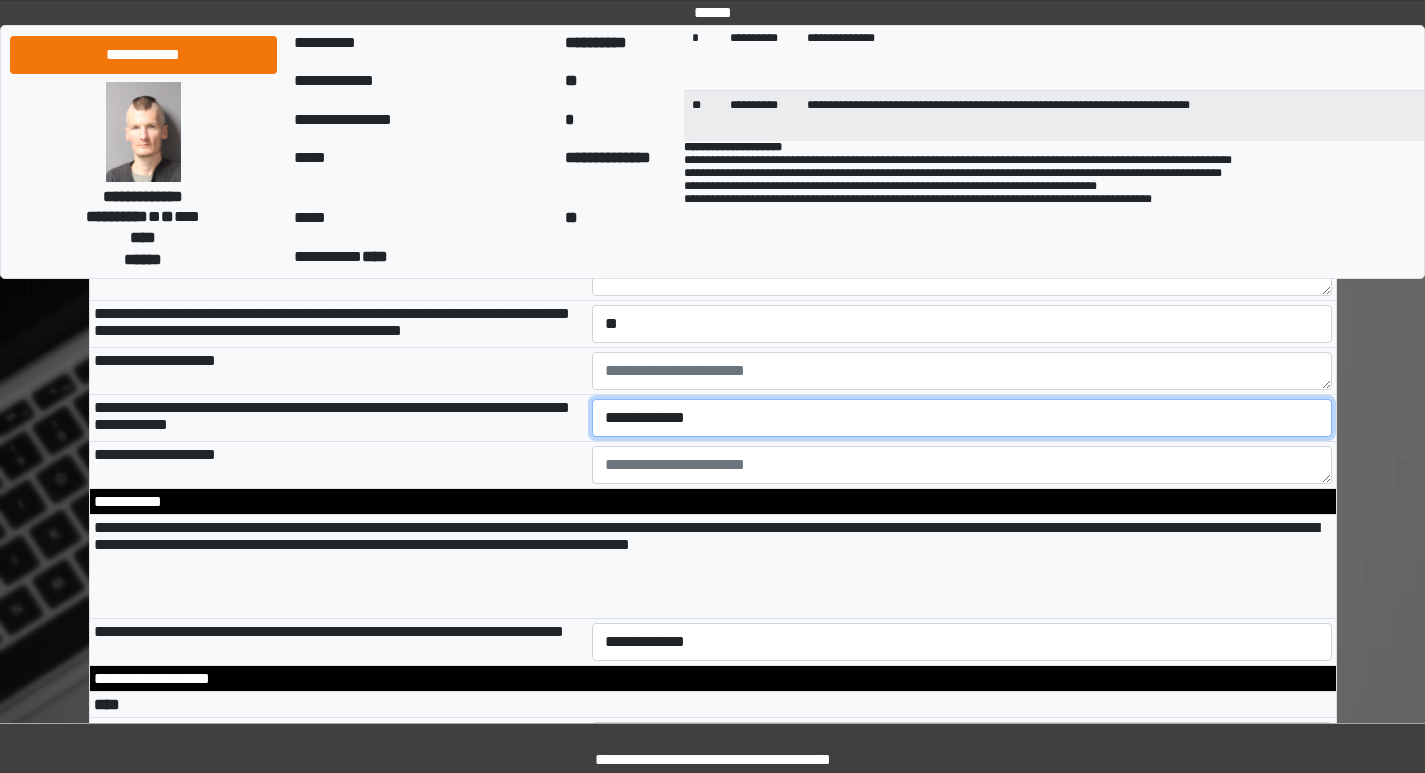 select on "*" 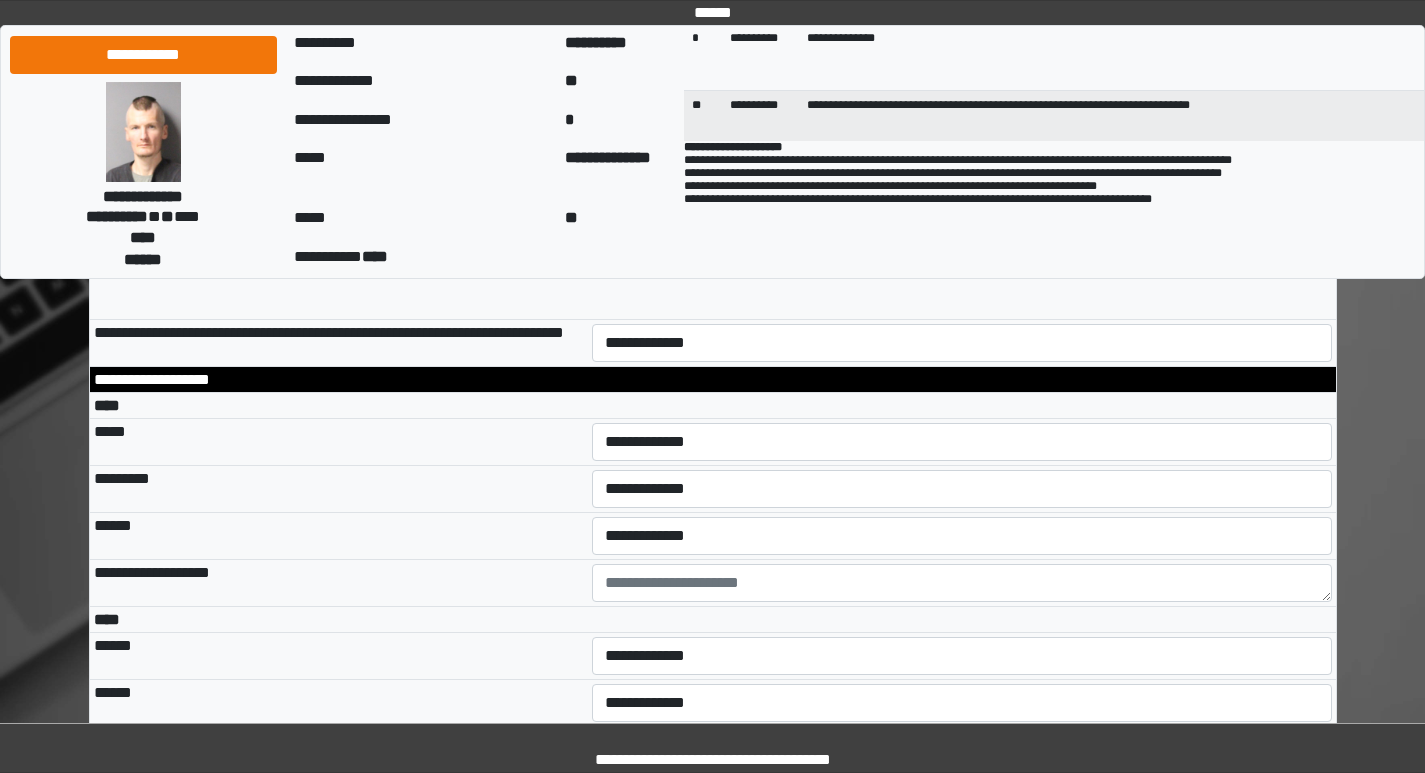 scroll, scrollTop: 3700, scrollLeft: 0, axis: vertical 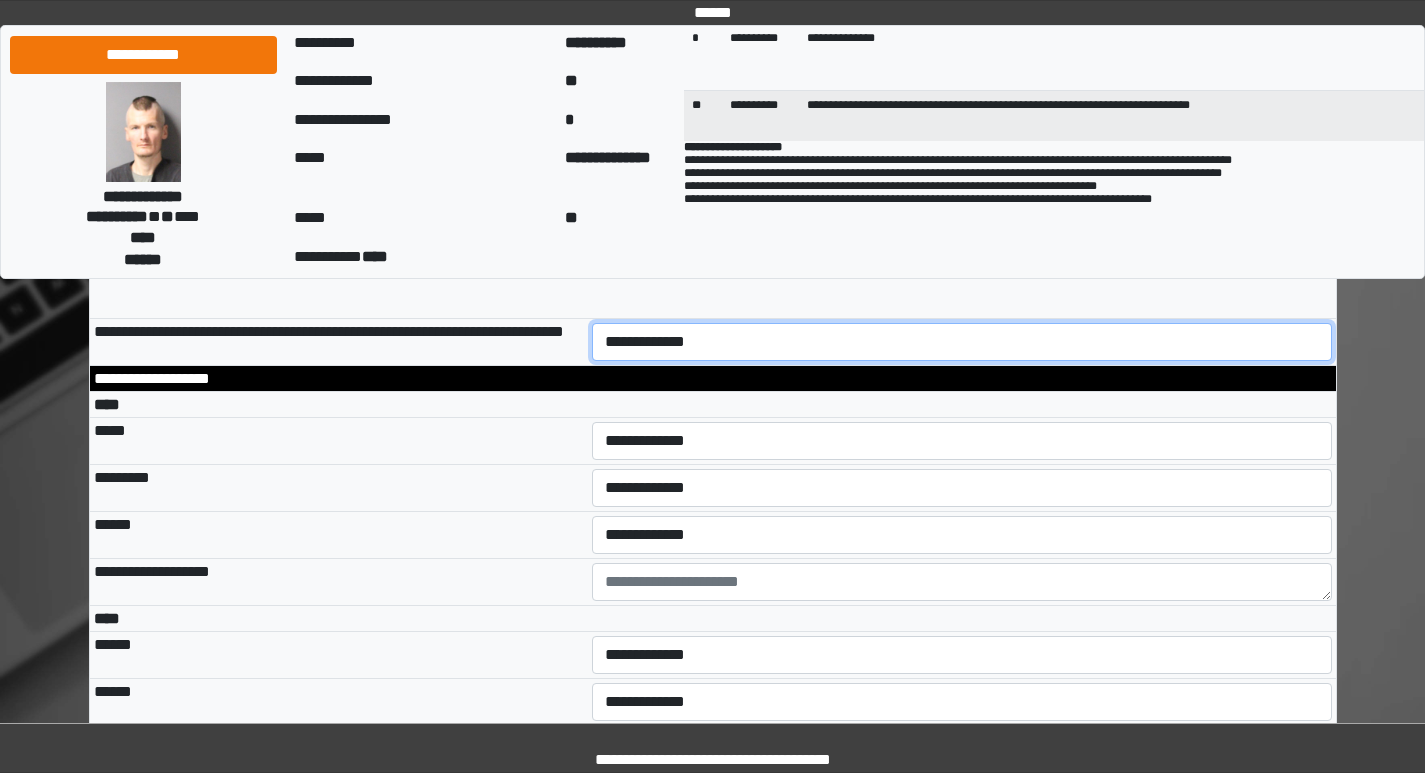 click on "**********" at bounding box center [962, 342] 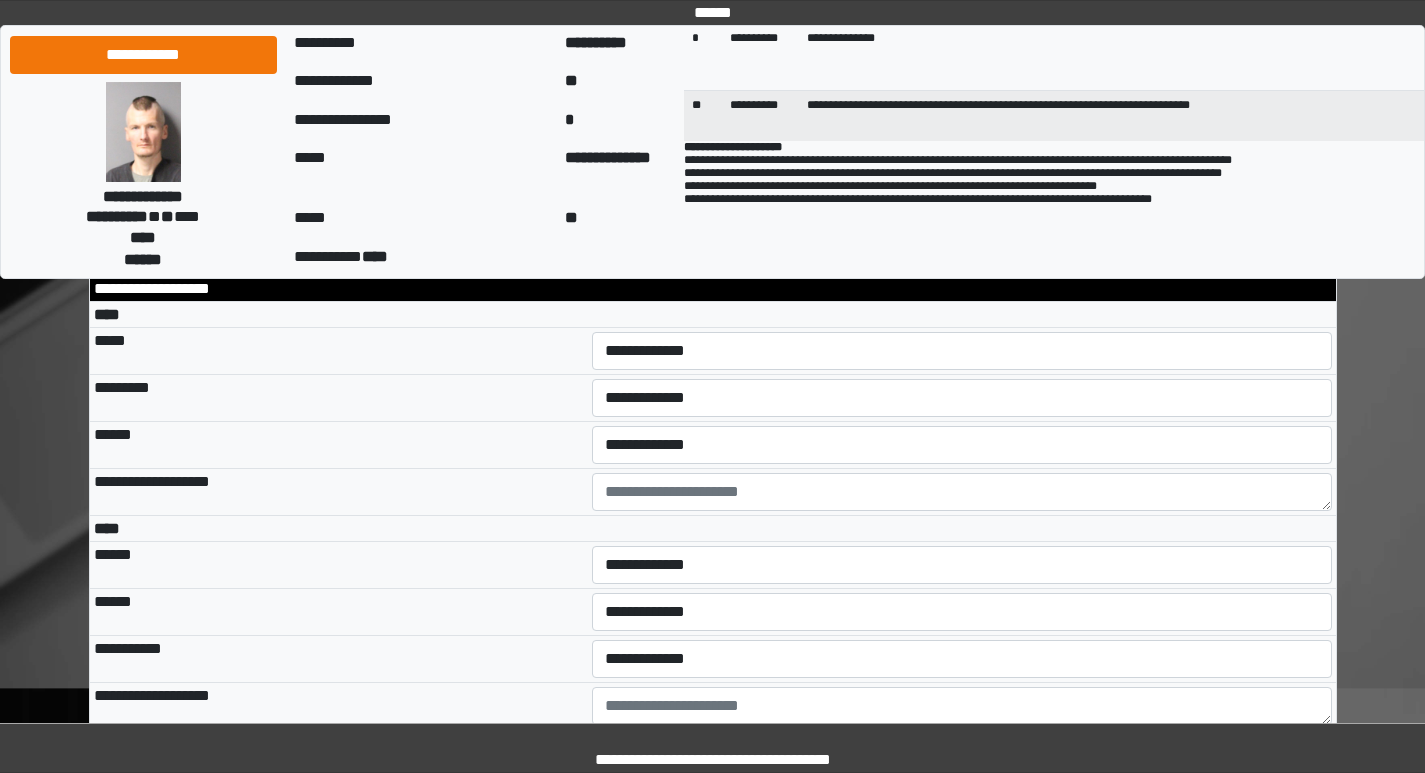 scroll, scrollTop: 3900, scrollLeft: 0, axis: vertical 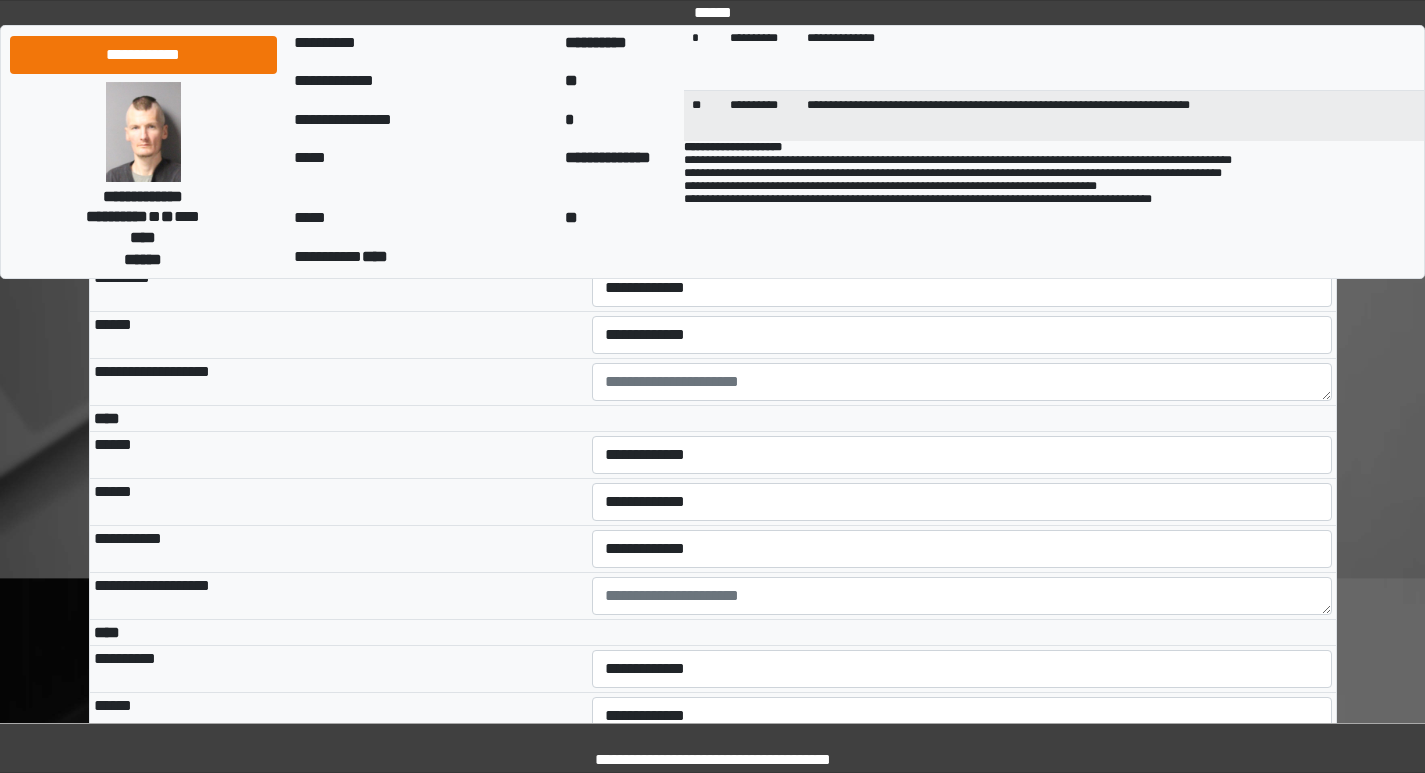 click on "**********" at bounding box center (962, 241) 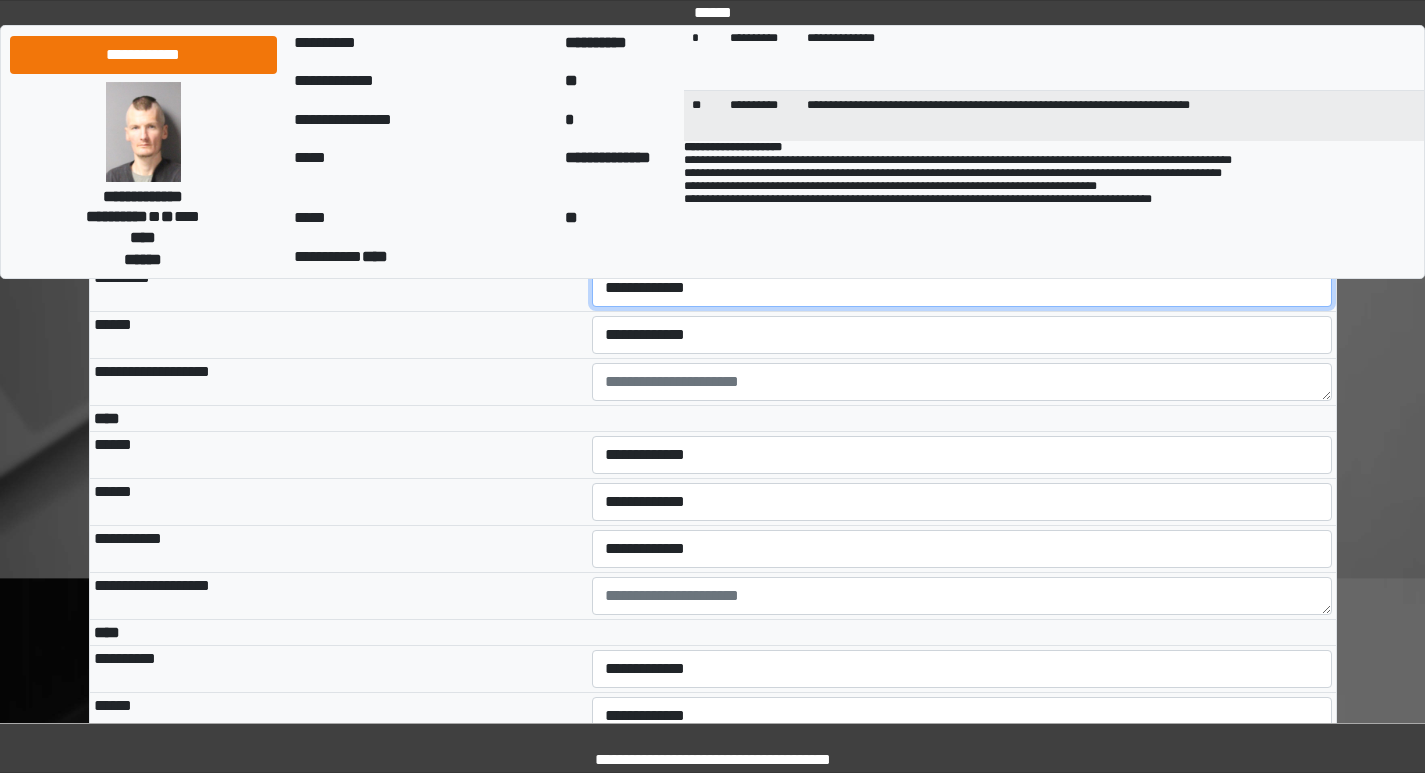 click on "**********" at bounding box center (962, 288) 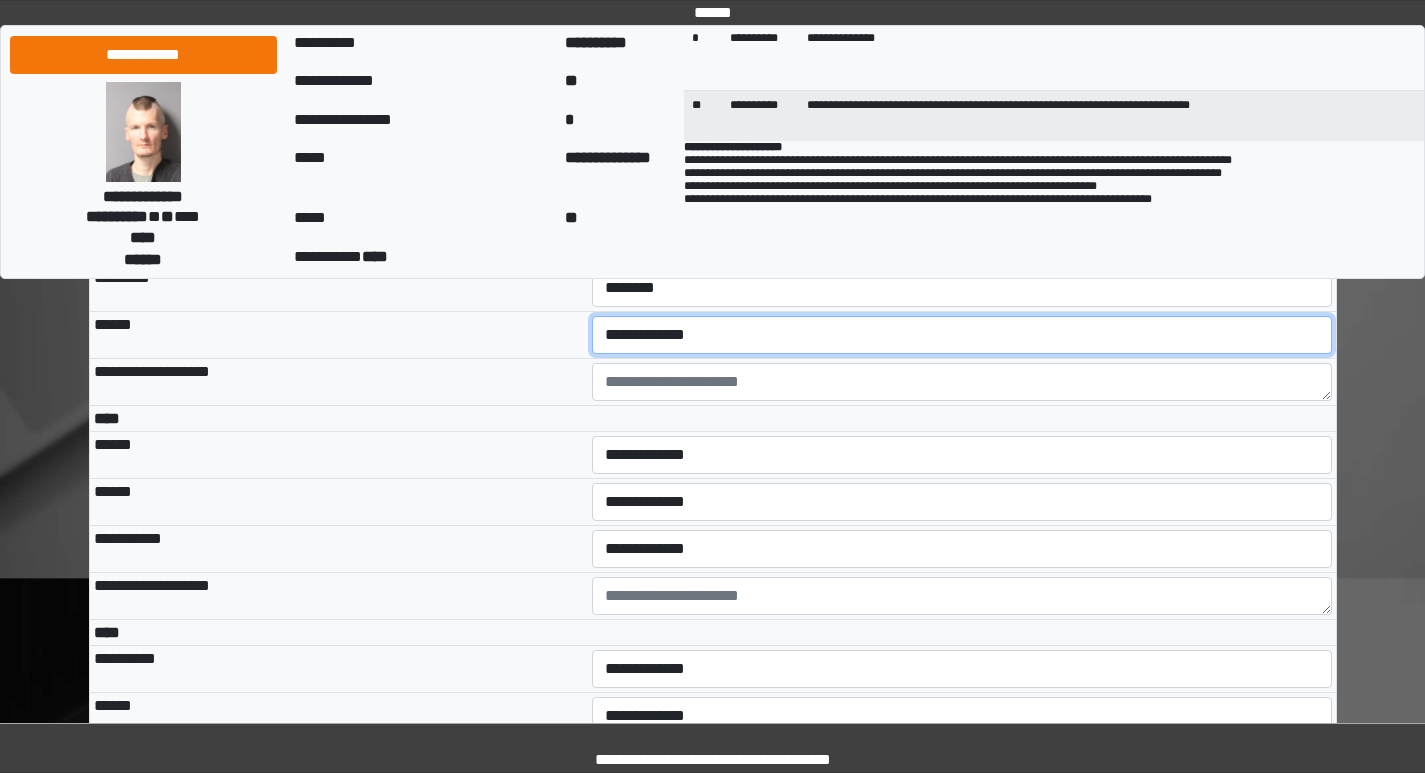 drag, startPoint x: 645, startPoint y: 455, endPoint x: 642, endPoint y: 469, distance: 14.3178215 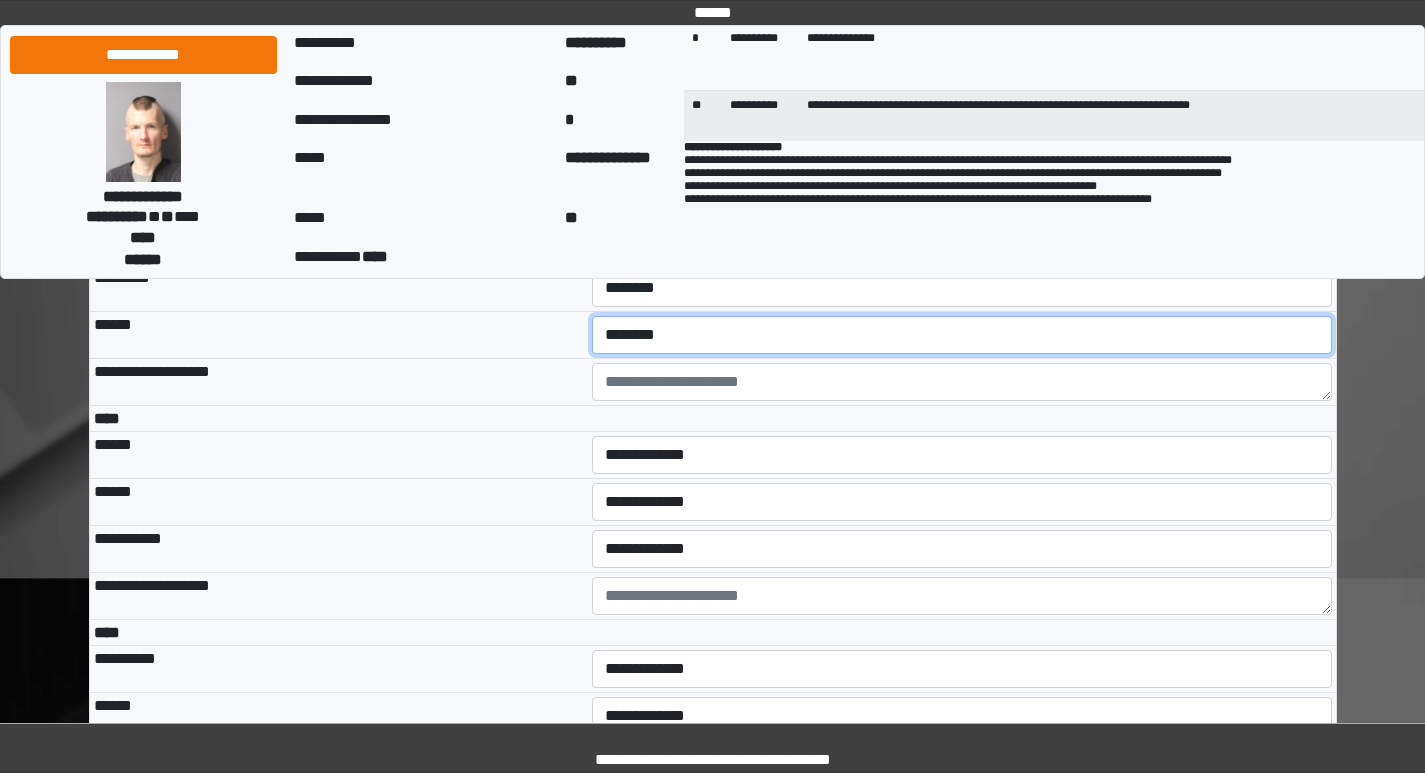 click on "**********" at bounding box center (962, 335) 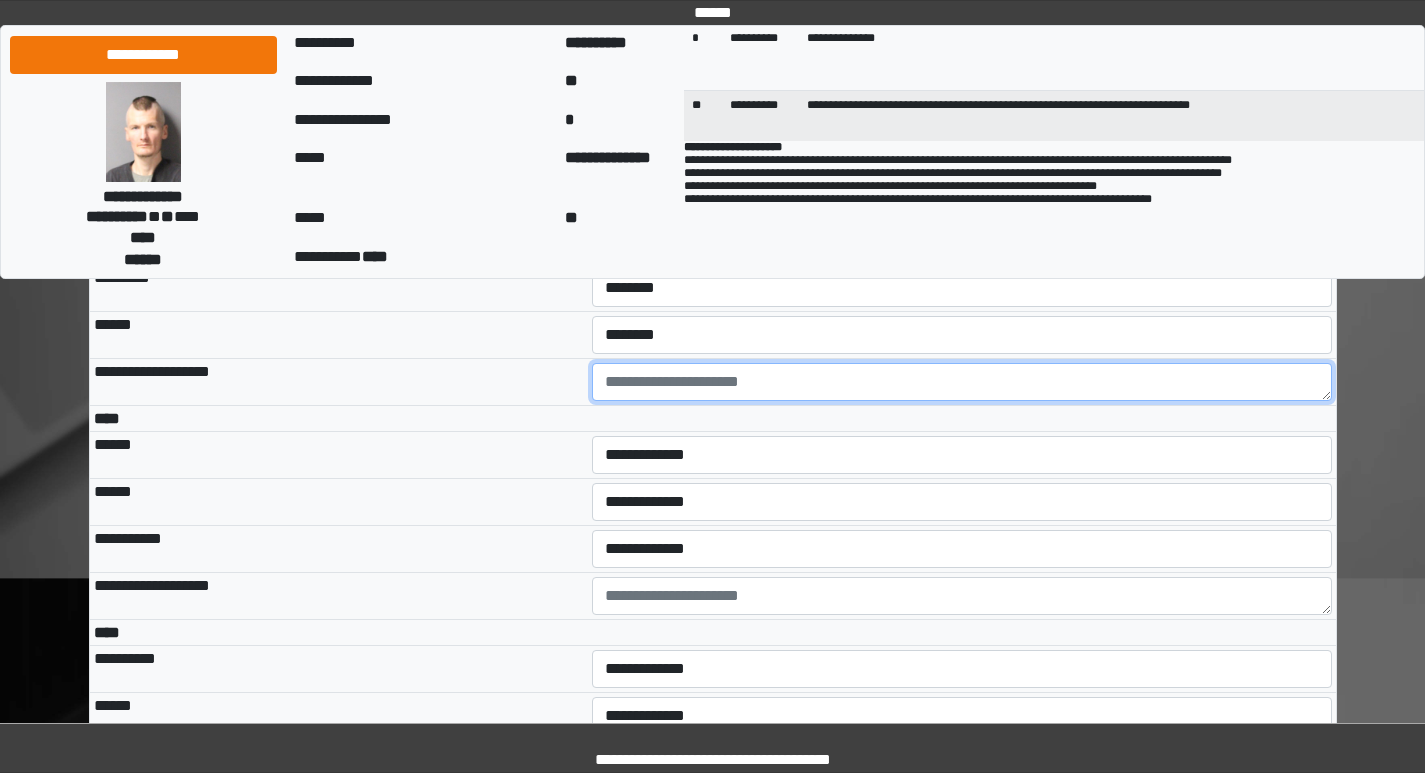 click at bounding box center (962, 382) 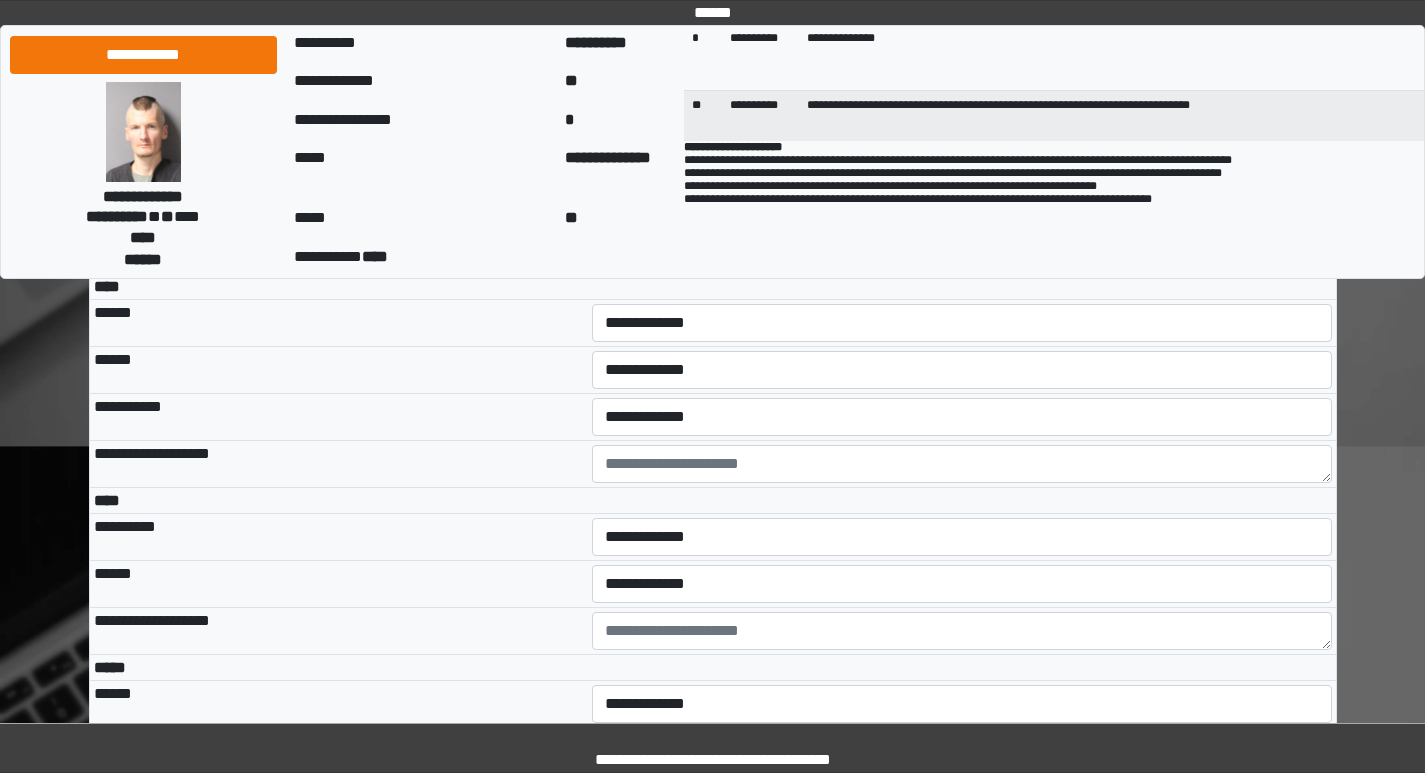scroll, scrollTop: 4100, scrollLeft: 0, axis: vertical 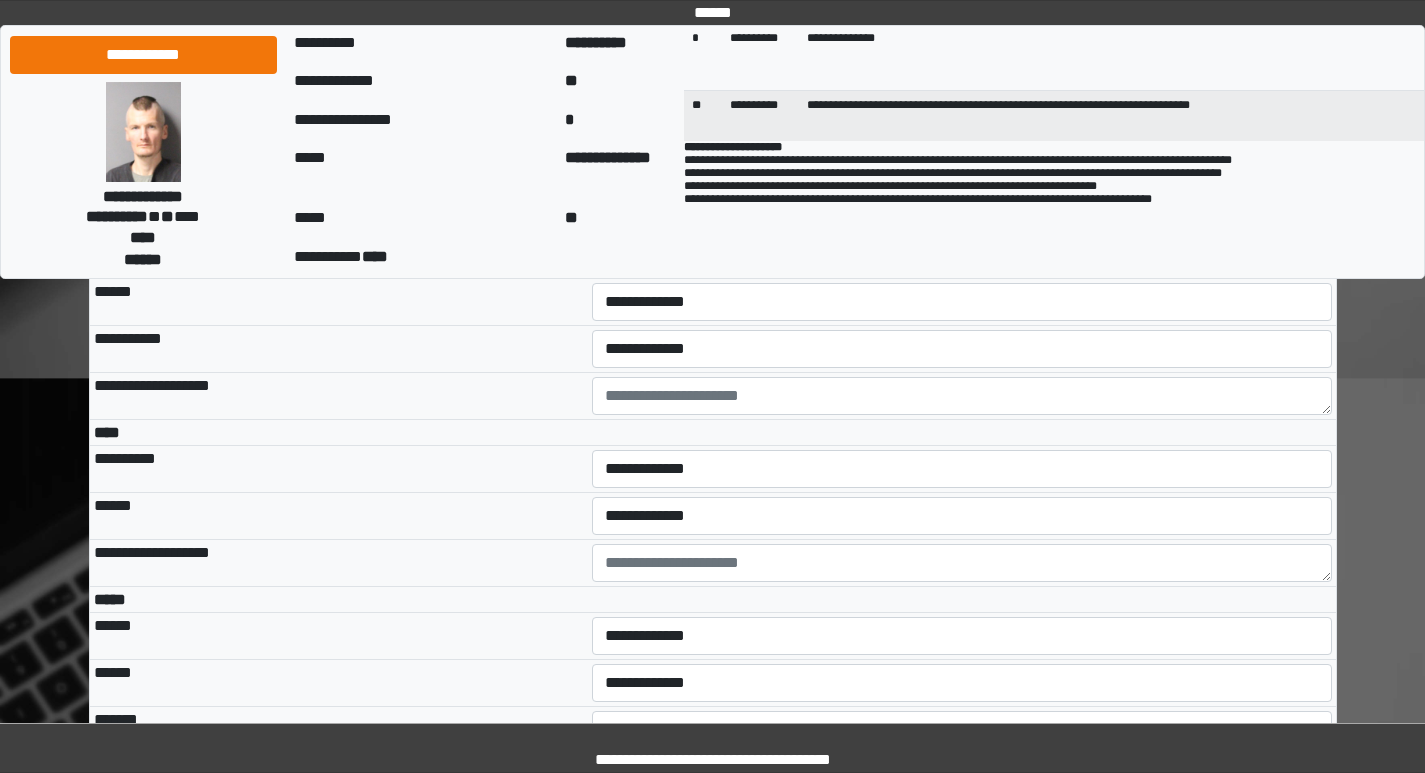 type on "**********" 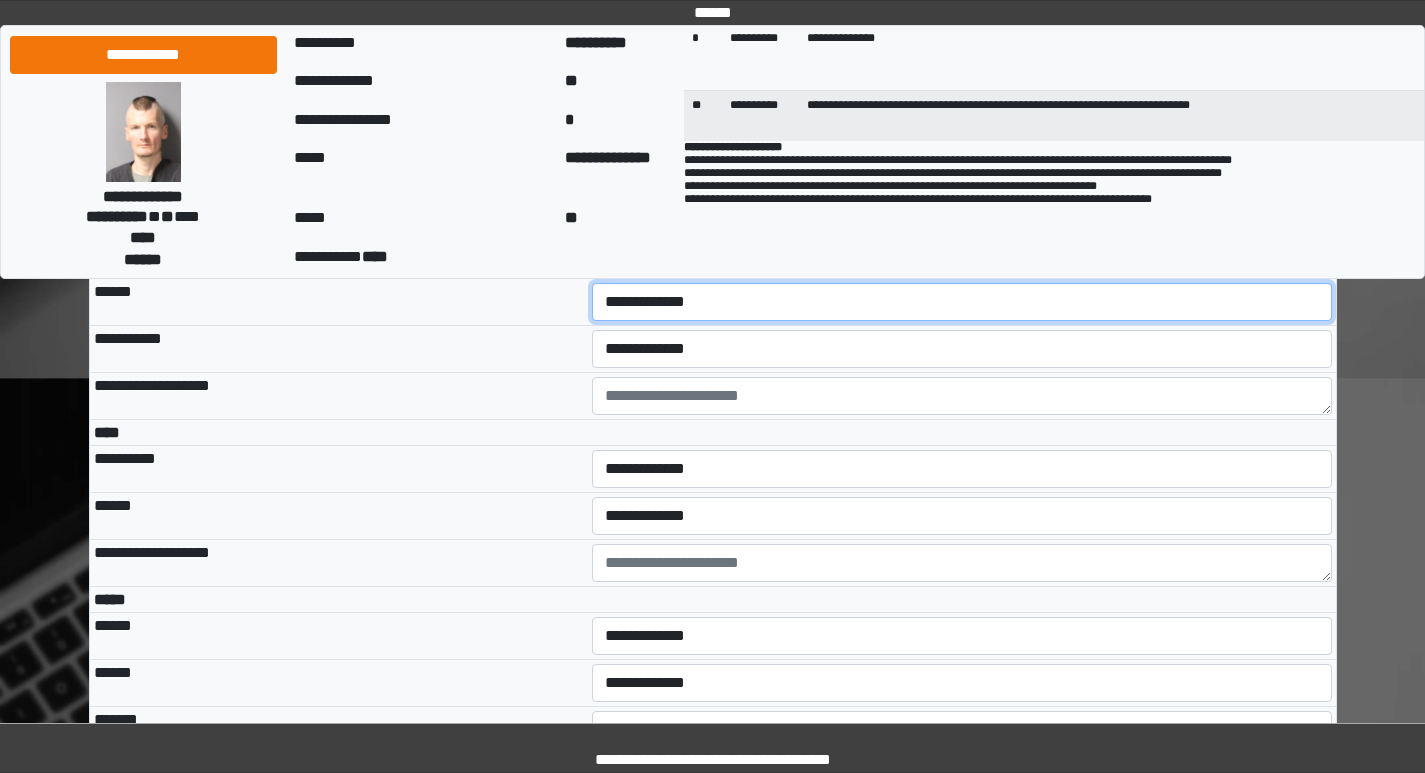 click on "**********" at bounding box center [962, 302] 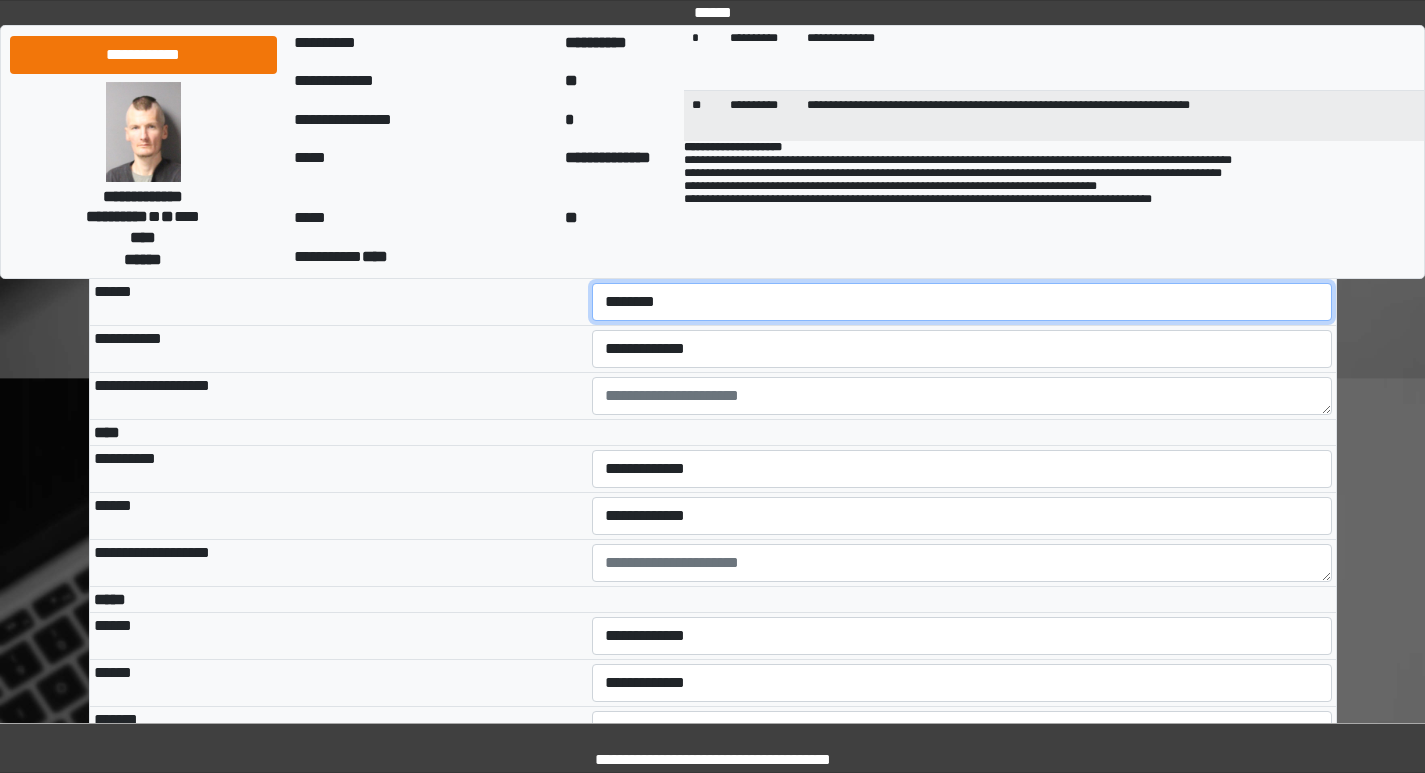 click on "**********" at bounding box center (962, 302) 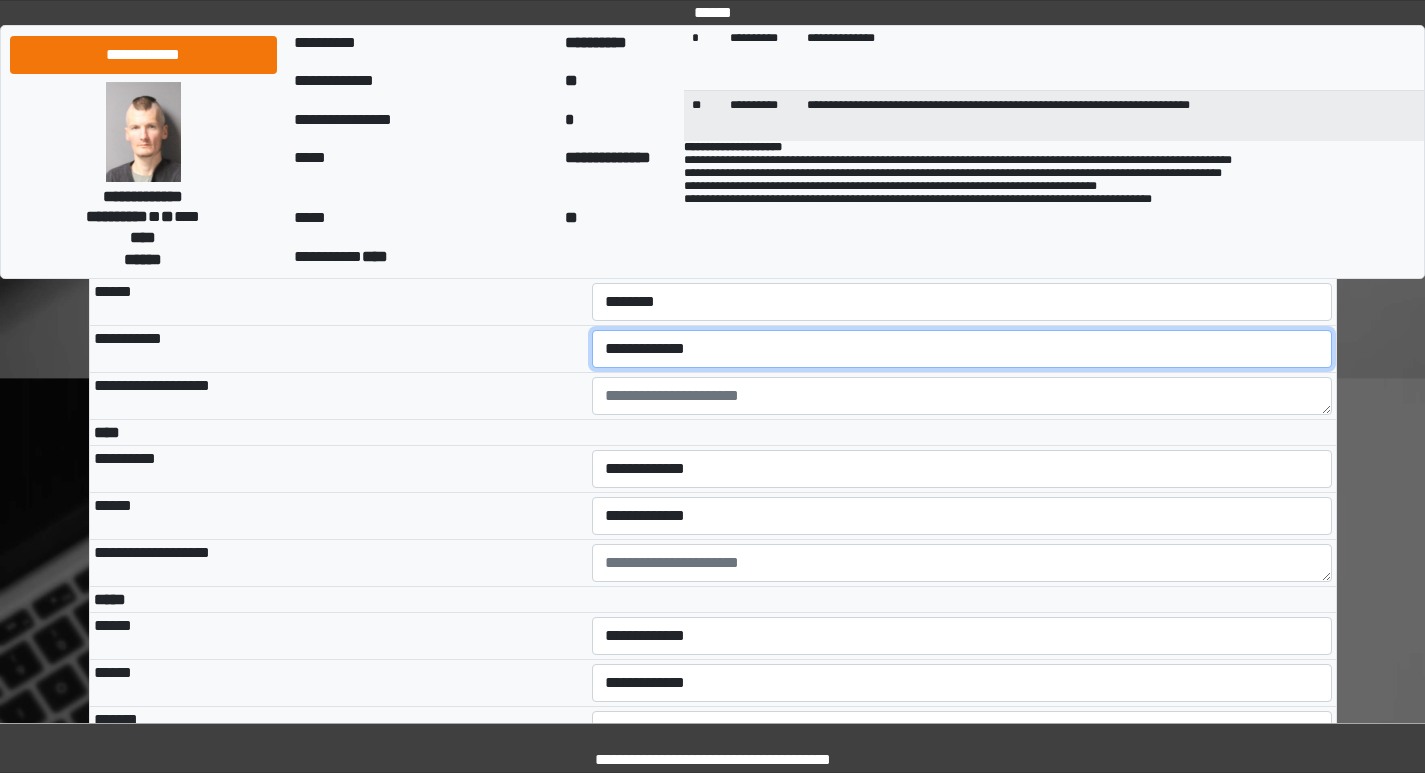 click on "**********" at bounding box center [962, 349] 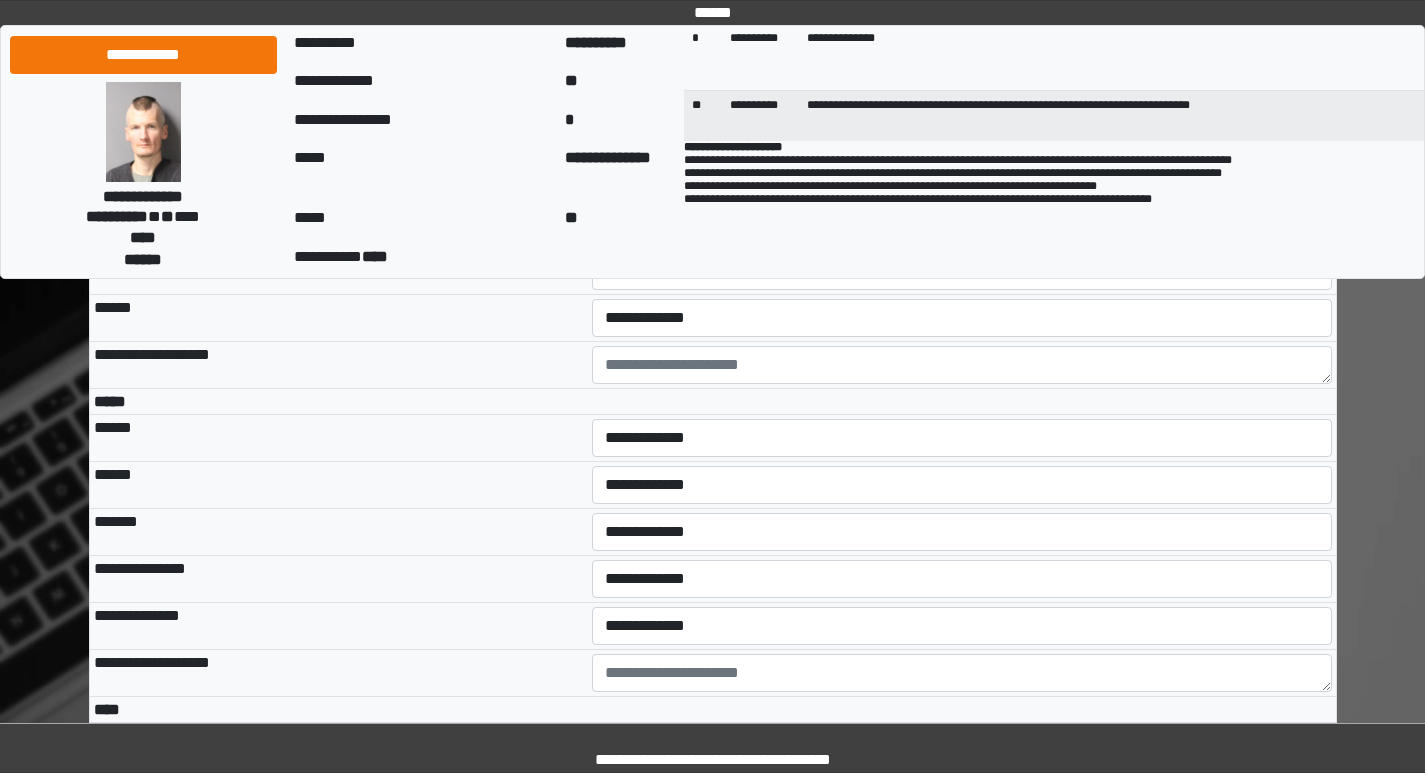 scroll, scrollTop: 4300, scrollLeft: 0, axis: vertical 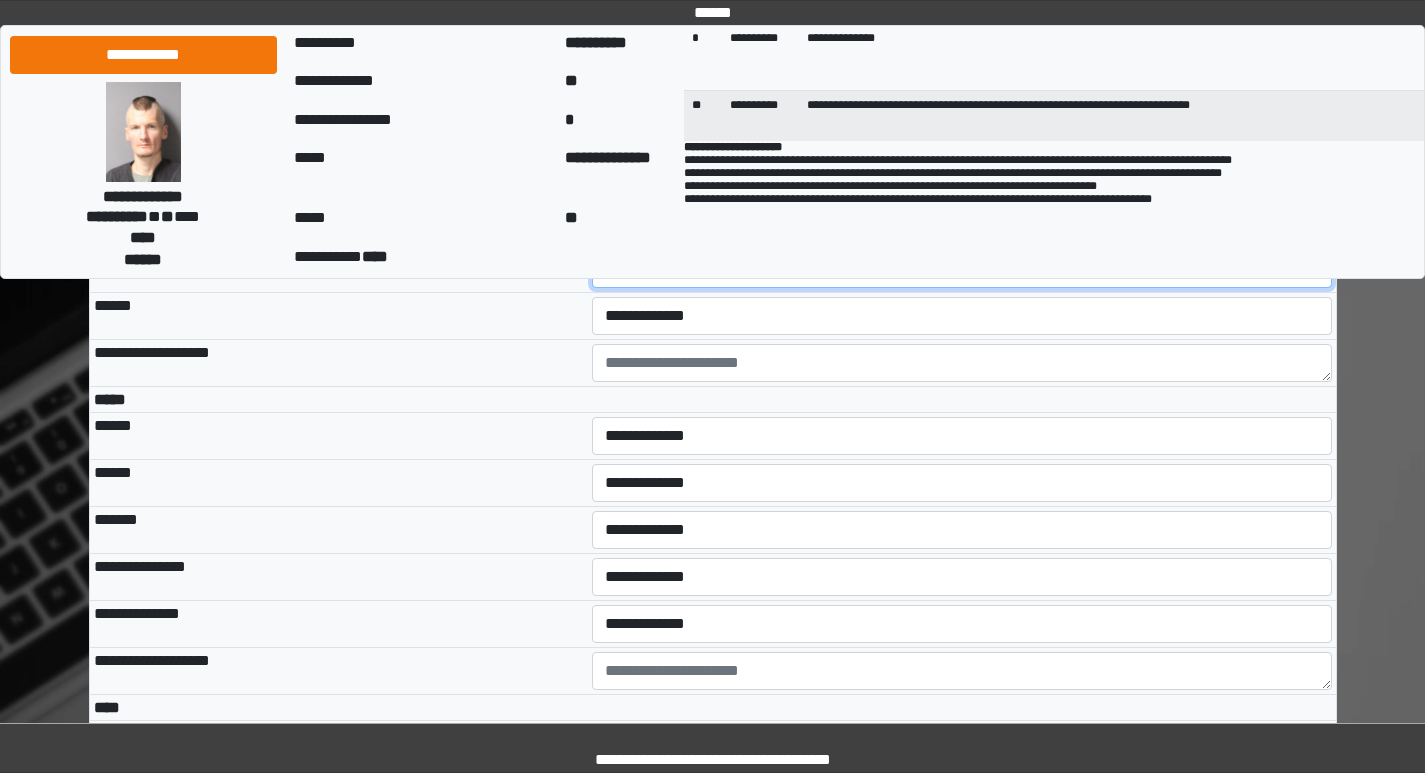 click on "**********" at bounding box center [962, 269] 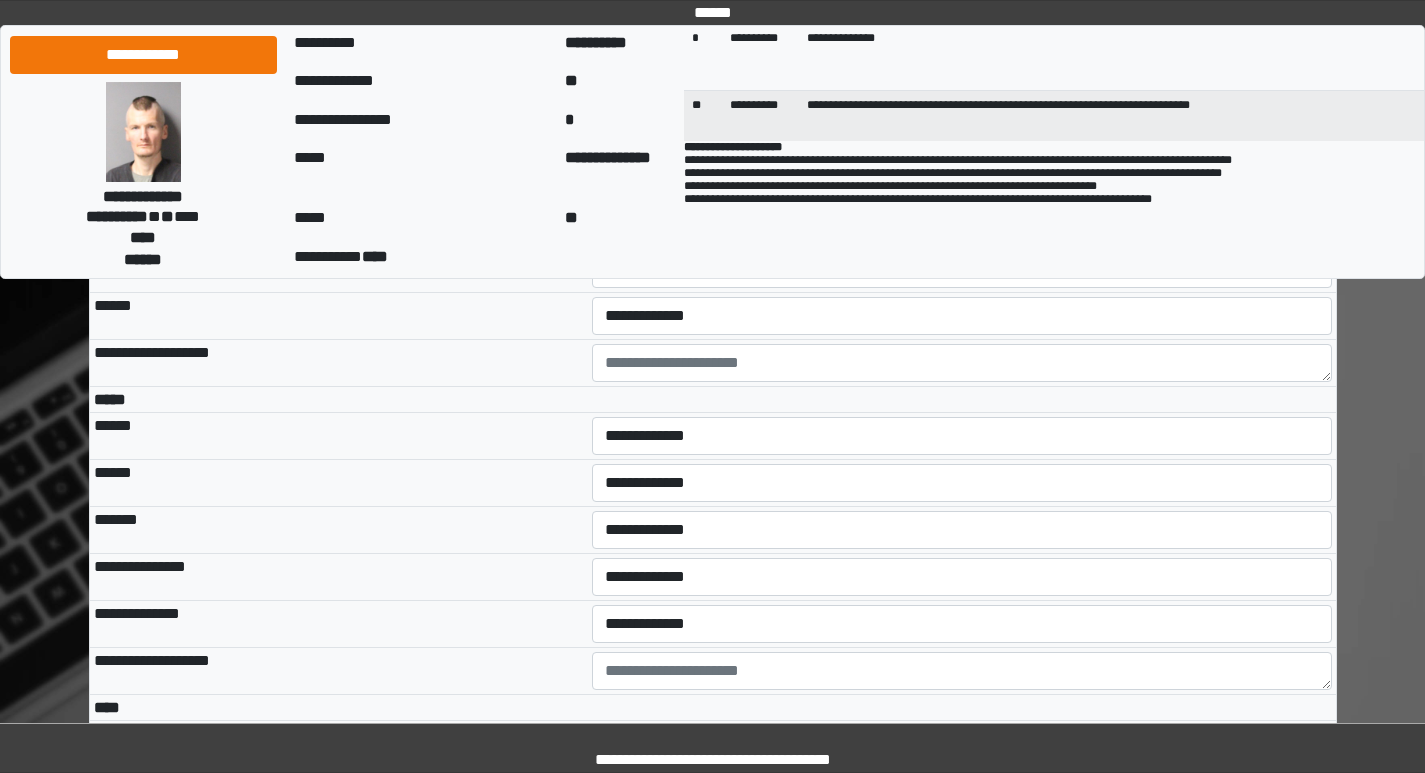 click on "******" at bounding box center (339, 316) 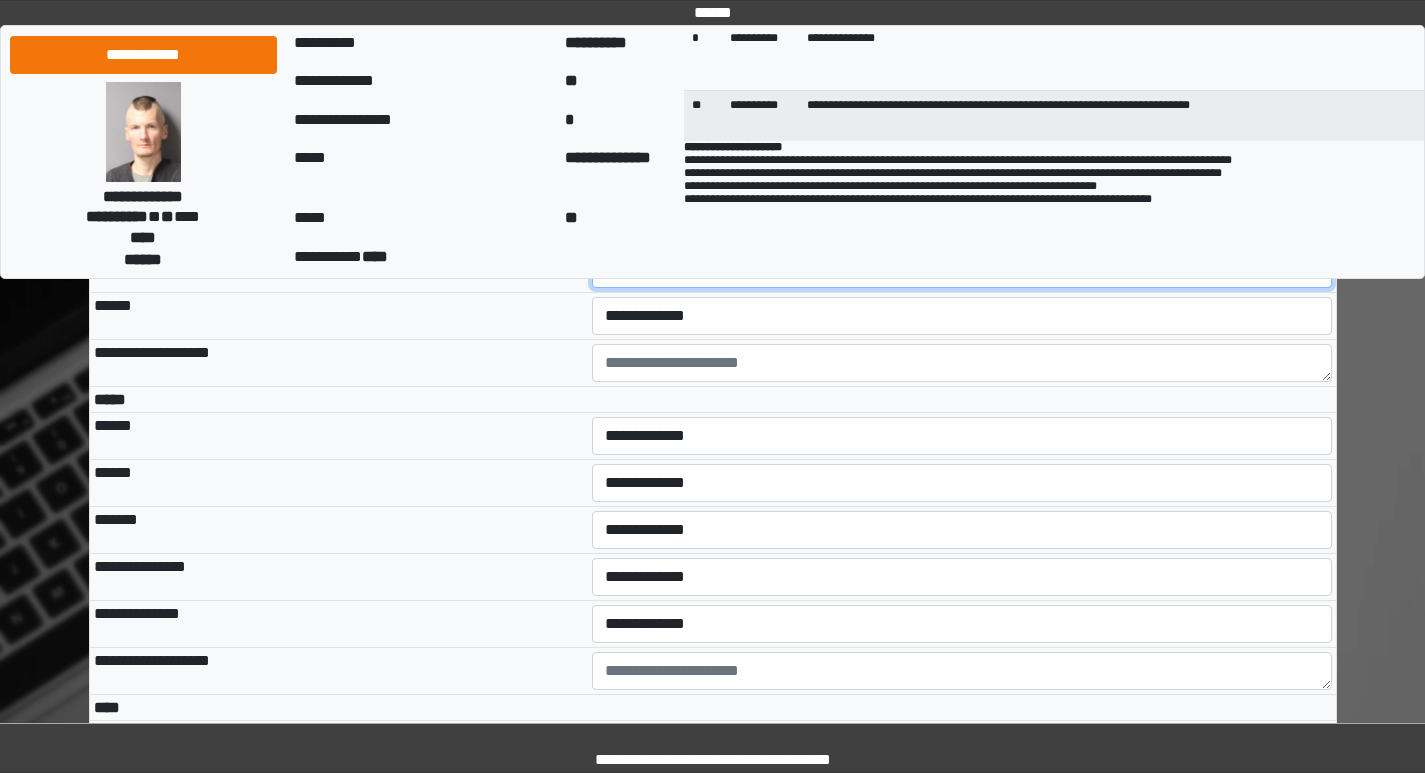 click on "**********" at bounding box center (962, 269) 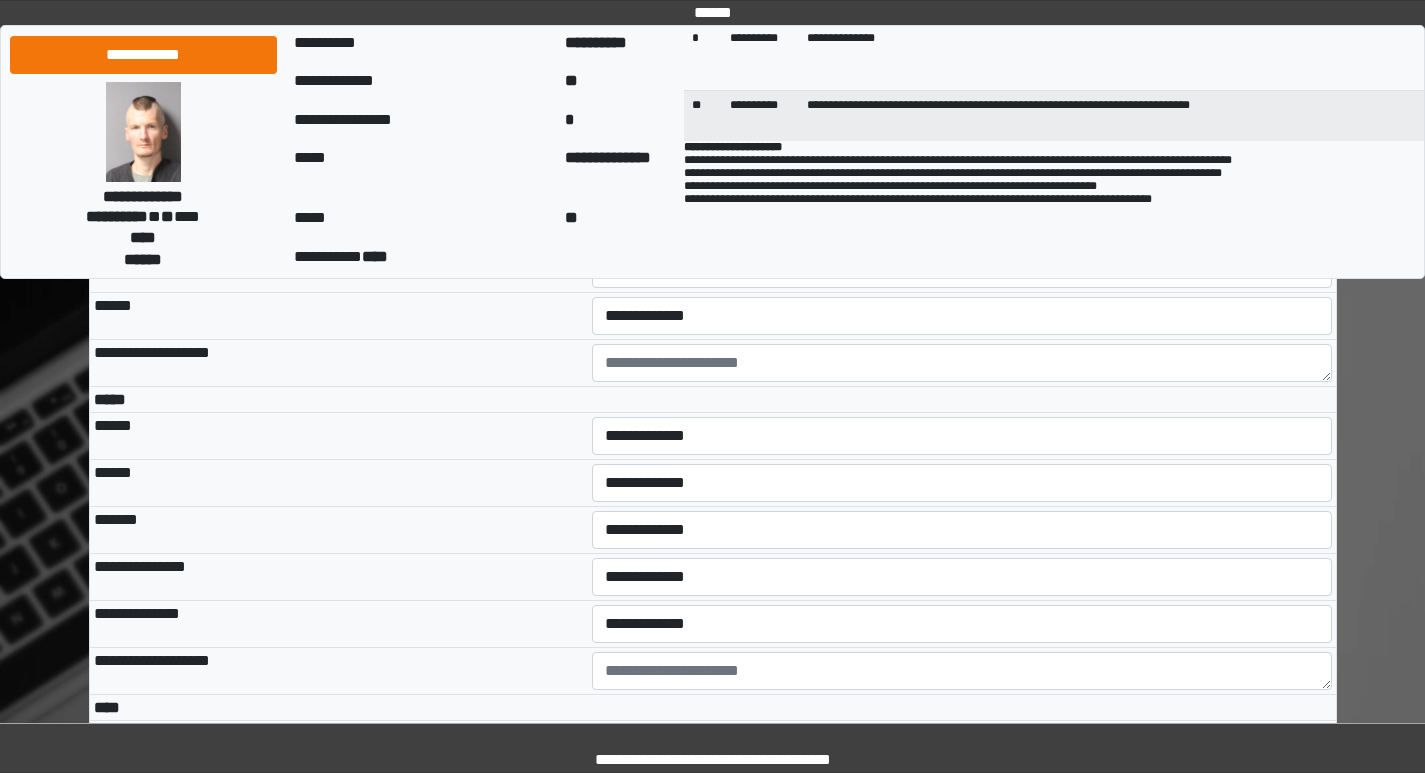 click on "**********" at bounding box center [339, 363] 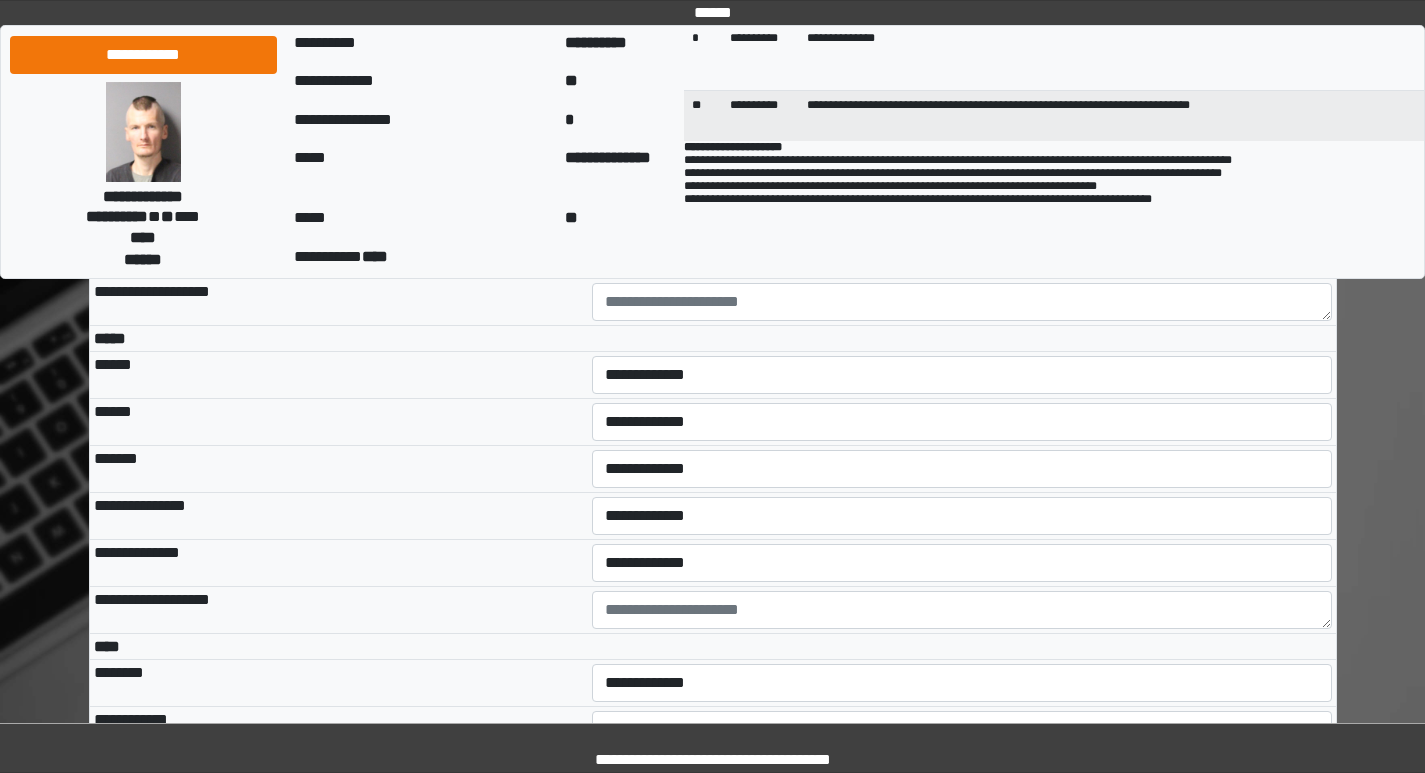 scroll, scrollTop: 4500, scrollLeft: 0, axis: vertical 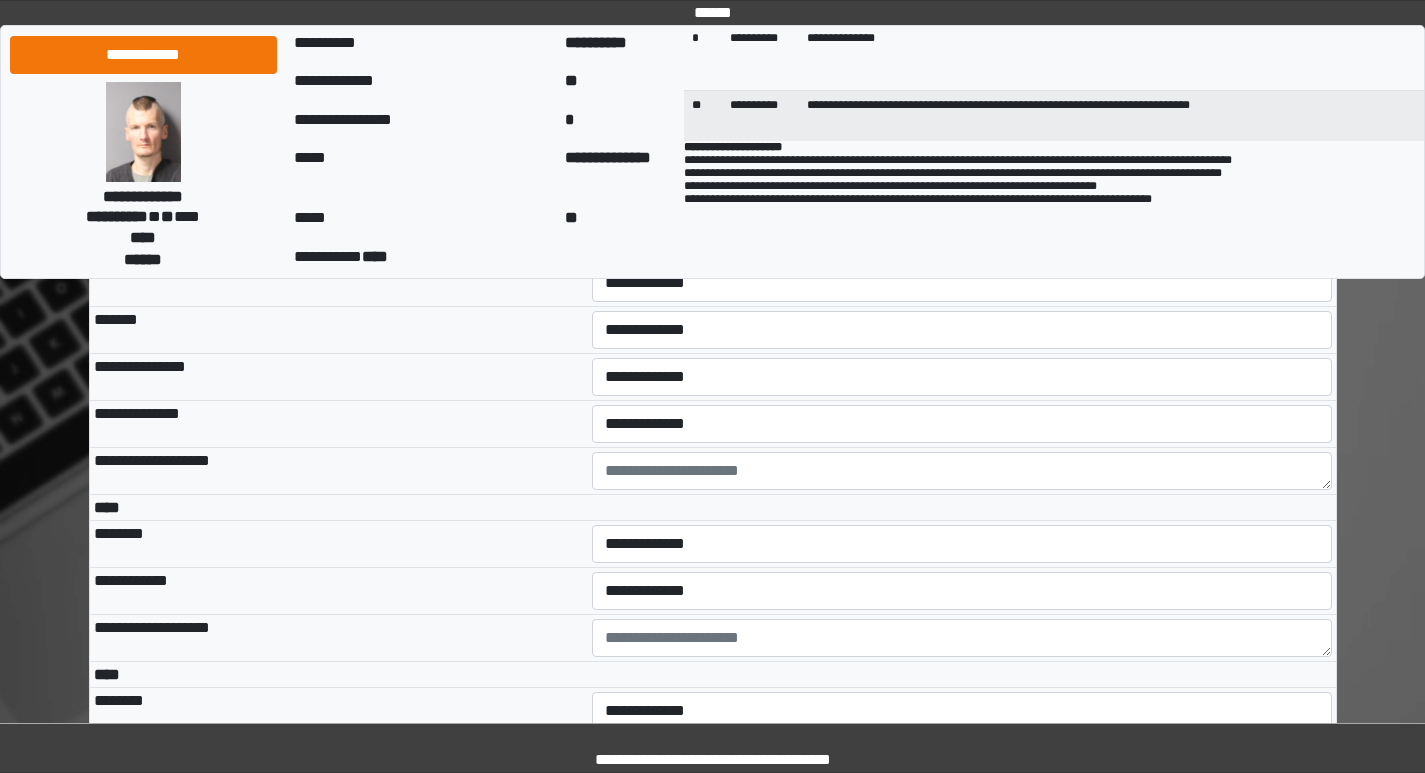 click on "**********" at bounding box center [962, 236] 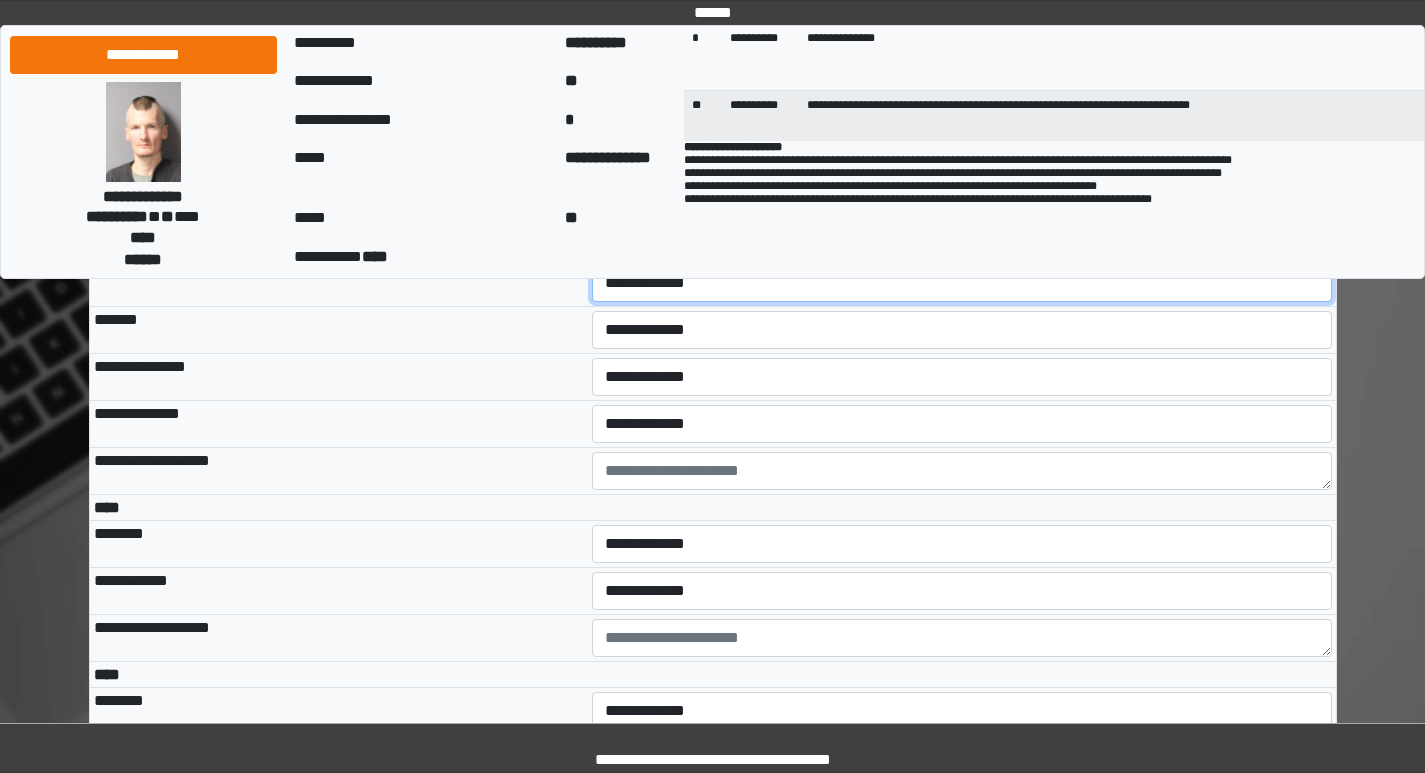 click on "**********" at bounding box center [962, 283] 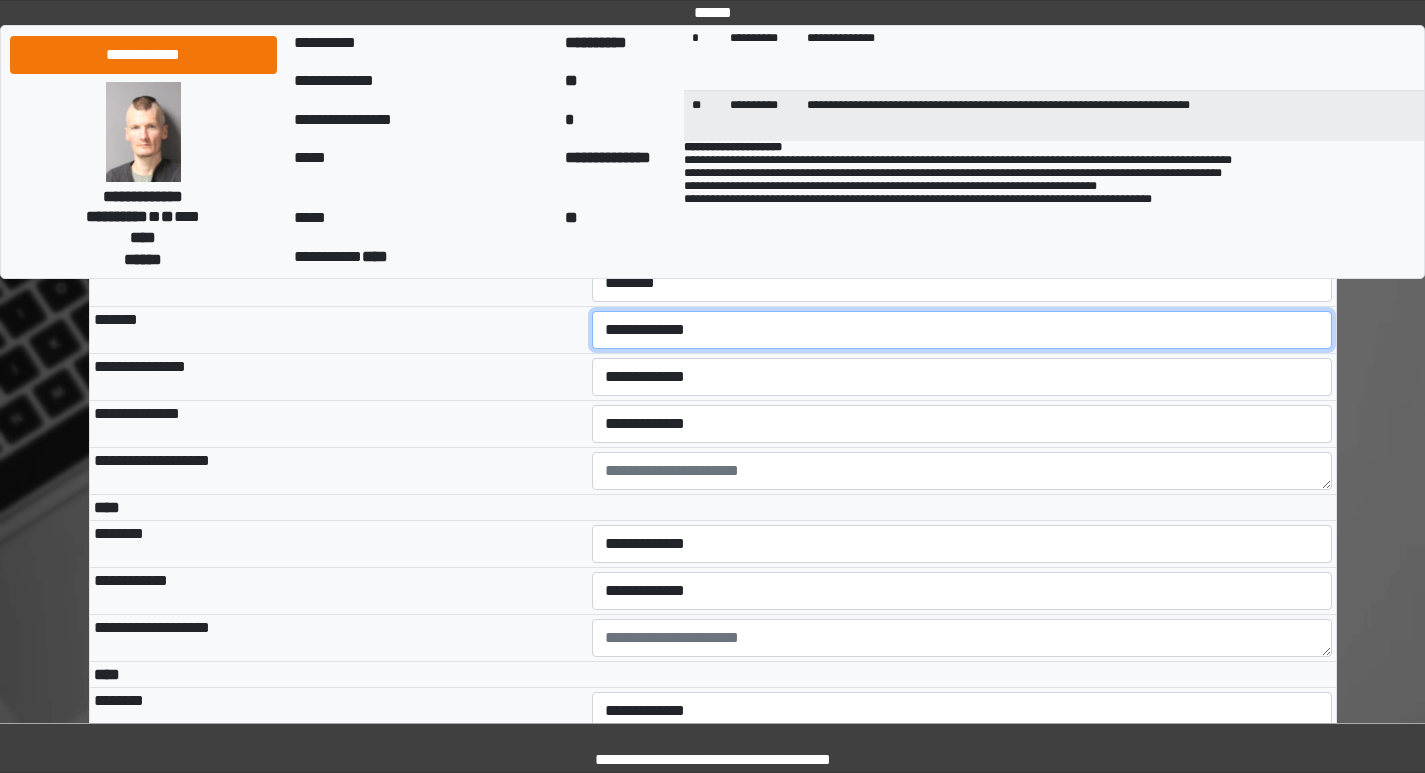 click on "**********" at bounding box center (962, 330) 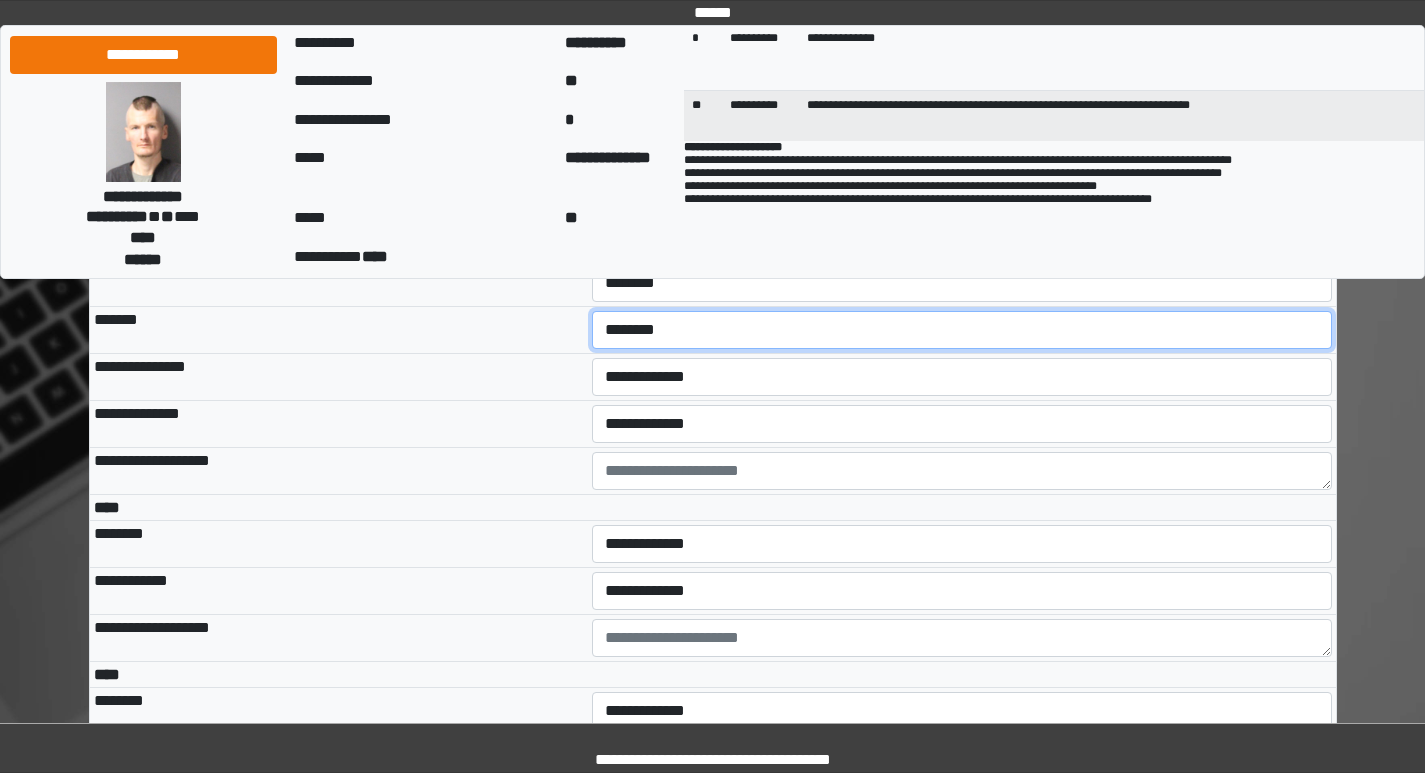 click on "**********" at bounding box center [962, 330] 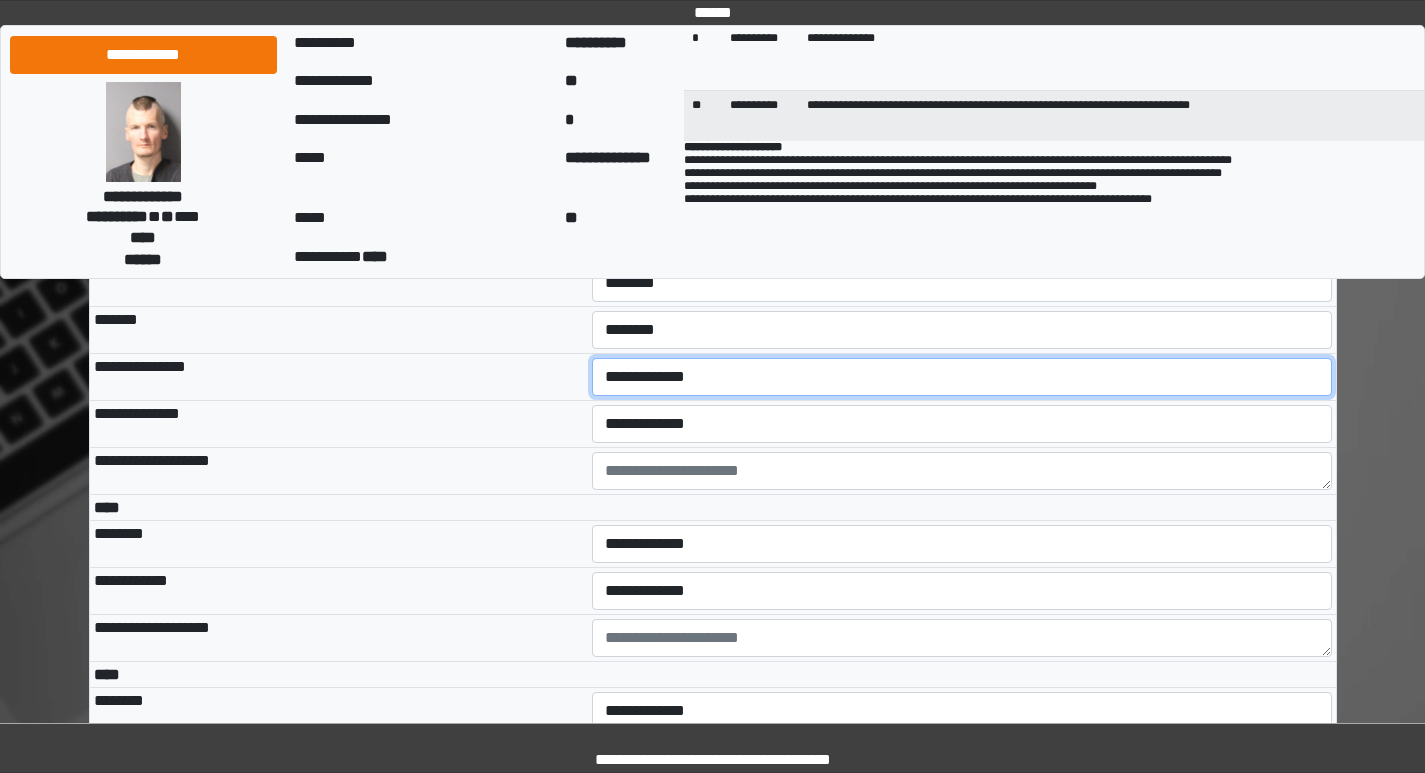 click on "**********" at bounding box center [962, 377] 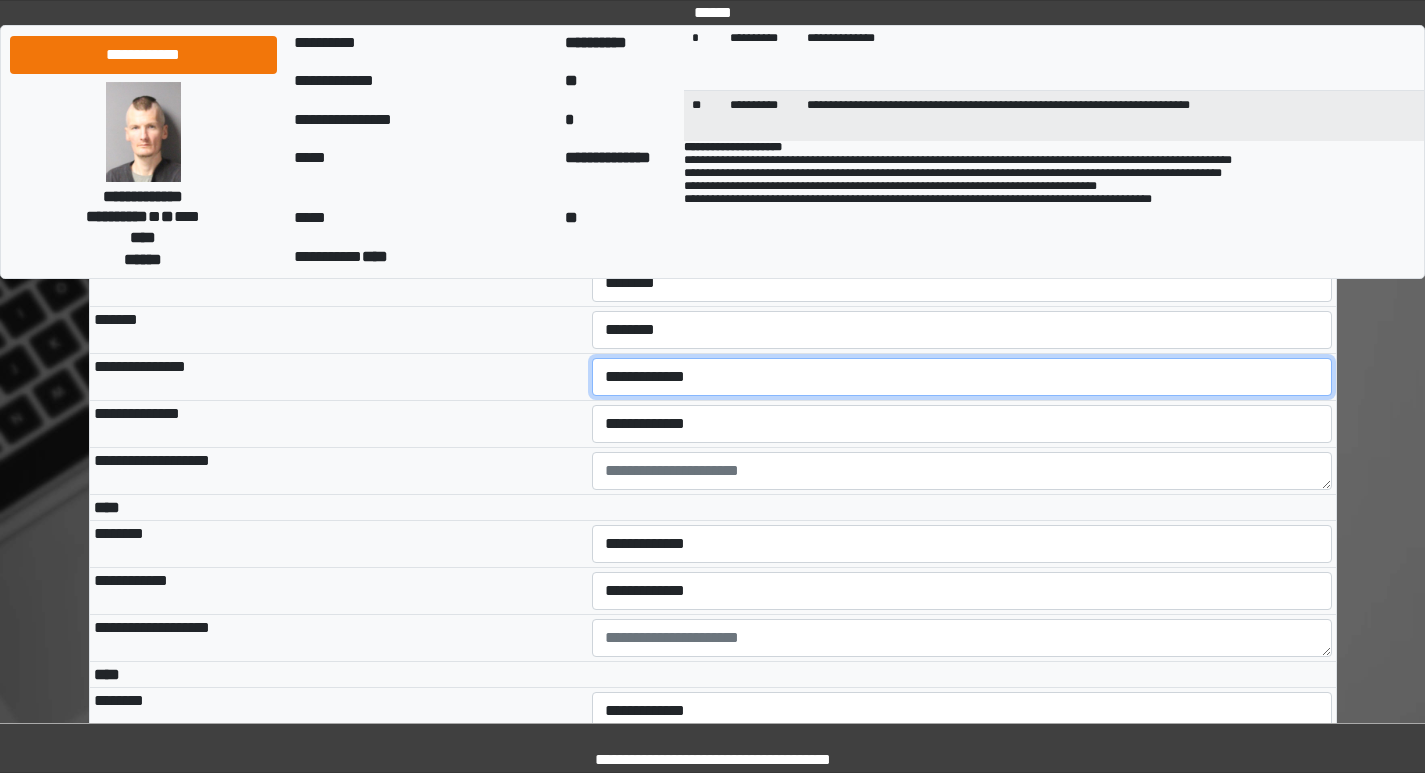 select on "***" 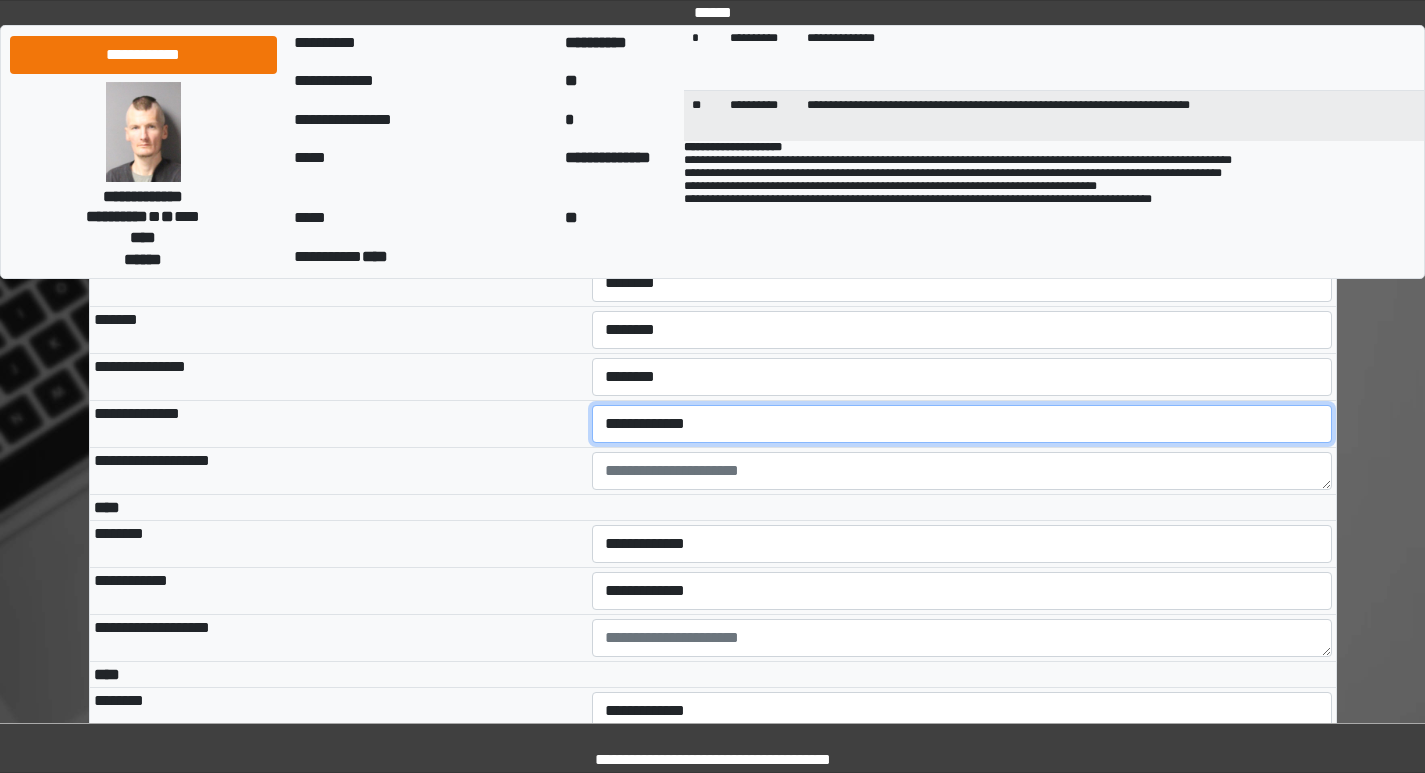 click on "**********" at bounding box center (962, 424) 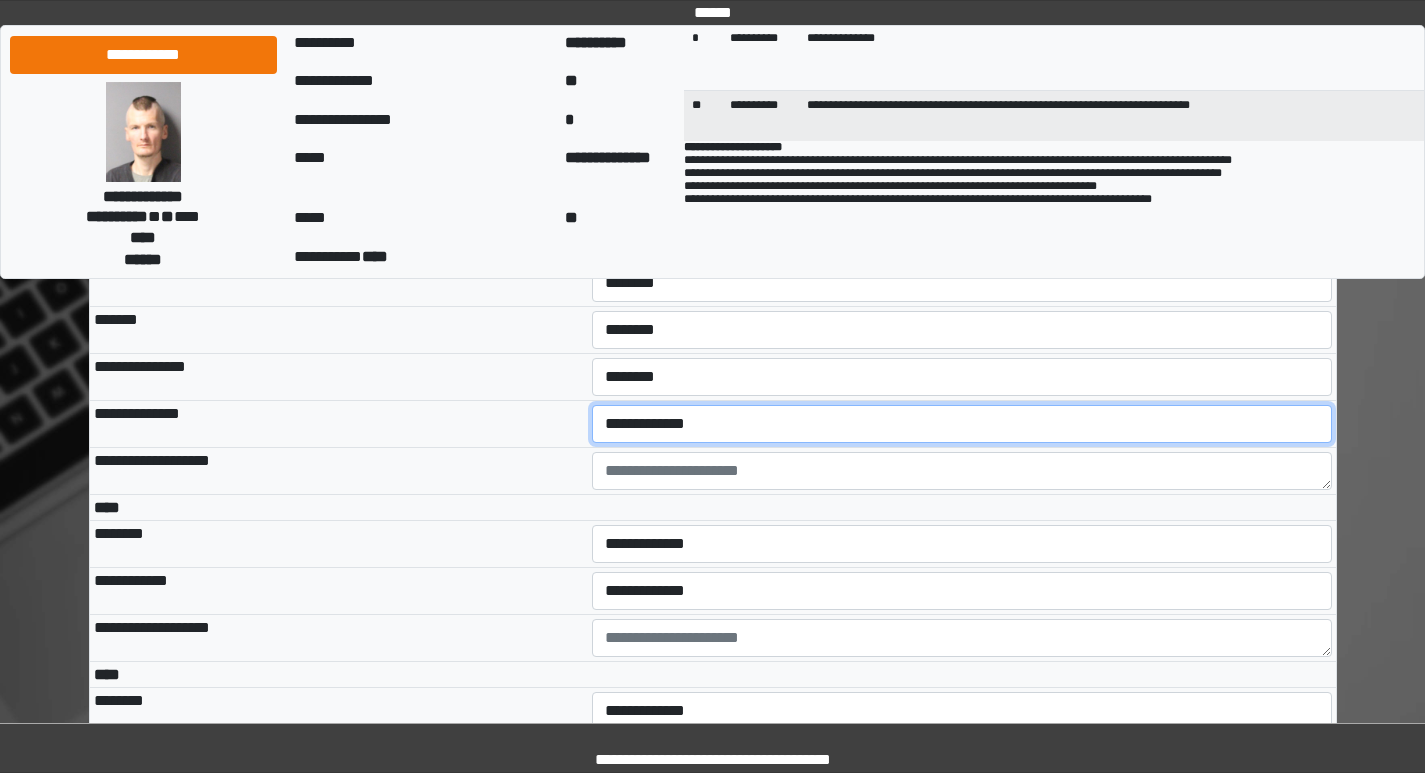 select on "***" 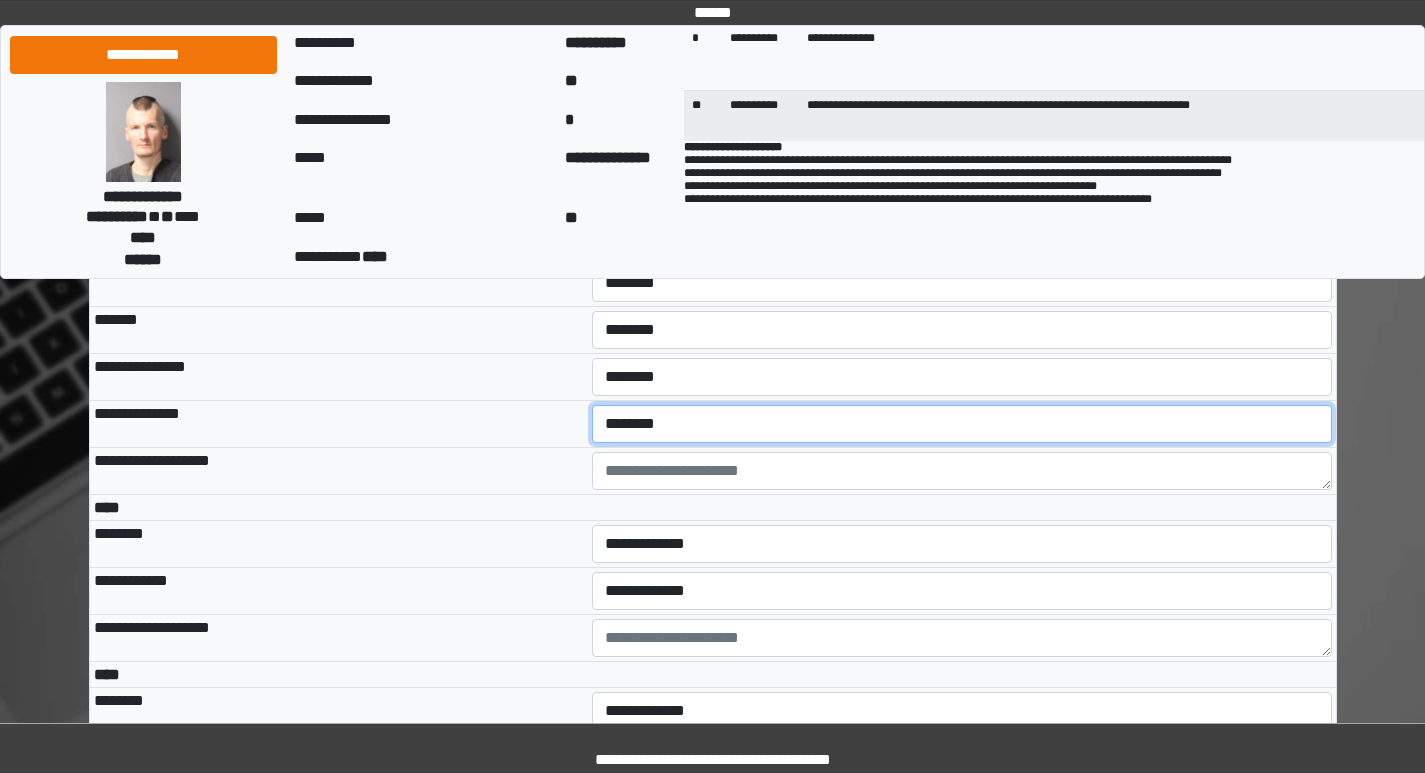 click on "**********" at bounding box center [962, 424] 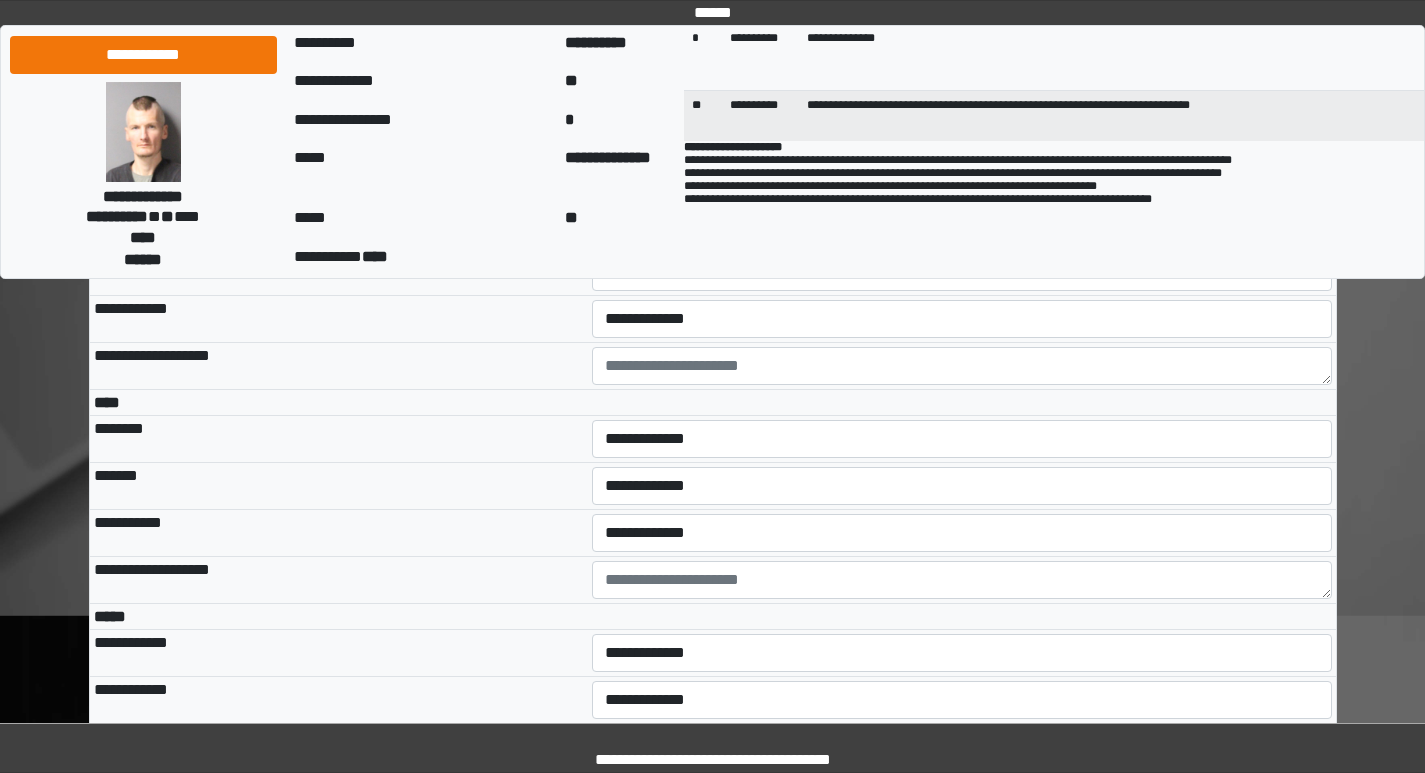 scroll, scrollTop: 4800, scrollLeft: 0, axis: vertical 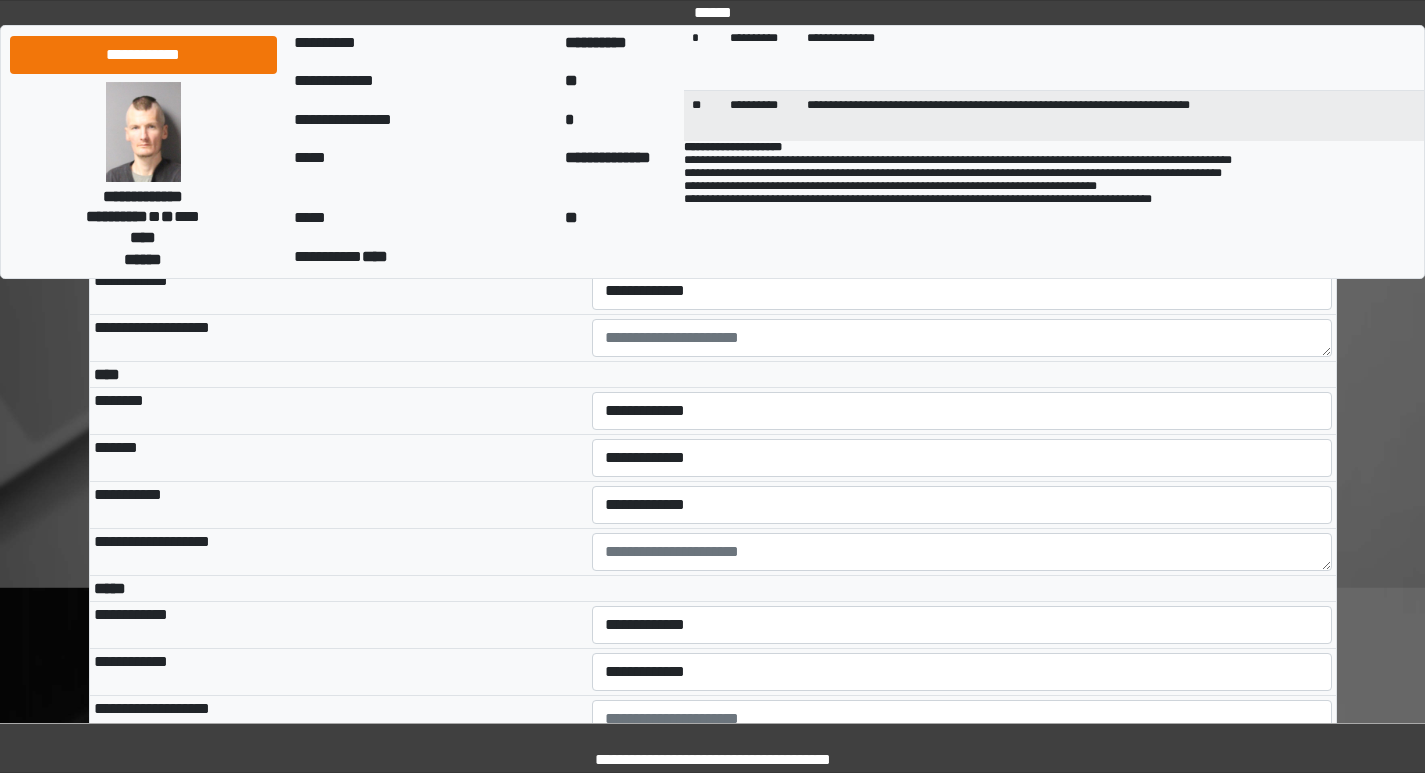 click on "**********" at bounding box center (962, 244) 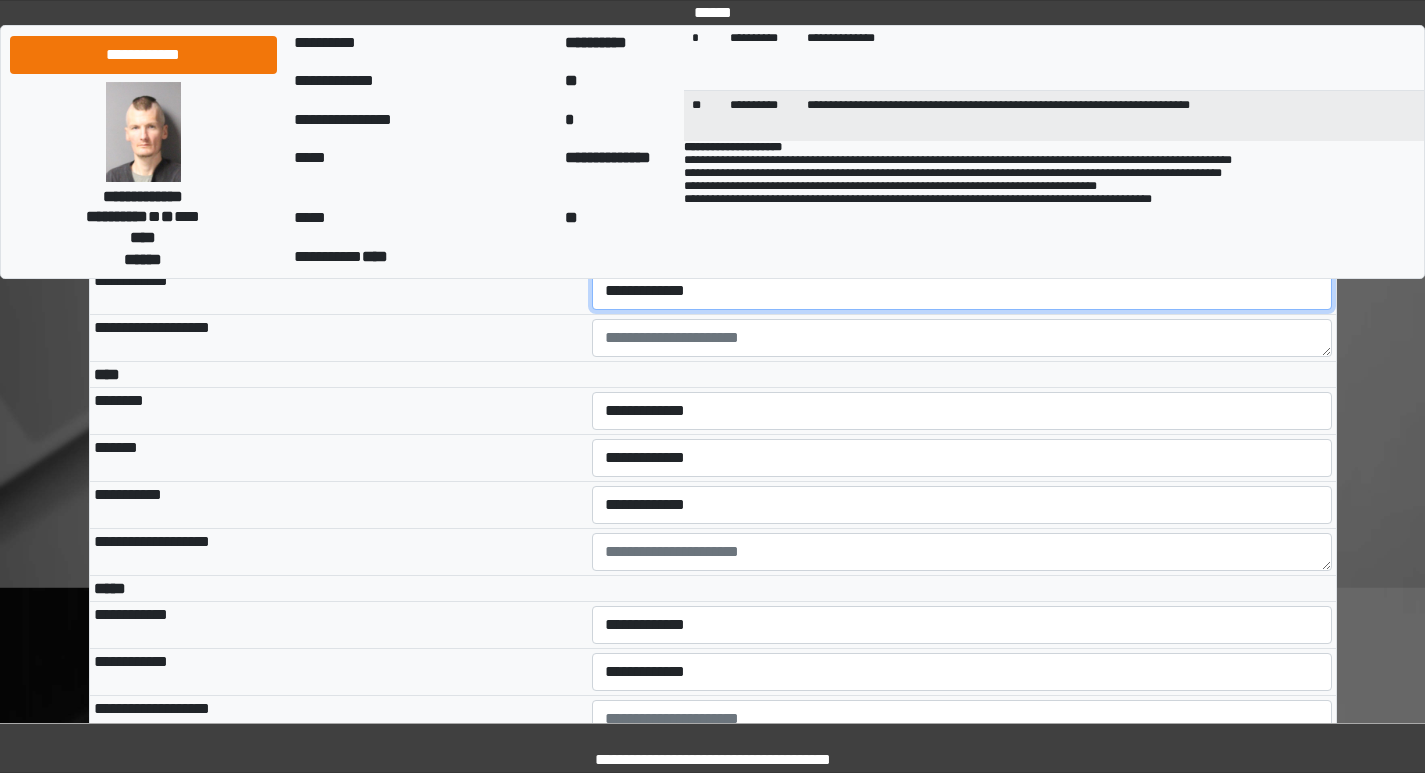 click on "**********" at bounding box center (962, 291) 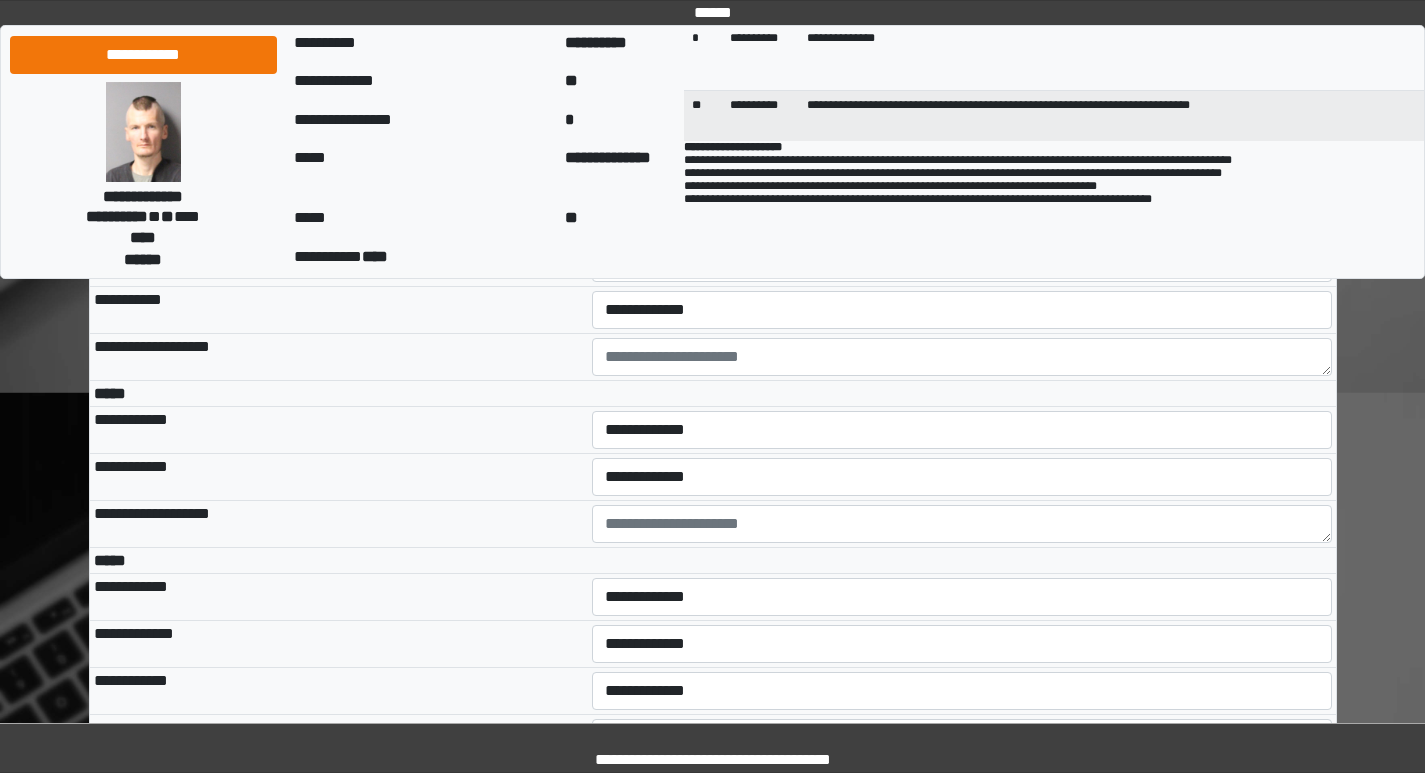 scroll, scrollTop: 5000, scrollLeft: 0, axis: vertical 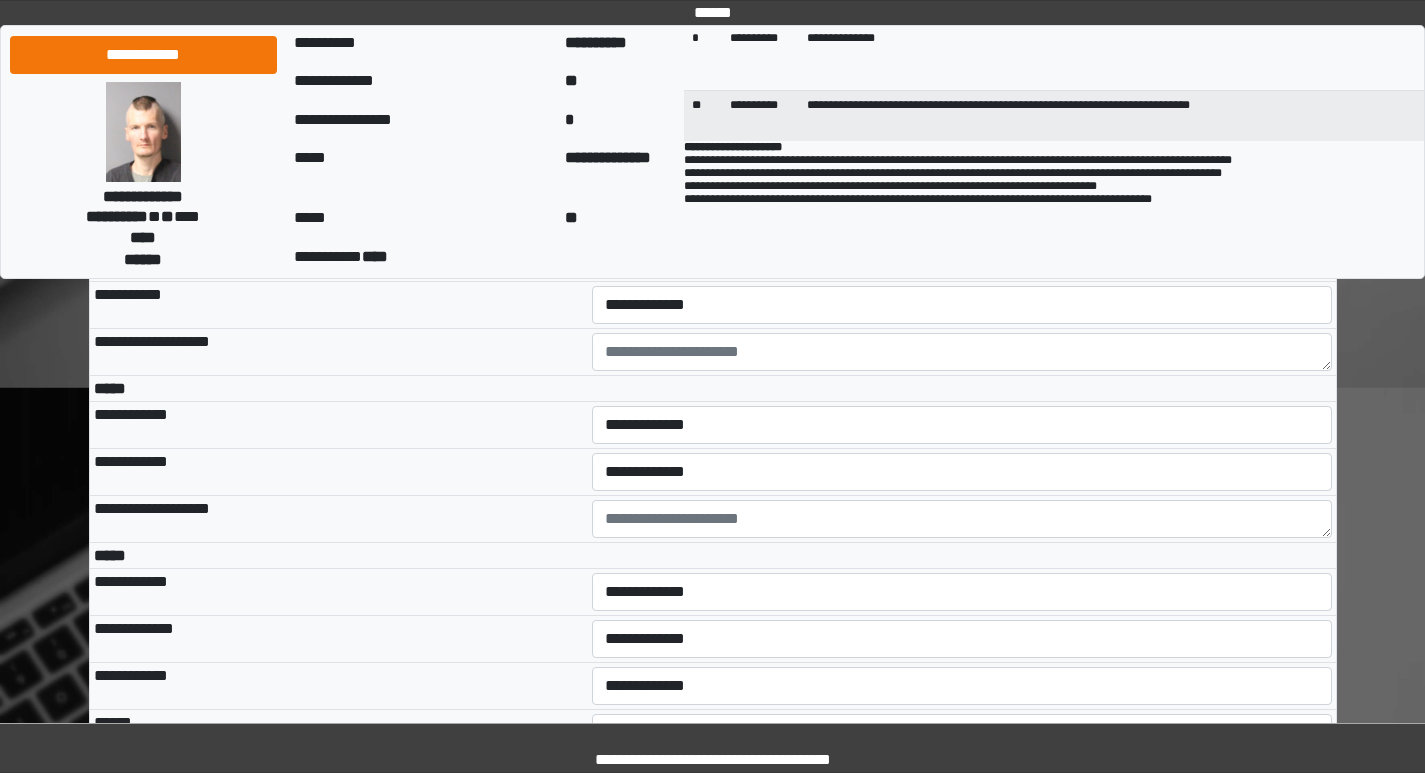 click on "**********" at bounding box center [962, 211] 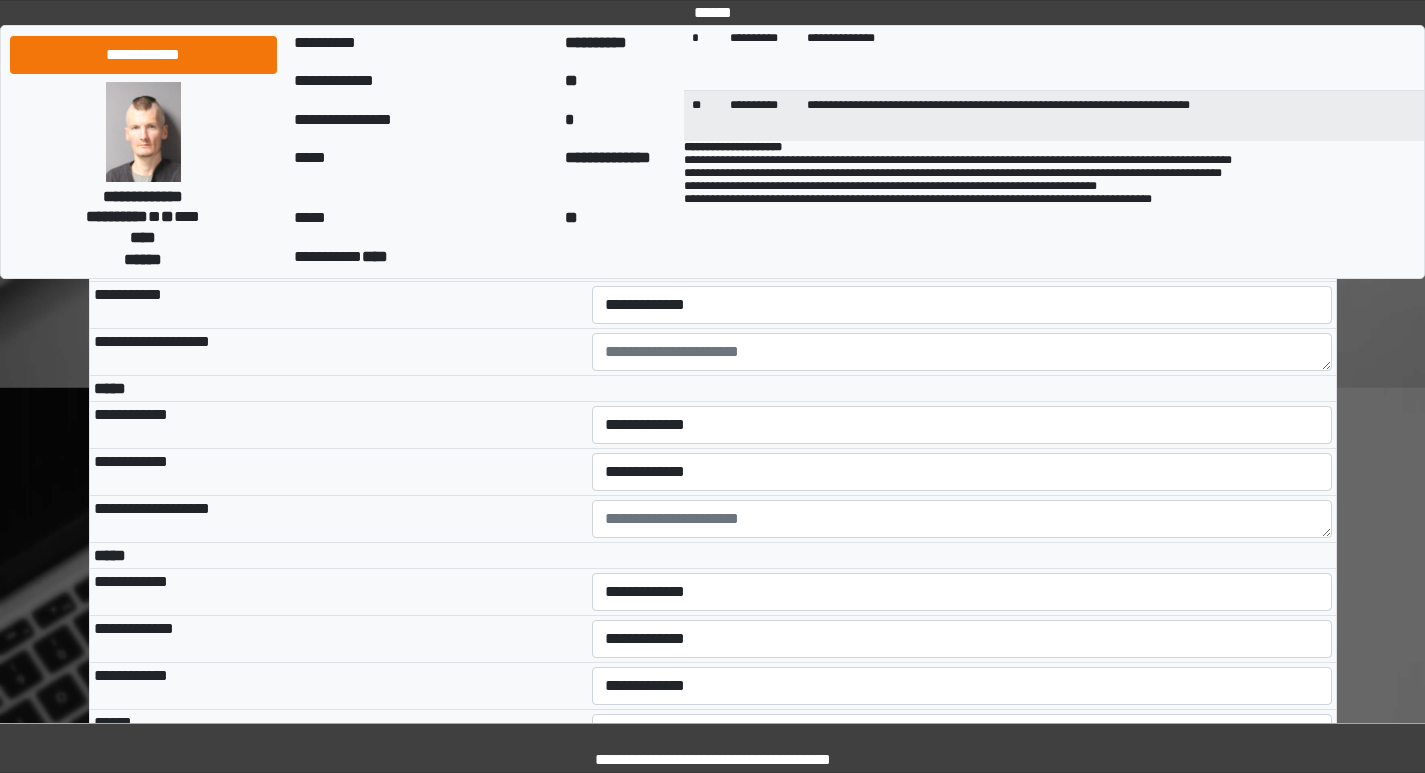 select on "***" 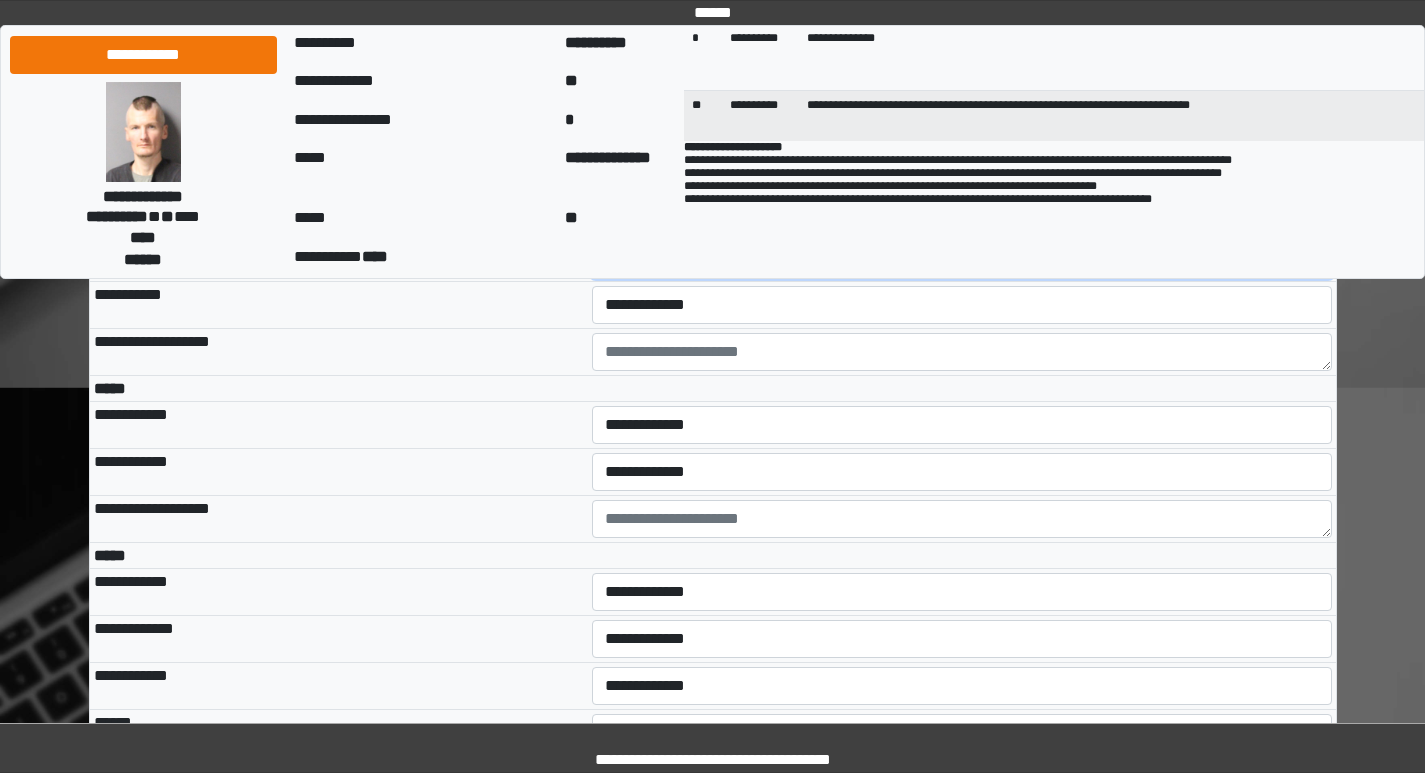 click on "**********" at bounding box center [962, 258] 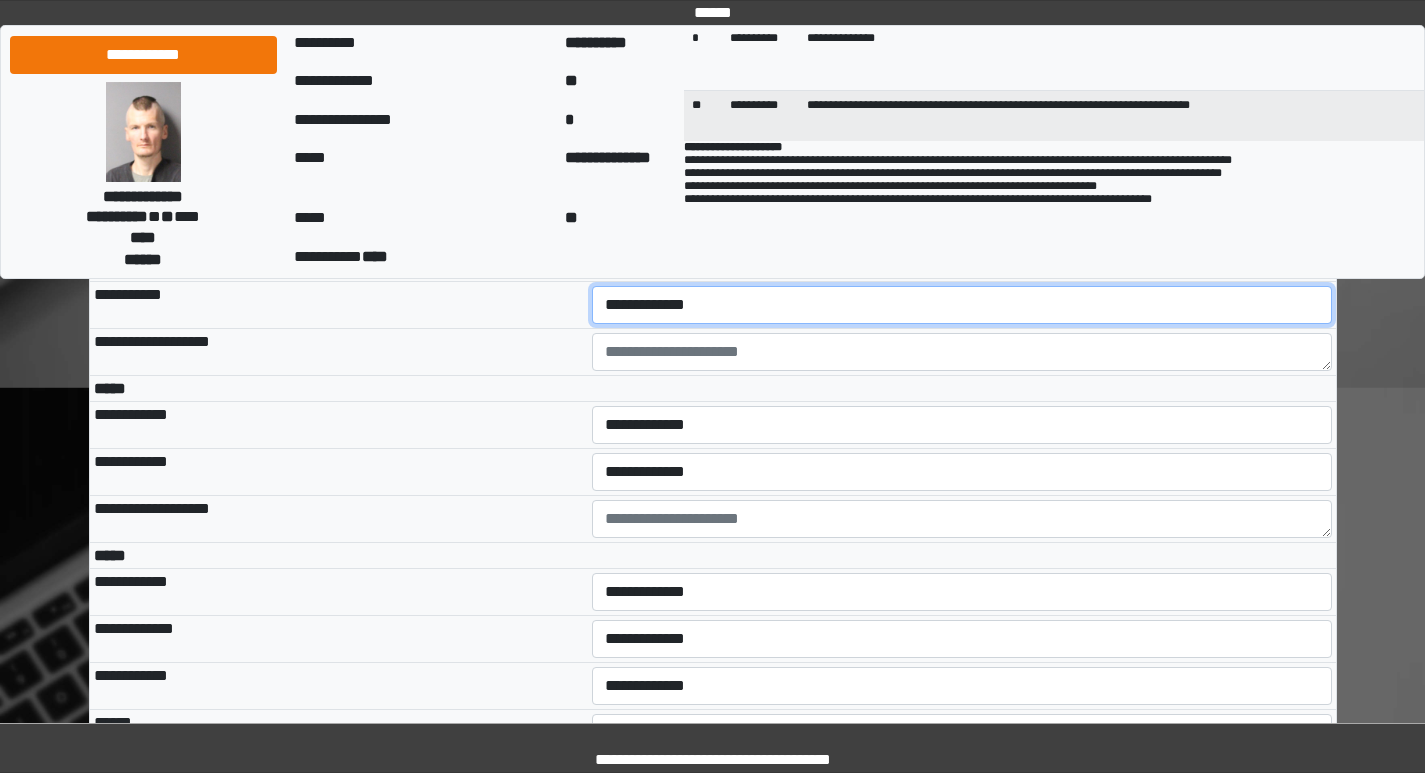 click on "**********" at bounding box center [962, 305] 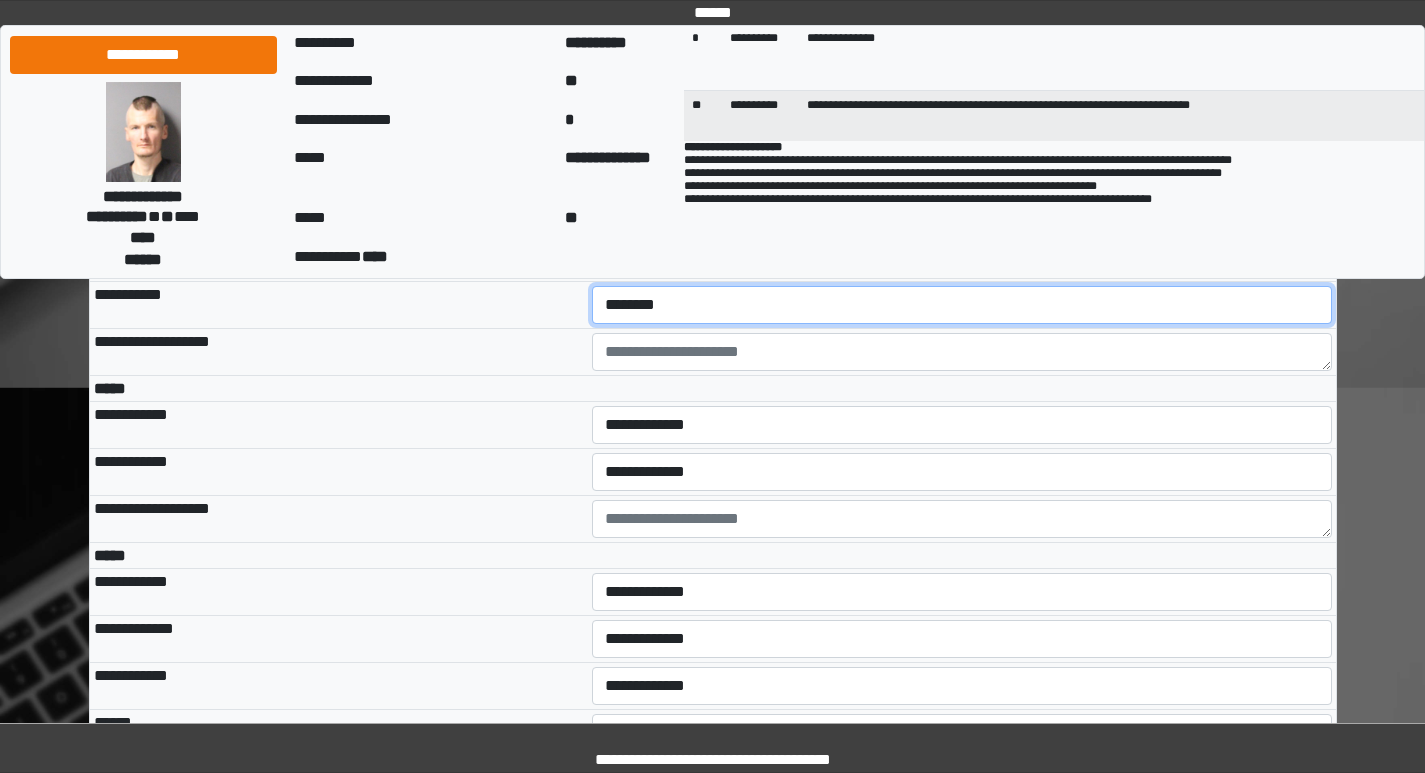click on "**********" at bounding box center [962, 305] 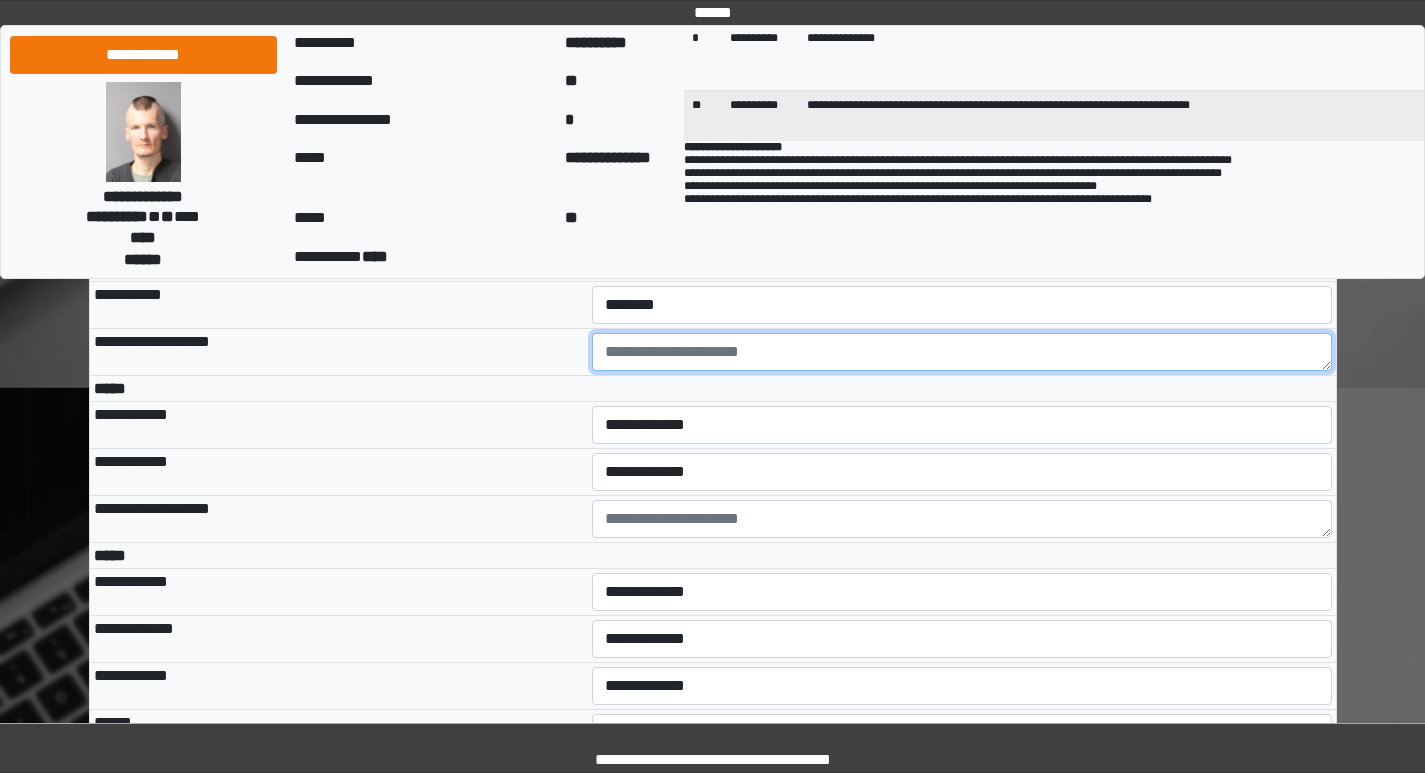 click at bounding box center [962, 352] 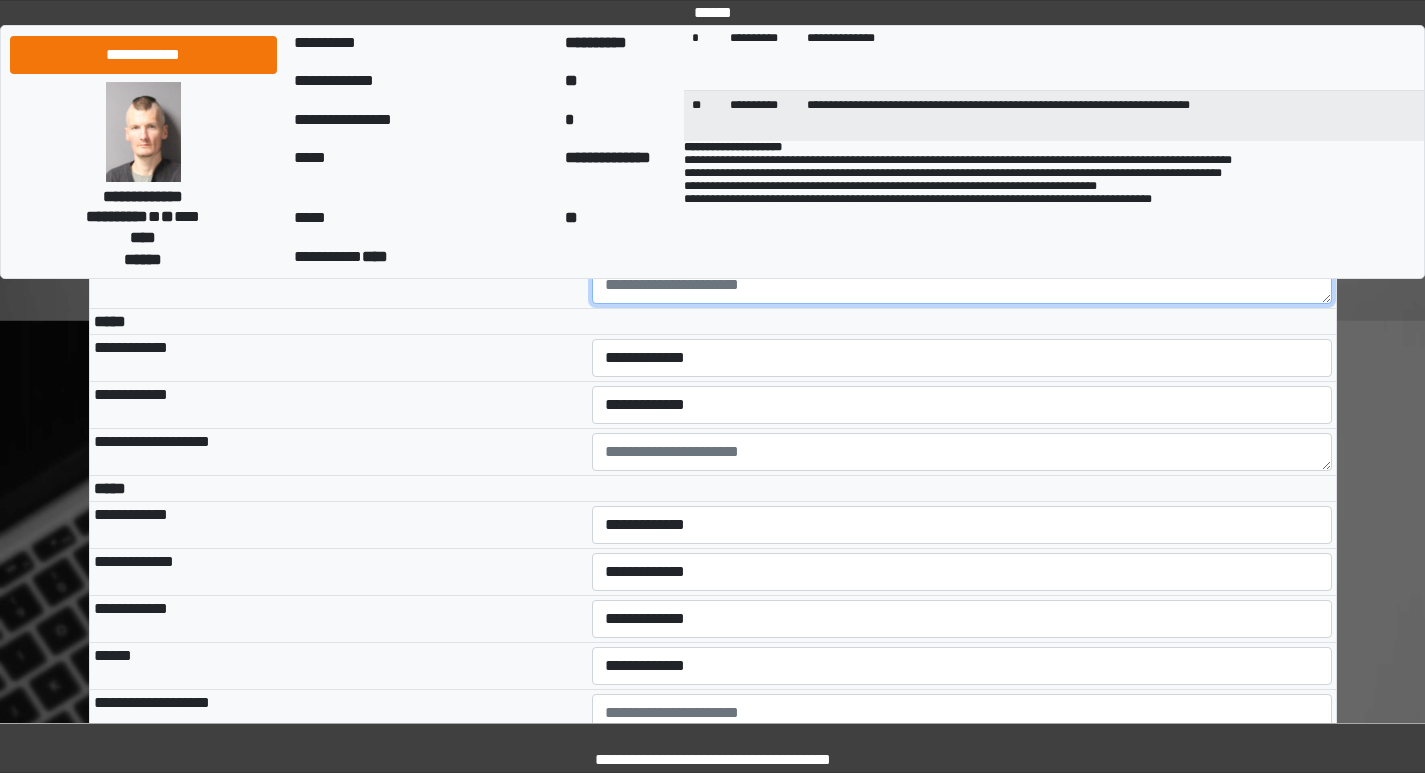 scroll, scrollTop: 5100, scrollLeft: 0, axis: vertical 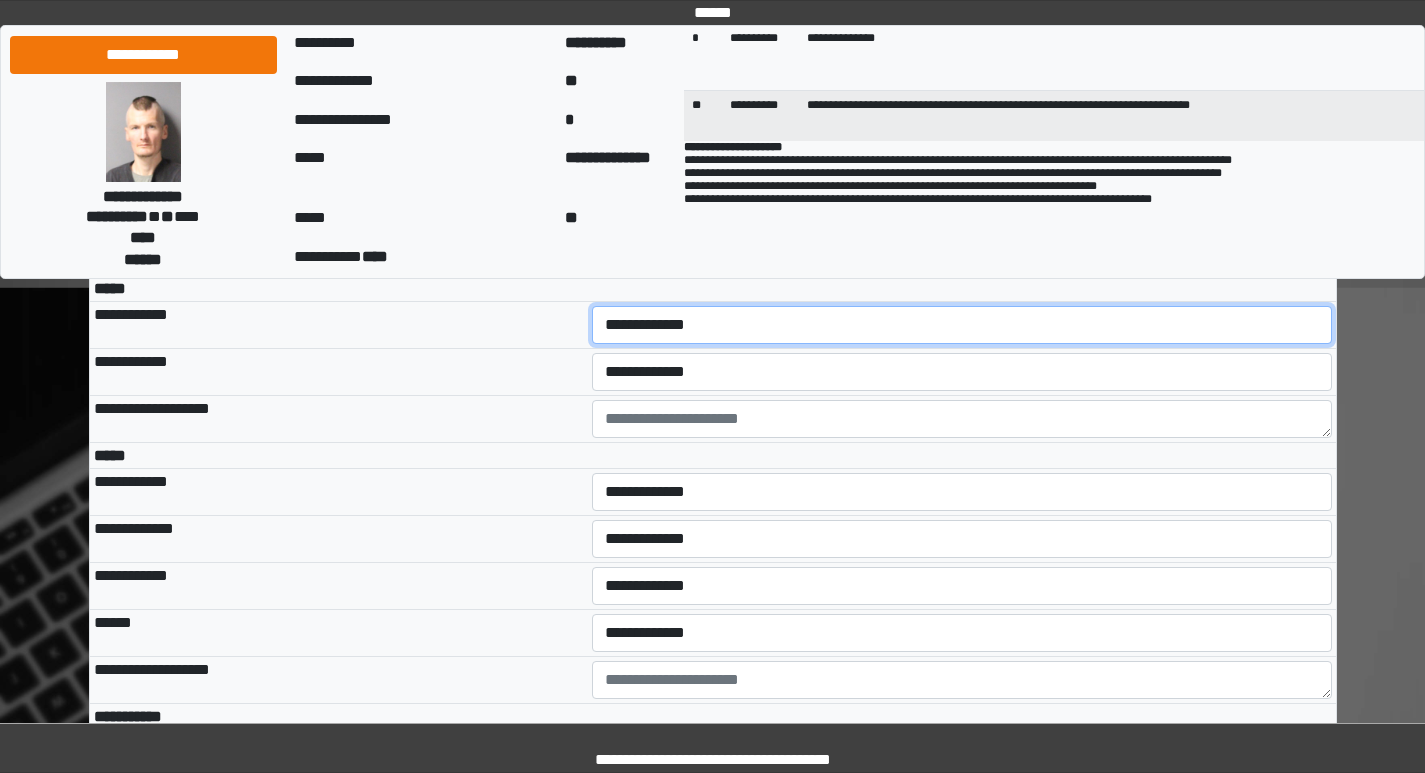 drag, startPoint x: 629, startPoint y: 471, endPoint x: 625, endPoint y: 492, distance: 21.377558 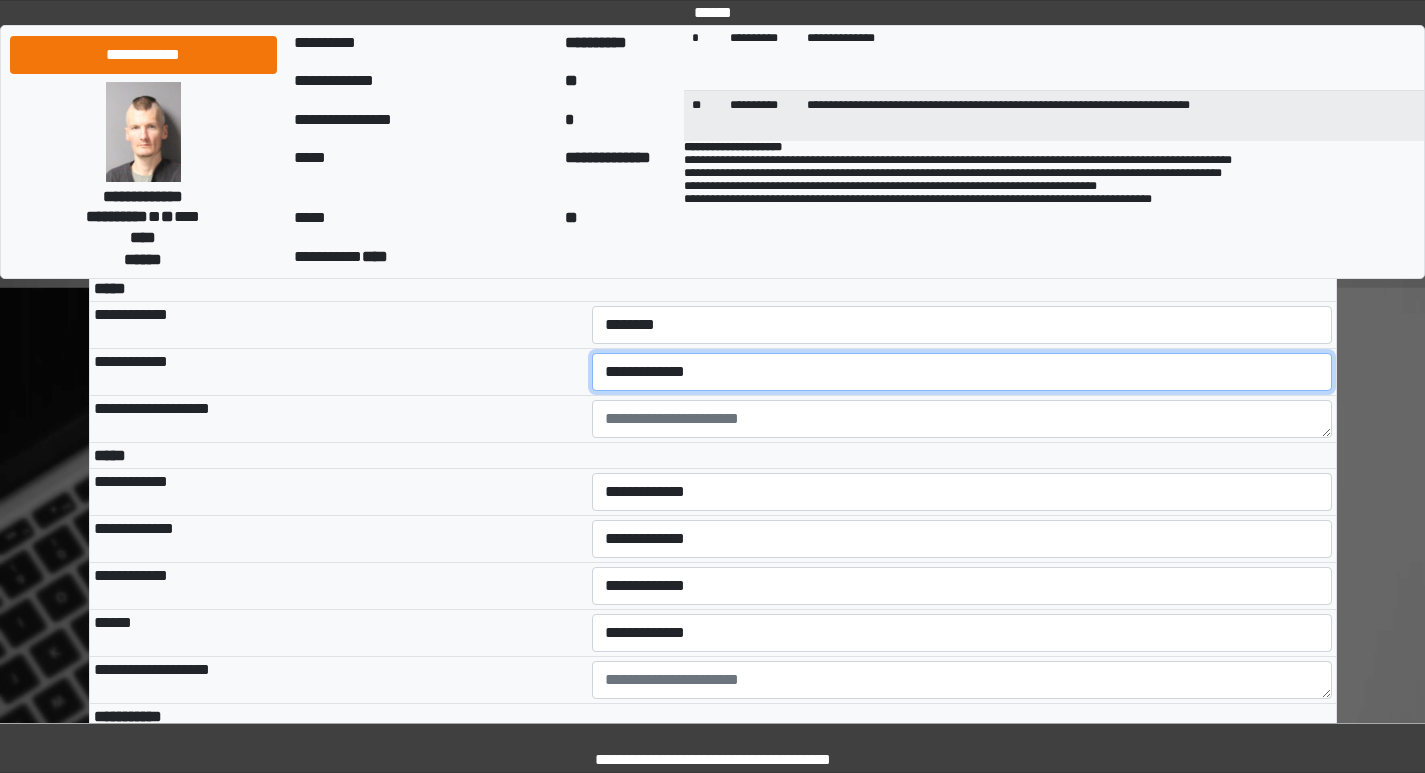 click on "**********" at bounding box center (962, 372) 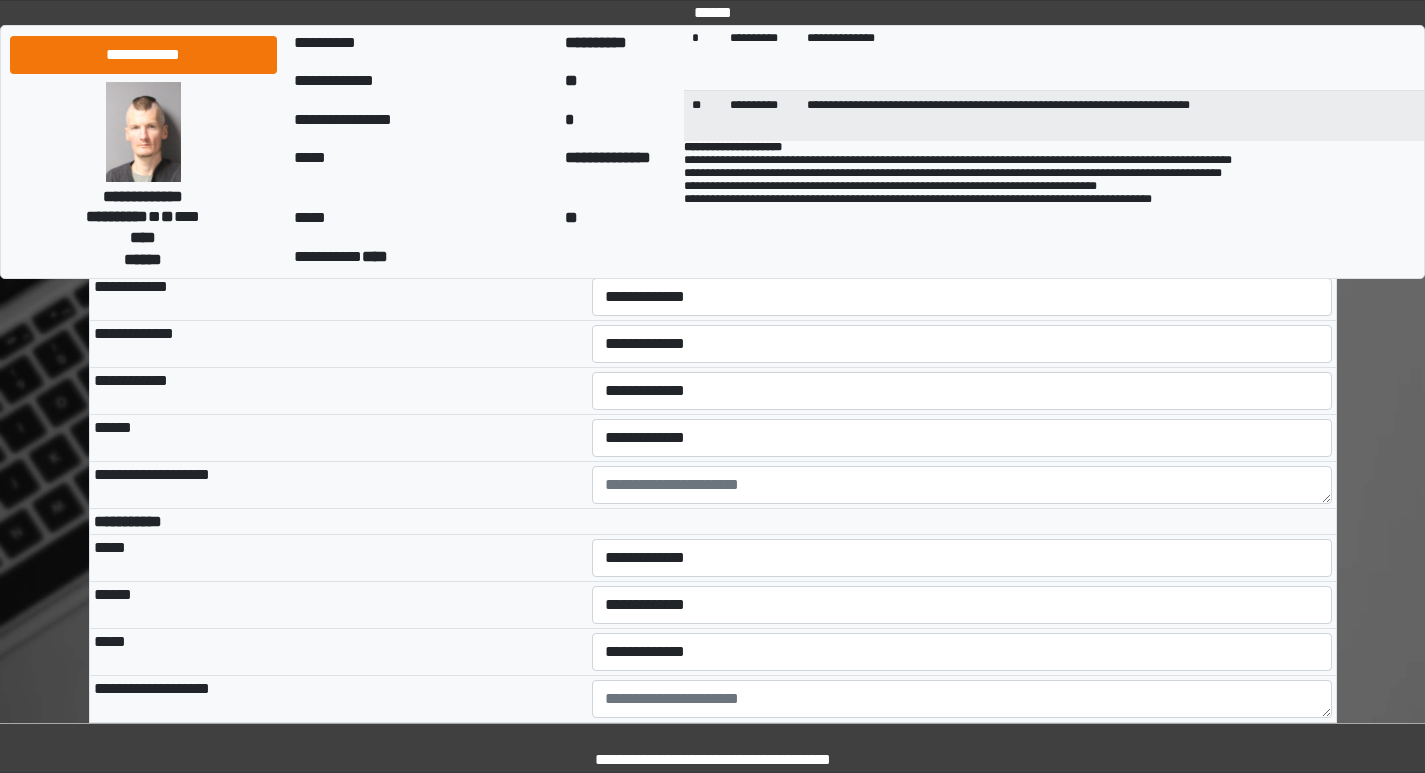 scroll, scrollTop: 5400, scrollLeft: 0, axis: vertical 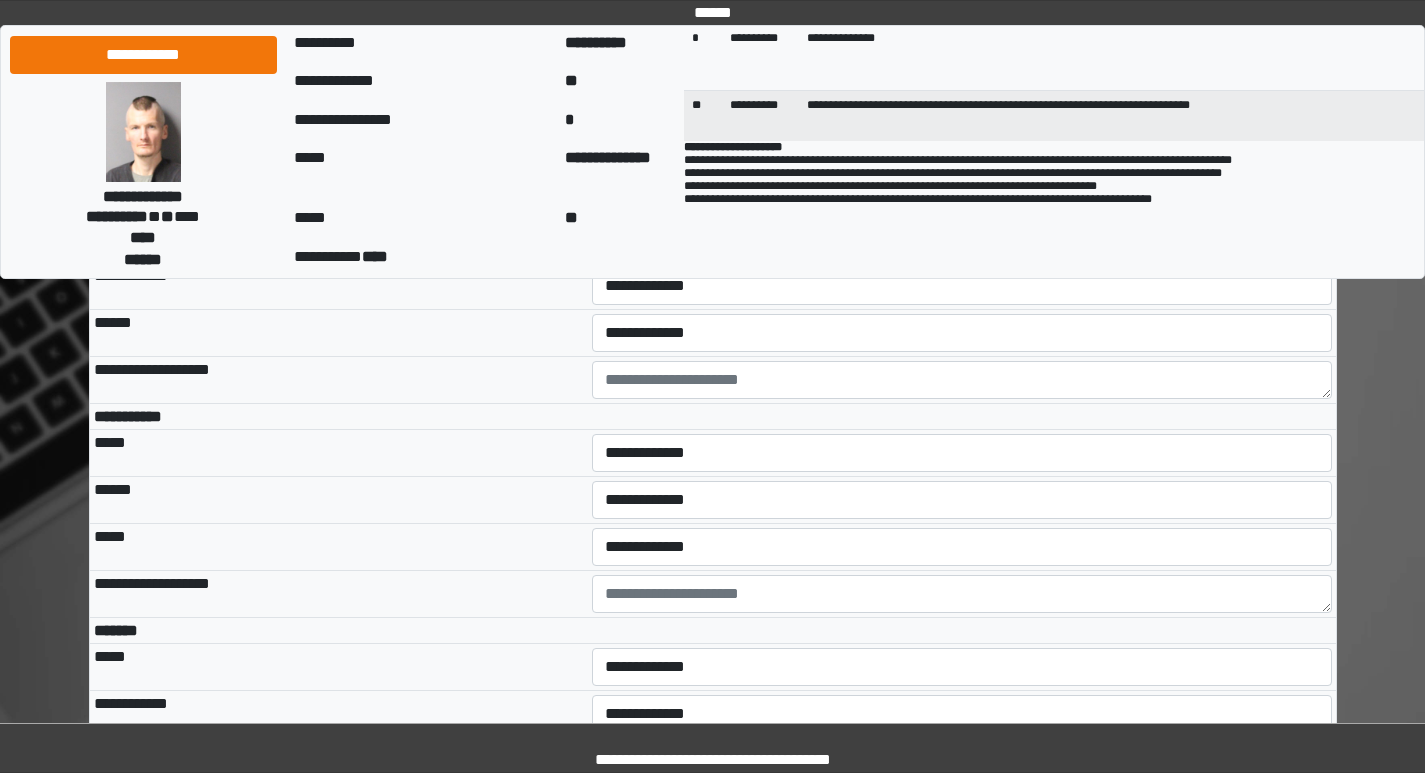 drag, startPoint x: 690, startPoint y: 345, endPoint x: 685, endPoint y: 361, distance: 16.763054 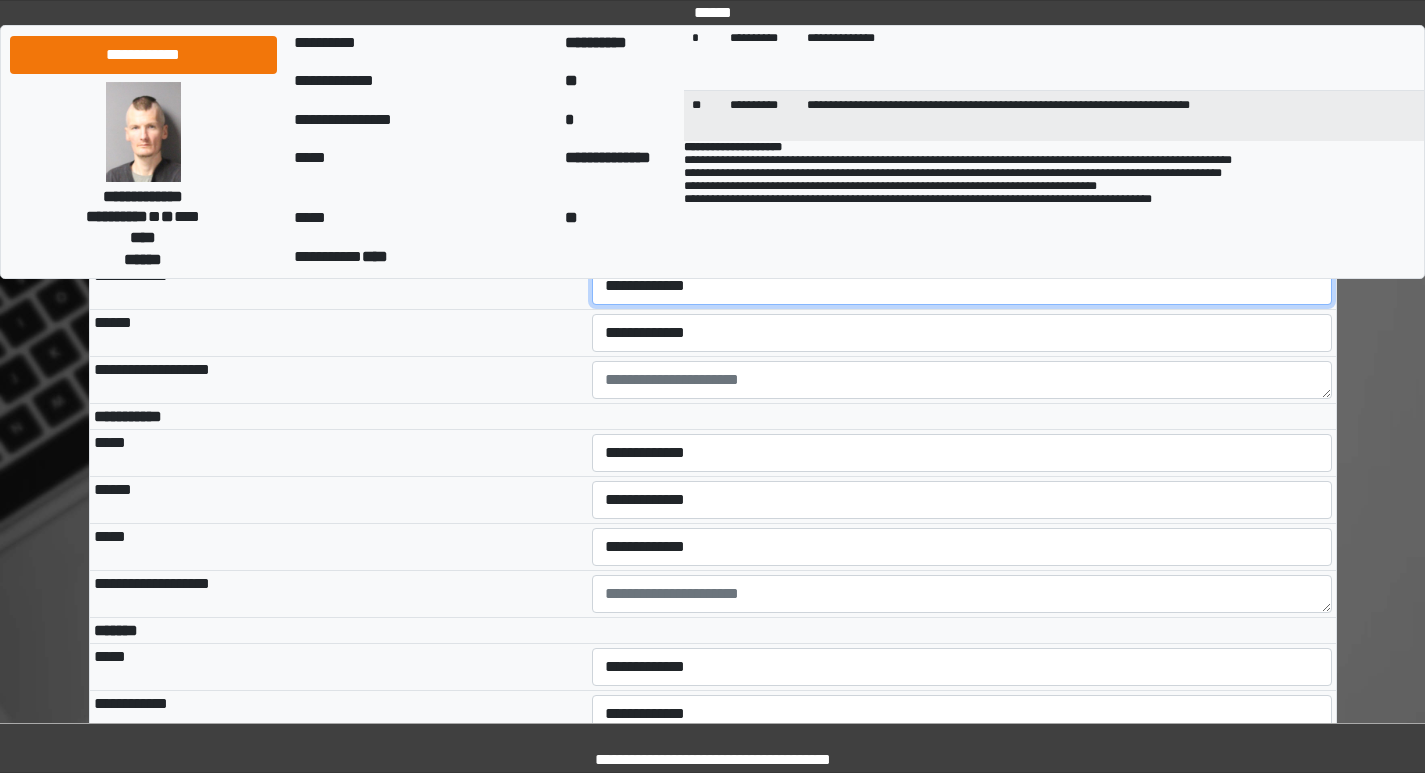 click on "**********" at bounding box center (962, 286) 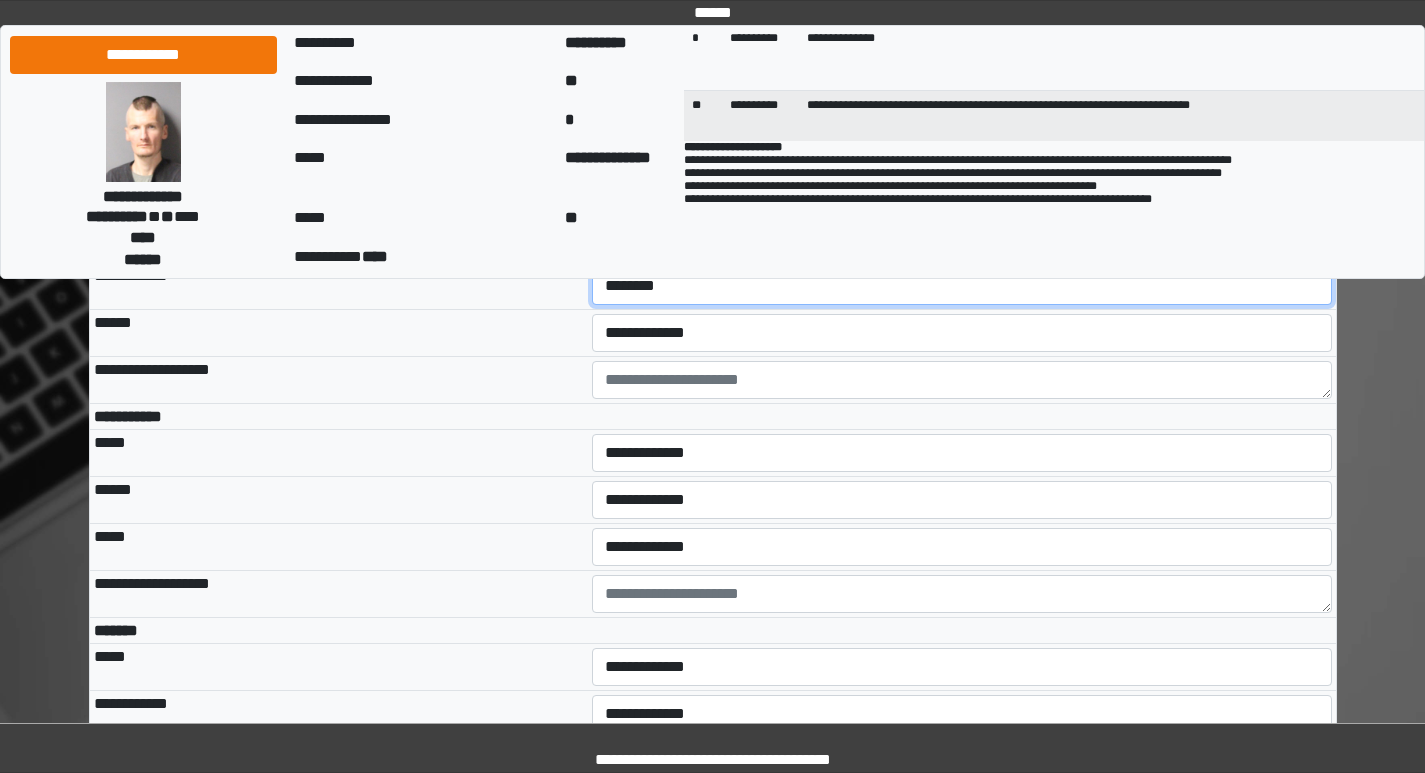 click on "**********" at bounding box center (962, 286) 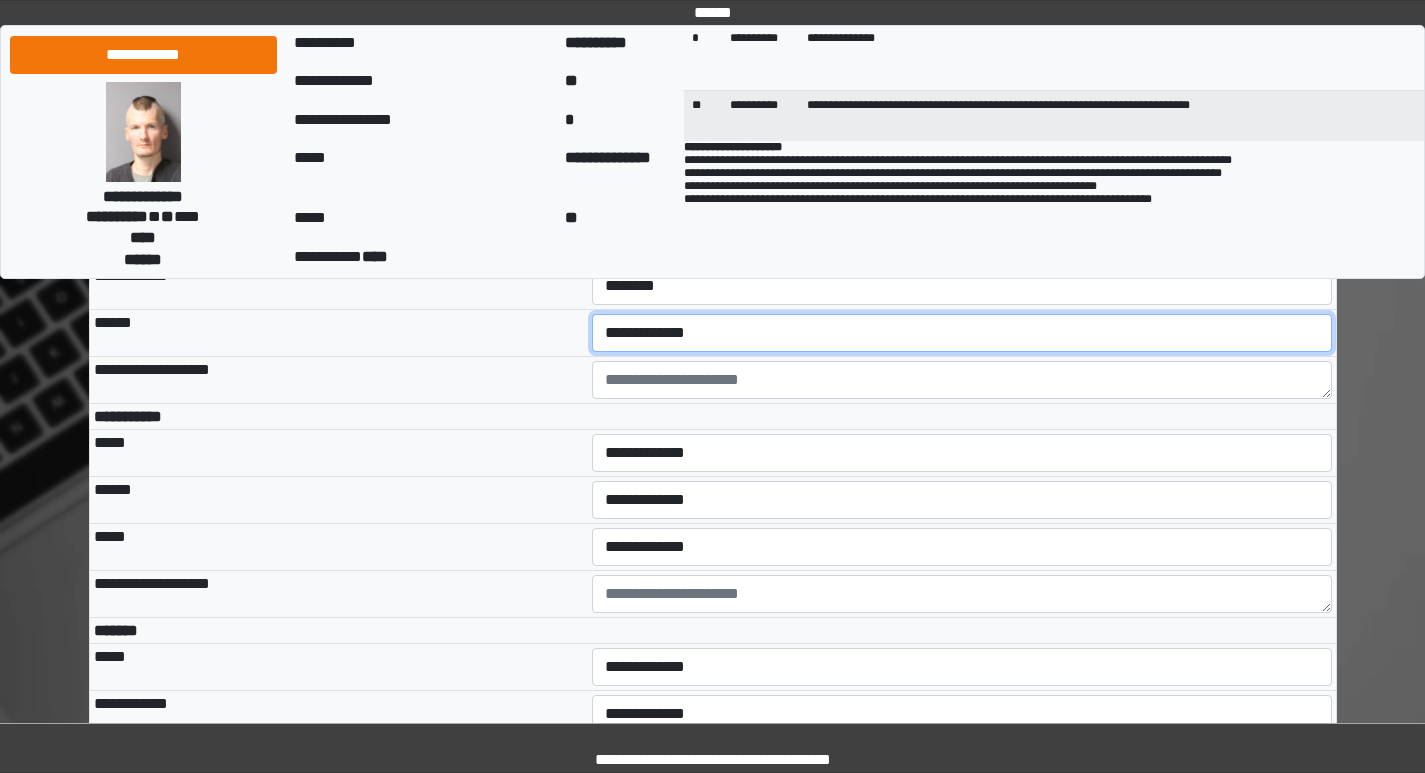 click on "**********" at bounding box center (962, 333) 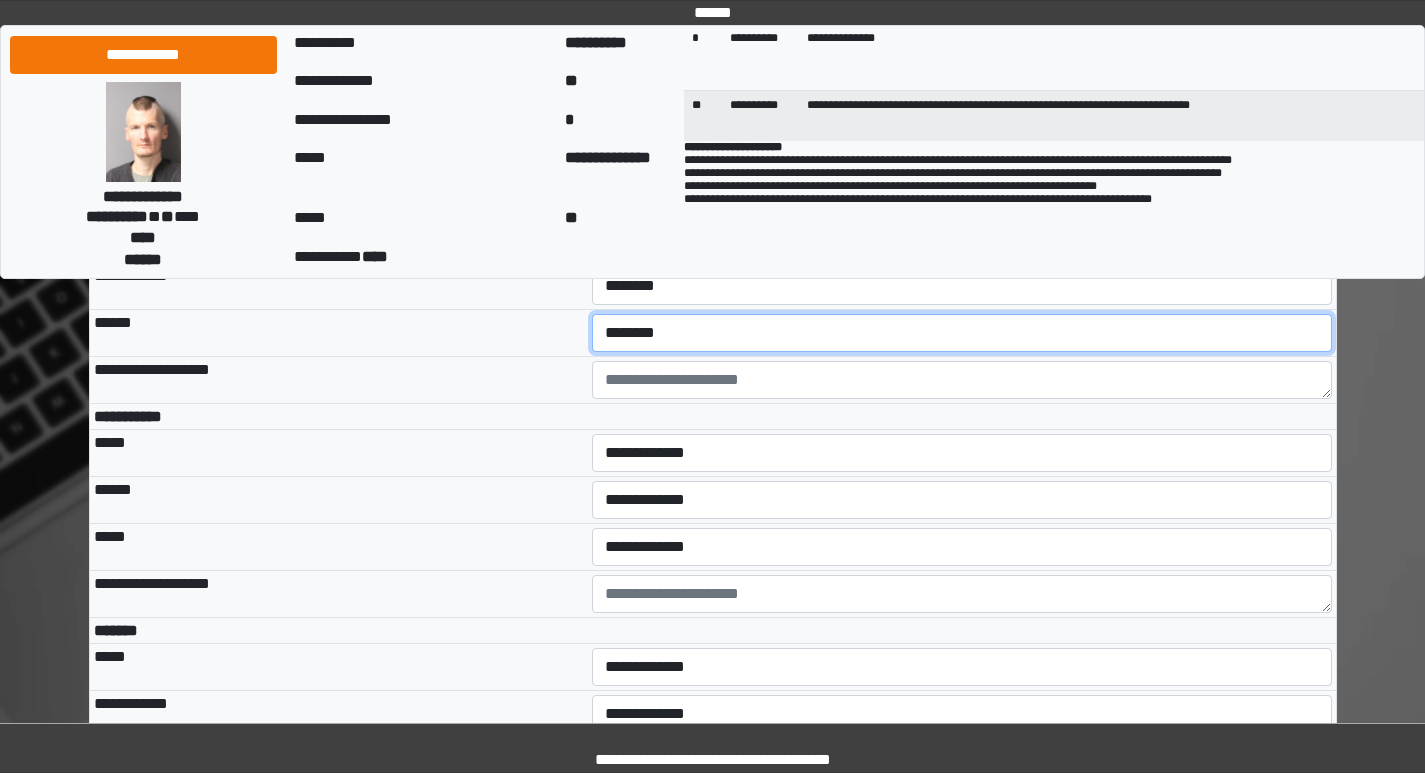 click on "**********" at bounding box center (962, 333) 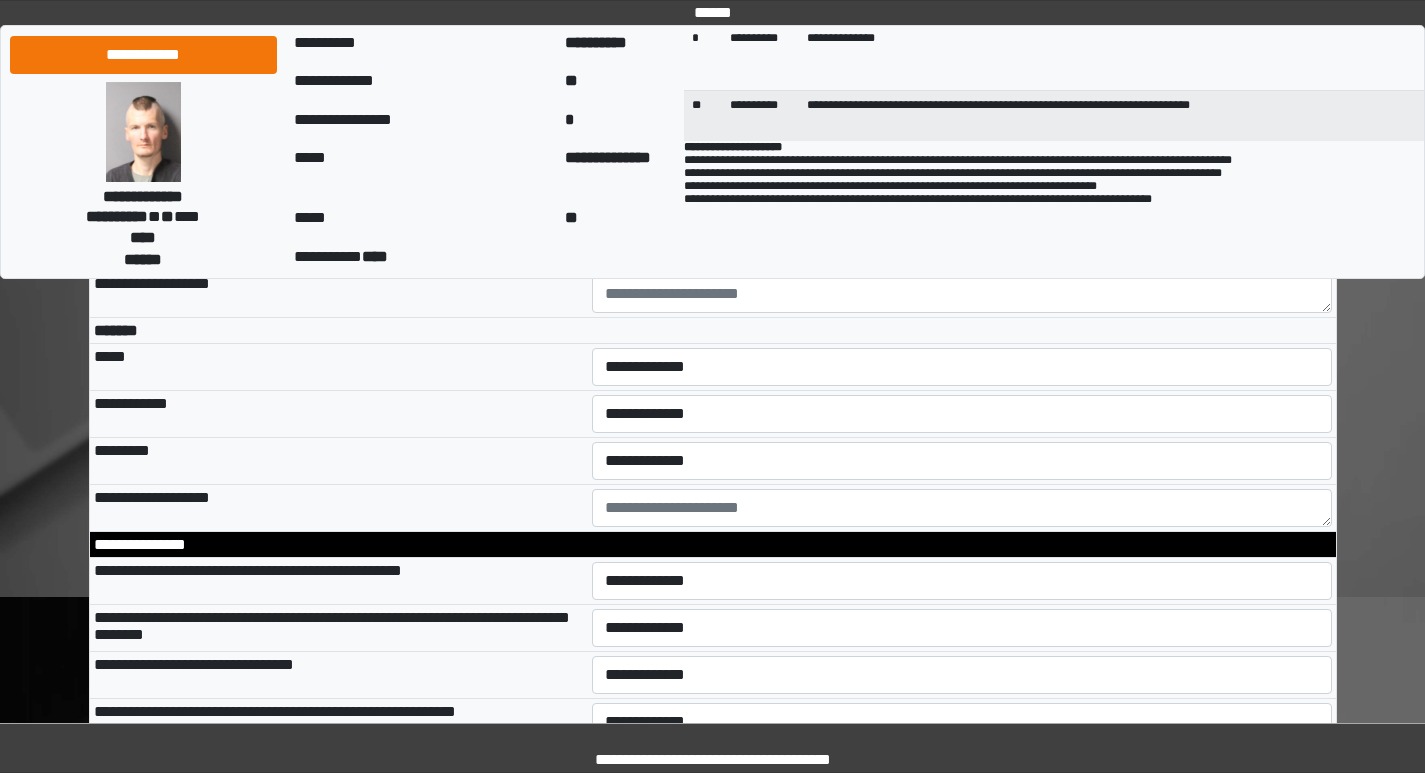 scroll, scrollTop: 5600, scrollLeft: 0, axis: vertical 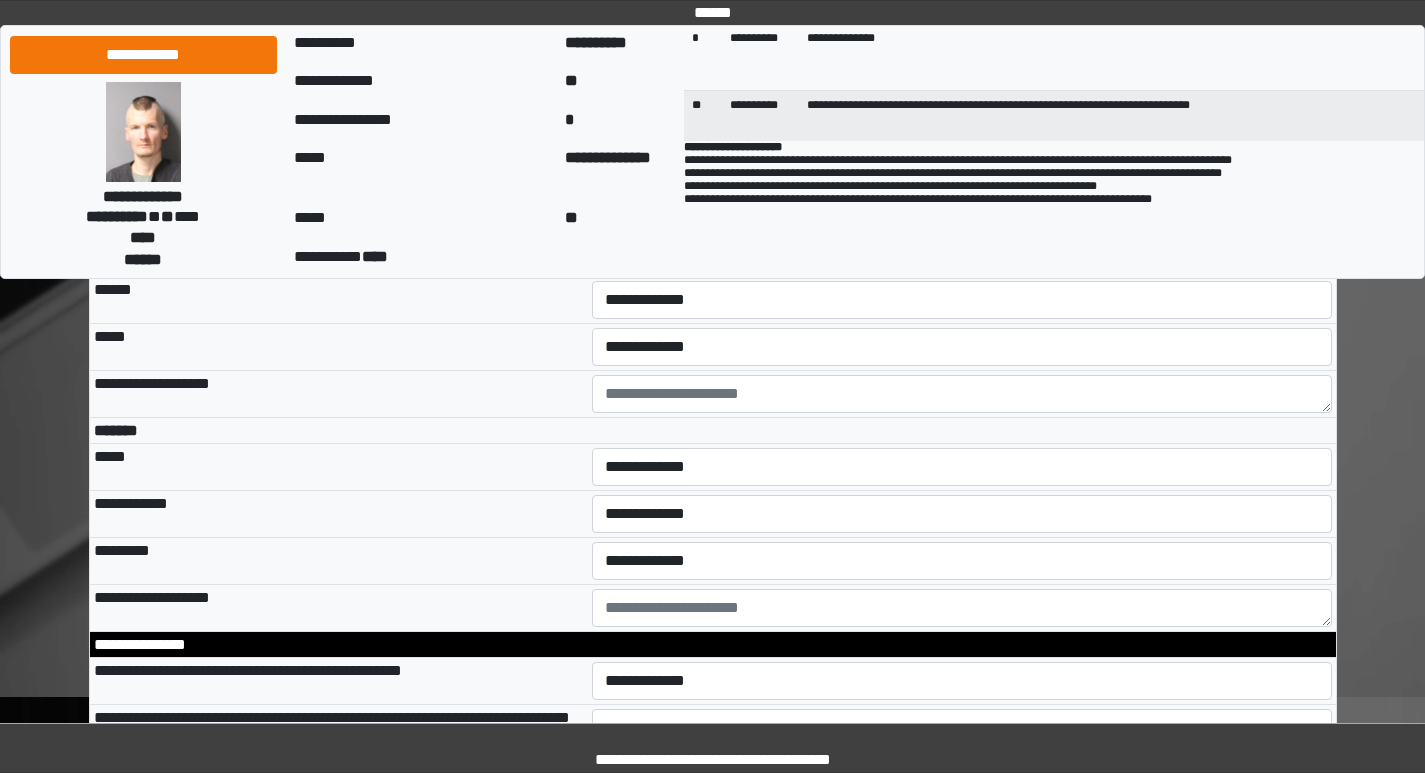 click on "**********" at bounding box center [962, 253] 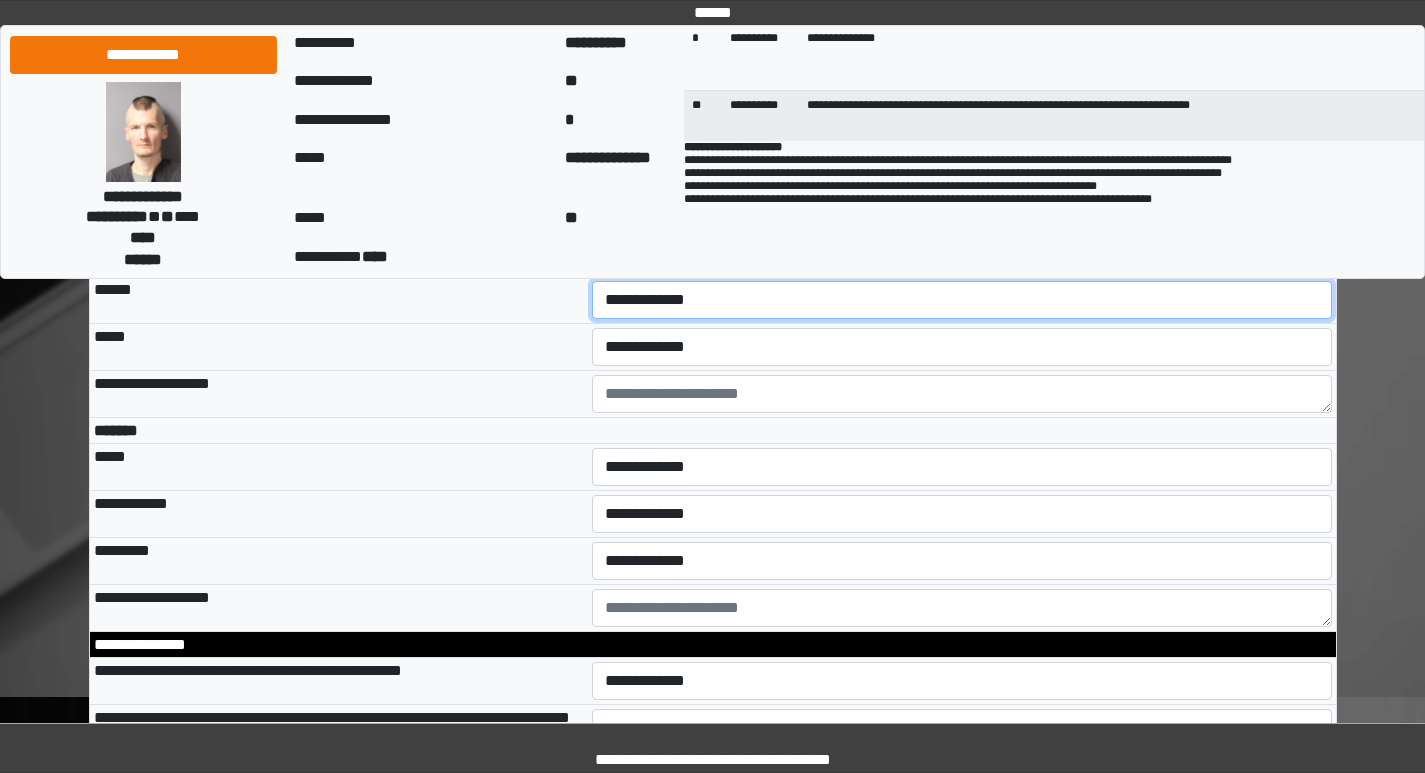 click on "**********" at bounding box center (962, 300) 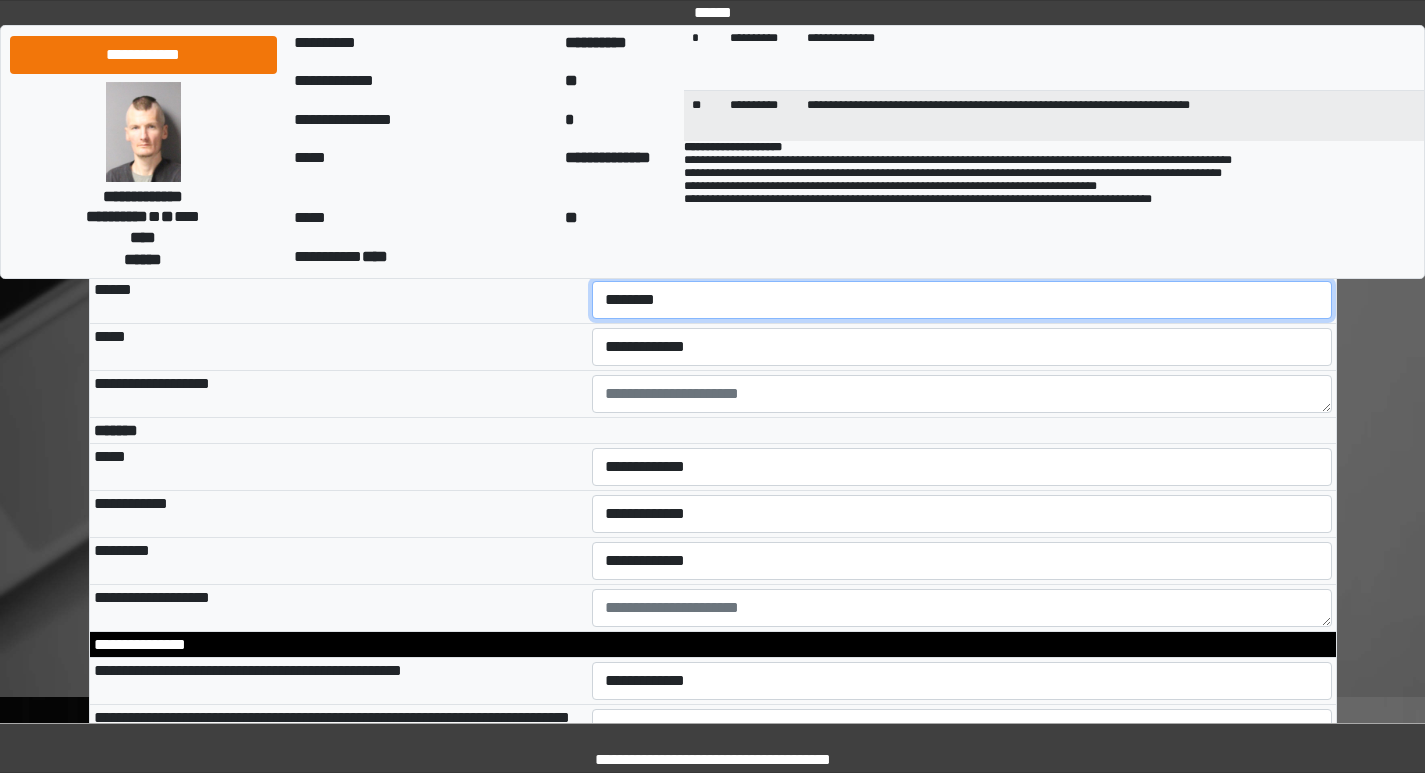 click on "**********" at bounding box center (962, 300) 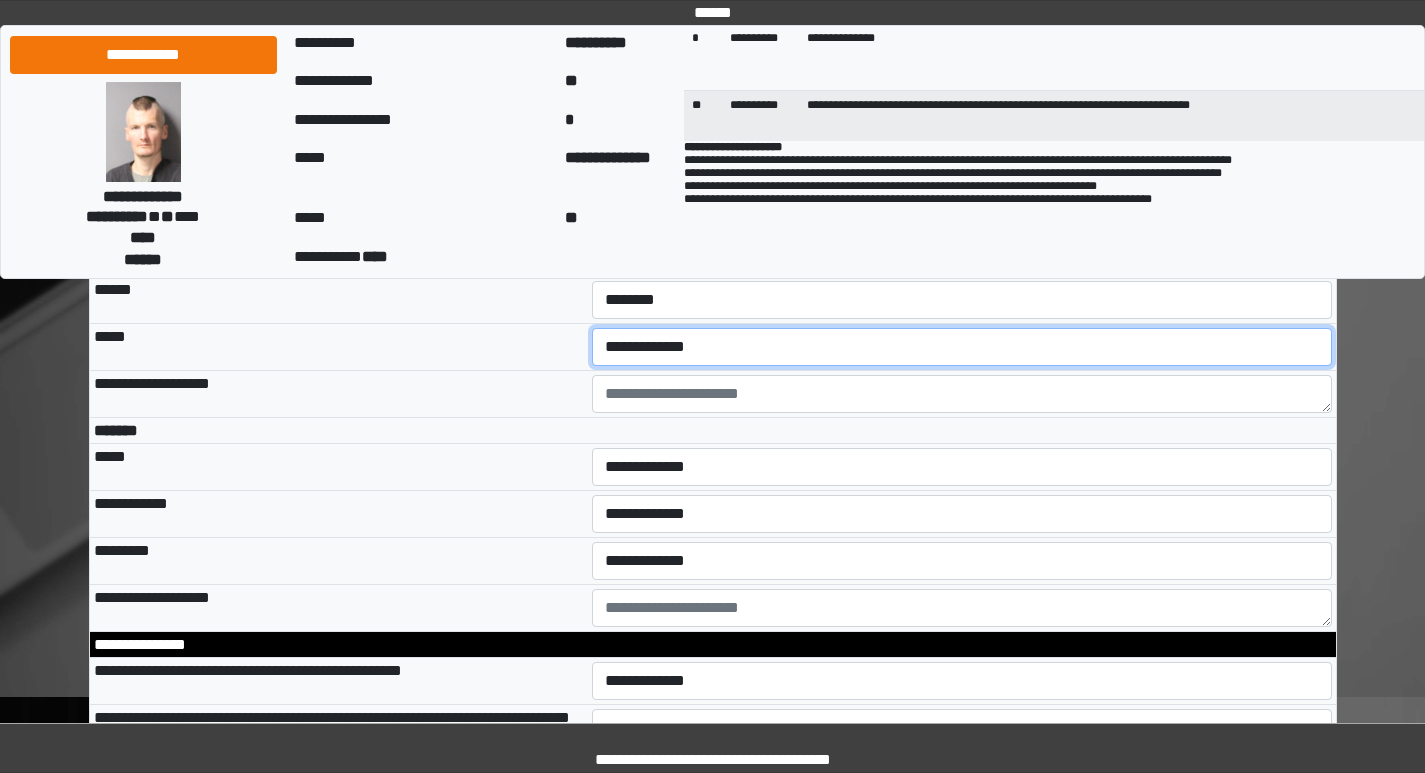 click on "**********" at bounding box center (962, 347) 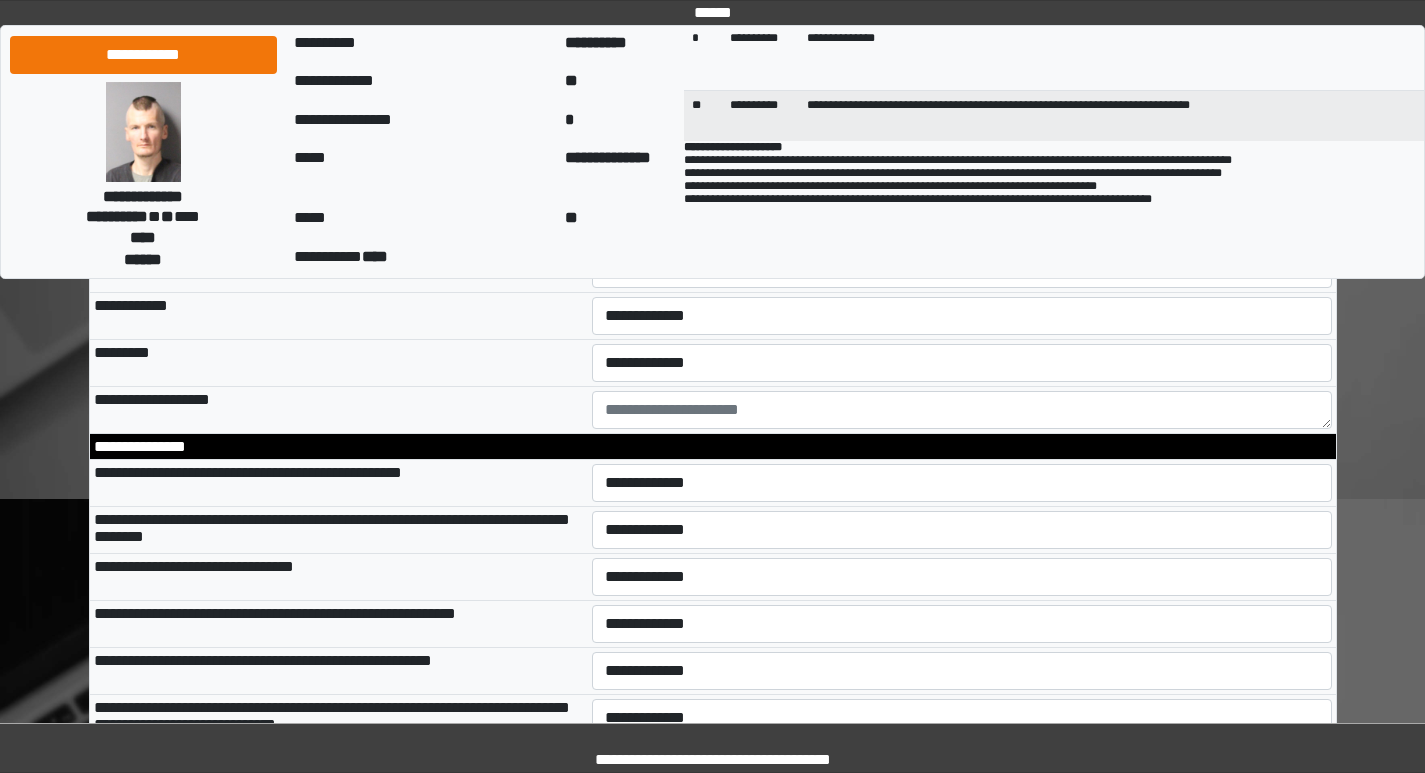 scroll, scrollTop: 5800, scrollLeft: 0, axis: vertical 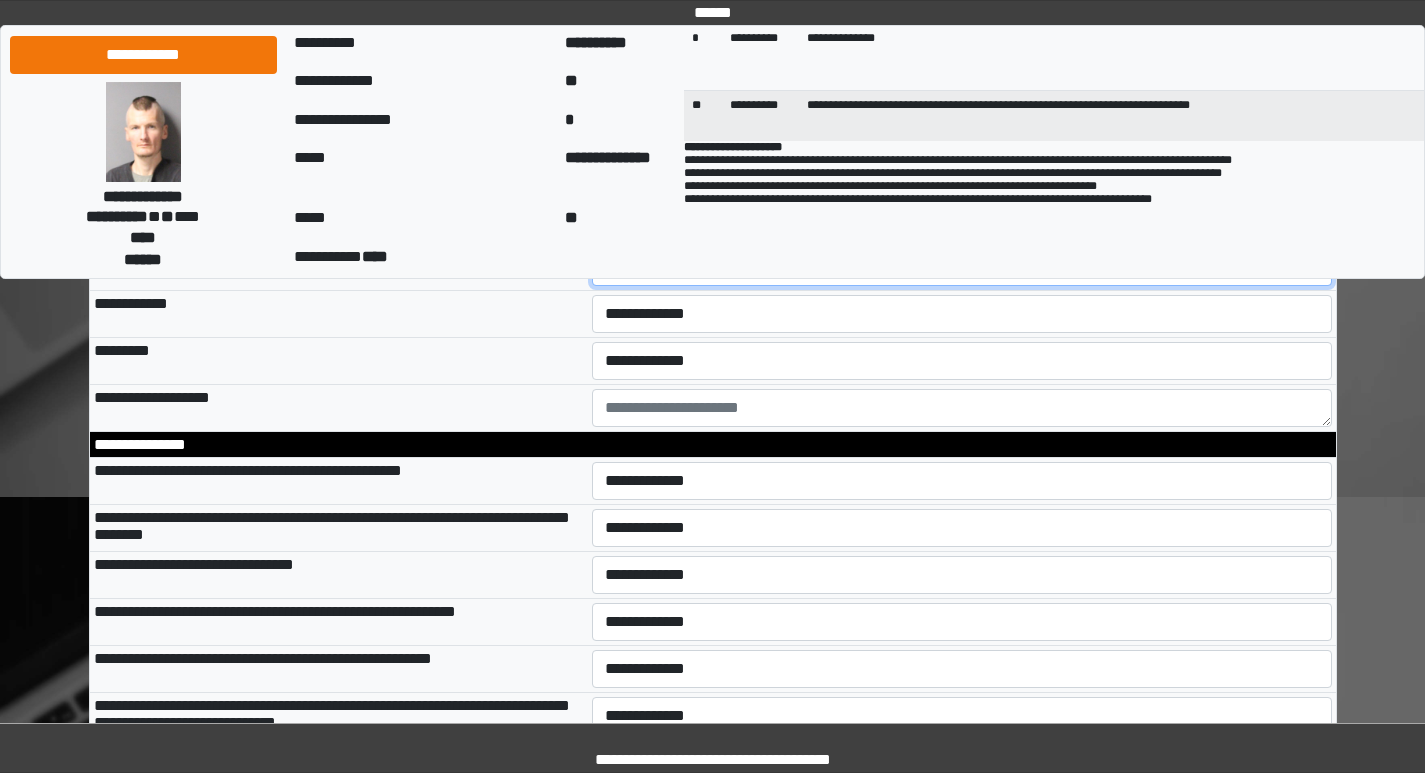 click on "**********" at bounding box center (962, 267) 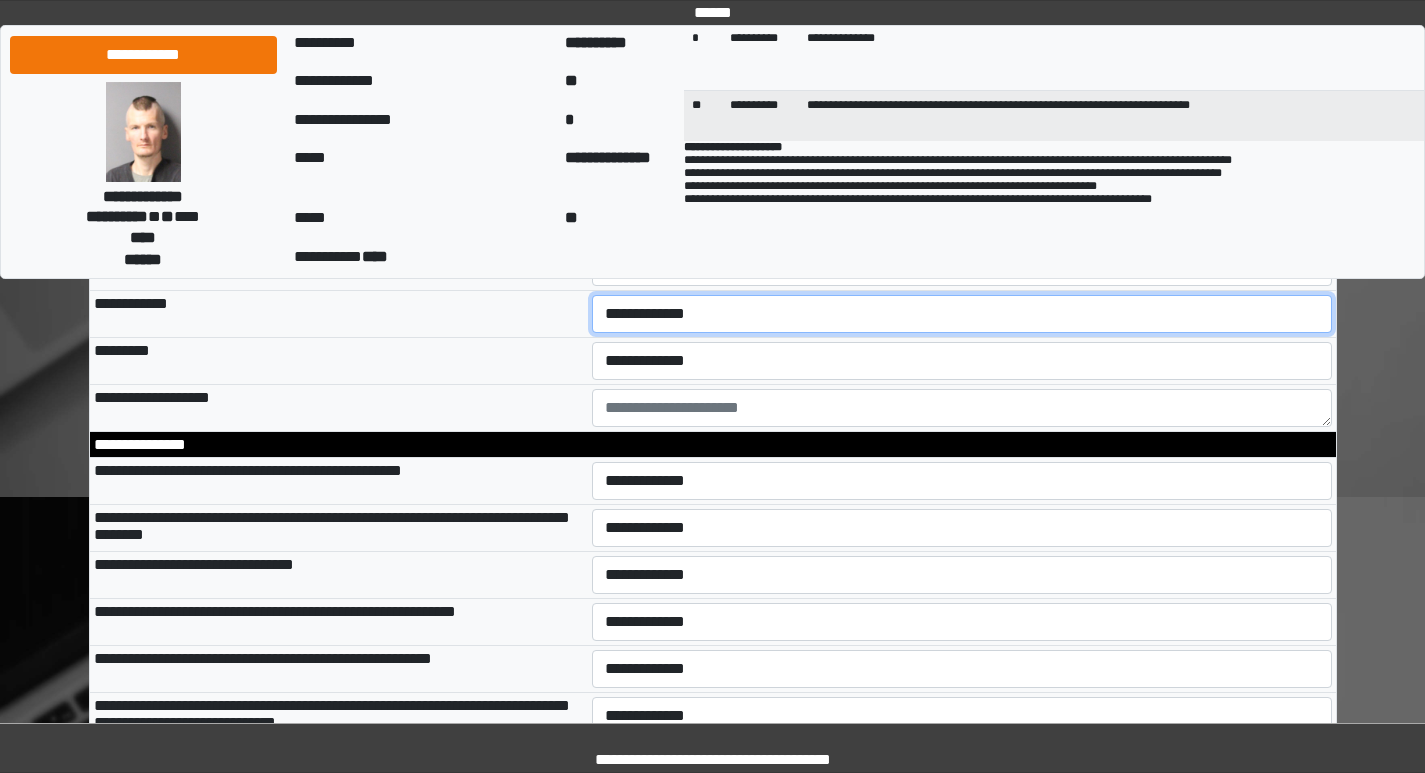 click on "**********" at bounding box center [962, 314] 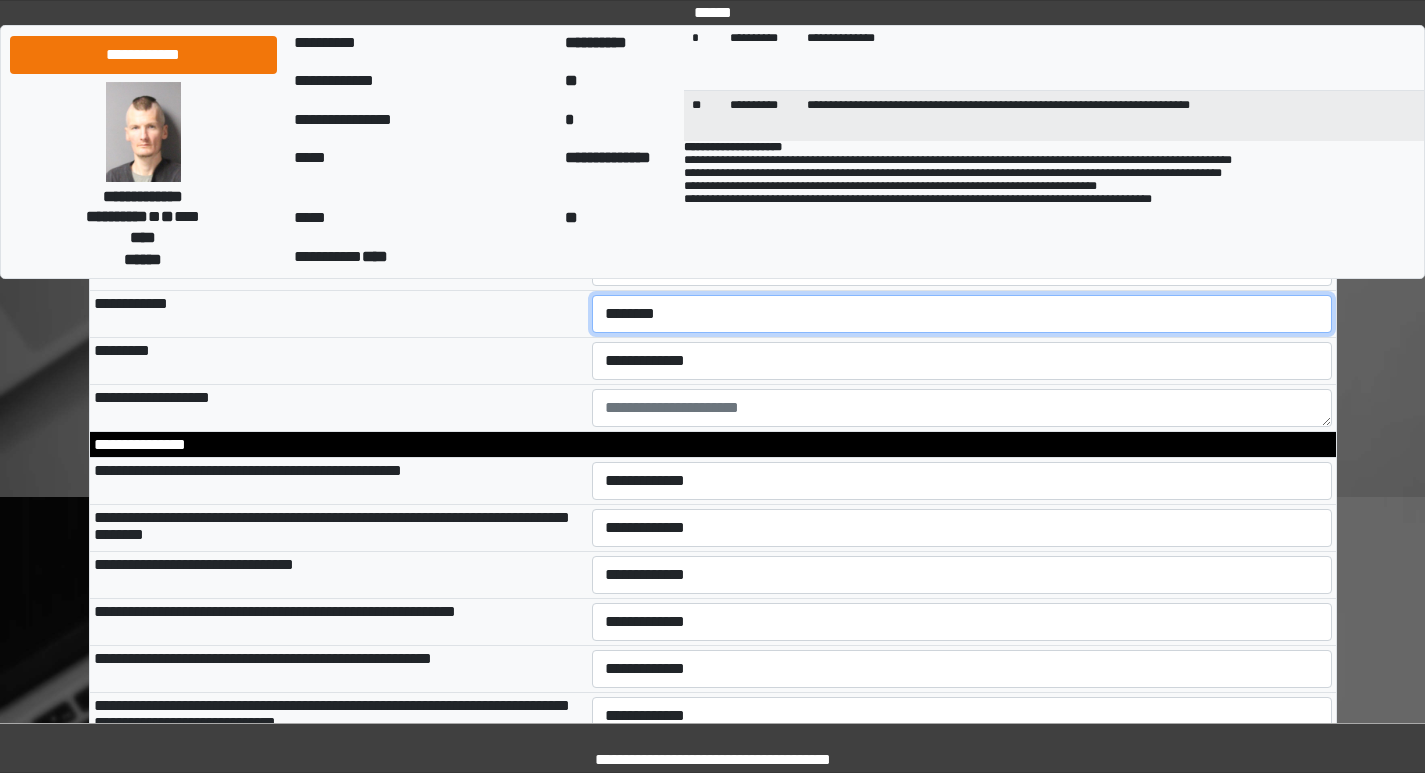 click on "**********" at bounding box center [962, 314] 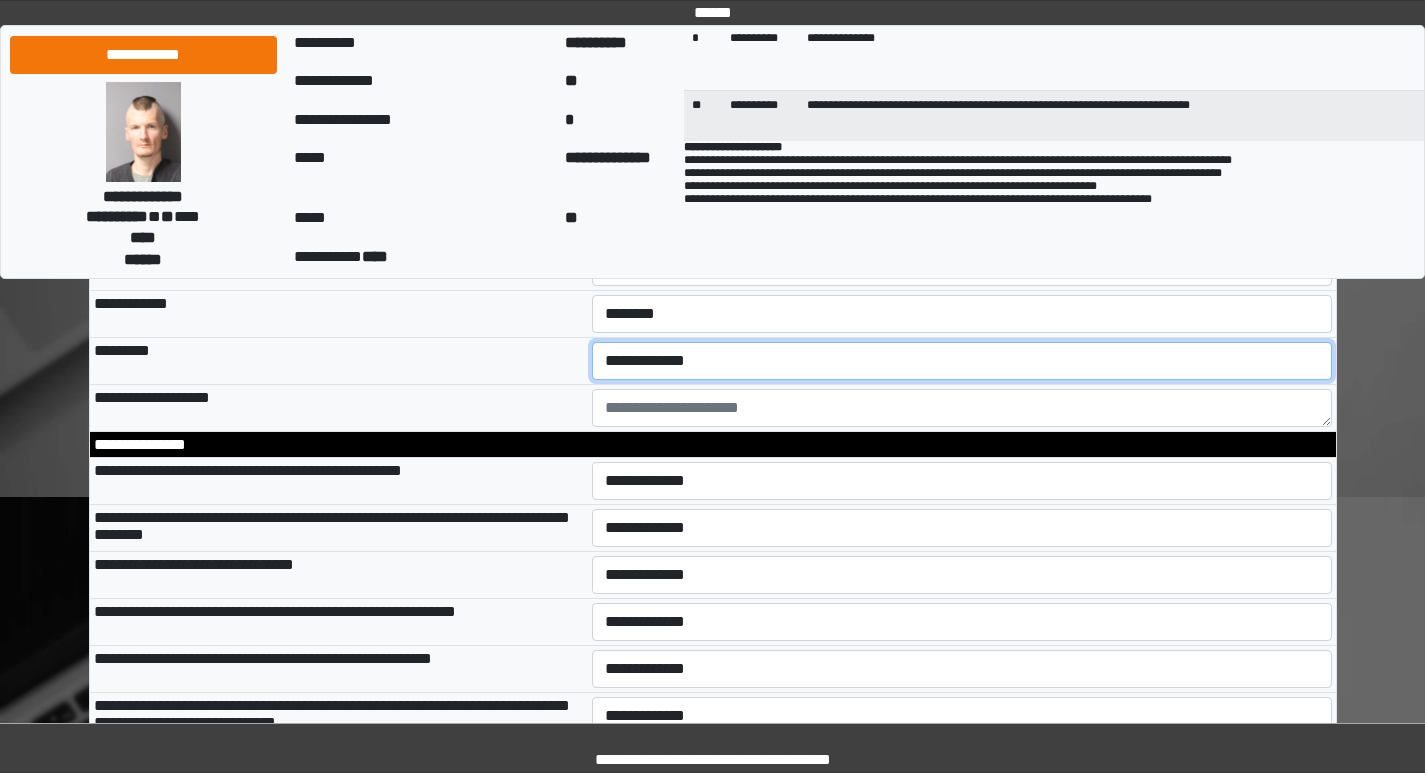 click on "**********" at bounding box center (962, 361) 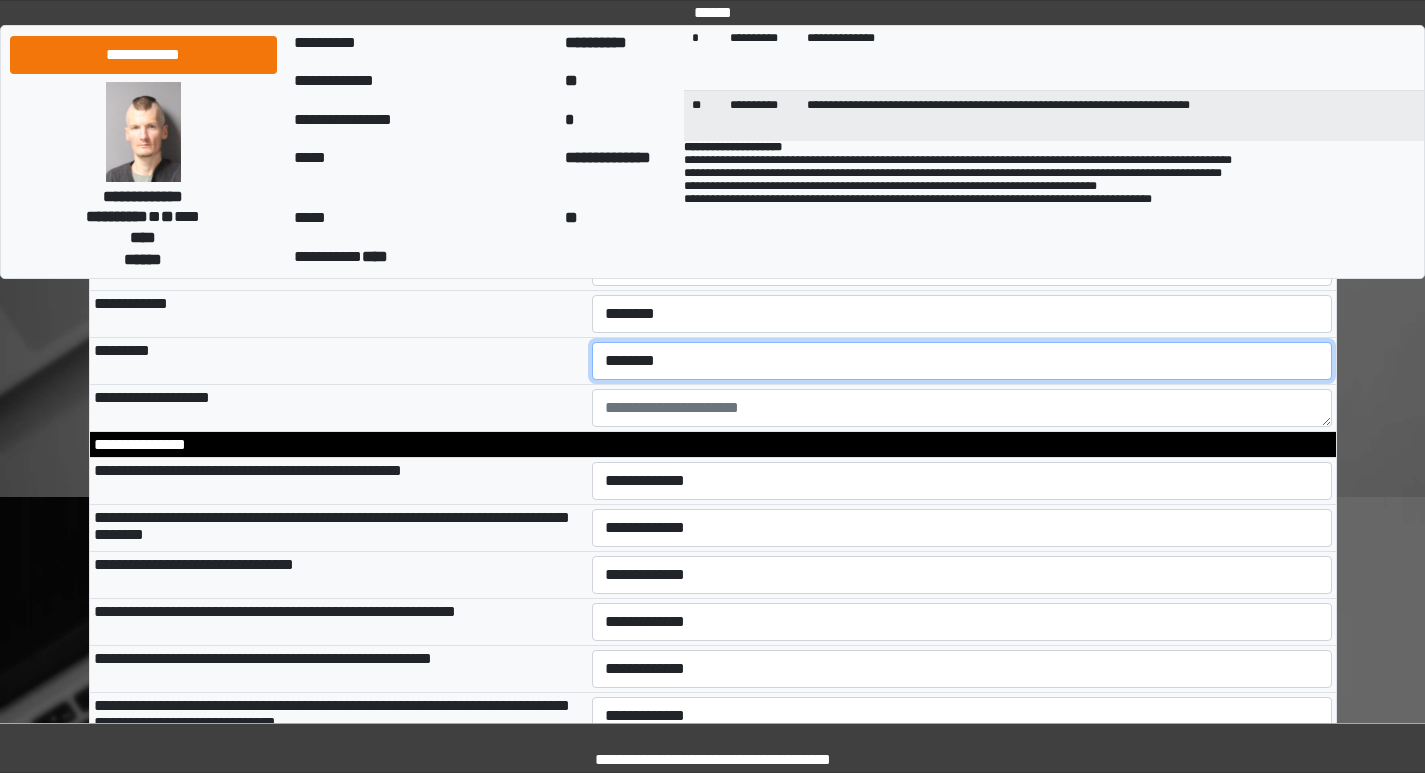 click on "**********" at bounding box center [962, 361] 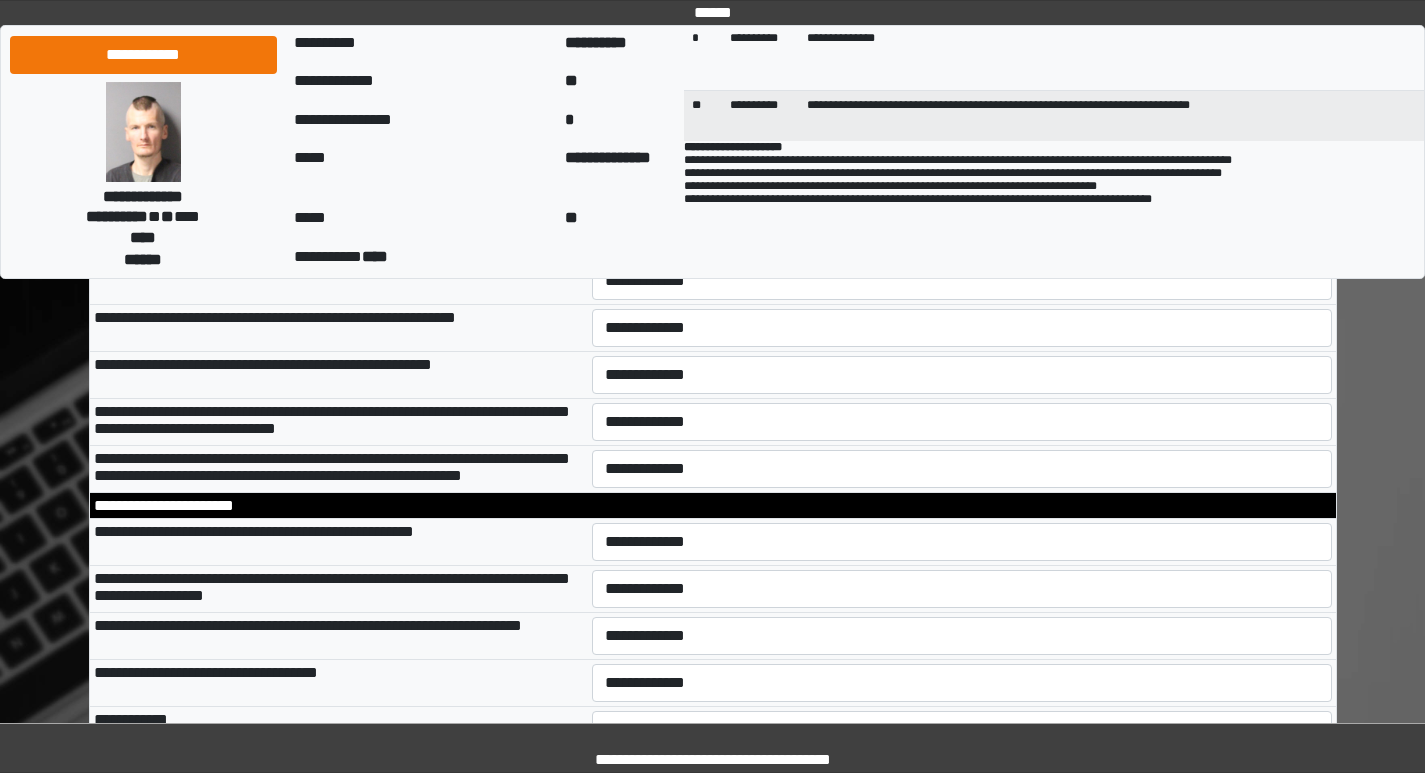 scroll, scrollTop: 6100, scrollLeft: 0, axis: vertical 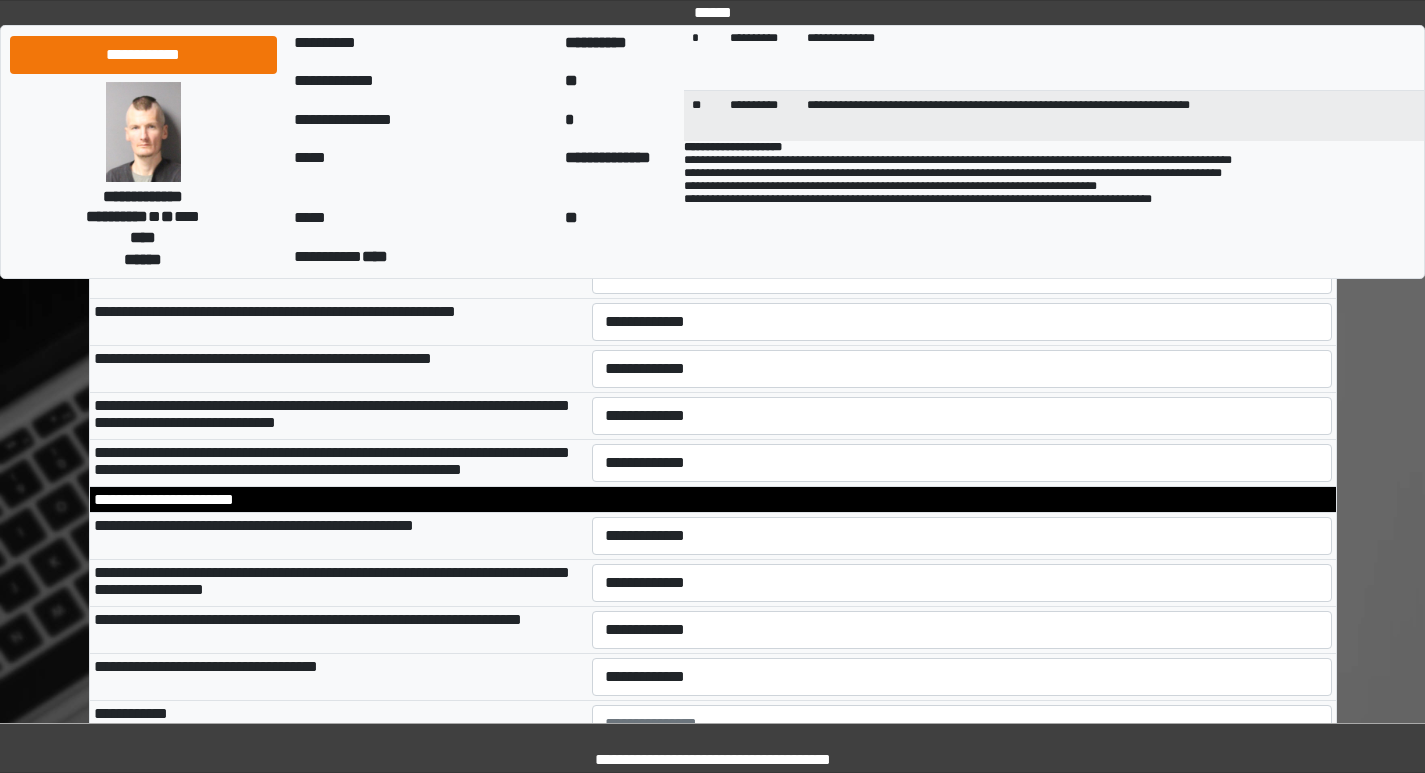 click on "**********" at bounding box center (962, 181) 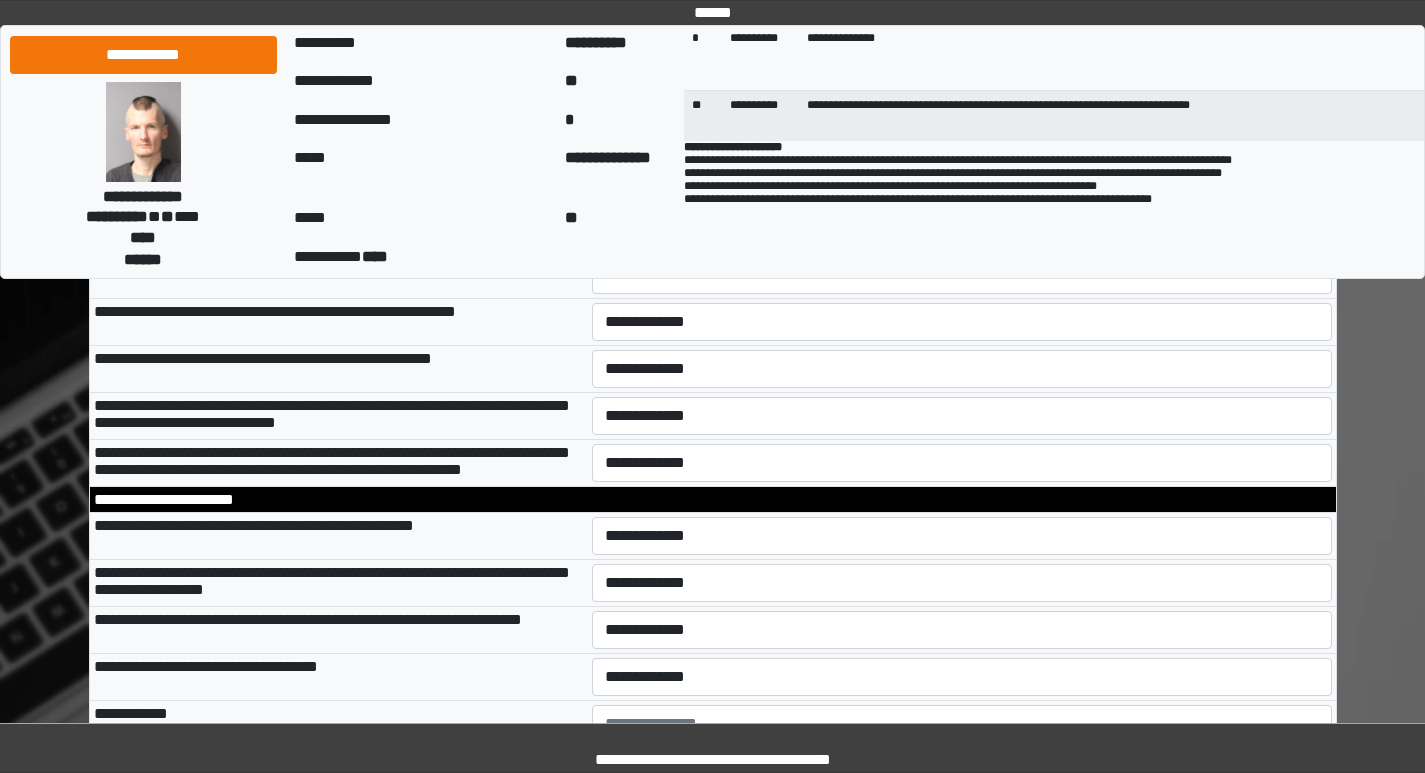 click on "**********" at bounding box center [962, 228] 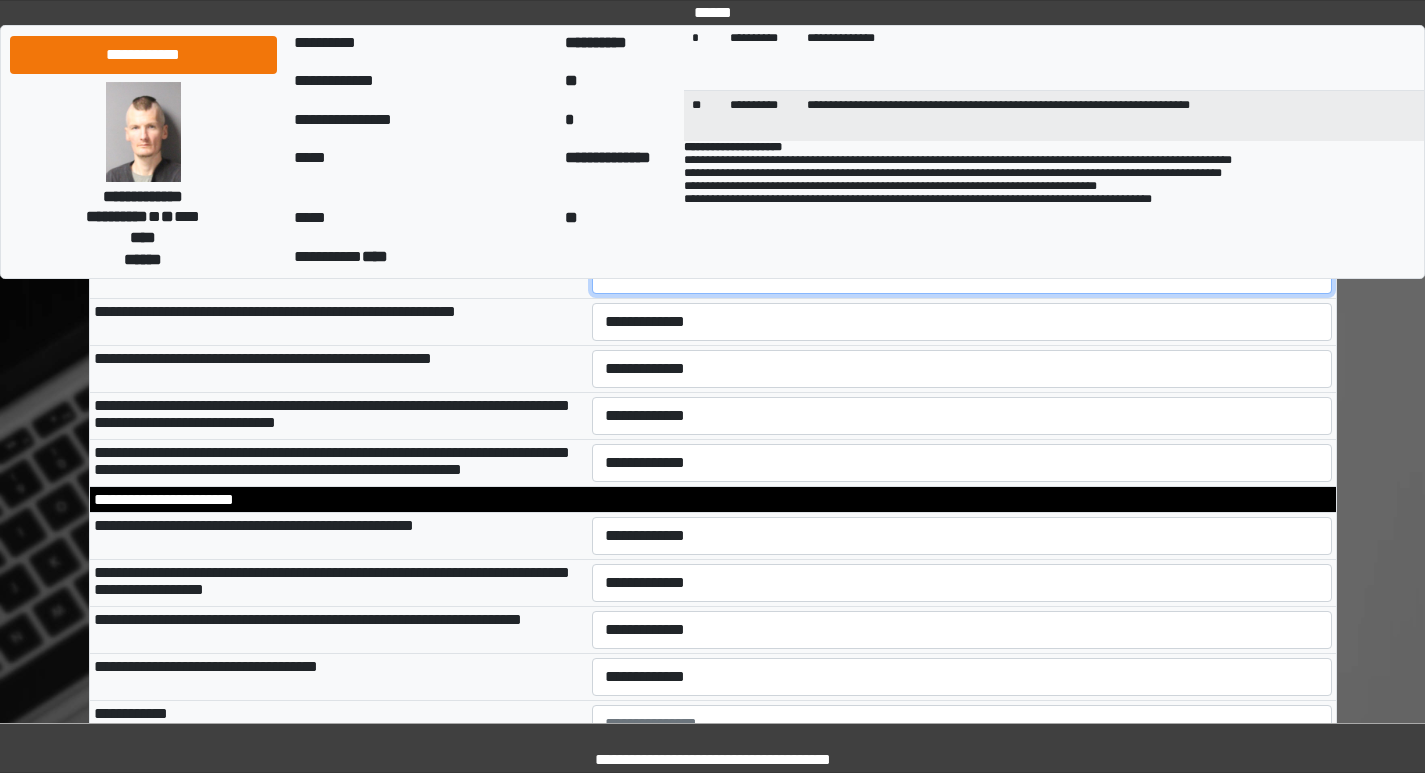 click on "**********" at bounding box center (962, 275) 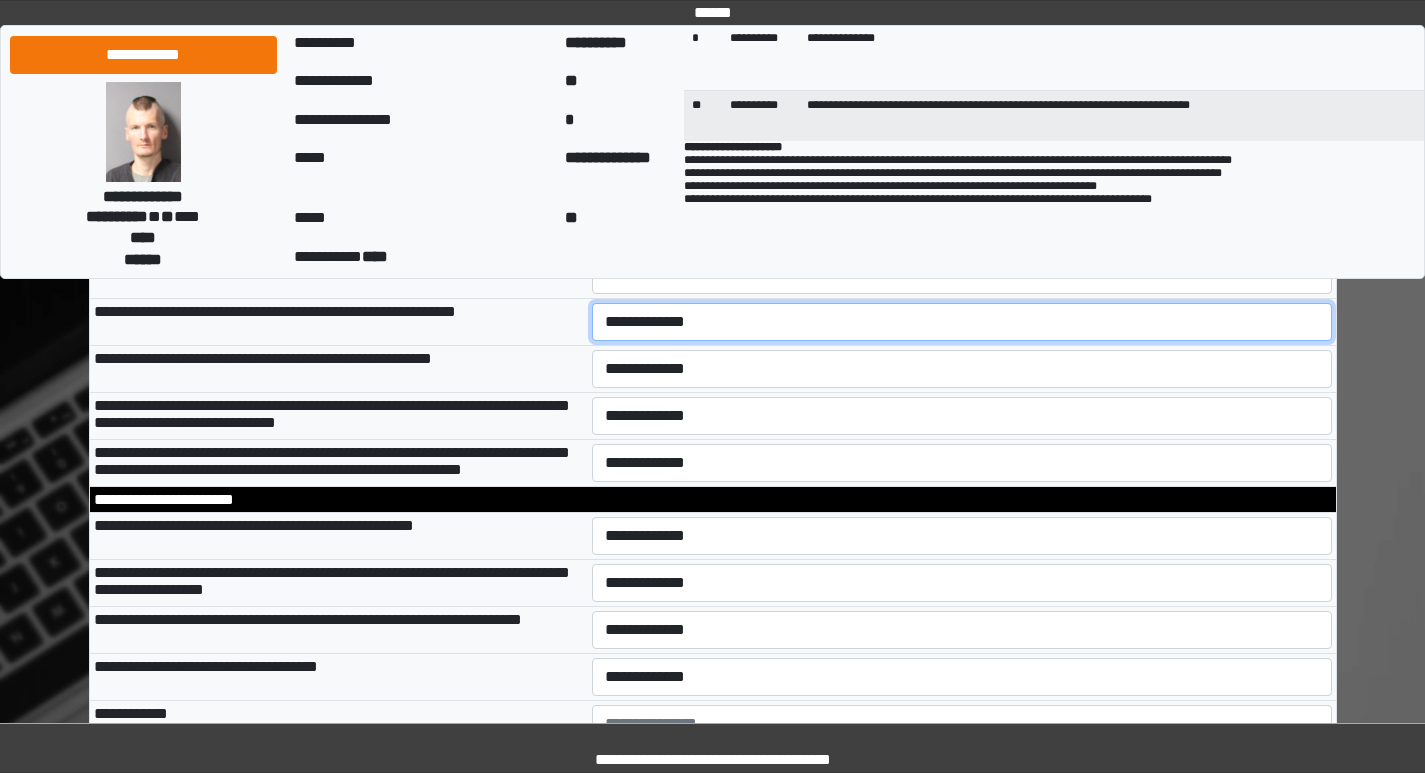 click on "**********" at bounding box center [962, 322] 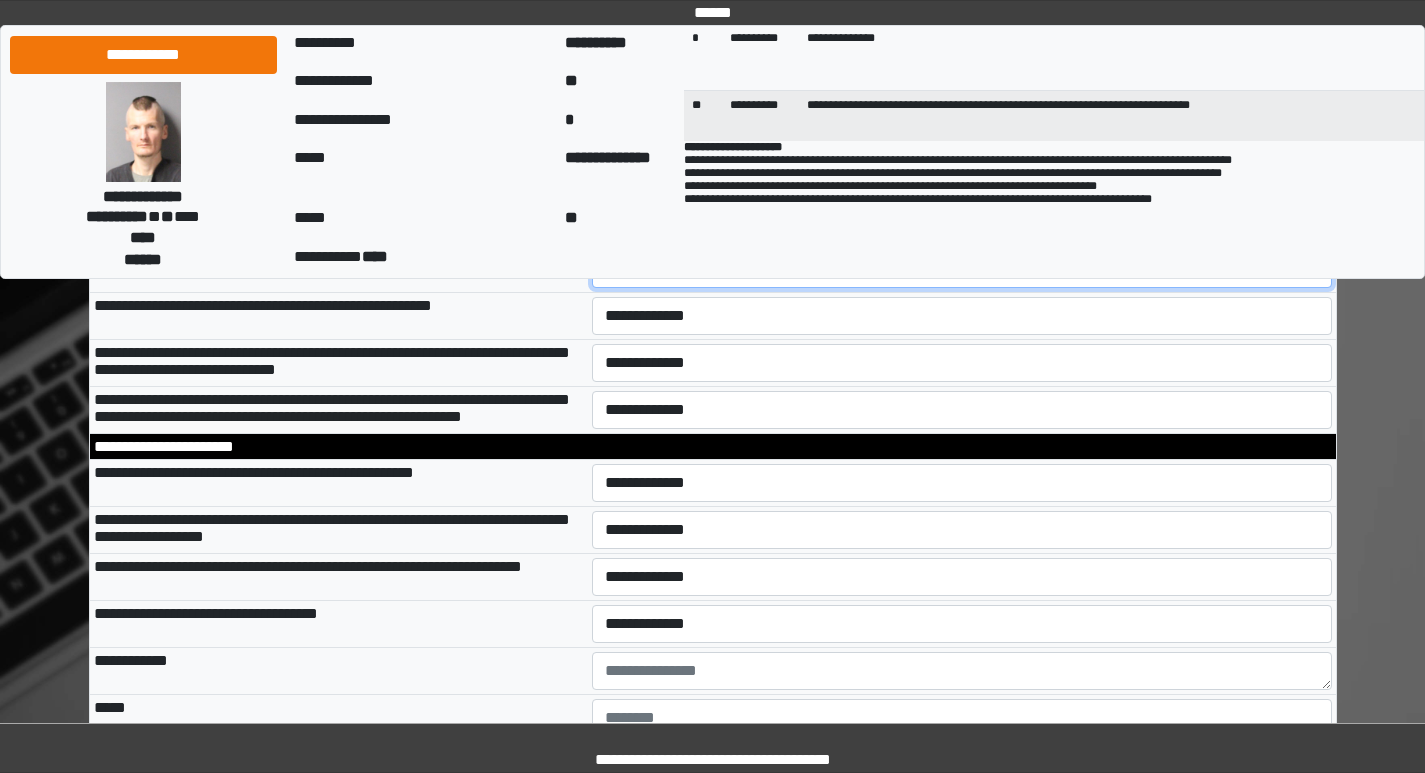 scroll, scrollTop: 6200, scrollLeft: 0, axis: vertical 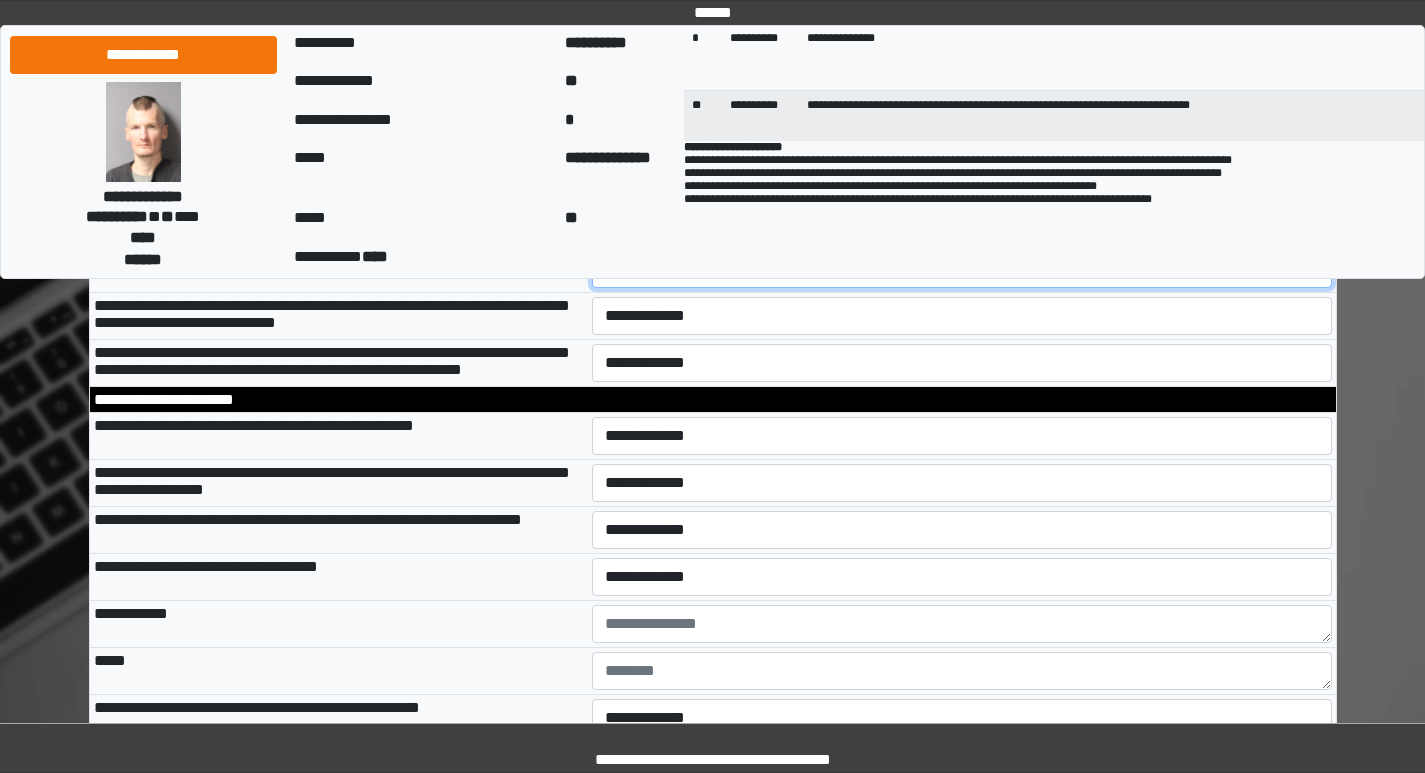click on "**********" at bounding box center [962, 269] 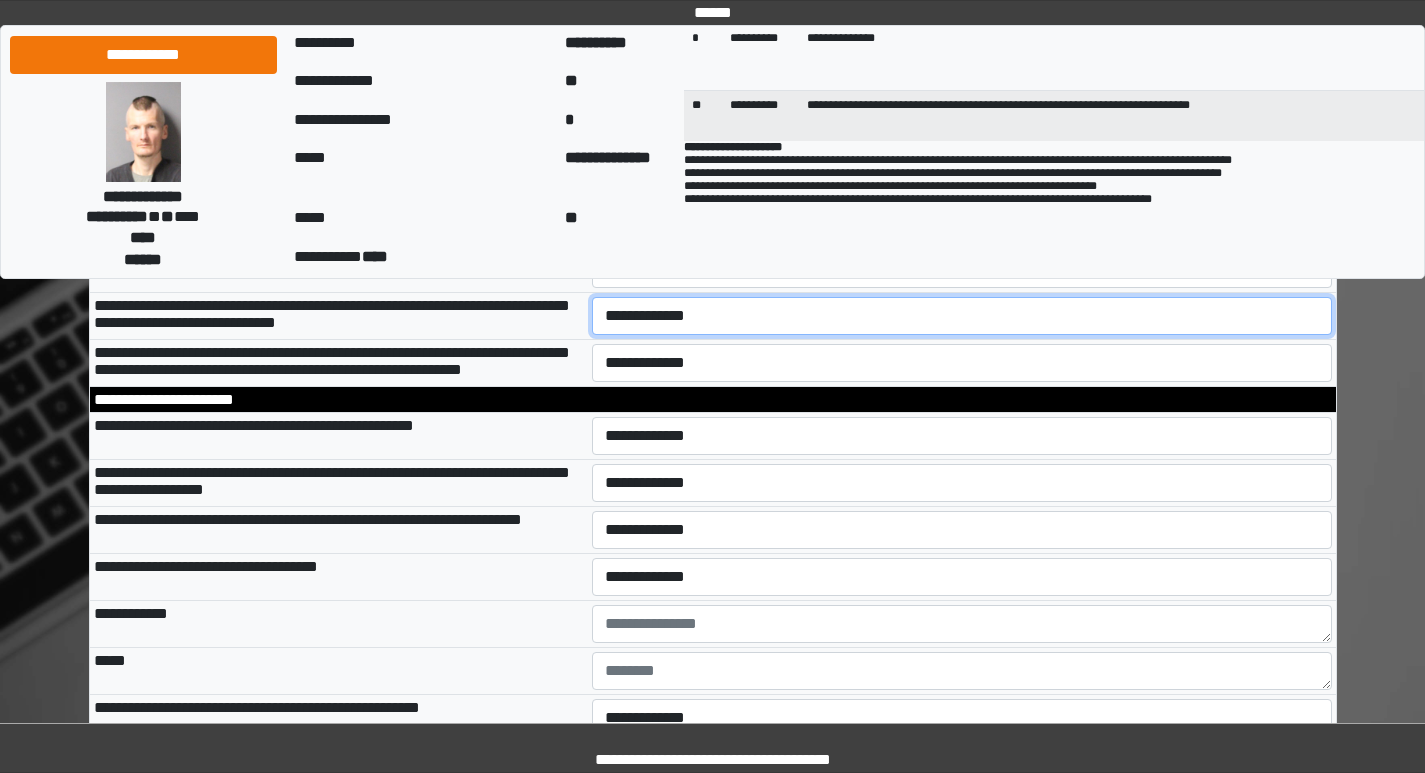 click on "**********" at bounding box center [962, 316] 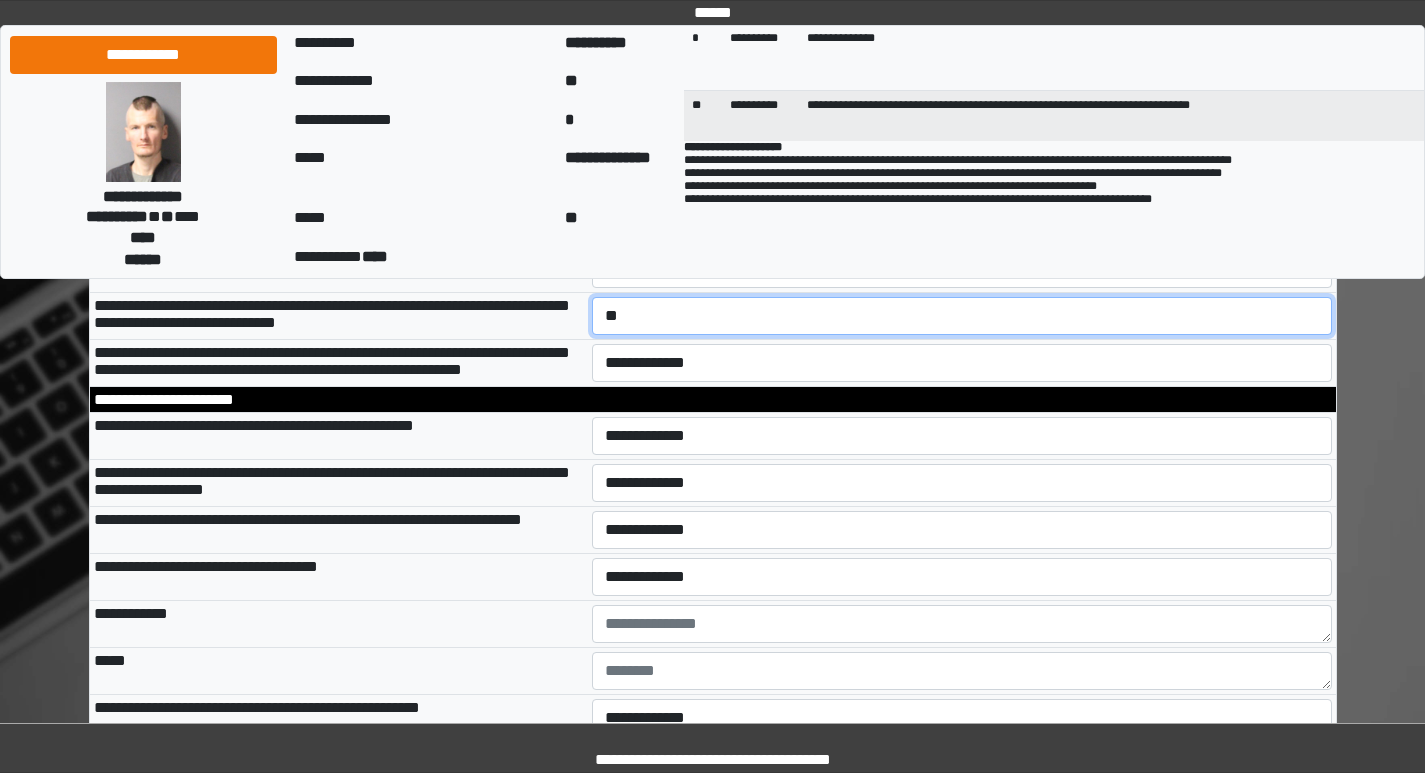 click on "**********" at bounding box center [962, 316] 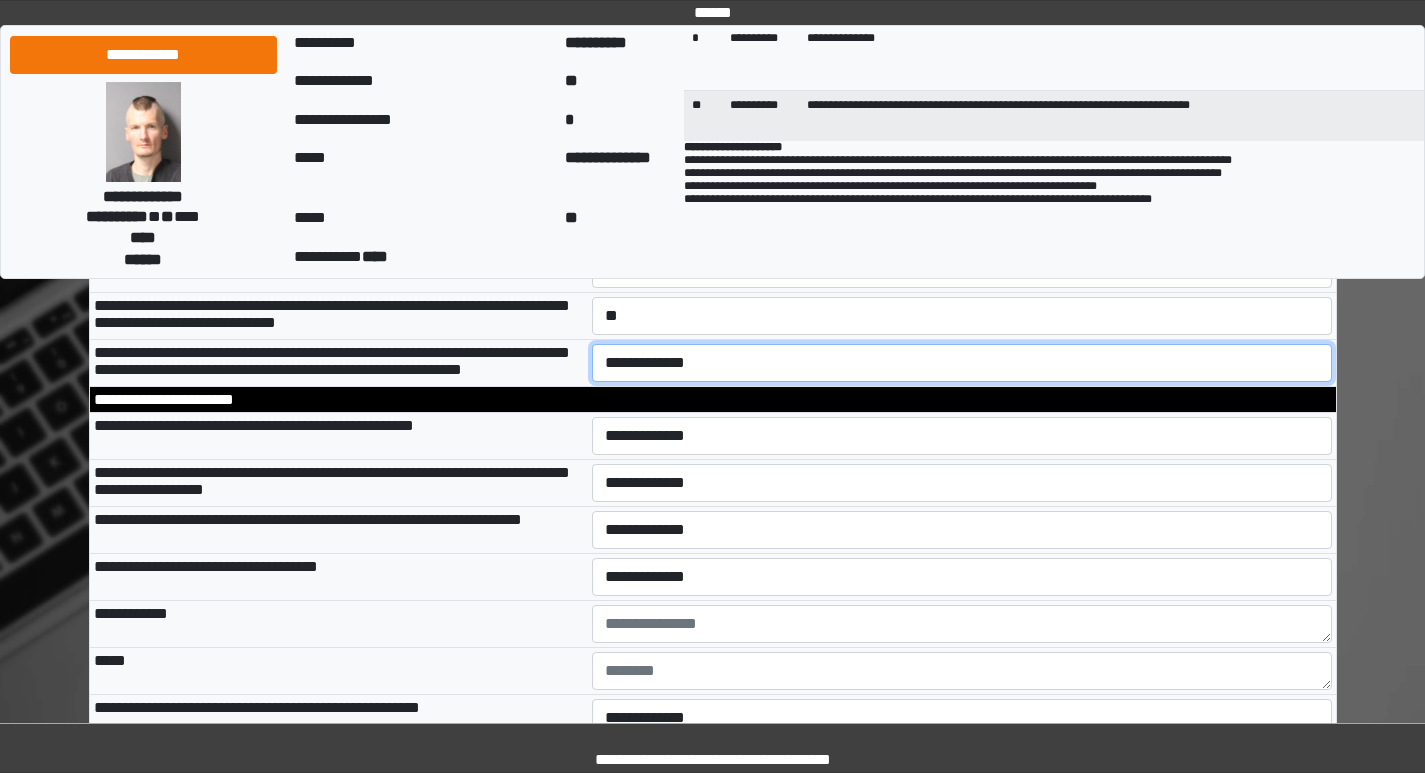 click on "**********" at bounding box center (962, 363) 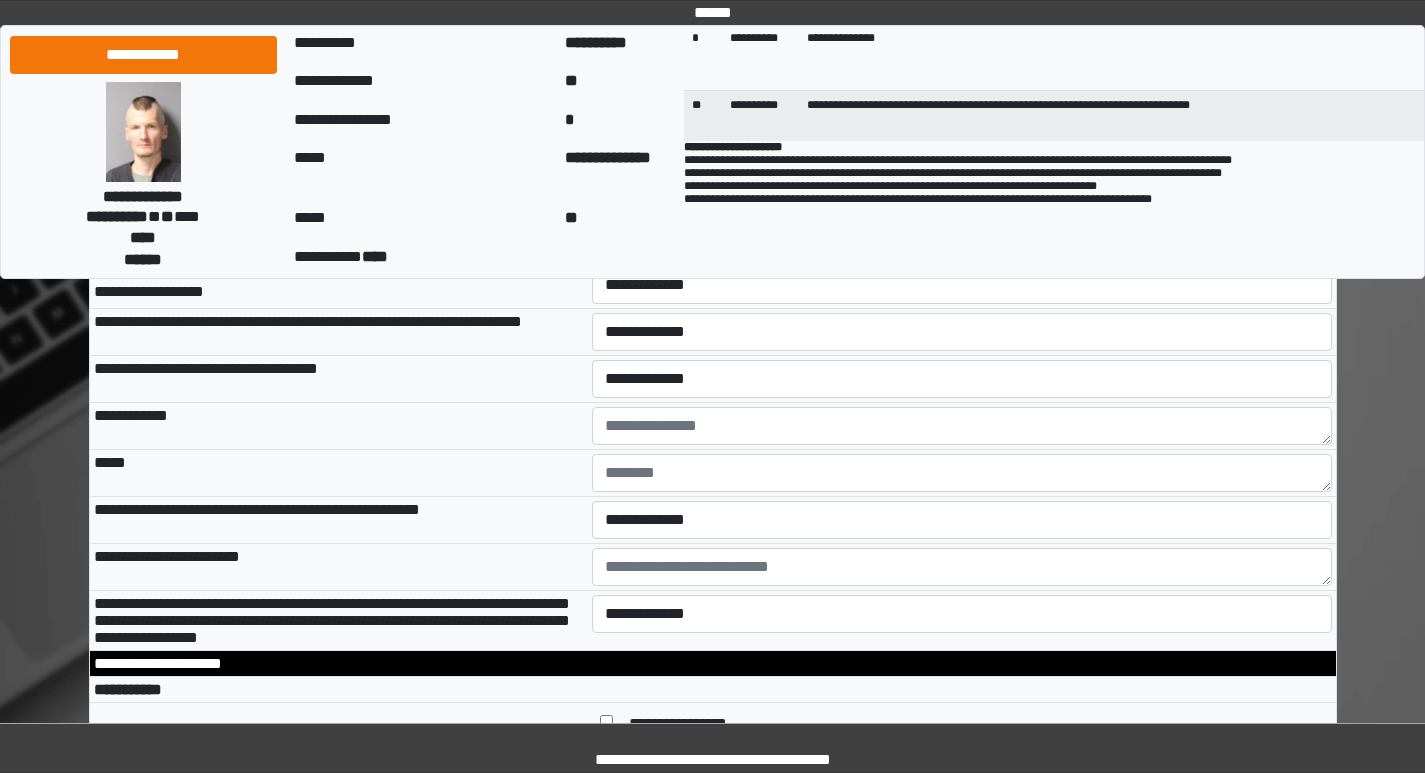 scroll, scrollTop: 6400, scrollLeft: 0, axis: vertical 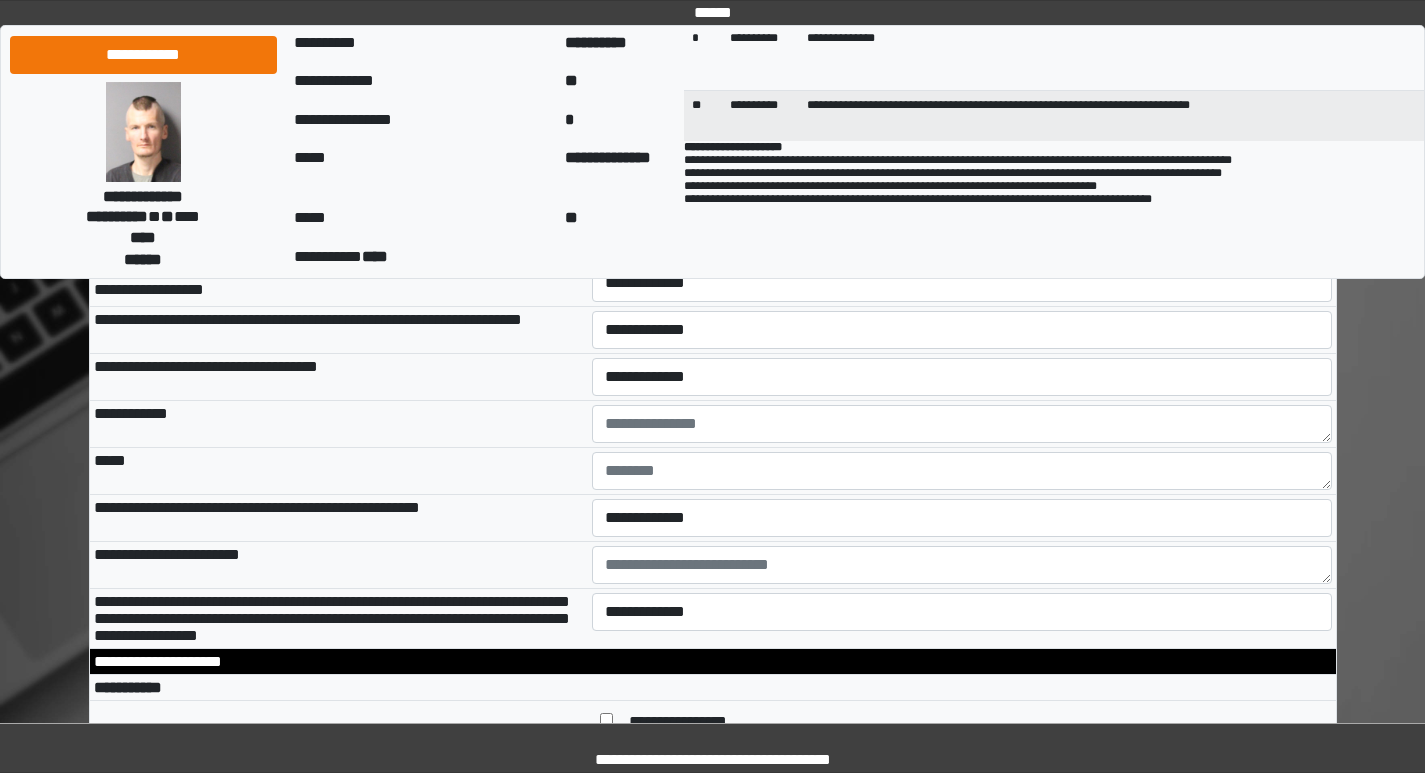 click on "**********" at bounding box center [962, 236] 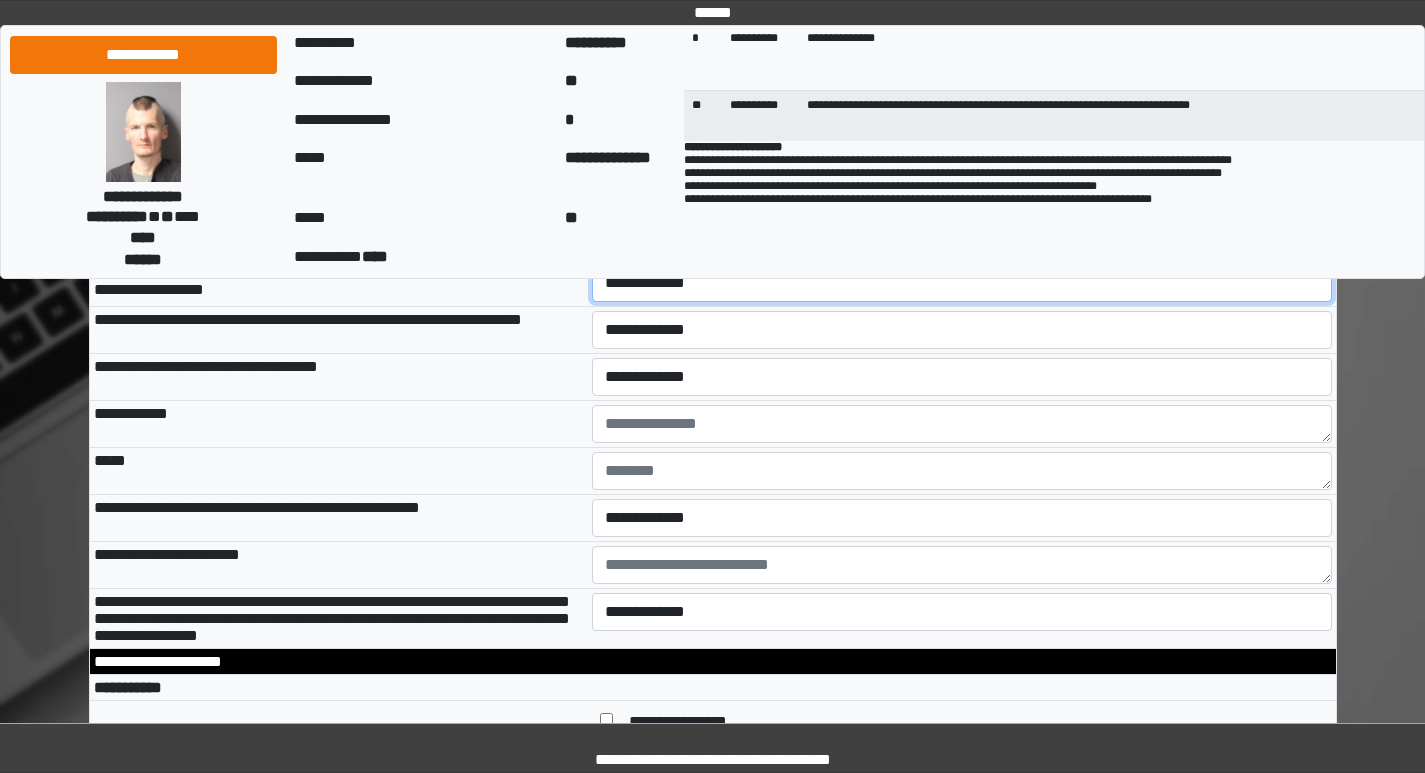 click on "**********" at bounding box center (962, 283) 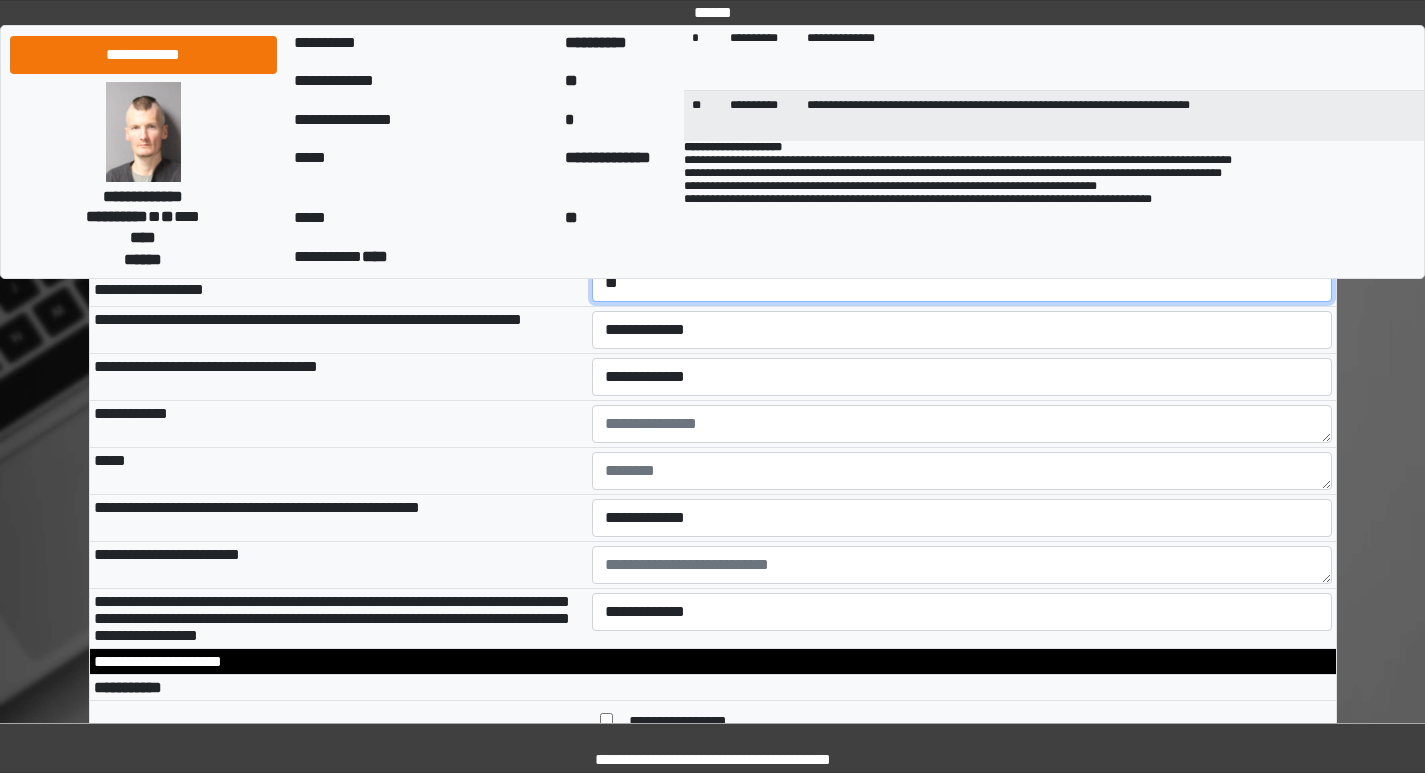 click on "**********" at bounding box center [962, 283] 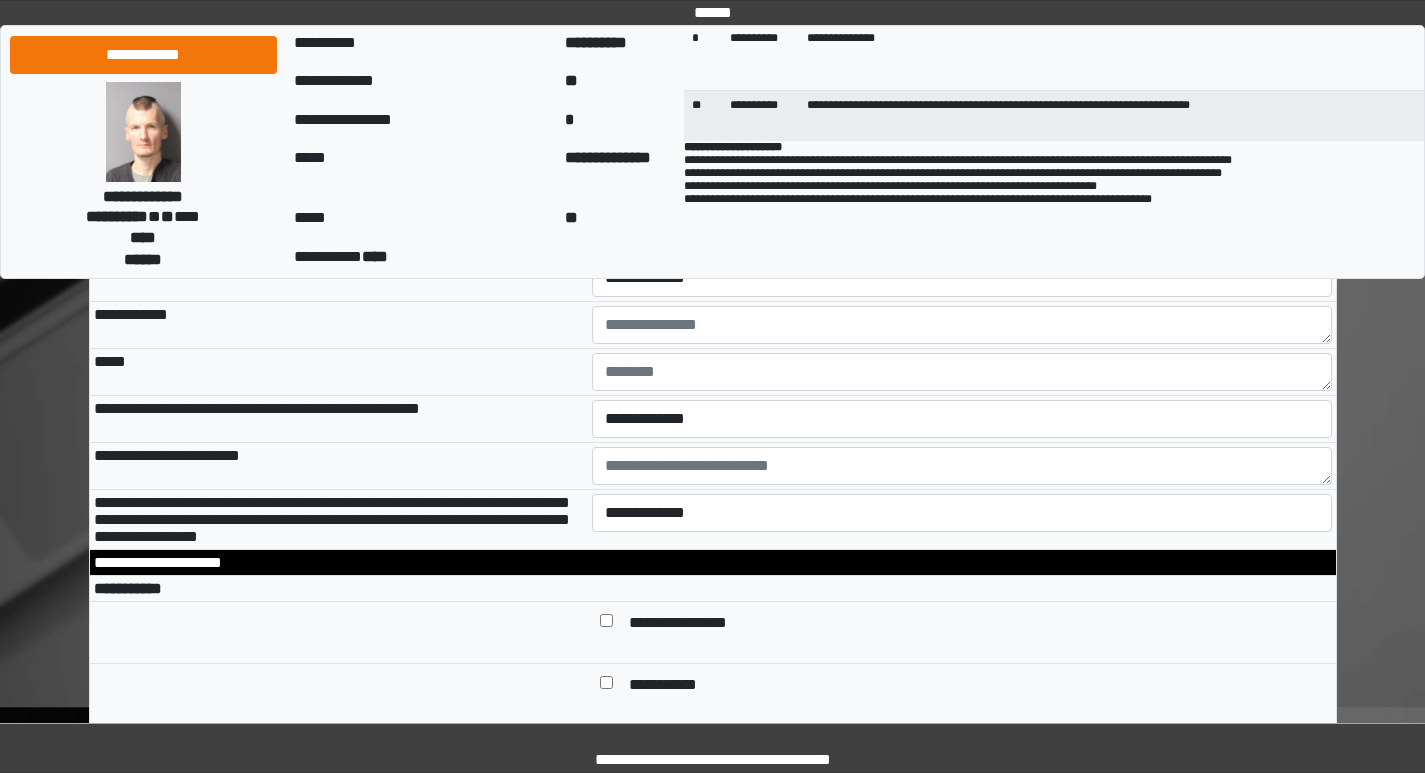 scroll, scrollTop: 6500, scrollLeft: 0, axis: vertical 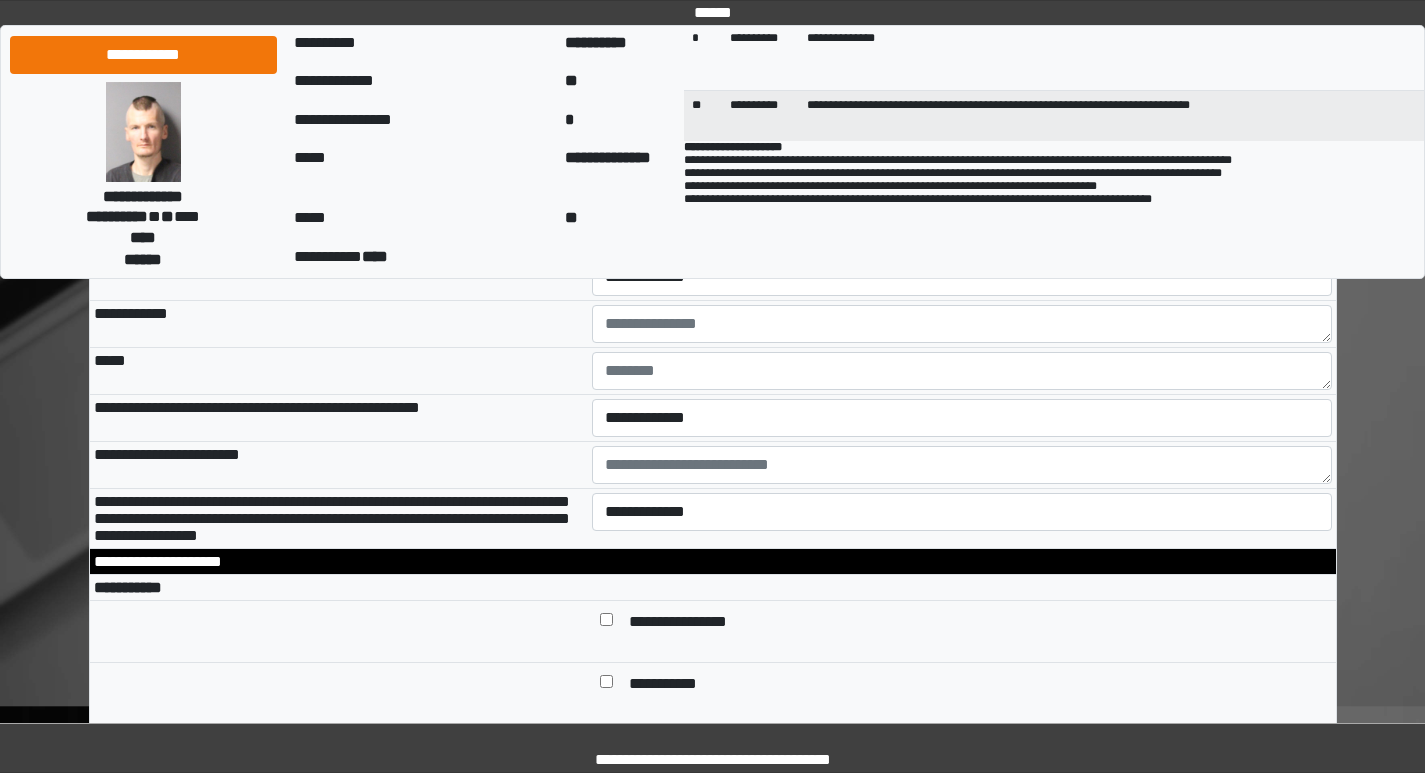click on "**********" at bounding box center [962, 230] 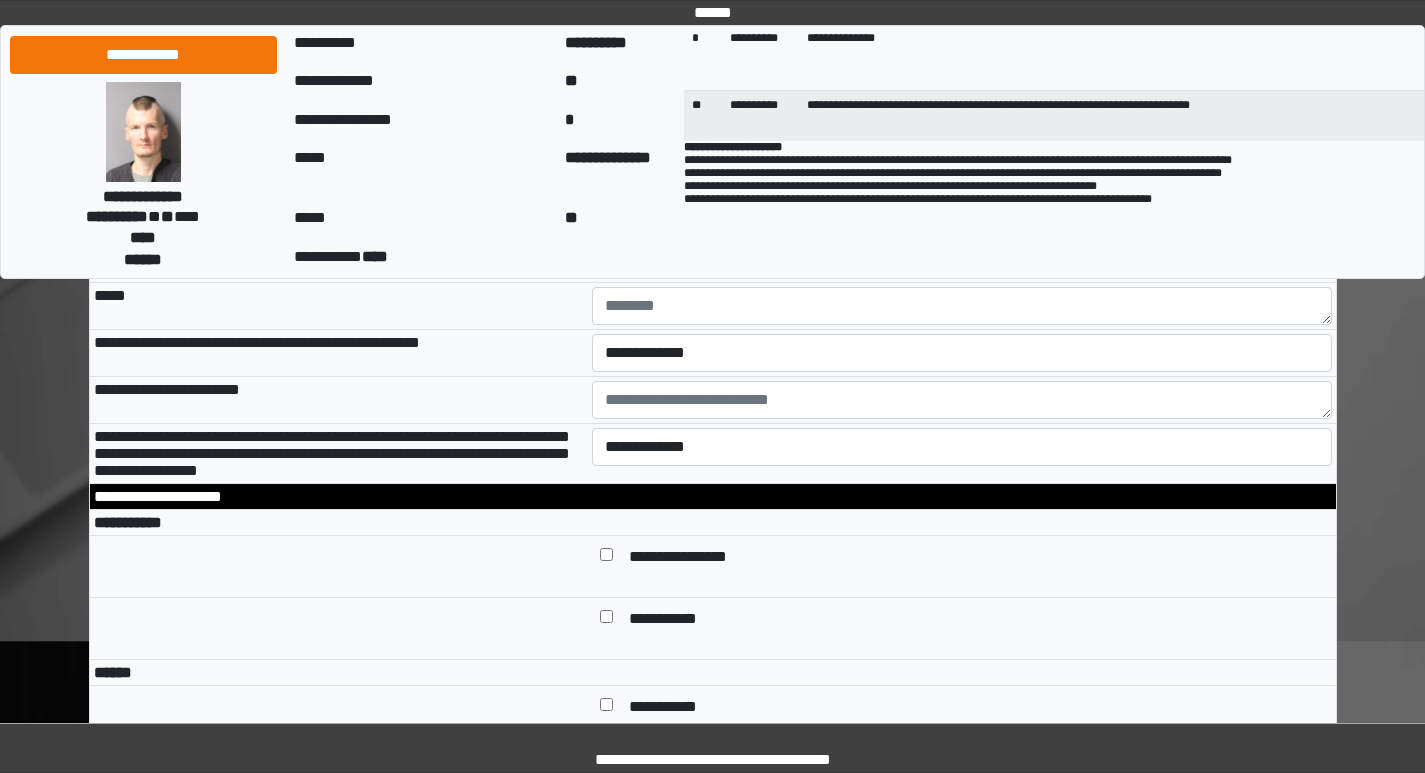 scroll, scrollTop: 6600, scrollLeft: 0, axis: vertical 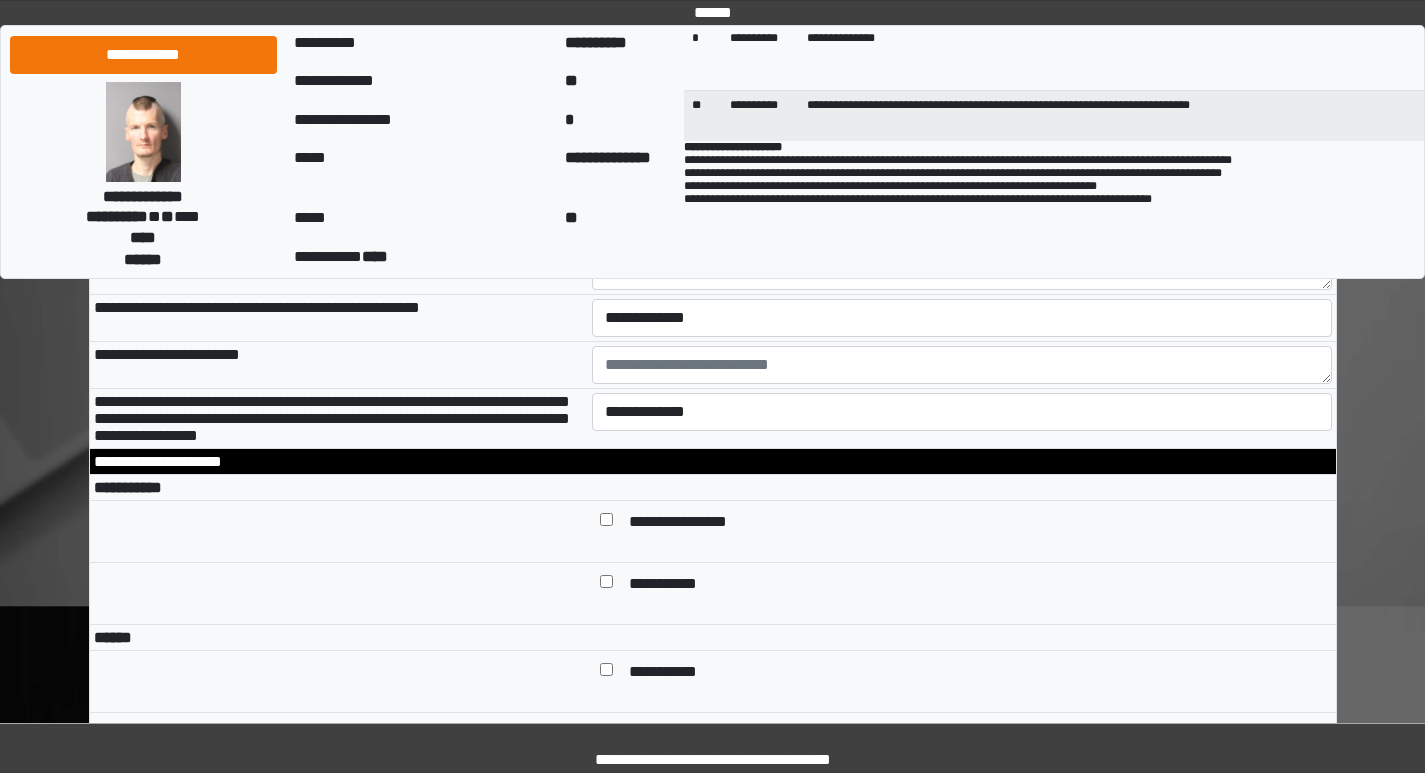 click on "**********" at bounding box center (962, 177) 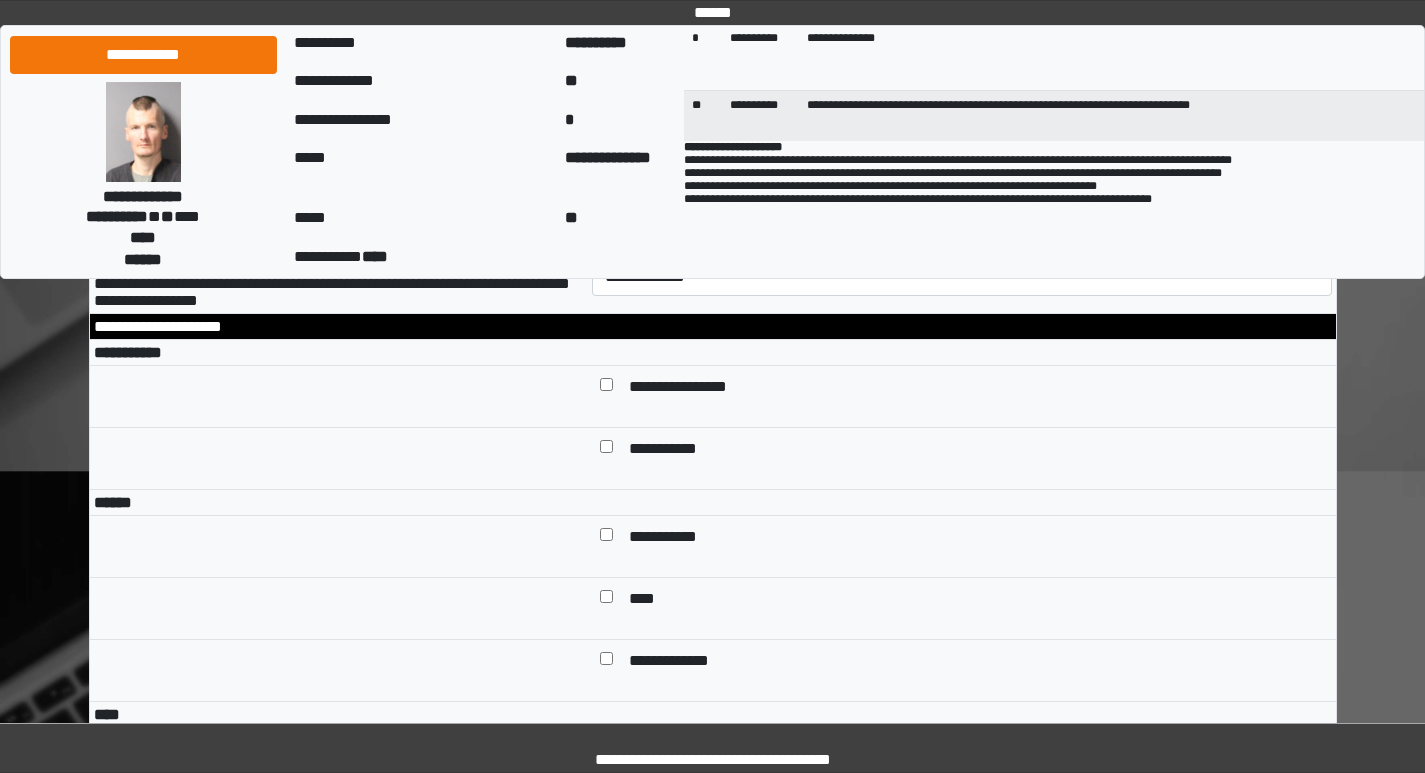 scroll, scrollTop: 6700, scrollLeft: 0, axis: vertical 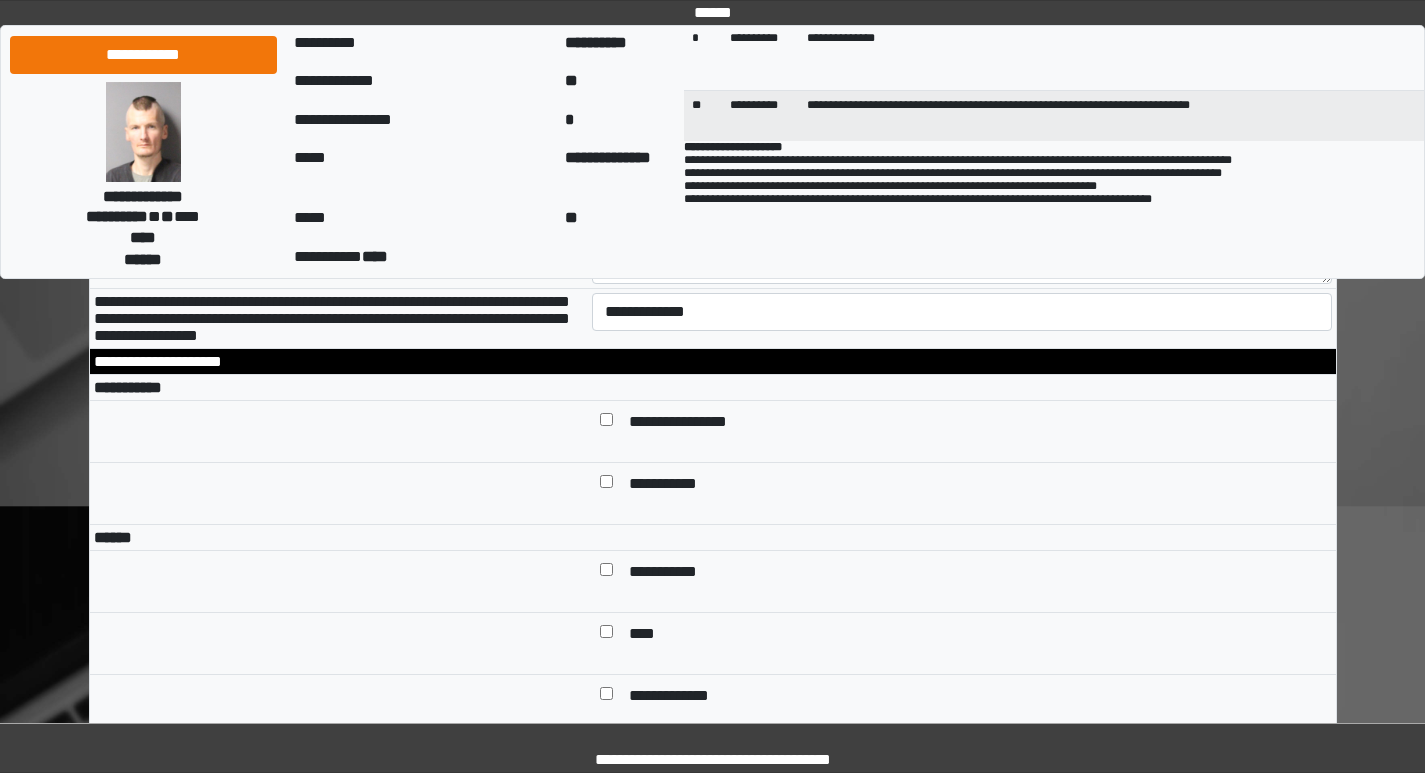 click on "**********" at bounding box center (962, 218) 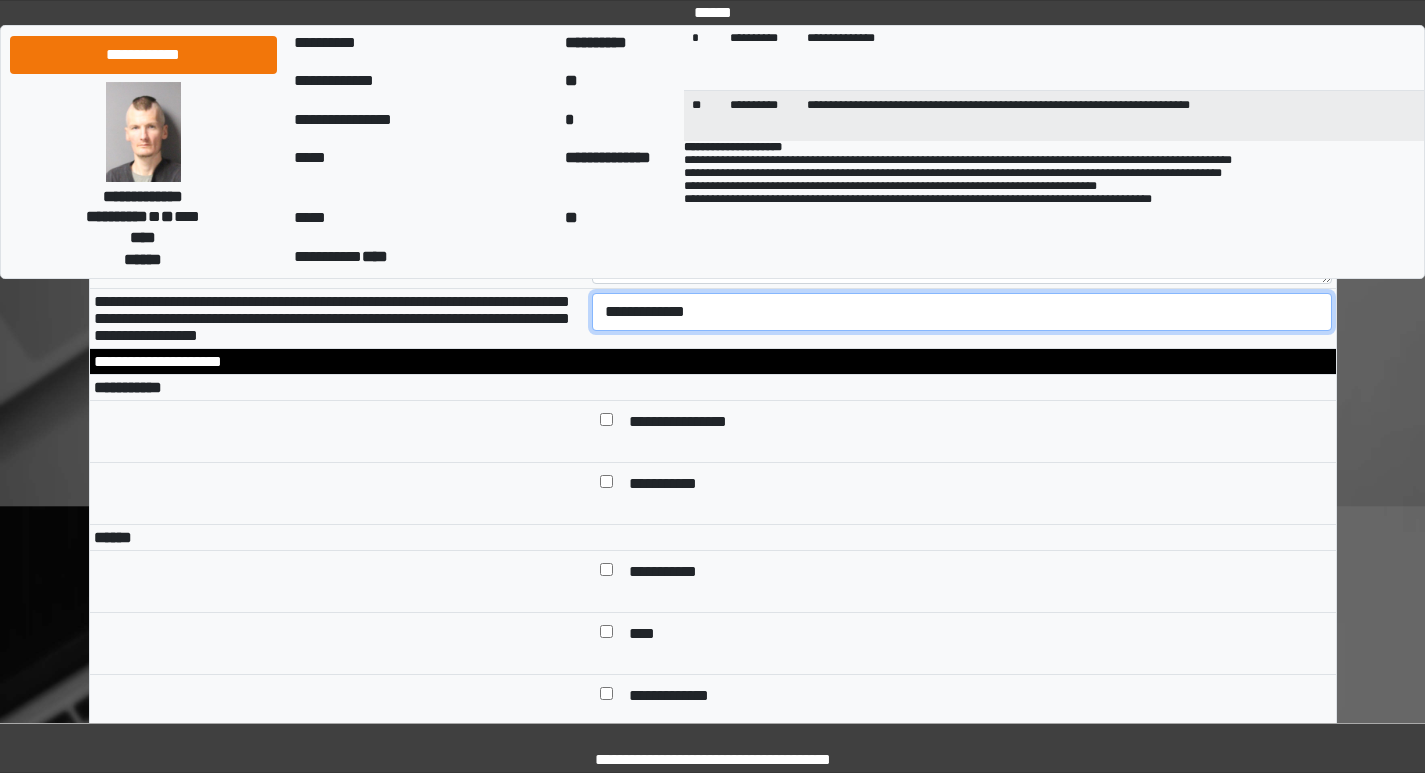 click on "**********" at bounding box center (962, 312) 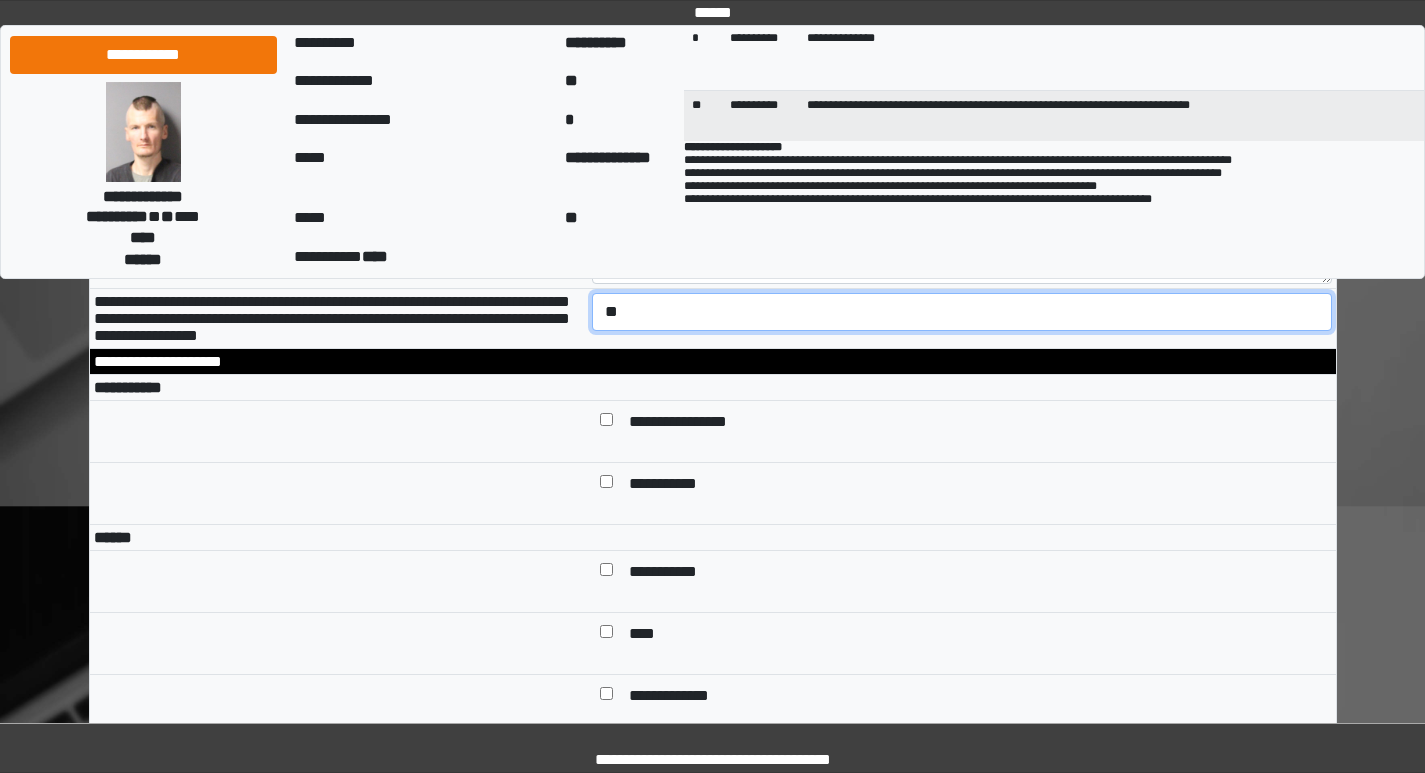 click on "**********" at bounding box center (962, 312) 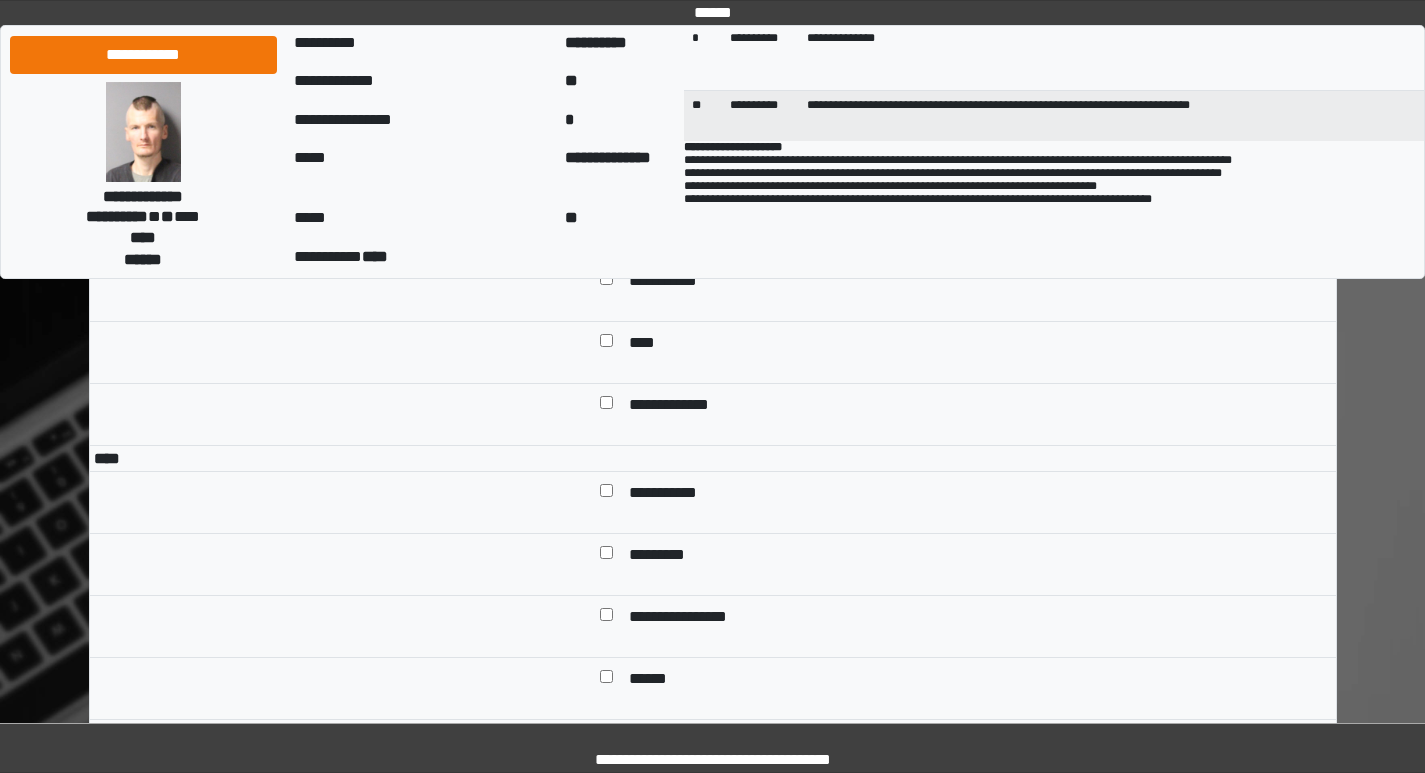 scroll, scrollTop: 7000, scrollLeft: 0, axis: vertical 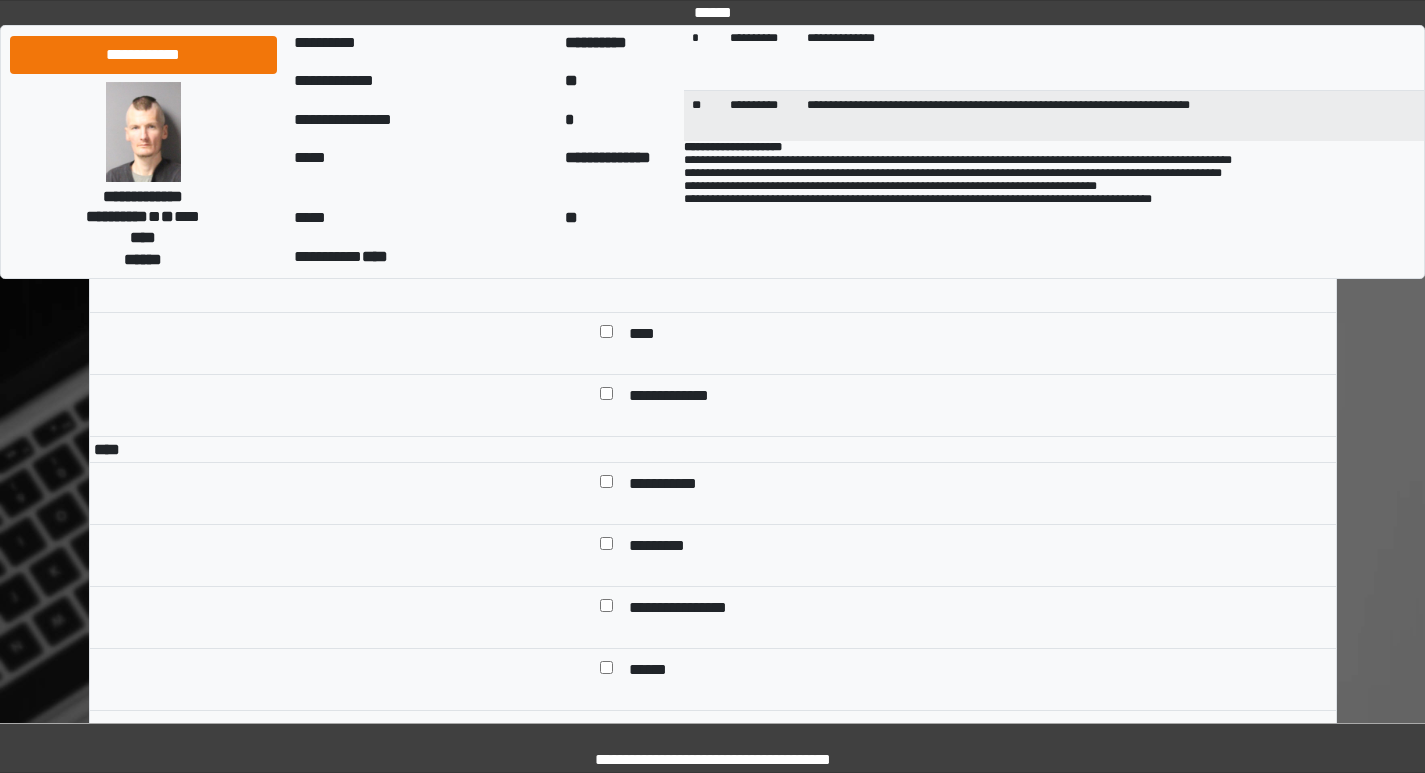 click on "**********" at bounding box center [686, 123] 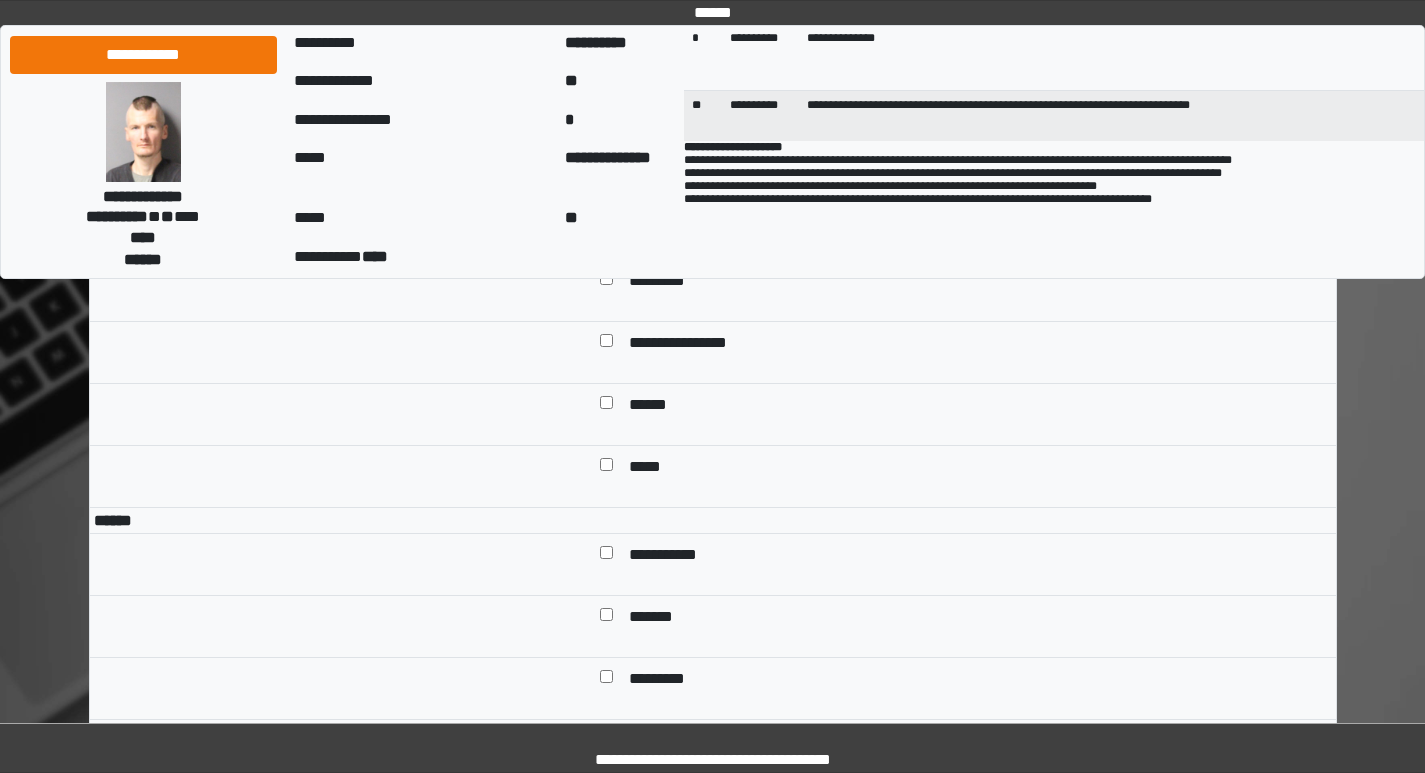 scroll, scrollTop: 7300, scrollLeft: 0, axis: vertical 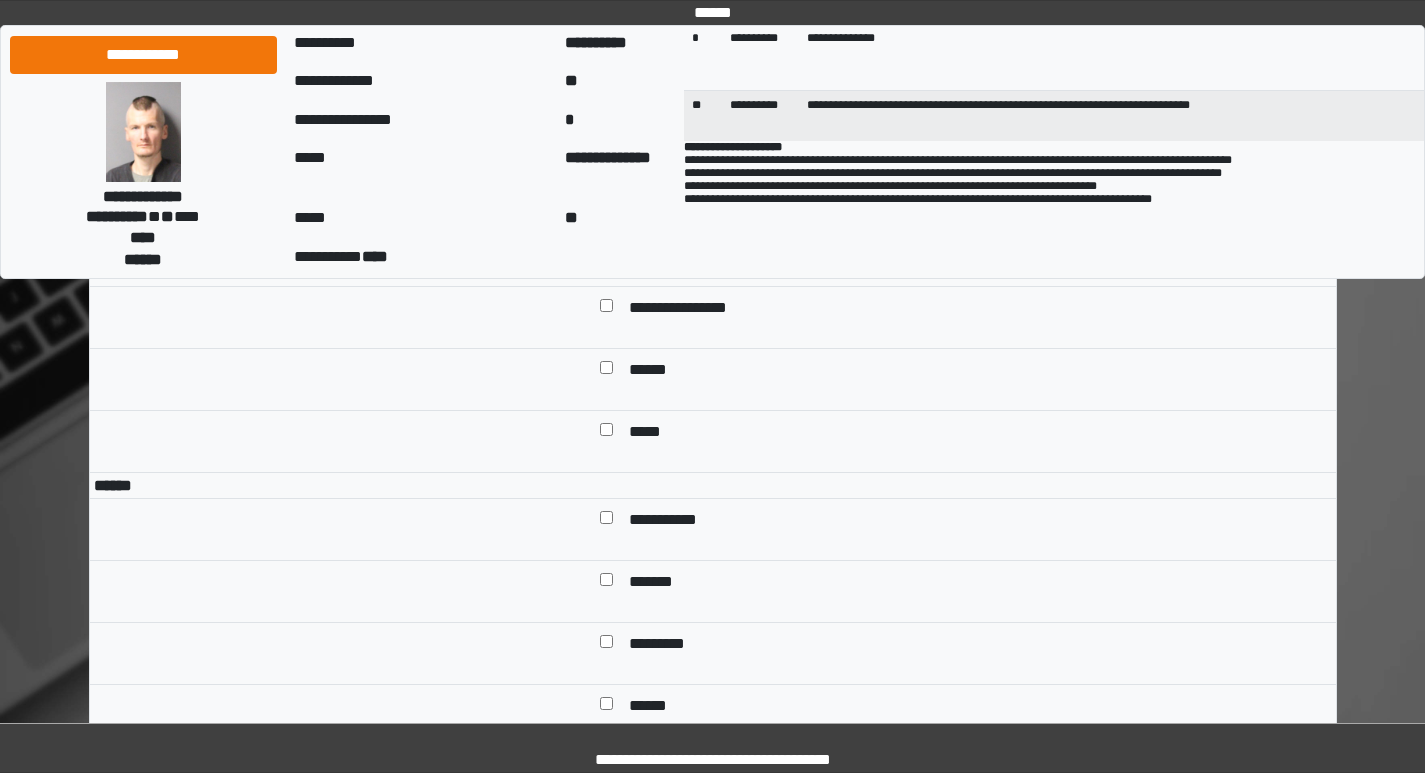 drag, startPoint x: 689, startPoint y: 320, endPoint x: 428, endPoint y: 465, distance: 298.57327 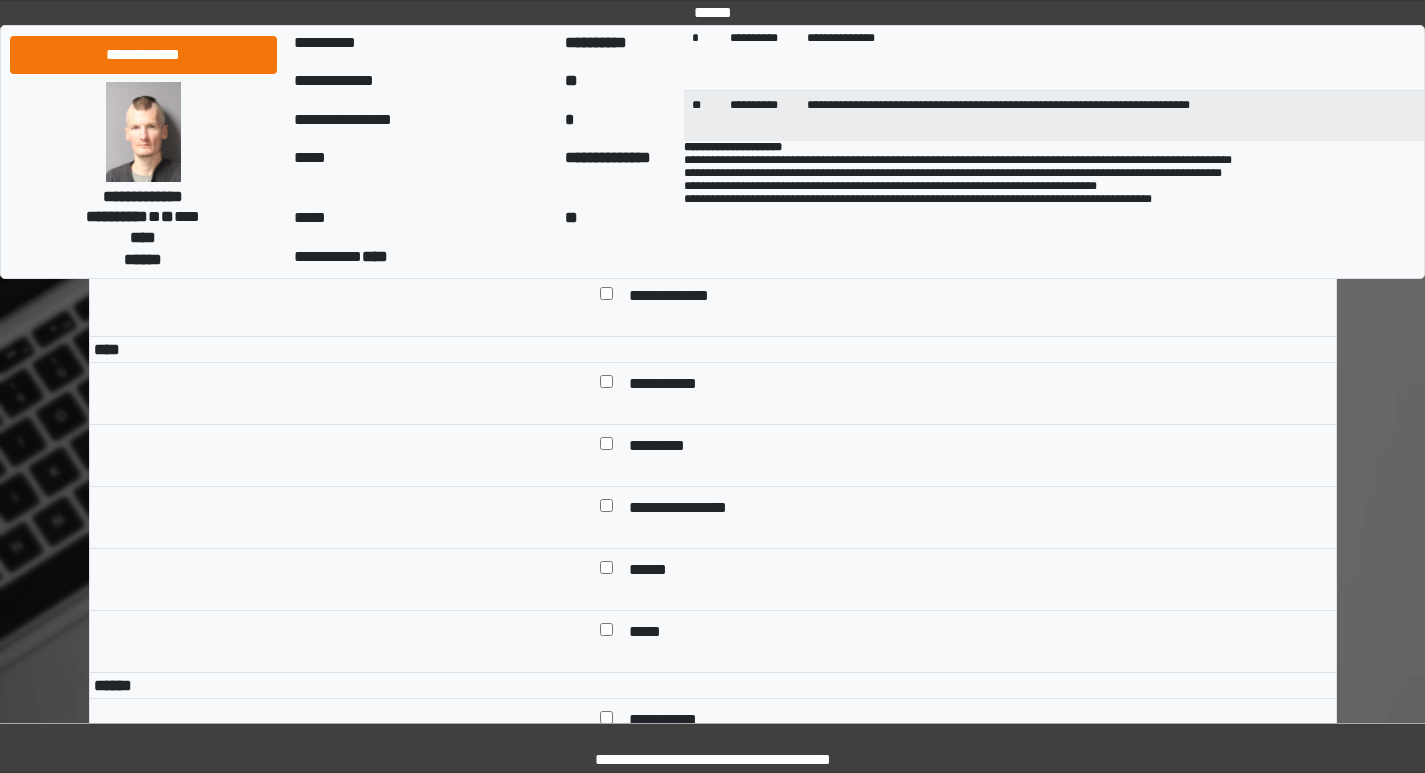scroll, scrollTop: 7200, scrollLeft: 0, axis: vertical 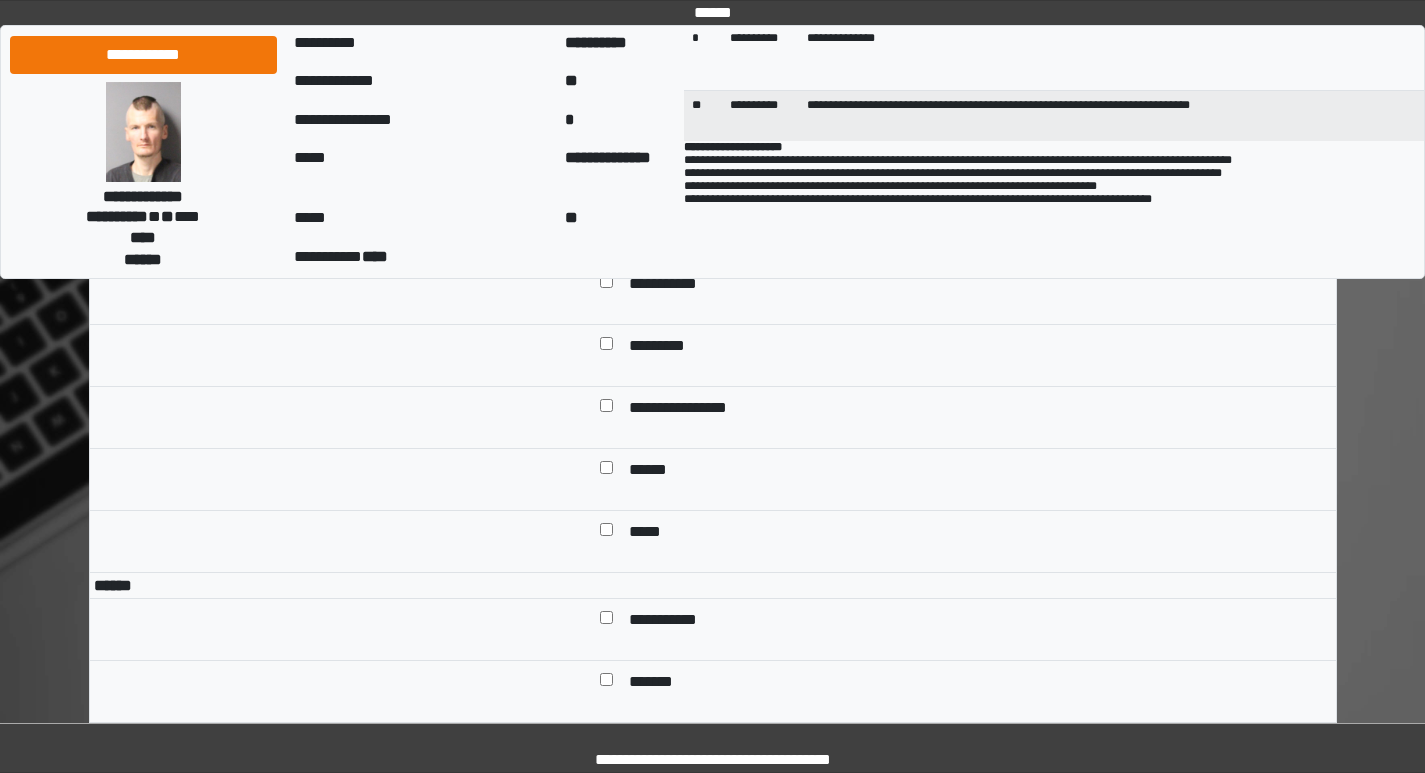 click on "**********" at bounding box center (673, 285) 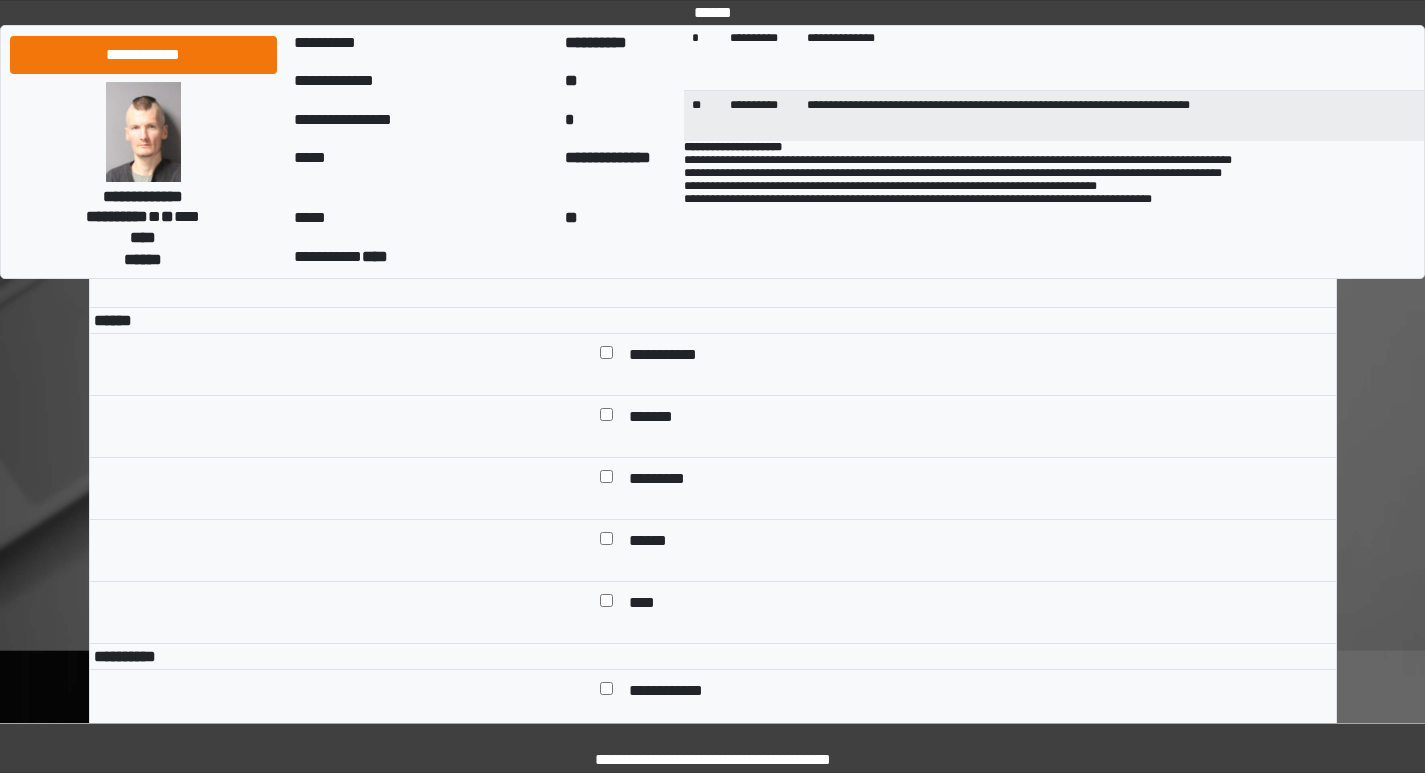 scroll, scrollTop: 7600, scrollLeft: 0, axis: vertical 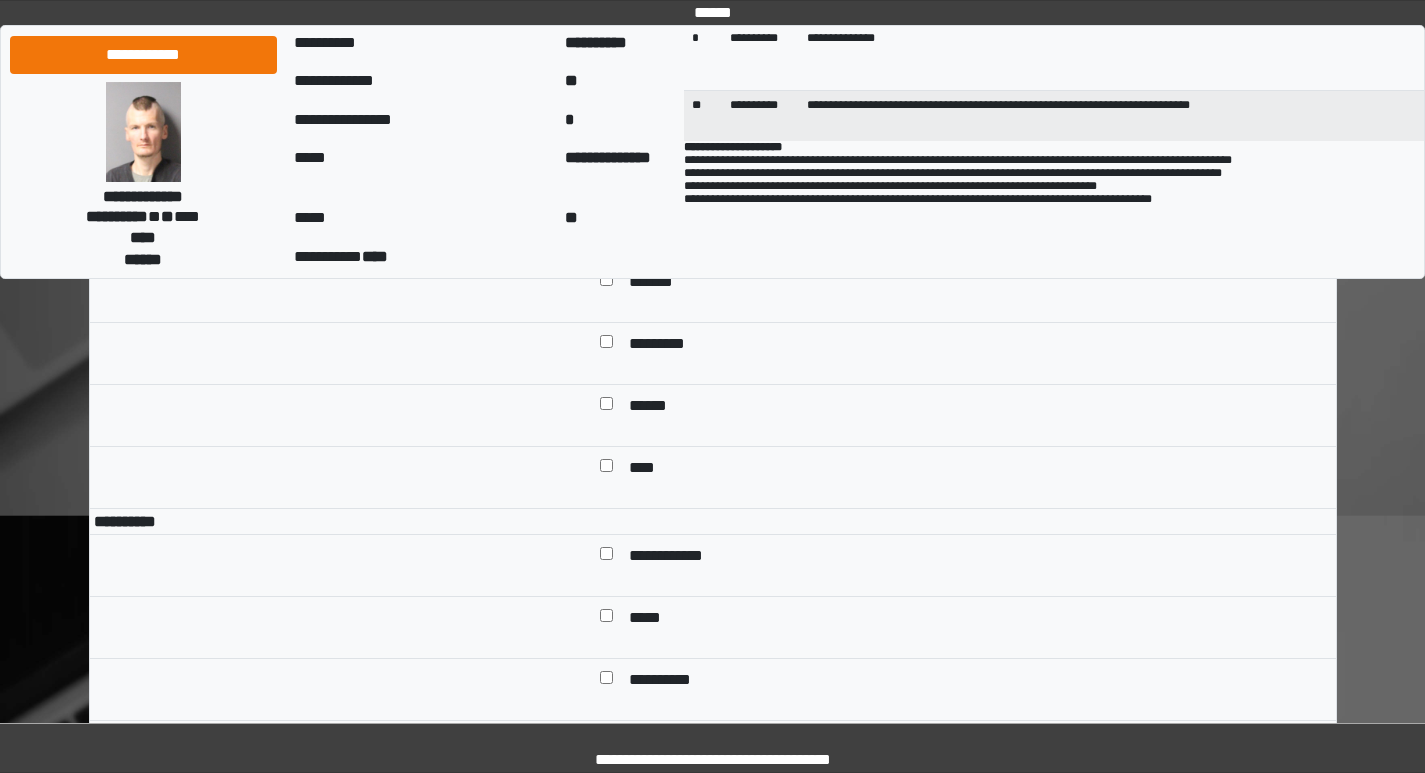 click on "**********" at bounding box center [673, 221] 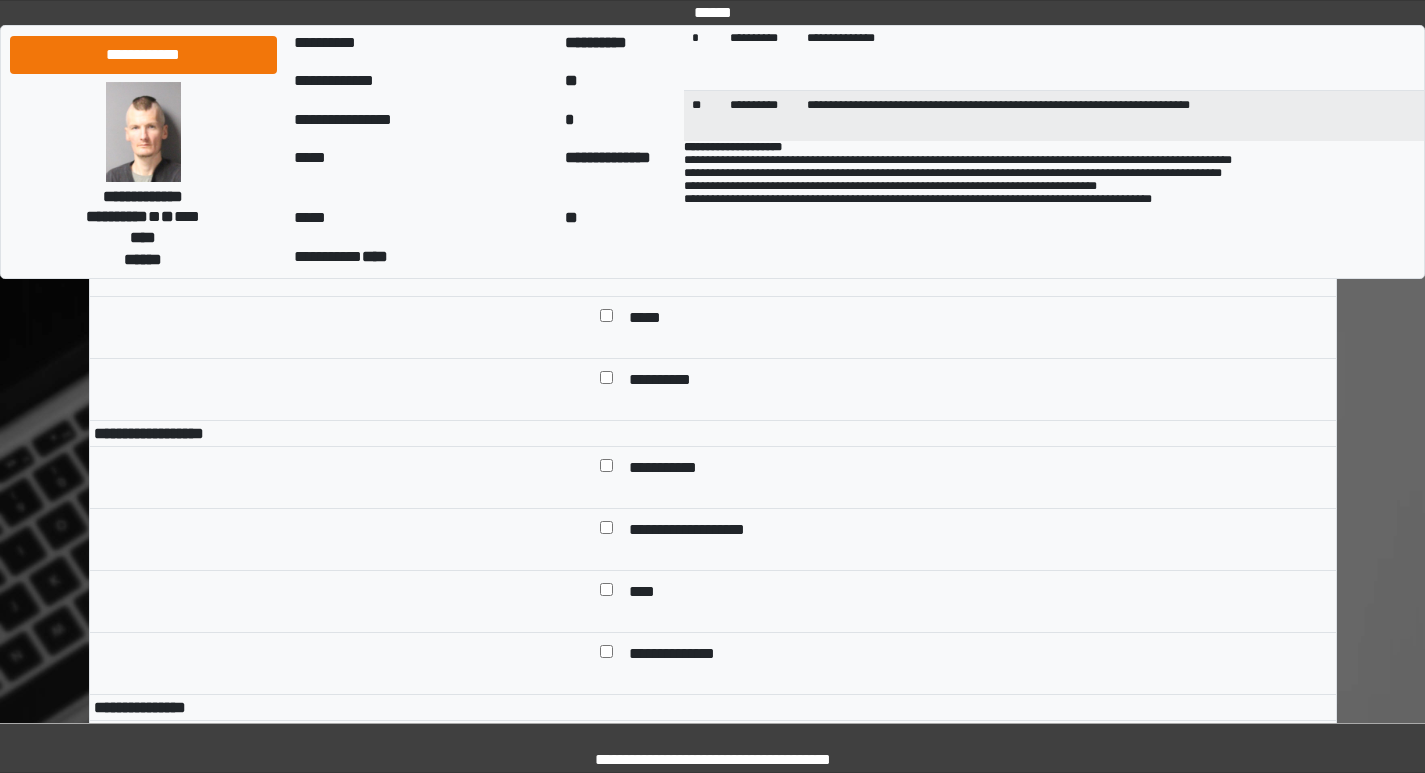 click on "**********" at bounding box center (677, 257) 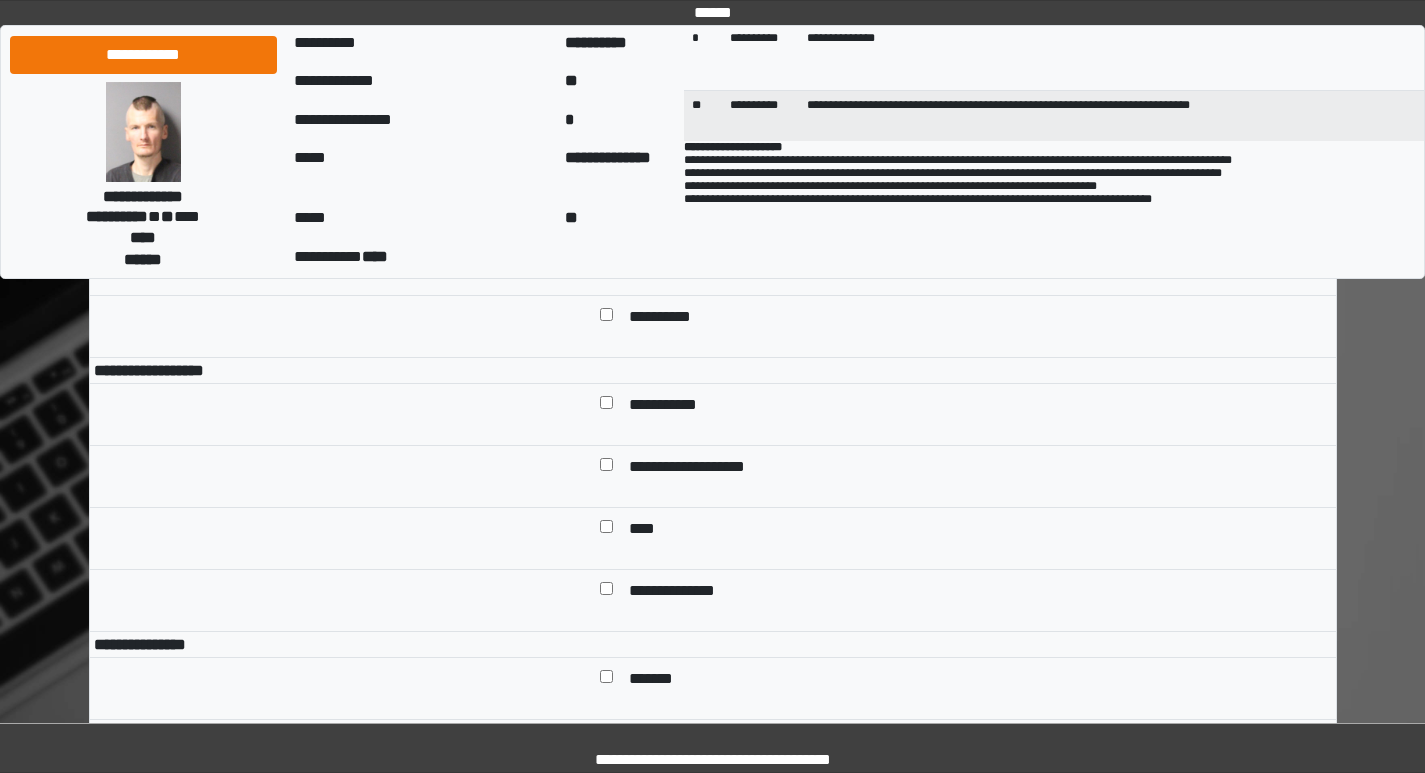 scroll, scrollTop: 8200, scrollLeft: 0, axis: vertical 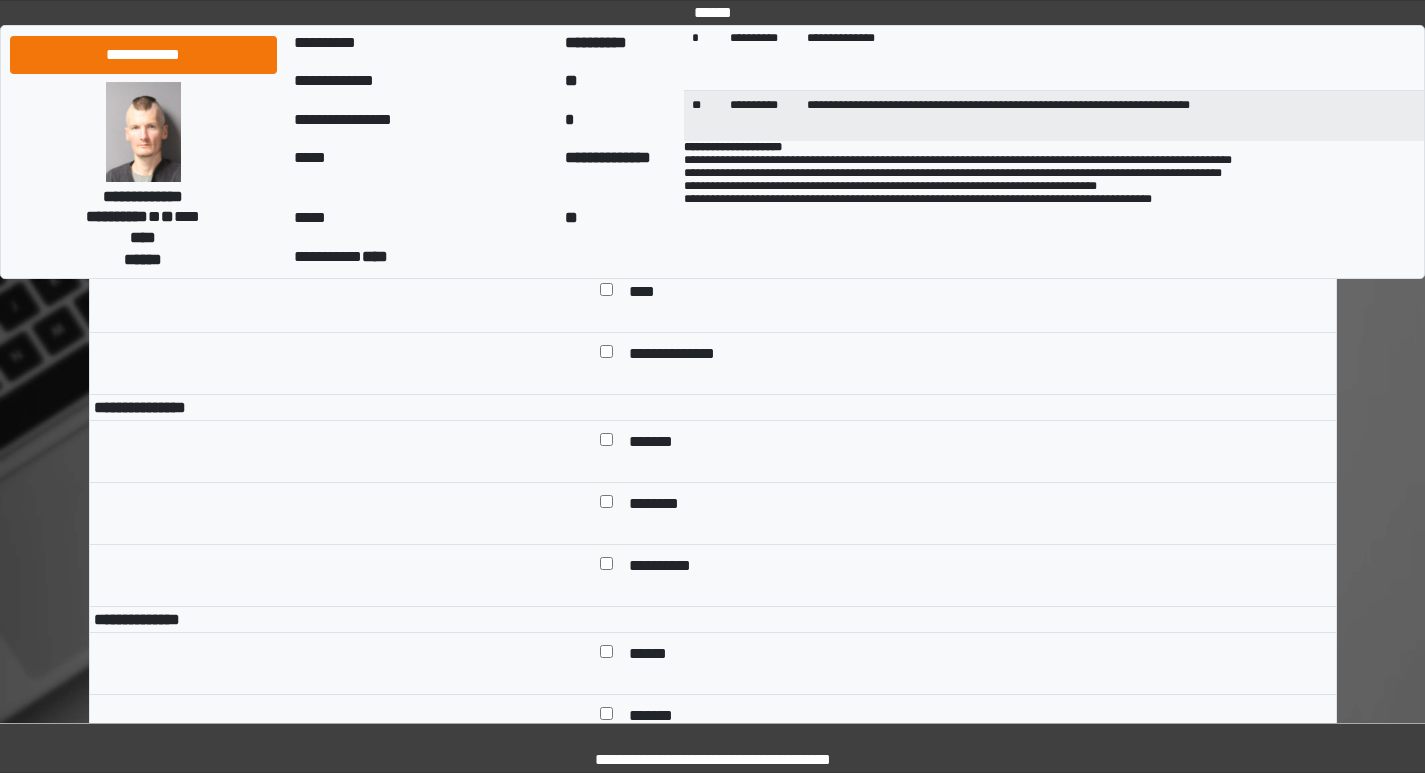 click on "**********" at bounding box center [673, 169] 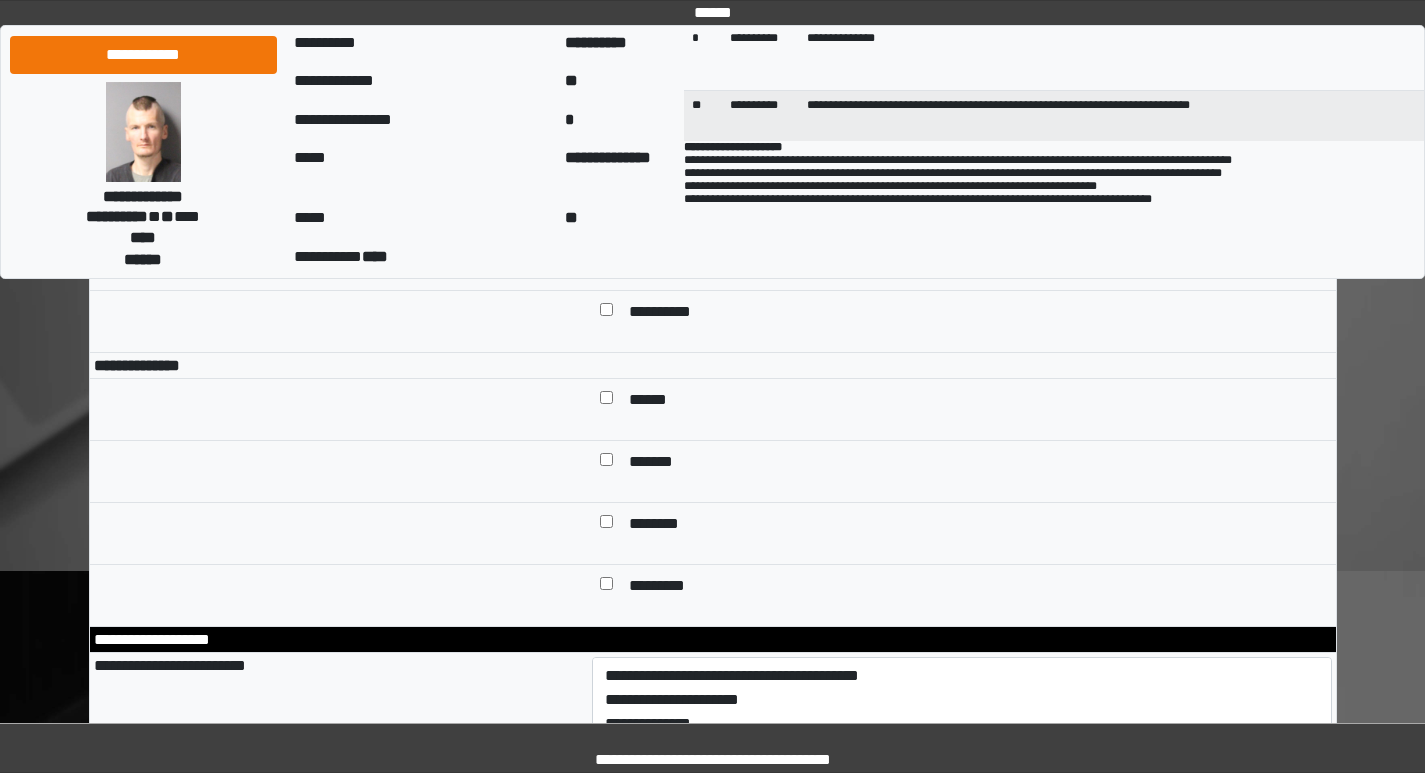 scroll, scrollTop: 8500, scrollLeft: 0, axis: vertical 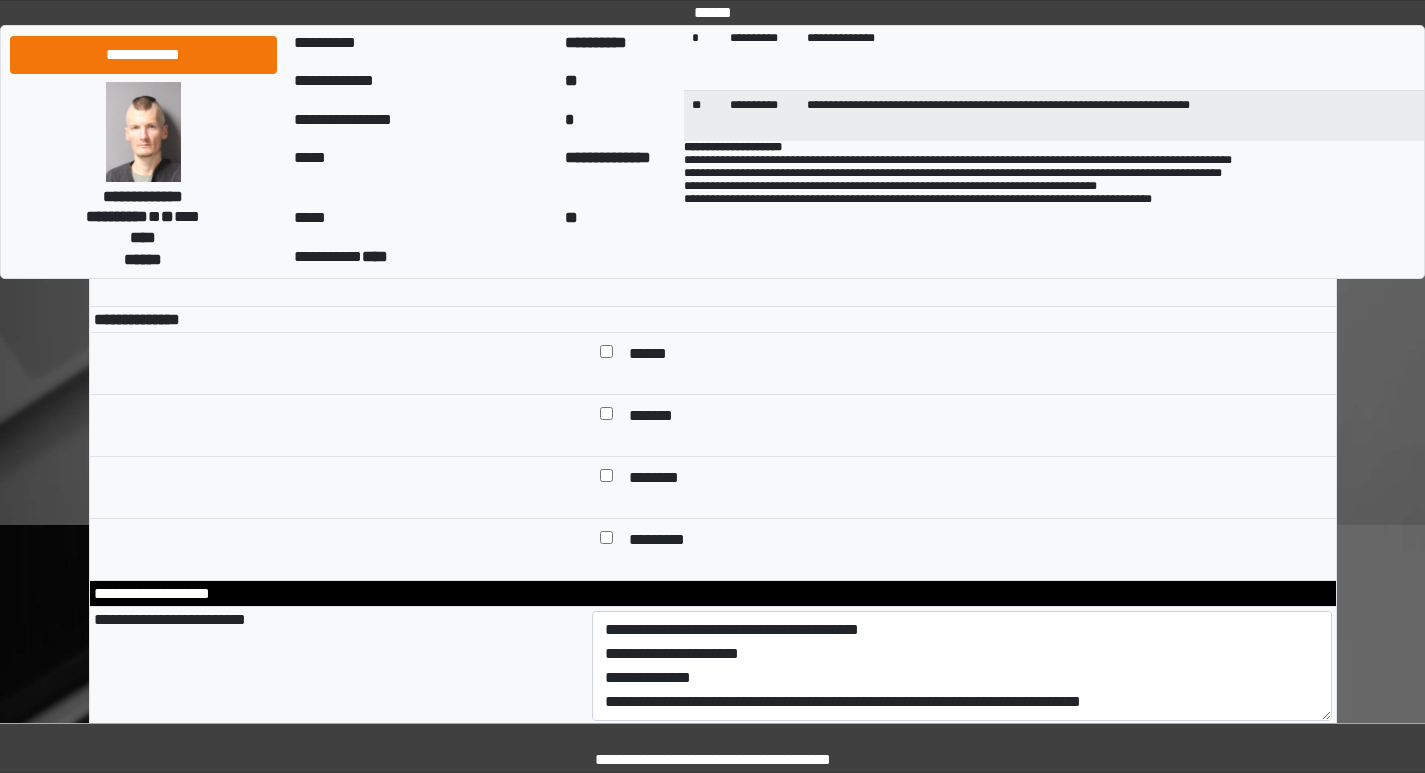 click on "*******" at bounding box center [976, 143] 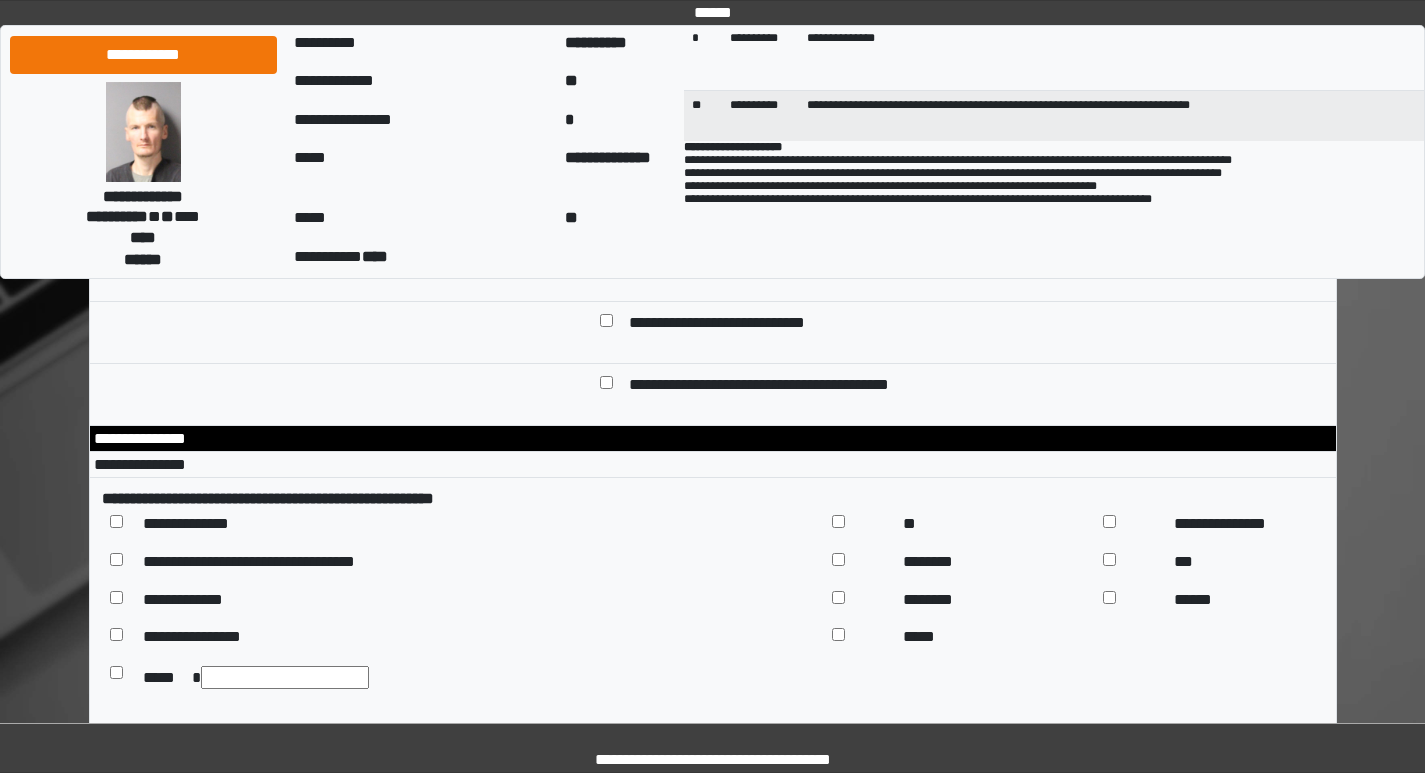 scroll, scrollTop: 9200, scrollLeft: 0, axis: vertical 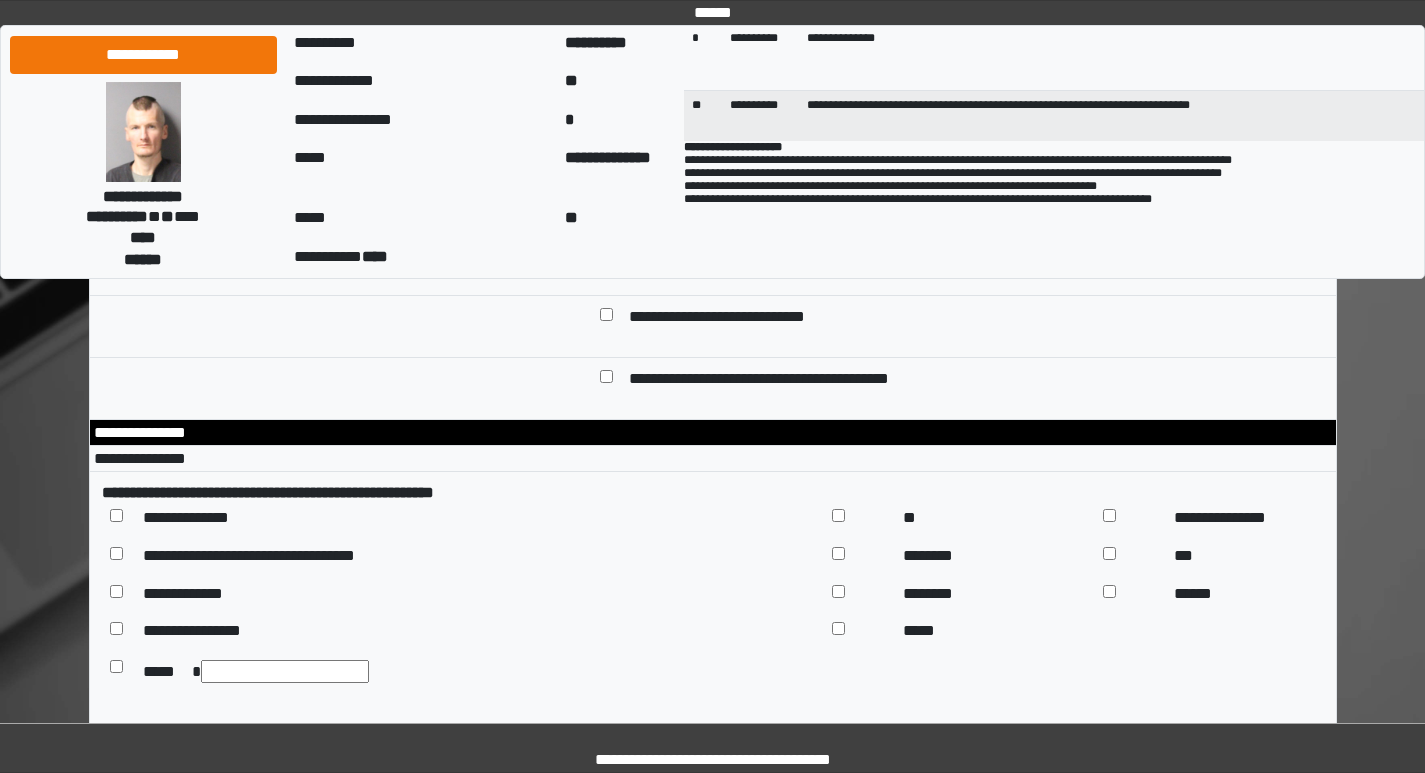 click on "**********" at bounding box center (962, 122) 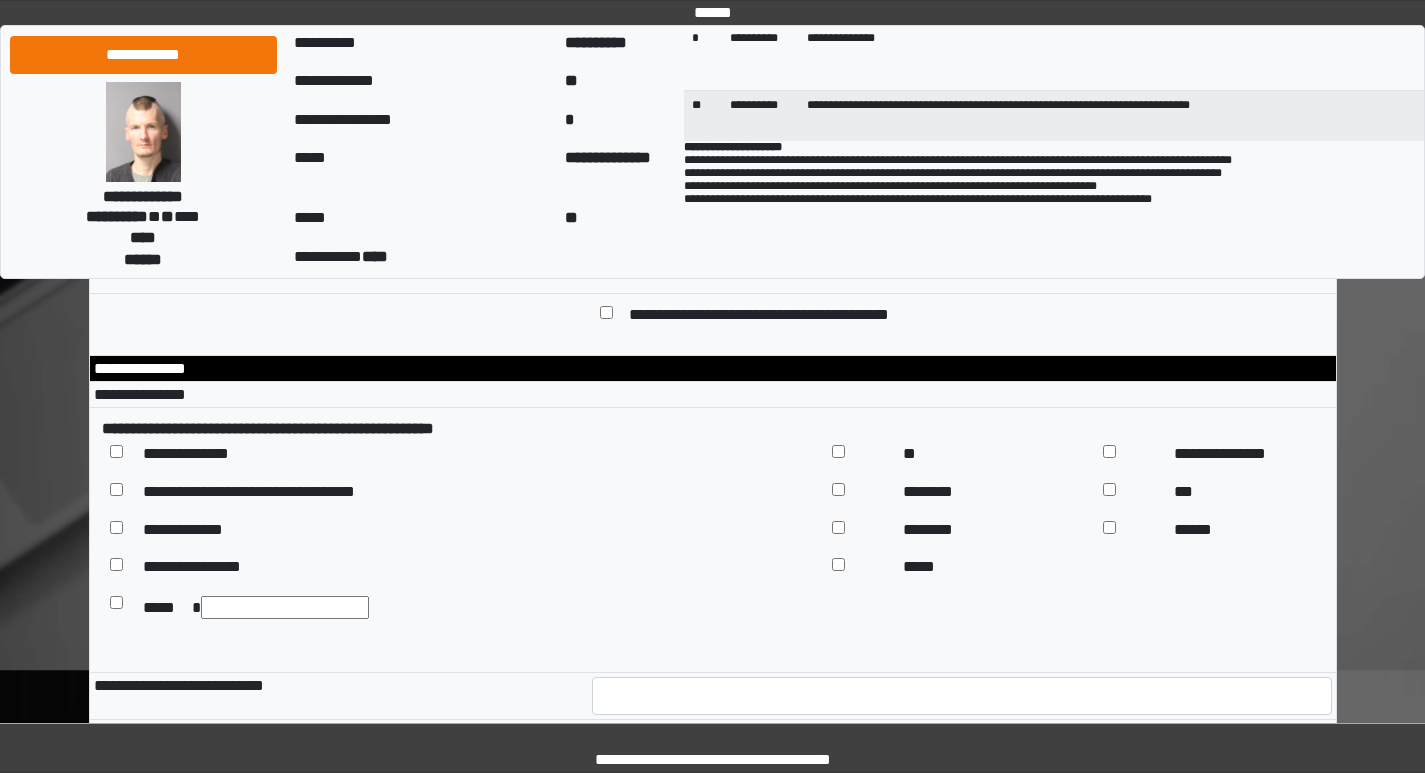 scroll, scrollTop: 9300, scrollLeft: 0, axis: vertical 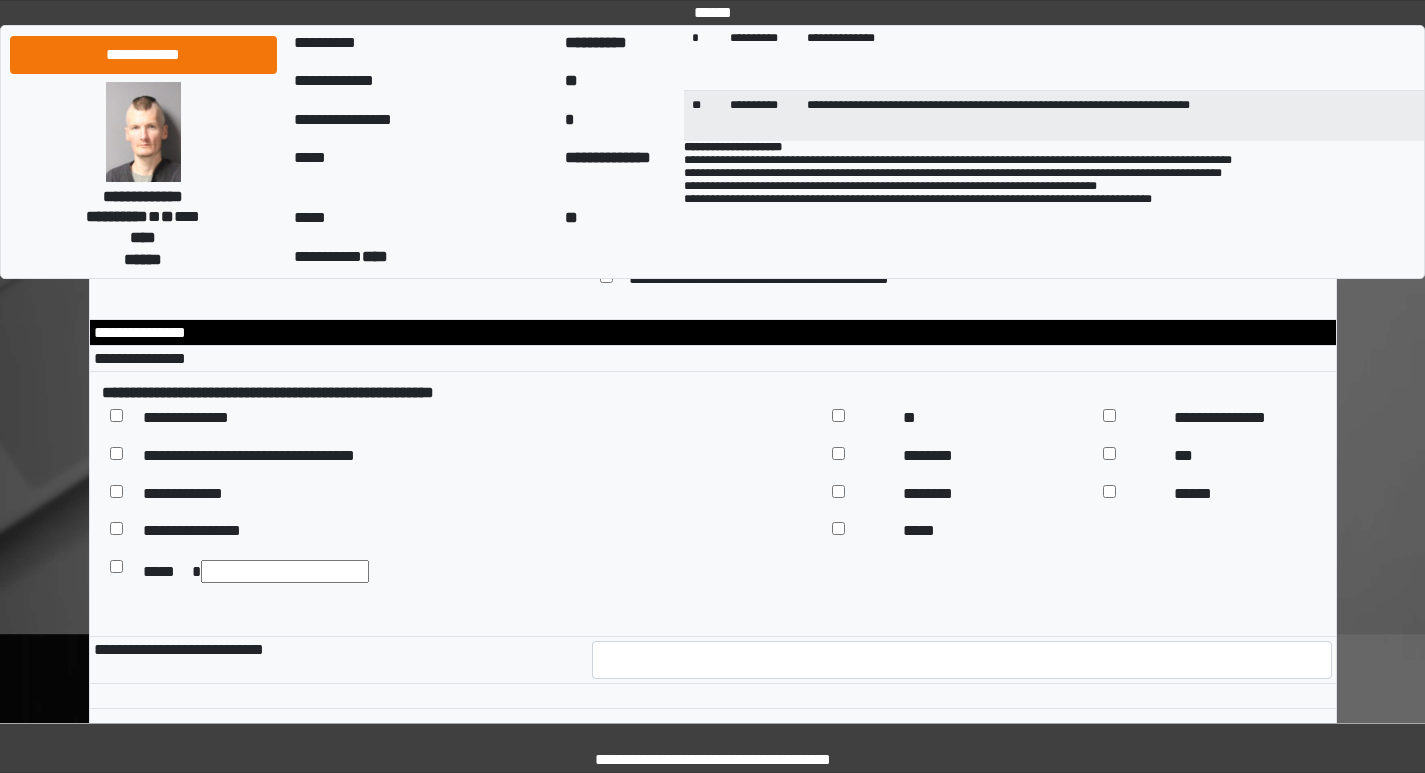 click on "**********" at bounding box center [976, 94] 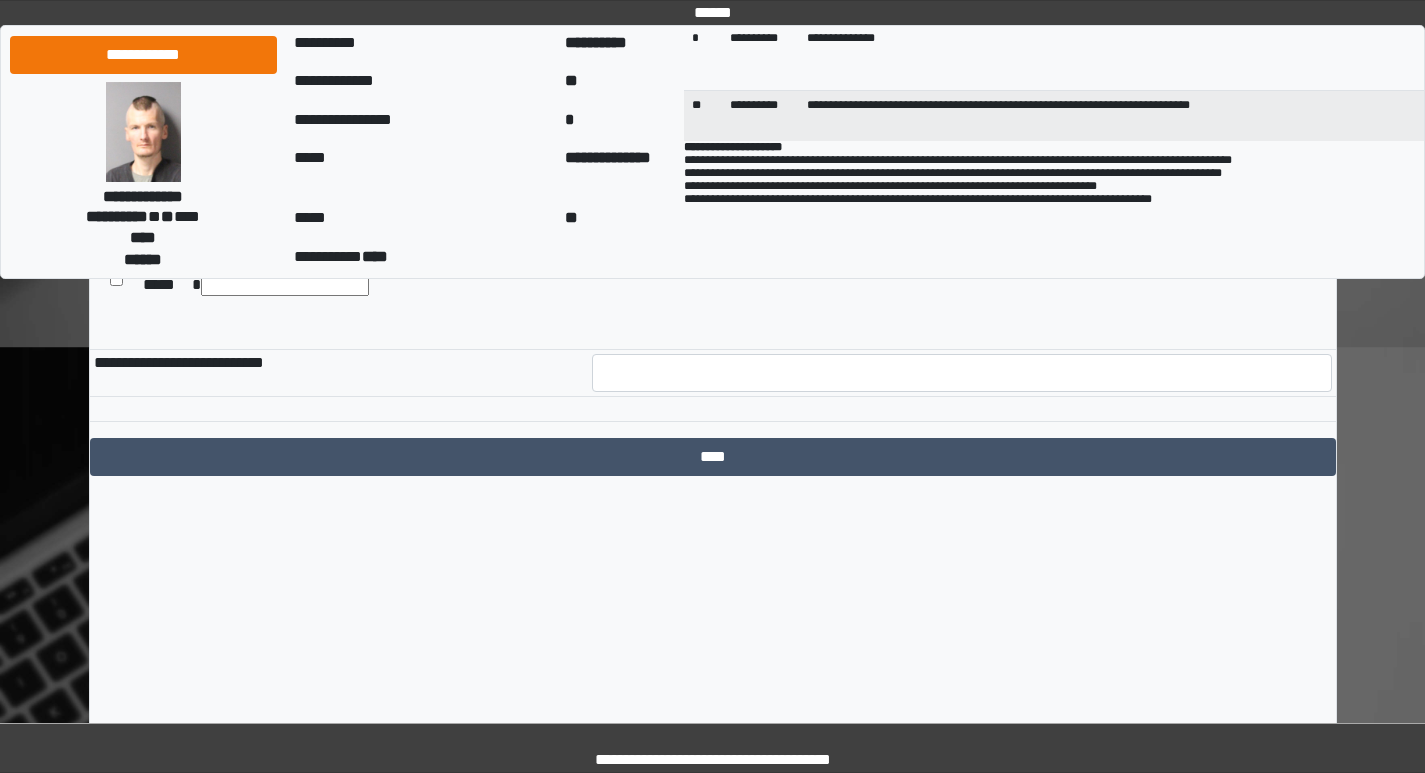 scroll, scrollTop: 9600, scrollLeft: 0, axis: vertical 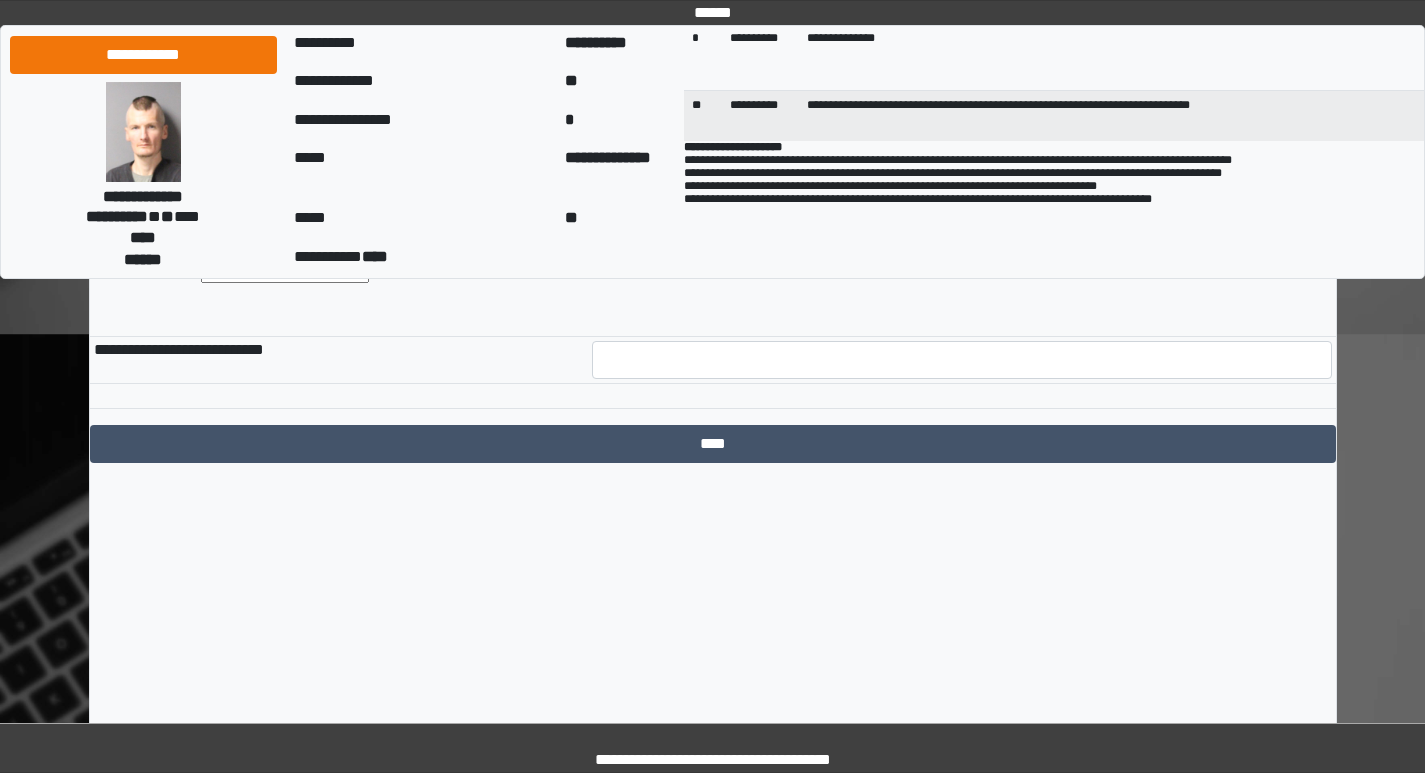click at bounding box center [285, 271] 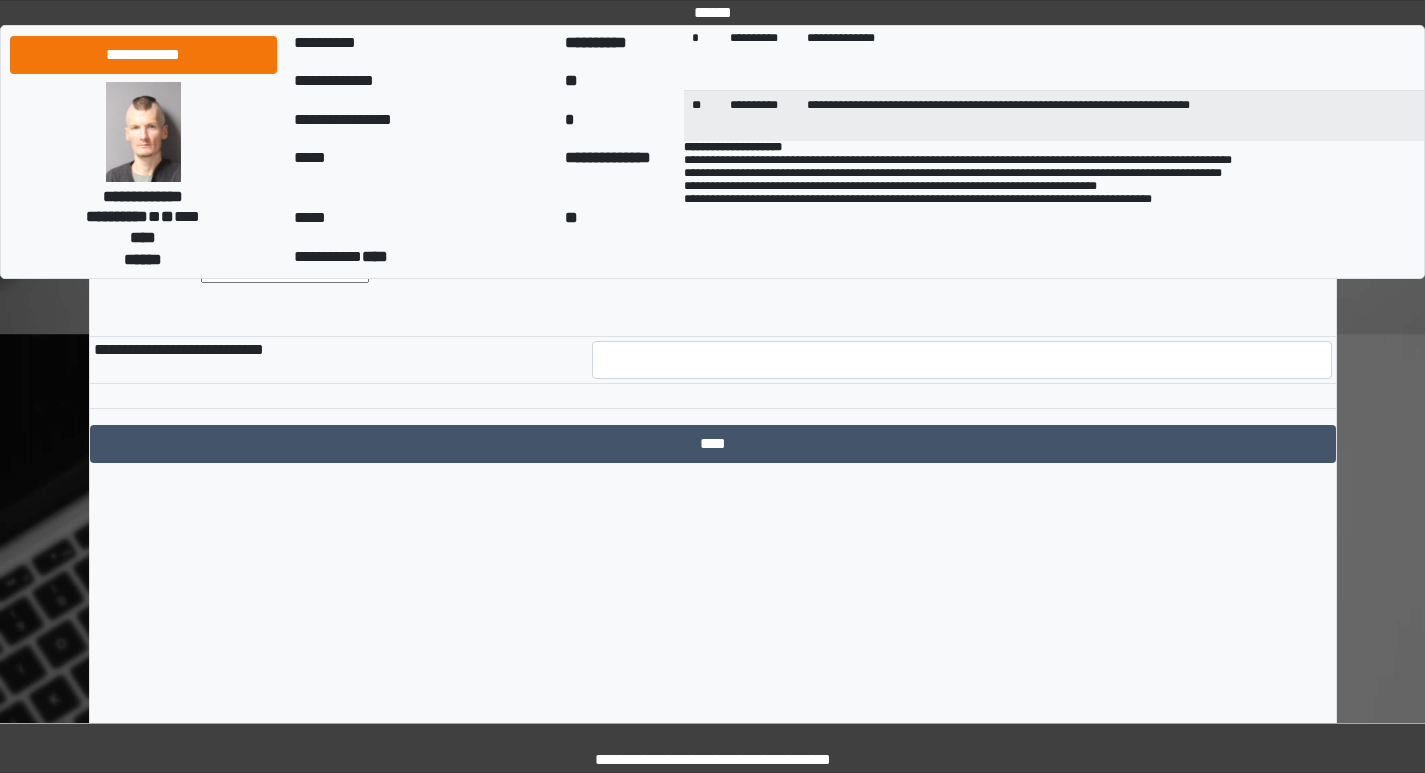 type on "**********" 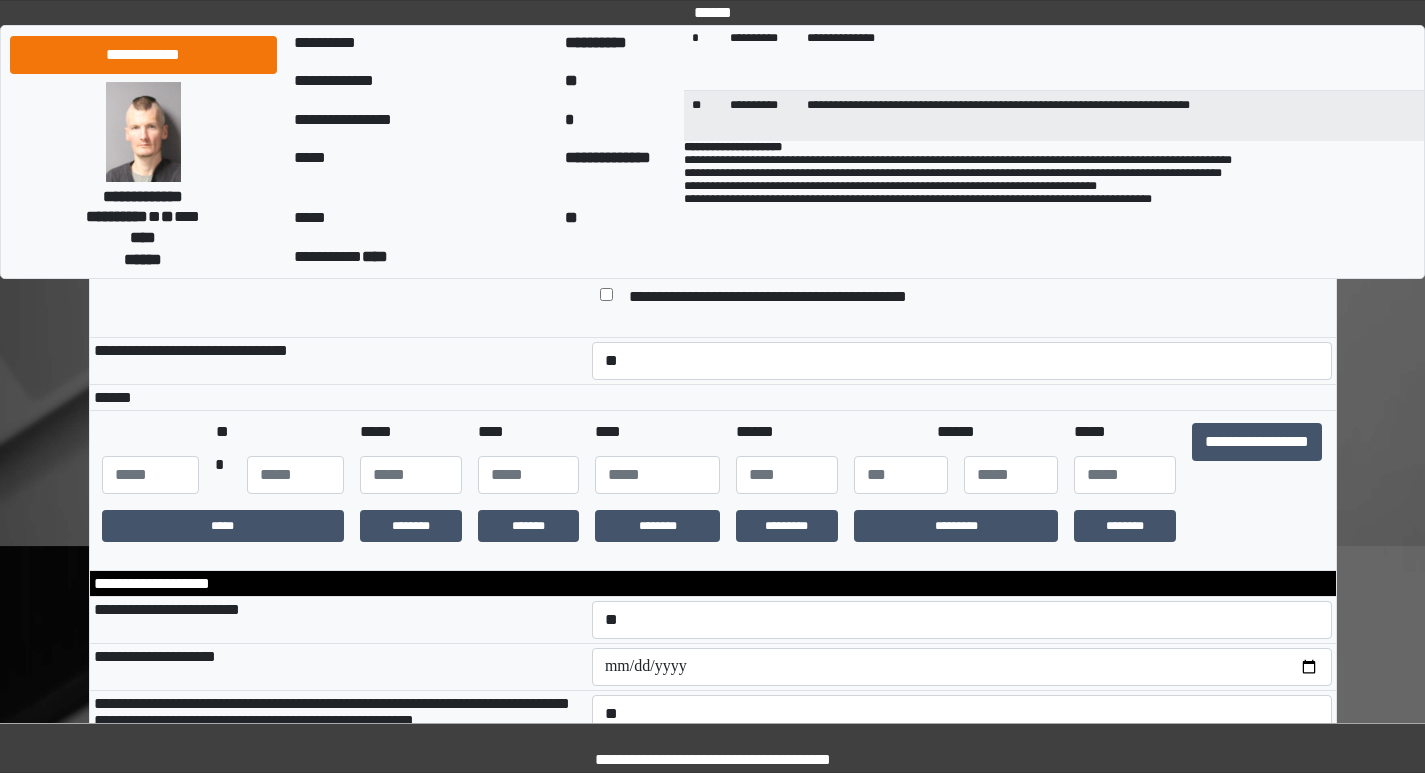 scroll, scrollTop: 300, scrollLeft: 0, axis: vertical 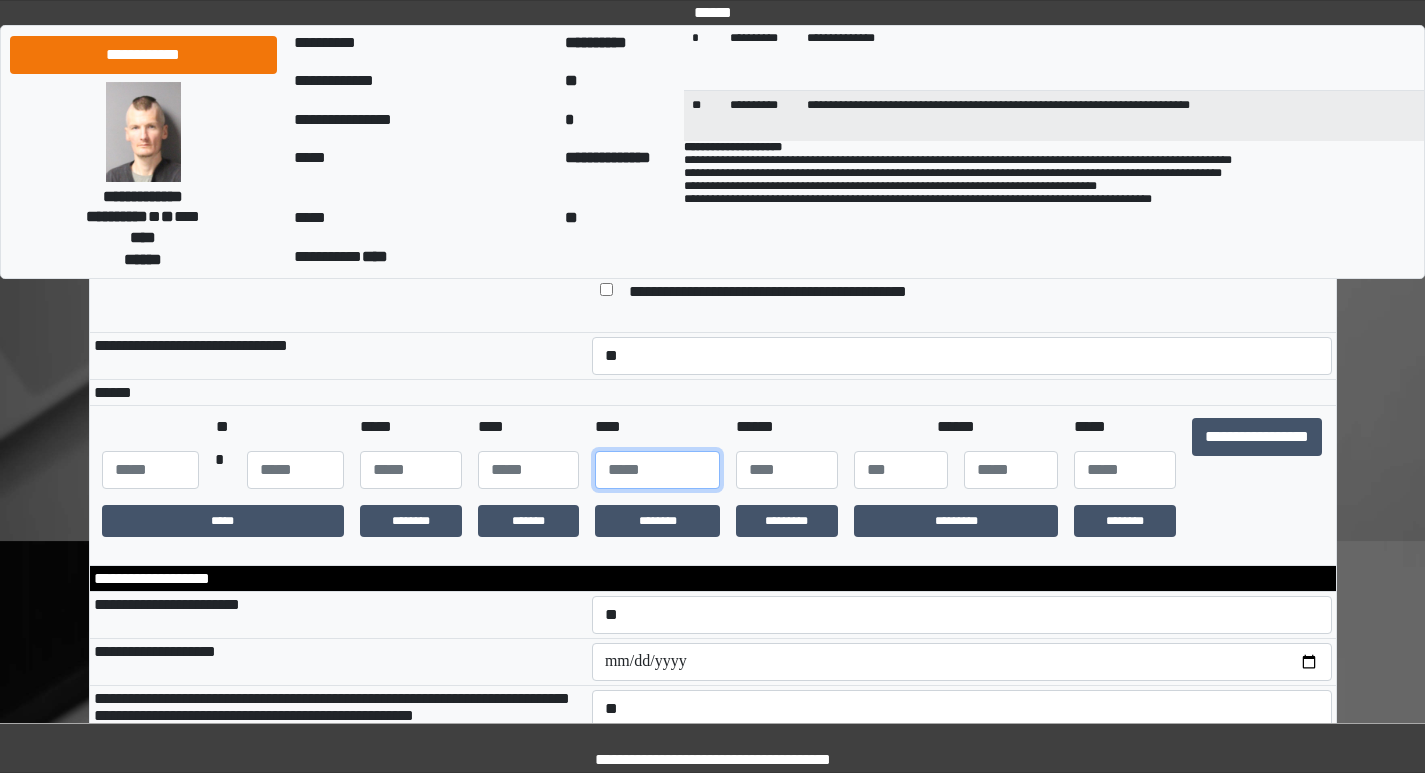 click at bounding box center [657, 470] 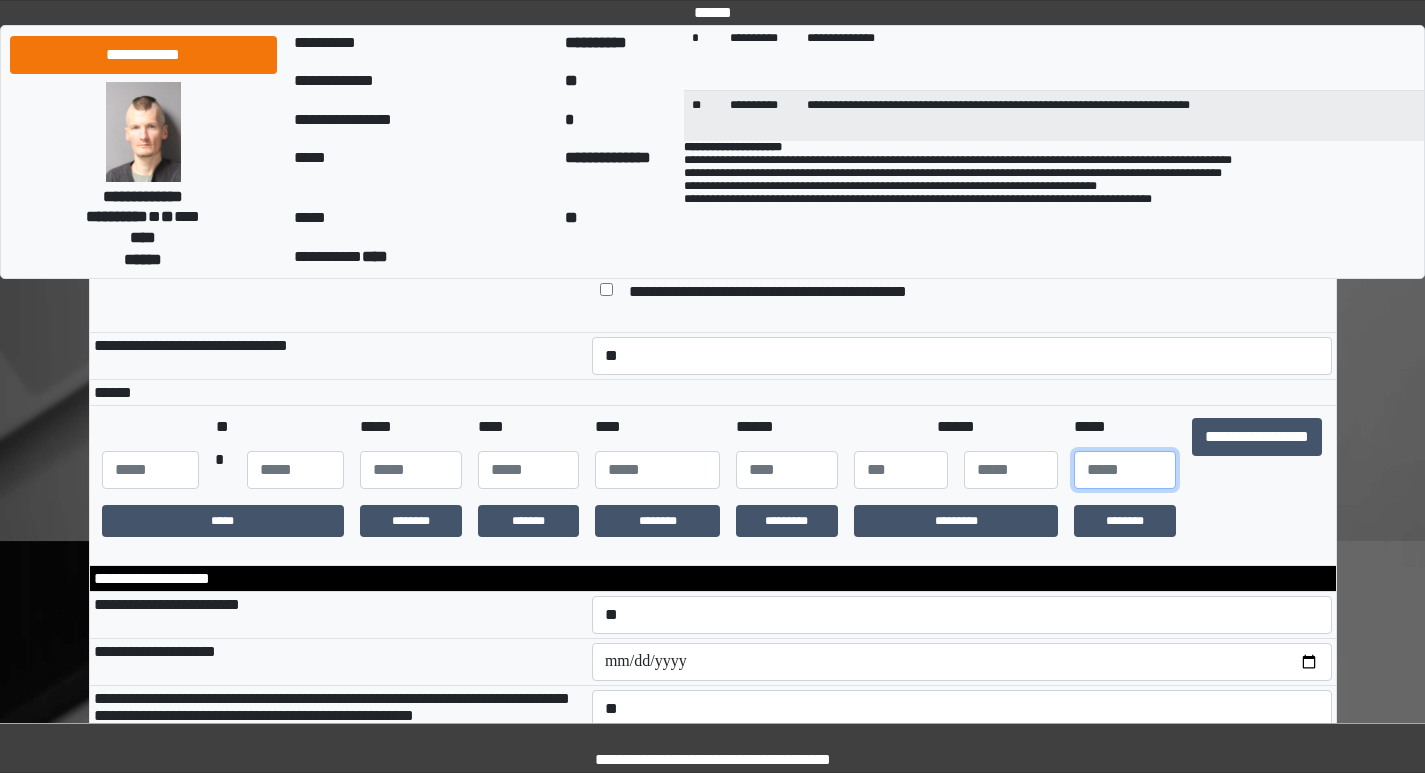 click at bounding box center [1125, 470] 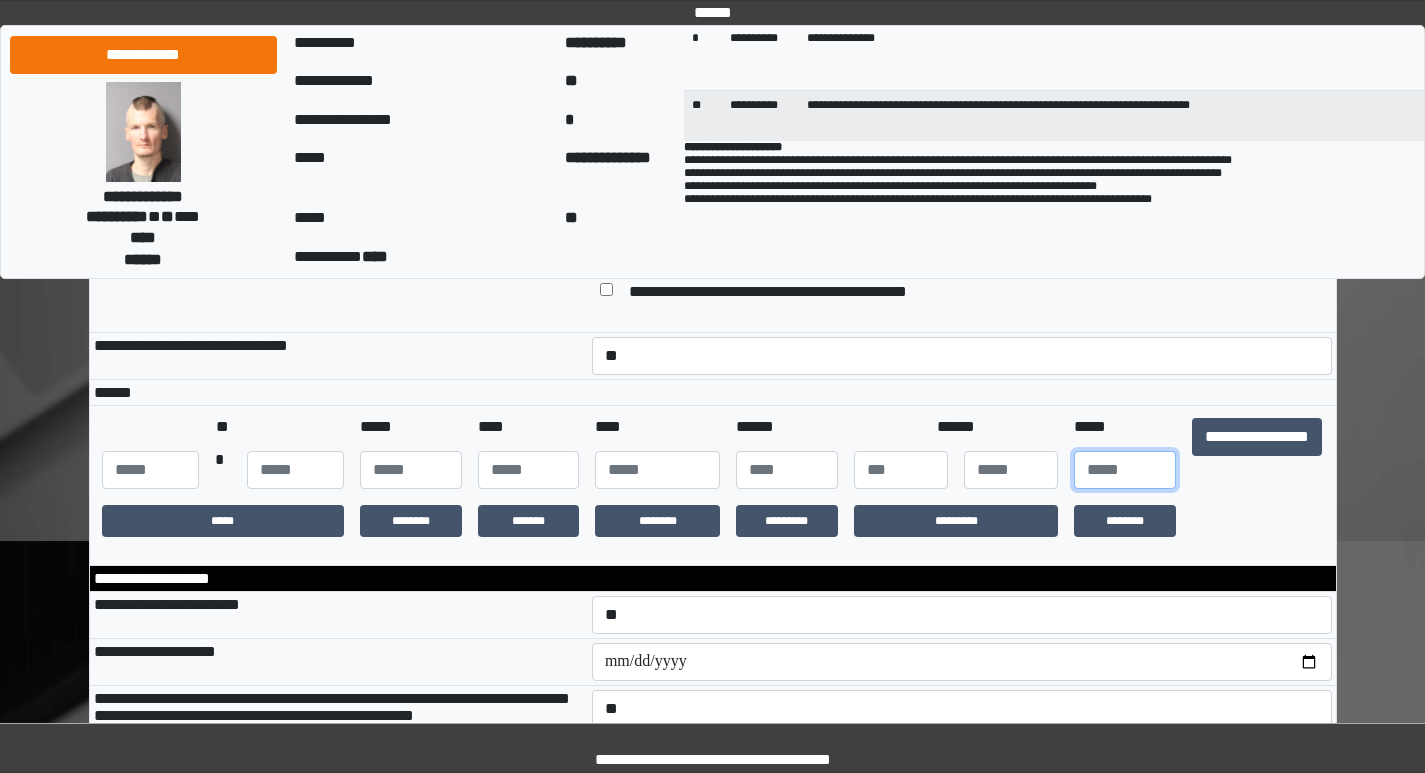 type on "**" 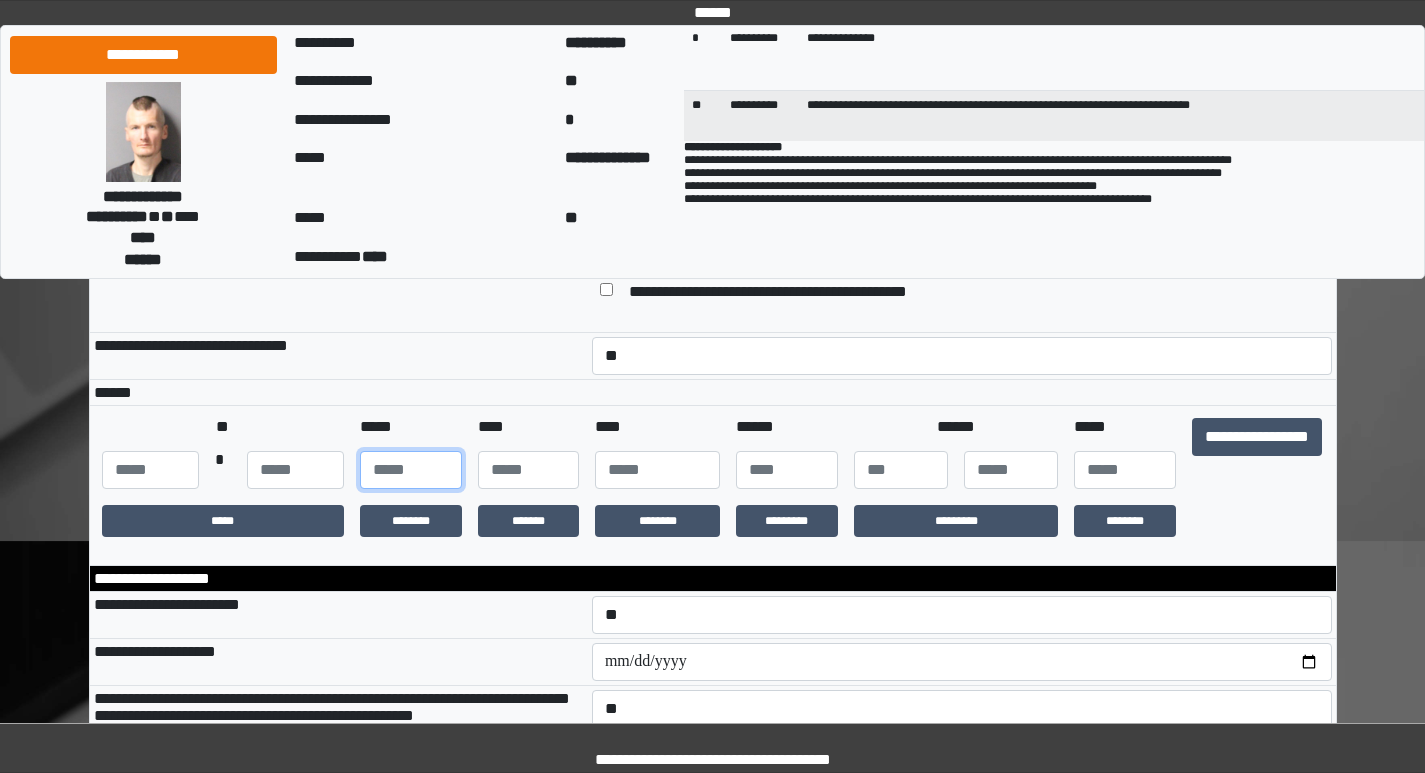 click at bounding box center (411, 470) 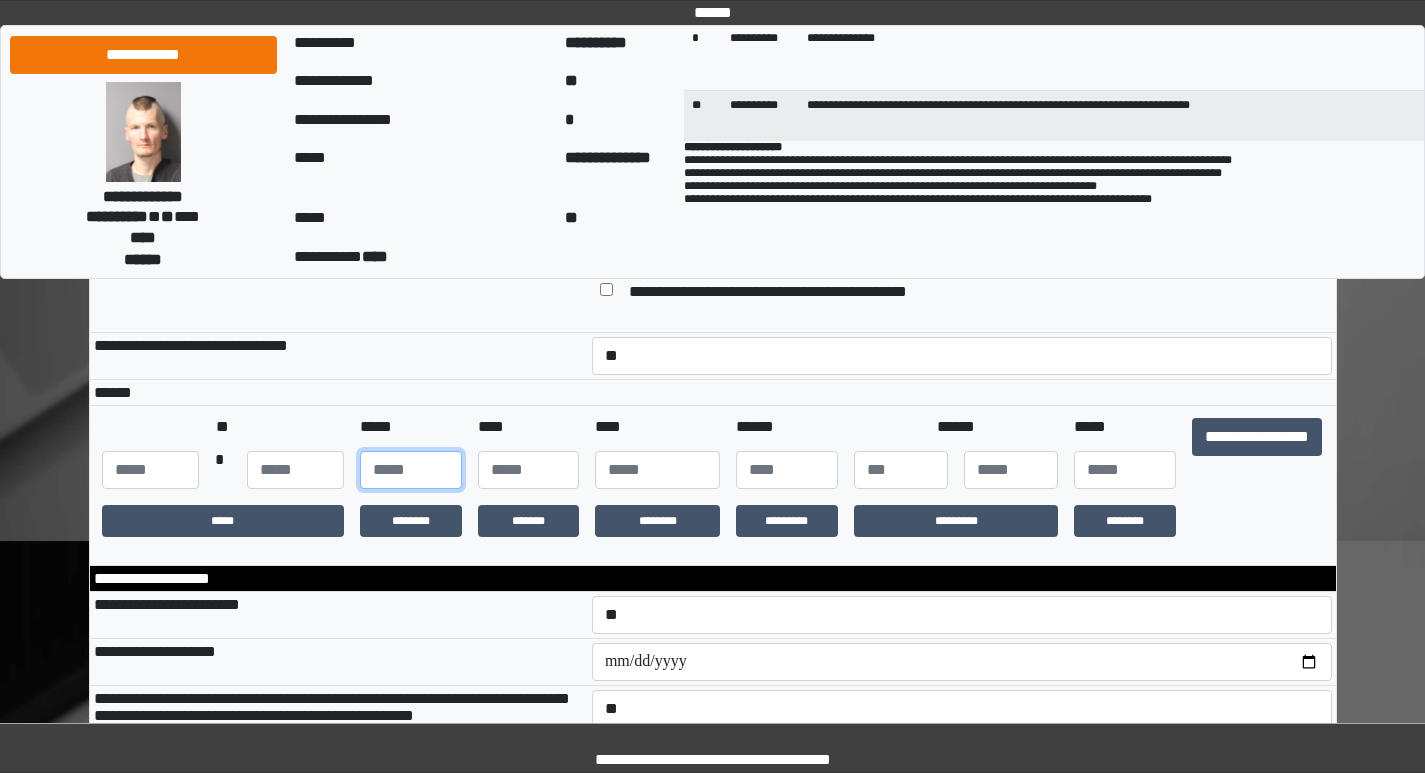 type on "**" 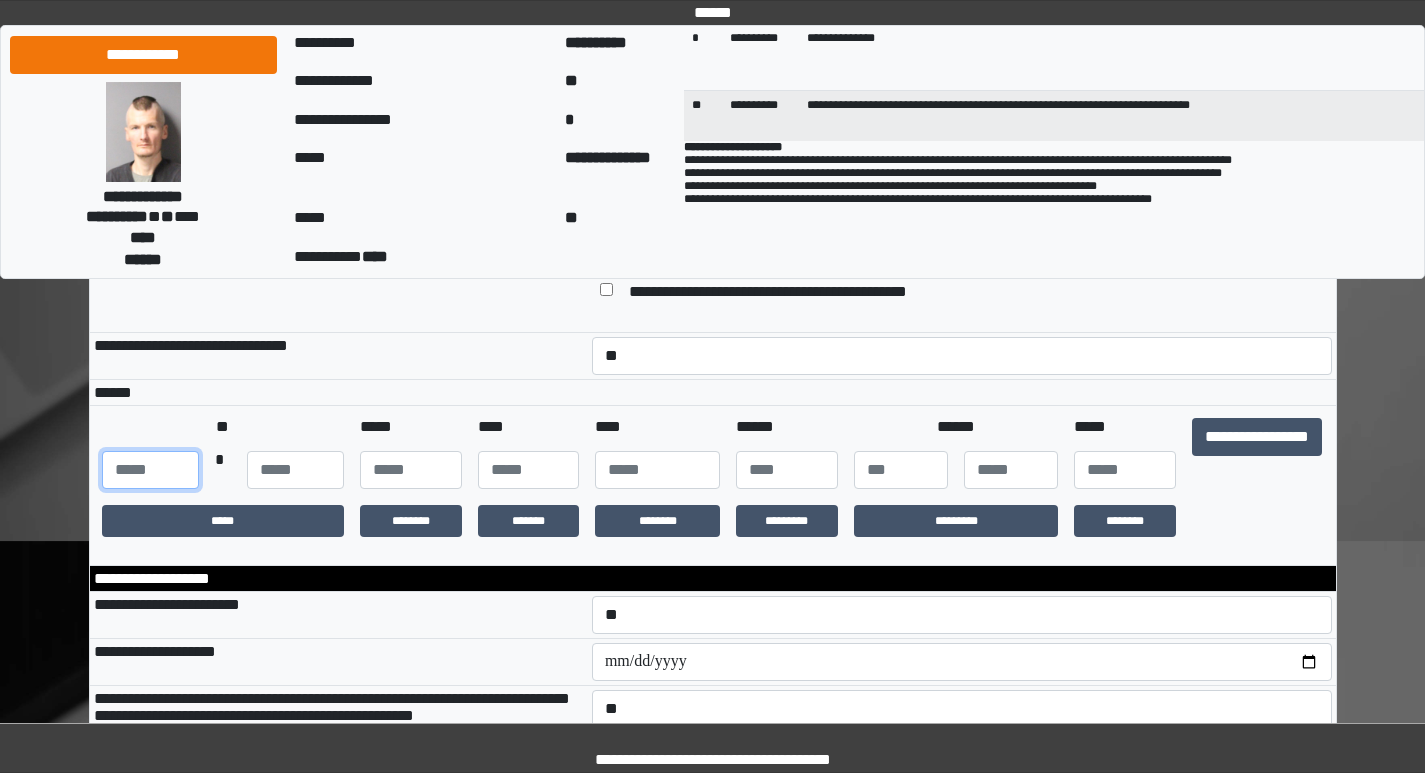 click at bounding box center [150, 470] 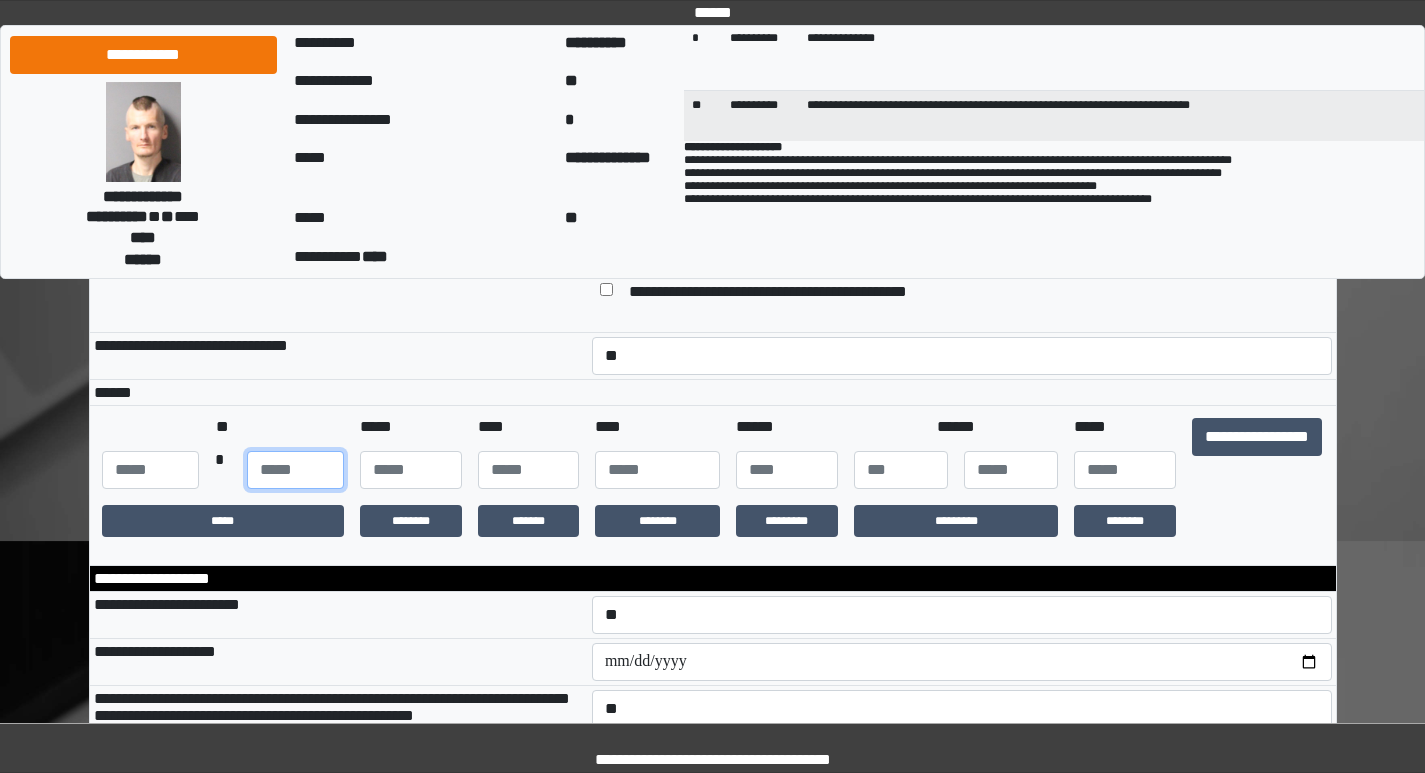click at bounding box center (295, 470) 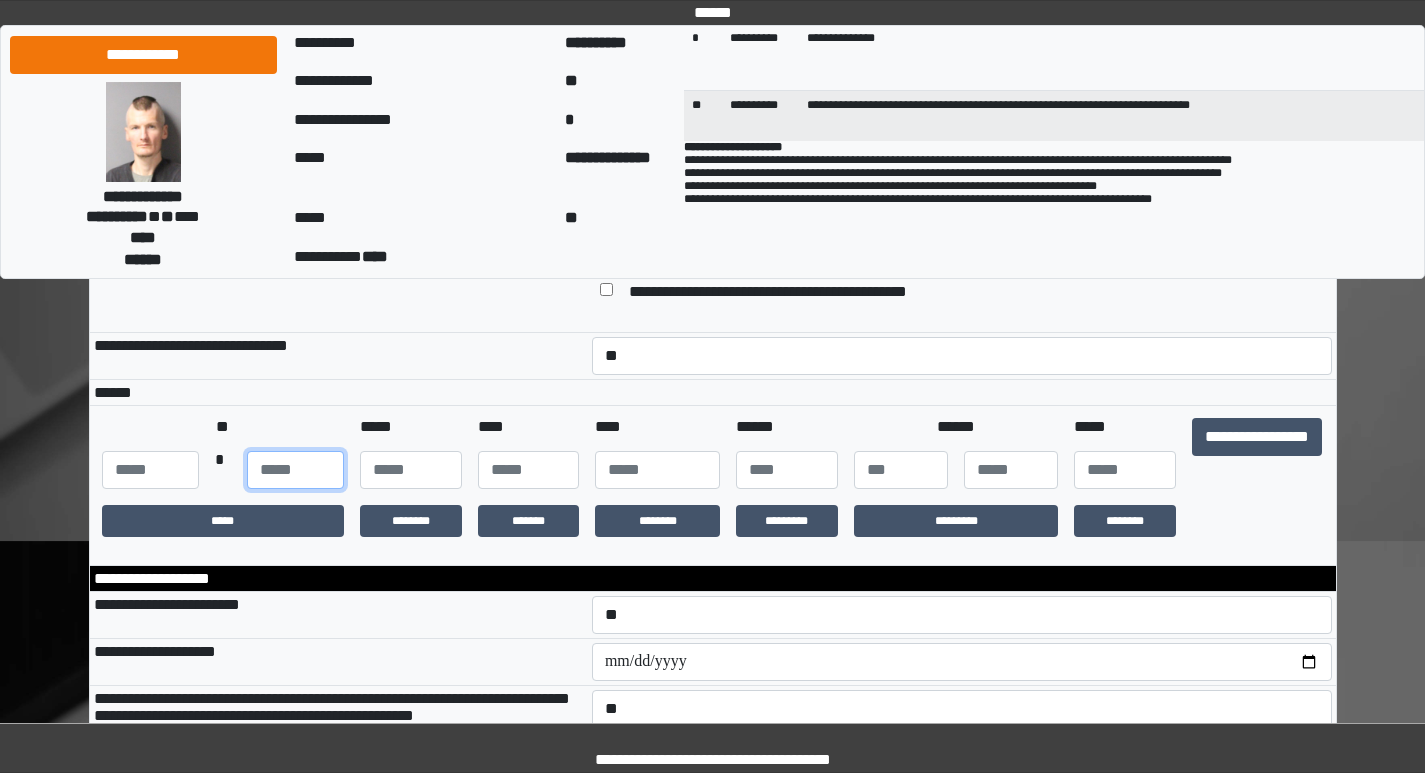type on "**" 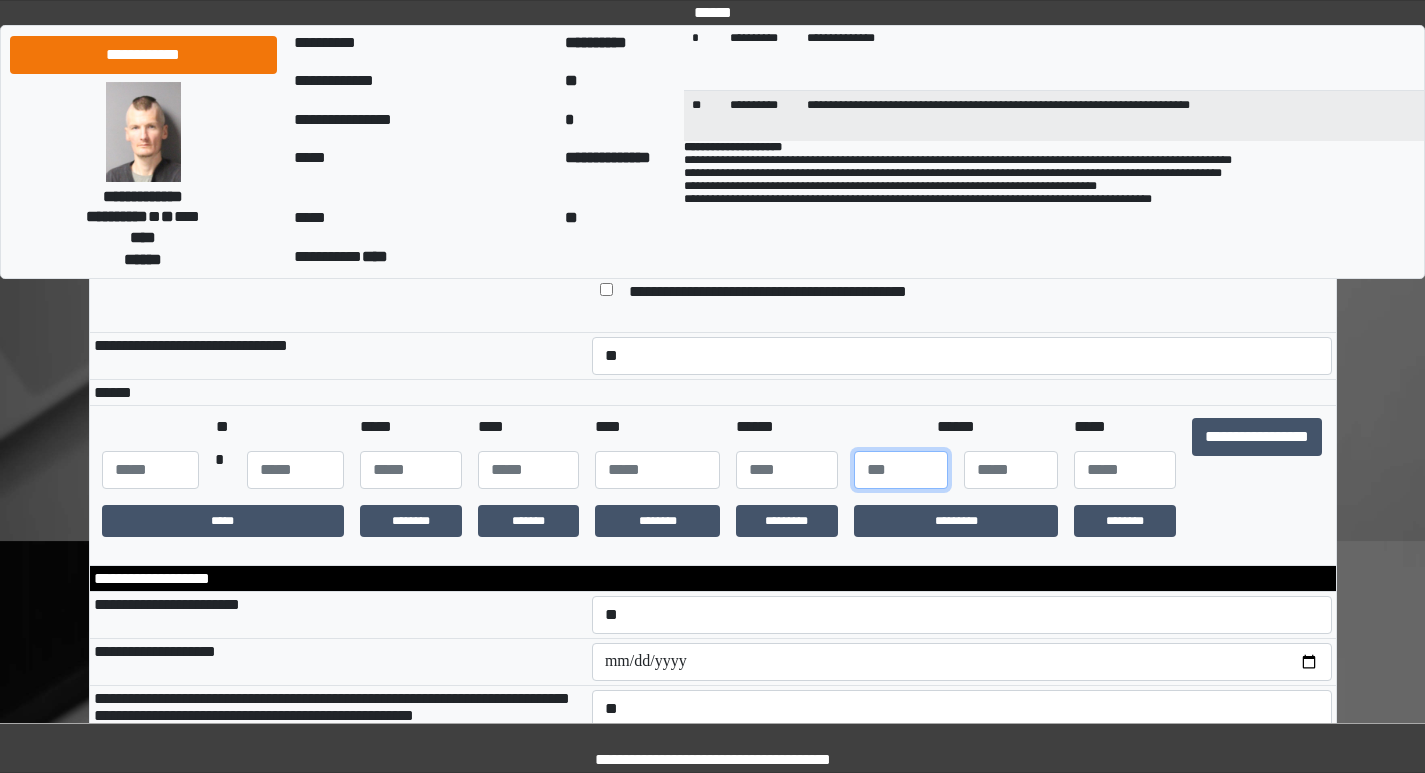 click at bounding box center (901, 470) 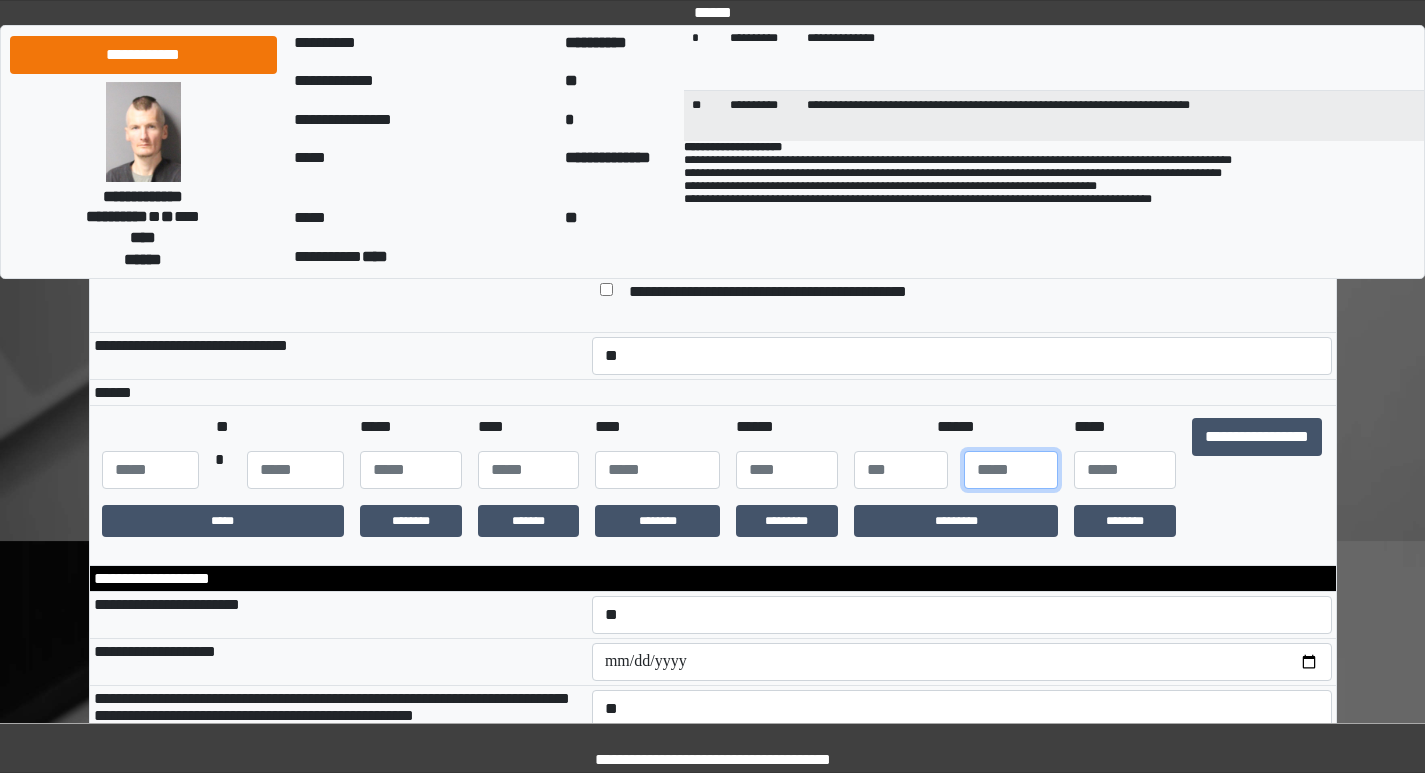 click at bounding box center (1011, 470) 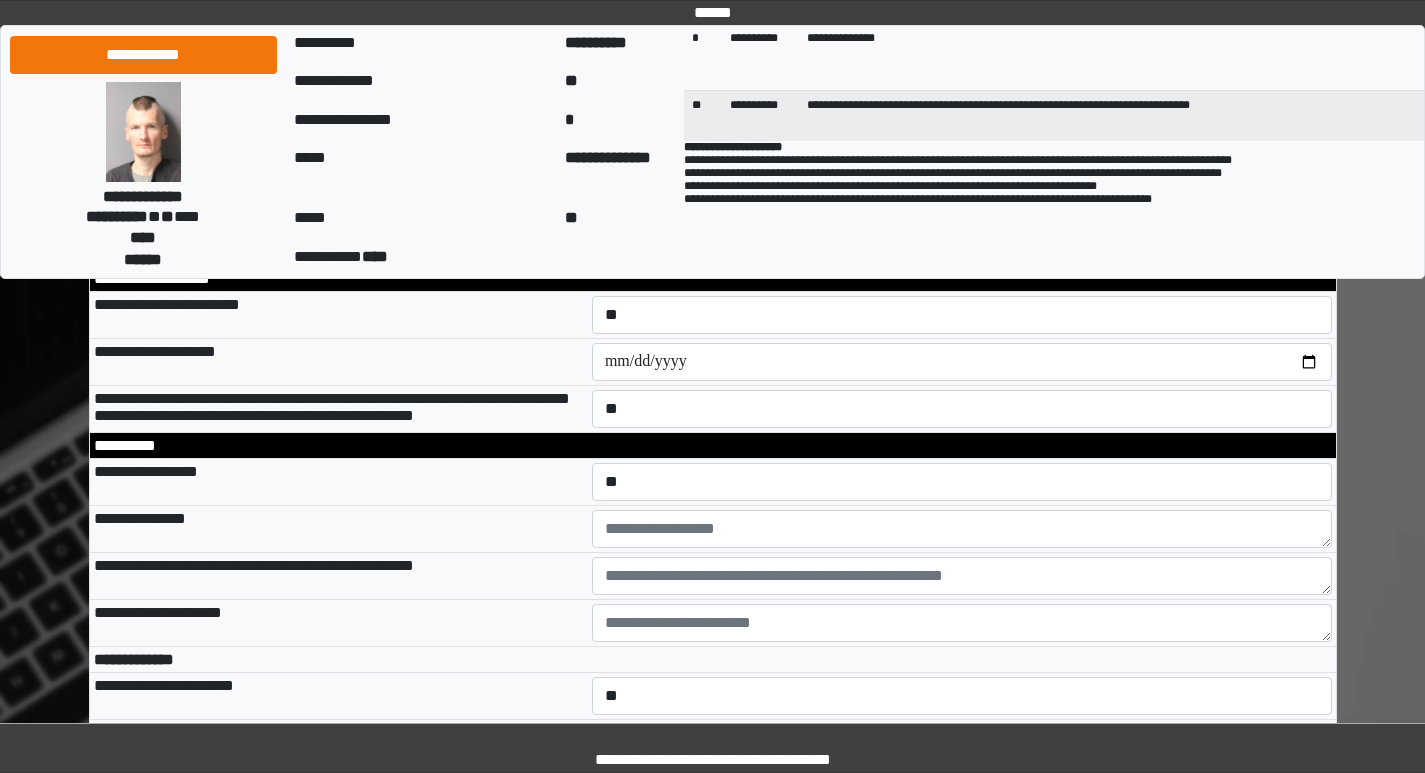 scroll, scrollTop: 400, scrollLeft: 0, axis: vertical 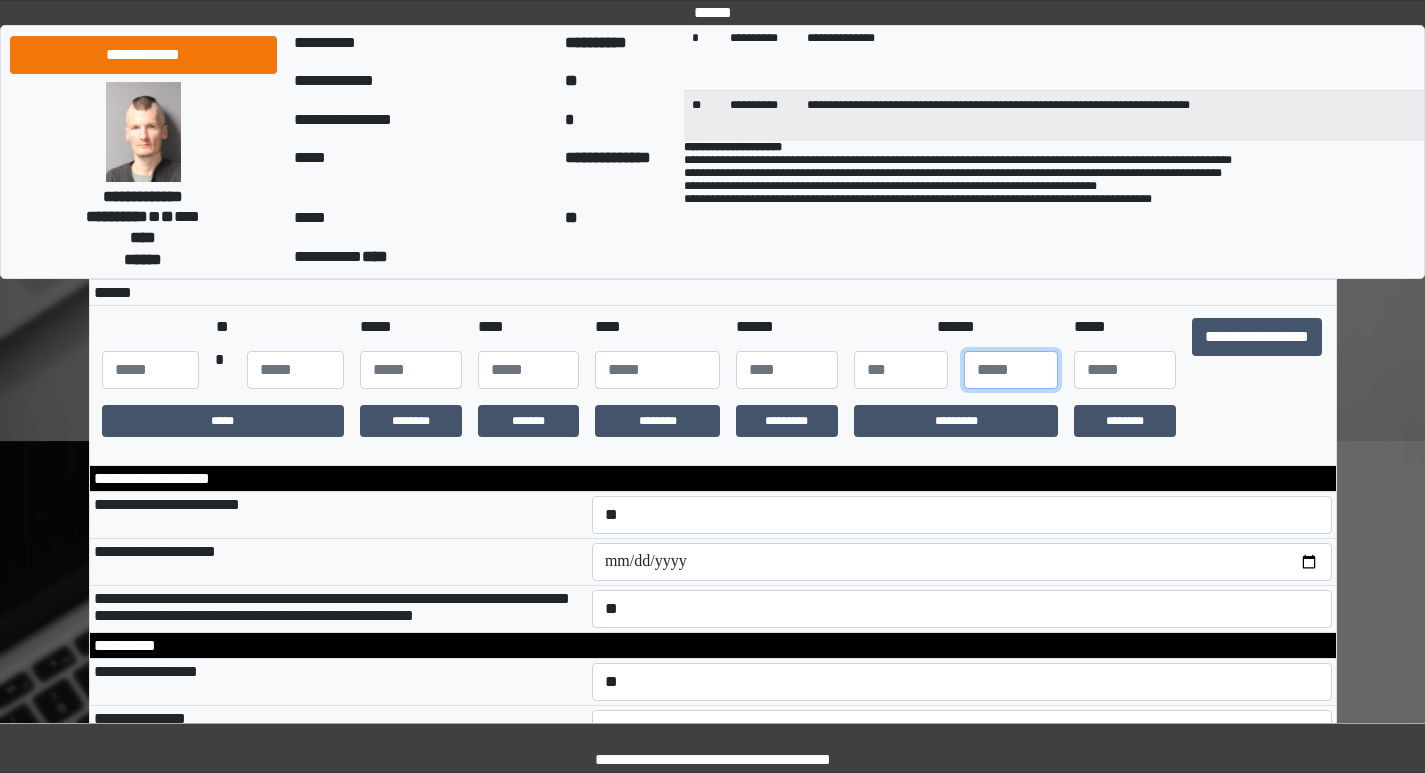 type on "*" 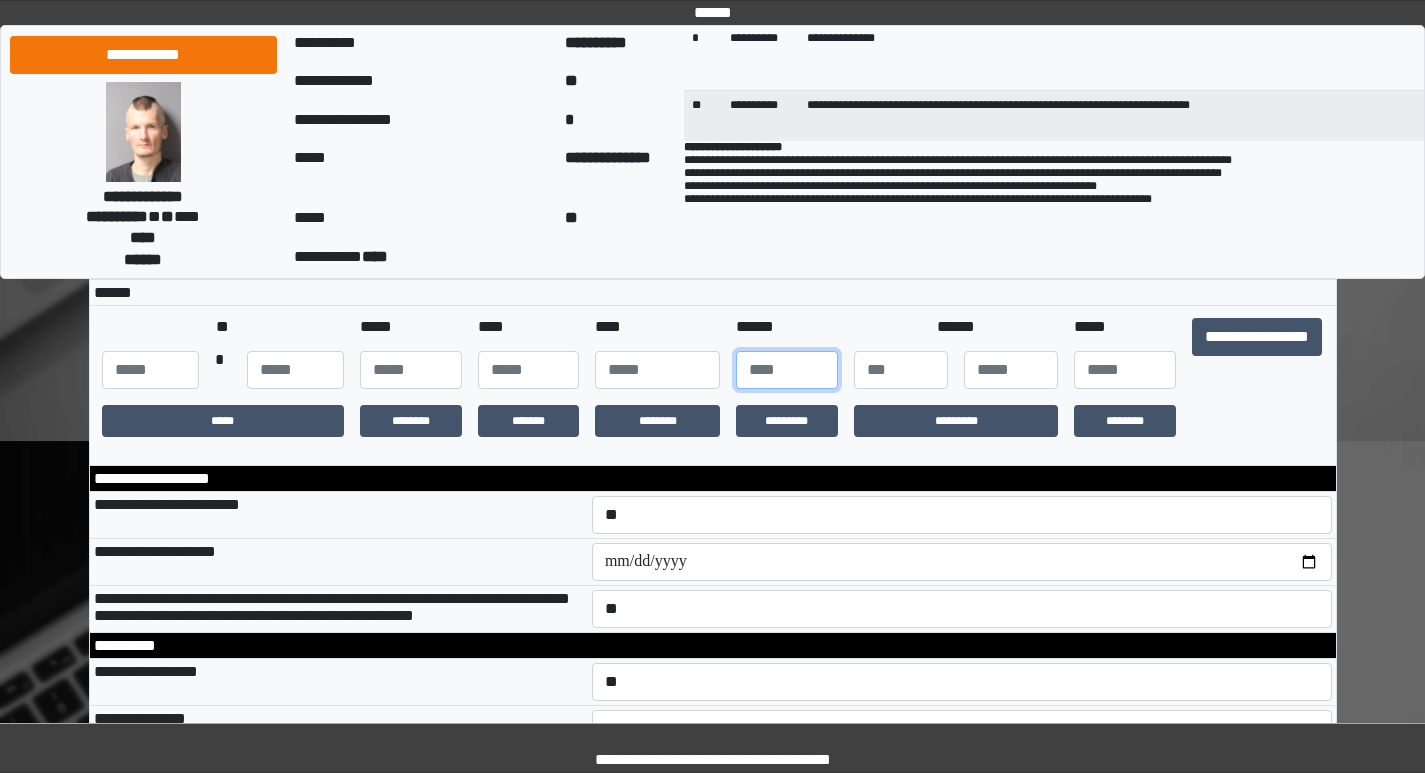 click at bounding box center [787, 370] 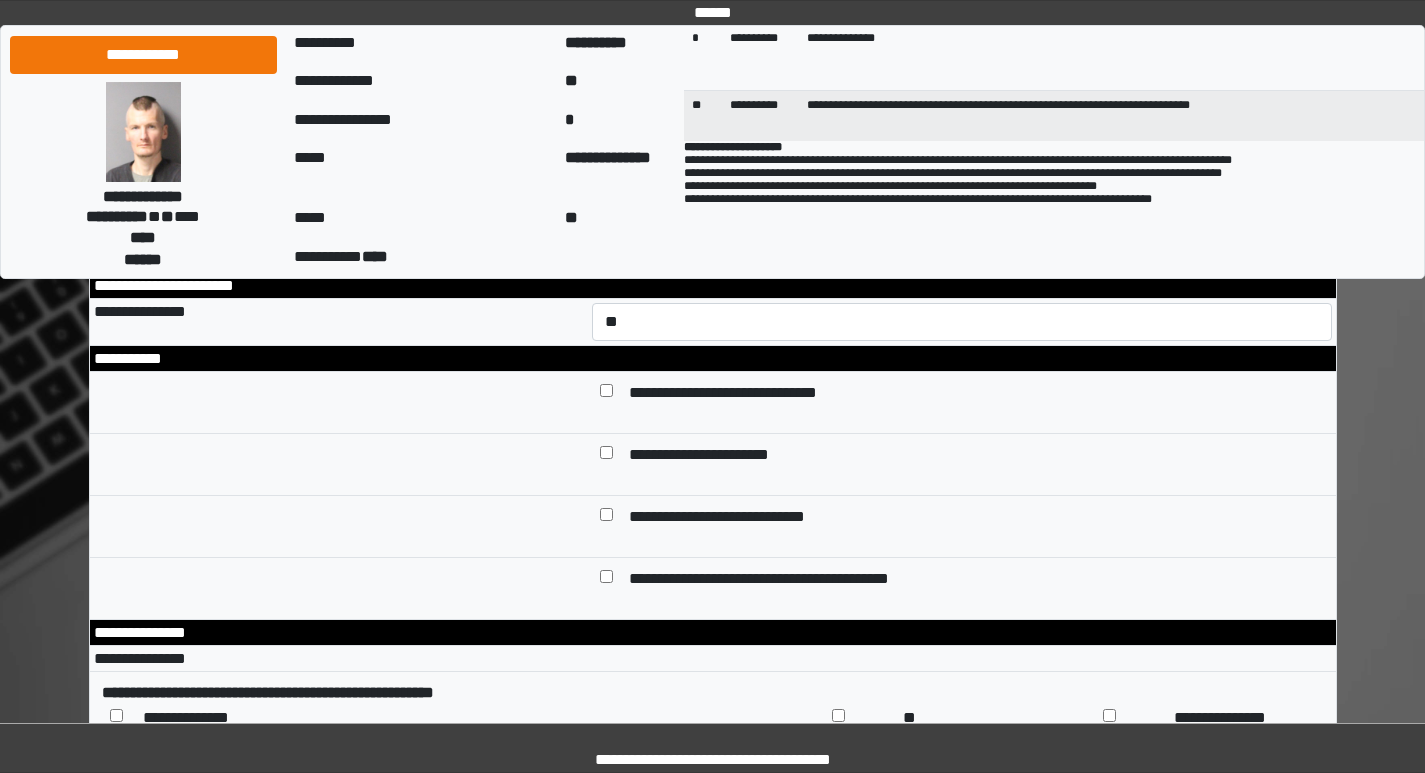 scroll, scrollTop: 8902, scrollLeft: 0, axis: vertical 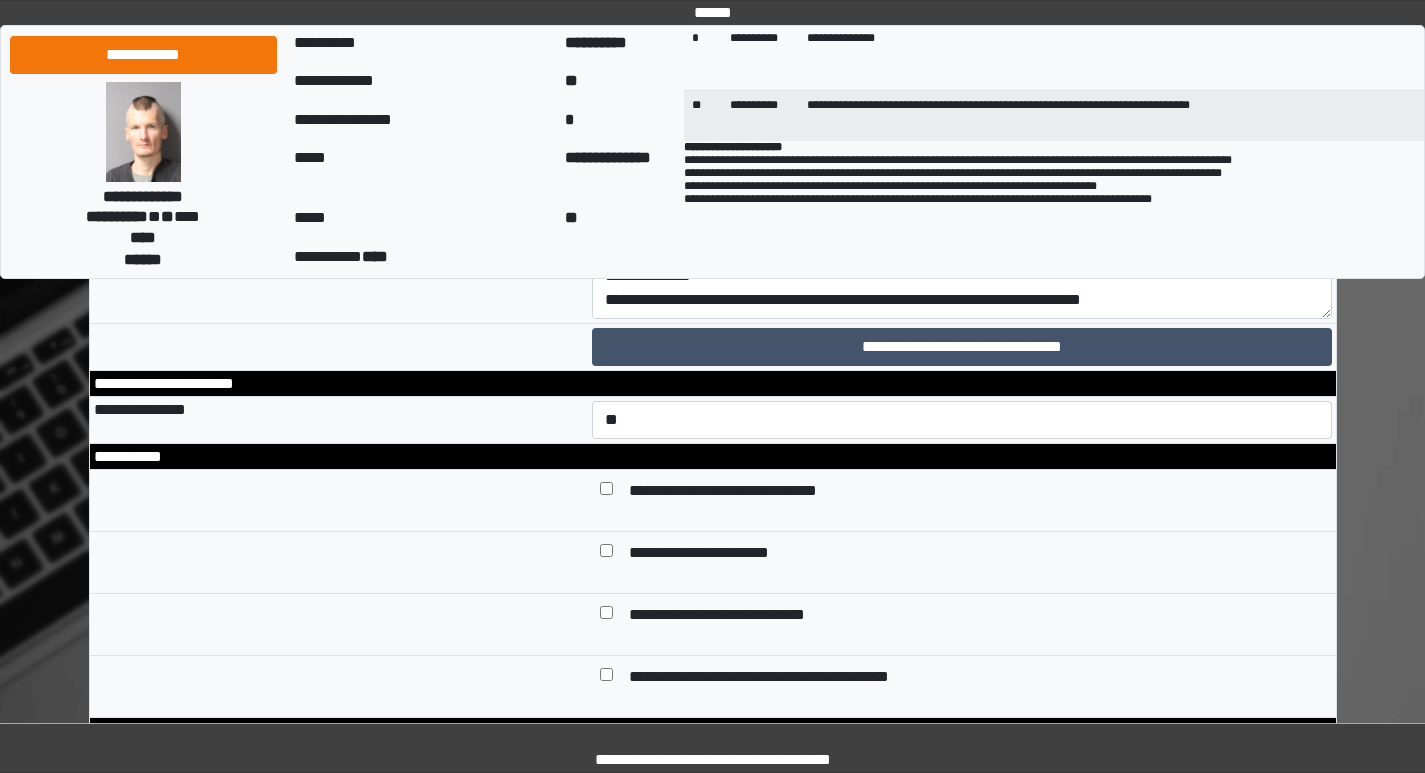 type on "***" 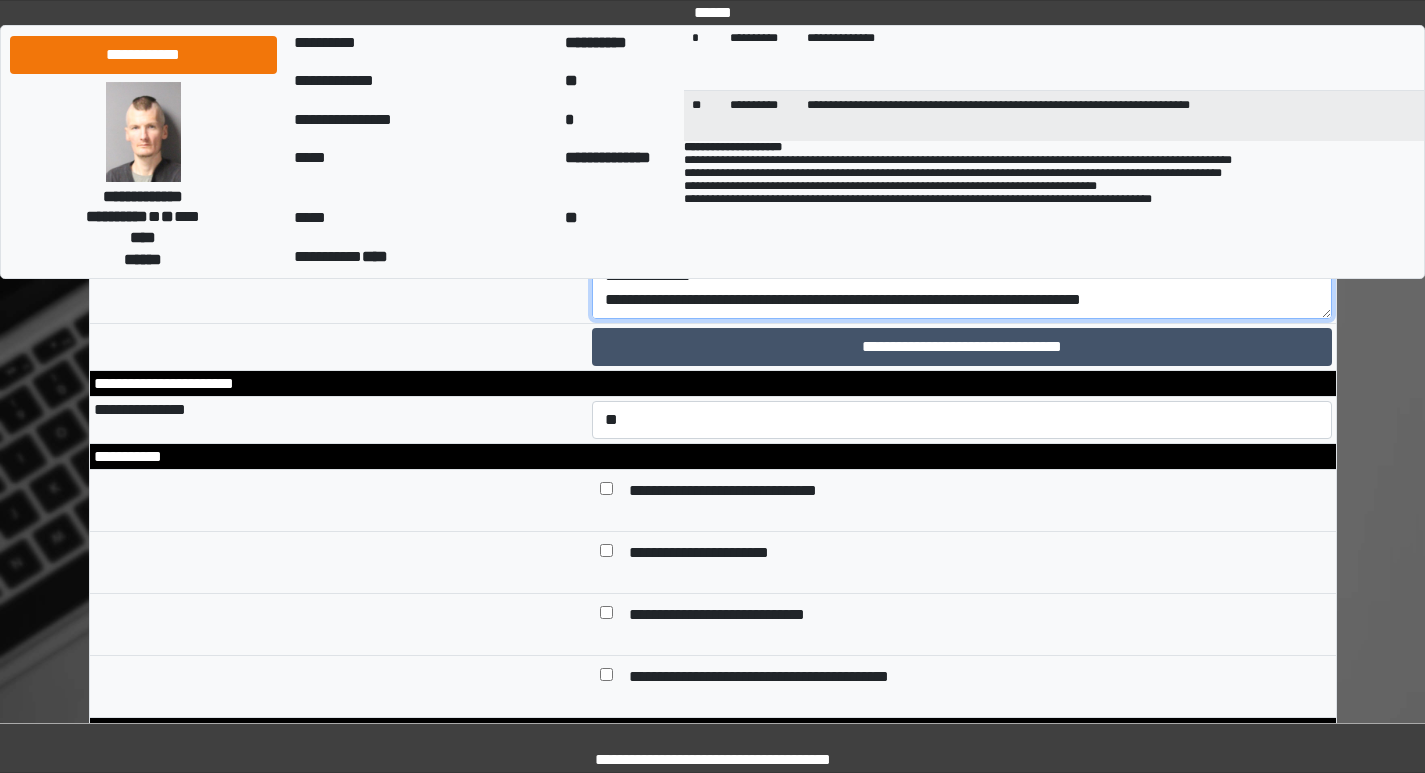 click on "**********" at bounding box center (962, 264) 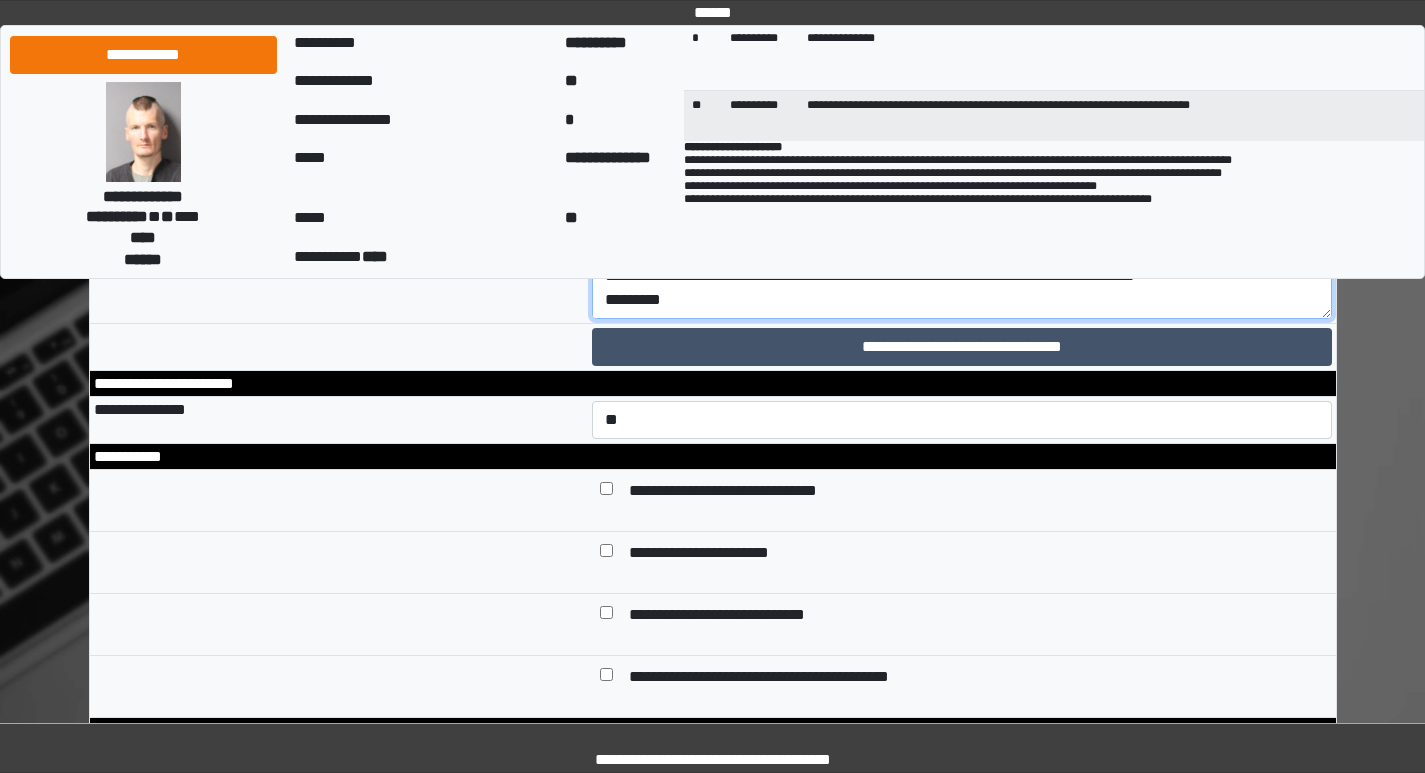 scroll, scrollTop: 100, scrollLeft: 0, axis: vertical 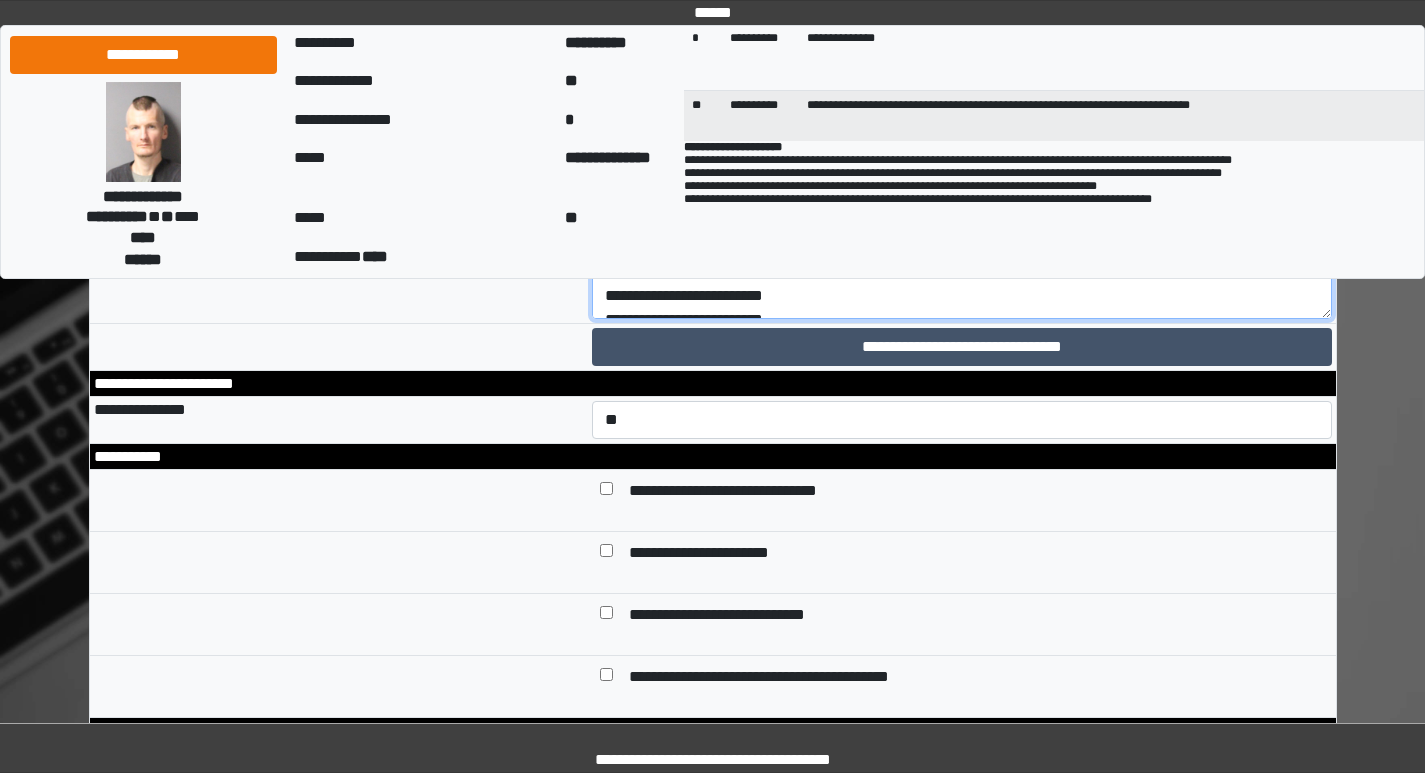 click on "**********" at bounding box center (962, 264) 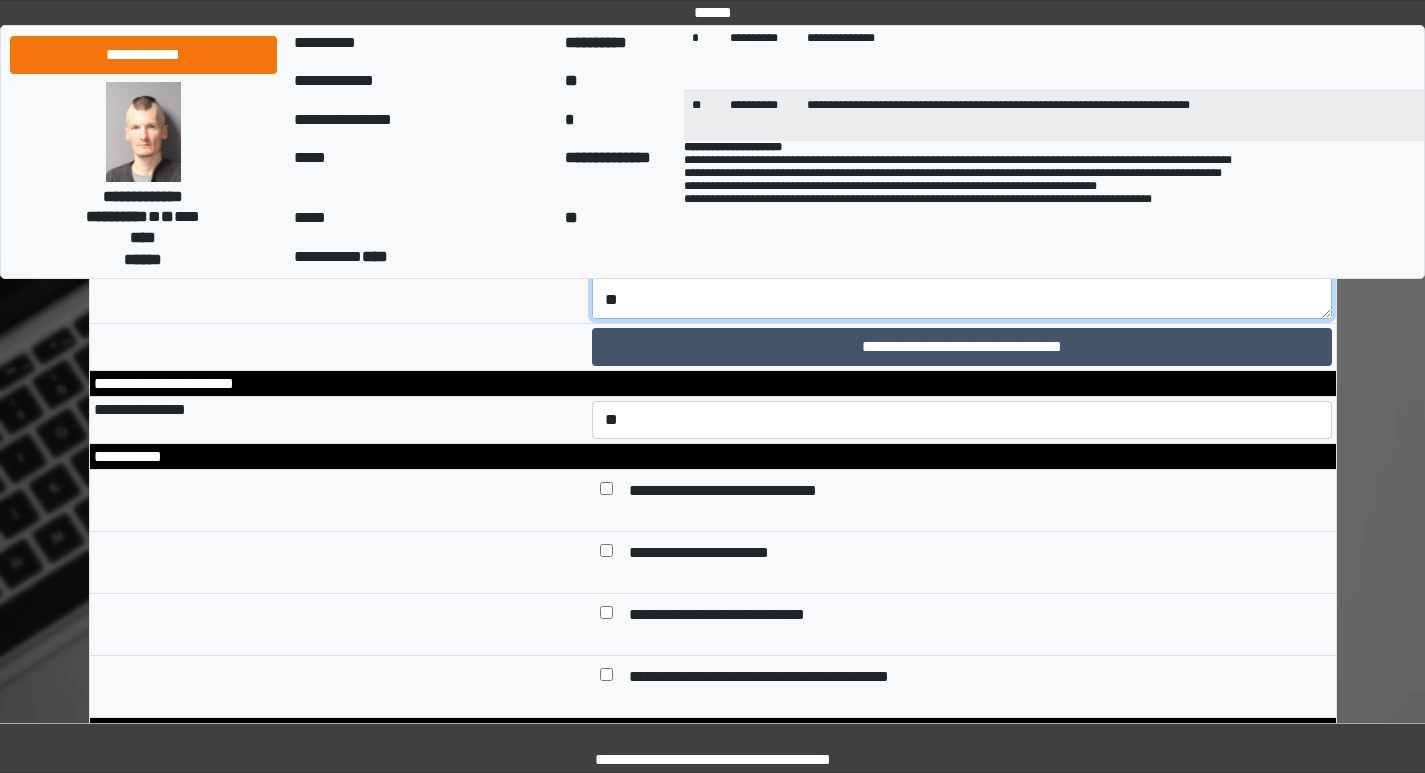 scroll, scrollTop: 696, scrollLeft: 0, axis: vertical 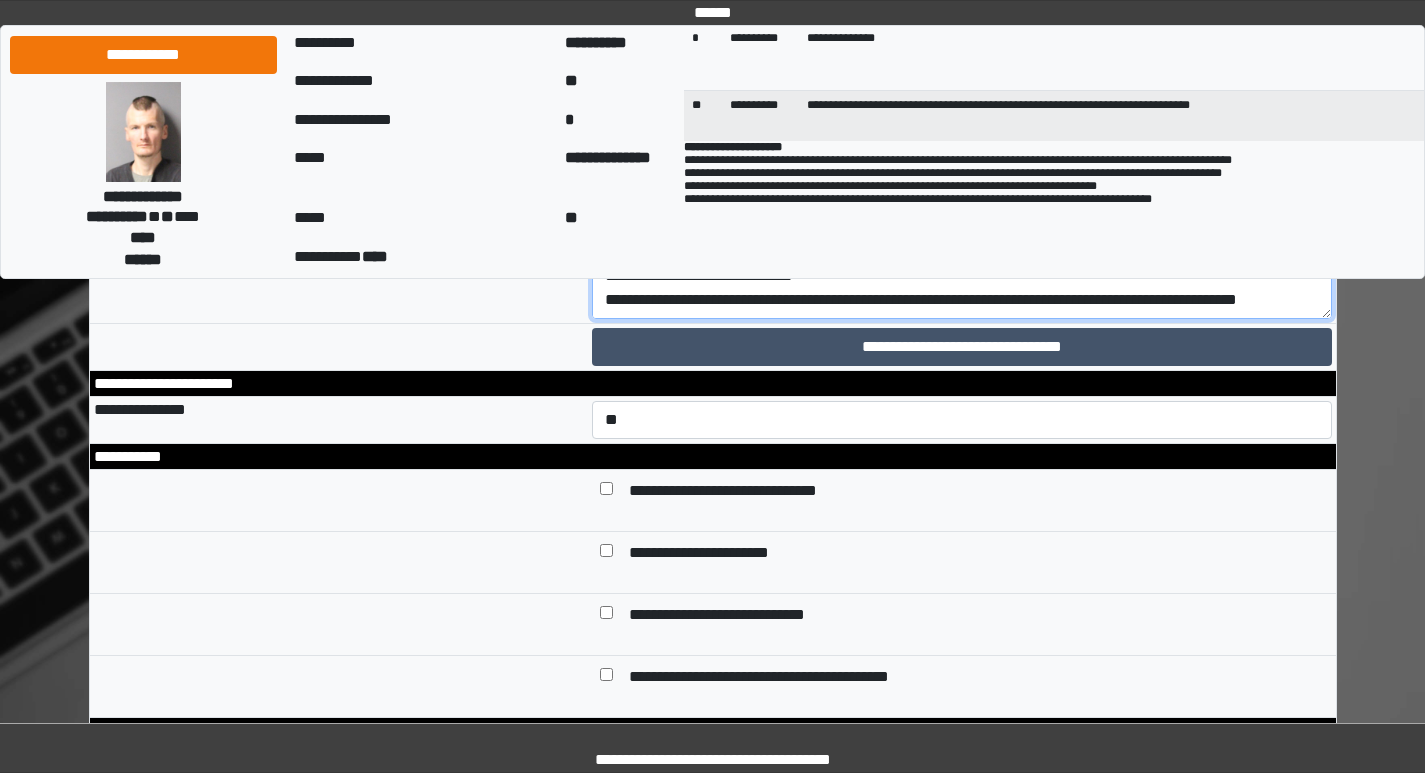 drag, startPoint x: 769, startPoint y: 525, endPoint x: 711, endPoint y: 550, distance: 63.15853 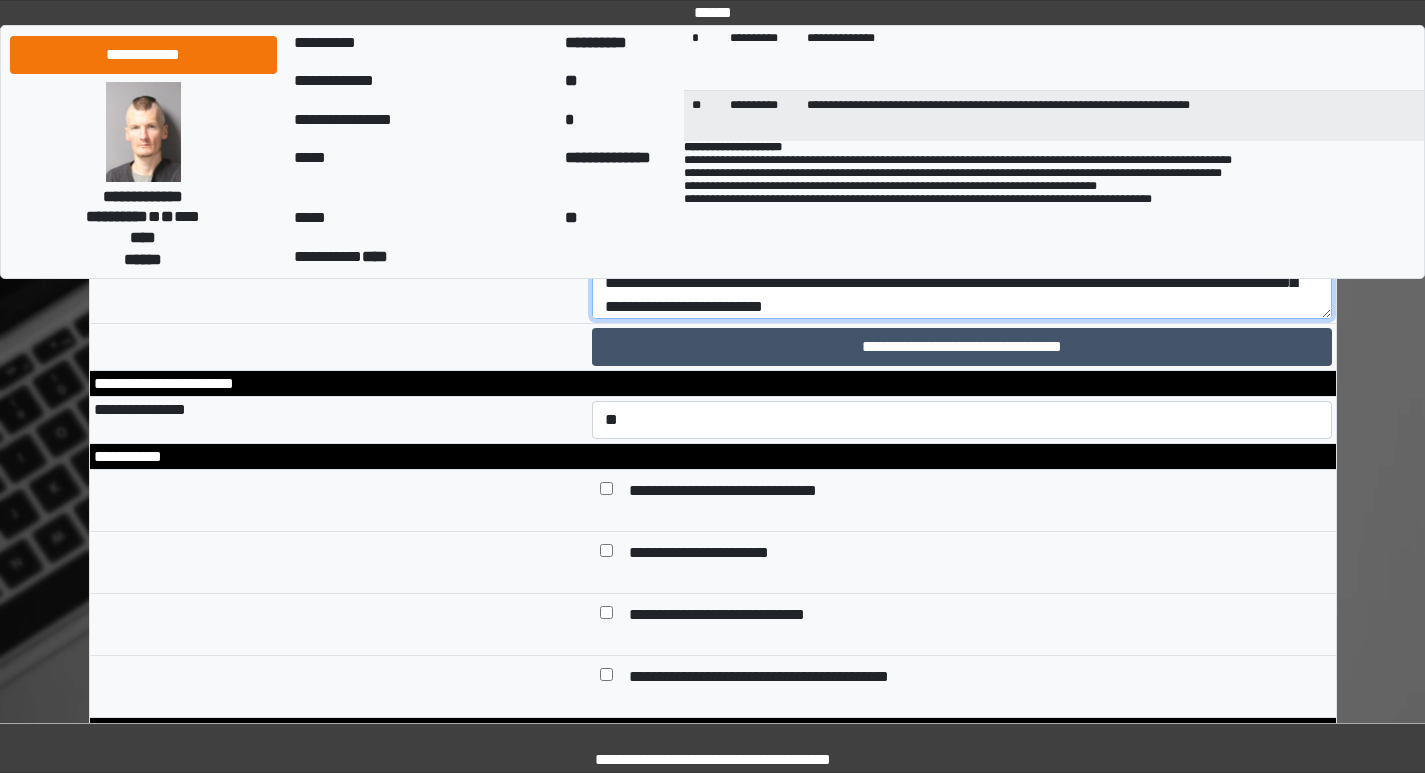 click at bounding box center (962, 264) 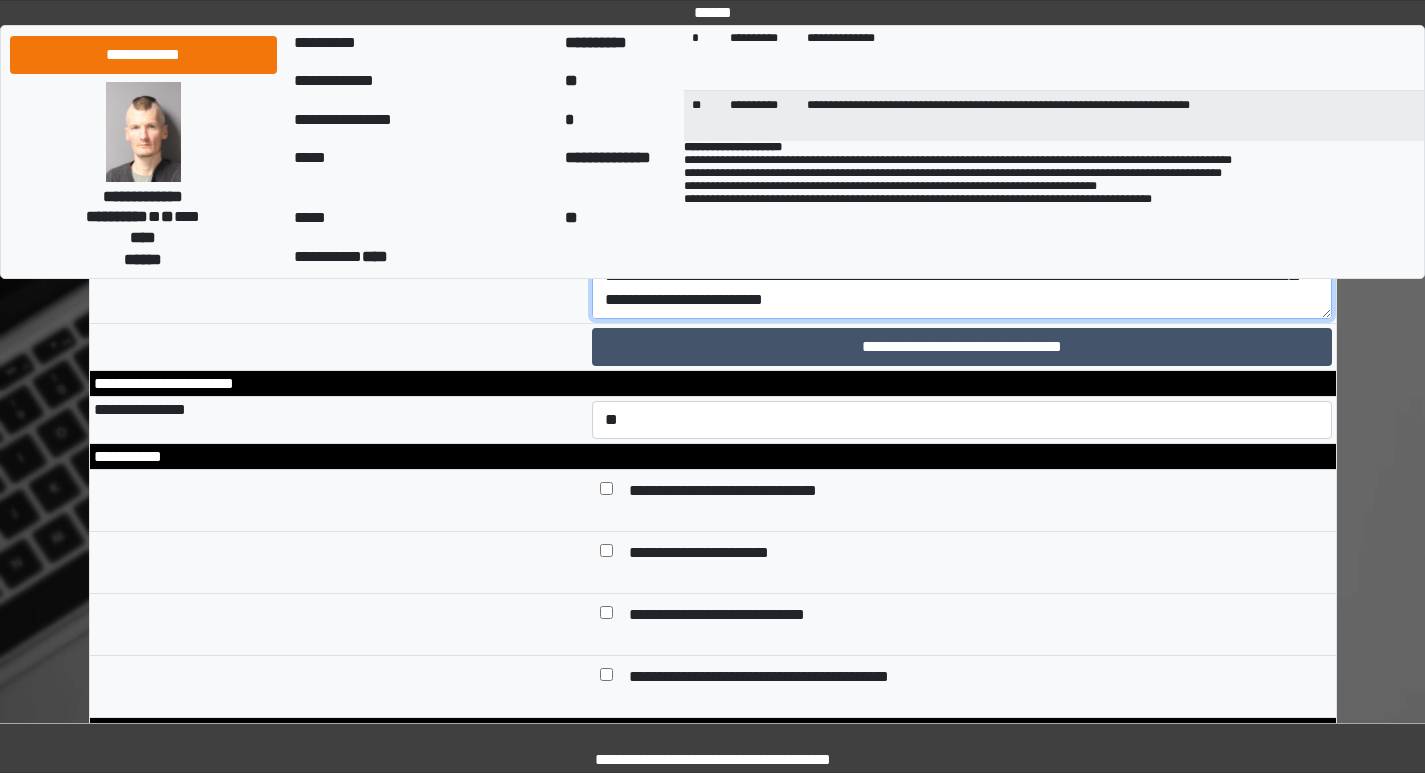 scroll, scrollTop: 768, scrollLeft: 0, axis: vertical 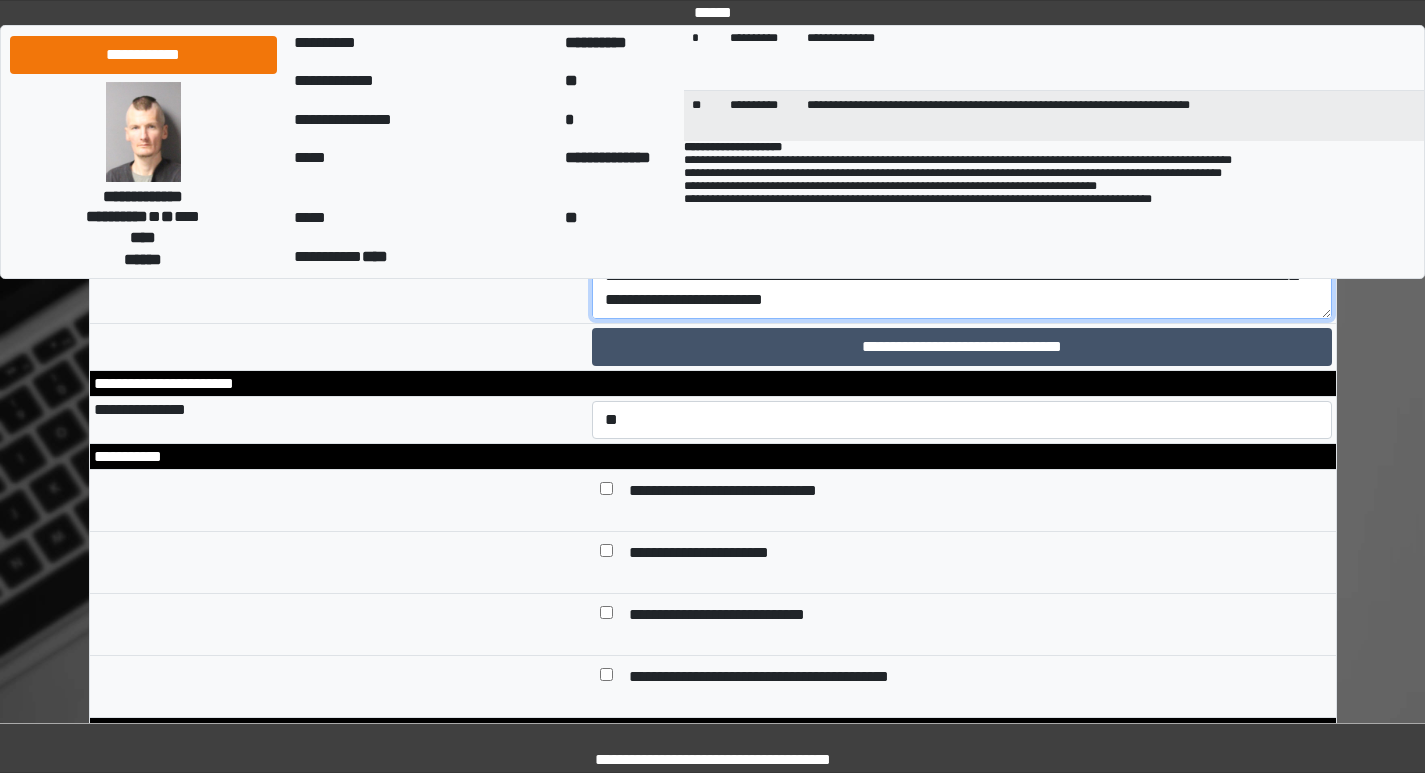 click at bounding box center (962, 264) 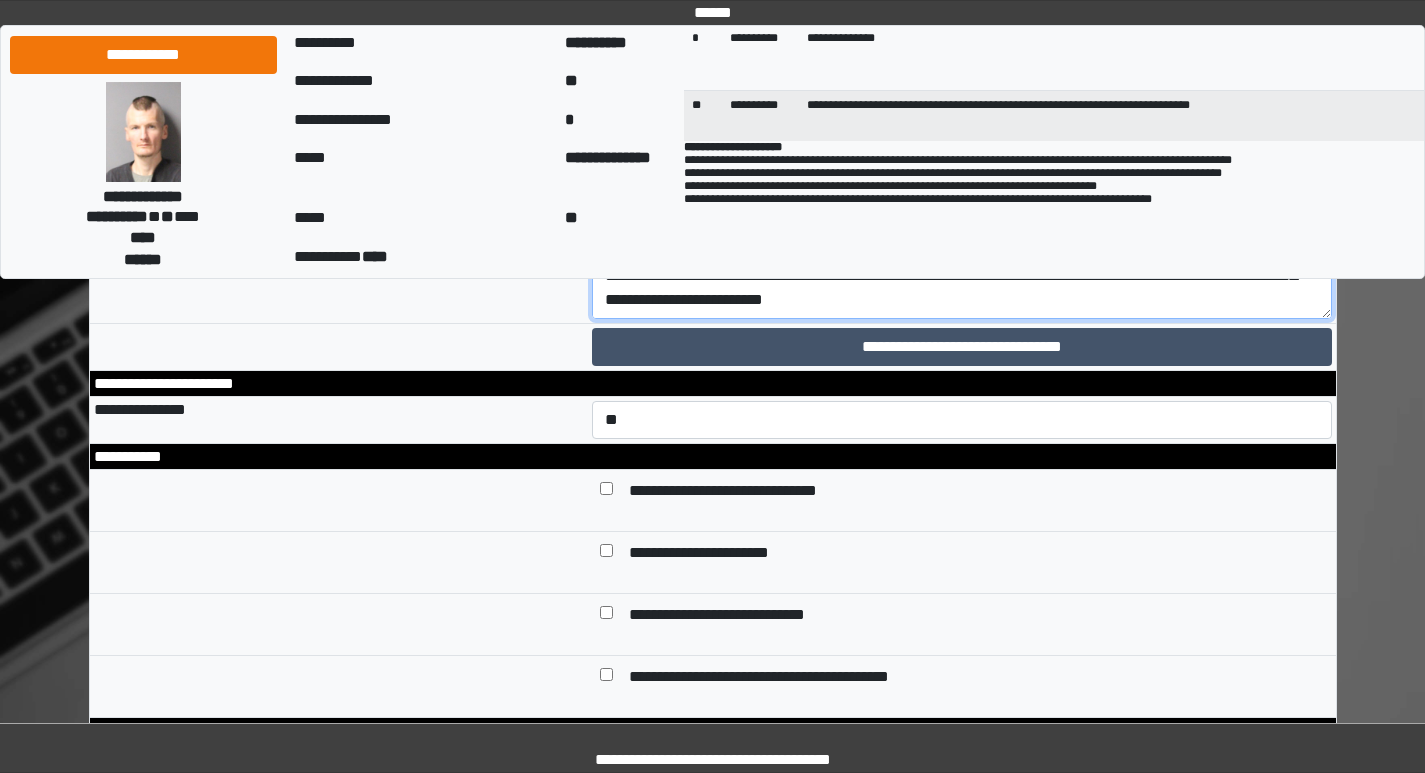 drag, startPoint x: 767, startPoint y: 547, endPoint x: 761, endPoint y: 494, distance: 53.338543 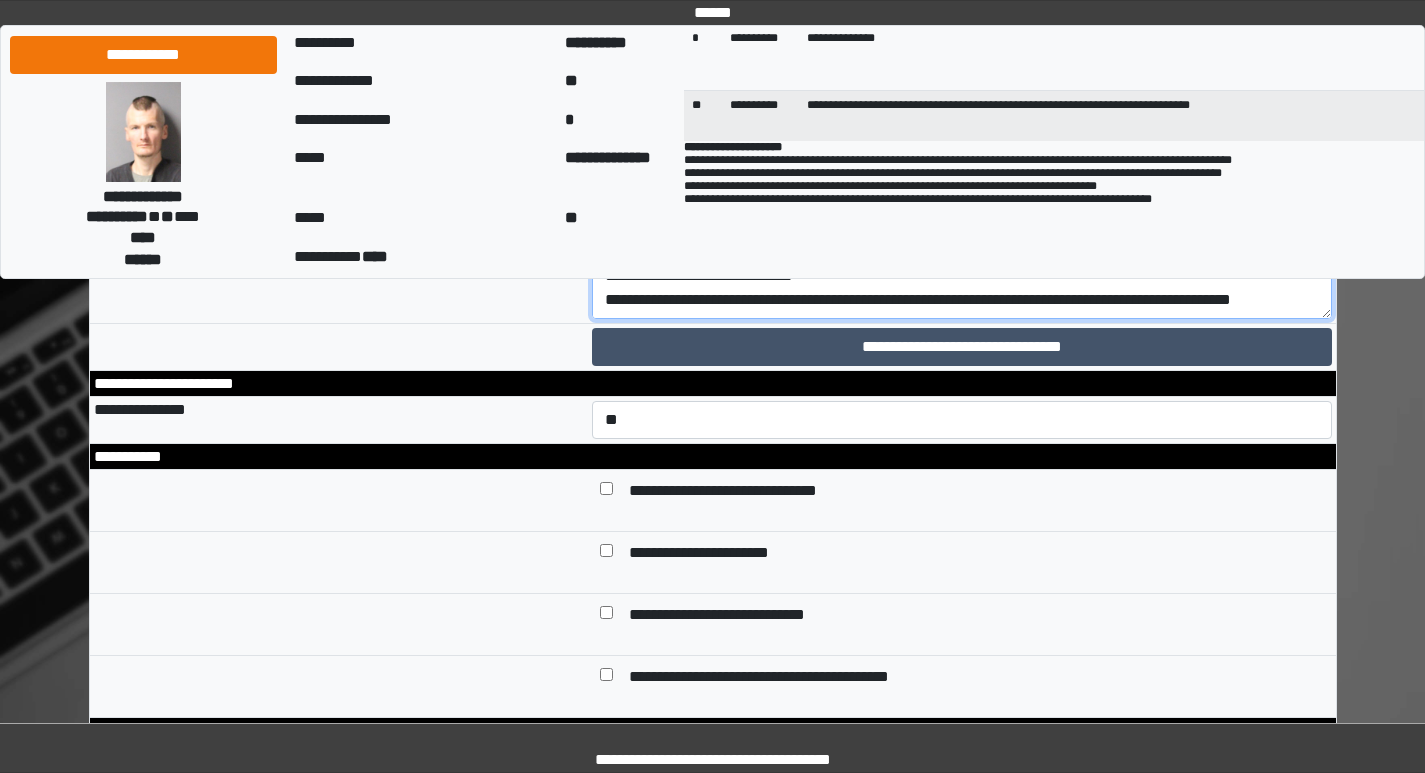 scroll, scrollTop: 744, scrollLeft: 0, axis: vertical 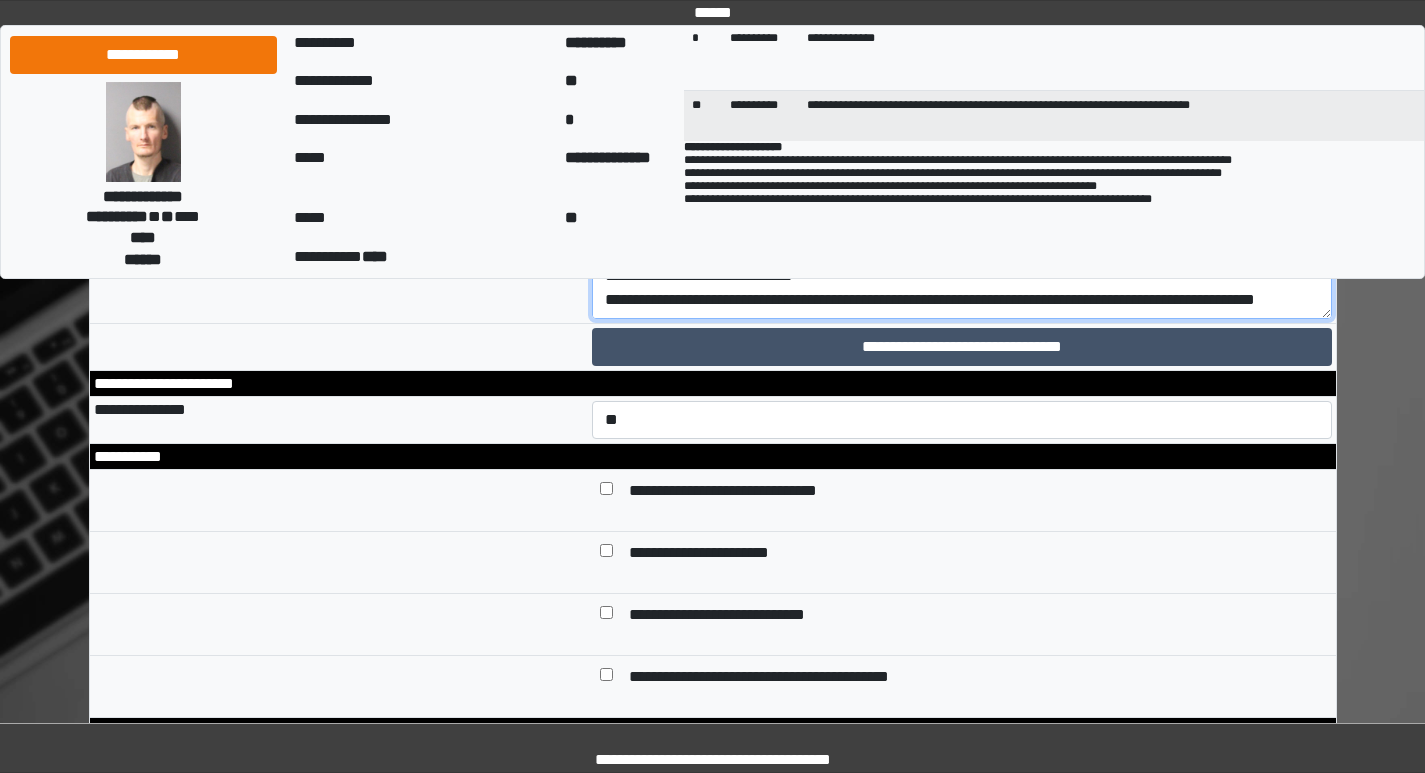 click at bounding box center [962, 264] 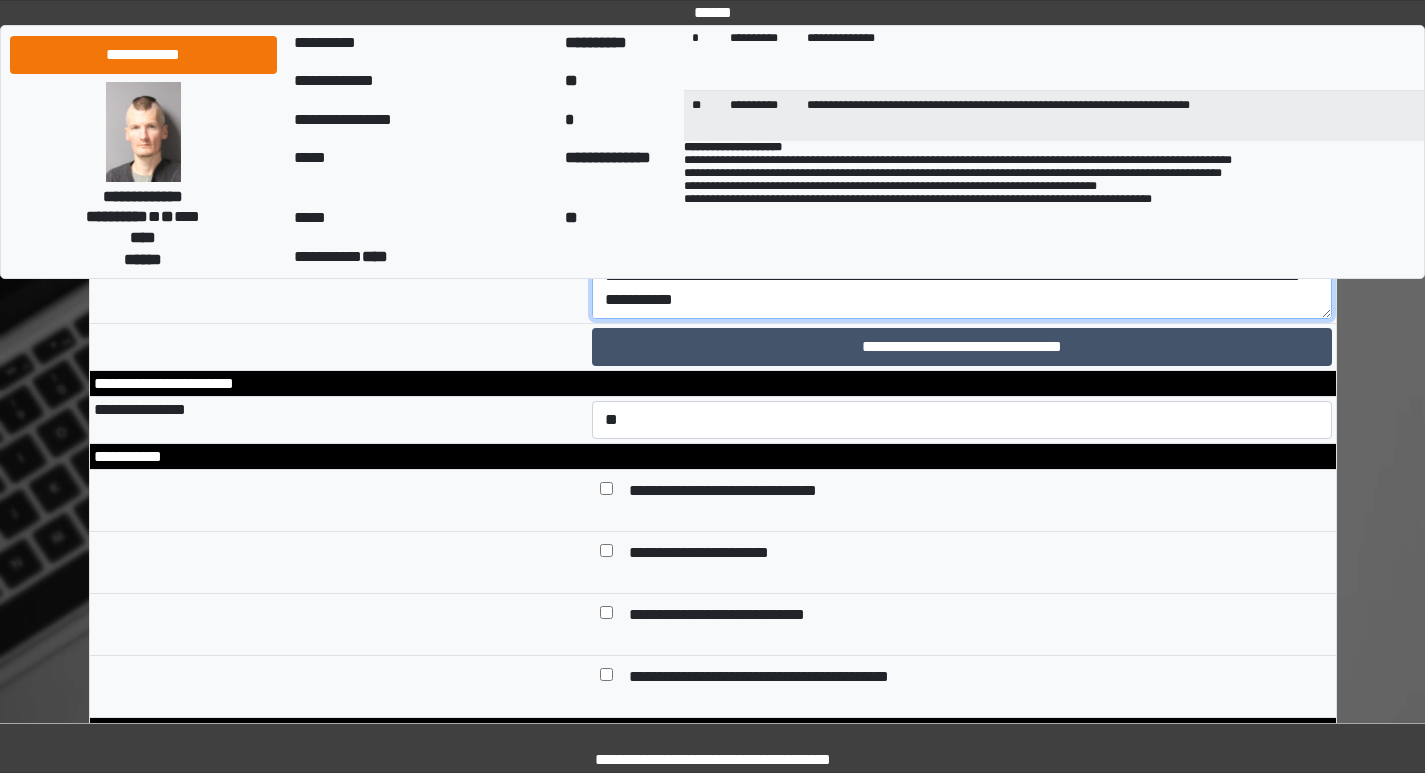 click at bounding box center [962, 264] 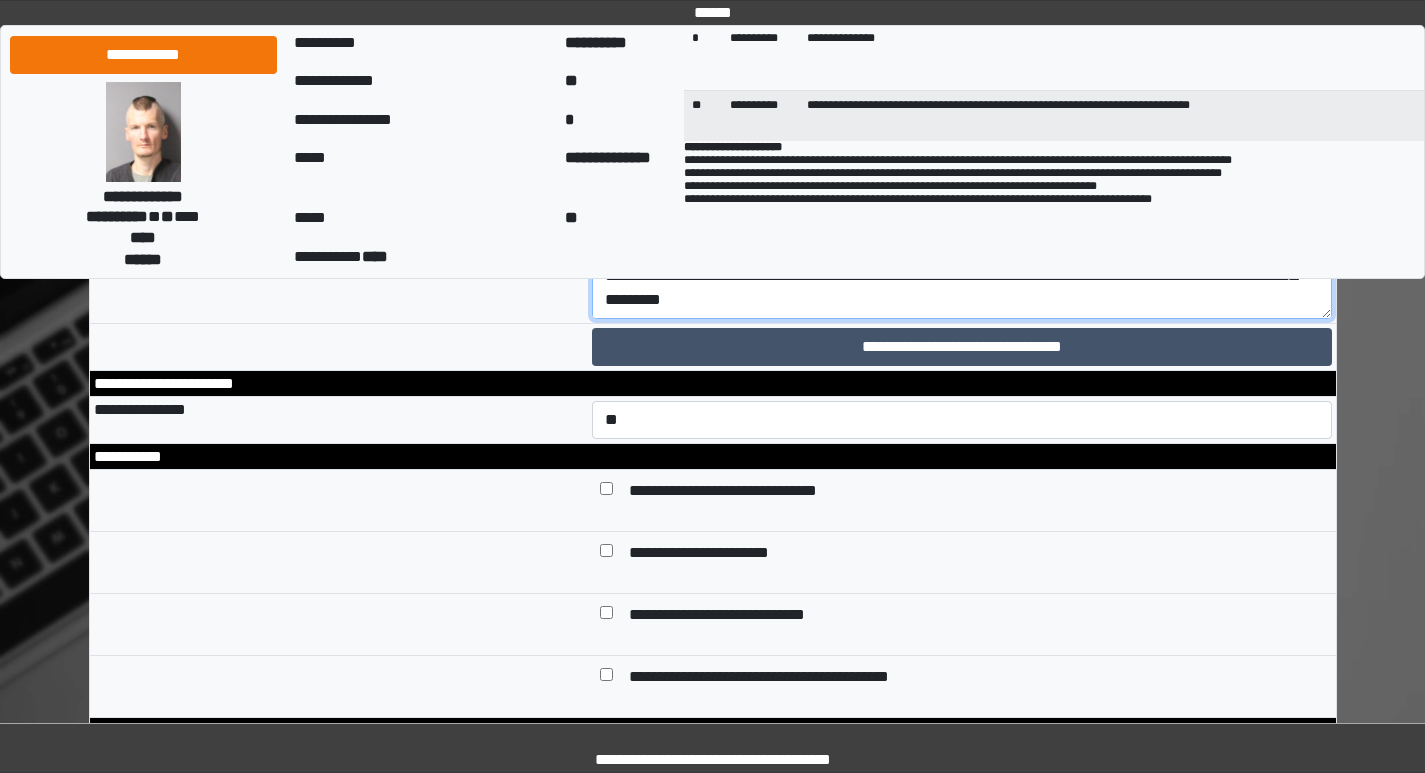 scroll, scrollTop: 768, scrollLeft: 0, axis: vertical 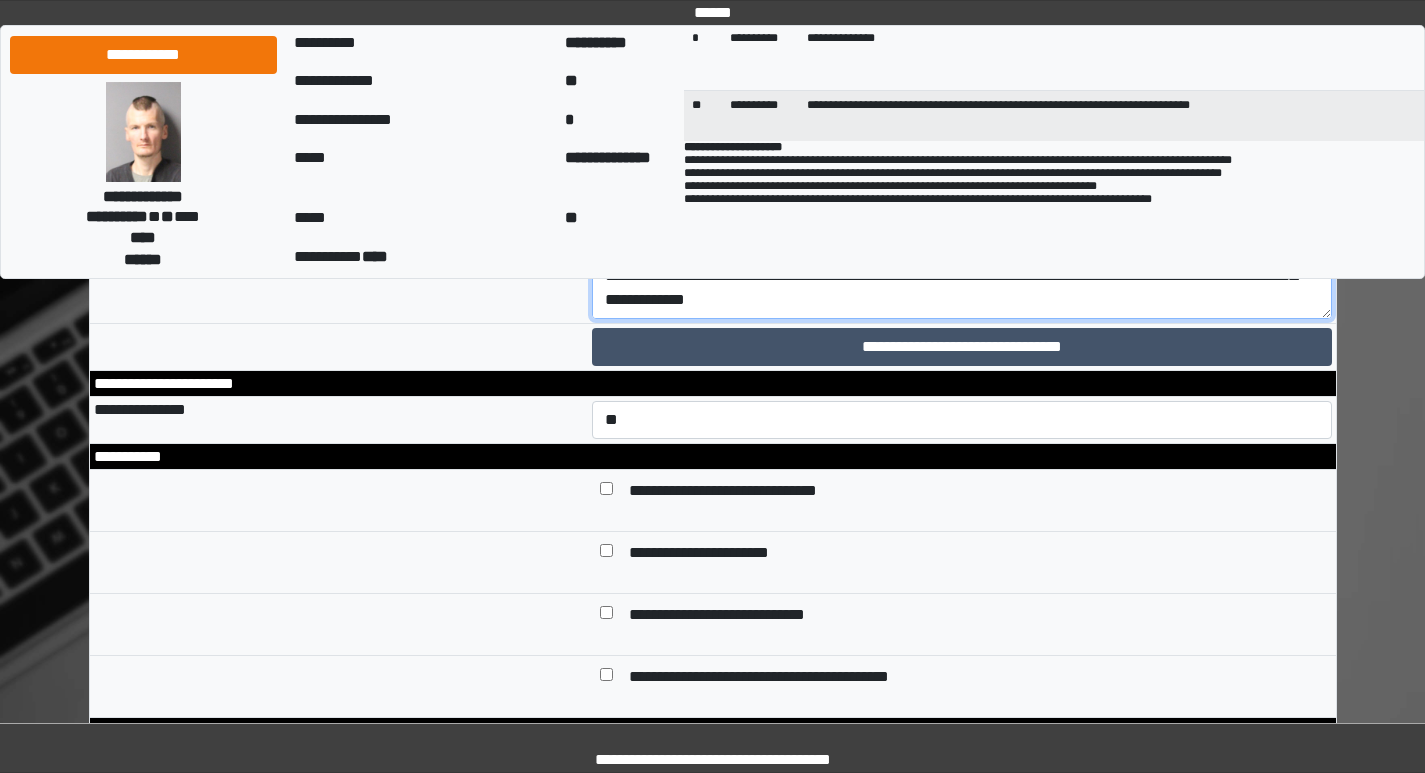 click at bounding box center (962, 264) 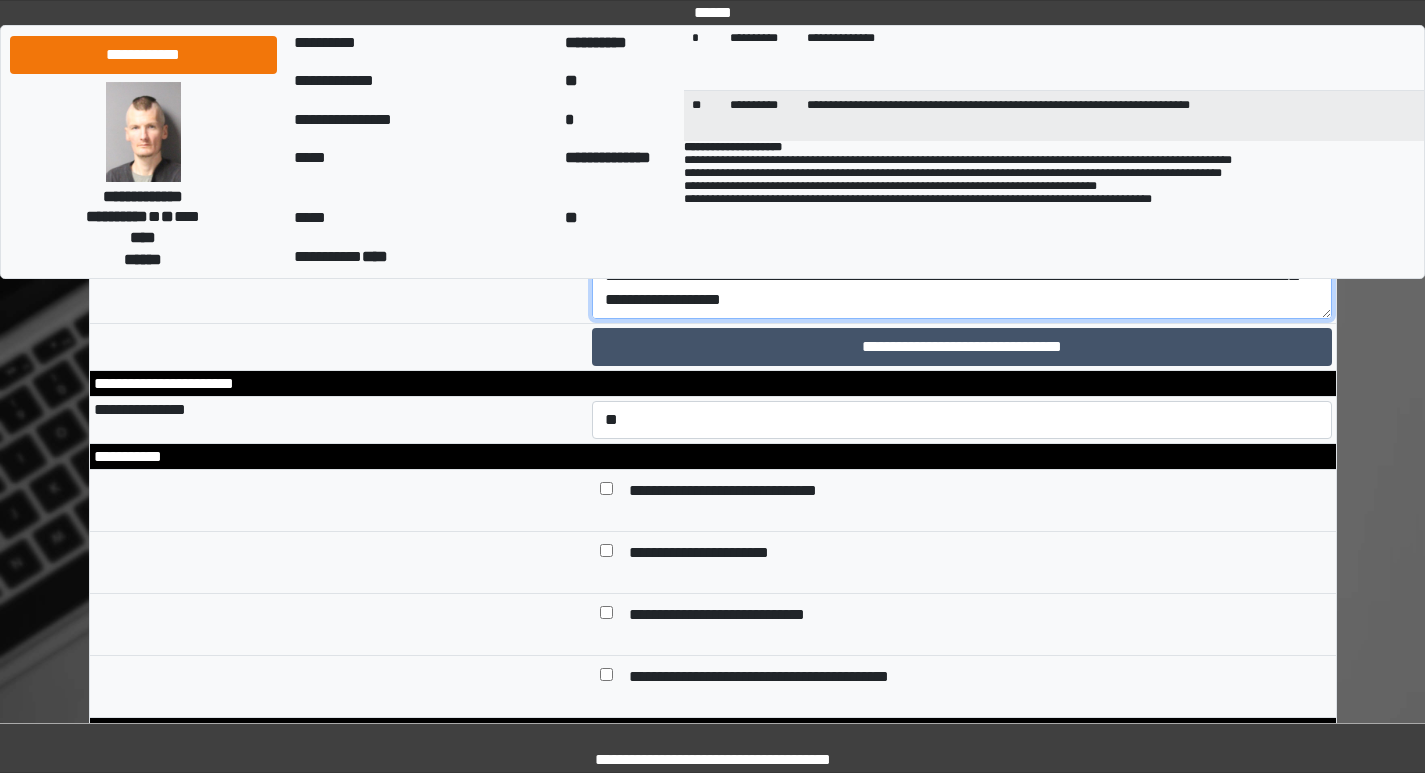 click at bounding box center [962, 264] 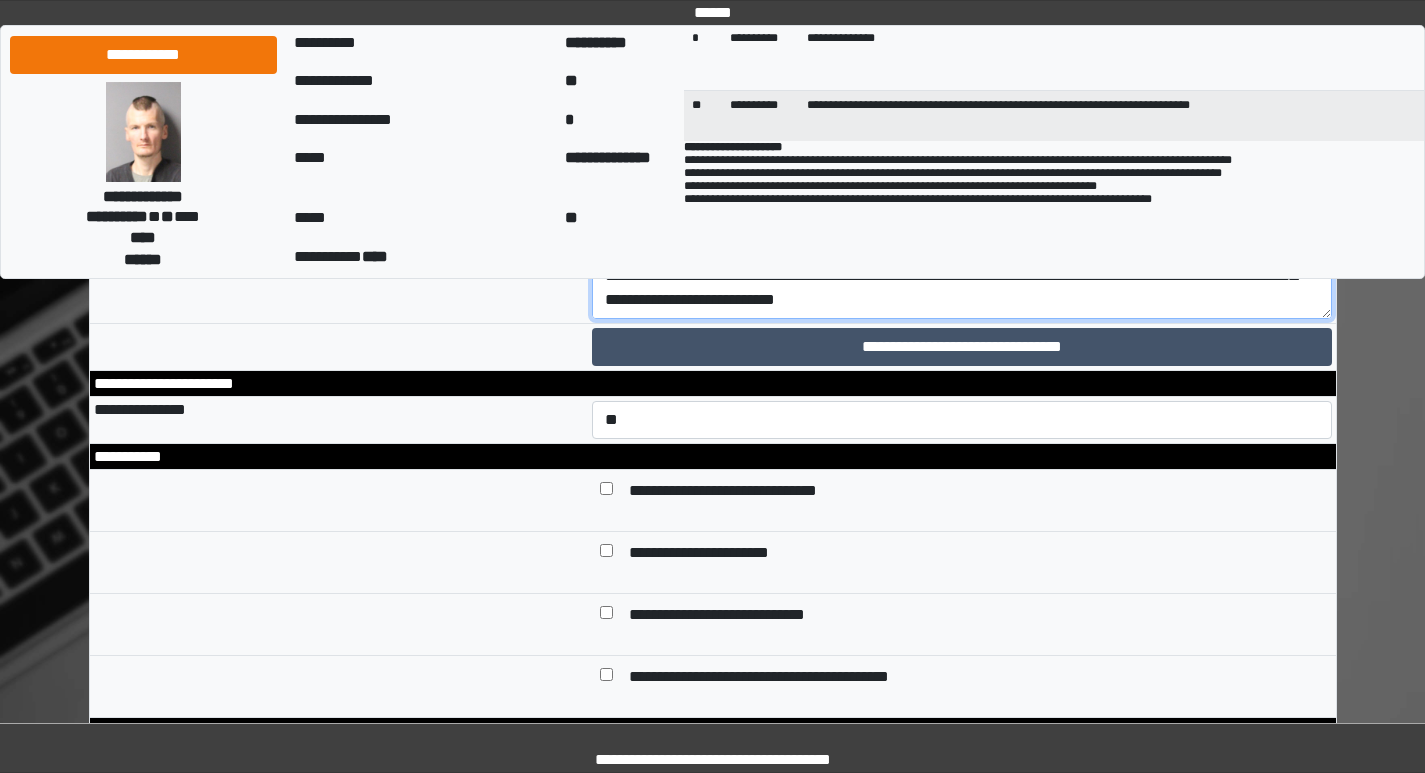 click at bounding box center (962, 264) 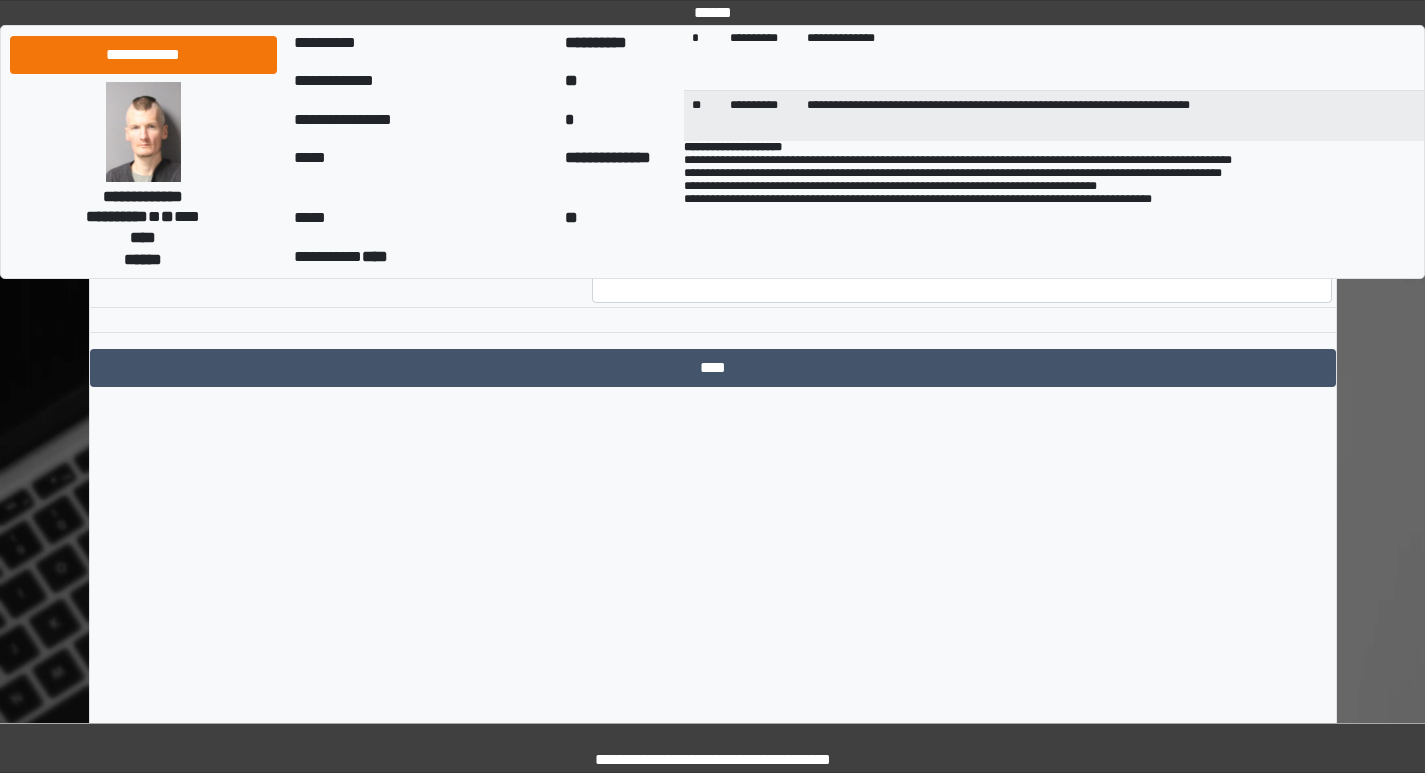 scroll, scrollTop: 9702, scrollLeft: 0, axis: vertical 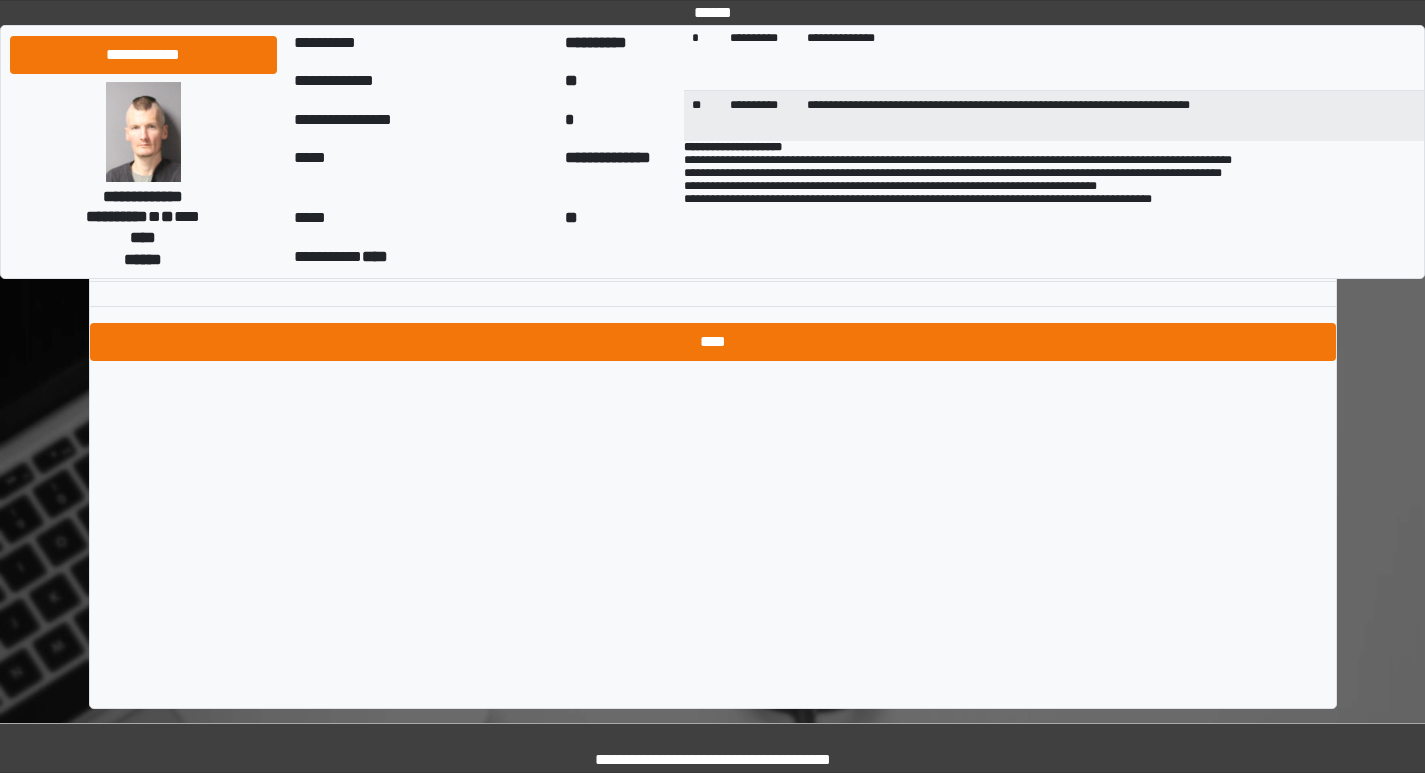 type on "**********" 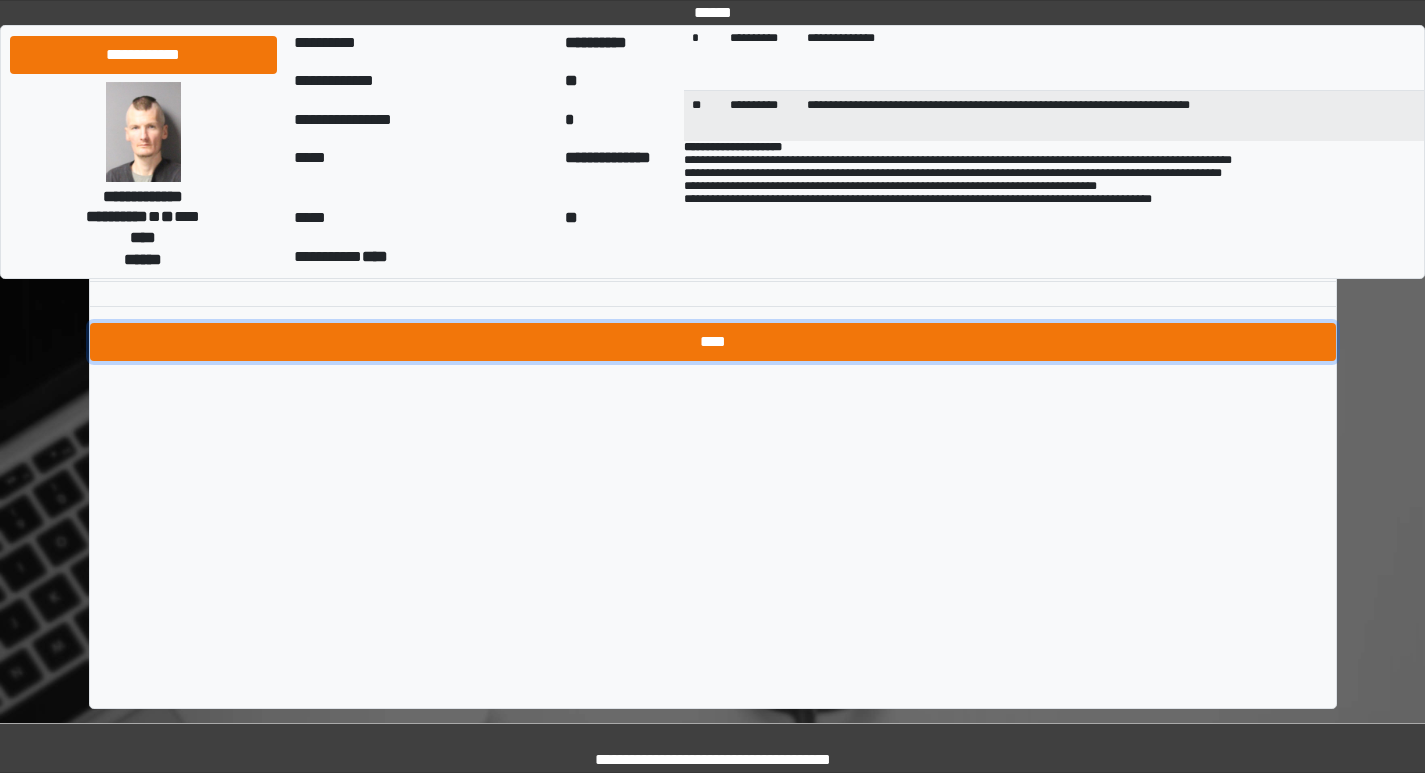 click on "****" at bounding box center (713, 342) 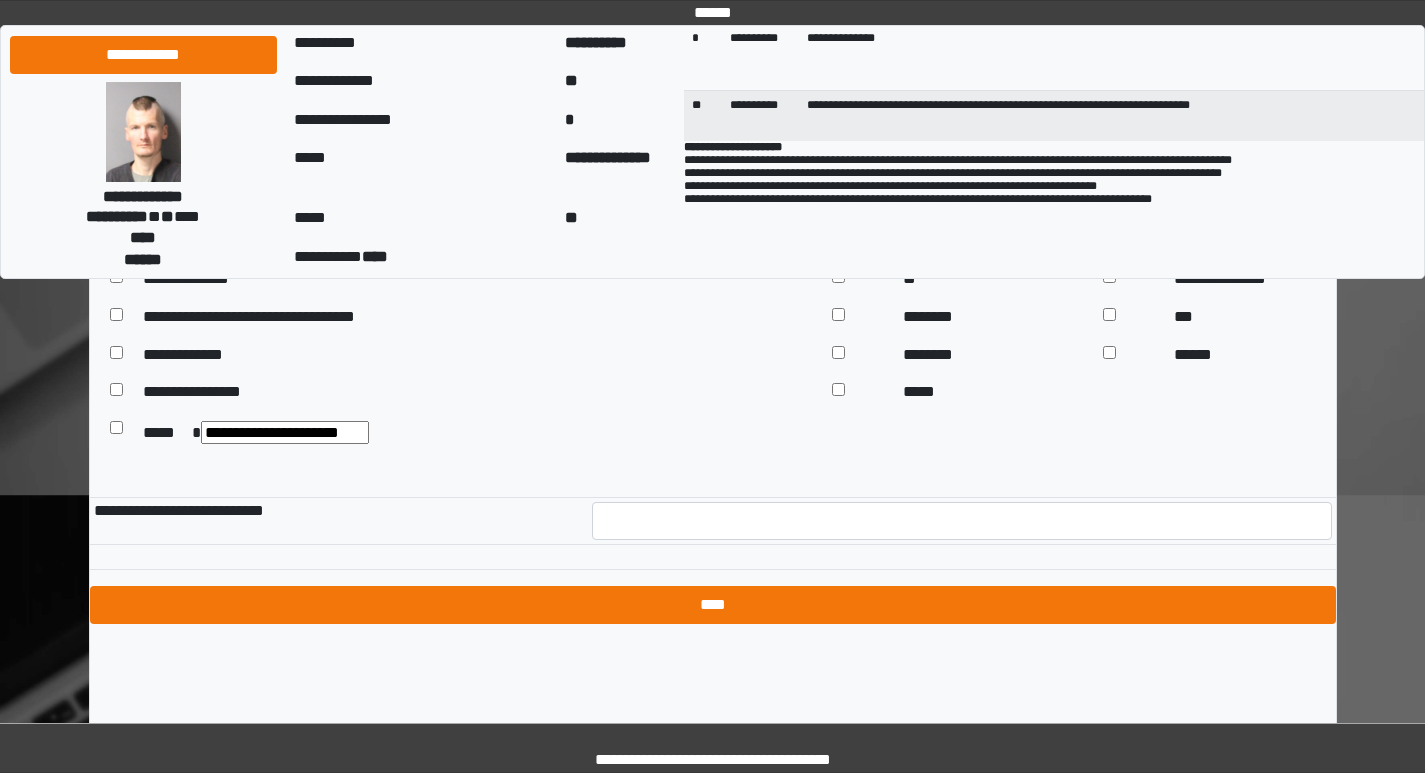 click on "**********" at bounding box center [713, -4028] 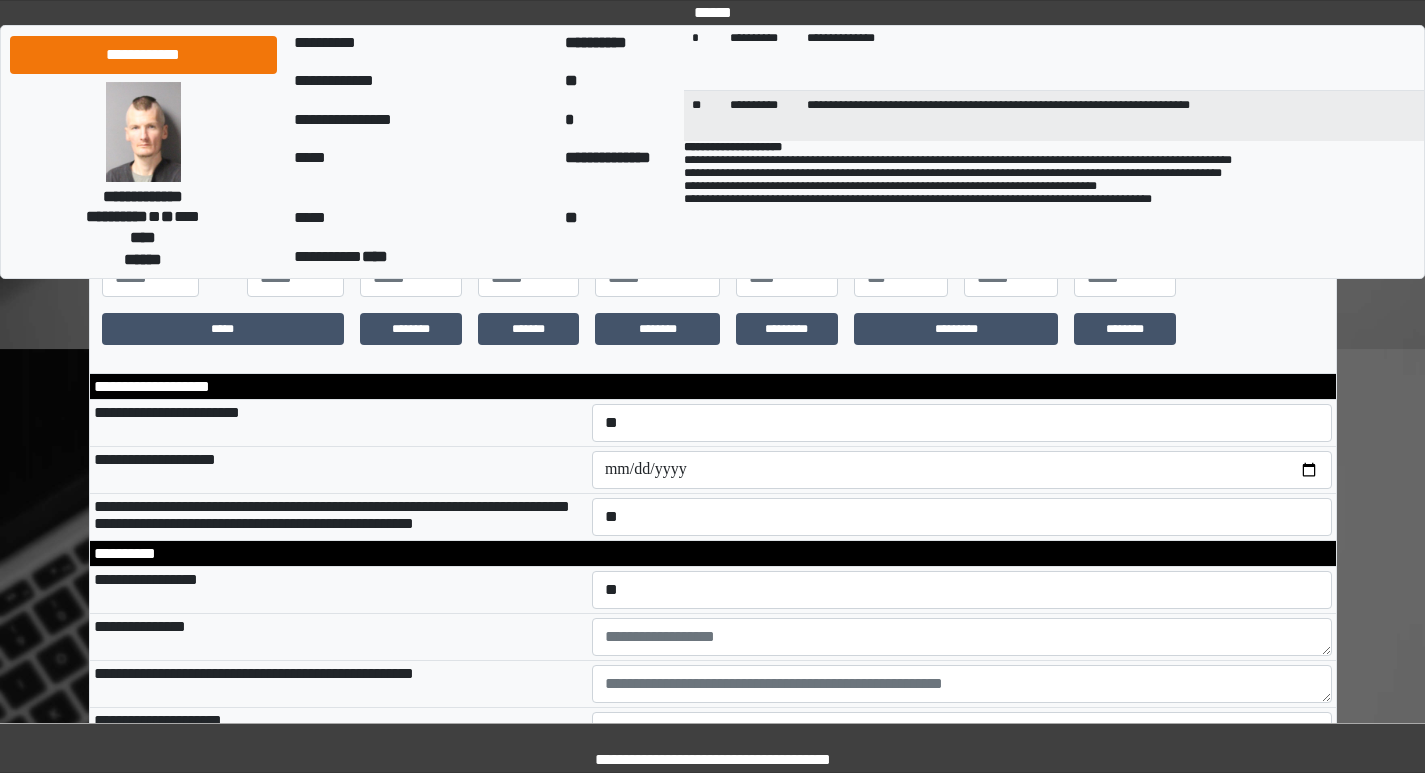 scroll, scrollTop: 392, scrollLeft: 0, axis: vertical 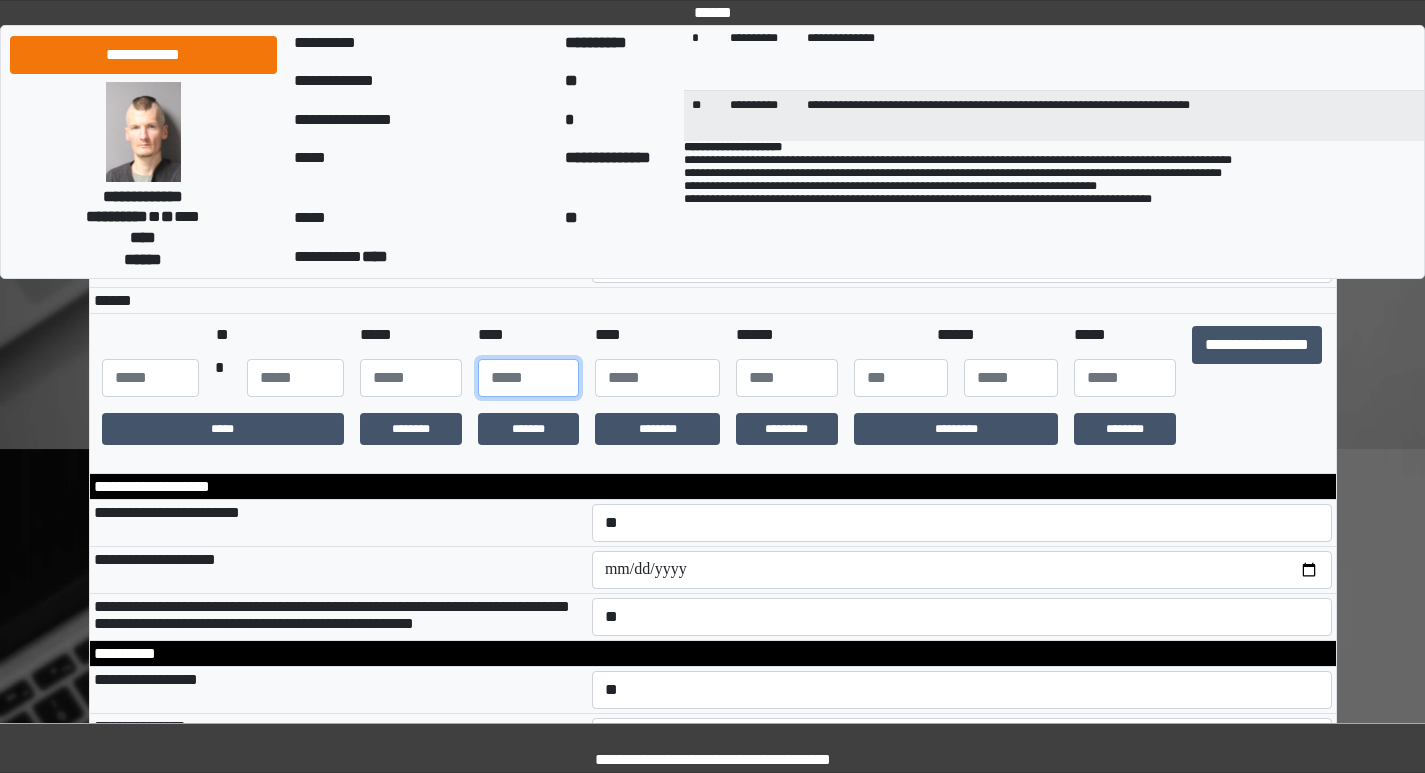 click at bounding box center (529, 378) 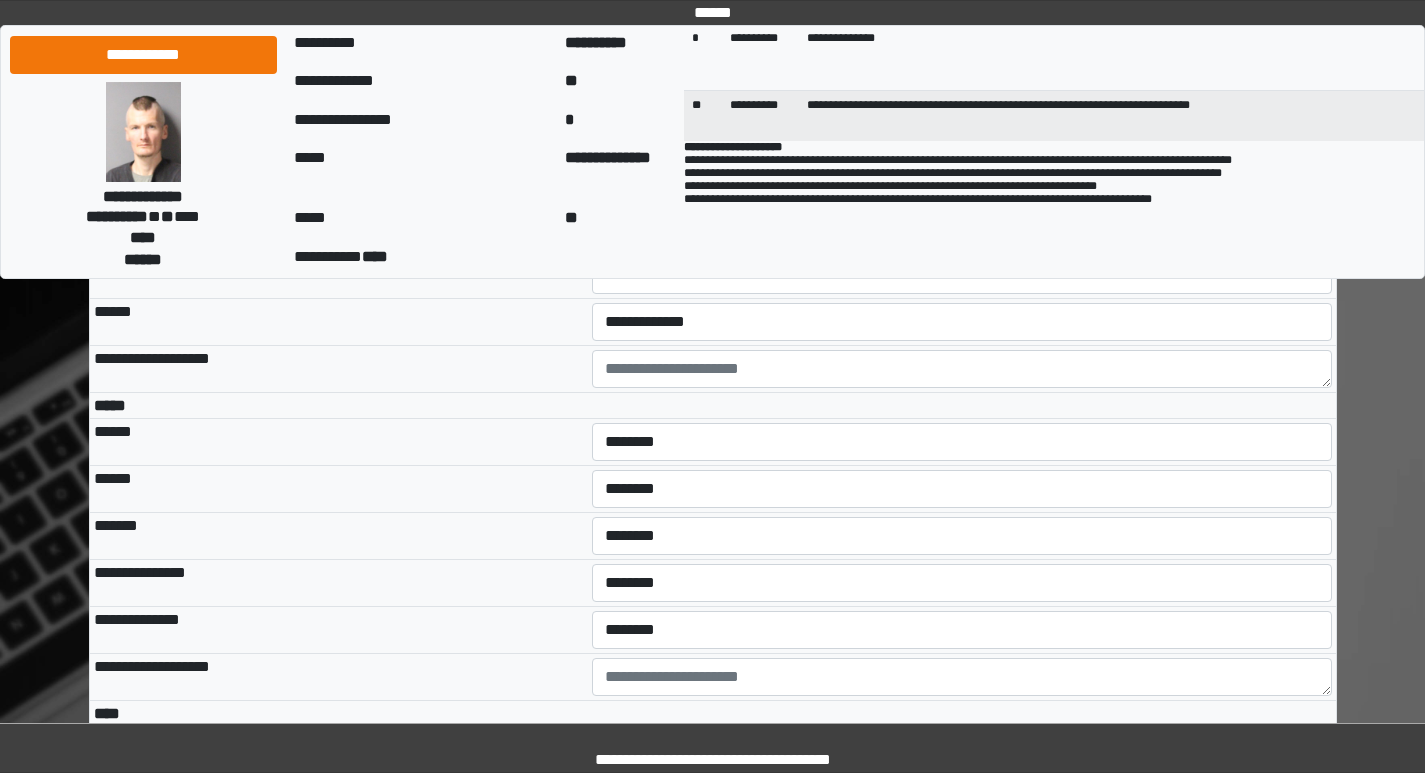 scroll, scrollTop: 4292, scrollLeft: 0, axis: vertical 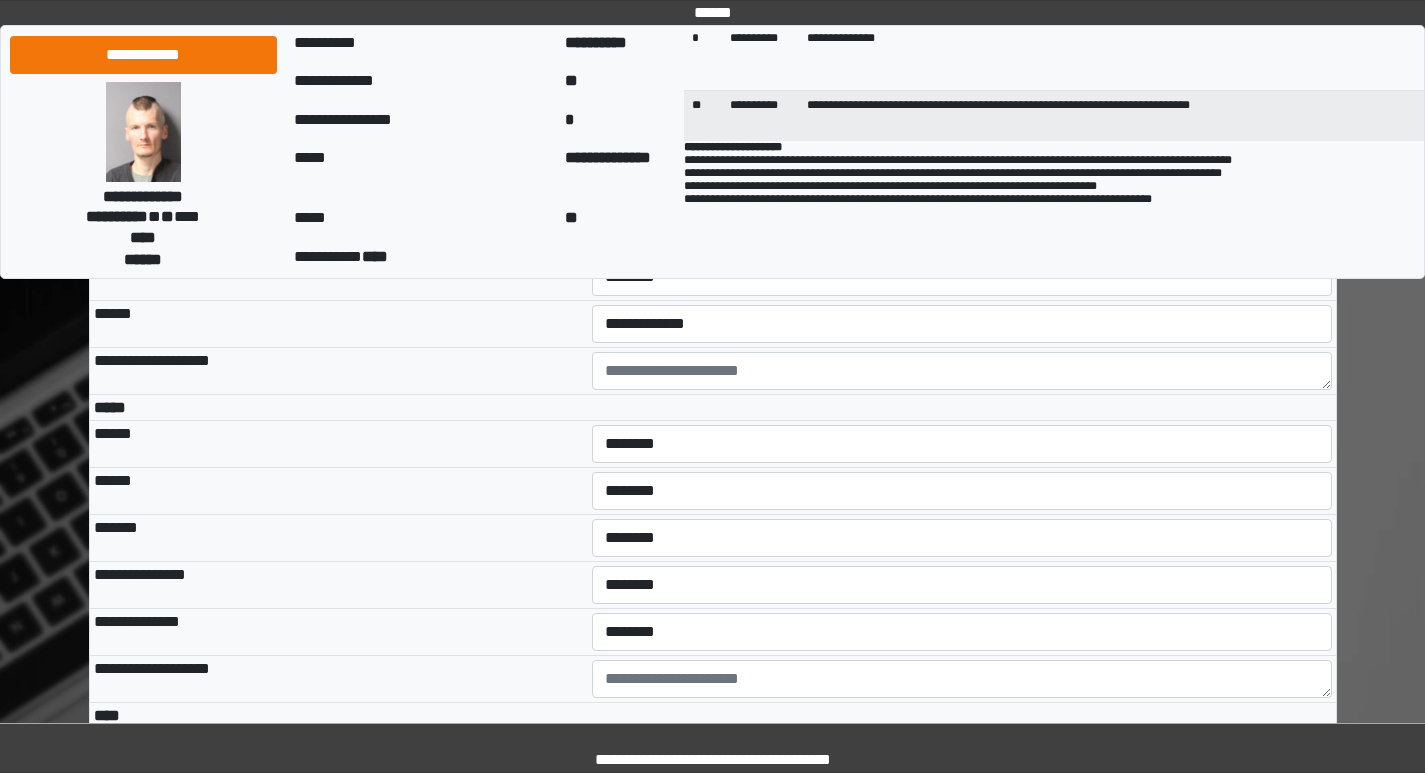 type on "**" 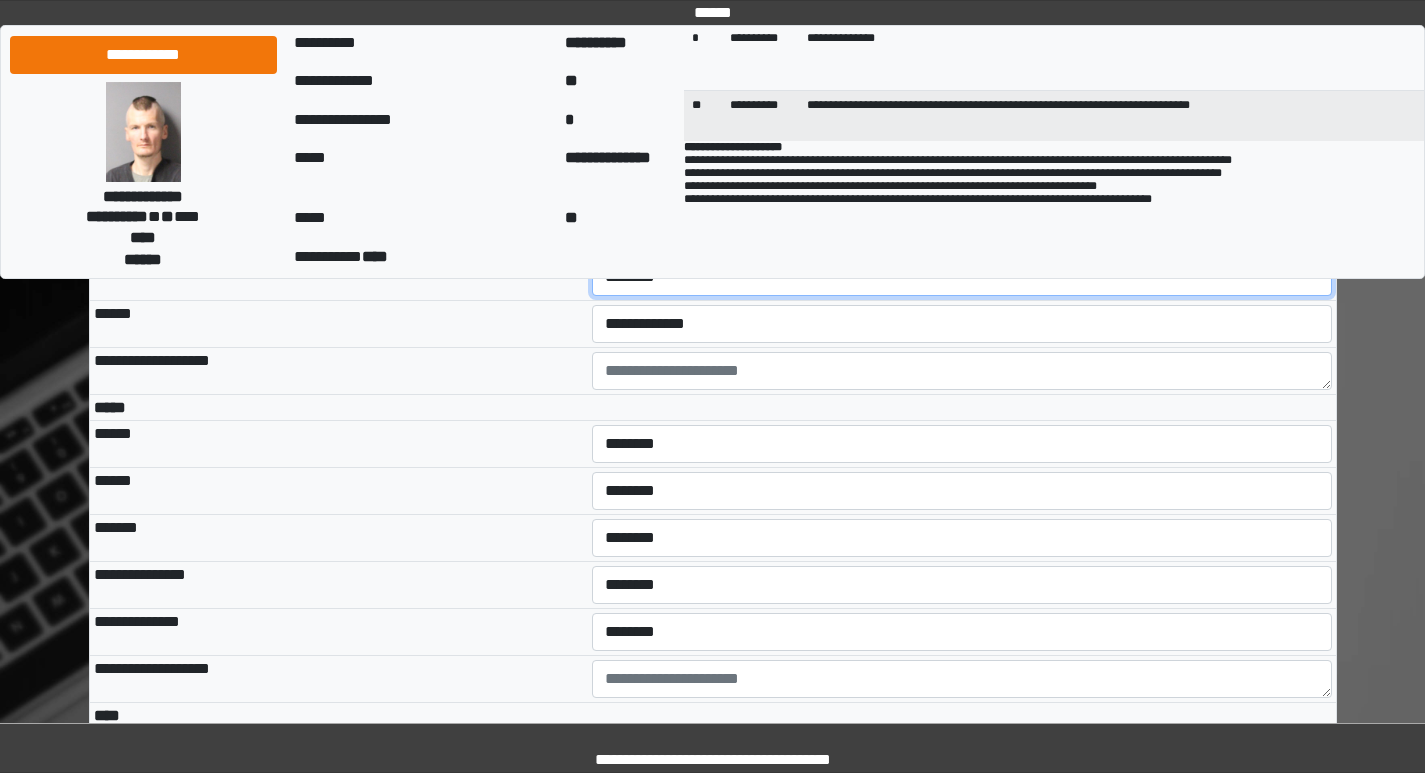 click on "**********" at bounding box center (962, 277) 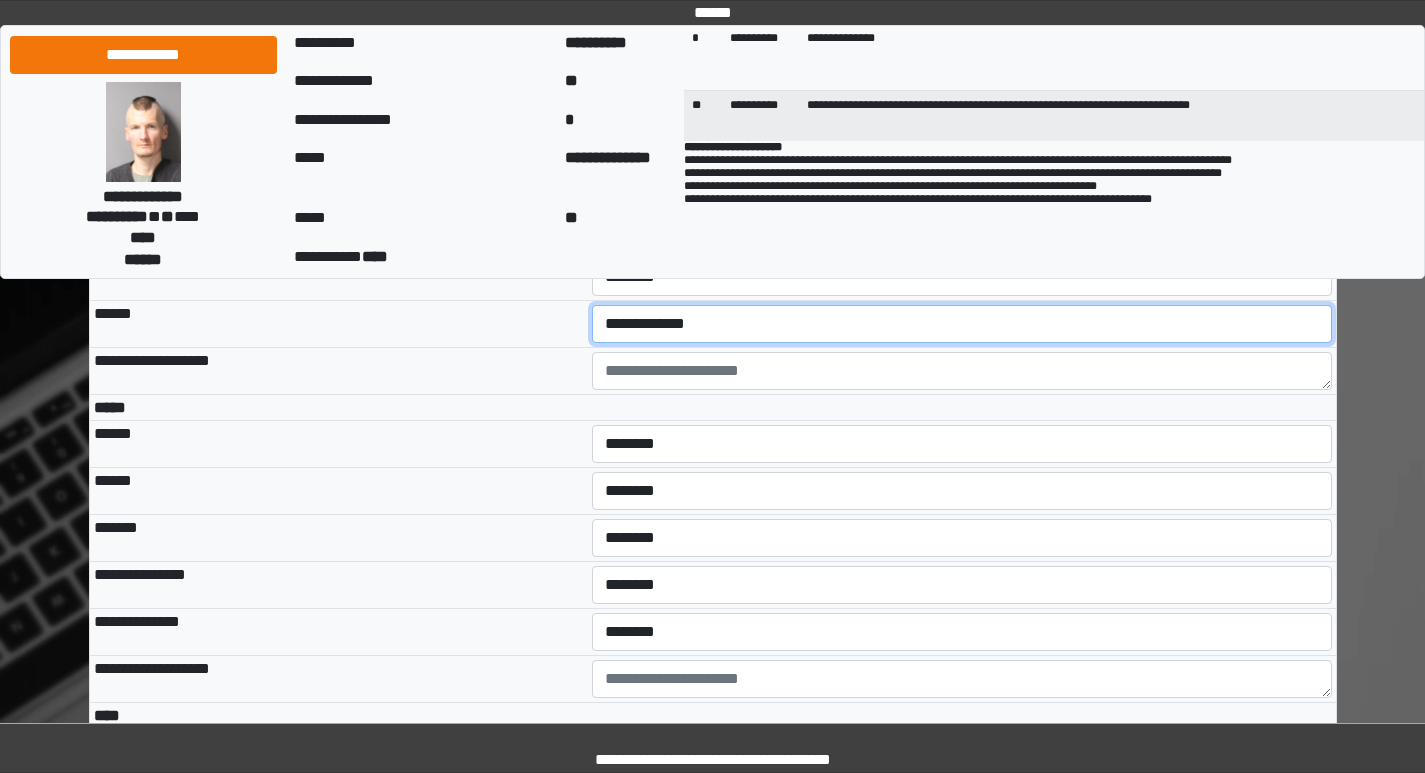 click on "**********" at bounding box center (962, 324) 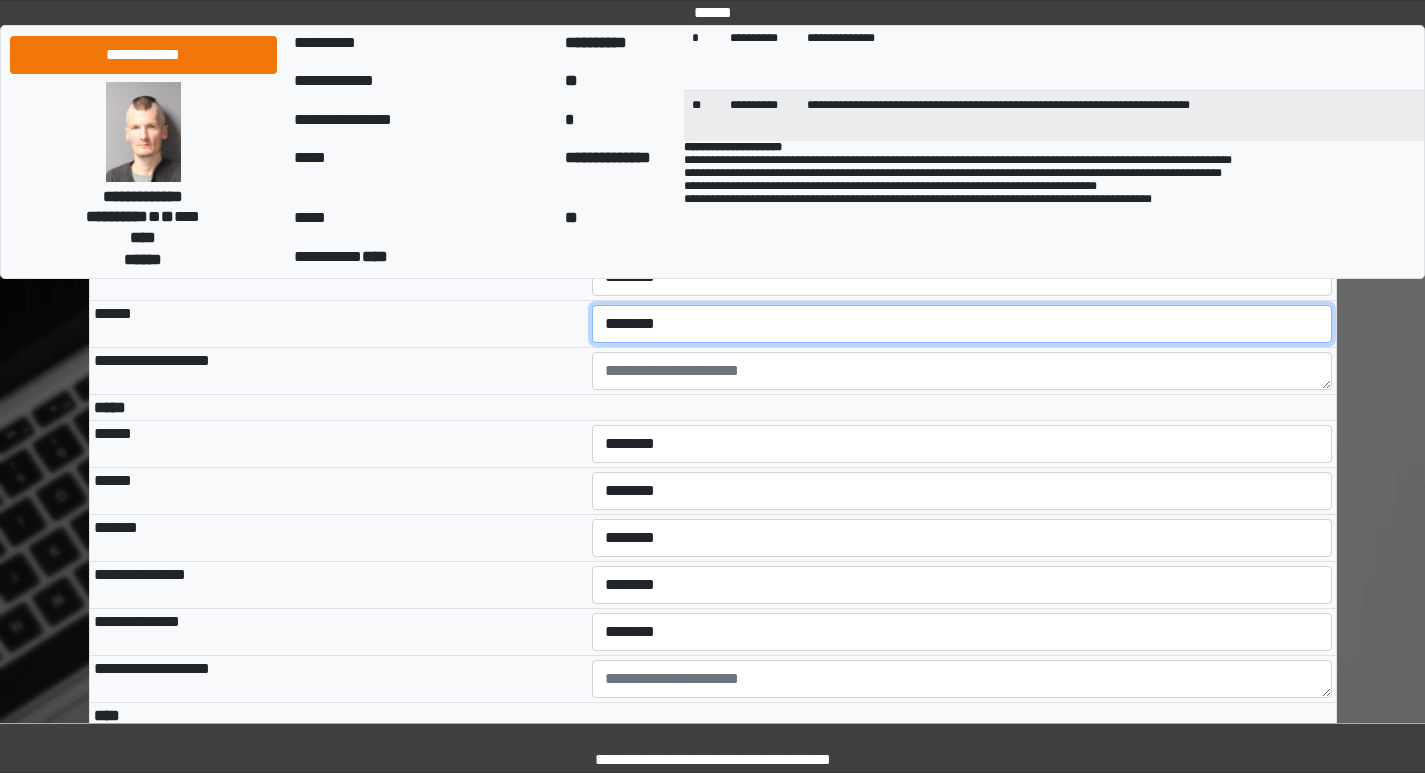 click on "**********" at bounding box center [962, 324] 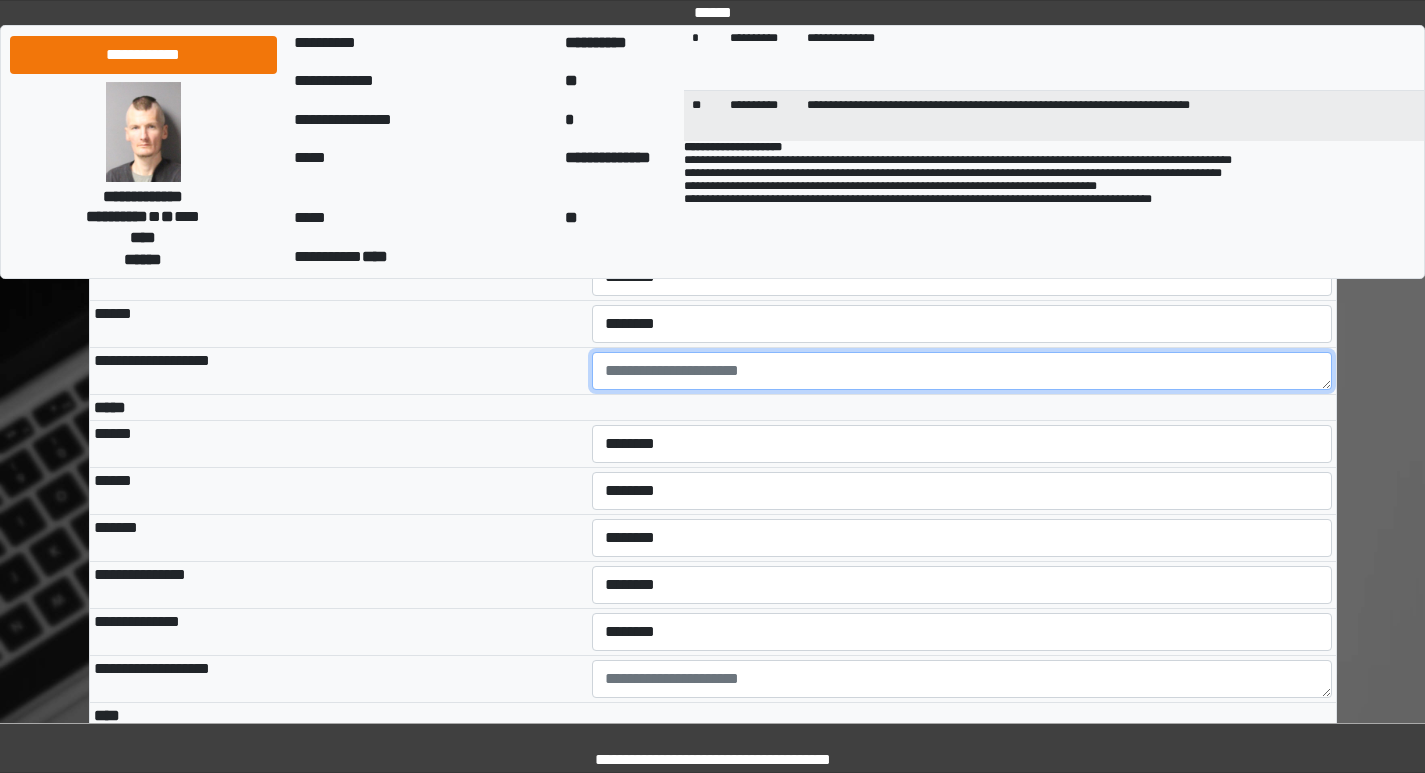 click at bounding box center (962, 371) 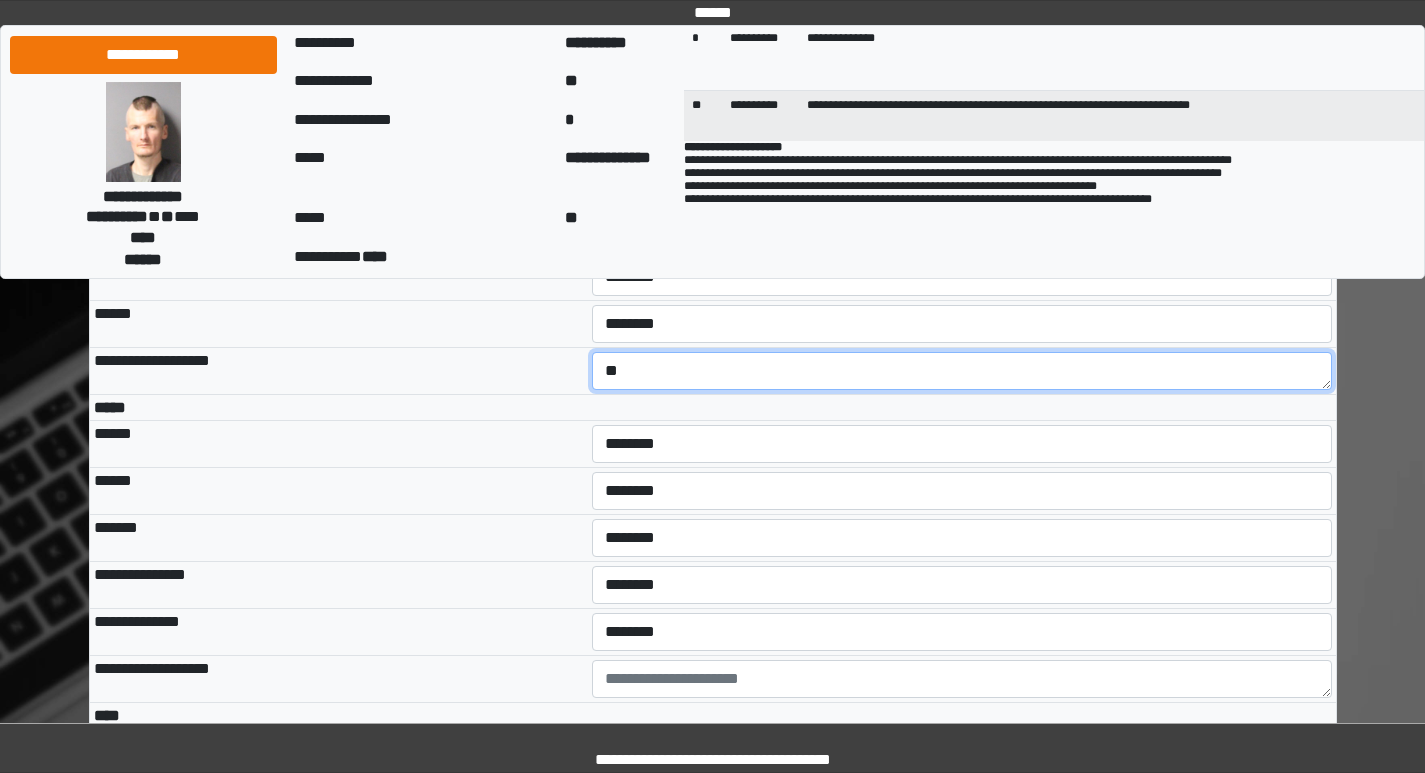 type on "*" 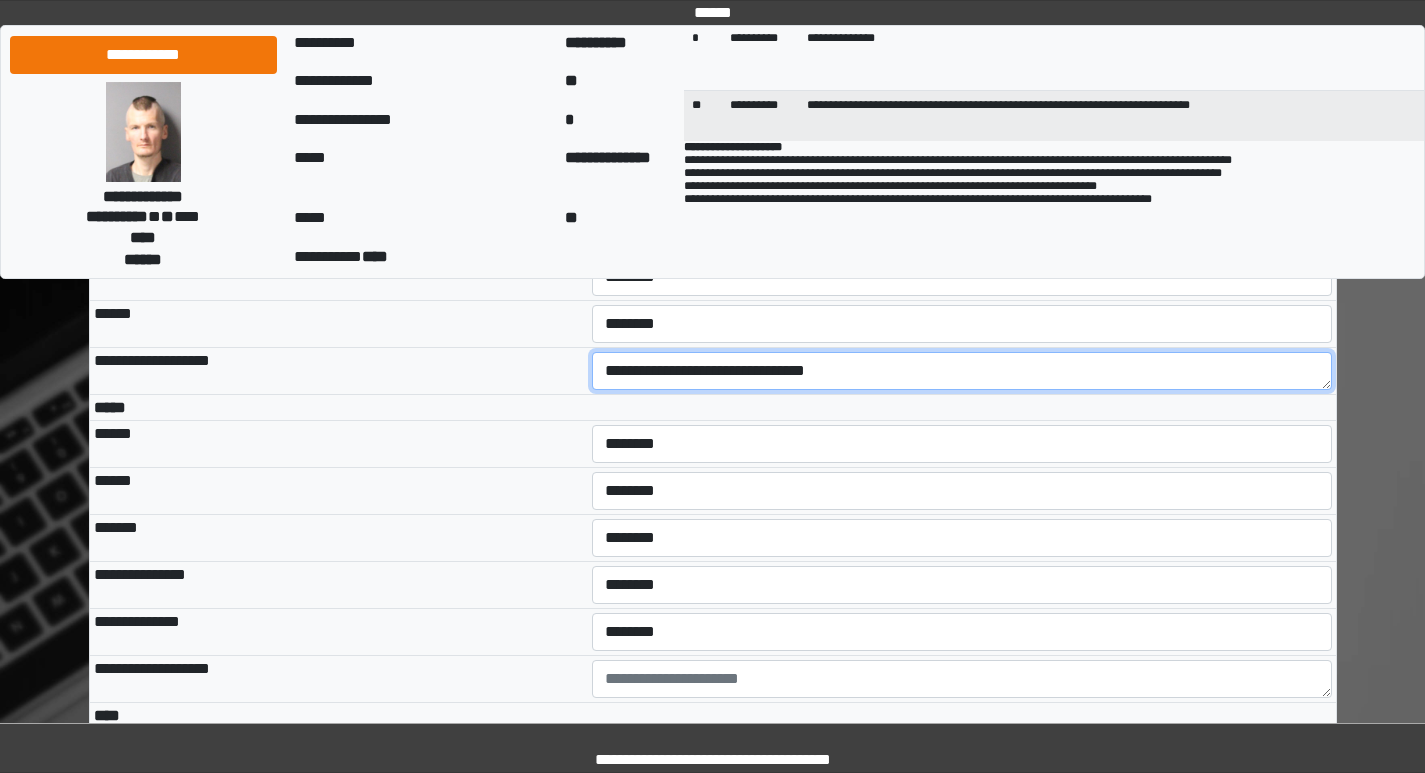 drag, startPoint x: 893, startPoint y: 508, endPoint x: 626, endPoint y: 509, distance: 267.00186 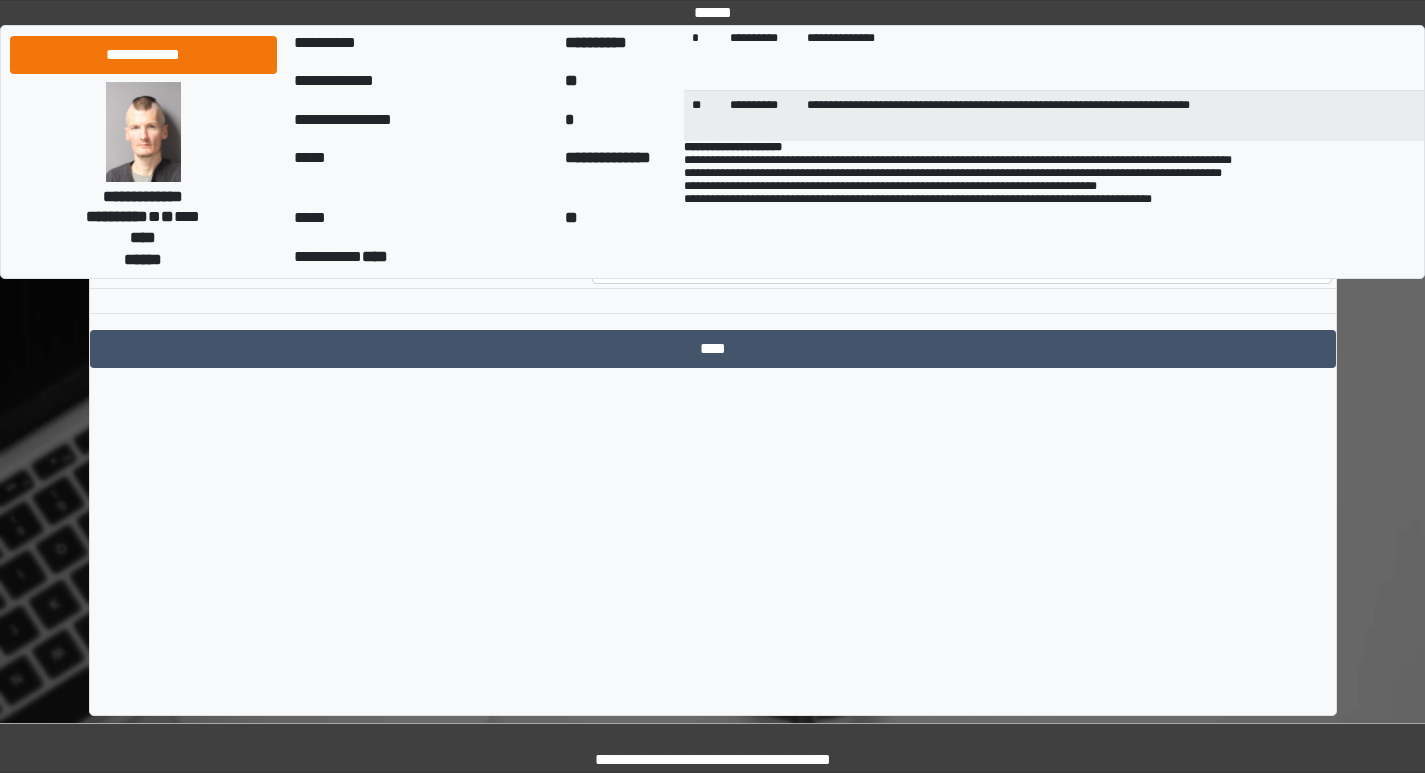 scroll, scrollTop: 9702, scrollLeft: 0, axis: vertical 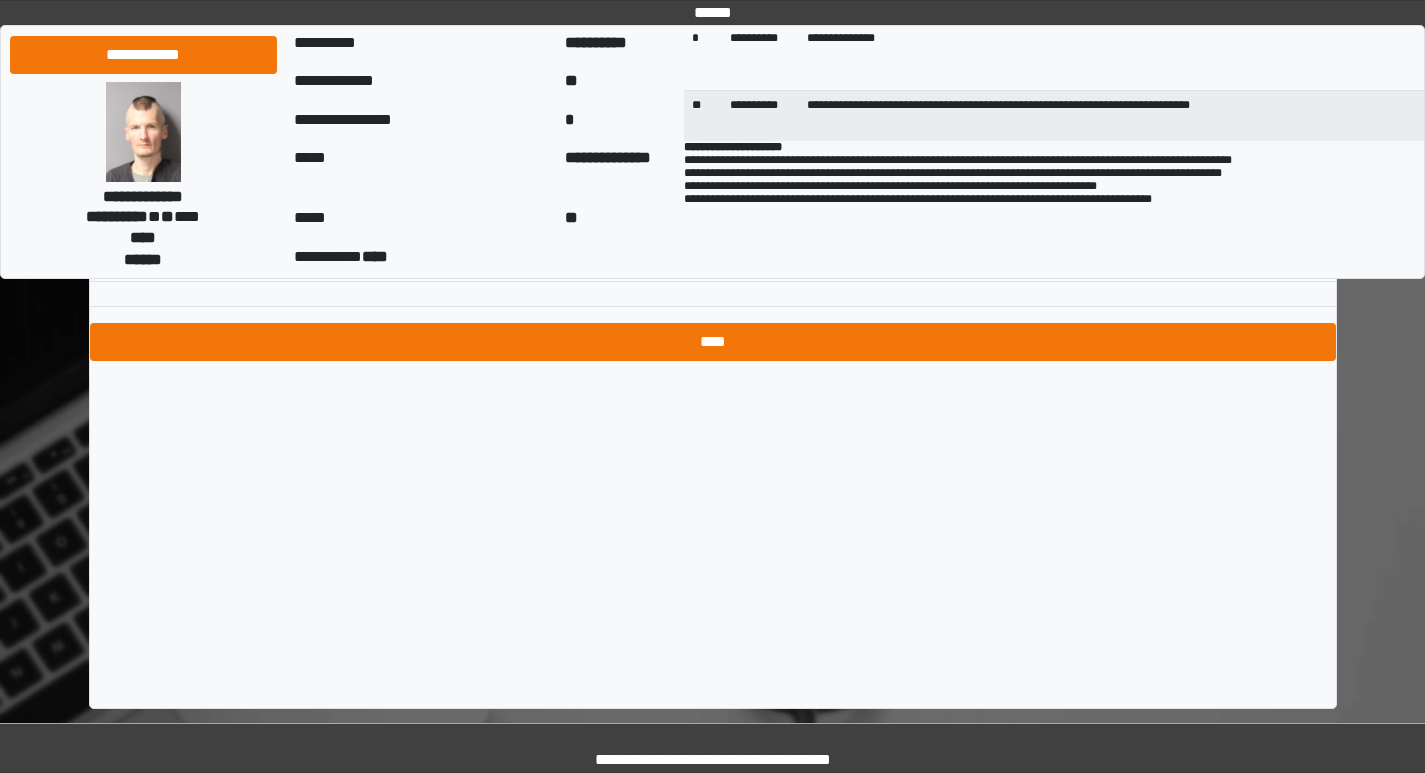type on "**********" 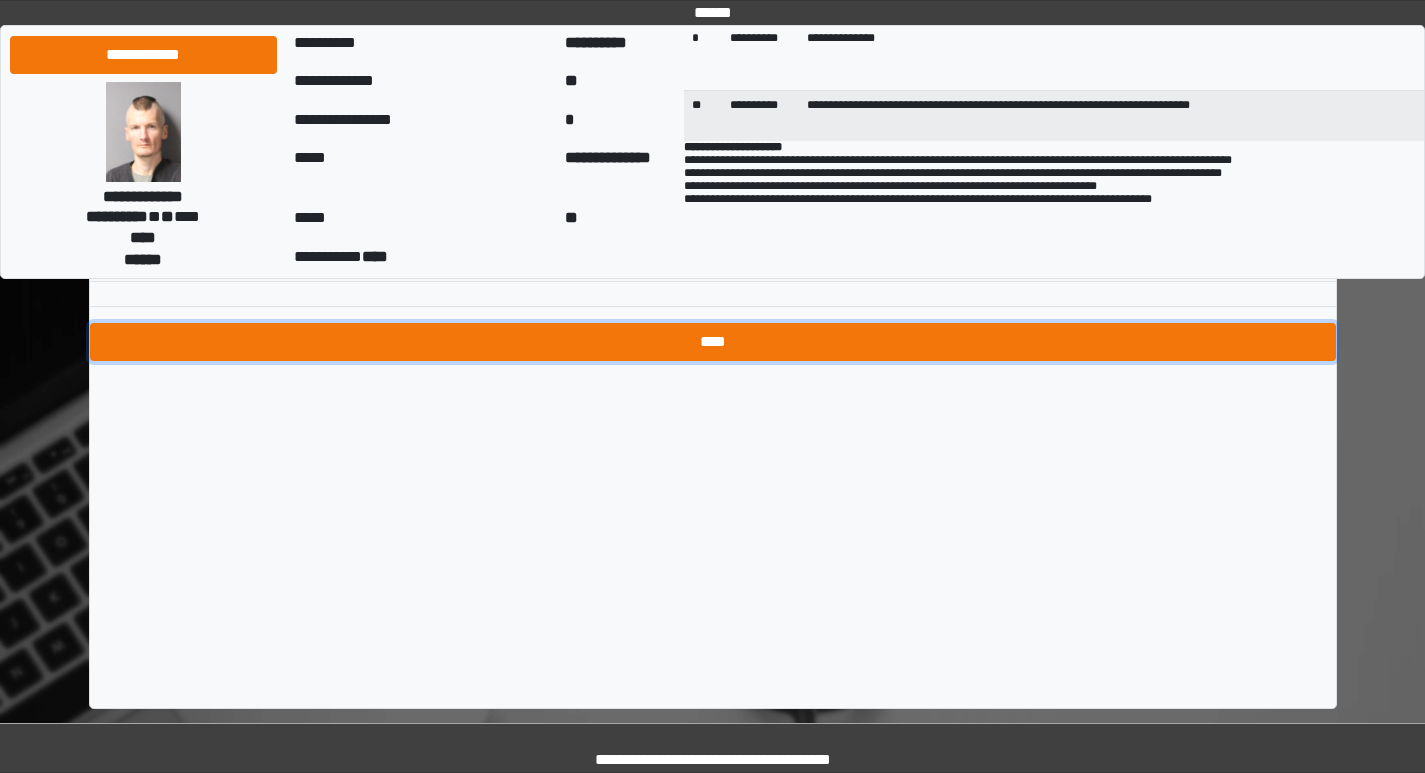 click on "****" at bounding box center [713, 342] 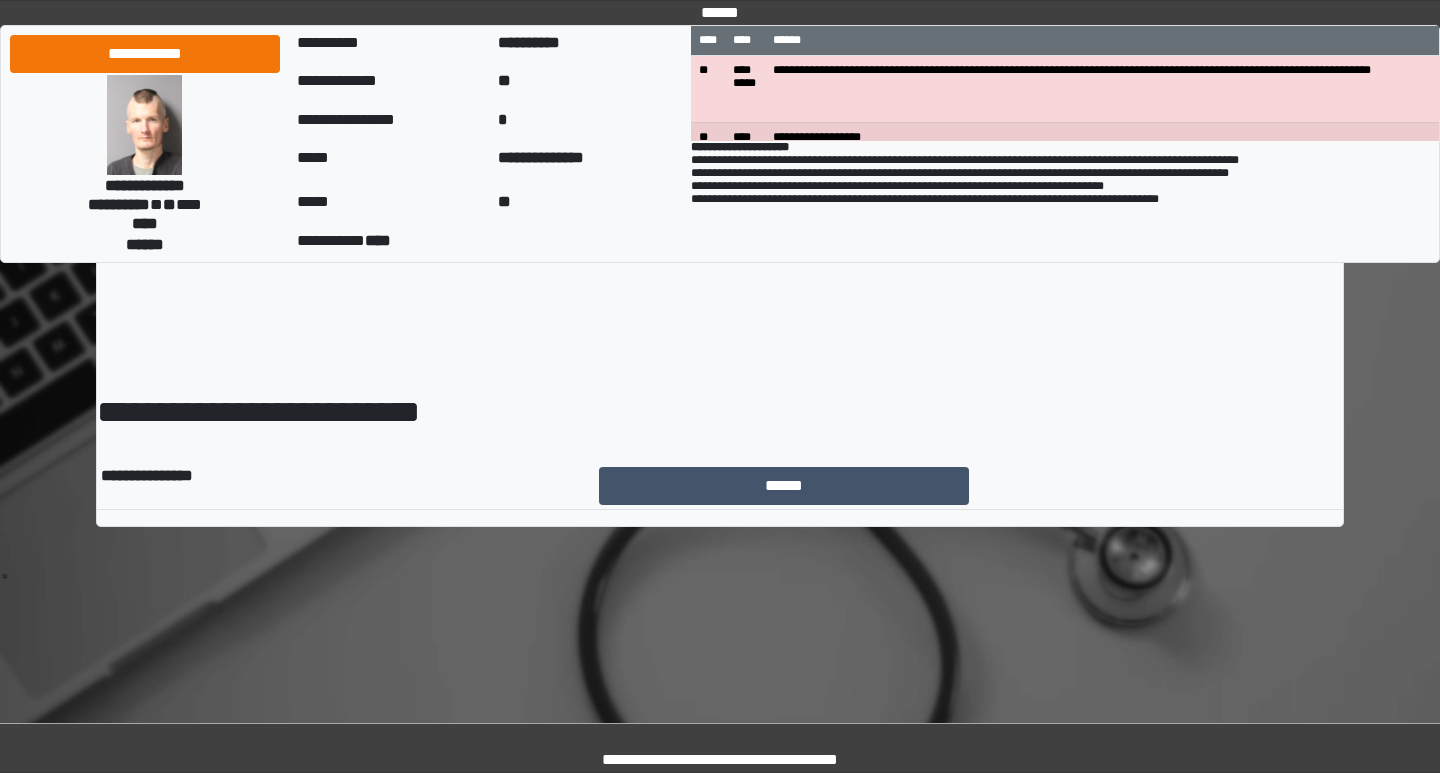 scroll, scrollTop: 0, scrollLeft: 0, axis: both 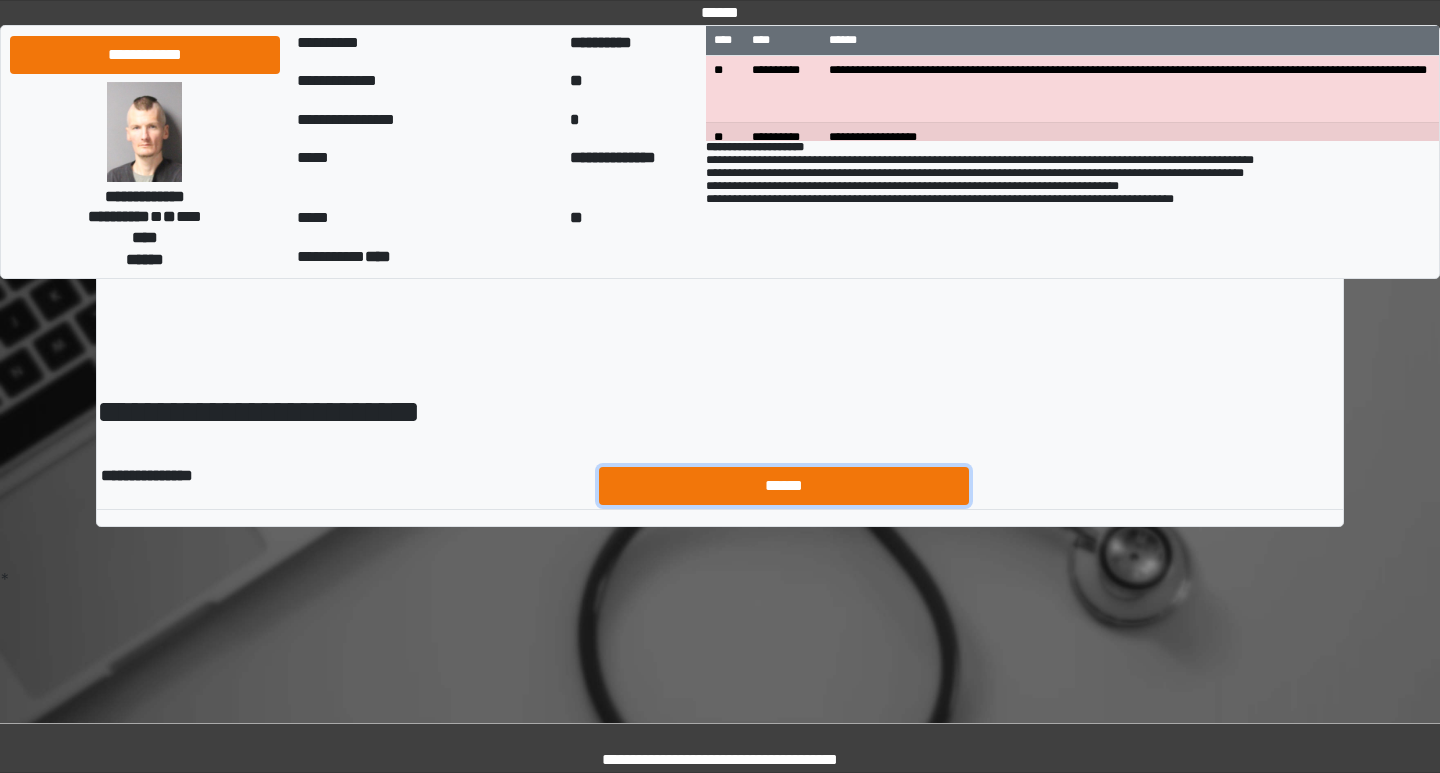 click on "******" at bounding box center (784, 486) 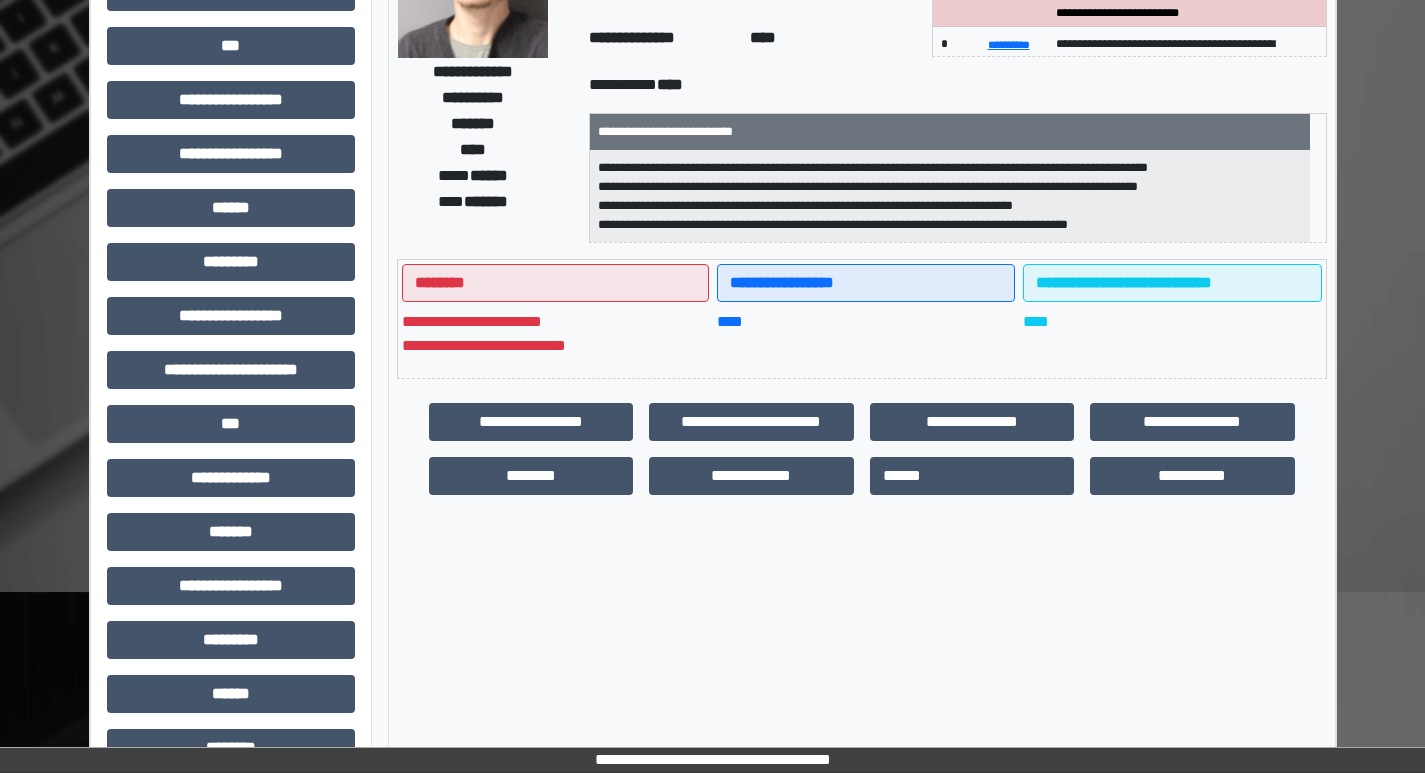 scroll, scrollTop: 401, scrollLeft: 0, axis: vertical 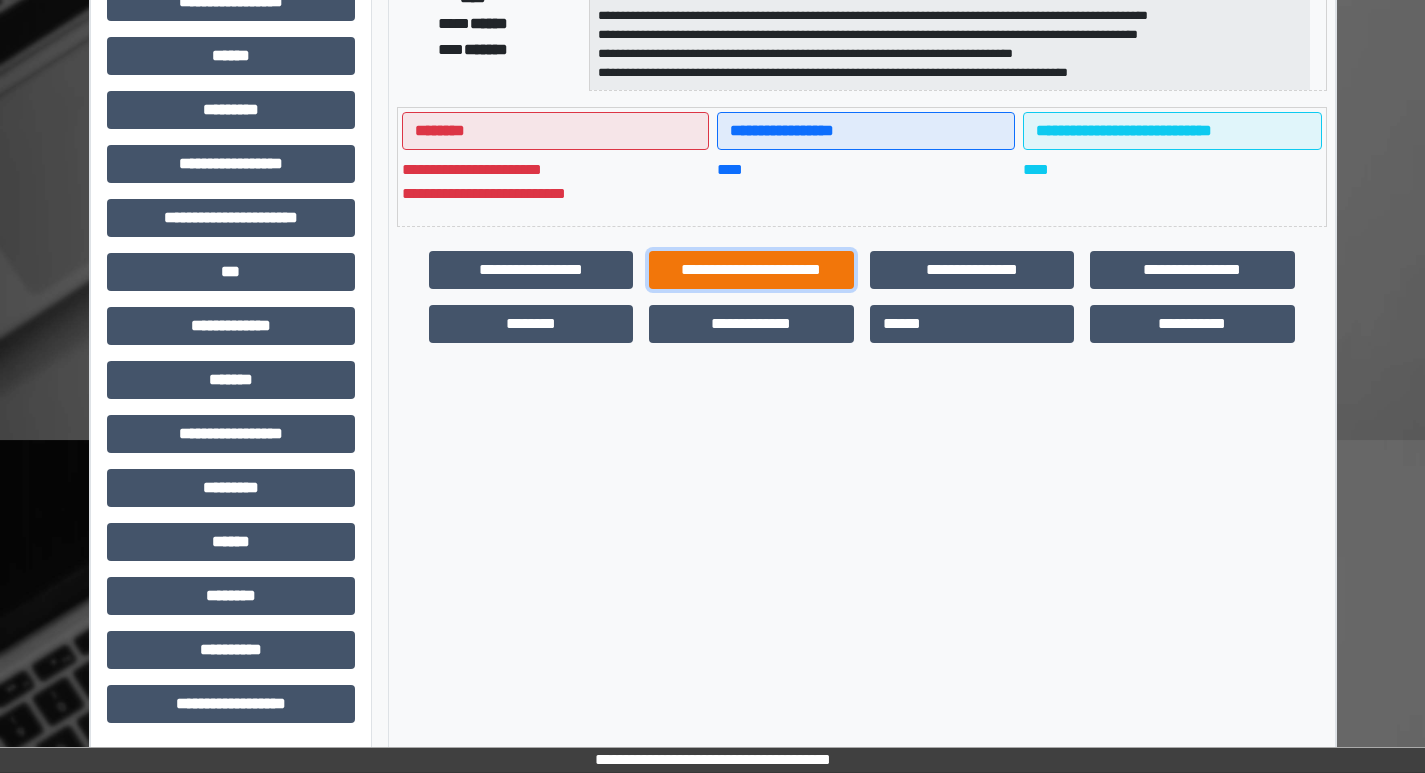 click on "**********" at bounding box center [751, 270] 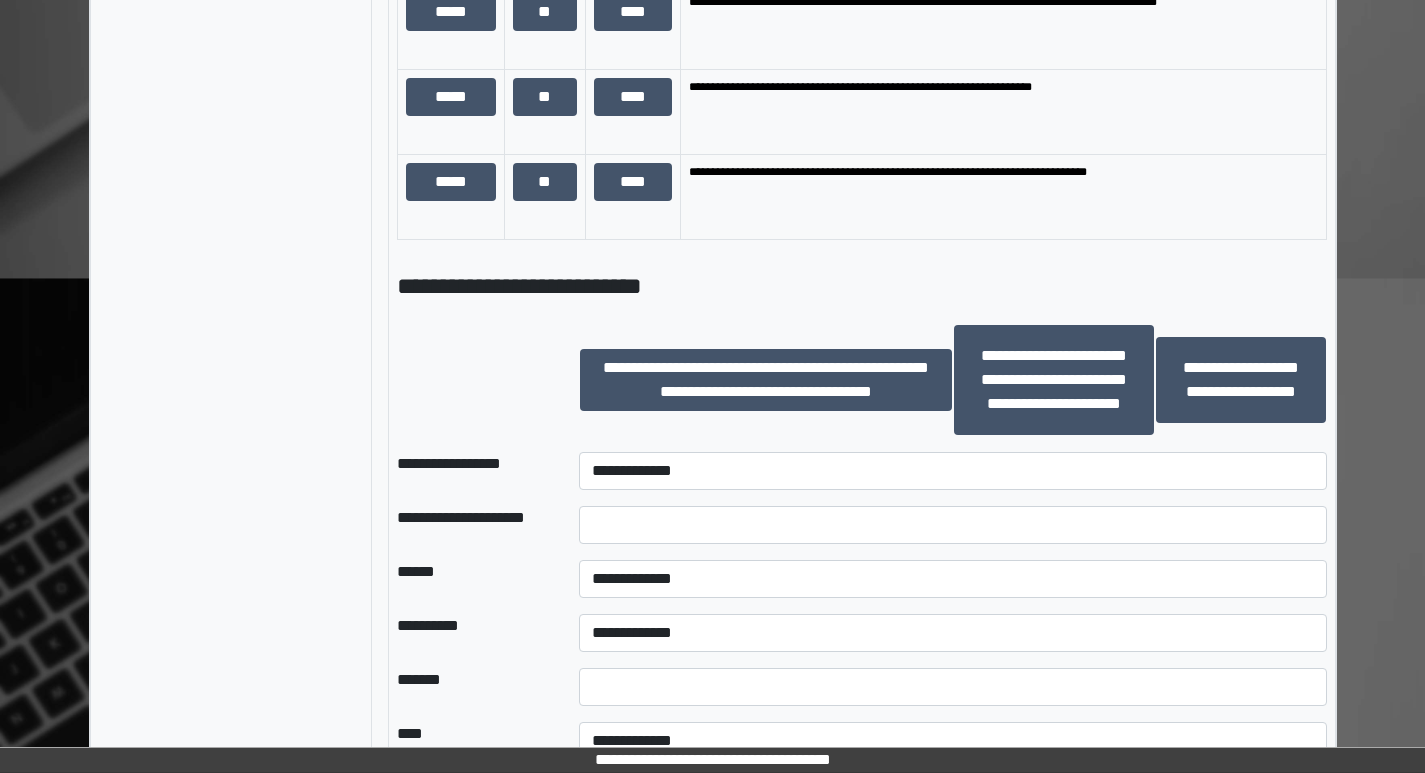 scroll, scrollTop: 1501, scrollLeft: 0, axis: vertical 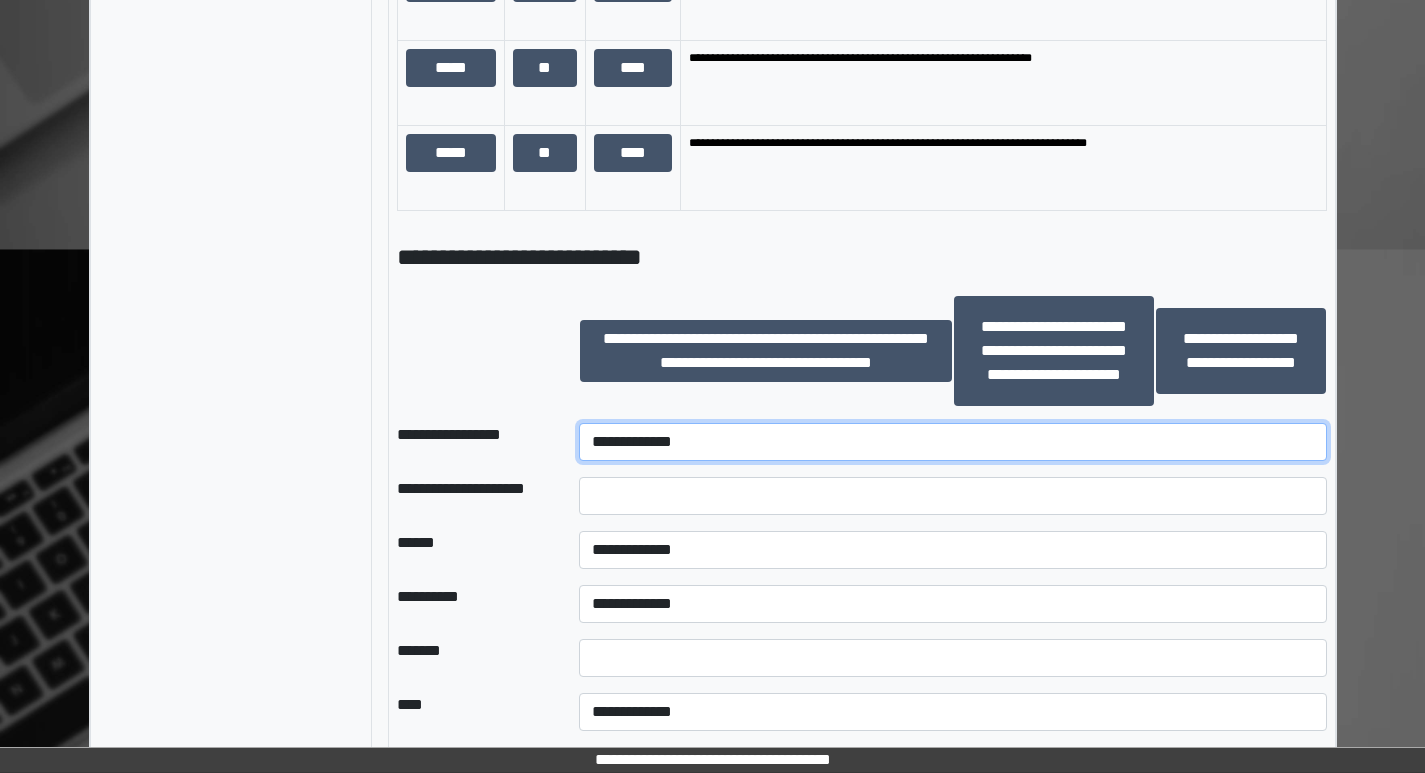 click on "**********" at bounding box center [952, 442] 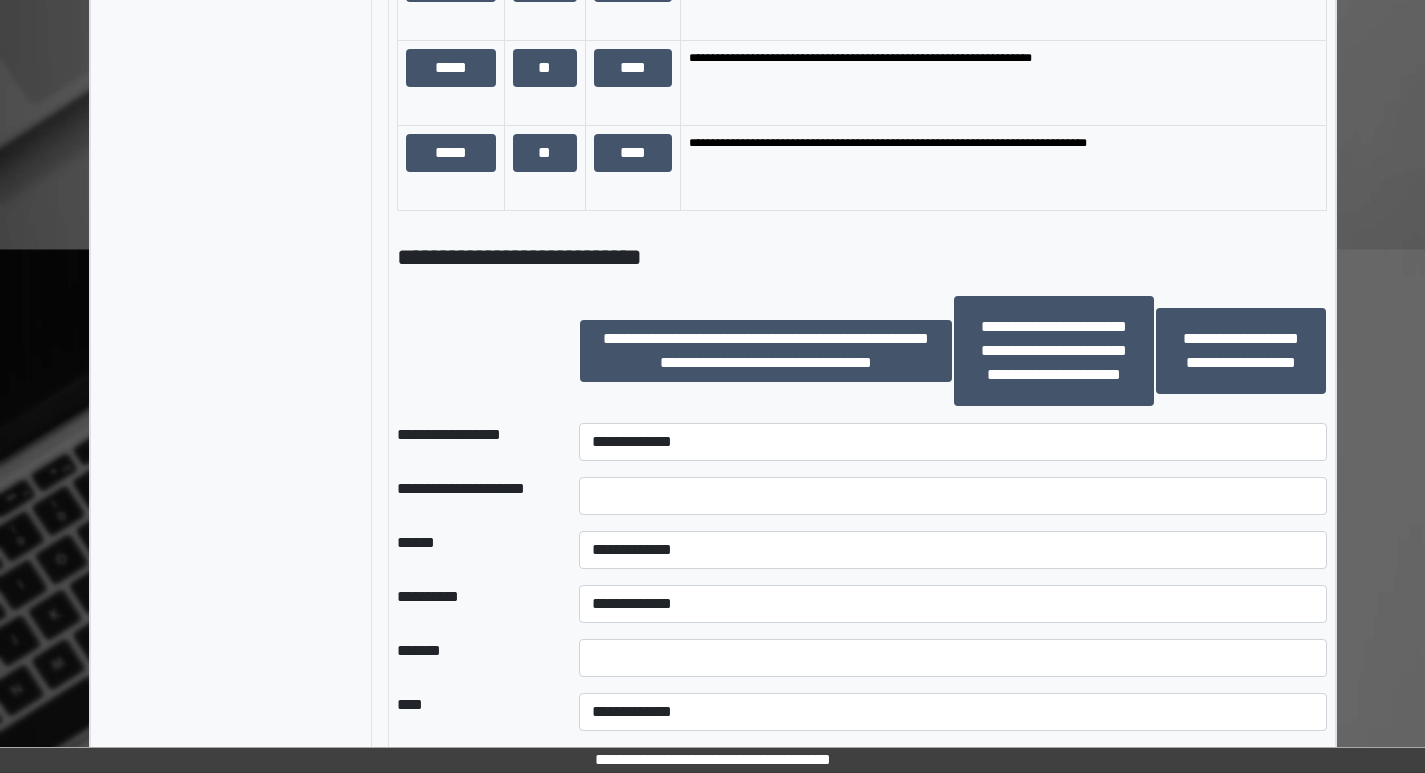 click on "**********" at bounding box center (231, -189) 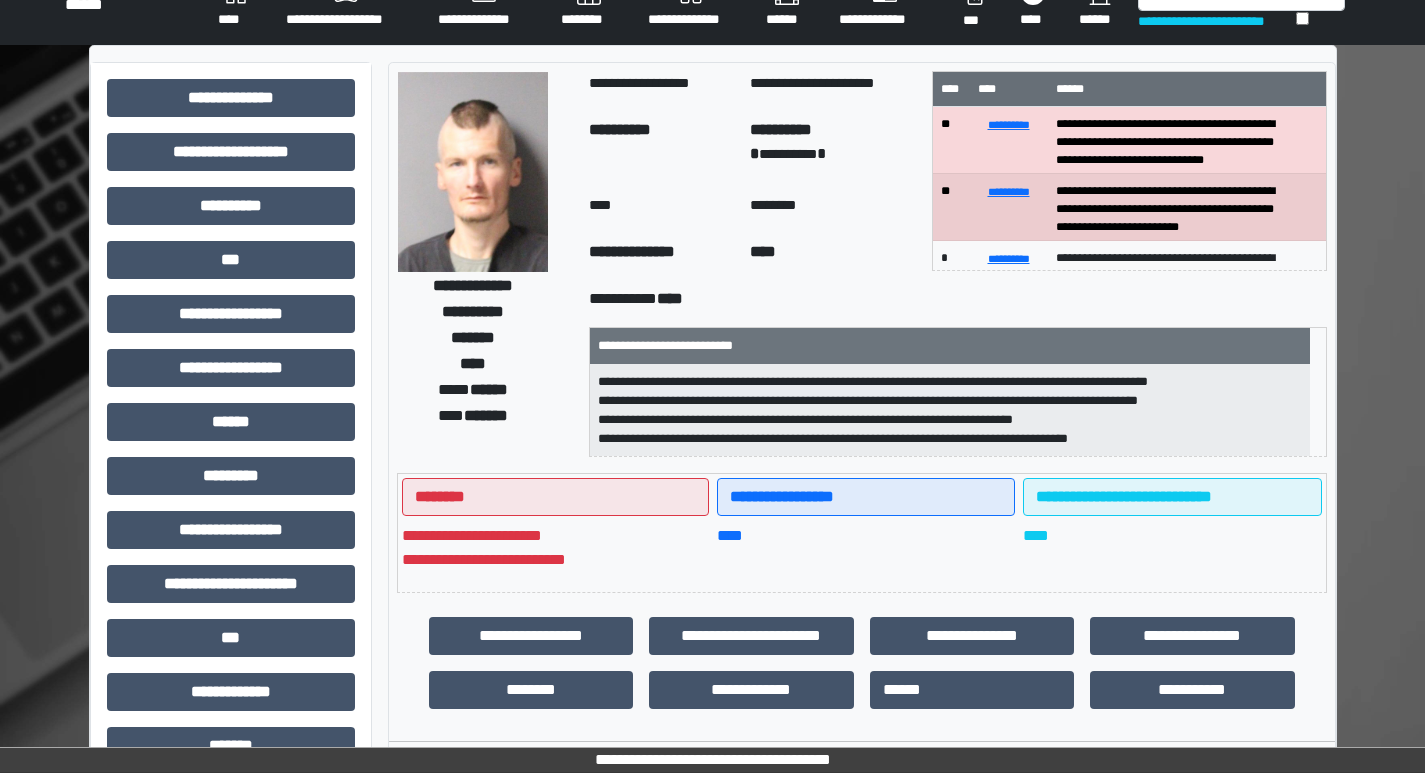 scroll, scrollTop: 0, scrollLeft: 0, axis: both 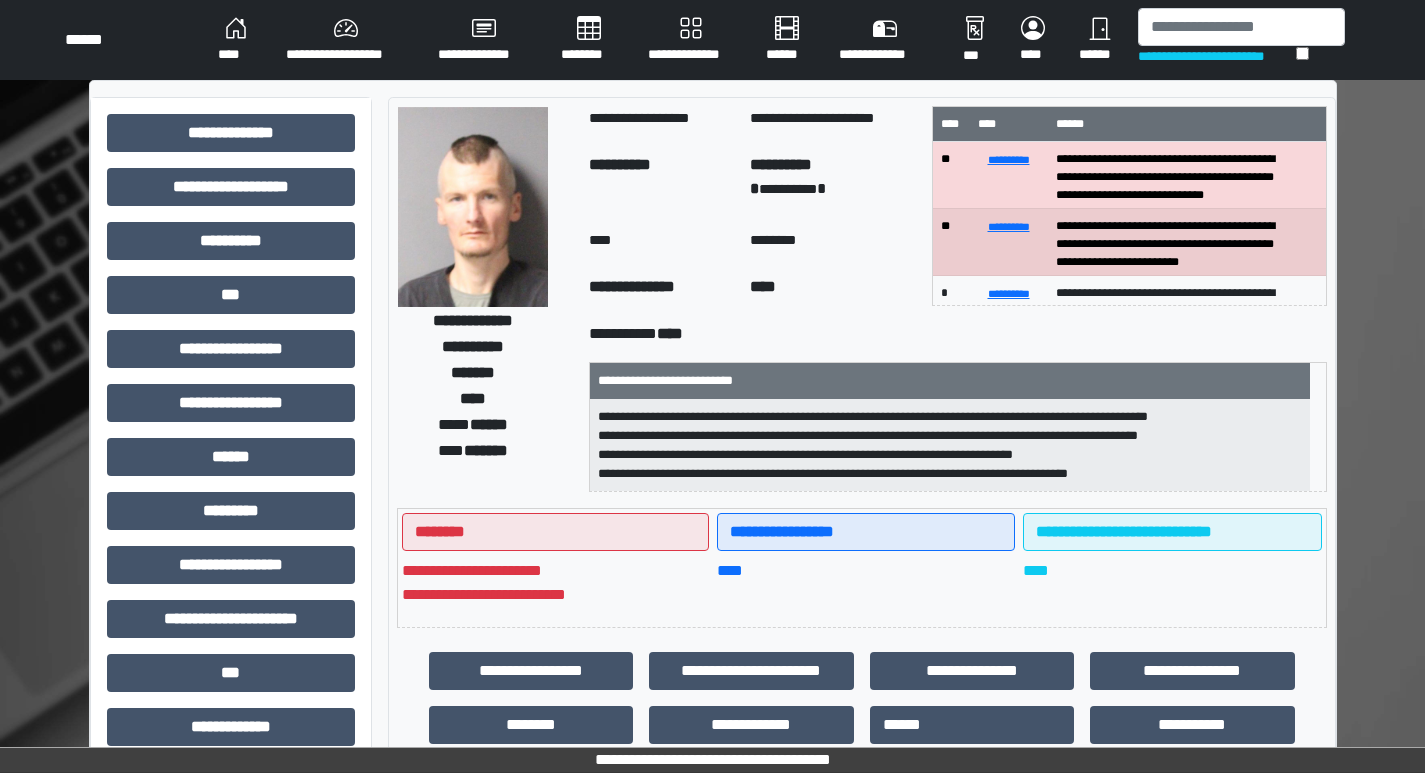click on "****" at bounding box center (236, 40) 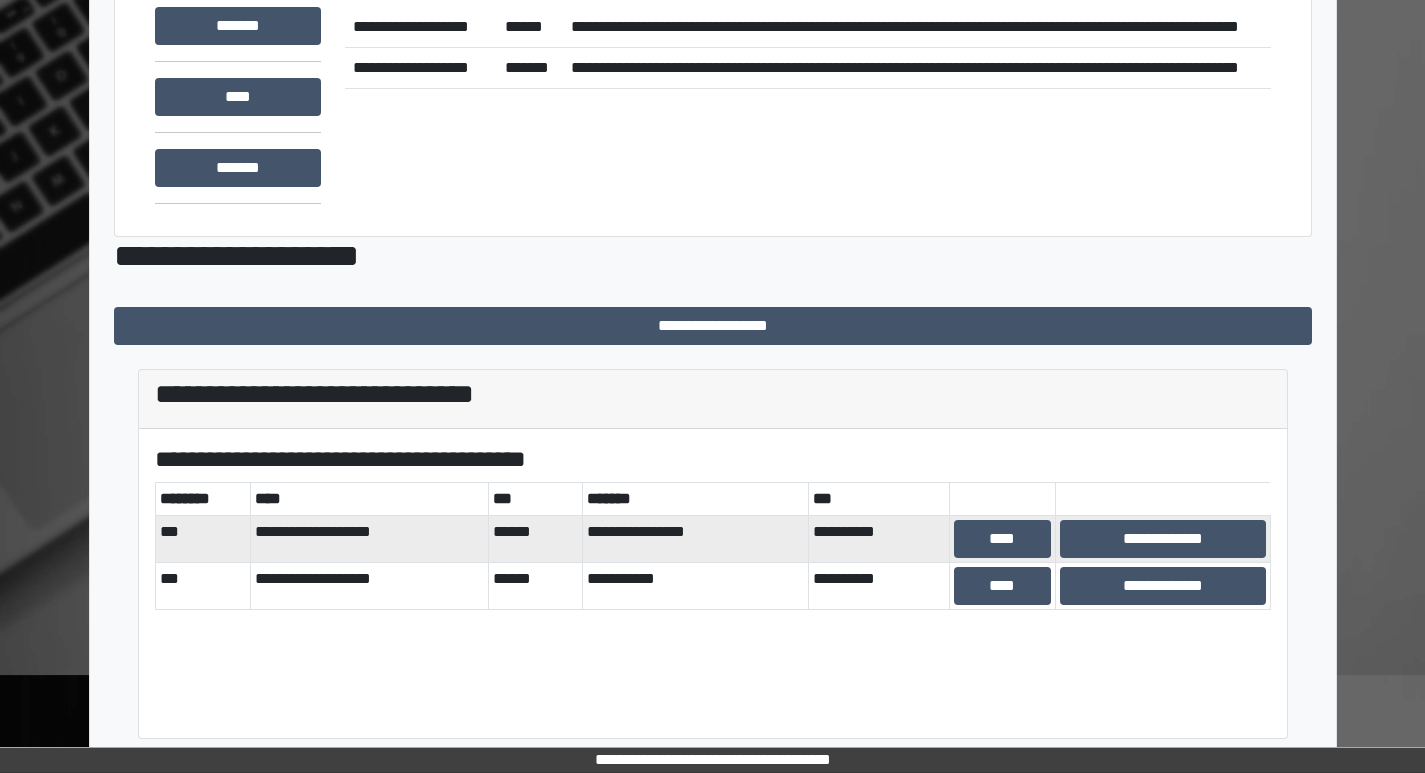 scroll, scrollTop: 173, scrollLeft: 0, axis: vertical 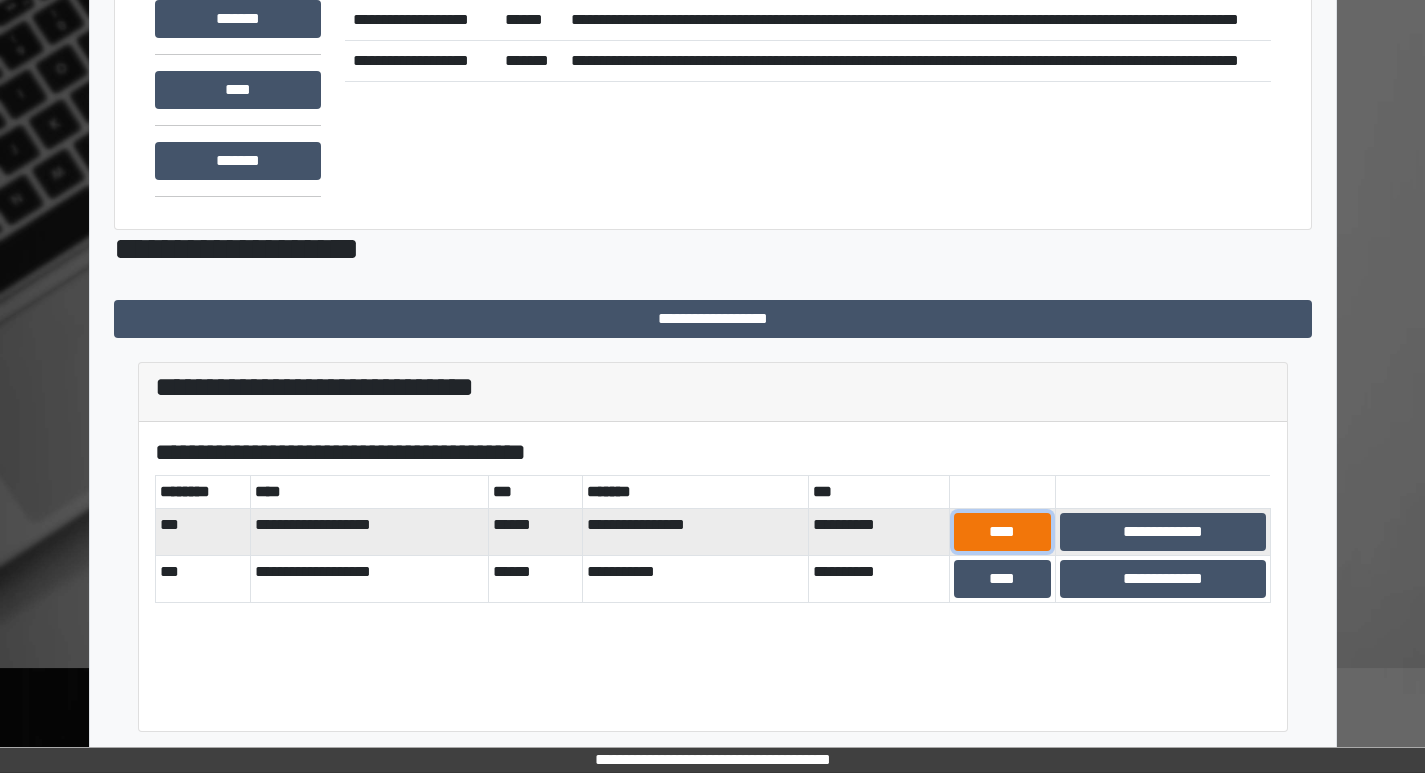 click on "****" at bounding box center [1002, 532] 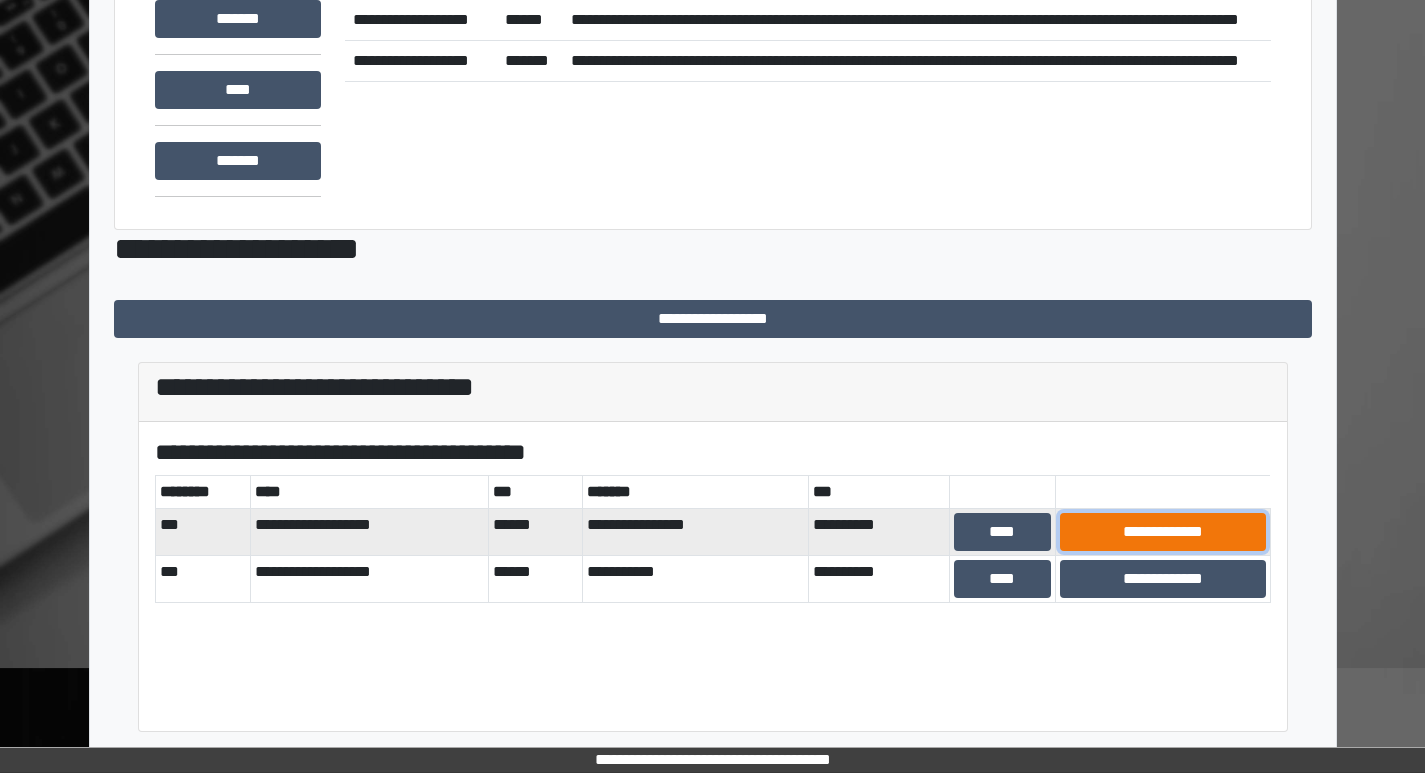 click on "**********" at bounding box center (1162, 532) 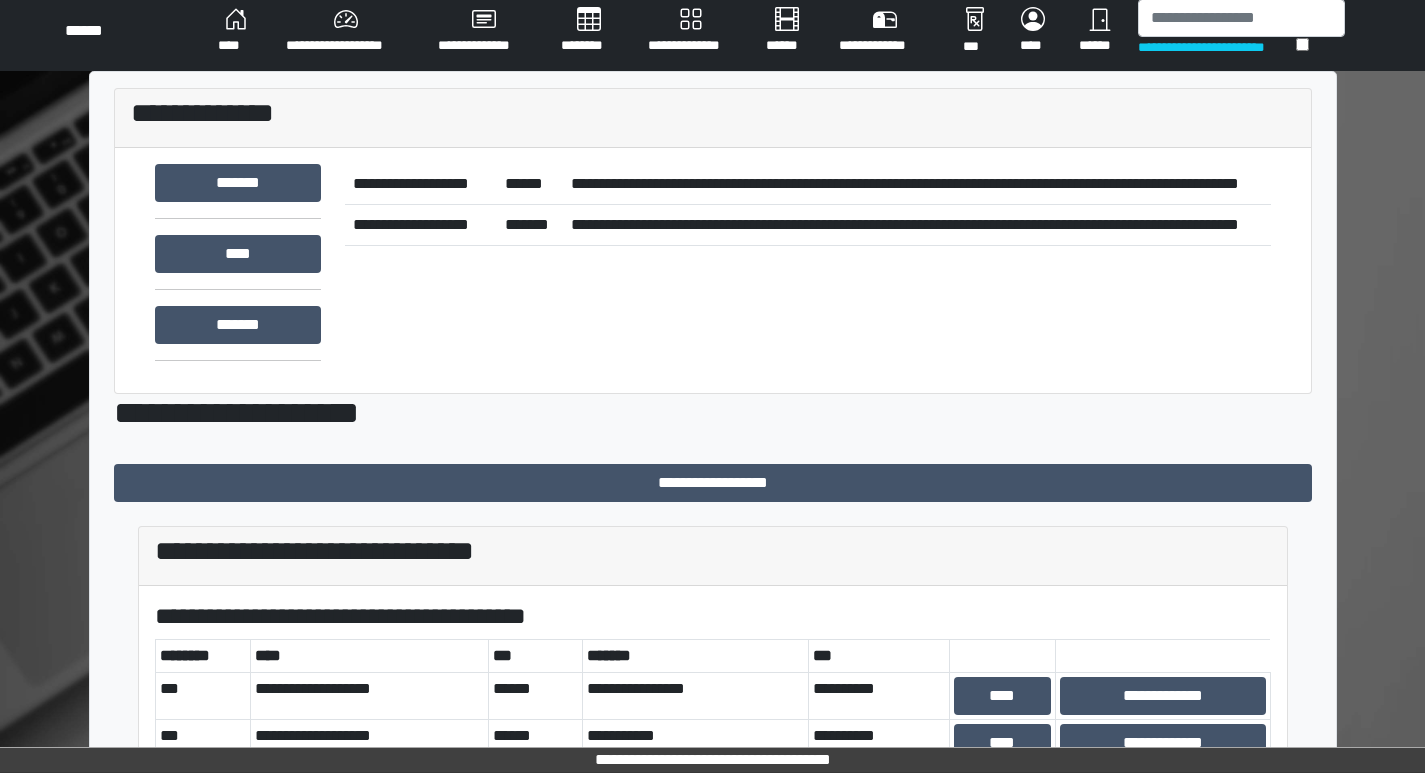 scroll, scrollTop: 0, scrollLeft: 0, axis: both 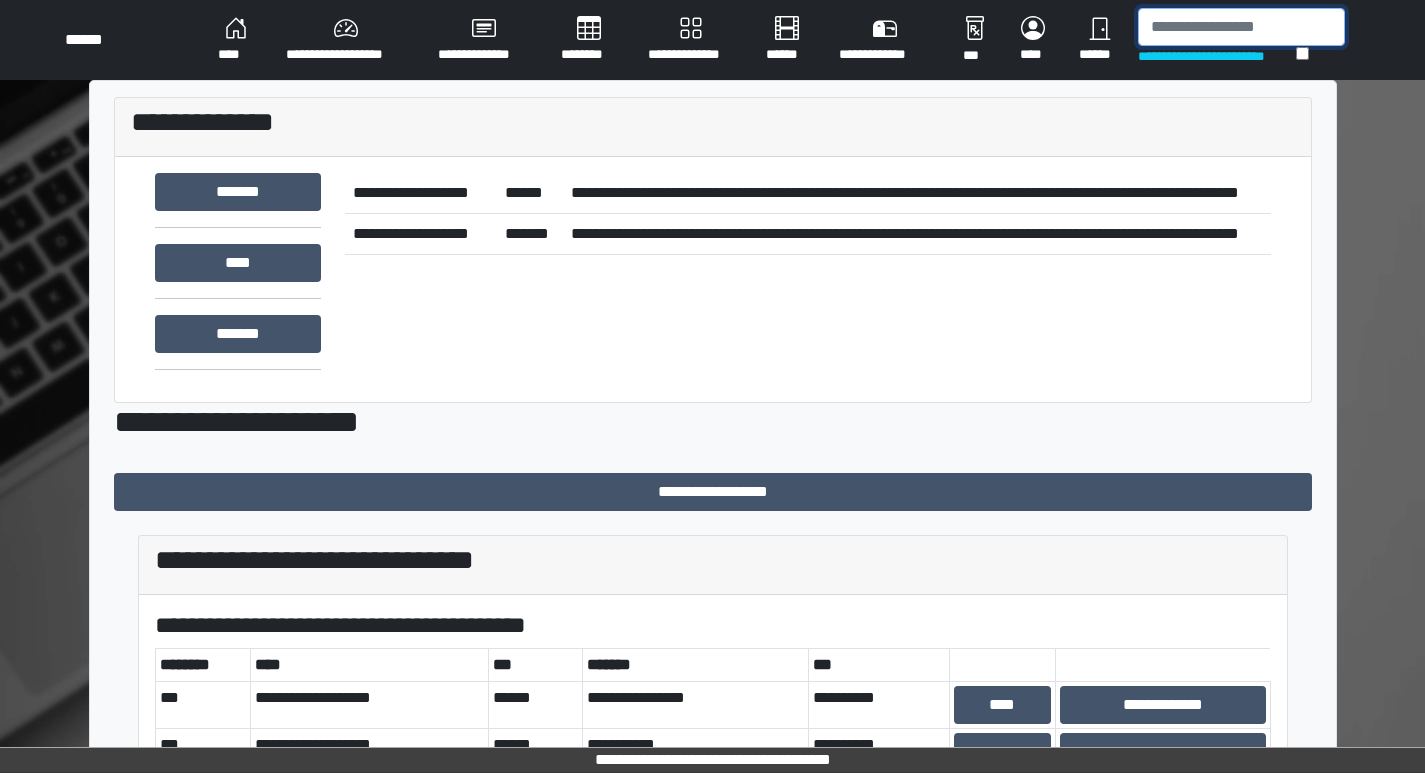 click at bounding box center [1241, 27] 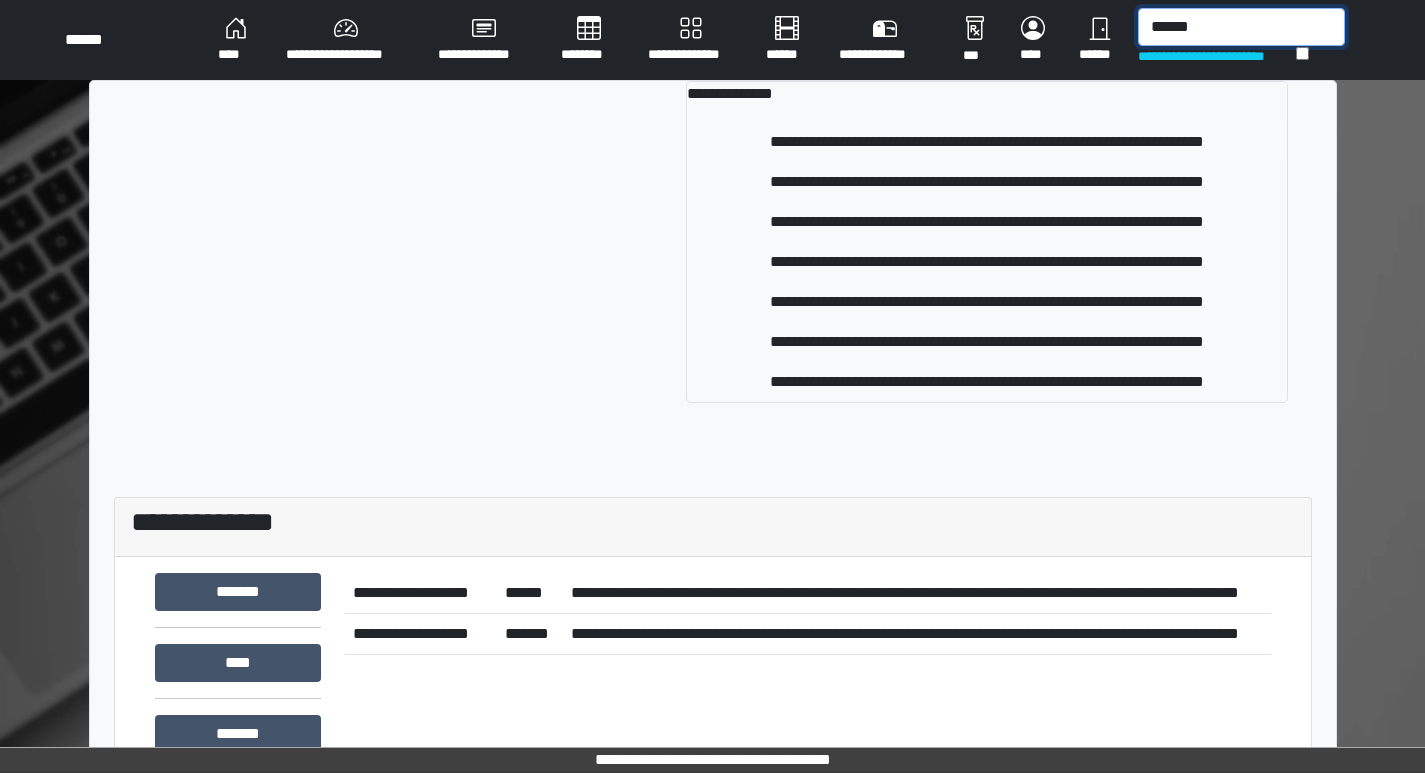type on "******" 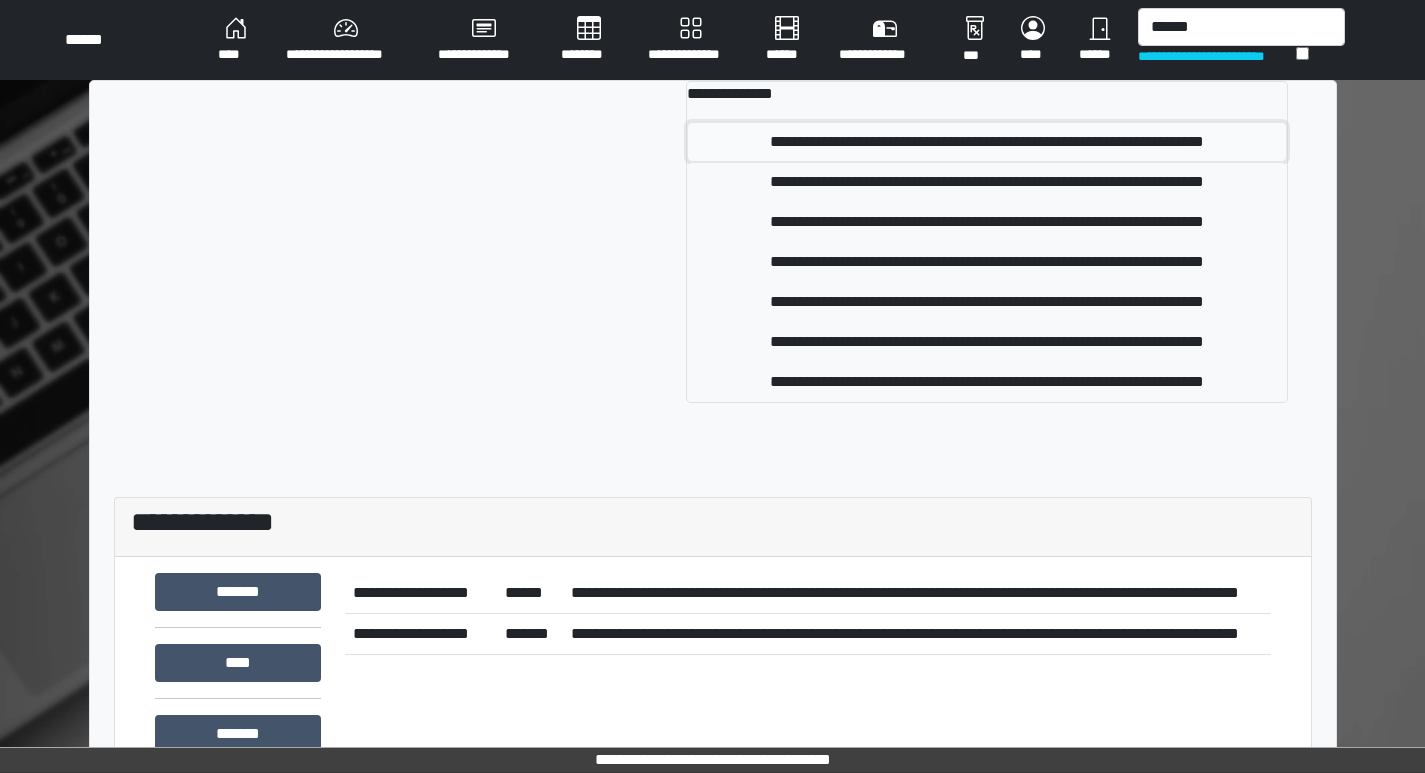 click on "**********" at bounding box center [986, 142] 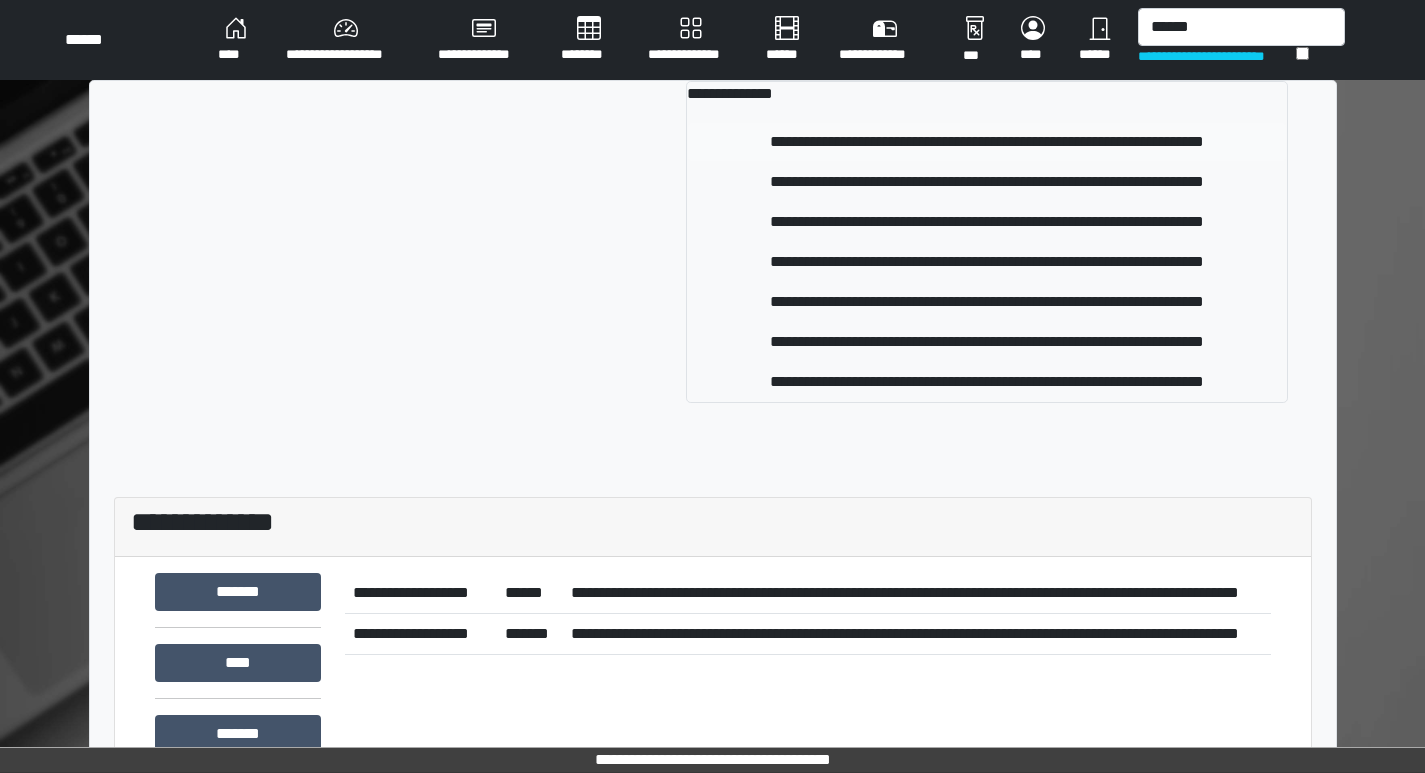 type 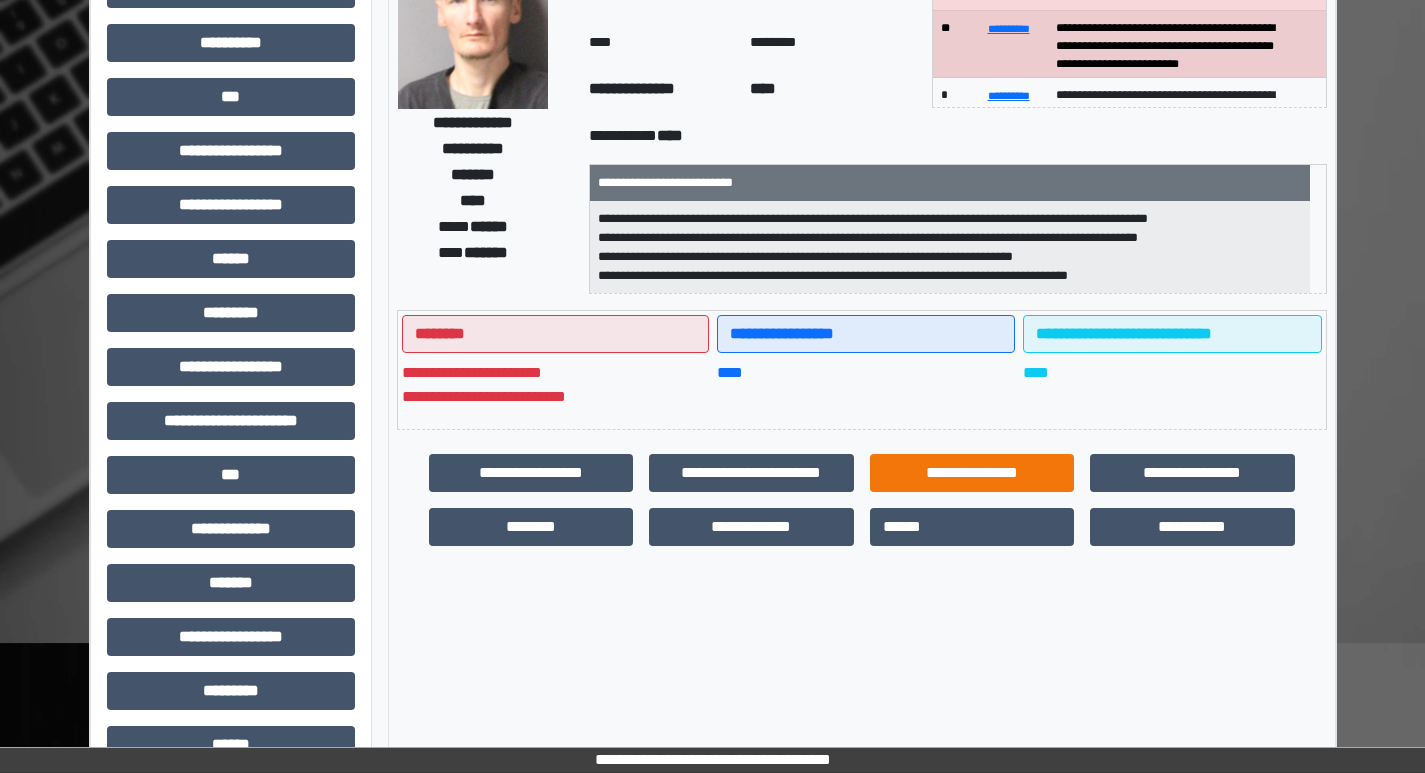 scroll, scrollTop: 200, scrollLeft: 0, axis: vertical 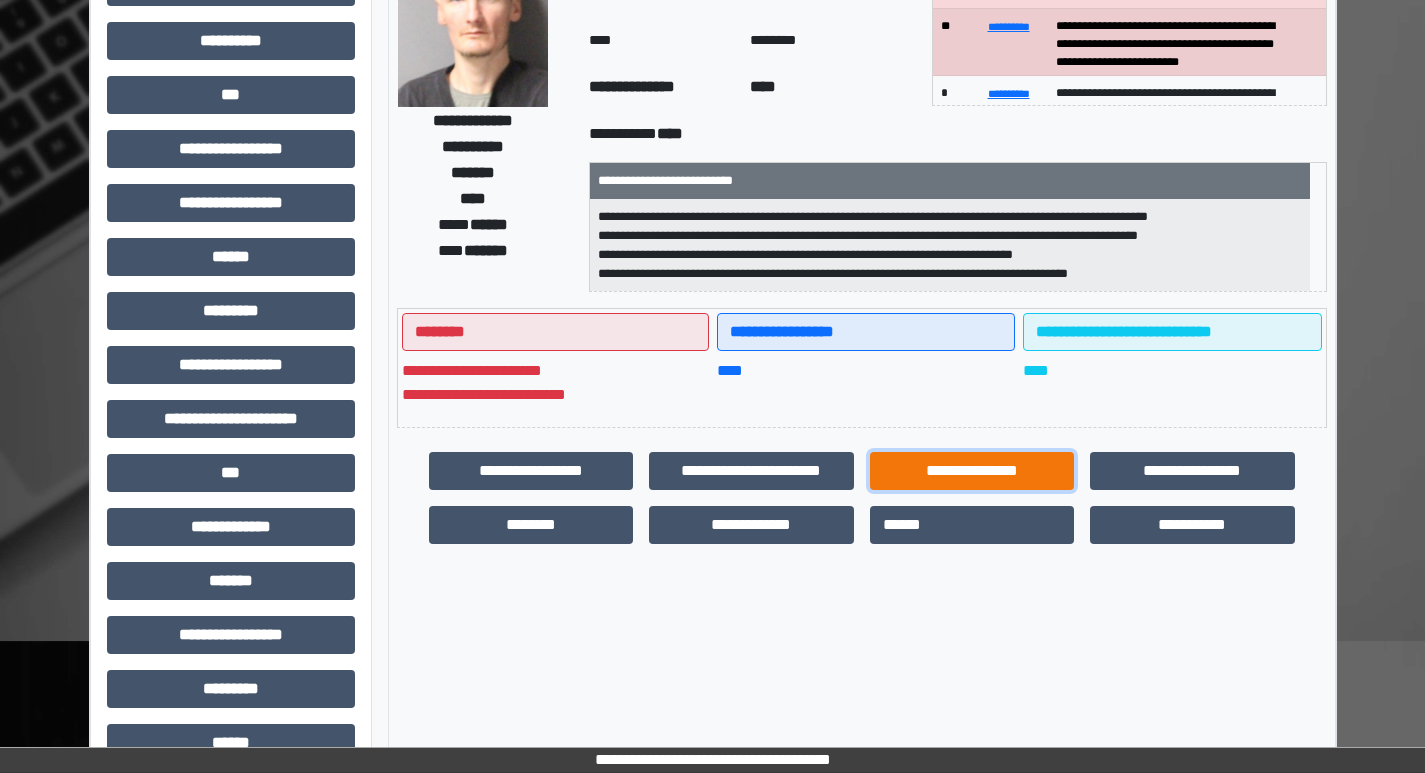 click on "**********" at bounding box center [972, 471] 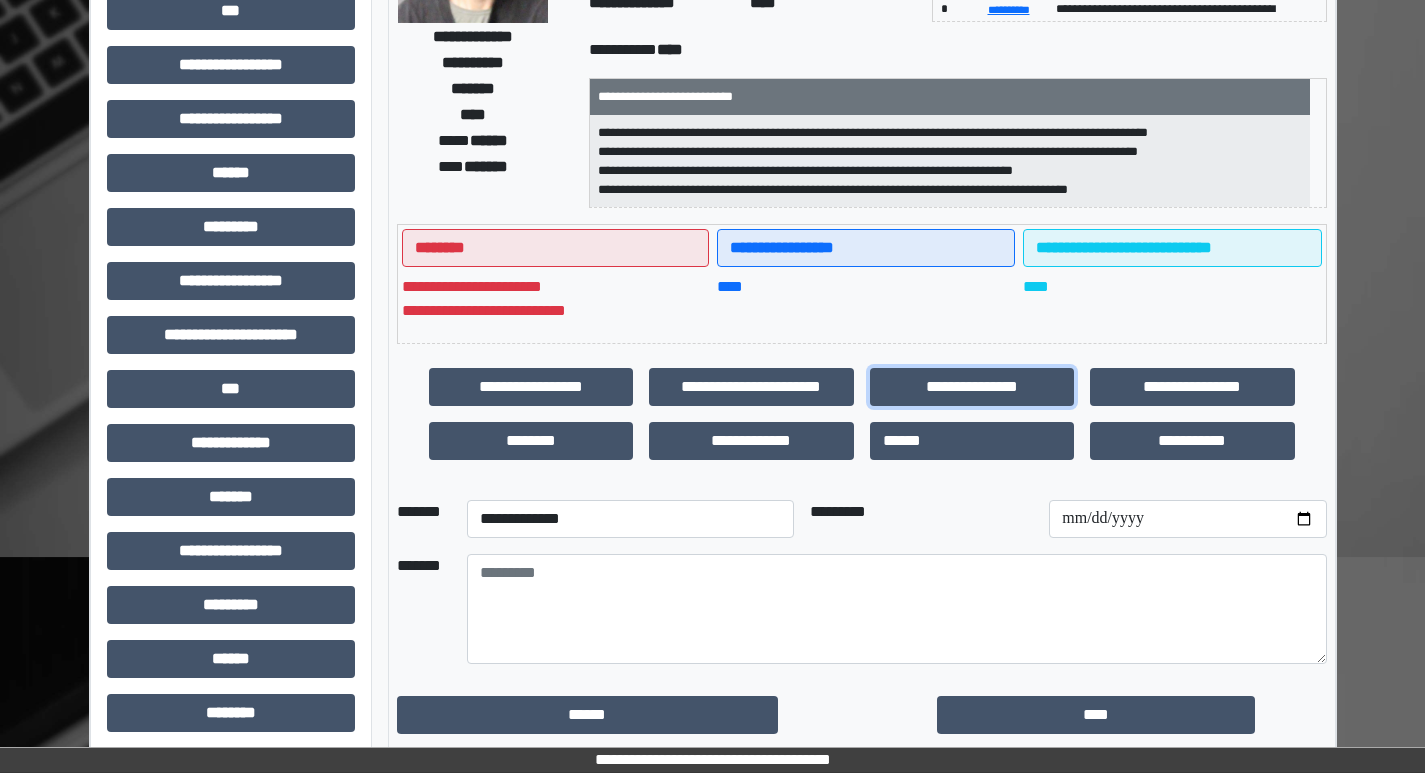 scroll, scrollTop: 400, scrollLeft: 0, axis: vertical 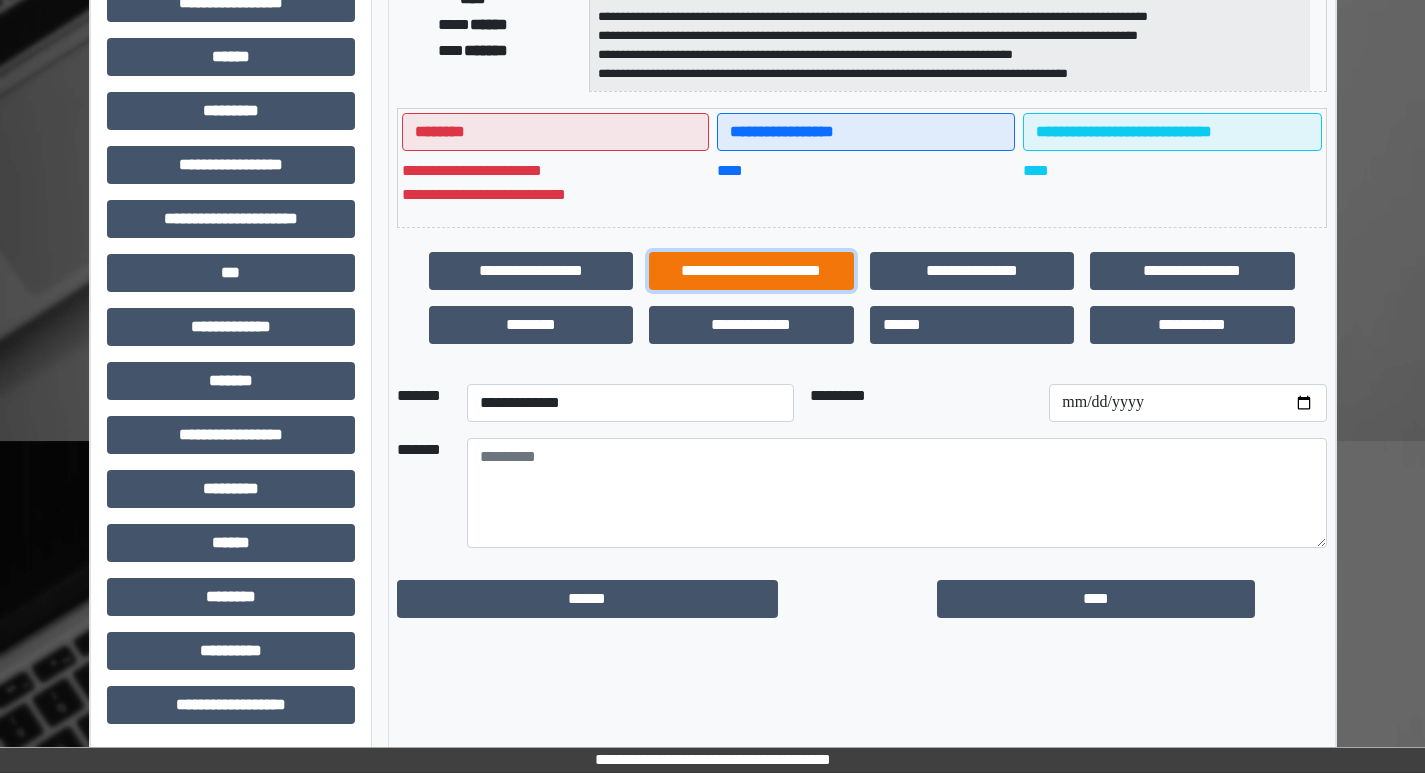 click on "**********" at bounding box center (751, 271) 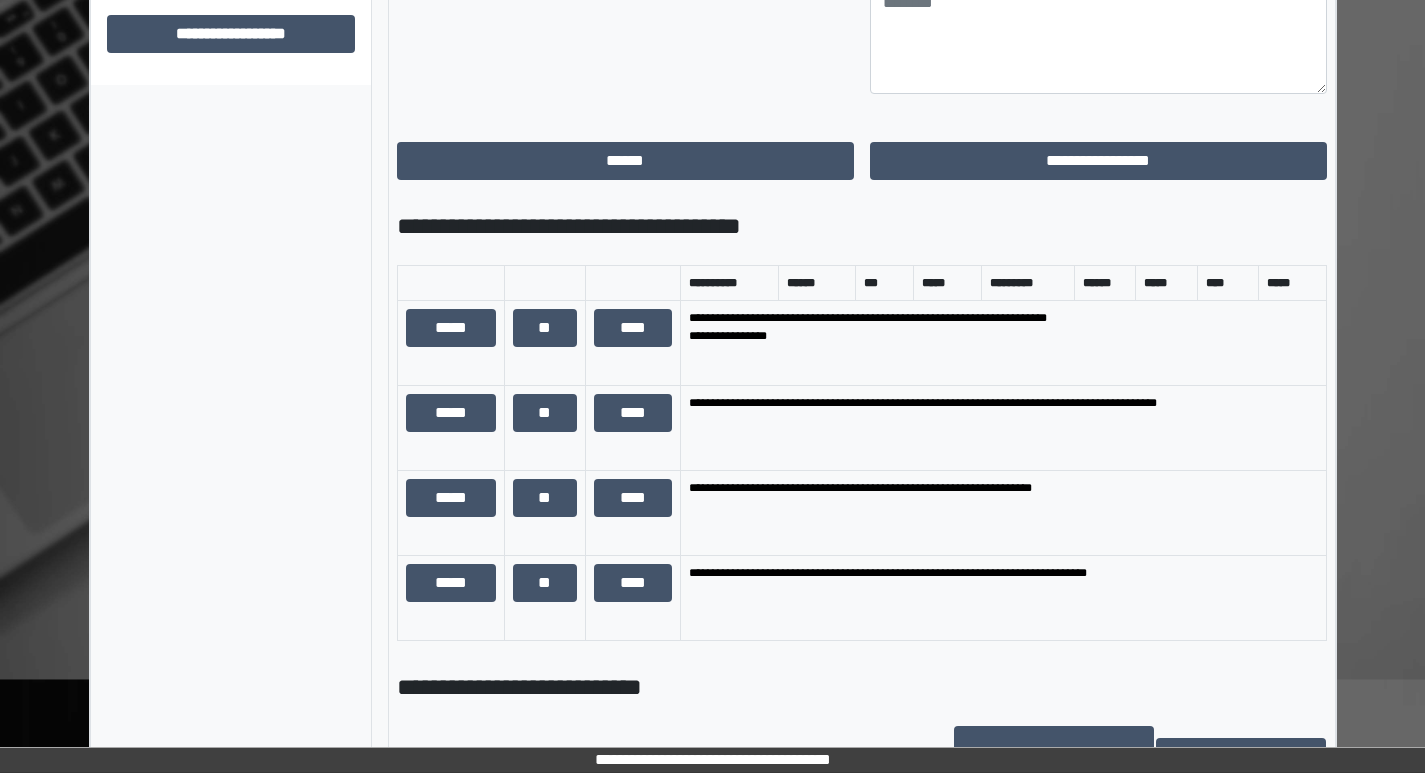 scroll, scrollTop: 571, scrollLeft: 0, axis: vertical 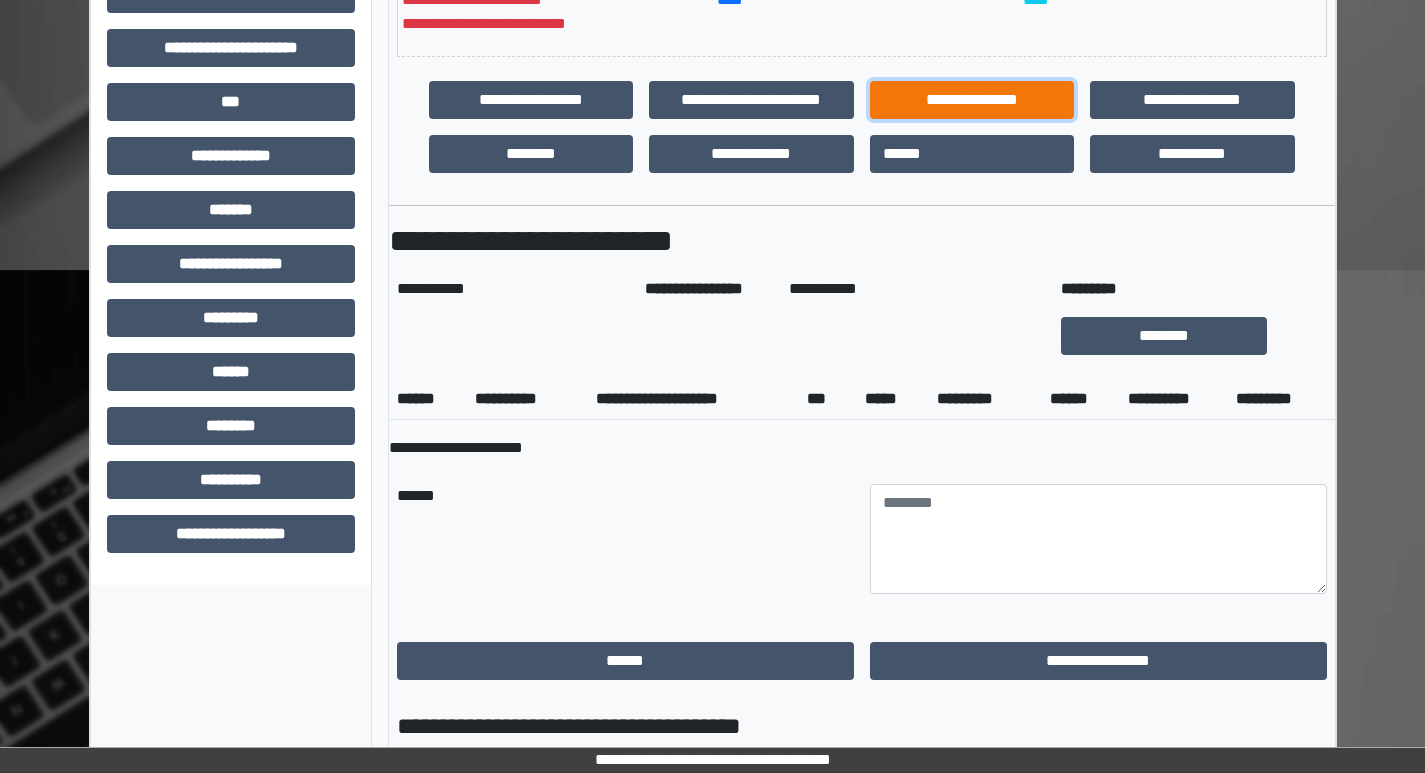 click on "**********" at bounding box center (972, 100) 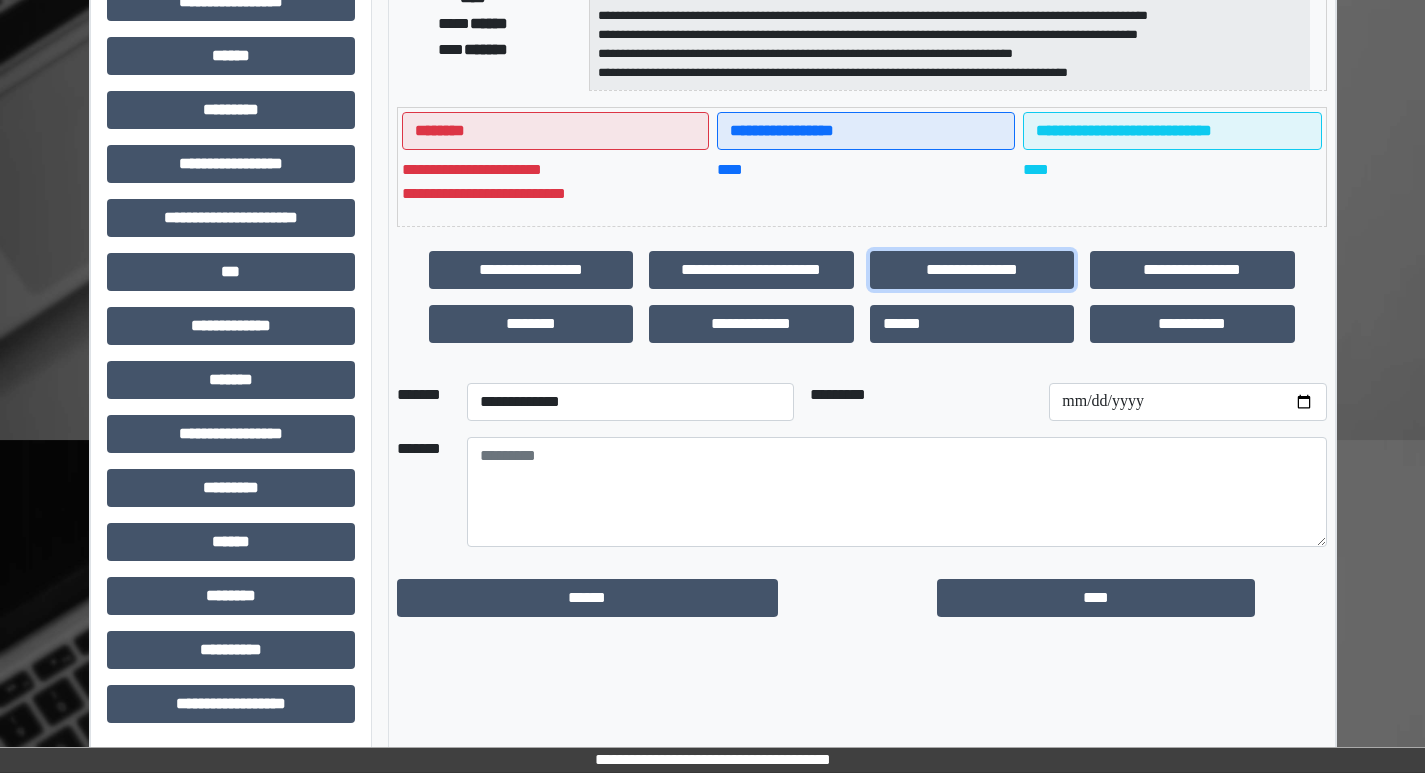 scroll, scrollTop: 401, scrollLeft: 0, axis: vertical 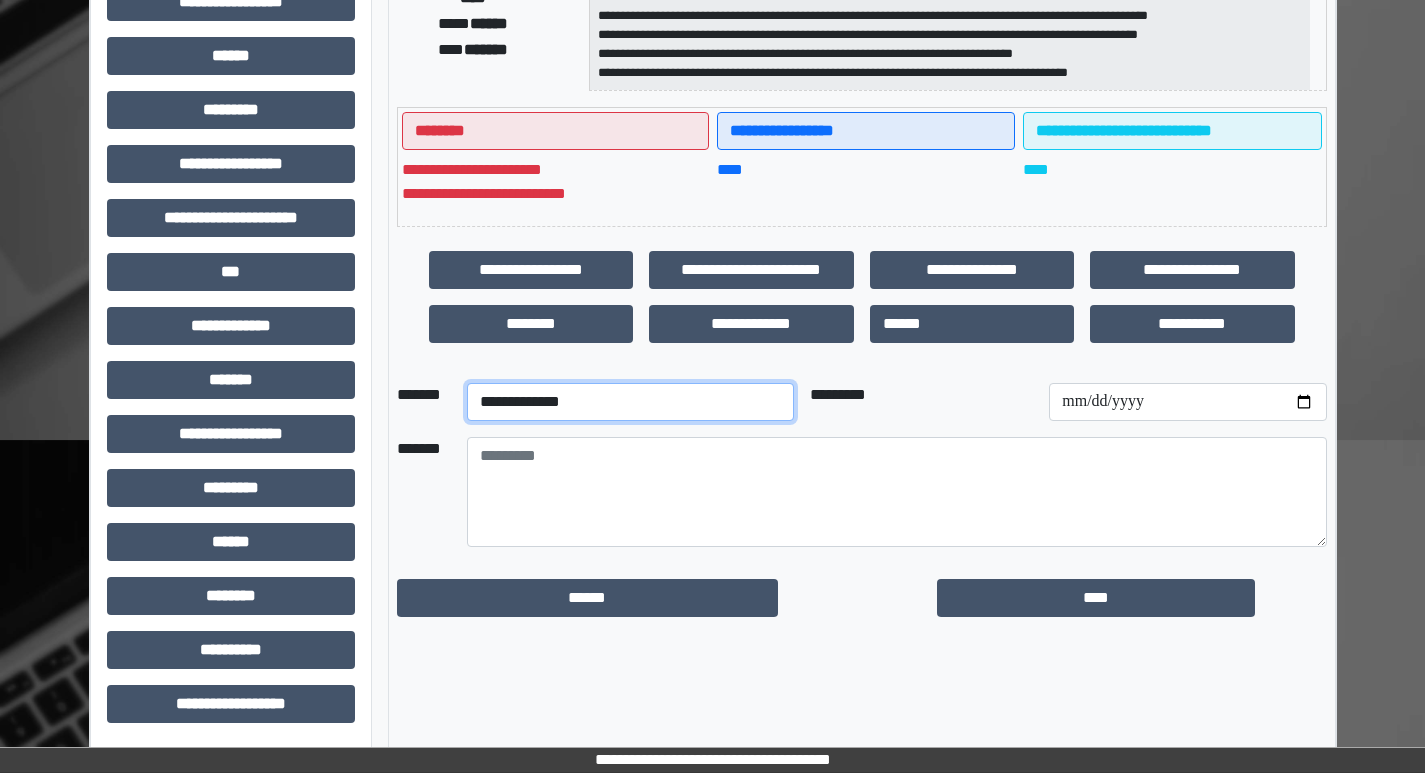 click on "**********" at bounding box center [630, 402] 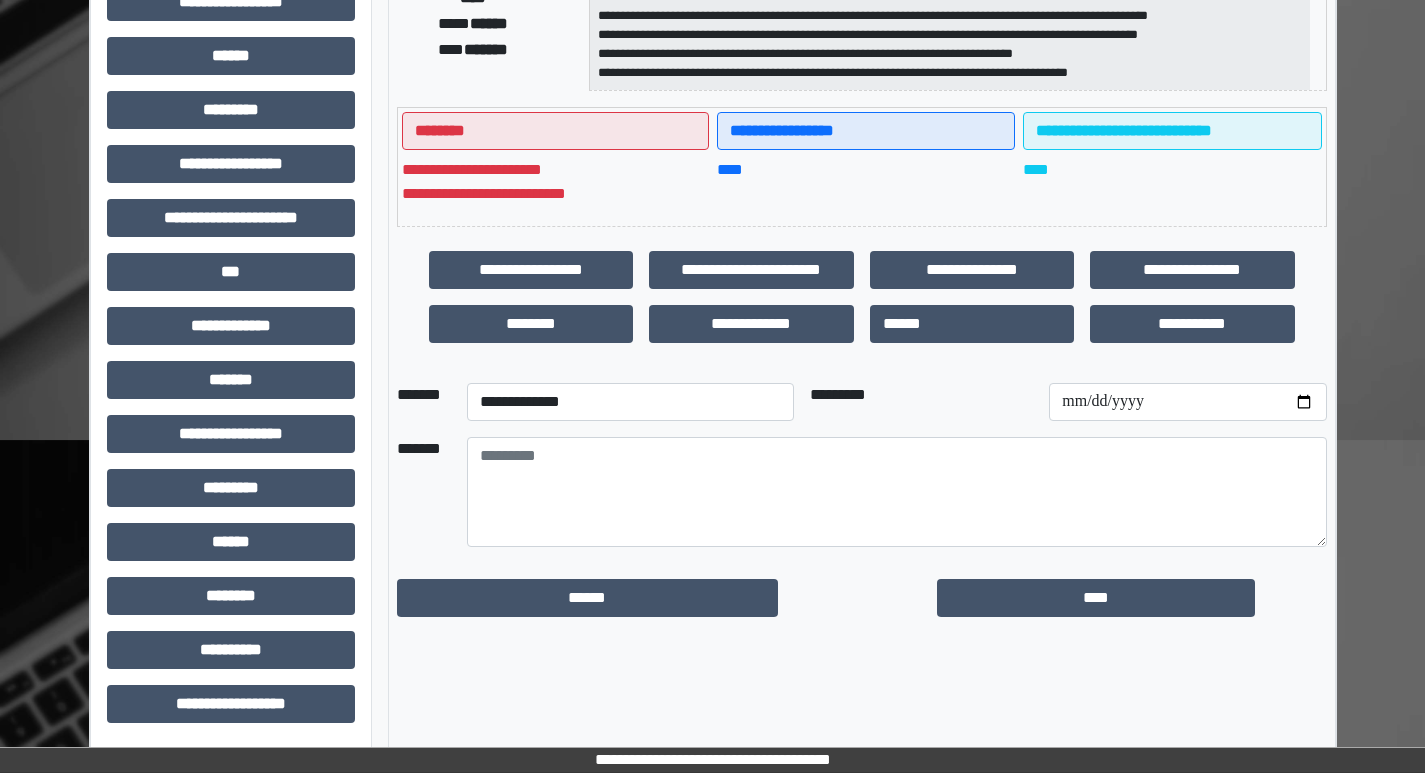 click on "****" at bounding box center [866, 182] 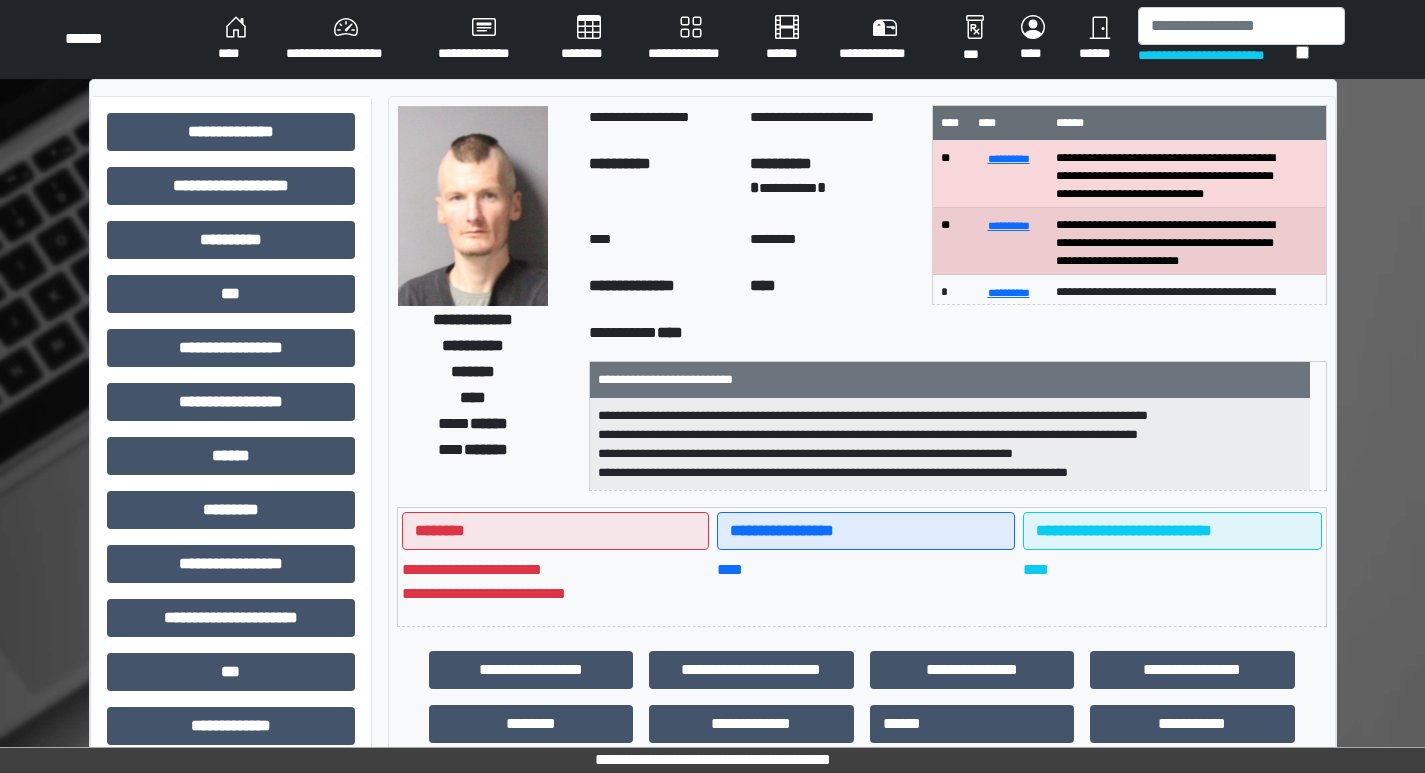 scroll, scrollTop: 0, scrollLeft: 0, axis: both 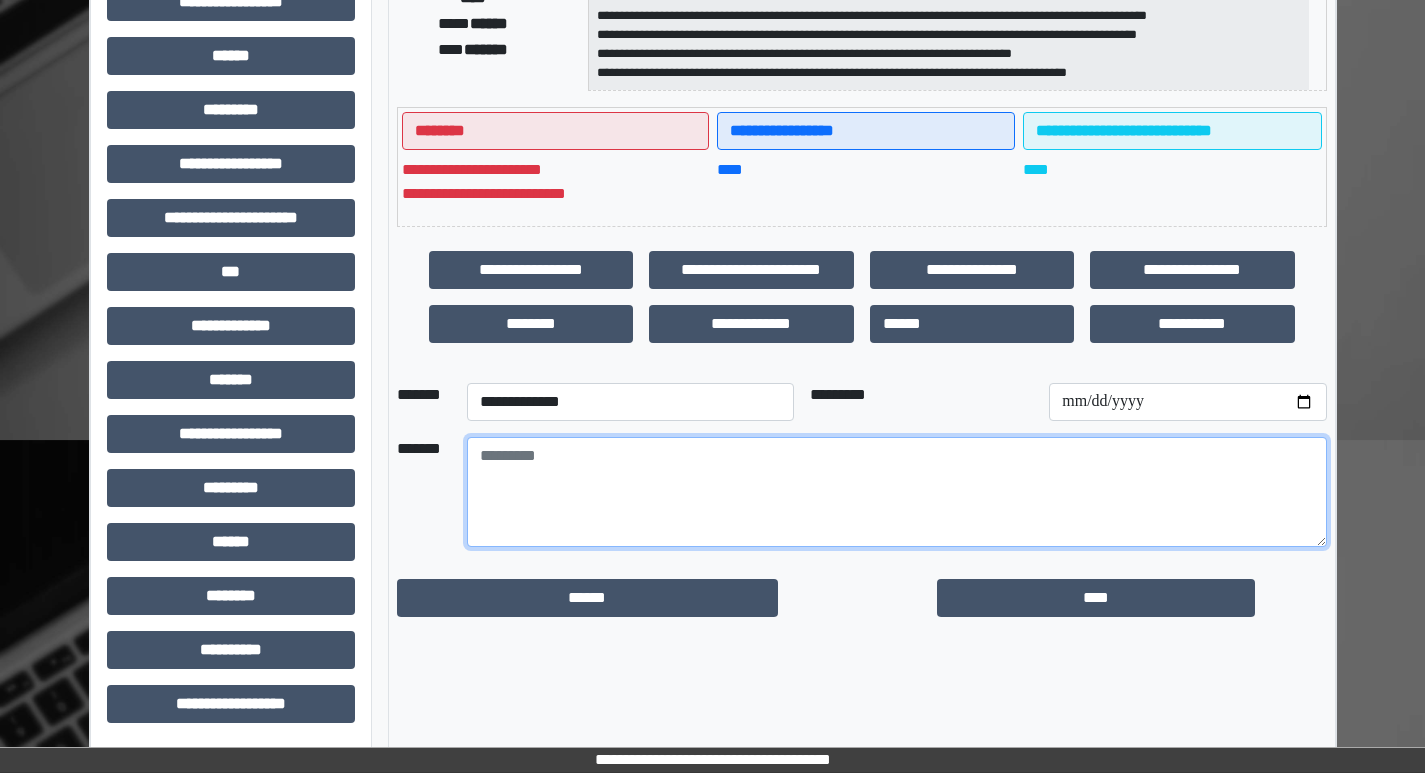 click at bounding box center (897, 492) 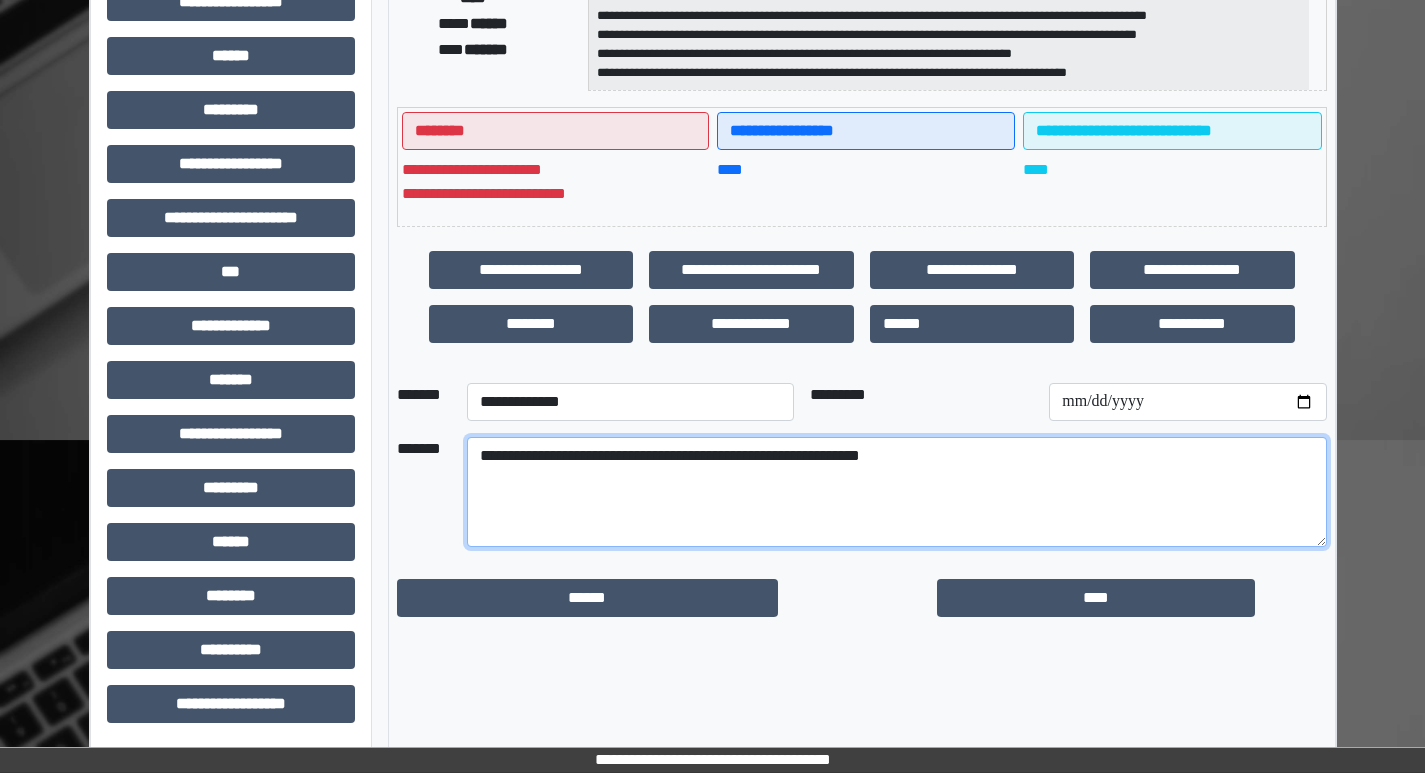 type on "**********" 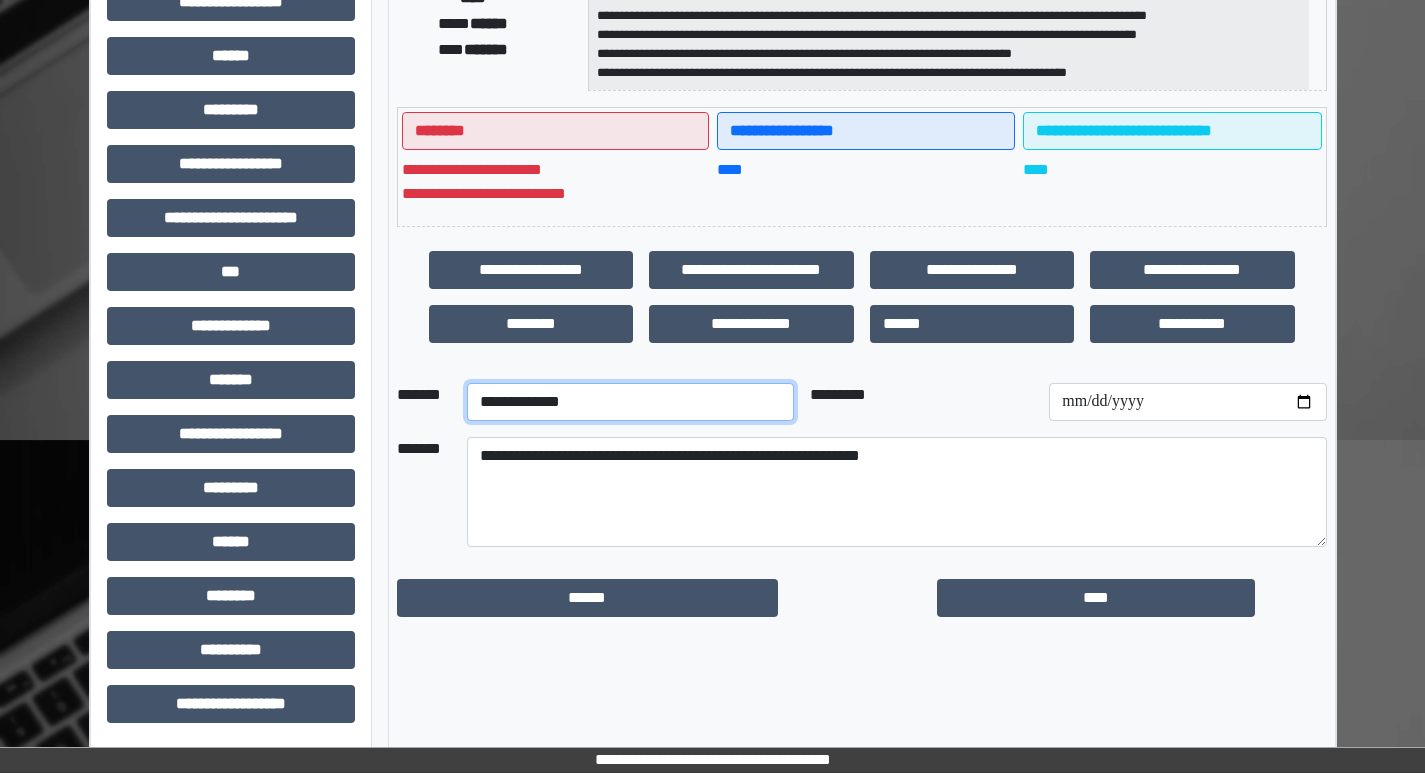click on "**********" at bounding box center [630, 402] 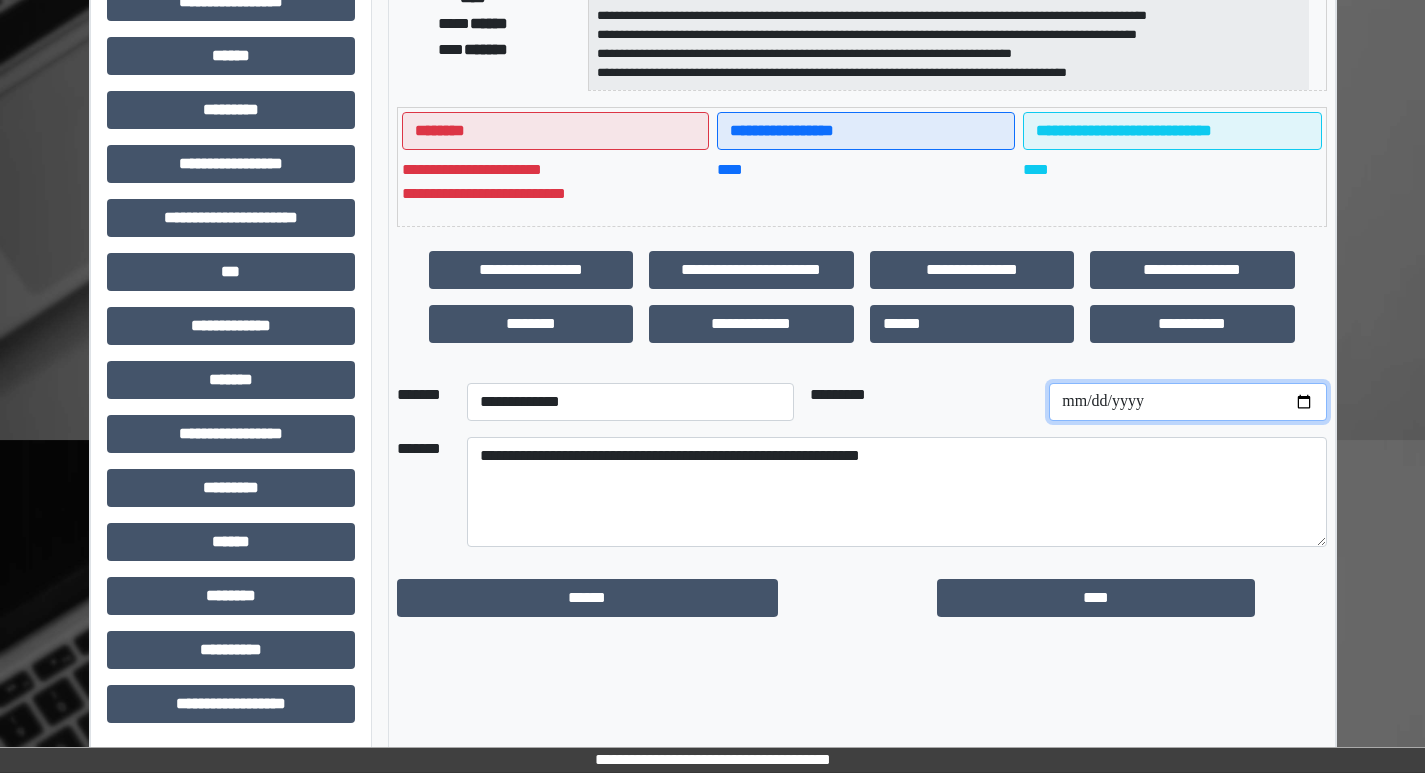 click at bounding box center (1187, 402) 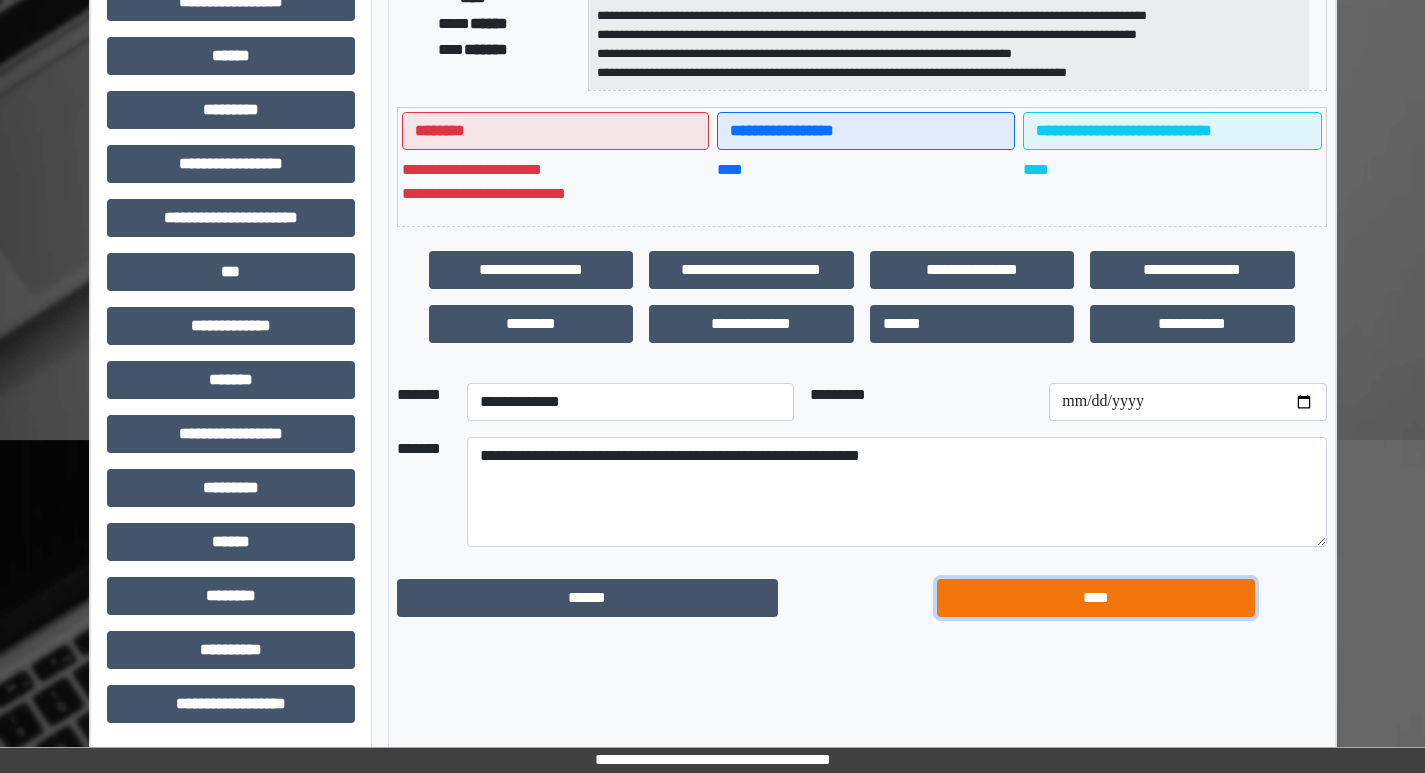 click on "****" at bounding box center [1096, 598] 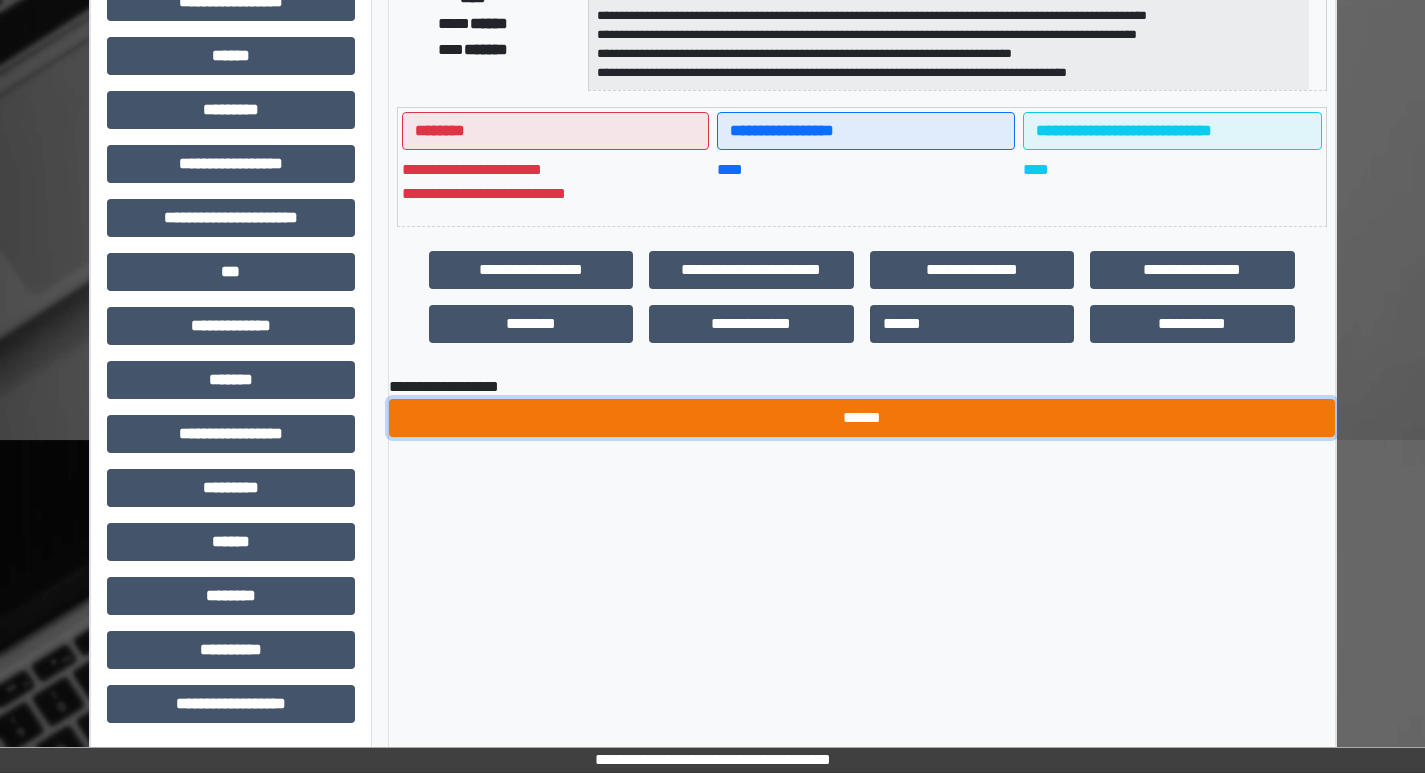 click on "******" at bounding box center [862, 418] 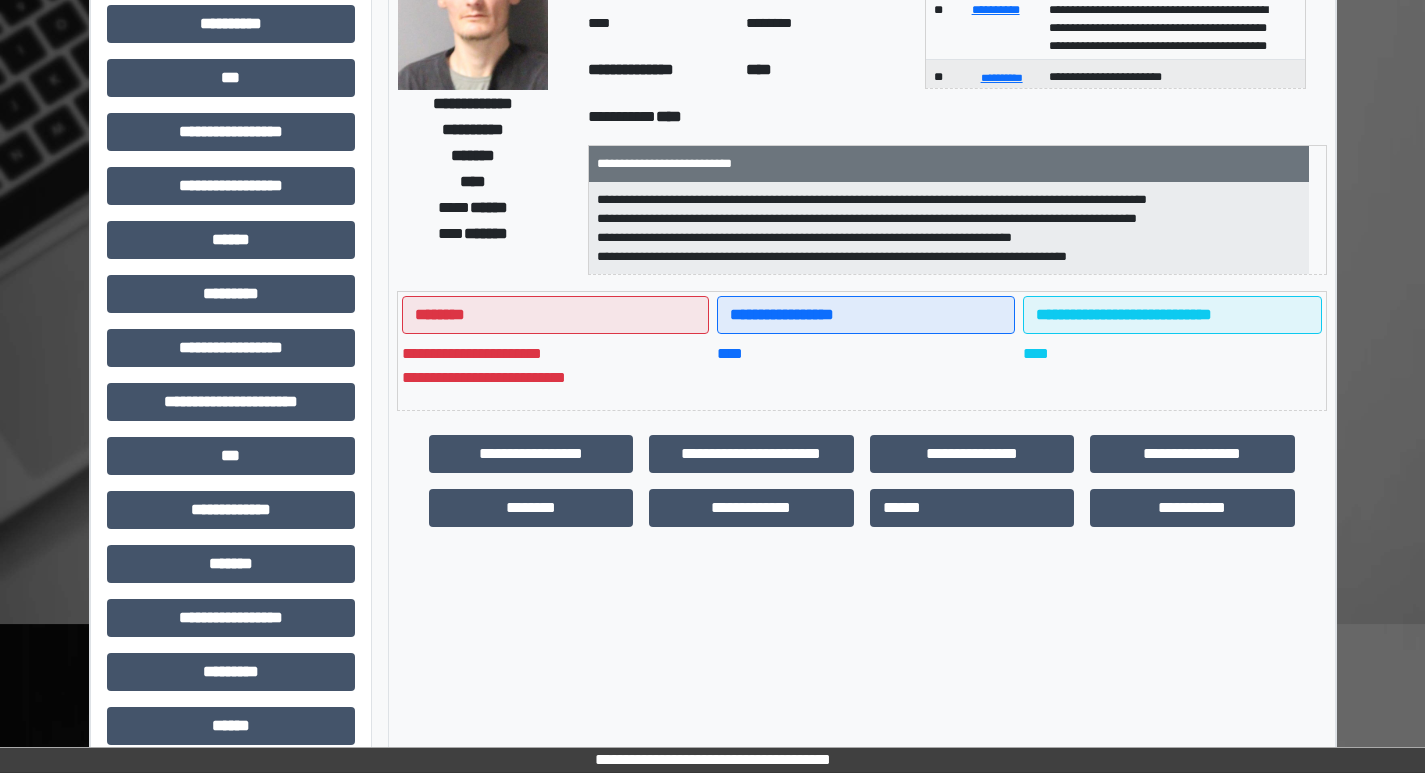 scroll, scrollTop: 101, scrollLeft: 0, axis: vertical 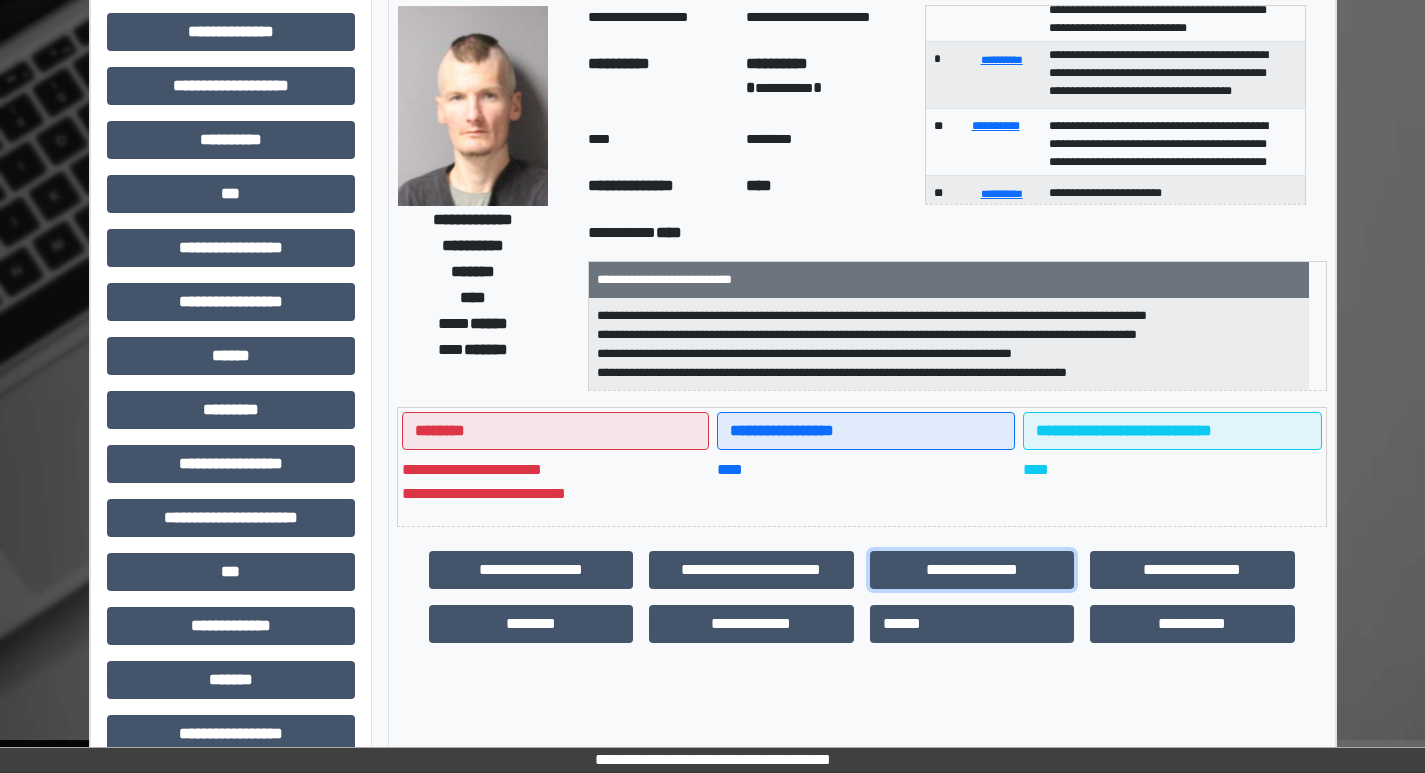 drag, startPoint x: 951, startPoint y: 562, endPoint x: 940, endPoint y: 506, distance: 57.070133 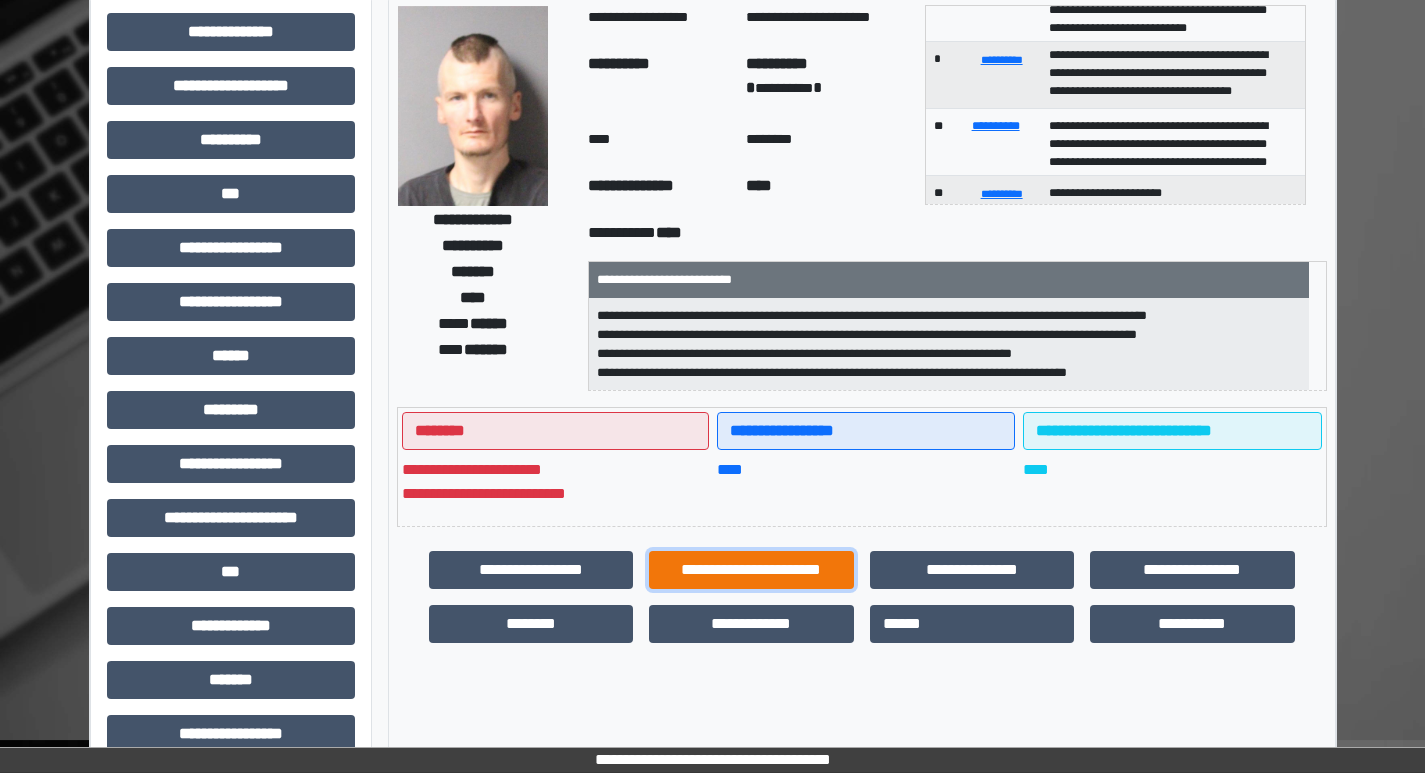 click on "**********" at bounding box center [751, 570] 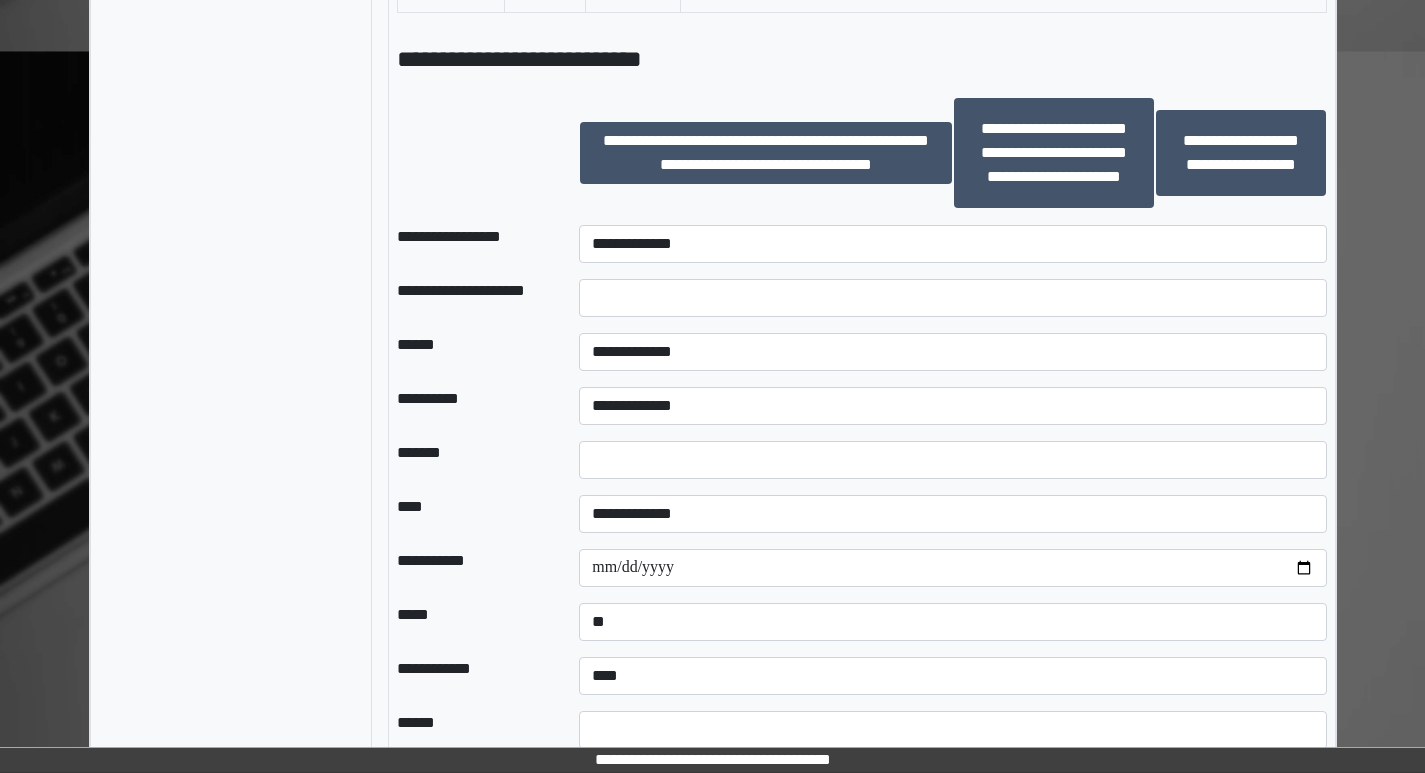 scroll, scrollTop: 1701, scrollLeft: 0, axis: vertical 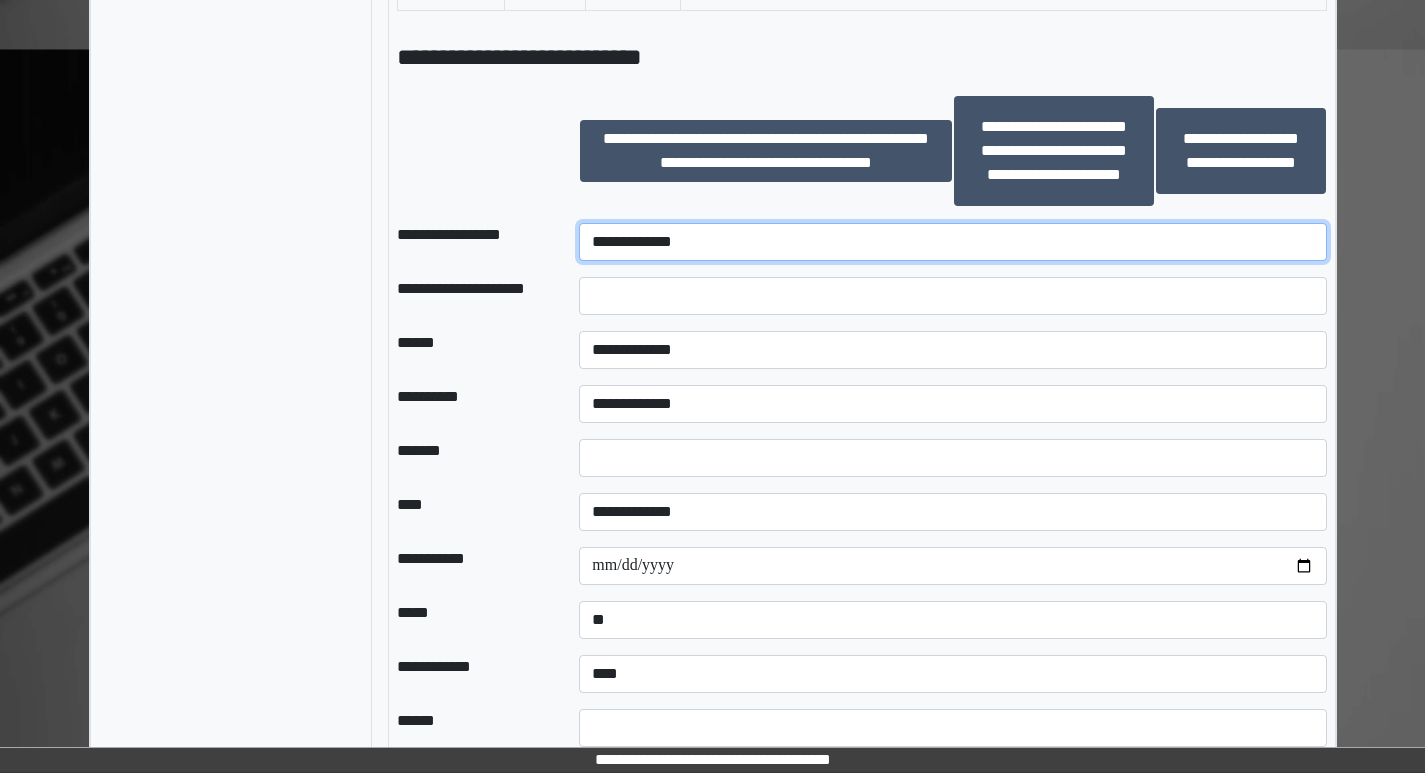 click on "**********" at bounding box center [952, 242] 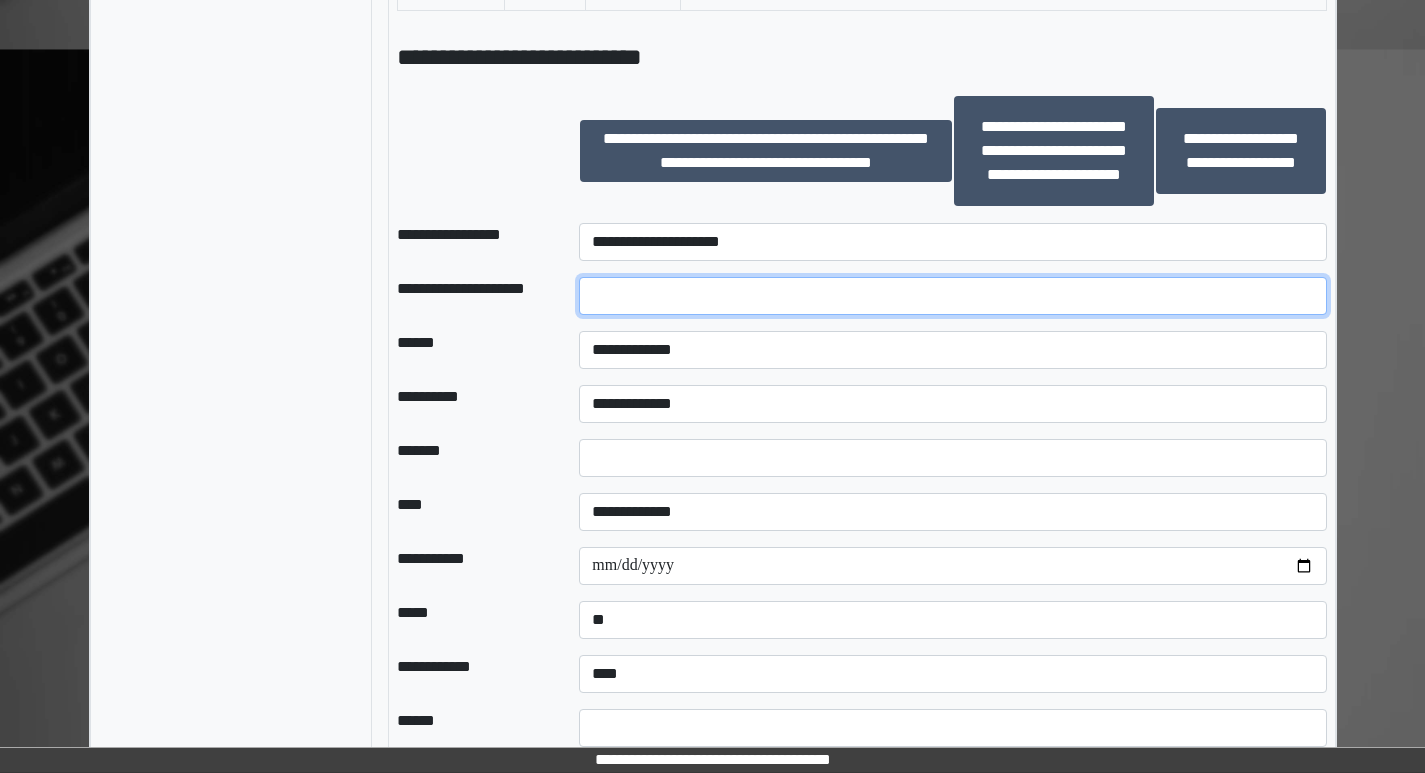 click at bounding box center [952, 296] 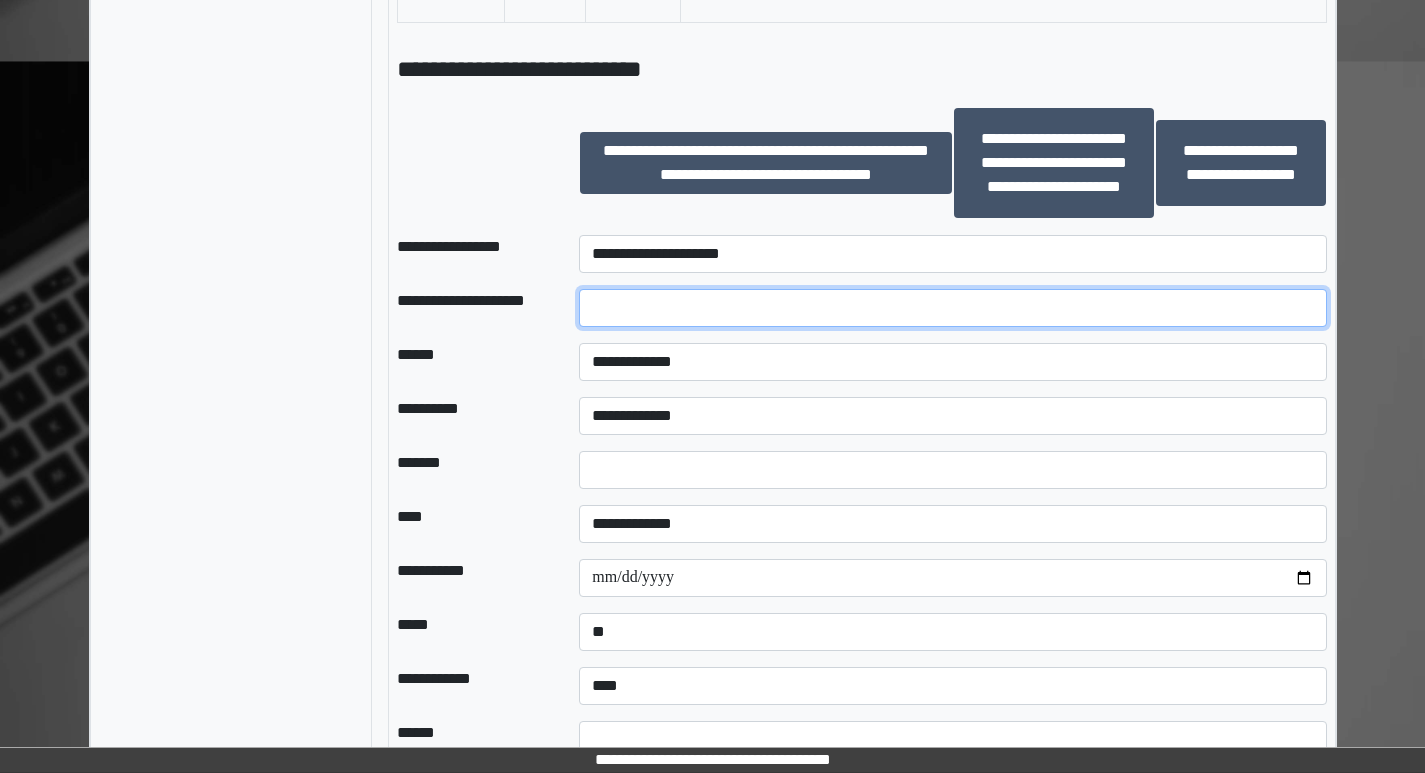 scroll, scrollTop: 1700, scrollLeft: 0, axis: vertical 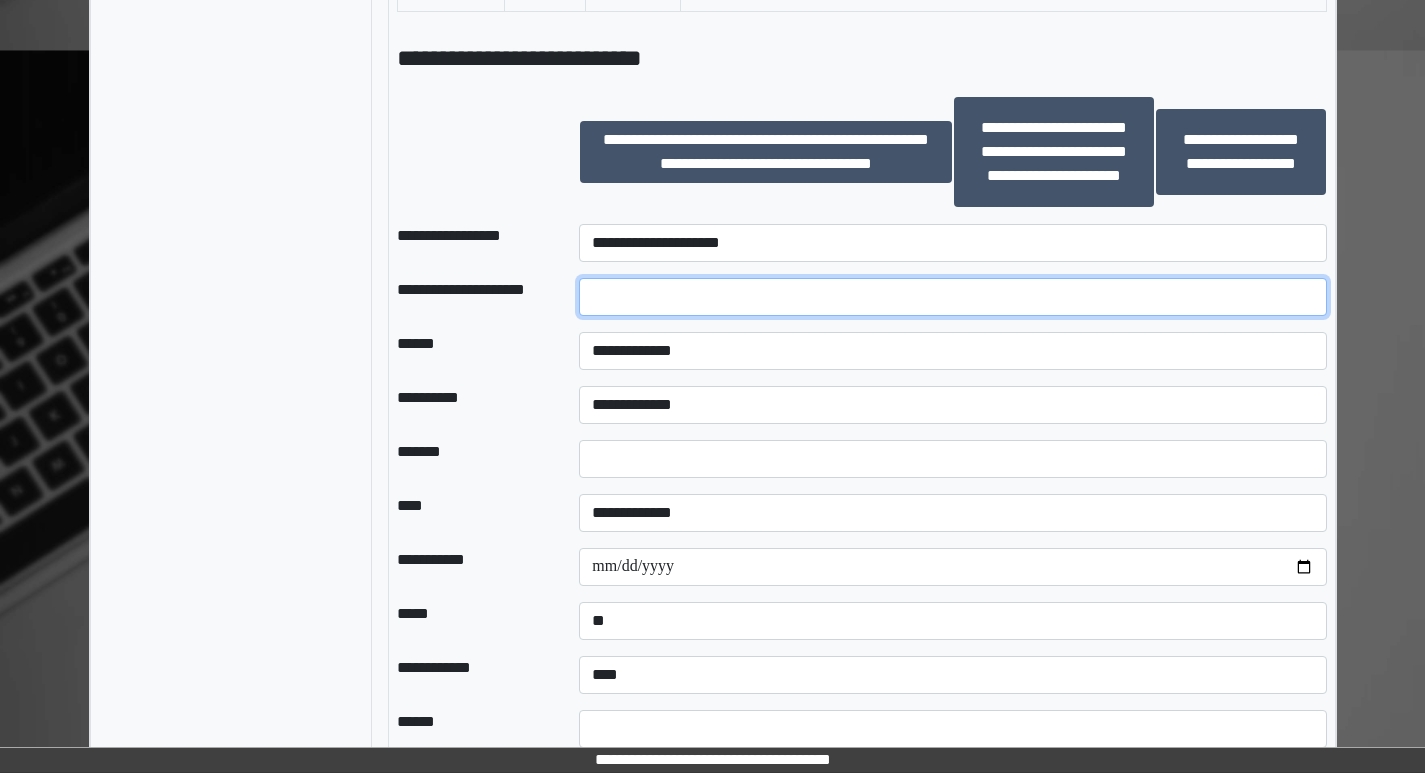 type on "*" 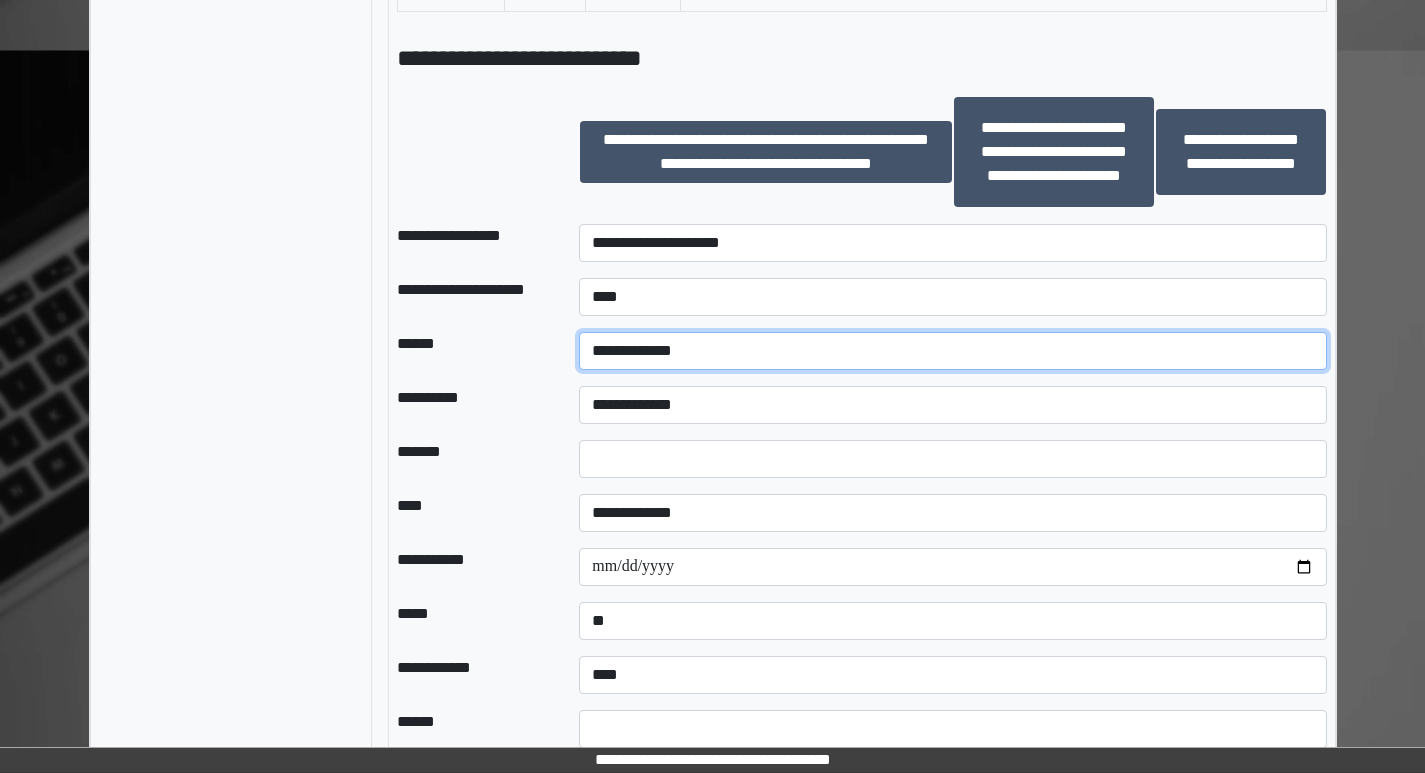 click on "**********" at bounding box center (952, 351) 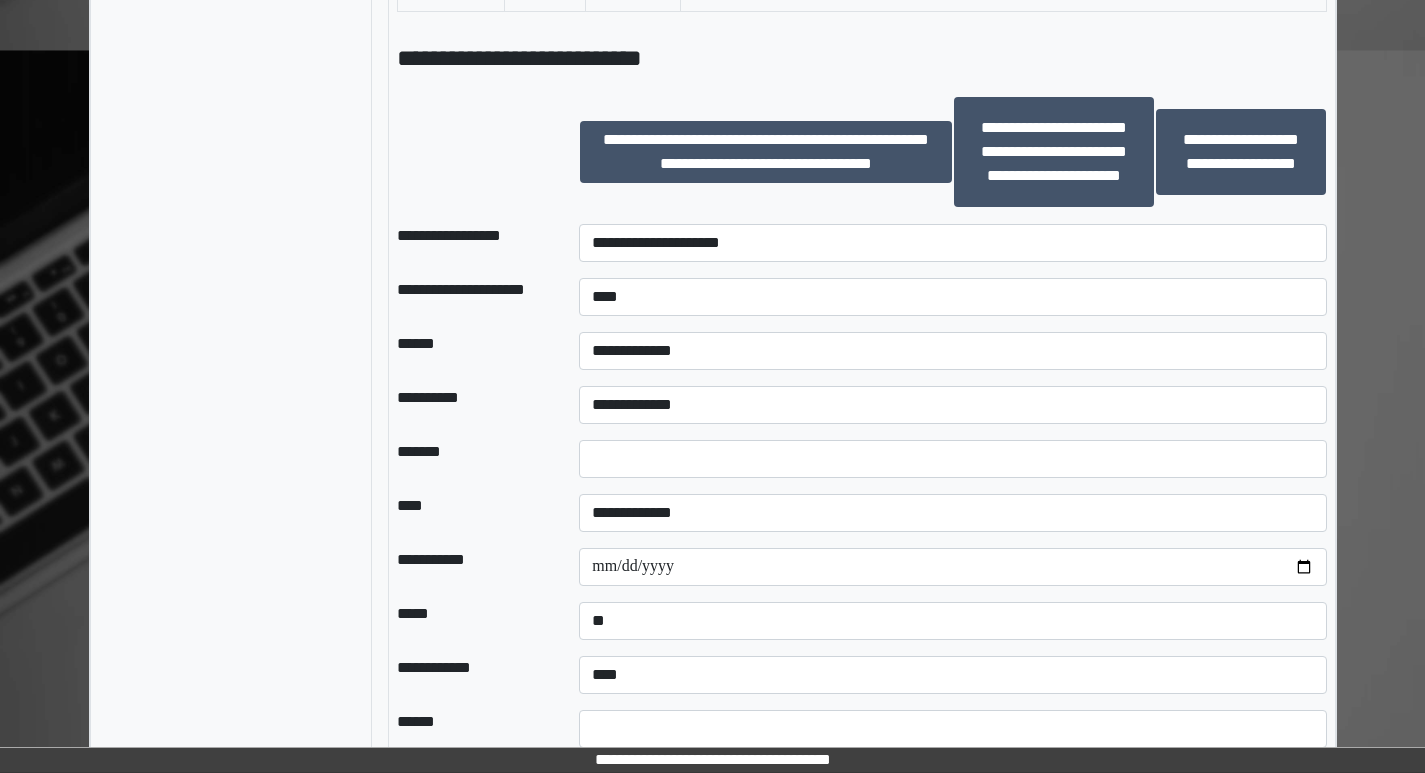 drag, startPoint x: 484, startPoint y: 420, endPoint x: 496, endPoint y: 410, distance: 15.6205 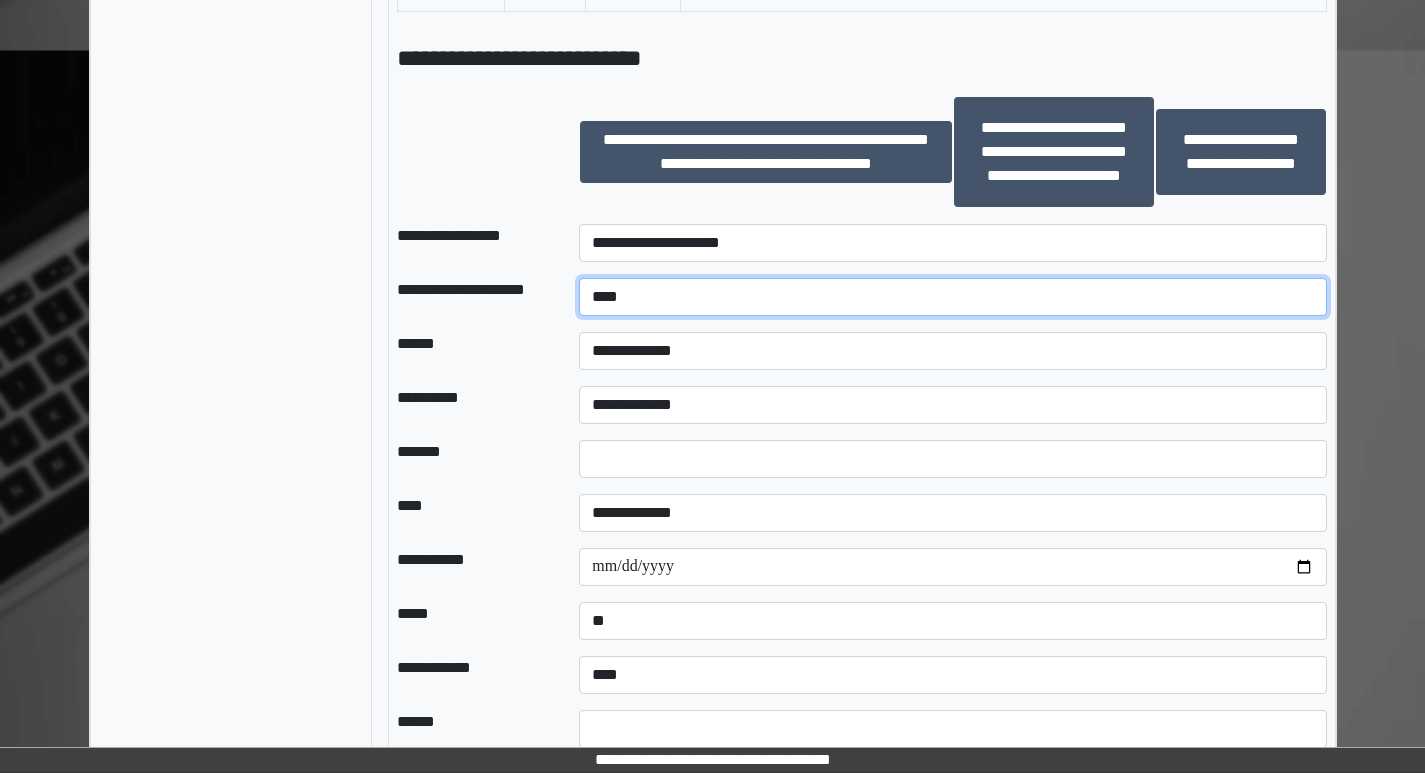 click on "****" at bounding box center (952, 297) 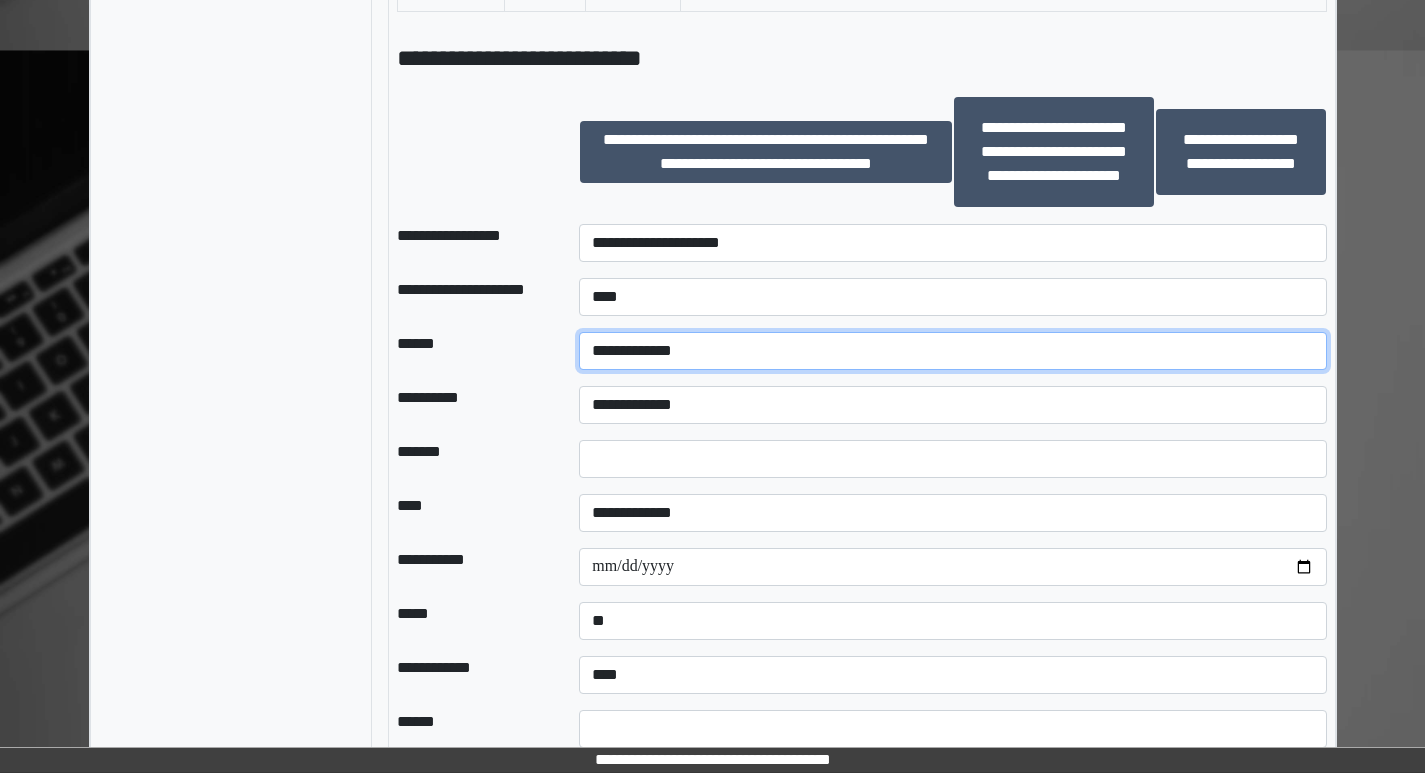click on "**********" at bounding box center (952, 351) 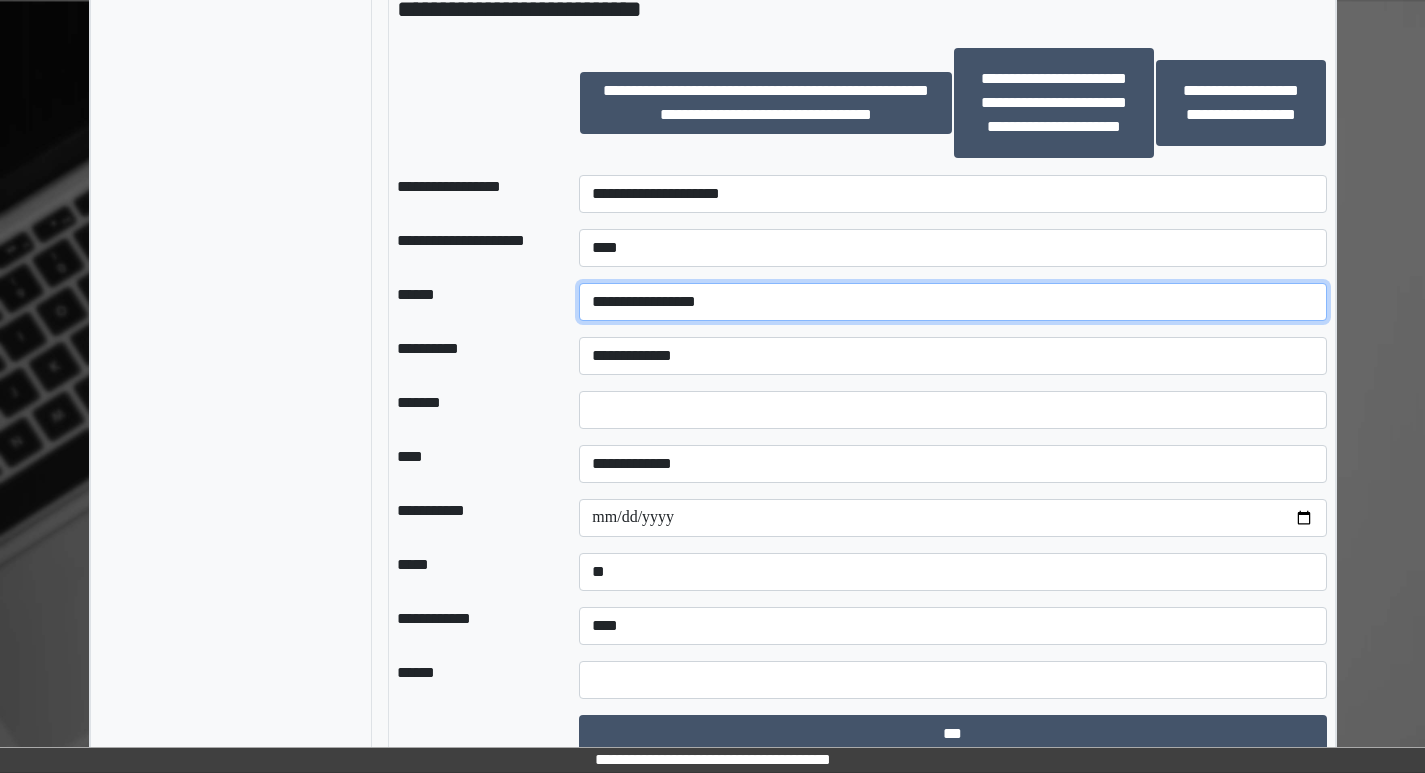 scroll, scrollTop: 1771, scrollLeft: 0, axis: vertical 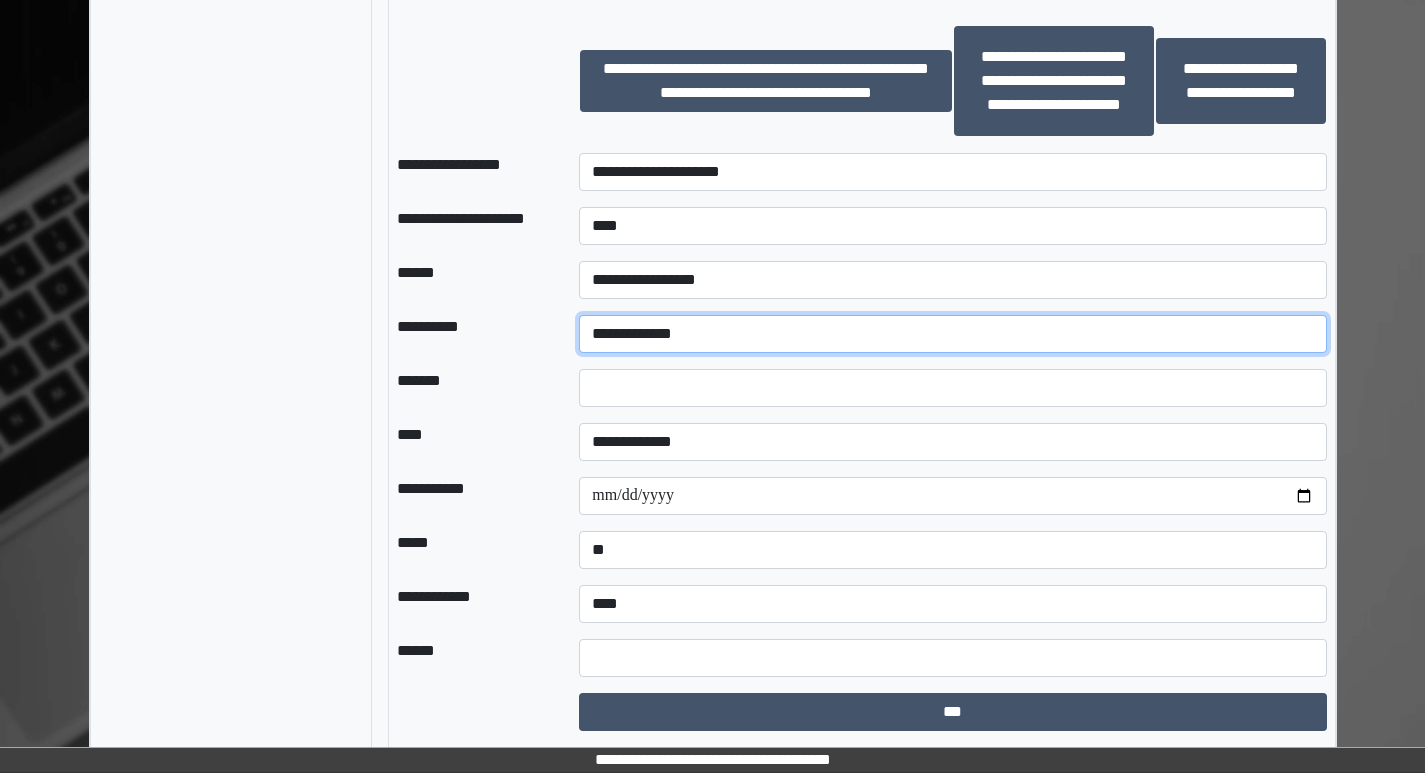 click on "**********" at bounding box center [952, 334] 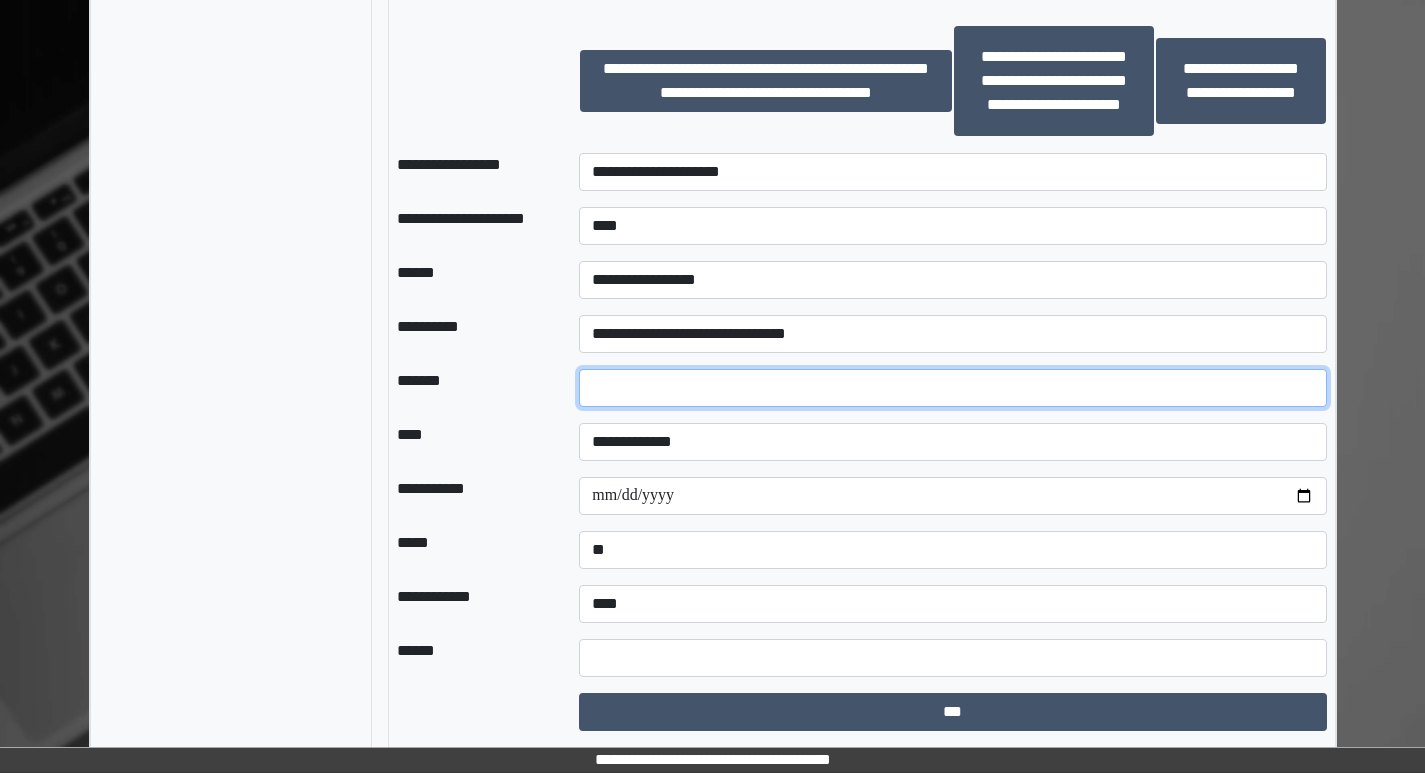 click at bounding box center (952, 388) 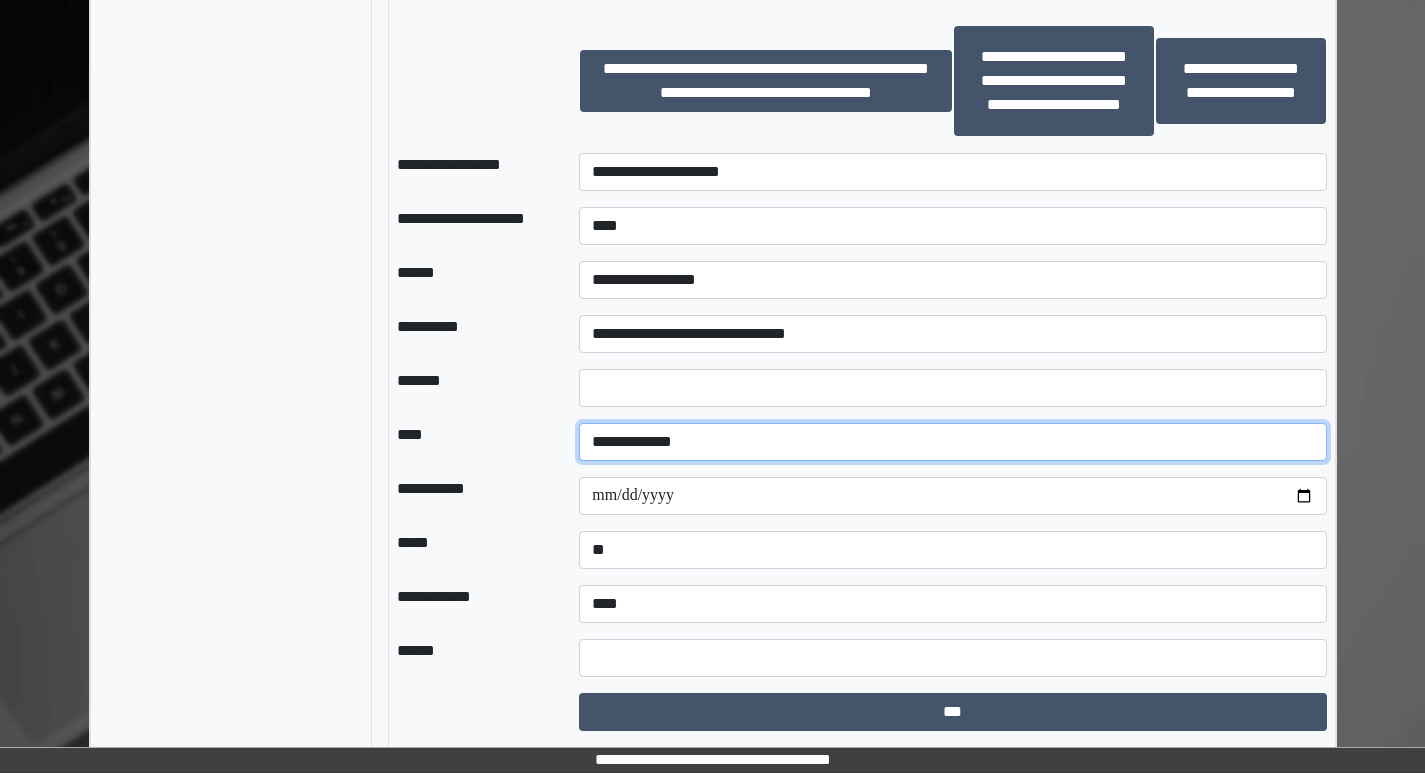 click on "**********" at bounding box center [952, 442] 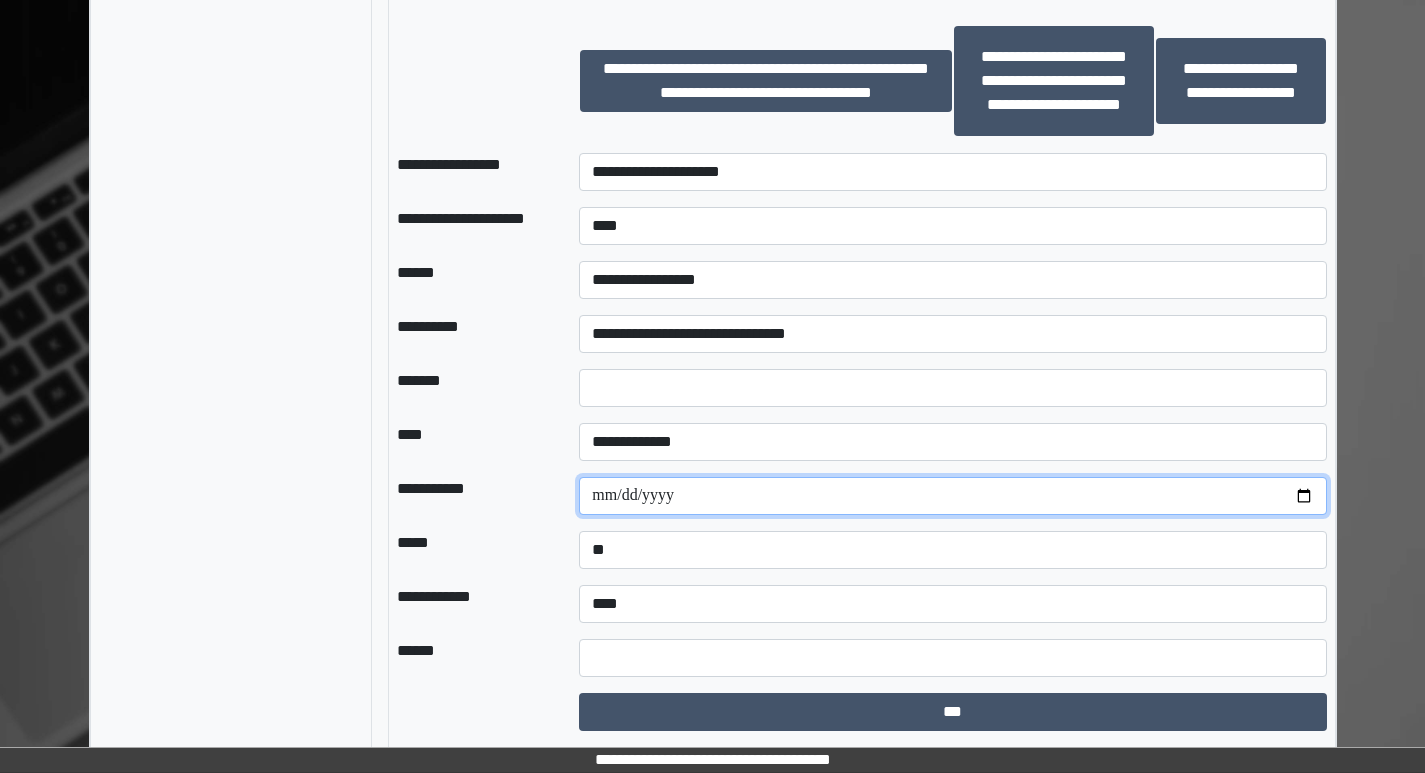 click at bounding box center (952, 496) 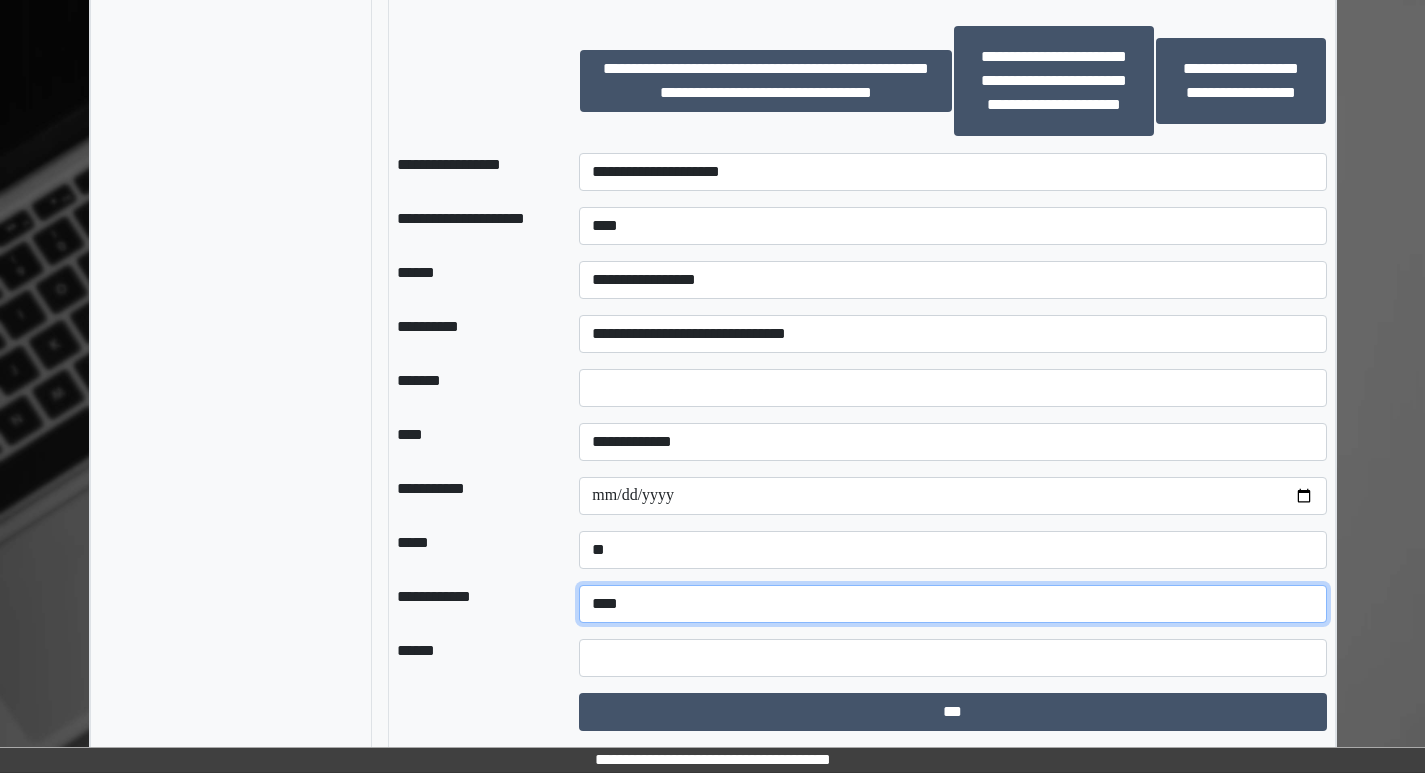 click on "**********" at bounding box center [952, 604] 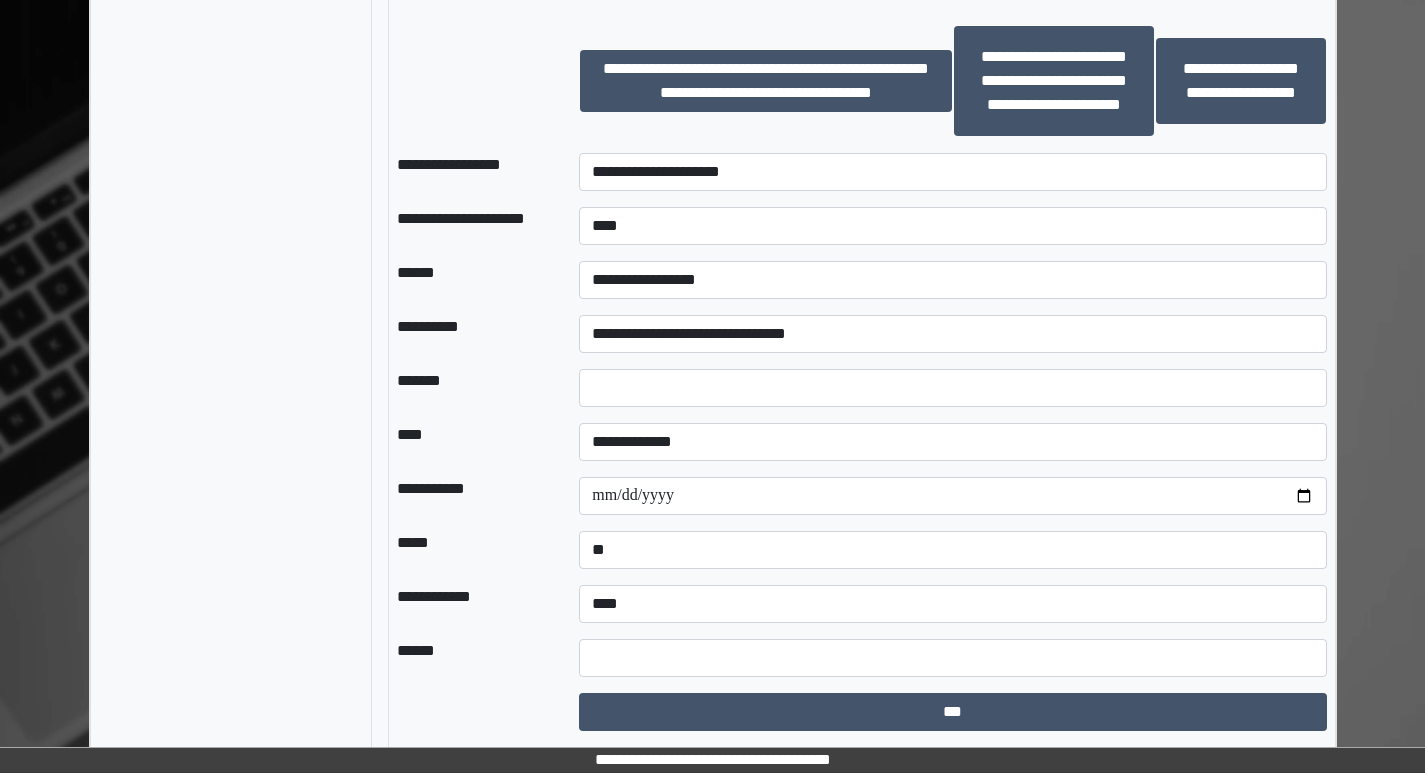 click on "**********" at bounding box center [472, 604] 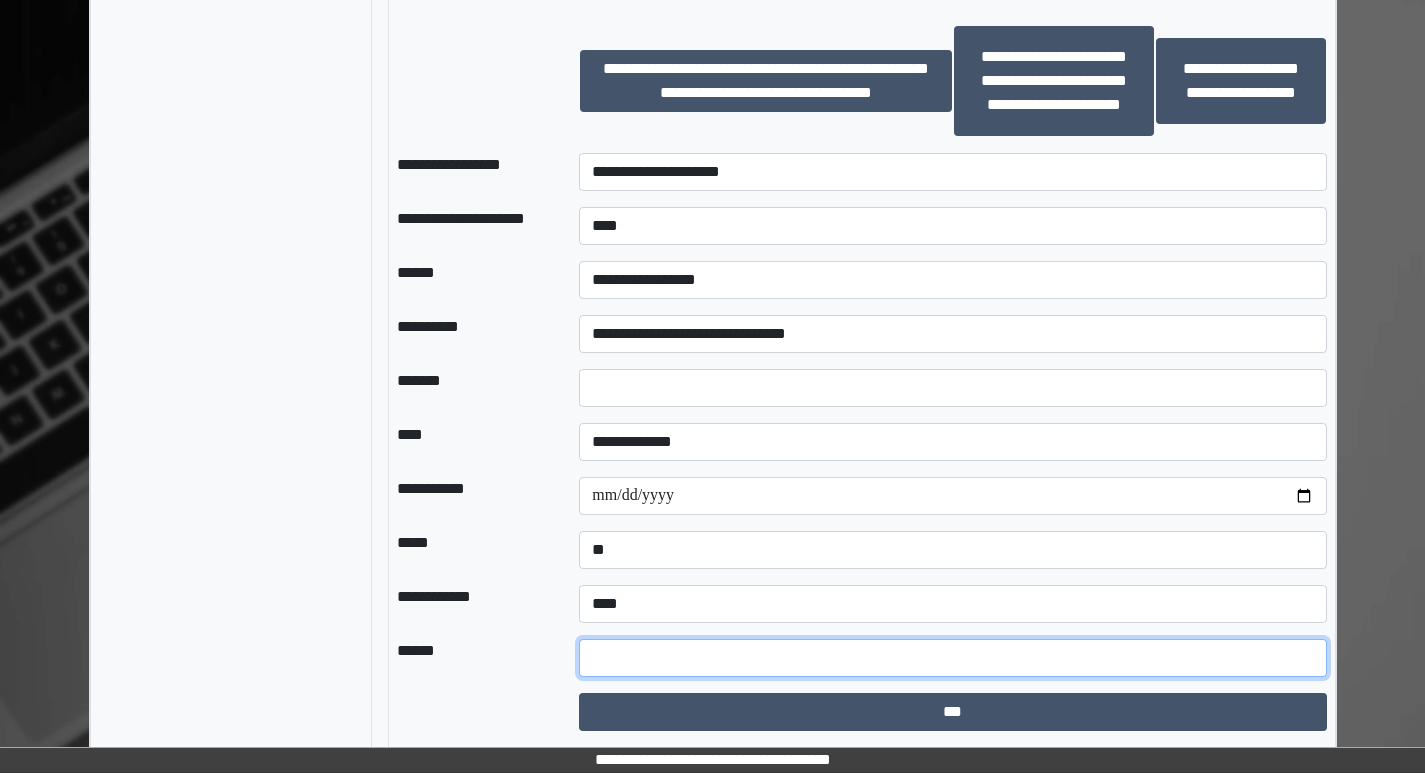 click at bounding box center (952, 658) 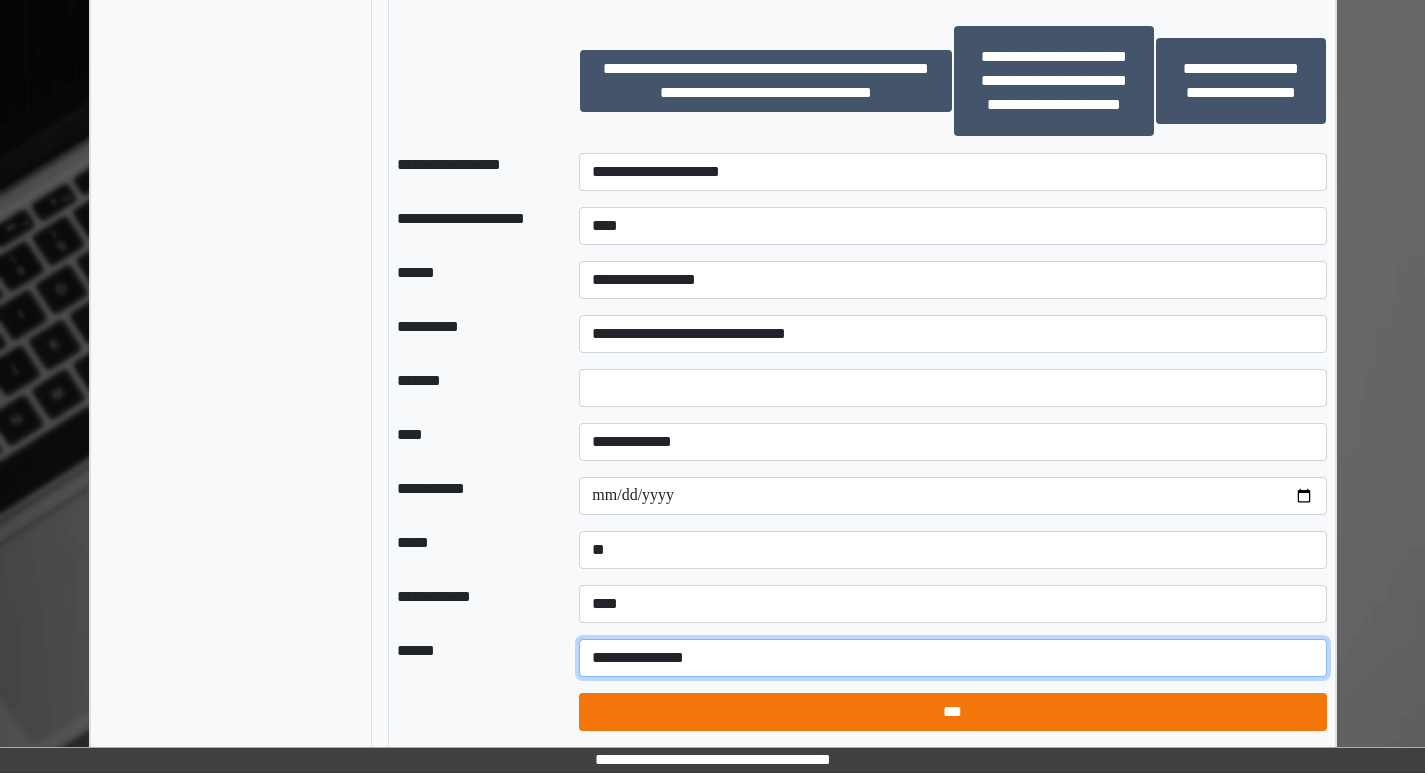 type on "**********" 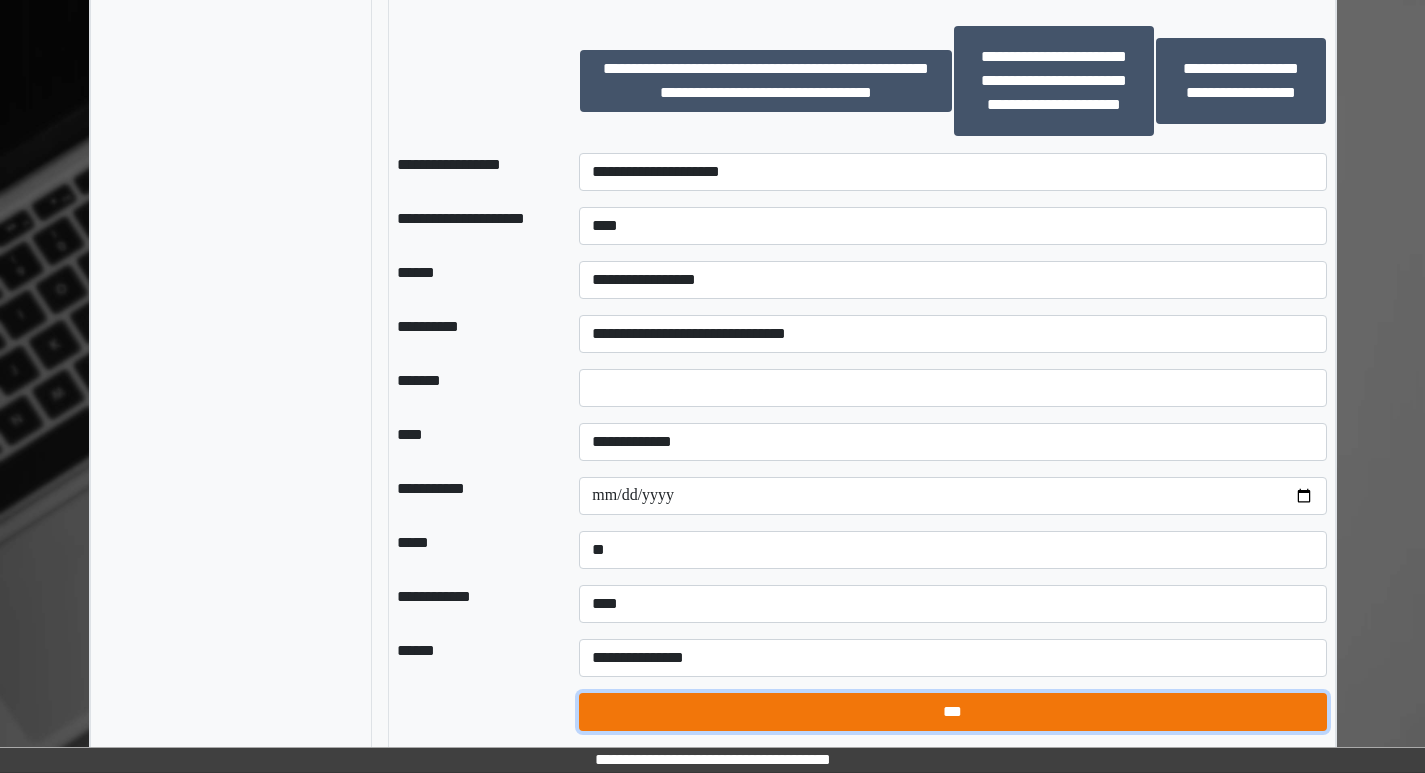 click on "***" at bounding box center [952, 712] 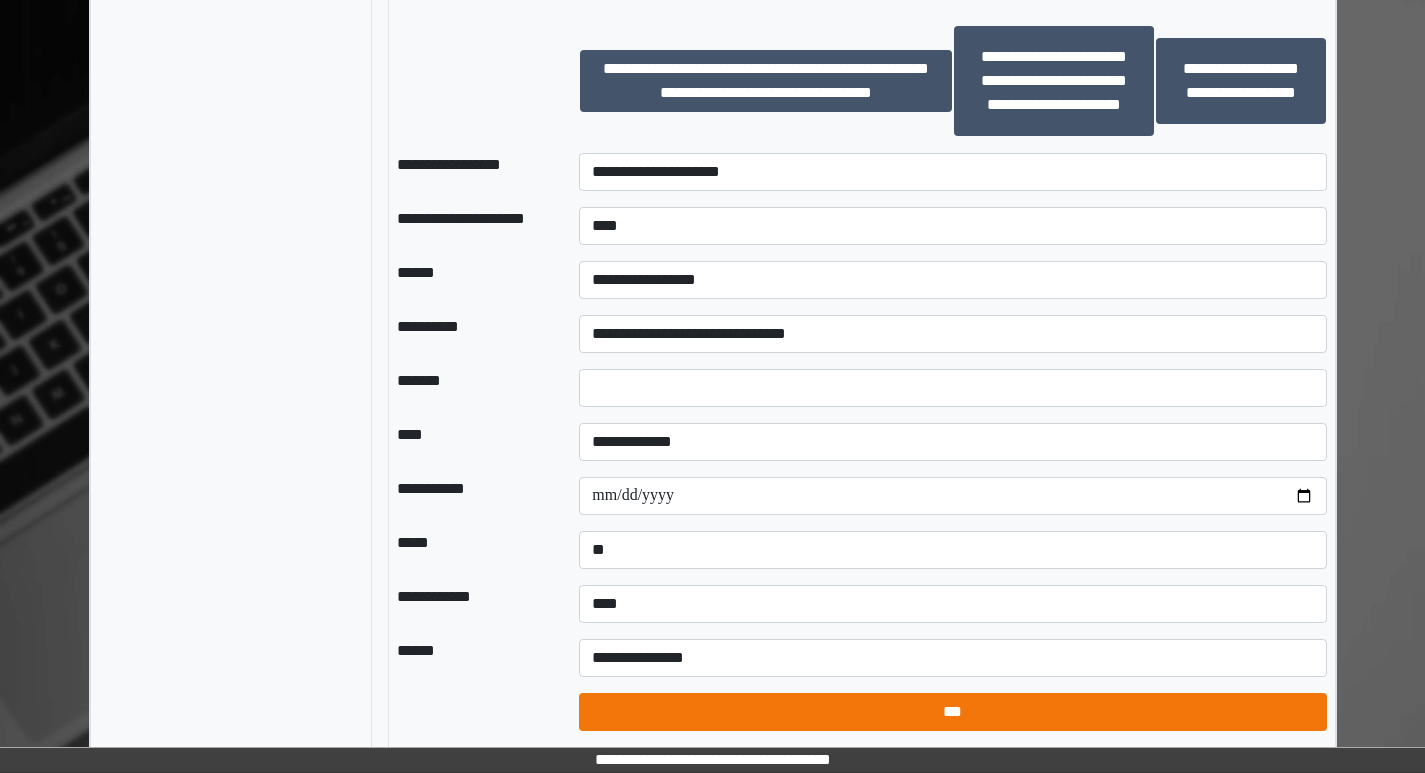 select on "*" 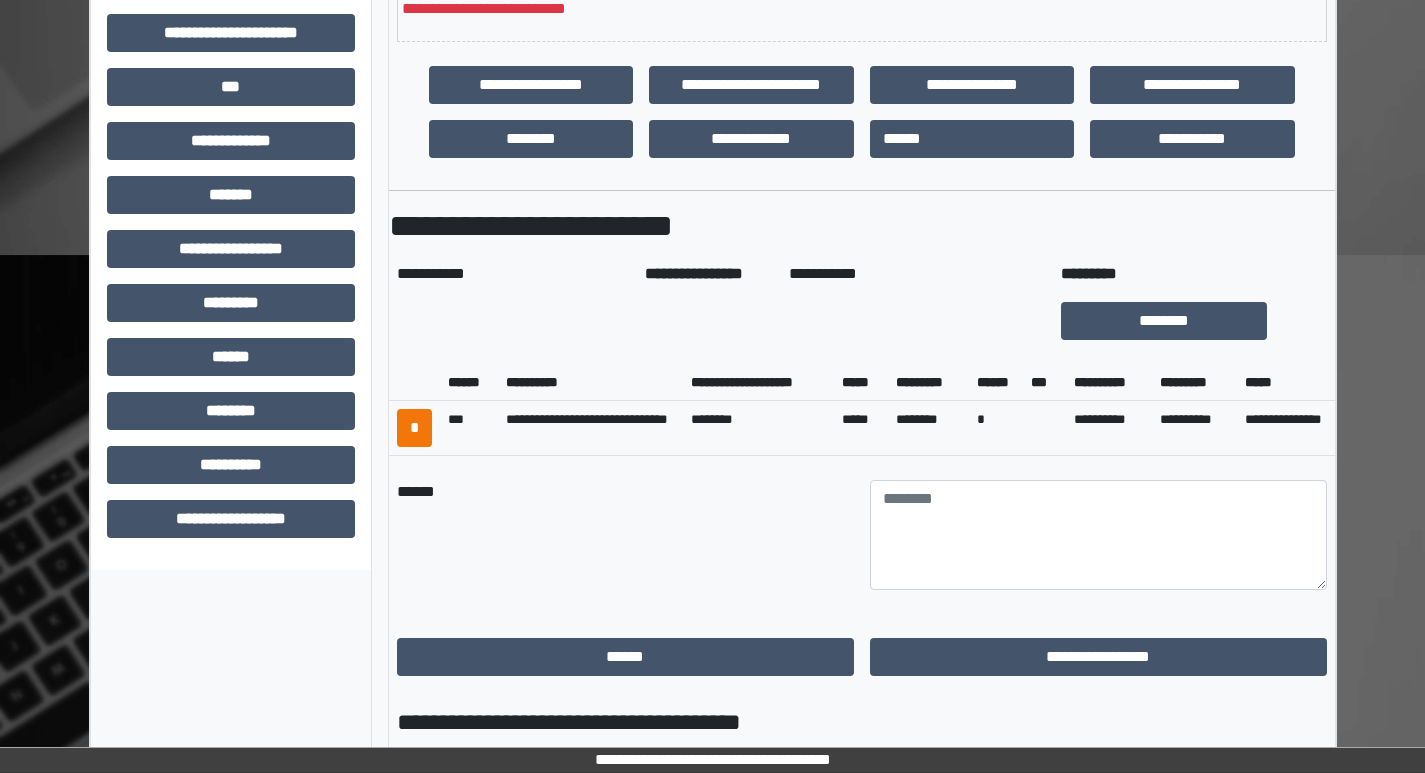 scroll, scrollTop: 571, scrollLeft: 0, axis: vertical 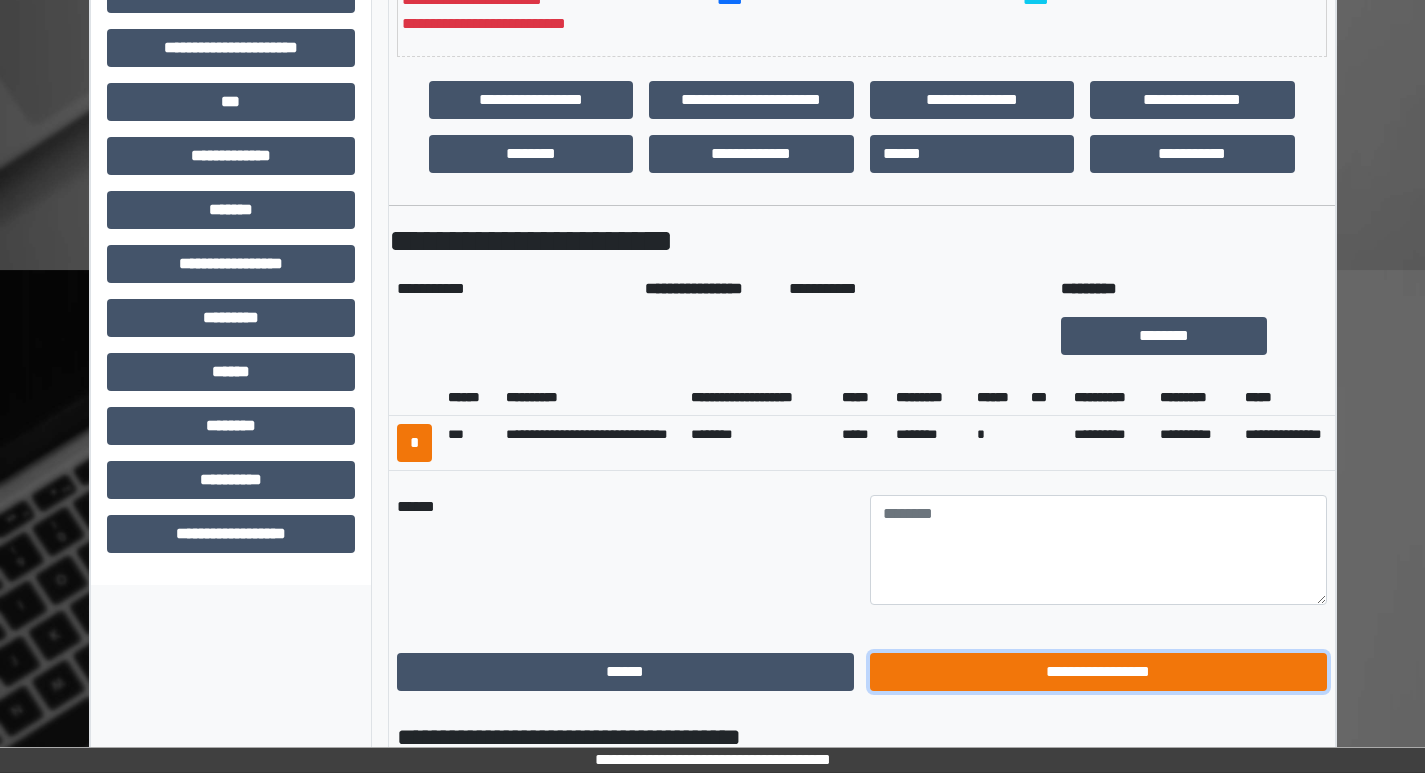 click on "**********" at bounding box center (1098, 672) 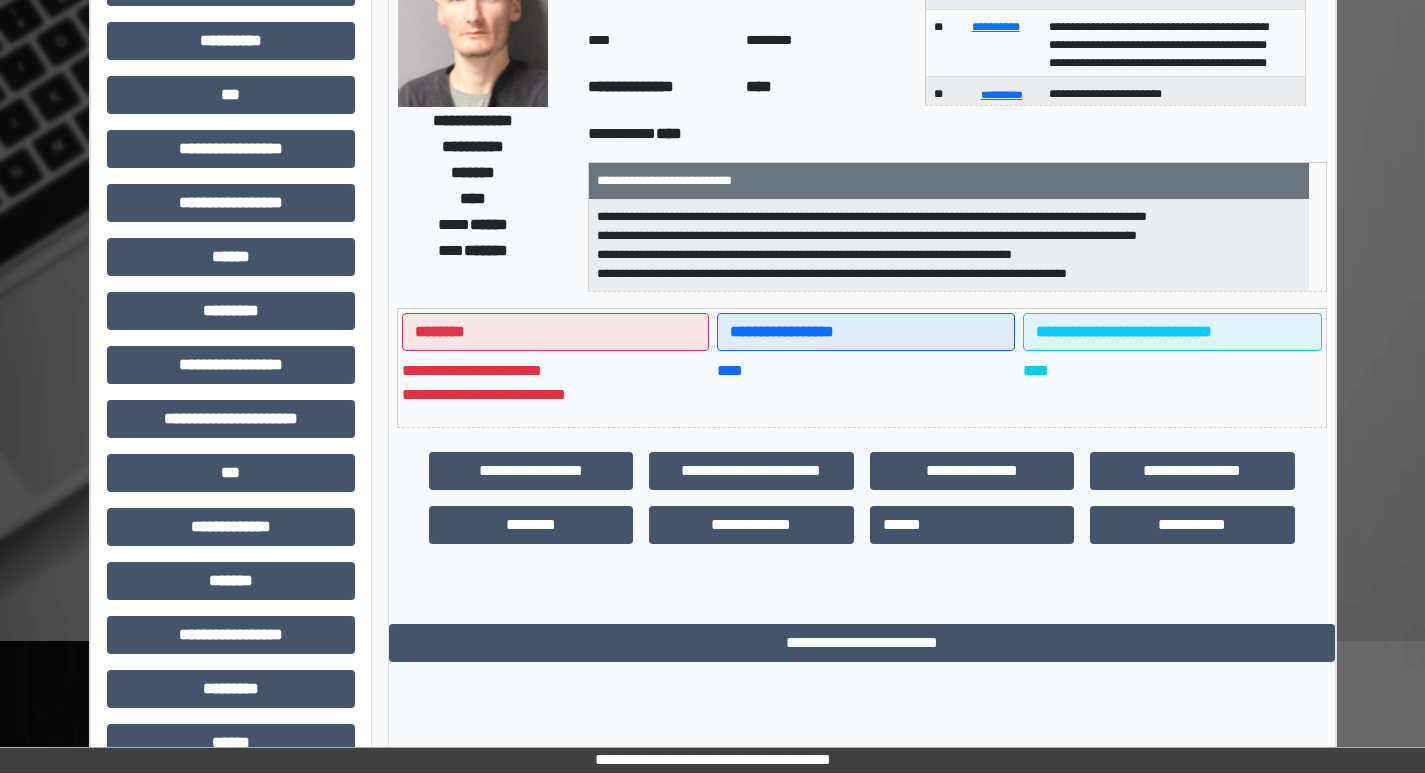 scroll, scrollTop: 201, scrollLeft: 0, axis: vertical 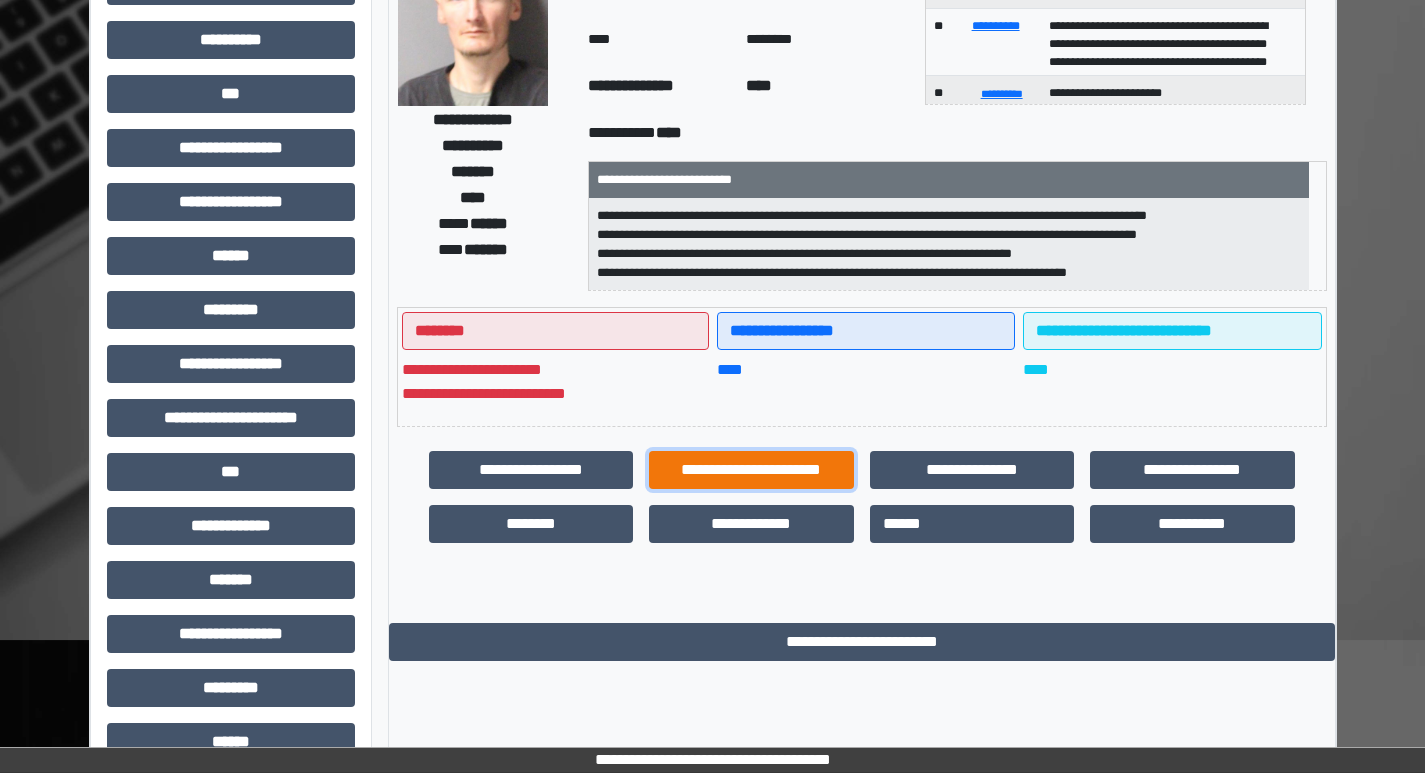 click on "**********" at bounding box center [751, 470] 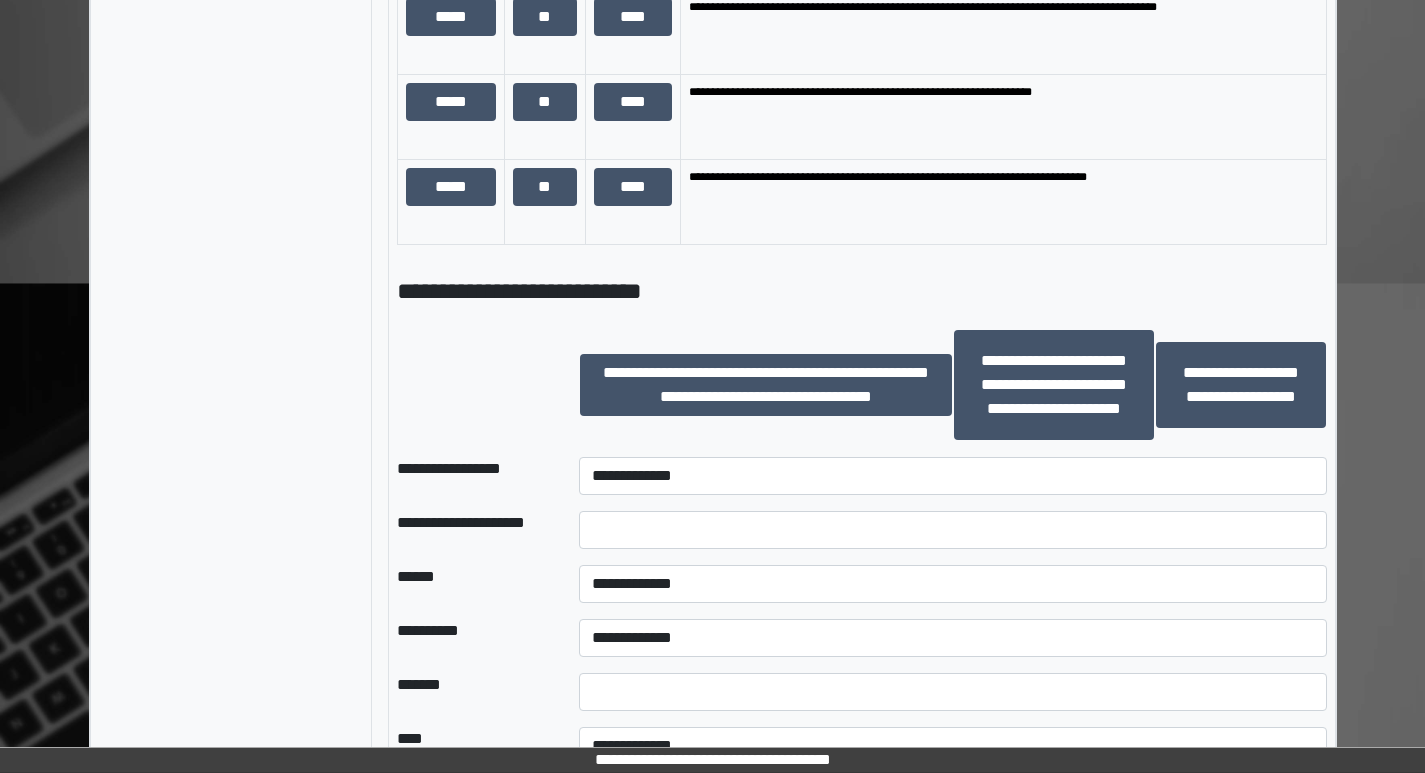 scroll, scrollTop: 1501, scrollLeft: 0, axis: vertical 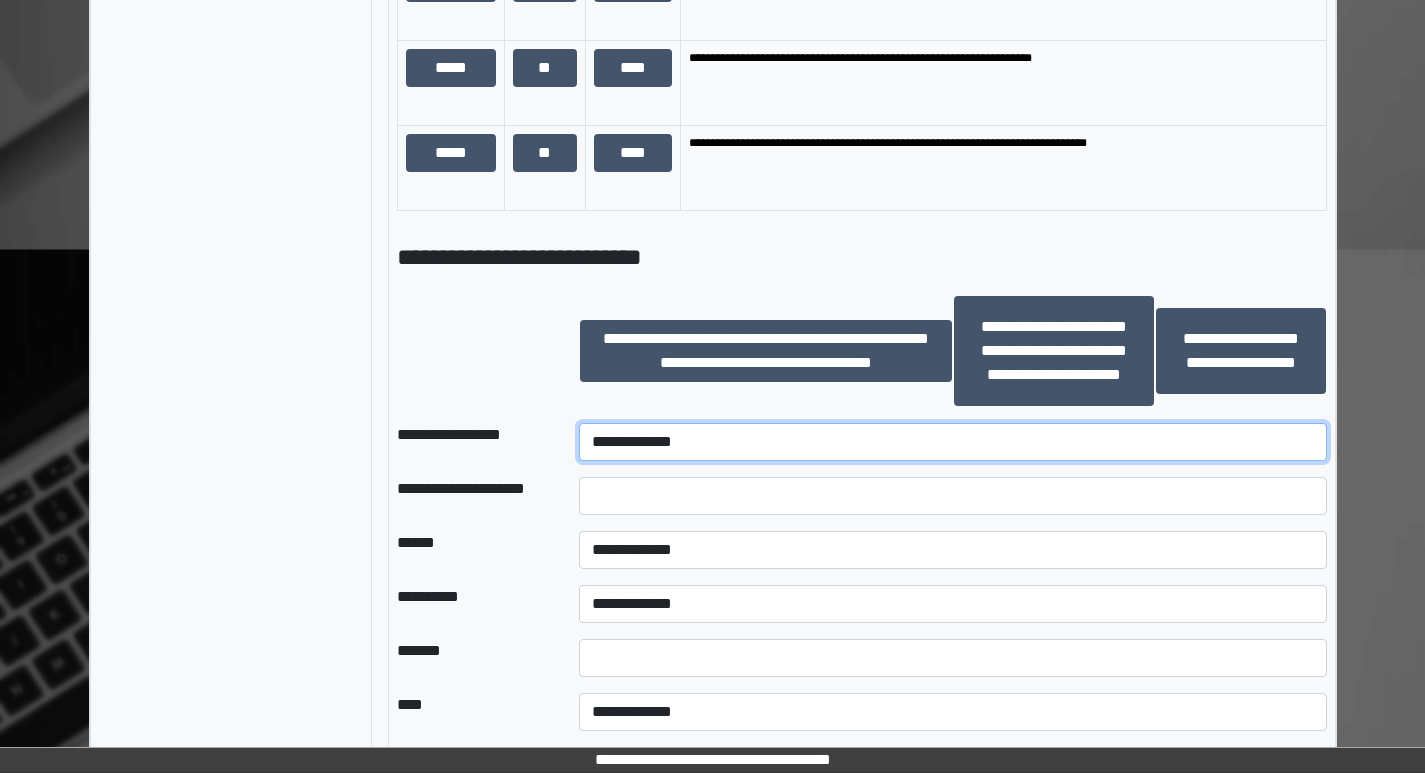 click on "**********" at bounding box center [952, 442] 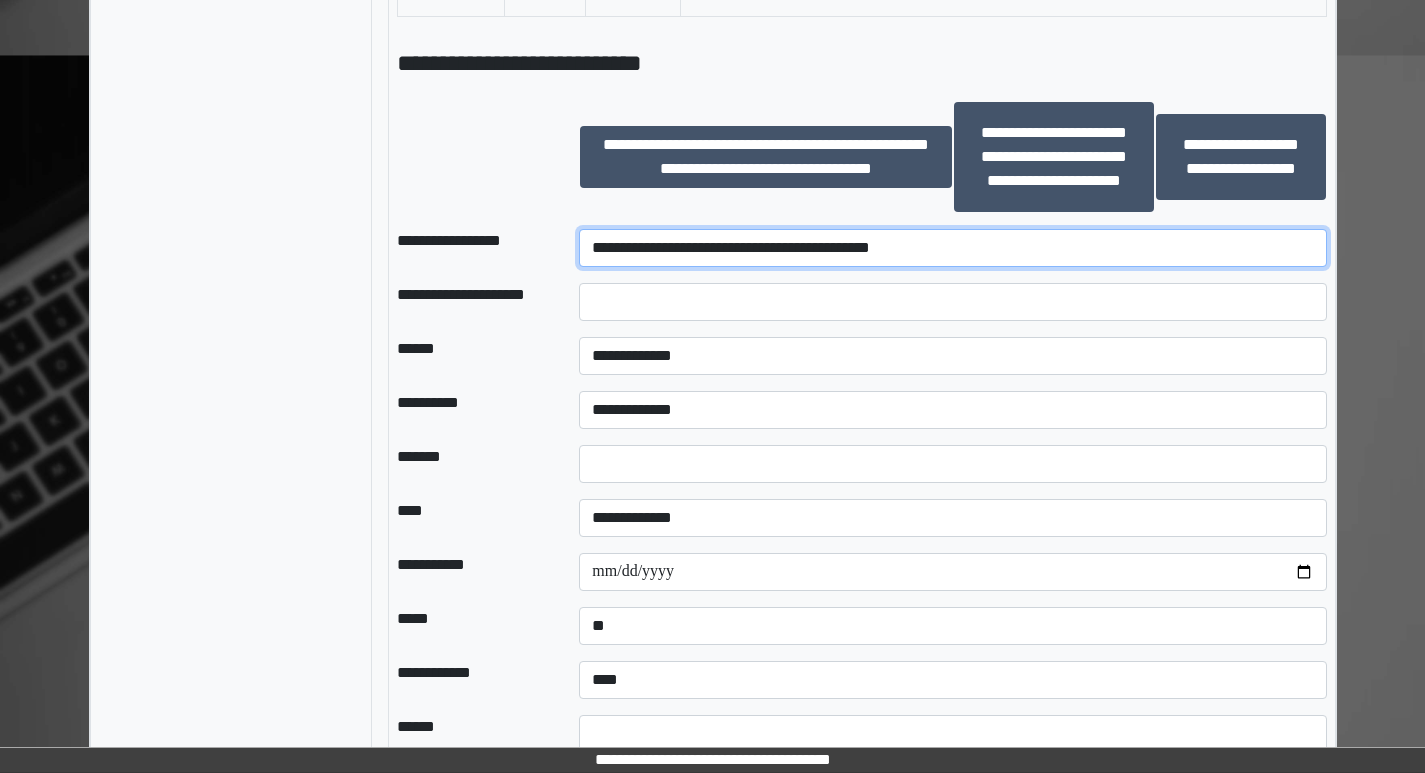 scroll, scrollTop: 1701, scrollLeft: 0, axis: vertical 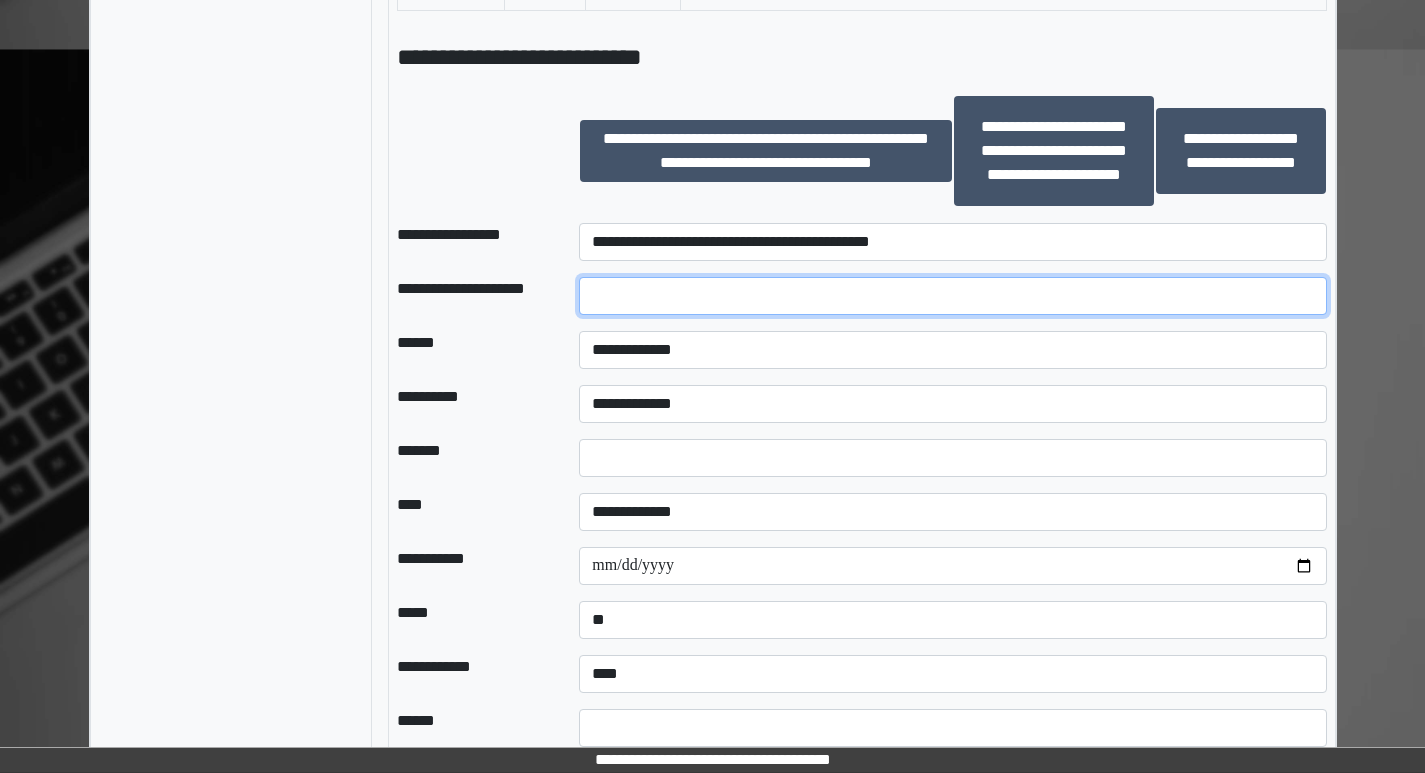 click at bounding box center [952, 296] 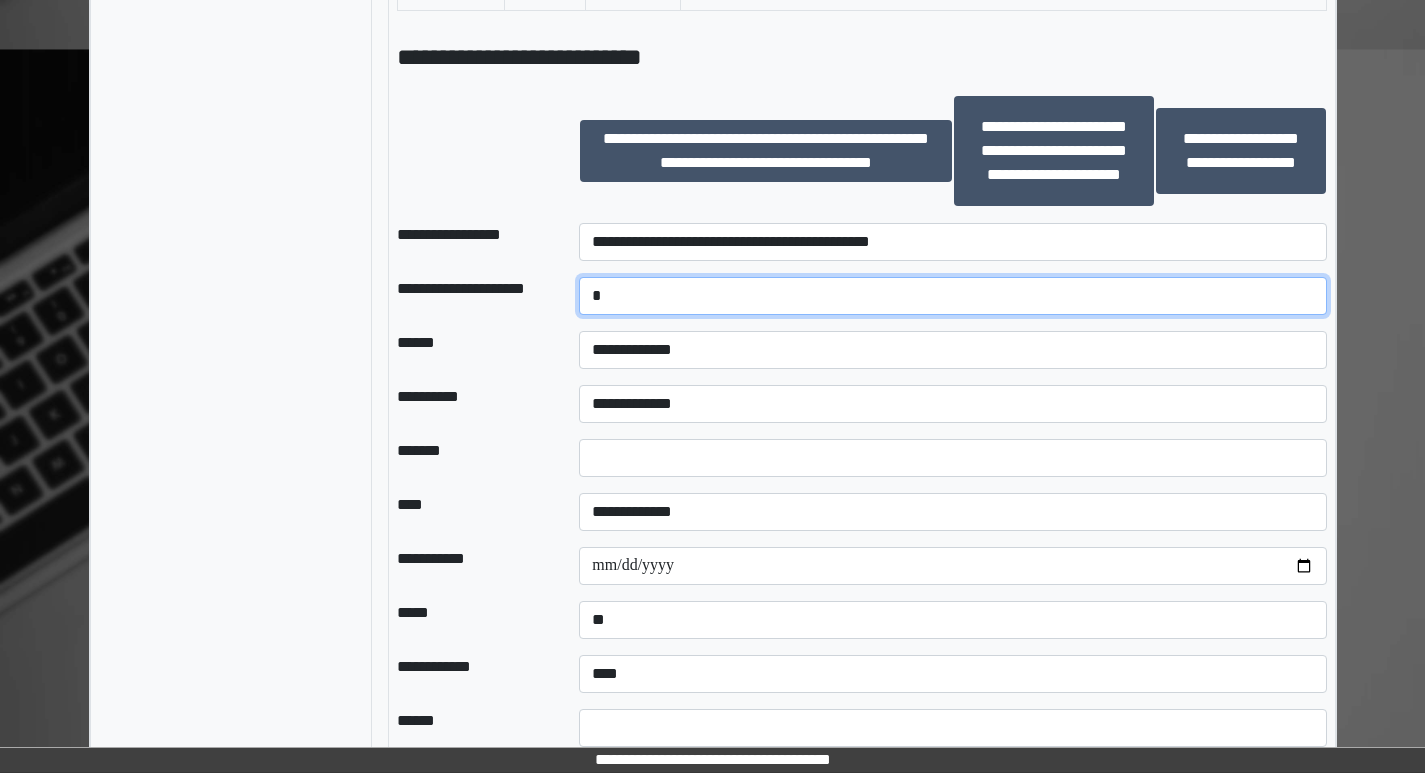 type on "*" 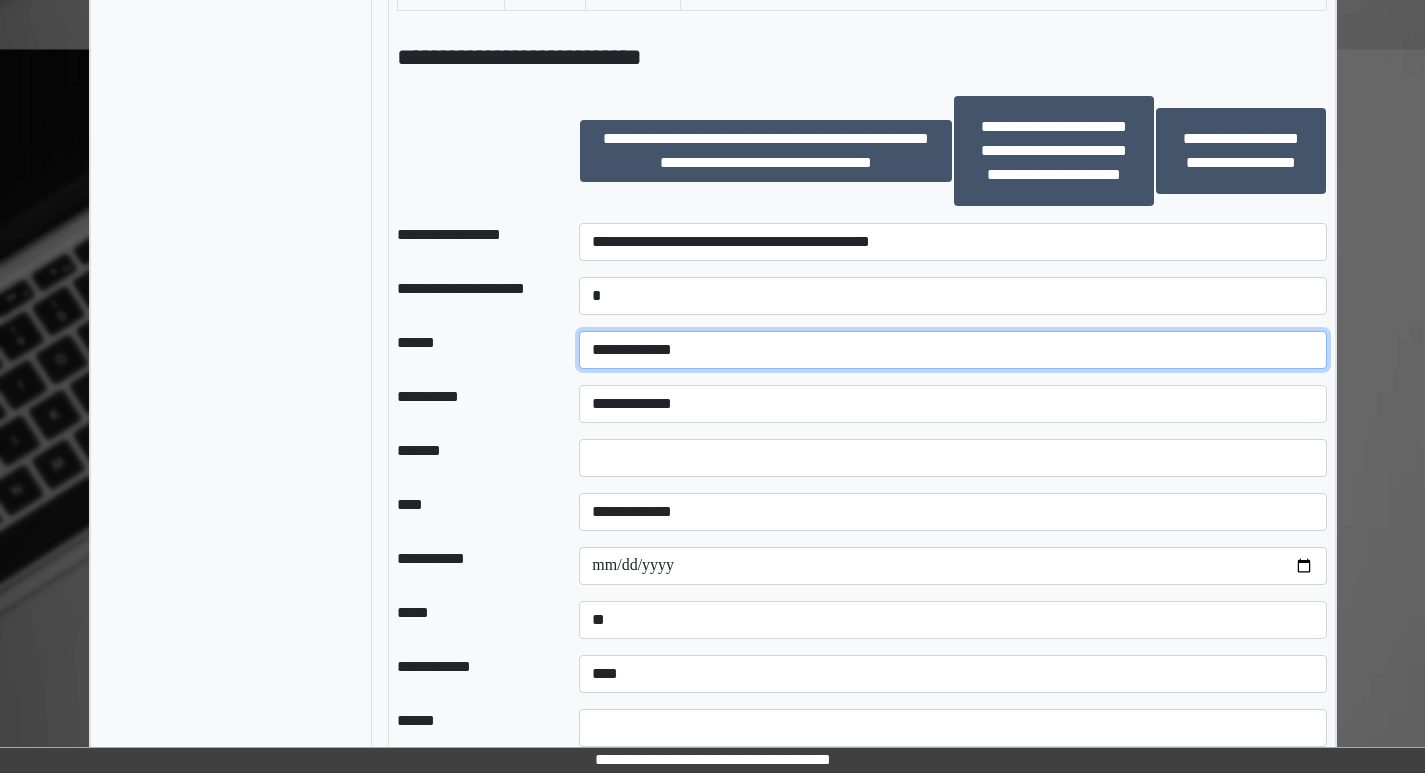 click on "**********" at bounding box center (952, 350) 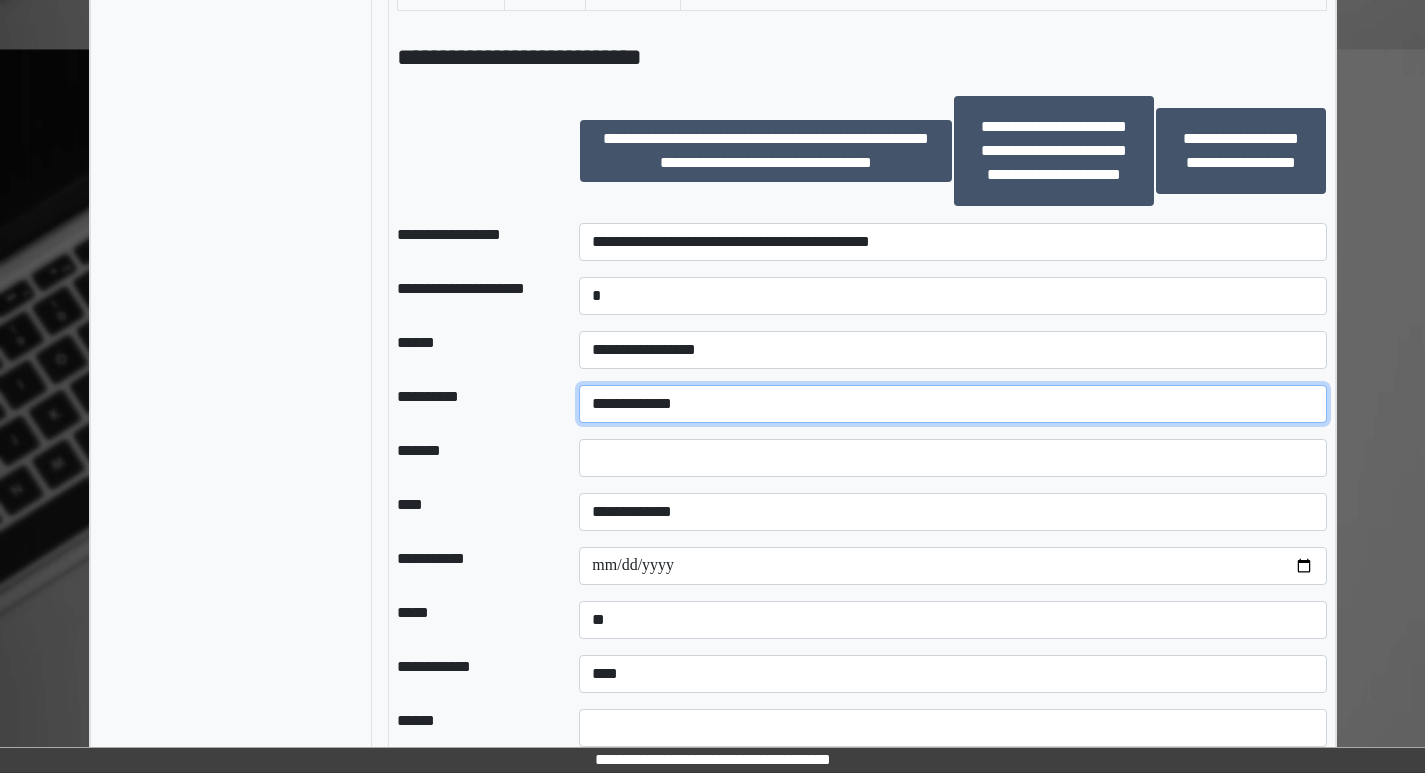 click on "**********" at bounding box center (952, 404) 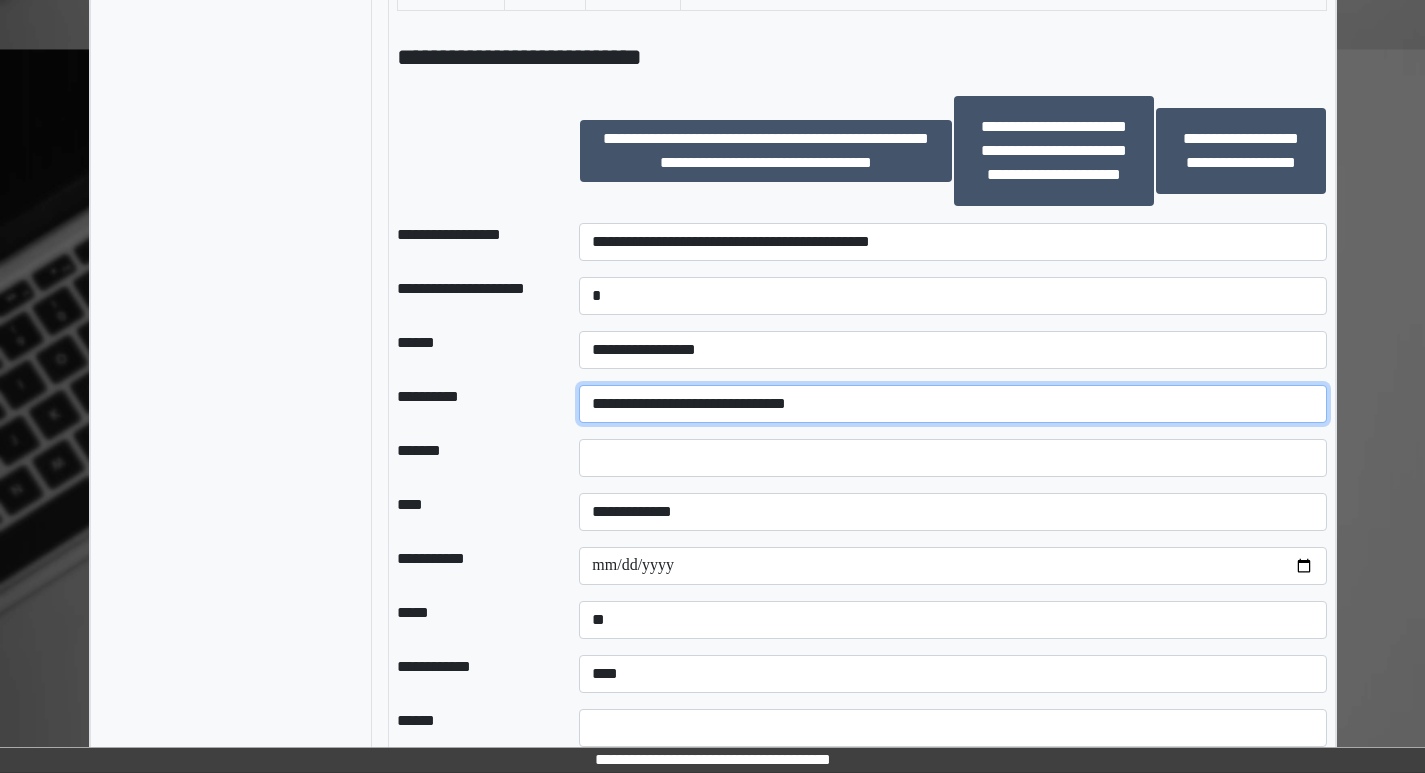 scroll, scrollTop: 1771, scrollLeft: 0, axis: vertical 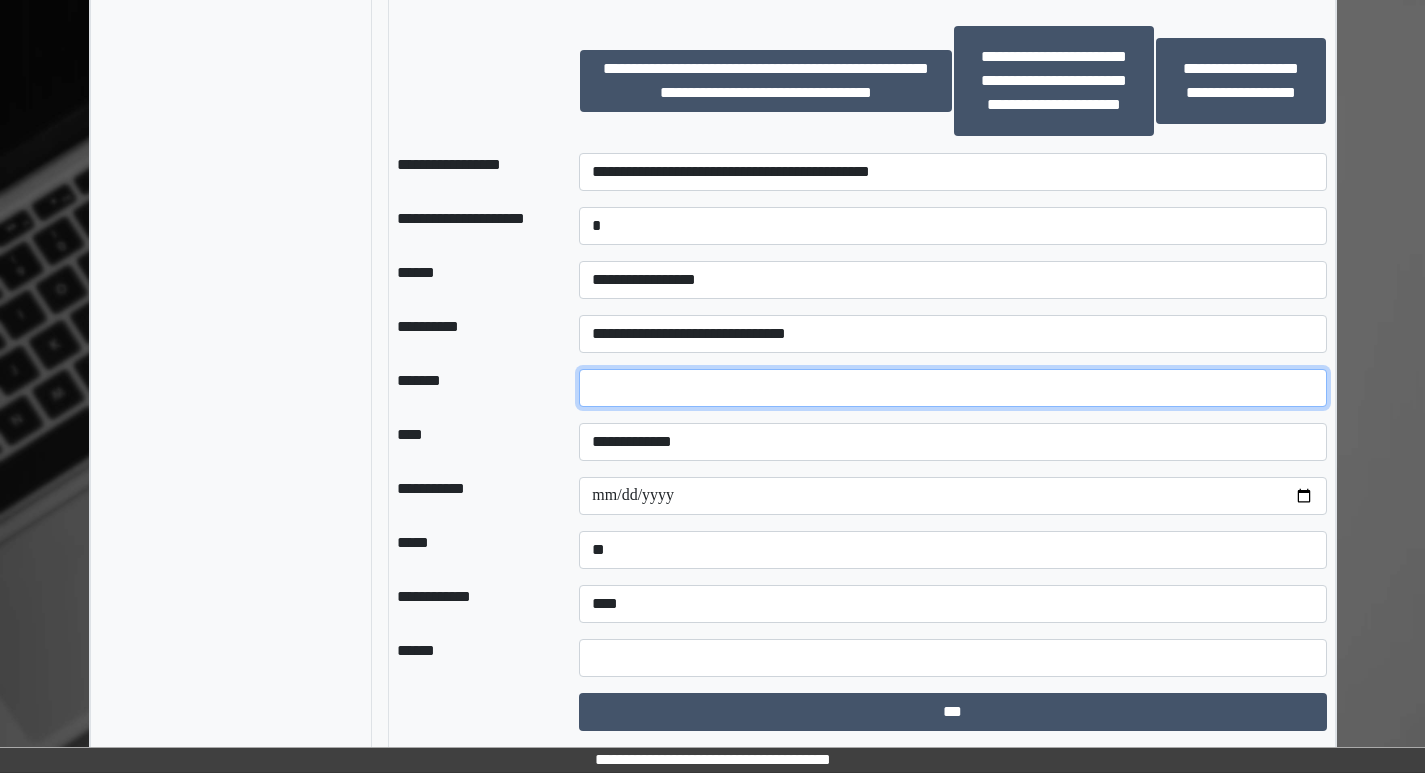 click at bounding box center [952, 388] 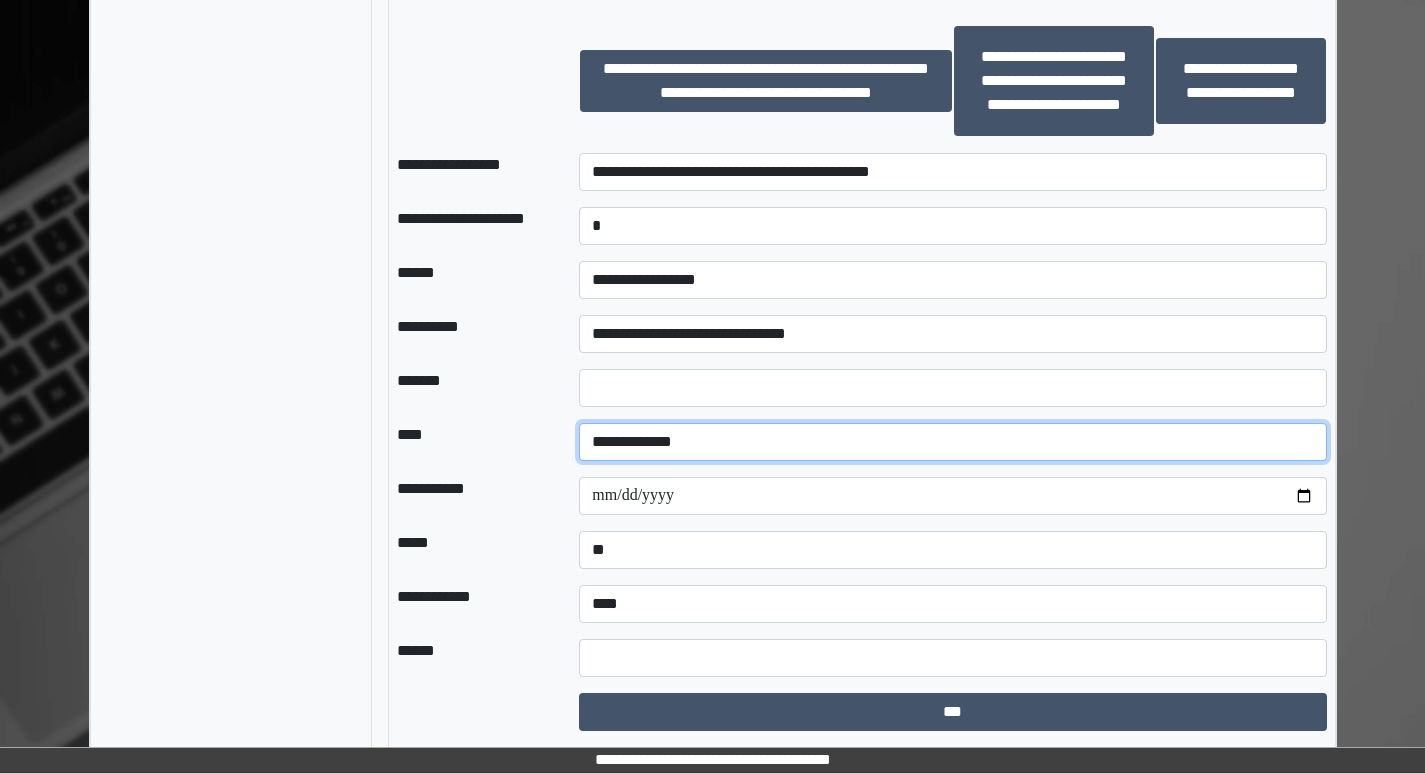 click on "**********" at bounding box center [952, 442] 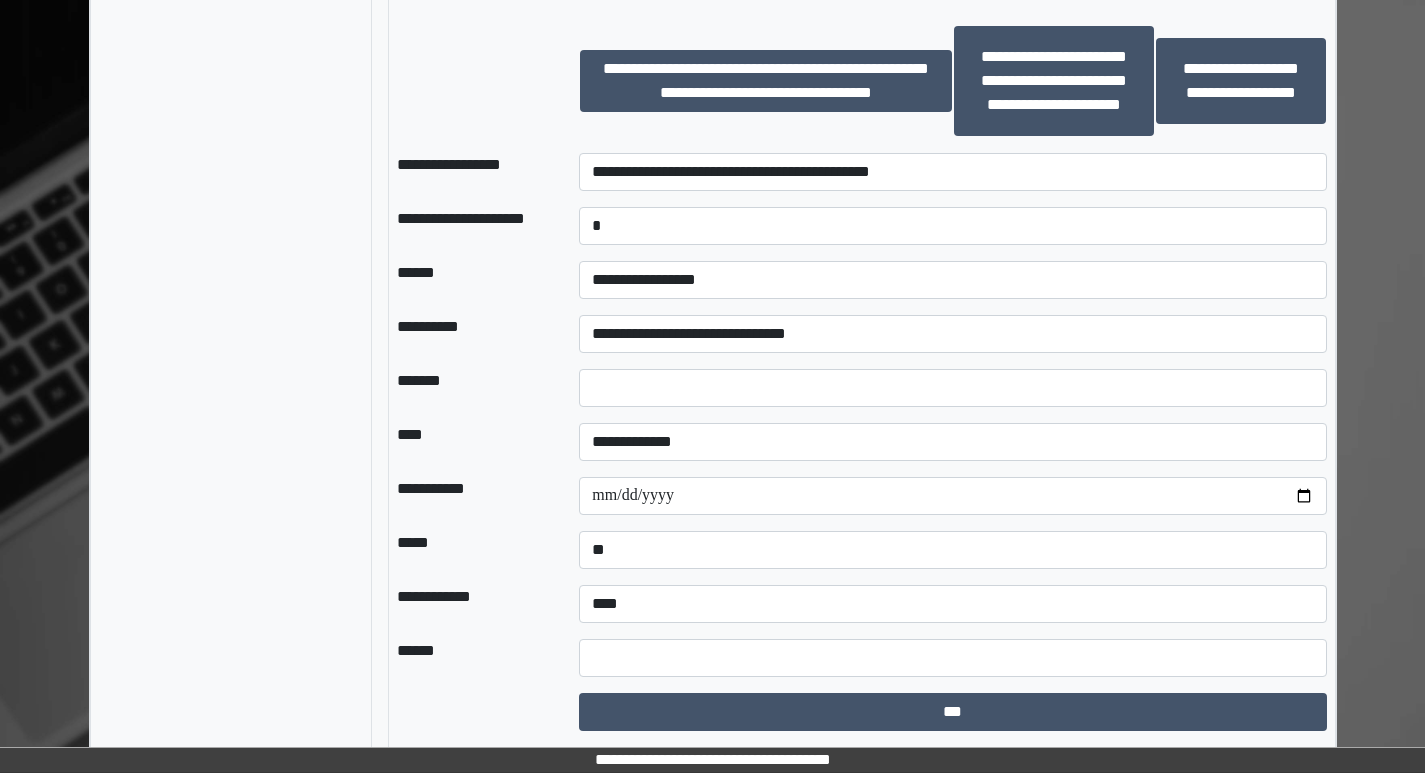 click at bounding box center [952, 496] 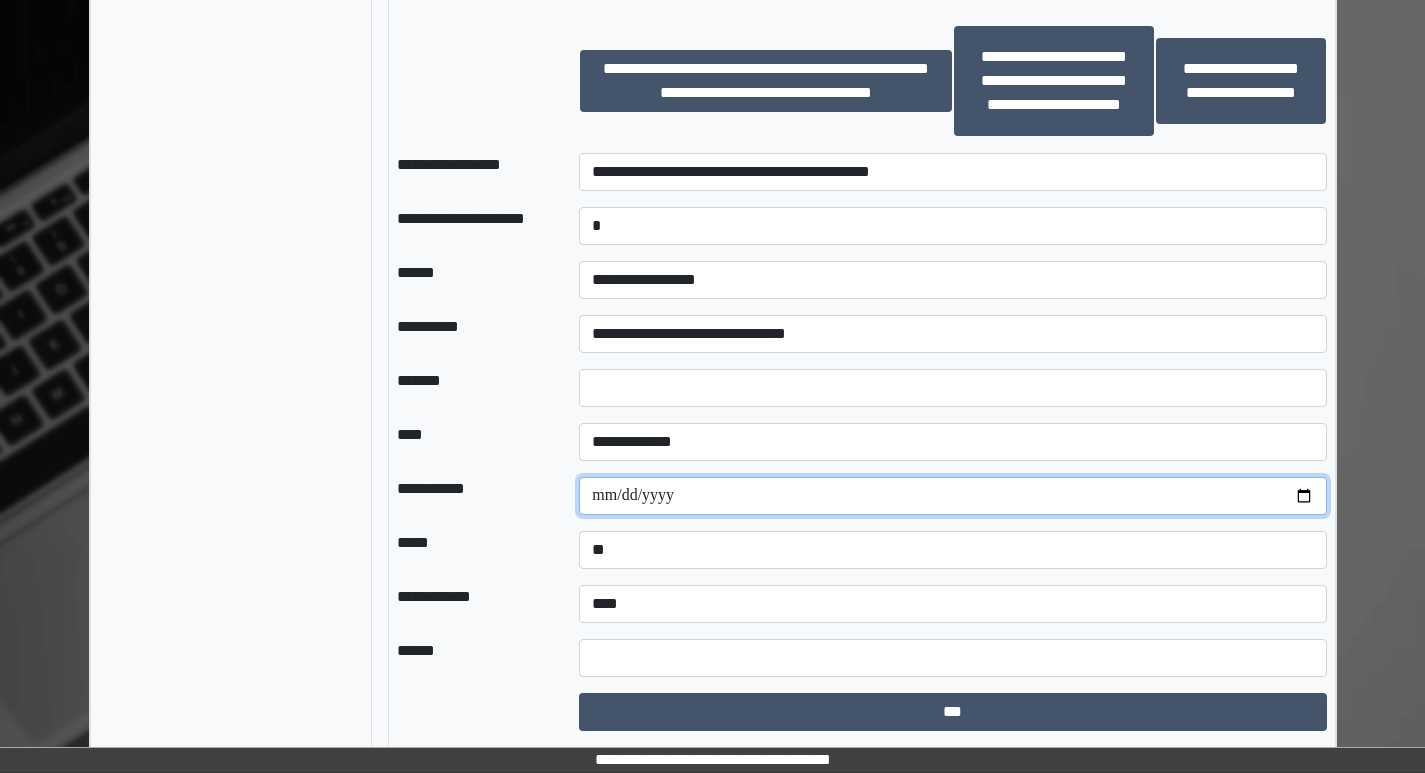 click at bounding box center (952, 496) 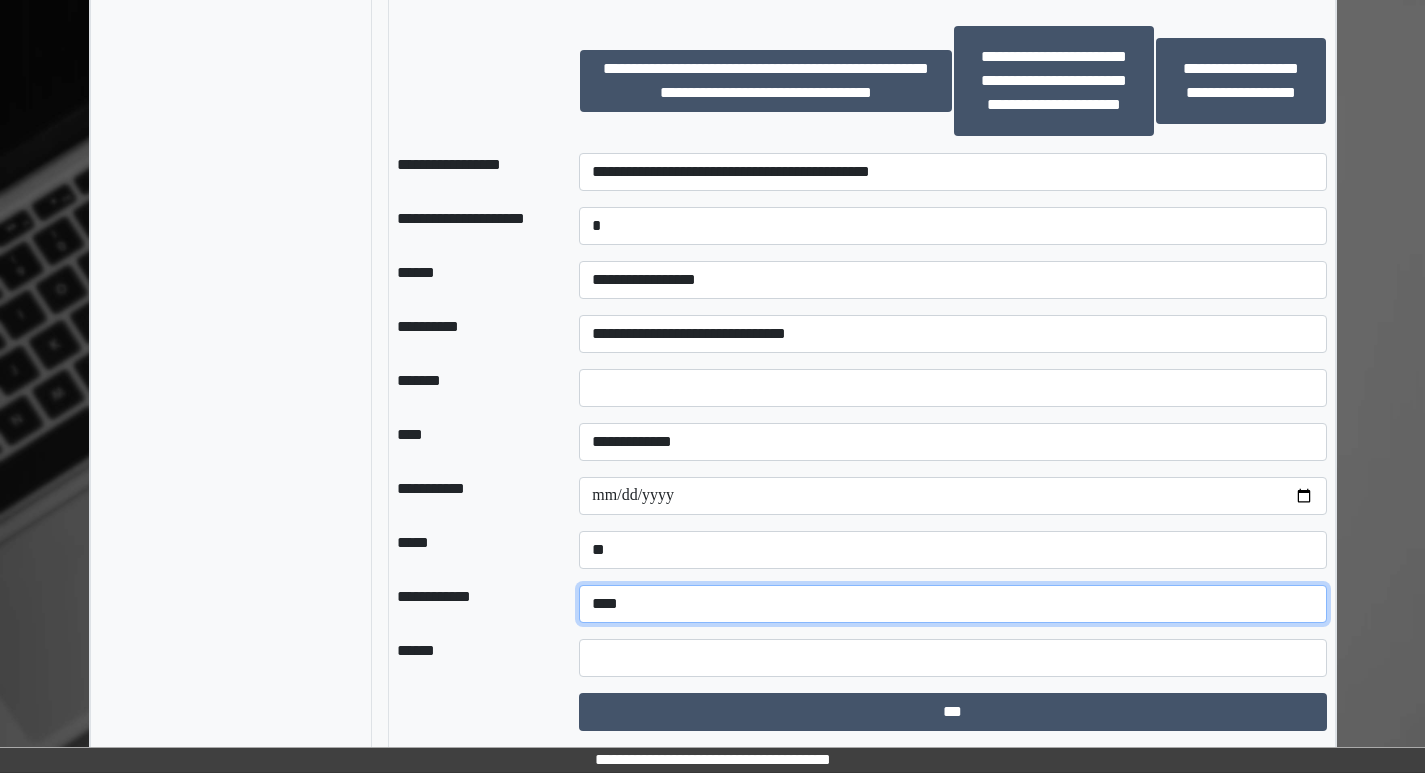 click on "**********" at bounding box center [952, 604] 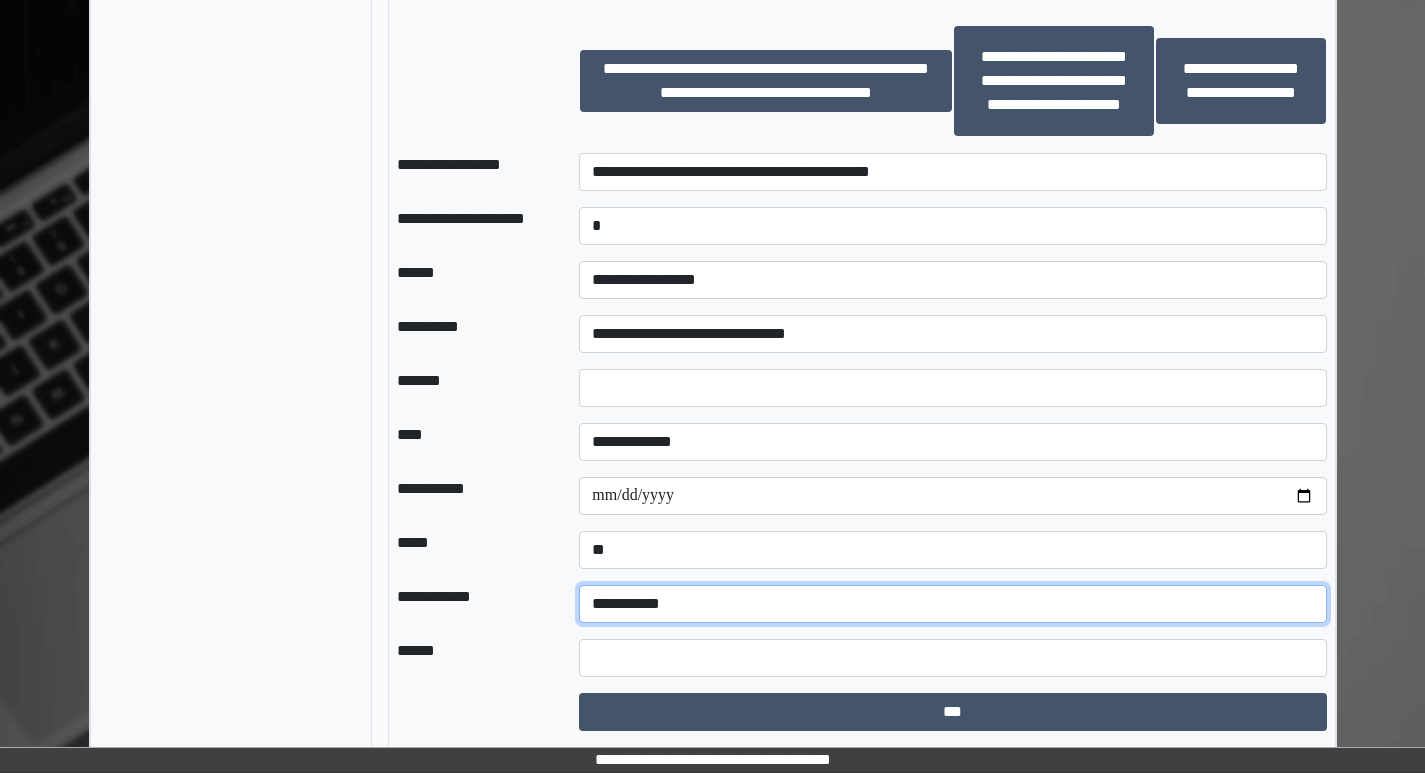 click on "**********" at bounding box center [952, 604] 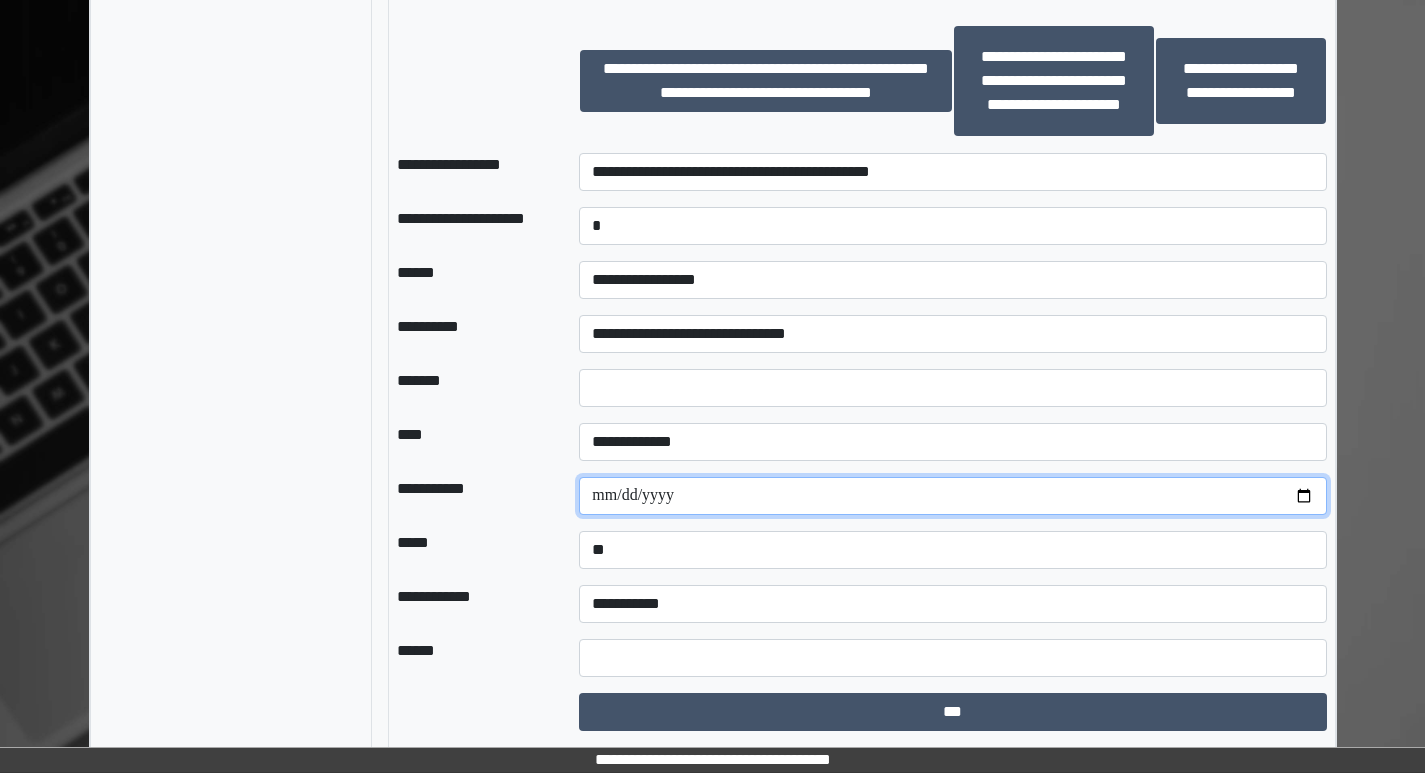 click on "**********" at bounding box center [952, 496] 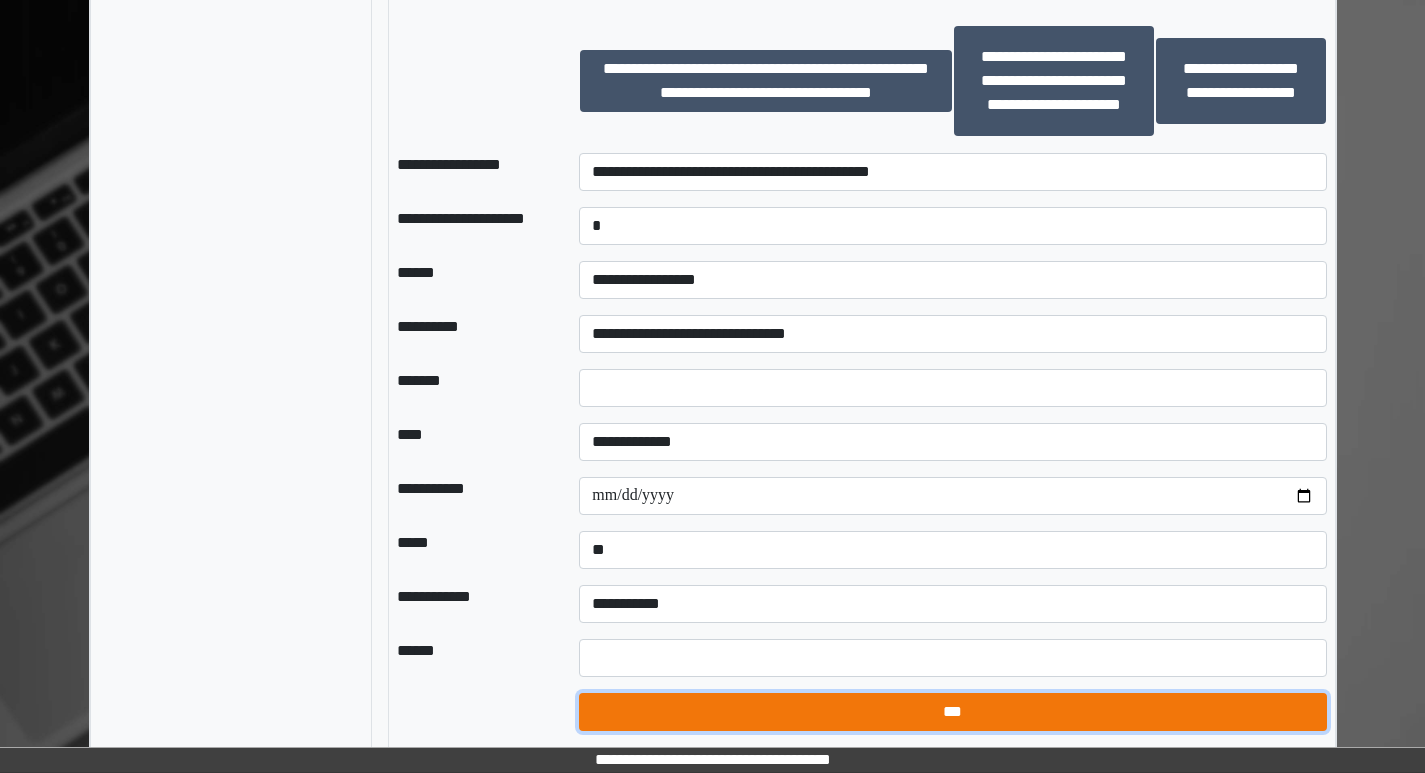 click on "***" at bounding box center [952, 712] 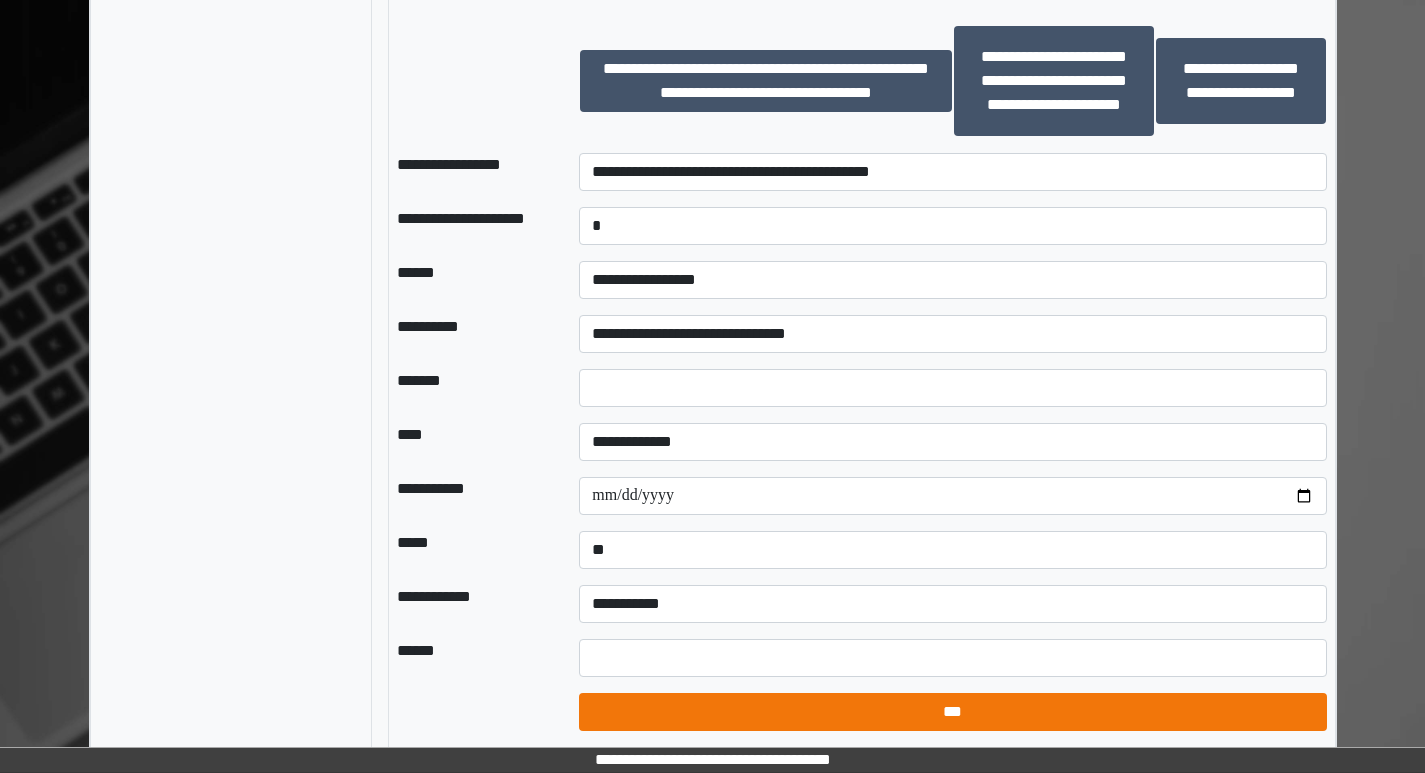 select on "*" 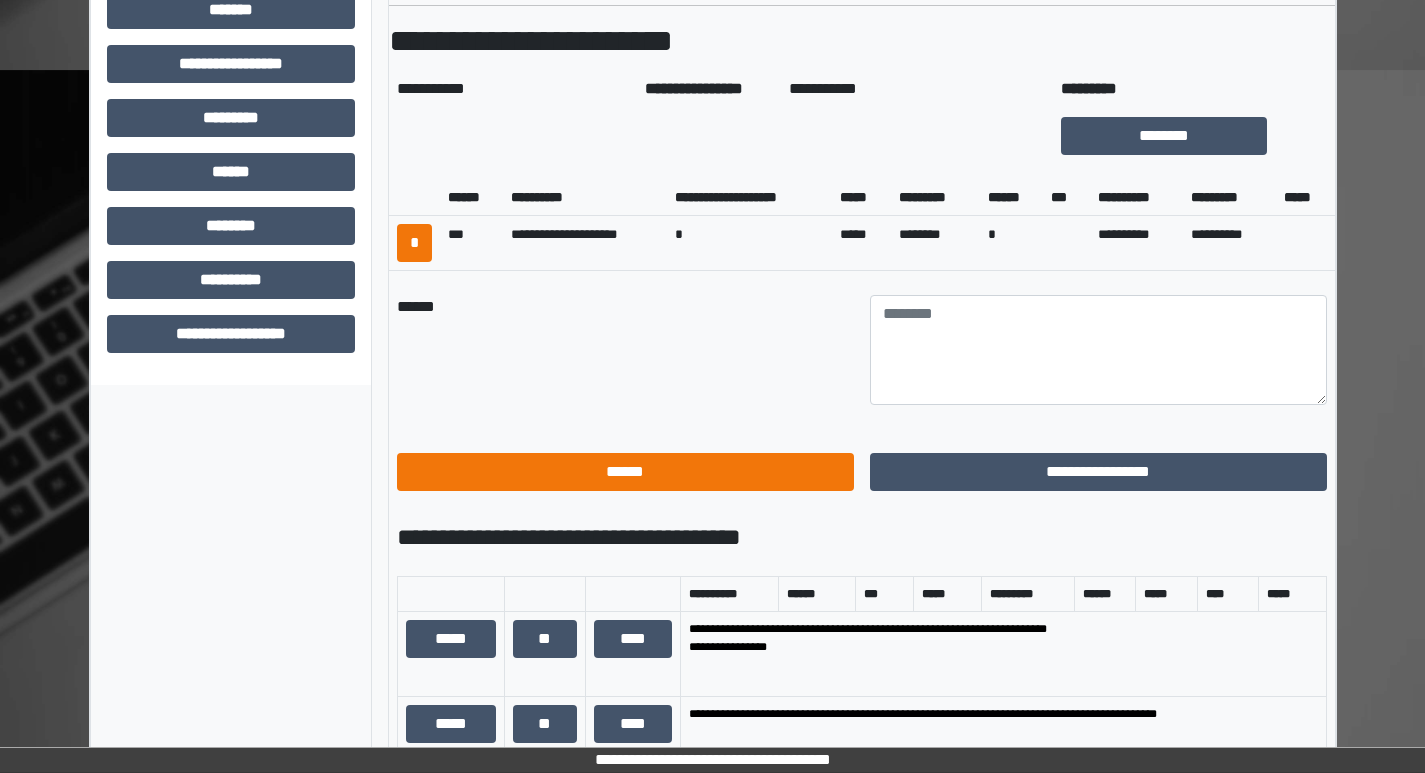 scroll, scrollTop: 571, scrollLeft: 0, axis: vertical 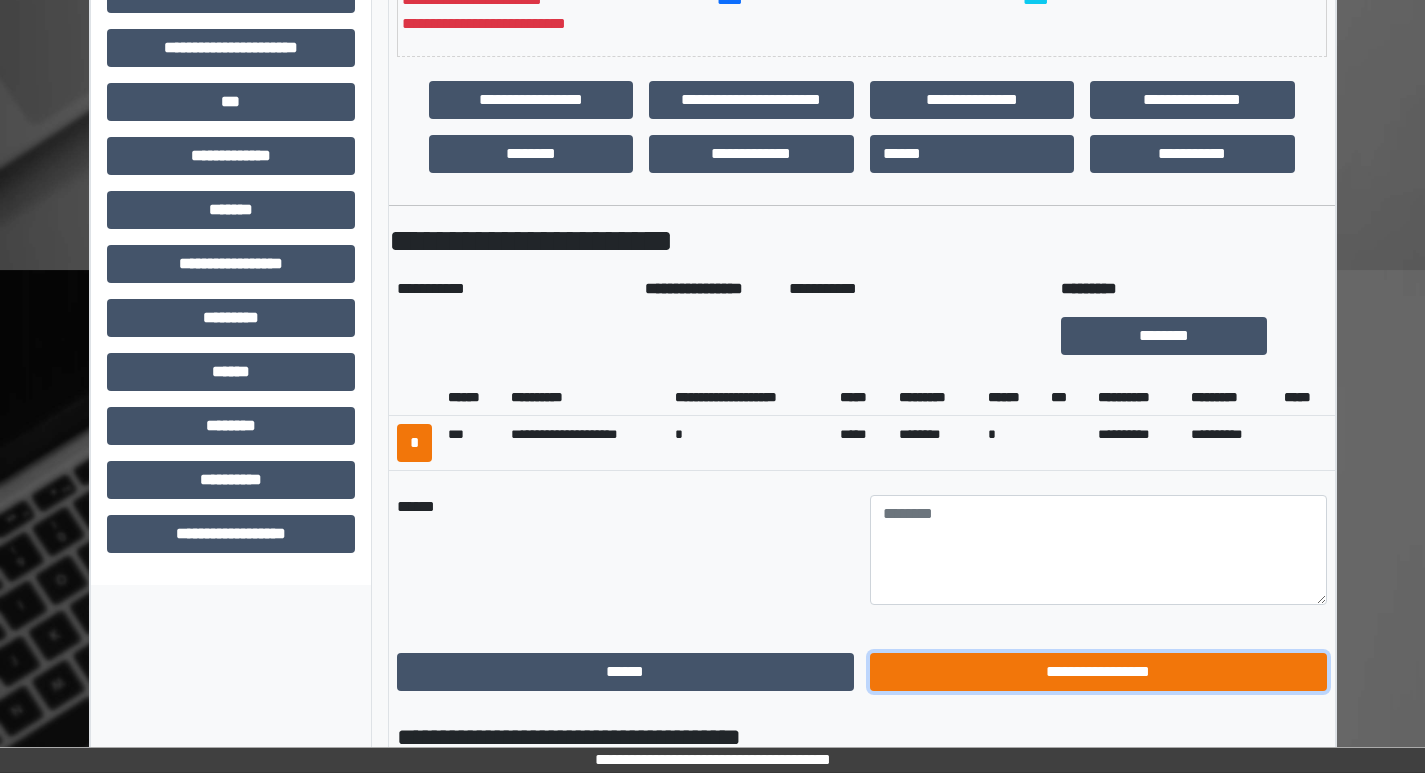 click on "**********" at bounding box center (1098, 672) 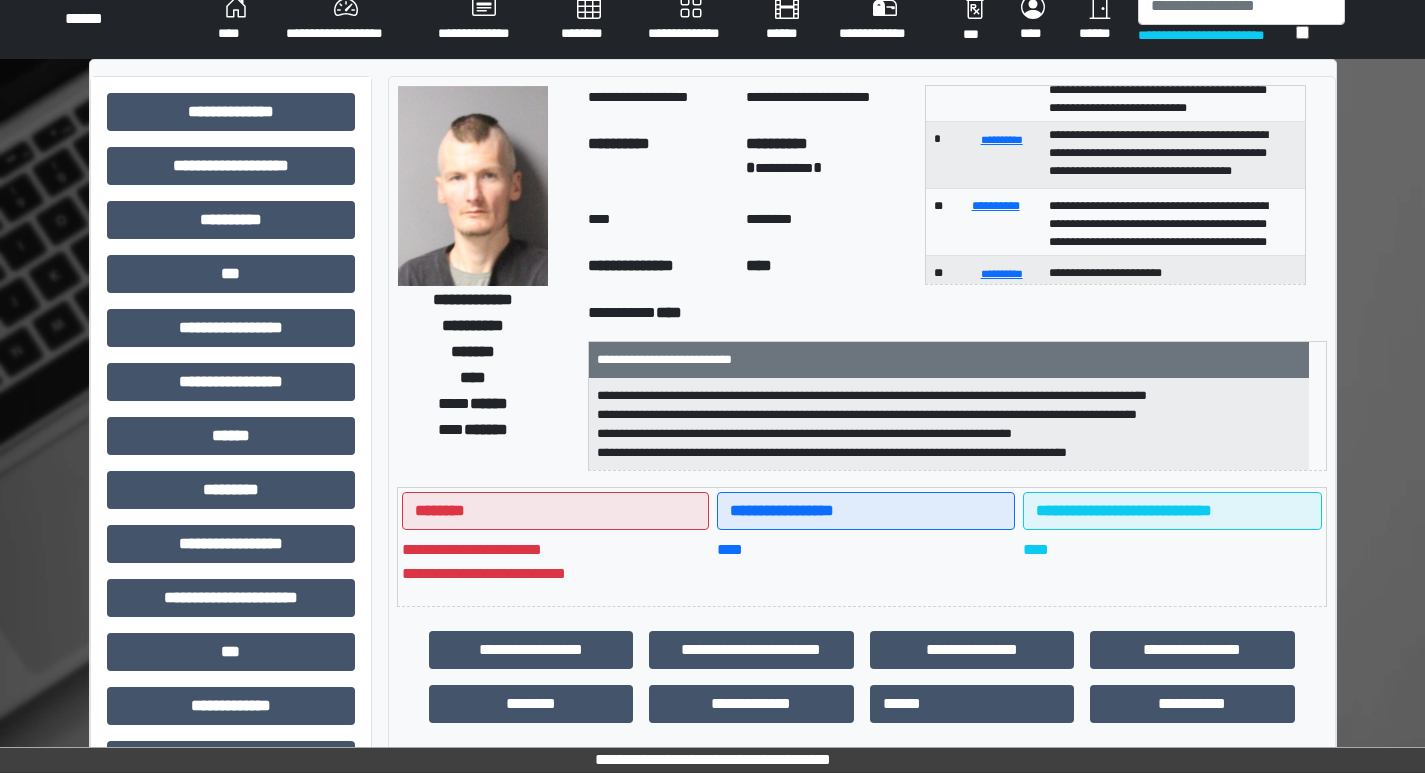 scroll, scrollTop: 0, scrollLeft: 0, axis: both 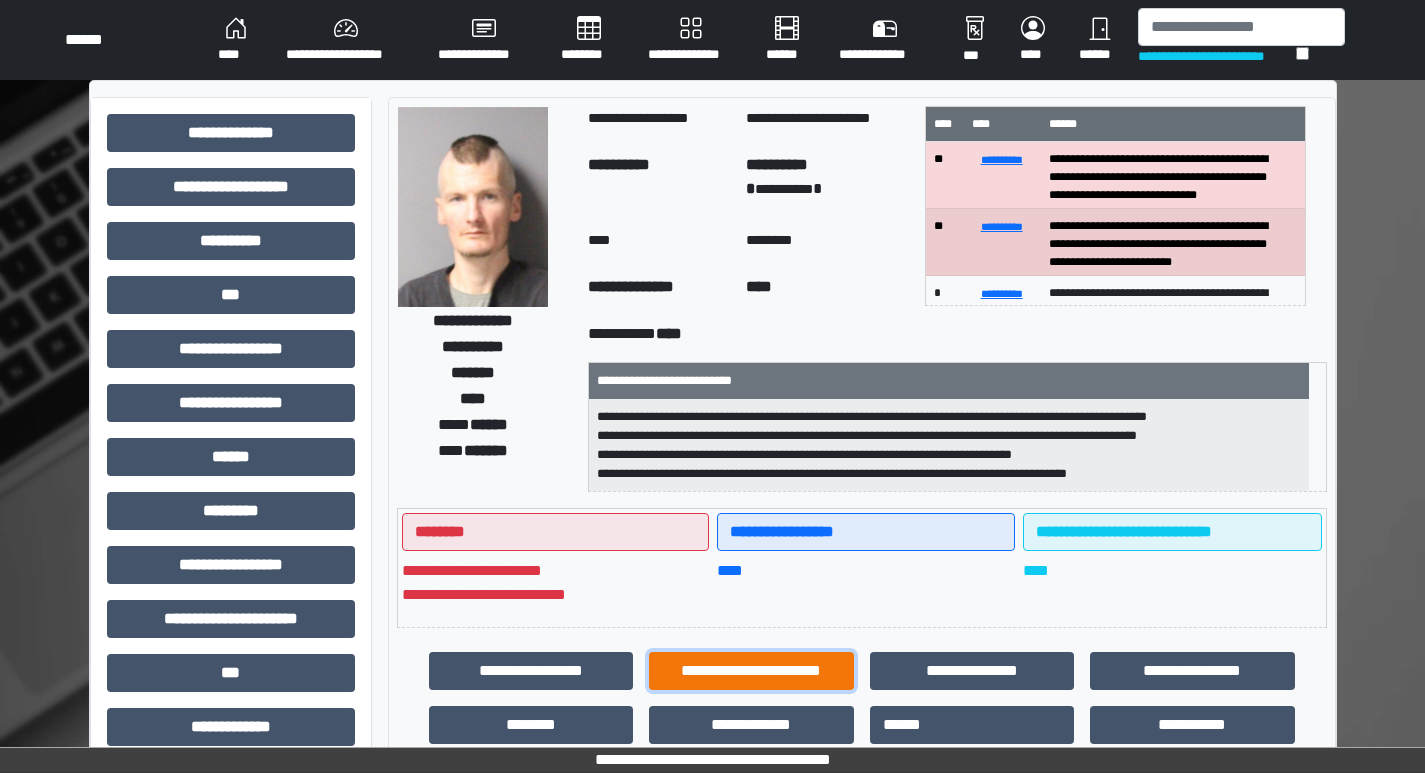 click on "**********" at bounding box center (751, 671) 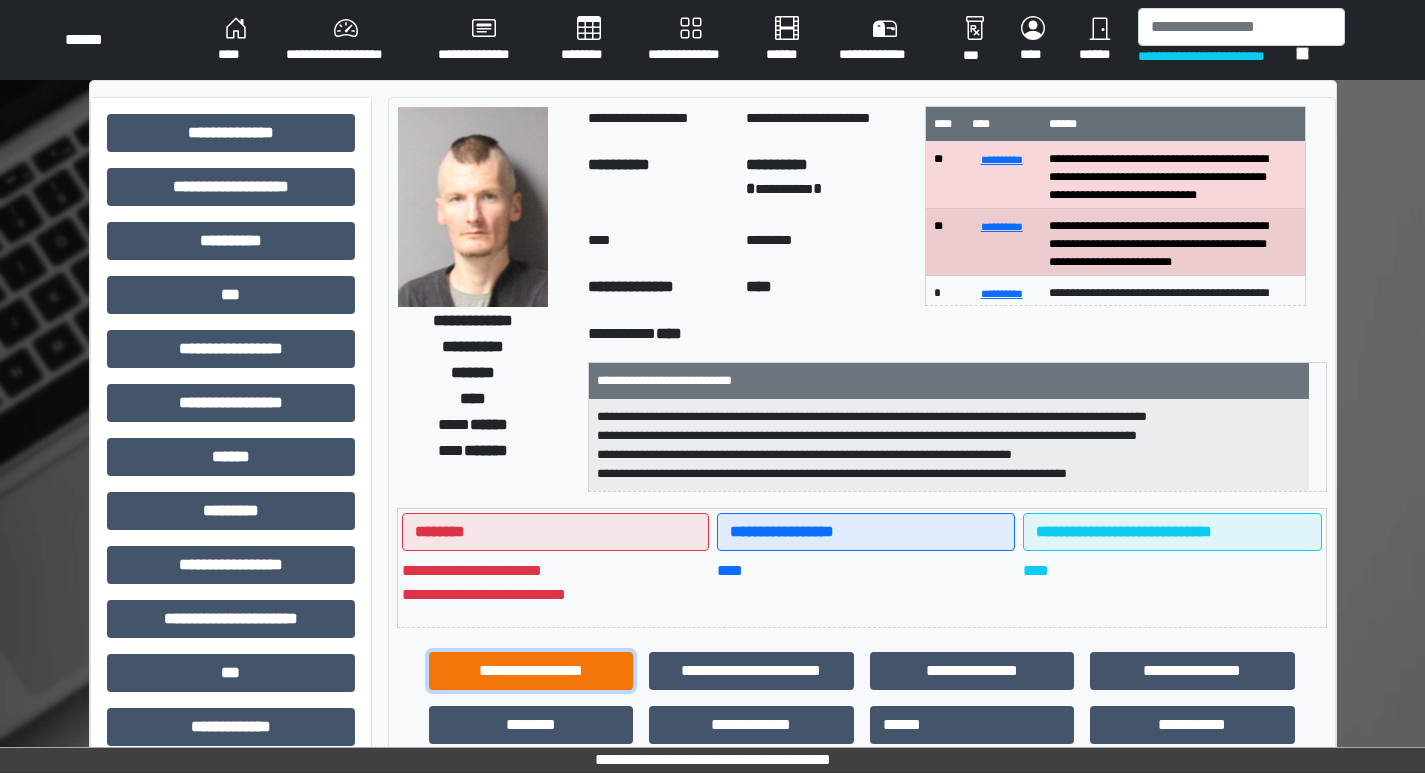 click on "**********" at bounding box center [531, 671] 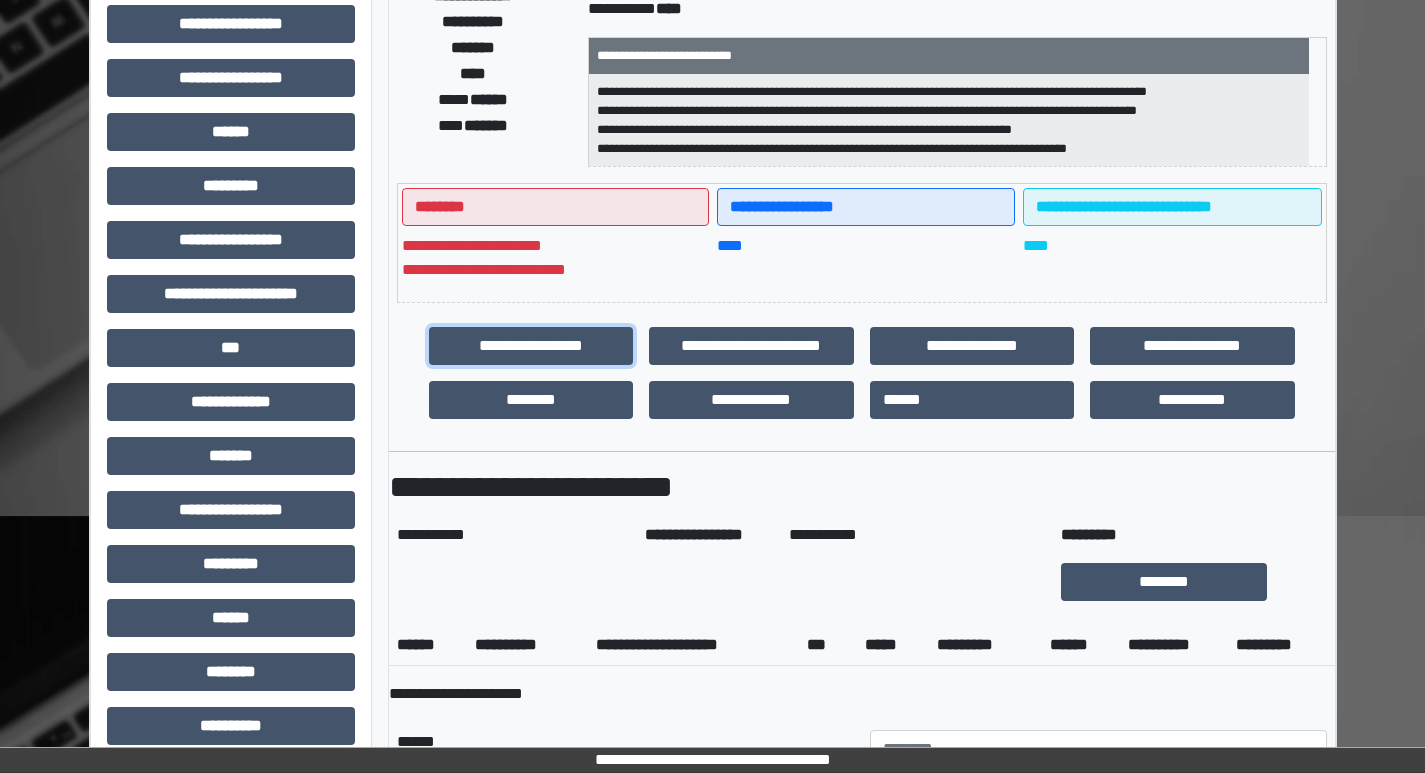 scroll, scrollTop: 400, scrollLeft: 0, axis: vertical 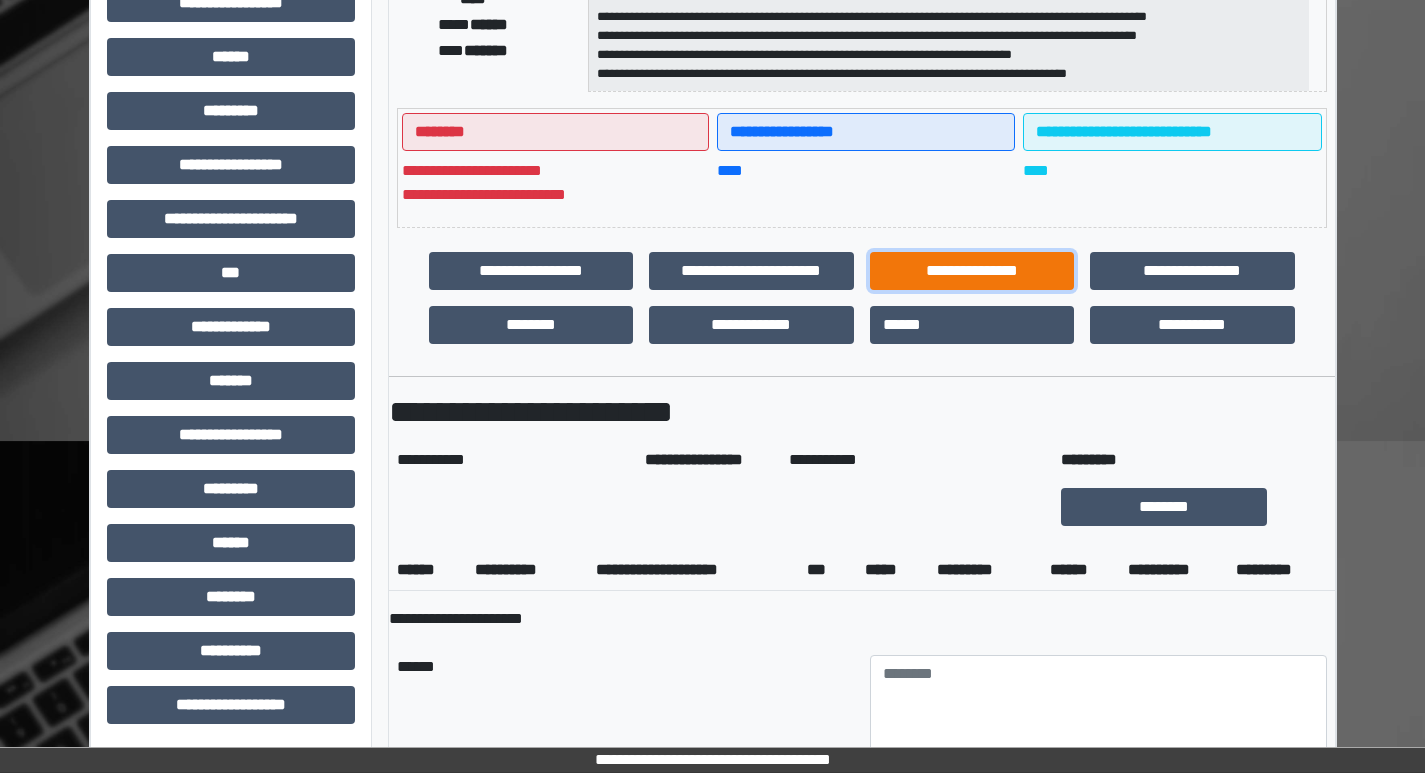 click on "**********" at bounding box center [972, 271] 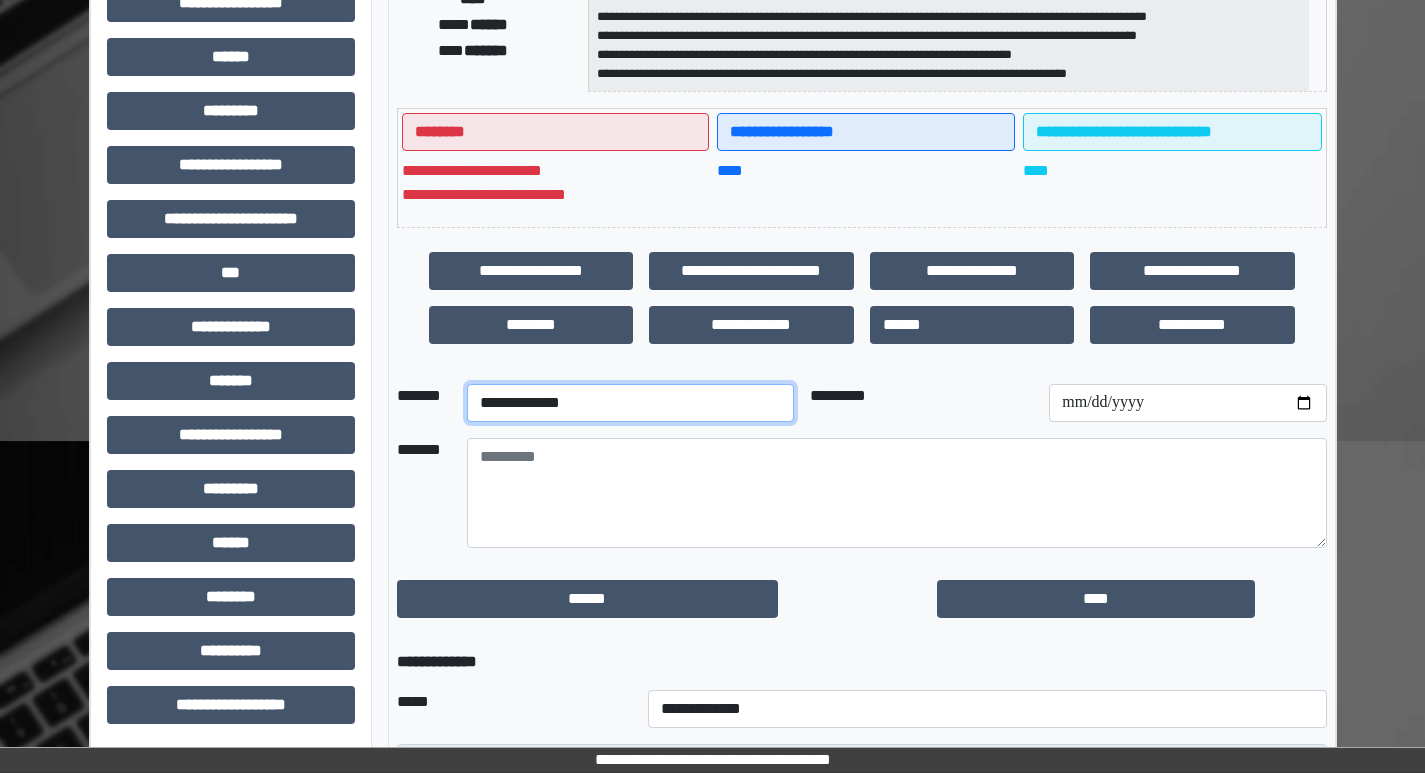 click on "**********" at bounding box center (630, 403) 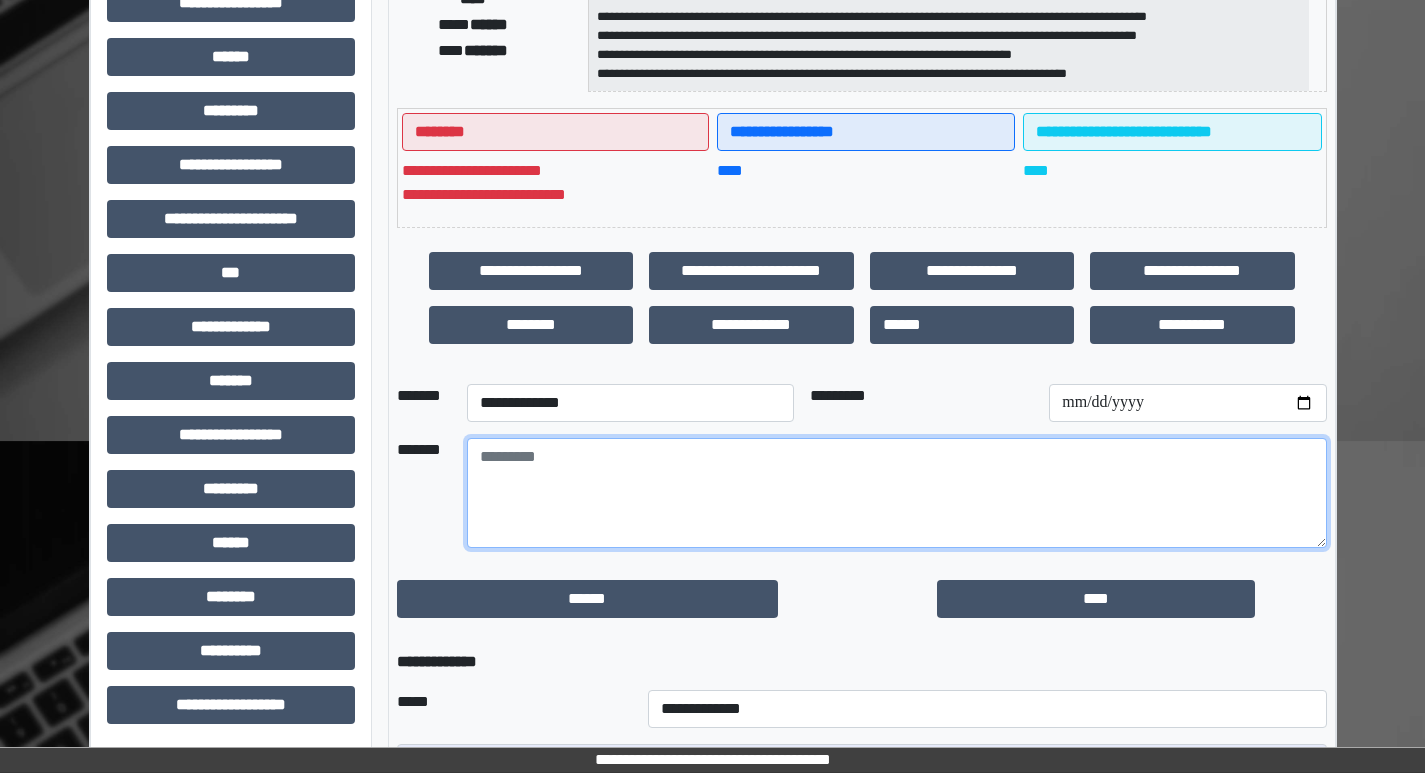 click at bounding box center [897, 493] 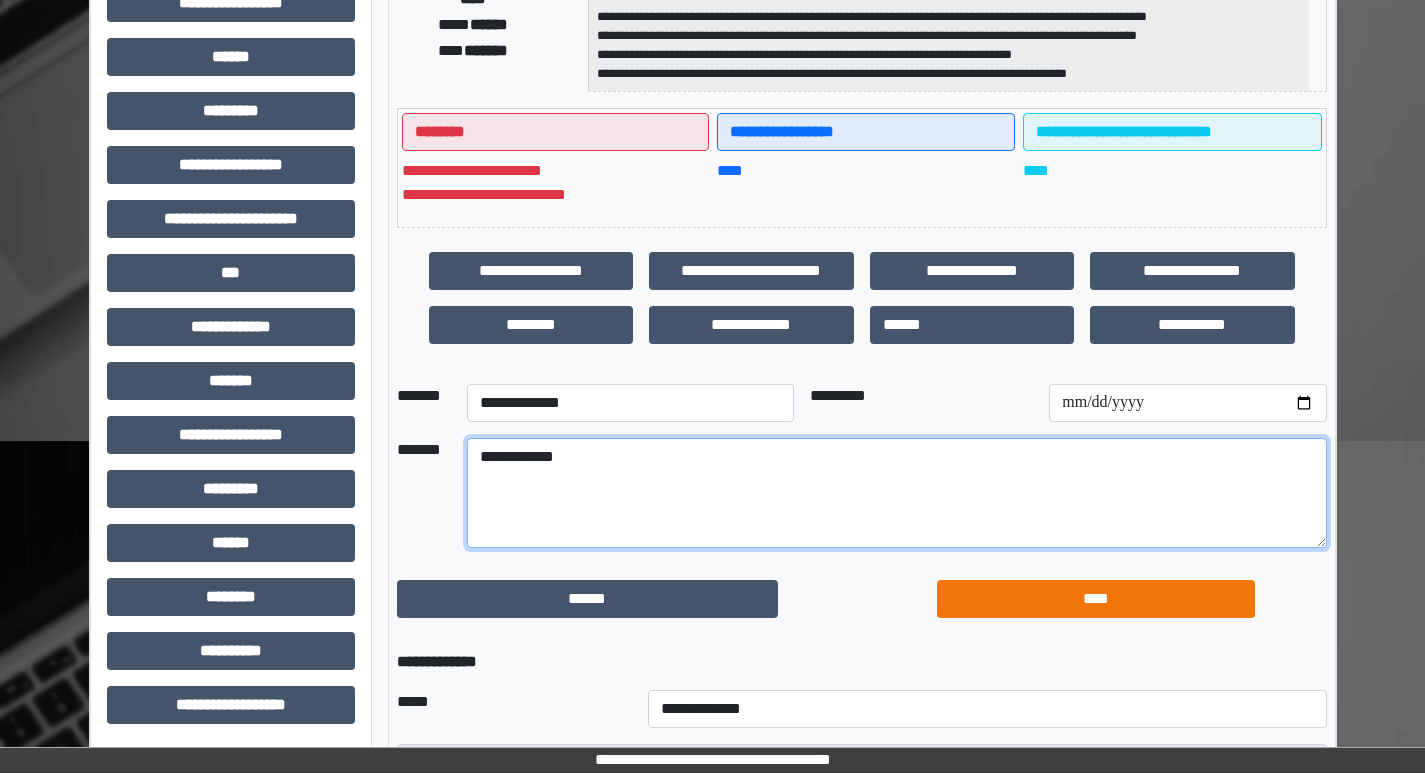 type on "**********" 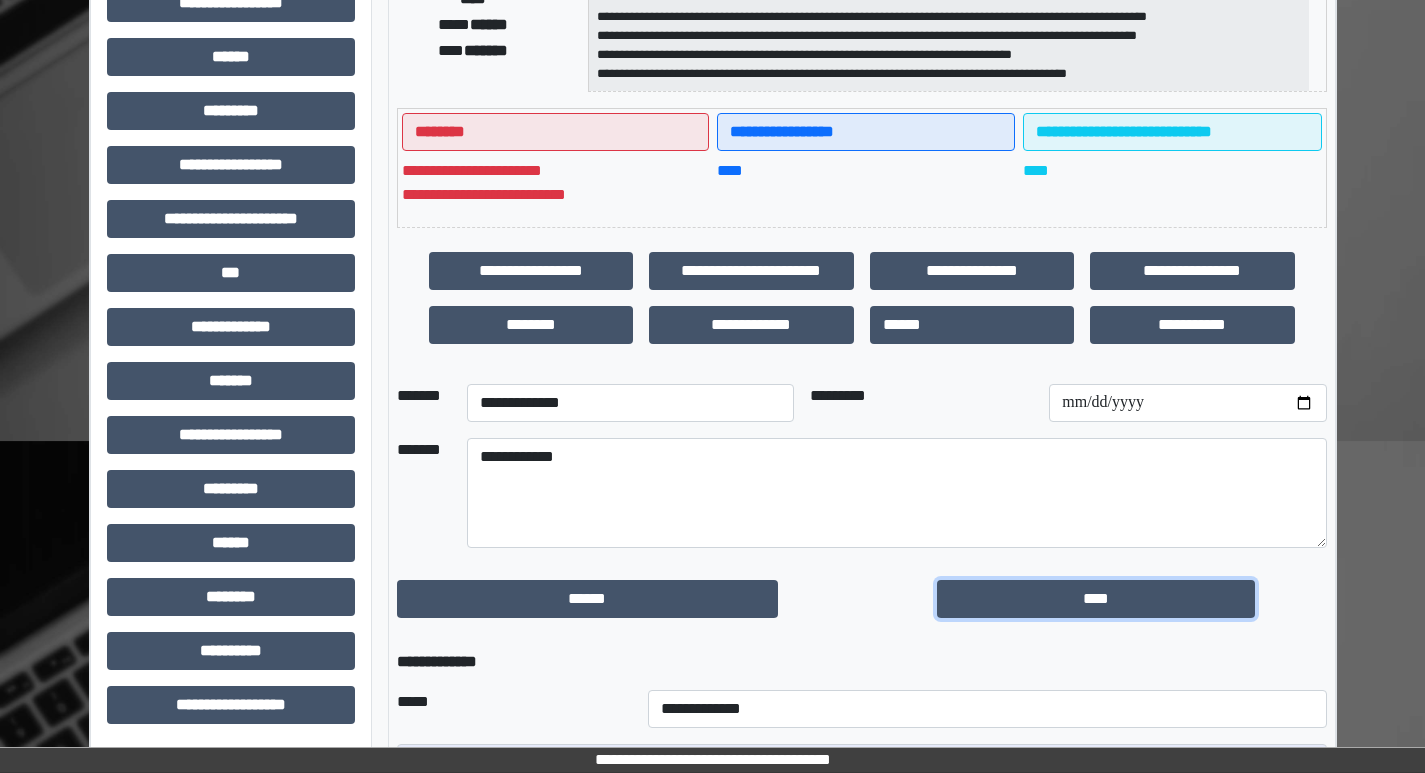 drag, startPoint x: 1136, startPoint y: 601, endPoint x: 1307, endPoint y: 372, distance: 285.80063 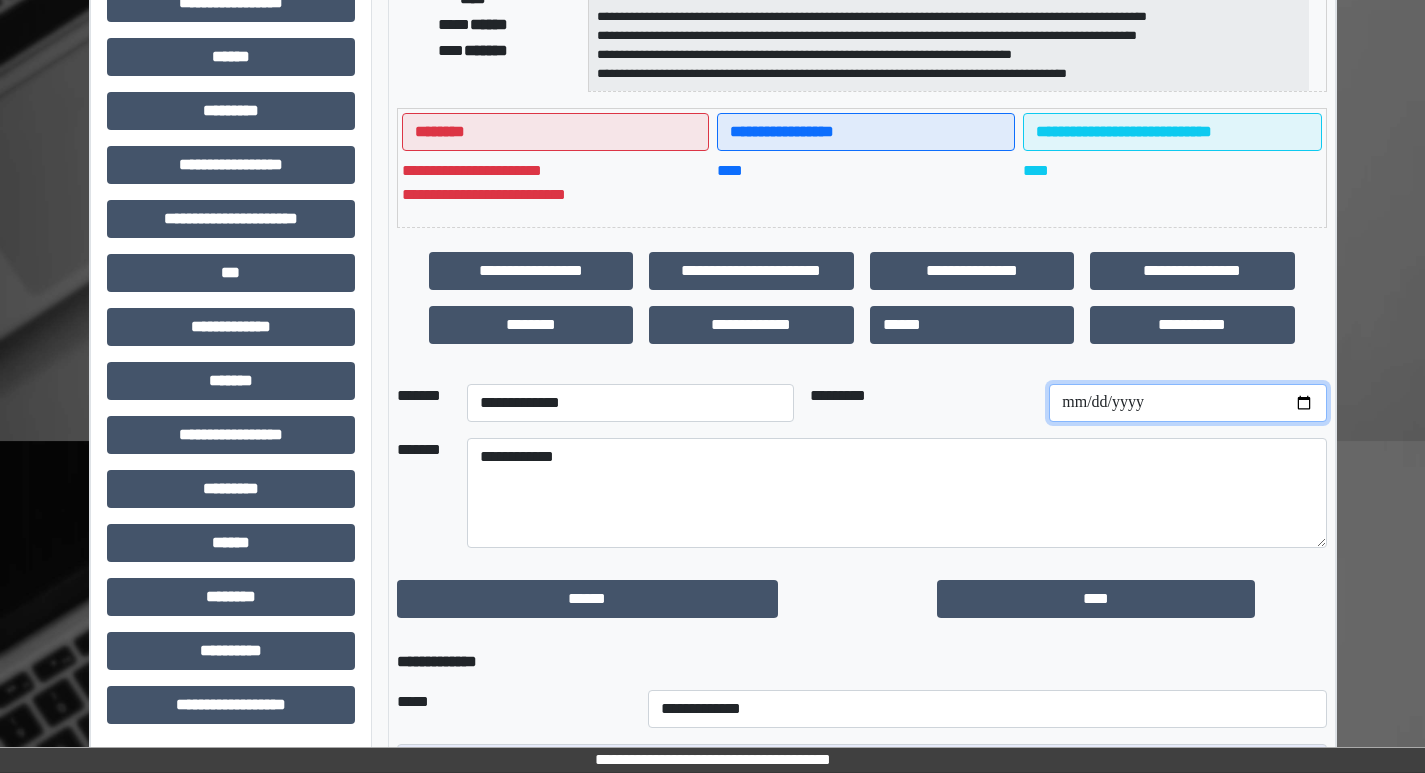 drag, startPoint x: 1308, startPoint y: 398, endPoint x: 1296, endPoint y: 403, distance: 13 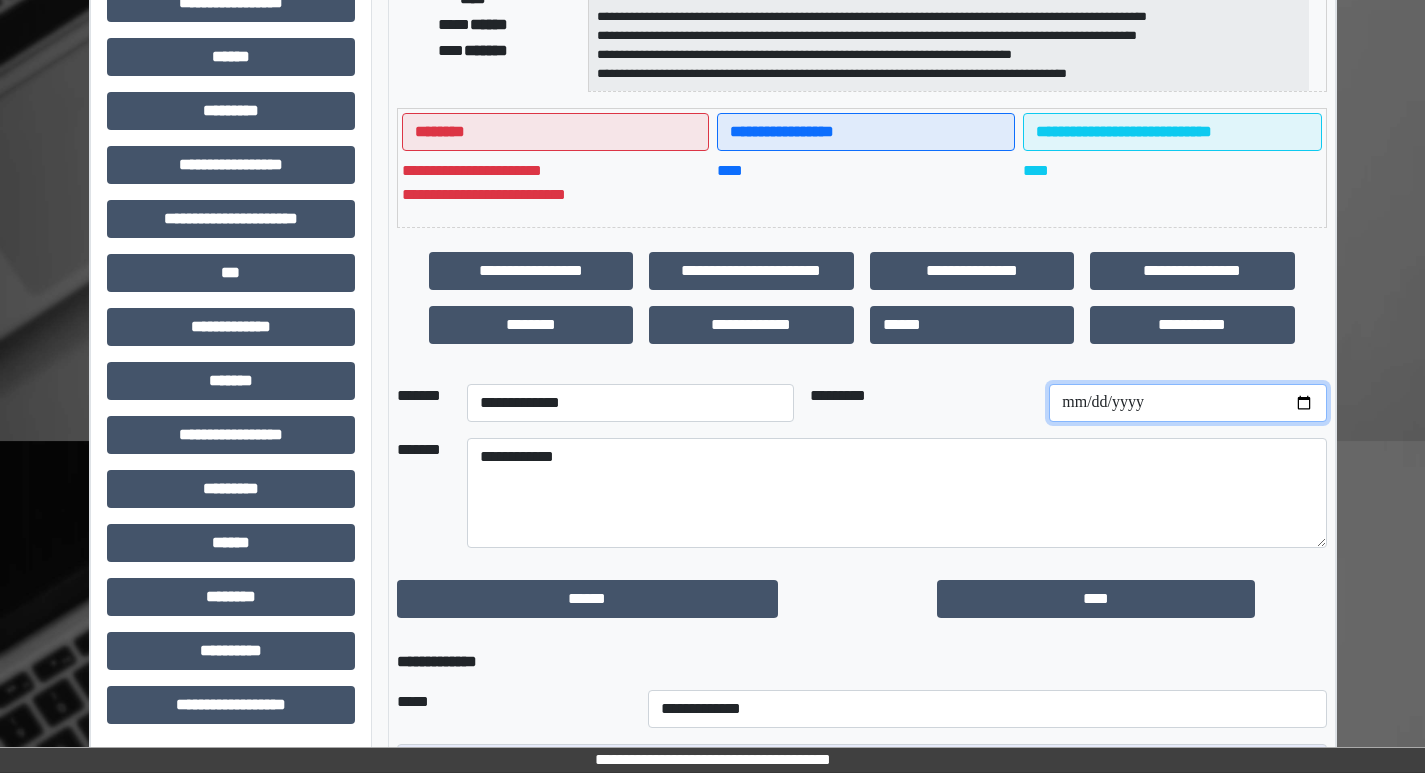 type on "**********" 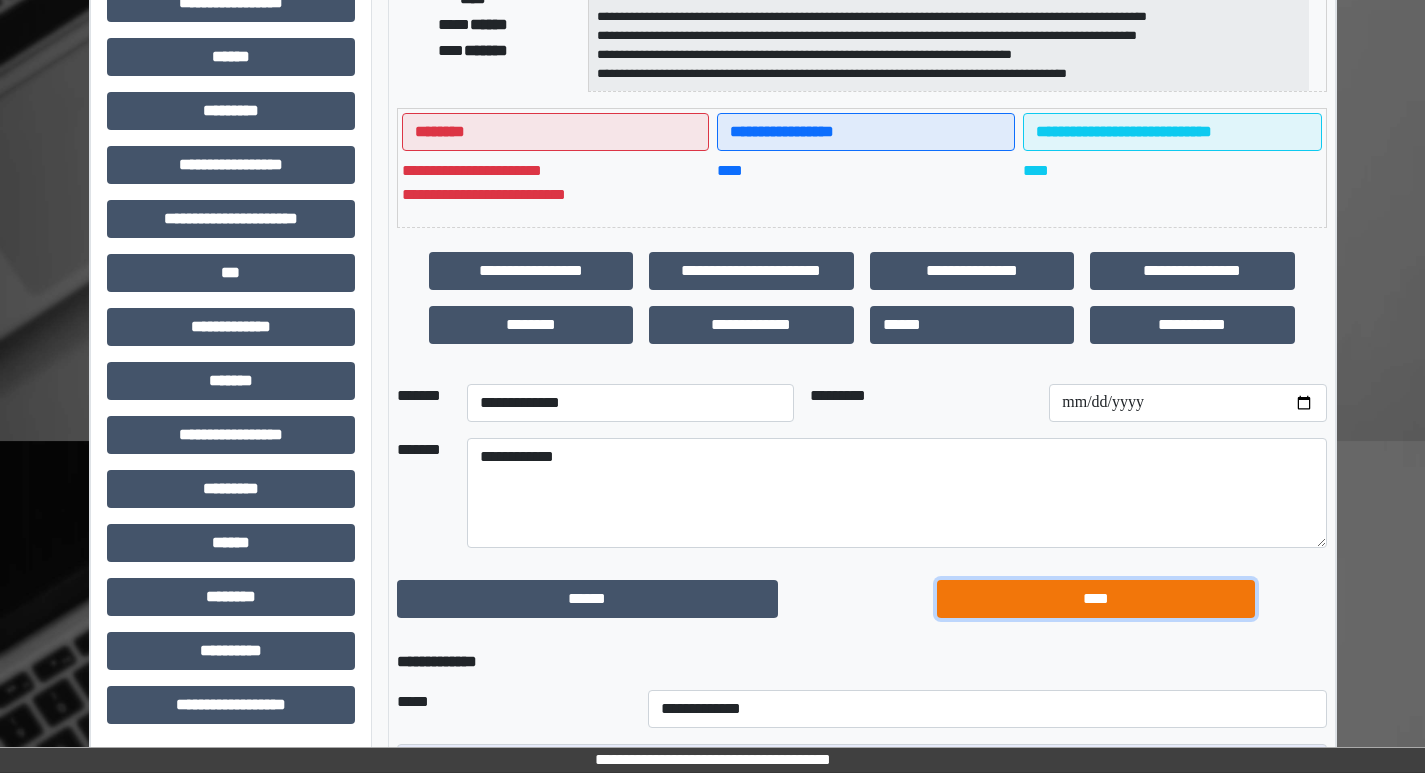 click on "****" at bounding box center [1096, 599] 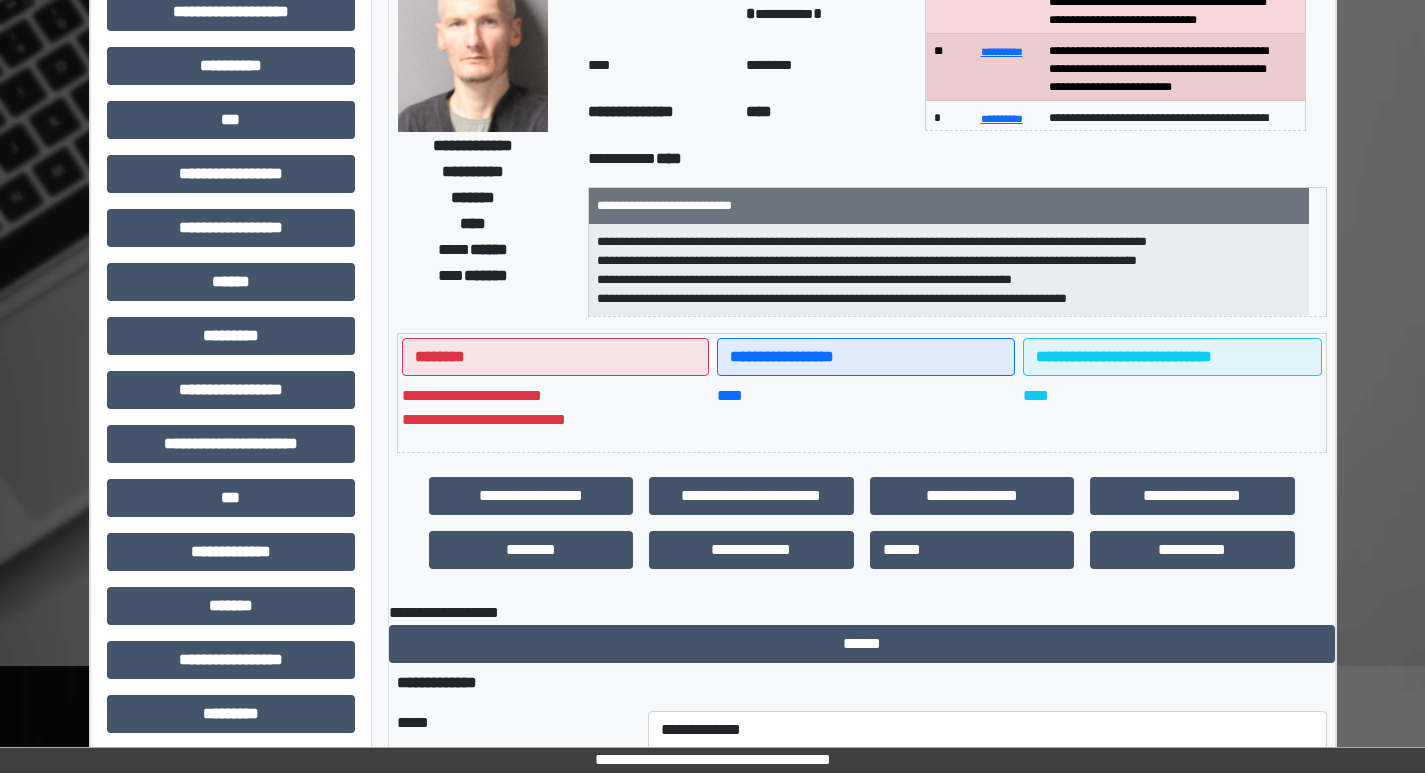 scroll, scrollTop: 513, scrollLeft: 0, axis: vertical 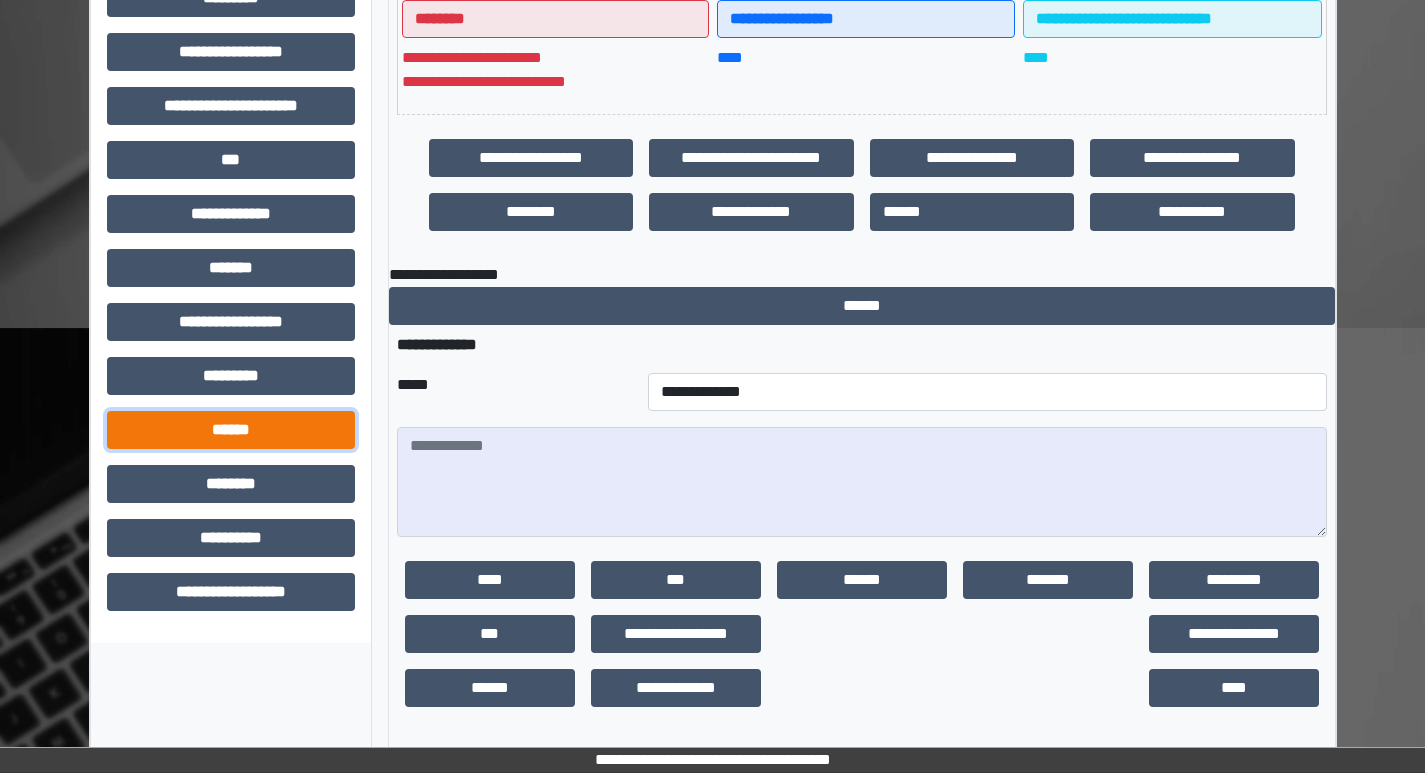 click on "******" at bounding box center (231, 430) 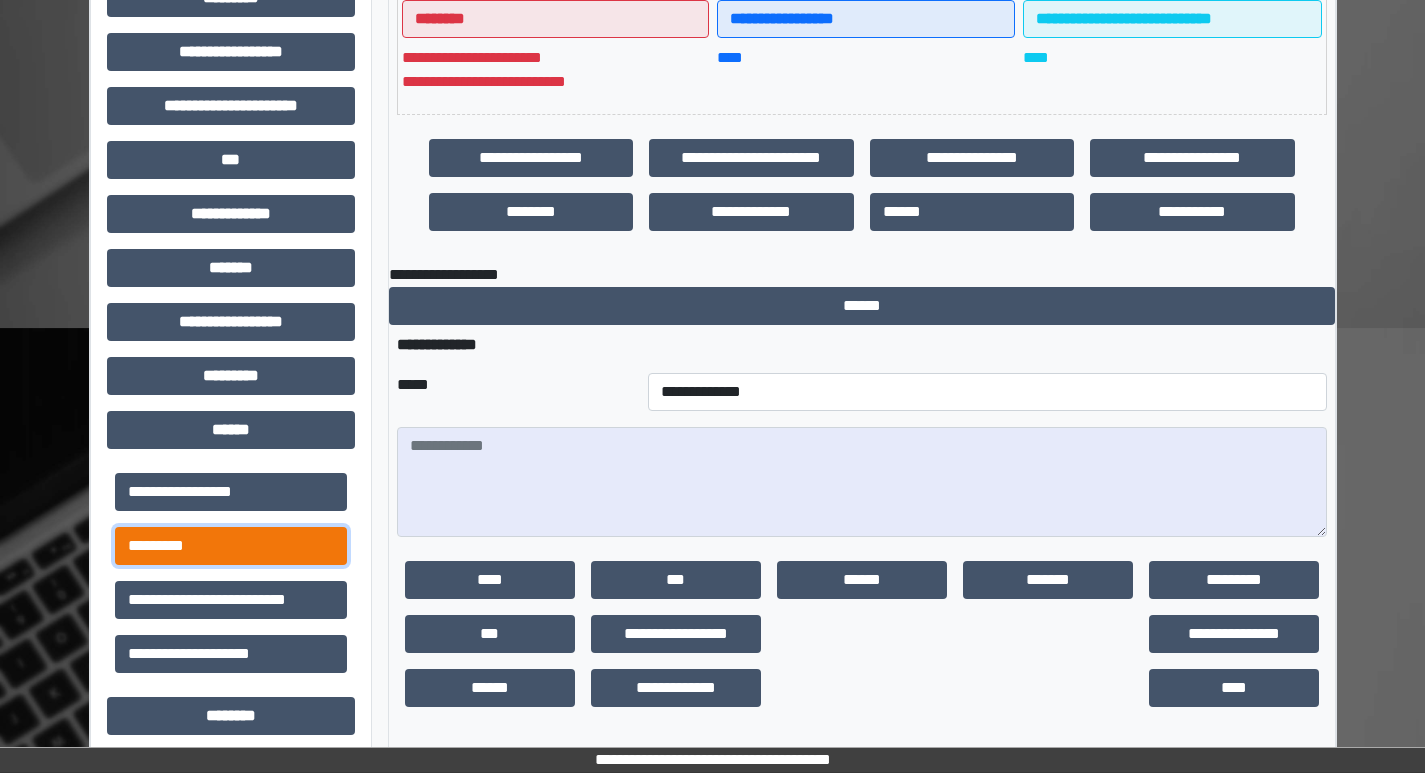 click on "*********" at bounding box center [231, 546] 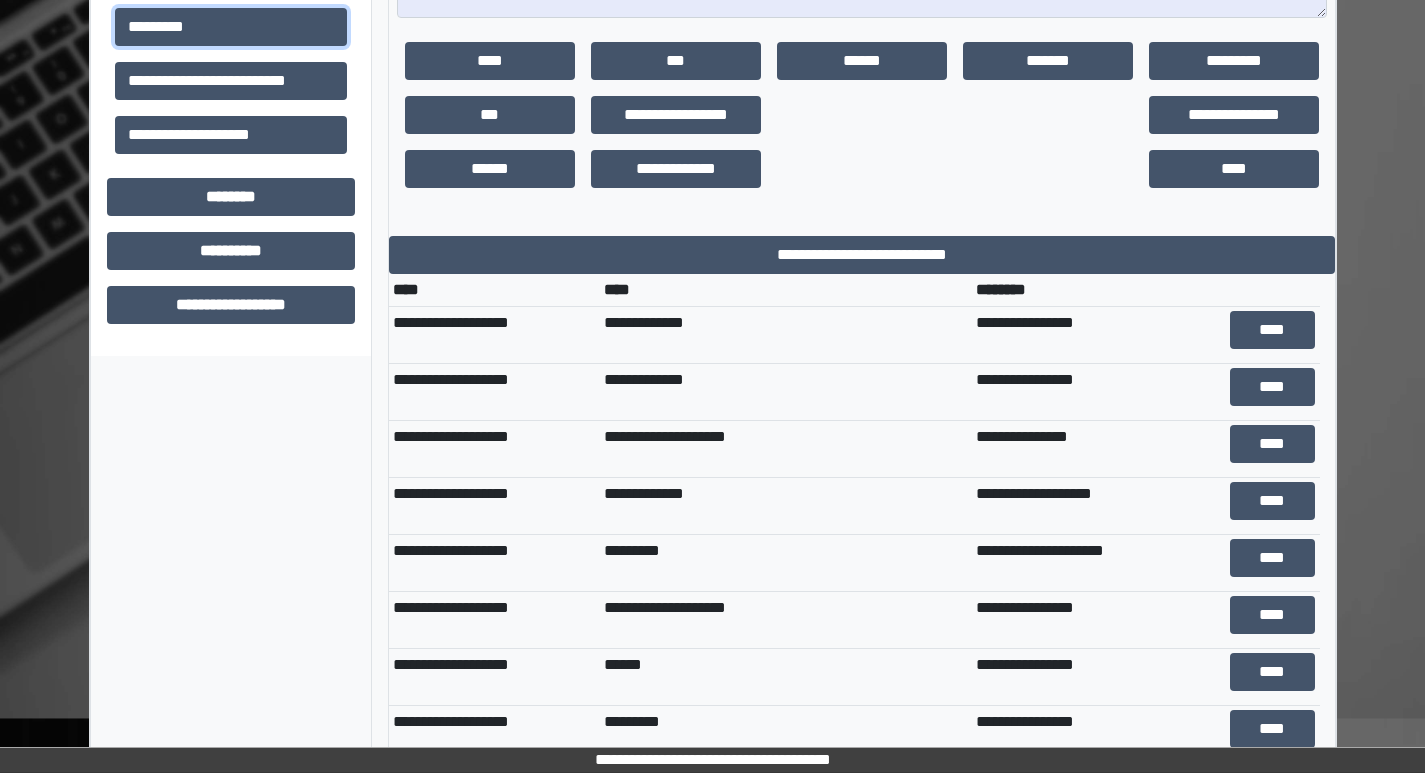 scroll, scrollTop: 1069, scrollLeft: 0, axis: vertical 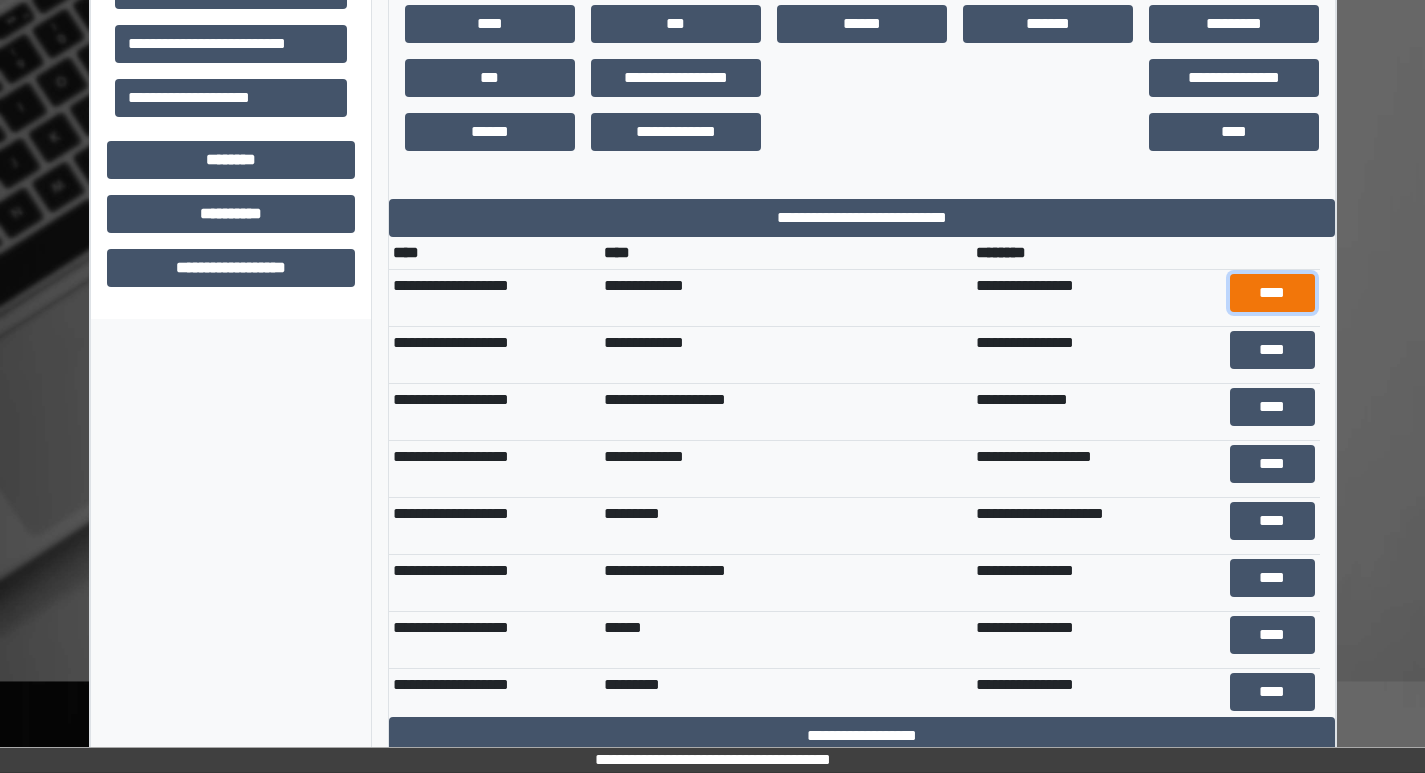 click on "****" at bounding box center [1272, 293] 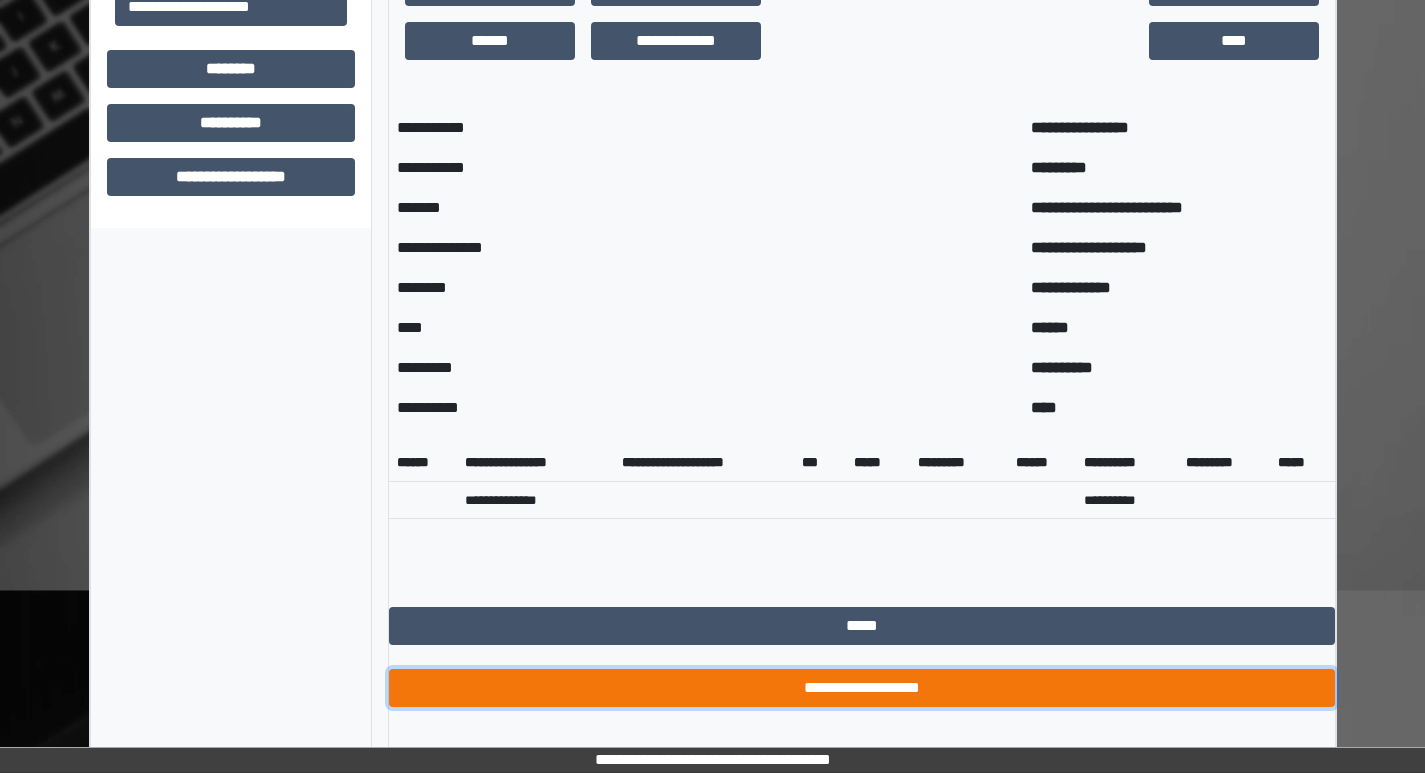 click on "**********" at bounding box center (862, 688) 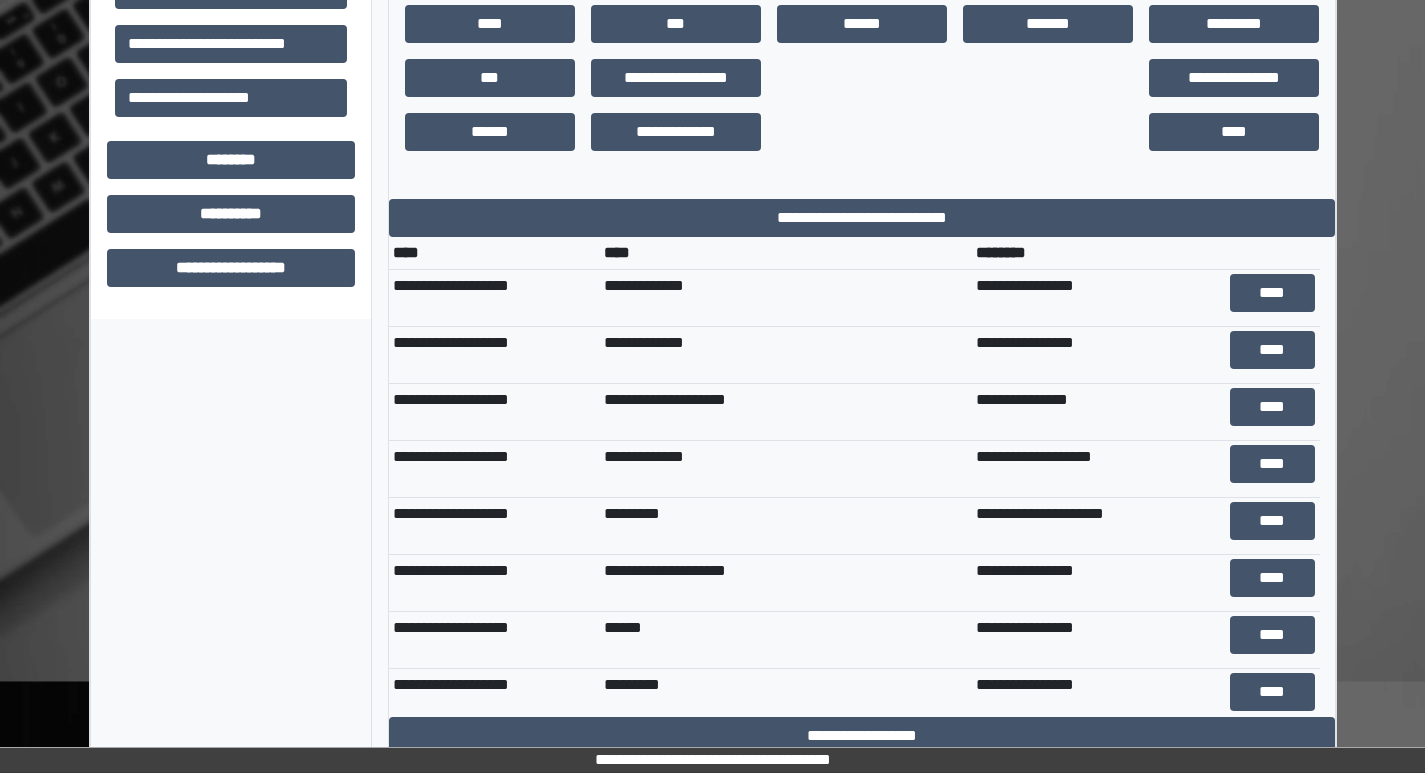 scroll, scrollTop: 1069, scrollLeft: 0, axis: vertical 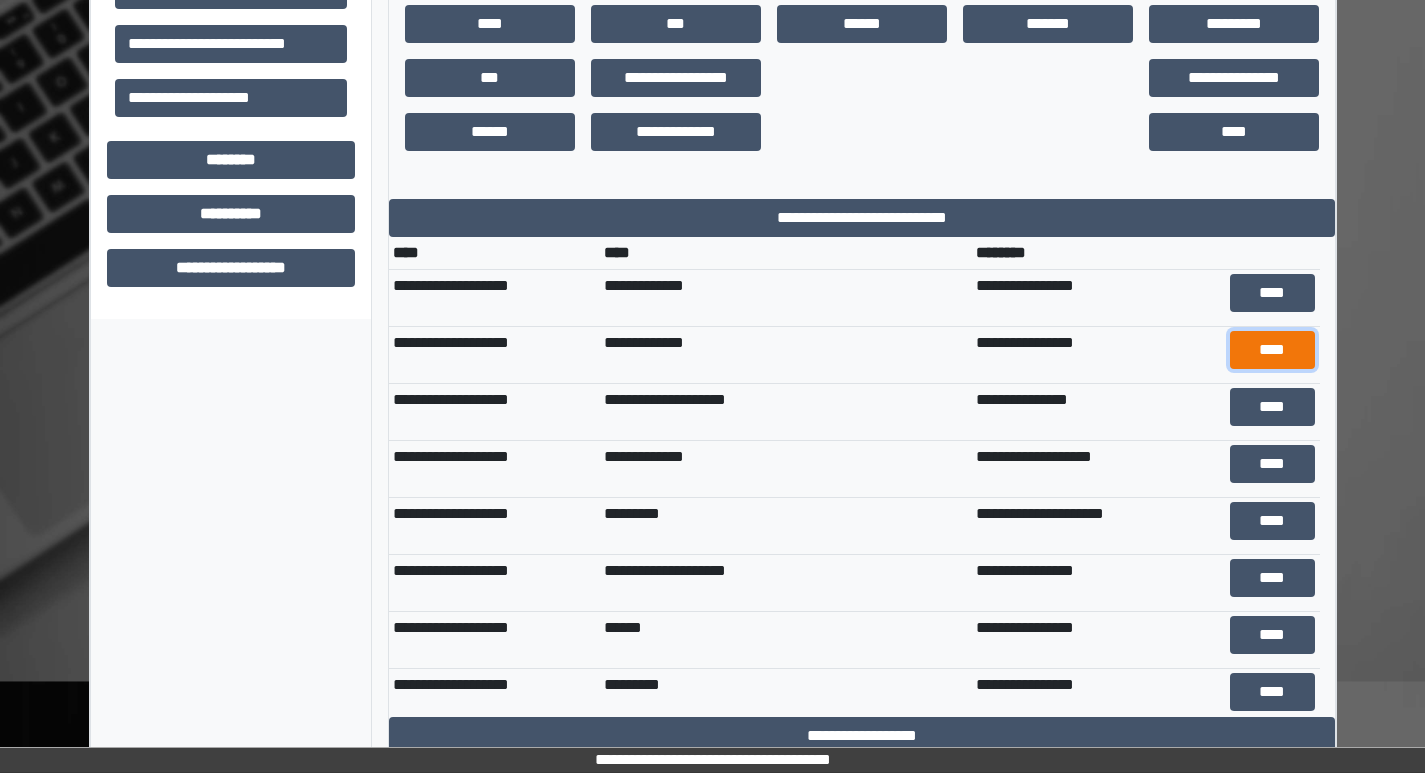 click on "****" at bounding box center (1272, 350) 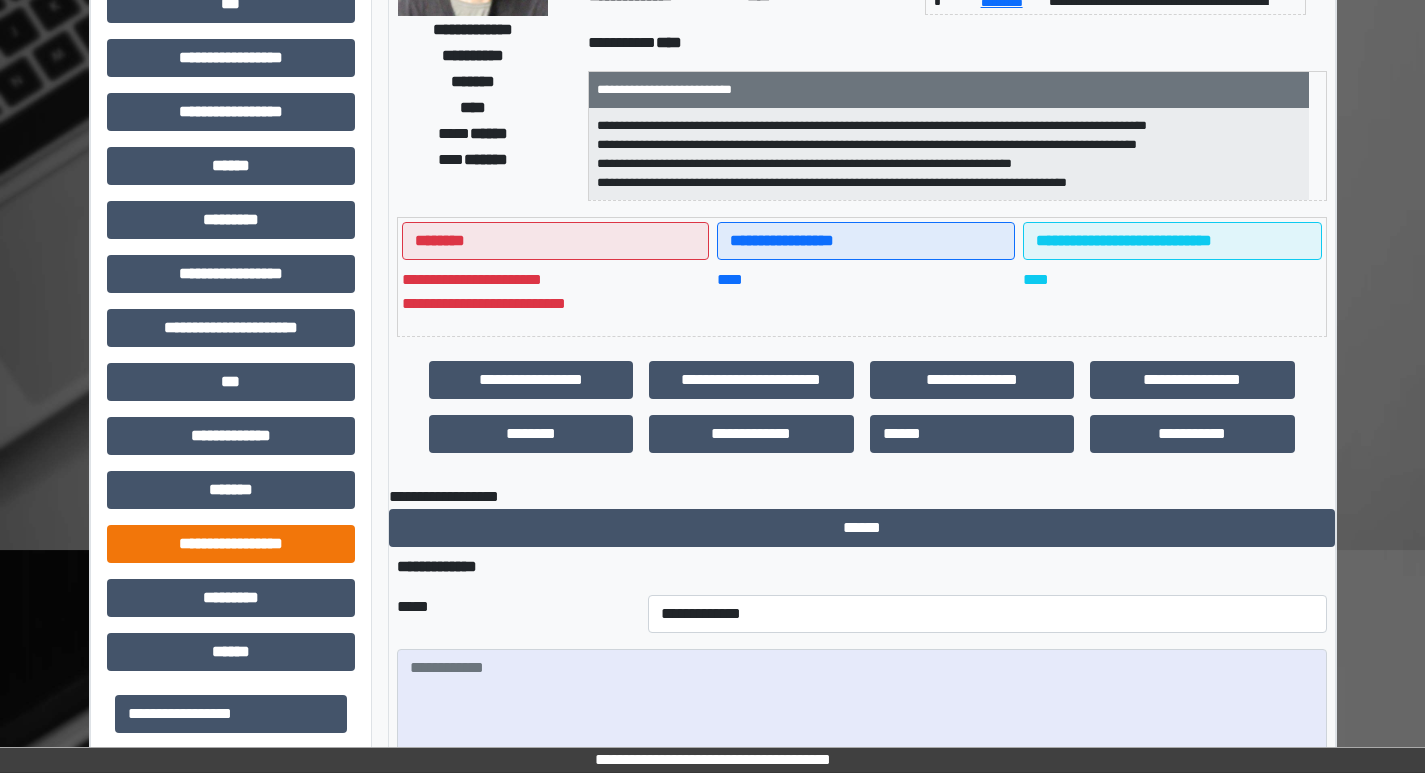 scroll, scrollTop: 0, scrollLeft: 0, axis: both 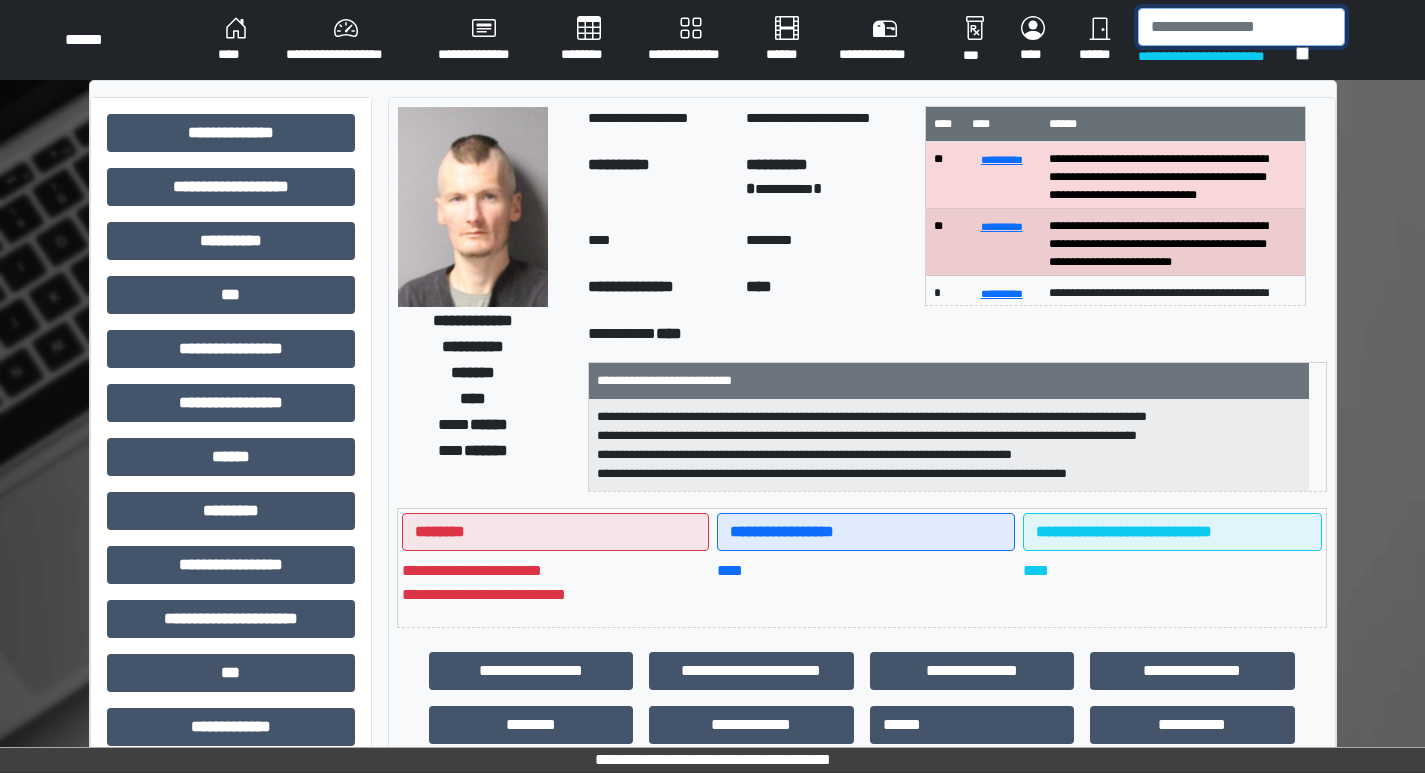 click at bounding box center (1241, 27) 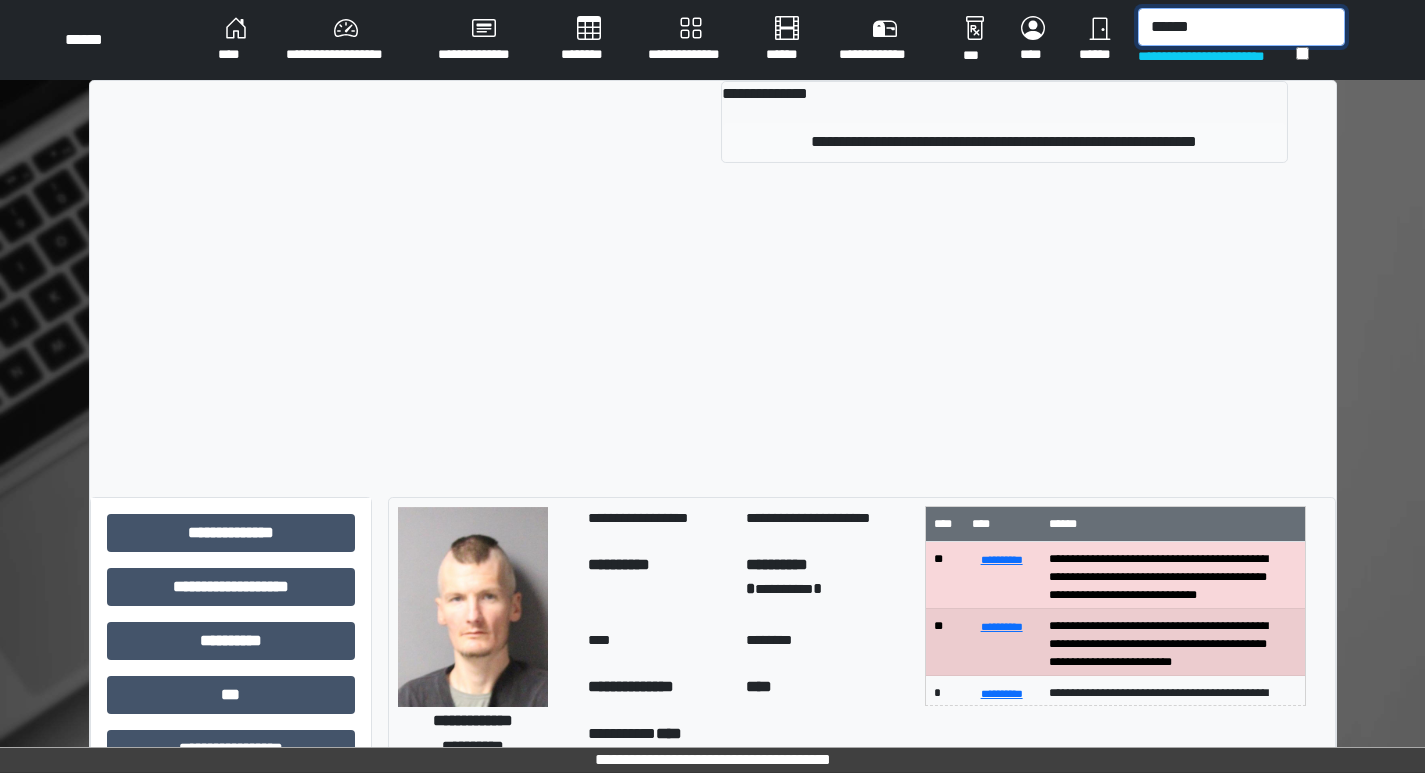 type on "******" 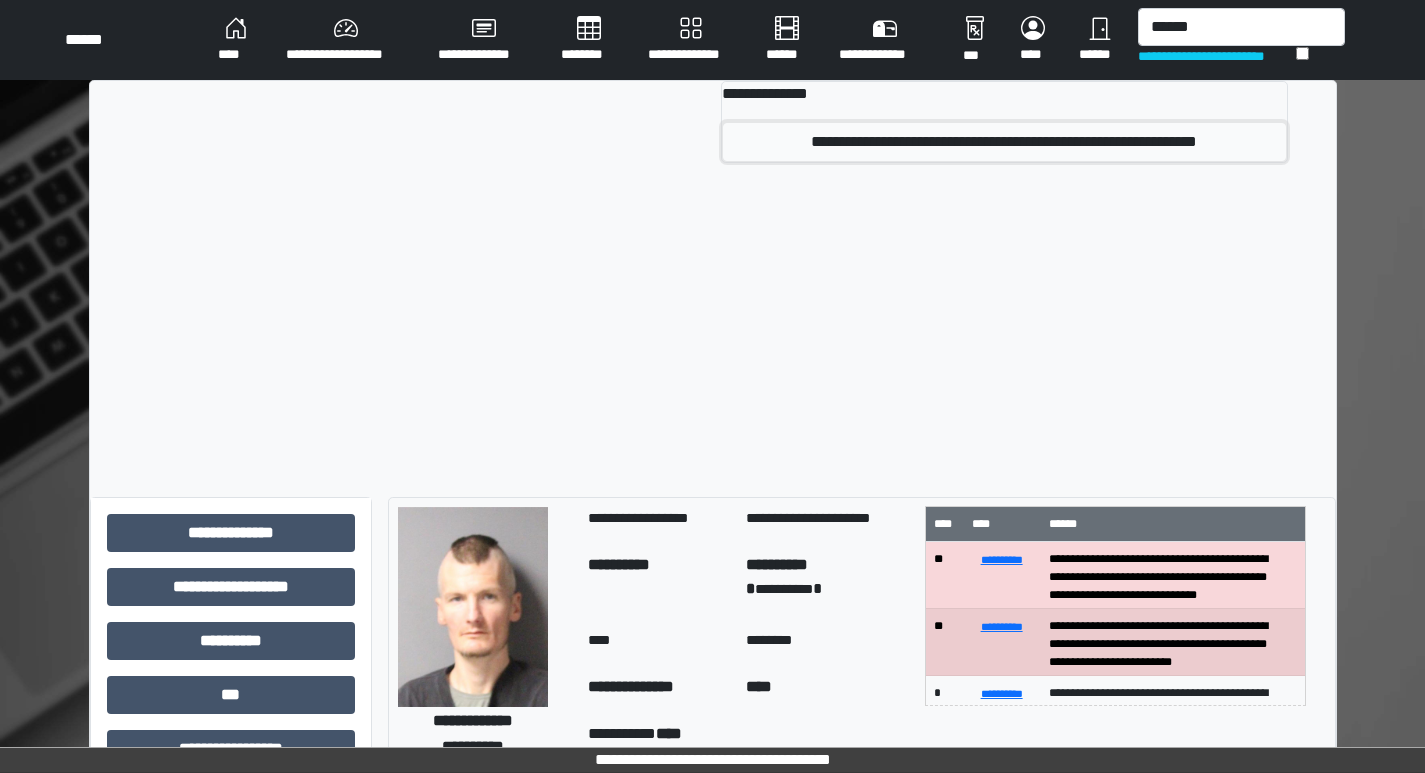 click on "**********" at bounding box center [1004, 142] 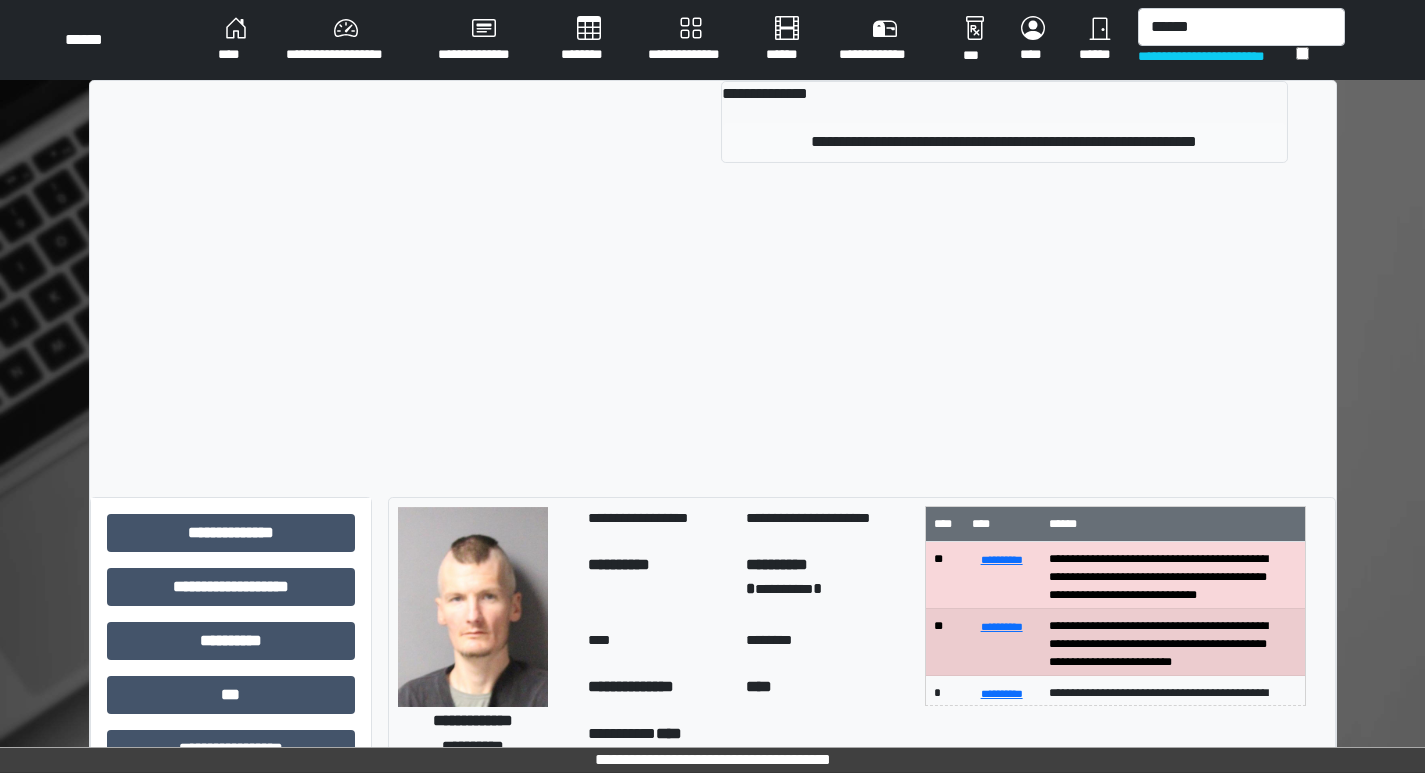 type 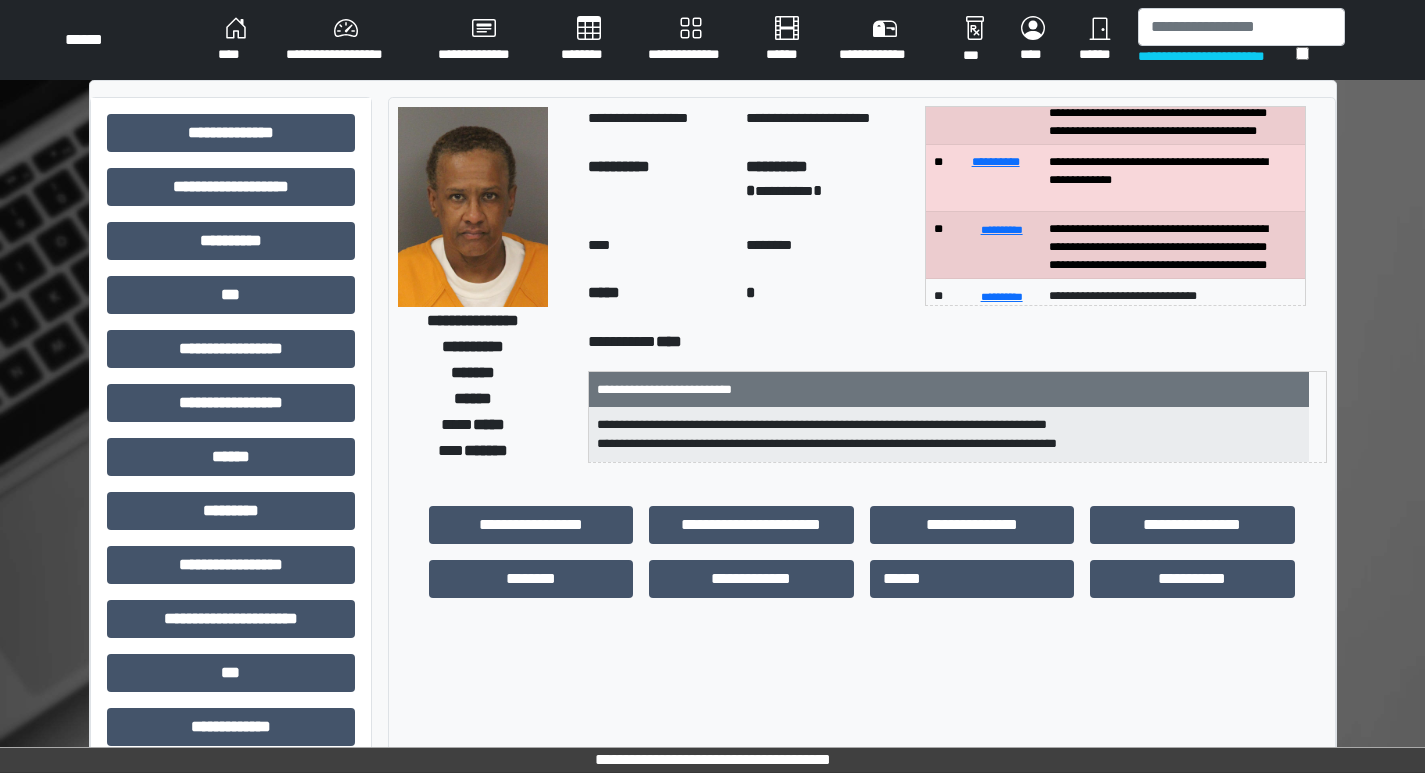 scroll, scrollTop: 300, scrollLeft: 0, axis: vertical 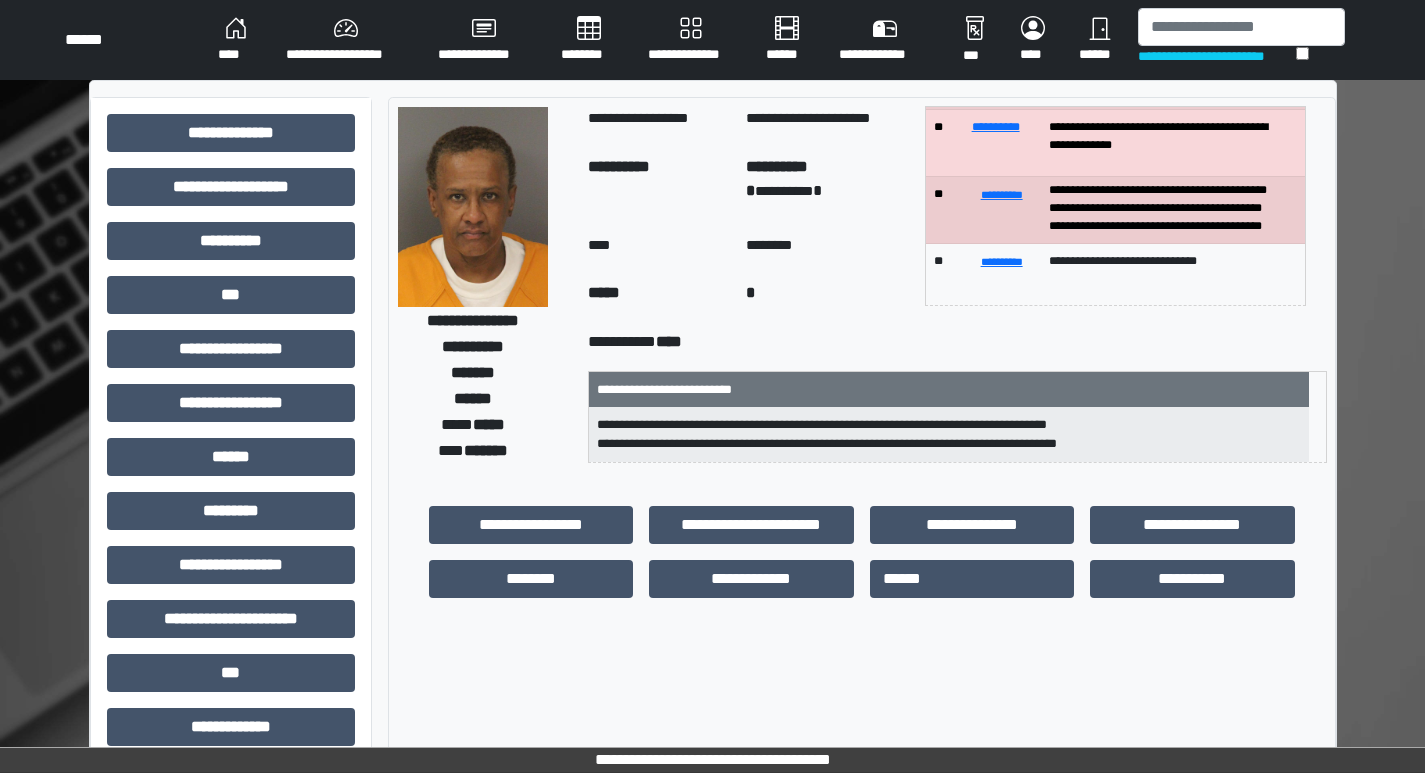 click on "********" at bounding box center [588, 40] 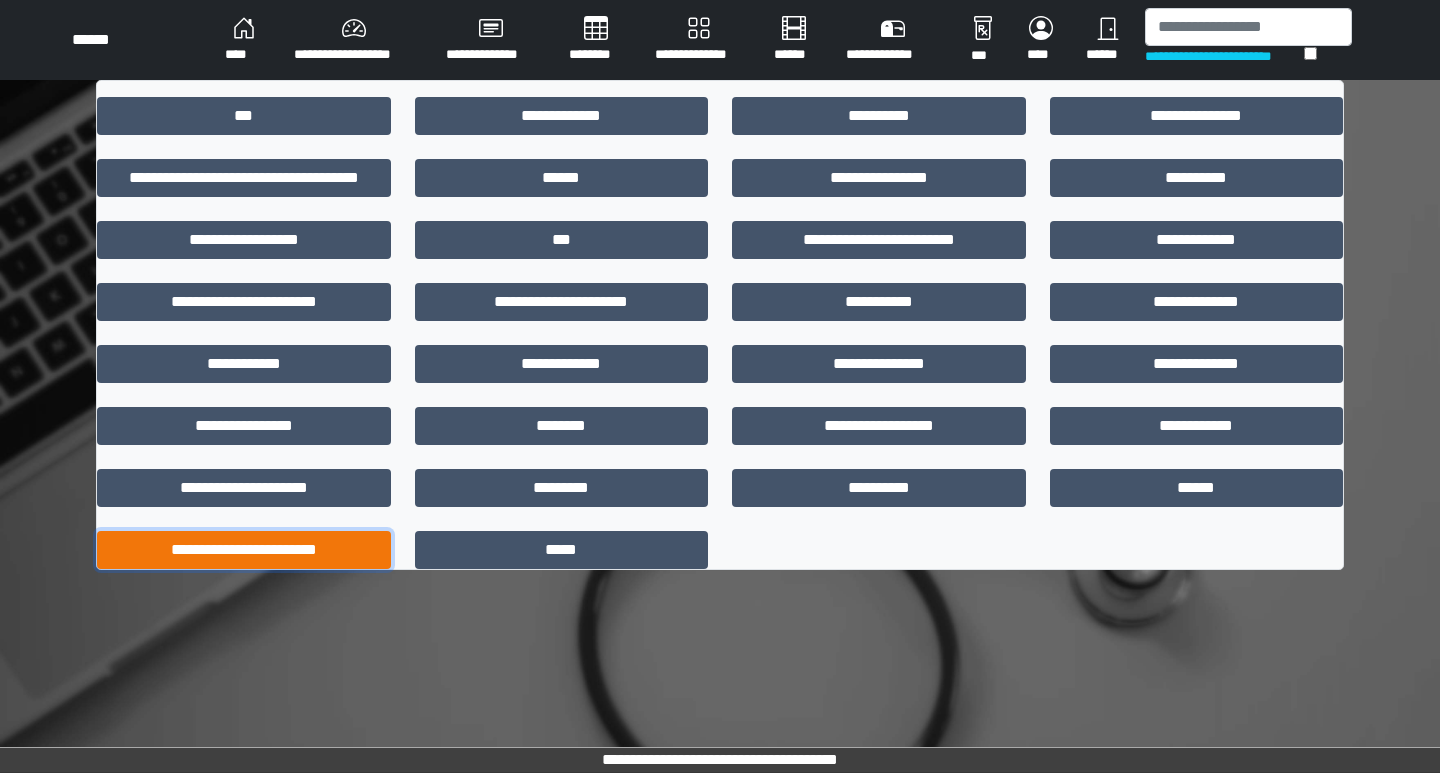 click on "**********" at bounding box center [244, 550] 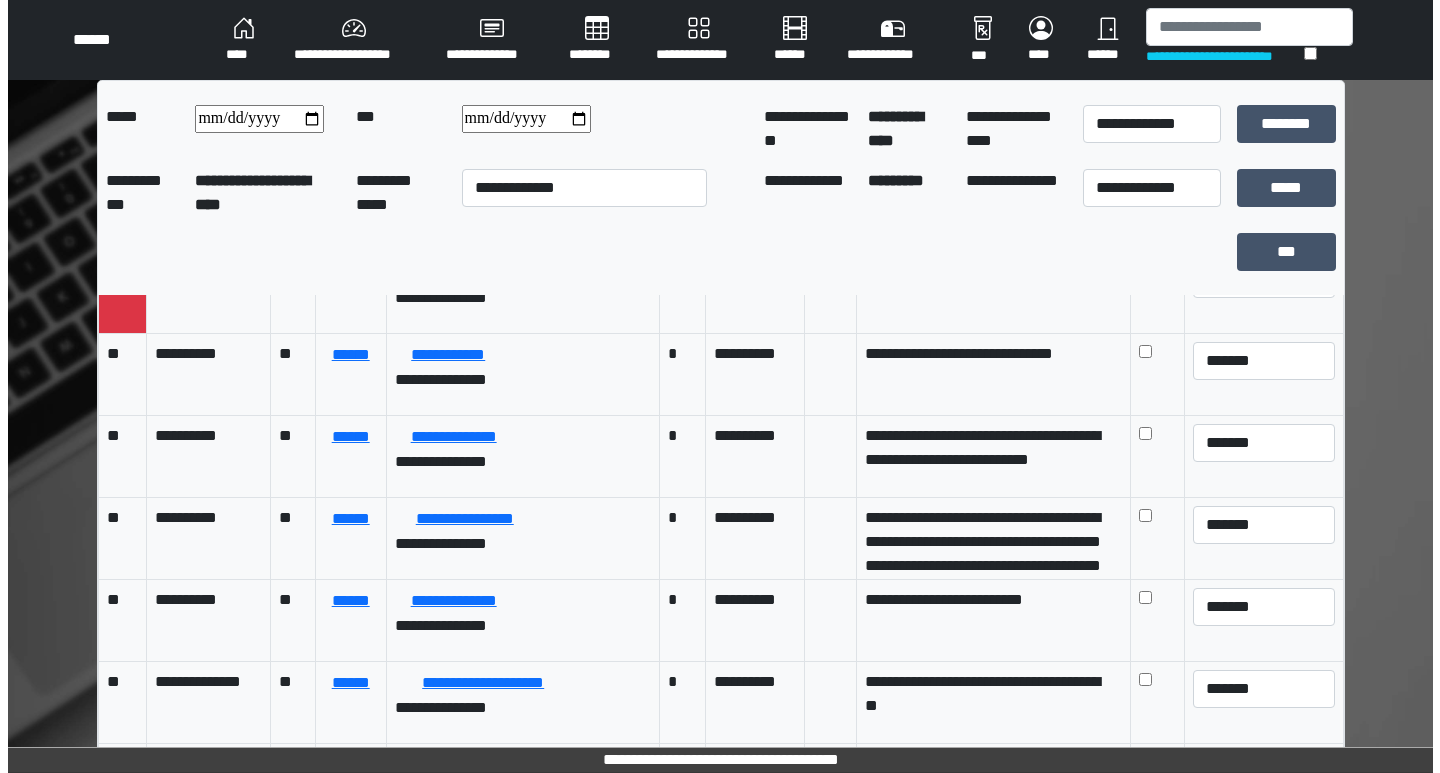 scroll, scrollTop: 1200, scrollLeft: 0, axis: vertical 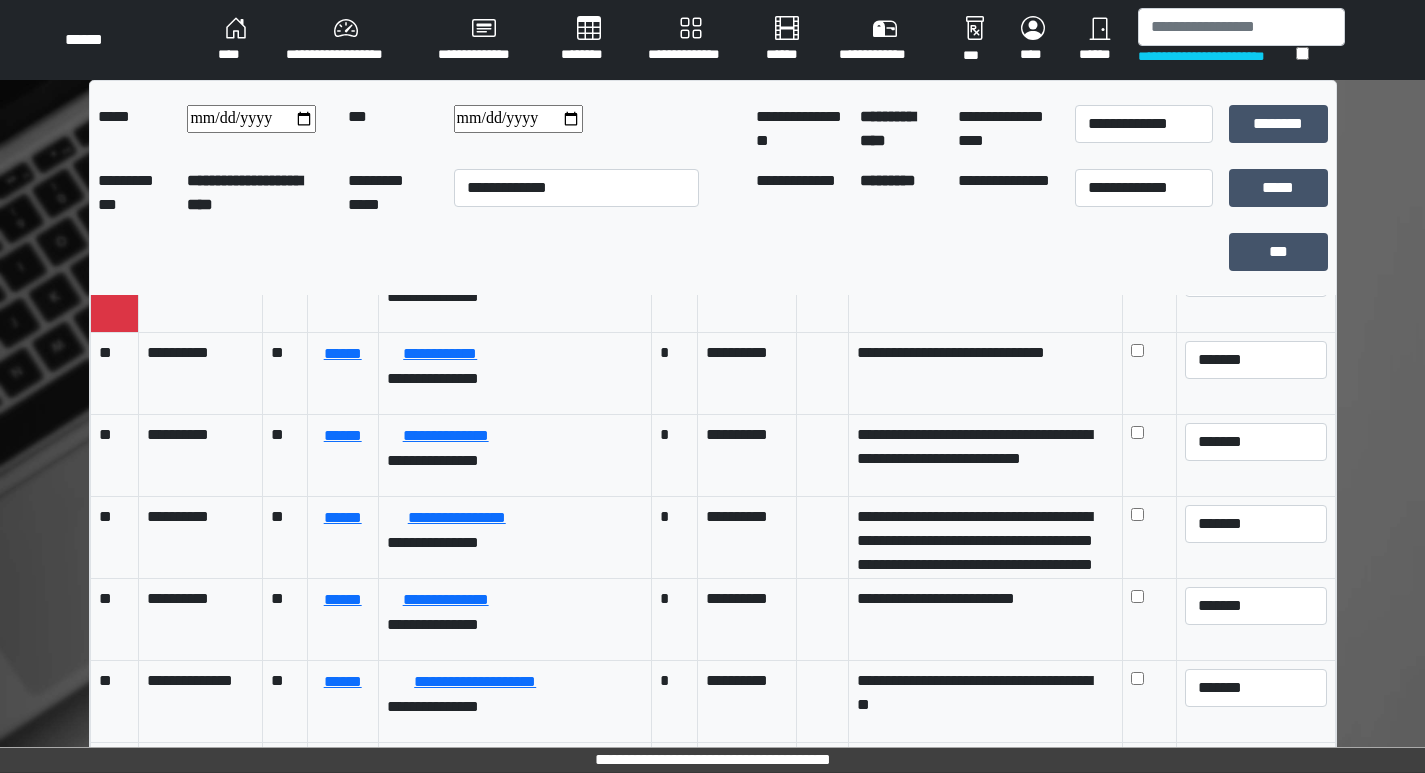 click on "****" at bounding box center (236, 40) 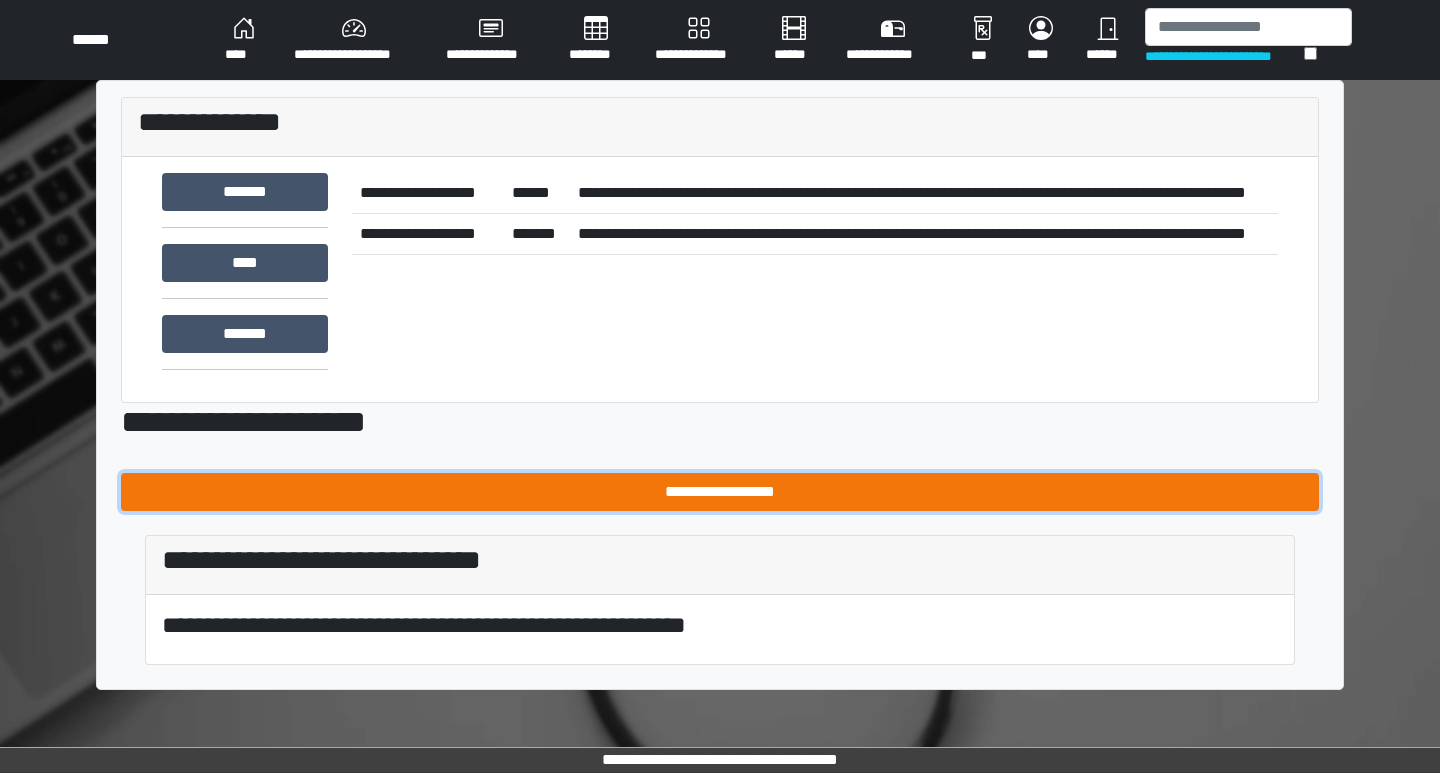 click on "**********" at bounding box center (720, 492) 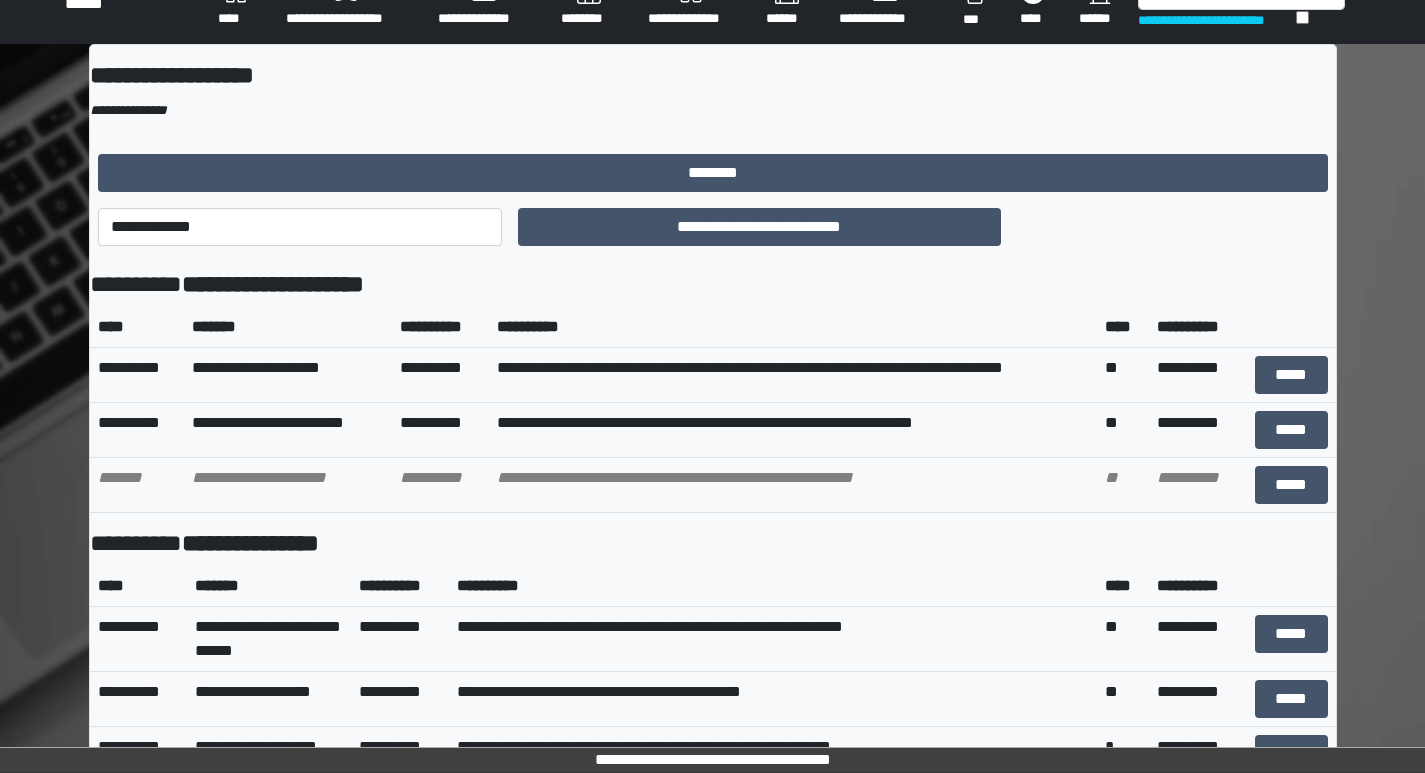 scroll, scrollTop: 0, scrollLeft: 0, axis: both 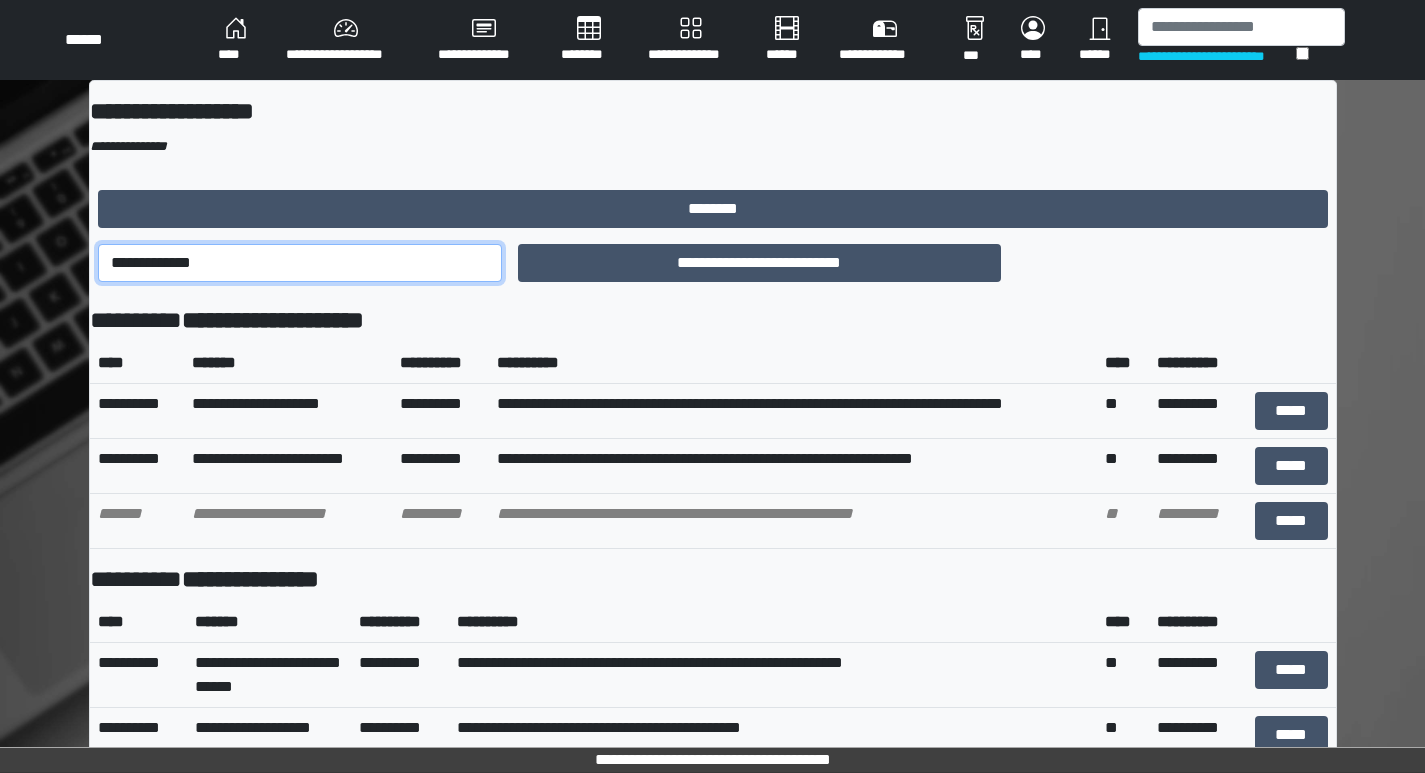click on "**********" at bounding box center [300, 263] 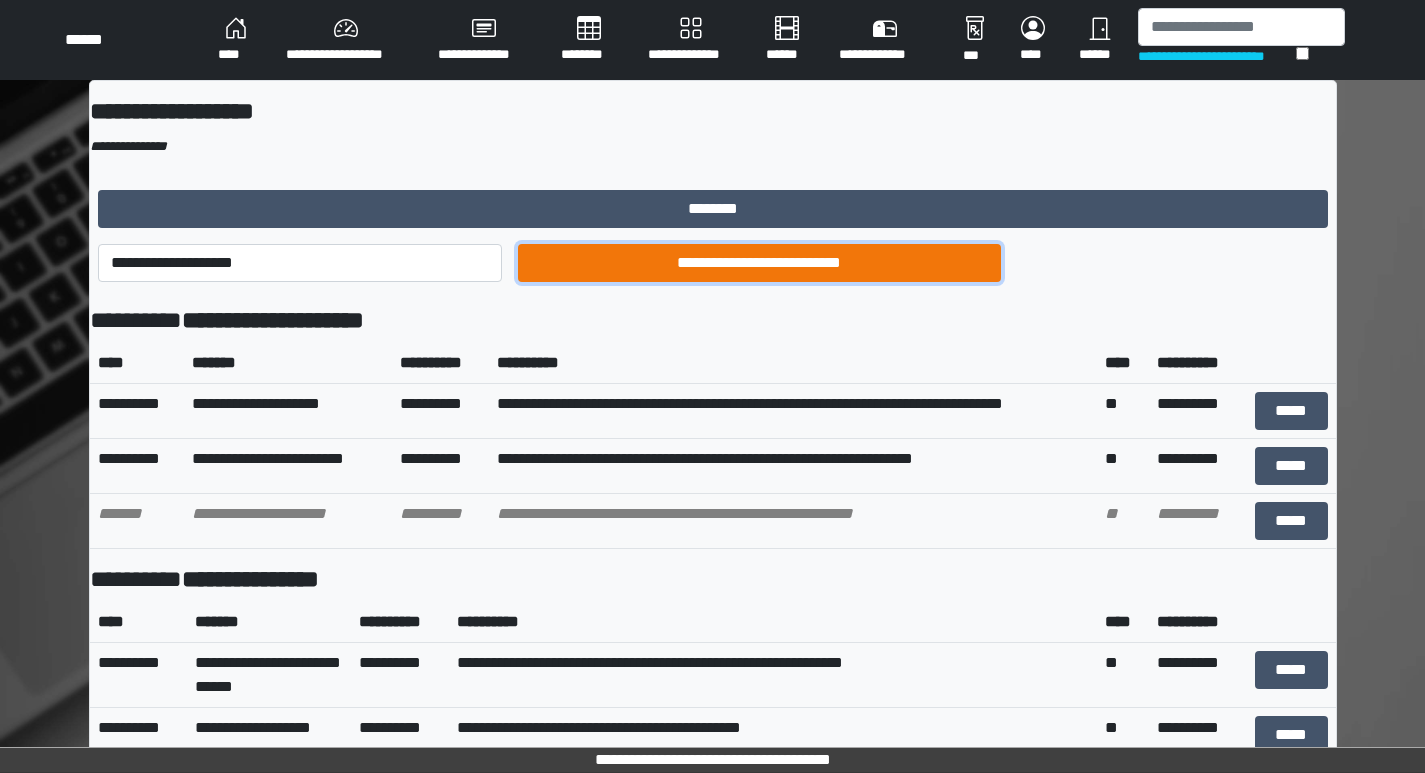 click on "**********" at bounding box center [759, 263] 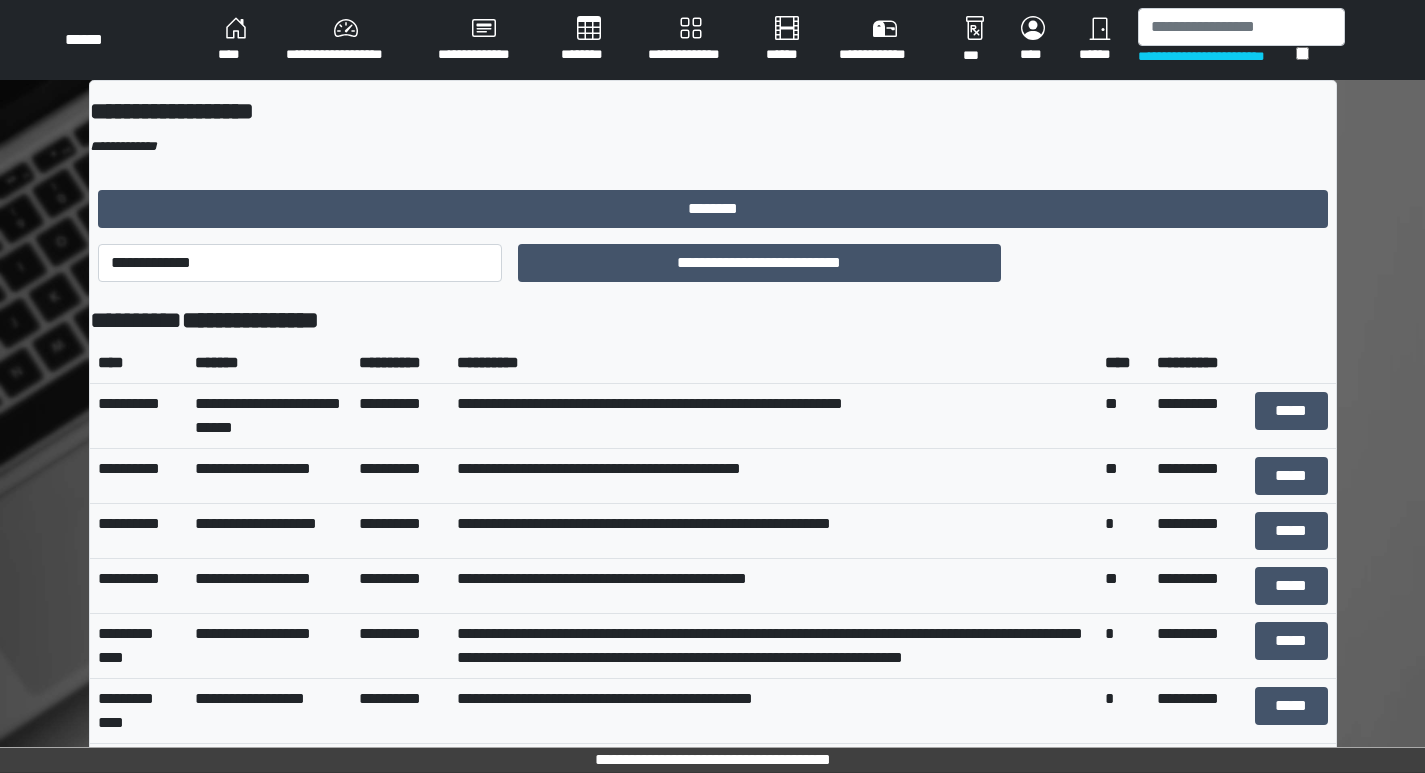 click on "****" at bounding box center (236, 40) 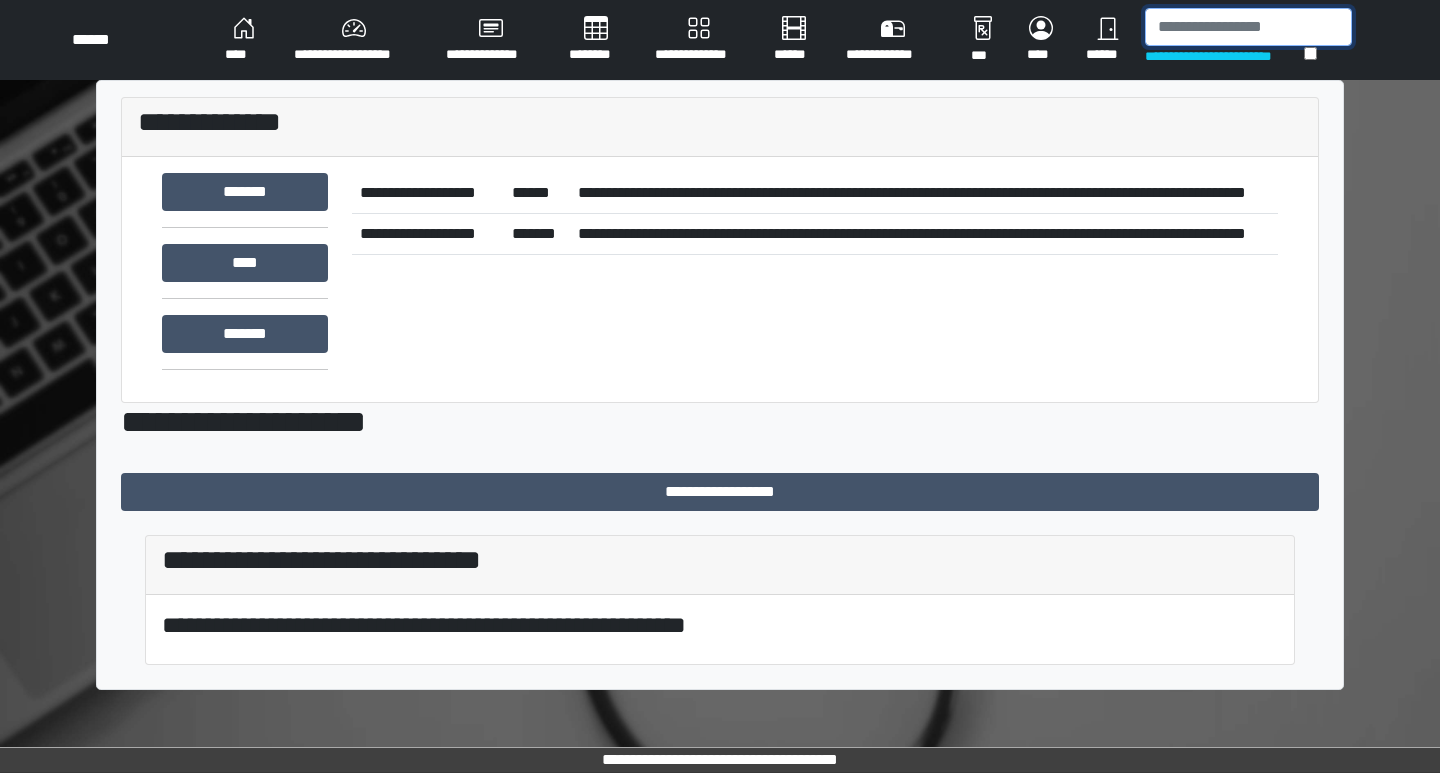 click at bounding box center [1248, 27] 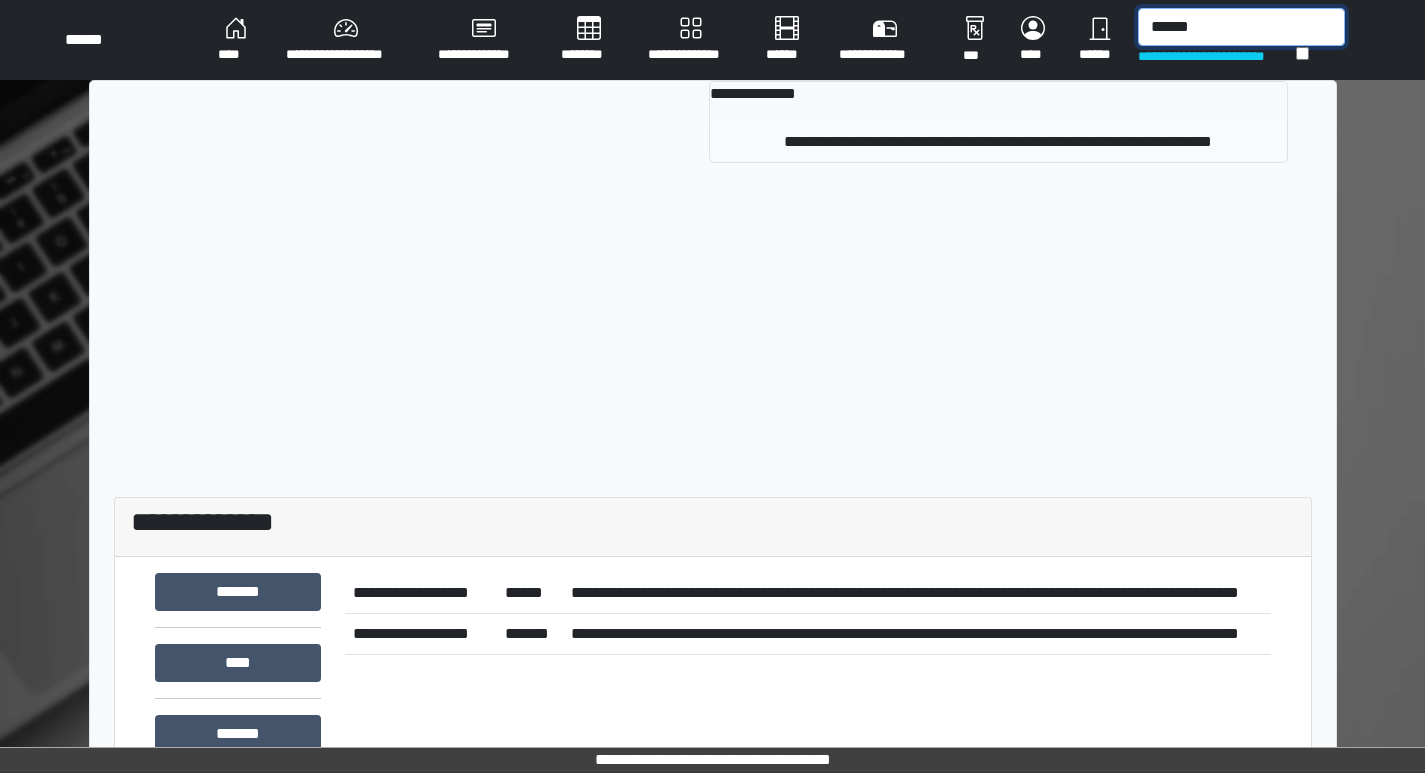 type on "******" 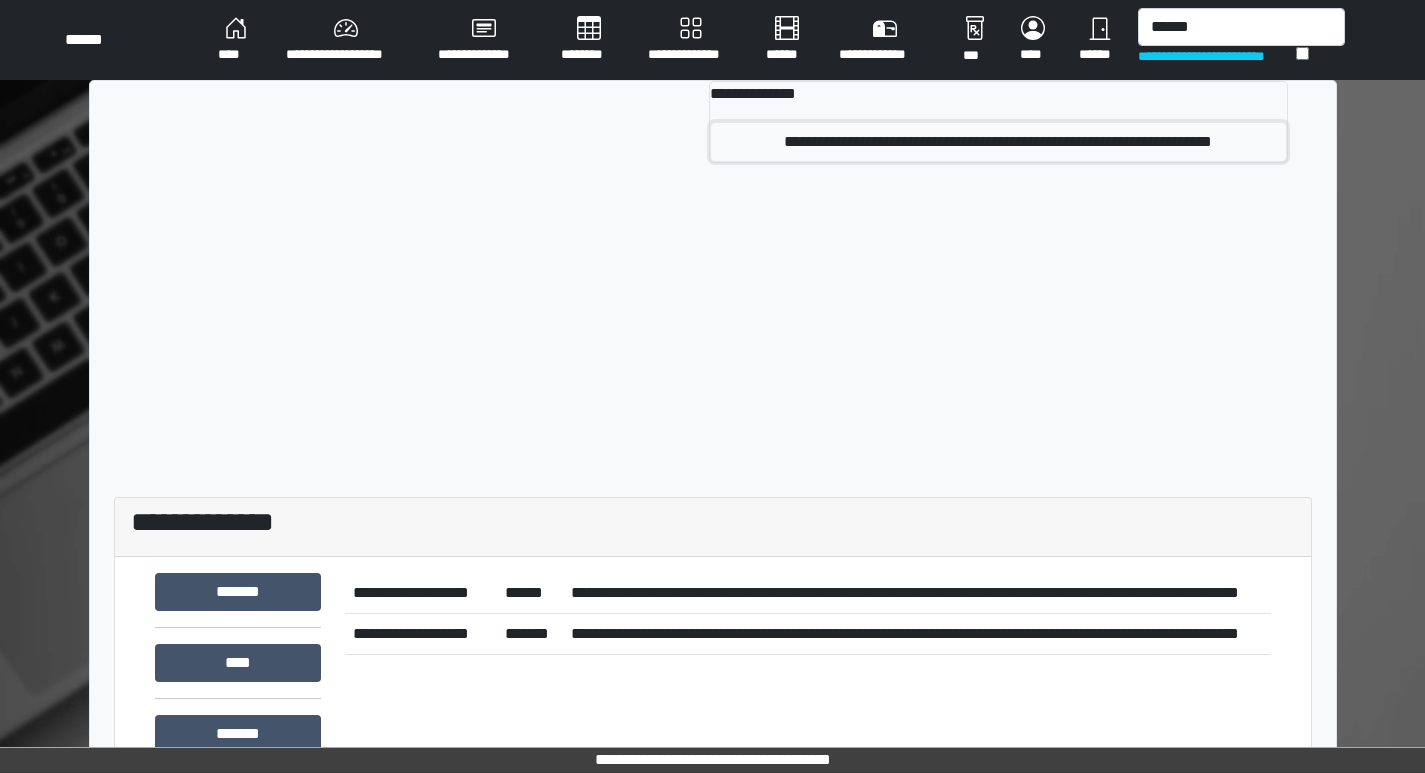 click on "**********" at bounding box center (998, 142) 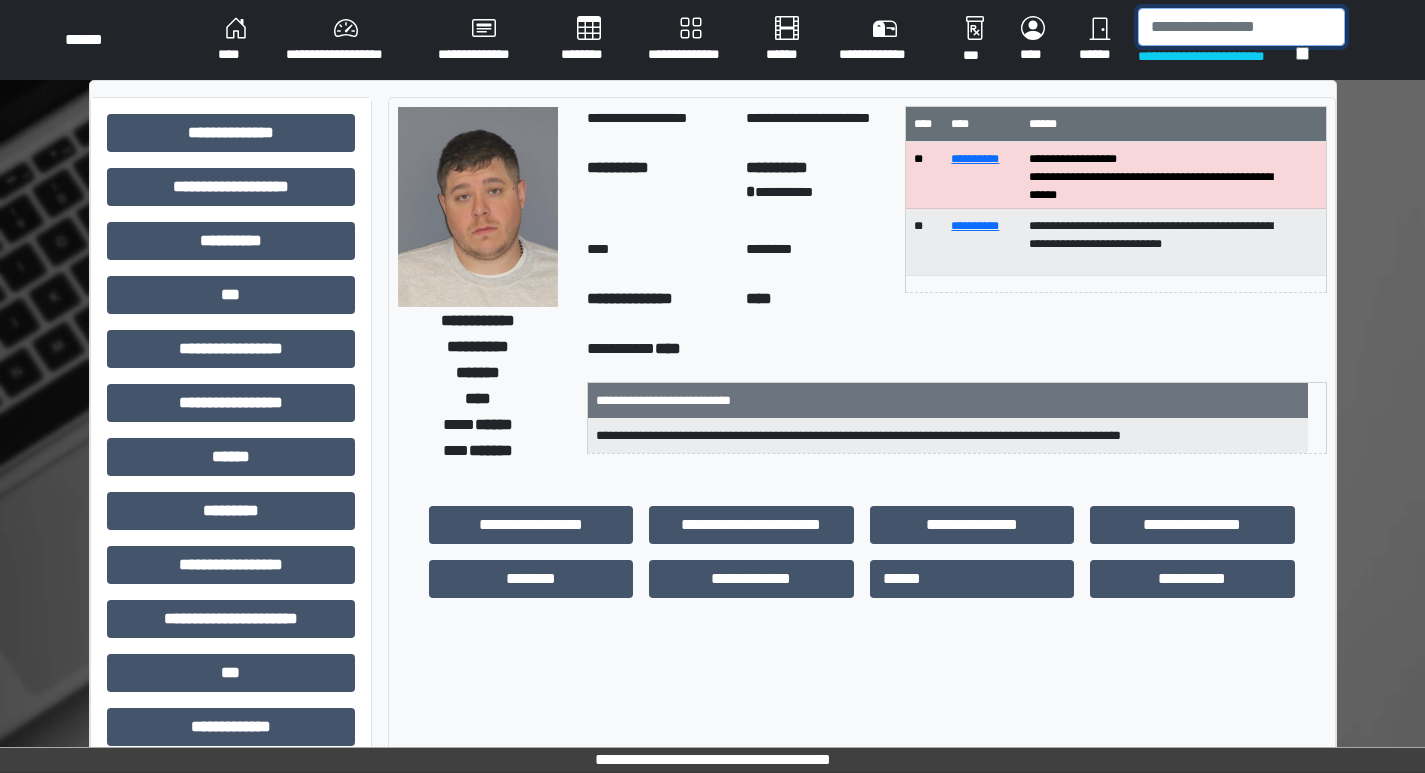 click at bounding box center [1241, 27] 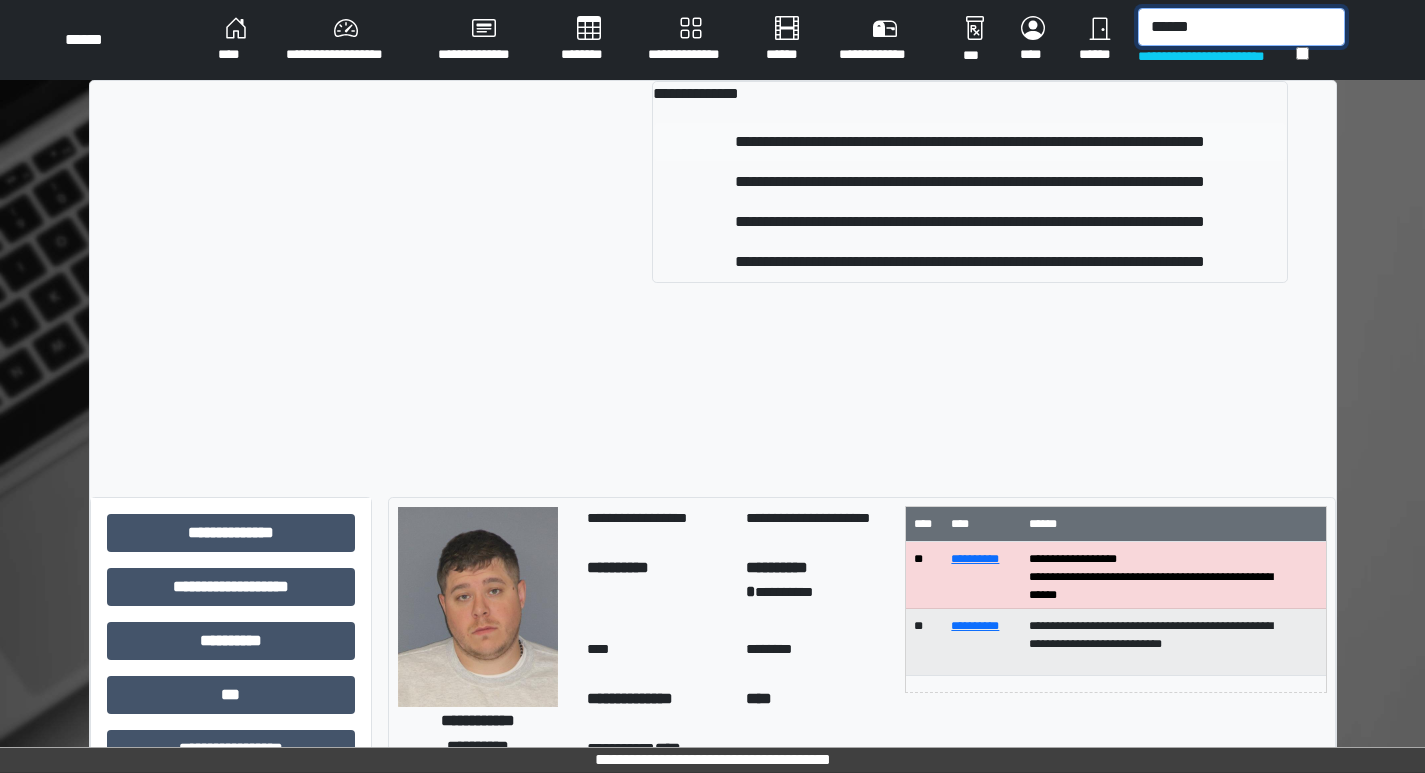 type on "******" 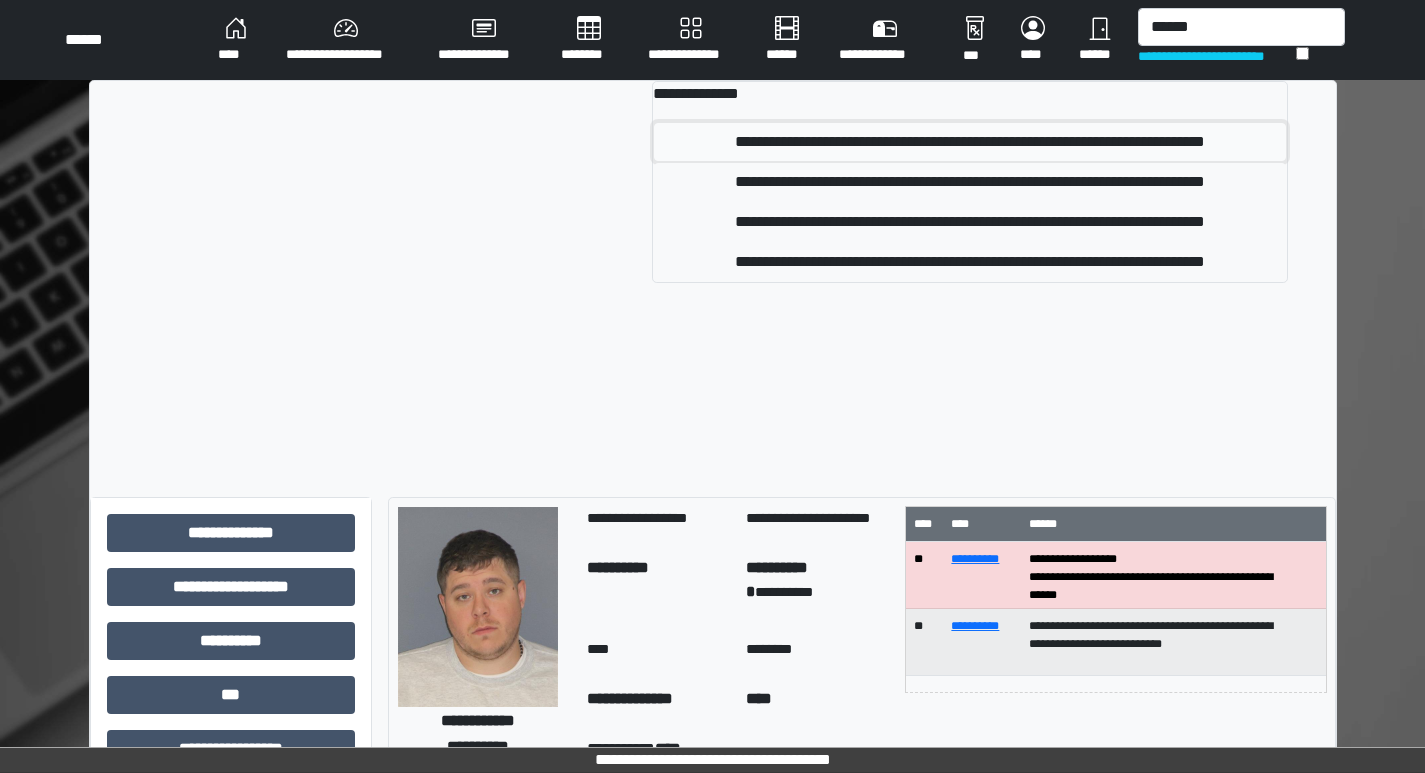 click on "**********" at bounding box center (970, 142) 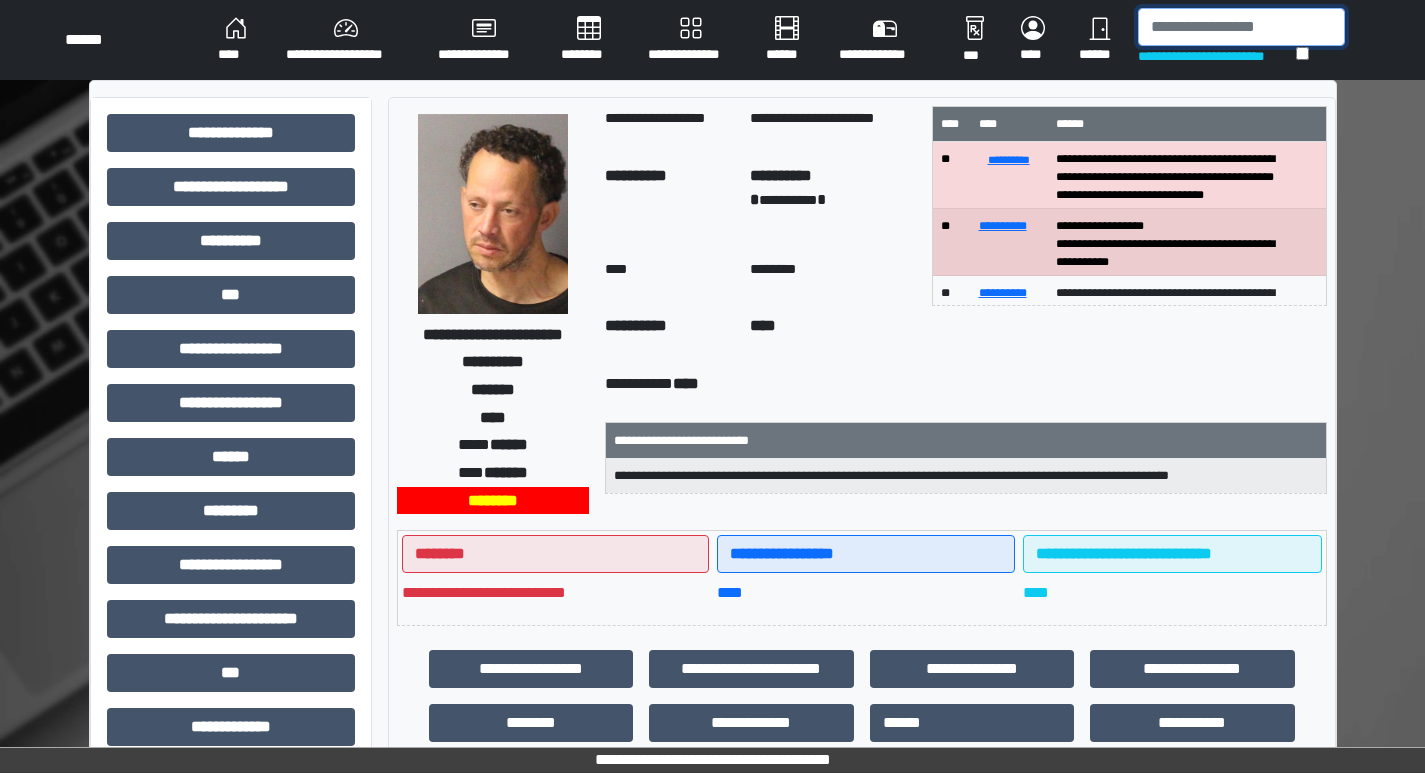 click at bounding box center [1241, 27] 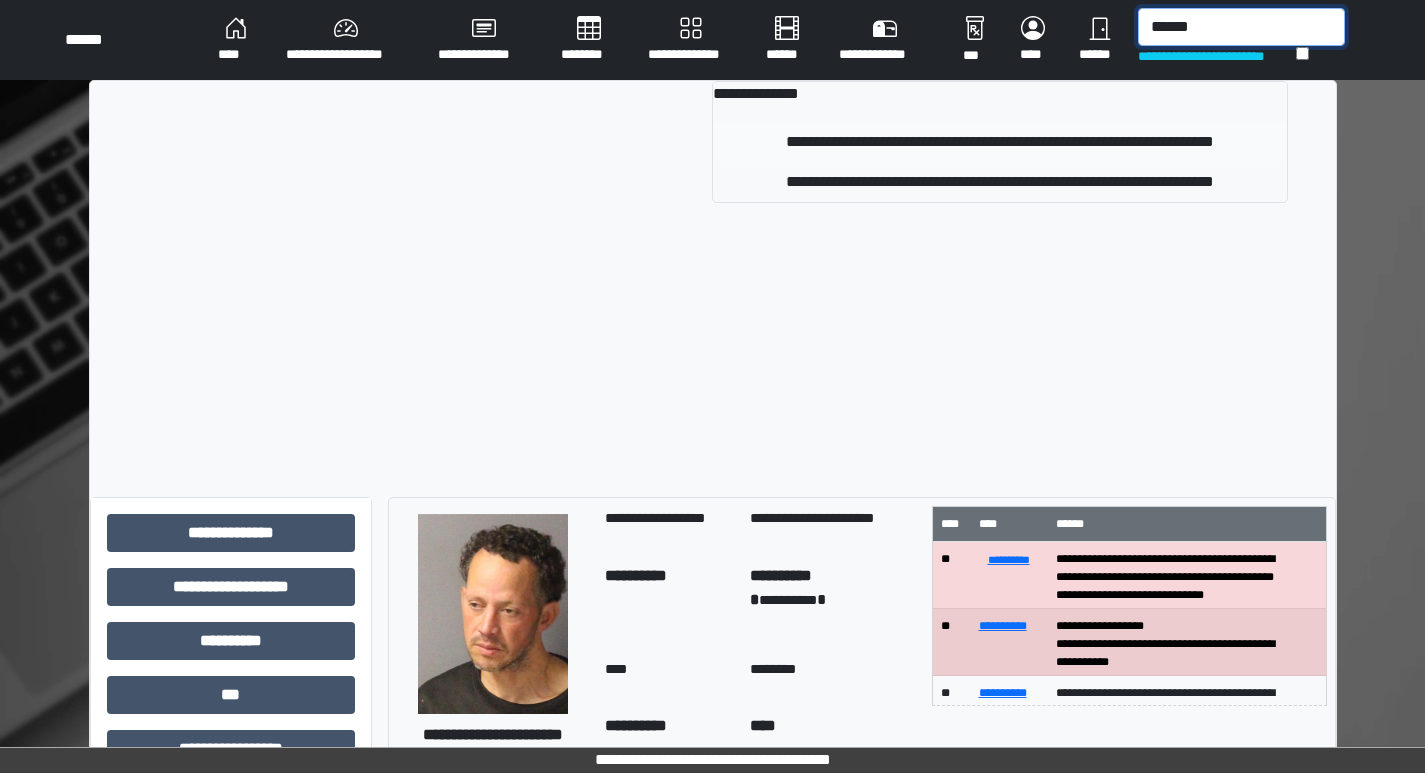 type on "******" 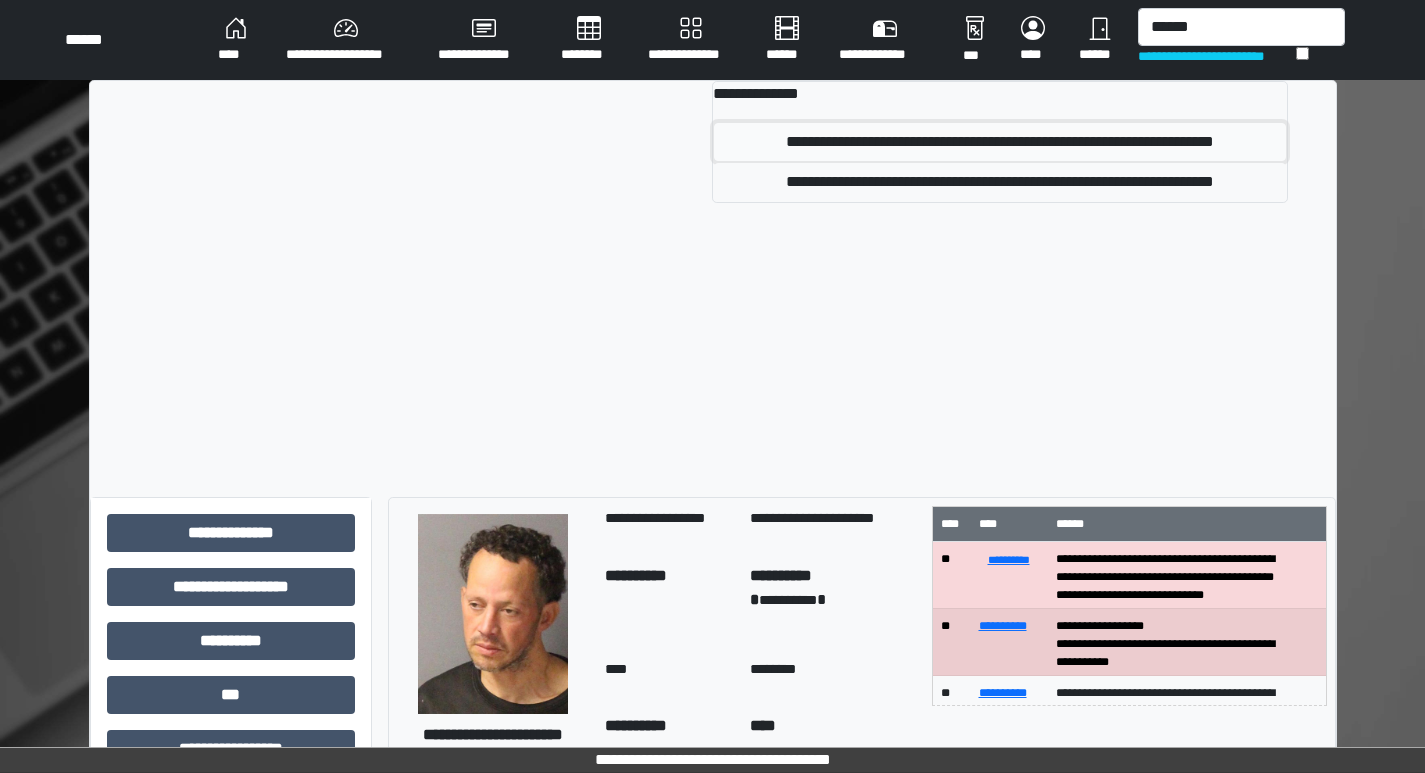 click on "**********" at bounding box center [1000, 142] 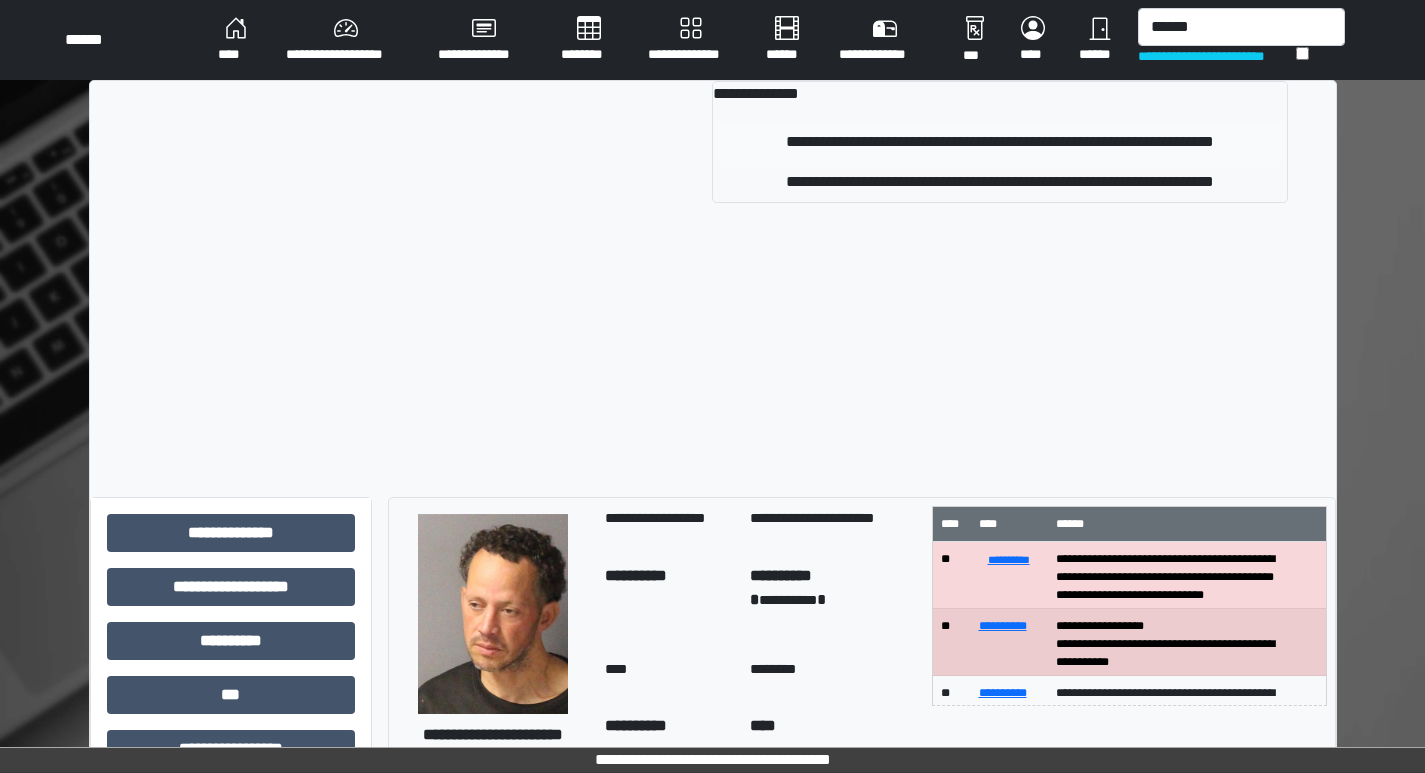 type 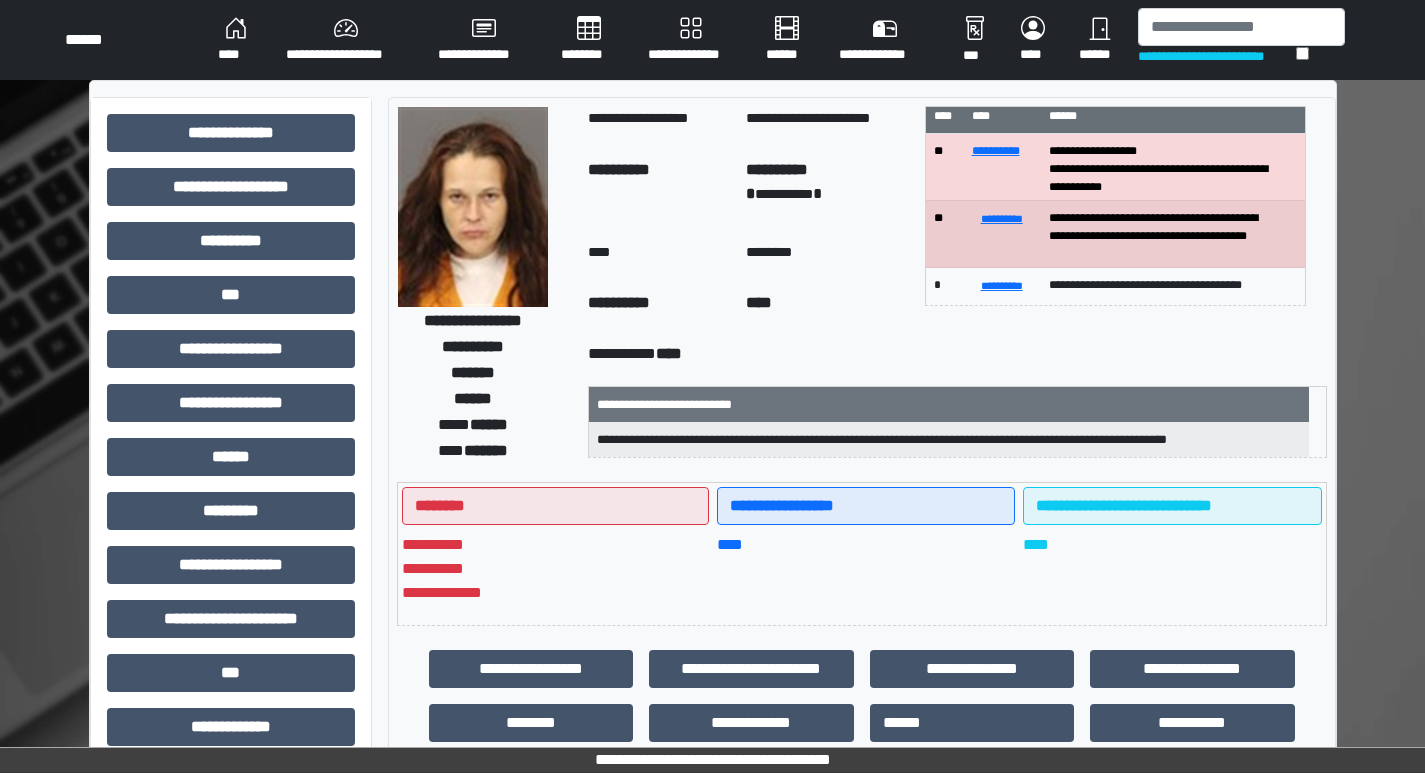 scroll, scrollTop: 0, scrollLeft: 0, axis: both 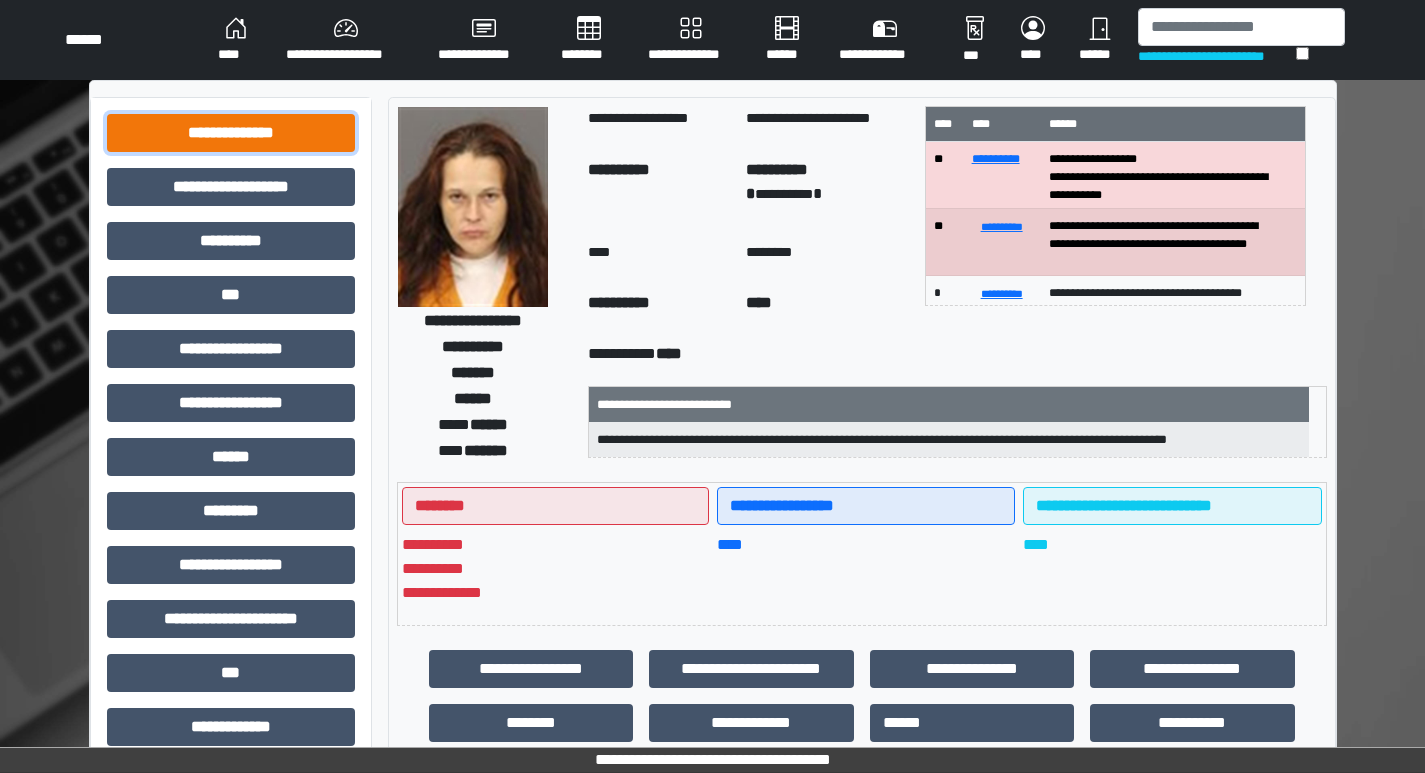 click on "**********" at bounding box center [231, 133] 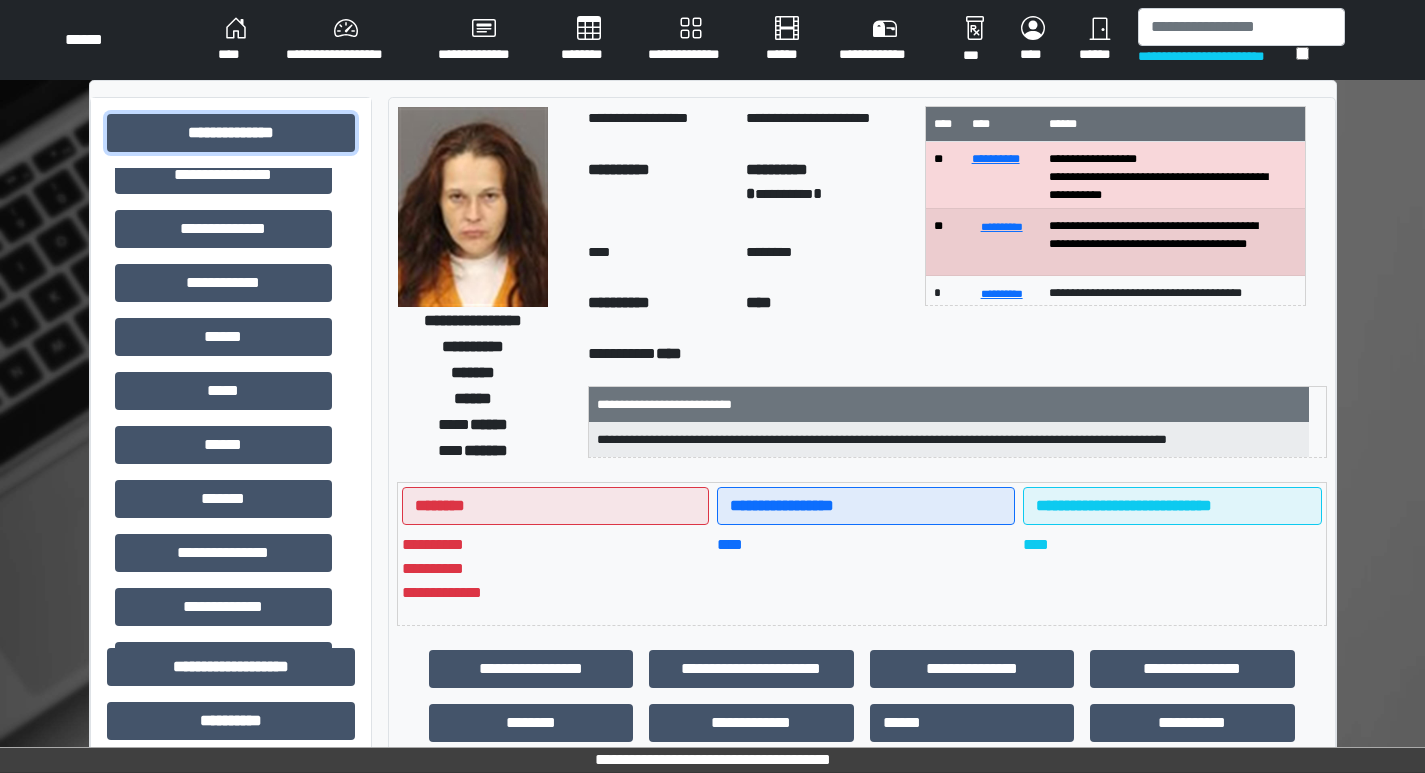 scroll, scrollTop: 0, scrollLeft: 0, axis: both 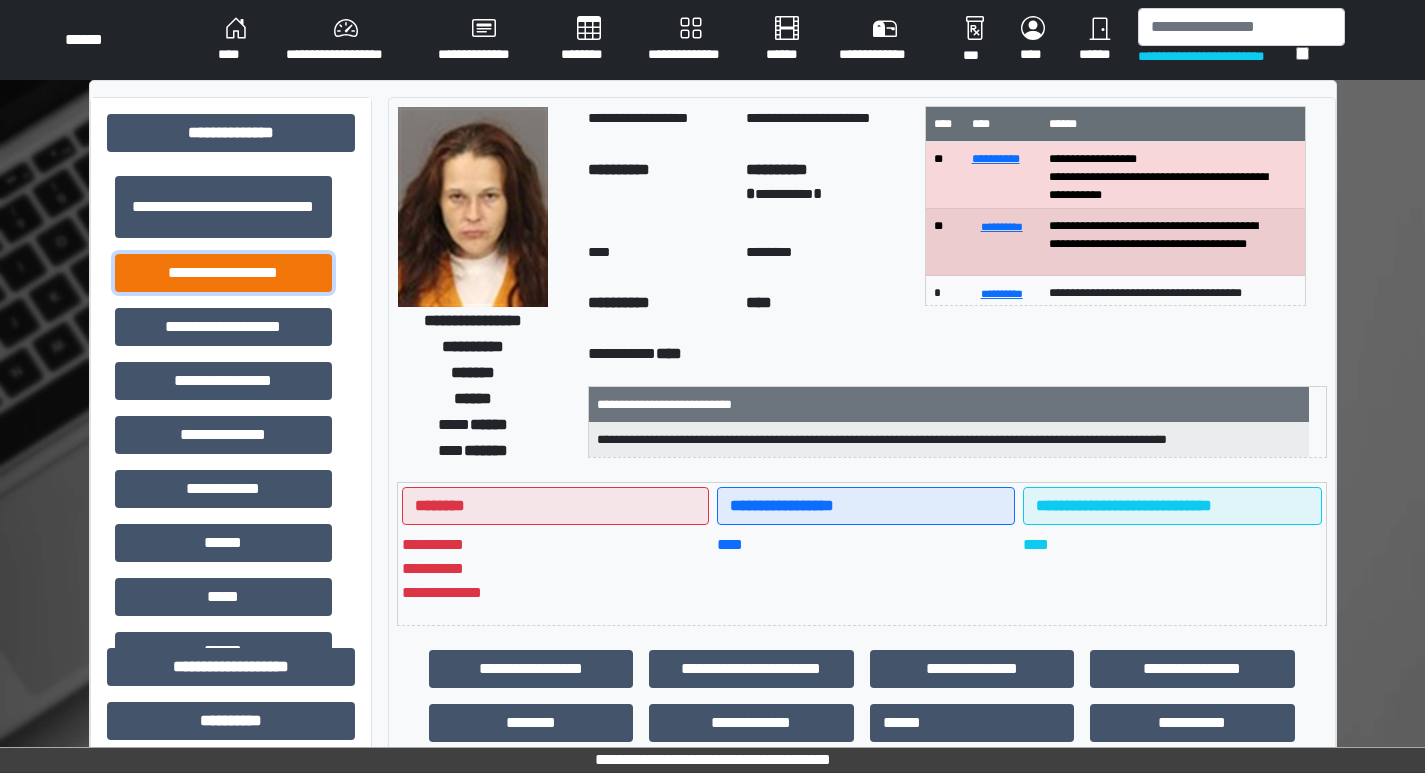 click on "**********" at bounding box center [223, 273] 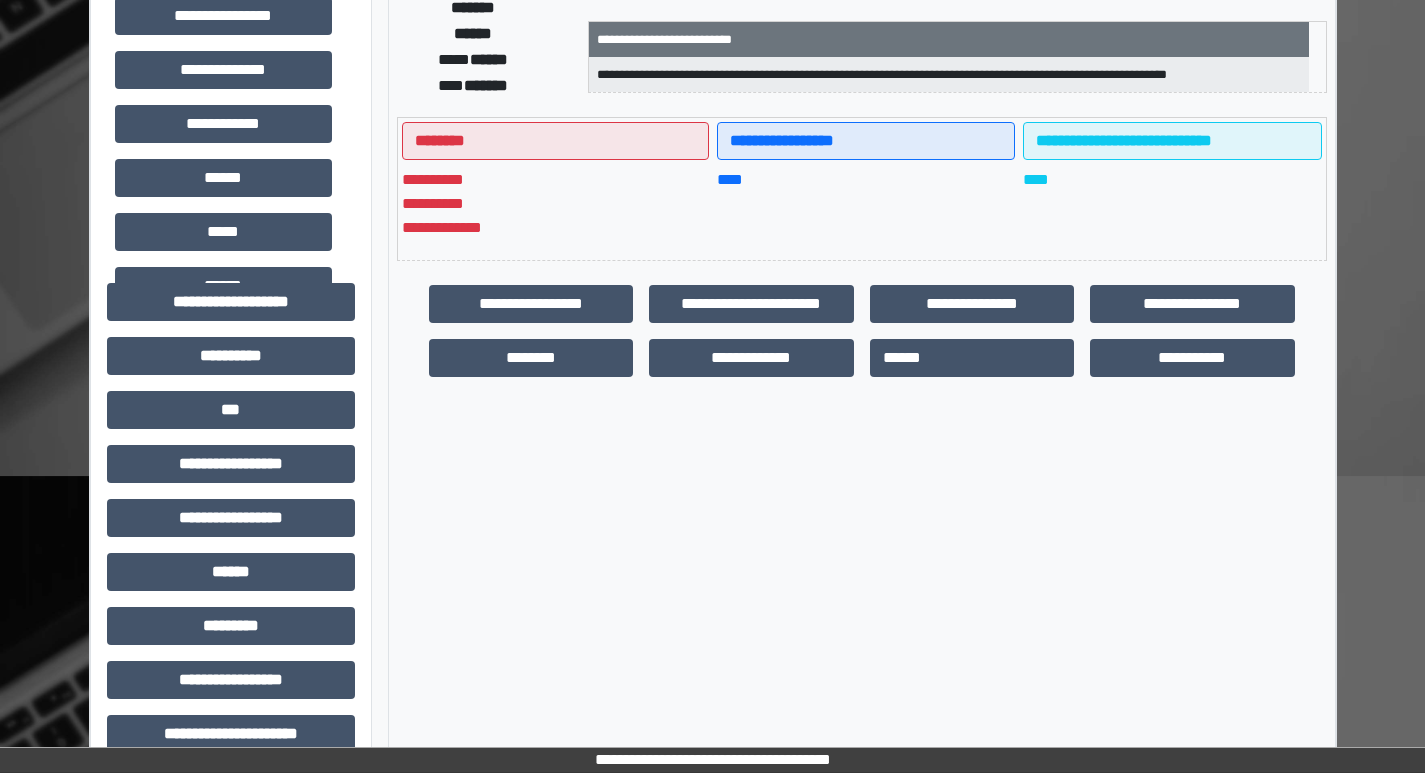 scroll, scrollTop: 500, scrollLeft: 0, axis: vertical 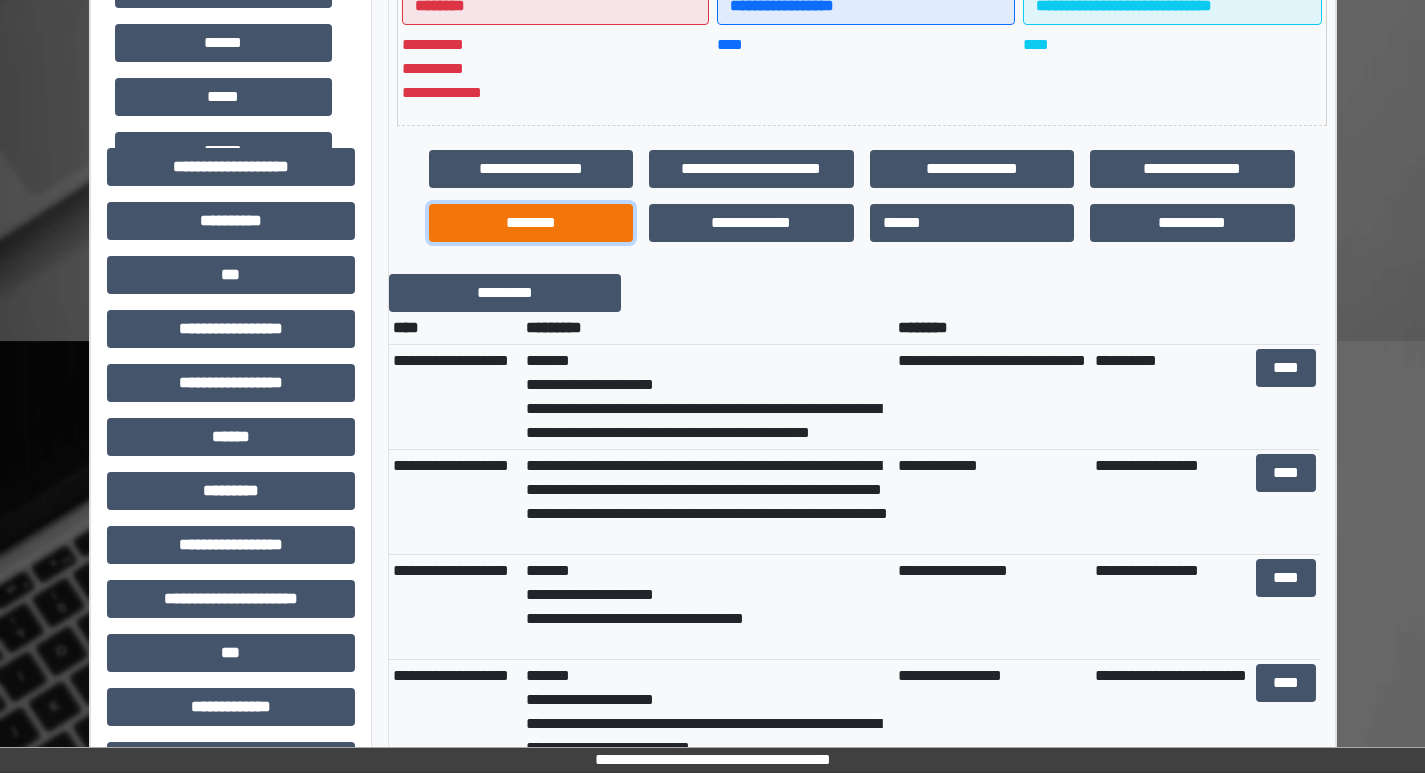 click on "********" at bounding box center (531, 223) 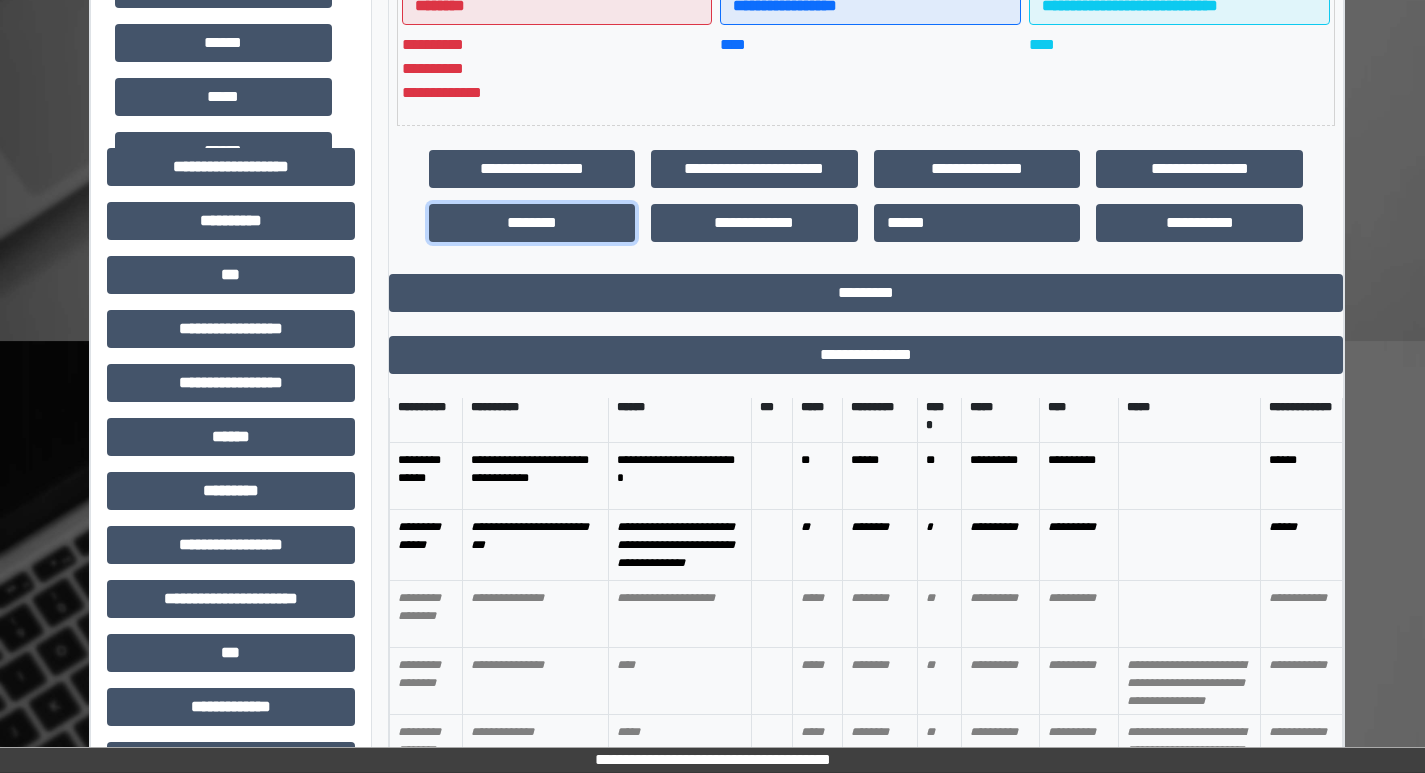scroll, scrollTop: 0, scrollLeft: 0, axis: both 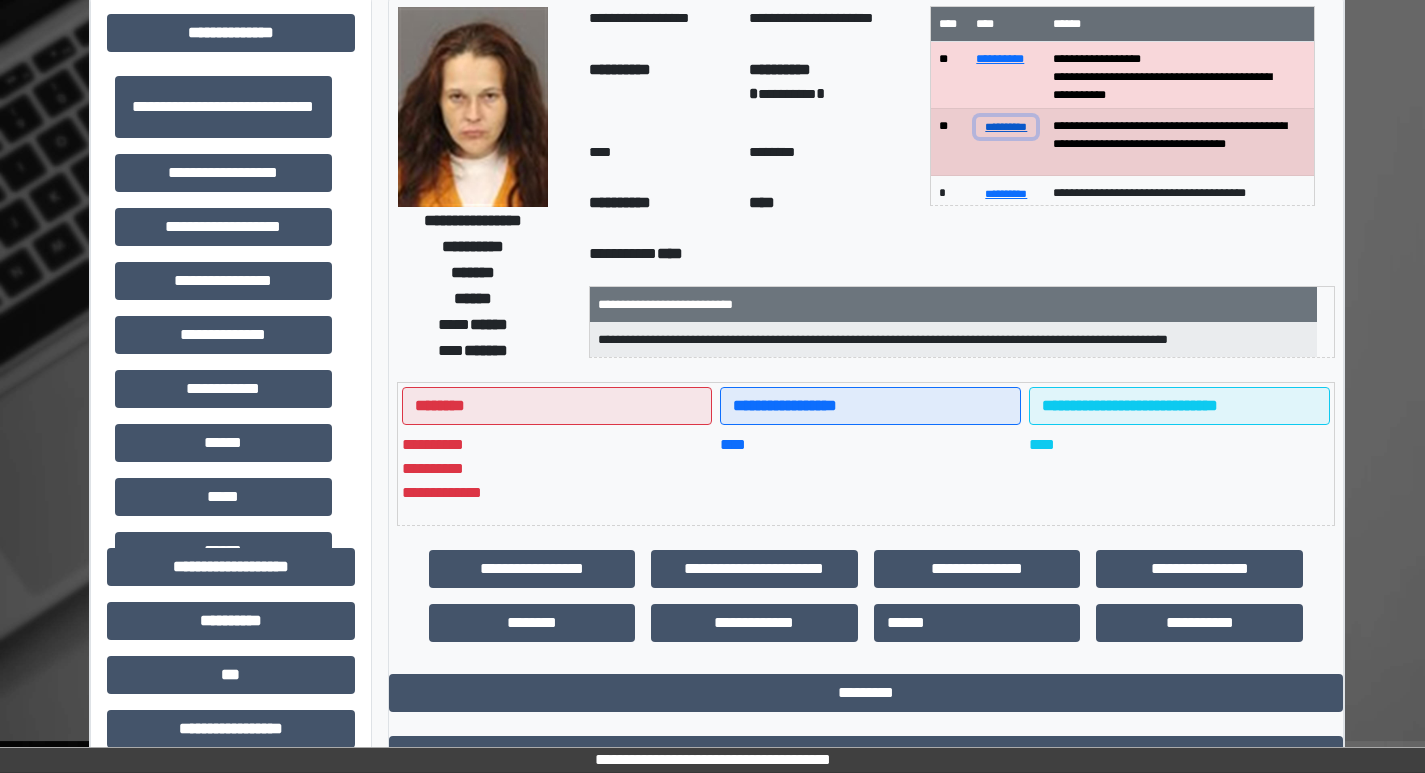 click on "**********" at bounding box center (1006, 126) 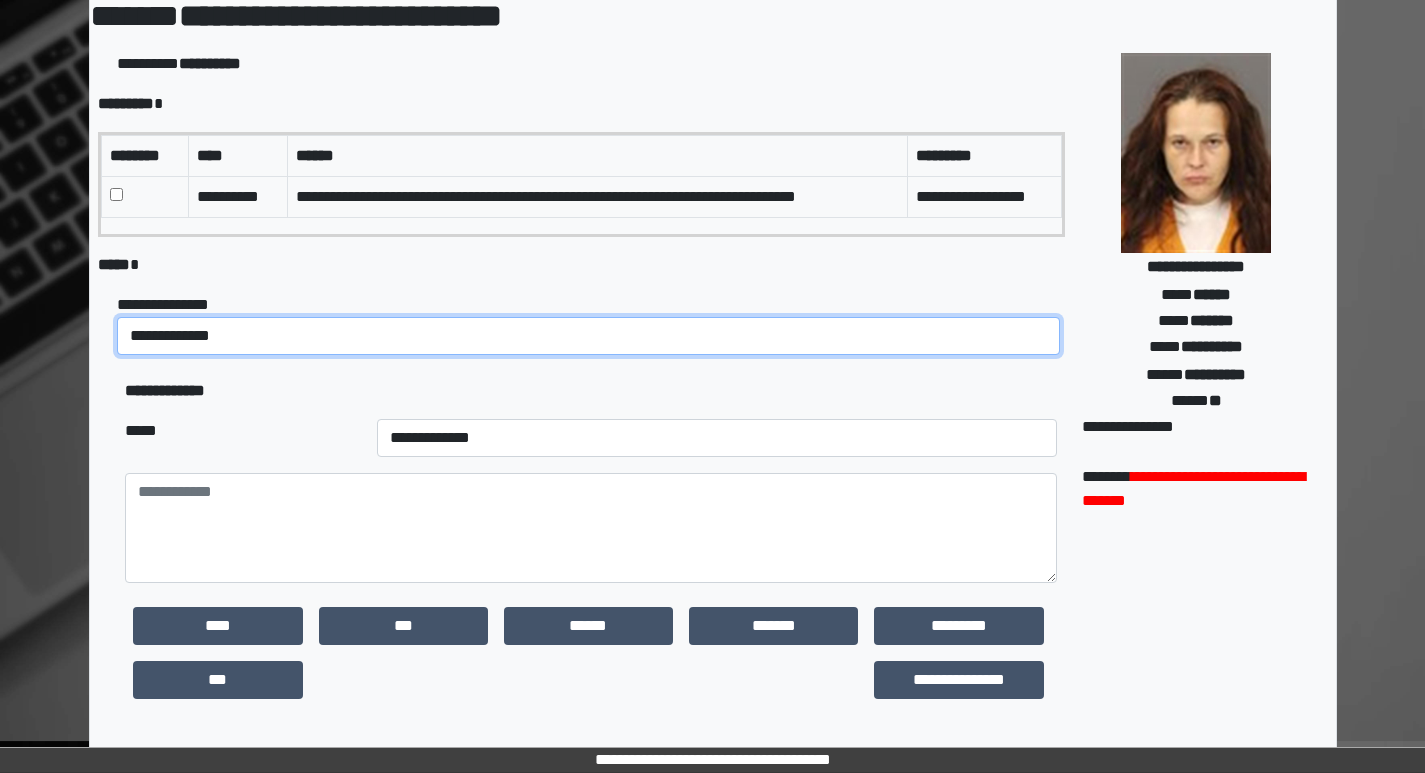 click on "**********" at bounding box center [588, 336] 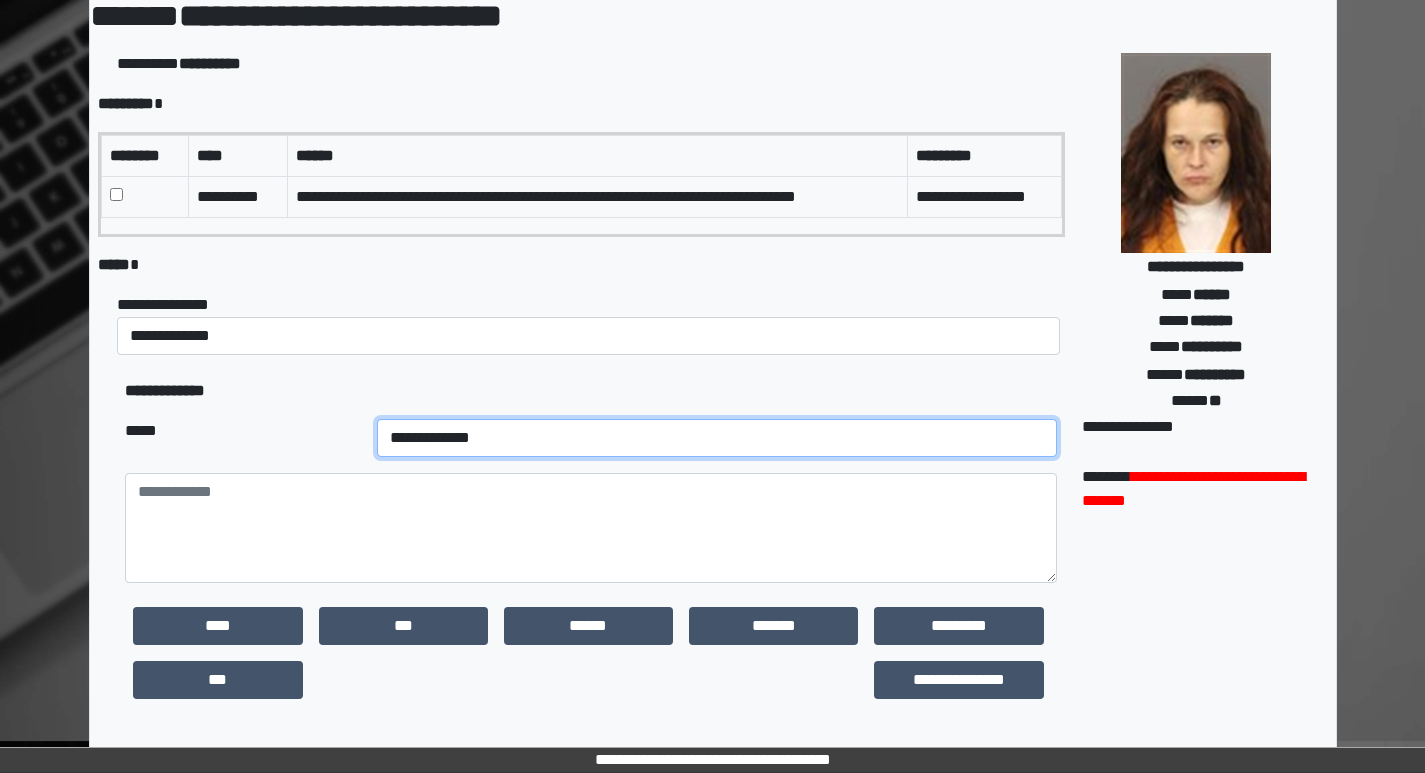 click on "**********" at bounding box center (717, 438) 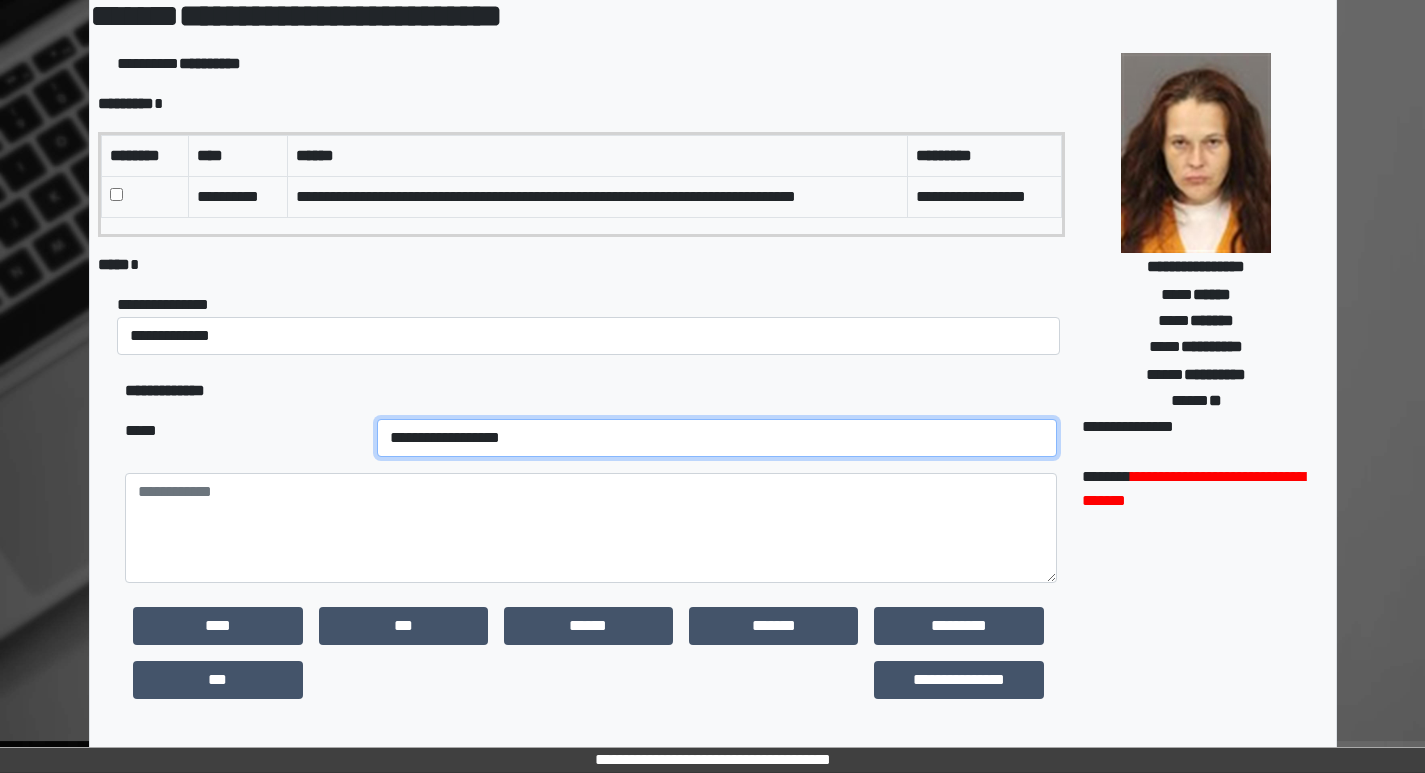 click on "**********" at bounding box center (717, 438) 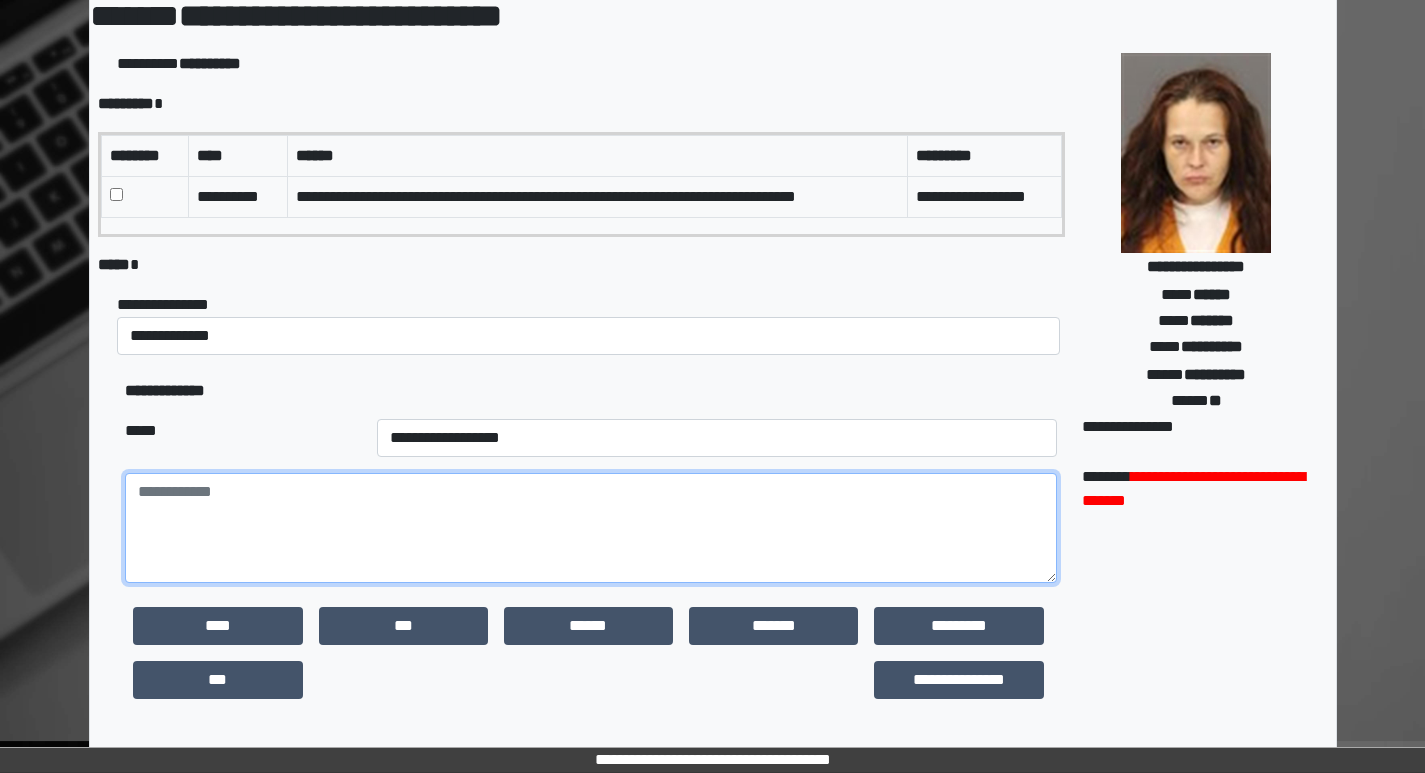click at bounding box center (590, 528) 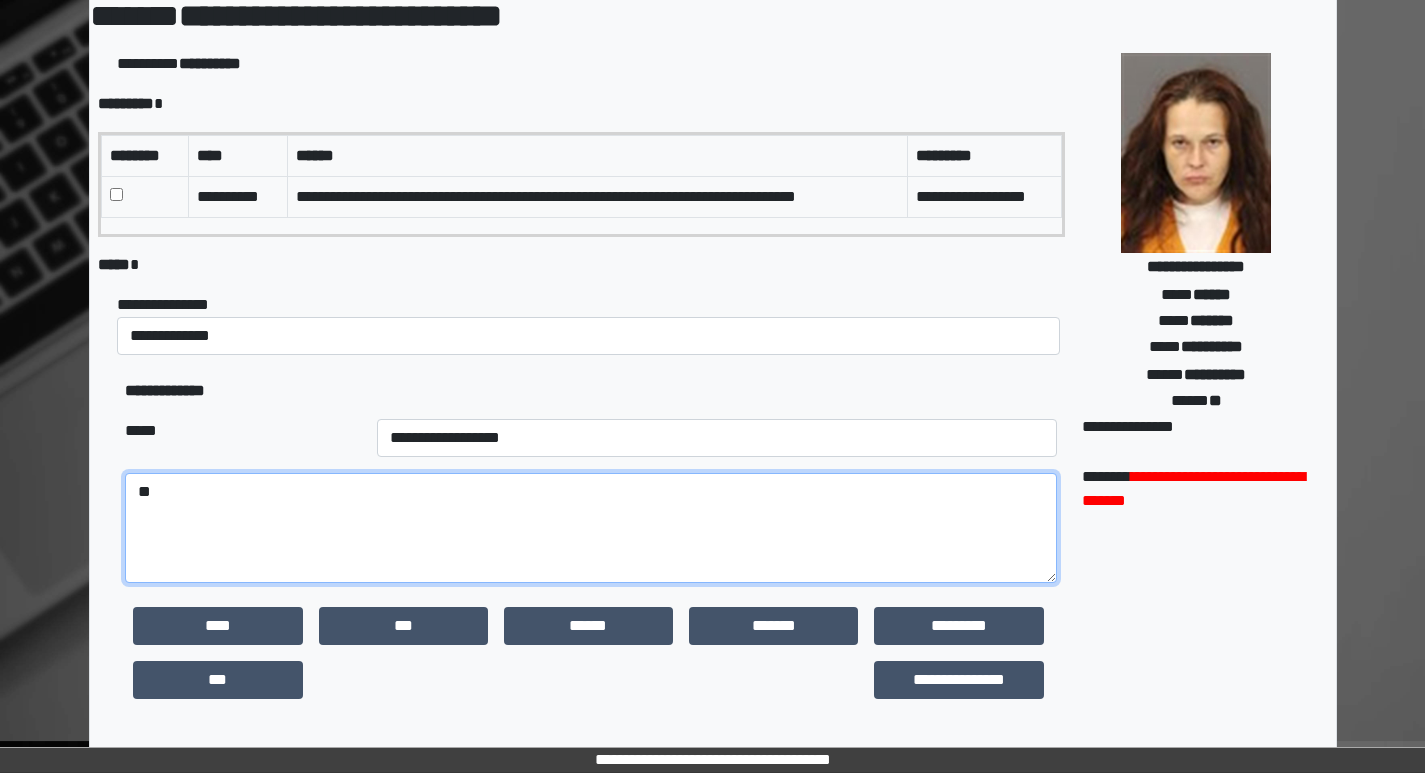 type on "*" 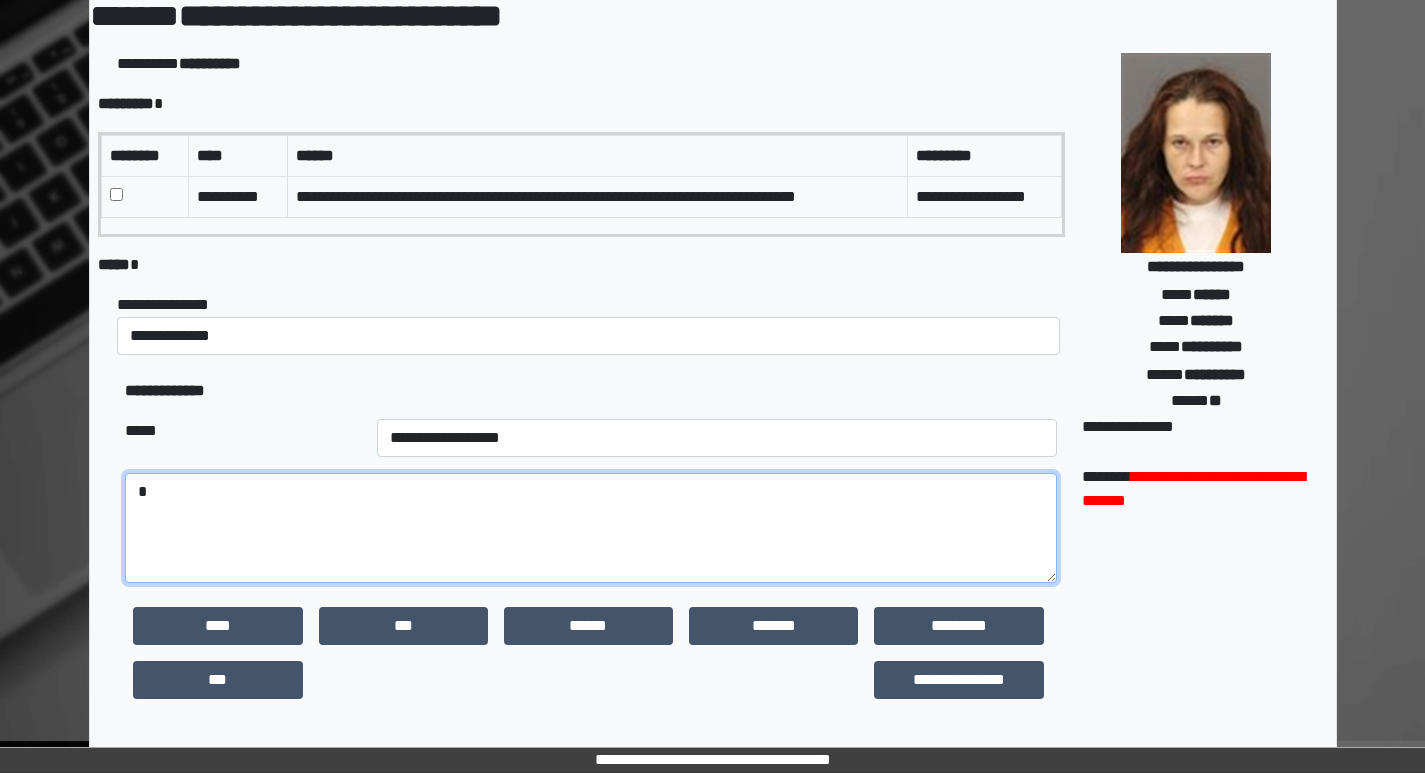 type 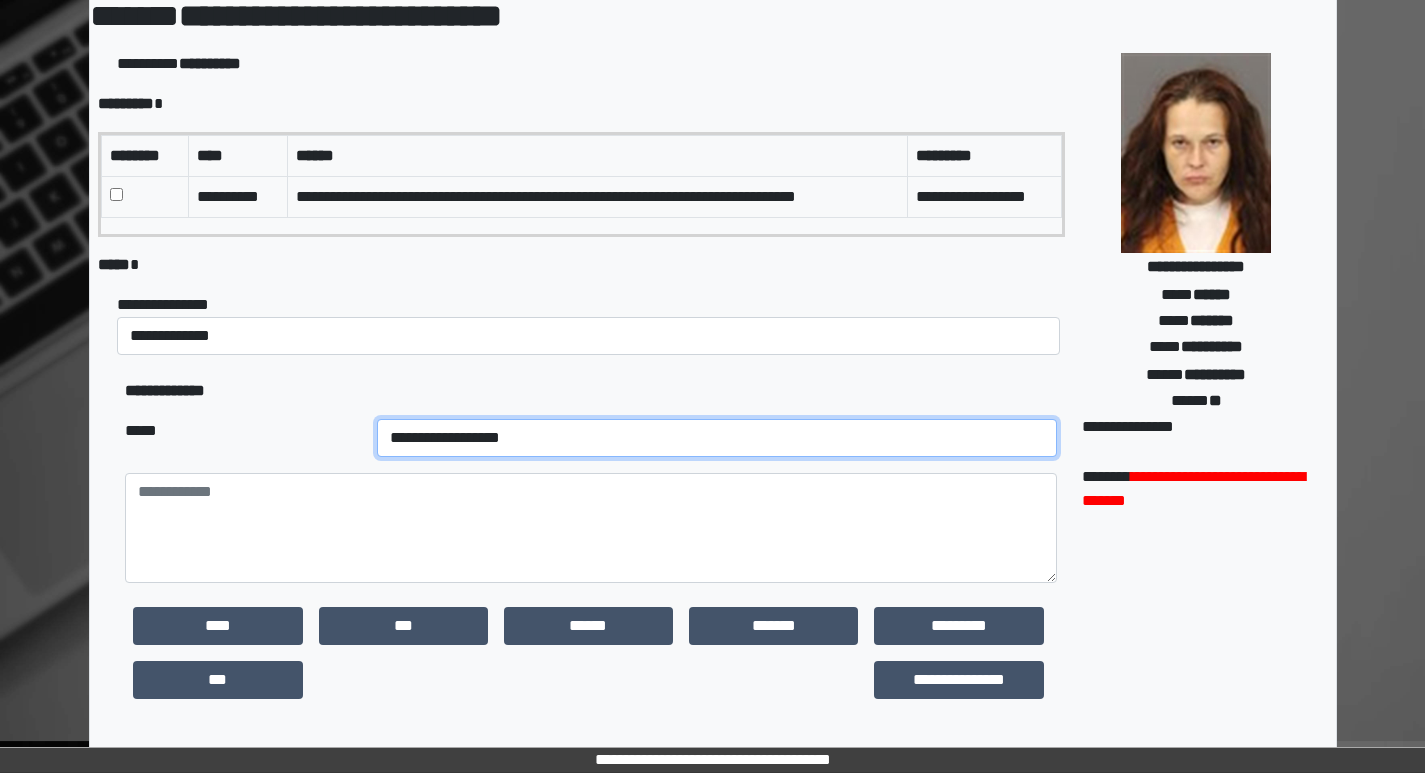 click on "**********" at bounding box center [717, 438] 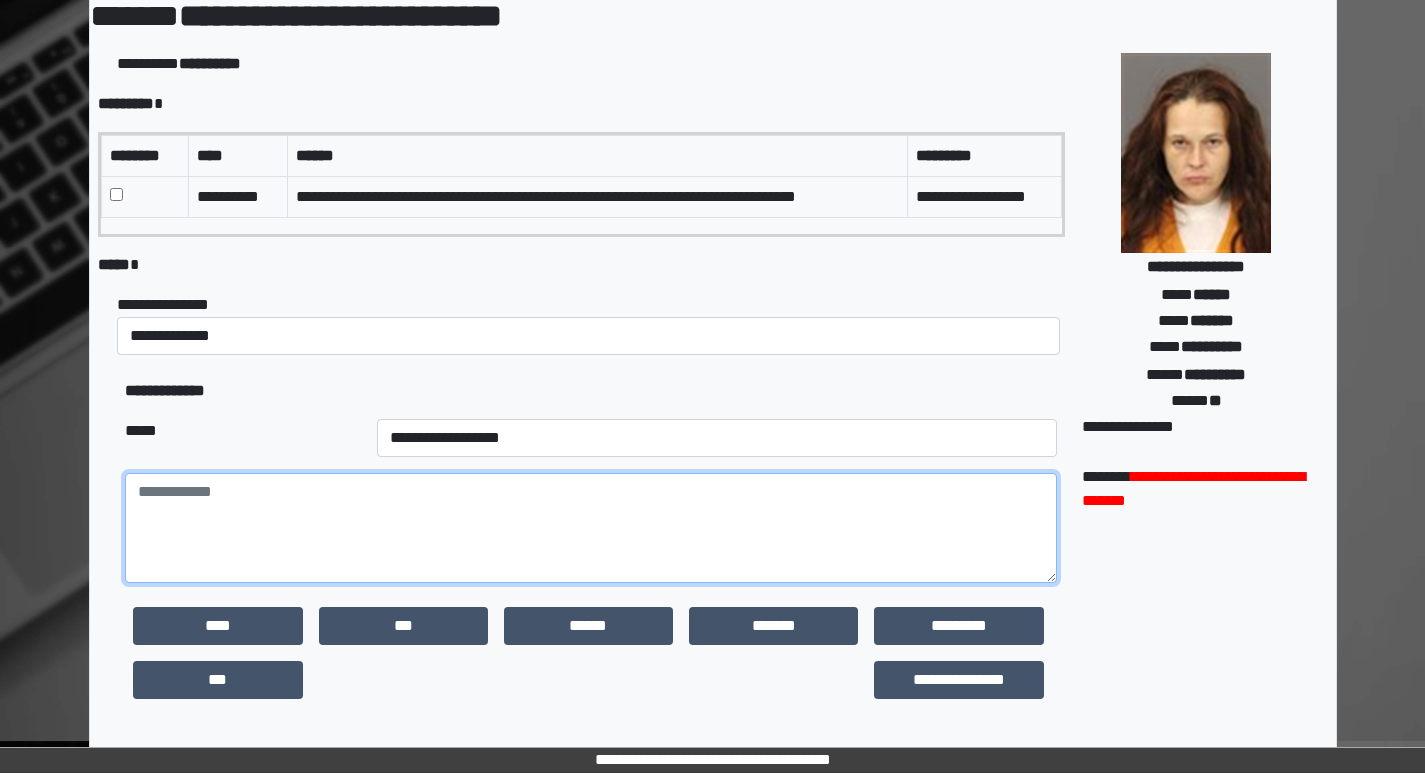 click at bounding box center (590, 528) 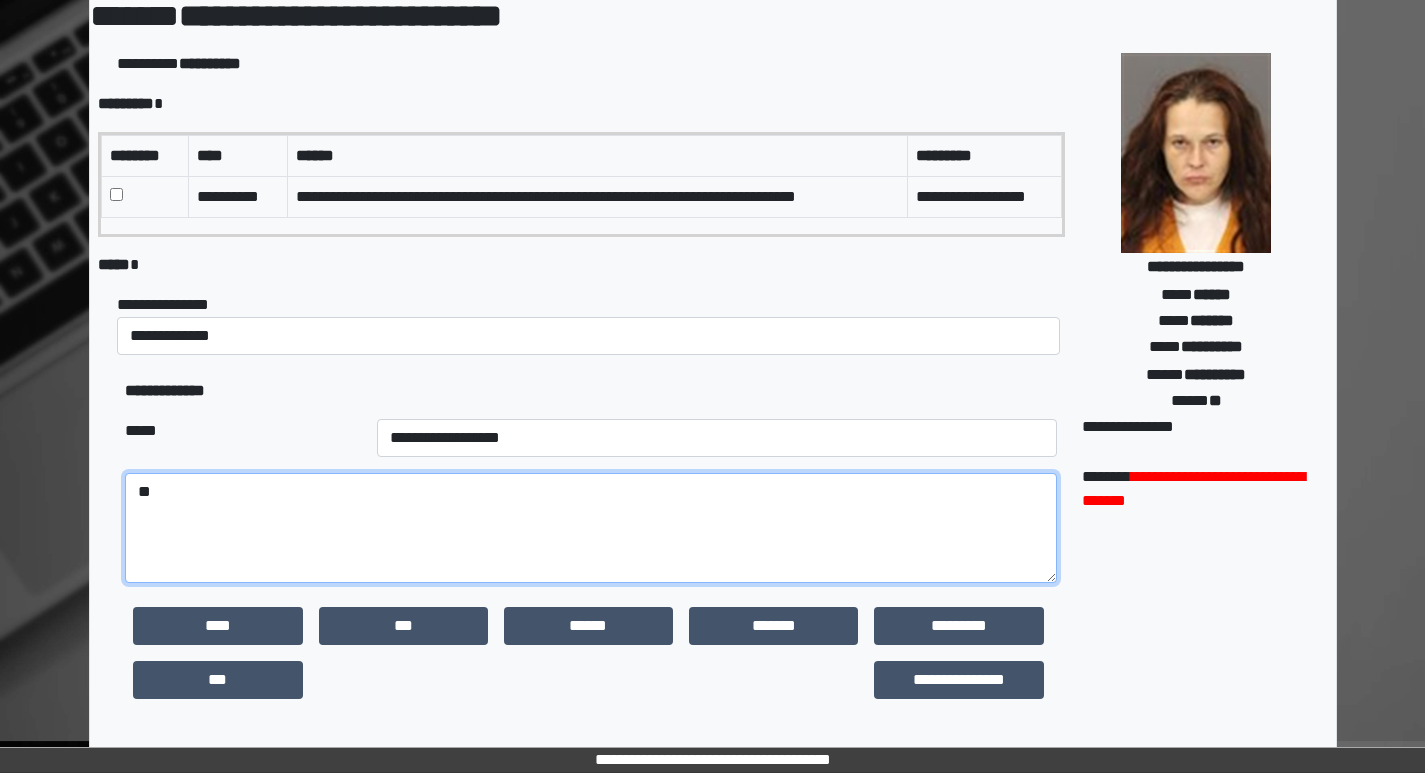 type on "*" 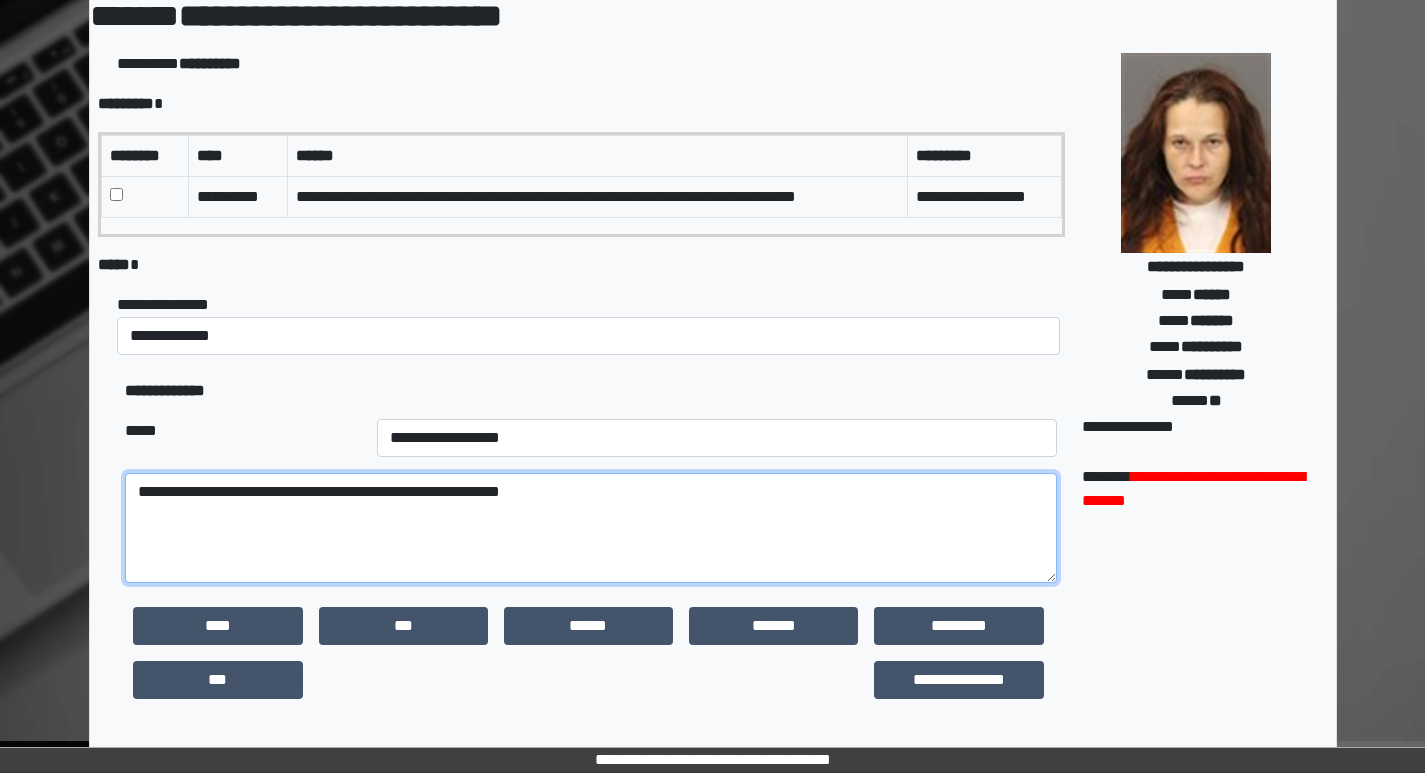 drag, startPoint x: 152, startPoint y: 497, endPoint x: 139, endPoint y: 543, distance: 47.801674 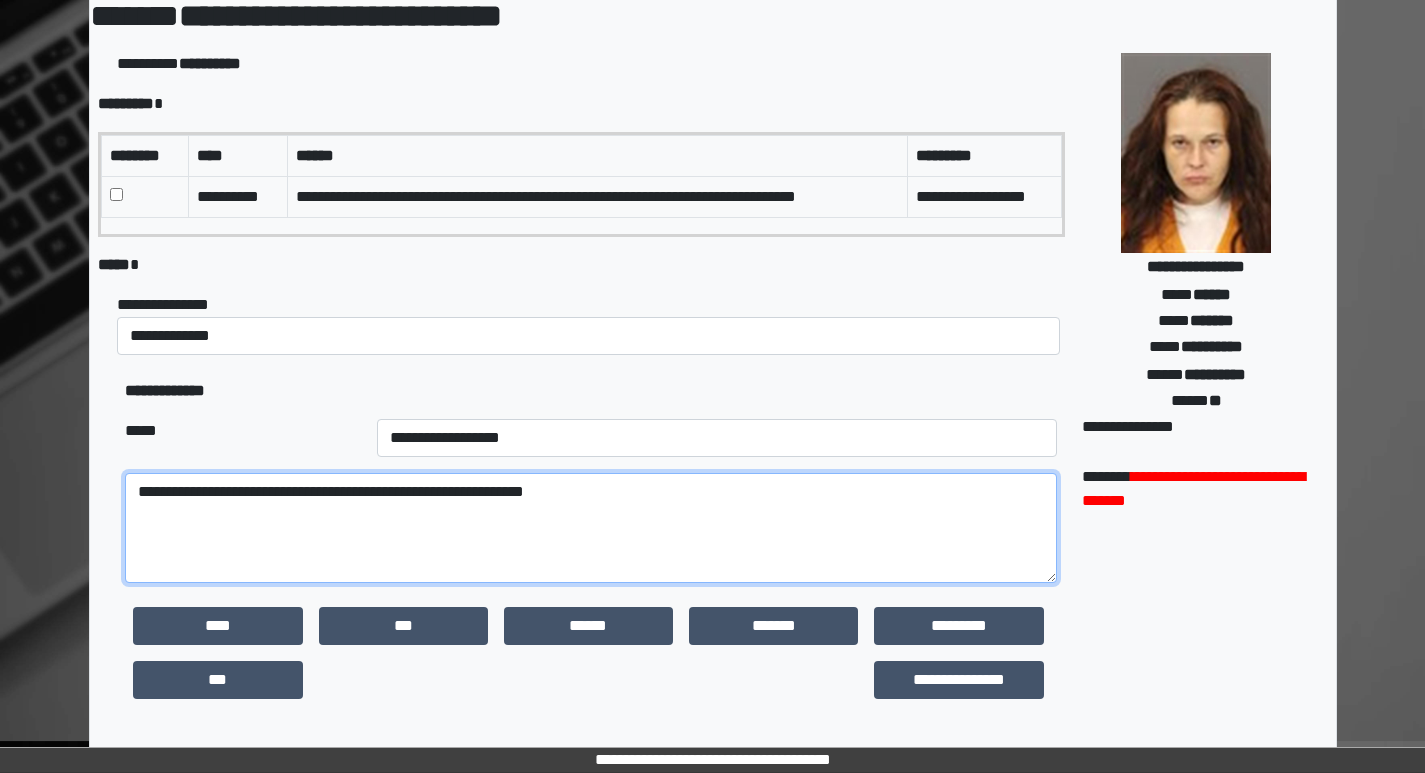 drag, startPoint x: 320, startPoint y: 493, endPoint x: 308, endPoint y: 523, distance: 32.31099 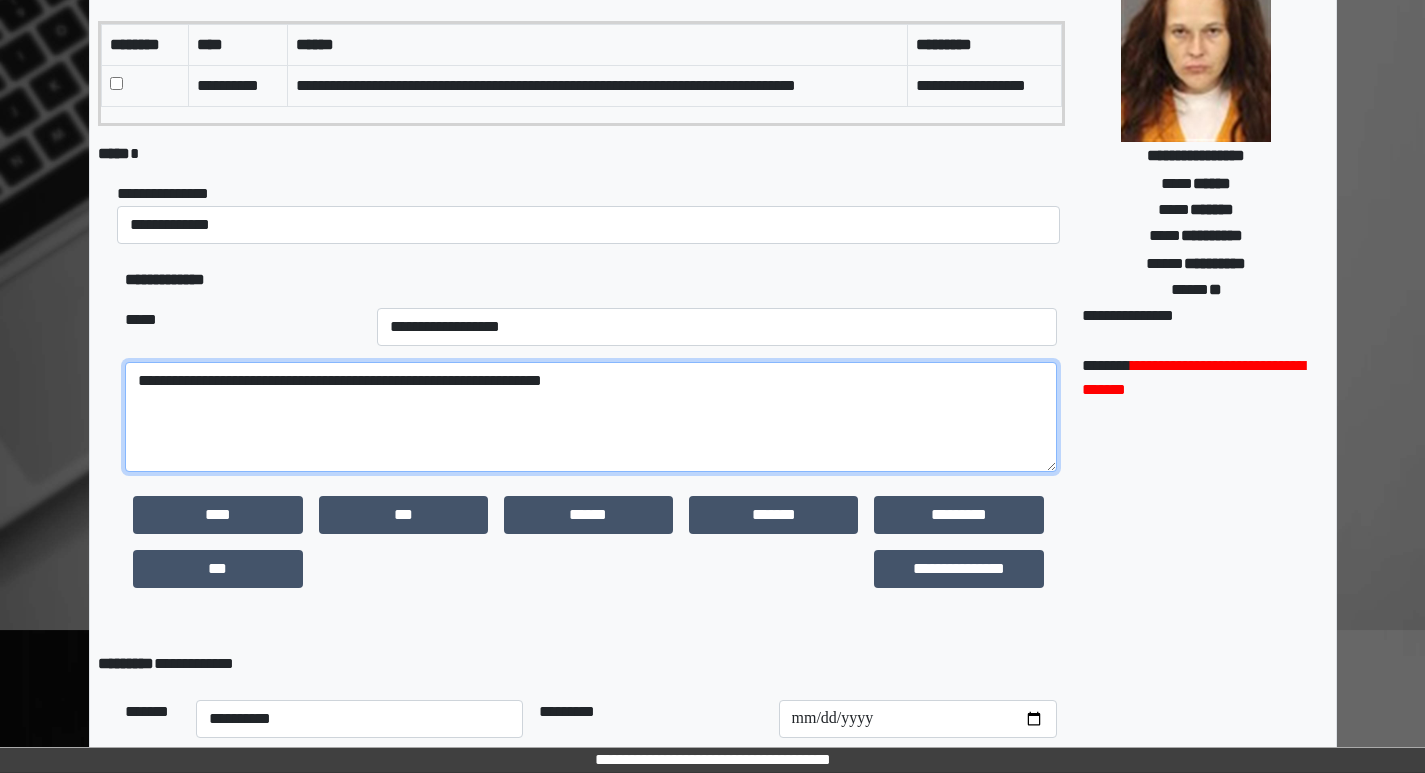 scroll, scrollTop: 437, scrollLeft: 0, axis: vertical 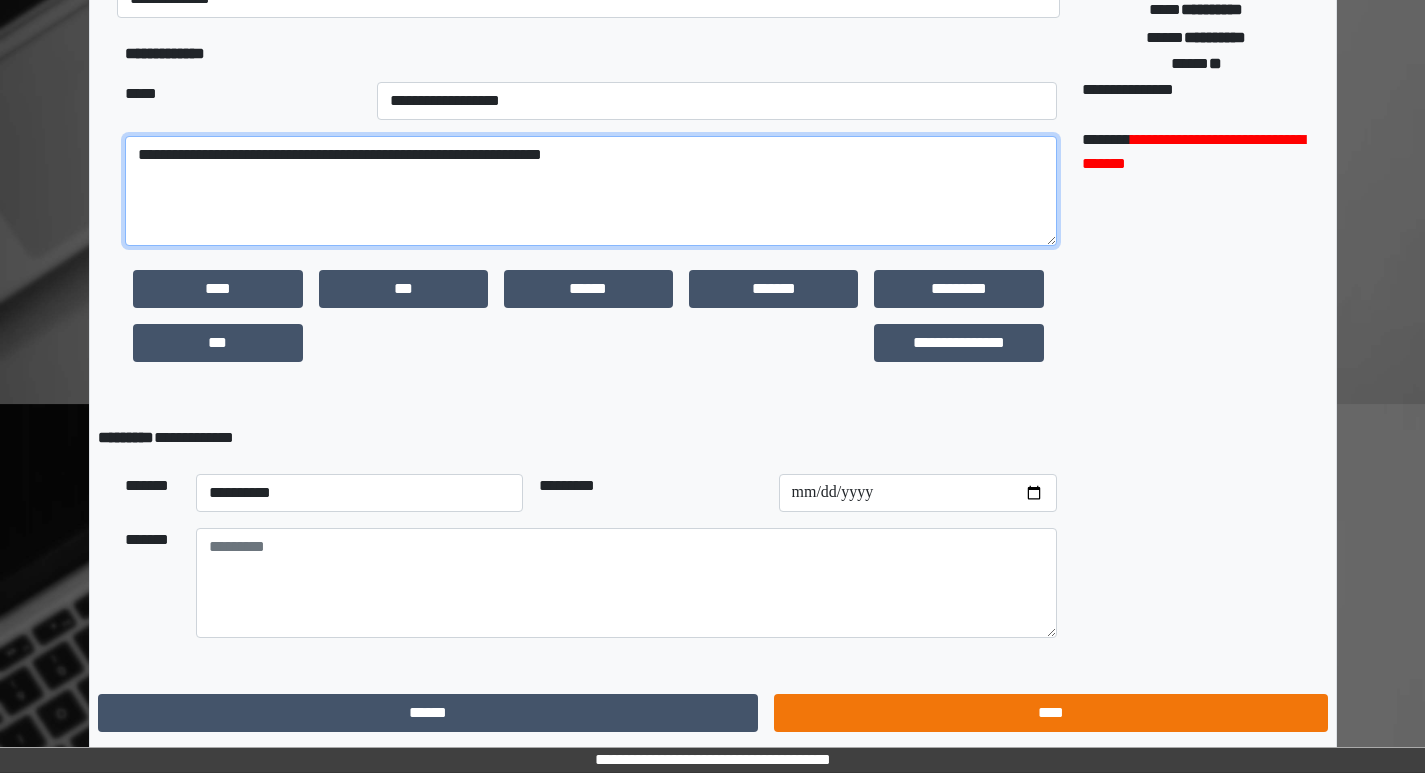 type on "**********" 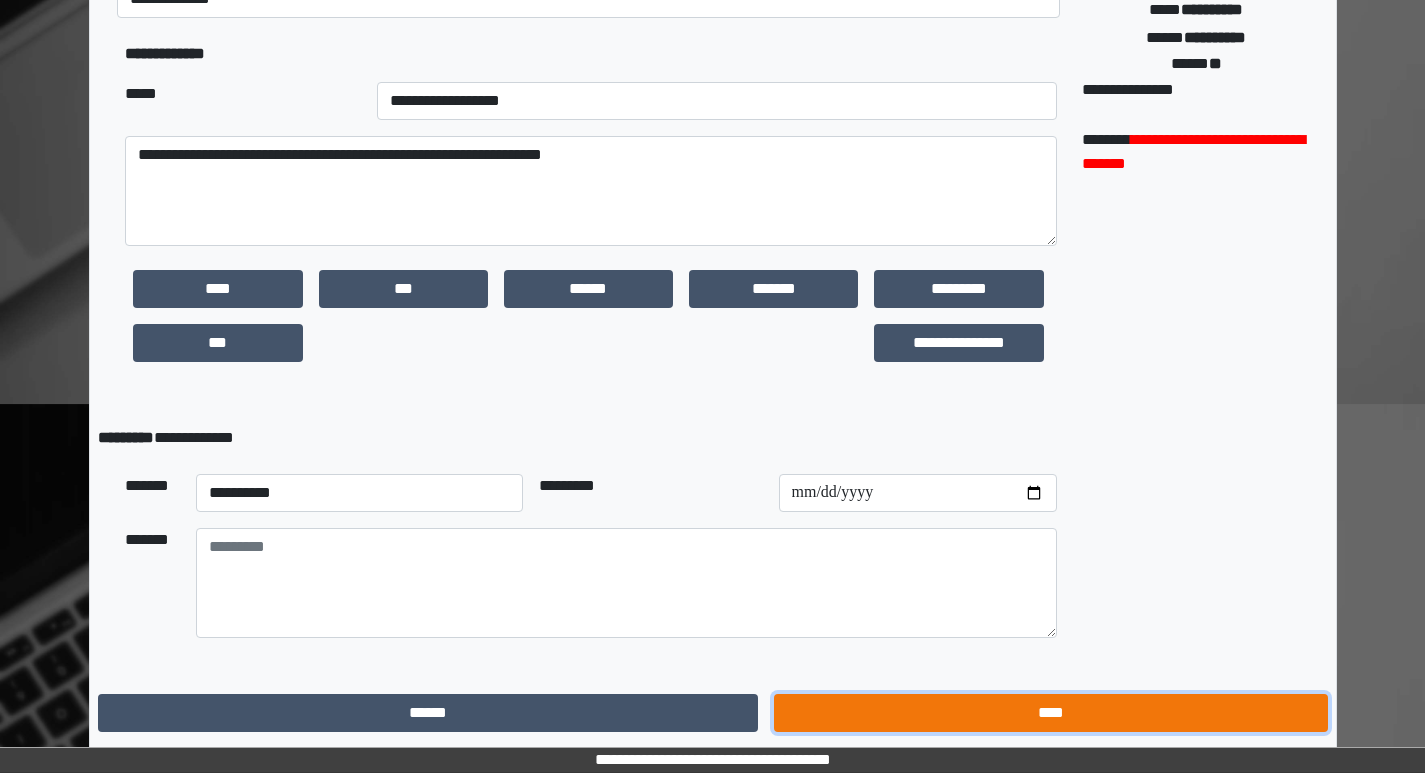 click on "****" at bounding box center (1050, 713) 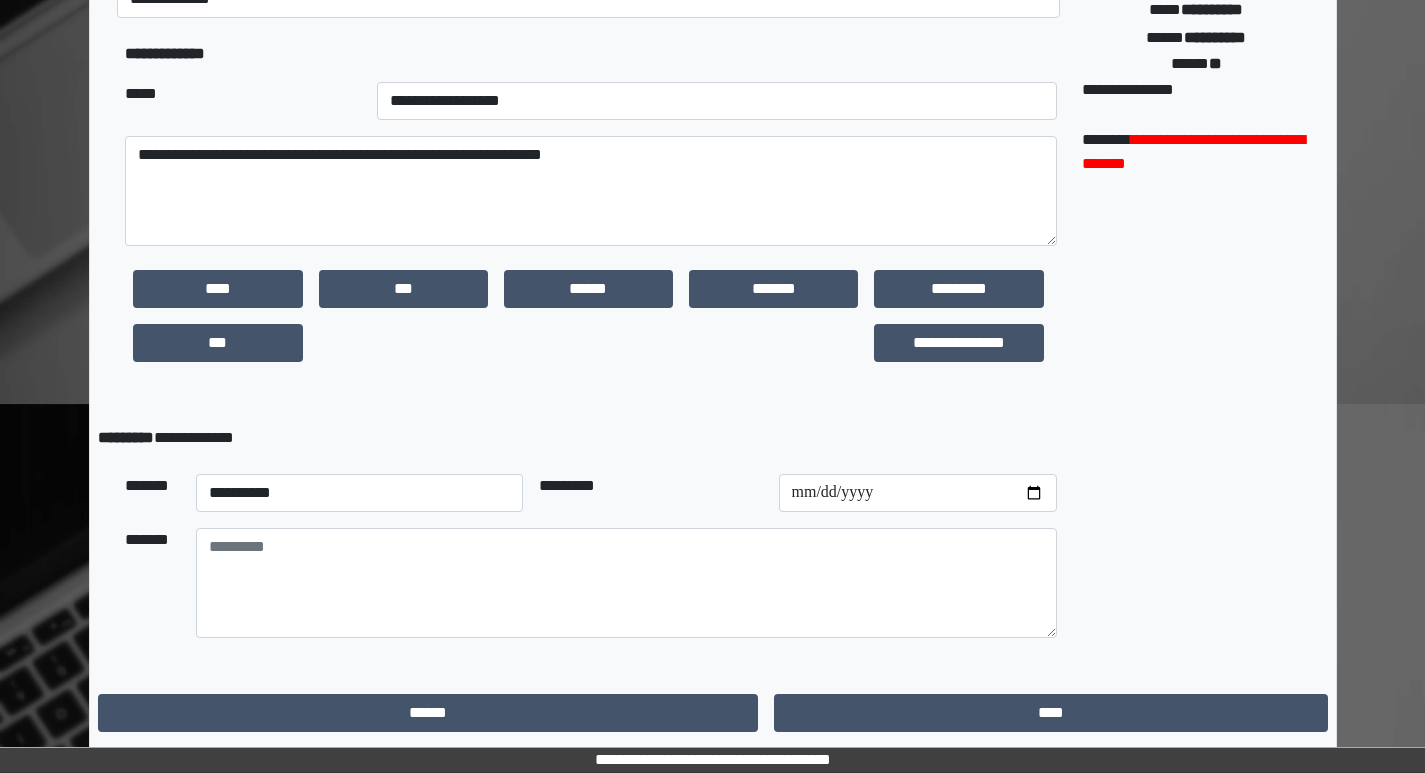 scroll, scrollTop: 0, scrollLeft: 0, axis: both 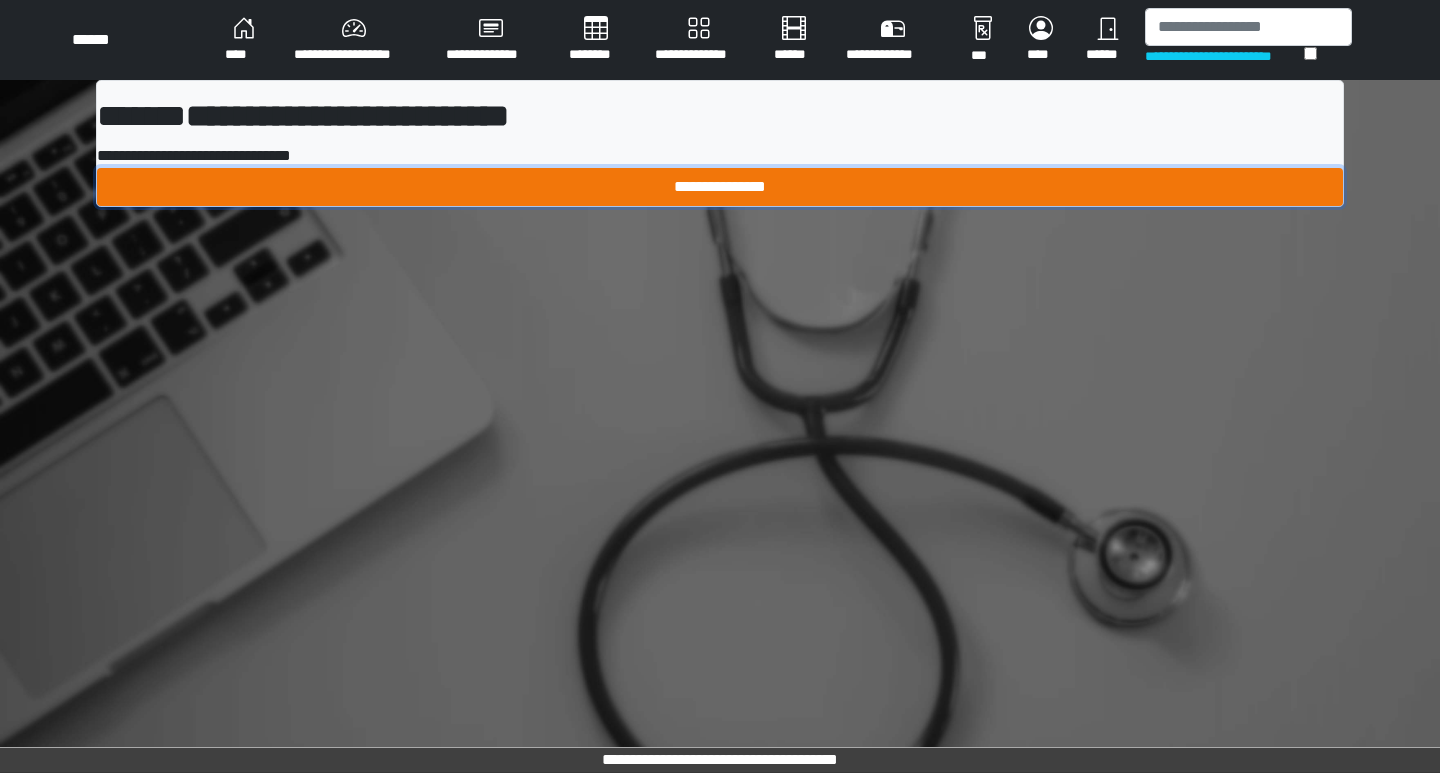 click on "**********" at bounding box center (720, 187) 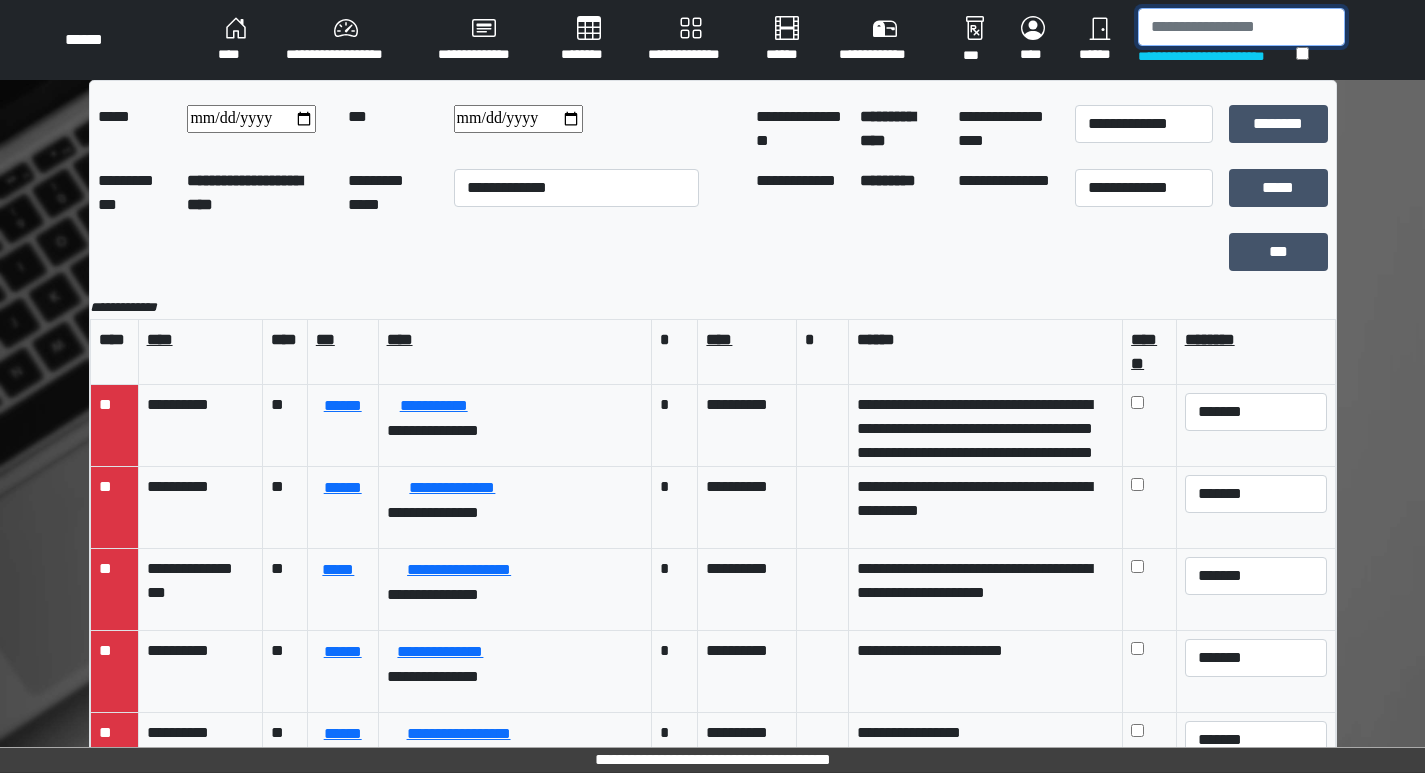 click at bounding box center [1241, 27] 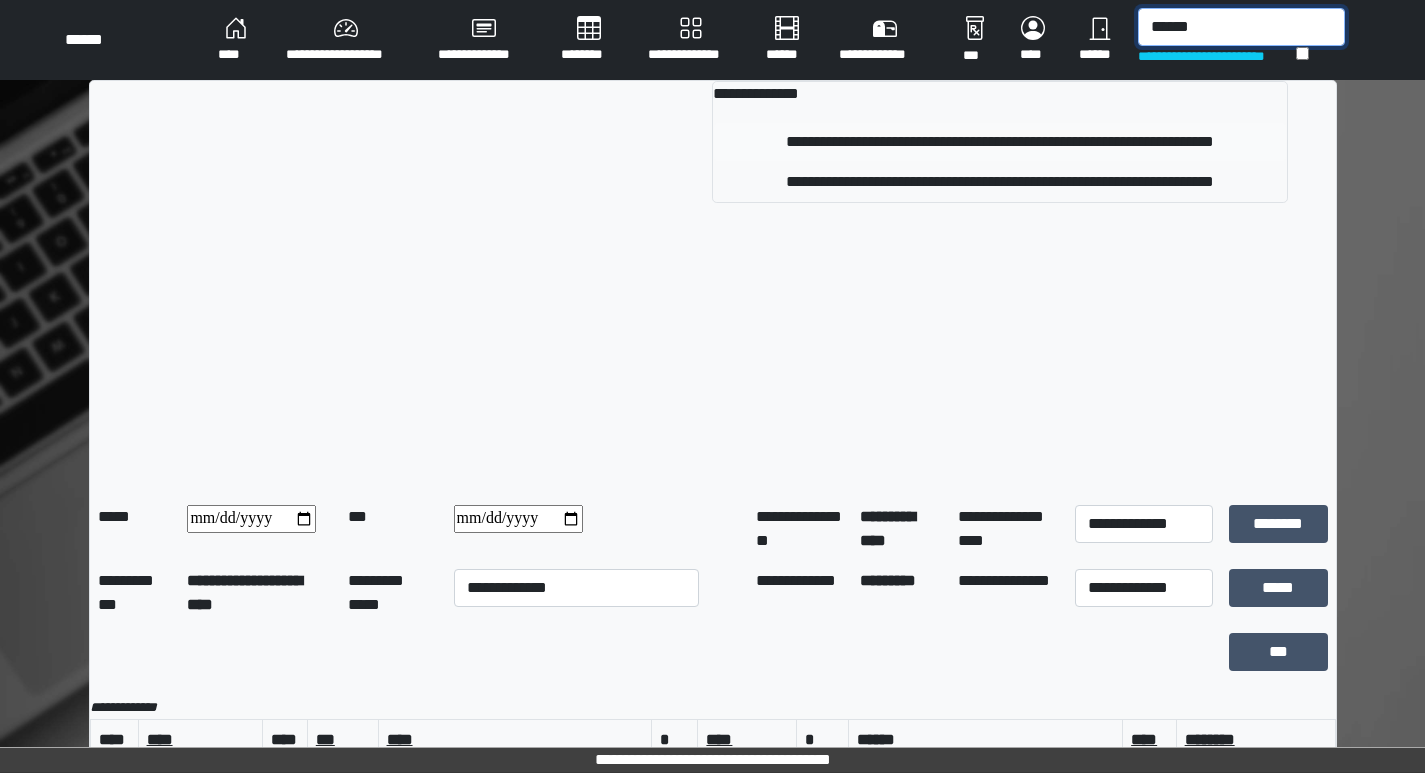 type on "******" 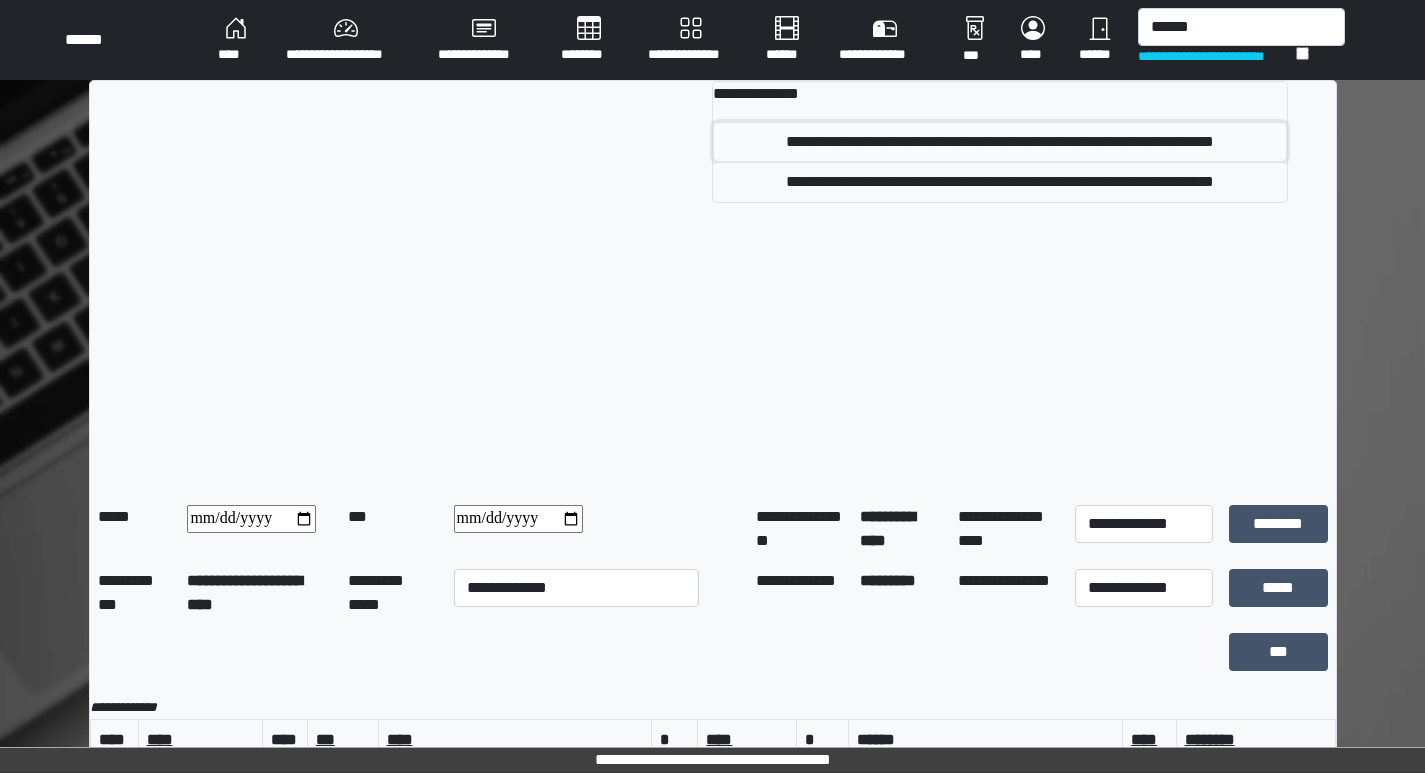 click on "**********" at bounding box center [1000, 142] 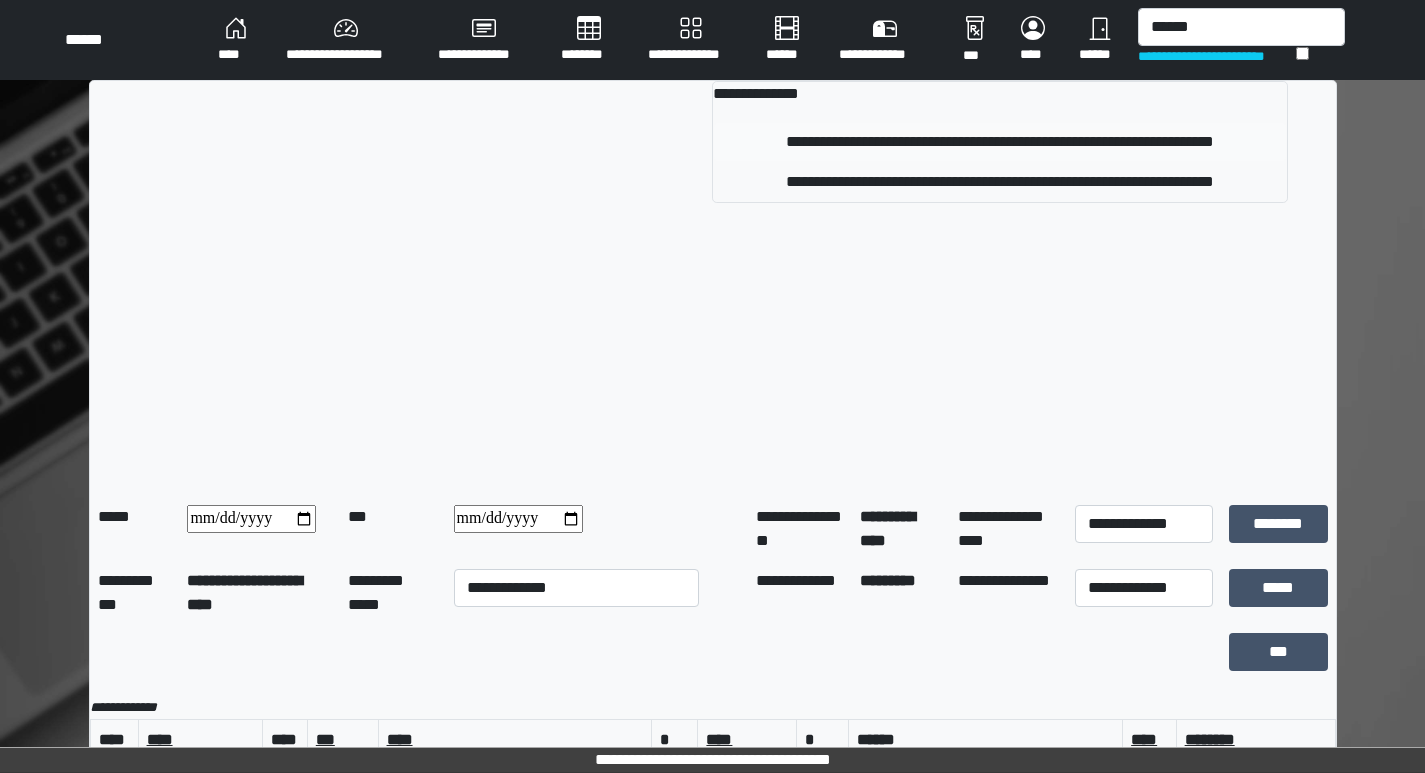 type 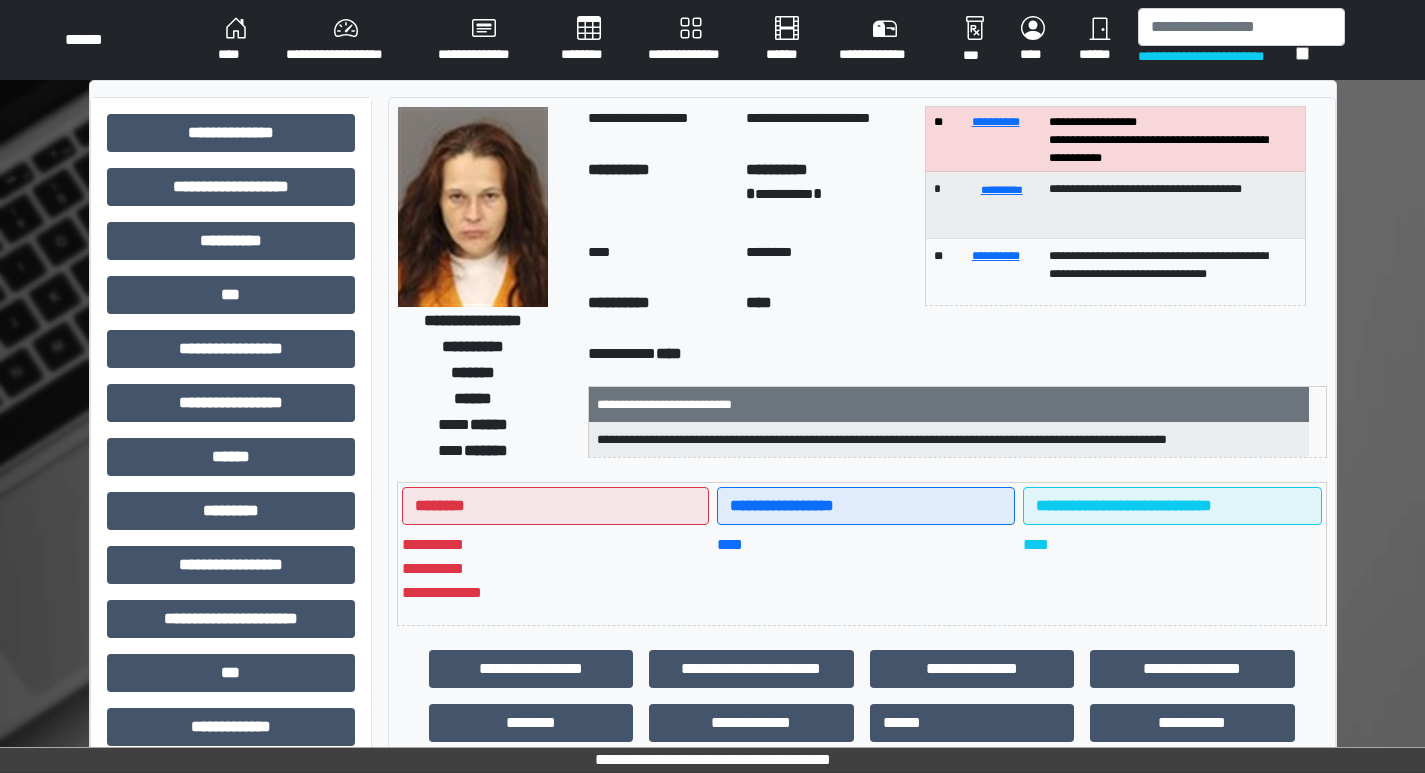 scroll, scrollTop: 54, scrollLeft: 0, axis: vertical 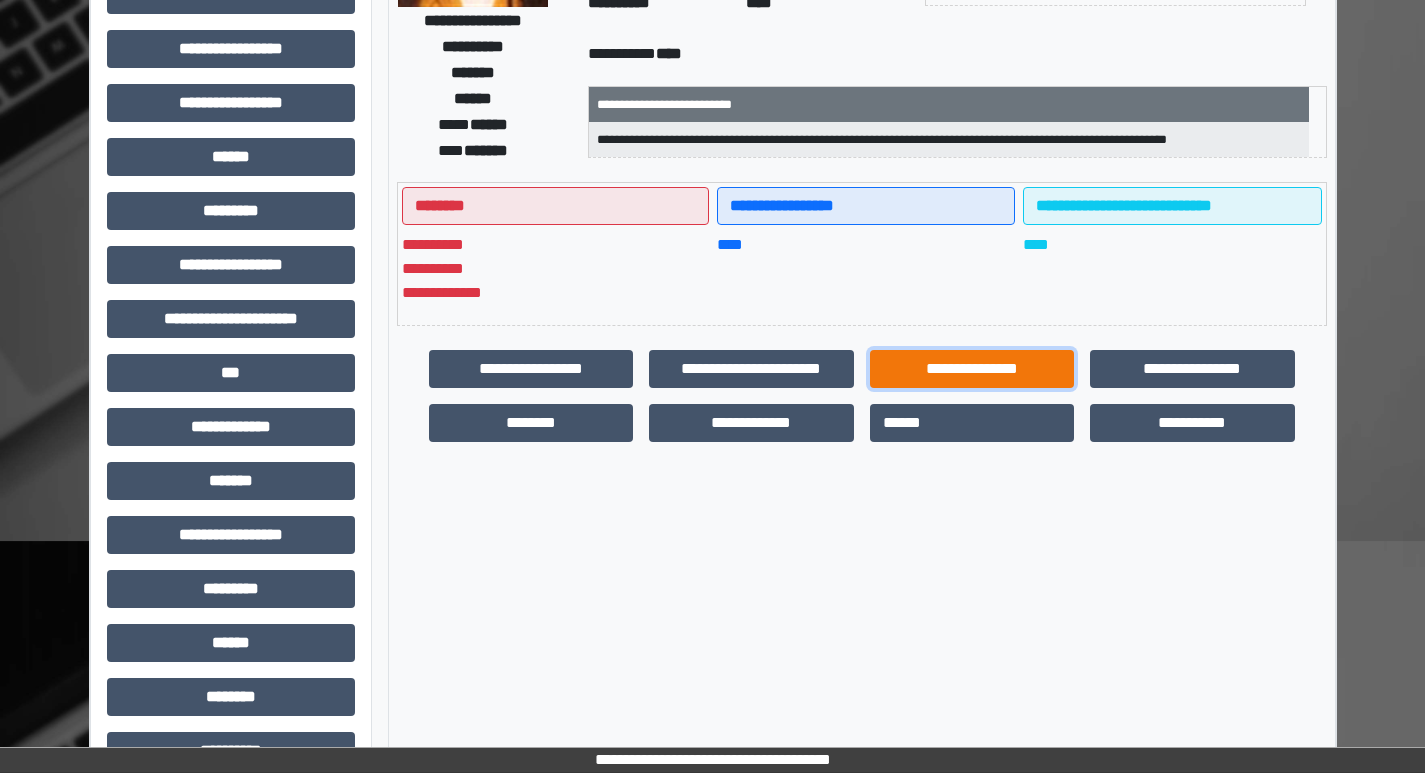click on "**********" at bounding box center (972, 369) 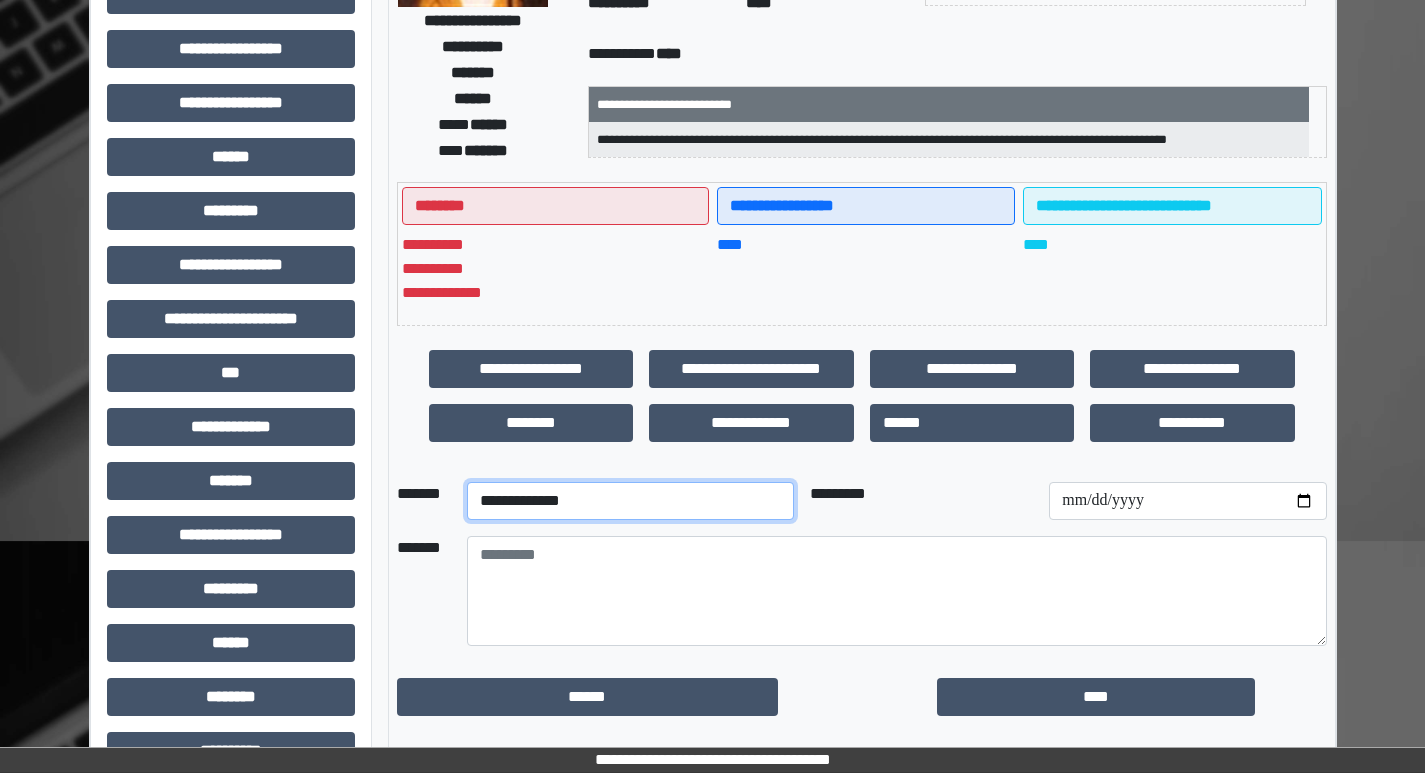 click on "**********" at bounding box center [630, 501] 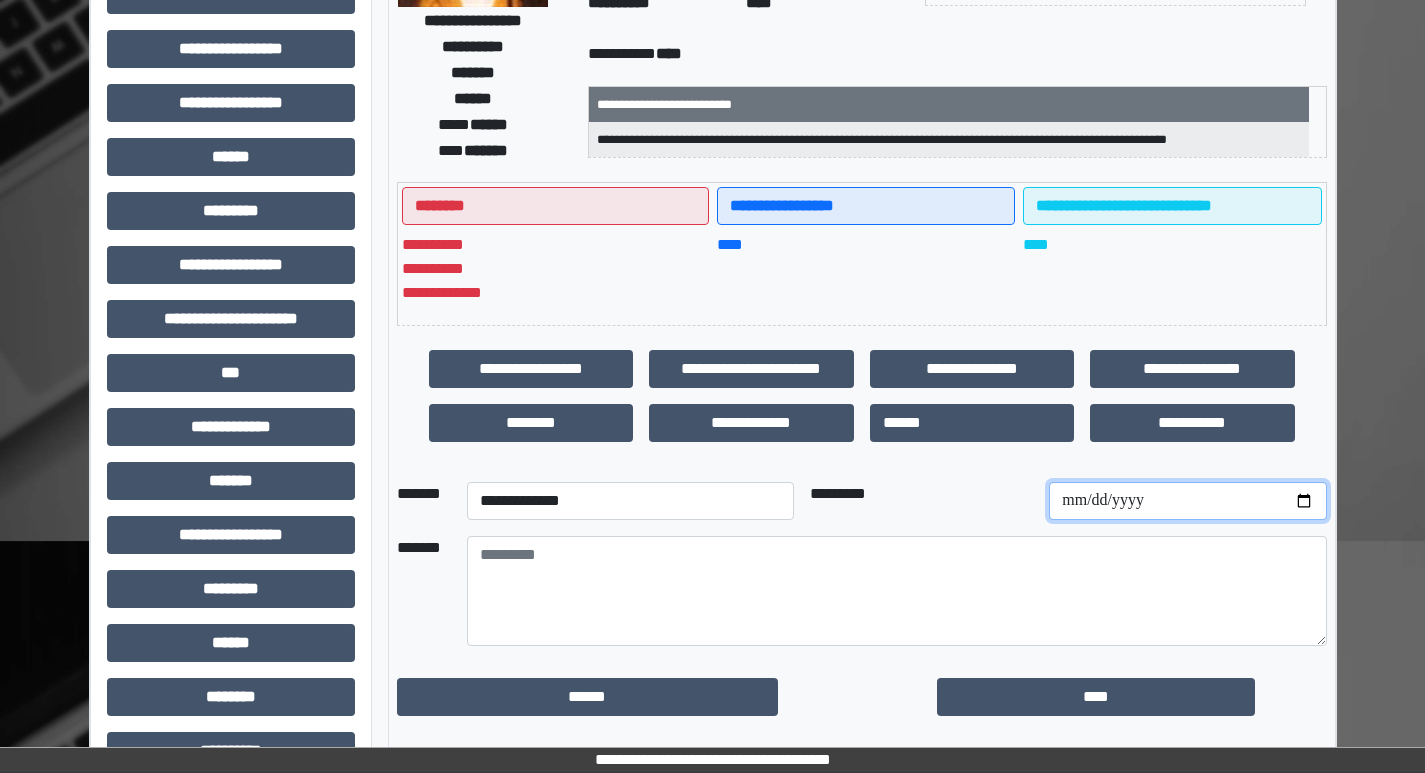 click at bounding box center [1187, 501] 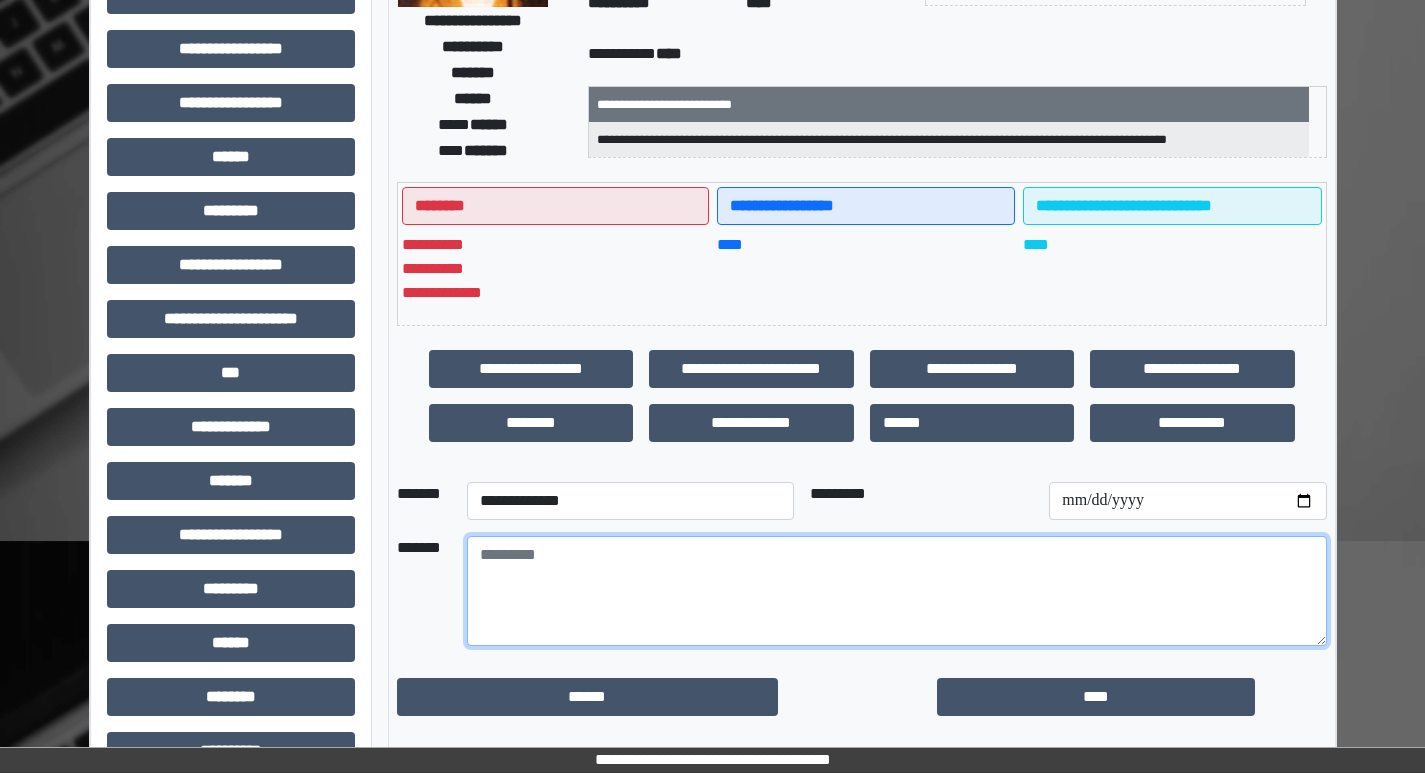 click at bounding box center (897, 591) 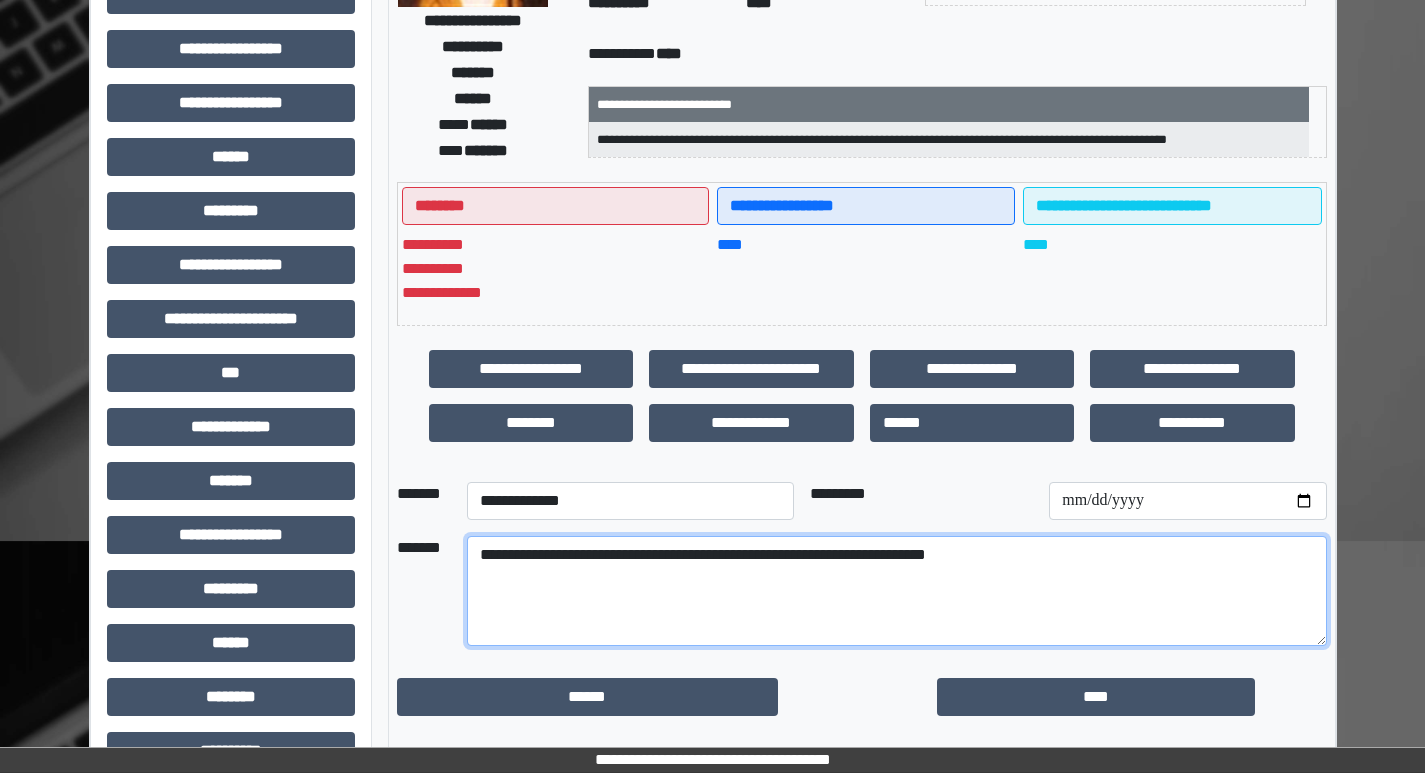 click on "**********" at bounding box center (897, 591) 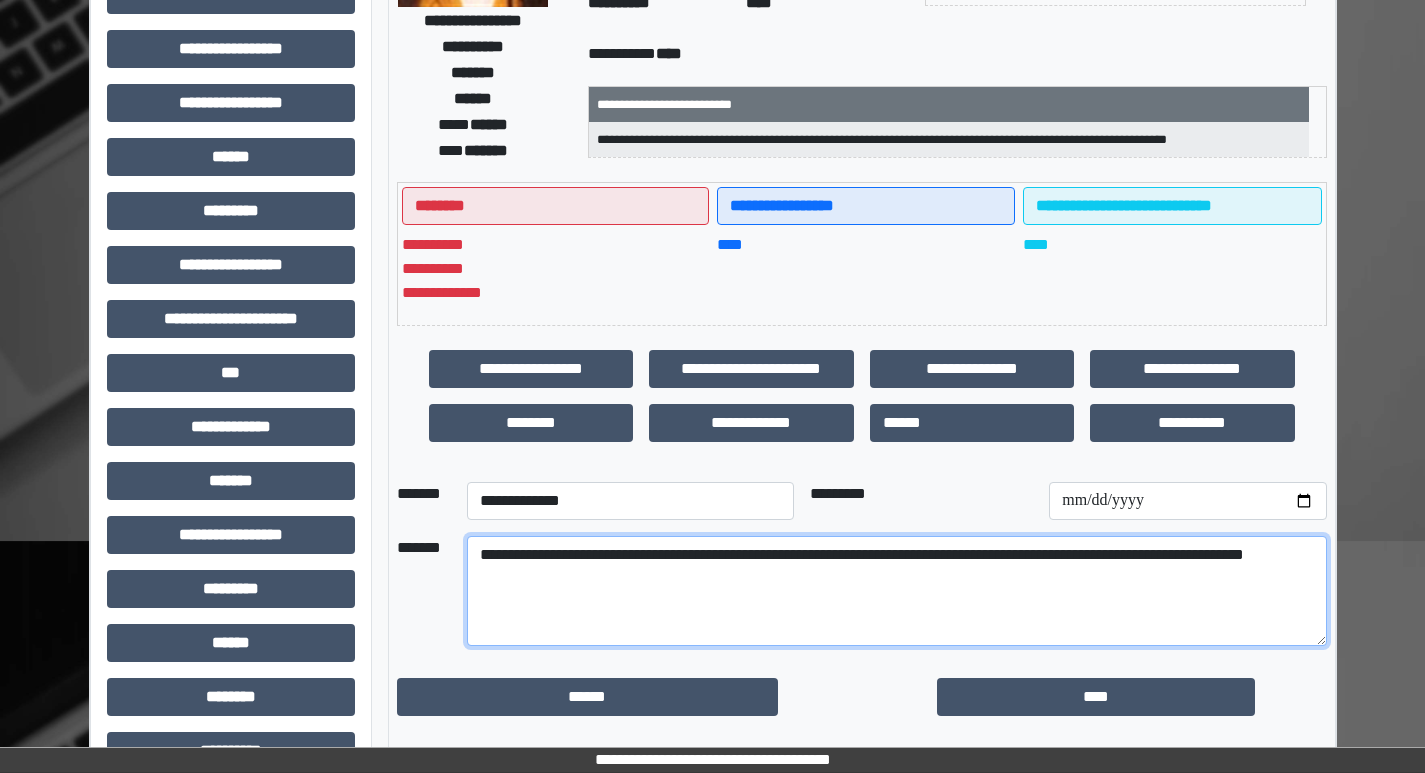 drag, startPoint x: 531, startPoint y: 588, endPoint x: 592, endPoint y: 589, distance: 61.008198 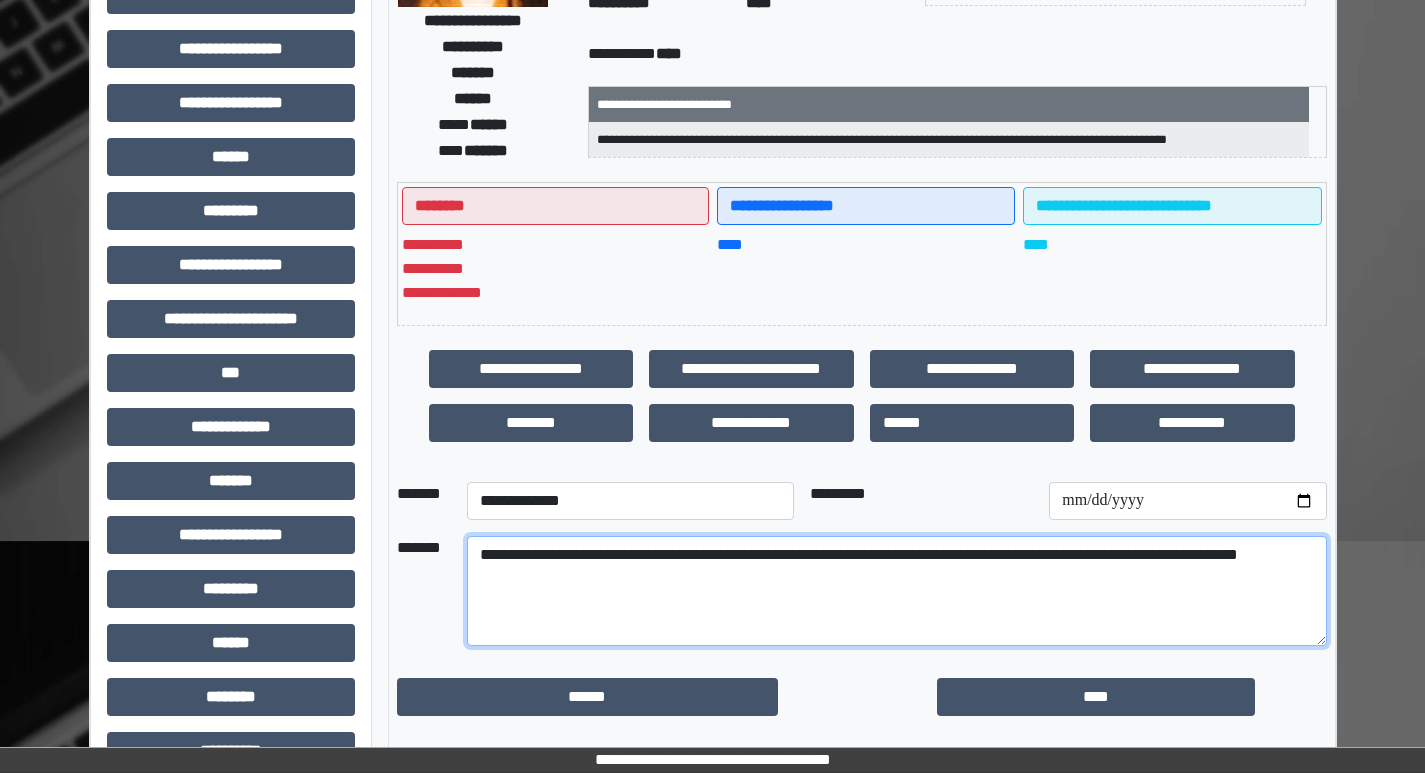 click on "**********" at bounding box center [897, 591] 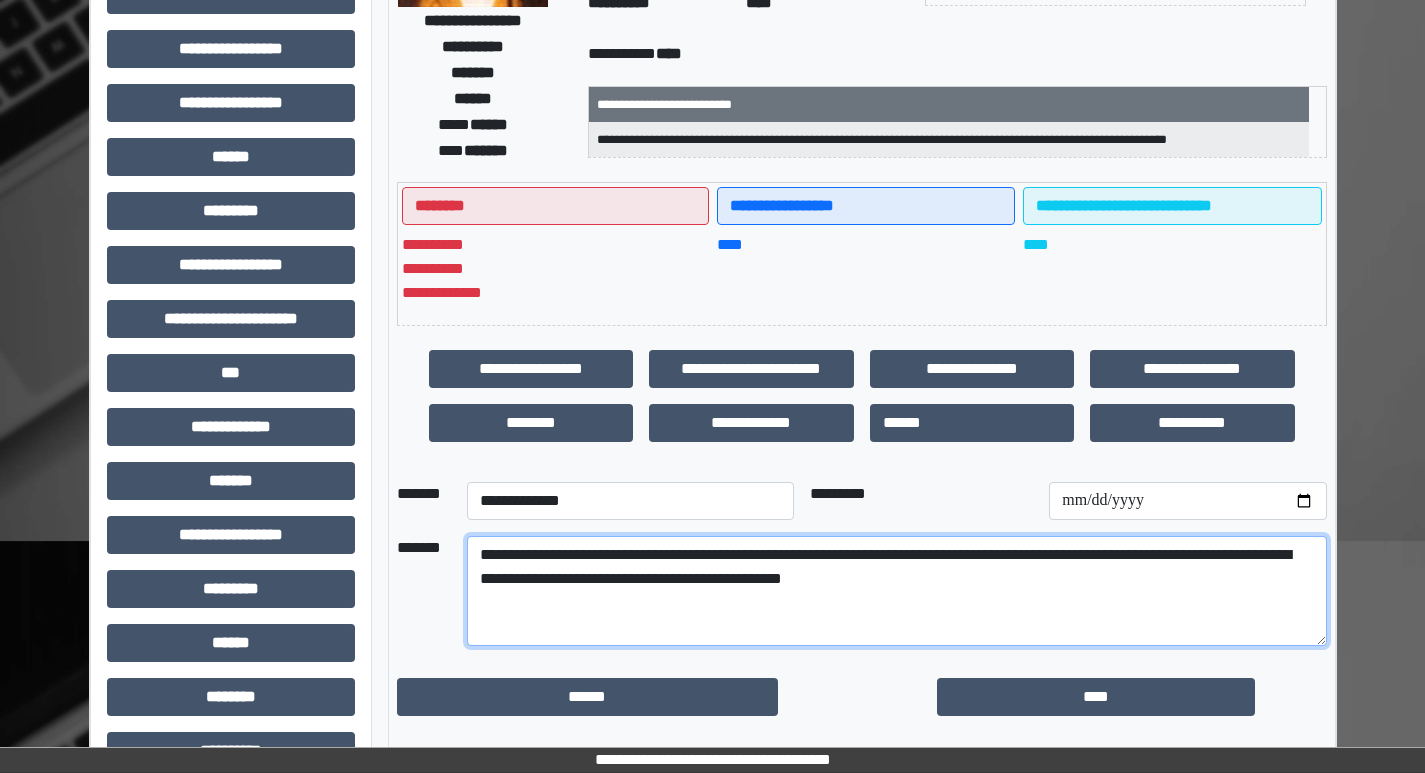 click on "**********" at bounding box center [897, 591] 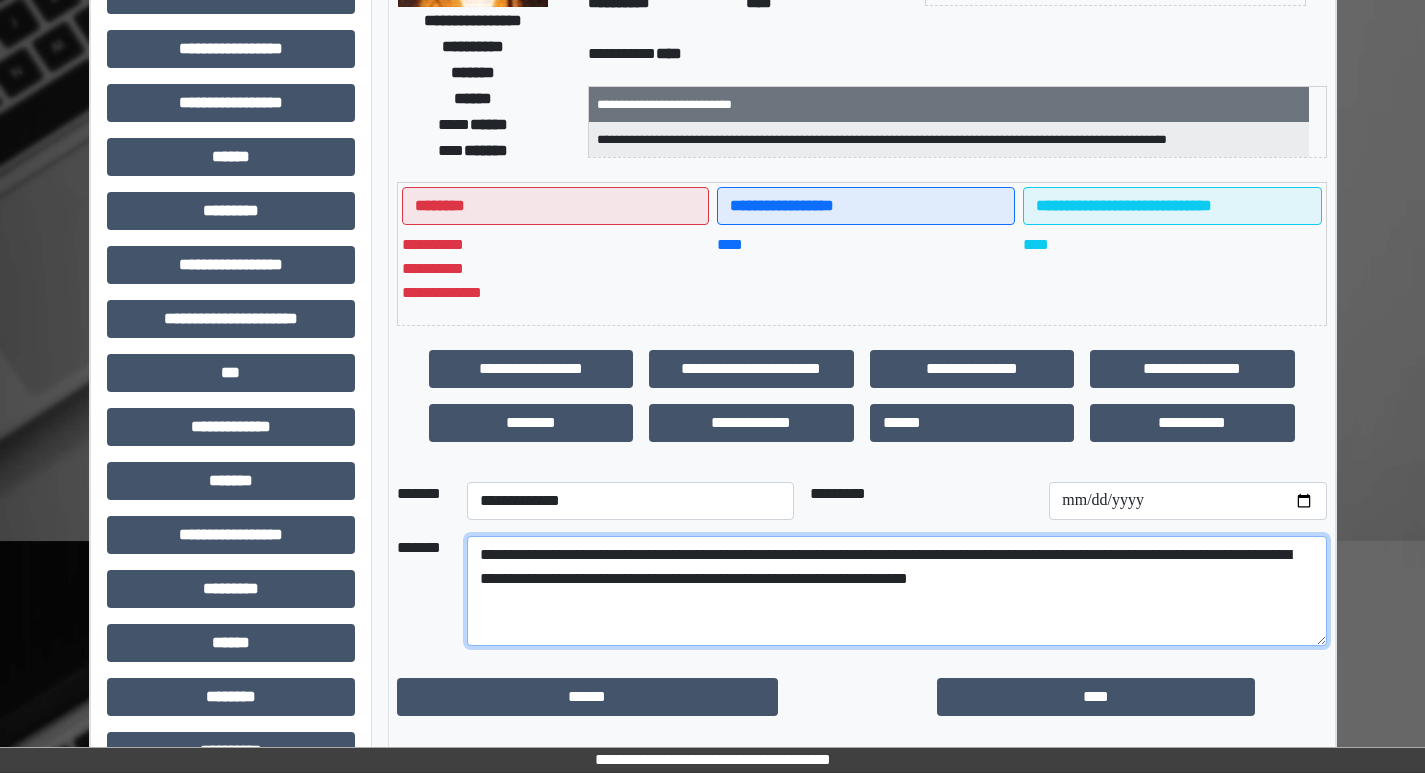 click on "**********" at bounding box center (897, 591) 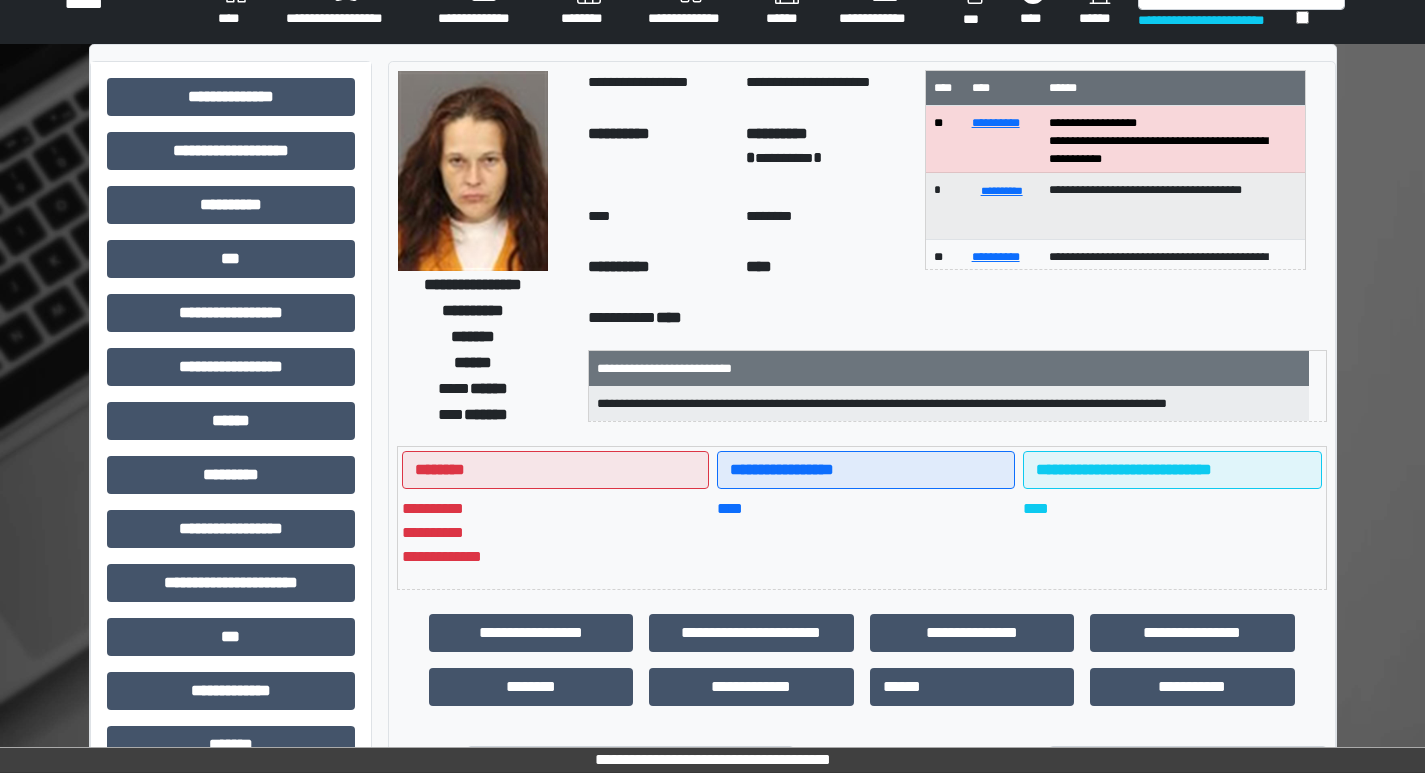 scroll, scrollTop: 0, scrollLeft: 0, axis: both 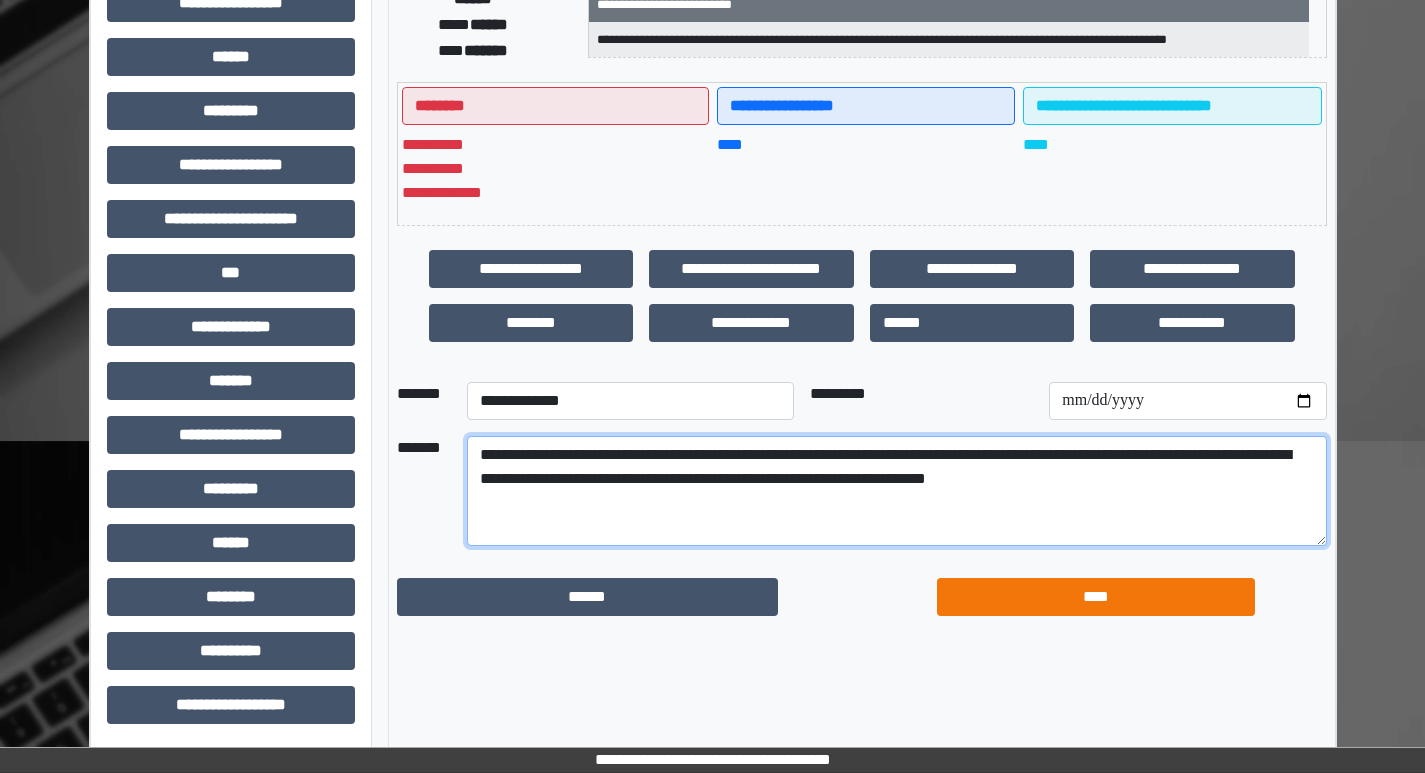 type on "**********" 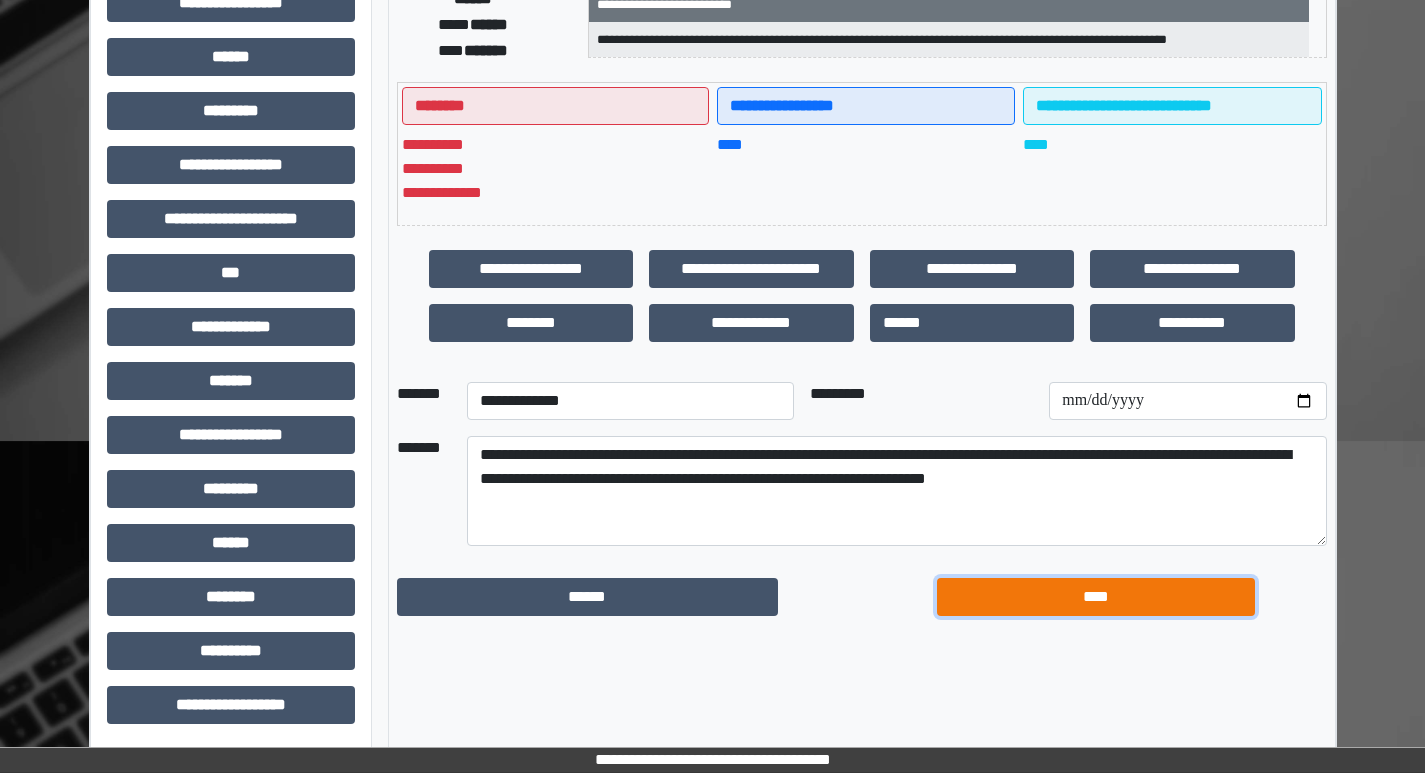 click on "****" at bounding box center (1096, 597) 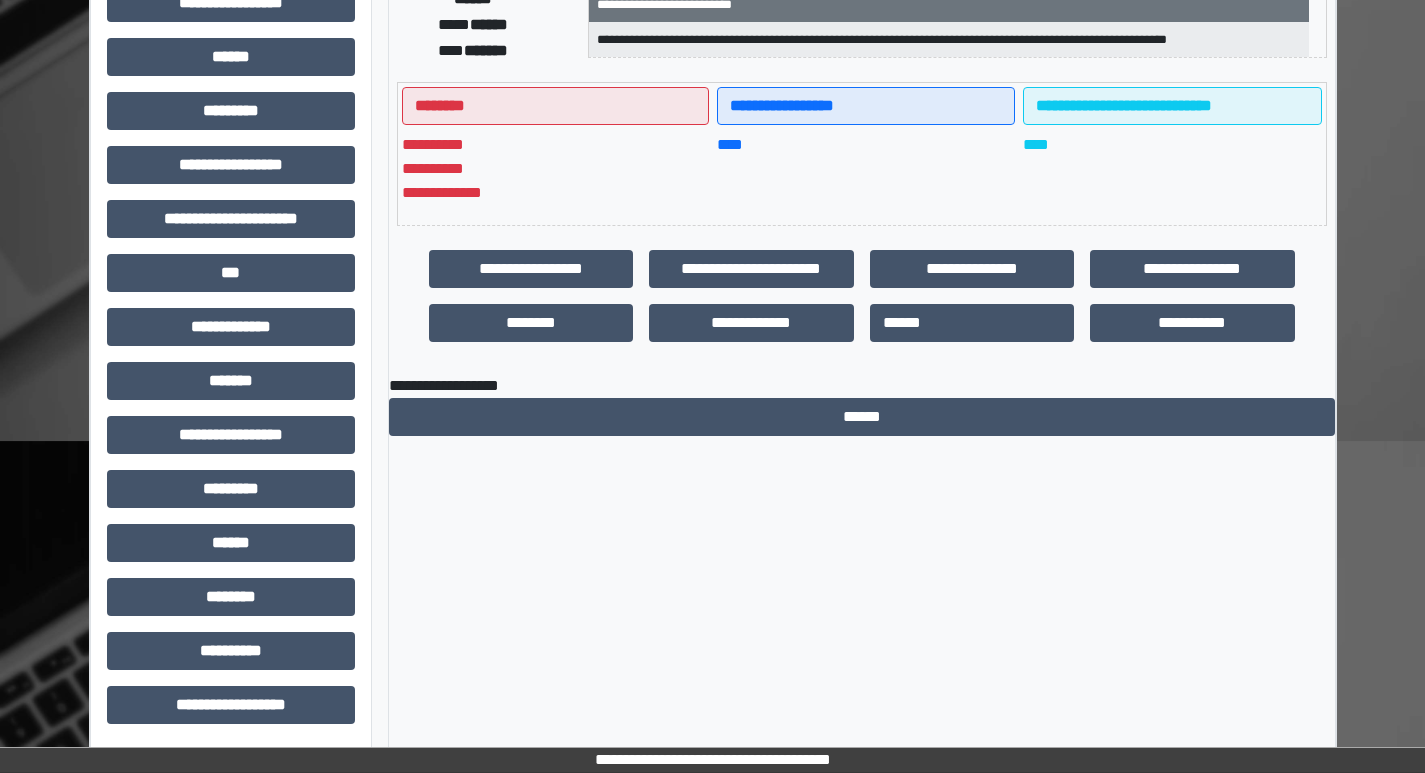 click on "**********" at bounding box center [862, 227] 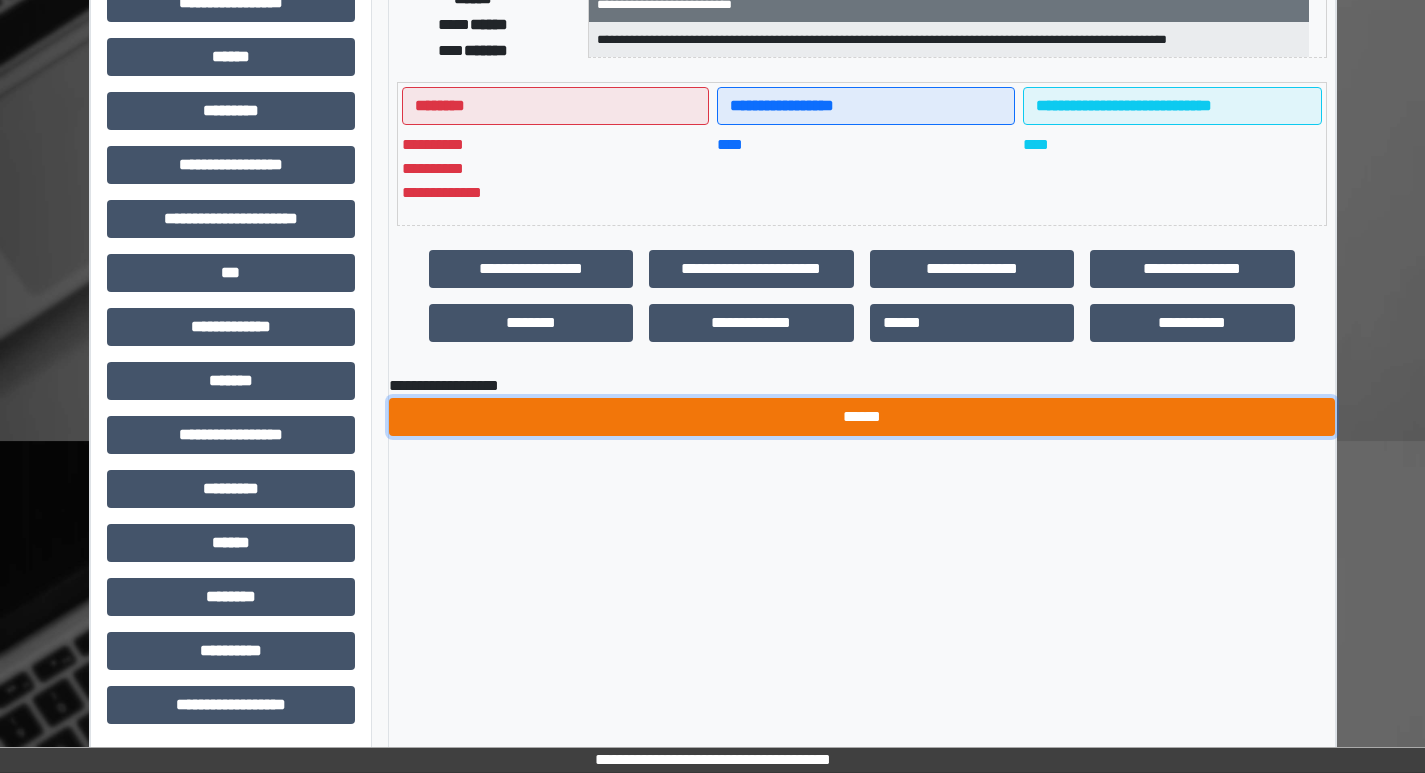 click on "******" at bounding box center [862, 417] 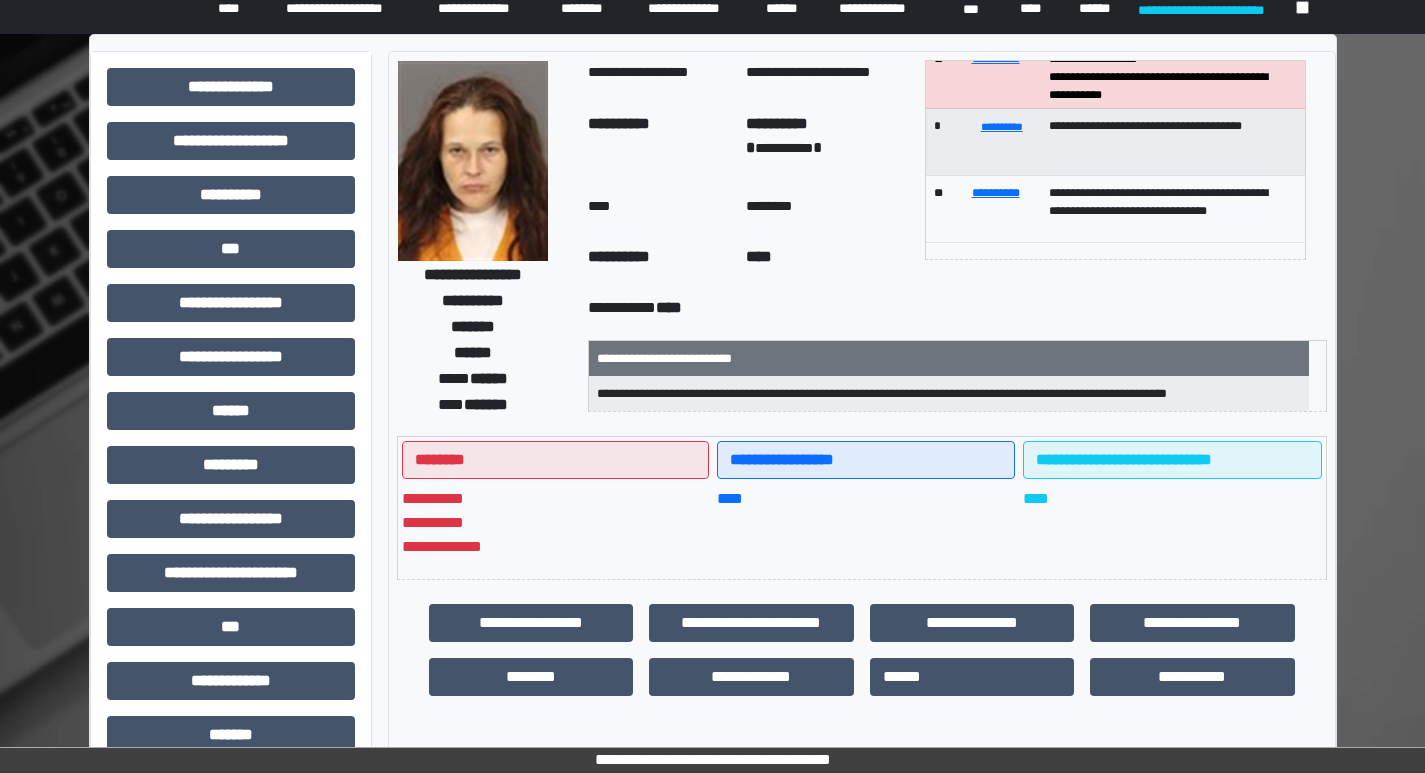 scroll, scrollTop: 0, scrollLeft: 0, axis: both 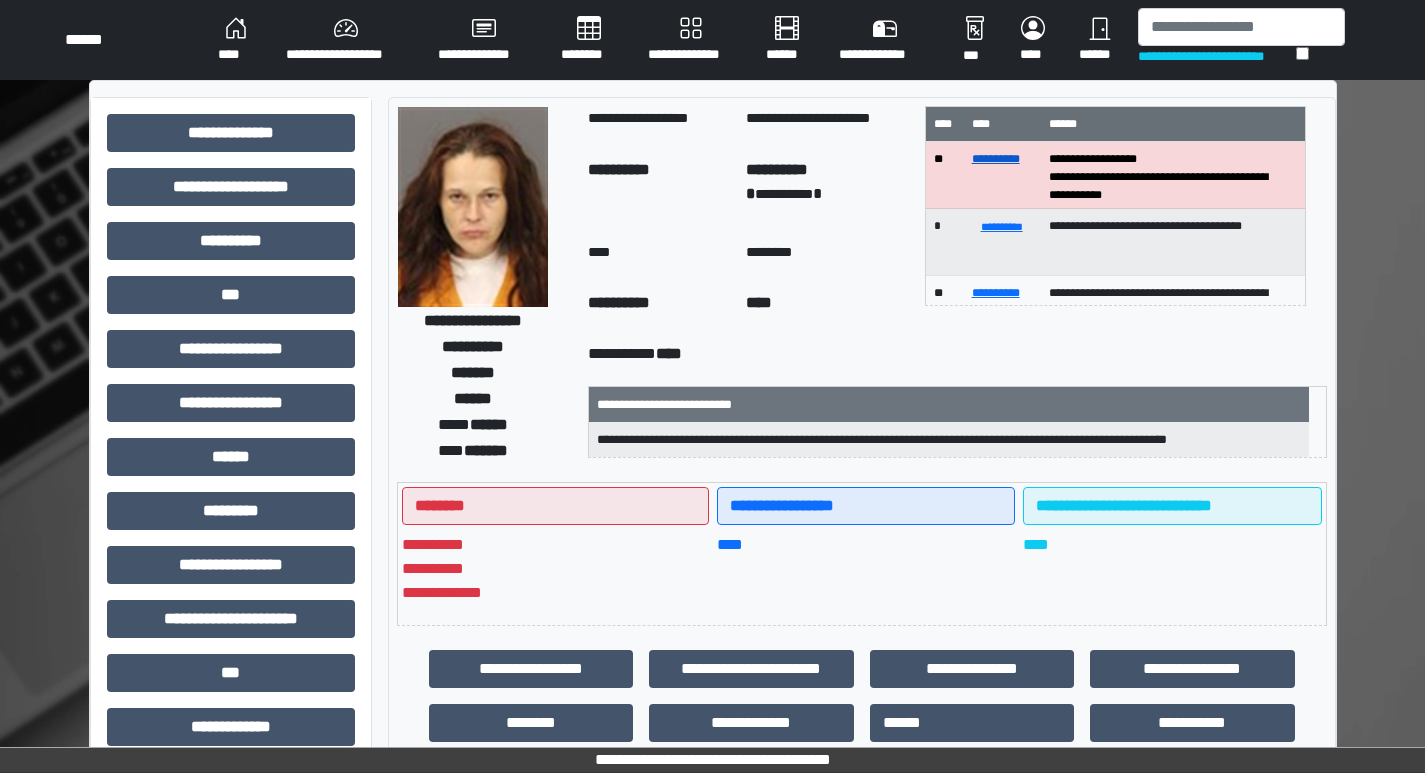 click on "**********" at bounding box center (996, 159) 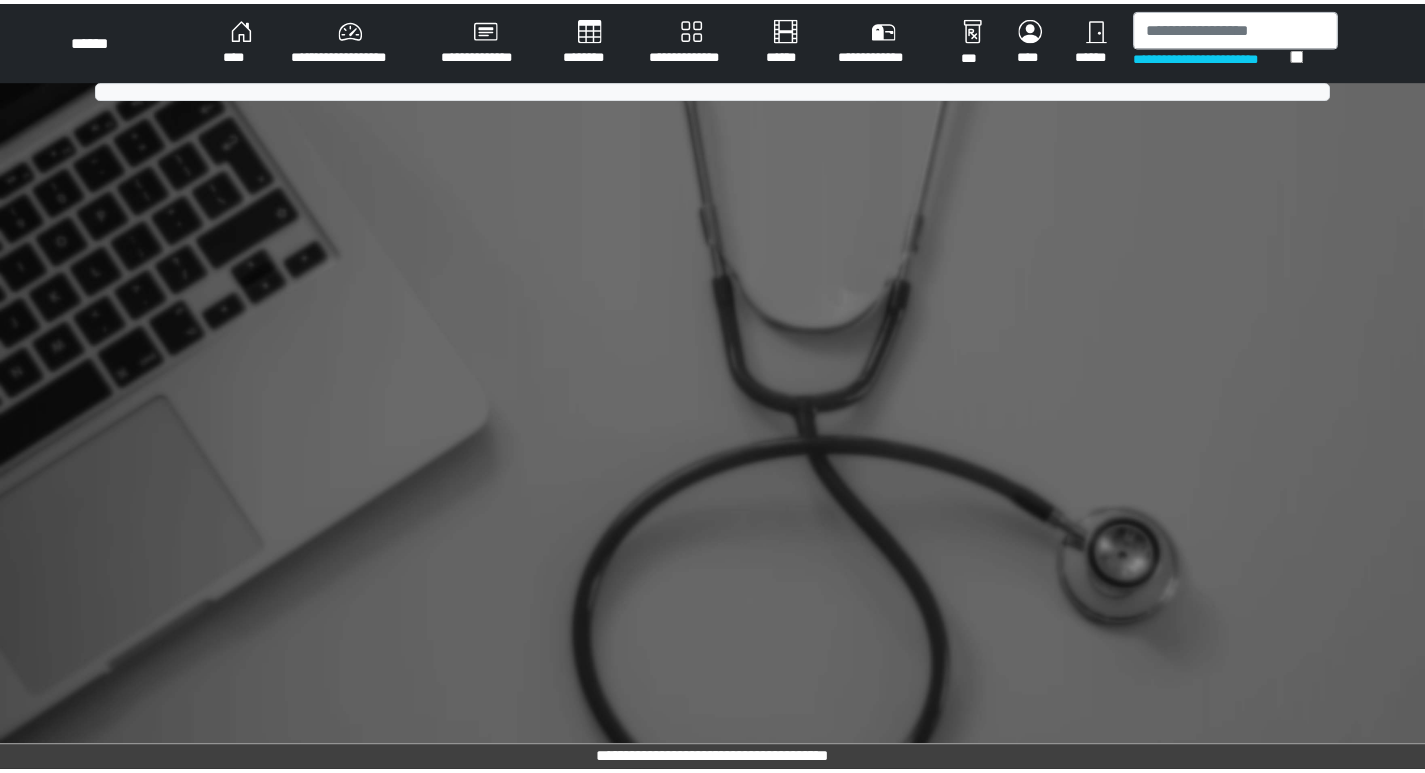 scroll, scrollTop: 0, scrollLeft: 0, axis: both 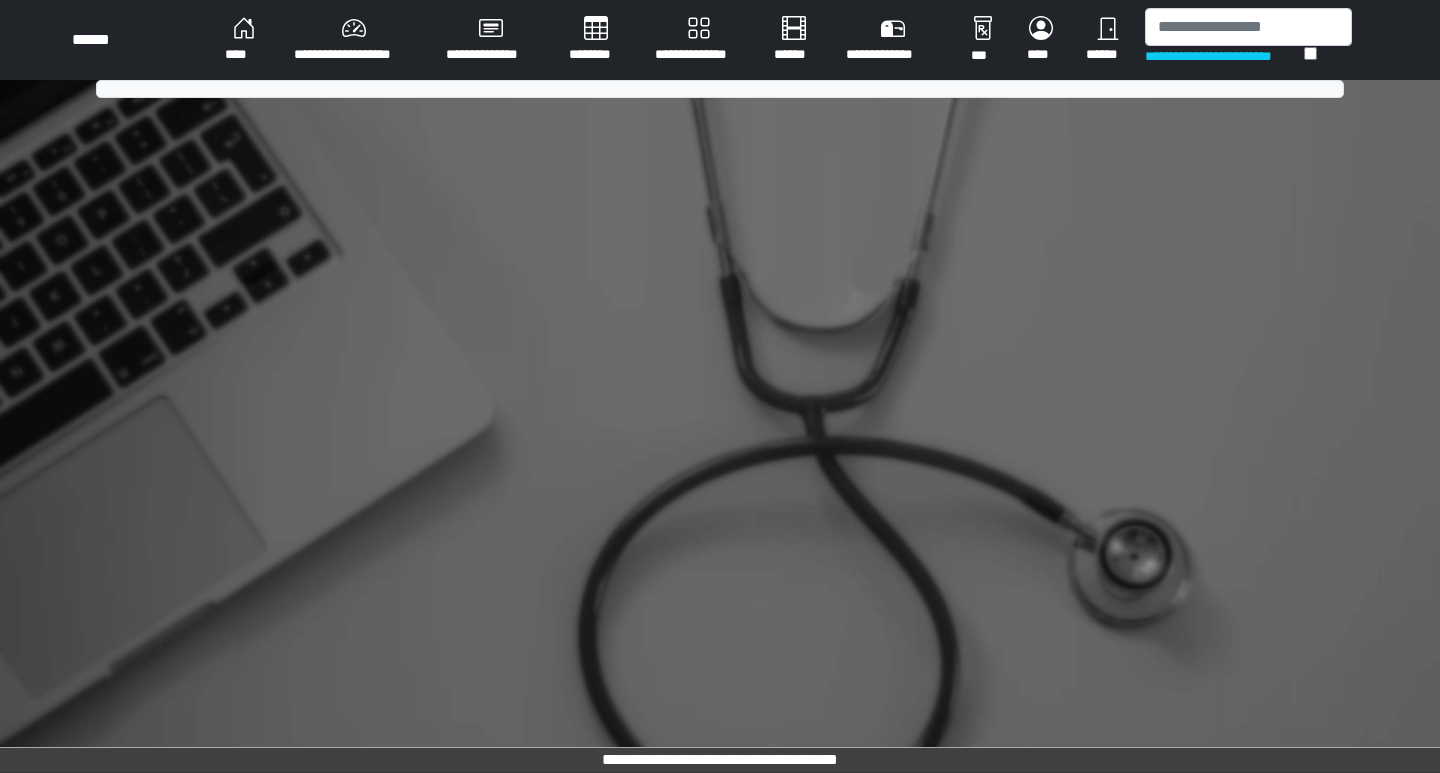 click on "**********" at bounding box center [720, 386] 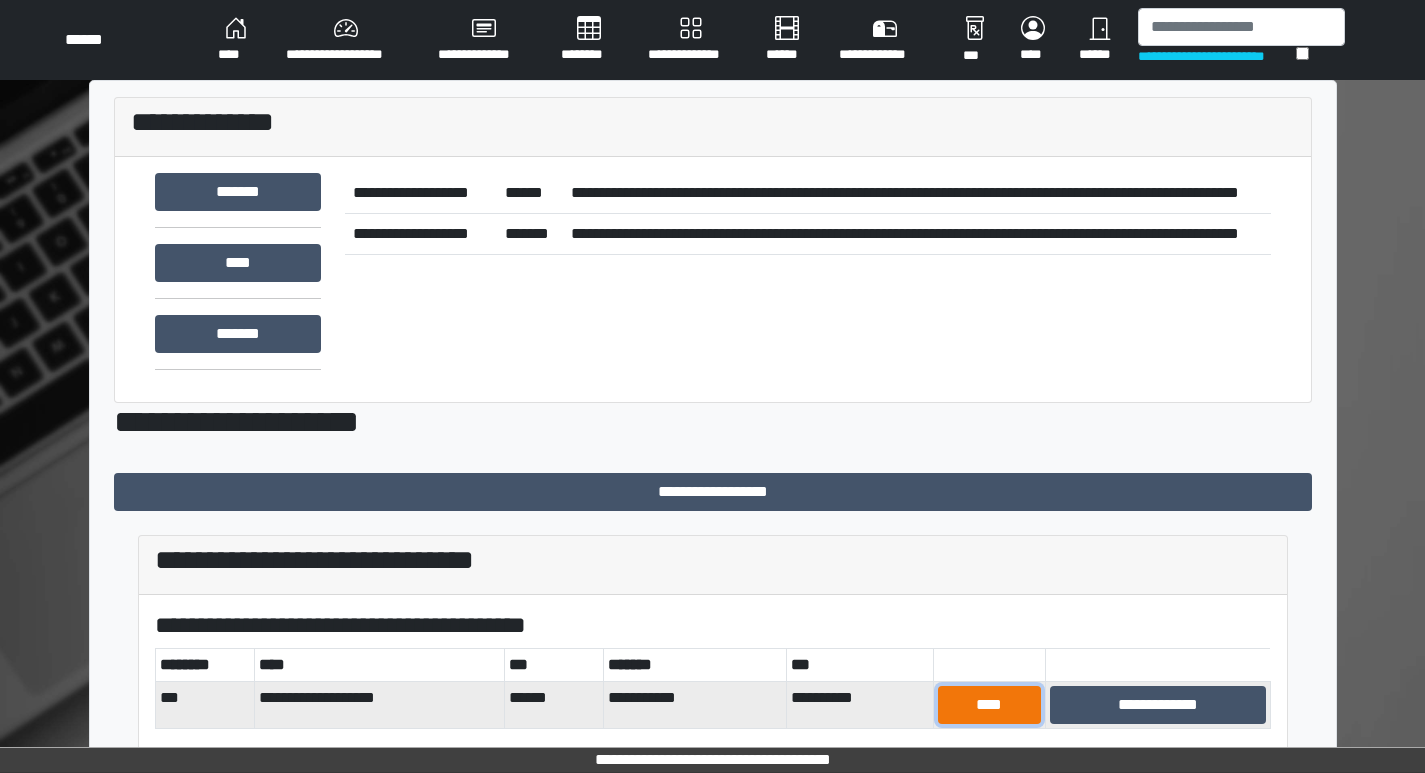 click on "****" at bounding box center [989, 705] 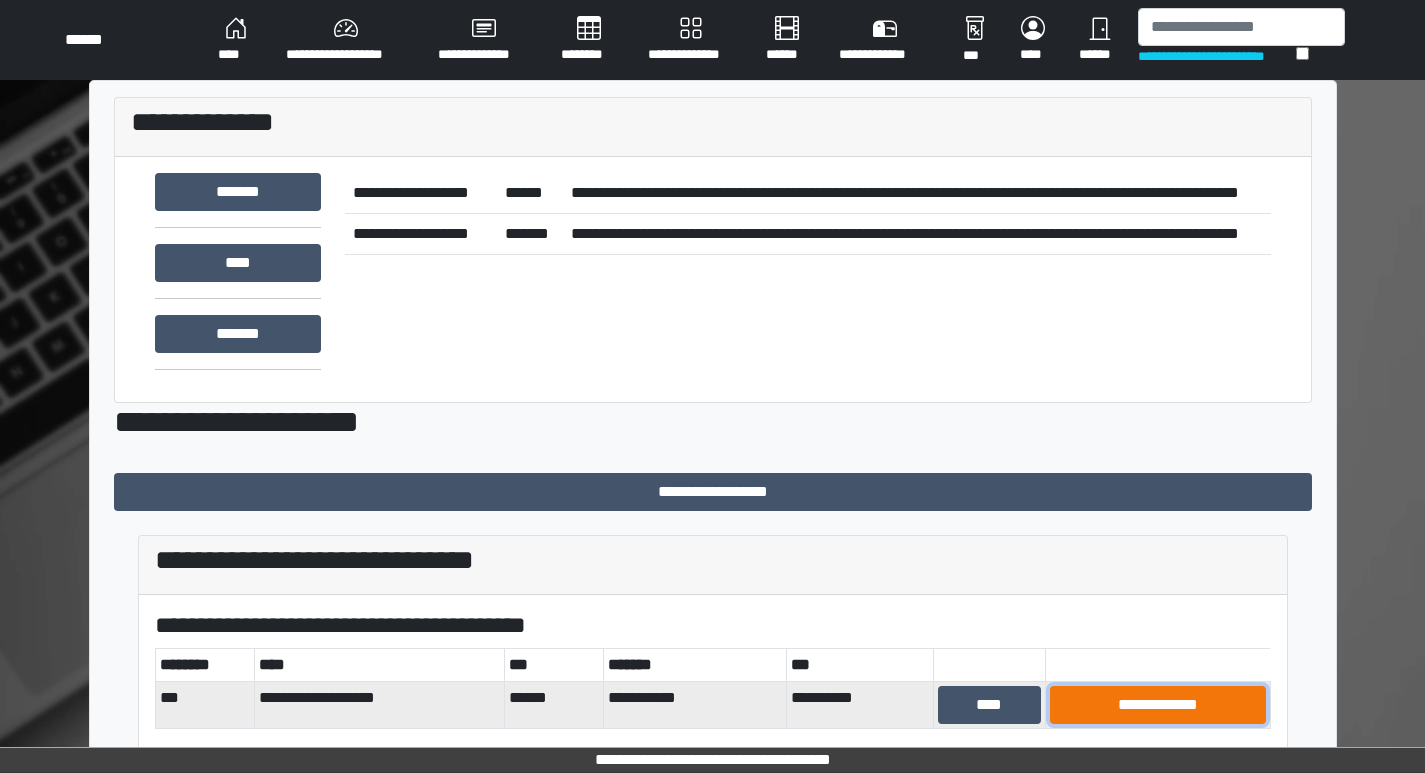 click on "**********" at bounding box center [1158, 705] 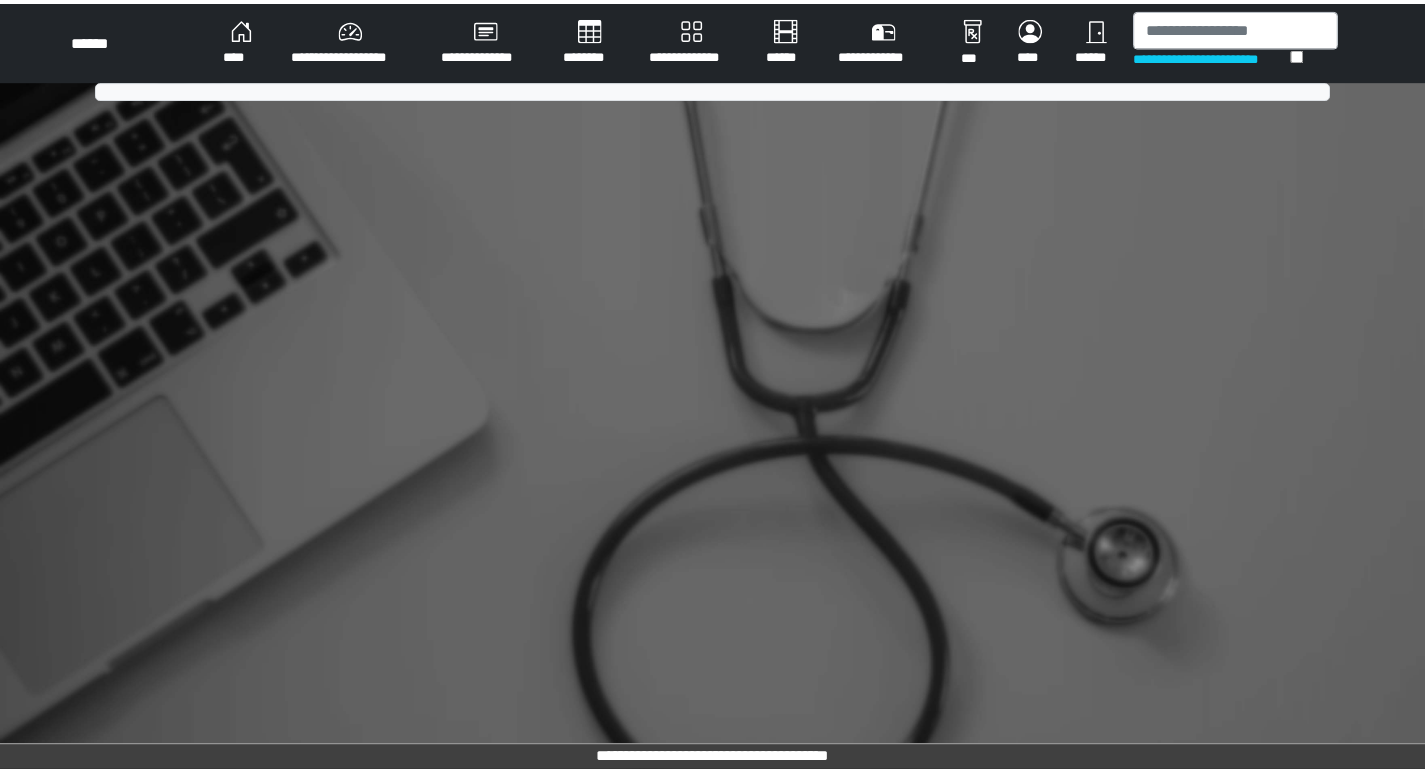 scroll, scrollTop: 0, scrollLeft: 0, axis: both 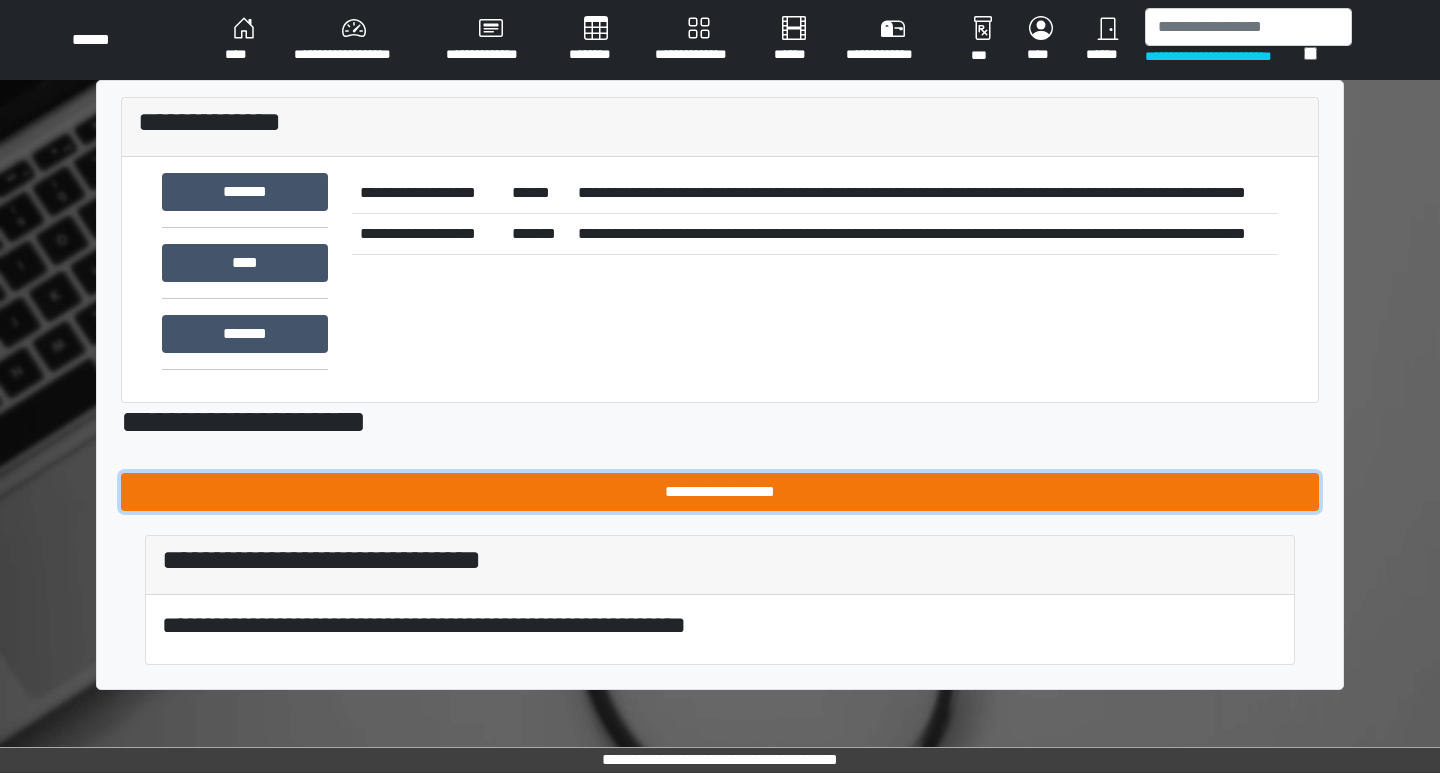 click on "**********" at bounding box center (720, 492) 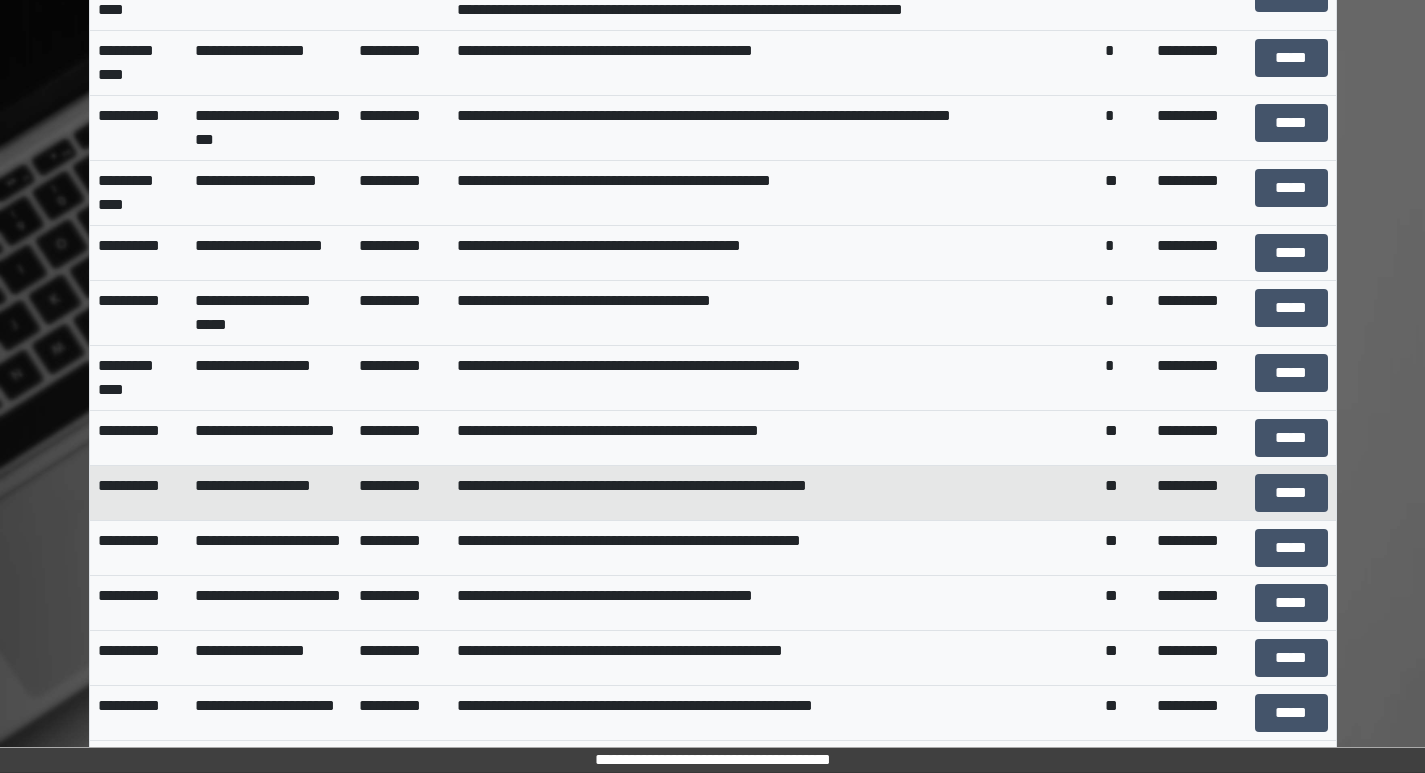scroll, scrollTop: 500, scrollLeft: 0, axis: vertical 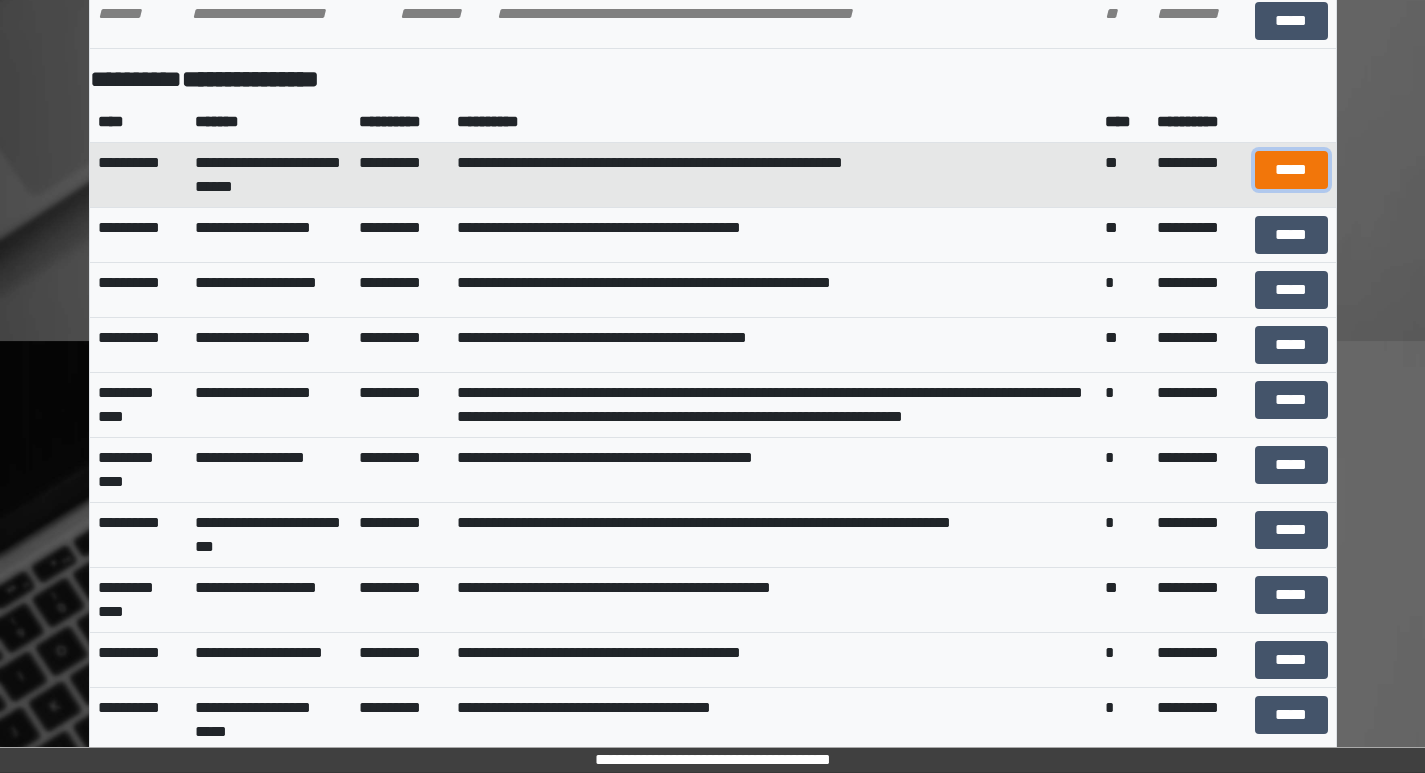 click on "*****" at bounding box center [1291, 170] 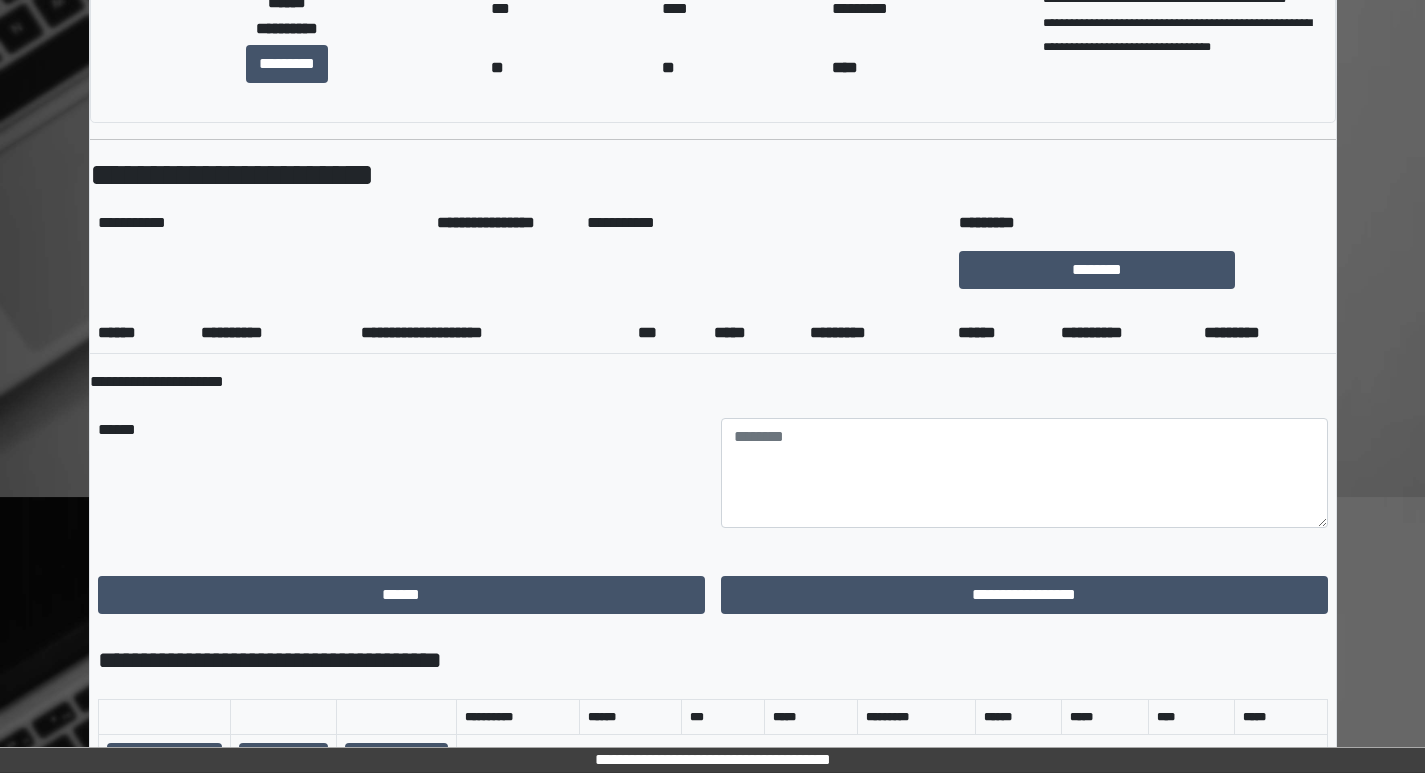scroll, scrollTop: 0, scrollLeft: 0, axis: both 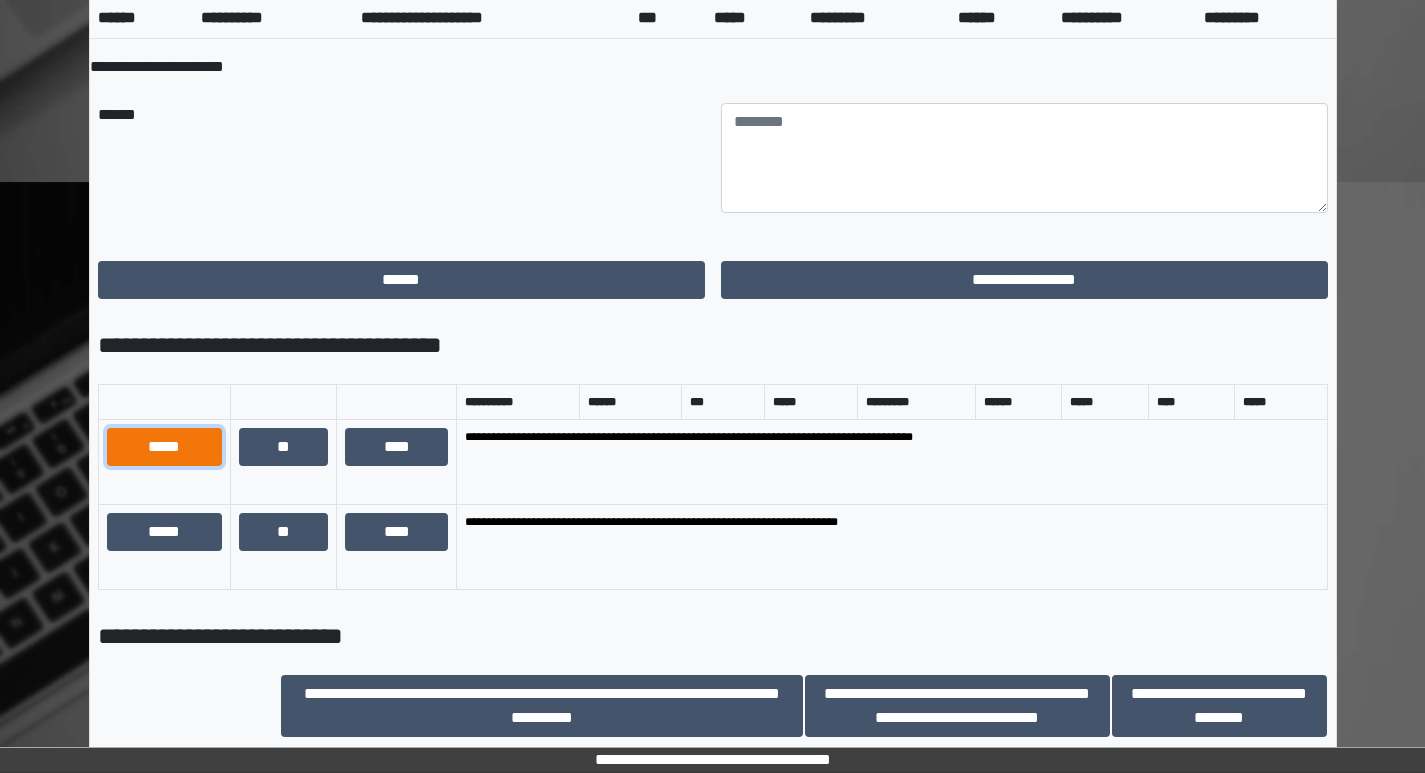 click on "*****" at bounding box center [164, 447] 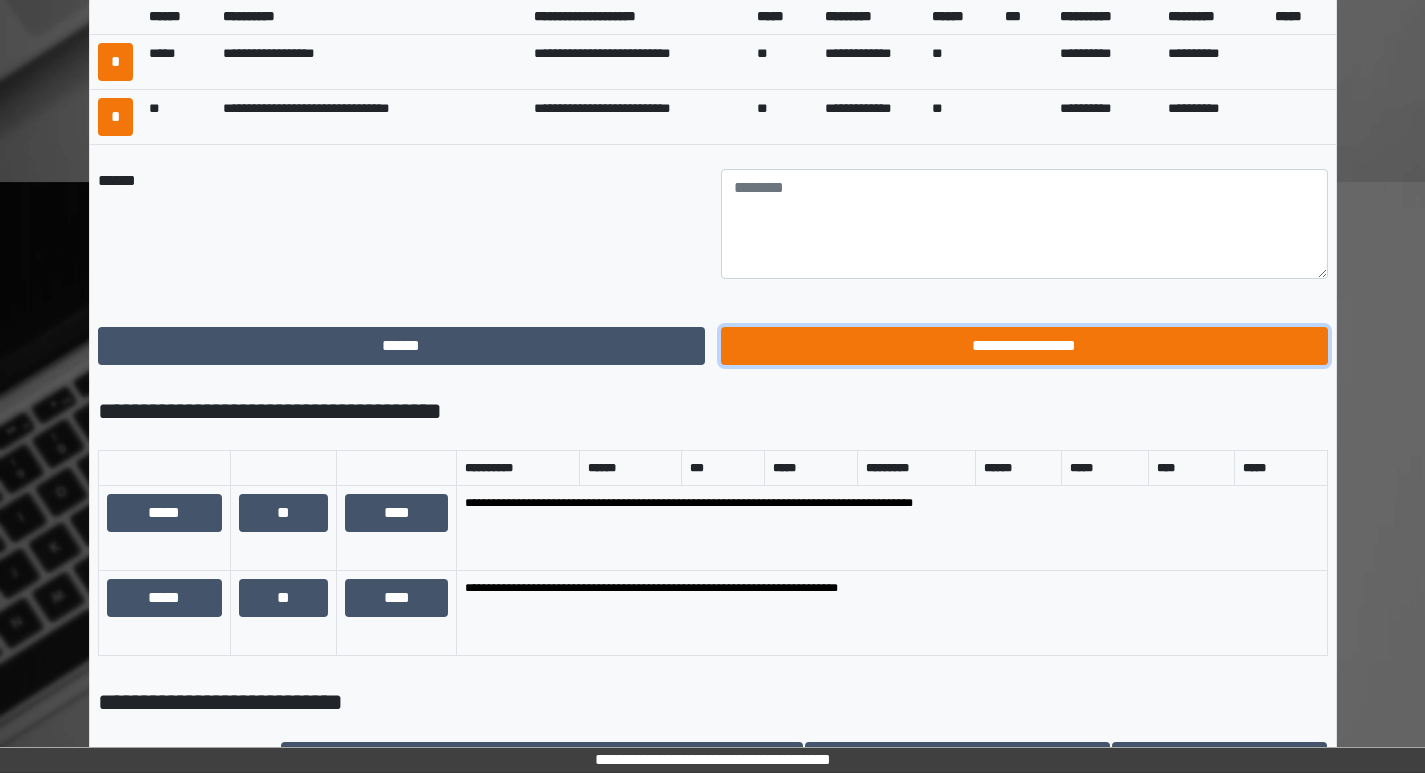 click on "**********" at bounding box center [1024, 346] 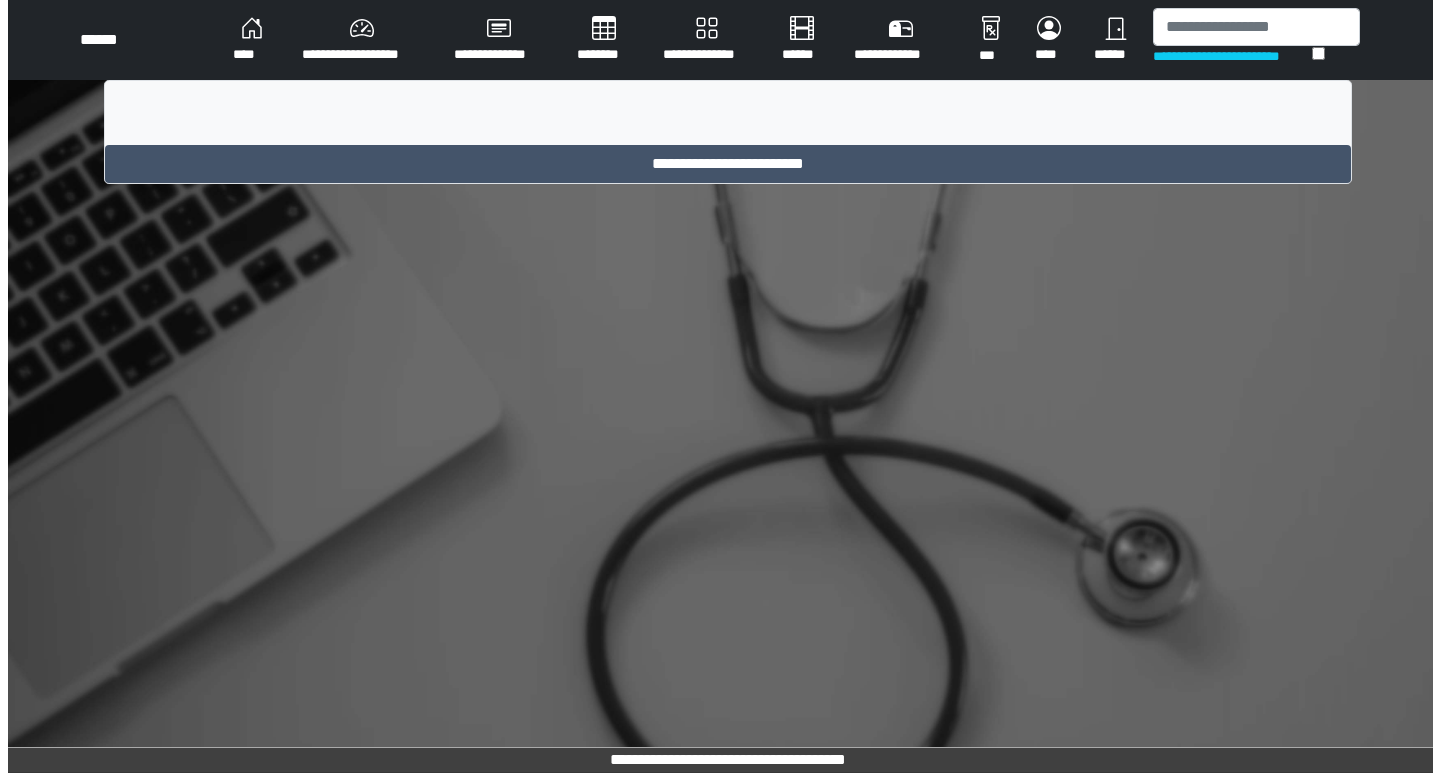 scroll, scrollTop: 0, scrollLeft: 0, axis: both 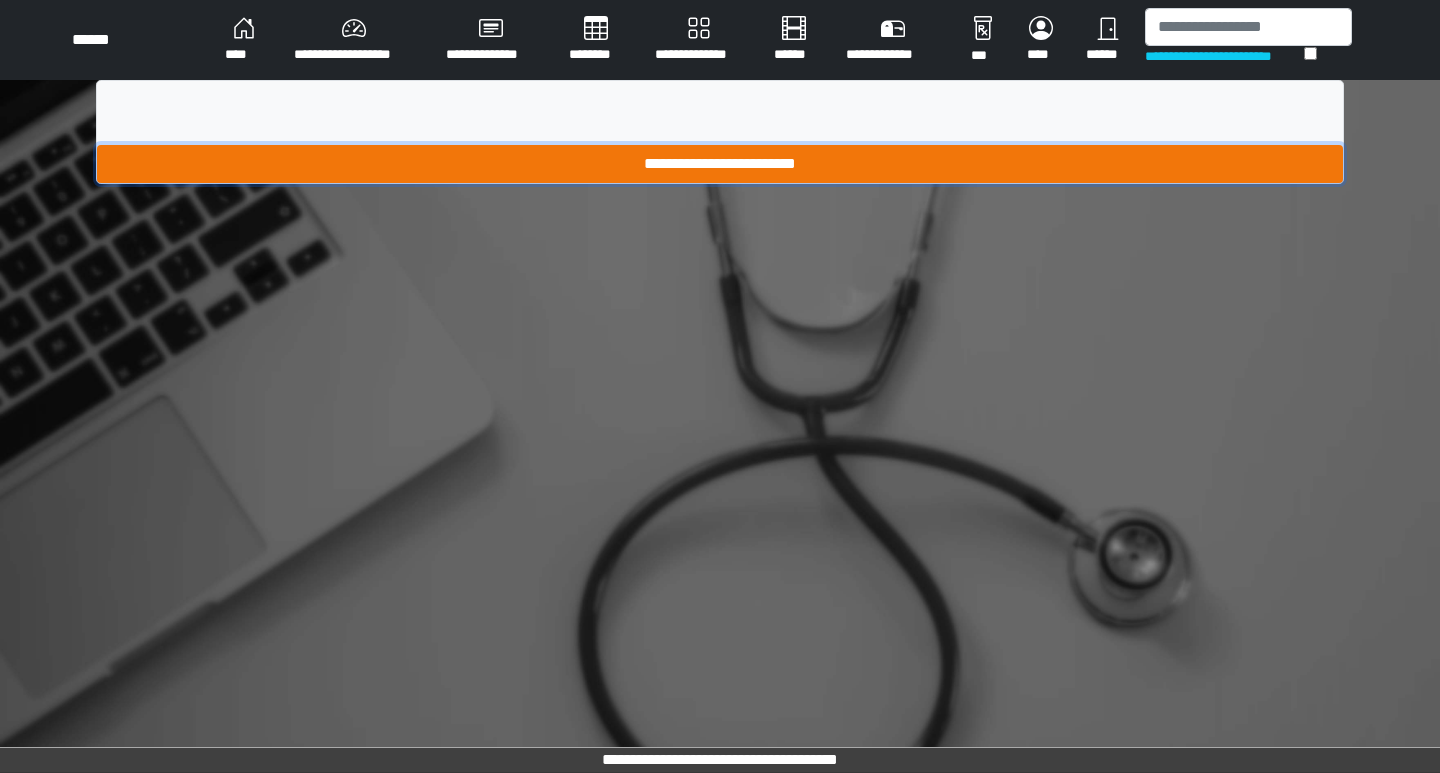 click on "**********" at bounding box center [720, 164] 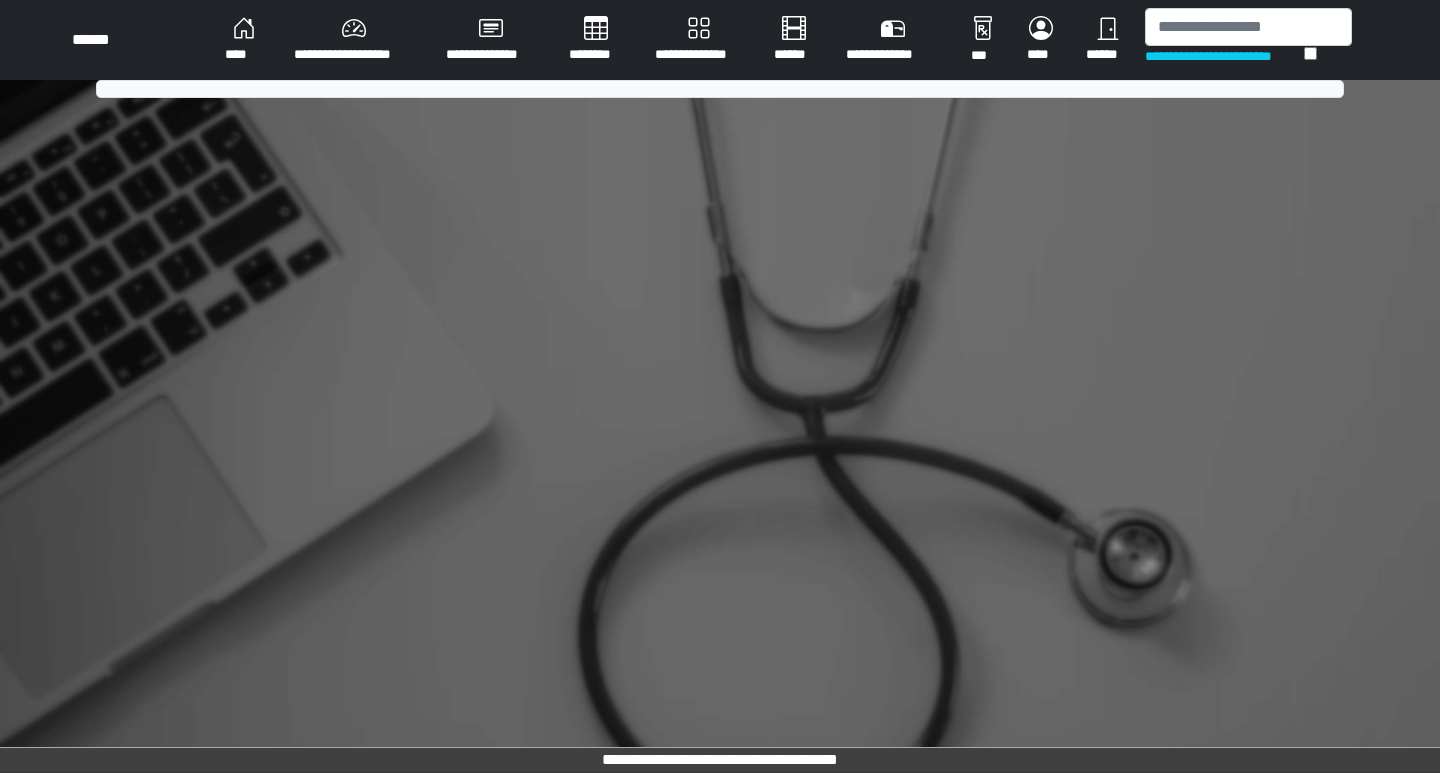 click on "****" at bounding box center (243, 40) 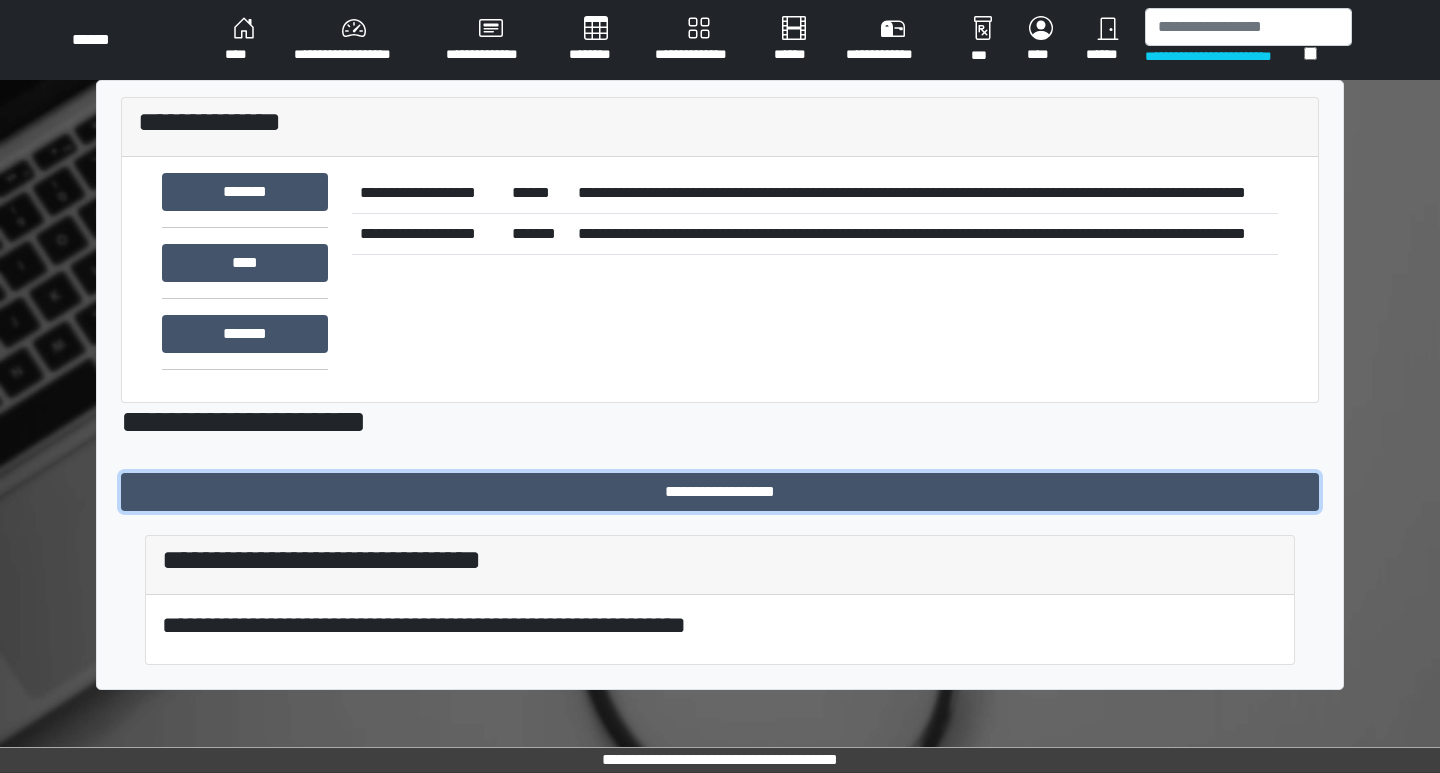 drag, startPoint x: 356, startPoint y: 482, endPoint x: 348, endPoint y: 470, distance: 14.422205 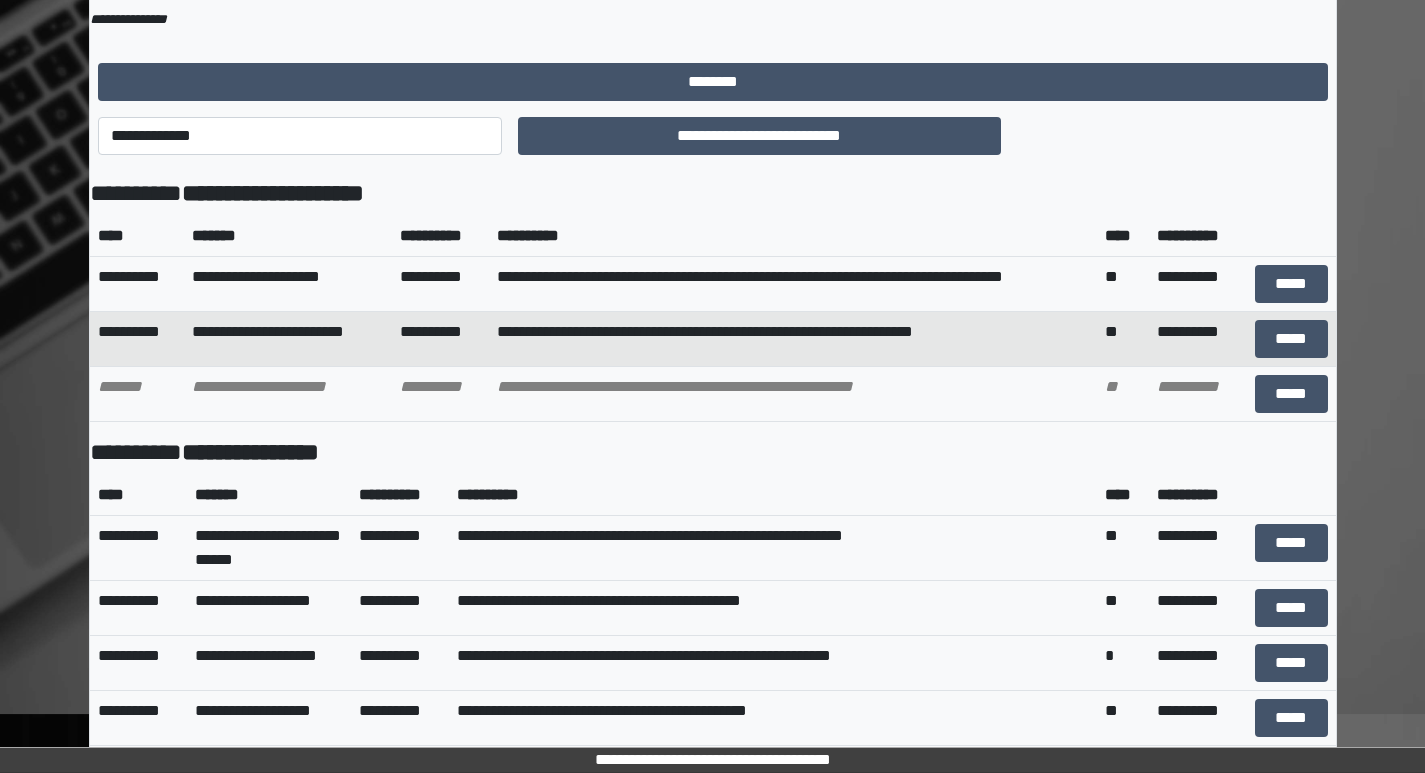 scroll, scrollTop: 0, scrollLeft: 0, axis: both 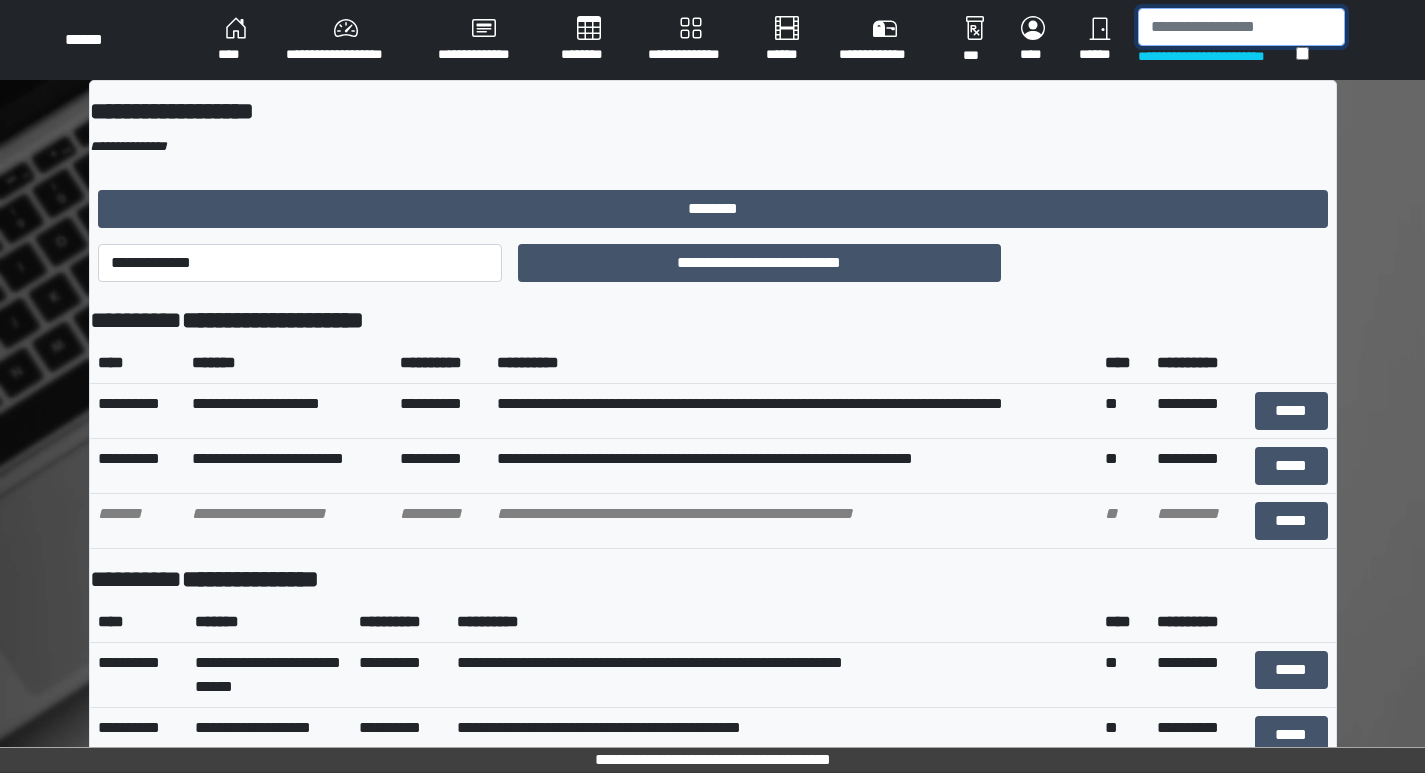 click at bounding box center (1241, 27) 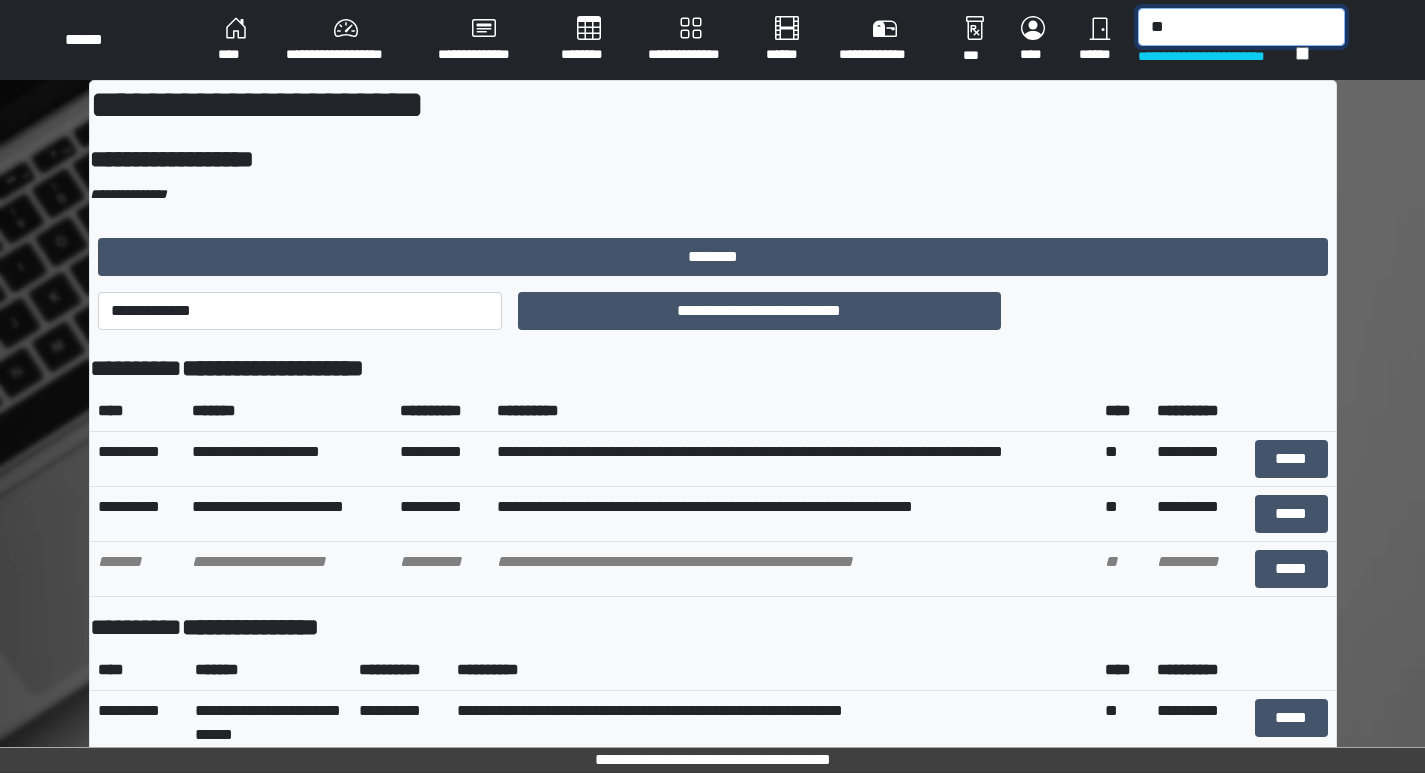 type on "*" 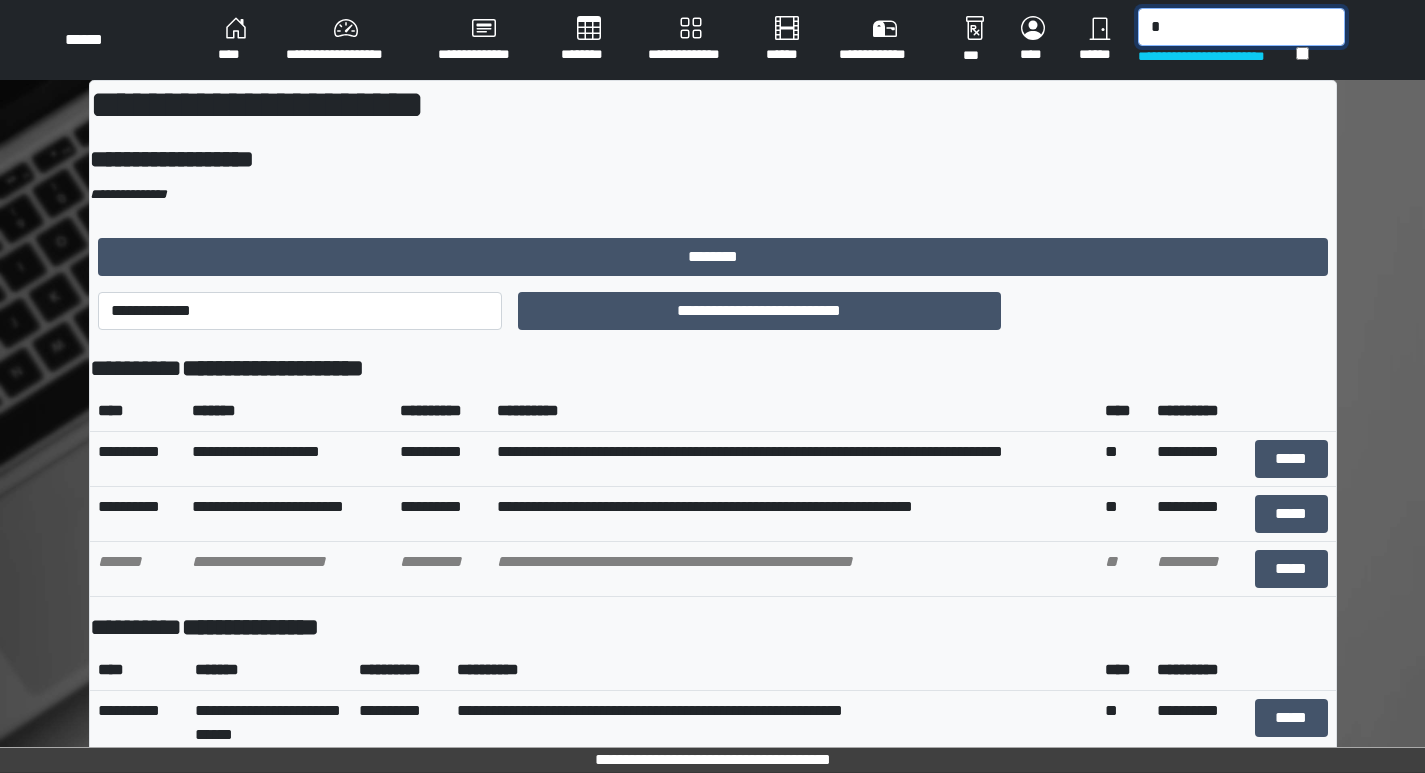 type 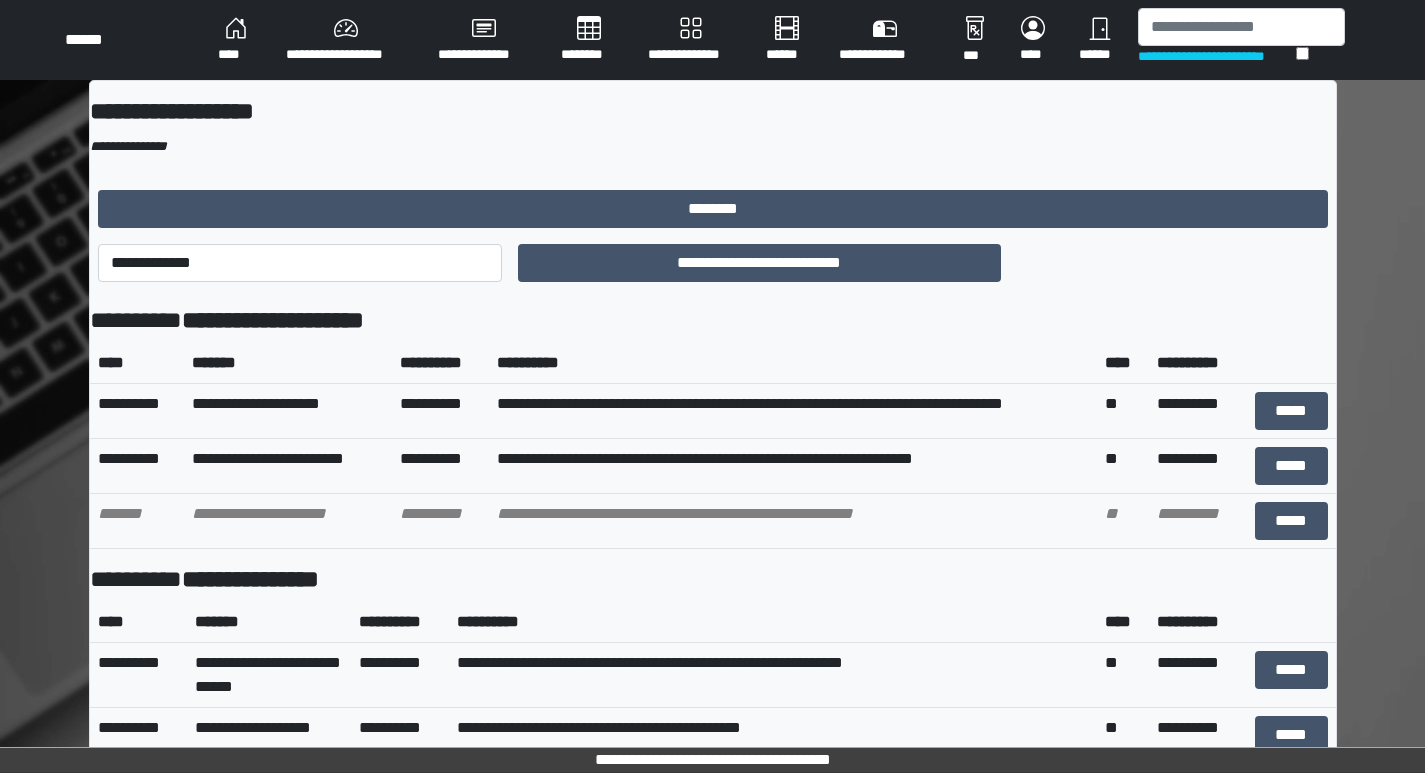 click on "**********" at bounding box center (712, 40) 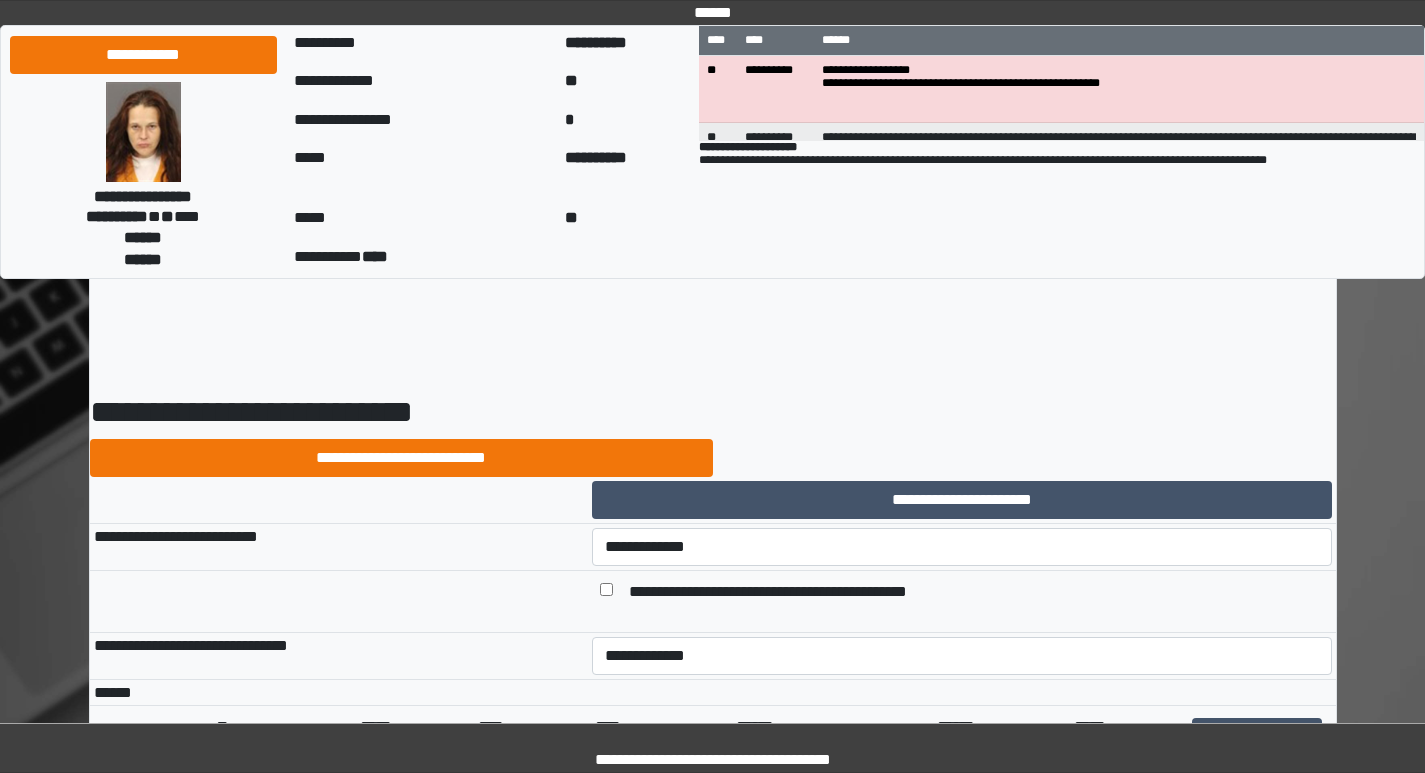 scroll, scrollTop: 0, scrollLeft: 0, axis: both 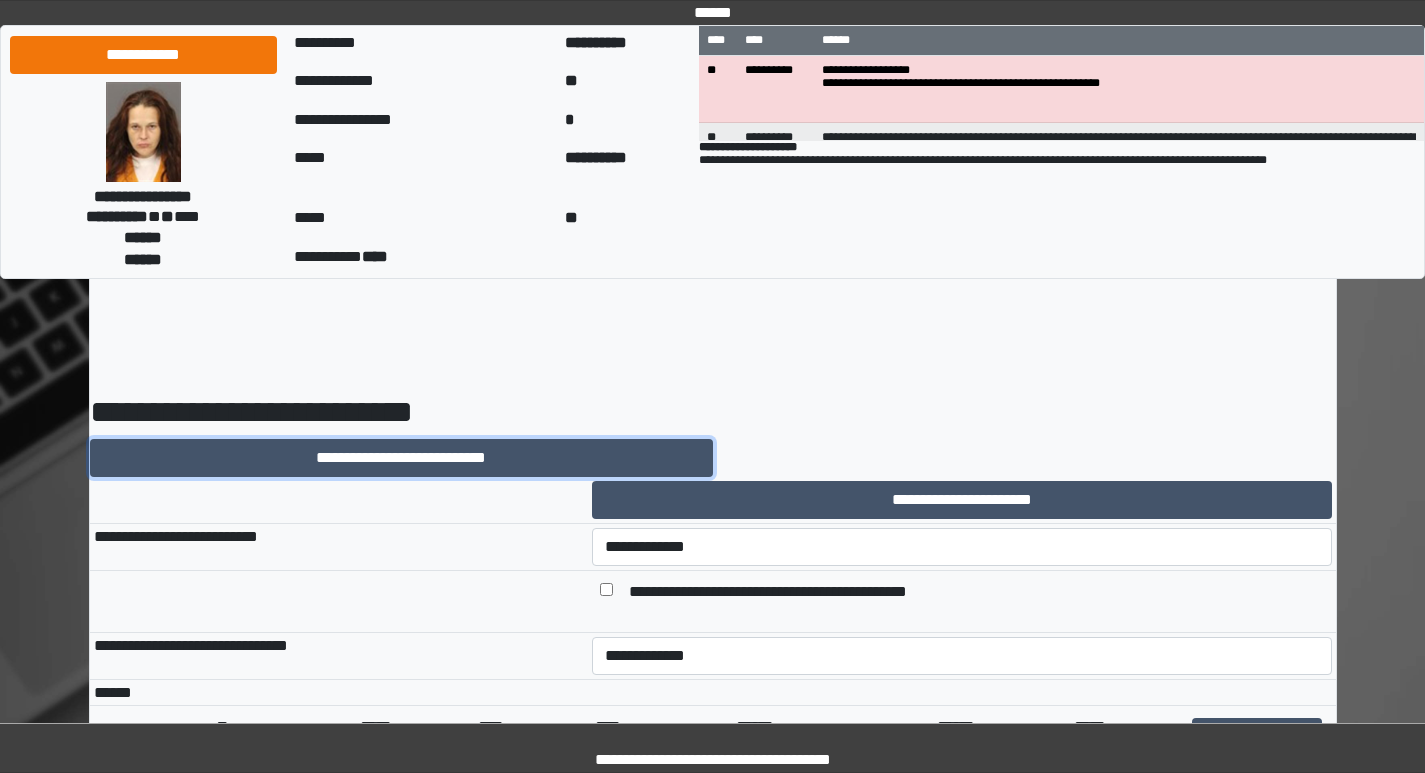 click on "**********" at bounding box center (401, 458) 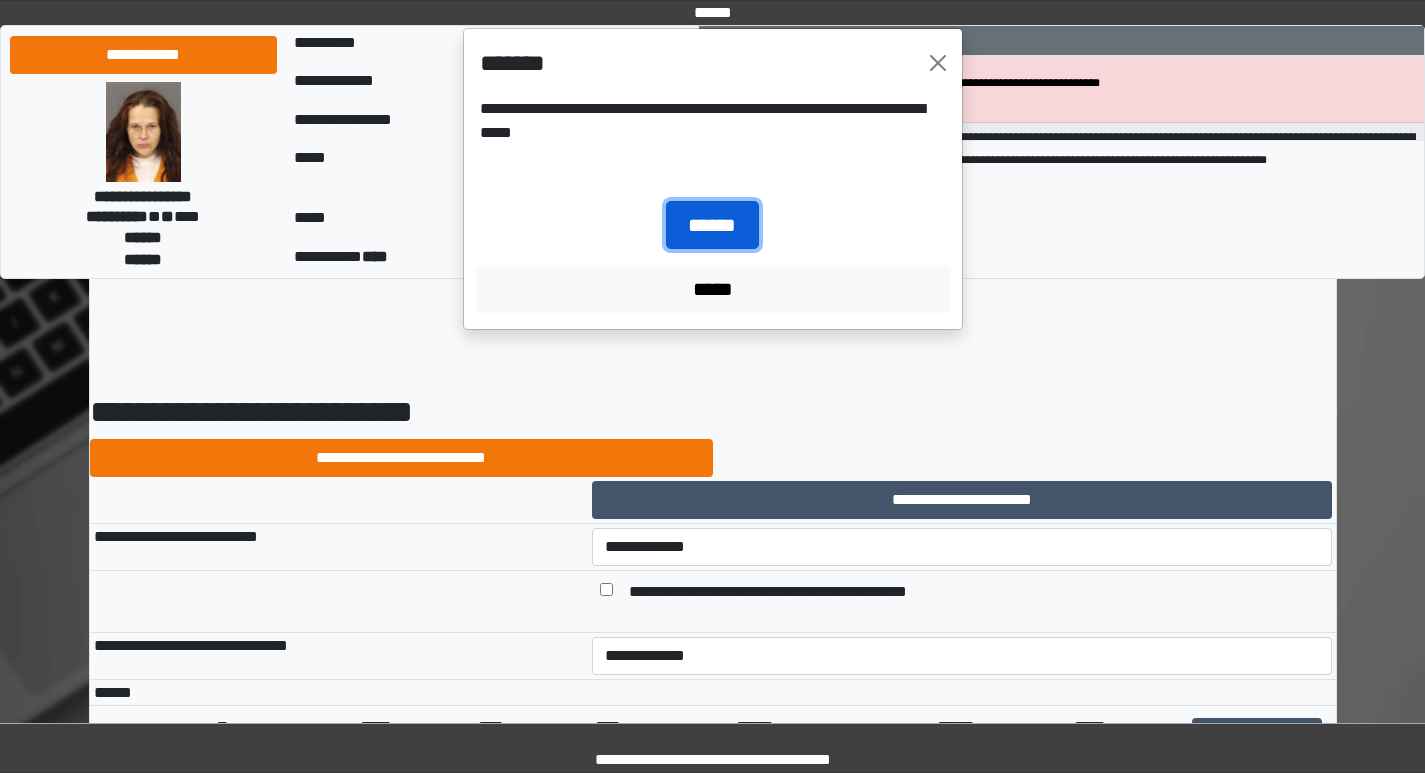 click on "******" at bounding box center [712, 225] 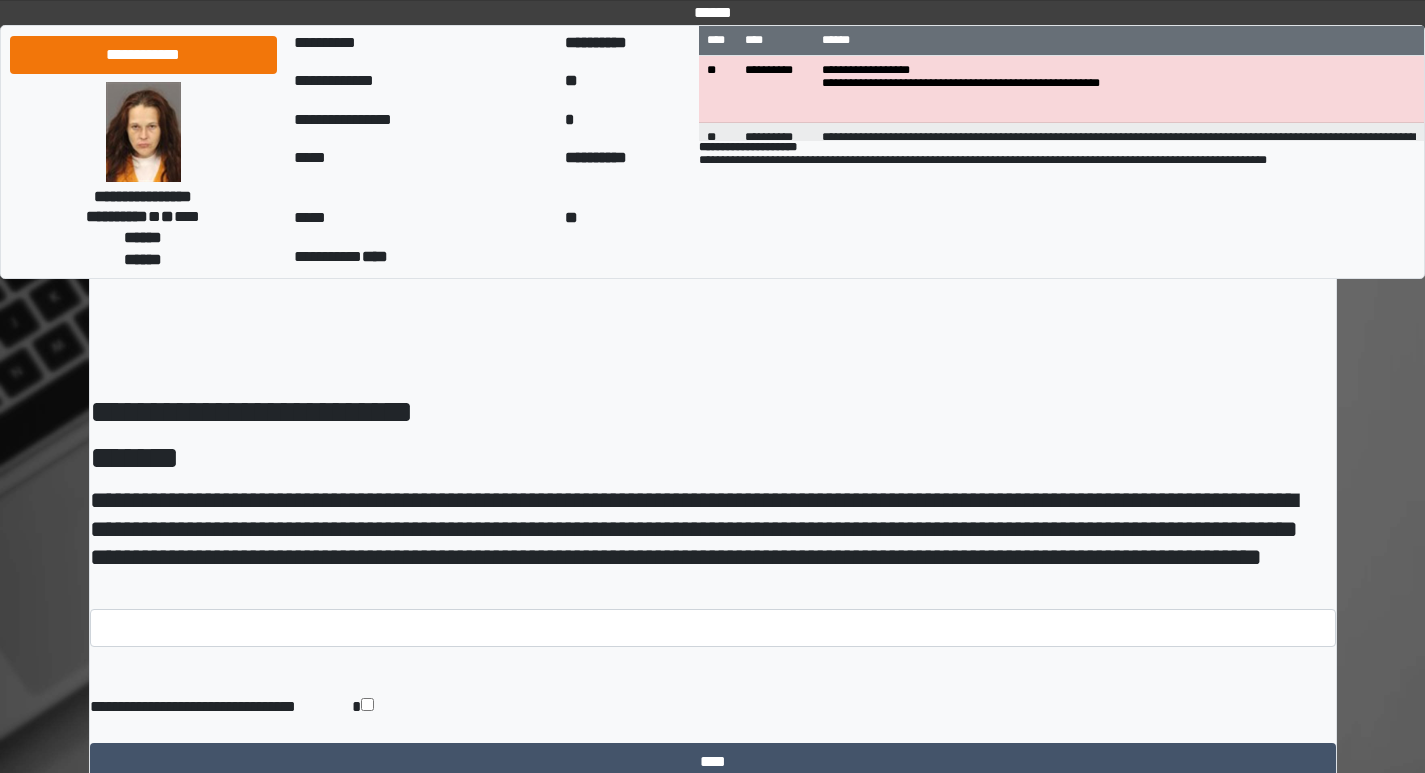 scroll, scrollTop: 79, scrollLeft: 0, axis: vertical 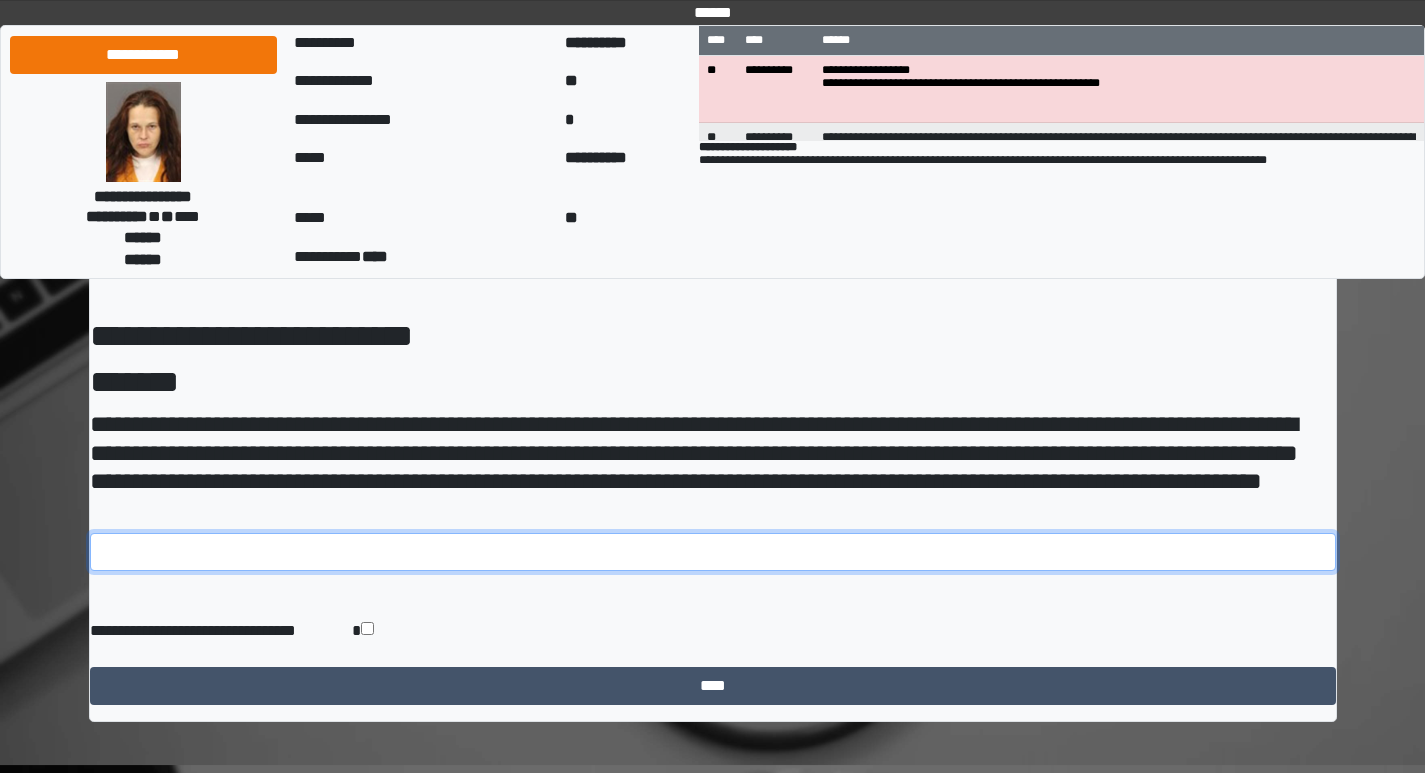 click at bounding box center (713, 552) 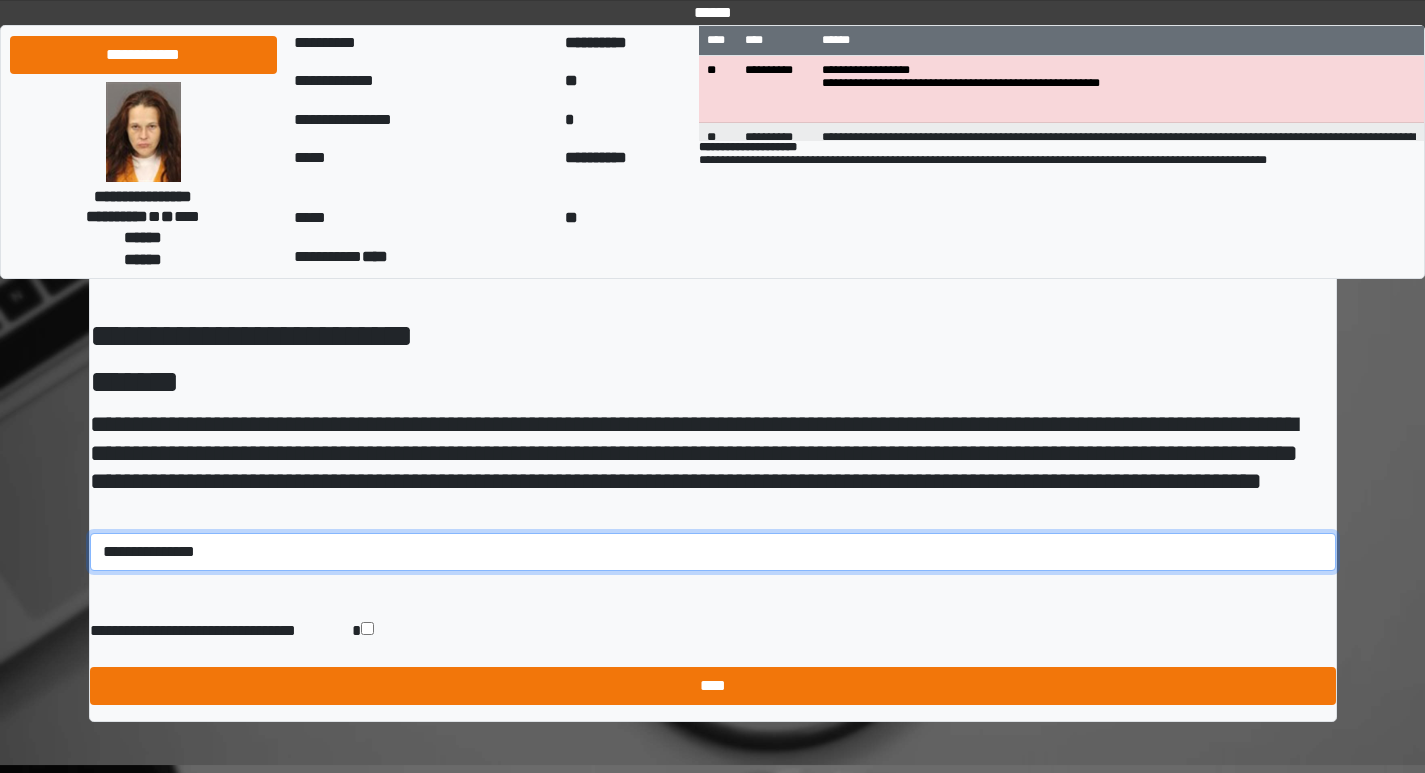 type on "**********" 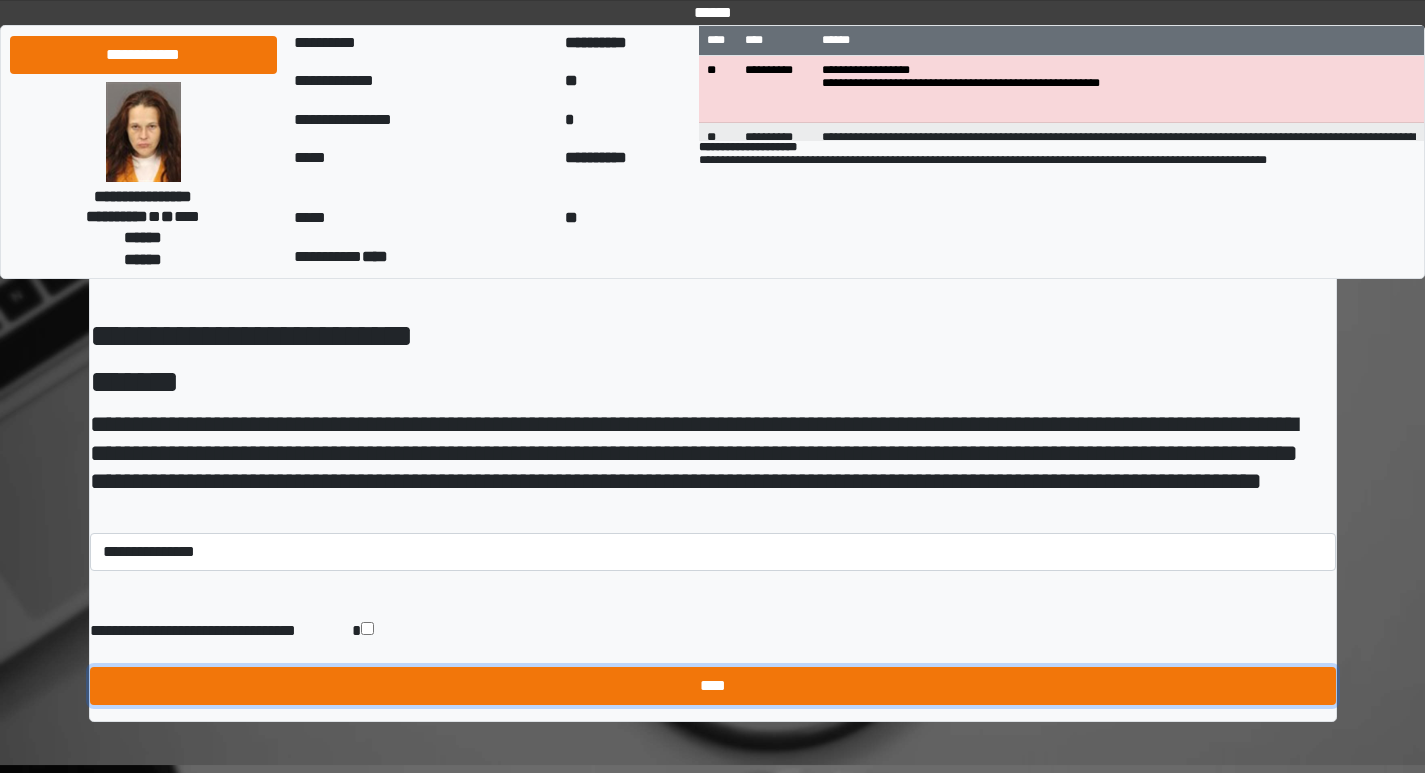 click on "****" at bounding box center (713, 686) 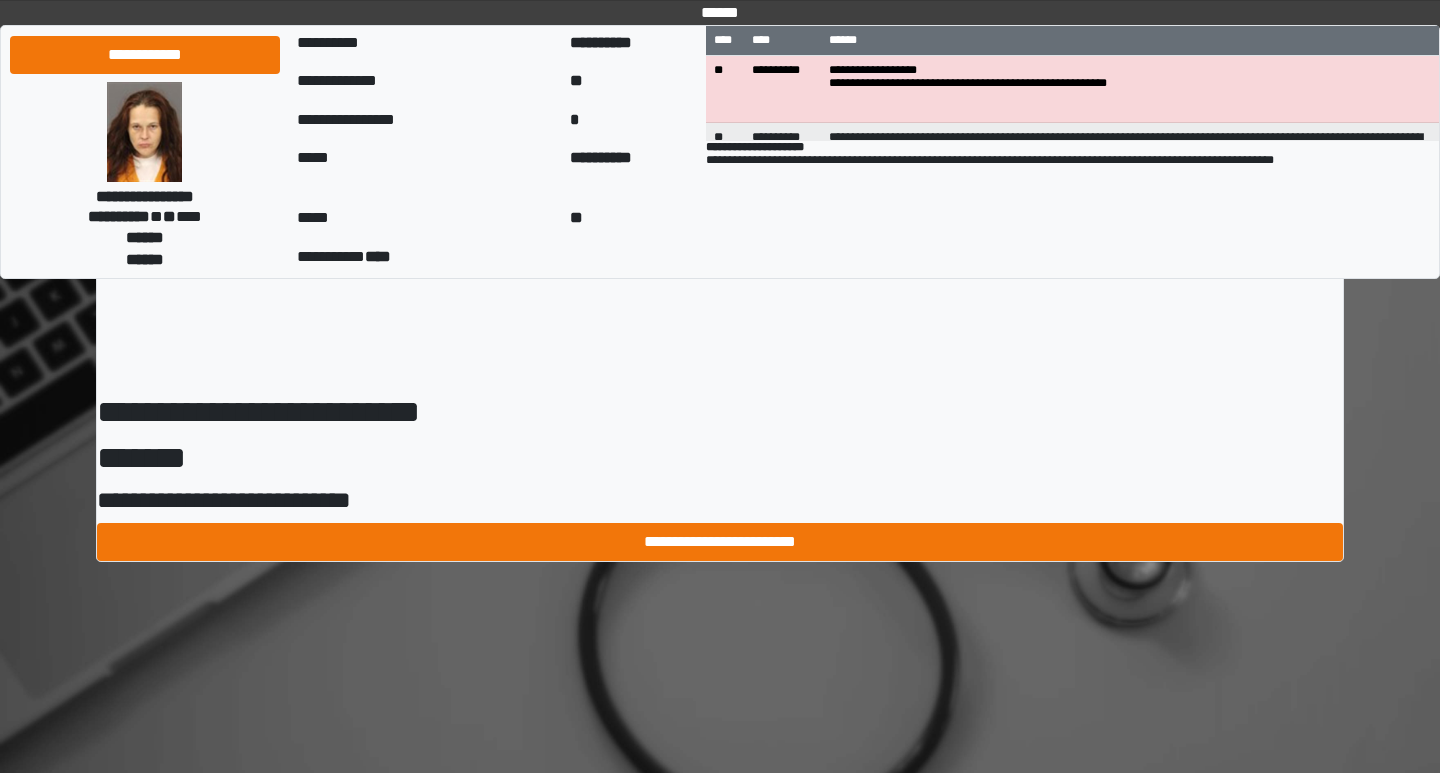 scroll, scrollTop: 0, scrollLeft: 0, axis: both 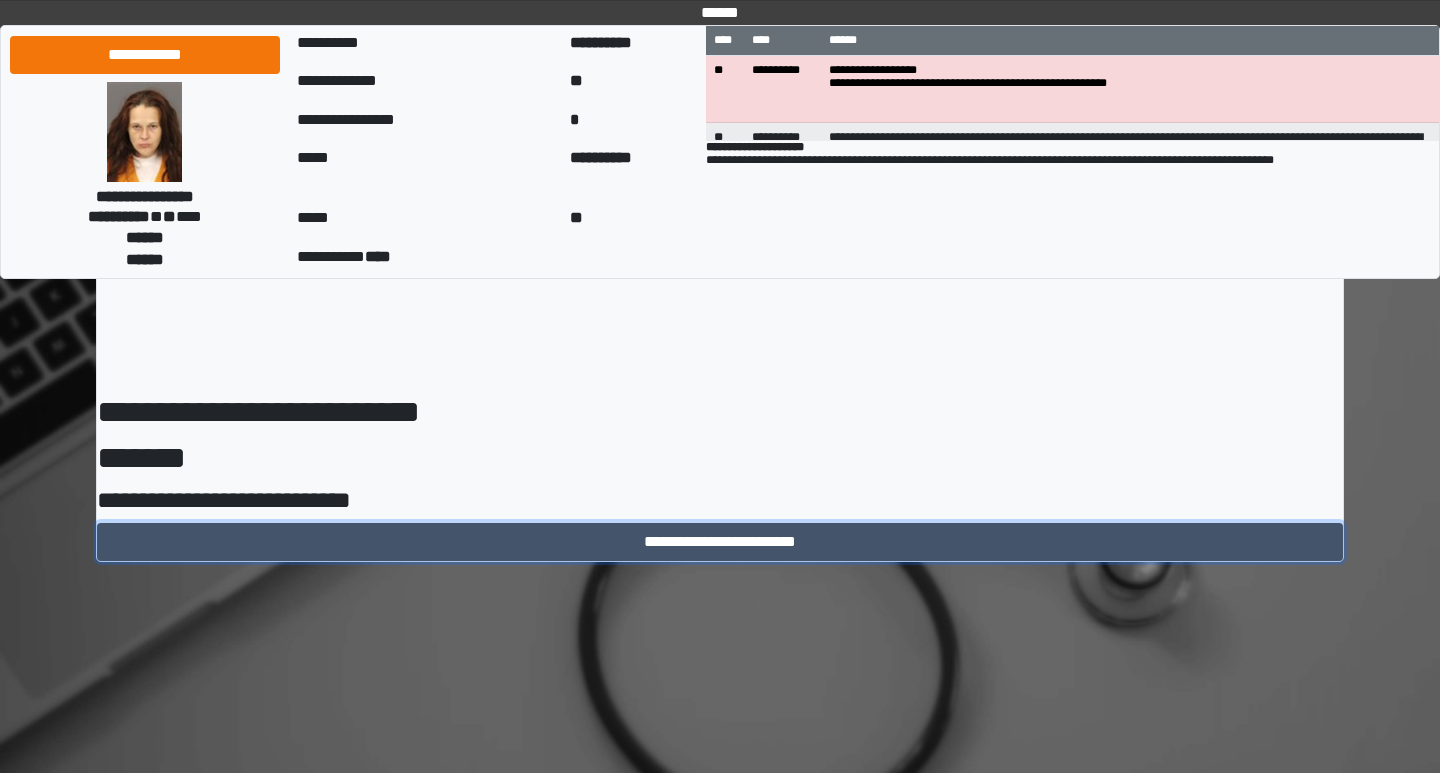 click on "**********" at bounding box center (720, 542) 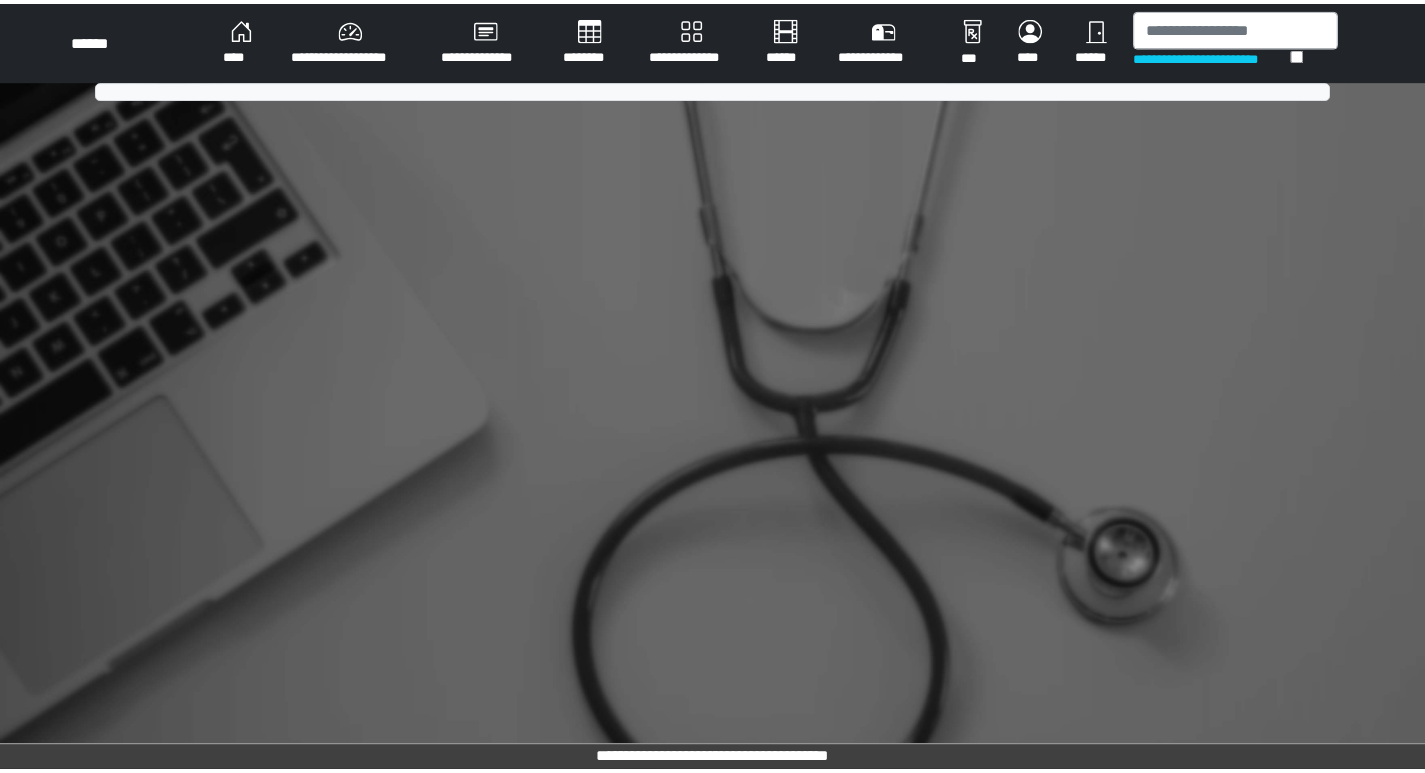 scroll, scrollTop: 0, scrollLeft: 0, axis: both 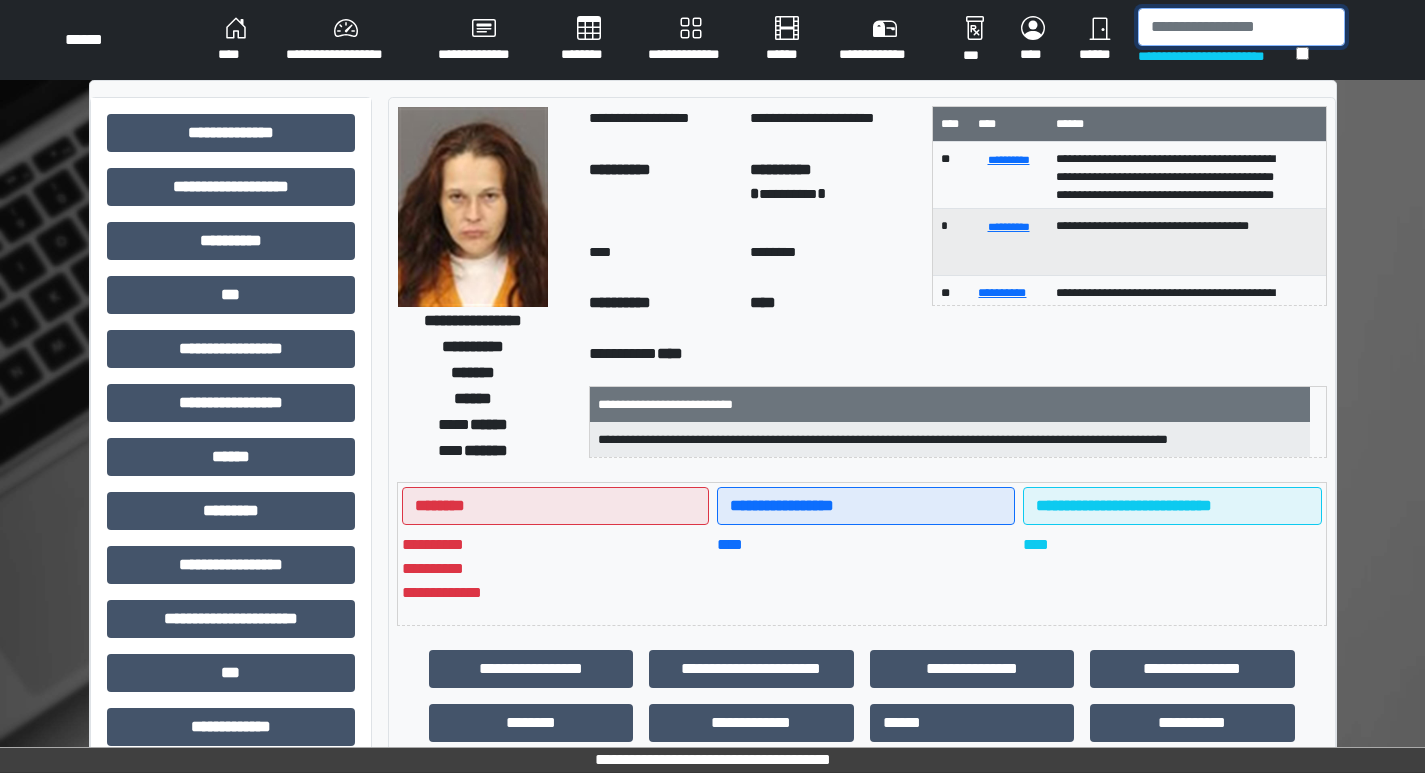 drag, startPoint x: 1203, startPoint y: 28, endPoint x: 1439, endPoint y: 54, distance: 237.42789 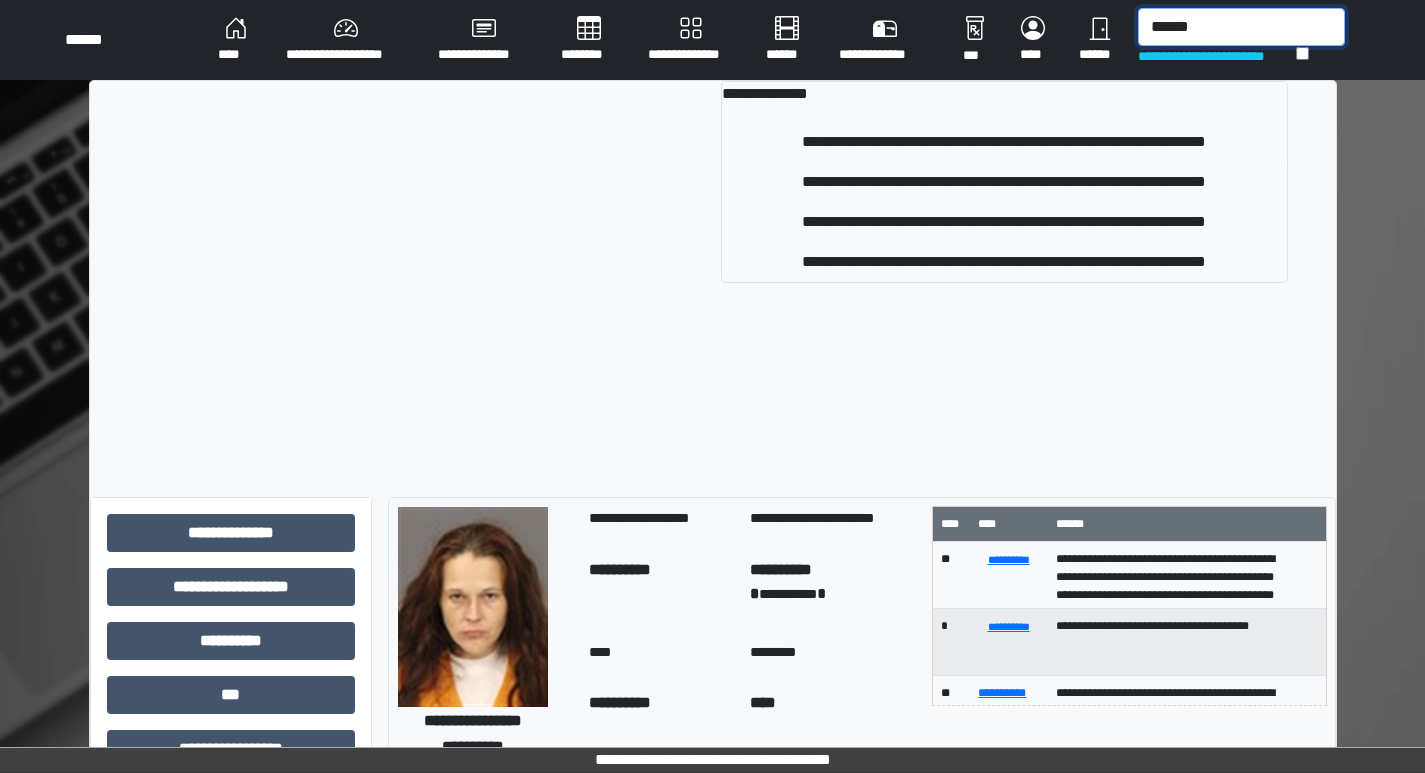 type on "******" 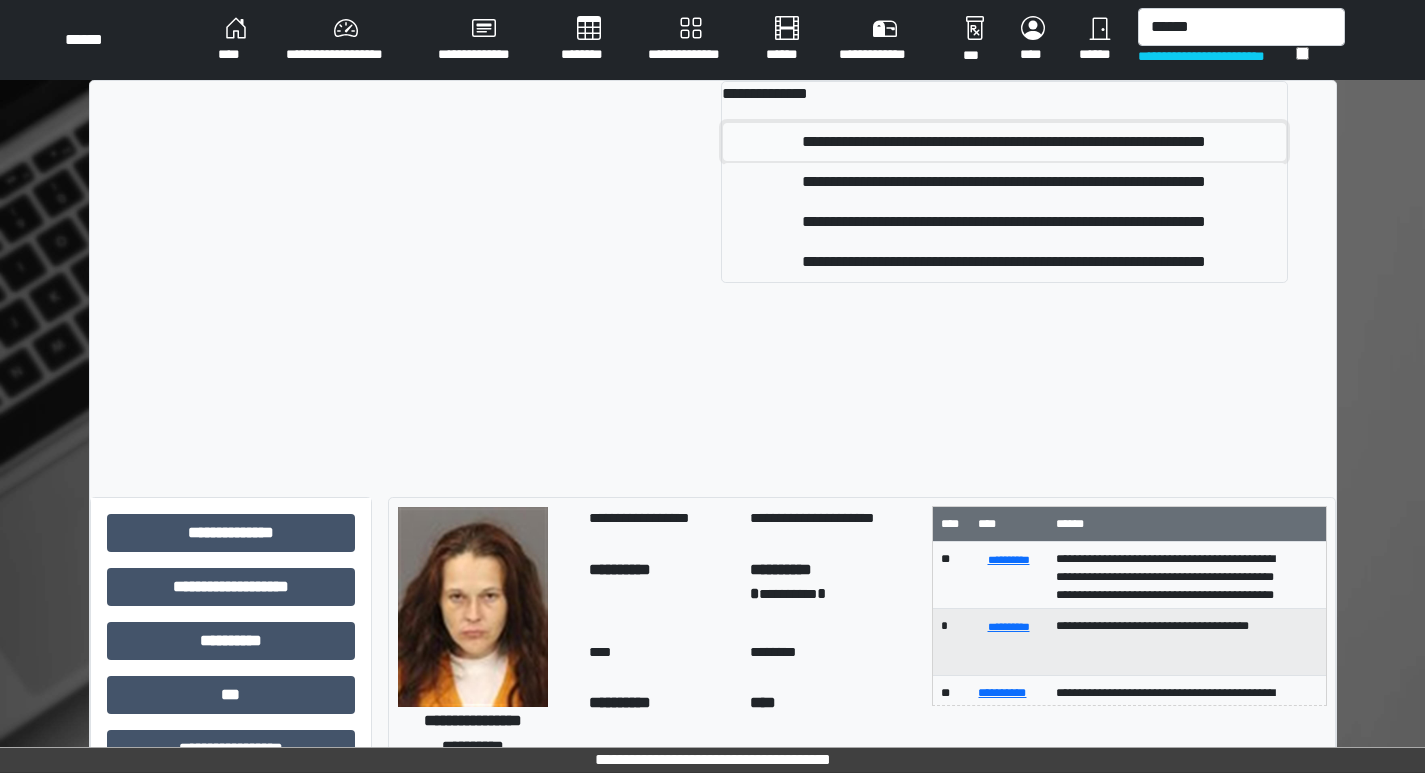 click on "**********" at bounding box center [1004, 142] 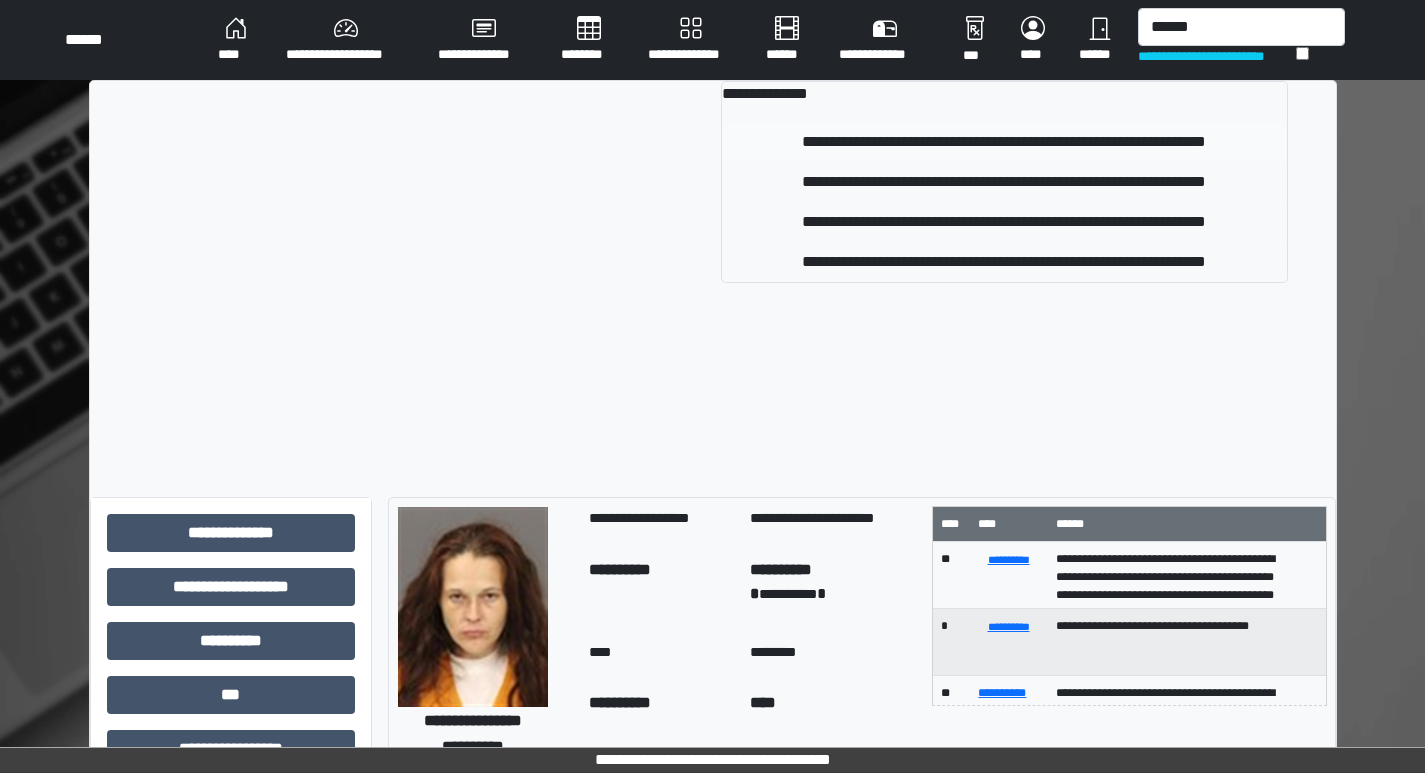 type 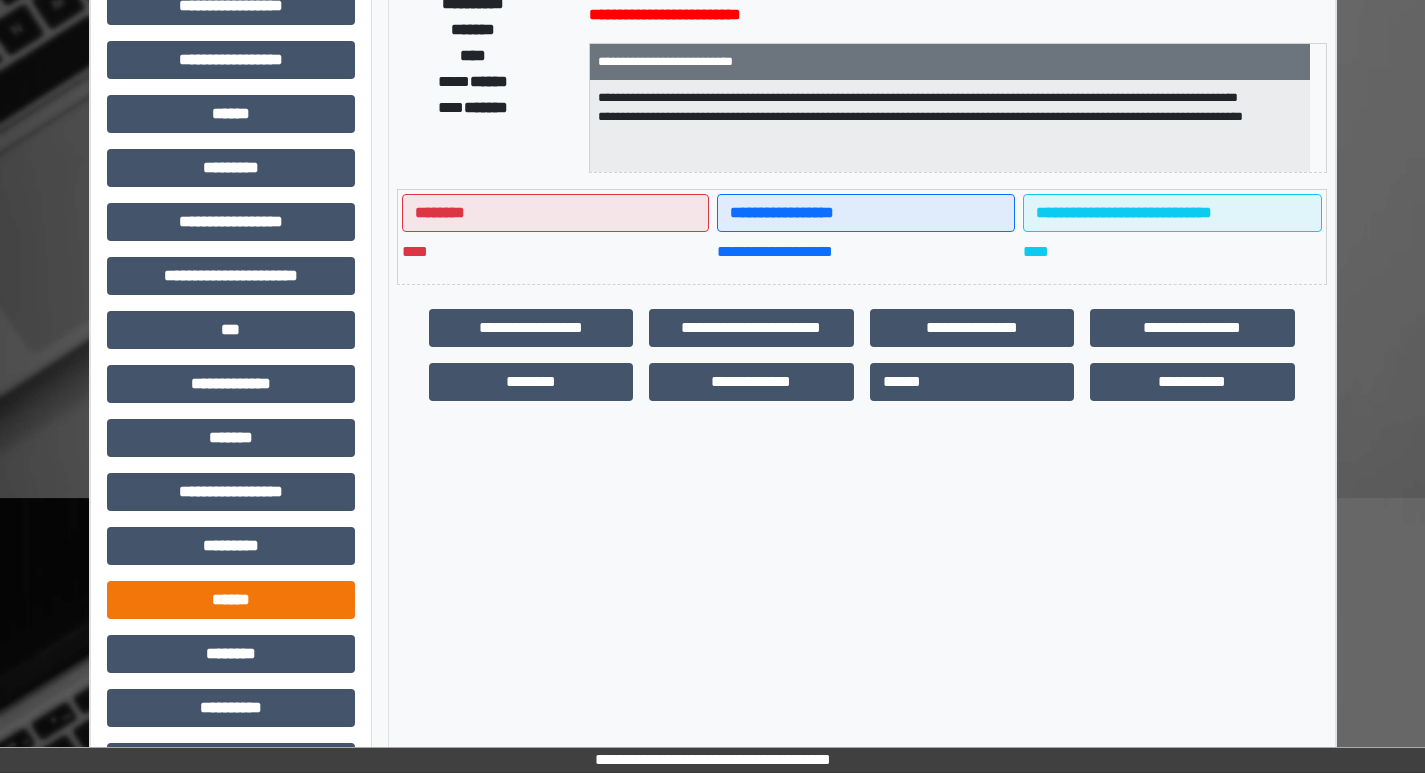 scroll, scrollTop: 400, scrollLeft: 0, axis: vertical 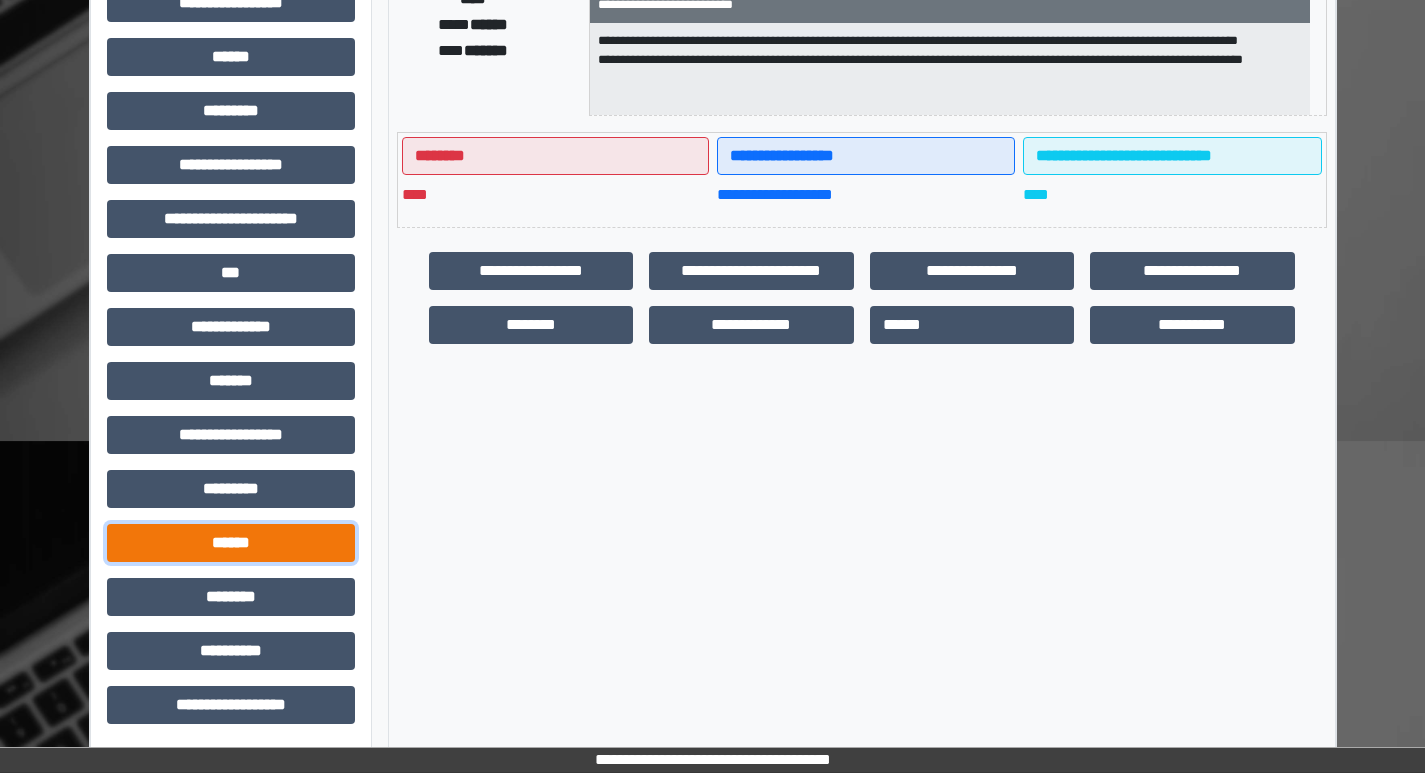 click on "******" at bounding box center [231, 543] 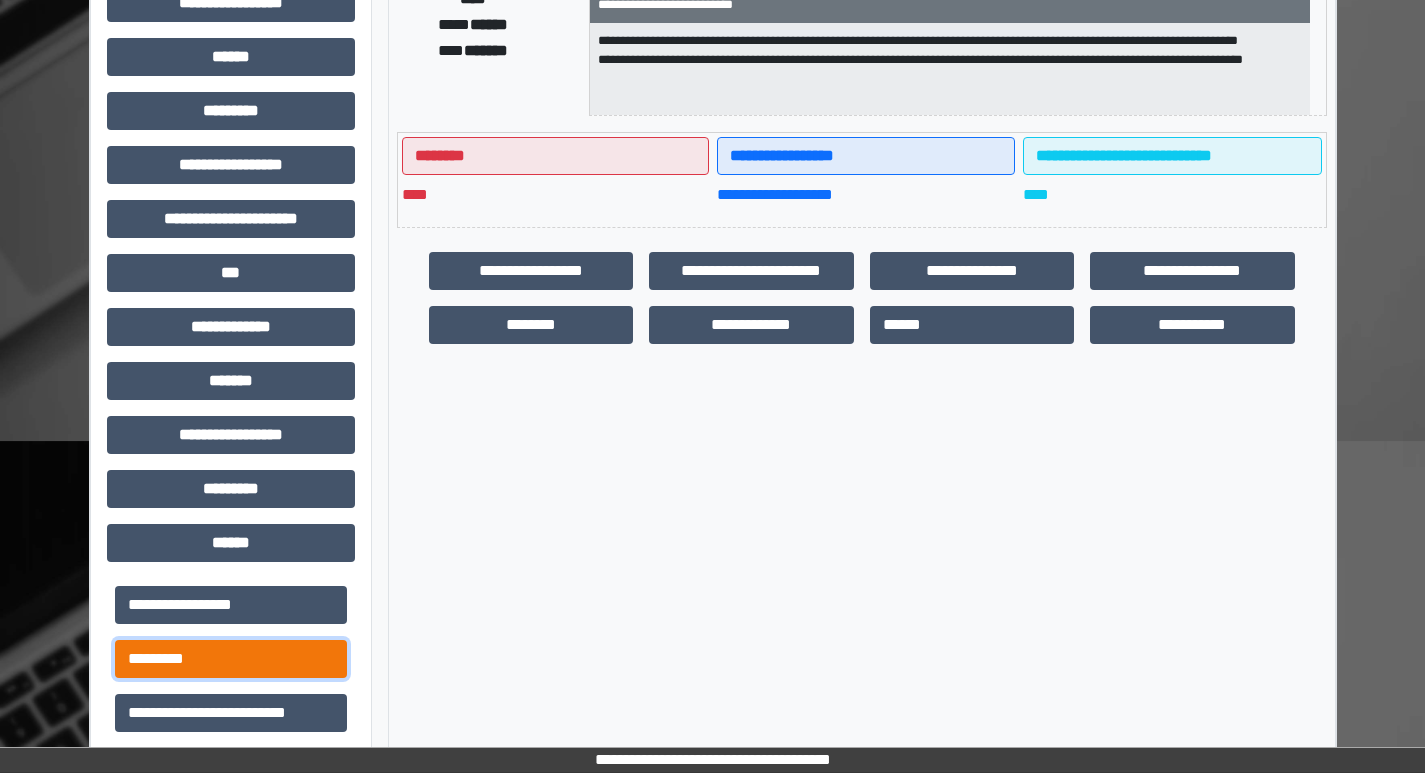 click on "*********" at bounding box center (231, 659) 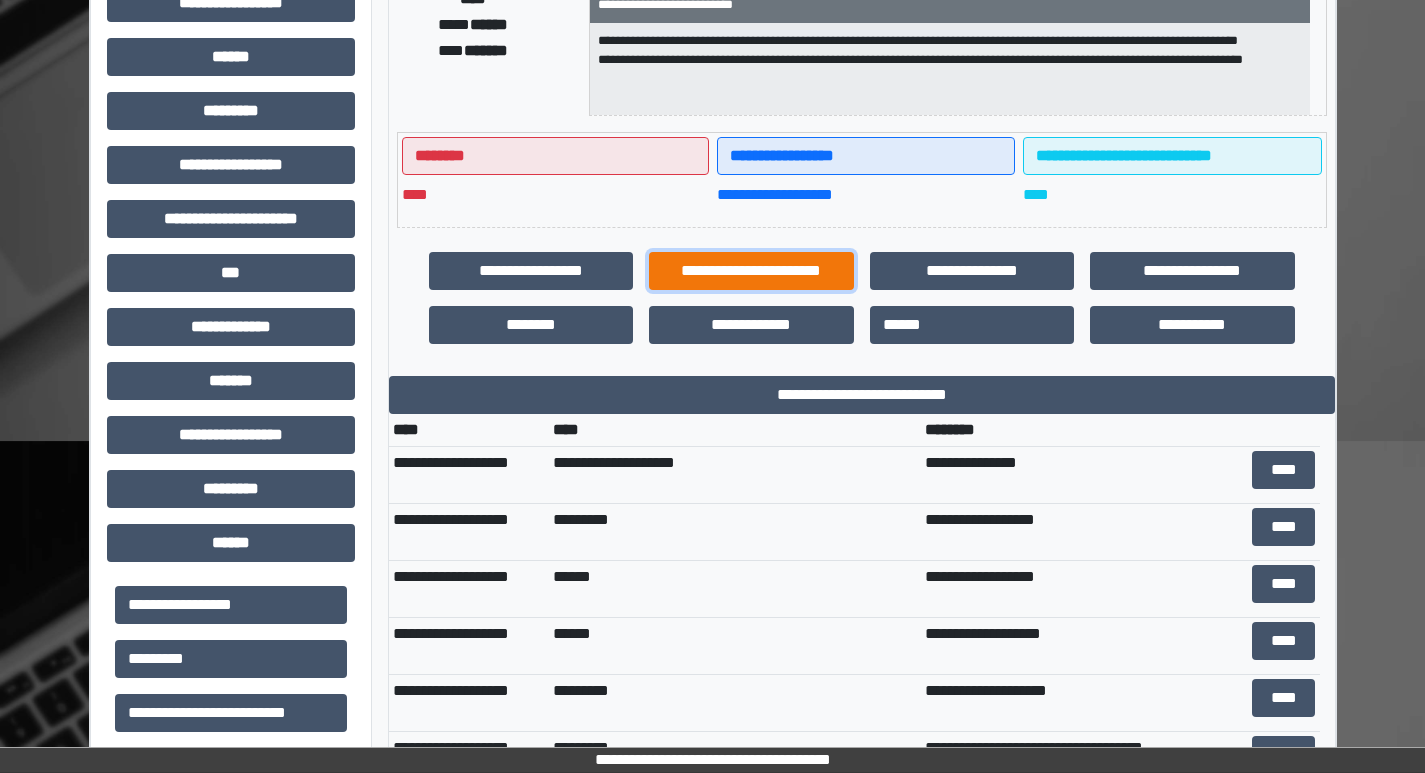 click on "**********" at bounding box center [751, 271] 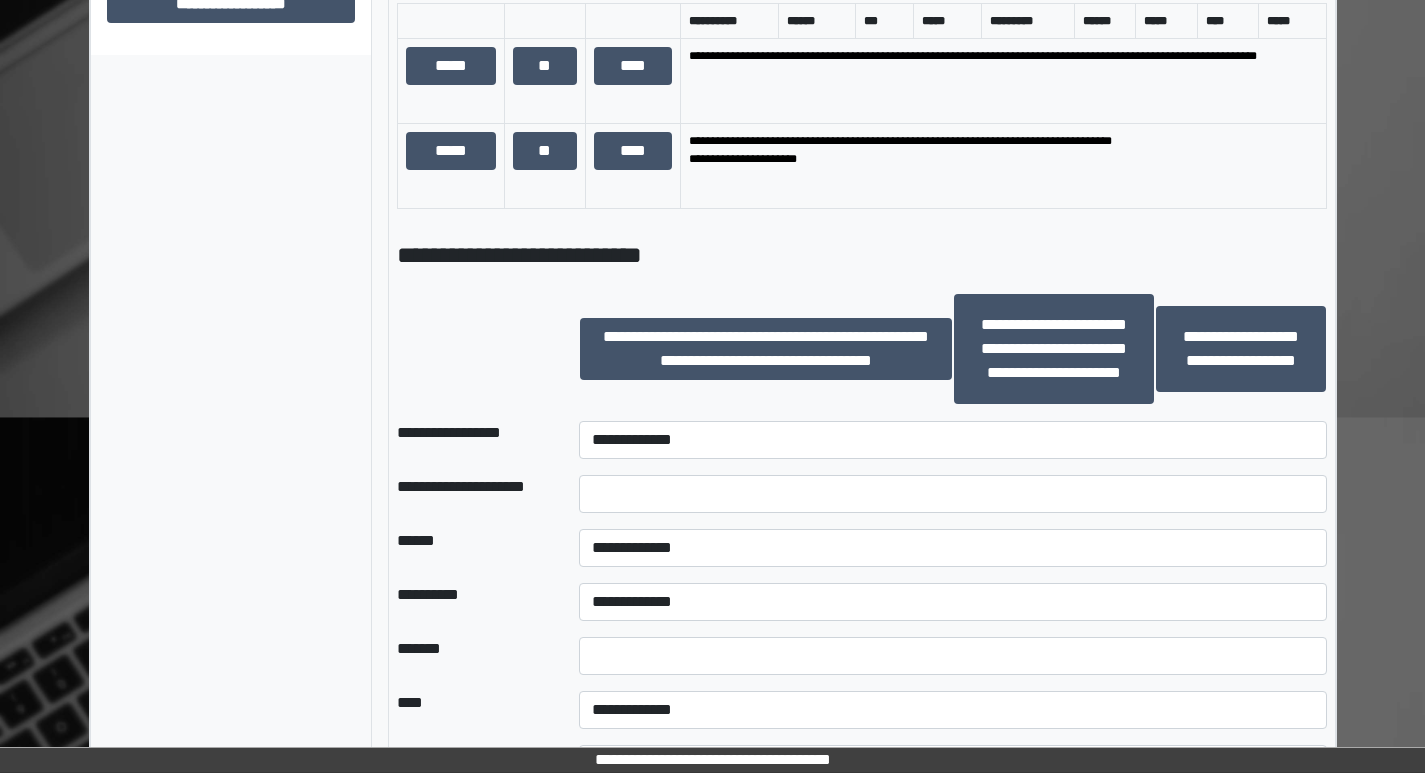 scroll, scrollTop: 1400, scrollLeft: 0, axis: vertical 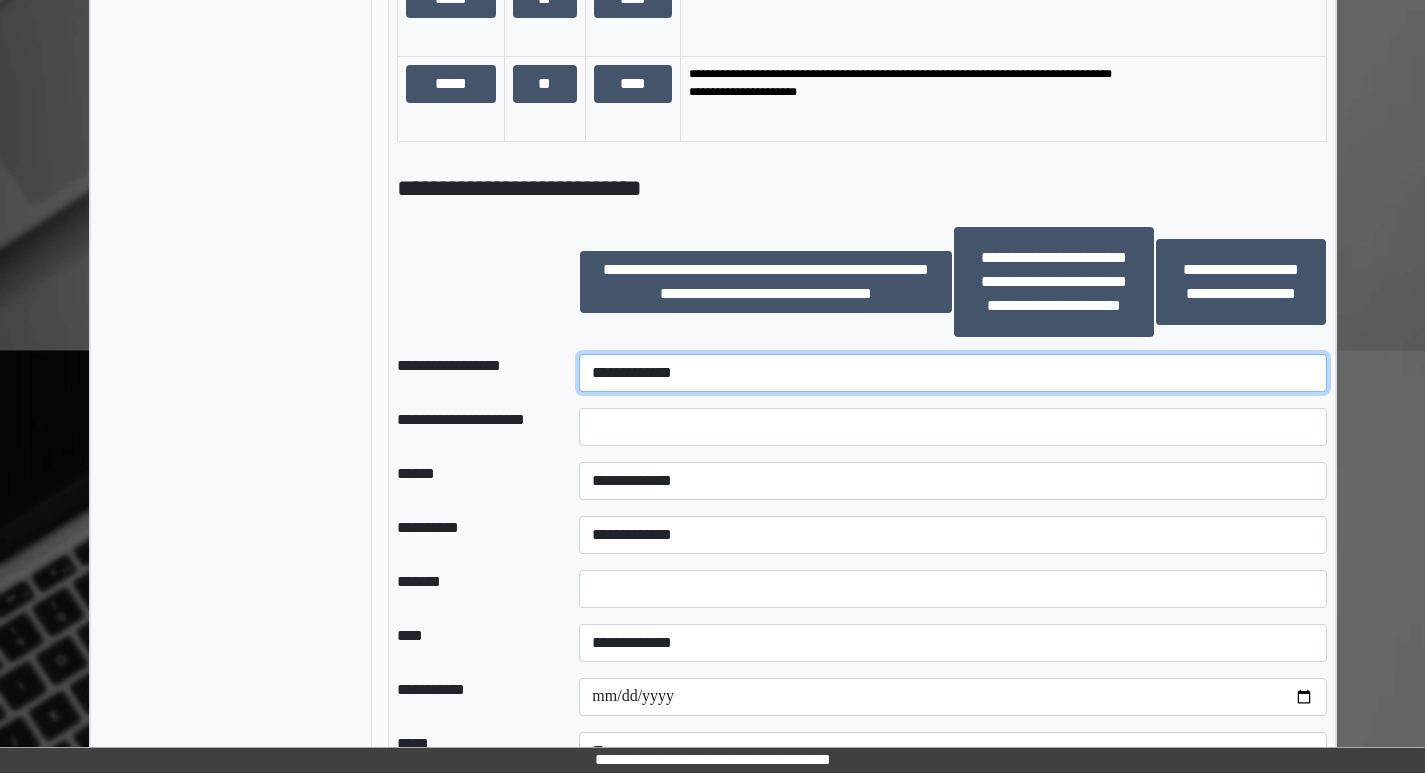 click on "**********" at bounding box center (952, 373) 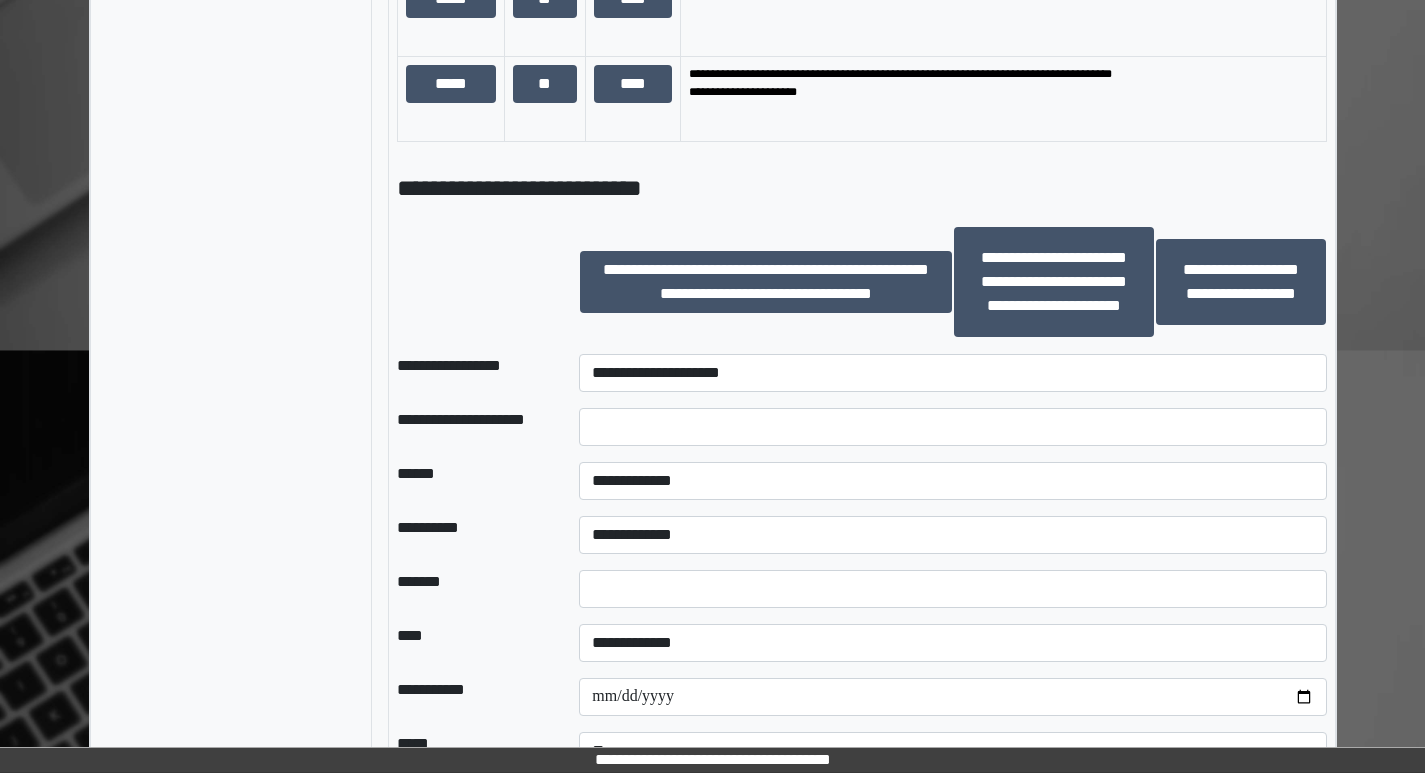 drag, startPoint x: 217, startPoint y: 250, endPoint x: 255, endPoint y: 239, distance: 39.56008 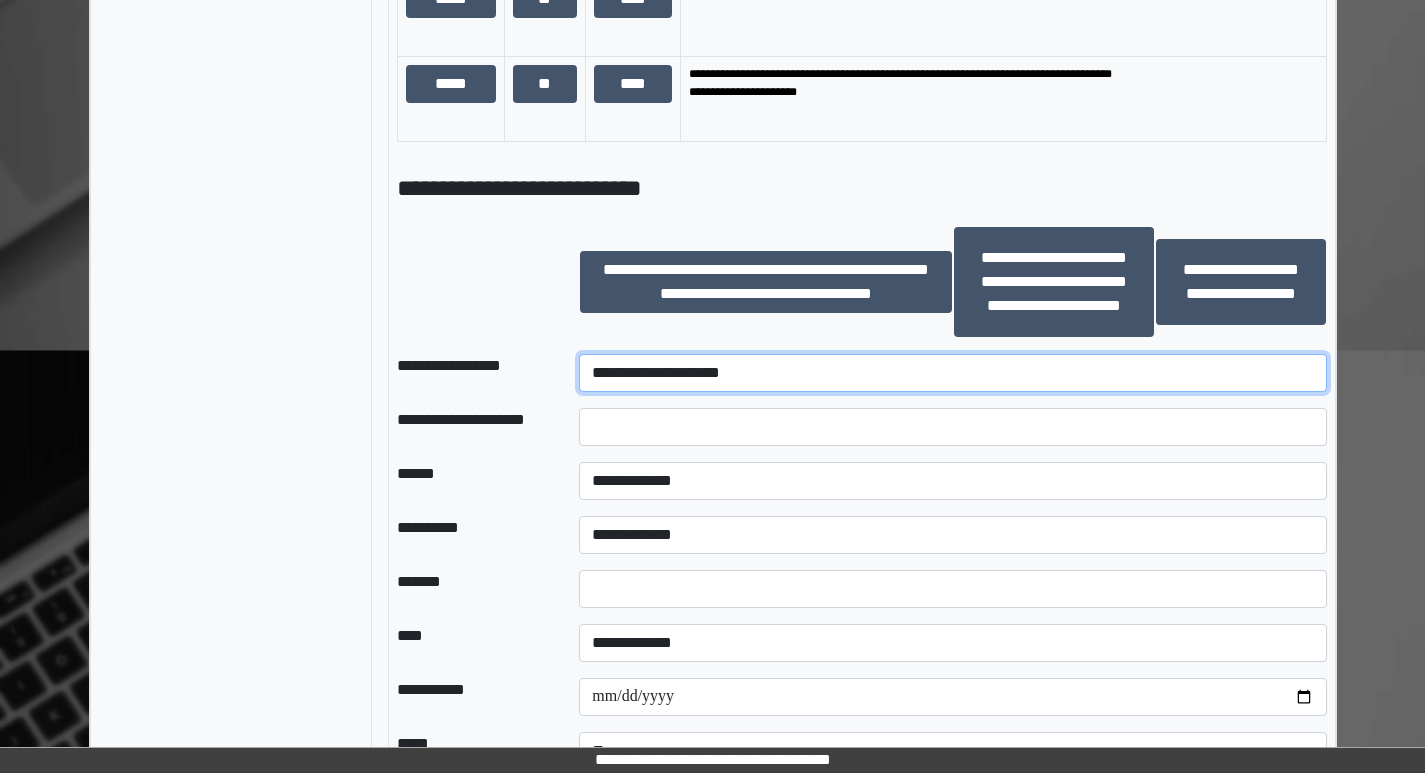 click on "**********" at bounding box center (952, 373) 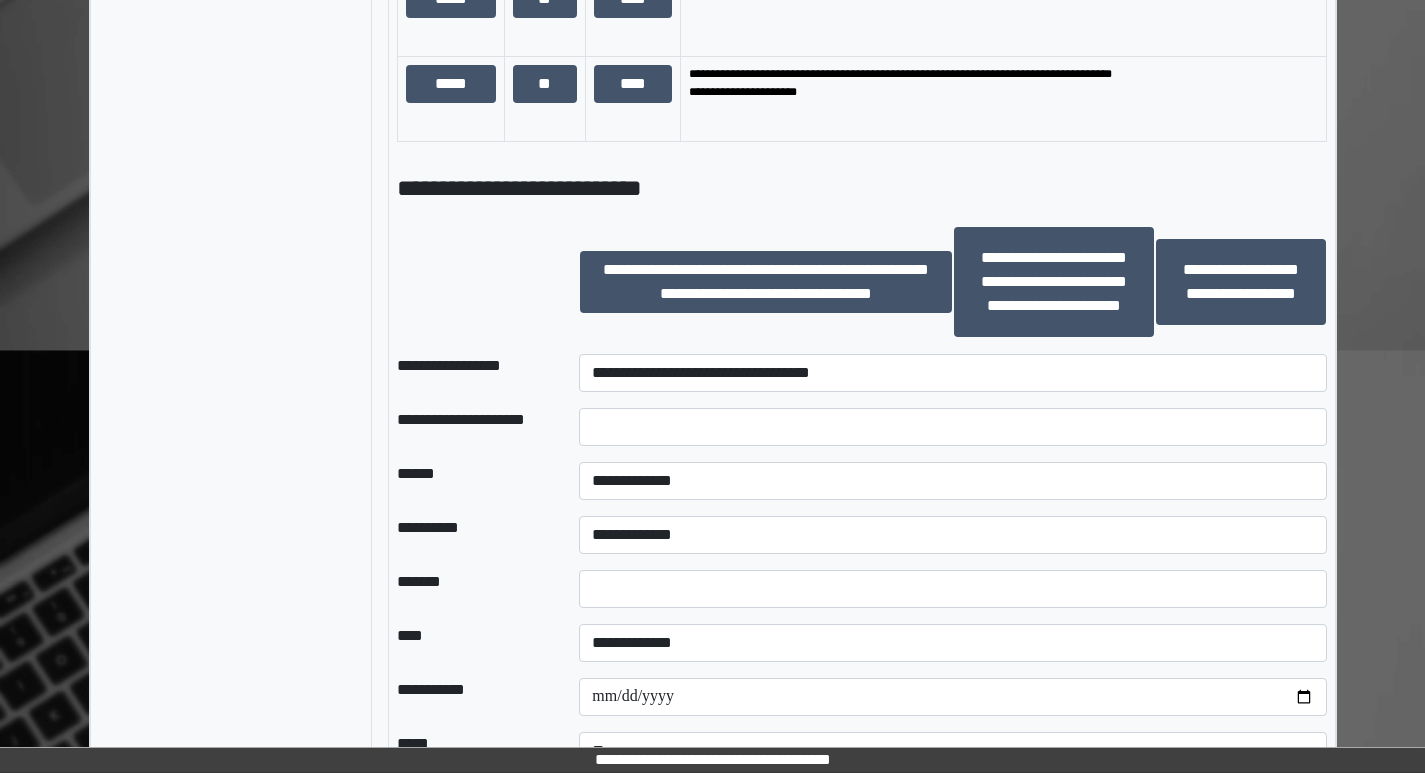 click at bounding box center [952, 427] 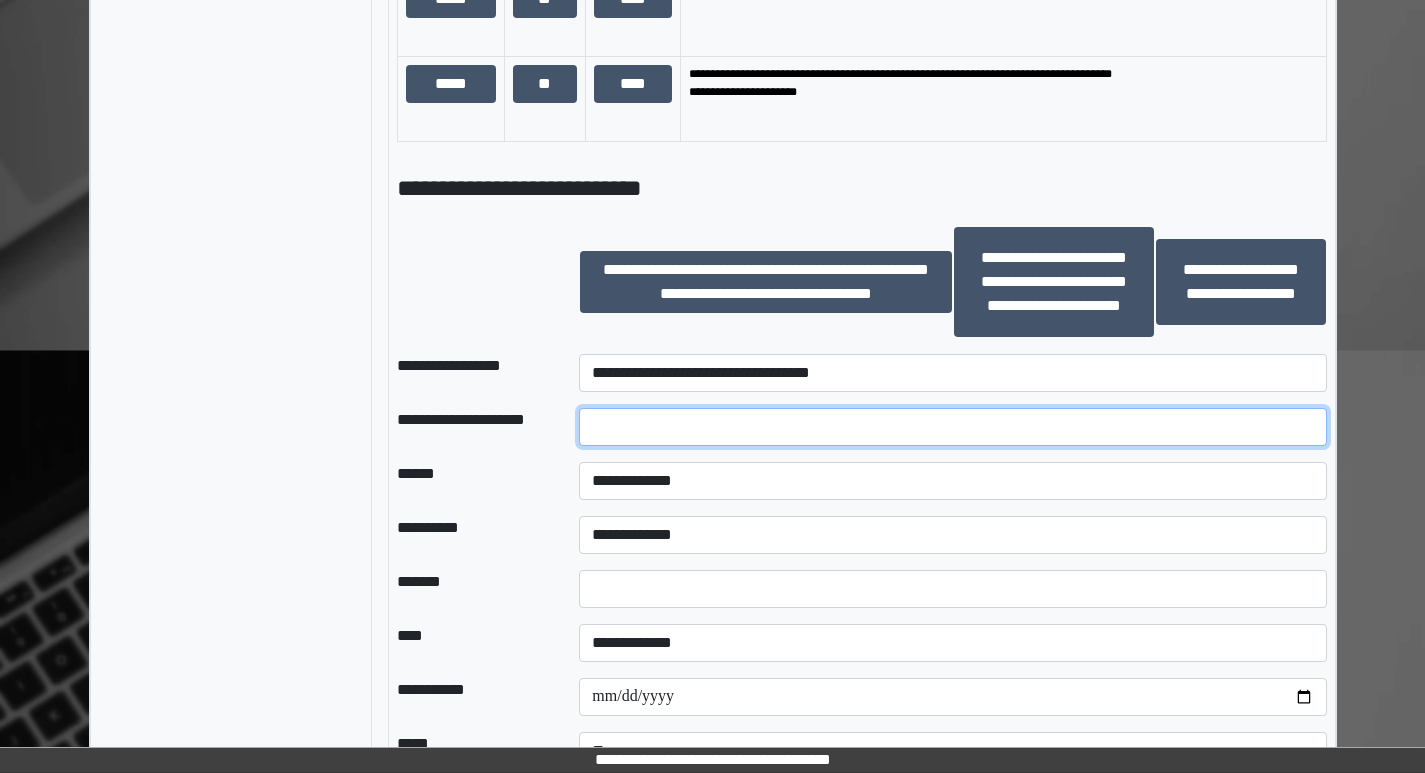 click at bounding box center [952, 427] 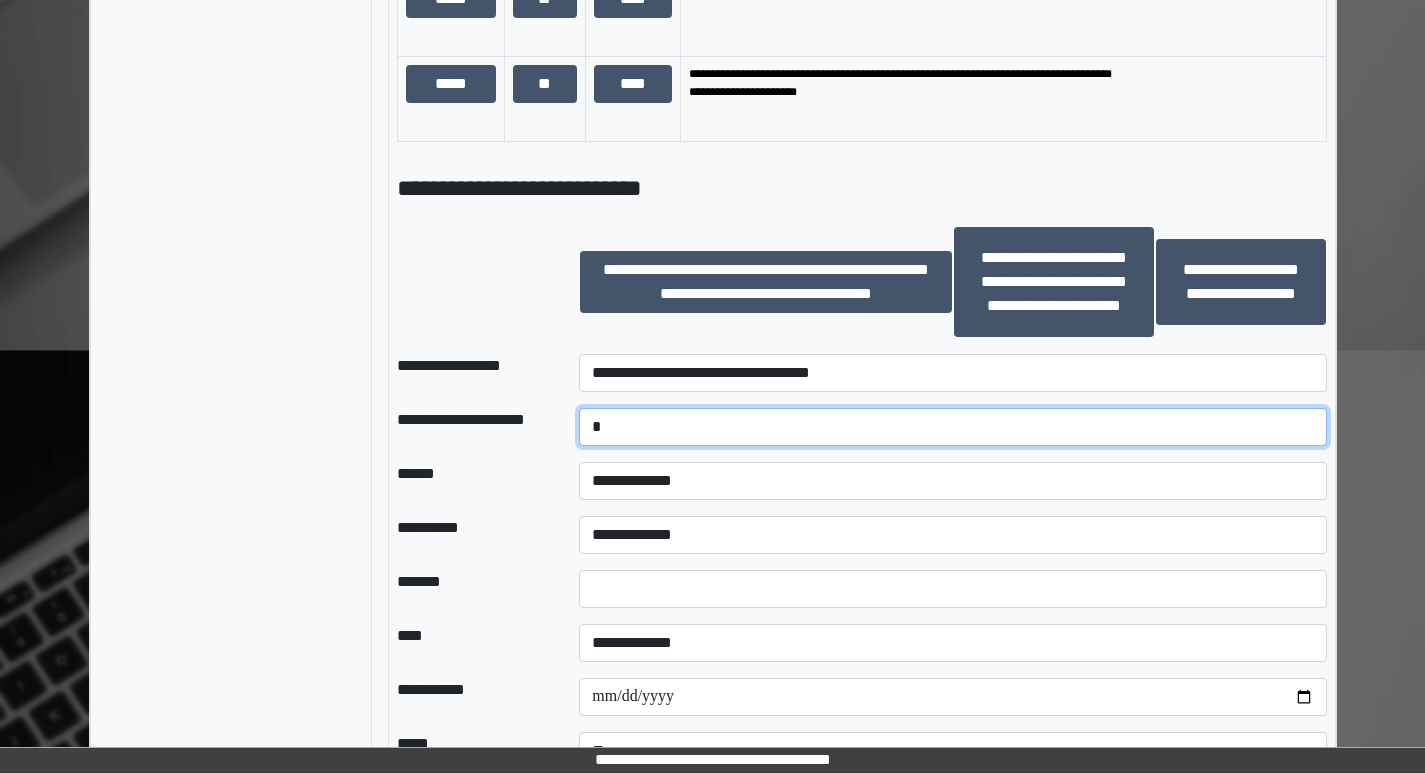 type on "*" 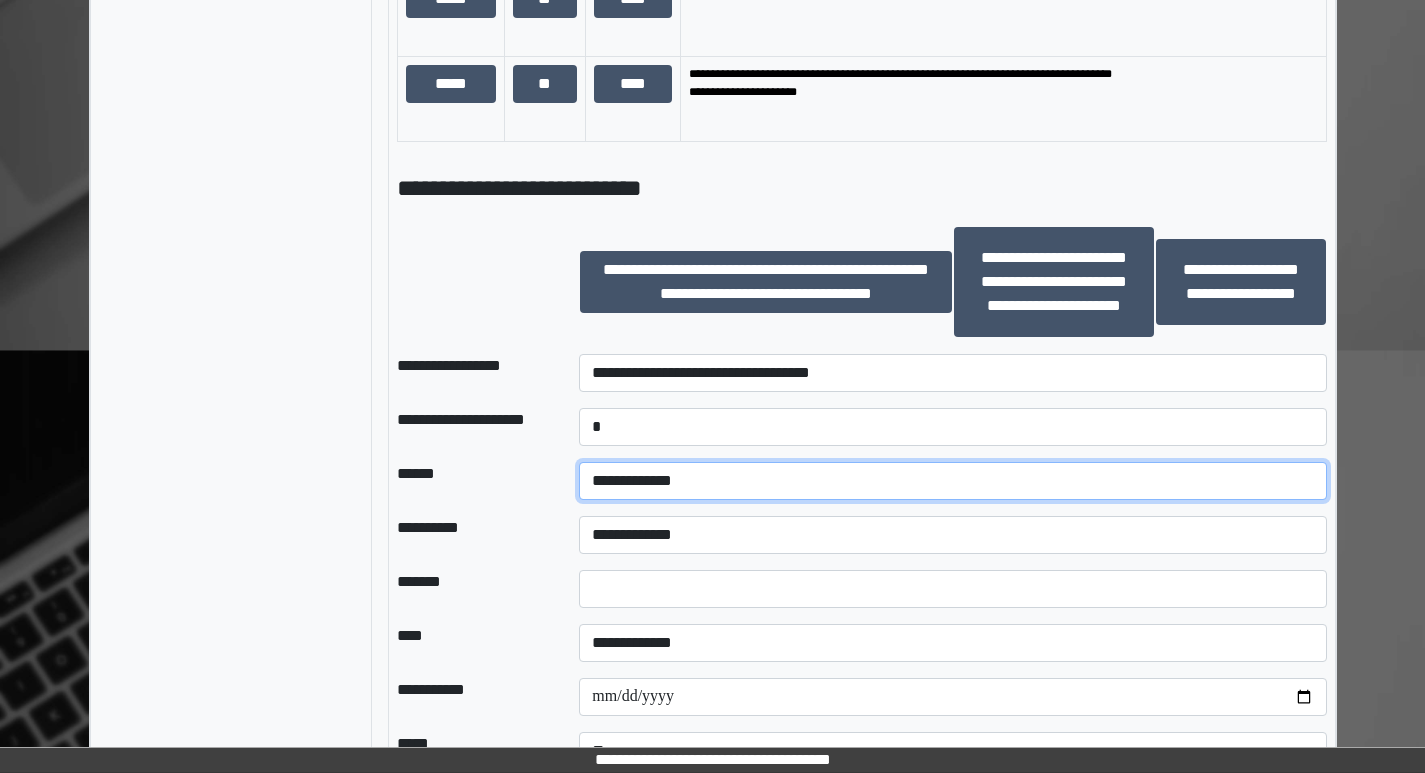 click on "**********" at bounding box center [952, 481] 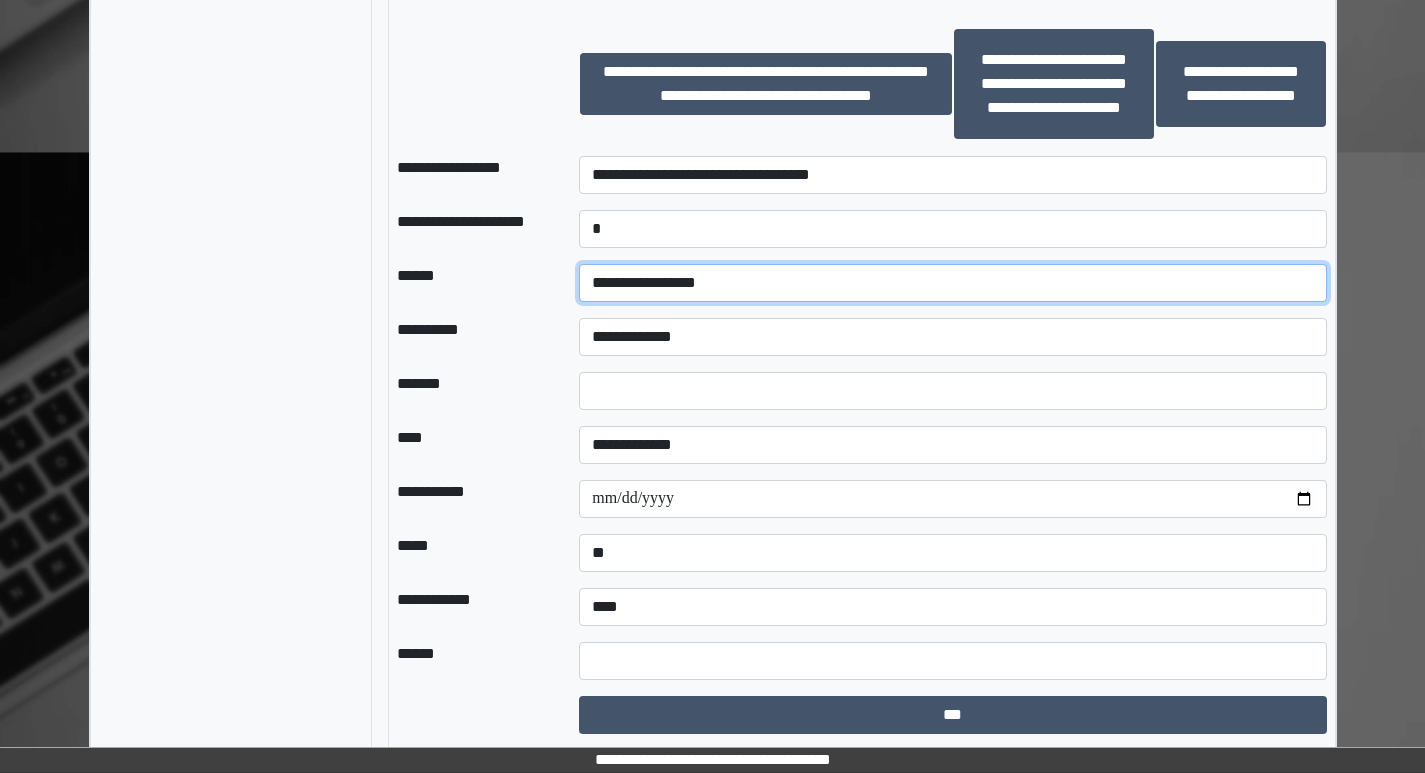 scroll, scrollTop: 1600, scrollLeft: 0, axis: vertical 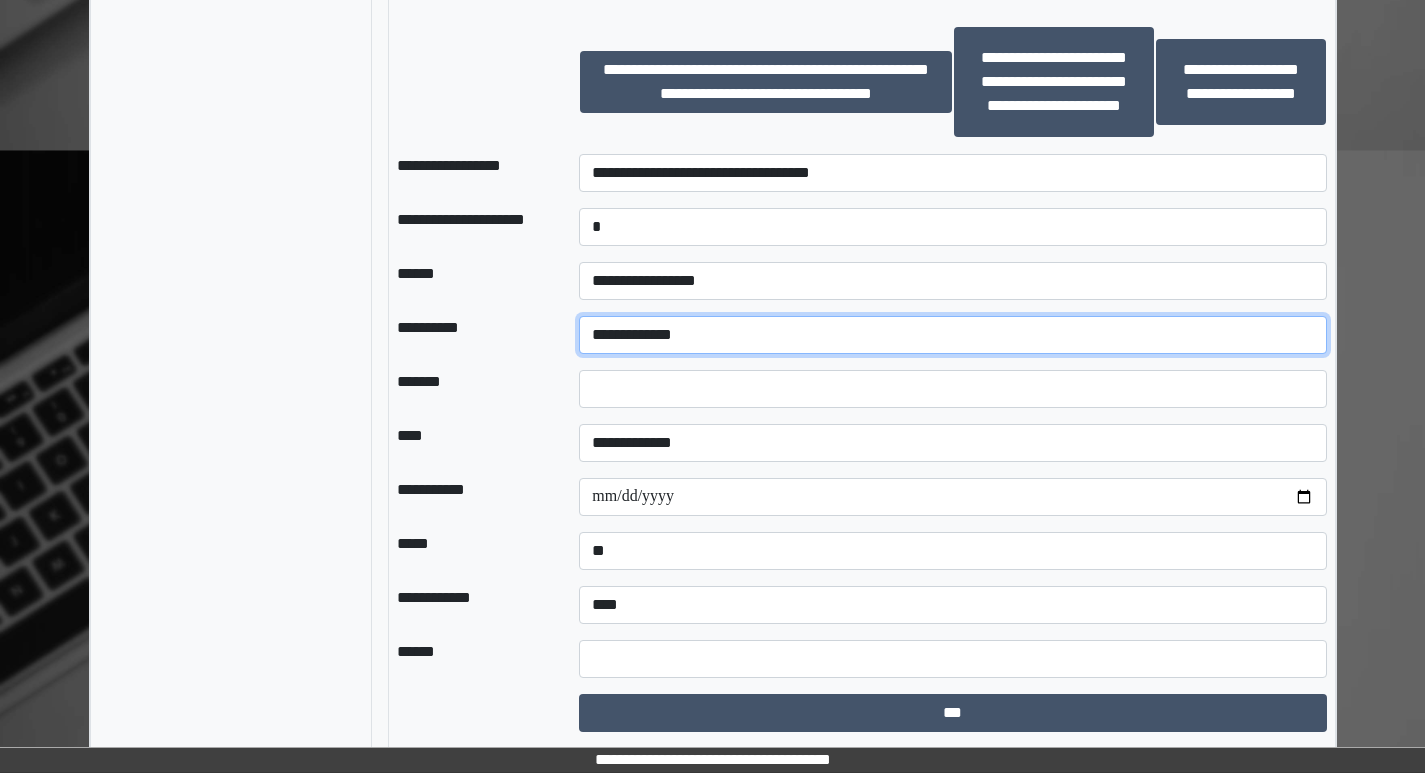click on "**********" at bounding box center [952, 335] 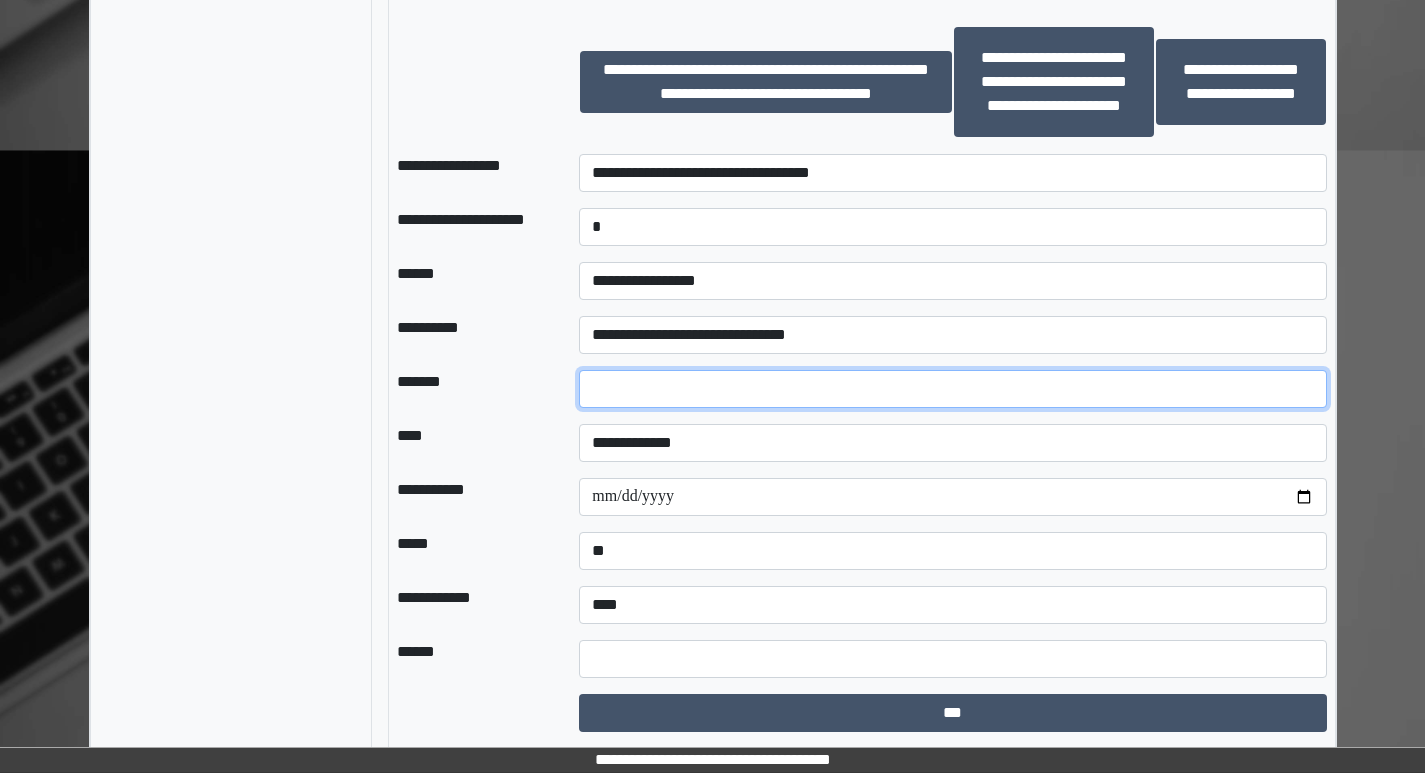 click at bounding box center [952, 389] 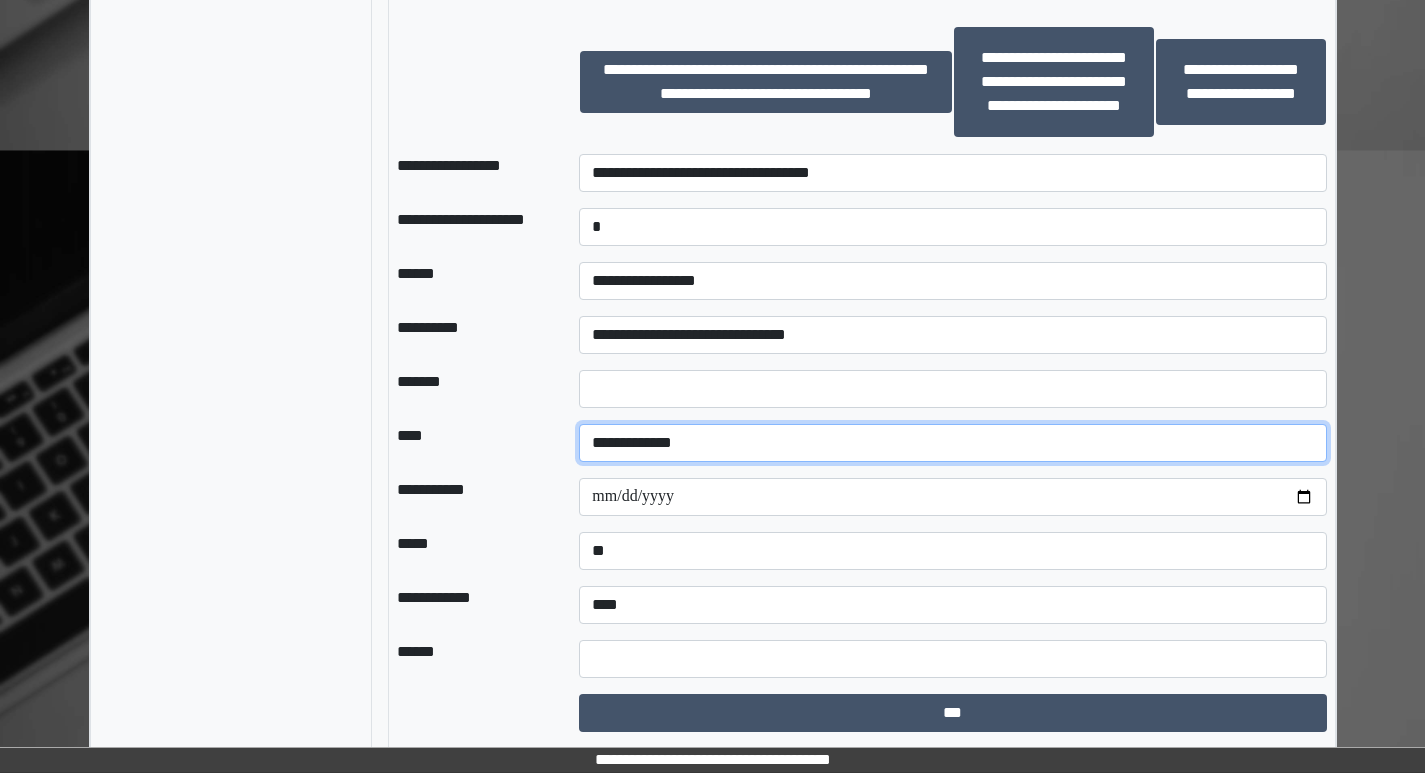 click on "**********" at bounding box center [952, 443] 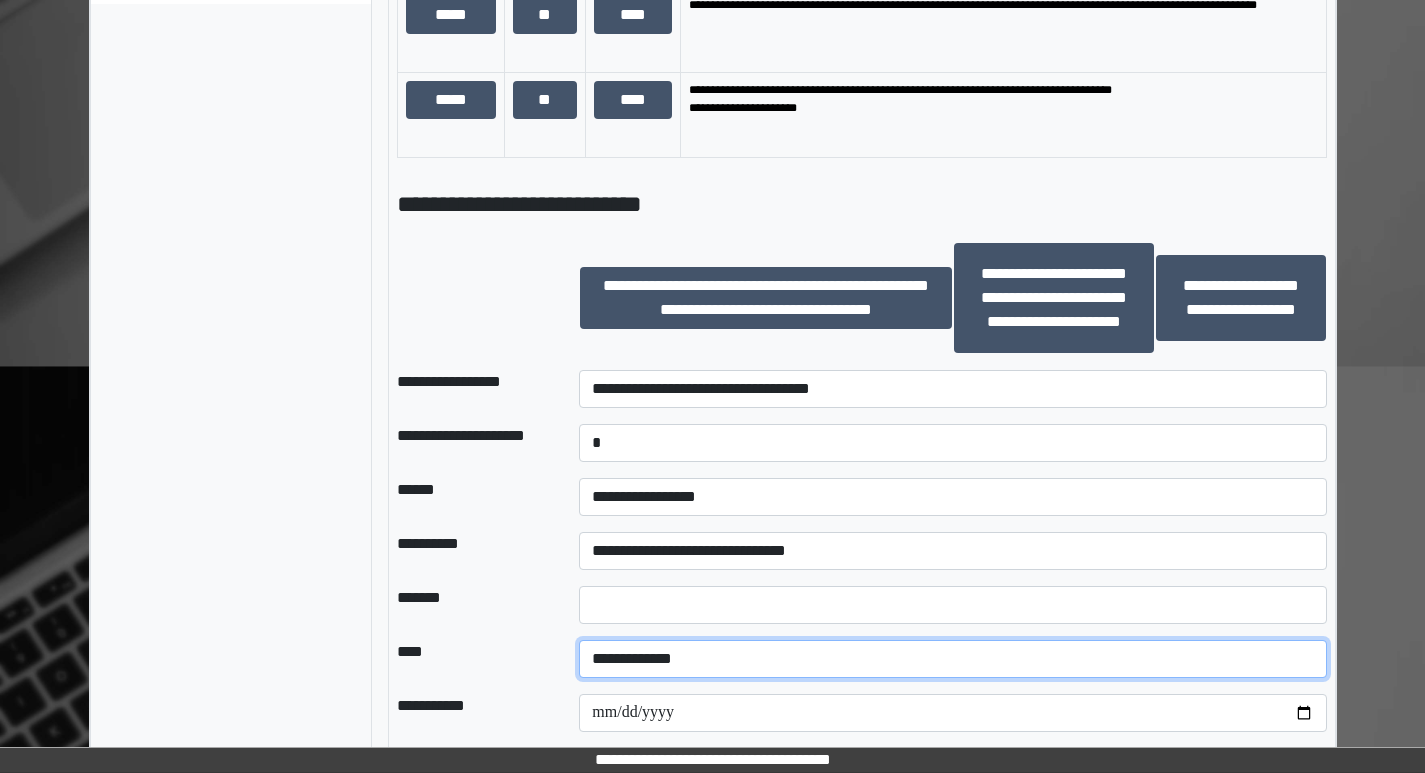 scroll, scrollTop: 1500, scrollLeft: 0, axis: vertical 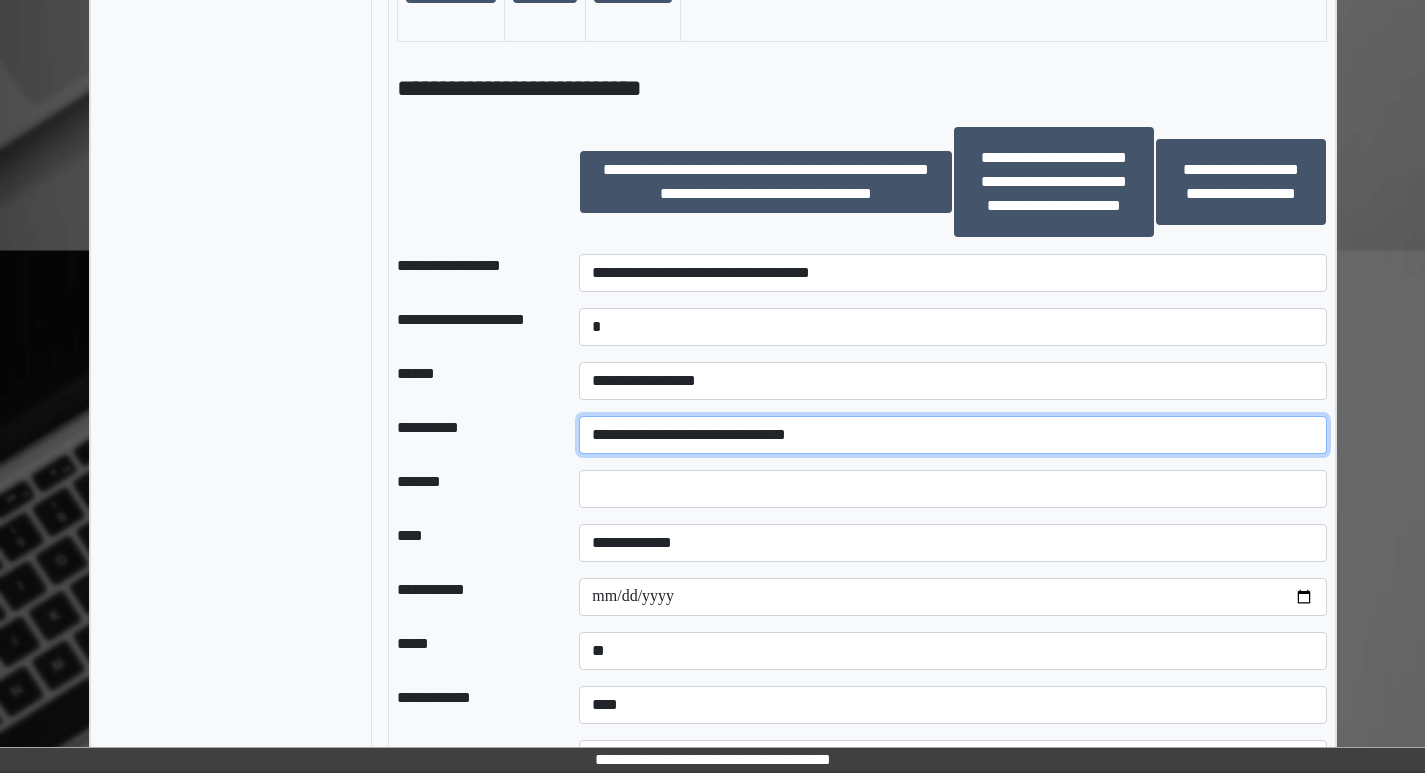 click on "**********" at bounding box center [952, 435] 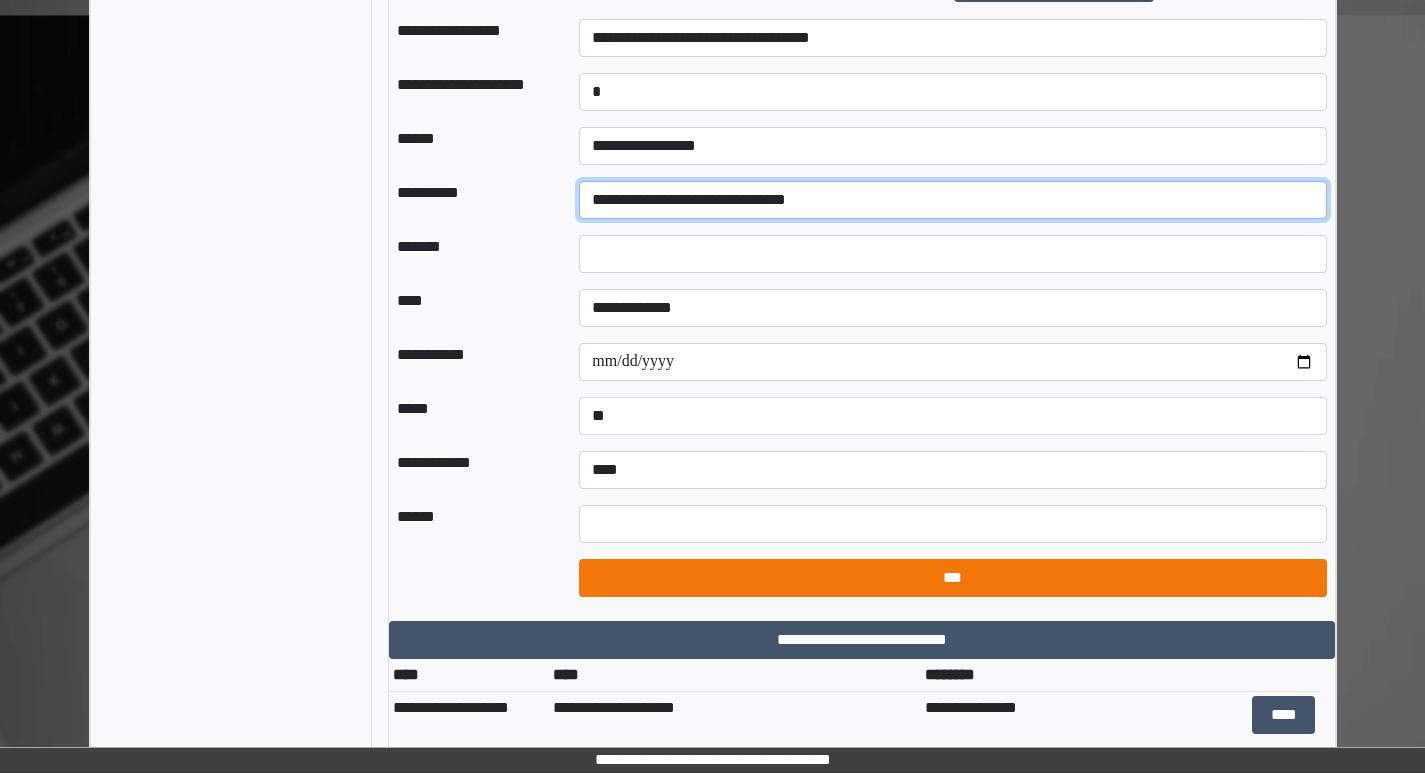 scroll, scrollTop: 1800, scrollLeft: 0, axis: vertical 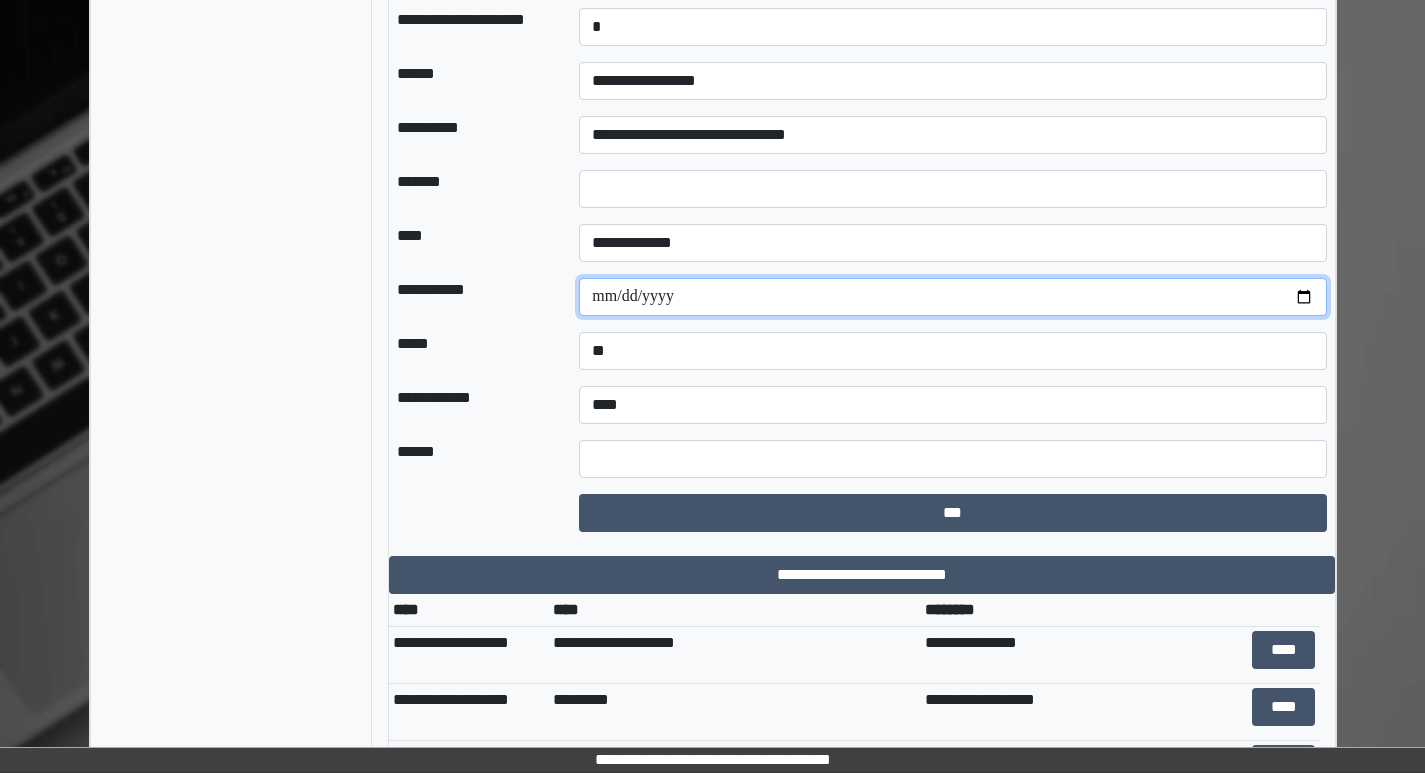 click at bounding box center [952, 297] 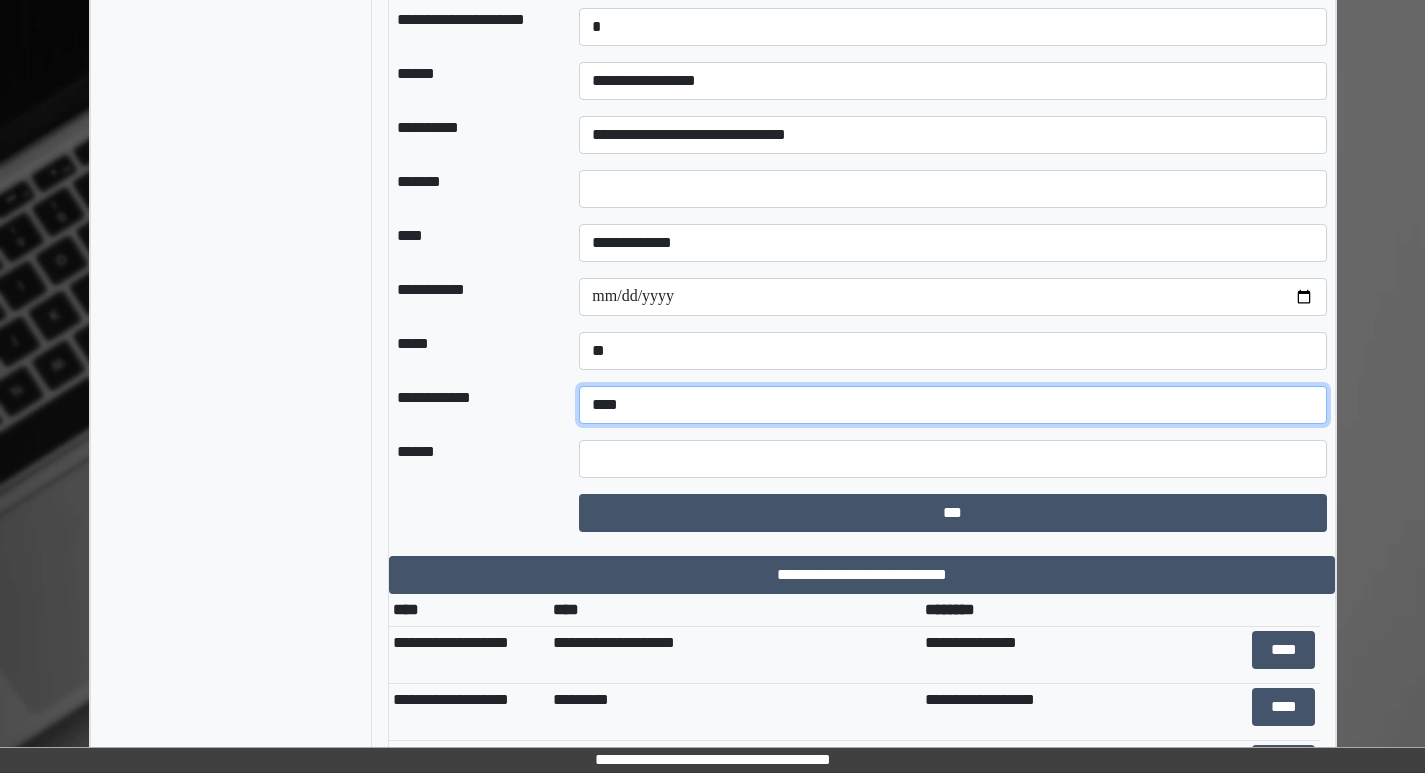 click on "**********" at bounding box center (952, 405) 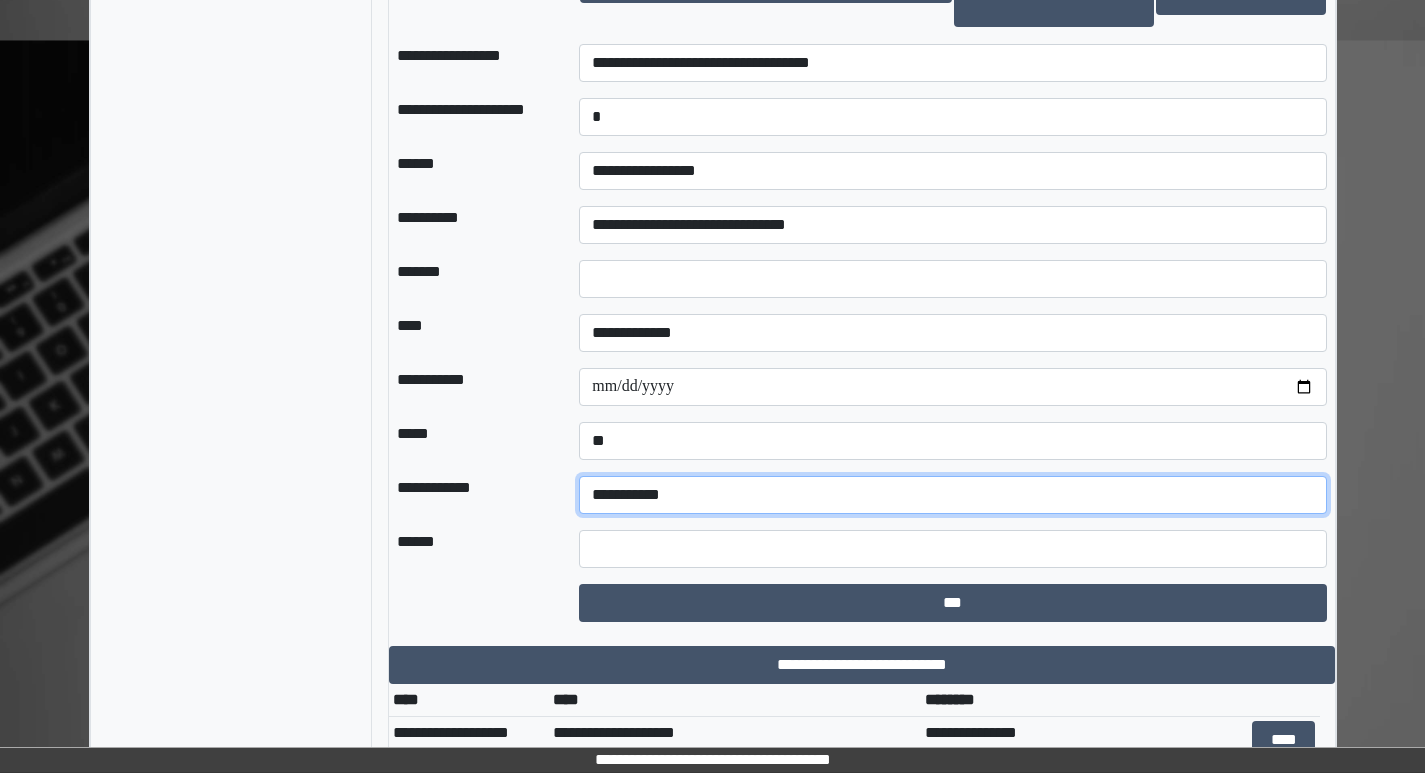 scroll, scrollTop: 1800, scrollLeft: 0, axis: vertical 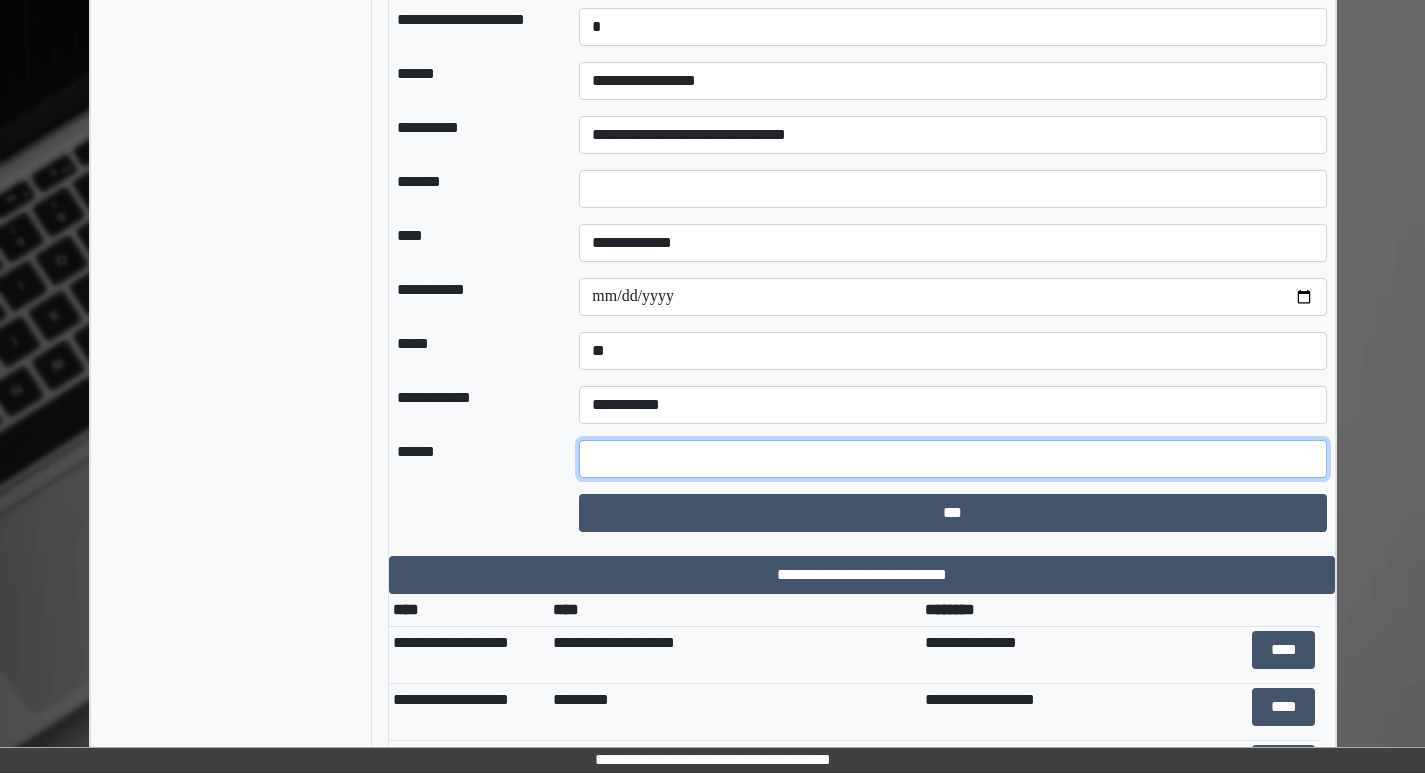 drag, startPoint x: 626, startPoint y: 485, endPoint x: 648, endPoint y: 486, distance: 22.022715 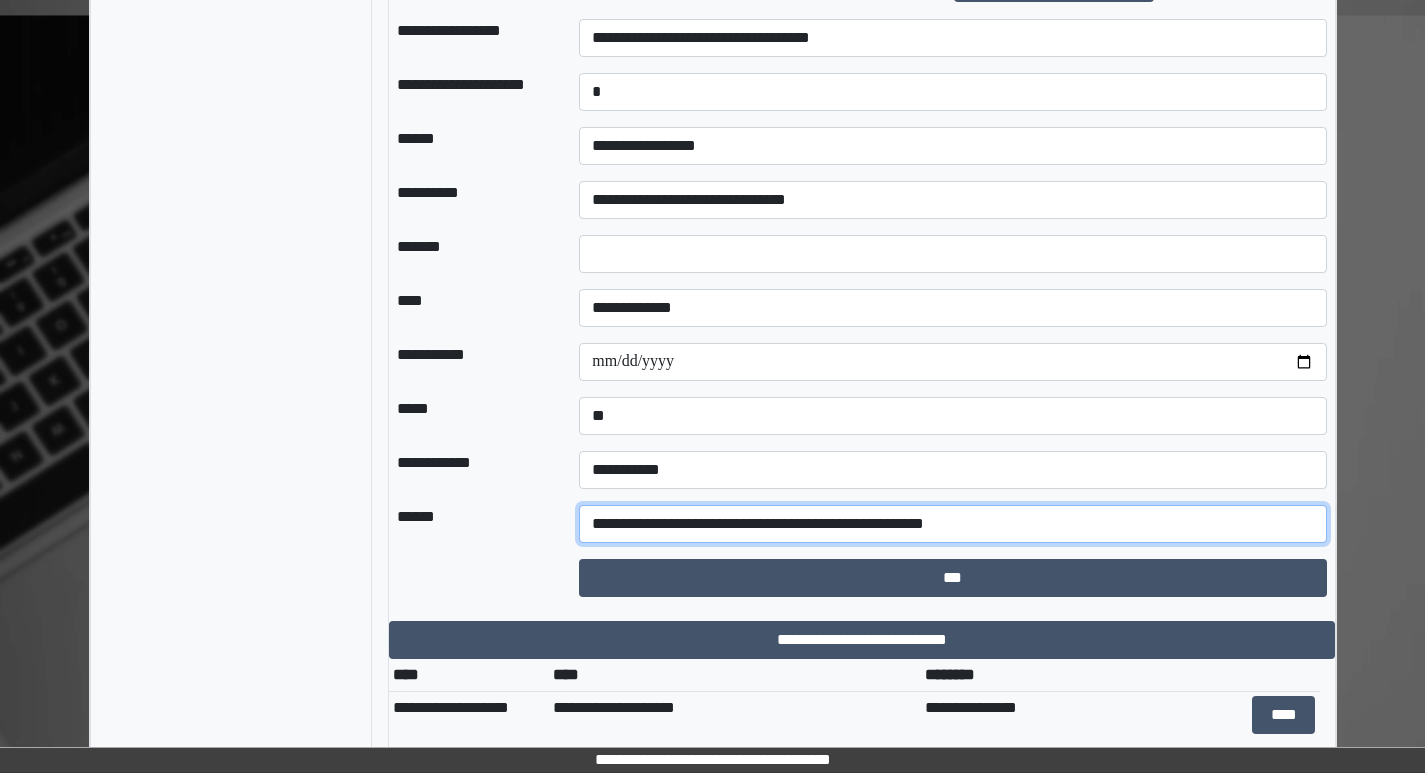 scroll, scrollTop: 1700, scrollLeft: 0, axis: vertical 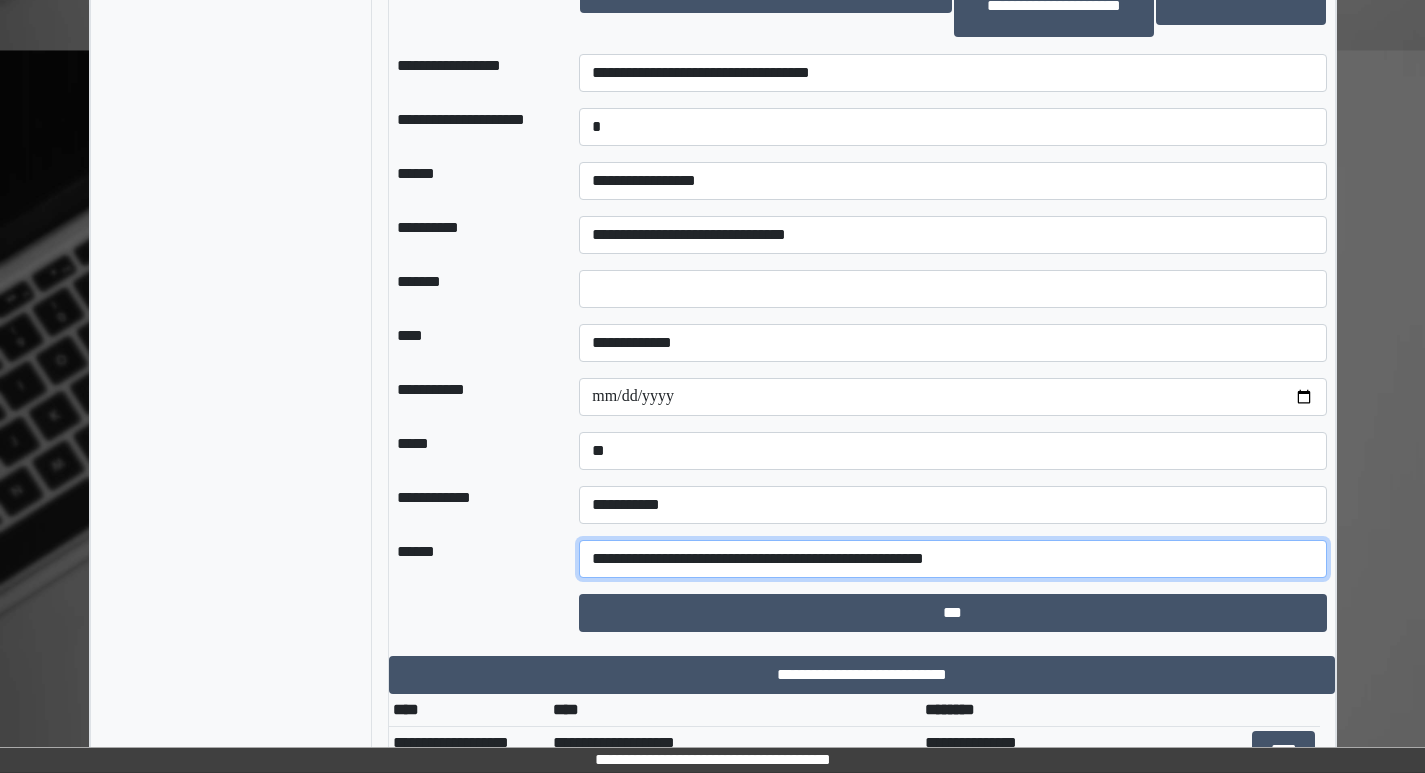 click on "**********" at bounding box center (952, 559) 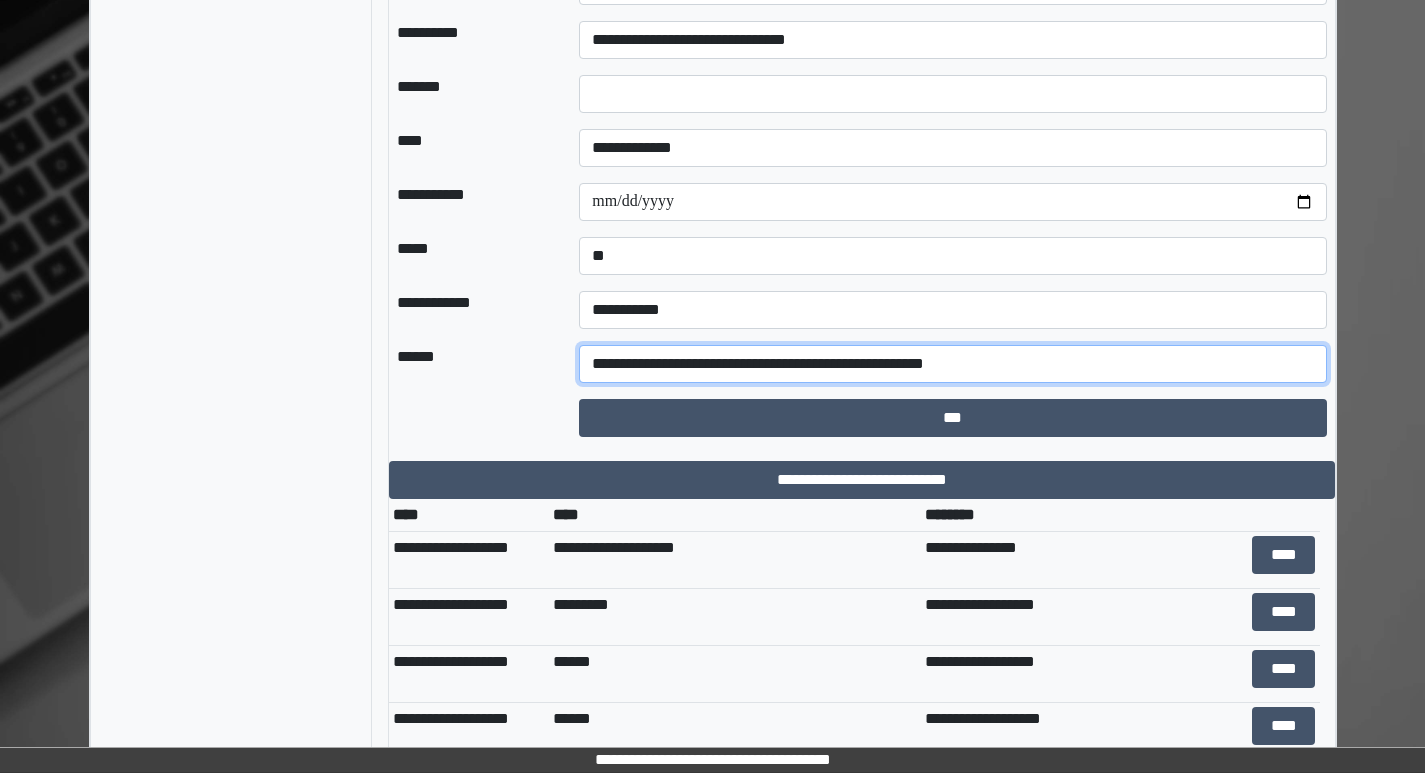 scroll, scrollTop: 1900, scrollLeft: 0, axis: vertical 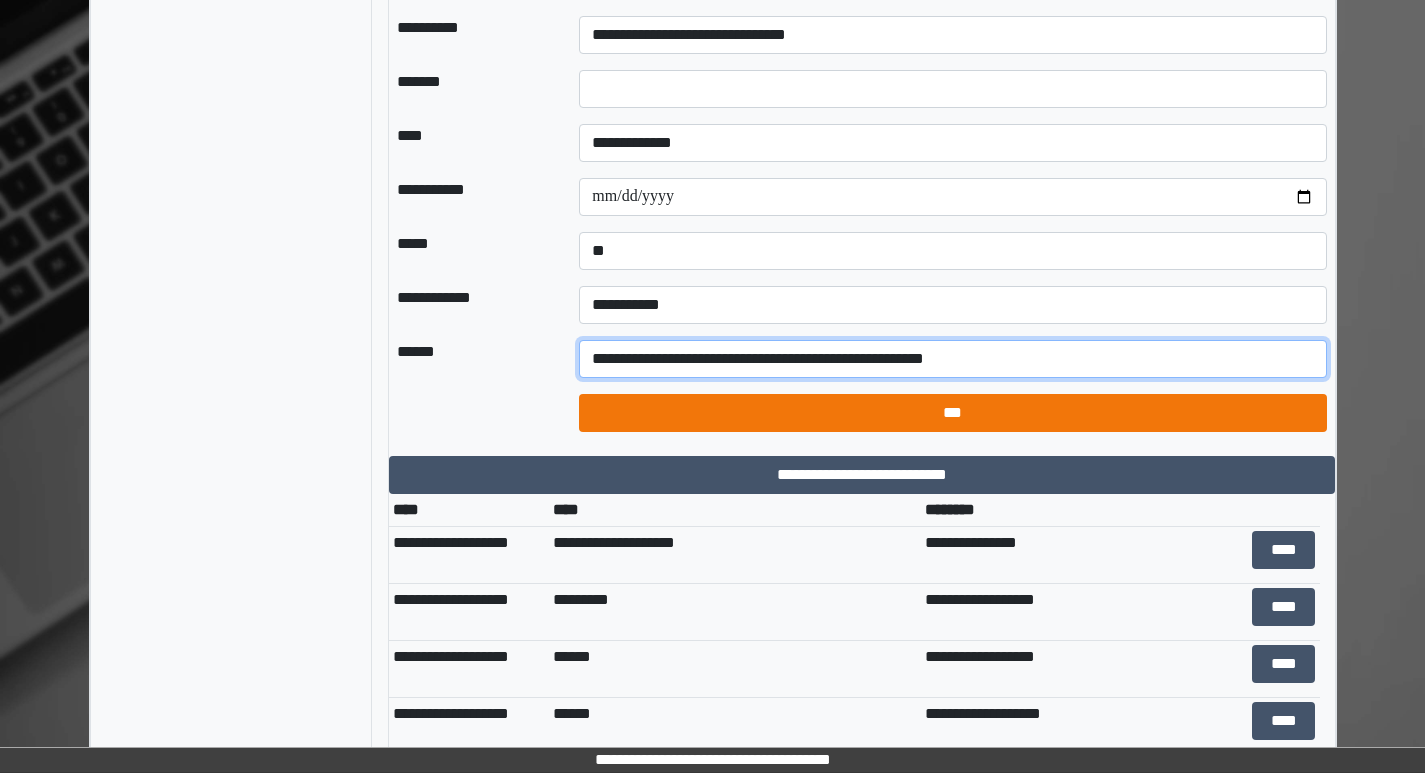 type on "**********" 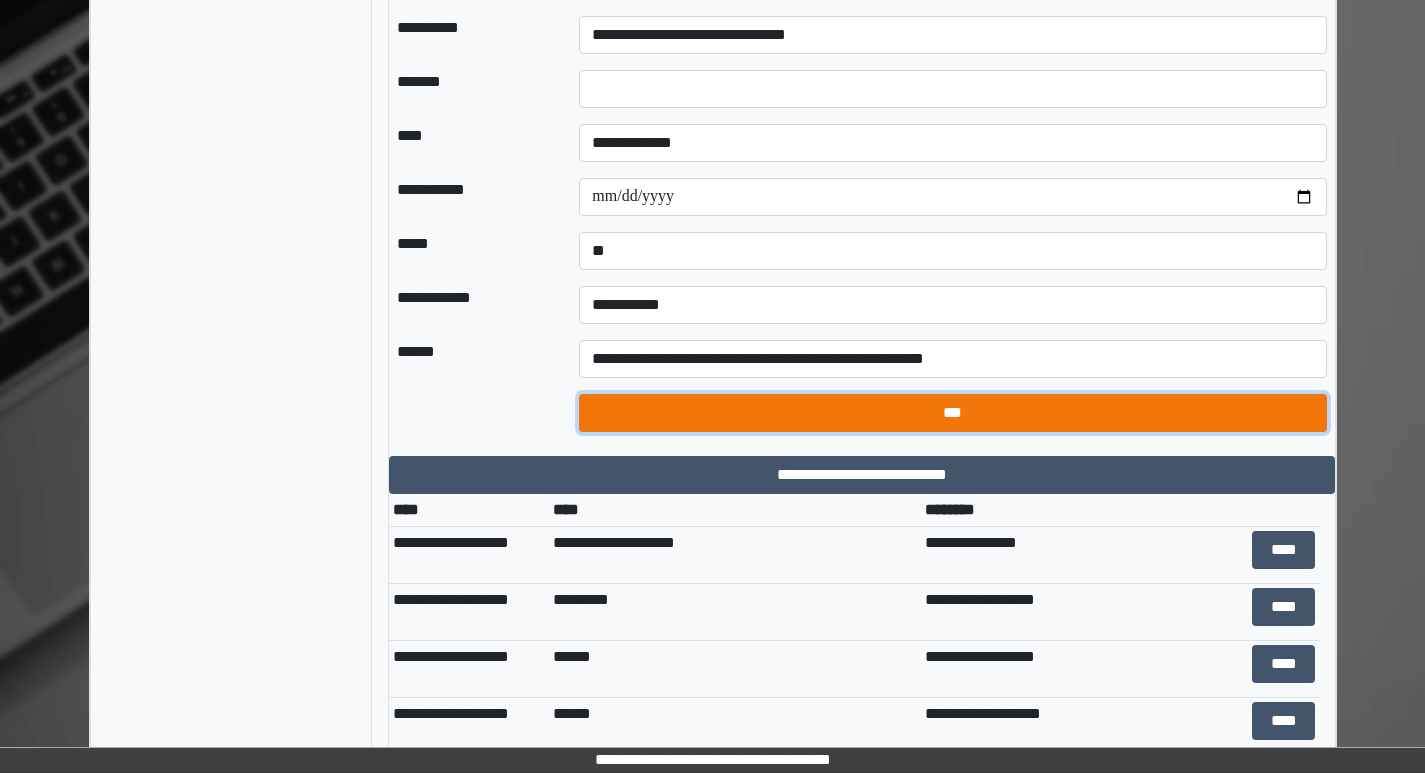 click on "***" at bounding box center (952, 413) 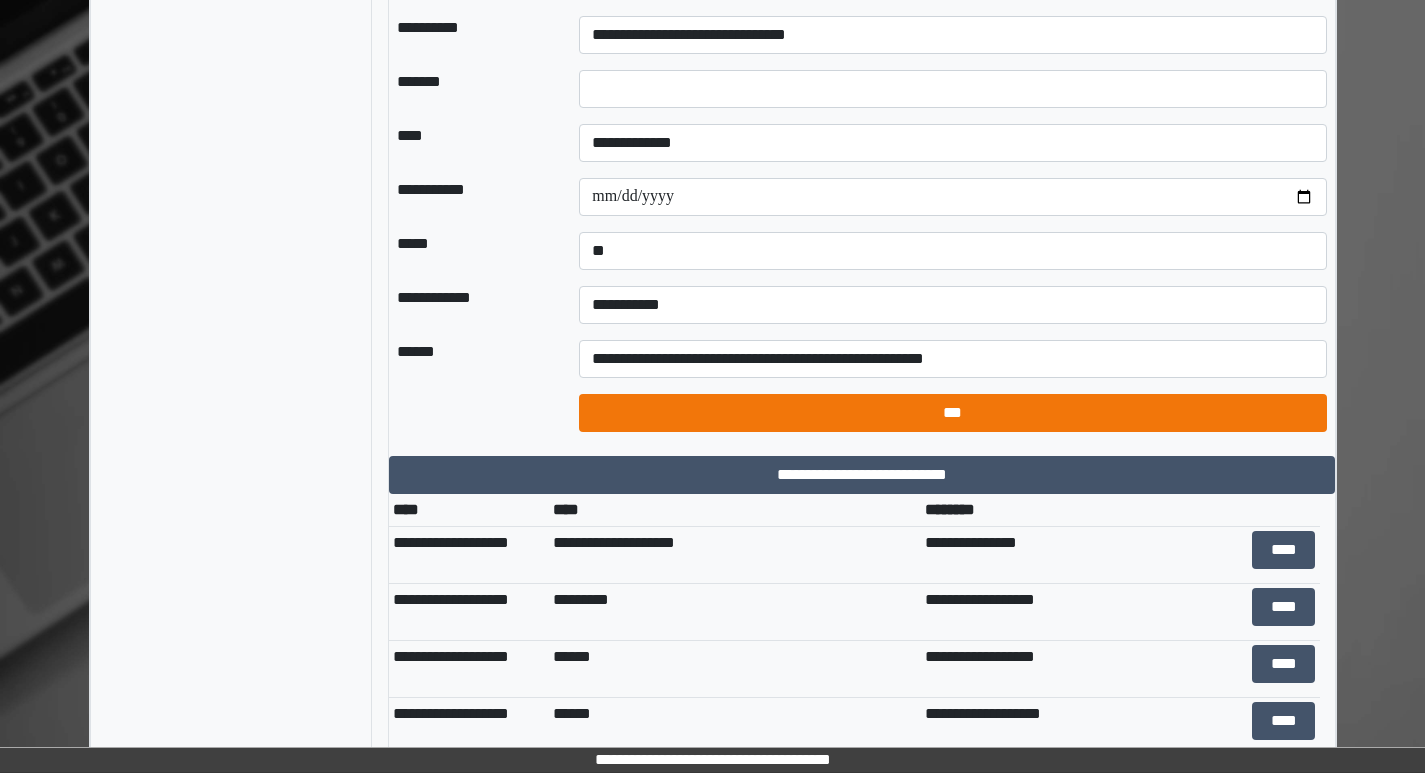 select on "*" 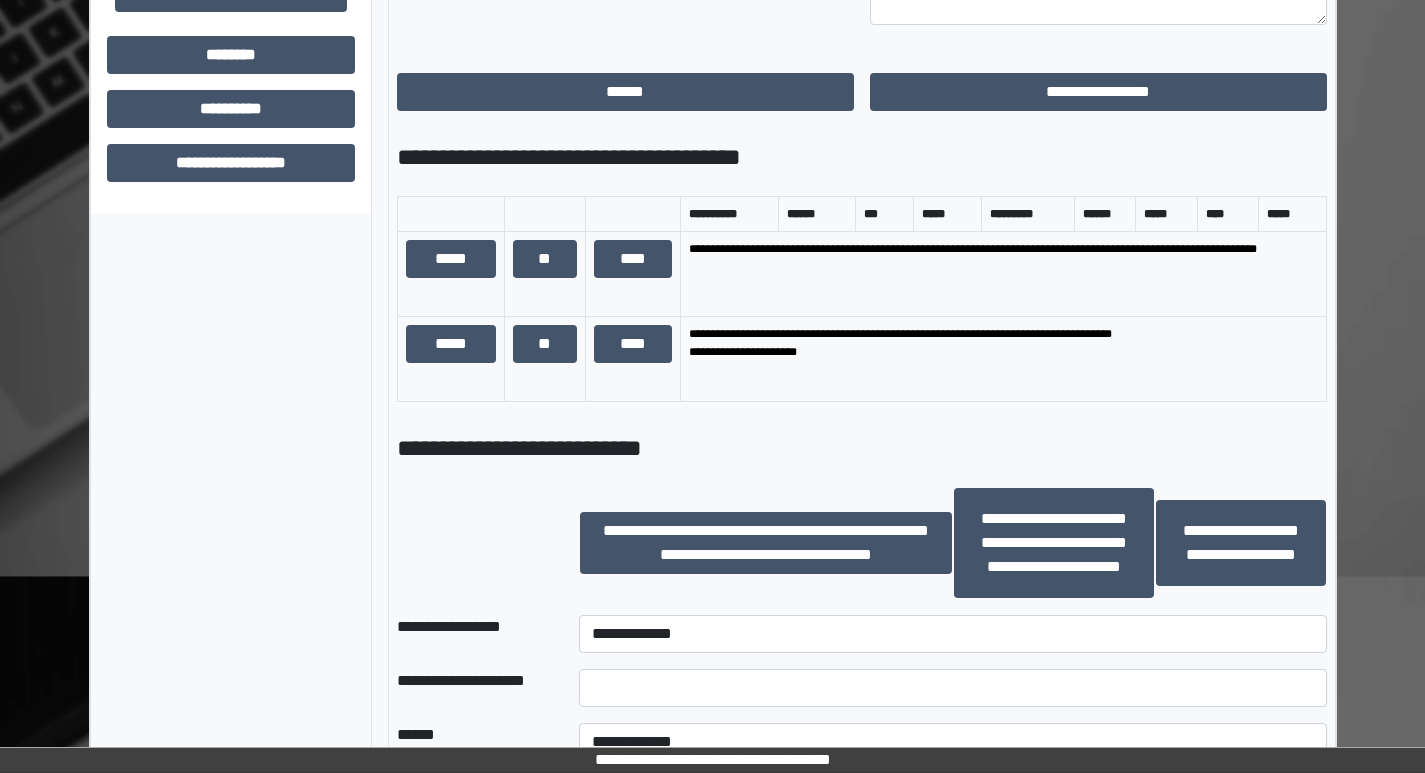 scroll, scrollTop: 800, scrollLeft: 0, axis: vertical 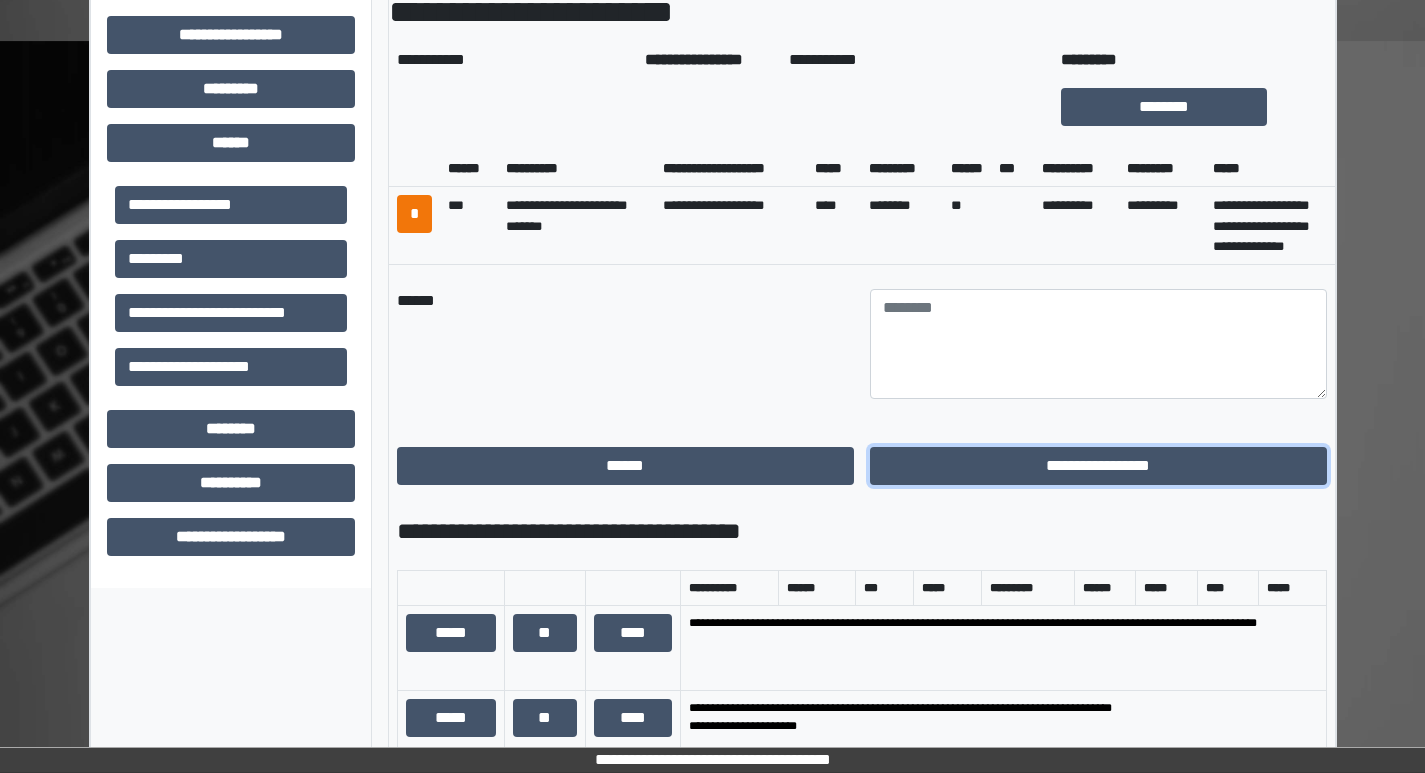 drag, startPoint x: 1102, startPoint y: 510, endPoint x: 578, endPoint y: 431, distance: 529.9217 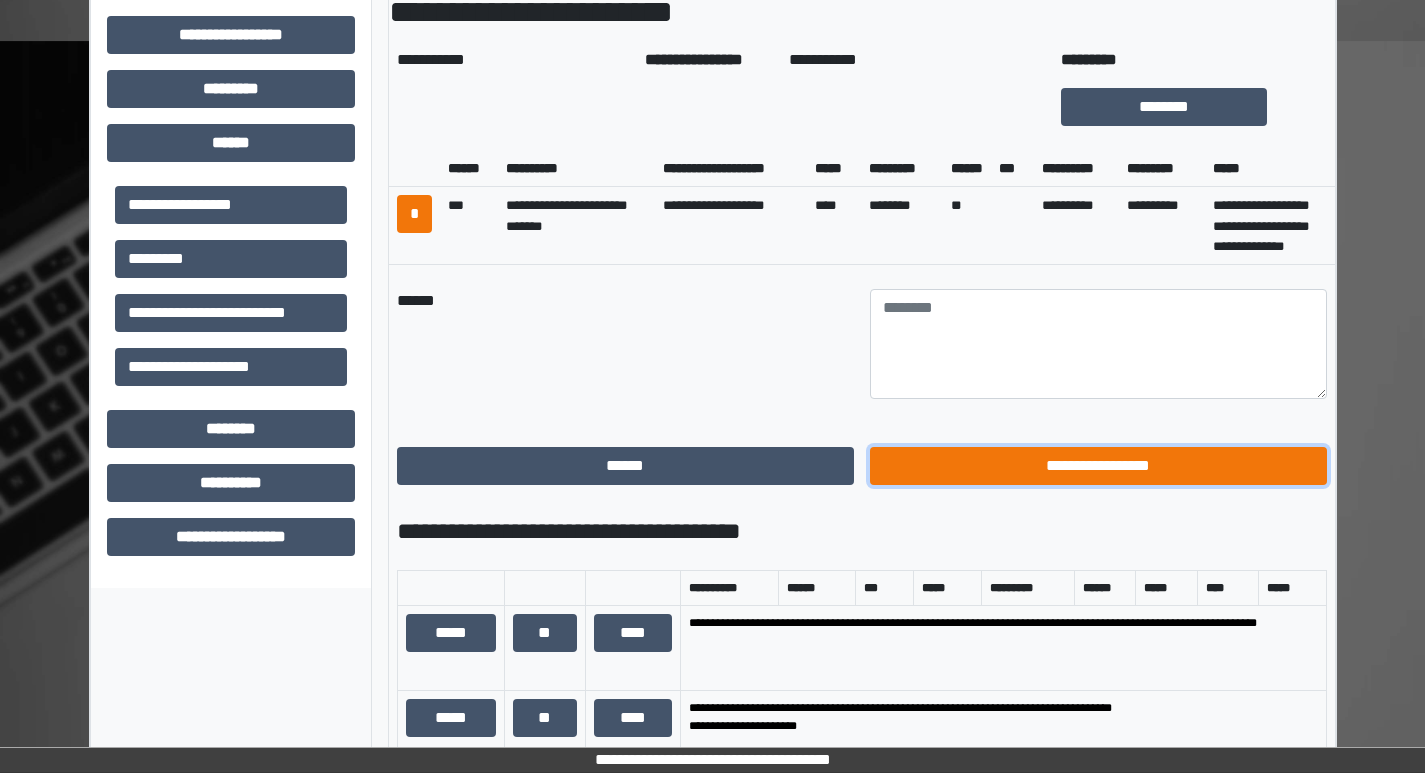 click on "**********" at bounding box center [1098, 466] 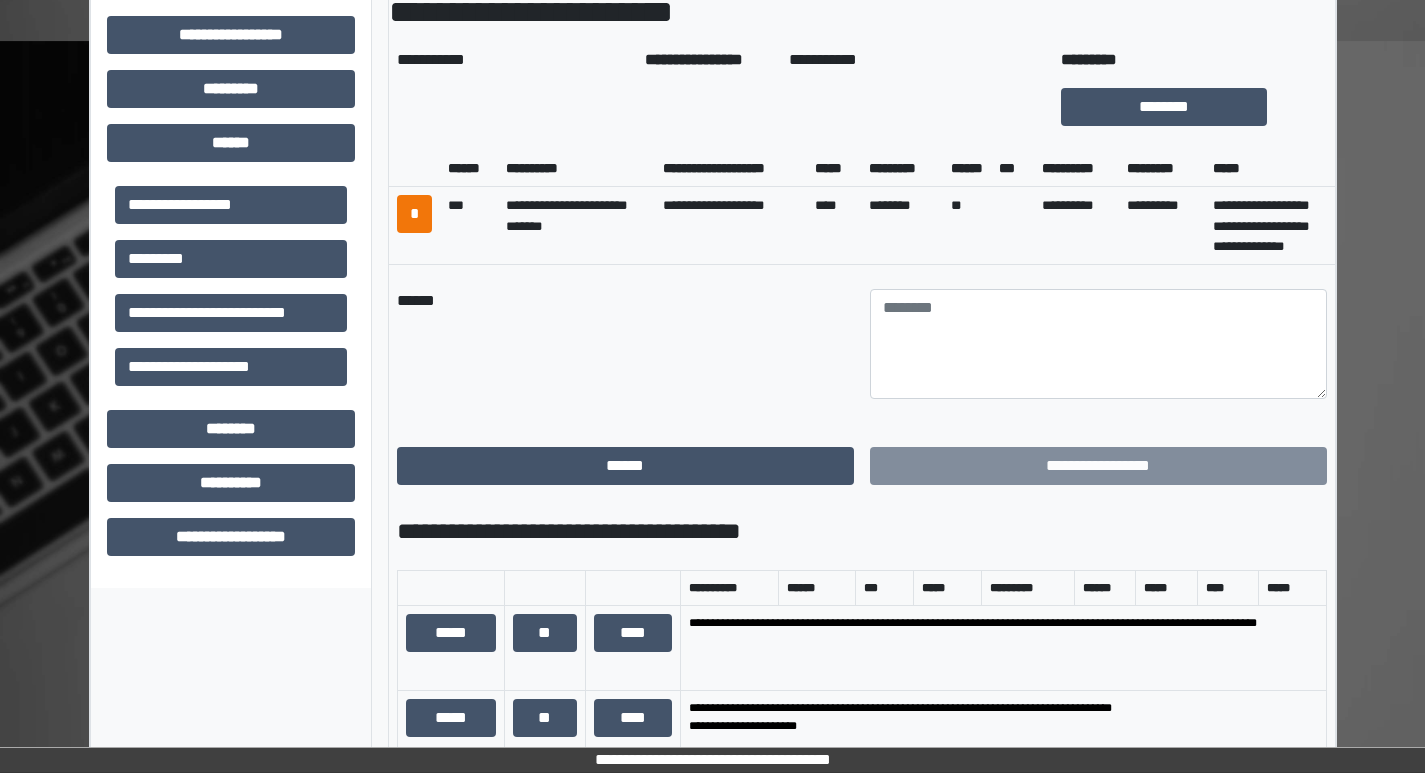 scroll, scrollTop: 663, scrollLeft: 0, axis: vertical 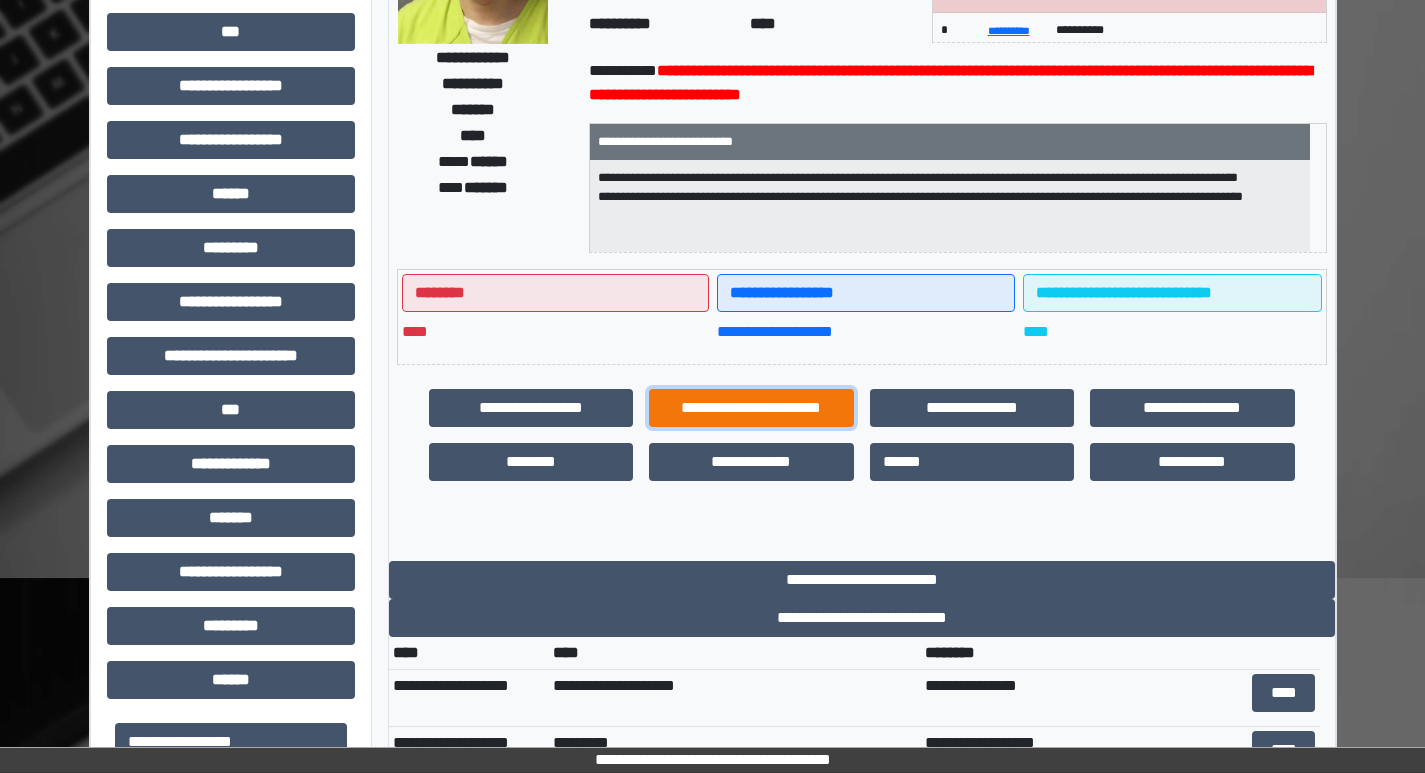 click on "**********" at bounding box center [751, 408] 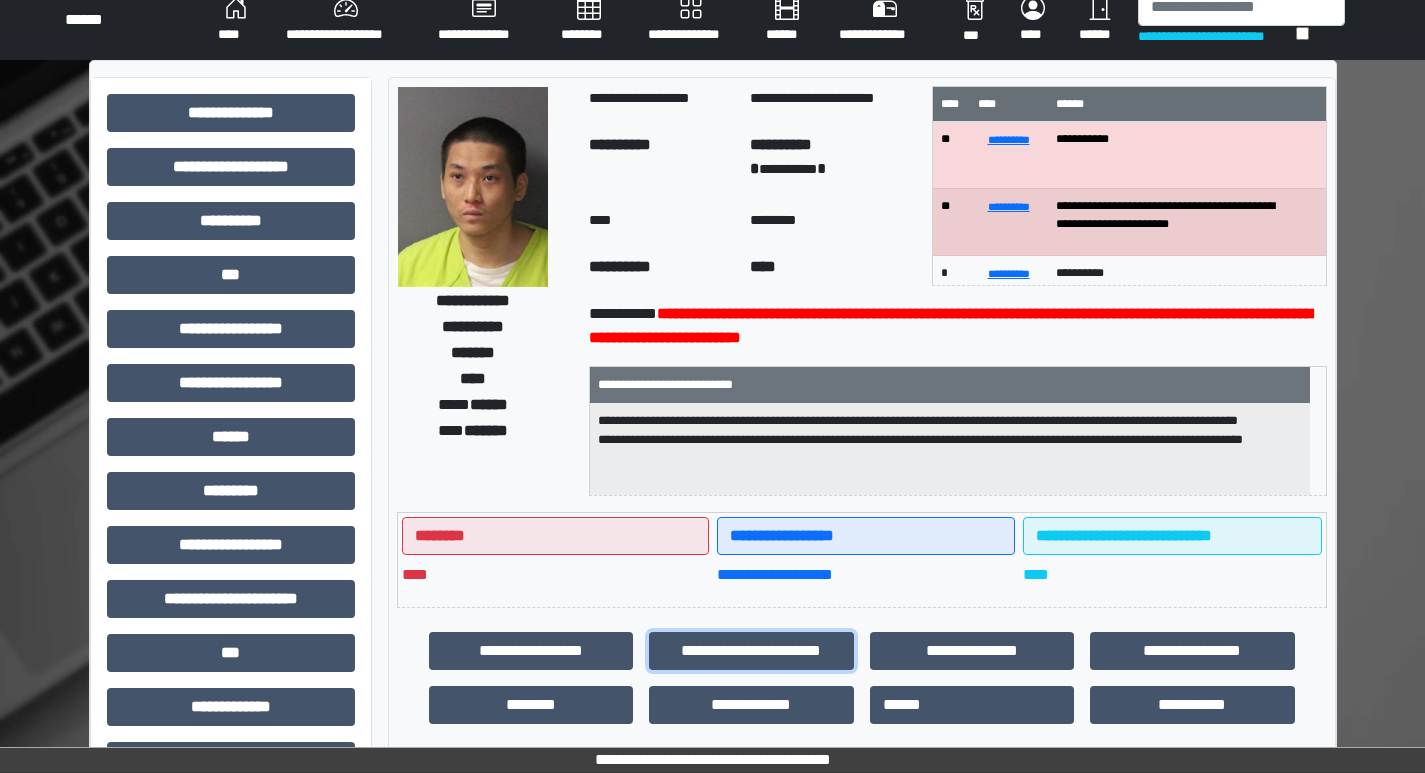 scroll, scrollTop: 0, scrollLeft: 0, axis: both 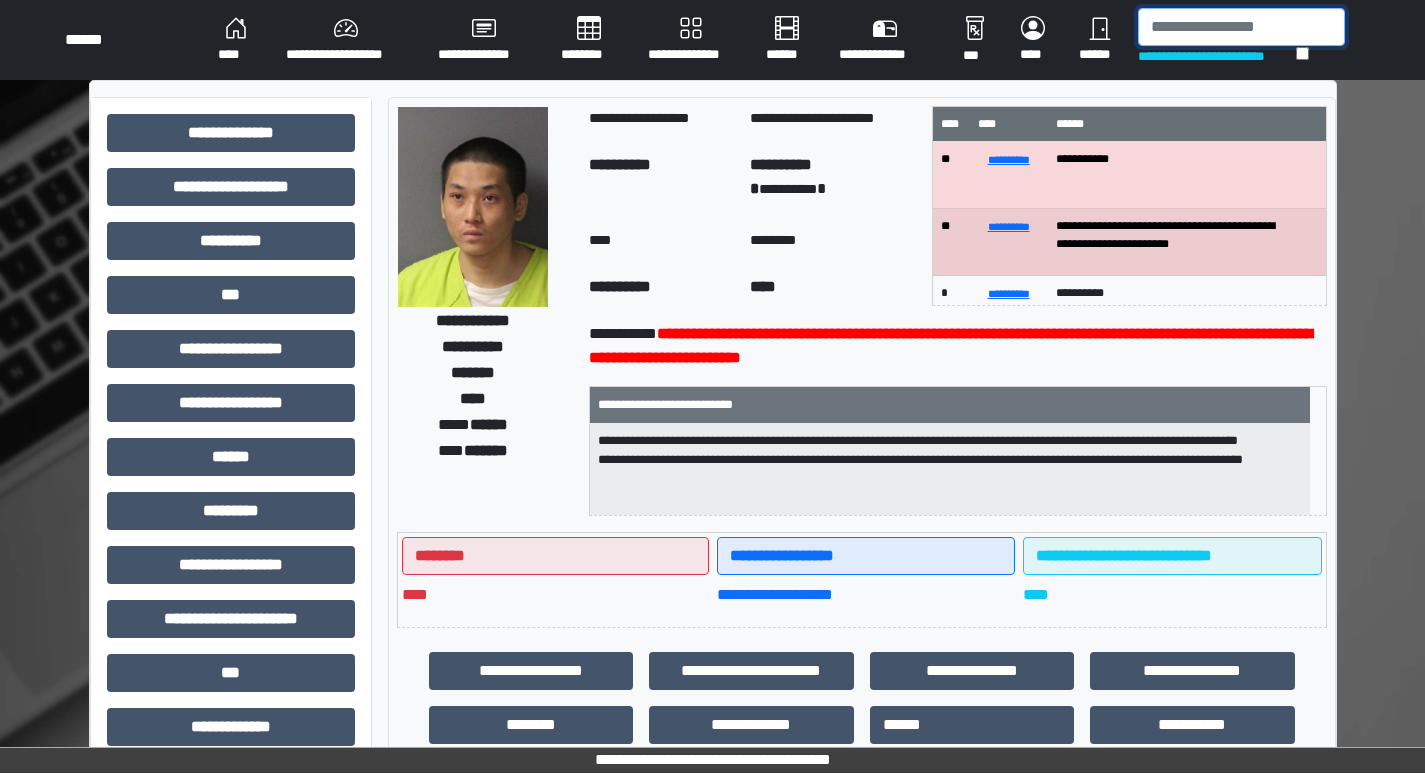 click at bounding box center [1241, 27] 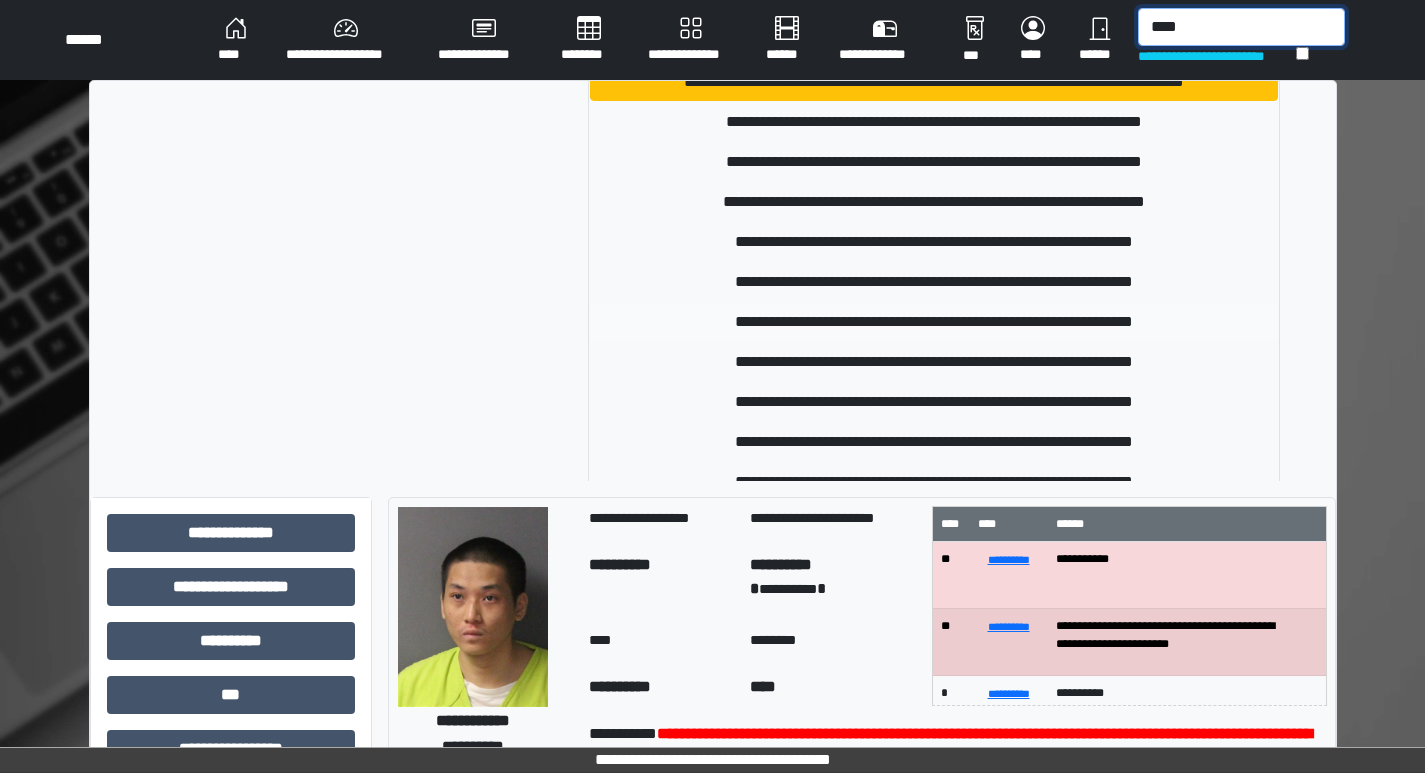 scroll, scrollTop: 178, scrollLeft: 0, axis: vertical 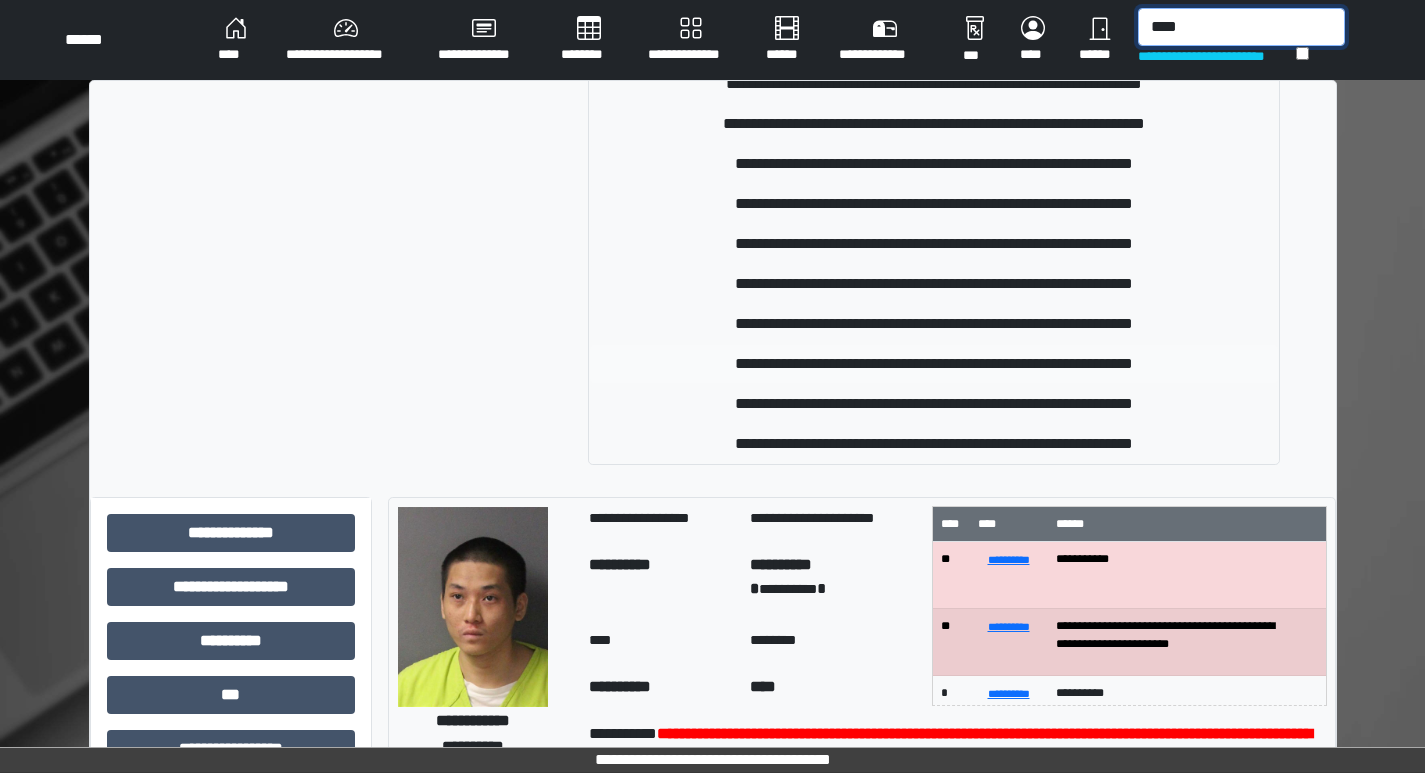 type on "****" 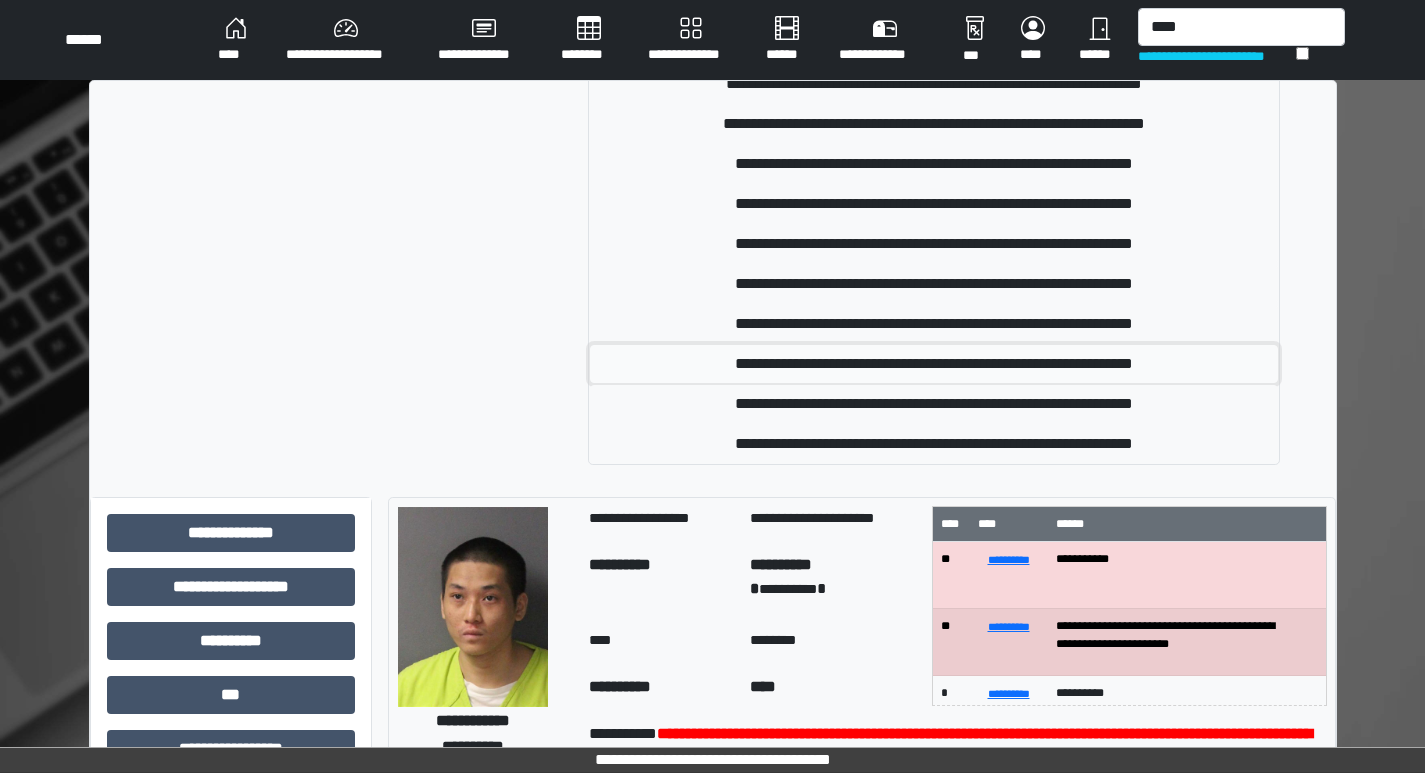 click on "**********" at bounding box center [934, 364] 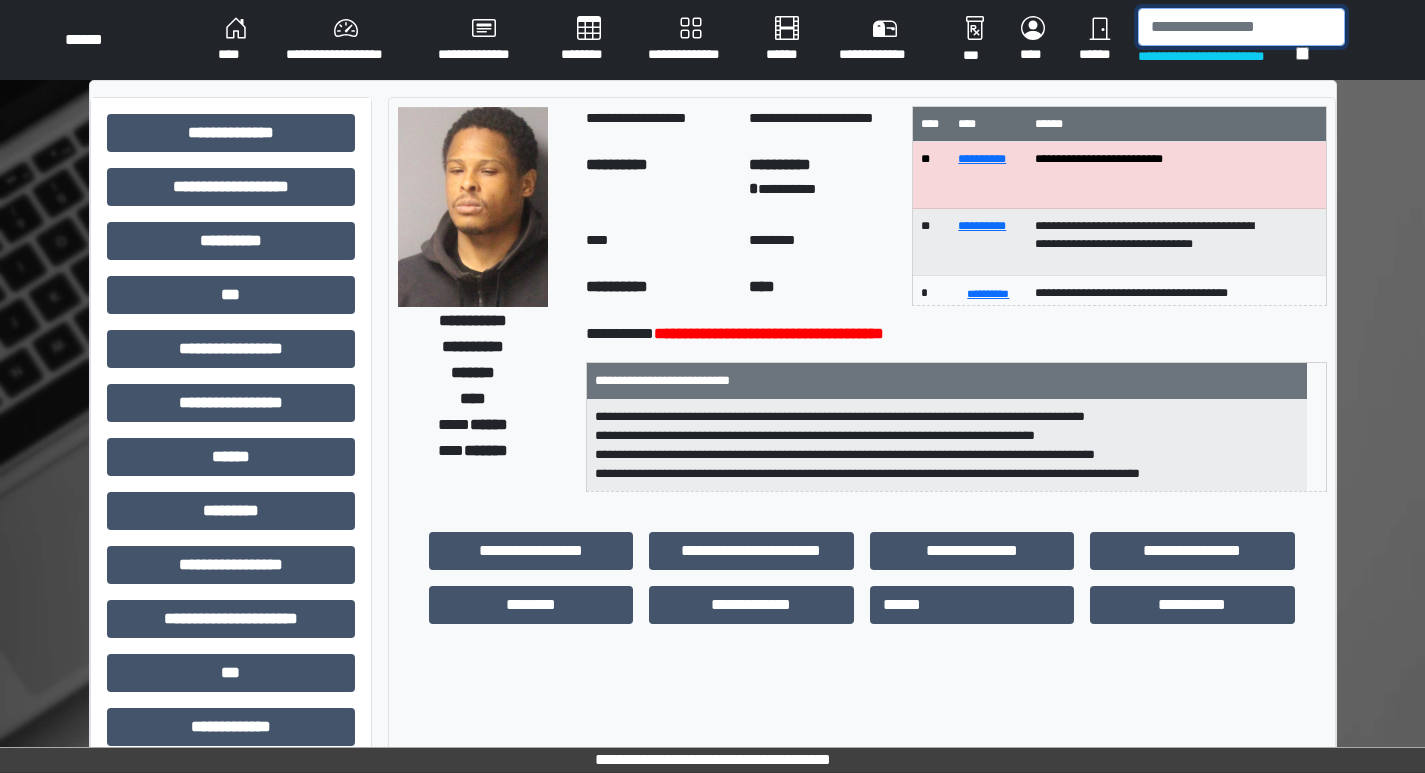 click at bounding box center [1241, 27] 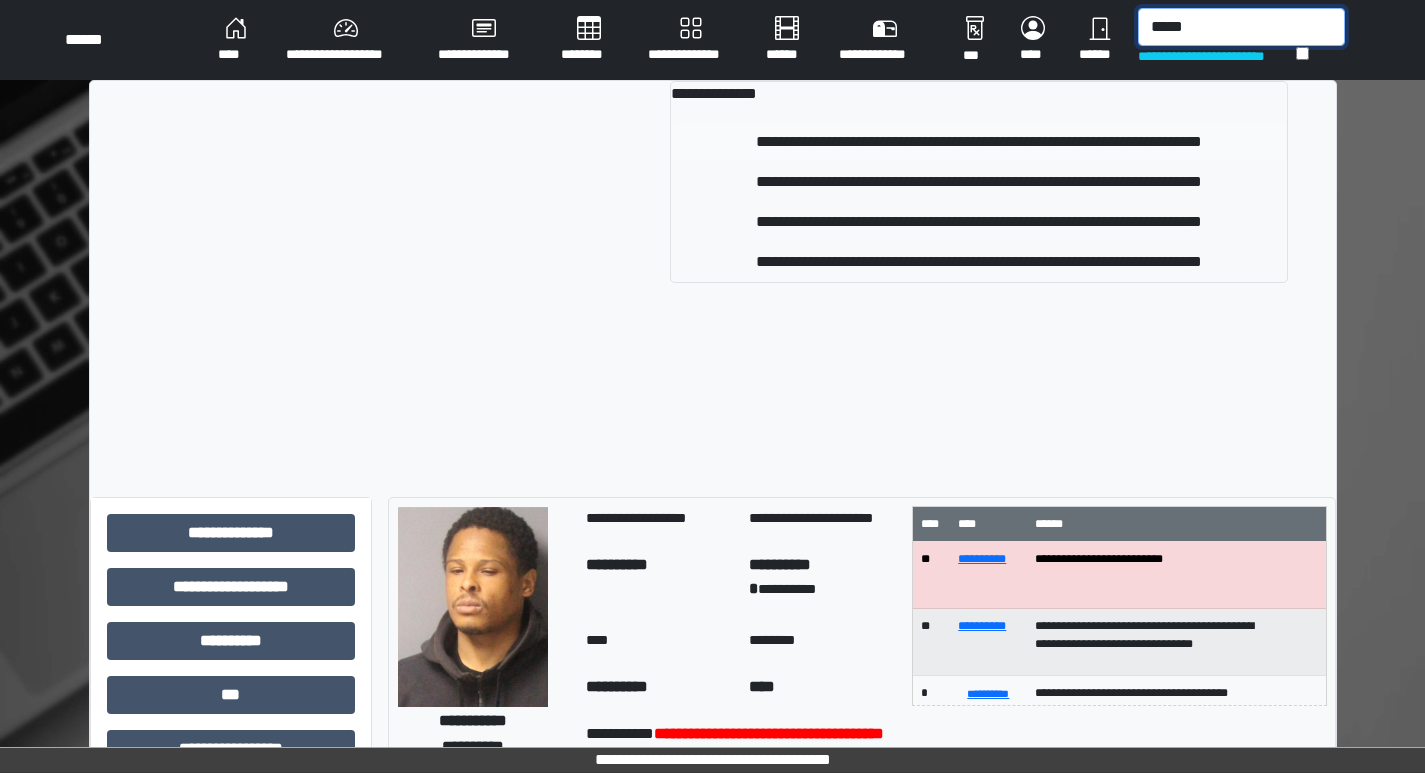 type on "*****" 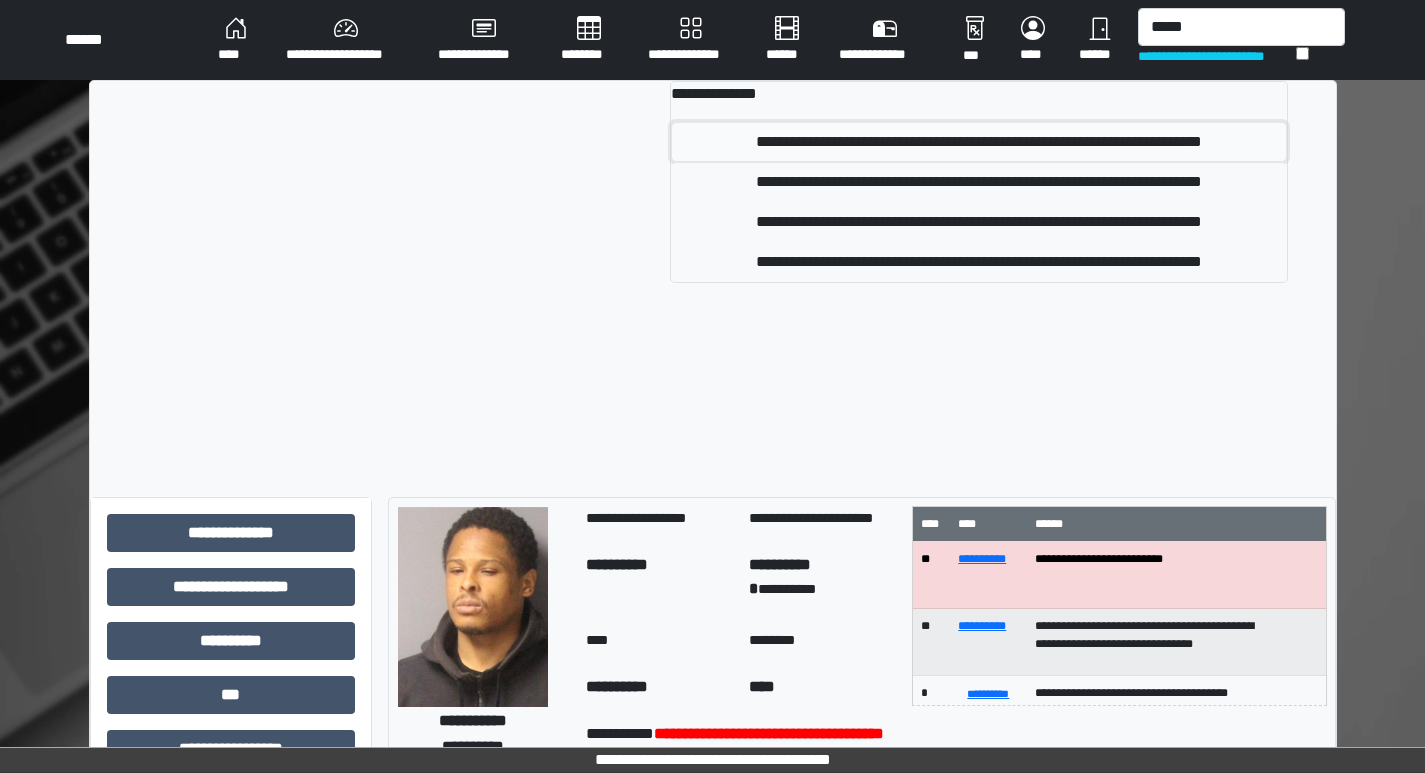 click on "**********" at bounding box center [978, 142] 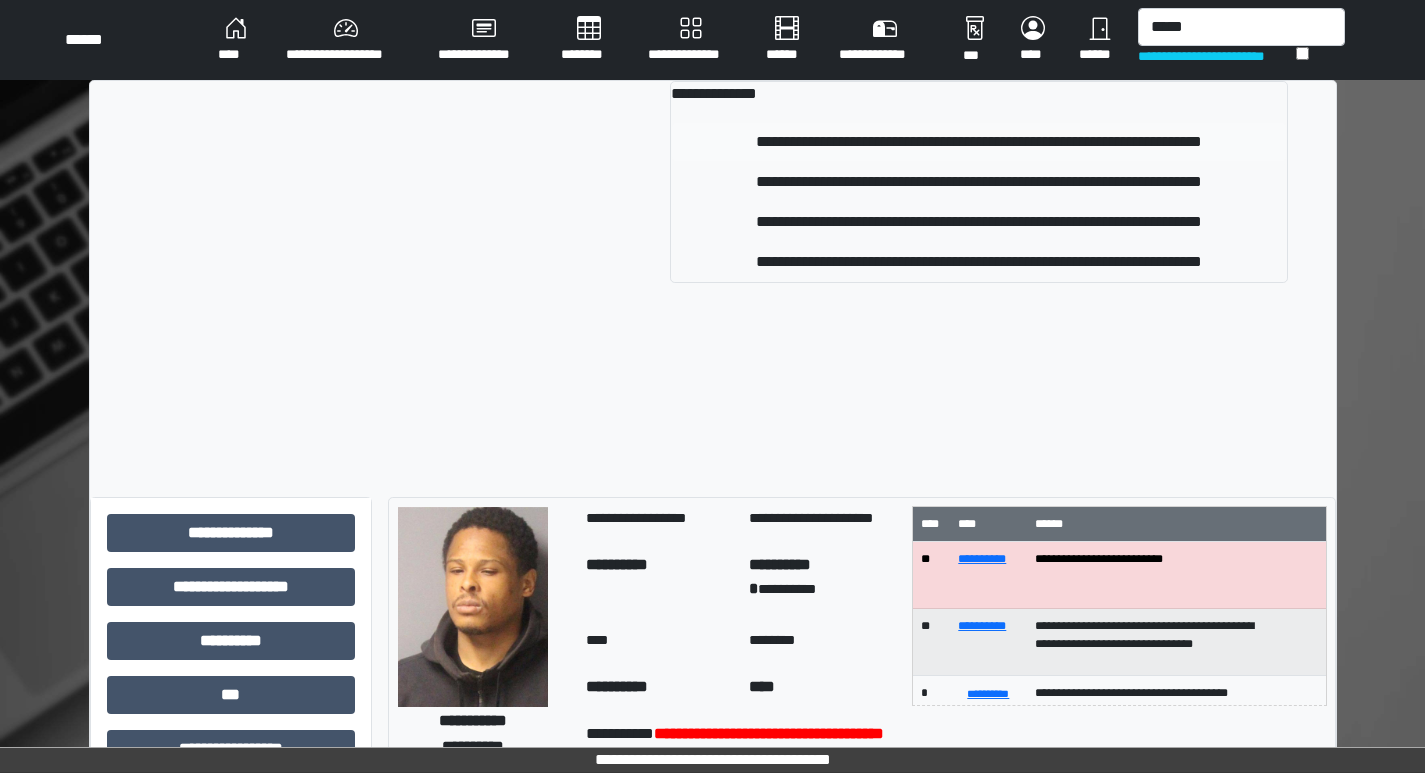 type 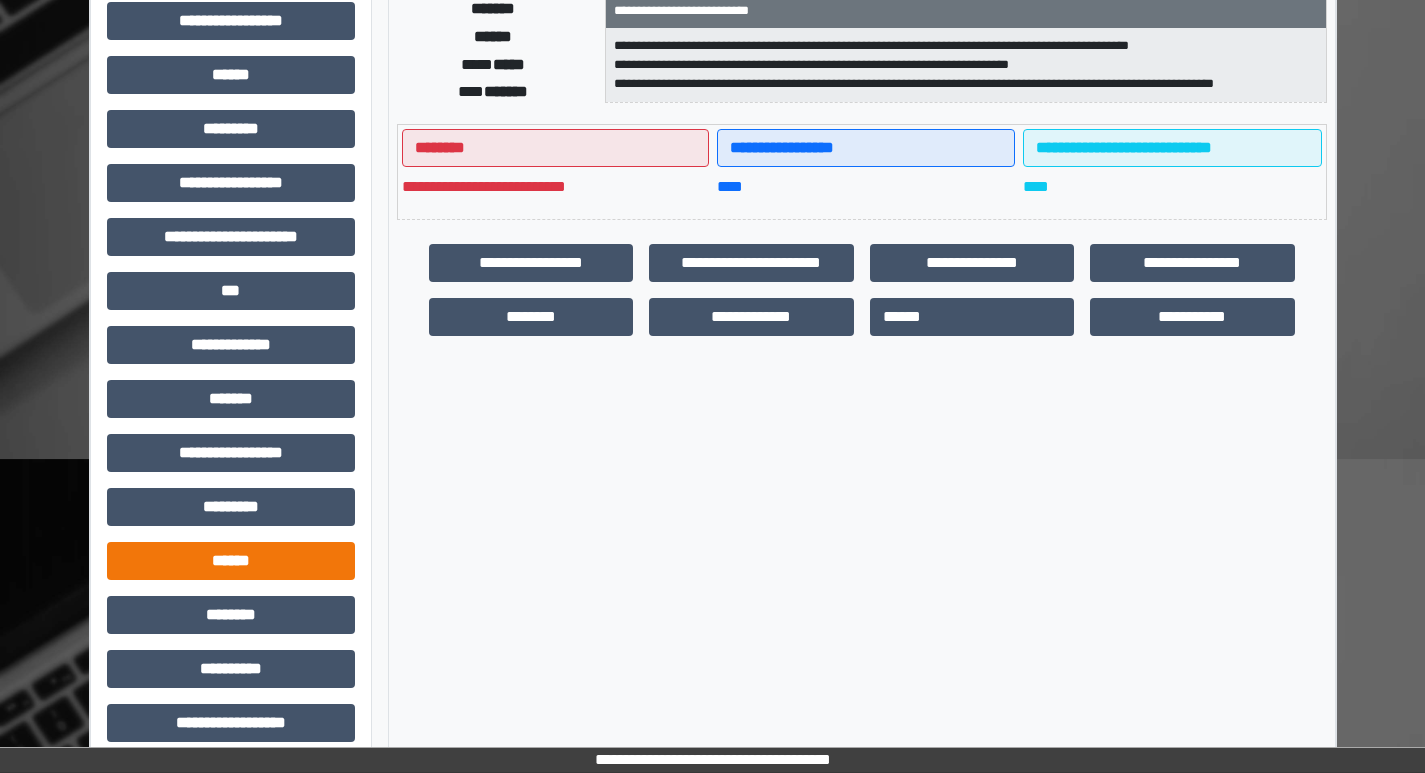scroll, scrollTop: 401, scrollLeft: 0, axis: vertical 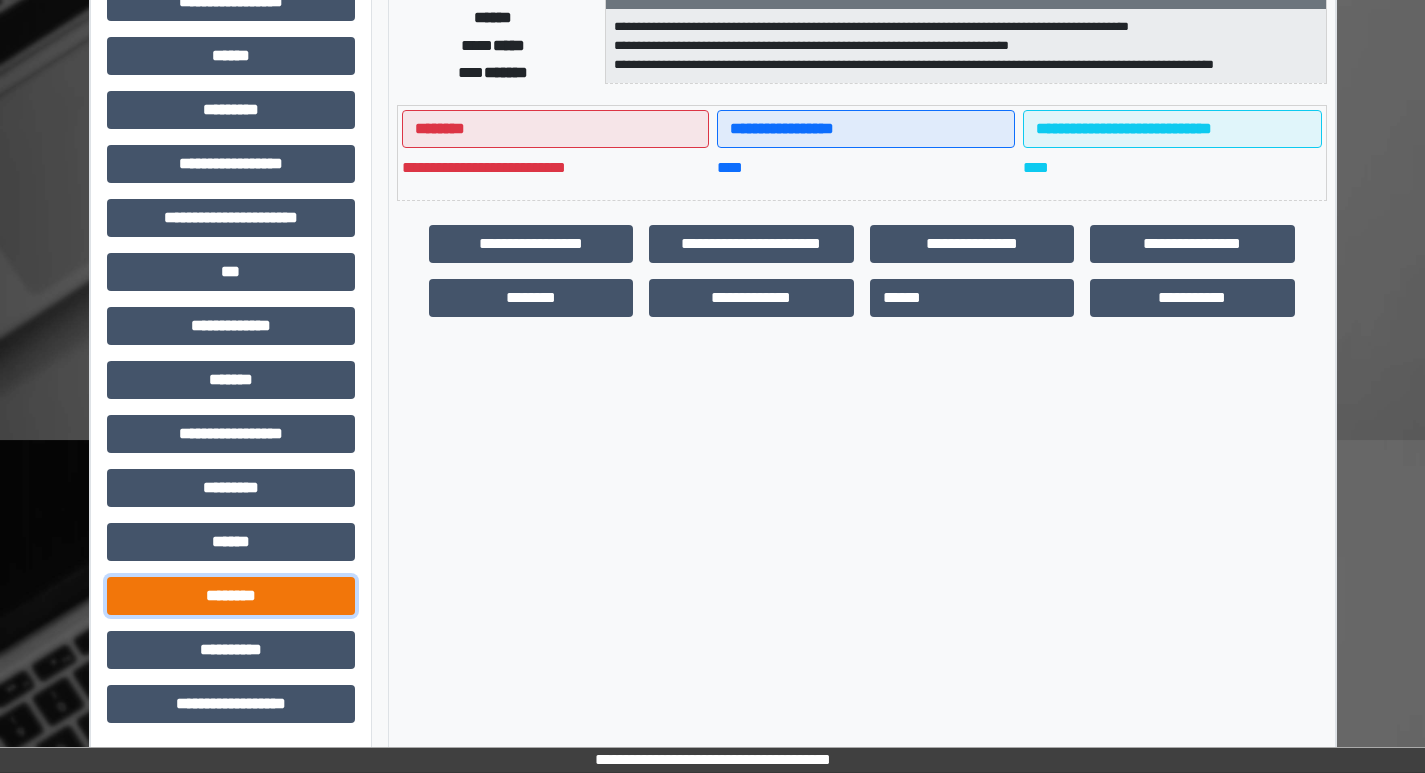click on "********" at bounding box center (231, 596) 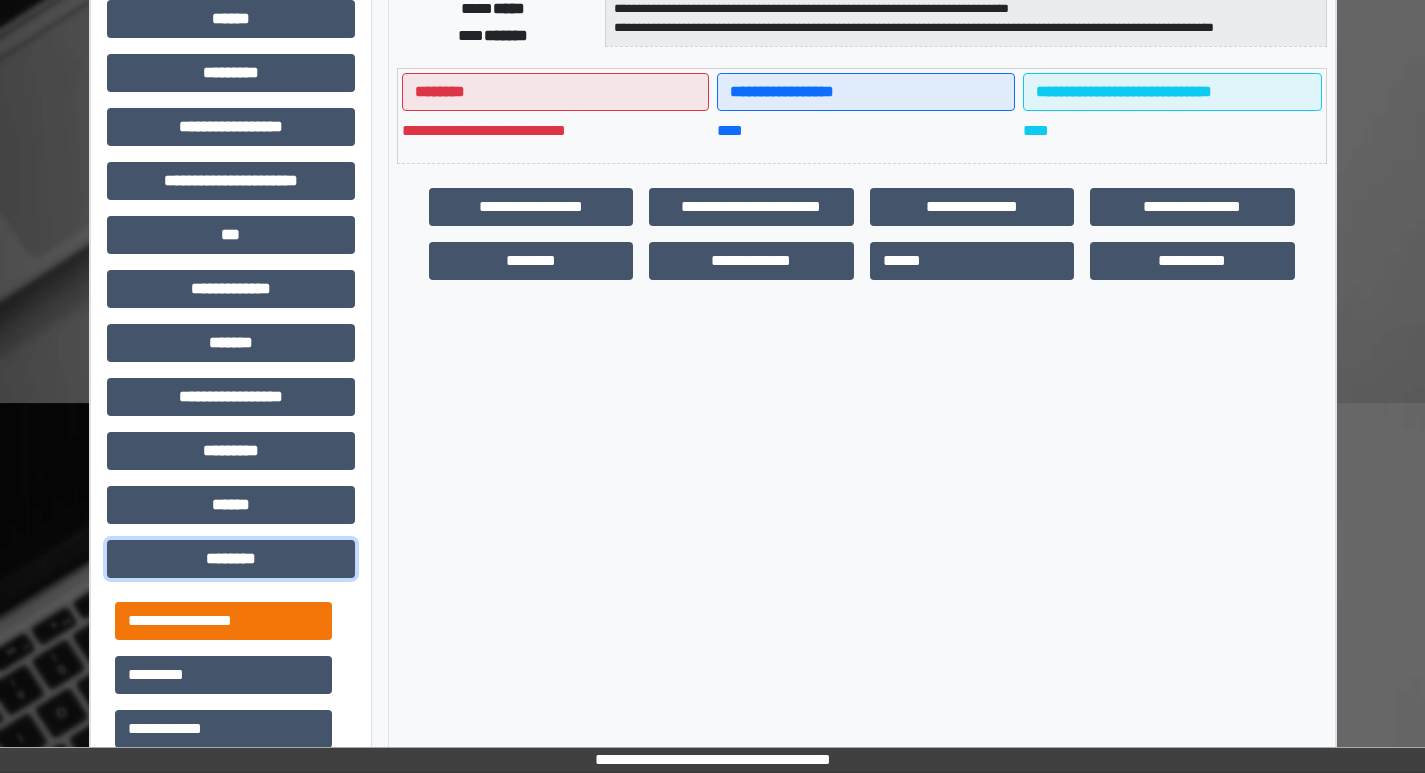 scroll, scrollTop: 501, scrollLeft: 0, axis: vertical 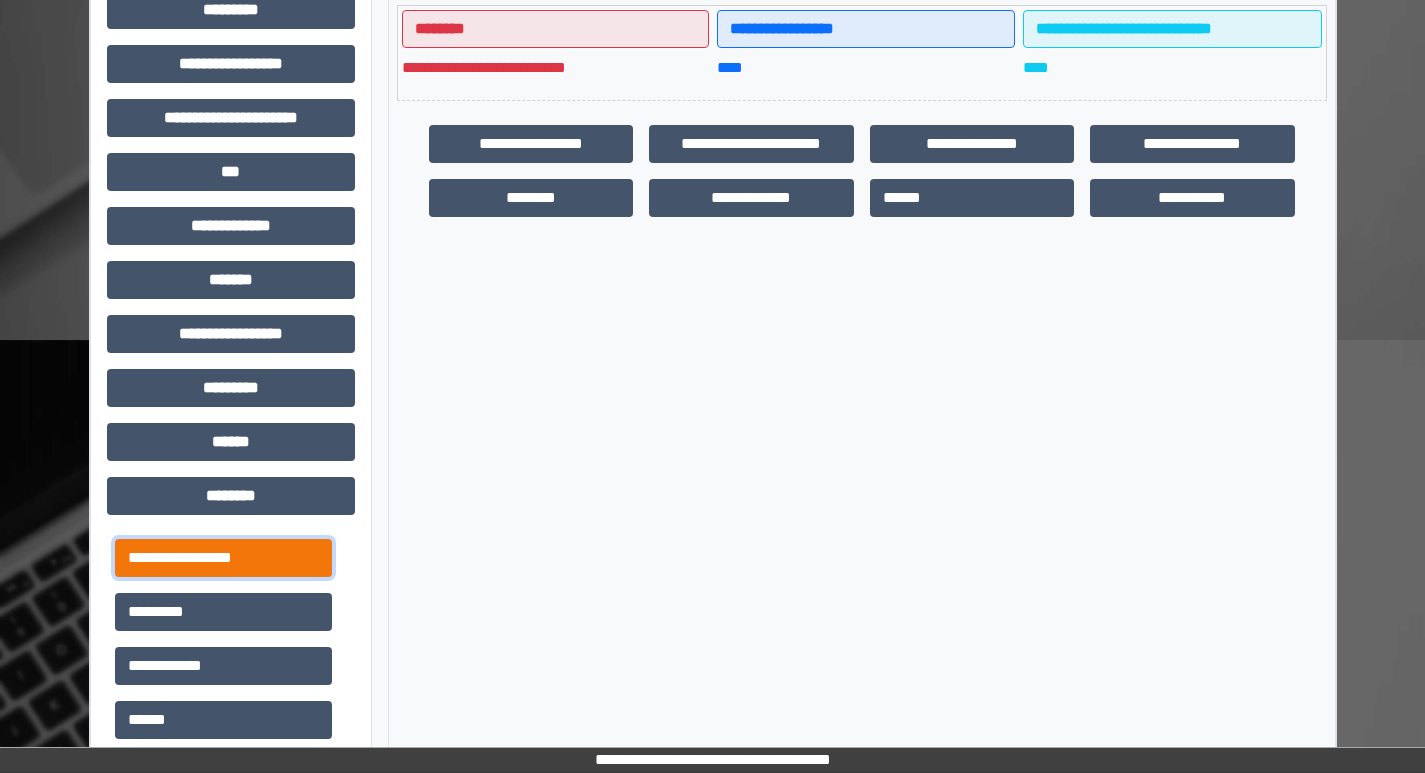 click on "**********" at bounding box center [223, 558] 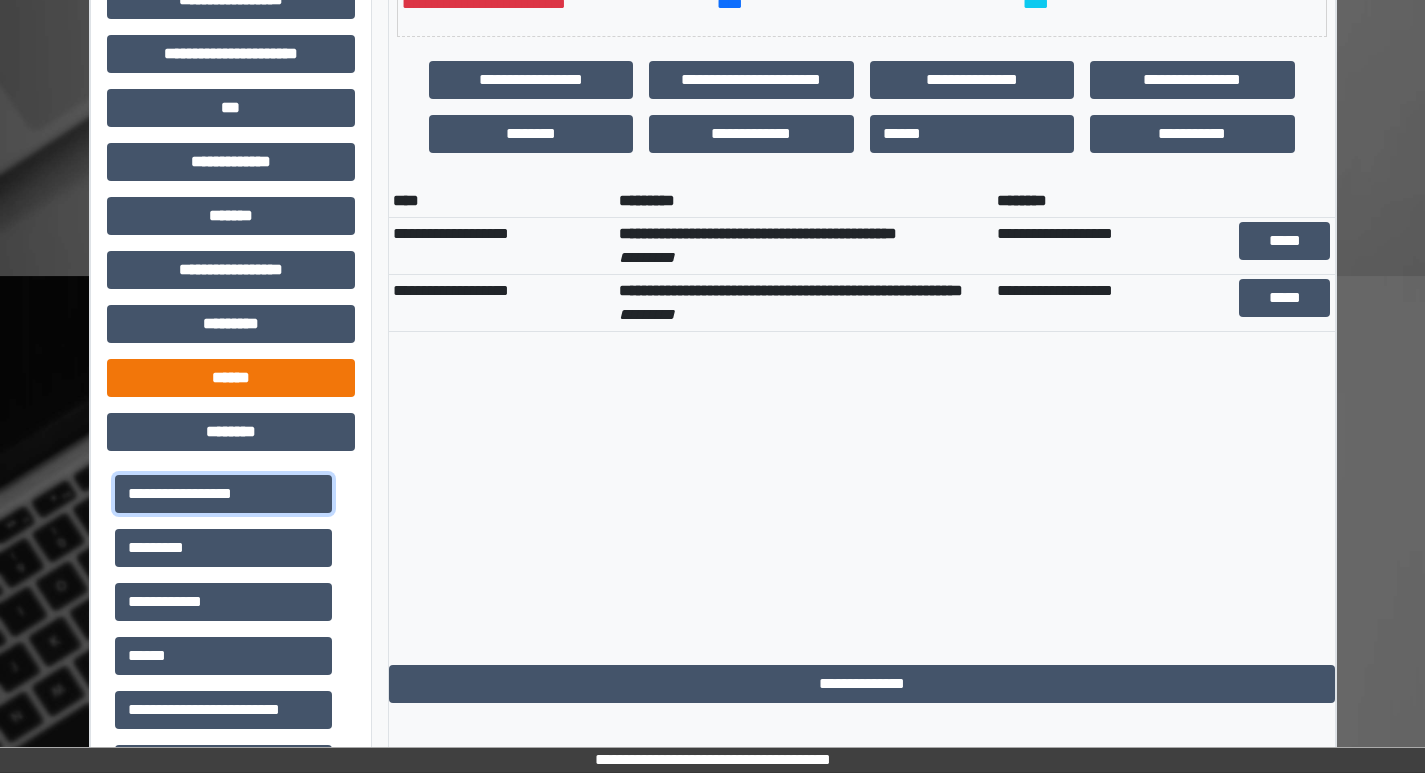 scroll, scrollTop: 601, scrollLeft: 0, axis: vertical 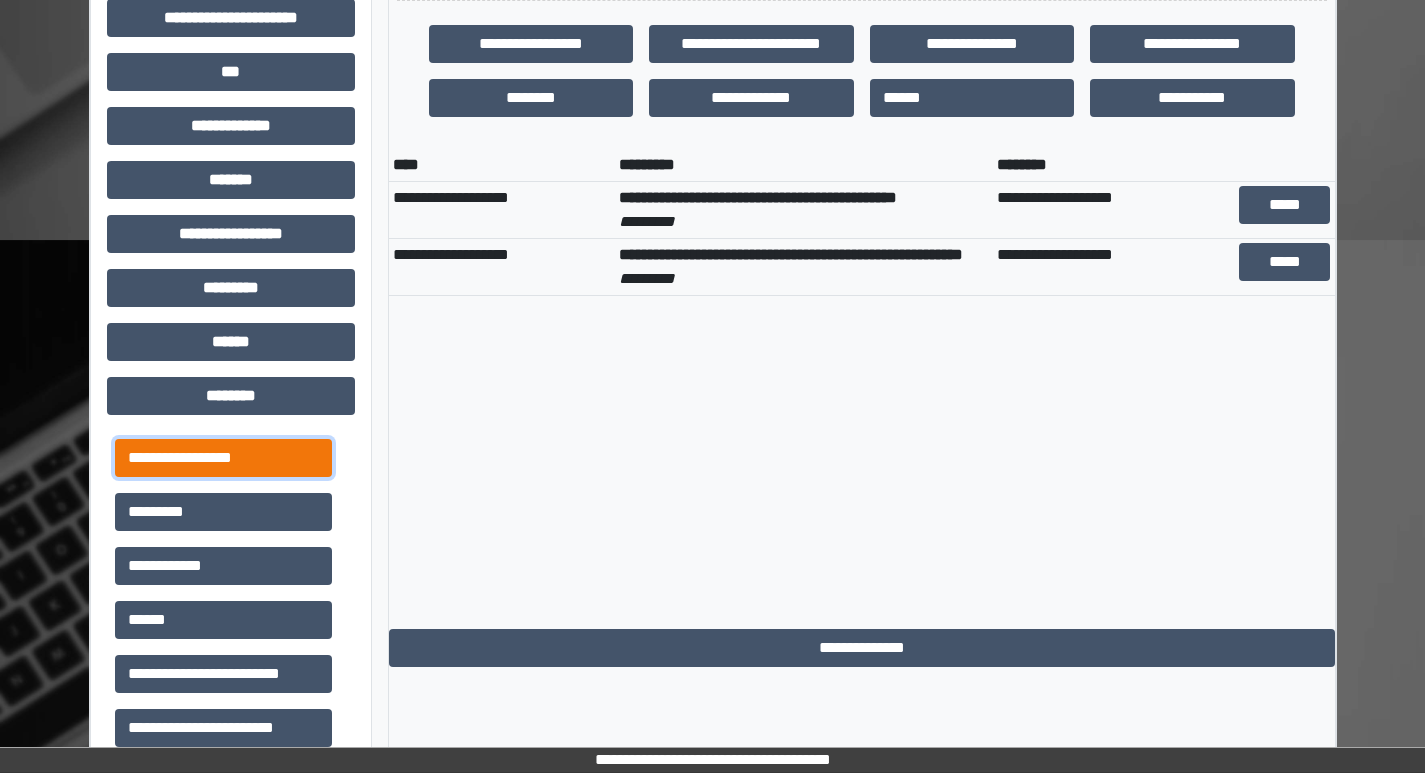 click on "**********" at bounding box center (223, 458) 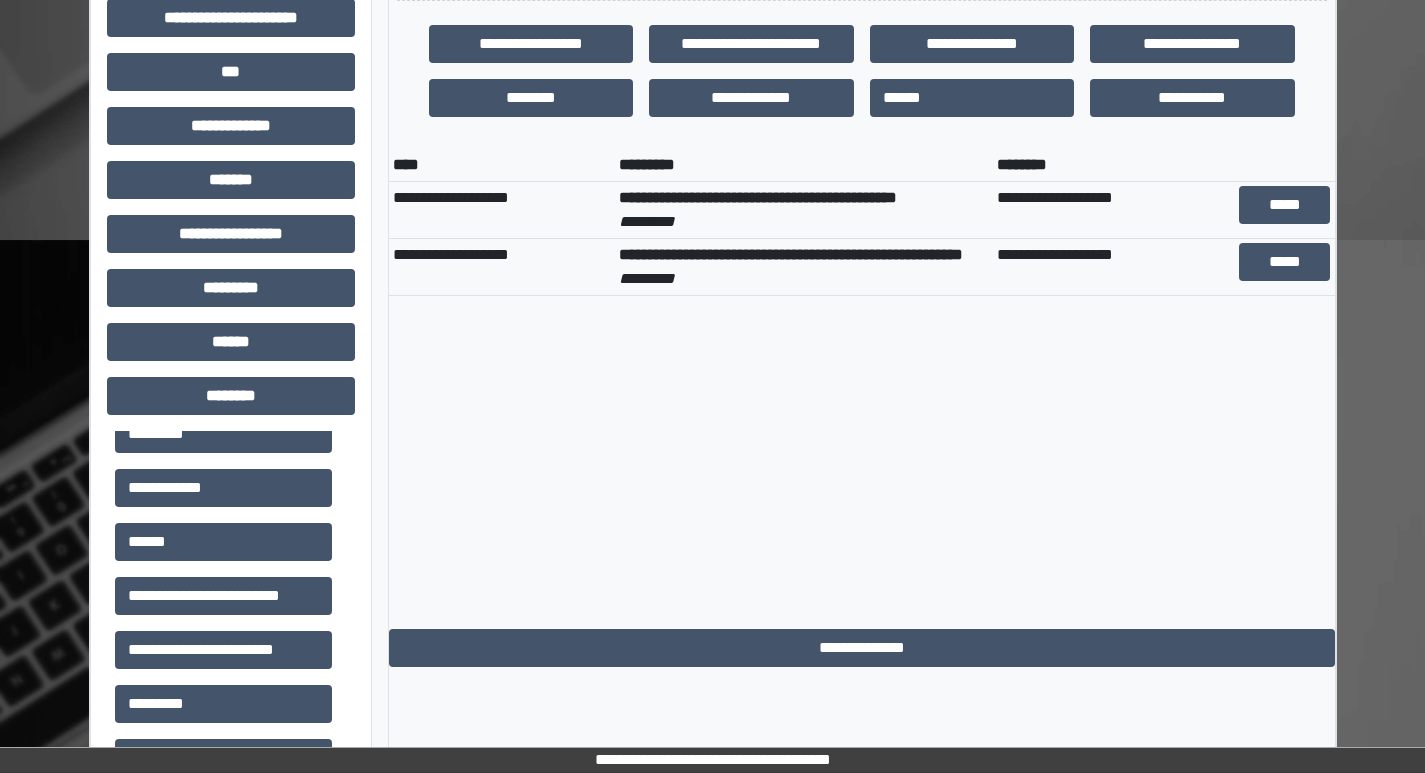 scroll, scrollTop: 300, scrollLeft: 0, axis: vertical 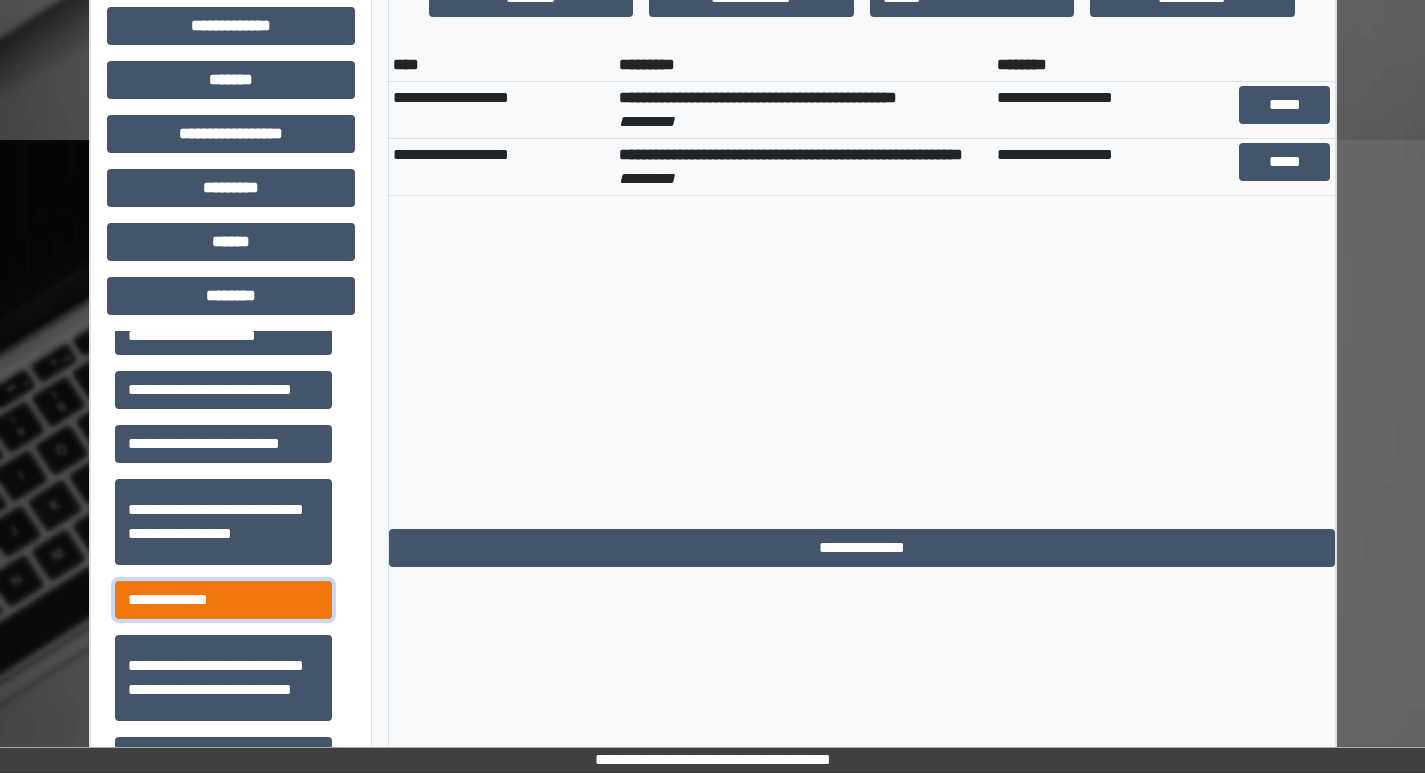 click on "**********" at bounding box center [223, 600] 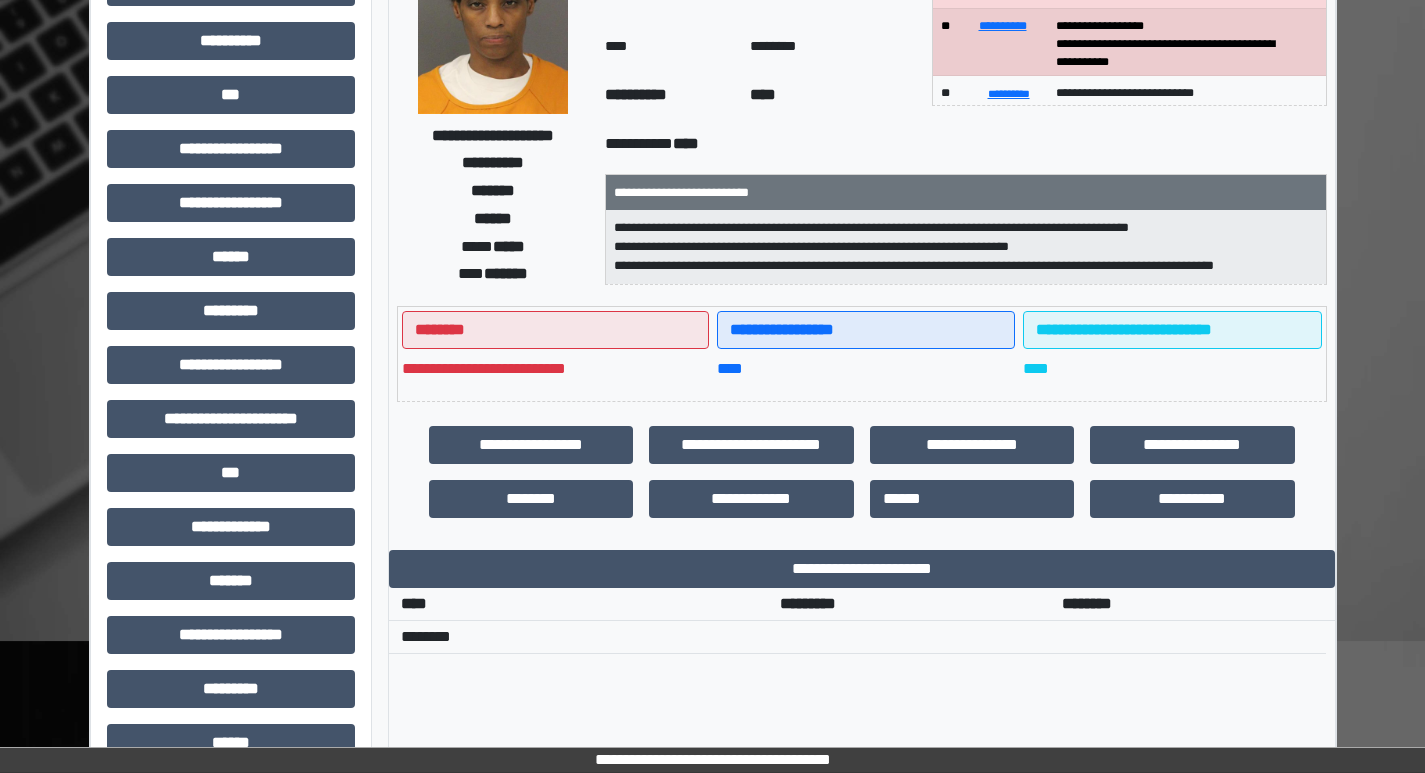 scroll, scrollTop: 101, scrollLeft: 0, axis: vertical 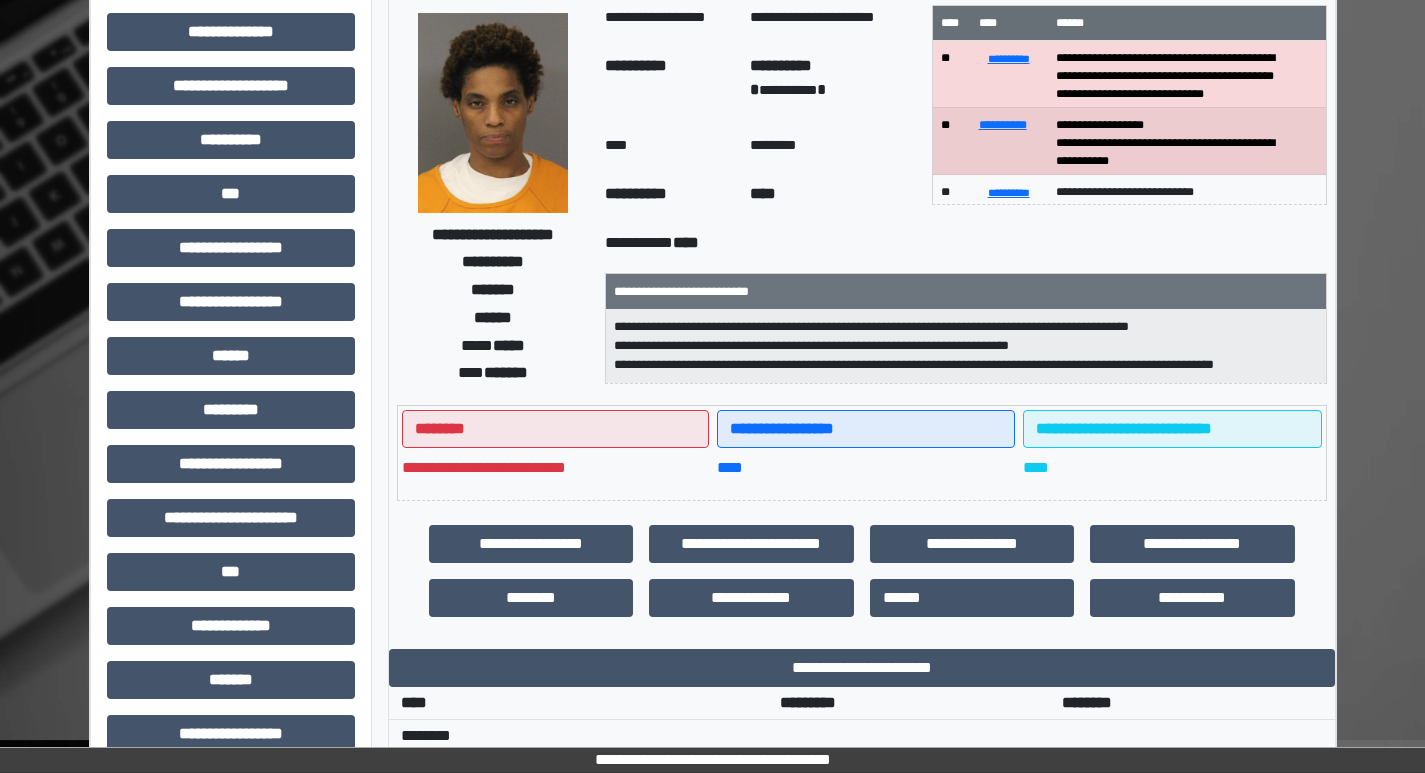 click on "**********" at bounding box center [781, 65] 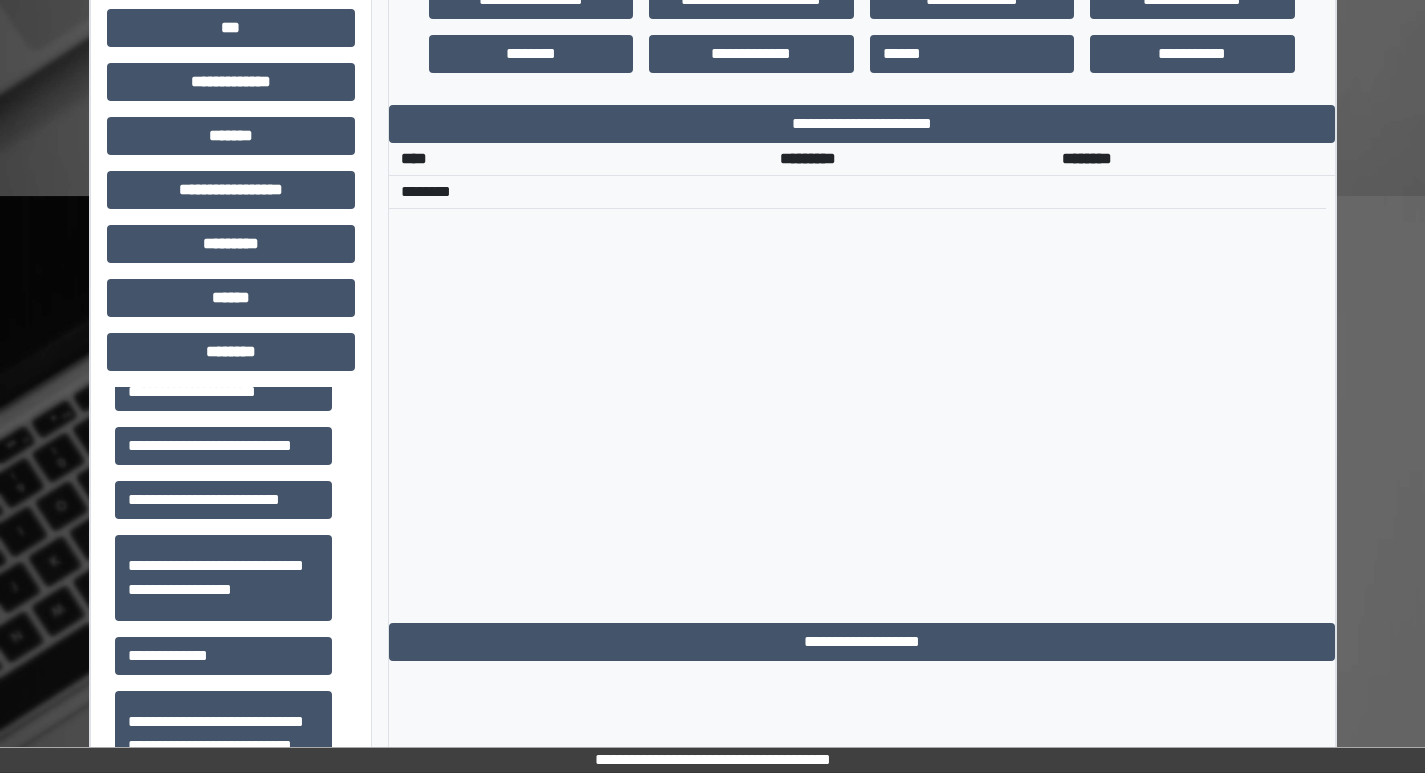 scroll, scrollTop: 701, scrollLeft: 0, axis: vertical 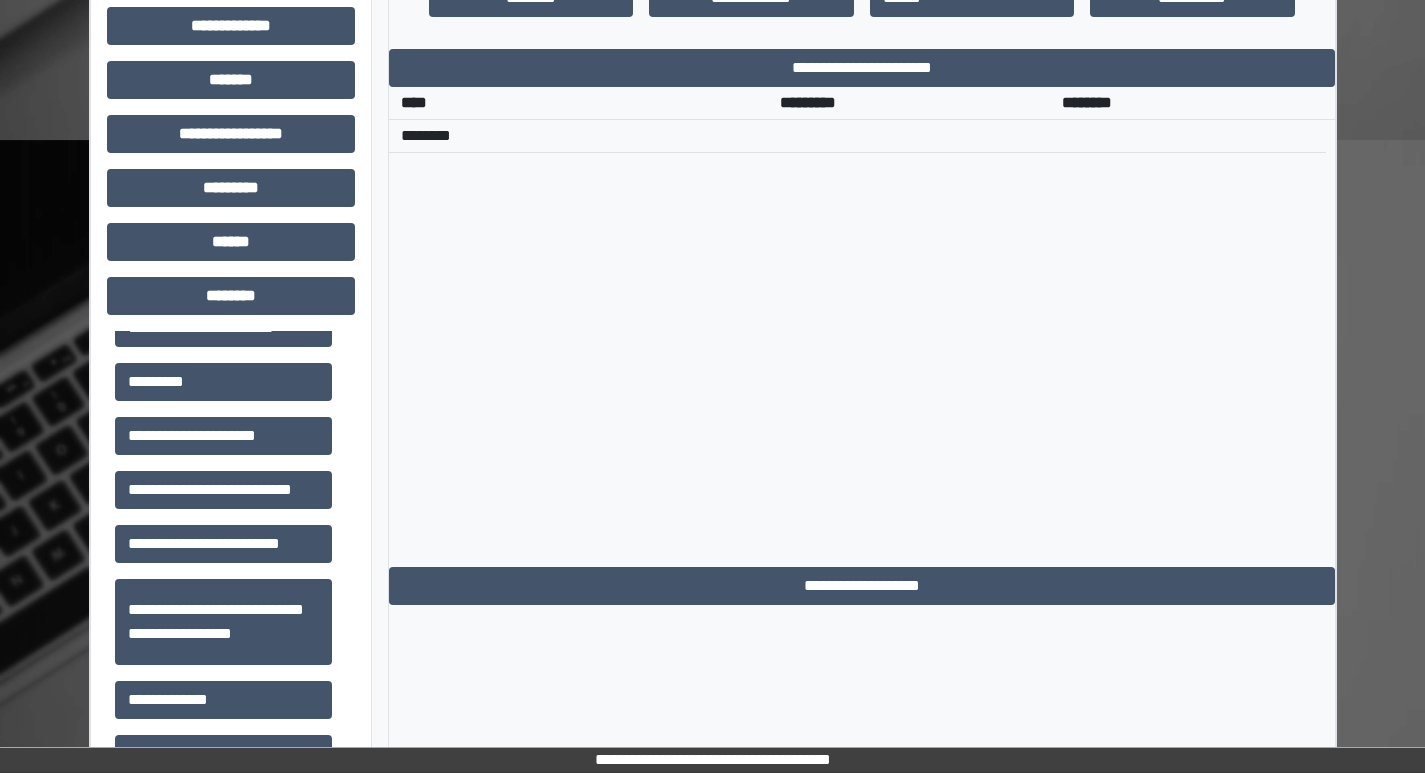 click on "**********" at bounding box center (223, 436) 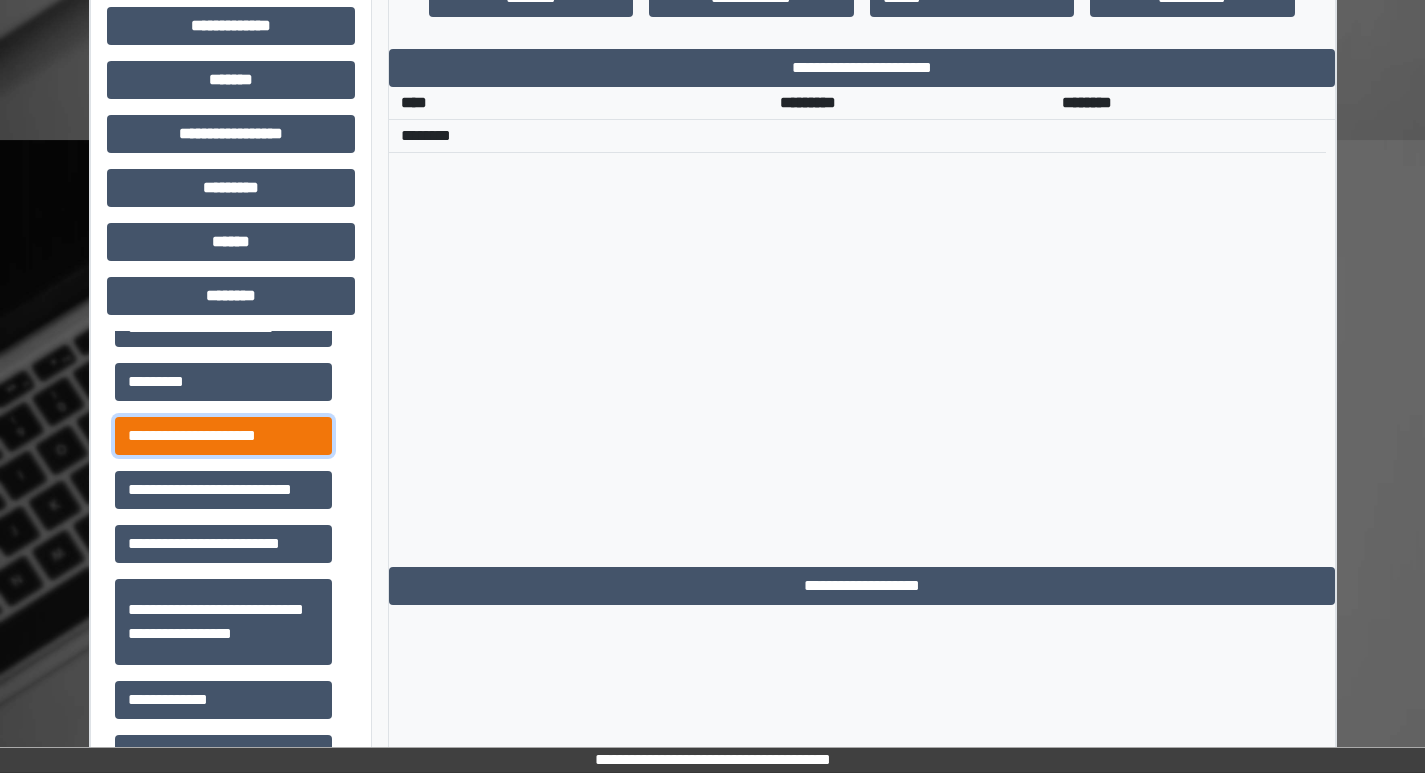 click on "**********" at bounding box center [223, 436] 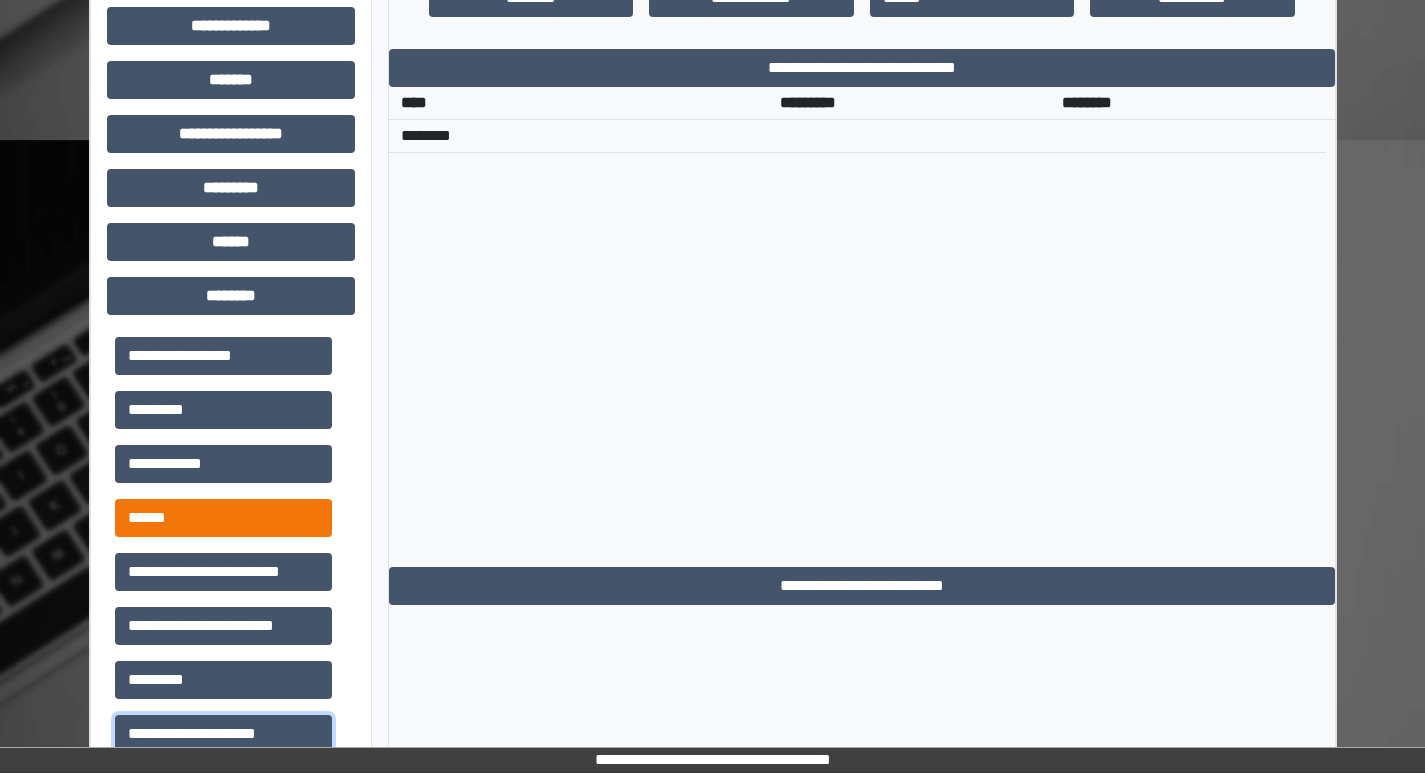 scroll, scrollTop: 0, scrollLeft: 0, axis: both 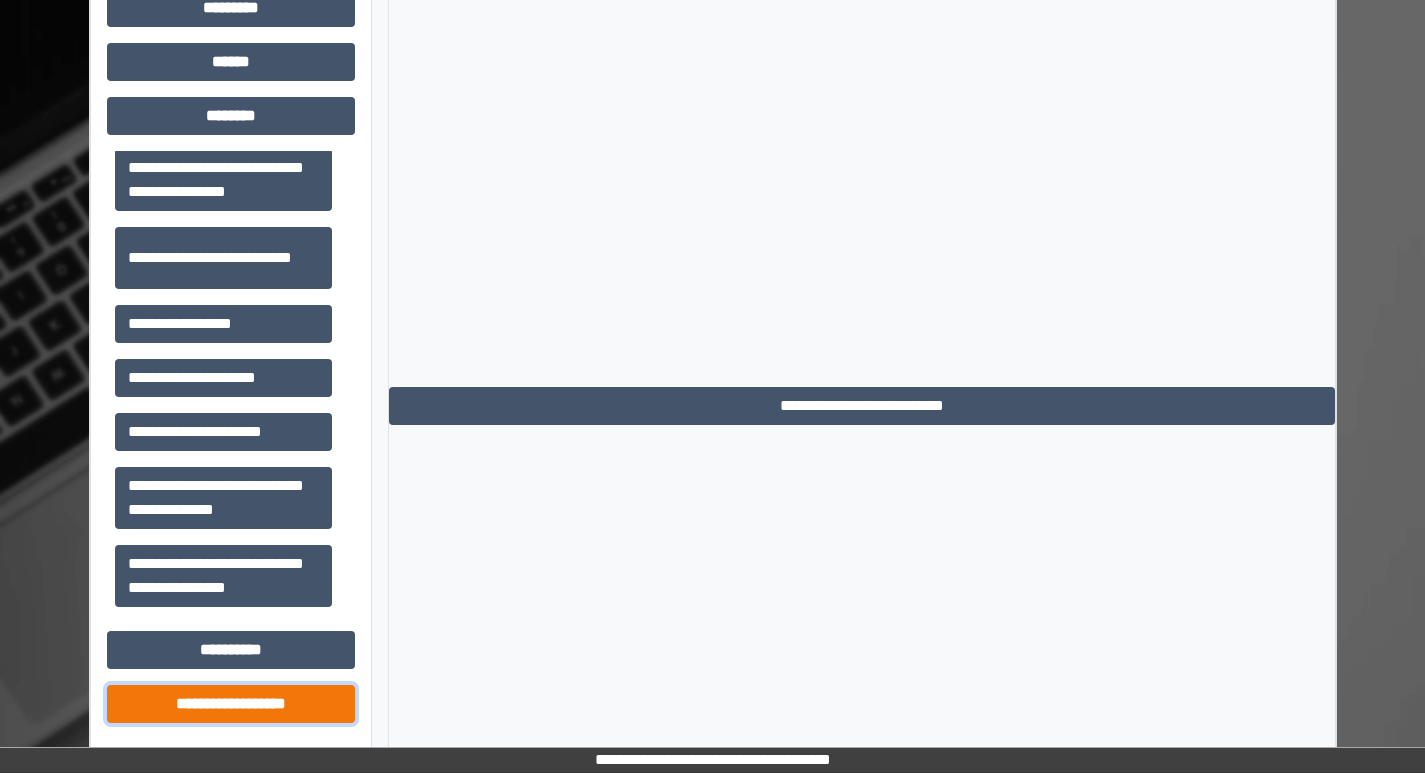 click on "**********" at bounding box center [231, 704] 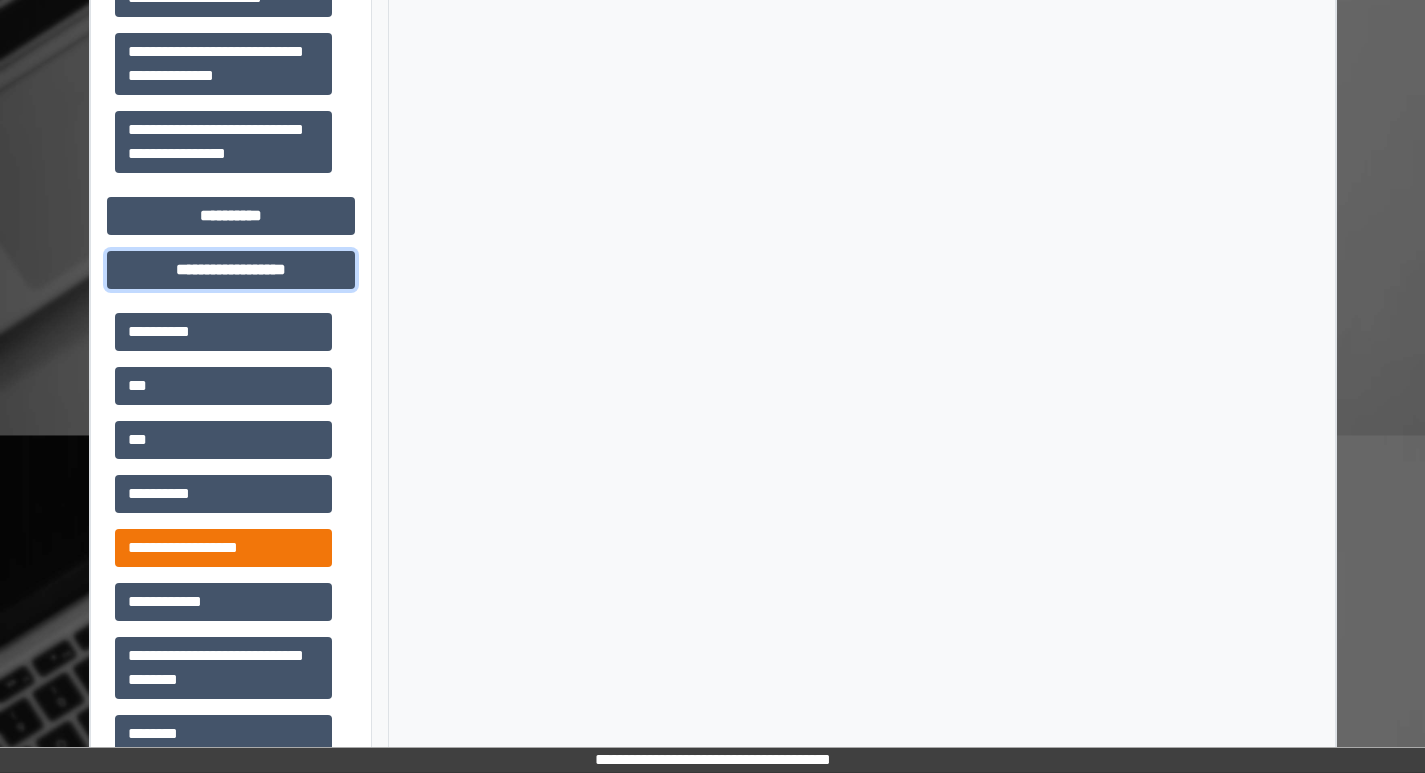 scroll, scrollTop: 1361, scrollLeft: 0, axis: vertical 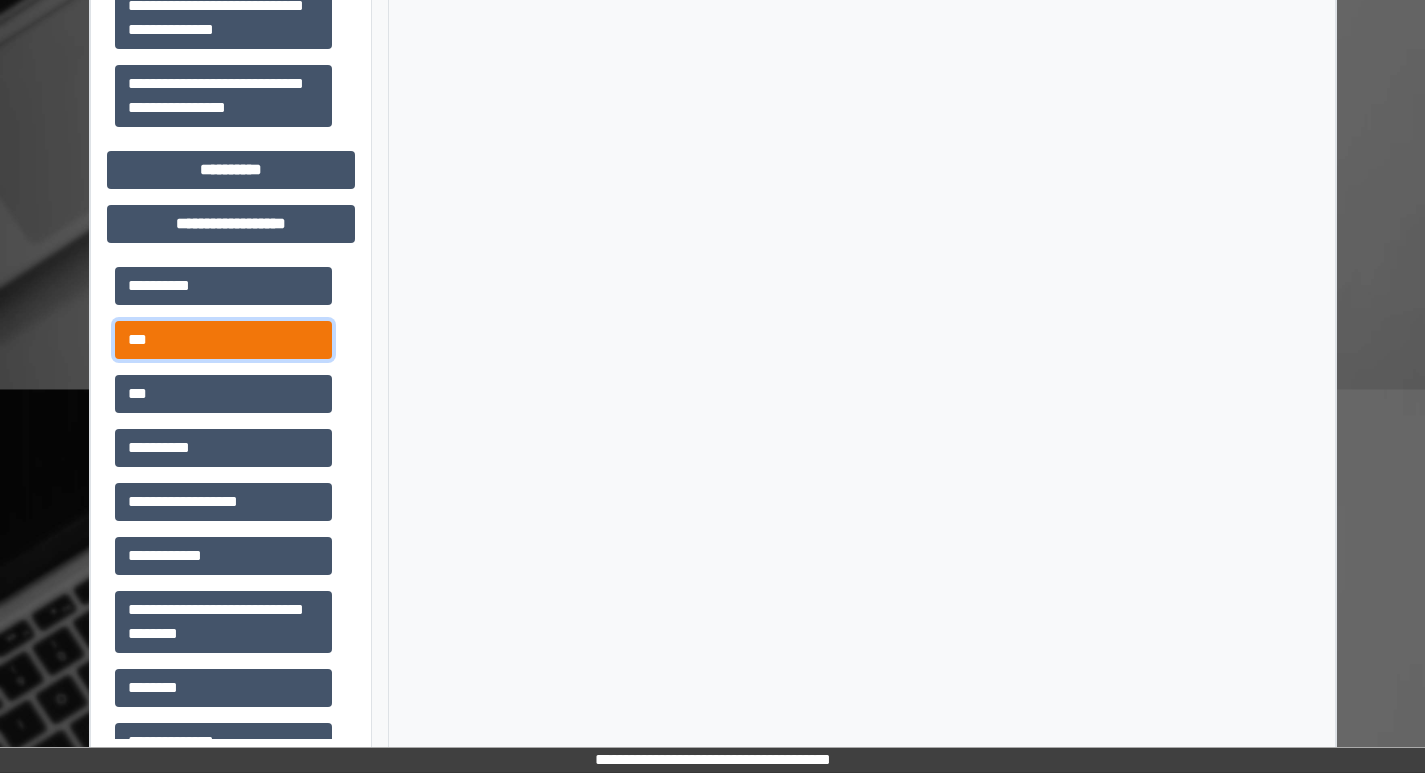 click on "***" at bounding box center (223, 340) 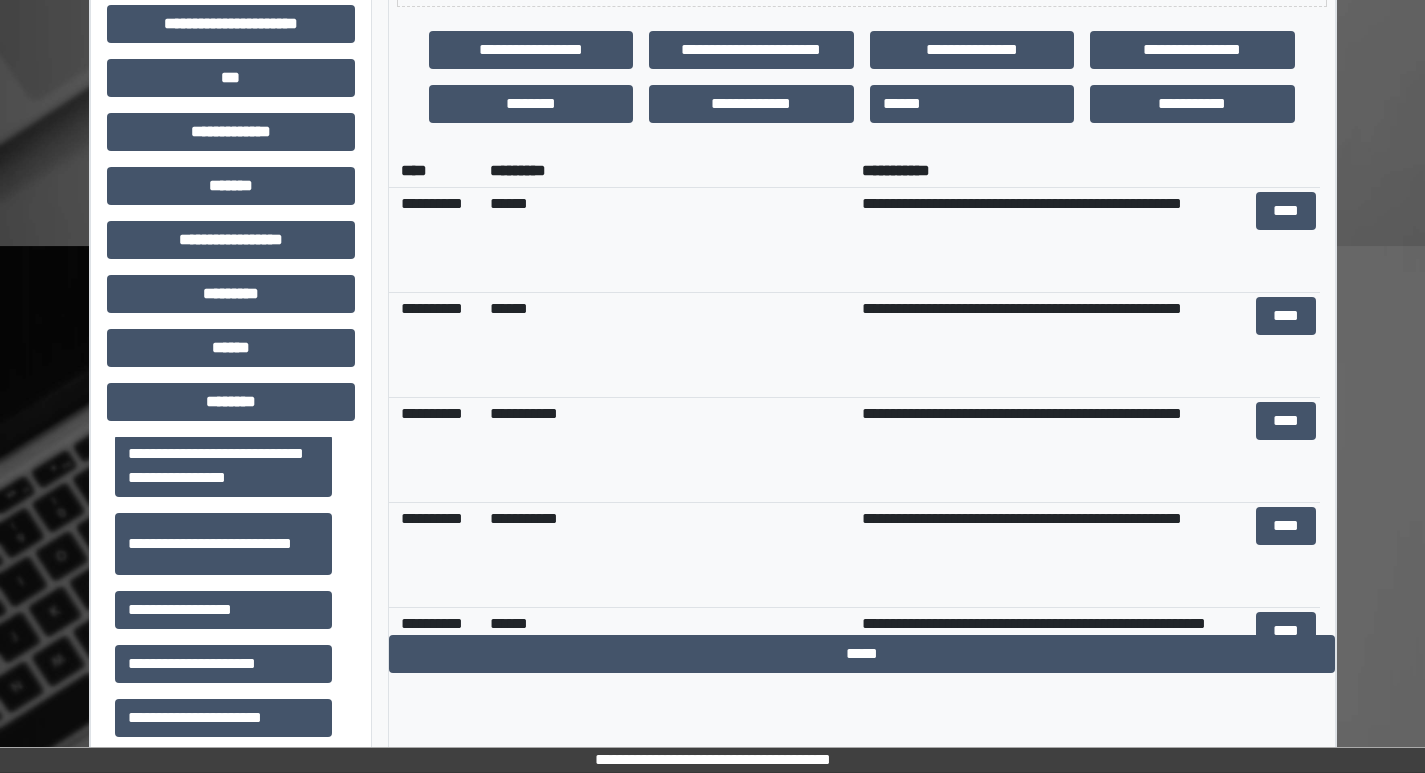 scroll, scrollTop: 561, scrollLeft: 0, axis: vertical 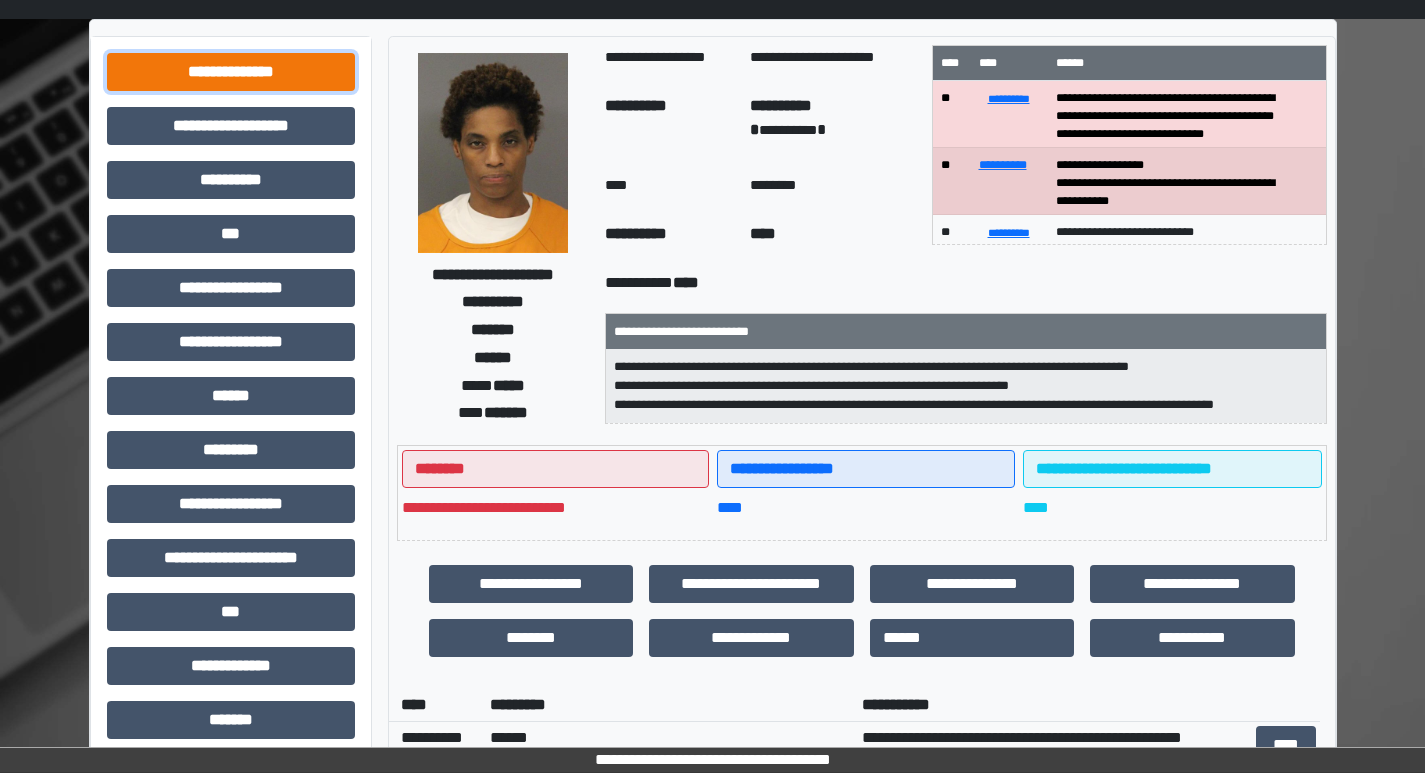 click on "**********" at bounding box center [231, 72] 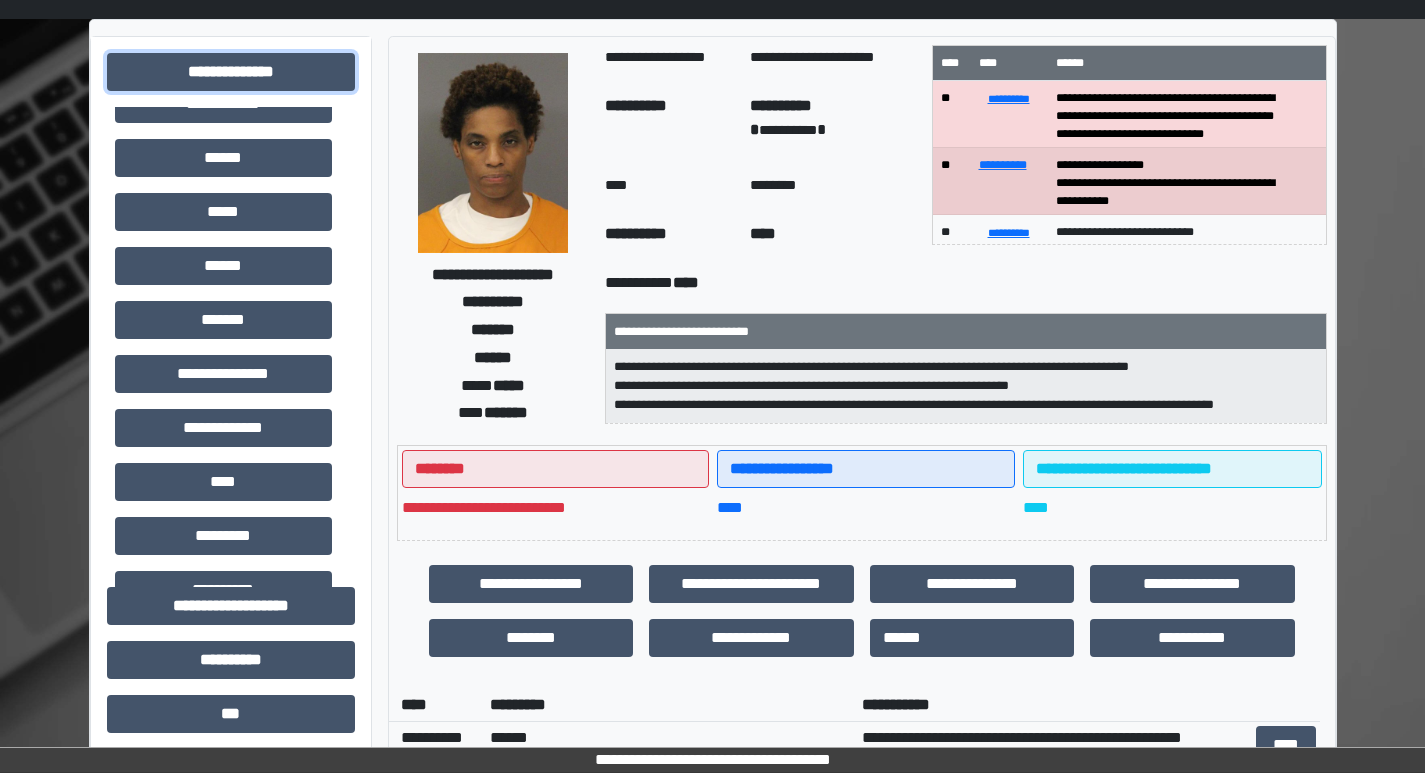 scroll, scrollTop: 80, scrollLeft: 0, axis: vertical 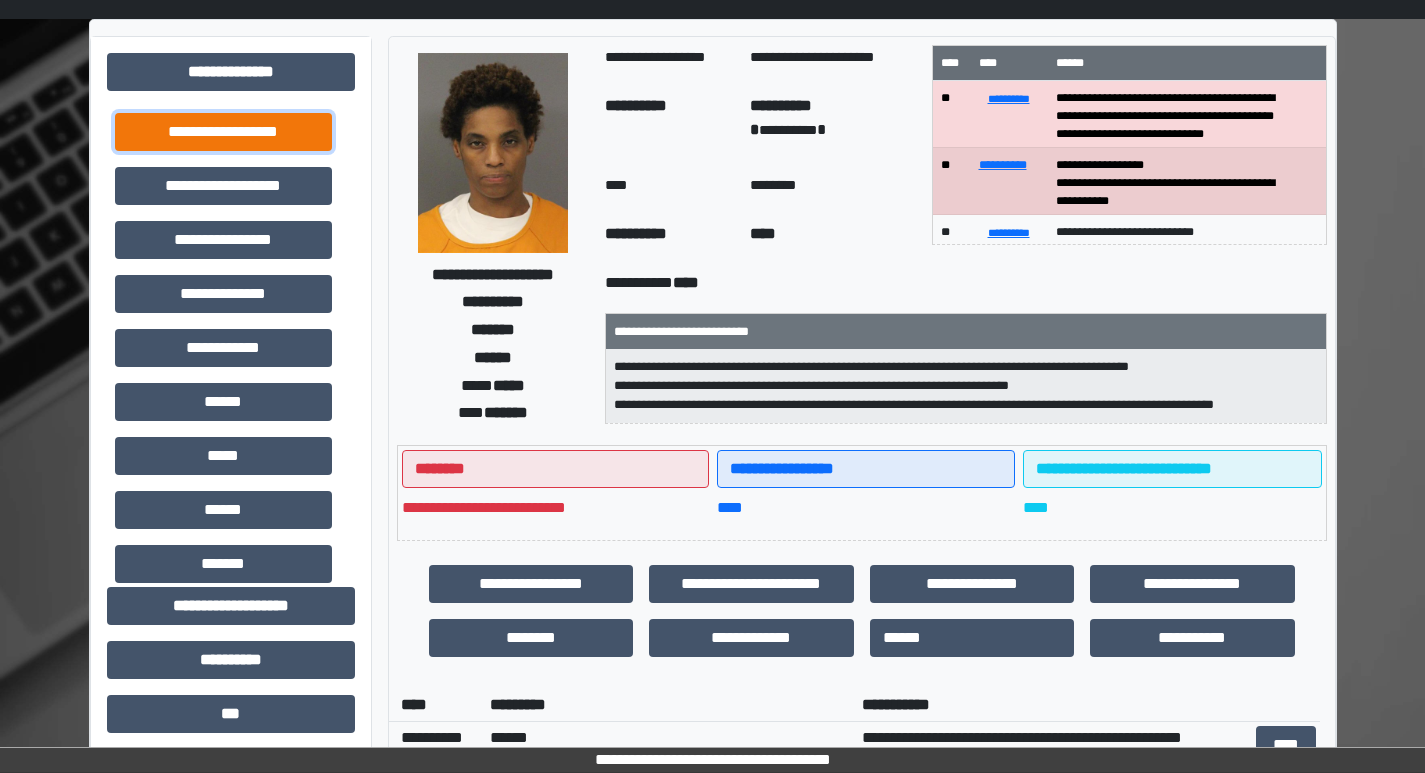 click on "**********" at bounding box center [223, 132] 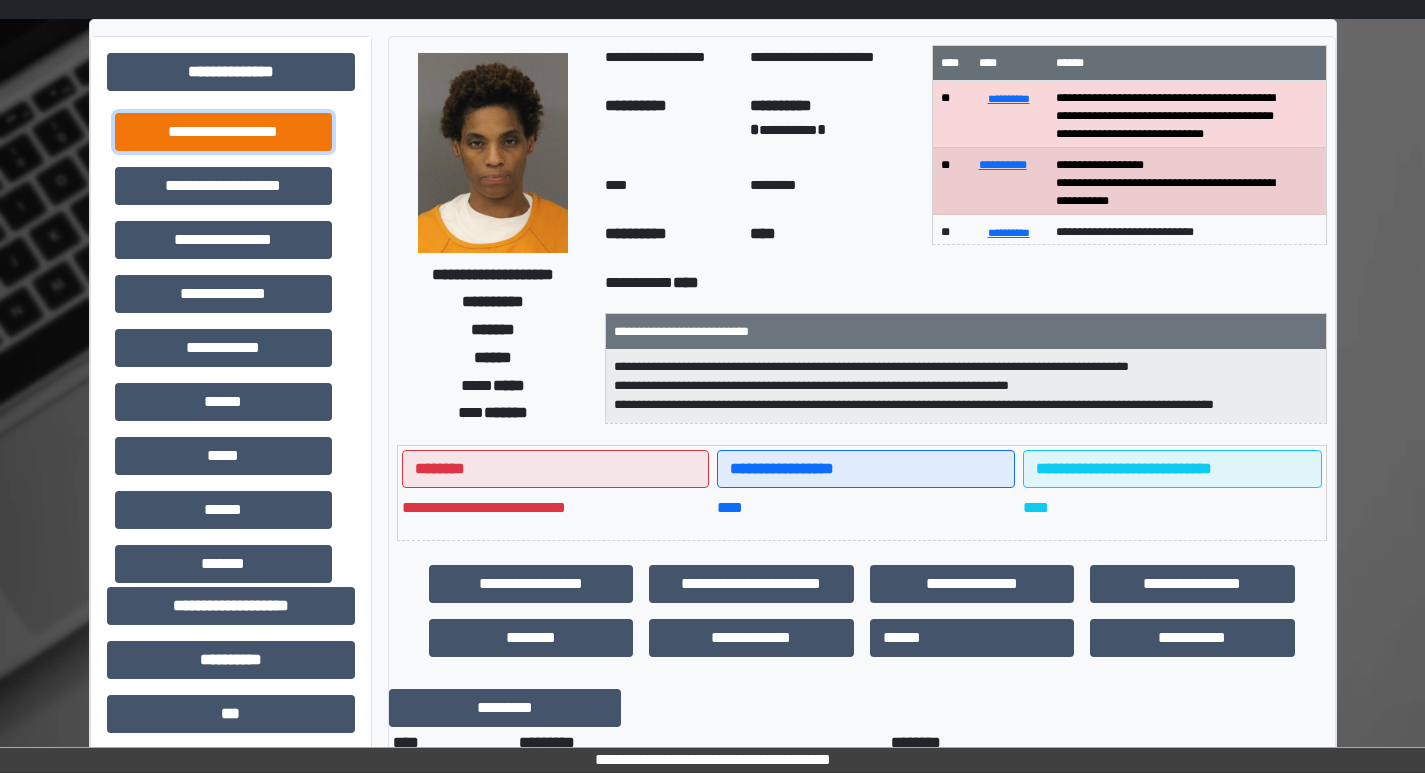 click on "**********" at bounding box center [223, 132] 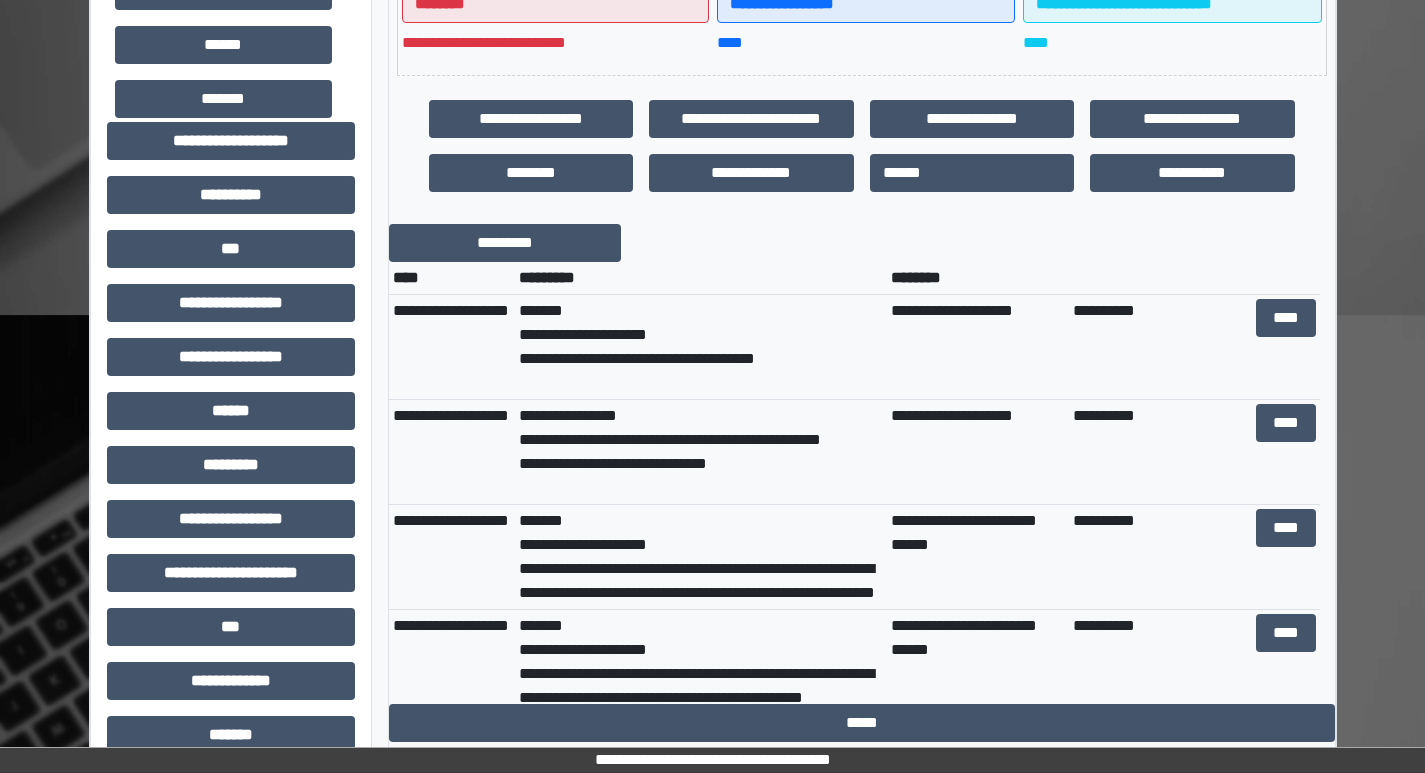 scroll, scrollTop: 561, scrollLeft: 0, axis: vertical 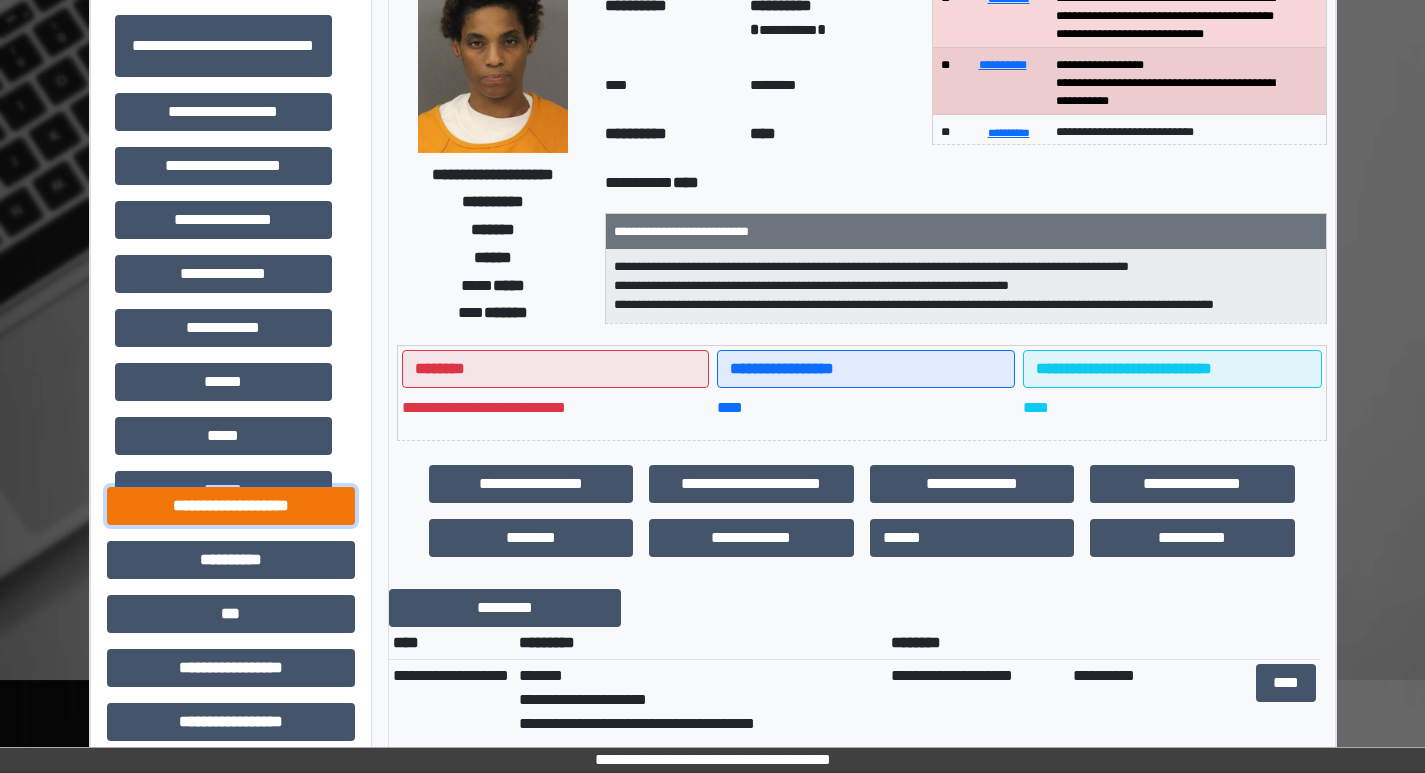 click on "**********" at bounding box center (231, 506) 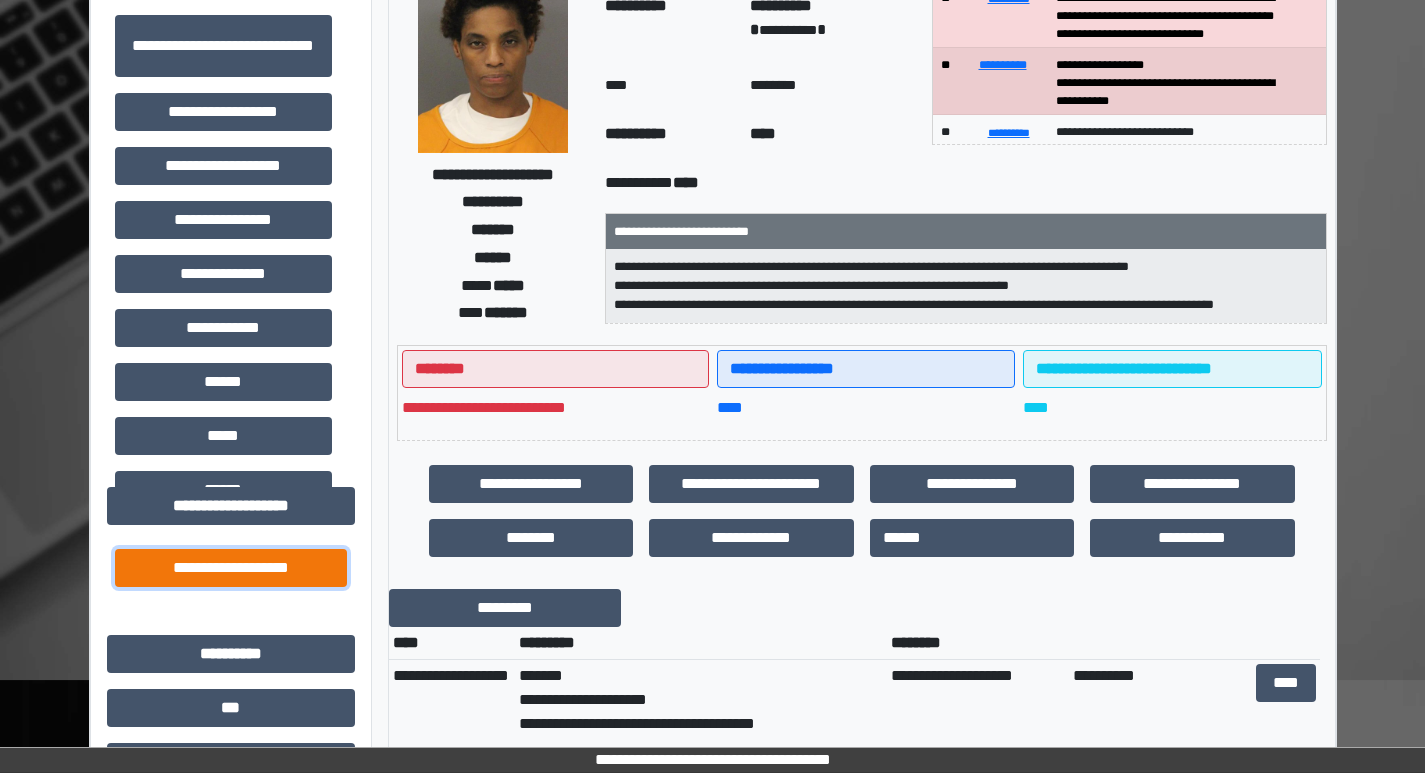 click on "**********" at bounding box center (231, 568) 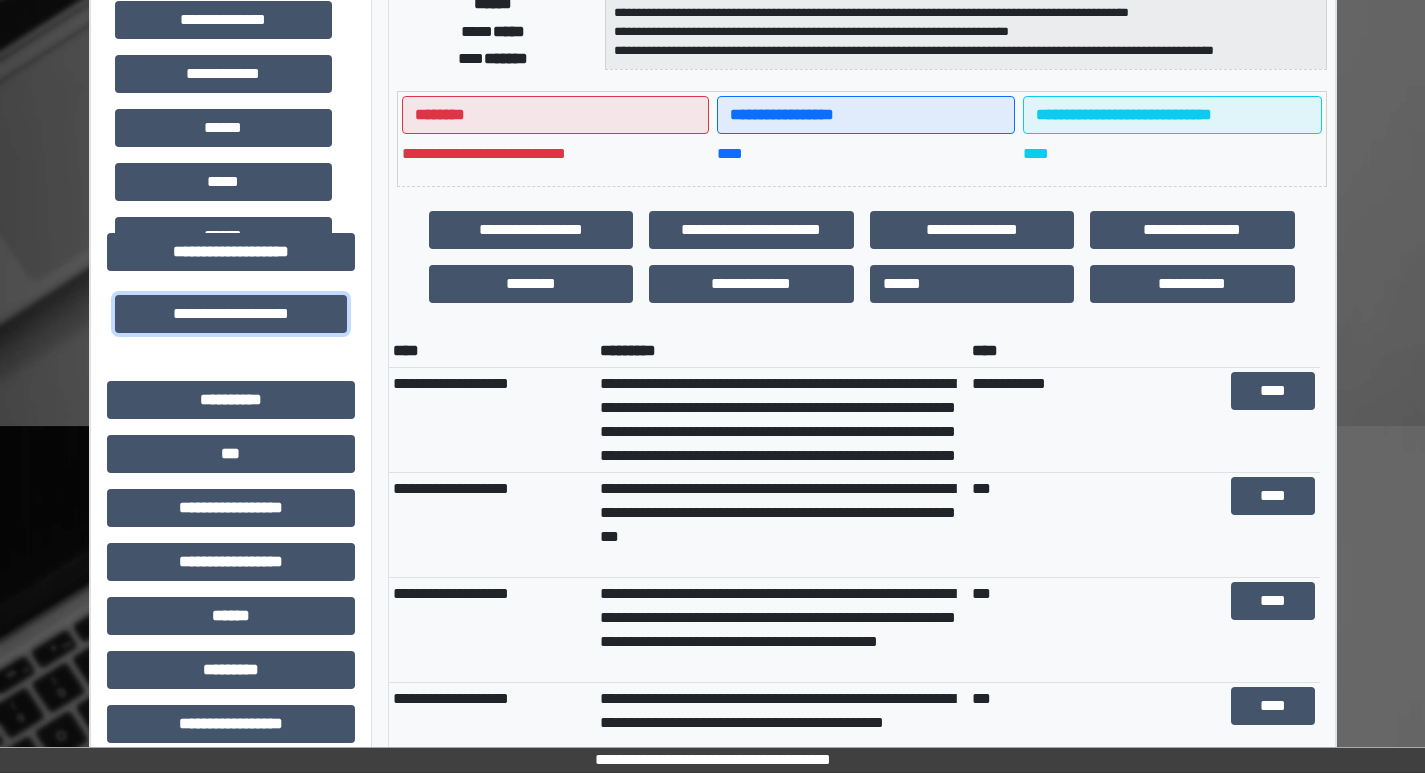 scroll, scrollTop: 461, scrollLeft: 0, axis: vertical 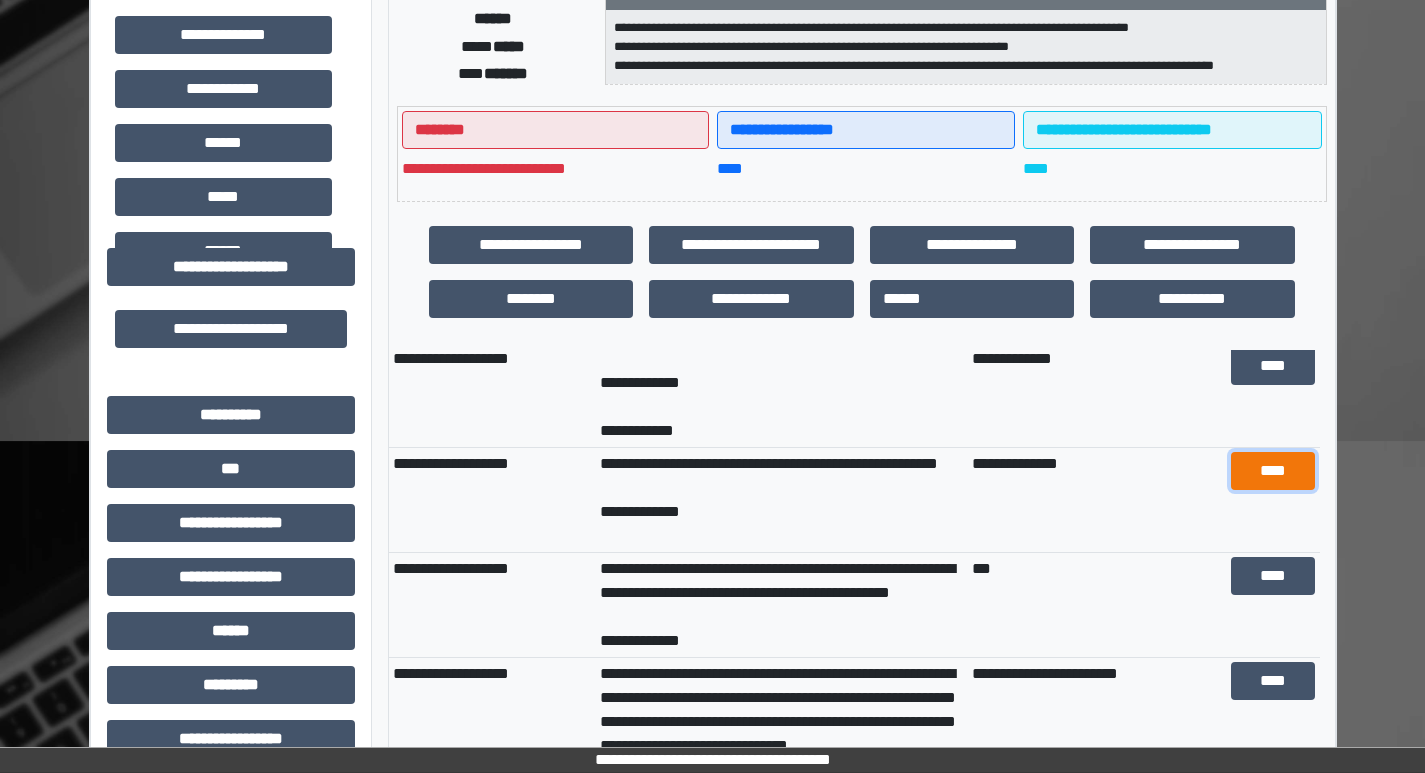 click on "****" at bounding box center [1273, 471] 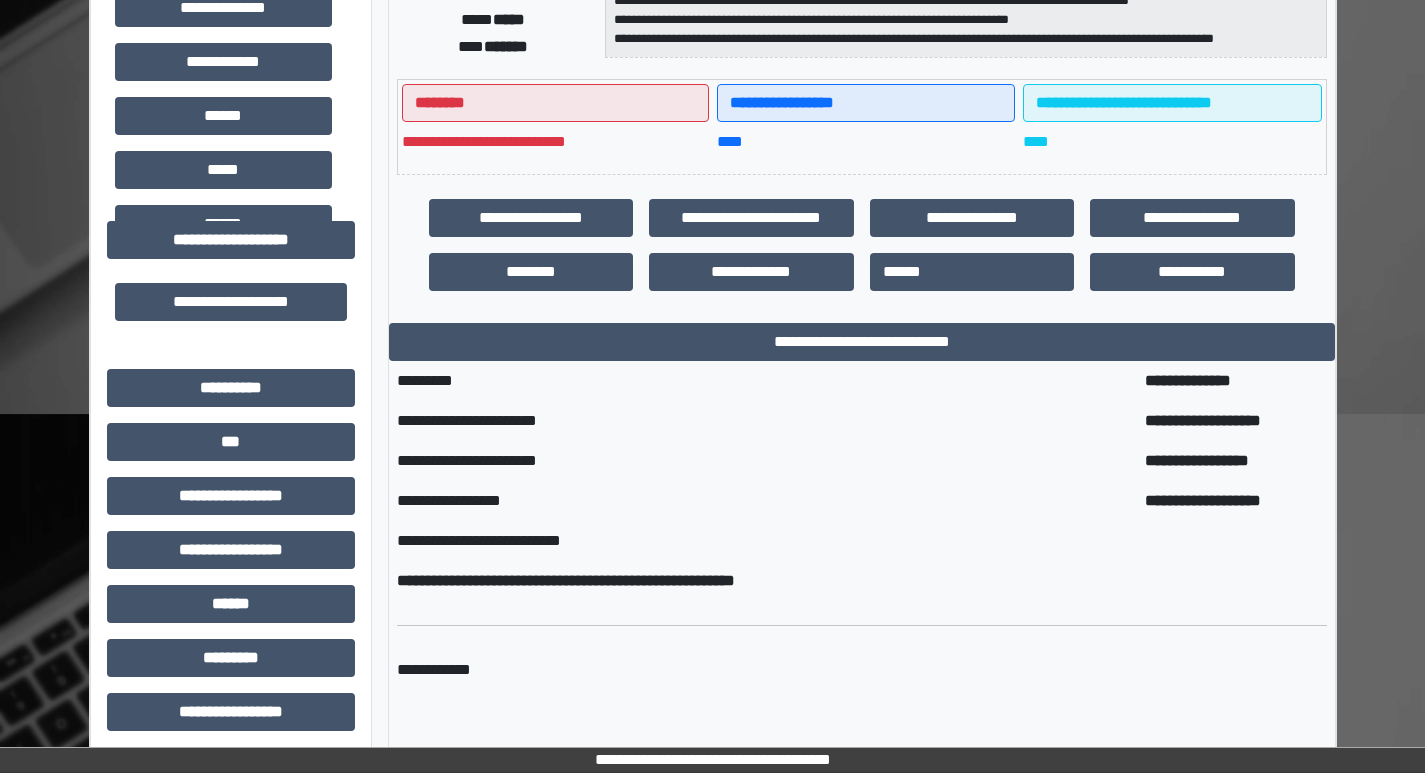 scroll, scrollTop: 300, scrollLeft: 0, axis: vertical 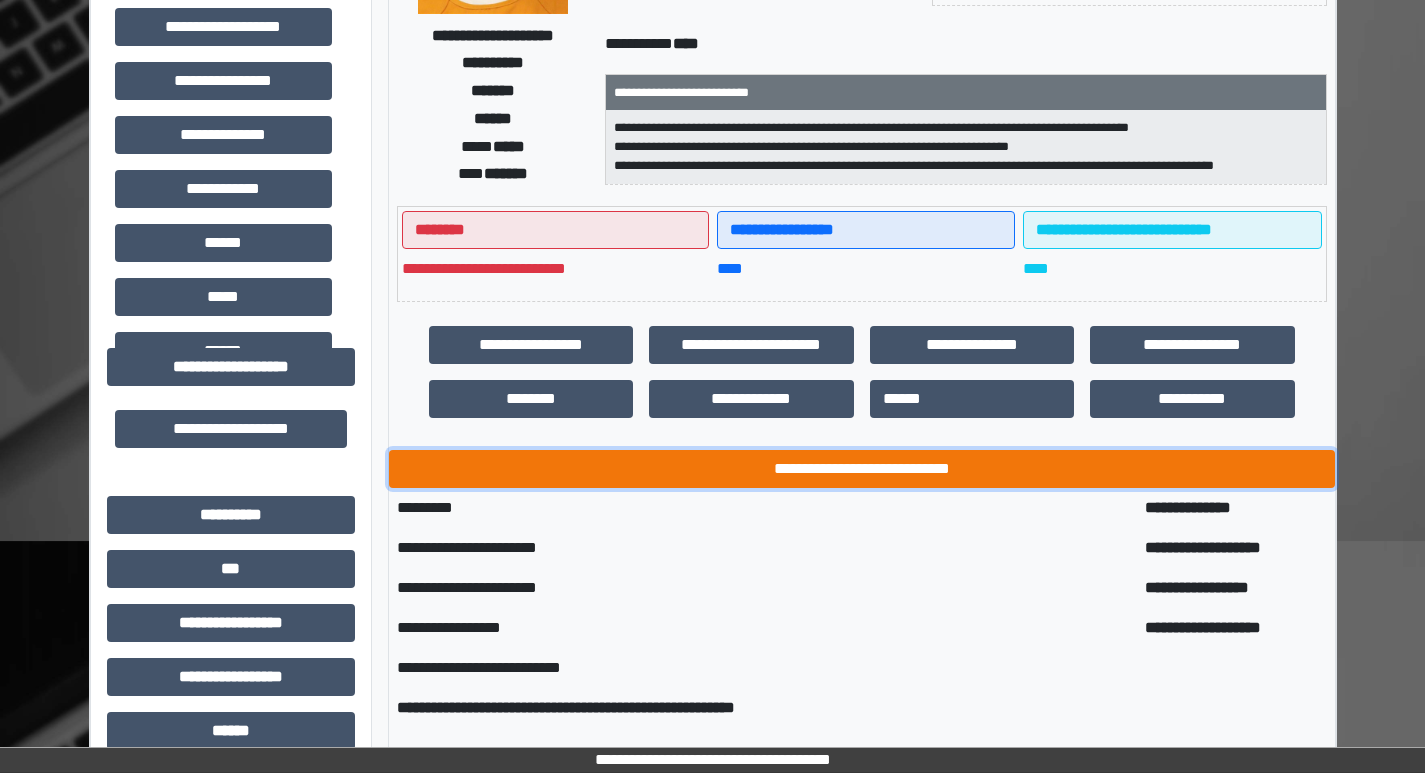 click on "**********" at bounding box center [862, 469] 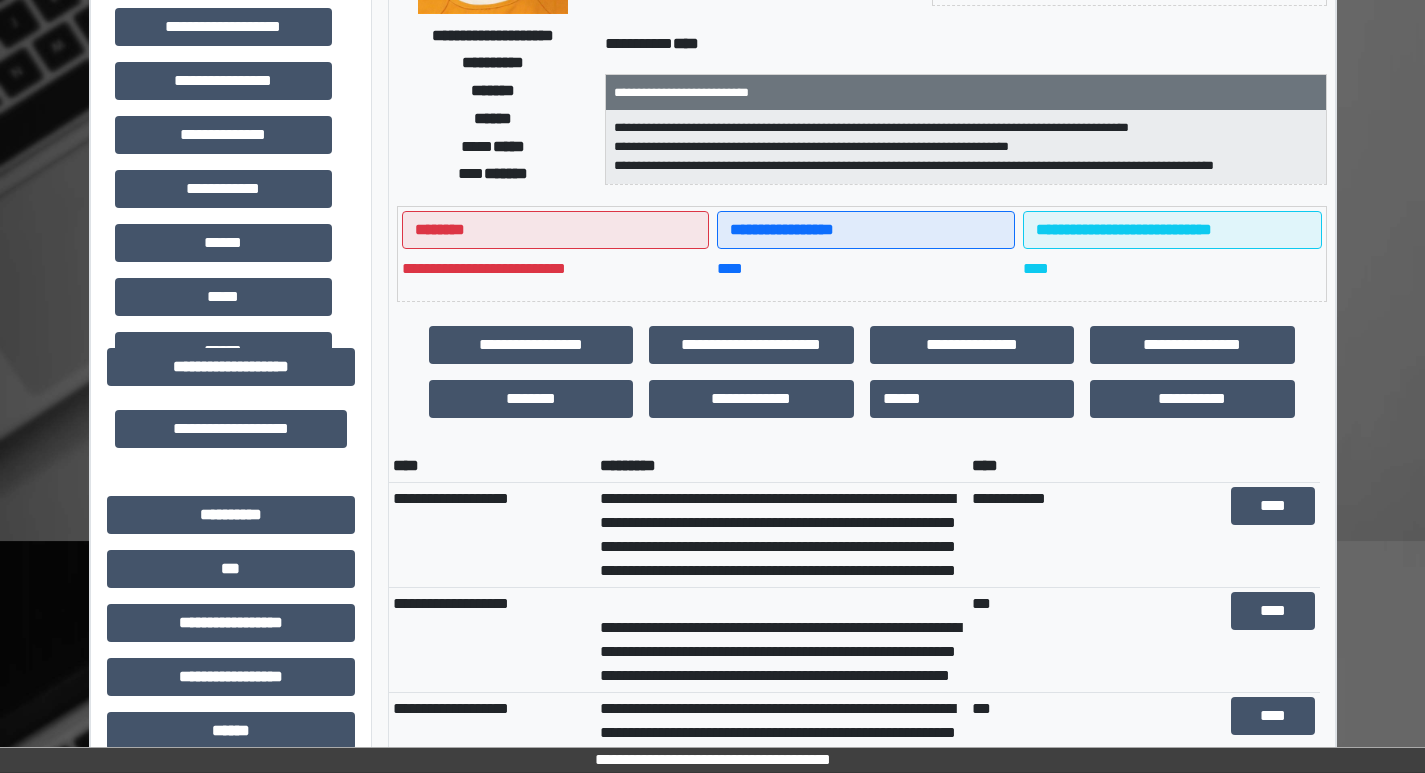 scroll, scrollTop: 144, scrollLeft: 0, axis: vertical 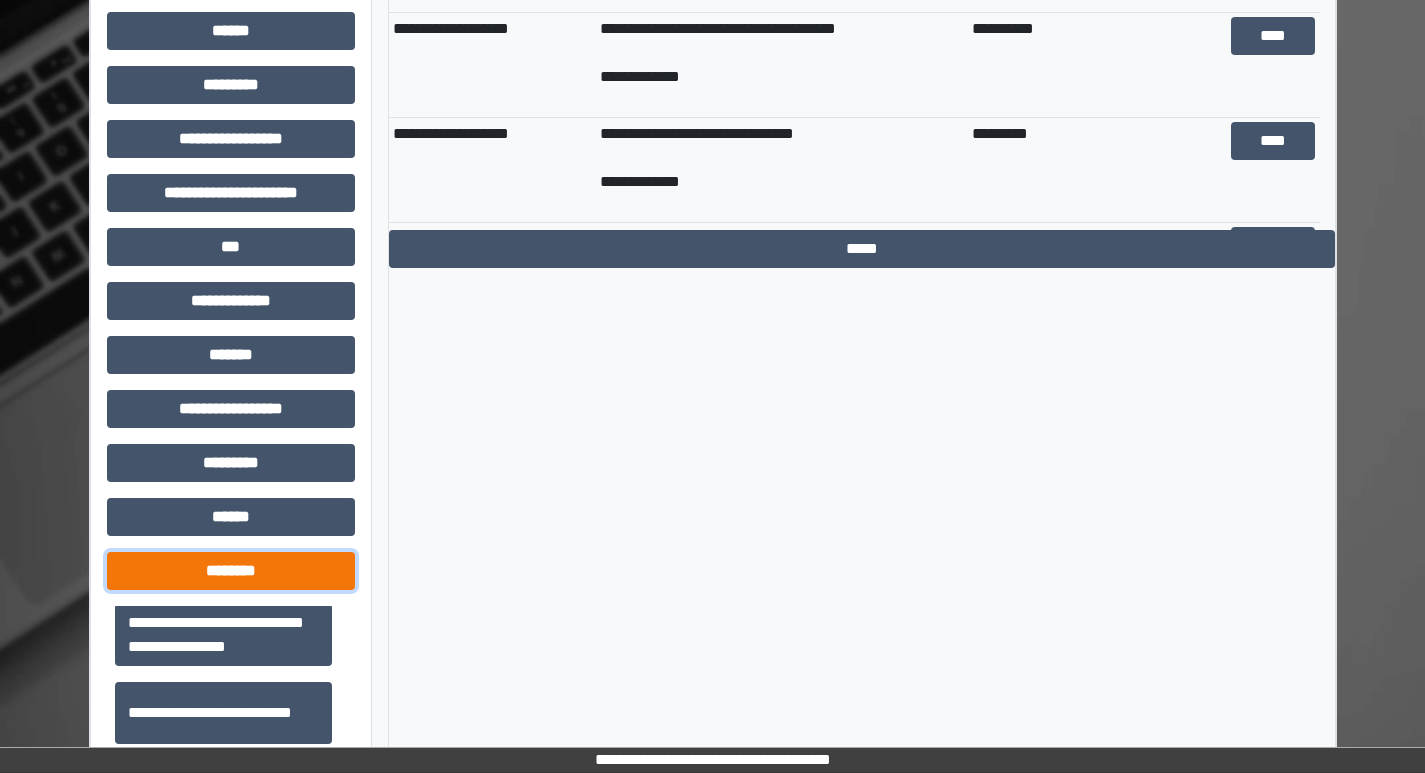 click on "********" at bounding box center [231, 571] 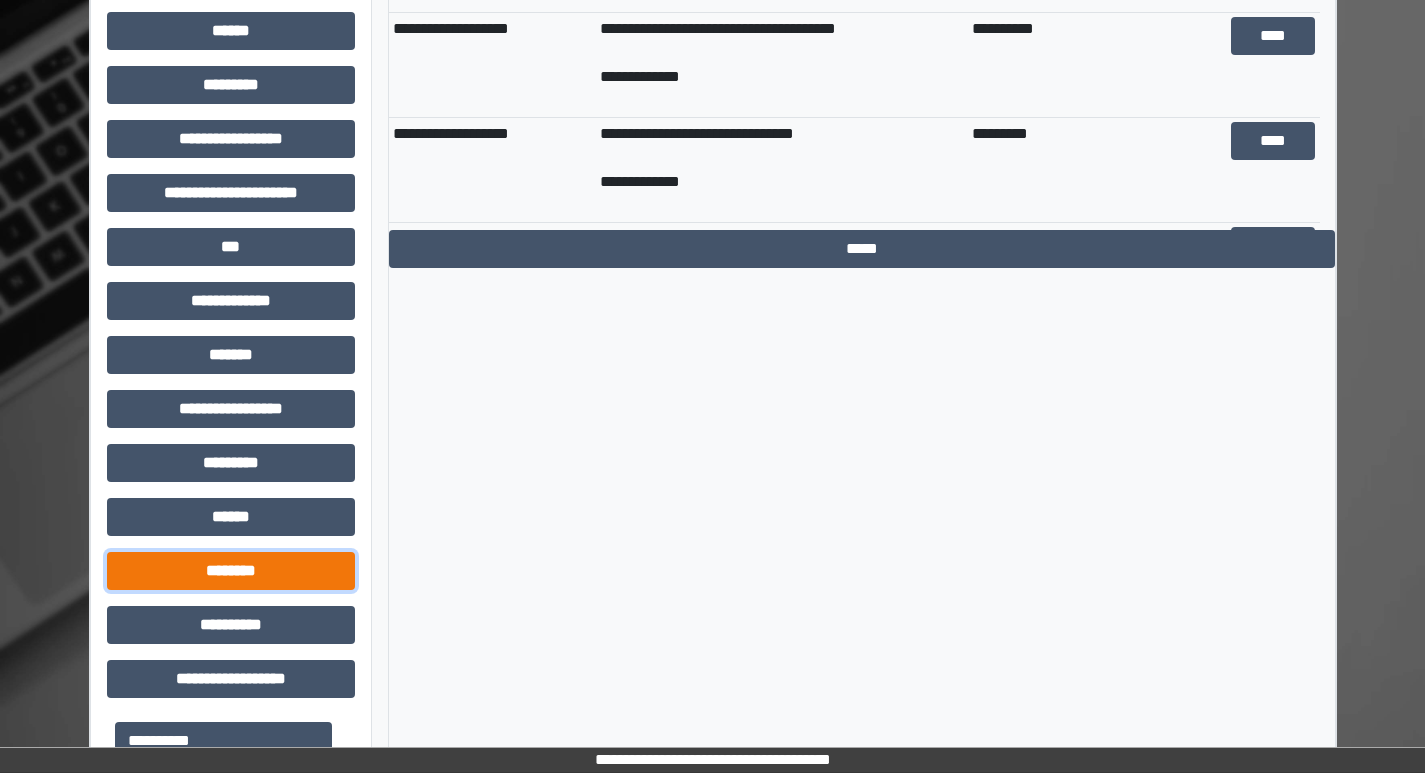 click on "********" at bounding box center (231, 571) 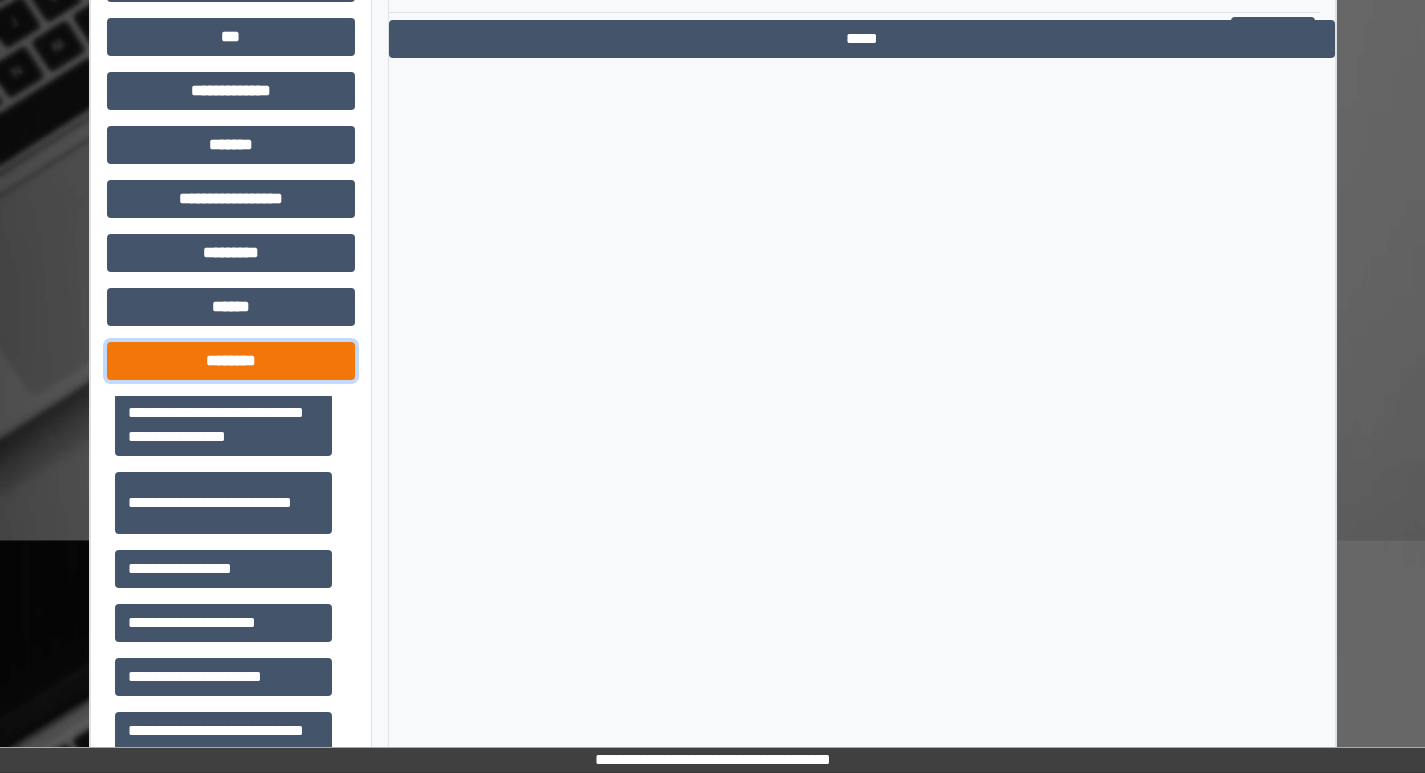 scroll, scrollTop: 1300, scrollLeft: 0, axis: vertical 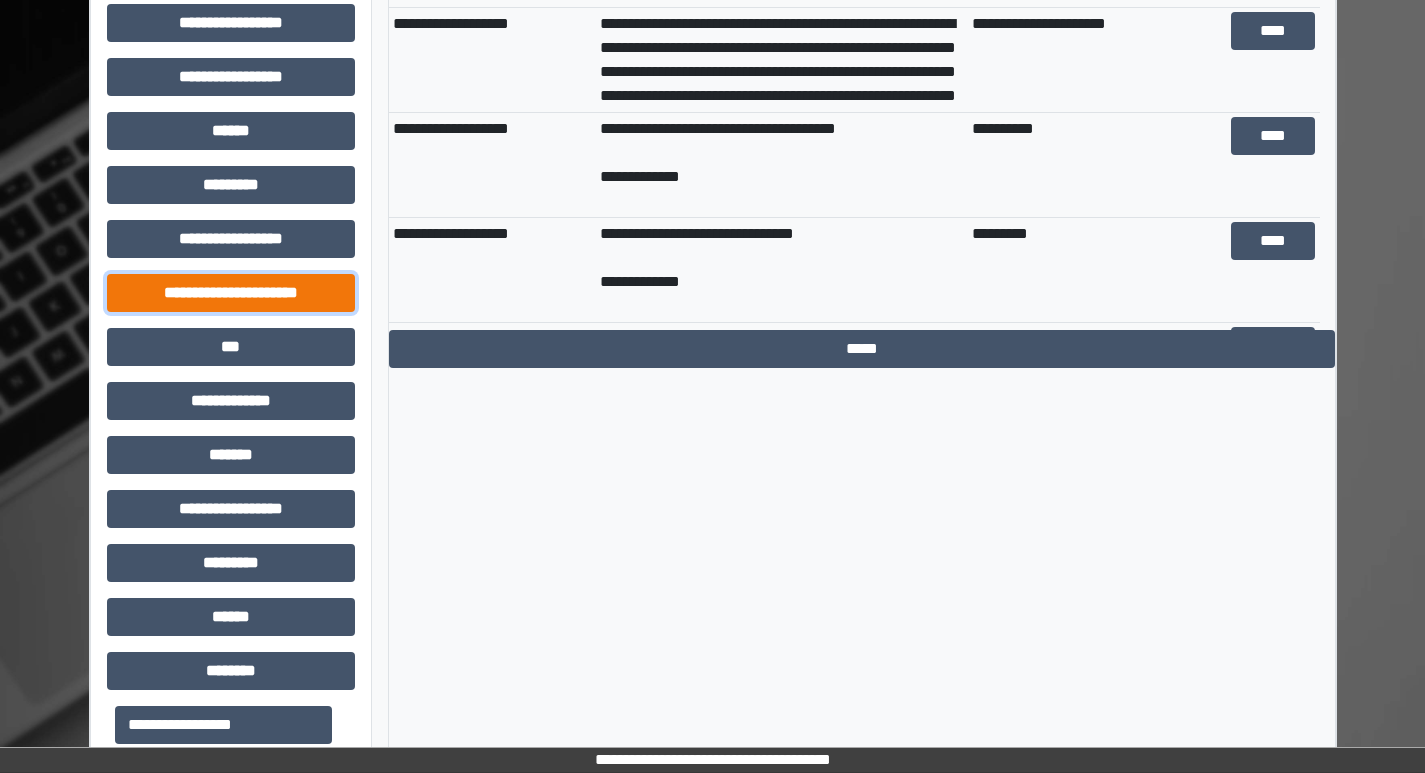 click on "**********" at bounding box center [231, 293] 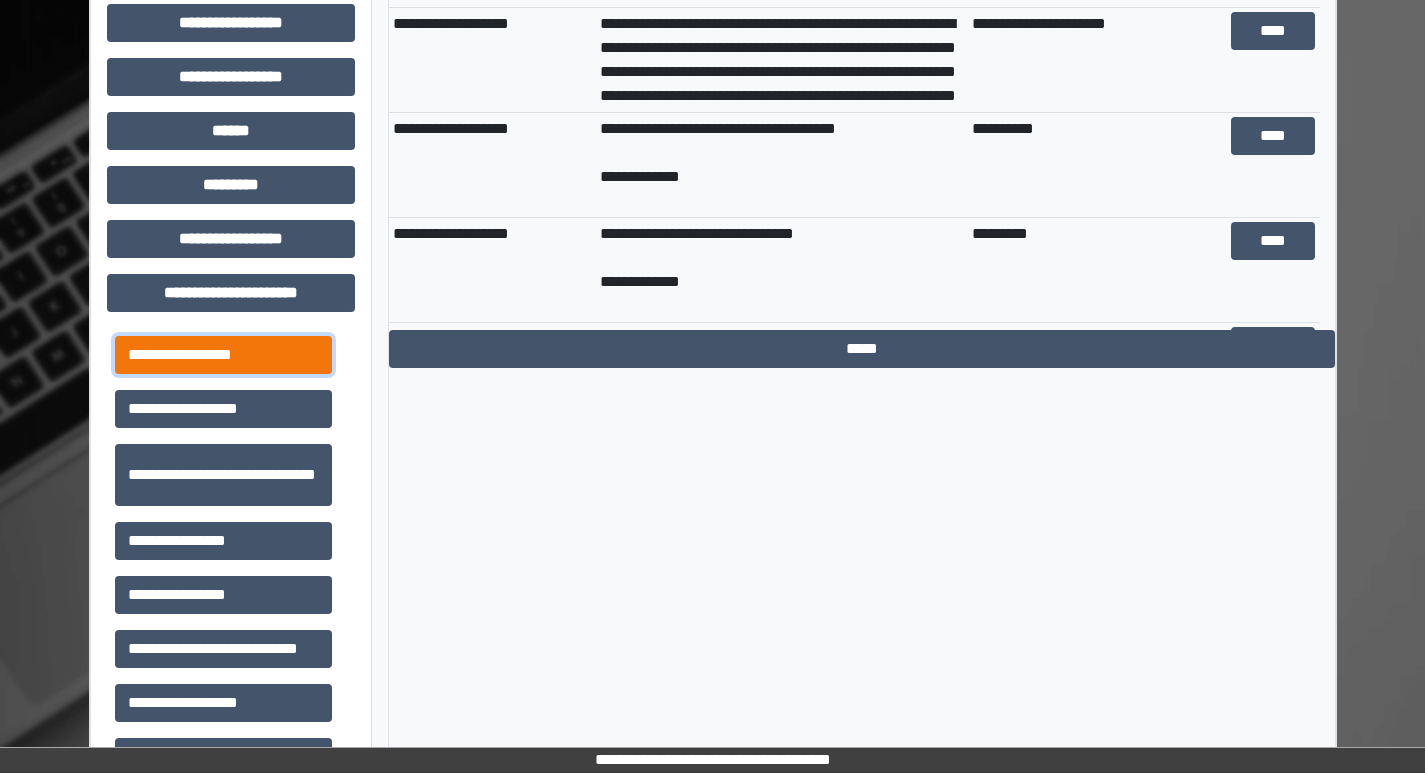 click on "**********" at bounding box center [223, 355] 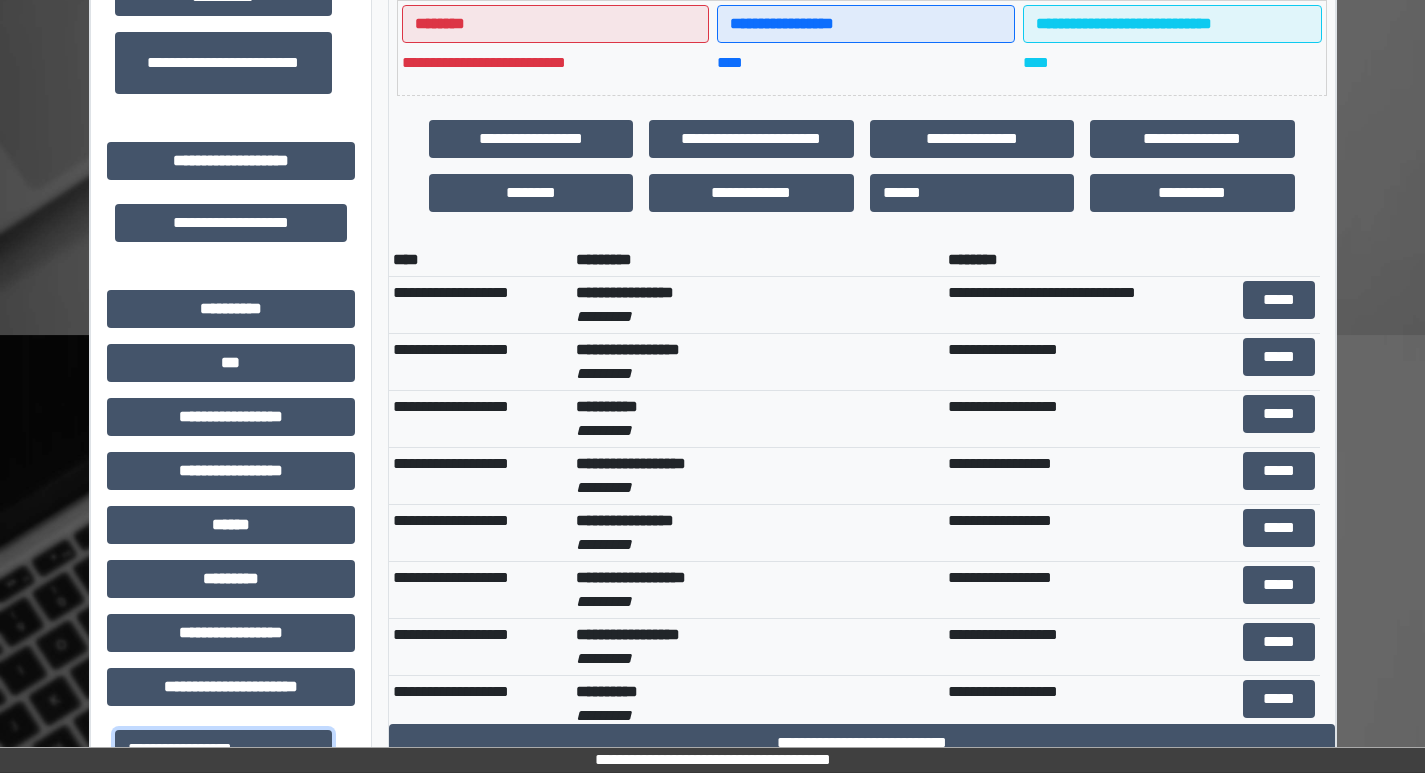 scroll, scrollTop: 500, scrollLeft: 0, axis: vertical 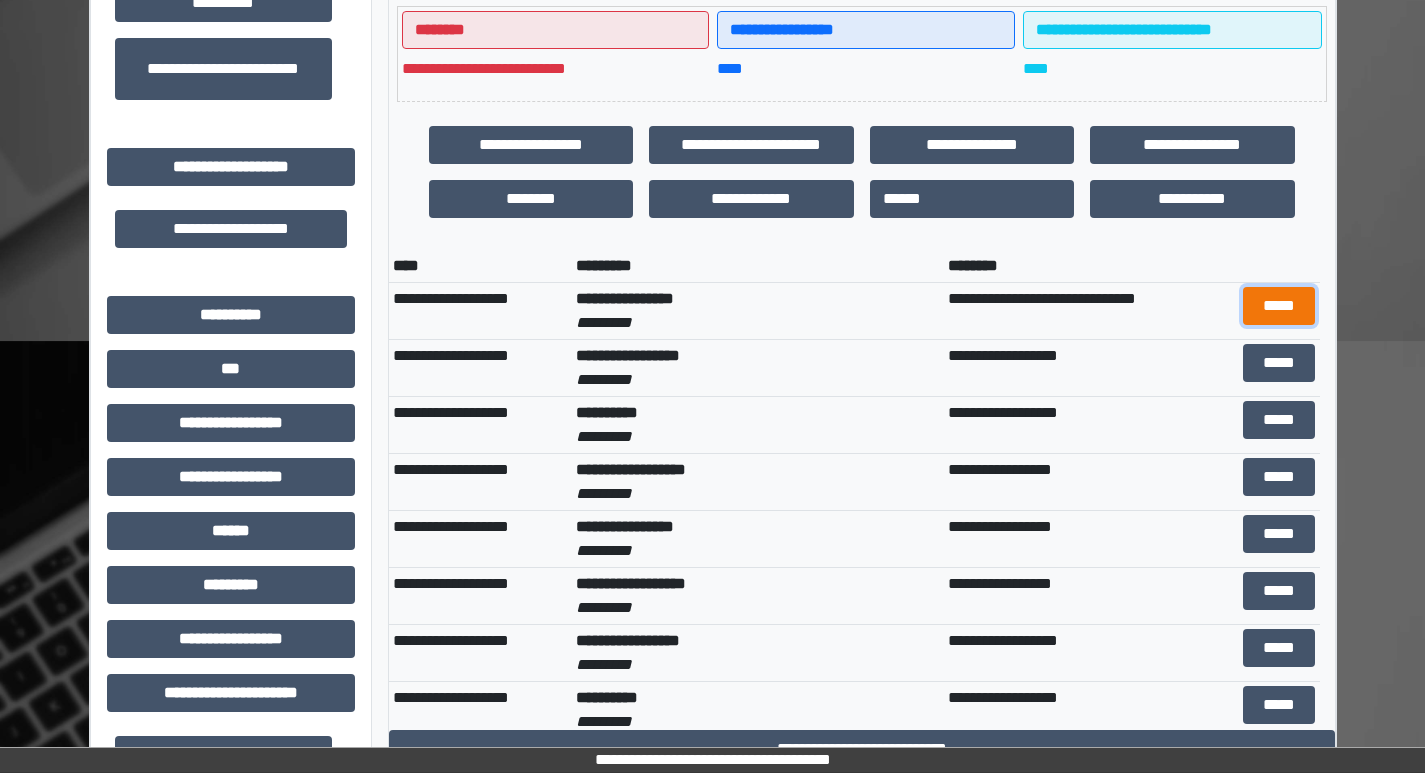 click on "*****" at bounding box center (1279, 306) 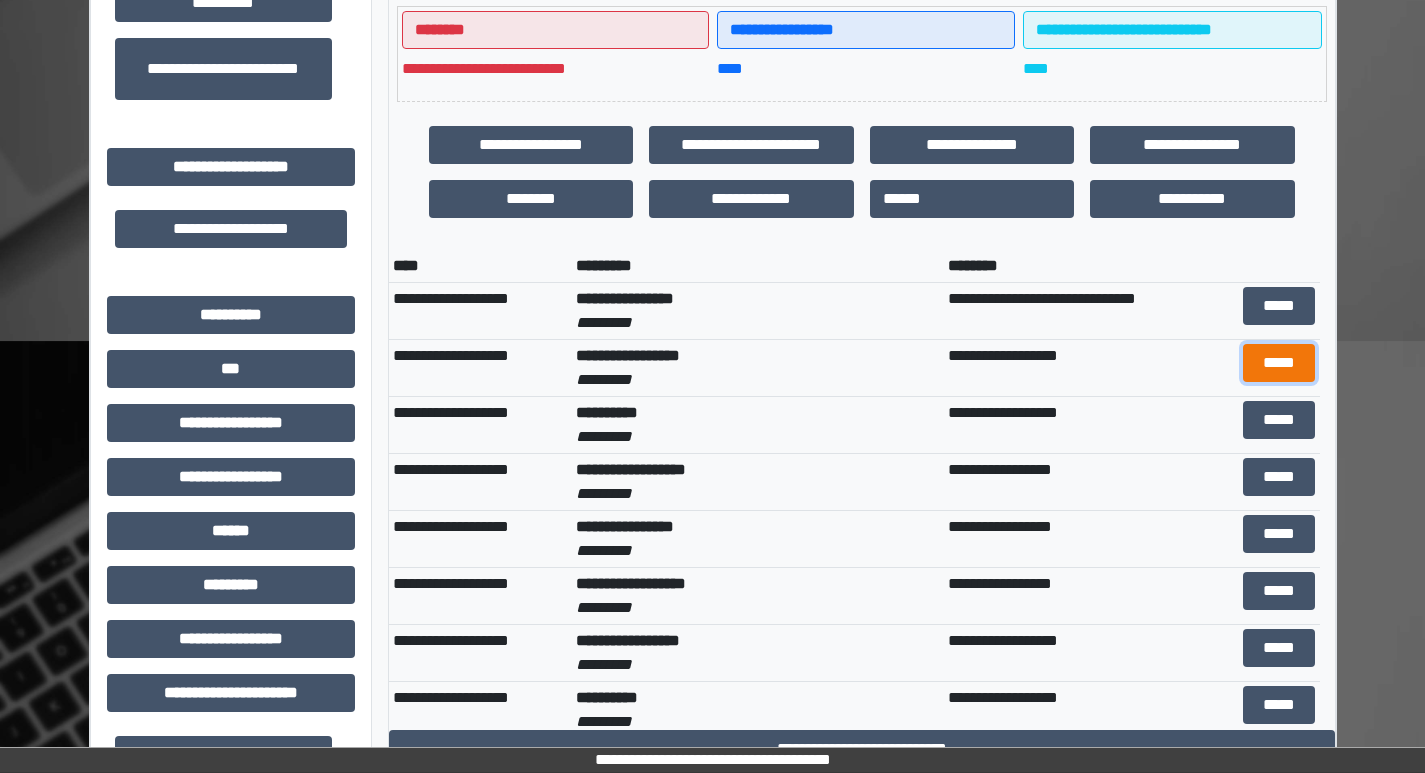 click on "*****" at bounding box center (1279, 363) 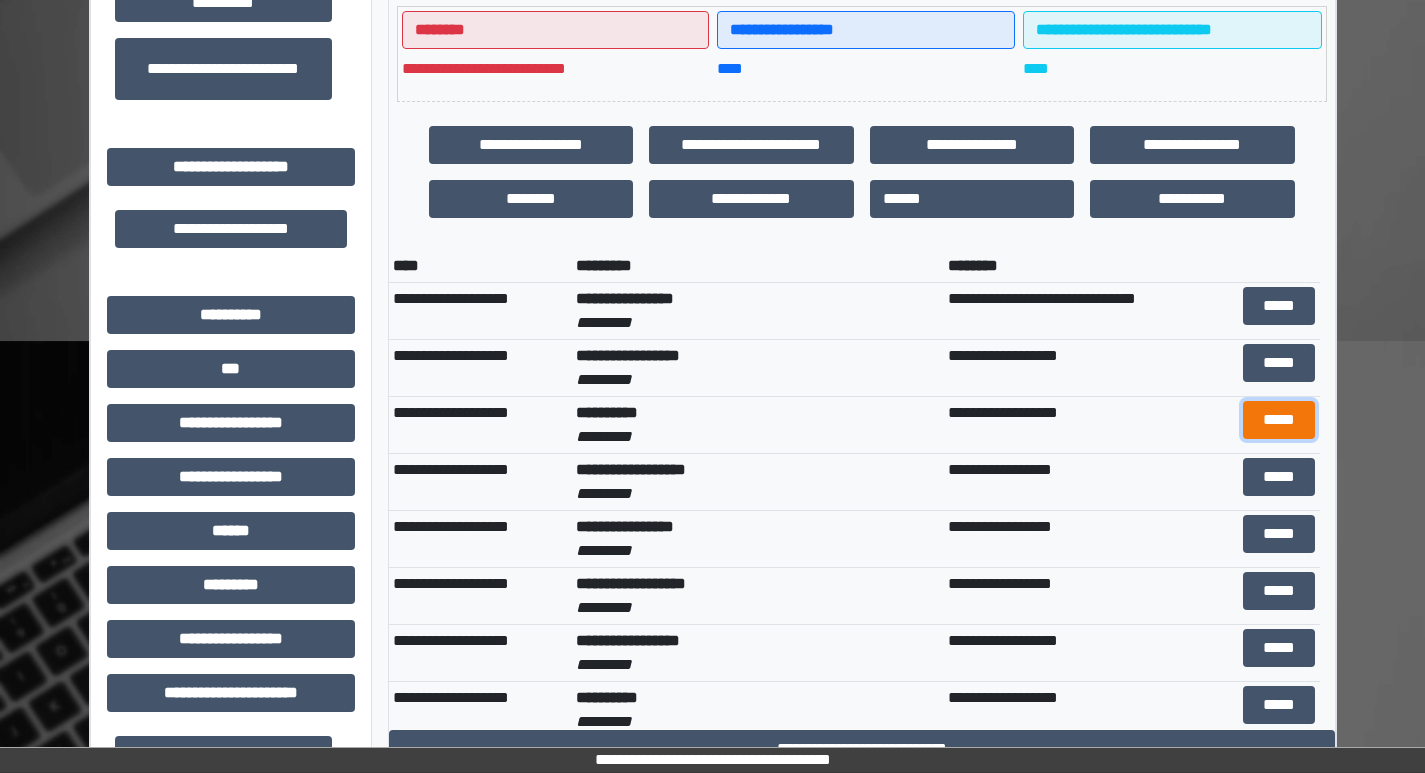 click on "*****" at bounding box center [1279, 420] 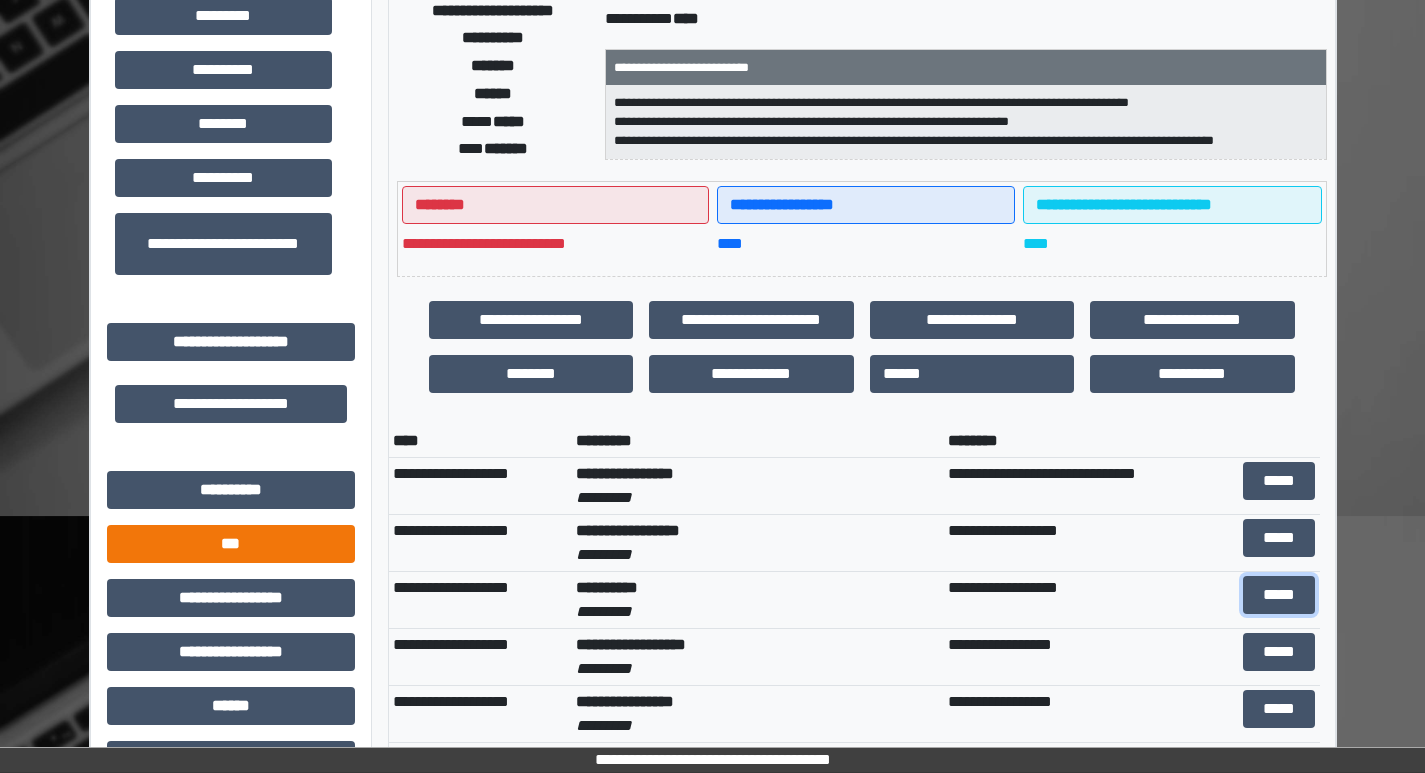 scroll, scrollTop: 300, scrollLeft: 0, axis: vertical 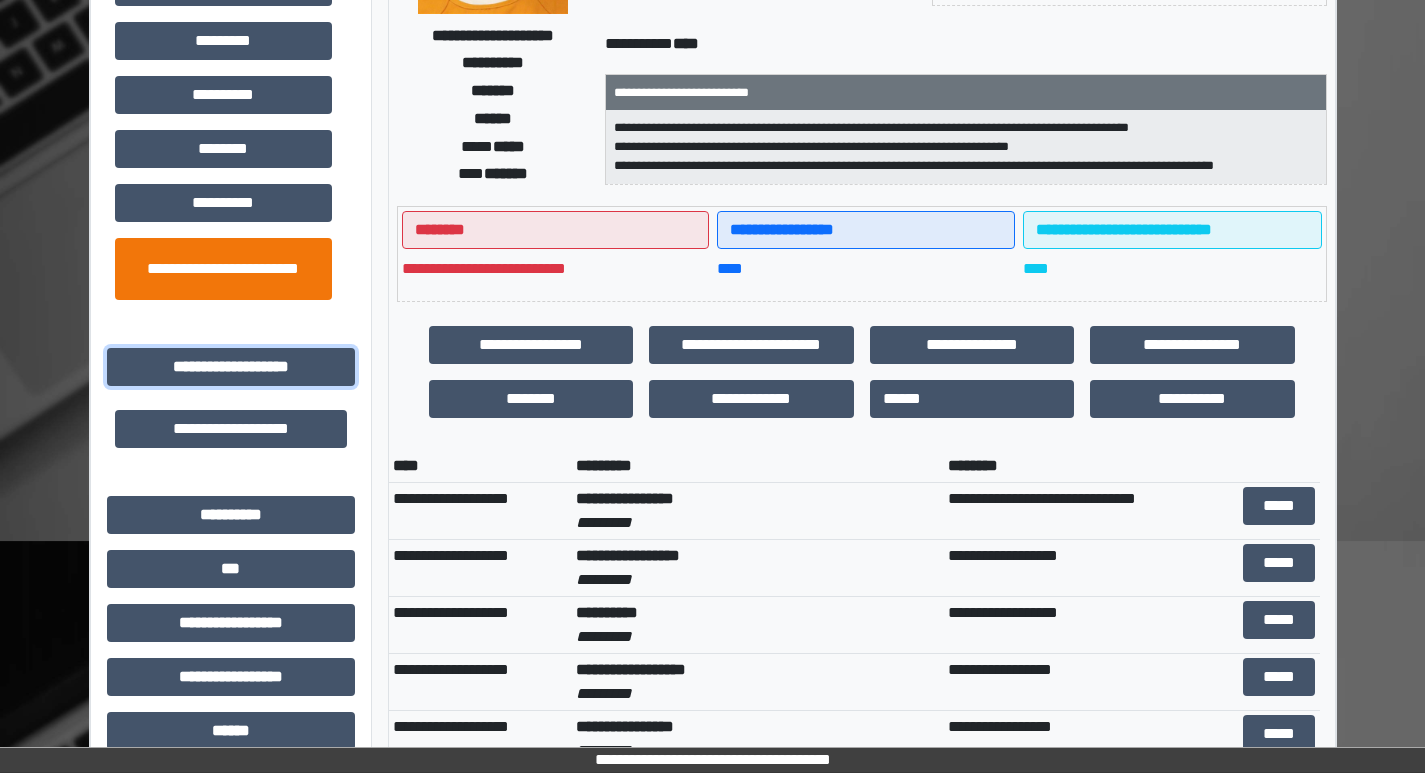 drag, startPoint x: 213, startPoint y: 369, endPoint x: 221, endPoint y: 239, distance: 130.24593 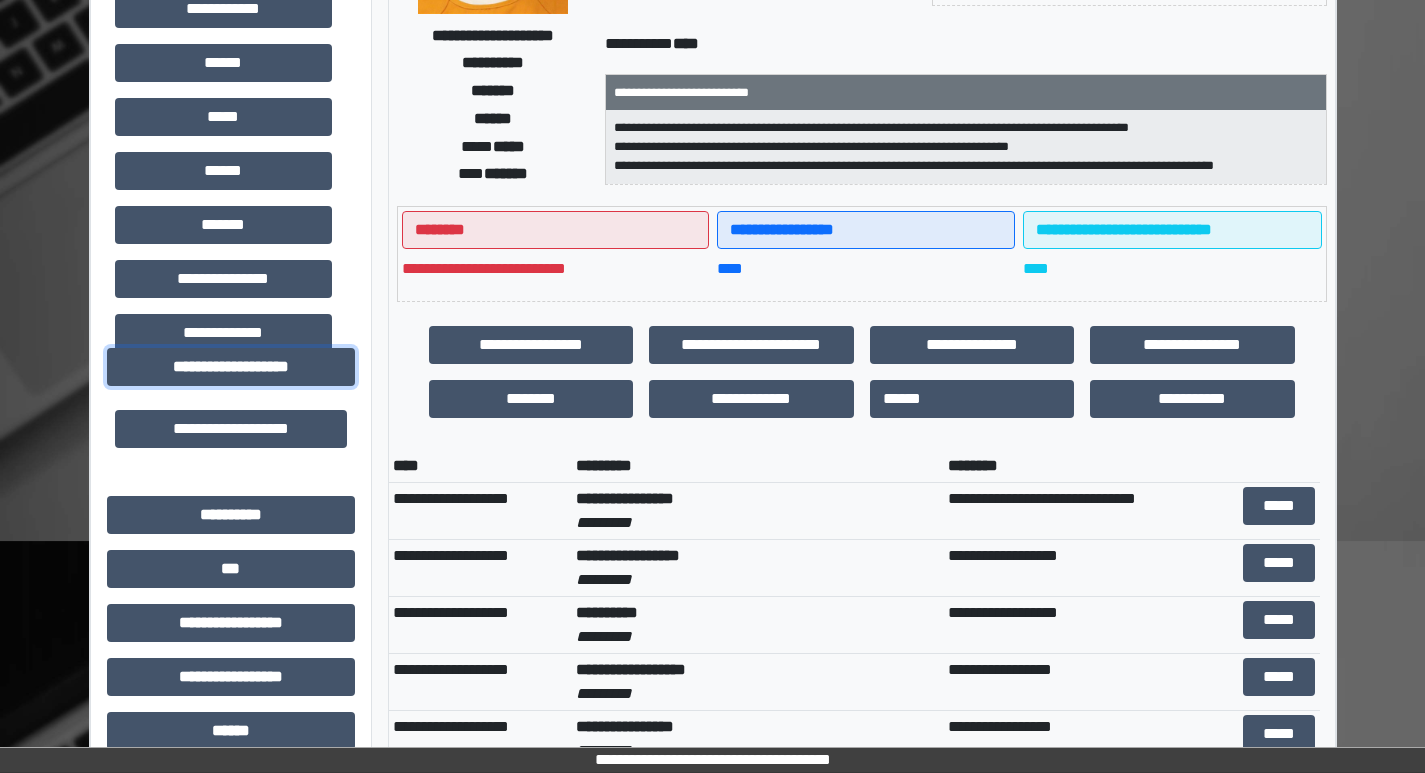 scroll, scrollTop: 80, scrollLeft: 0, axis: vertical 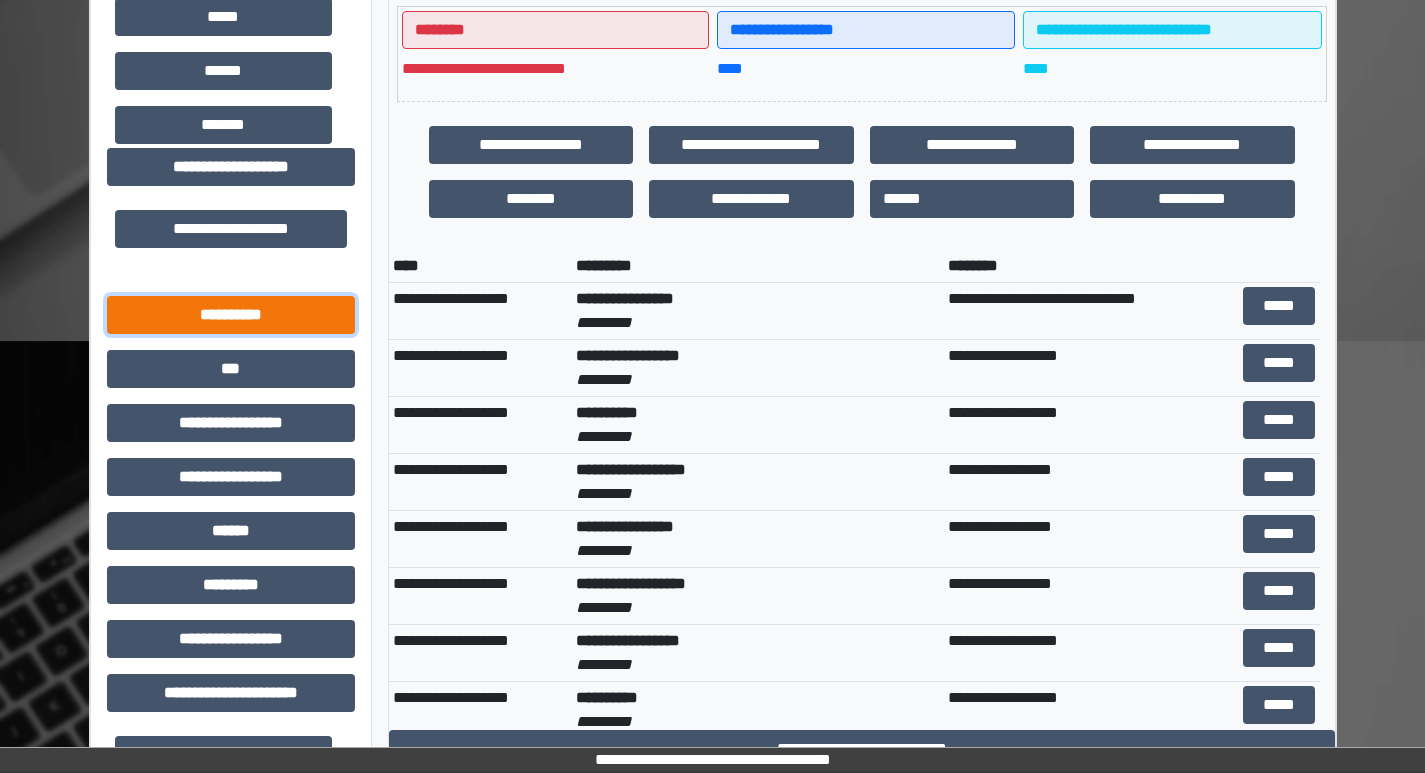 click on "**********" at bounding box center [231, 315] 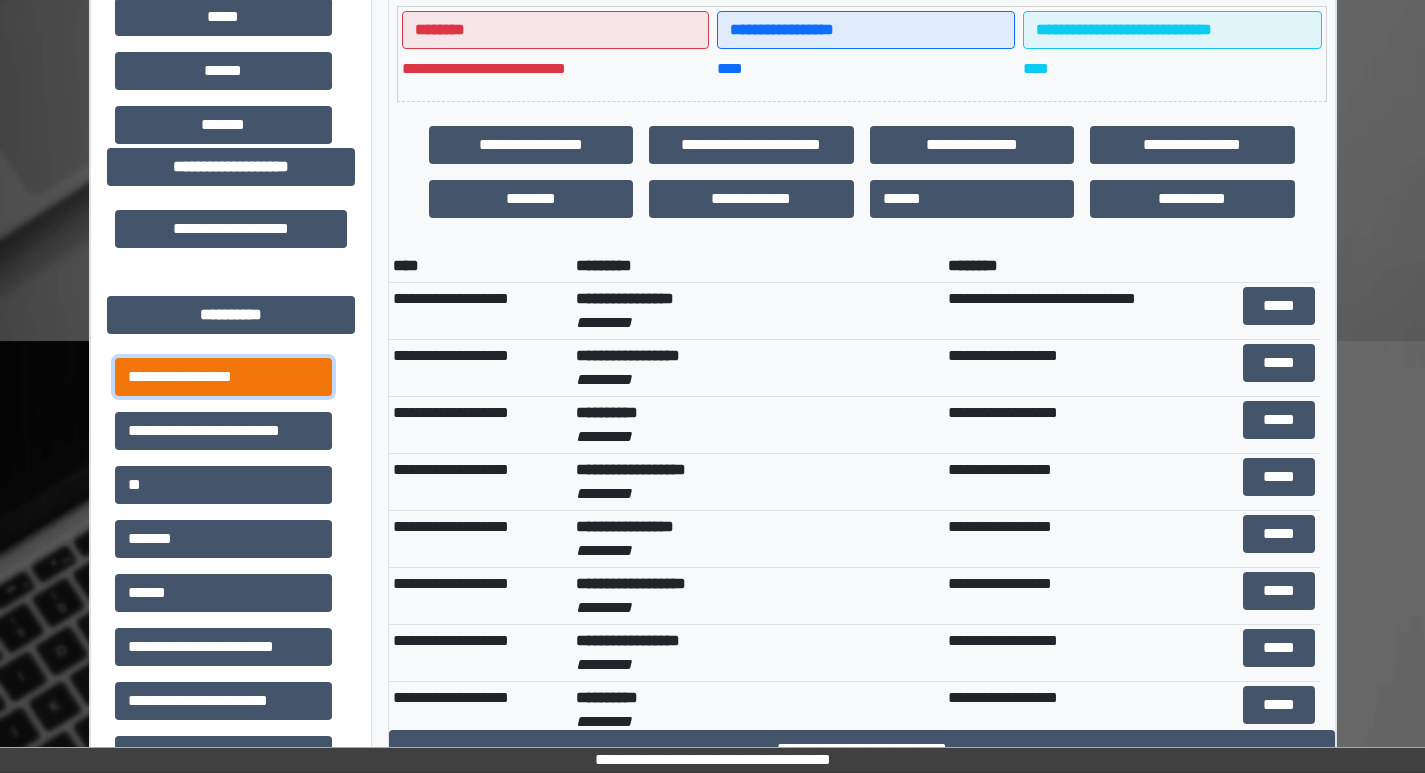 click on "**********" at bounding box center (223, 377) 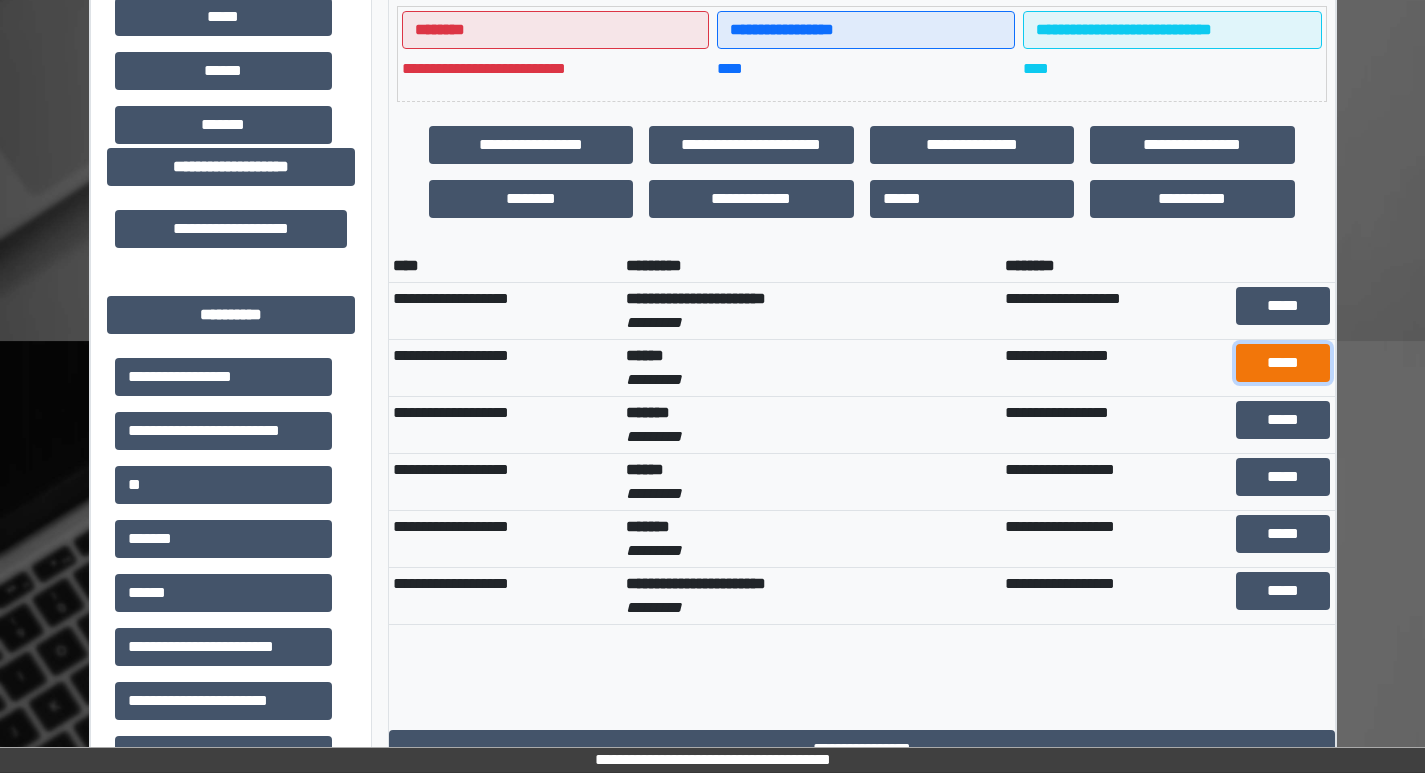 click on "*****" at bounding box center [1283, 363] 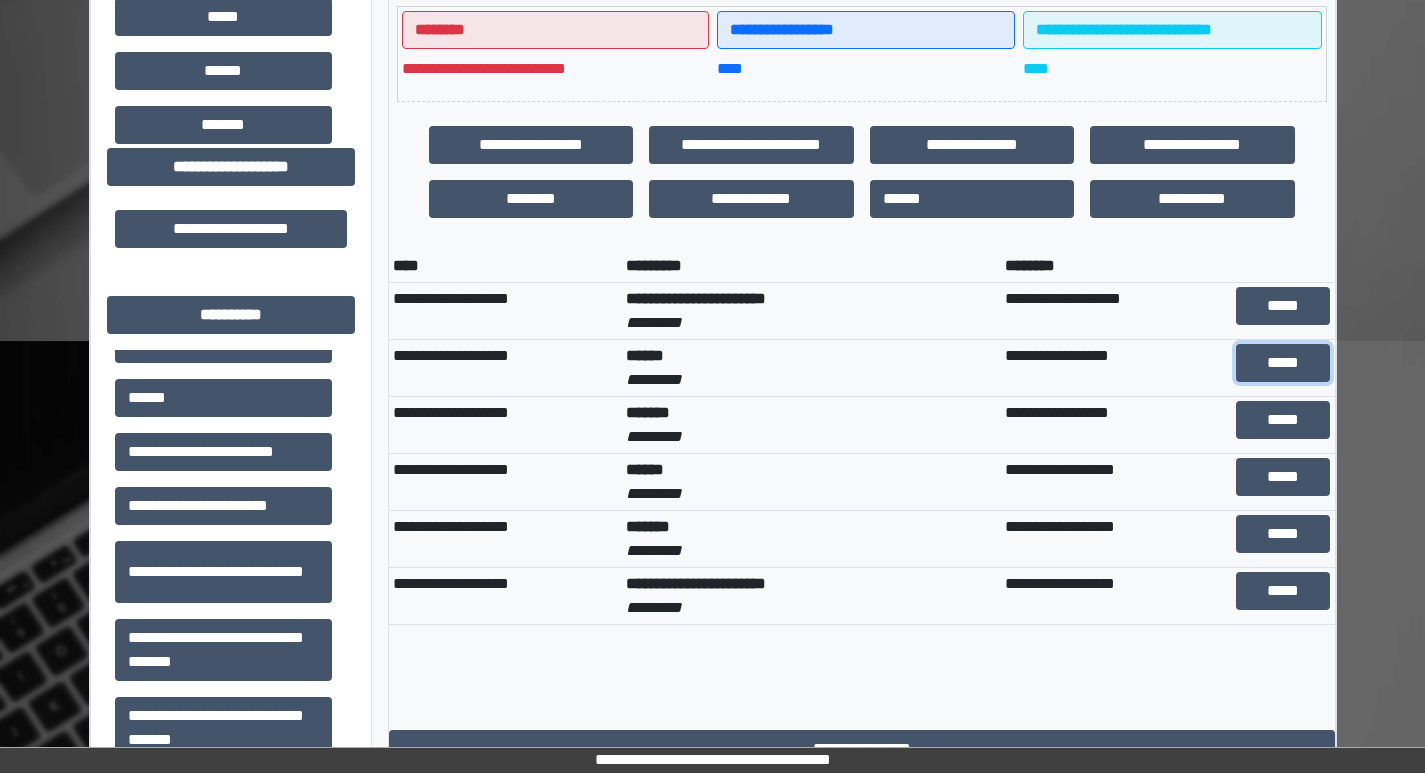 scroll, scrollTop: 202, scrollLeft: 0, axis: vertical 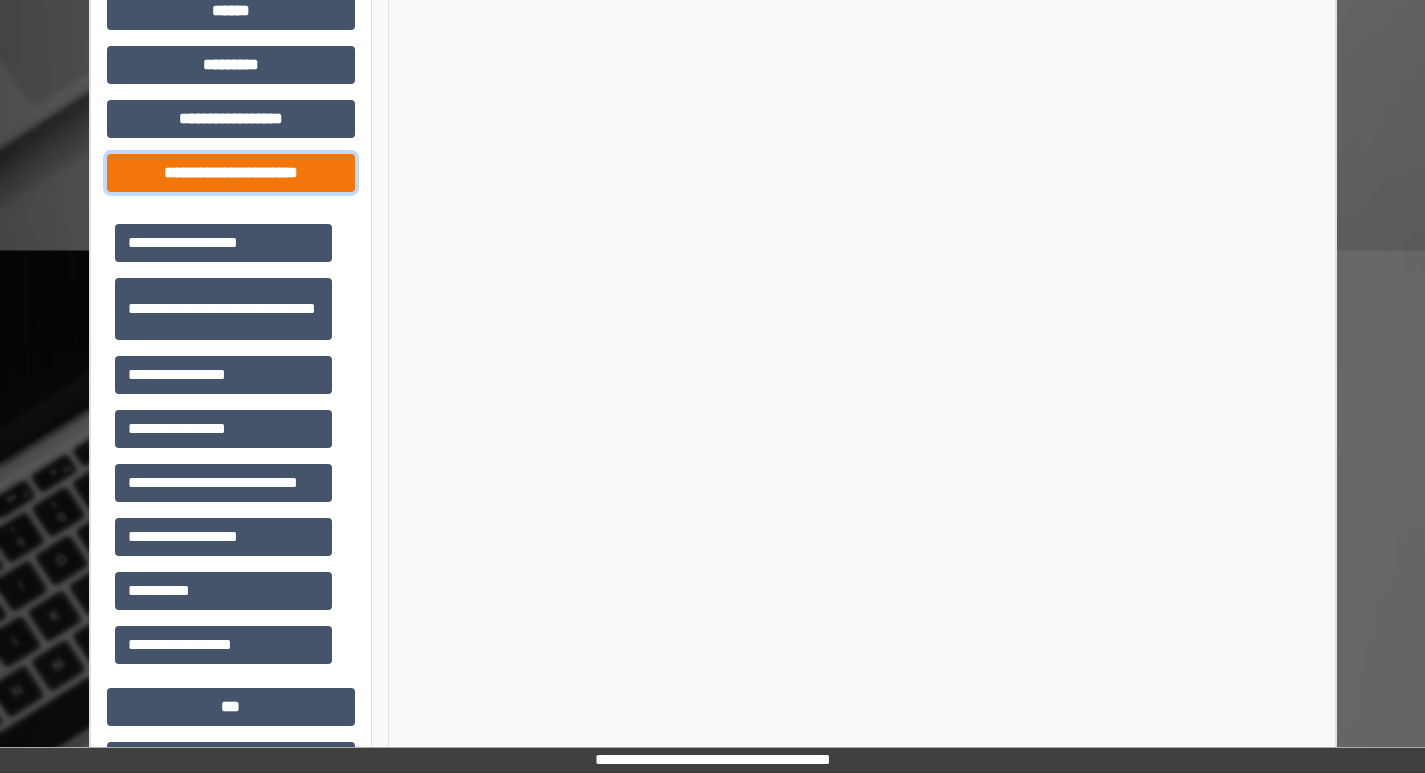 click on "**********" at bounding box center (231, 173) 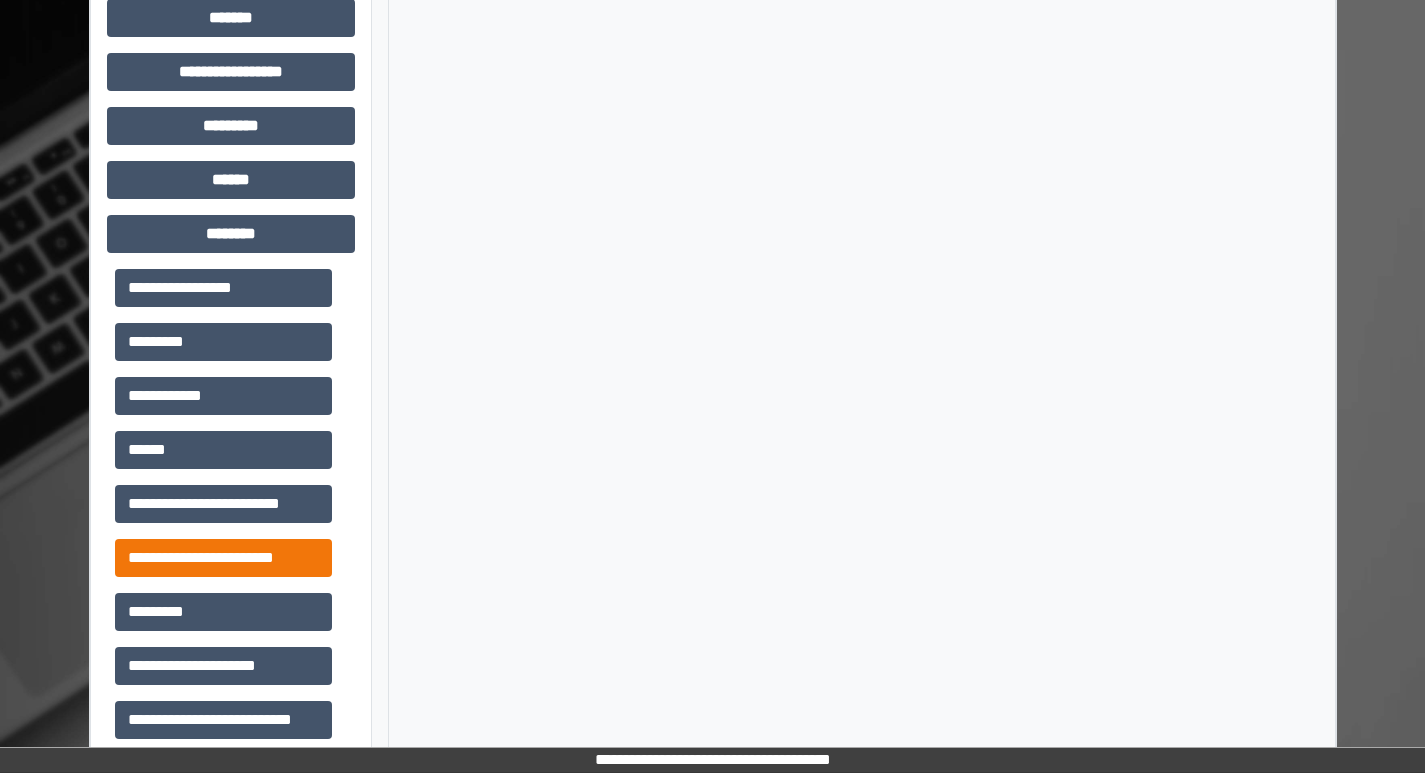 scroll, scrollTop: 1900, scrollLeft: 0, axis: vertical 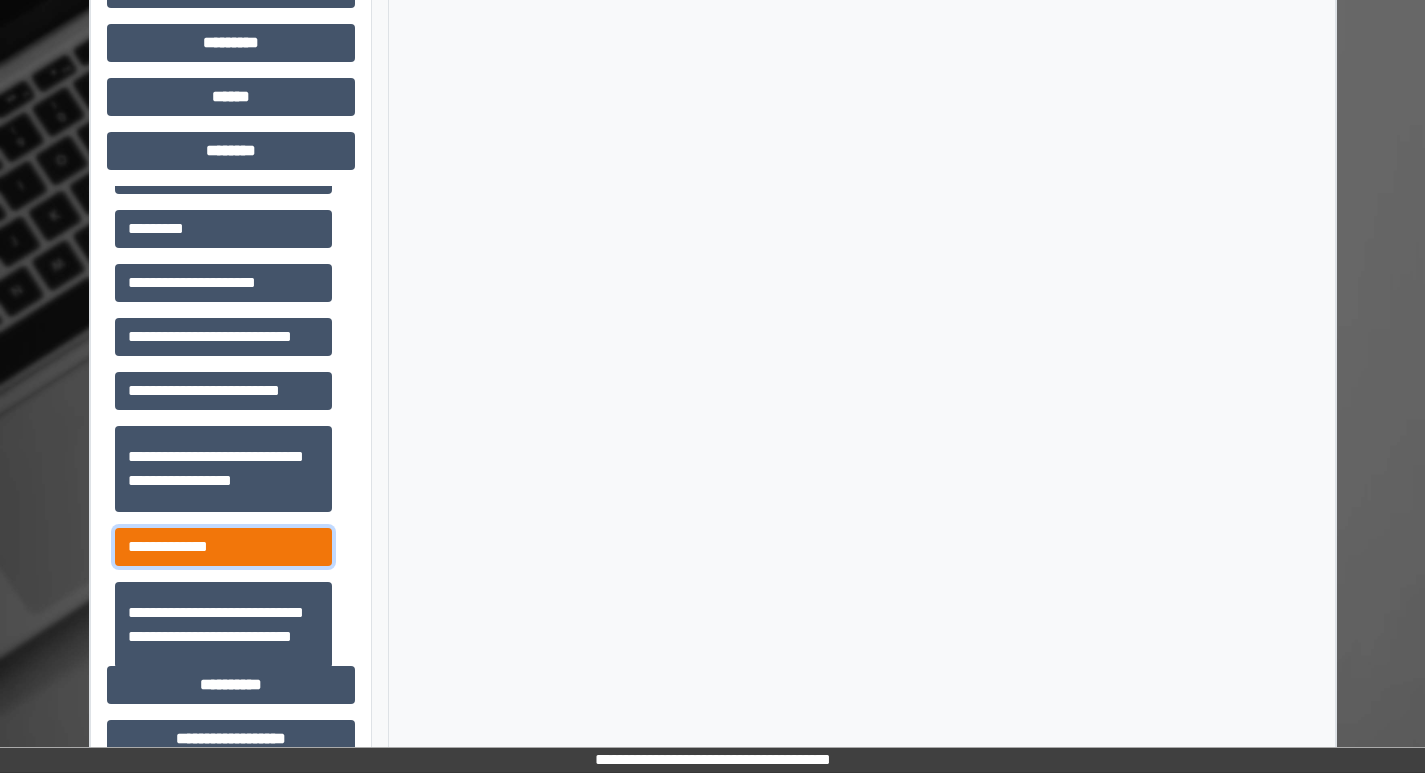 click on "**********" at bounding box center (223, 547) 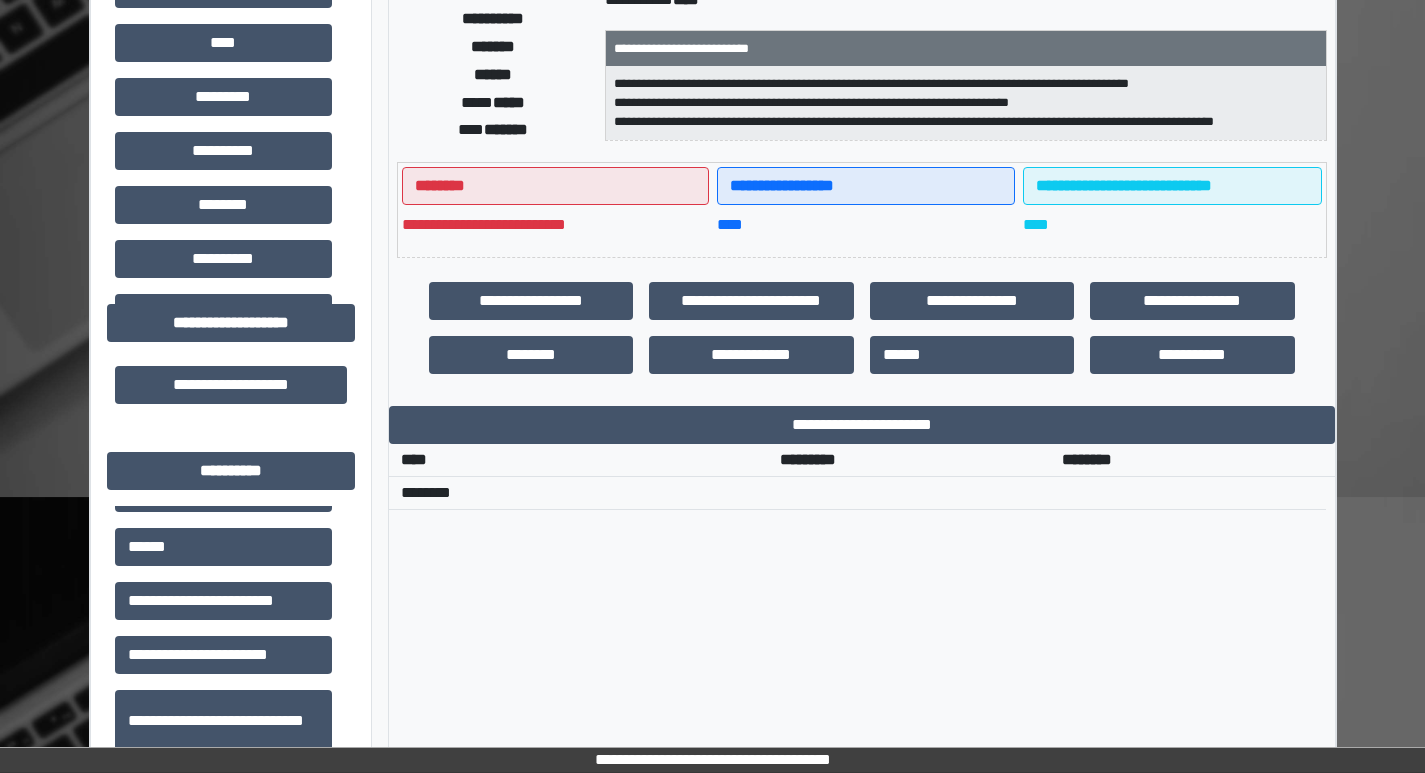 scroll, scrollTop: 300, scrollLeft: 0, axis: vertical 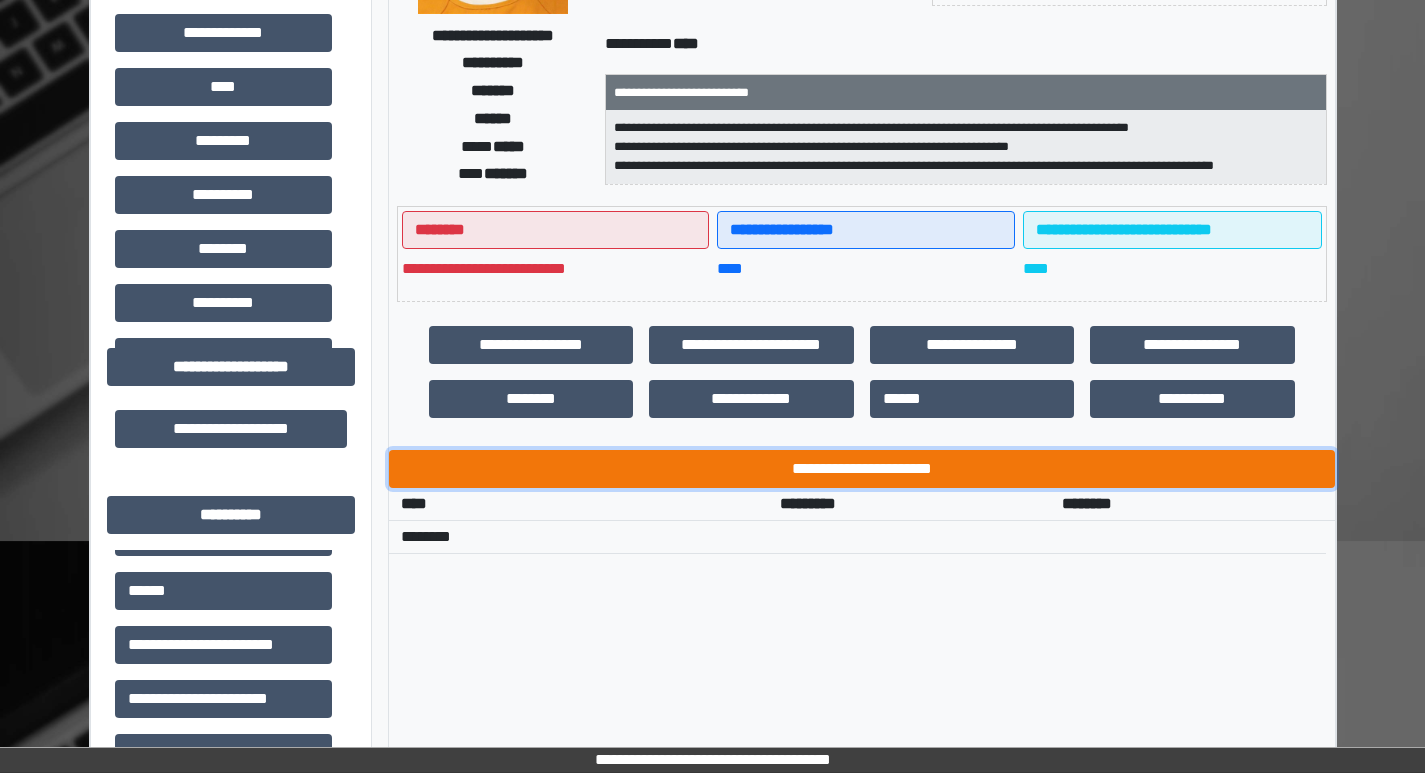 click on "**********" at bounding box center (862, 469) 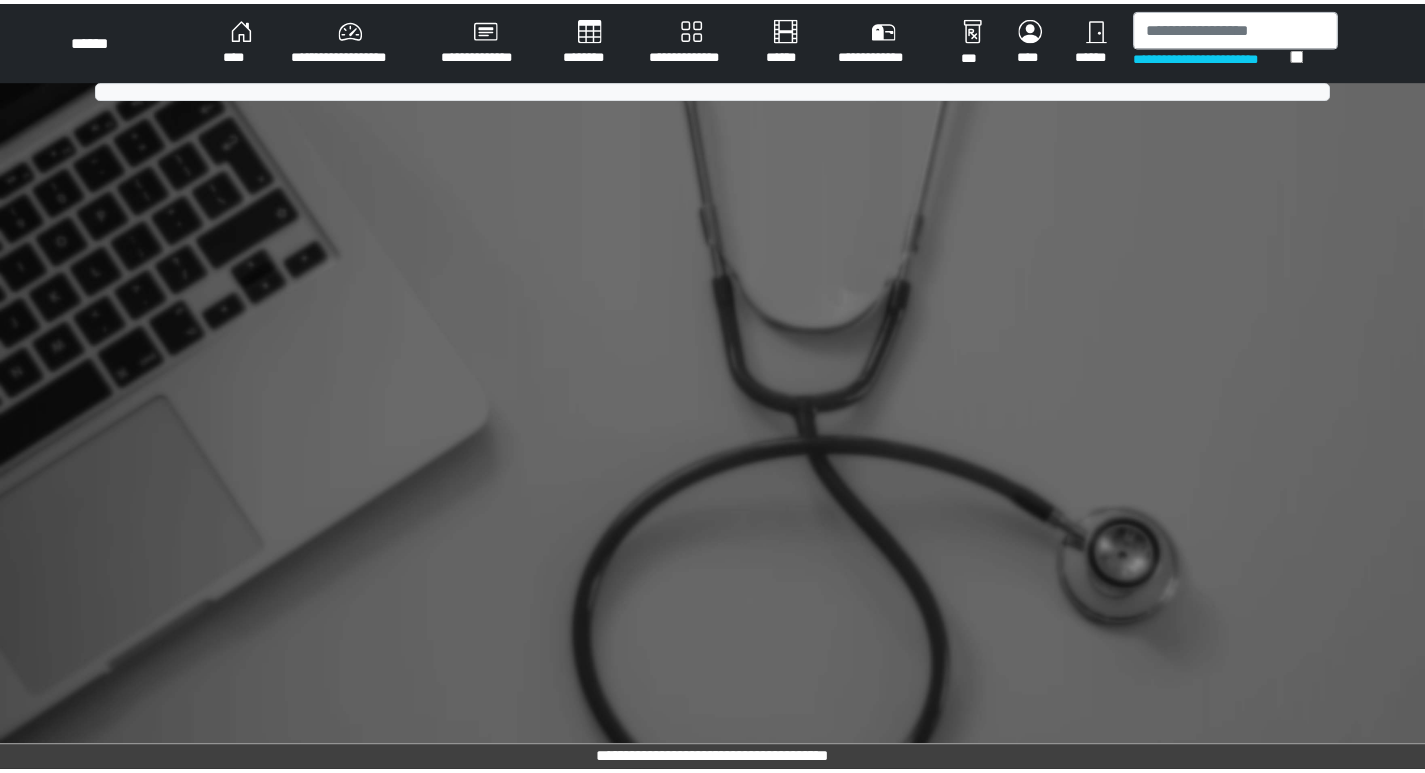 scroll, scrollTop: 0, scrollLeft: 0, axis: both 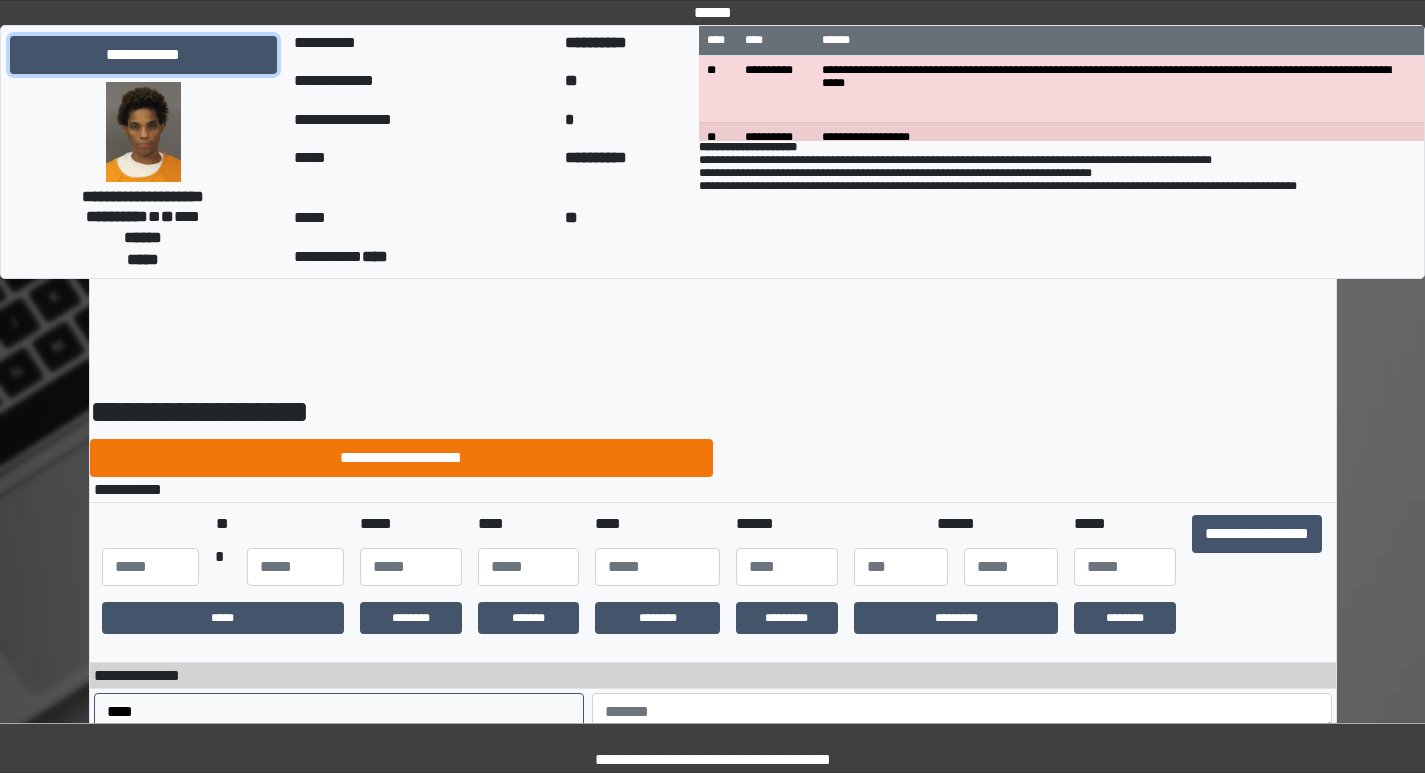 click on "**********" at bounding box center [143, 55] 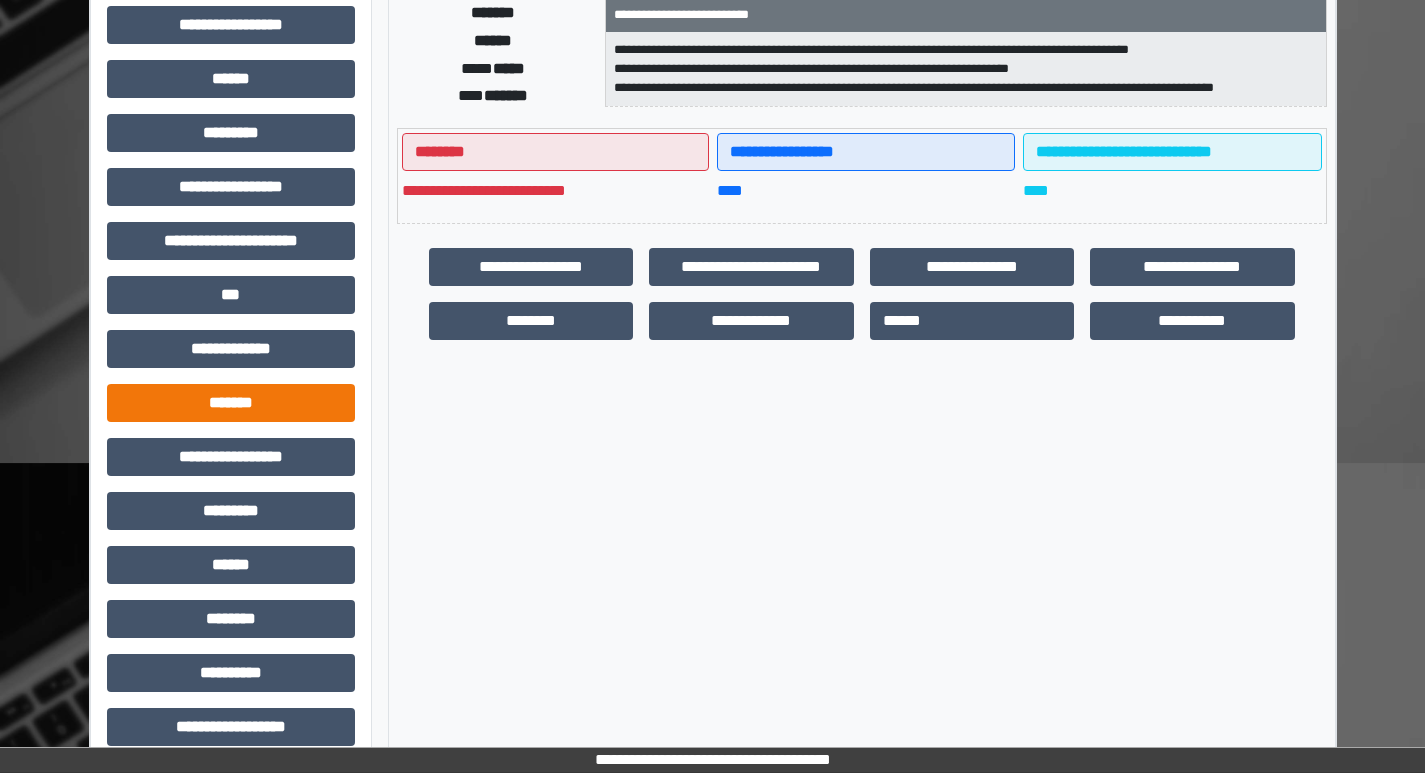 scroll, scrollTop: 401, scrollLeft: 0, axis: vertical 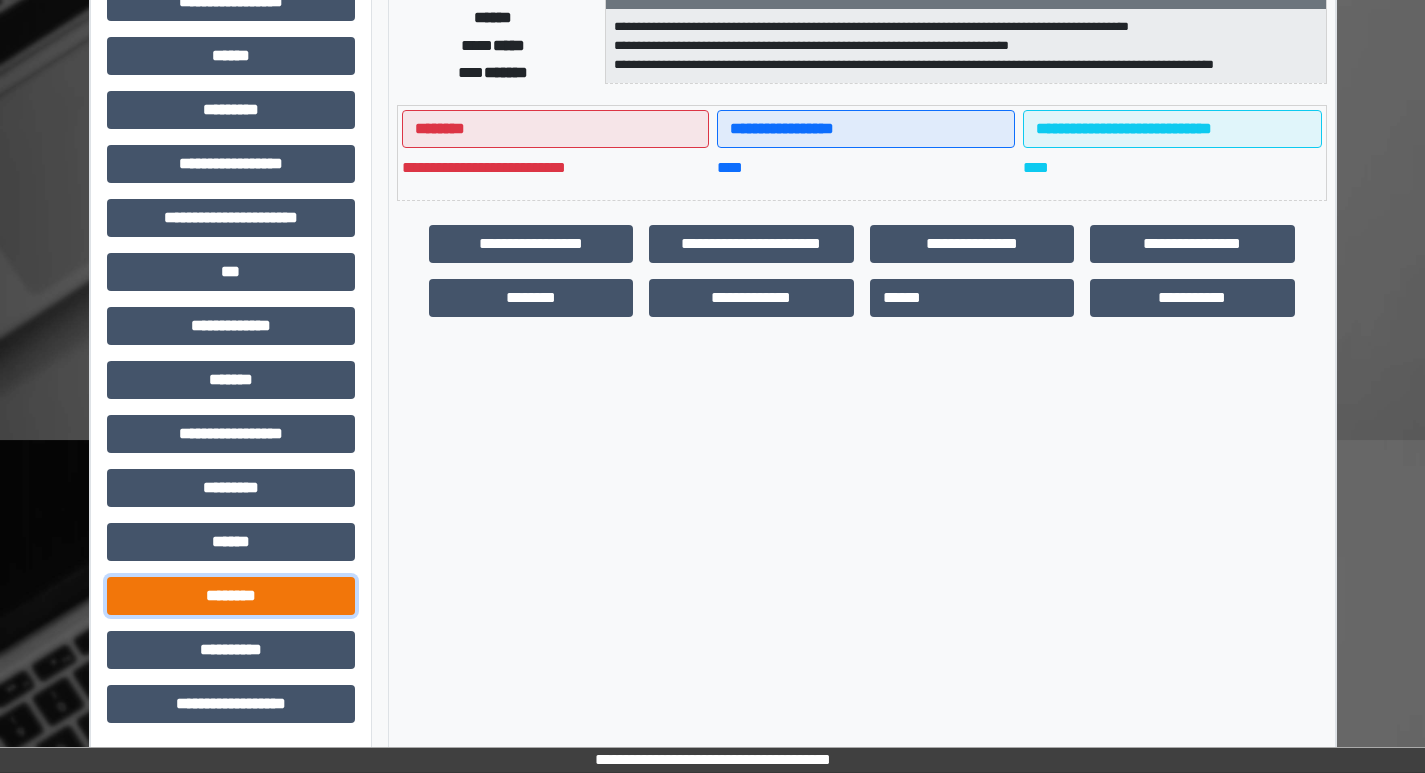 click on "********" at bounding box center [231, 596] 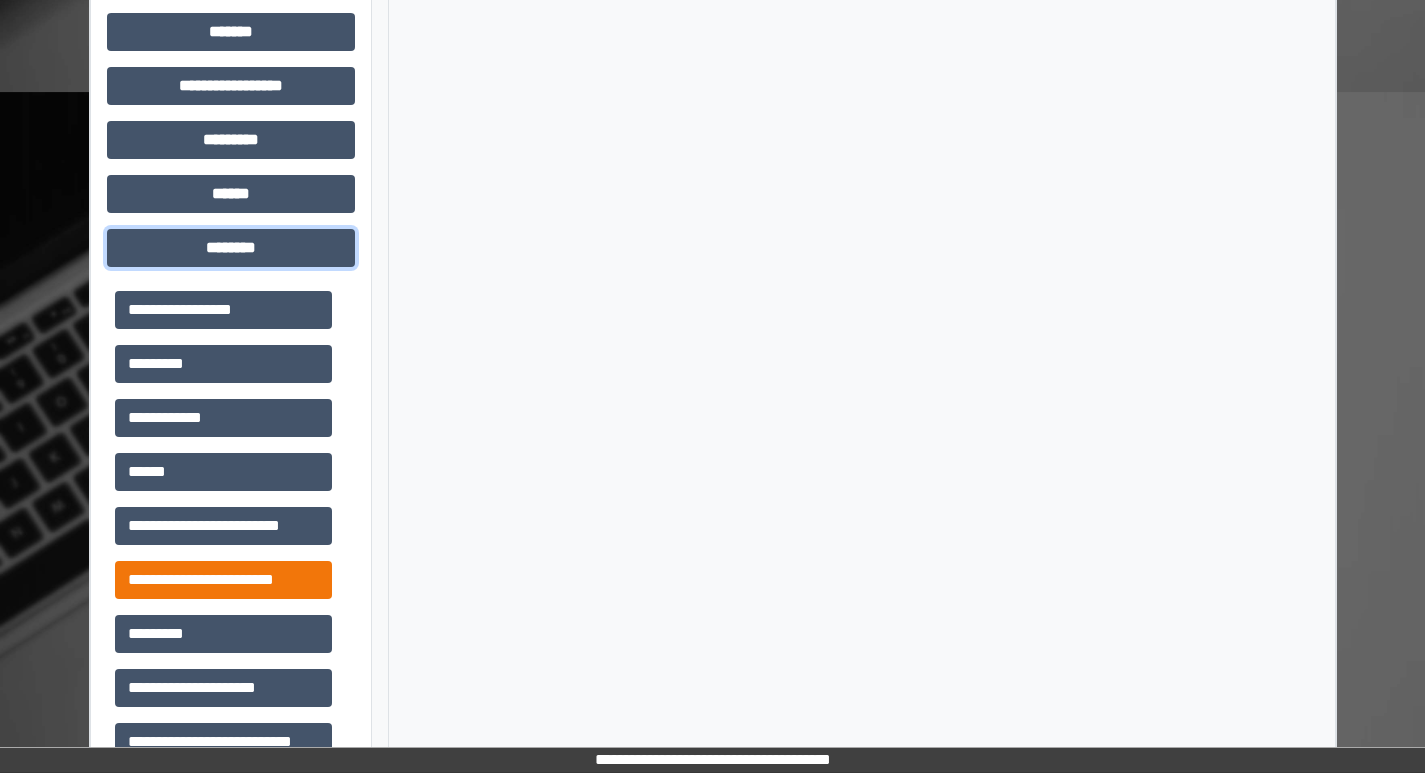 scroll, scrollTop: 701, scrollLeft: 0, axis: vertical 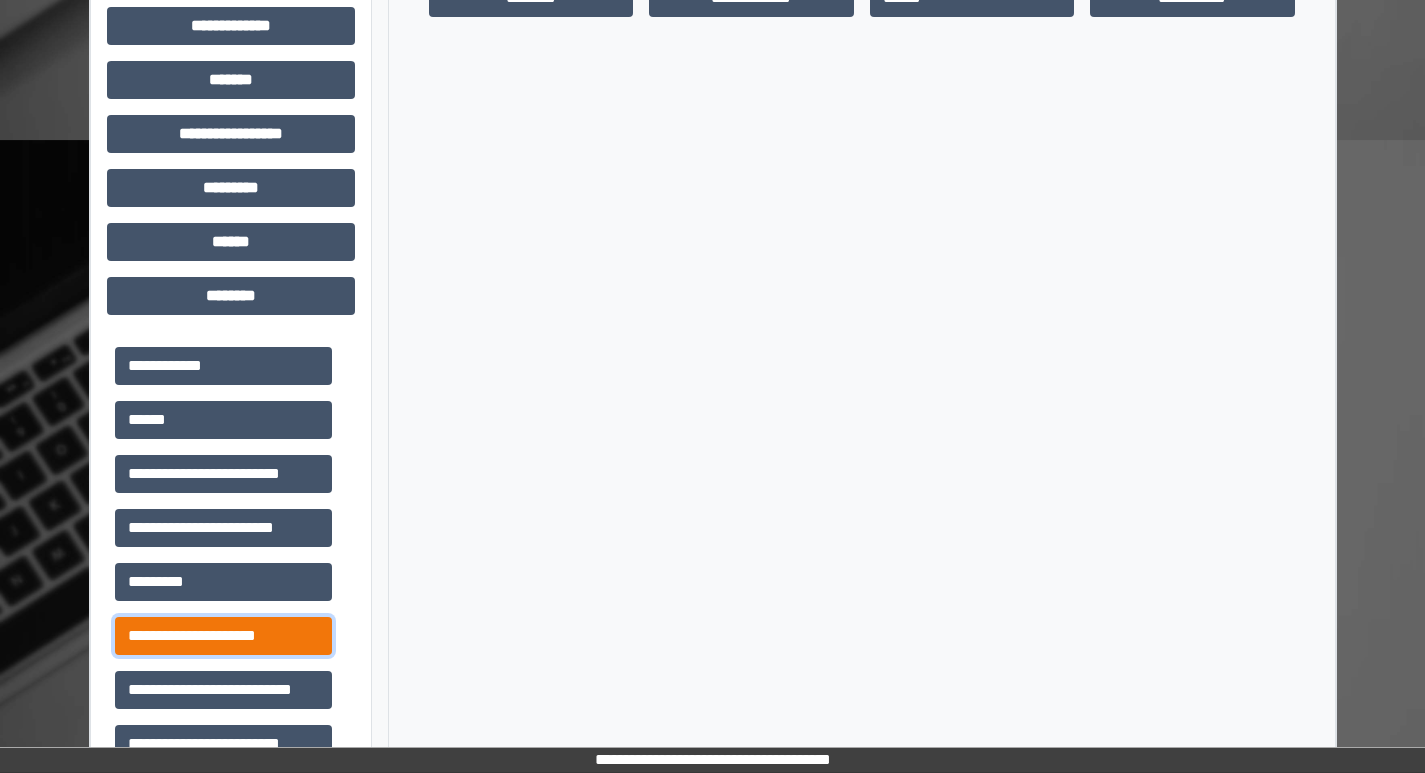 click on "**********" at bounding box center (223, 636) 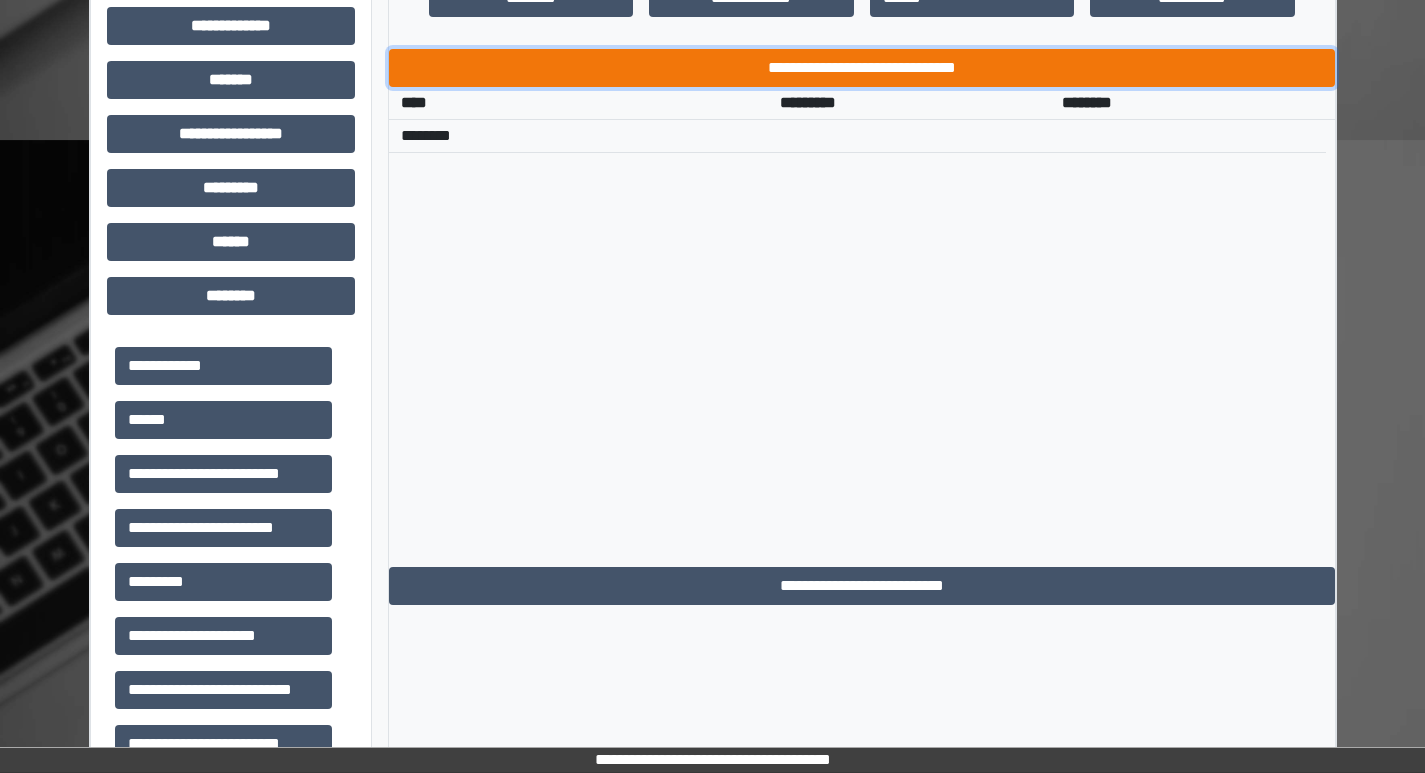 click on "**********" at bounding box center (862, 68) 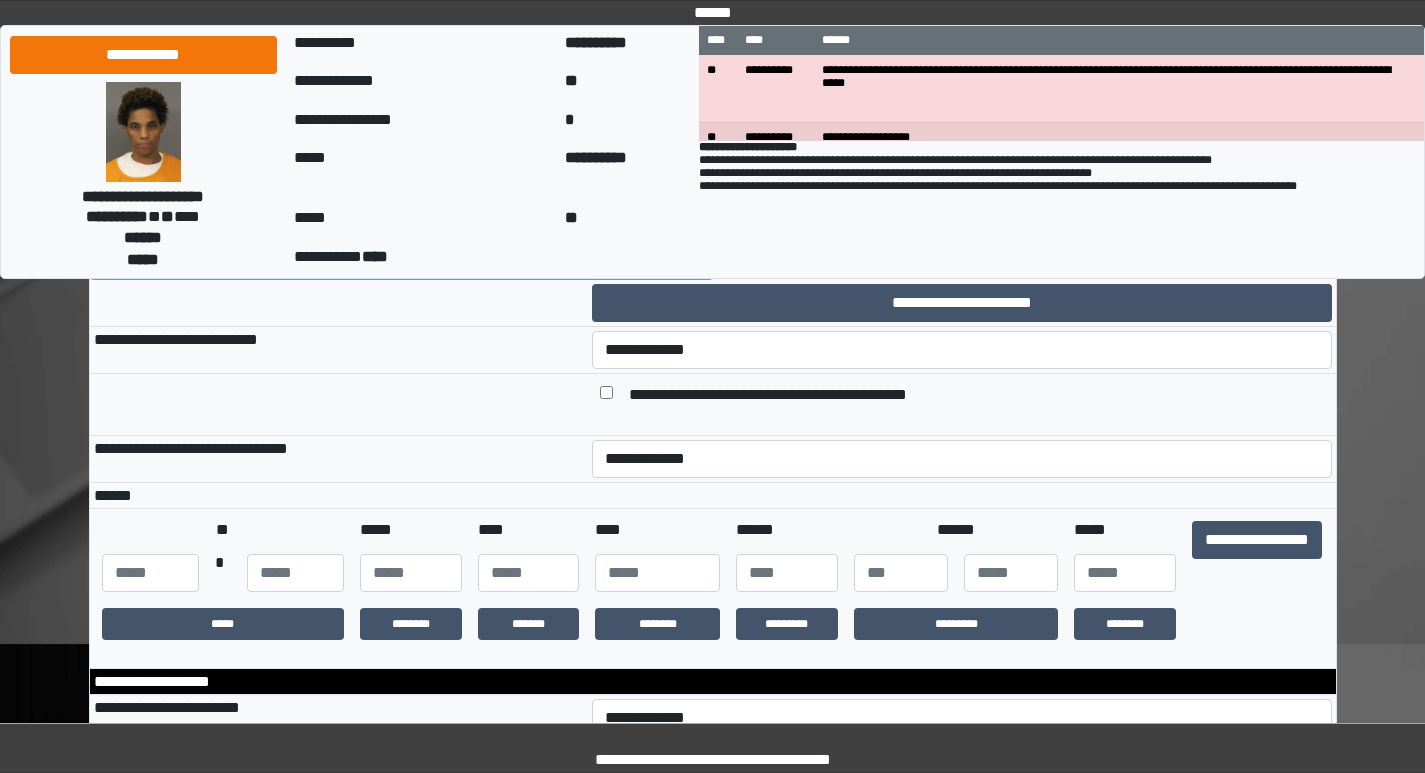 scroll, scrollTop: 200, scrollLeft: 0, axis: vertical 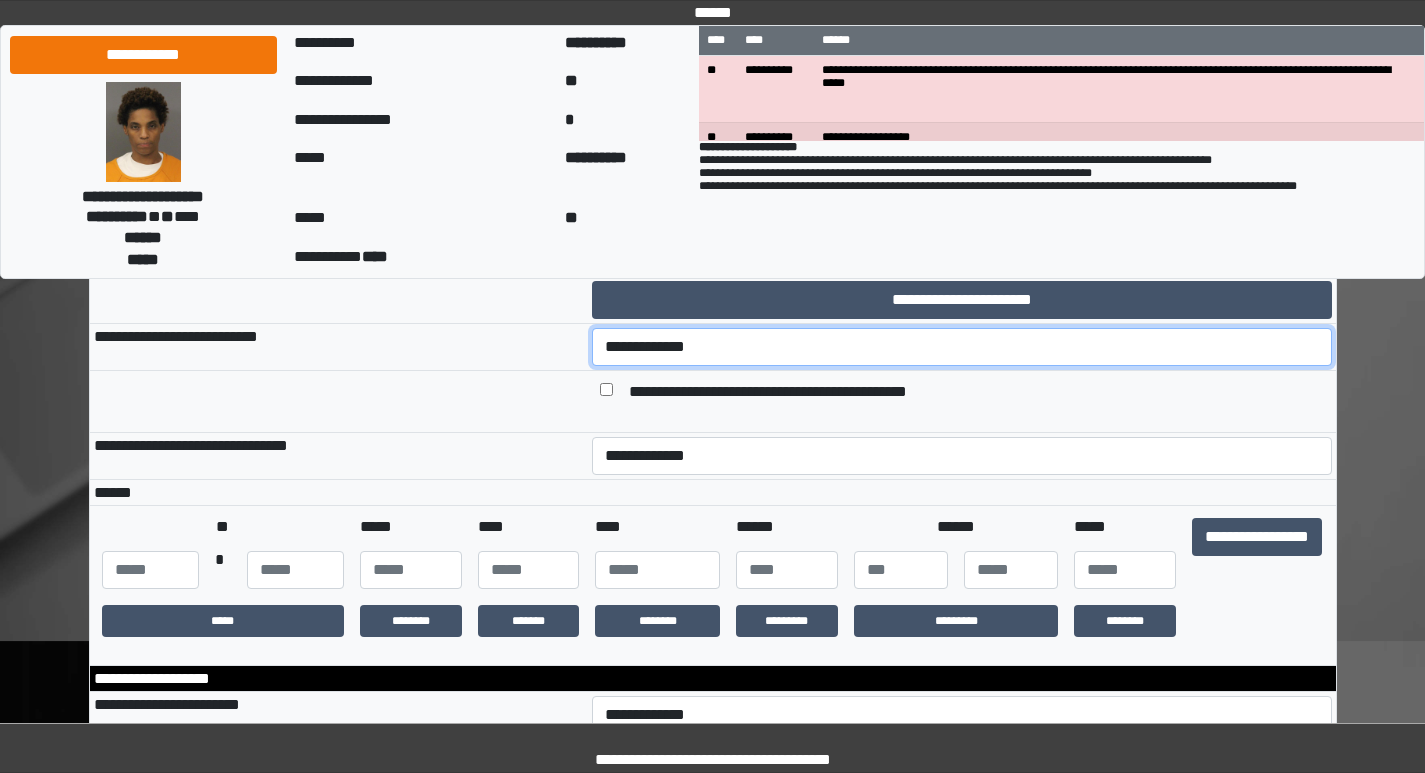 click on "**********" at bounding box center (962, 347) 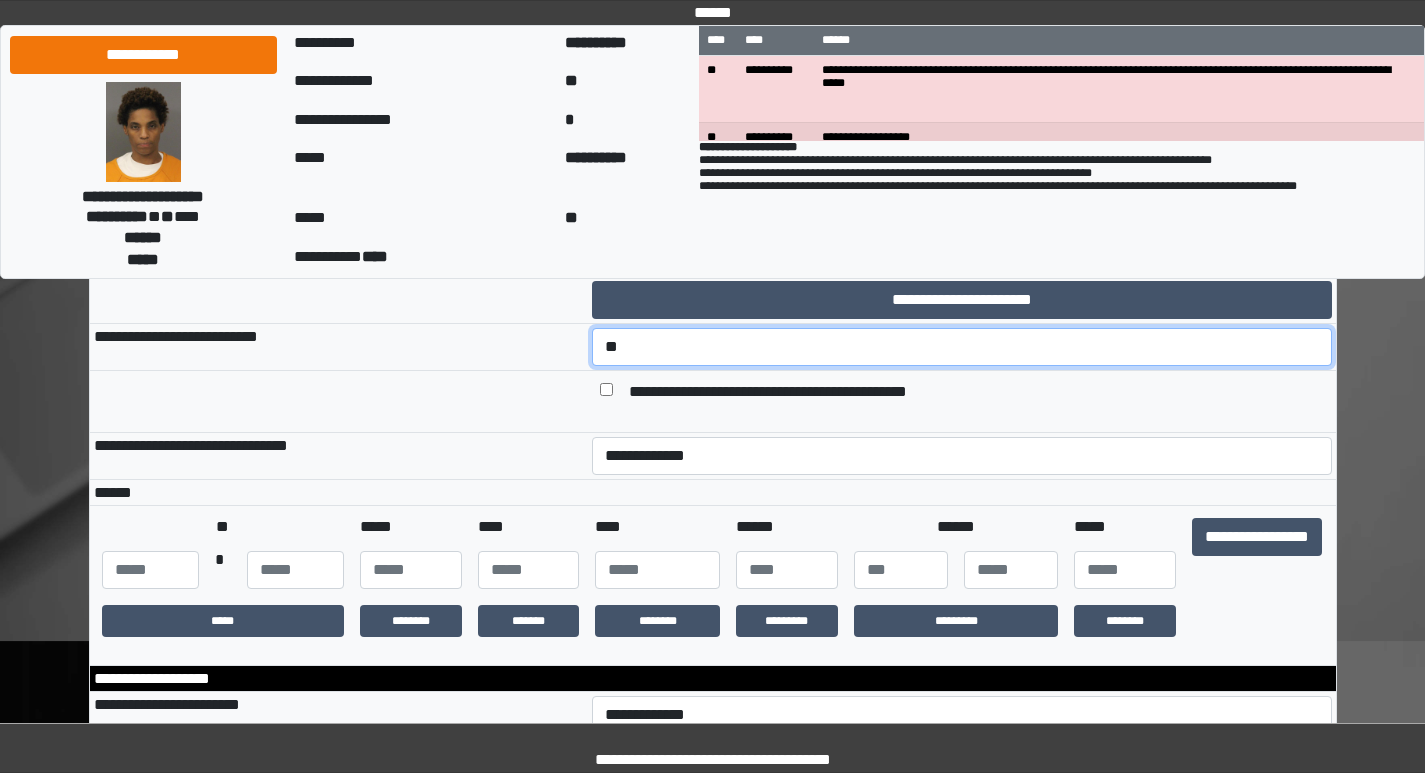 click on "**********" at bounding box center [962, 347] 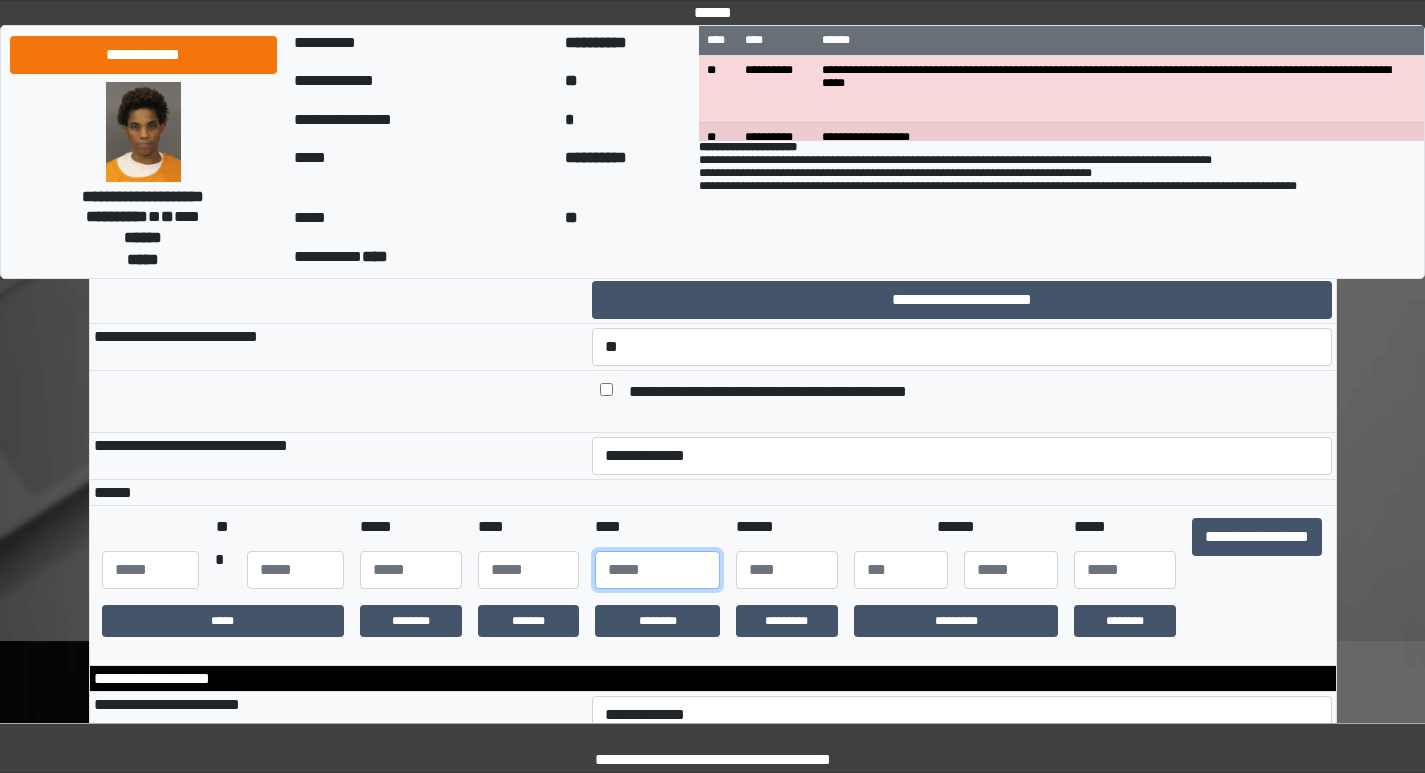 click at bounding box center (657, 570) 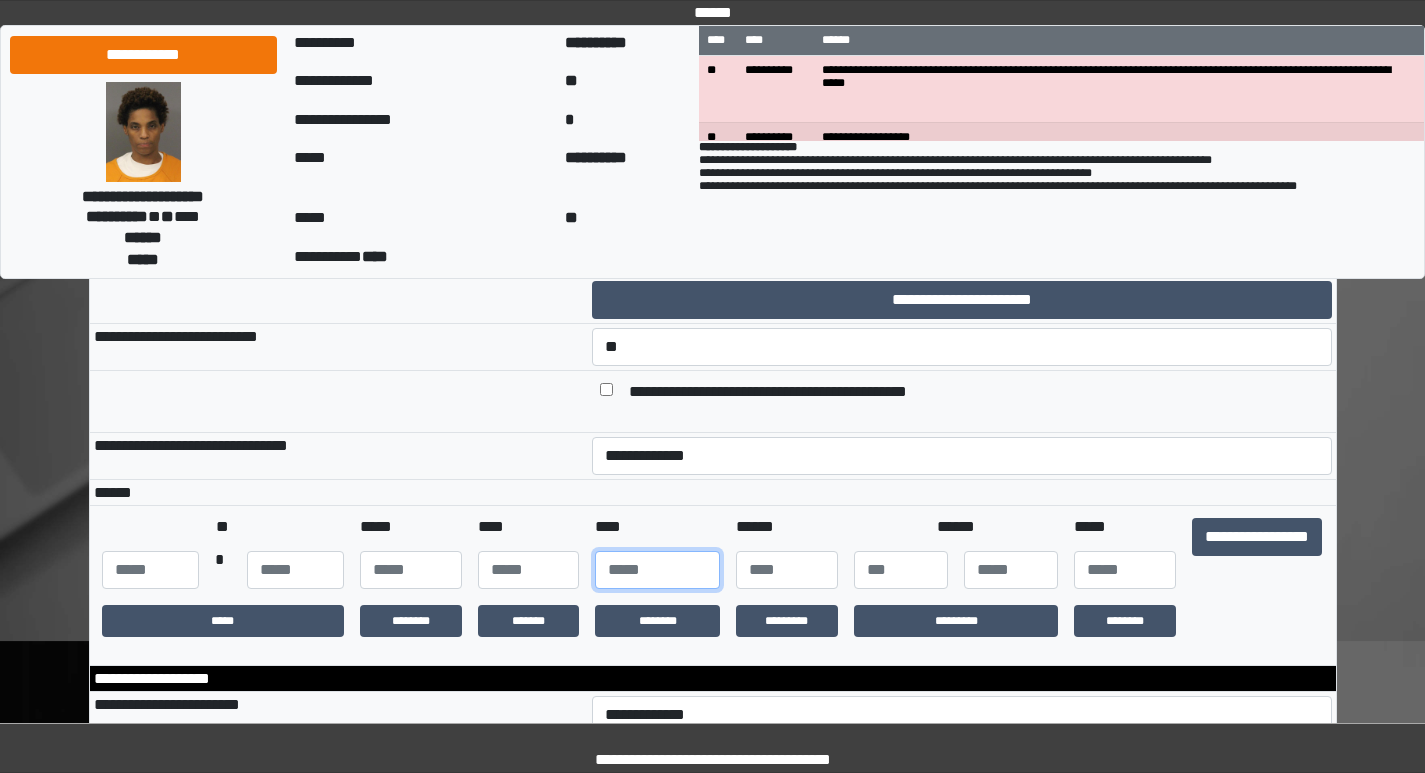 type on "****" 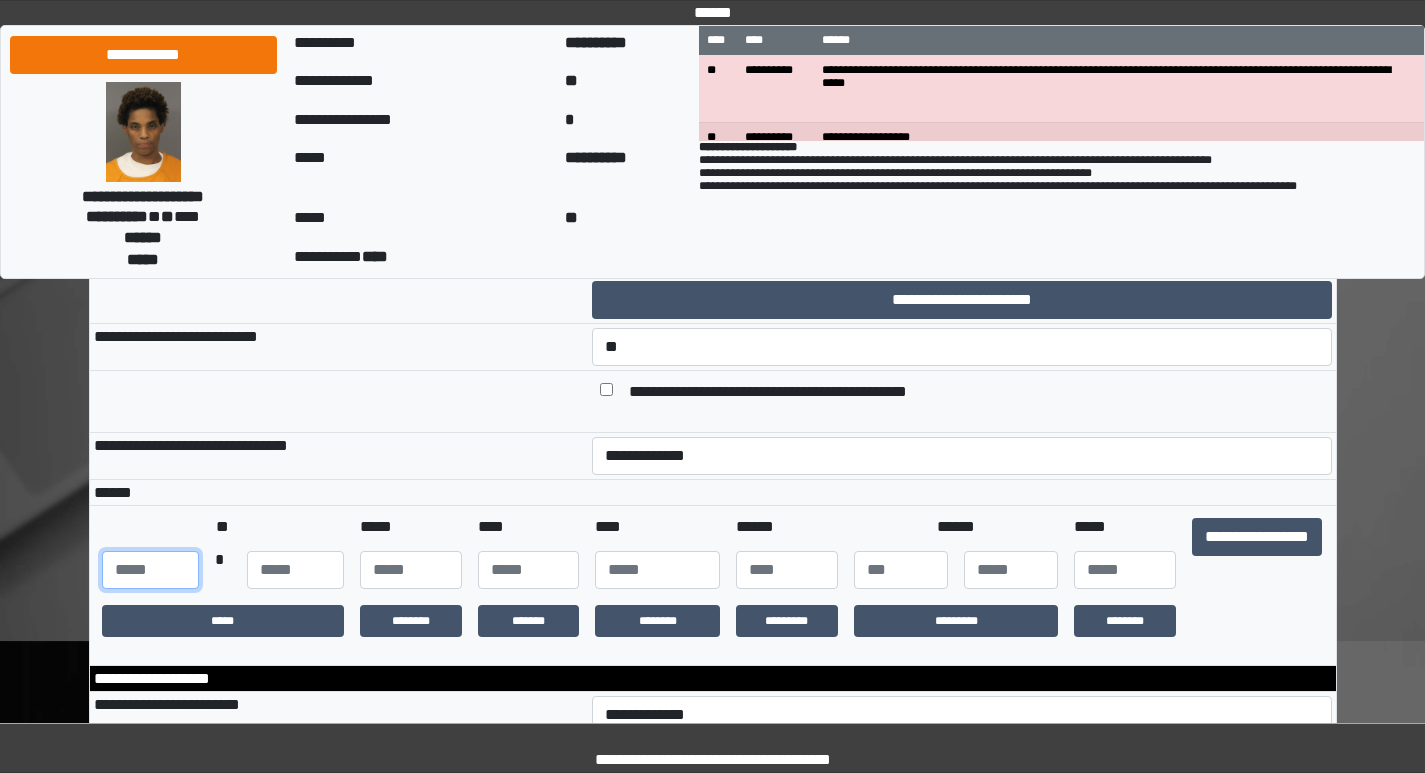 click at bounding box center [150, 570] 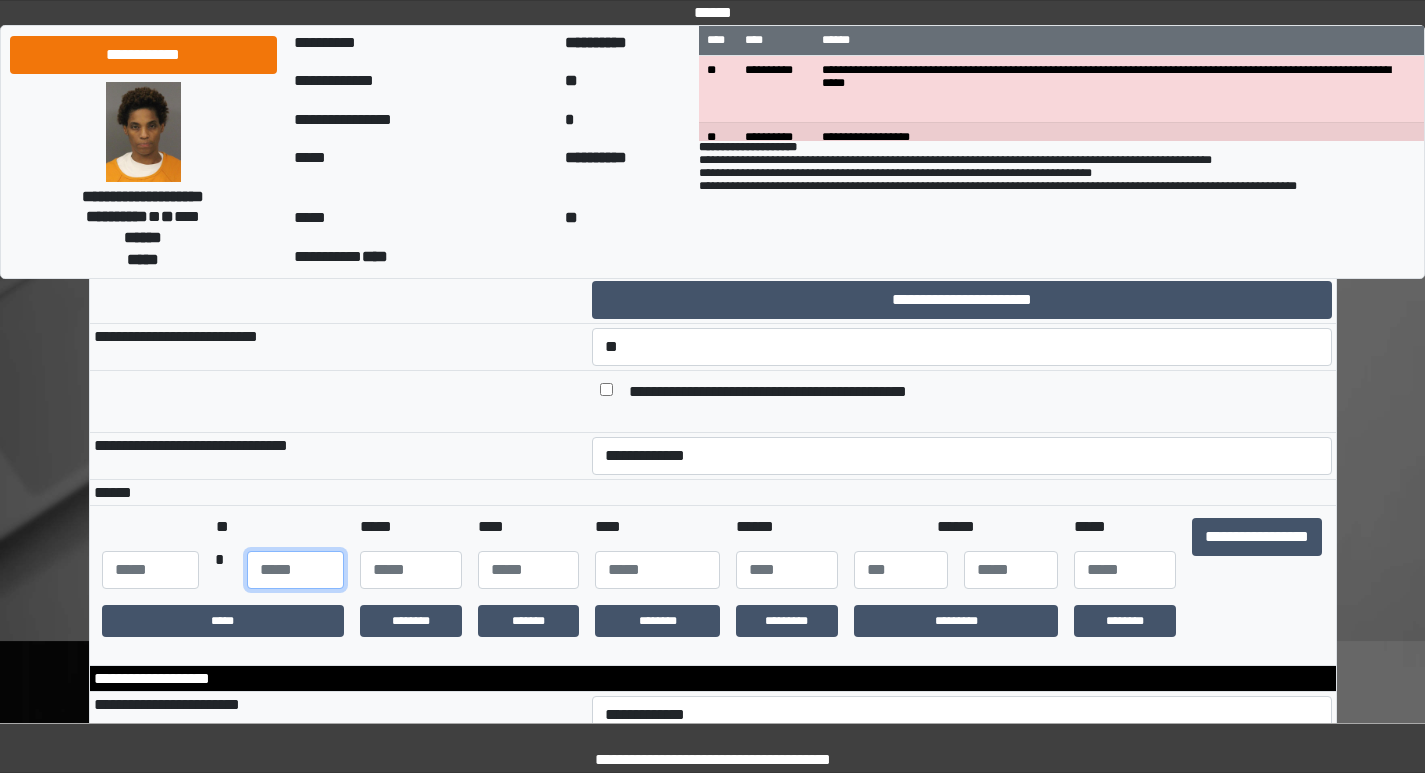 click at bounding box center (295, 570) 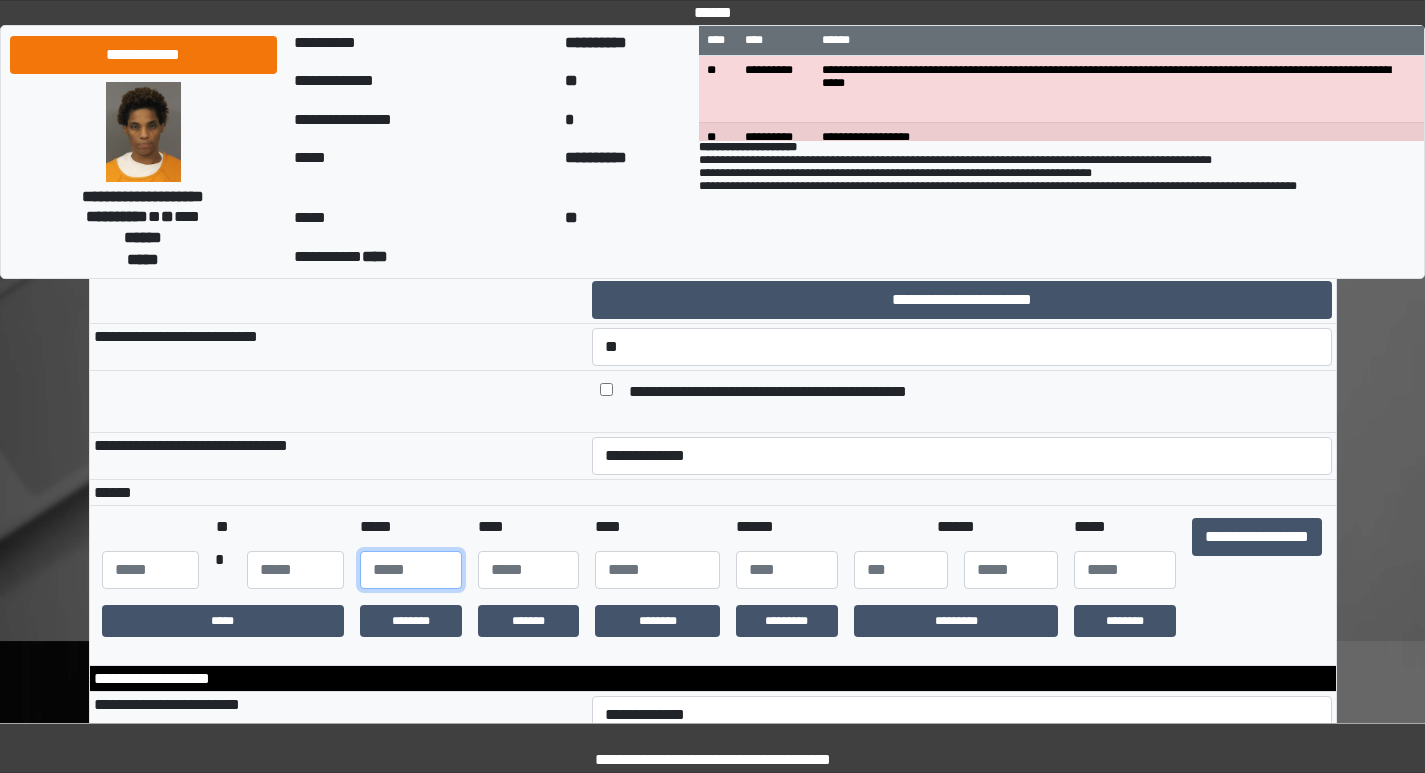 click at bounding box center [411, 570] 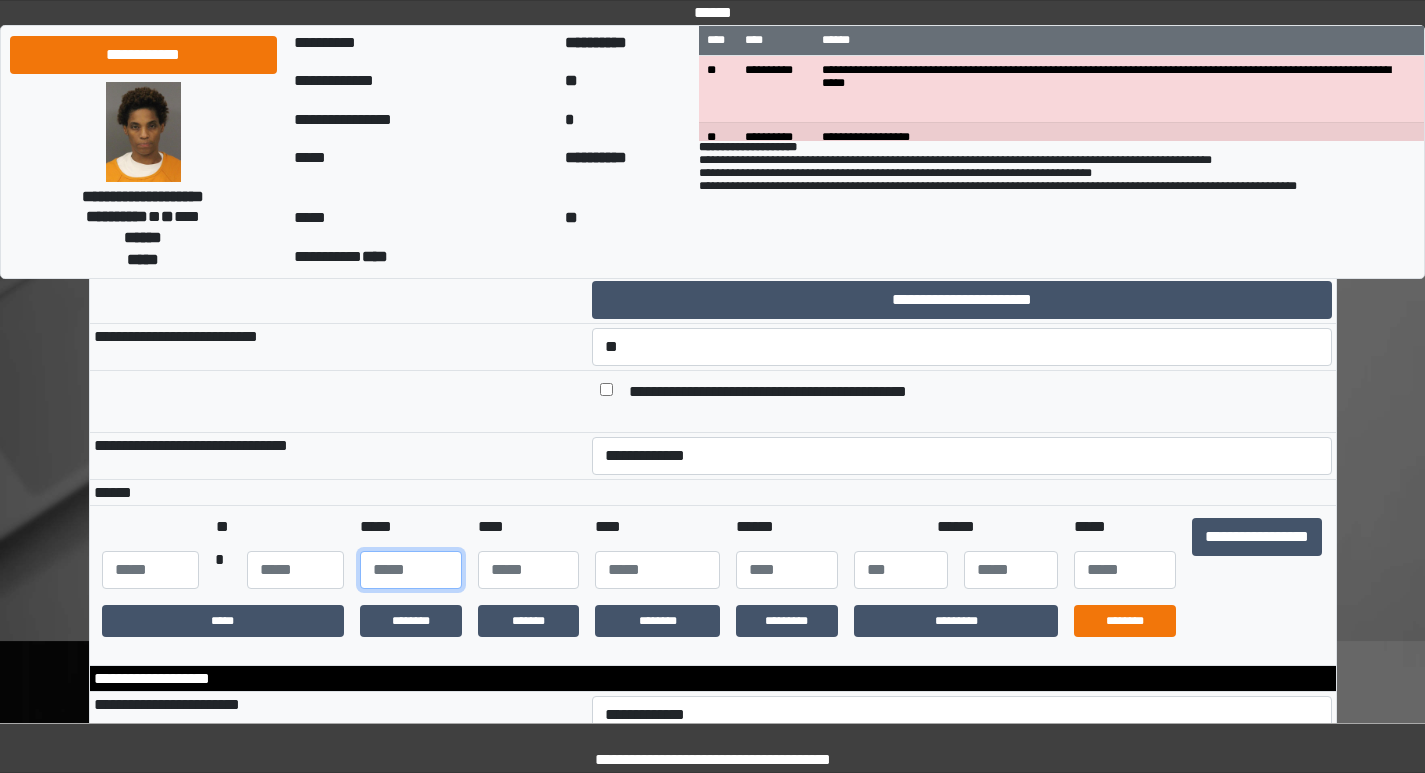 type on "**" 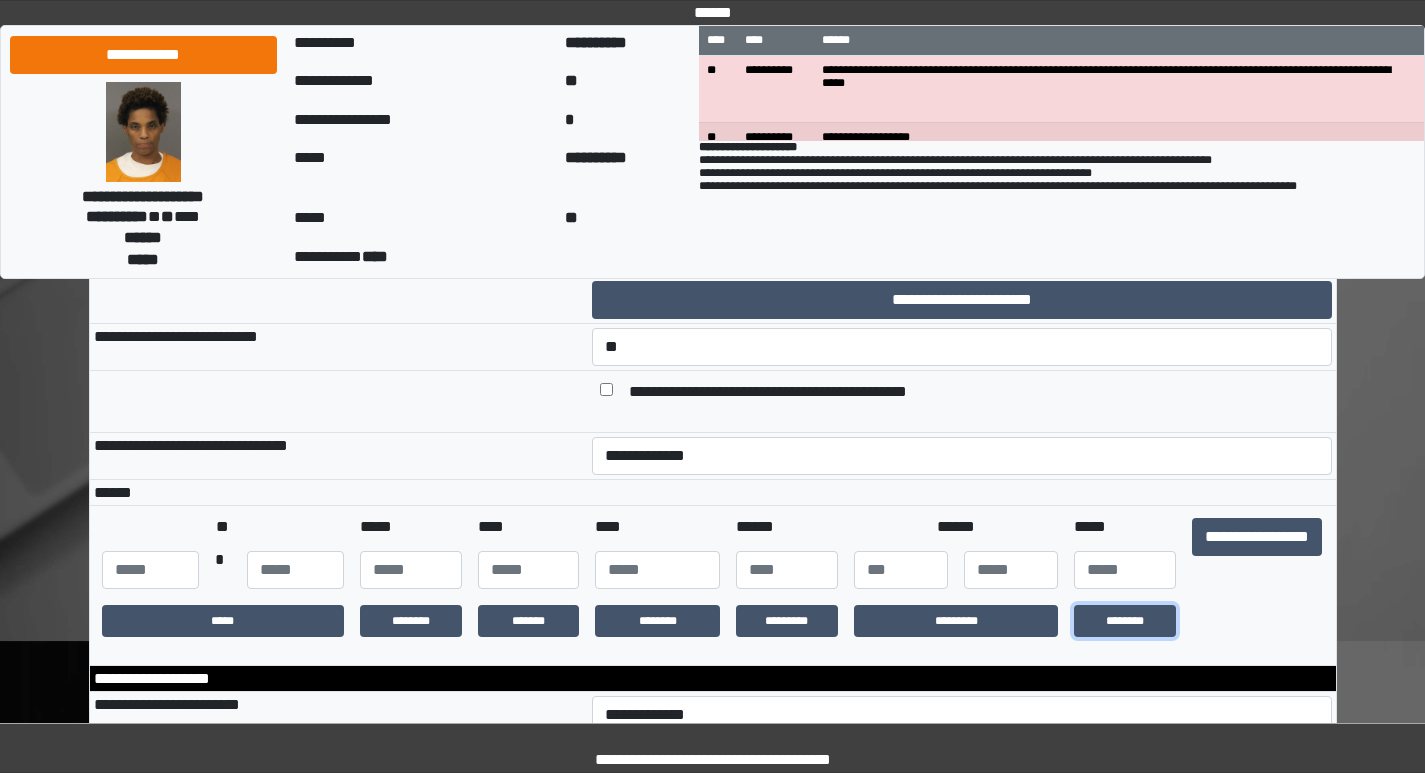 drag, startPoint x: 1095, startPoint y: 613, endPoint x: 1103, endPoint y: 591, distance: 23.409399 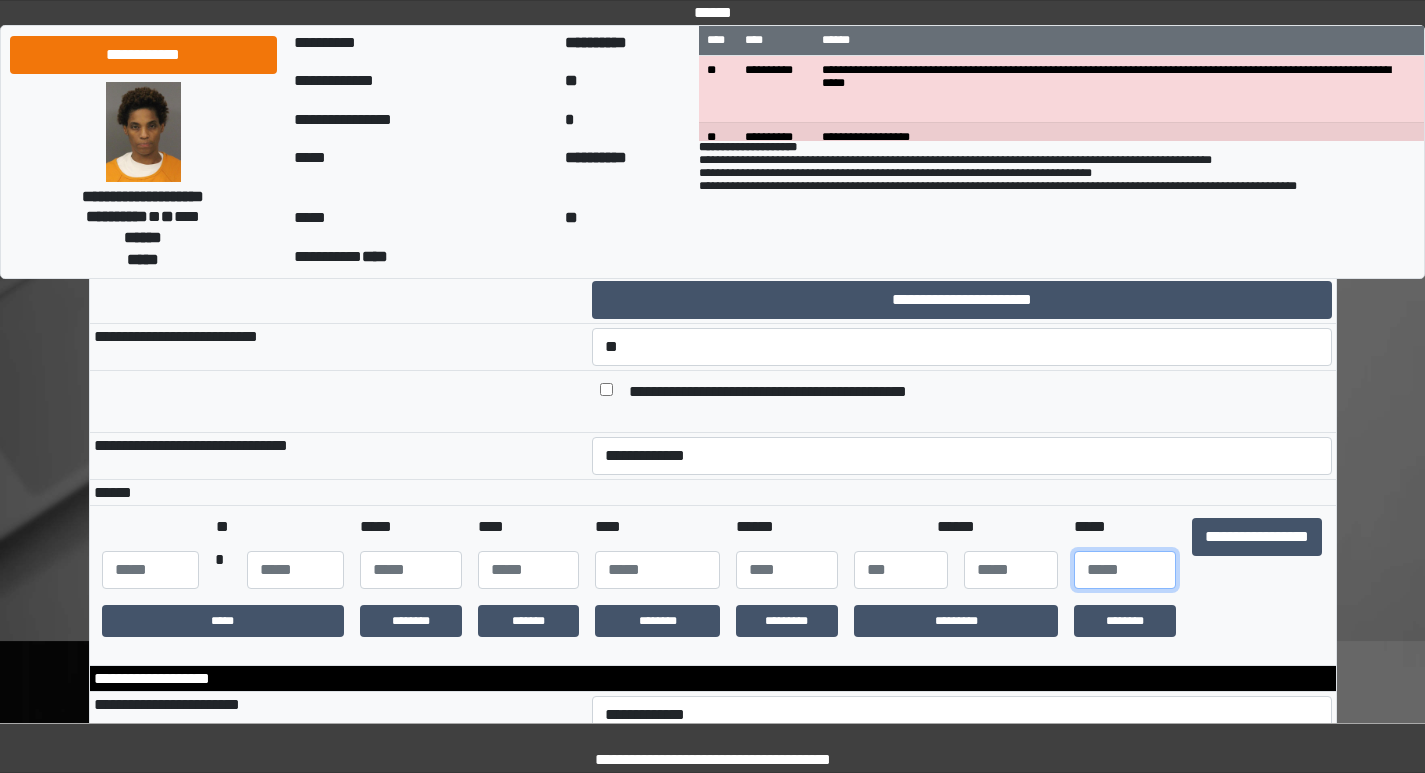 click at bounding box center [1125, 570] 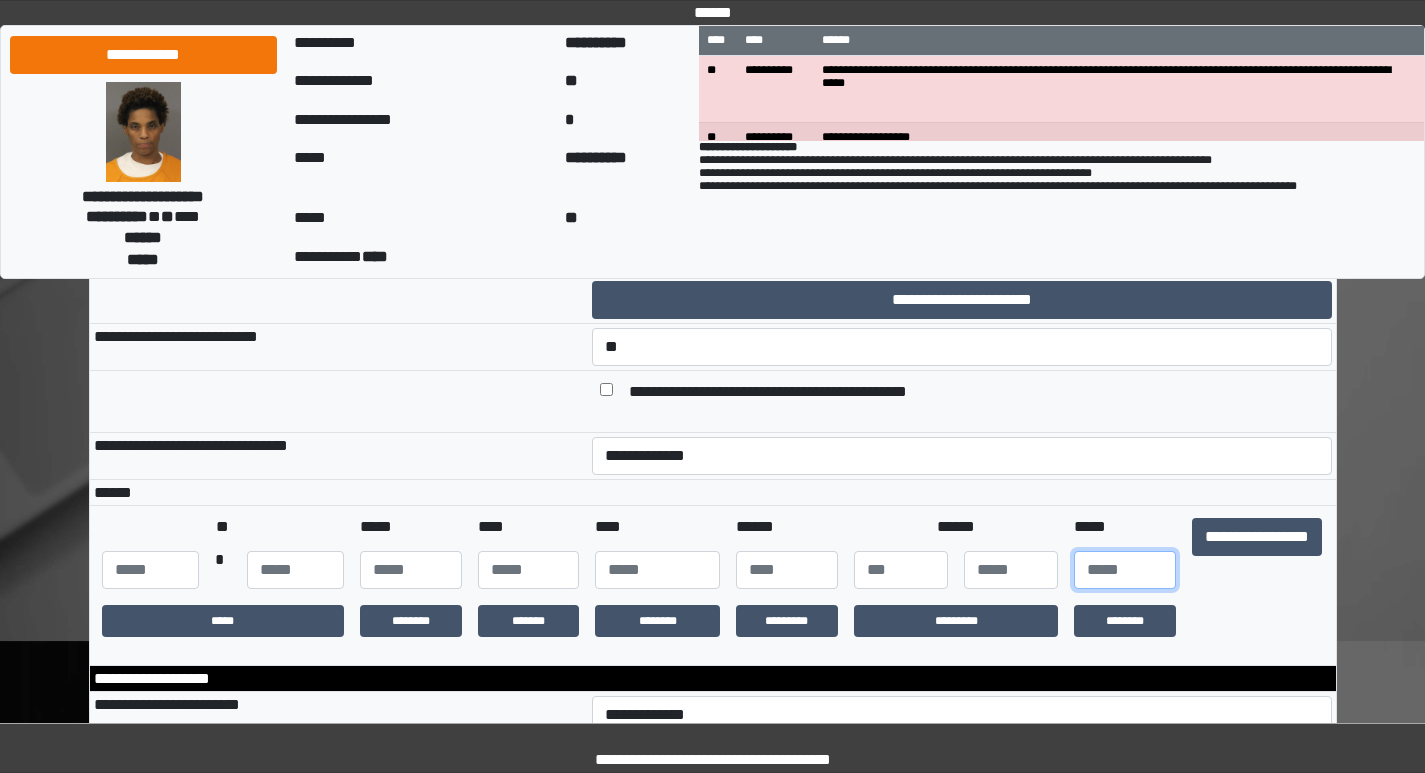 type on "**" 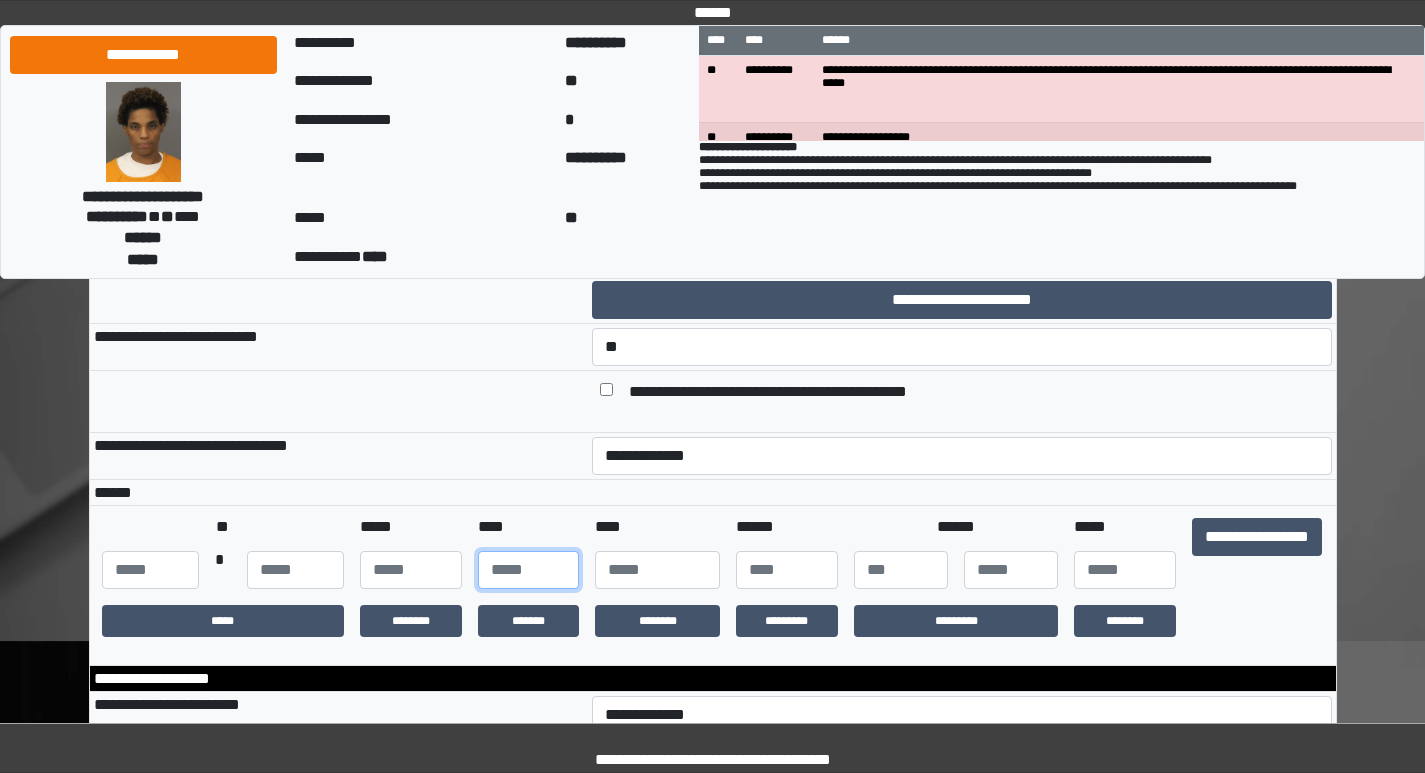 click at bounding box center (529, 570) 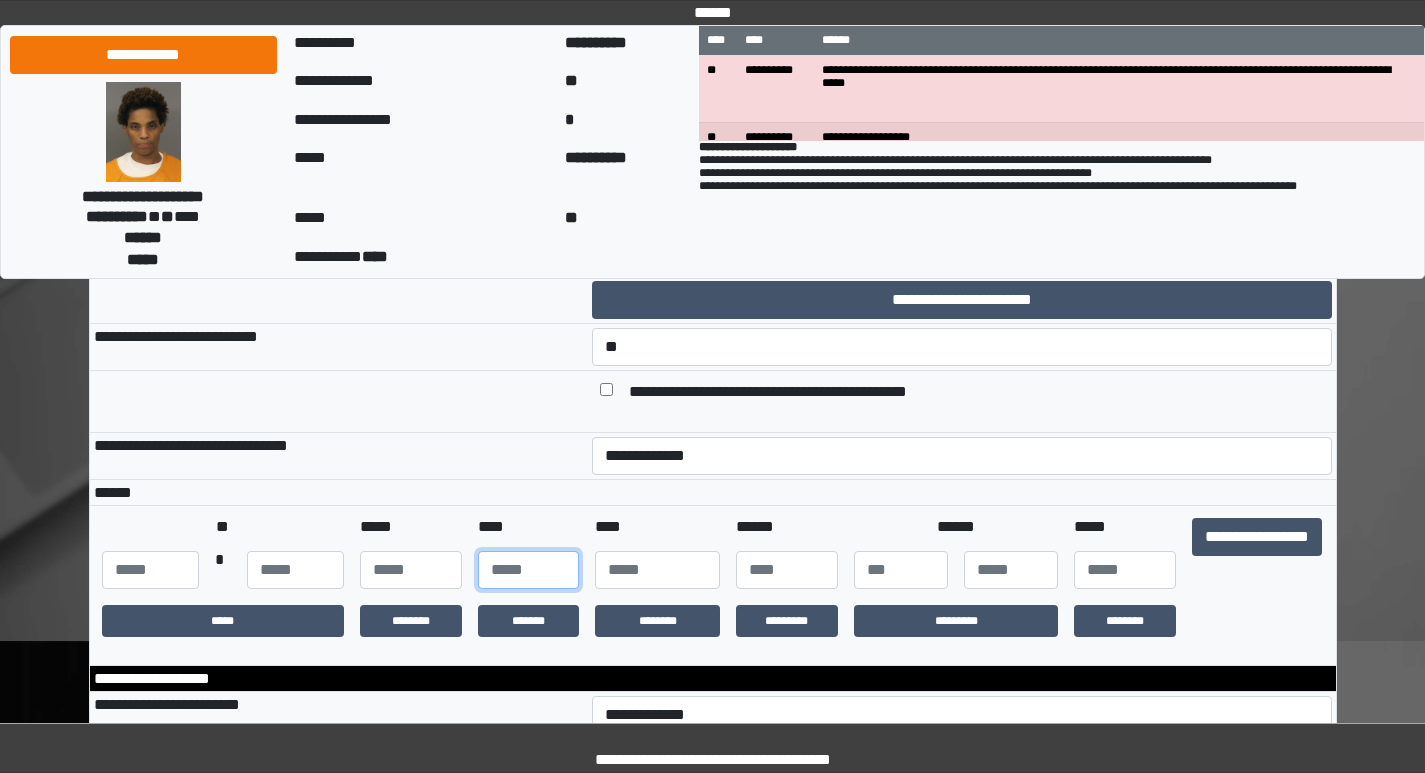 type on "**" 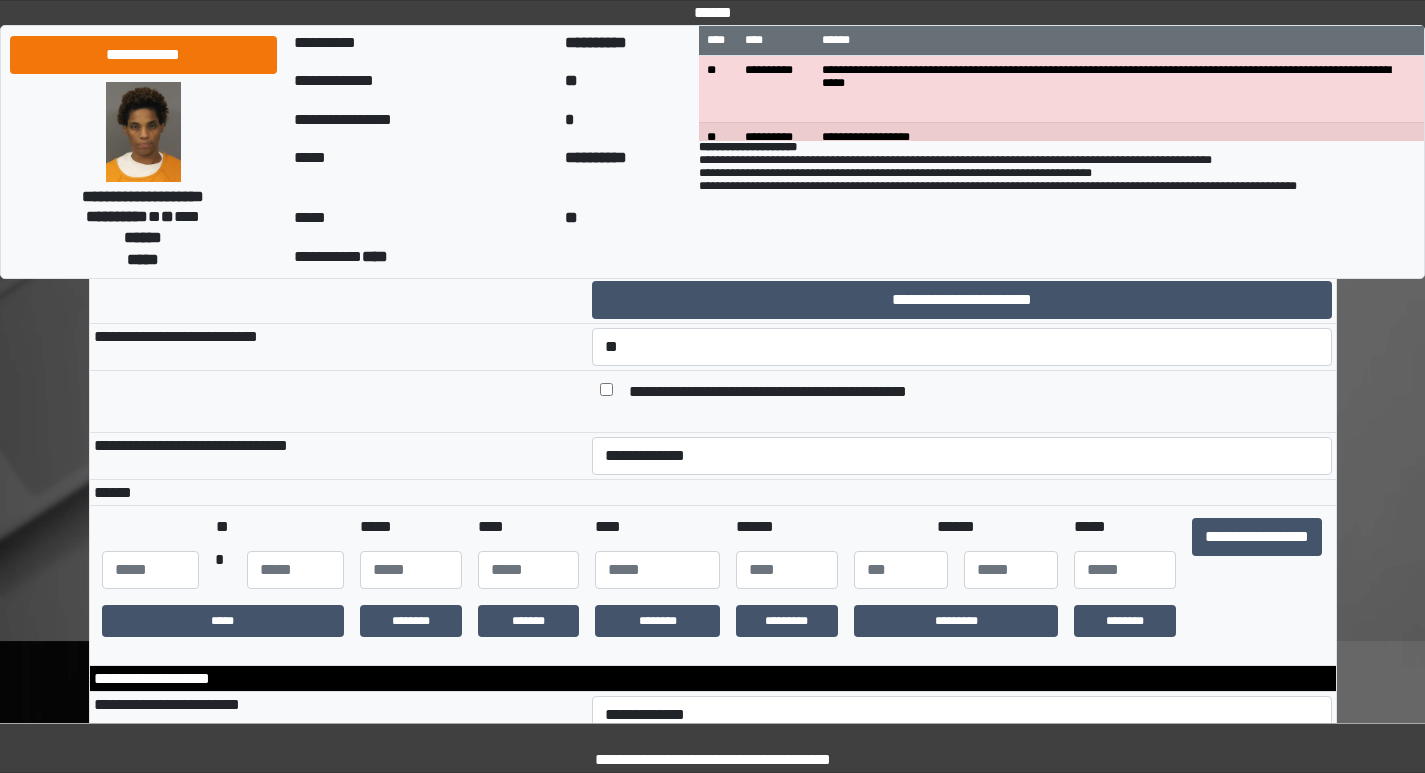 click at bounding box center [901, 570] 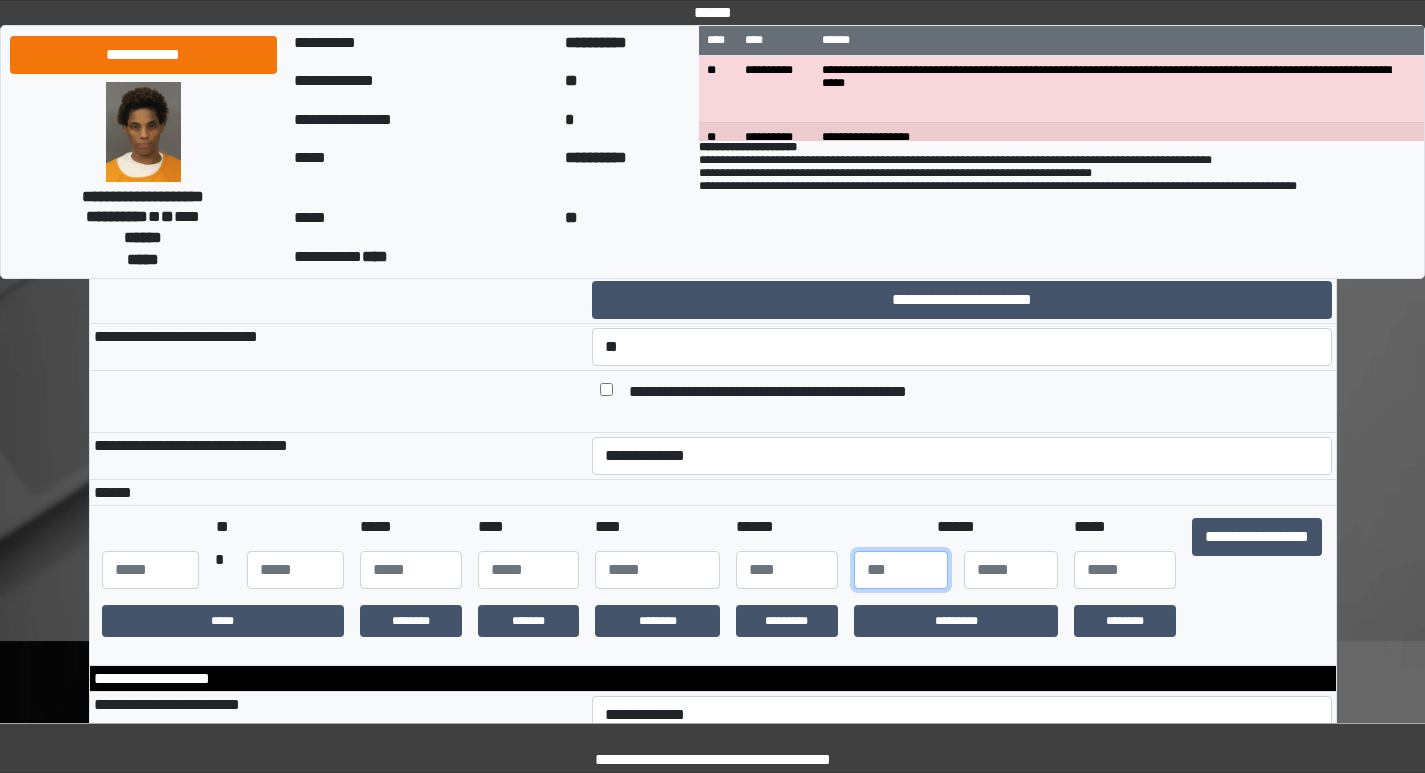 click at bounding box center [901, 570] 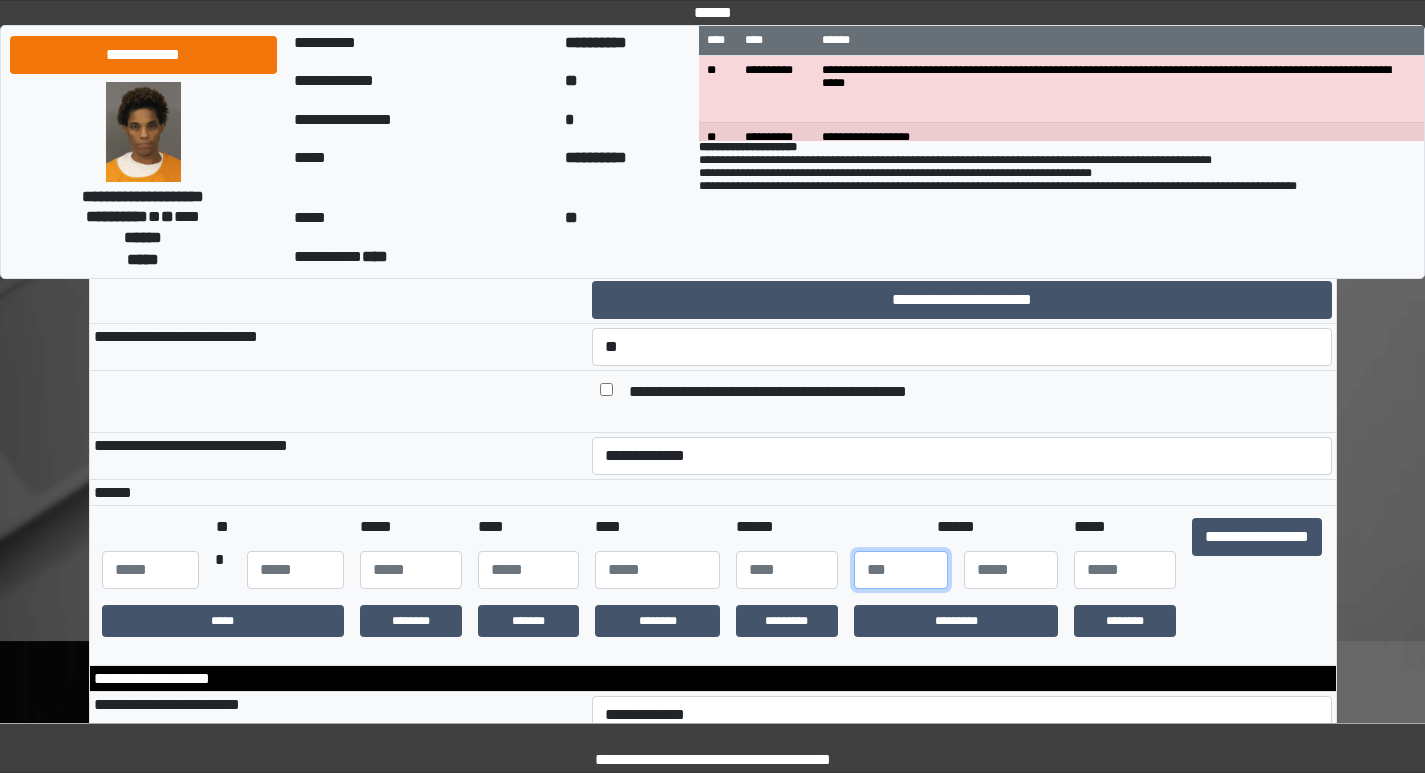 type on "*" 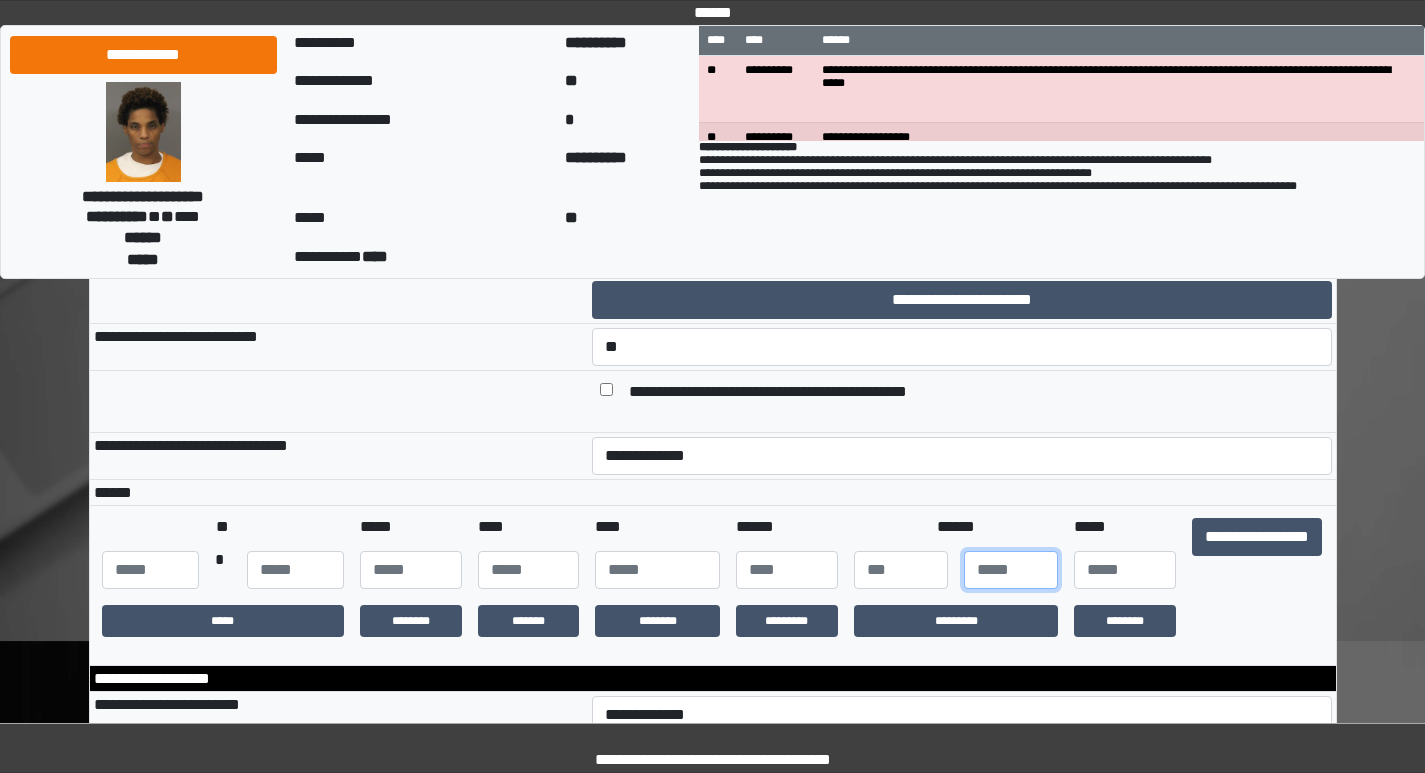 click at bounding box center [1011, 570] 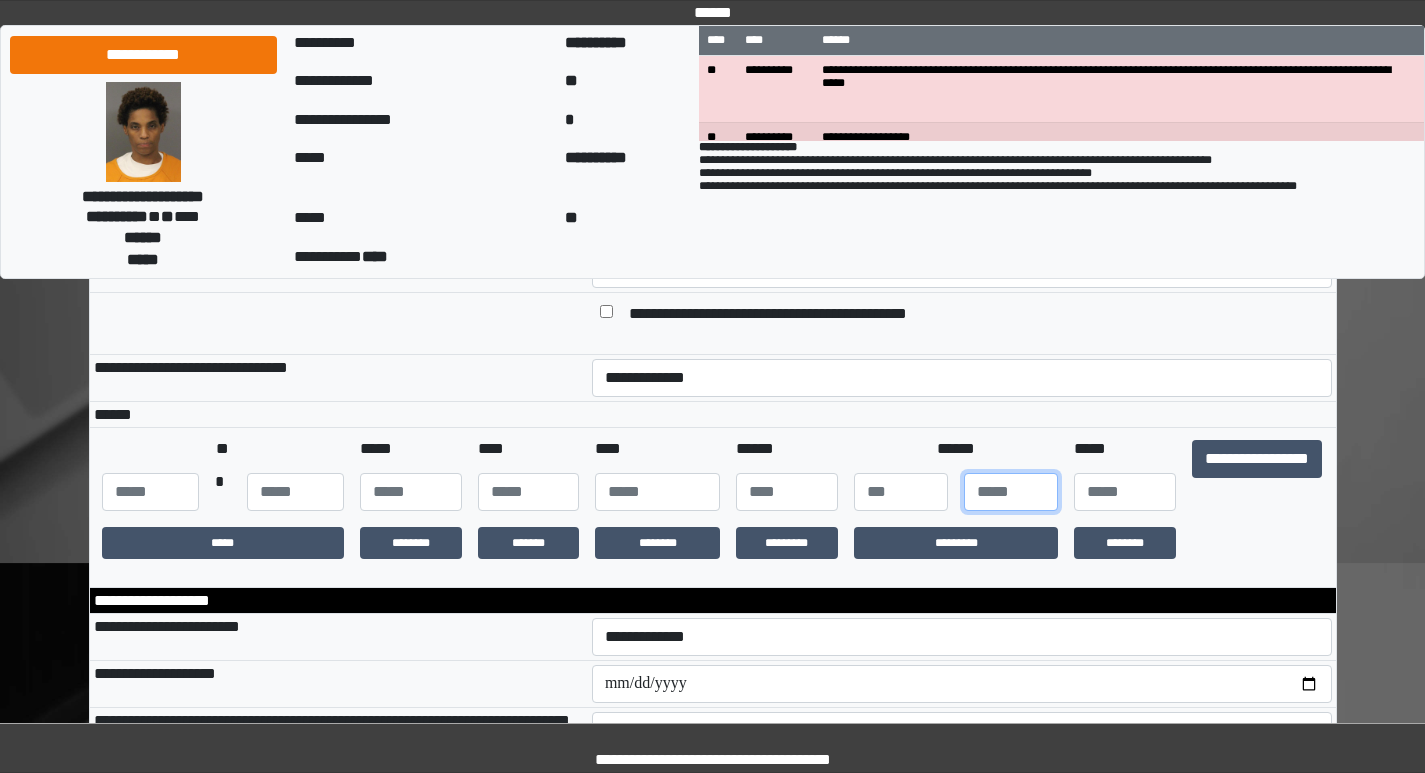 scroll, scrollTop: 100, scrollLeft: 0, axis: vertical 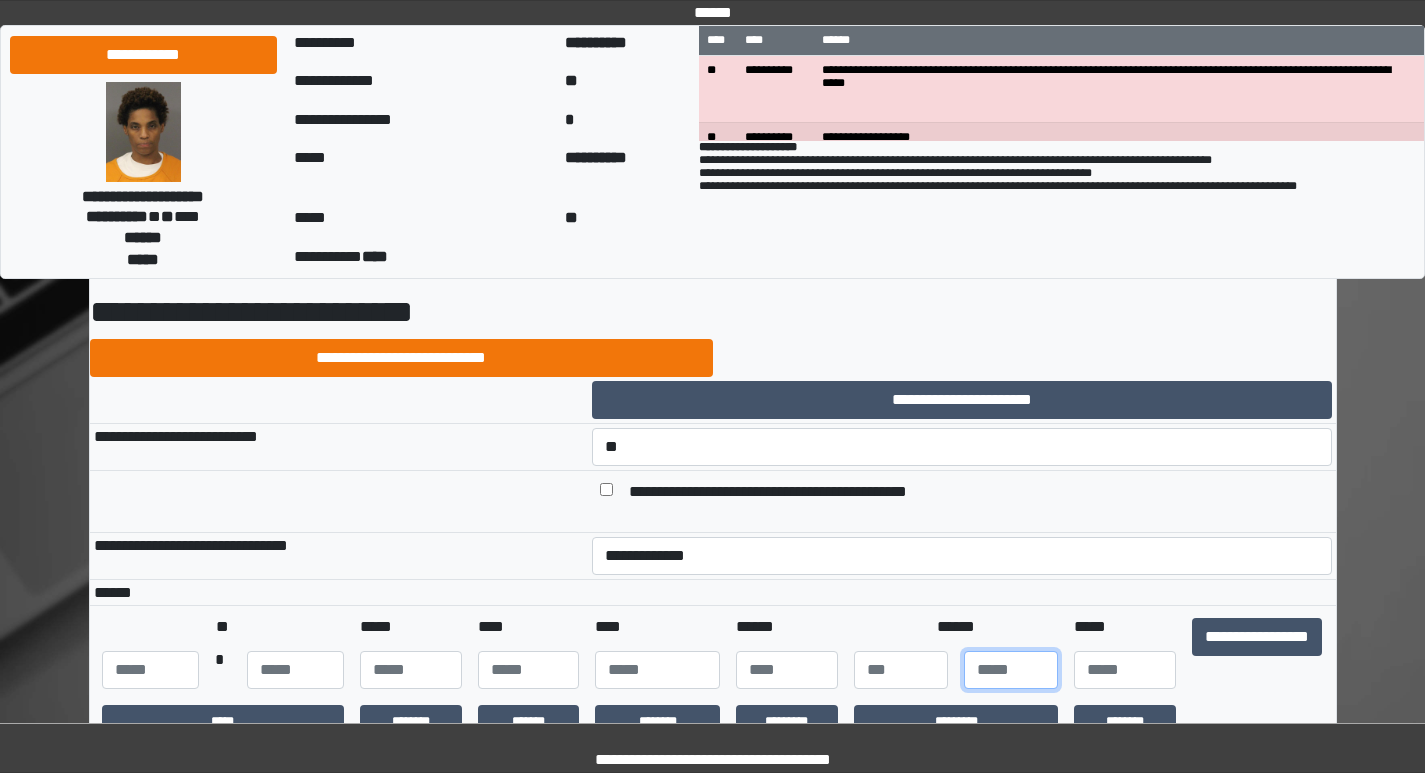 type on "*" 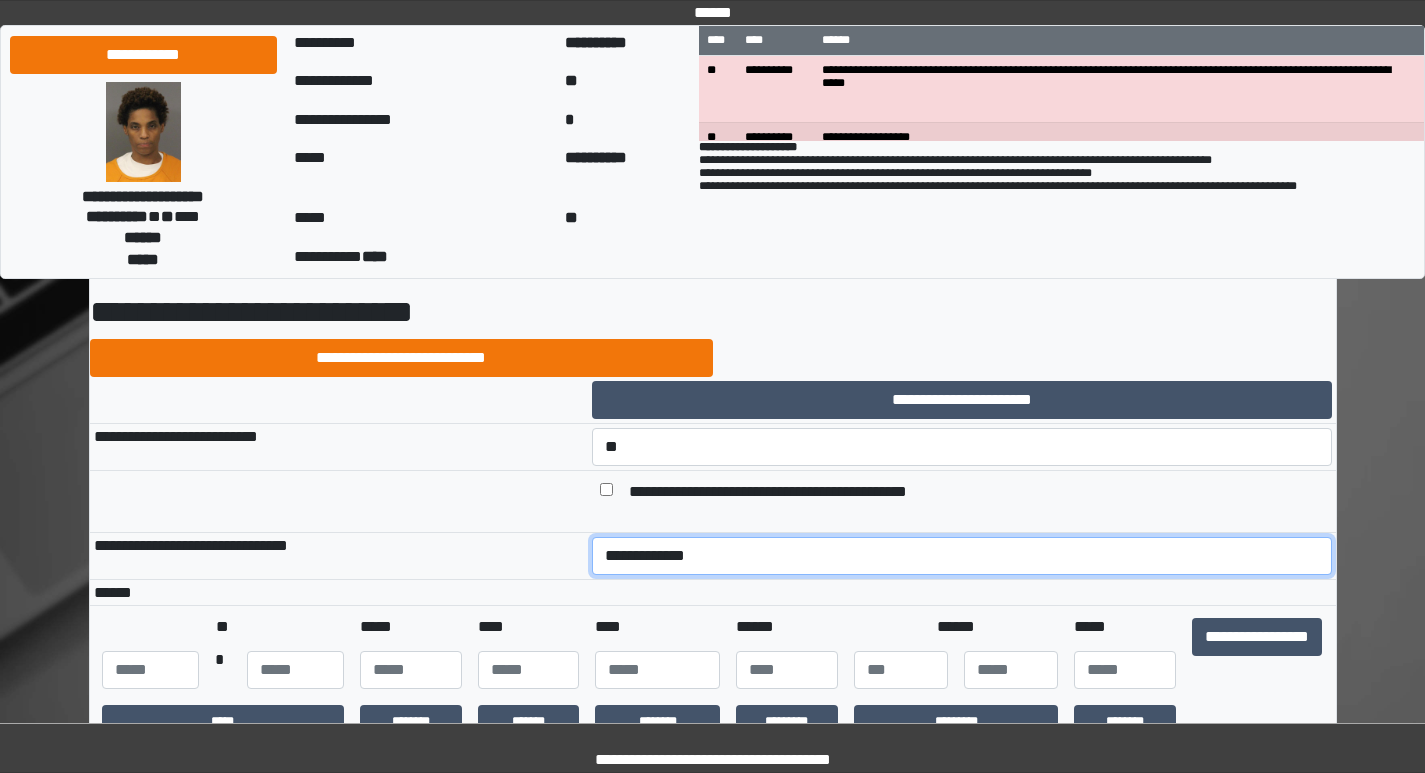click on "**********" at bounding box center [962, 556] 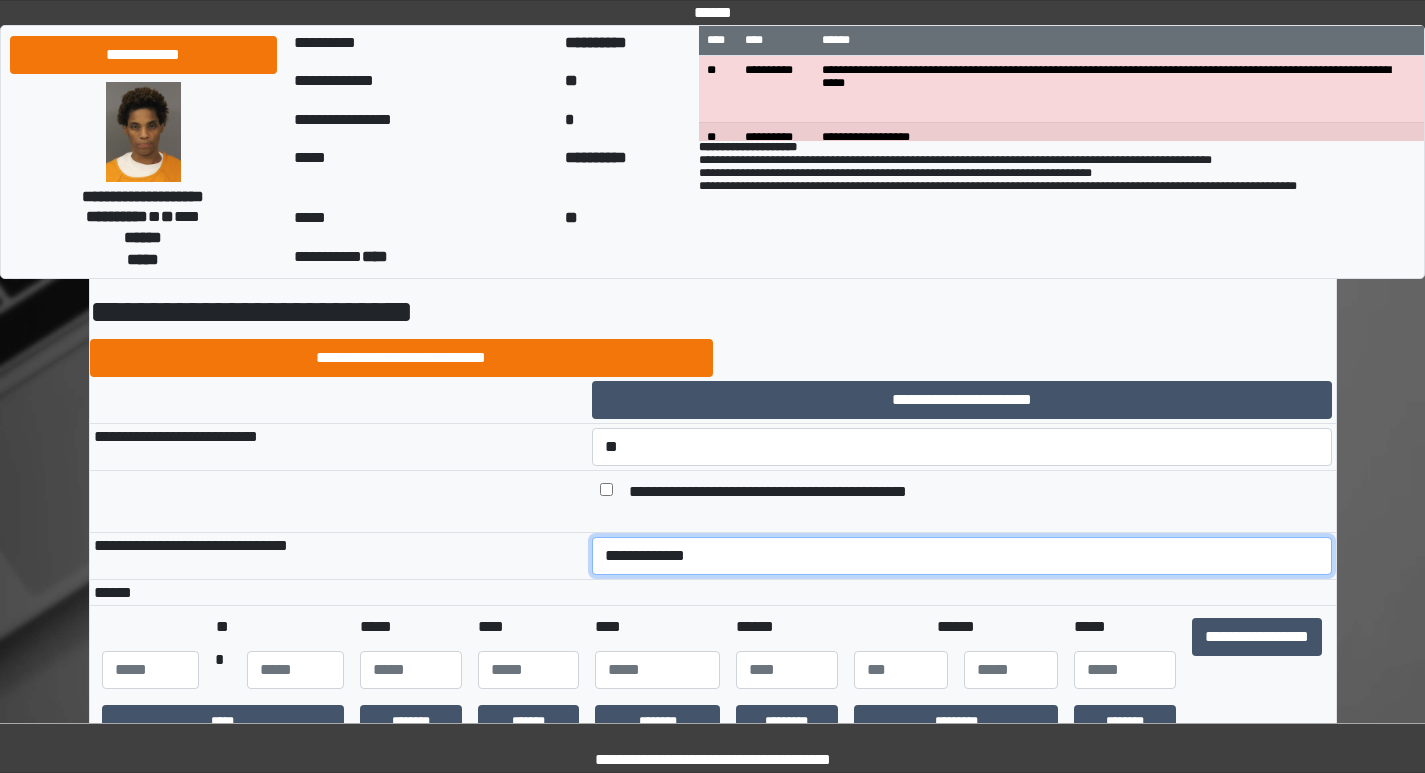select on "*" 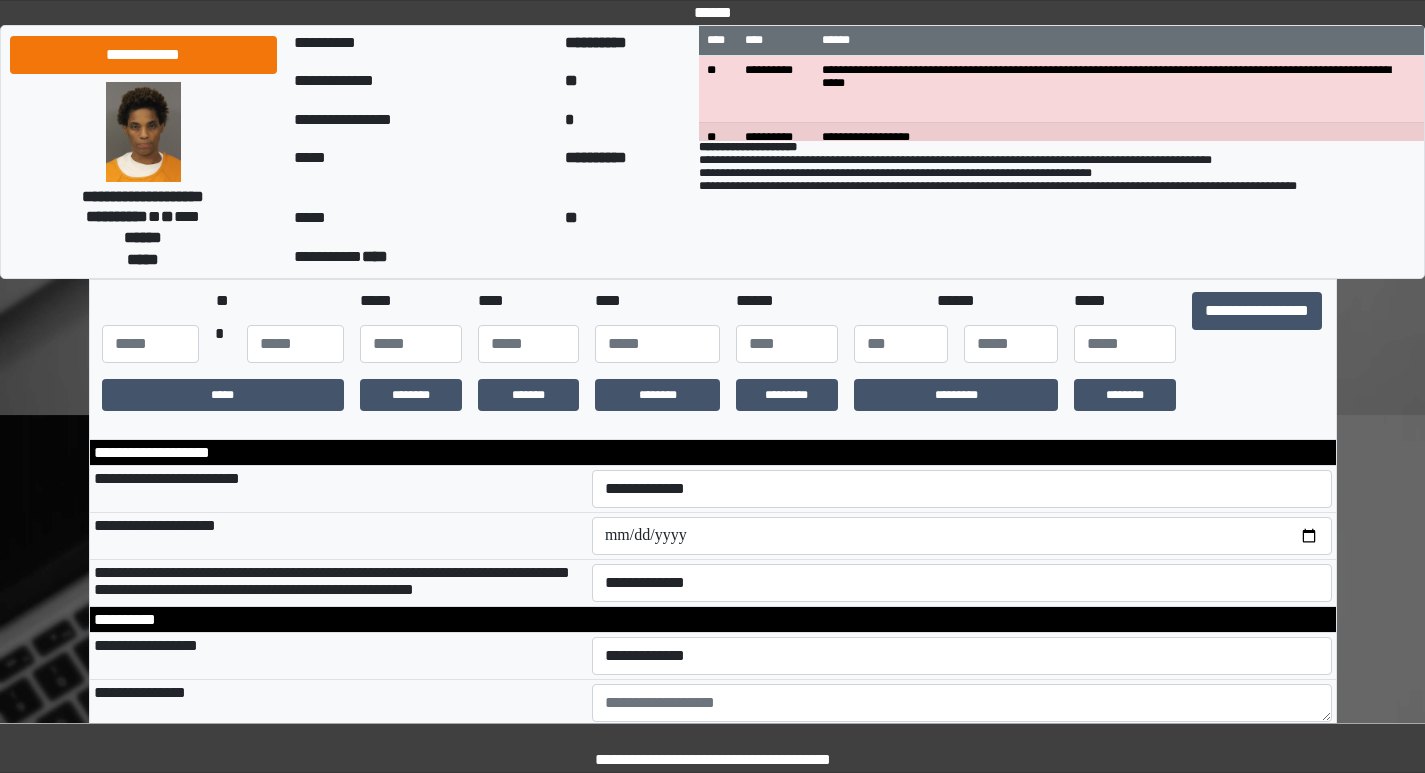 scroll, scrollTop: 600, scrollLeft: 0, axis: vertical 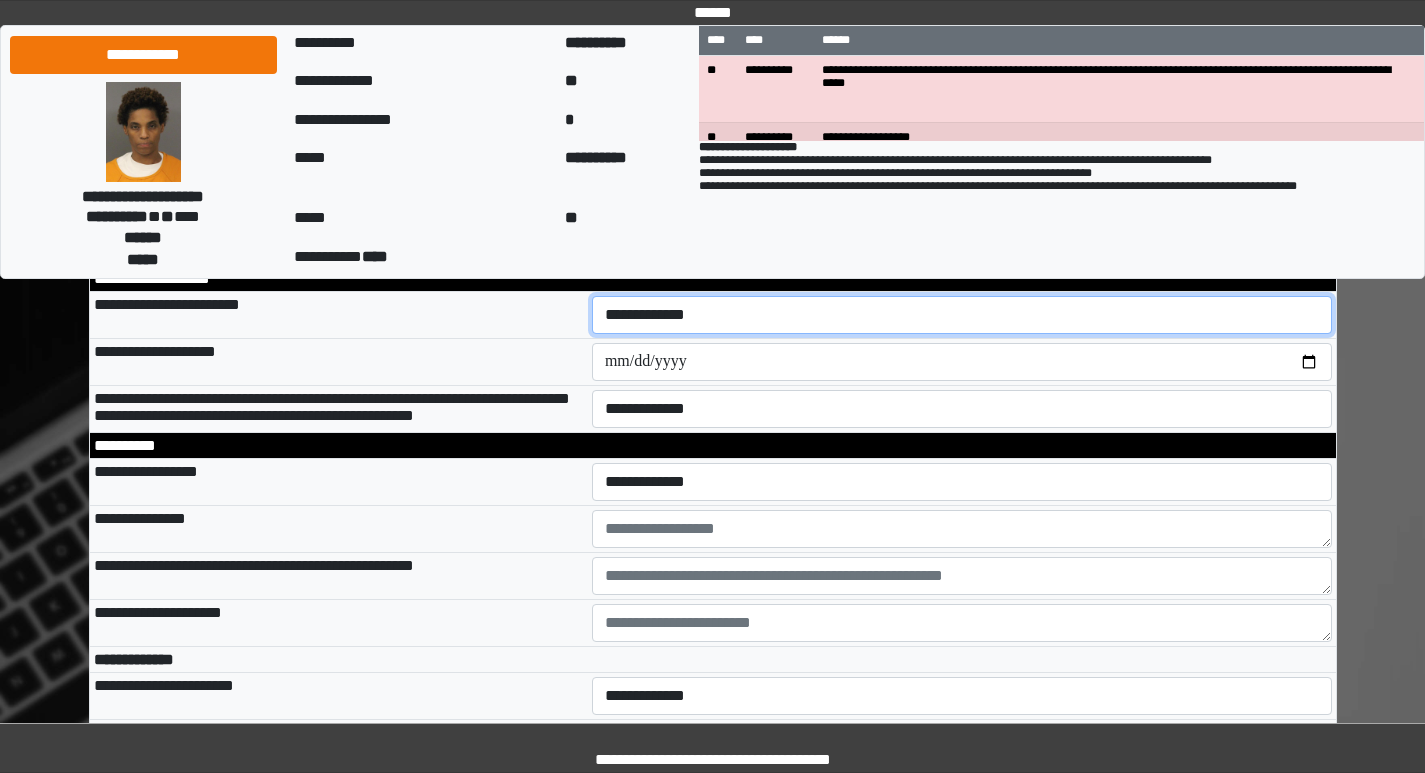 click on "**********" at bounding box center (962, 315) 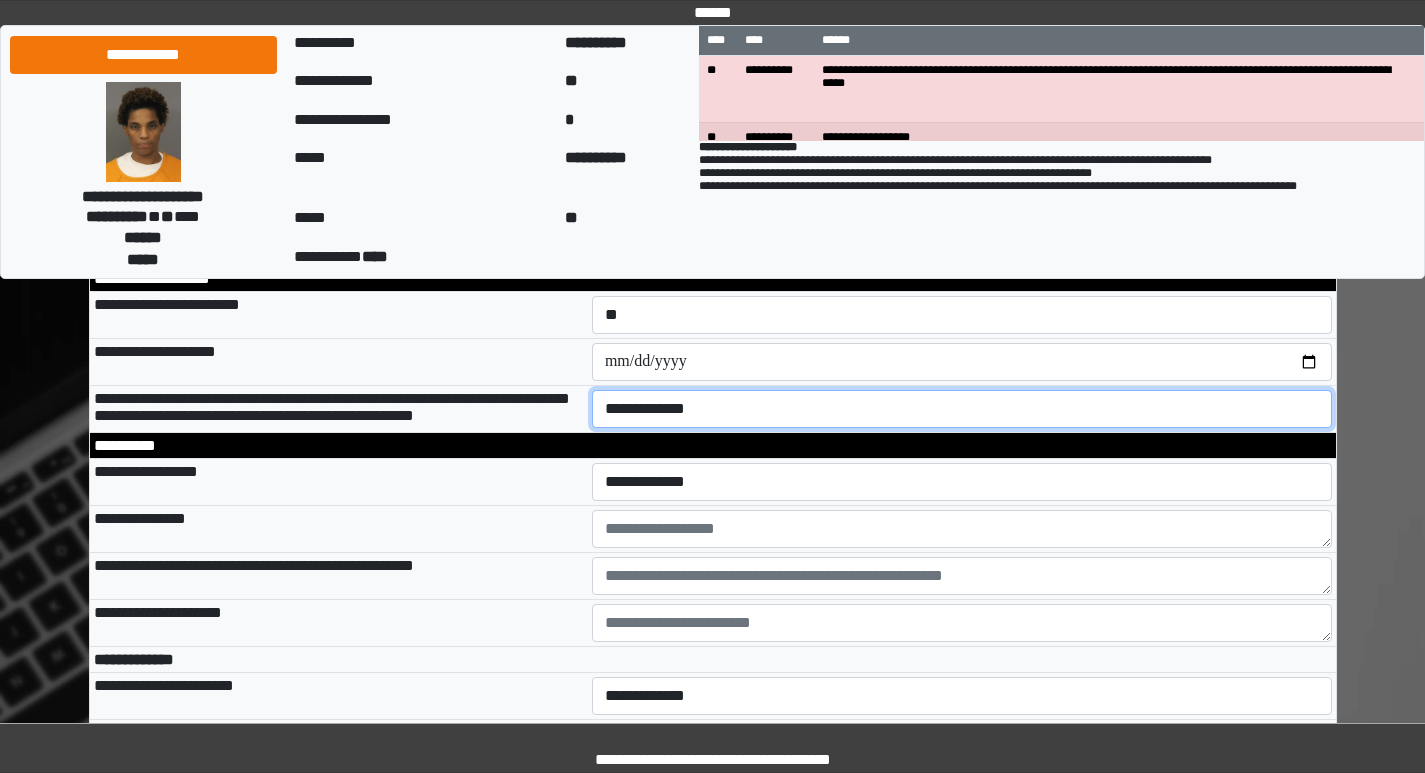 click on "**********" at bounding box center (962, 409) 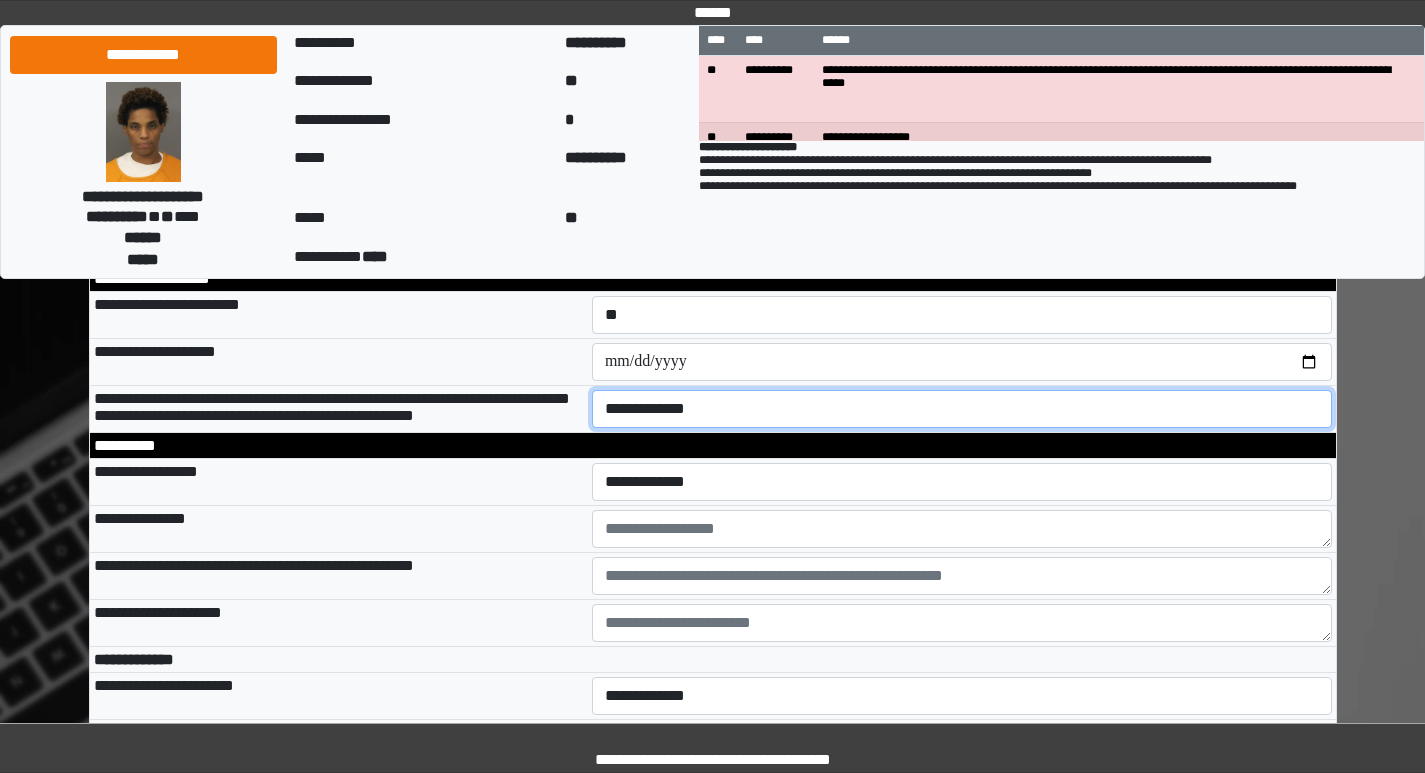 select on "*" 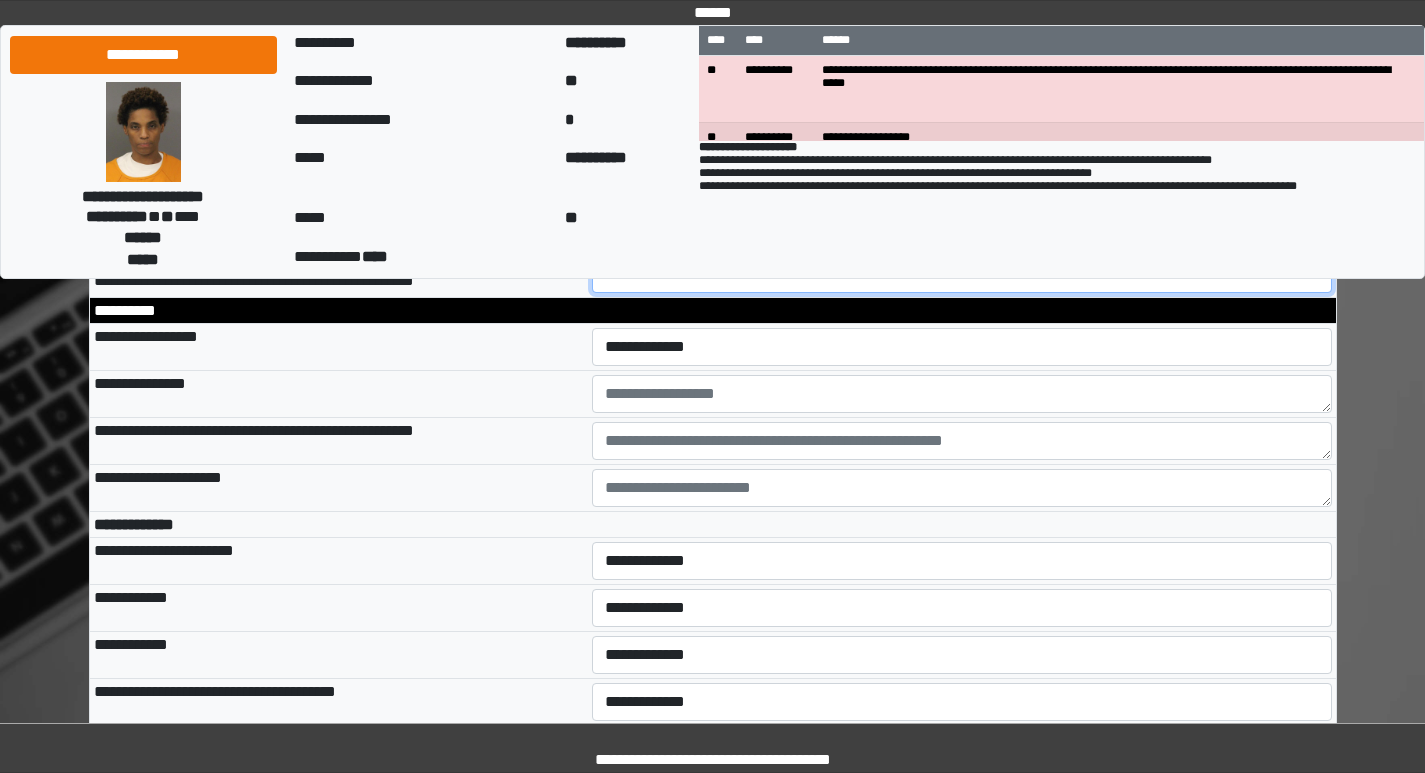 scroll, scrollTop: 700, scrollLeft: 0, axis: vertical 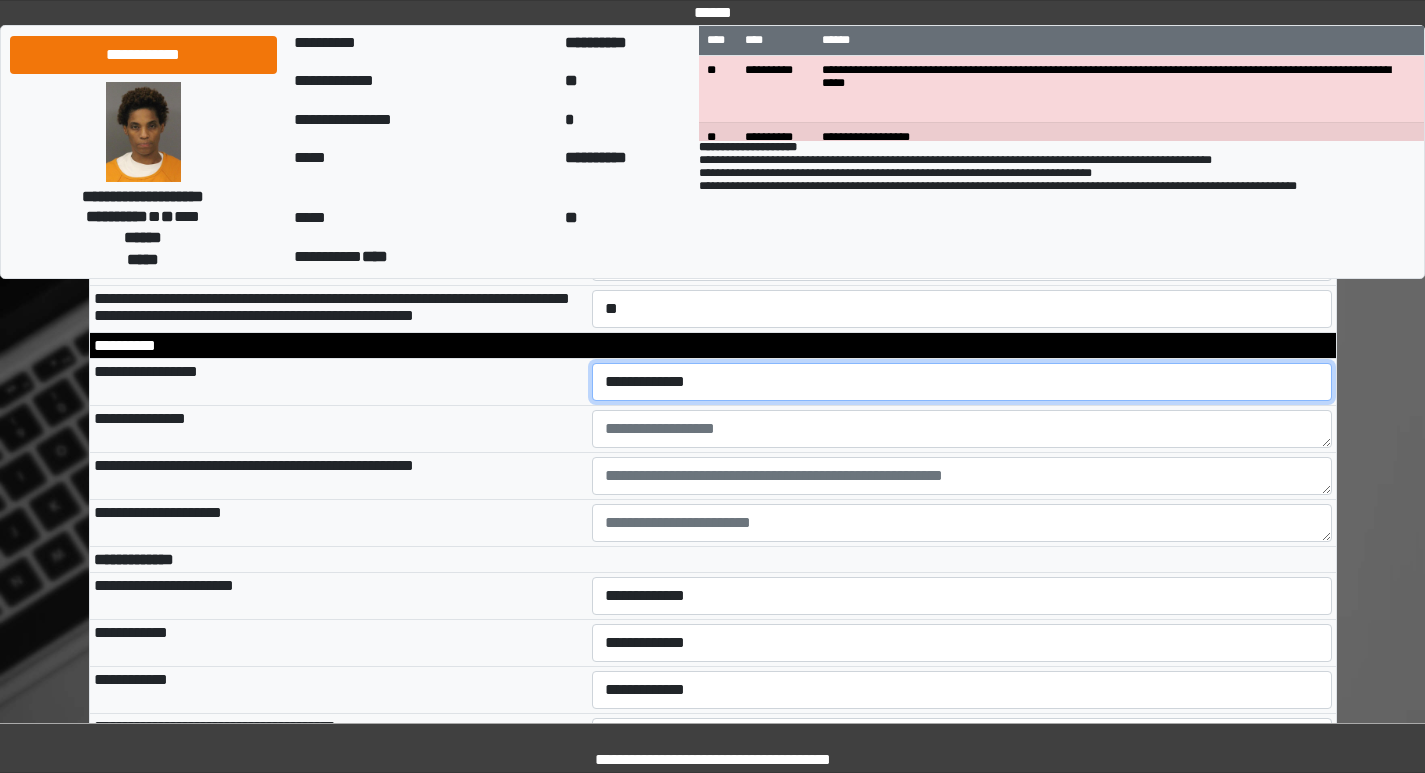 click on "**********" at bounding box center [962, 382] 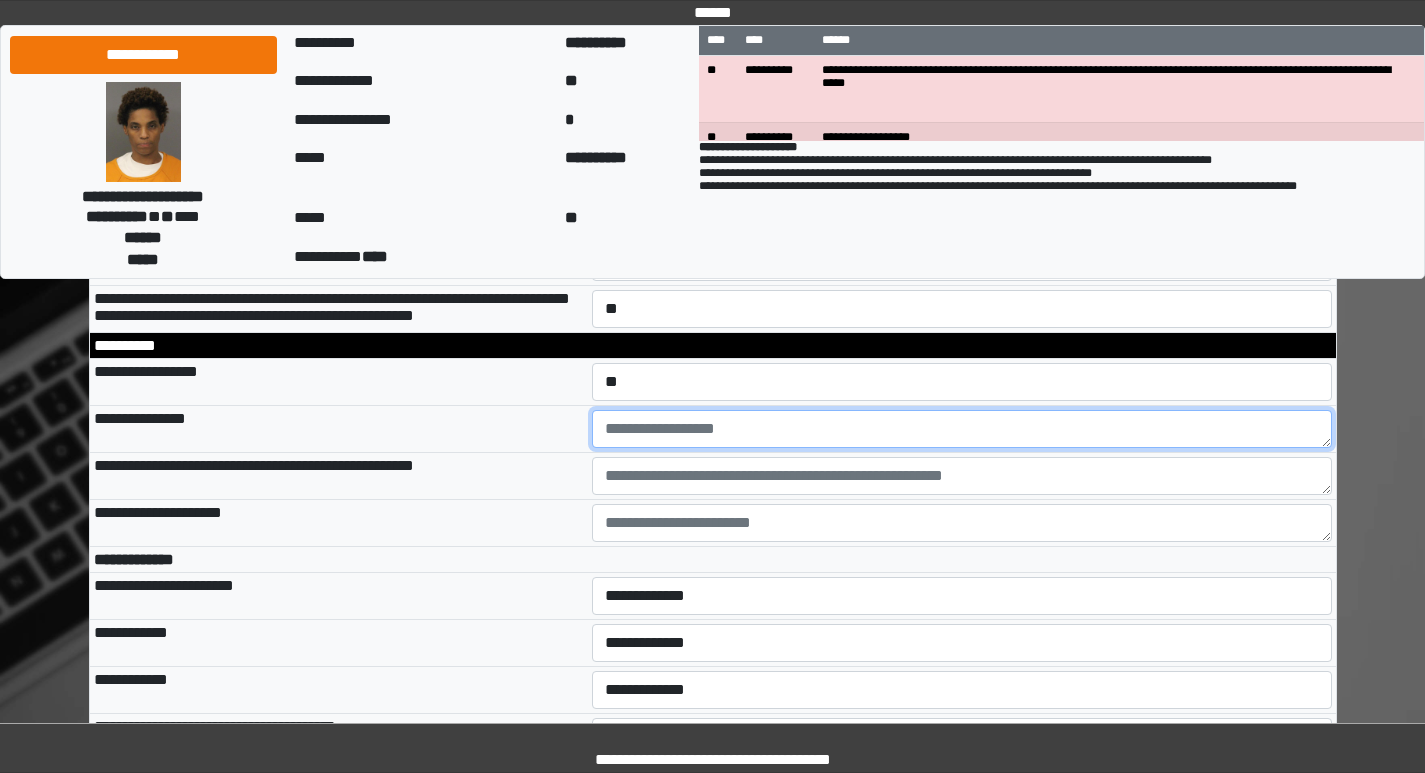 click at bounding box center [962, 429] 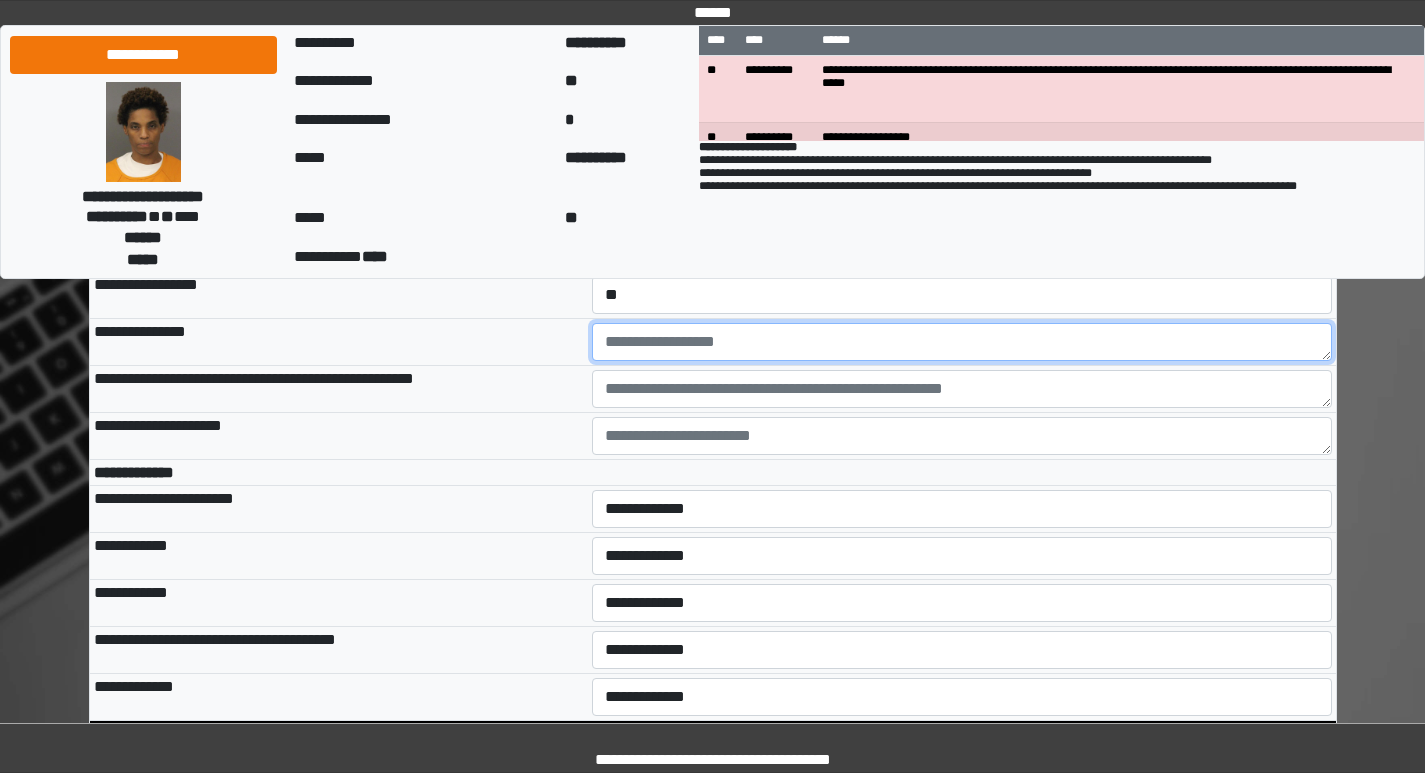 scroll, scrollTop: 900, scrollLeft: 0, axis: vertical 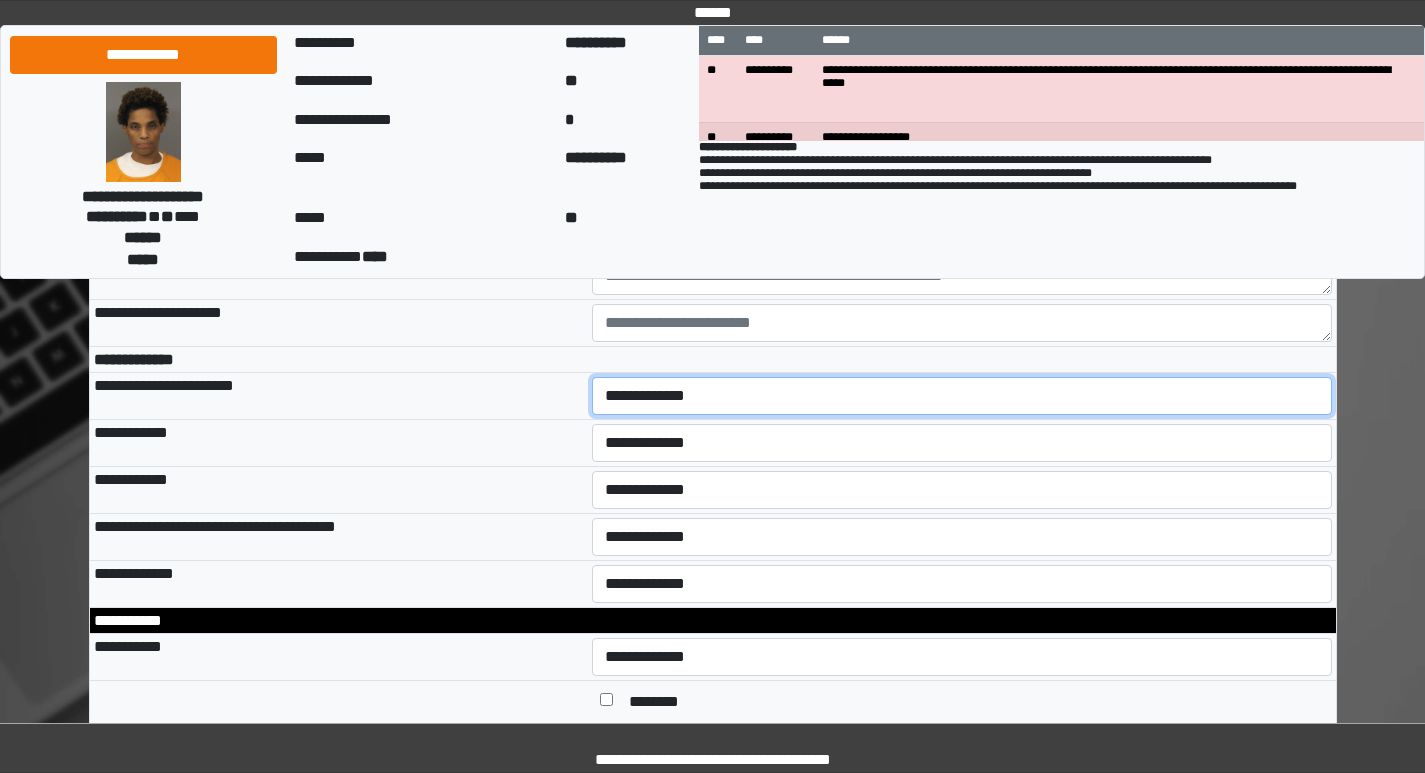 click on "**********" at bounding box center [962, 396] 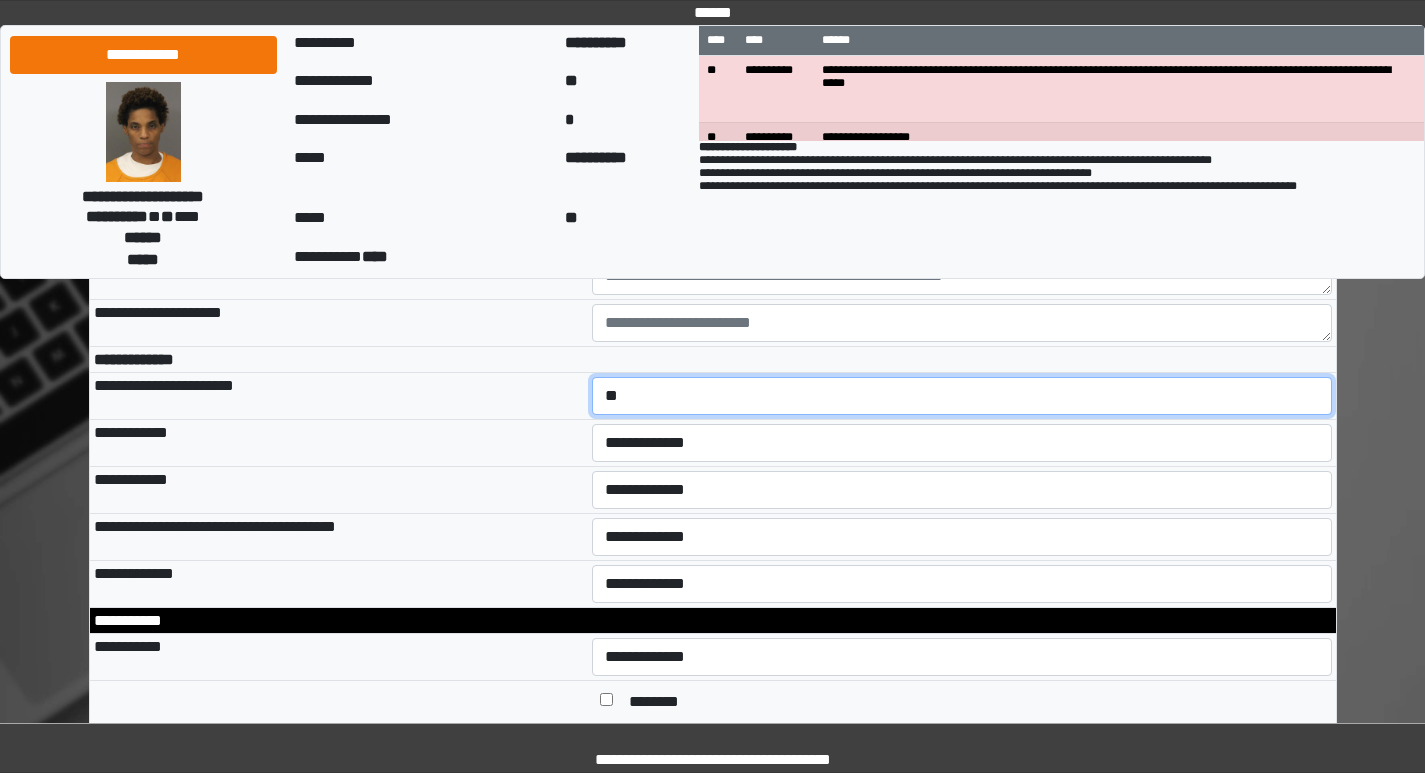 click on "**********" at bounding box center (962, 396) 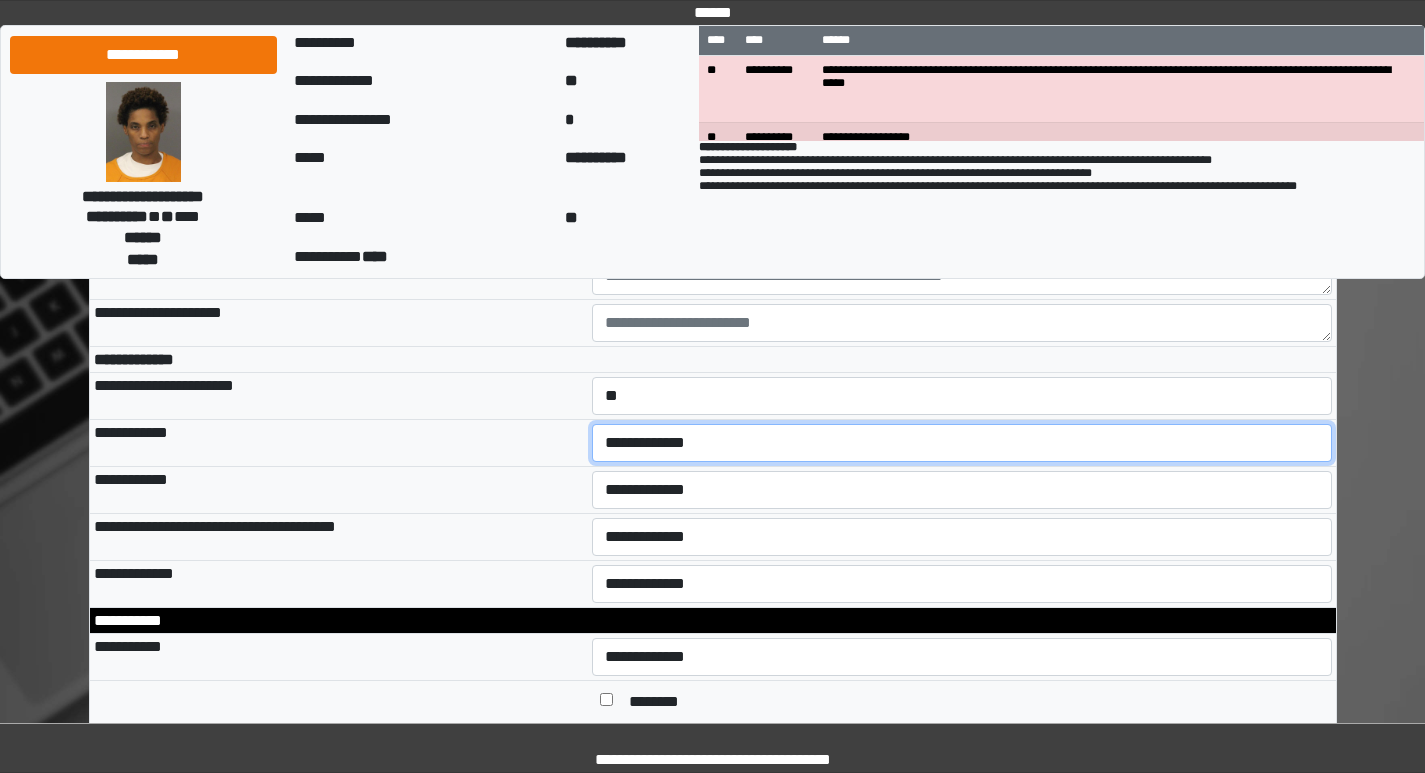 click on "**********" at bounding box center [962, 443] 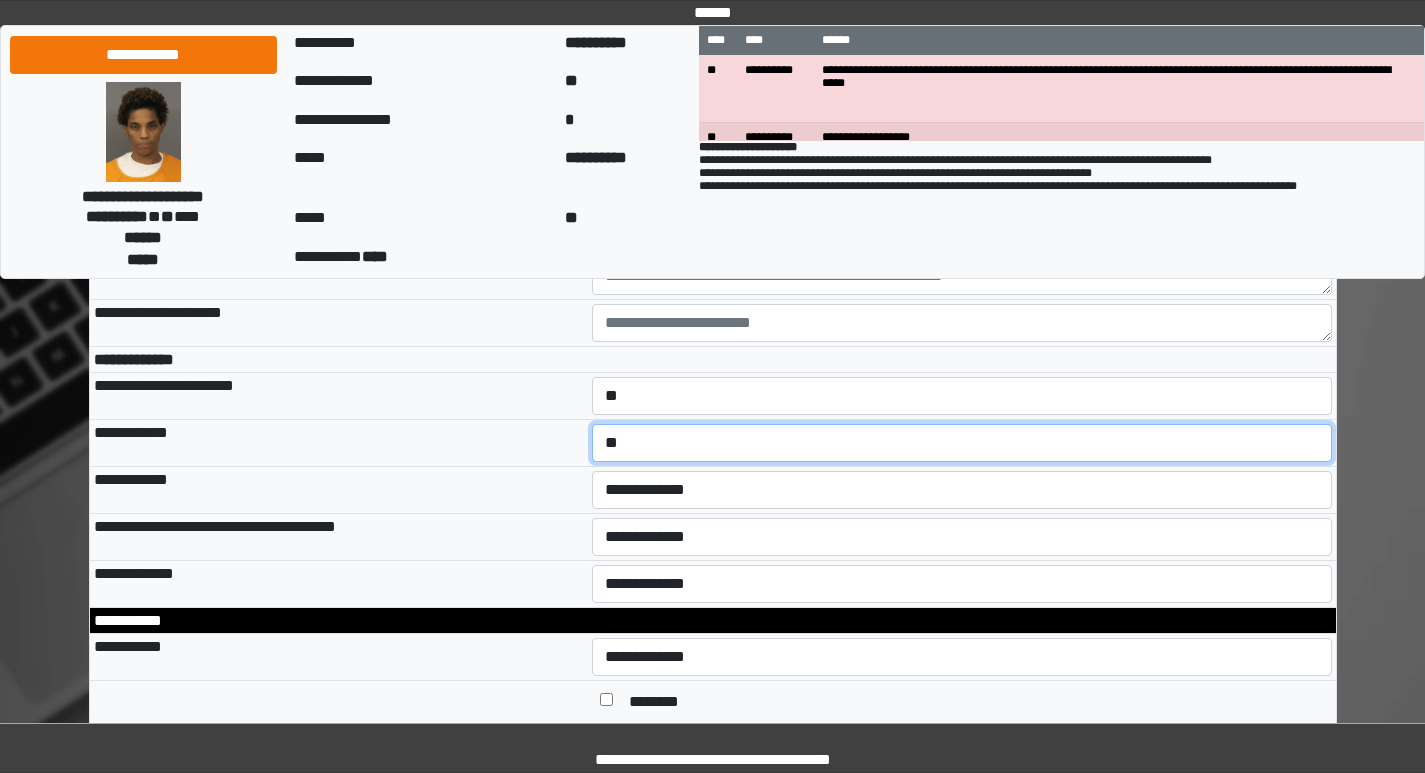 click on "**********" at bounding box center (962, 443) 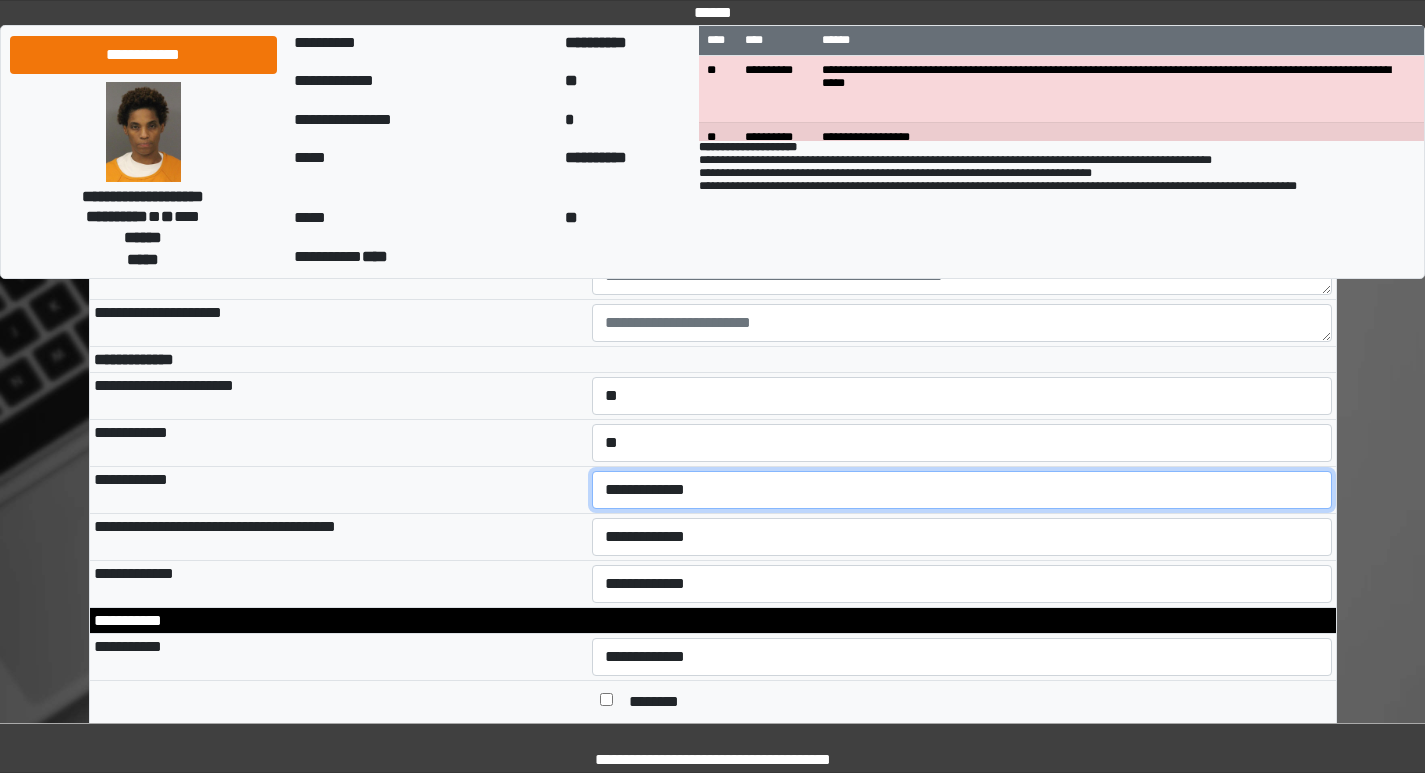 click on "**********" at bounding box center (962, 490) 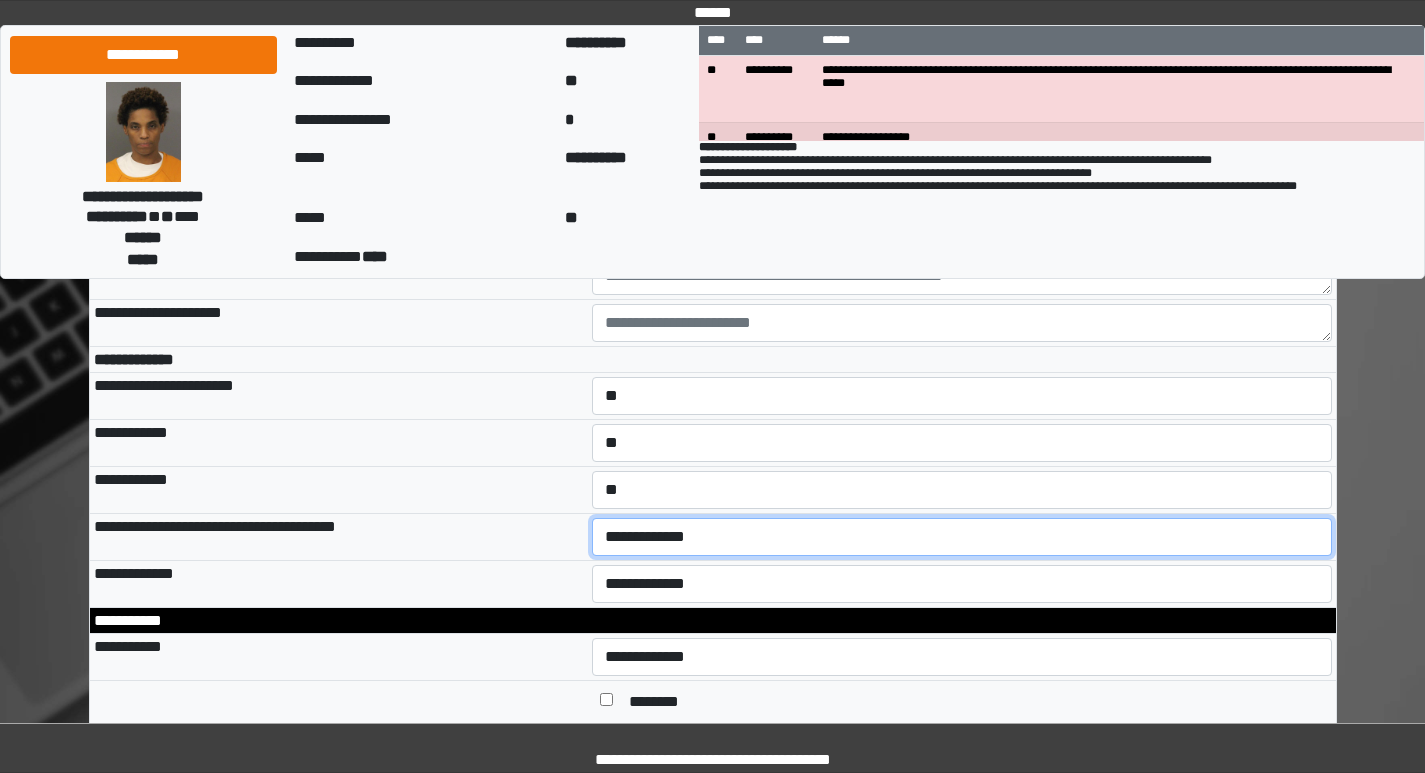 click on "**********" at bounding box center (962, 537) 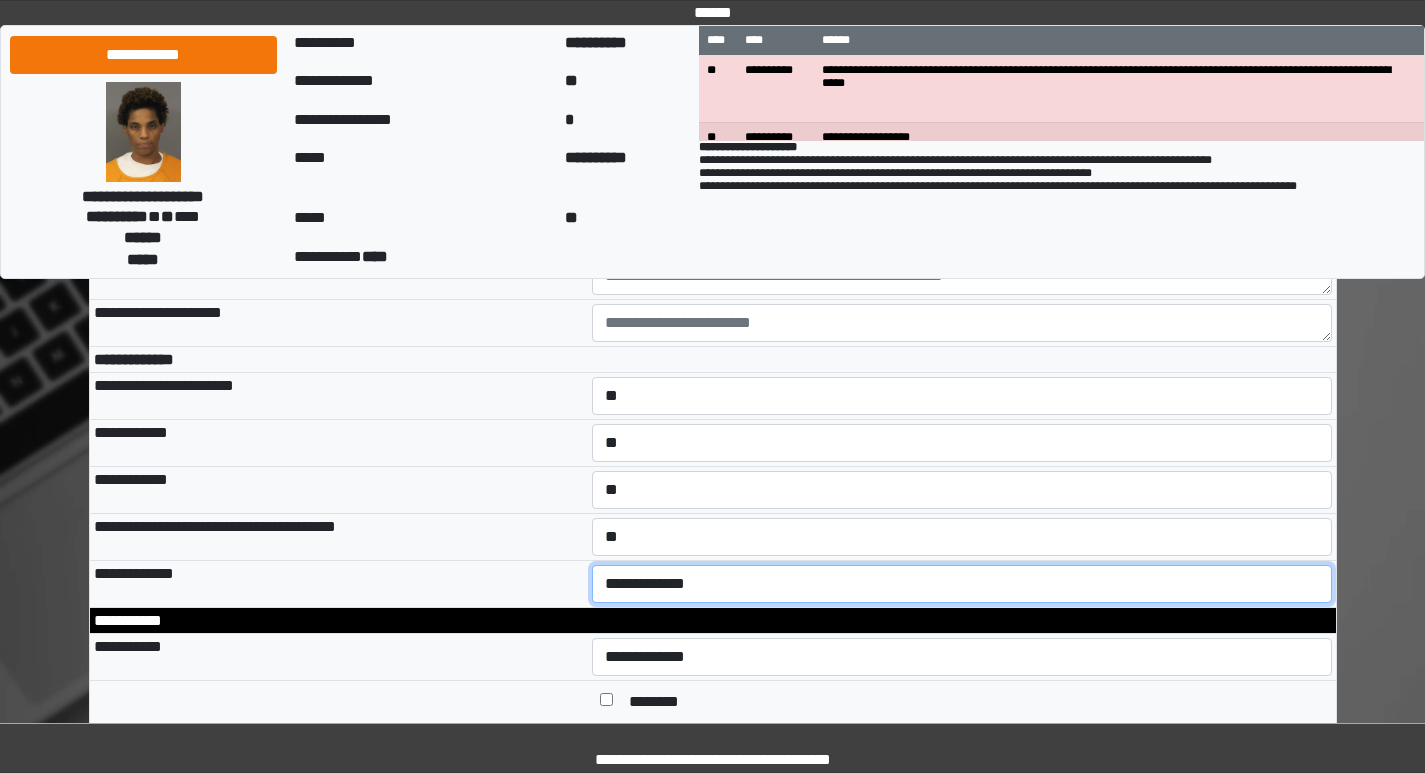 drag, startPoint x: 617, startPoint y: 627, endPoint x: 622, endPoint y: 615, distance: 13 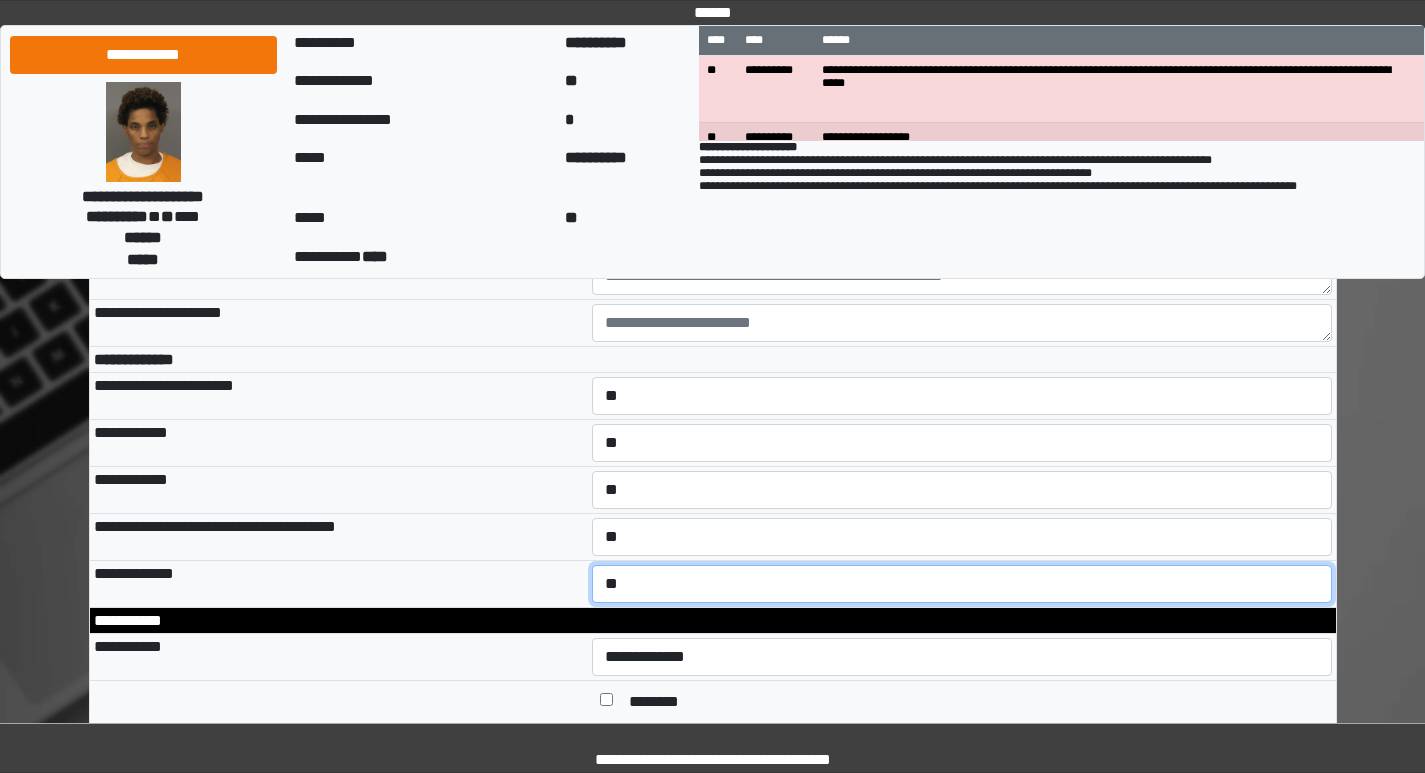 click on "**********" at bounding box center [962, 584] 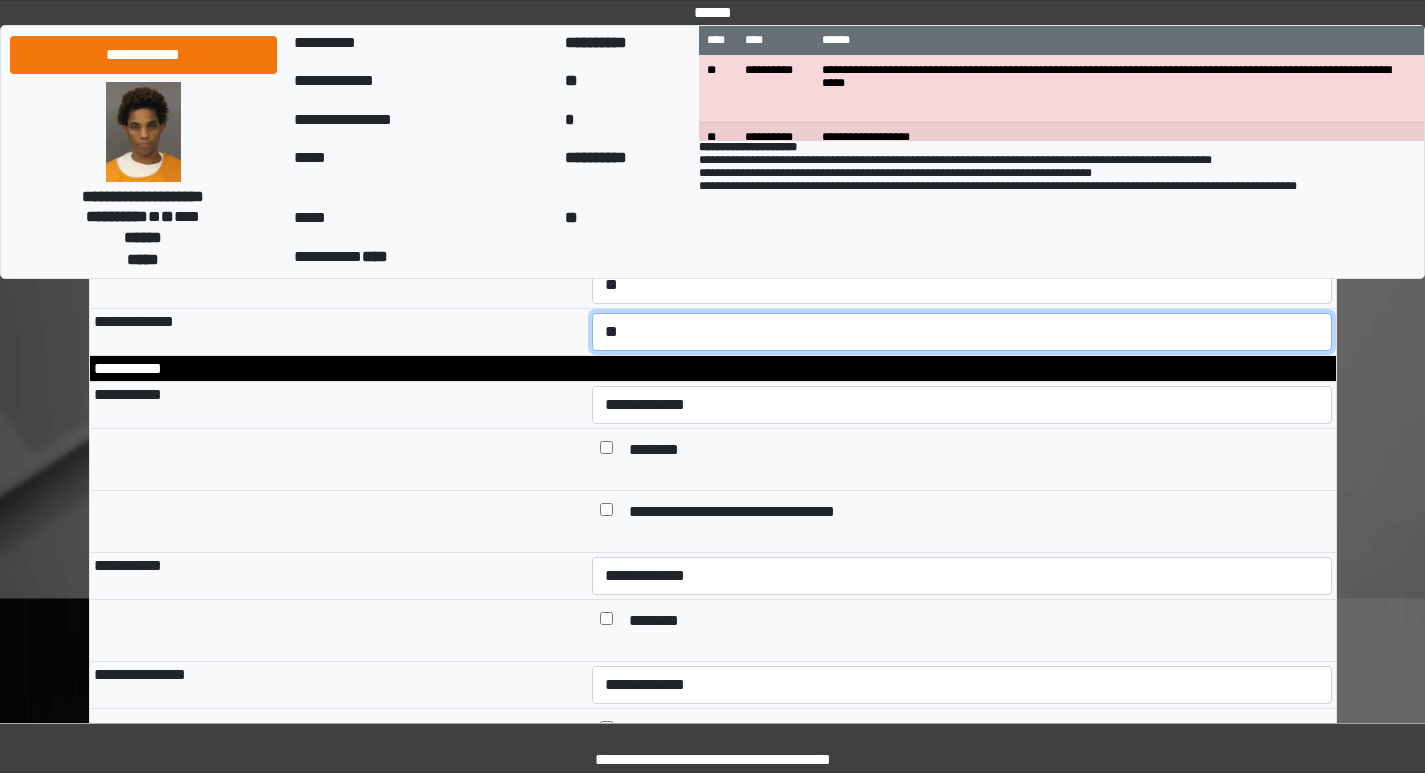 scroll, scrollTop: 1200, scrollLeft: 0, axis: vertical 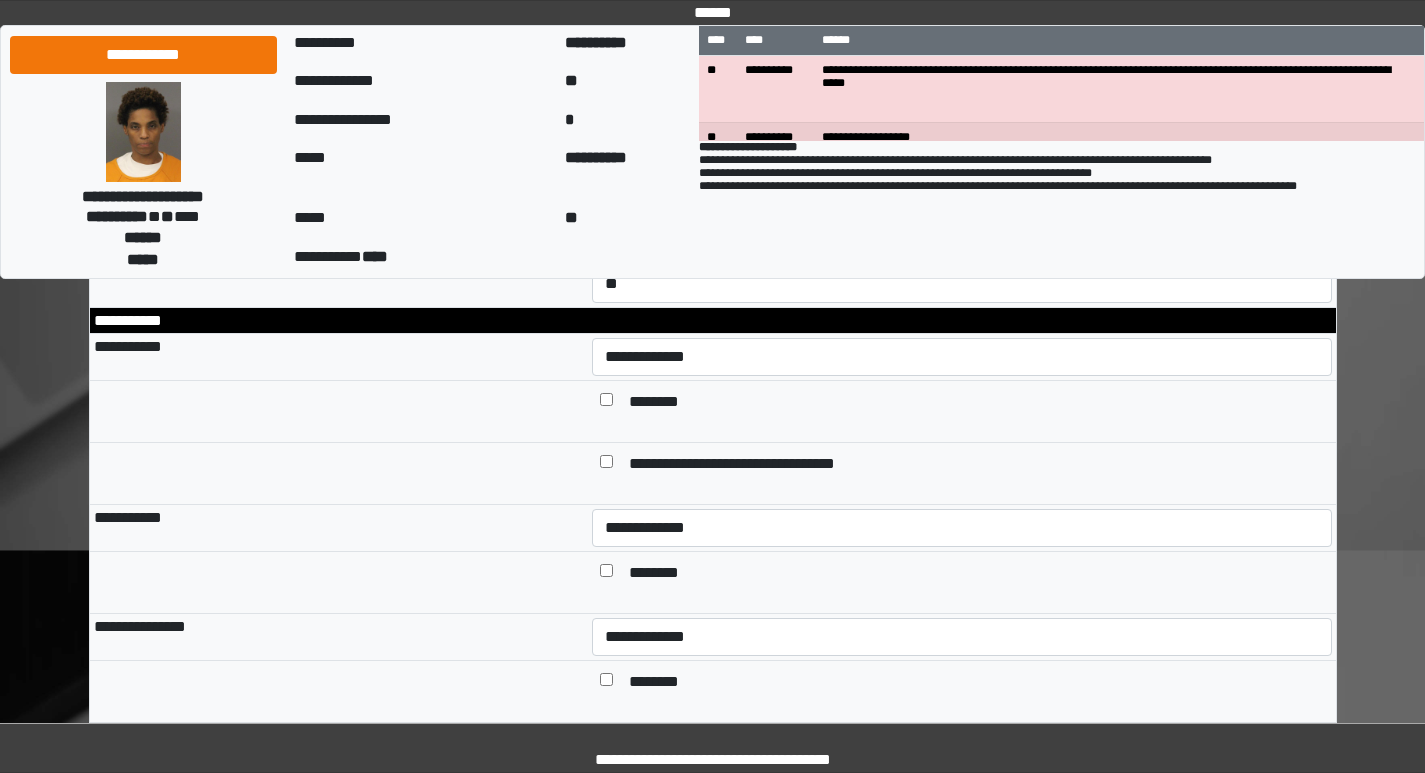 click on "********" at bounding box center [662, 403] 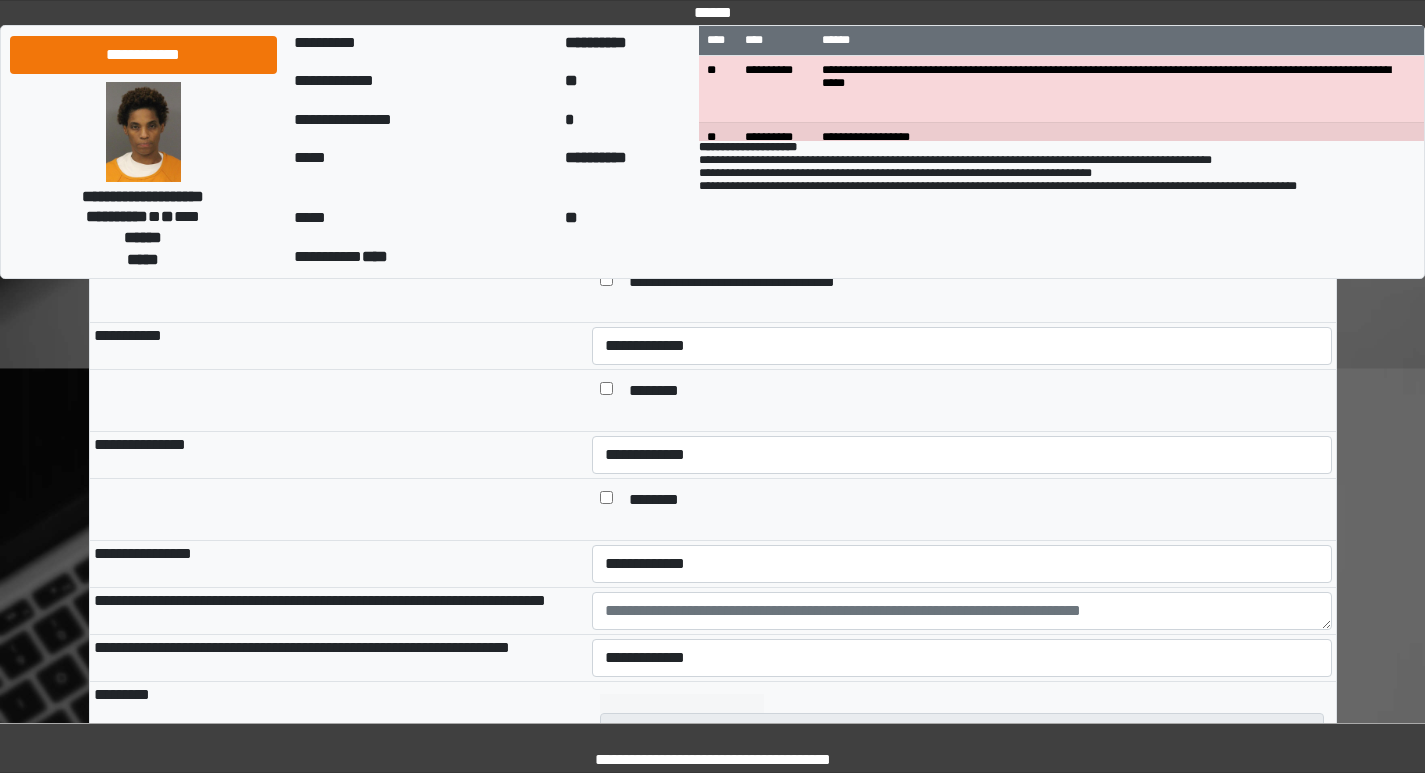 scroll, scrollTop: 1400, scrollLeft: 0, axis: vertical 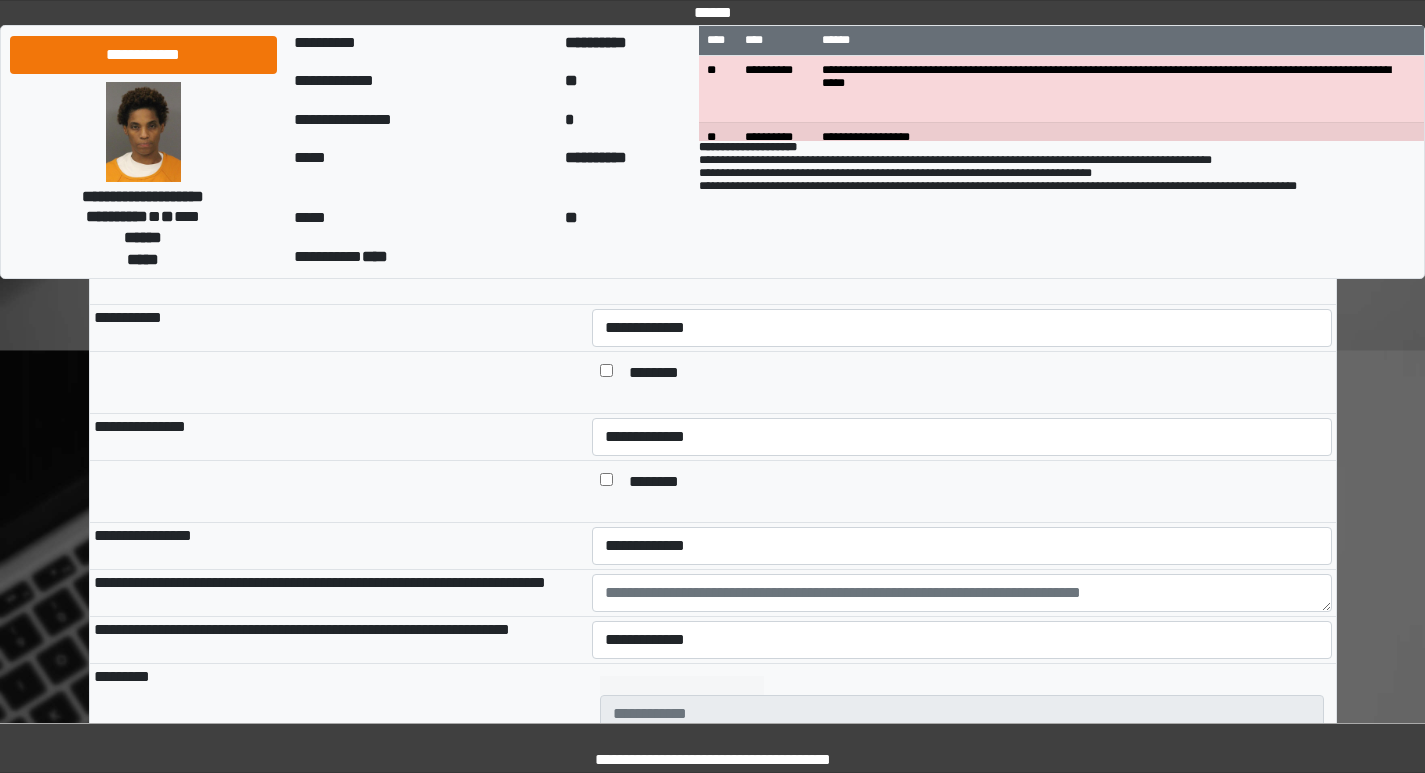 click on "********" at bounding box center [662, 374] 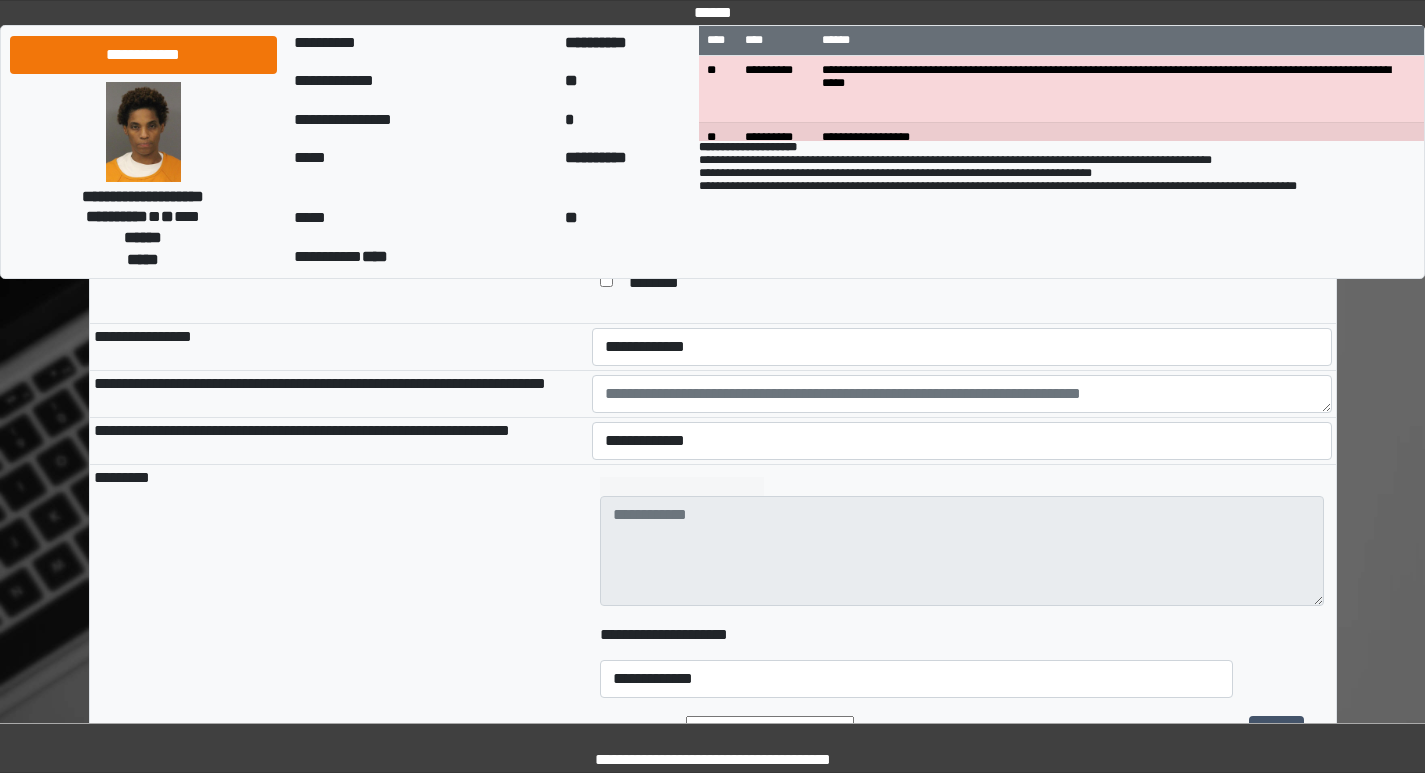 scroll, scrollTop: 1600, scrollLeft: 0, axis: vertical 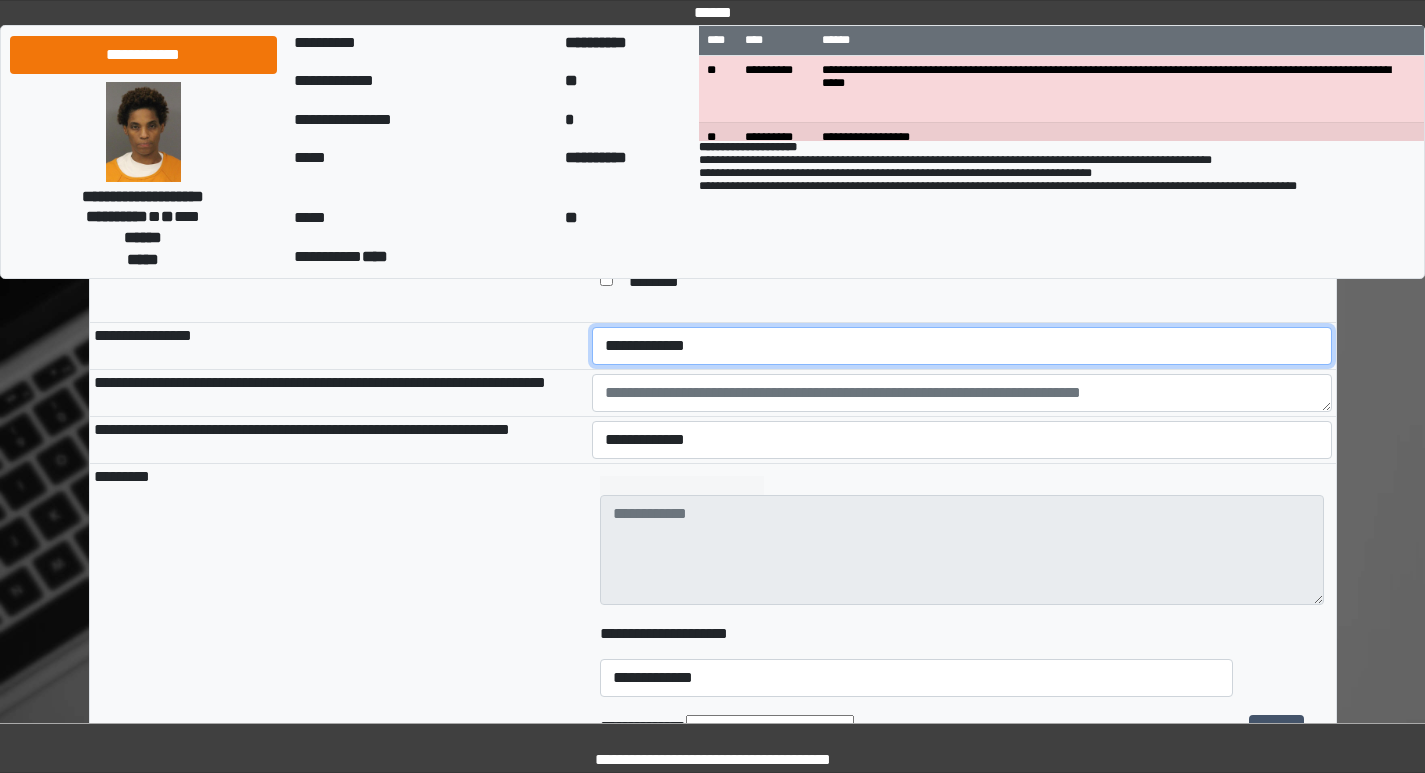 click on "**********" at bounding box center (962, 346) 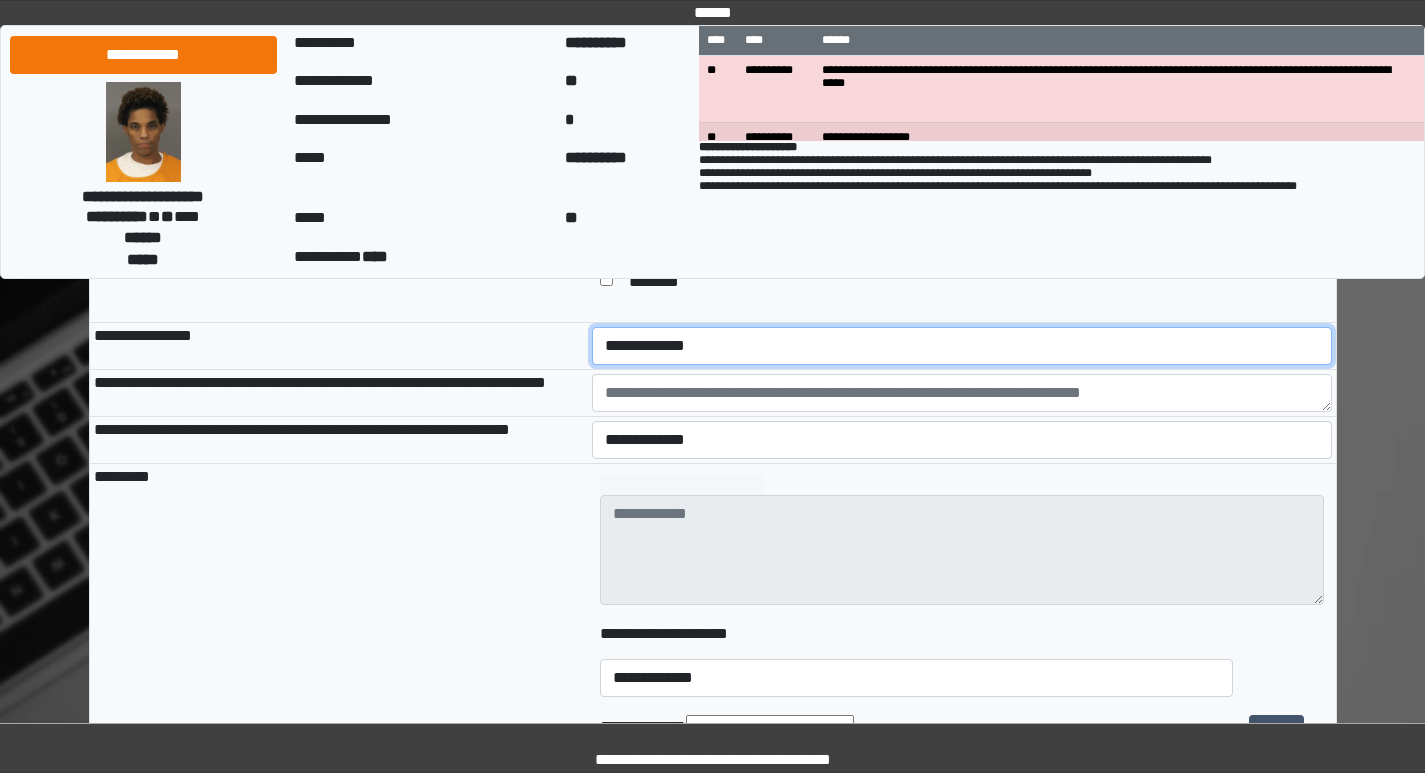 select on "*" 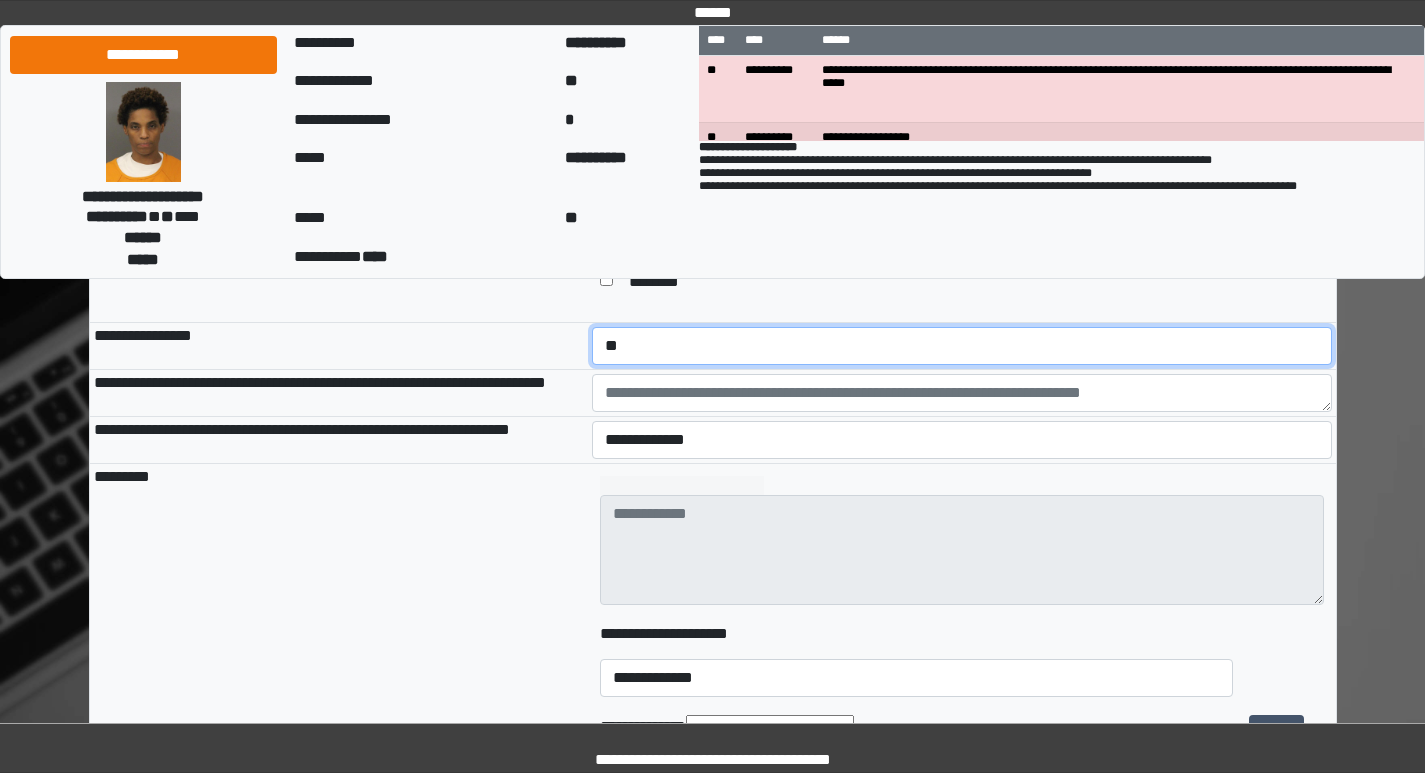 click on "**********" at bounding box center (962, 346) 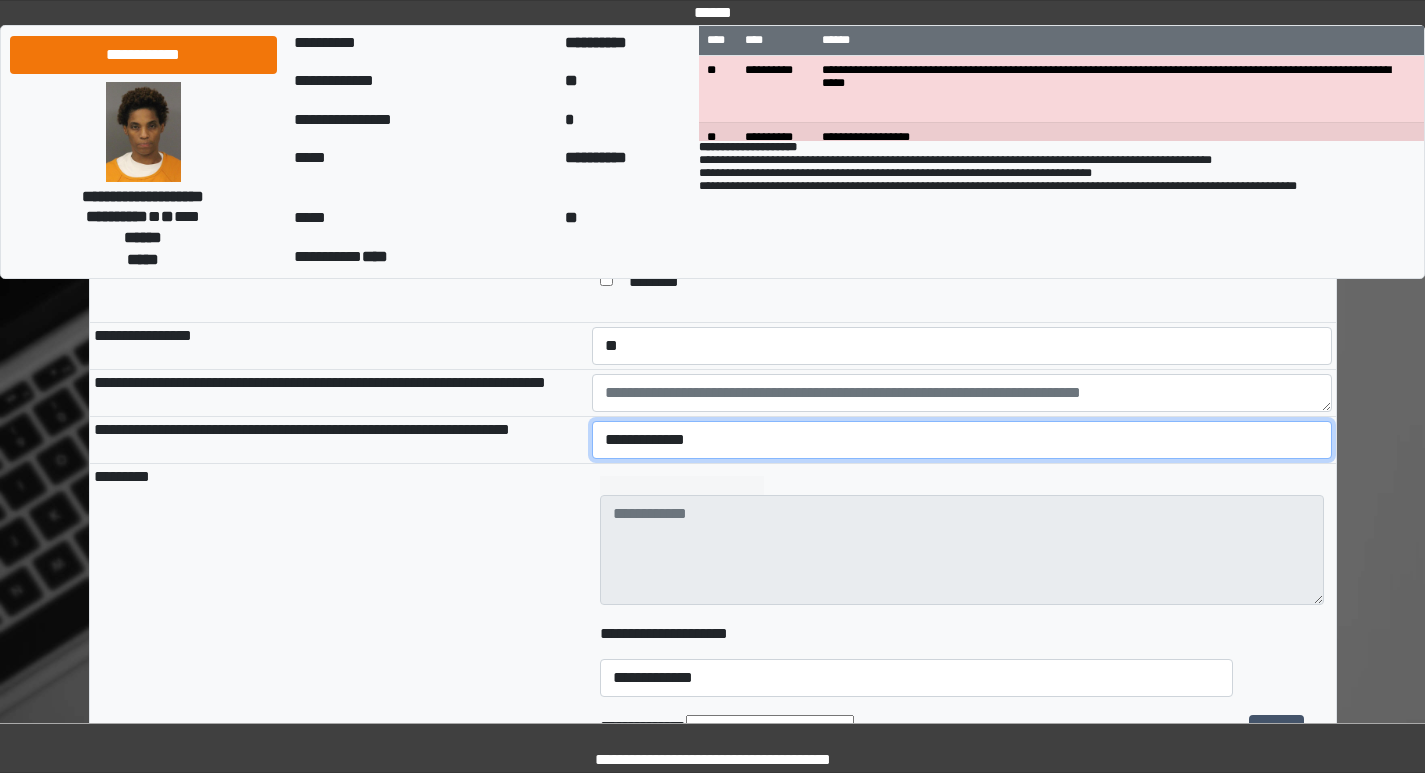 click on "**********" at bounding box center (962, 440) 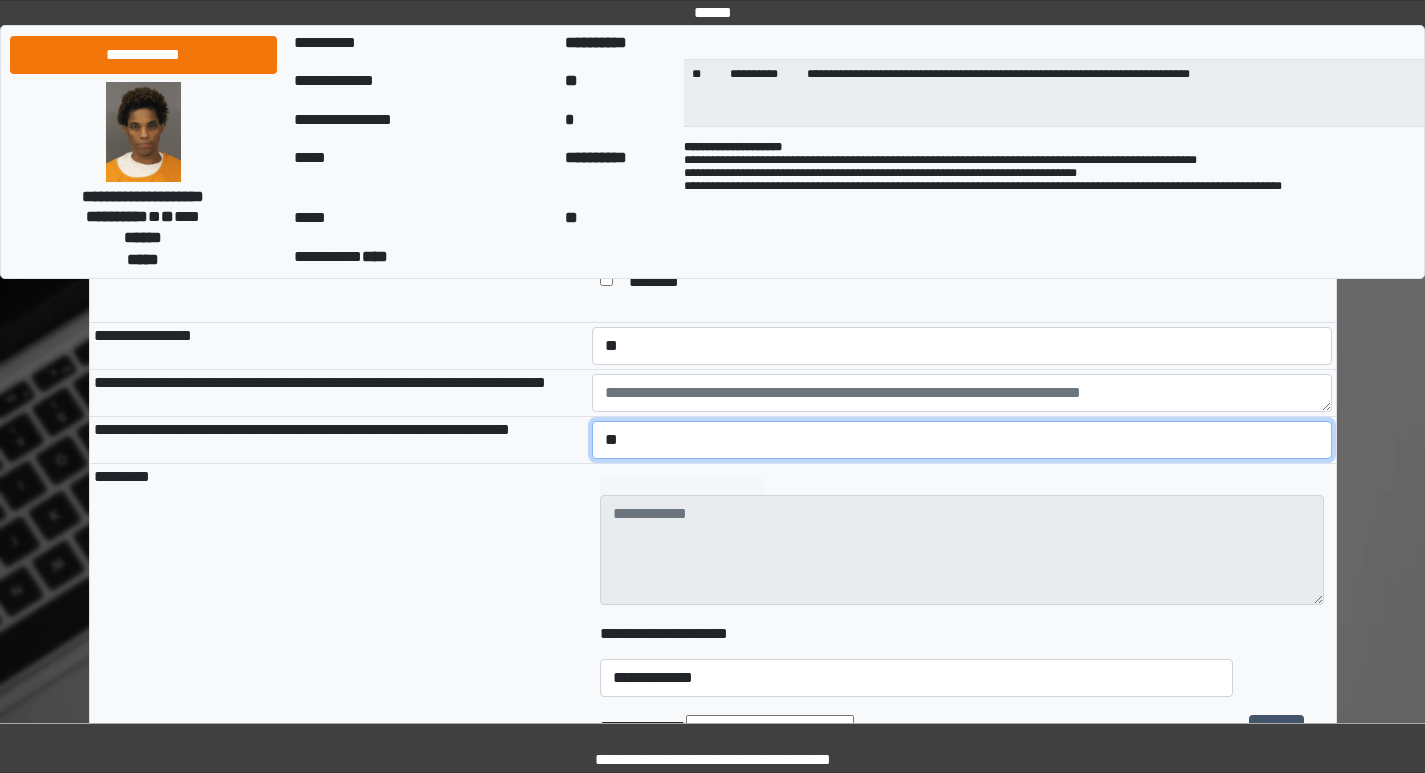 scroll, scrollTop: 336, scrollLeft: 0, axis: vertical 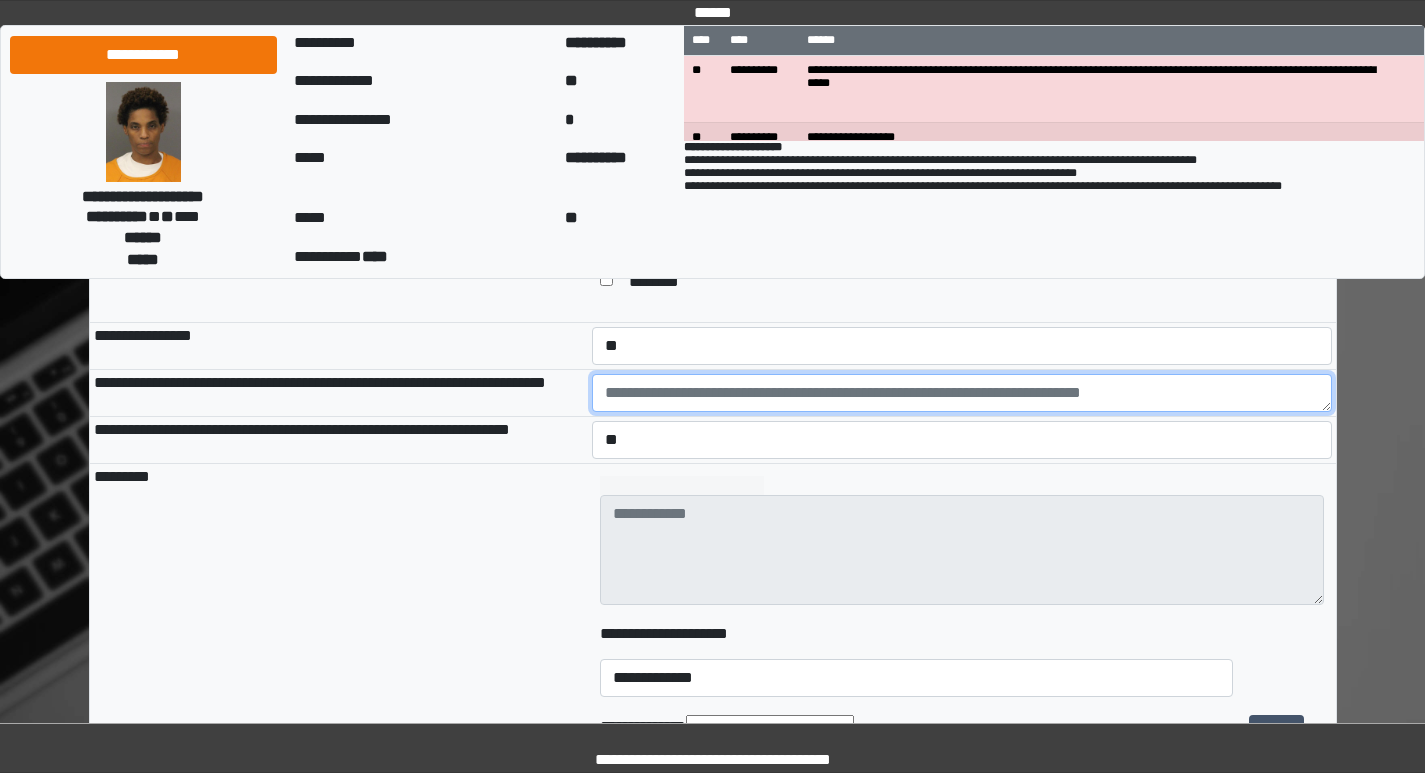 click at bounding box center [962, 393] 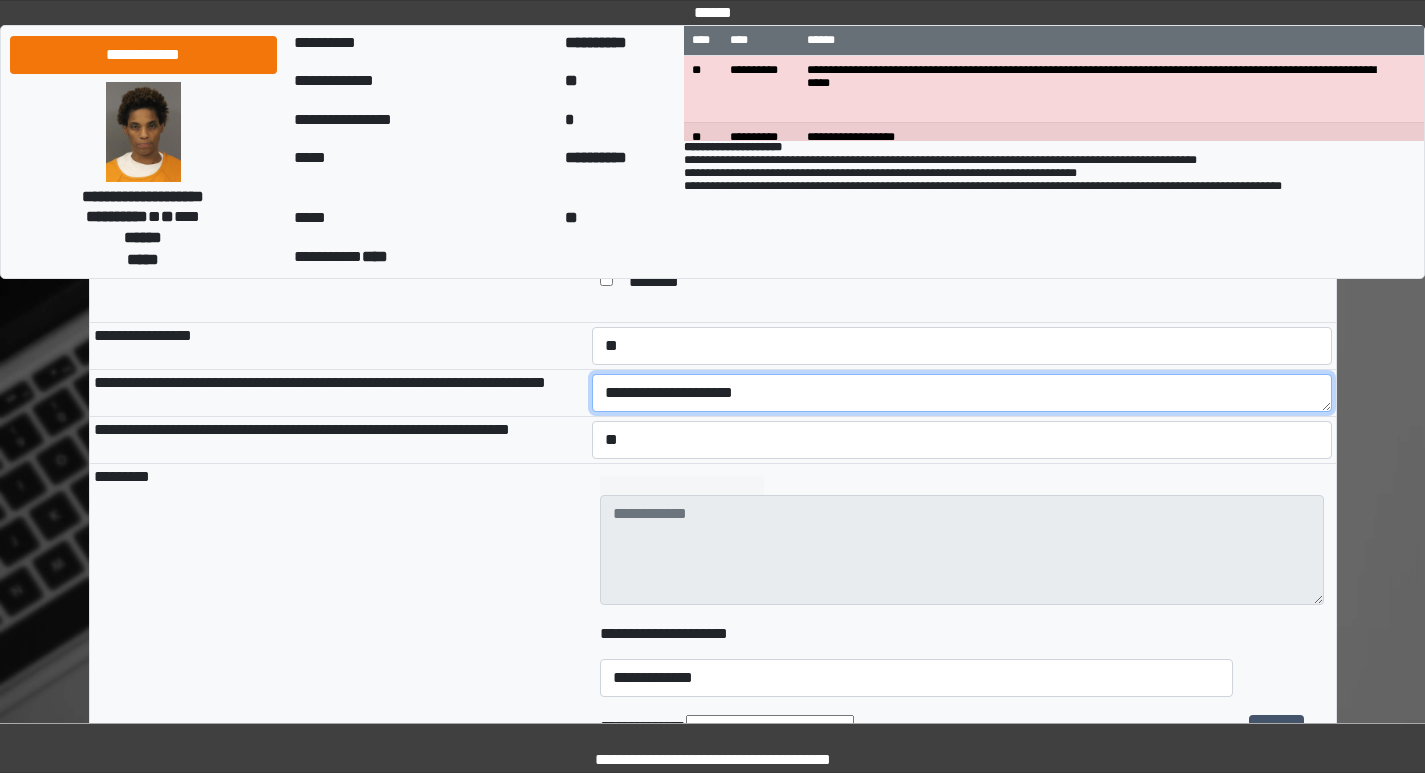 drag, startPoint x: 789, startPoint y: 426, endPoint x: 578, endPoint y: 421, distance: 211.05923 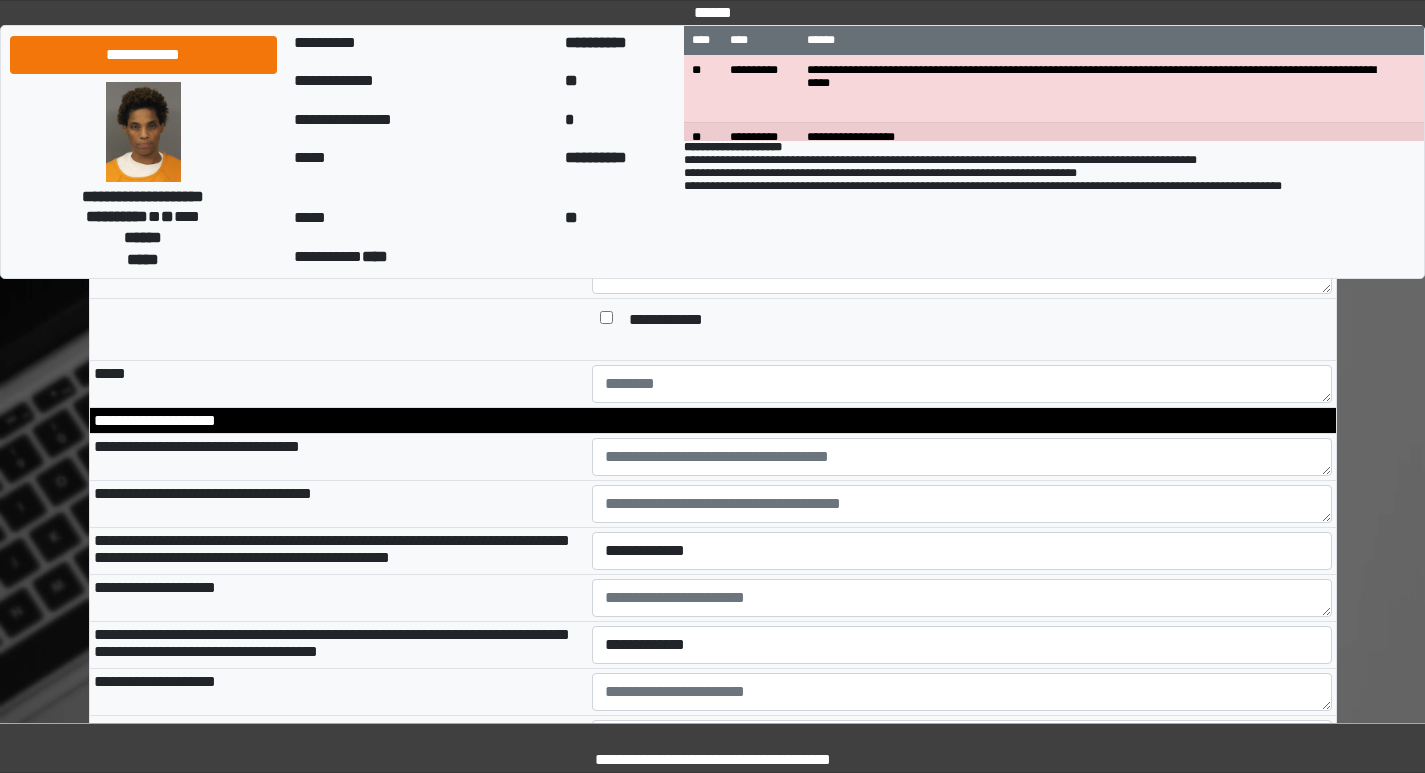 scroll, scrollTop: 2500, scrollLeft: 0, axis: vertical 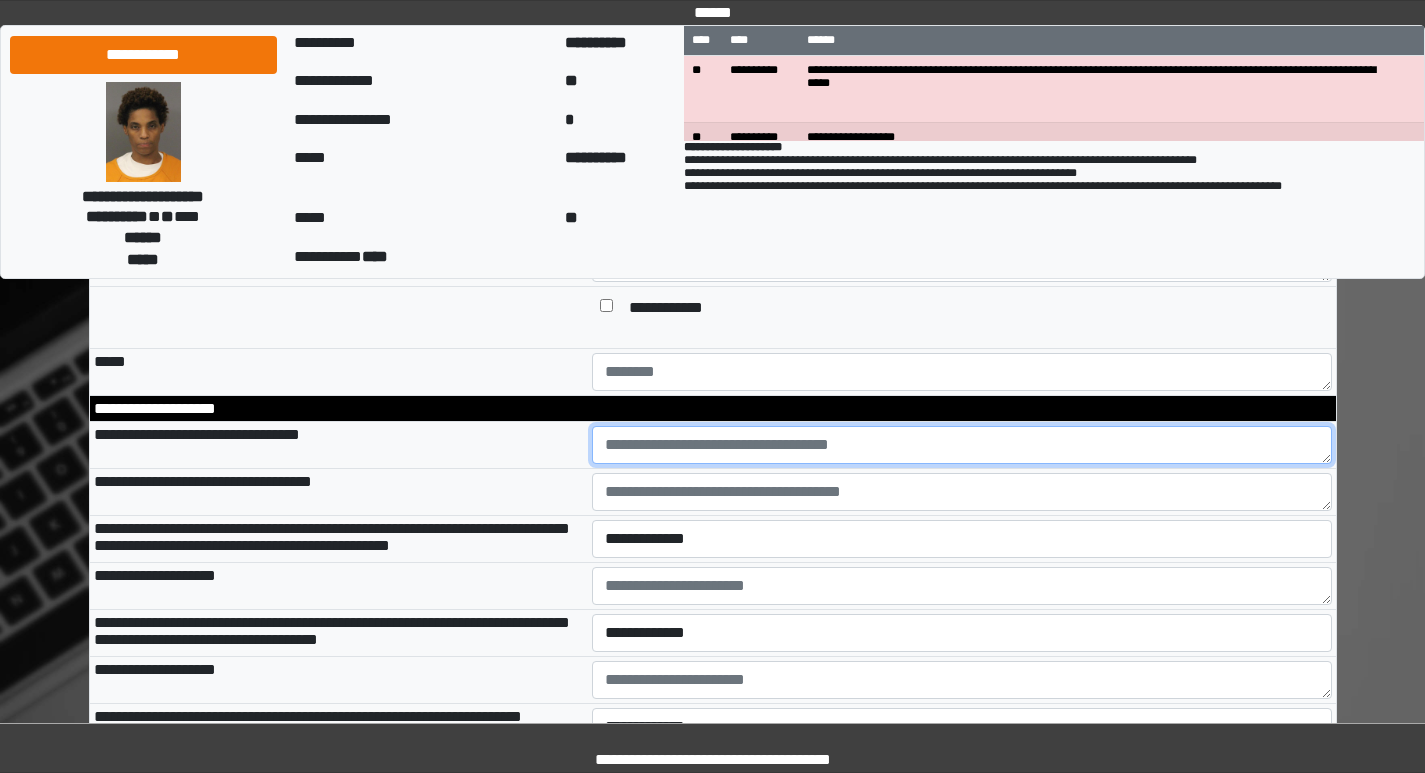 drag, startPoint x: 710, startPoint y: 505, endPoint x: 706, endPoint y: 519, distance: 14.56022 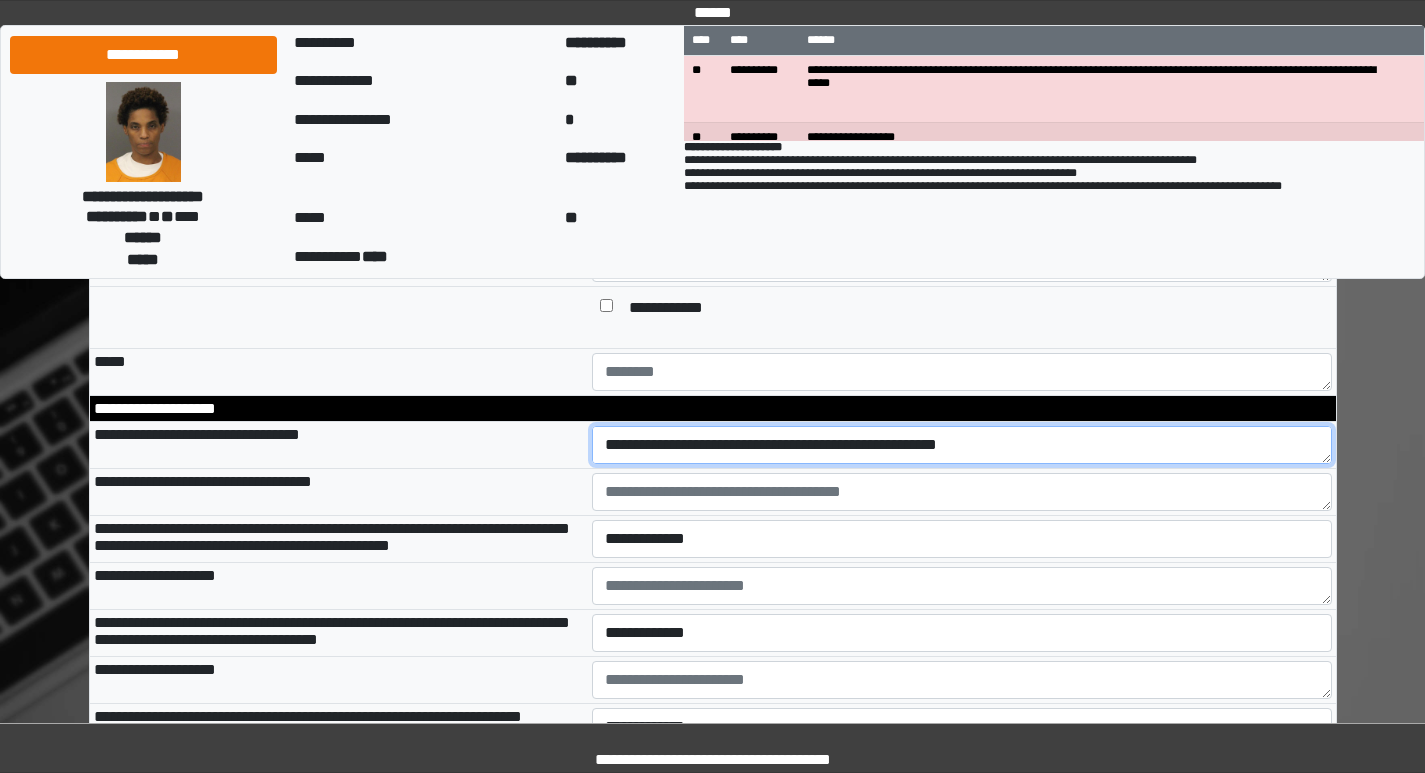 scroll, scrollTop: 41, scrollLeft: 0, axis: vertical 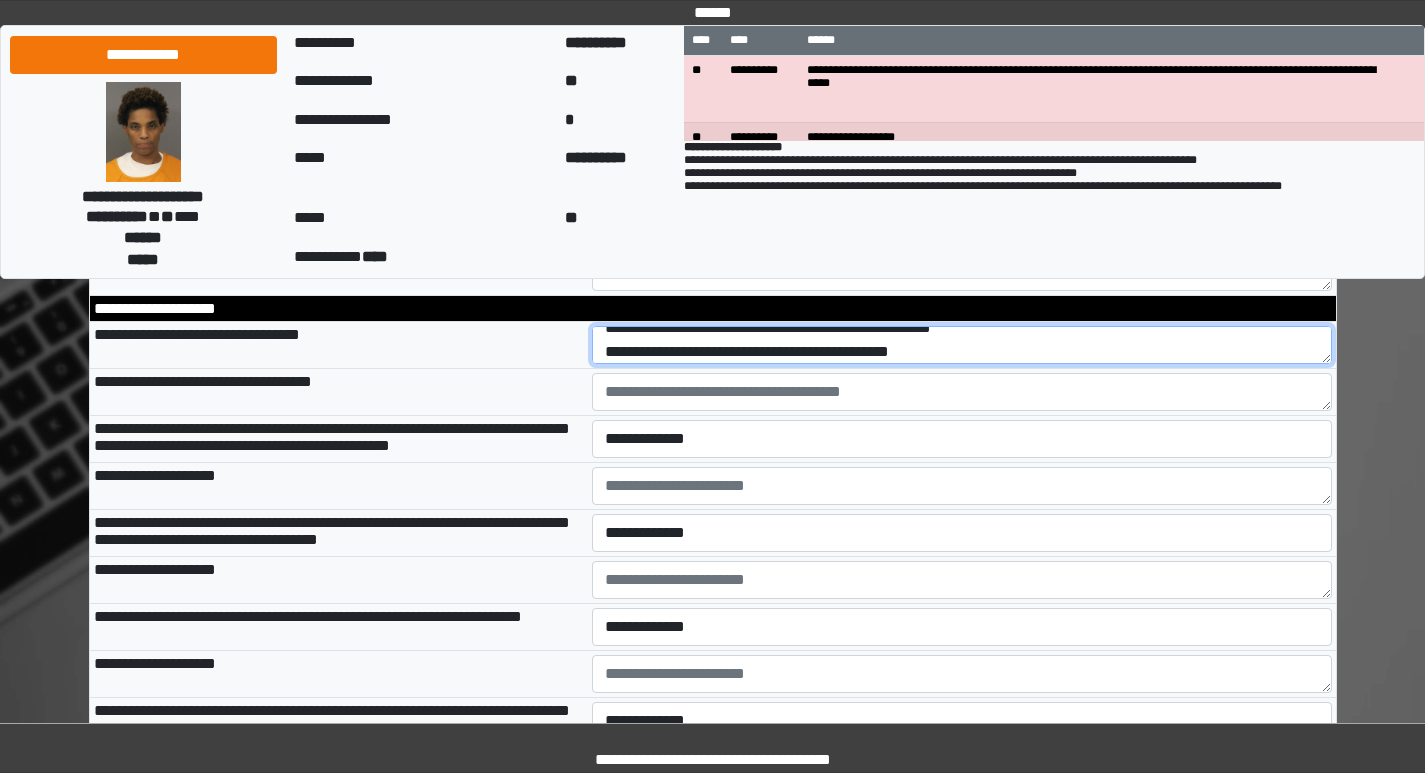 type on "**********" 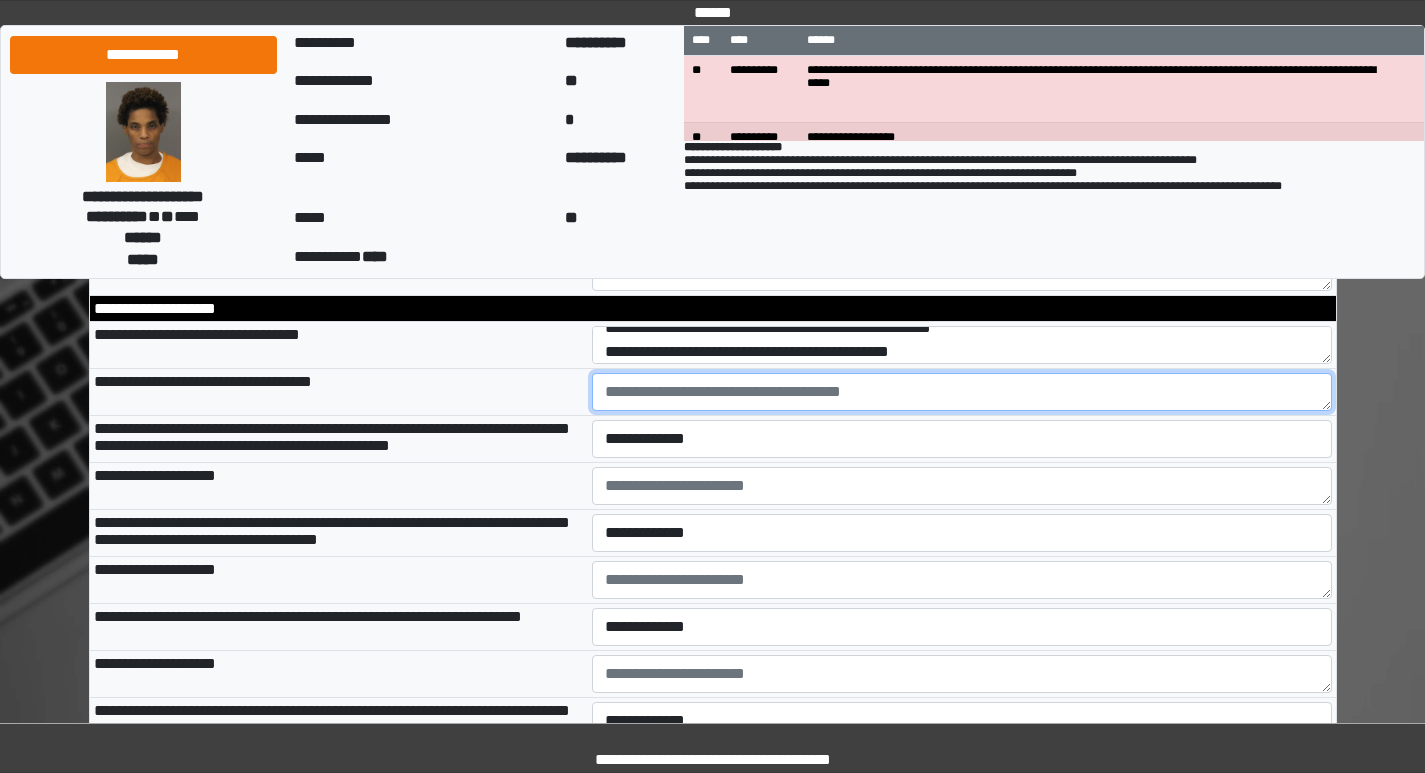 click at bounding box center [962, 392] 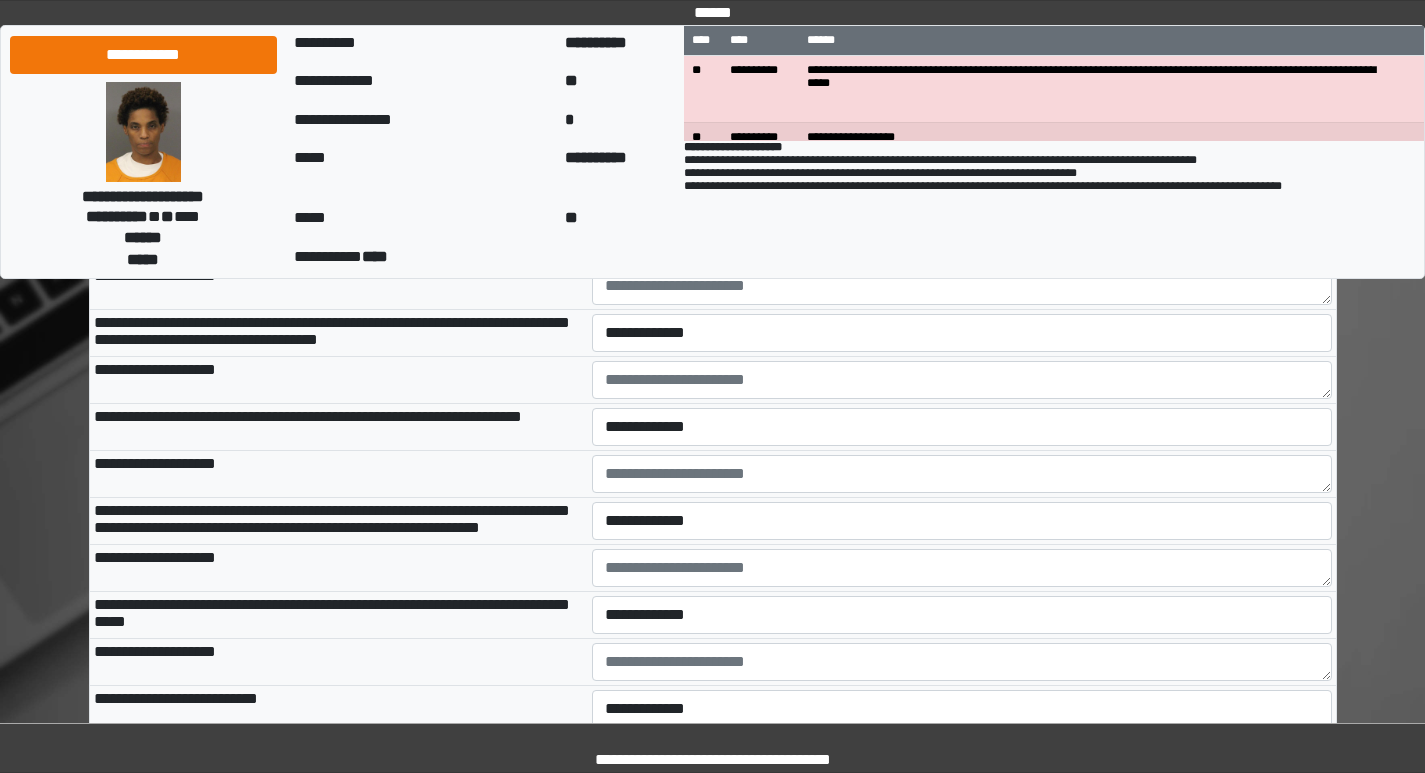 scroll, scrollTop: 2700, scrollLeft: 0, axis: vertical 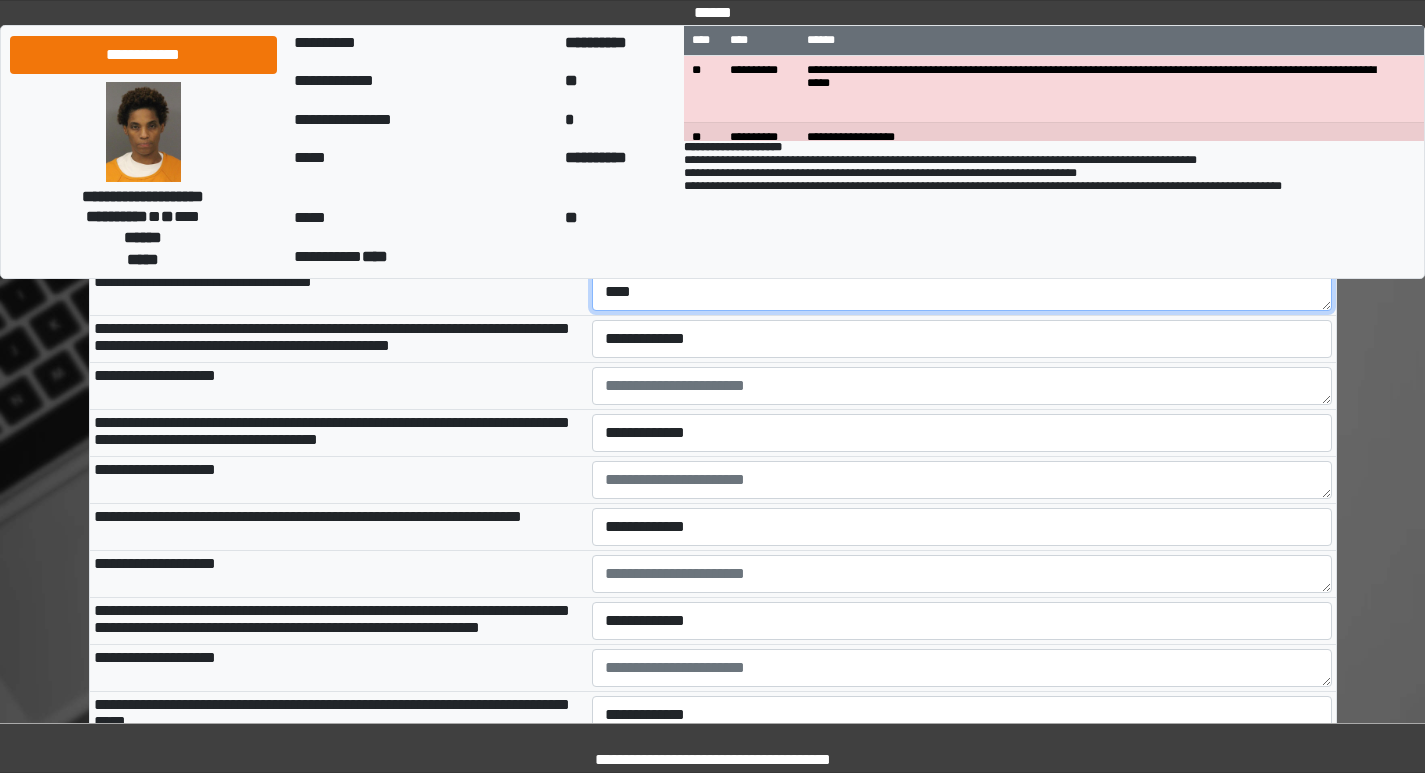 type on "****" 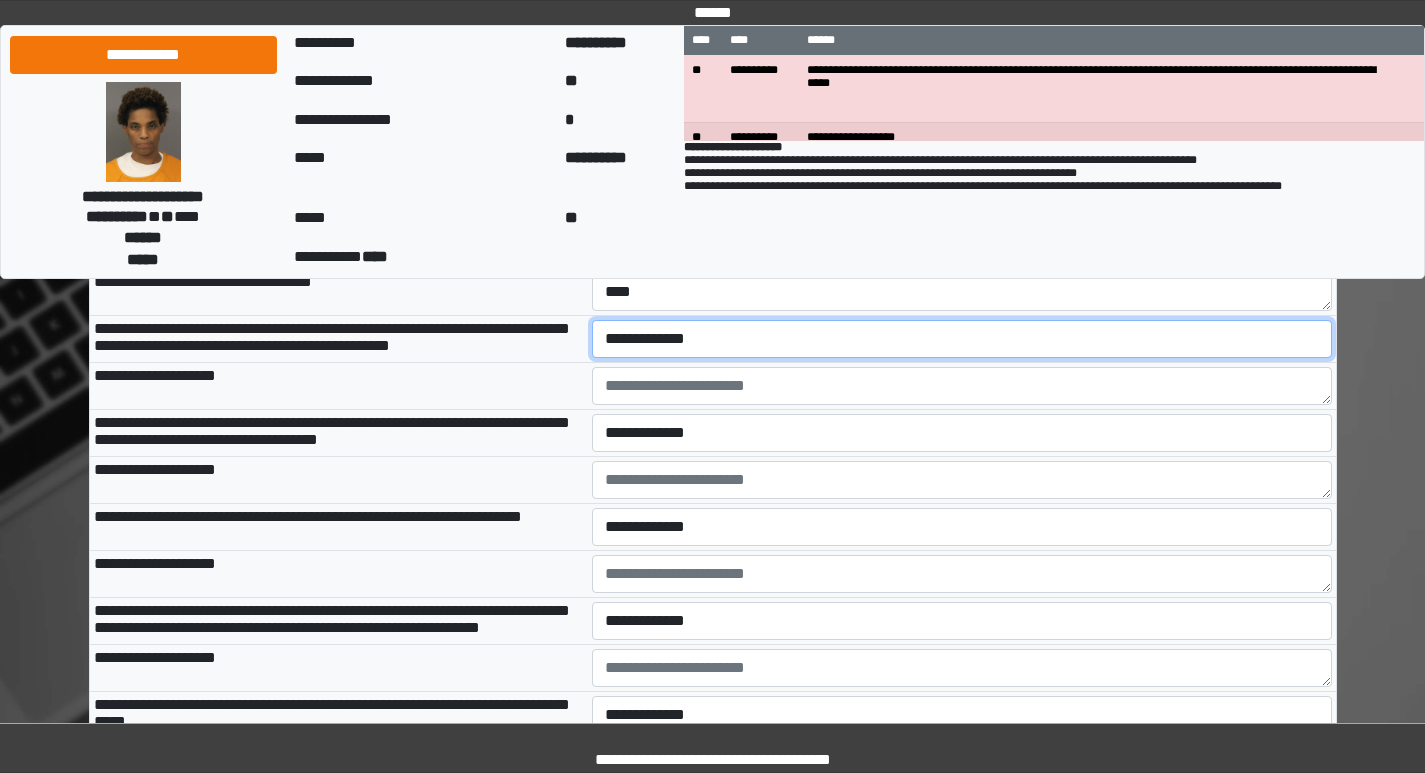 click on "**********" at bounding box center (962, 339) 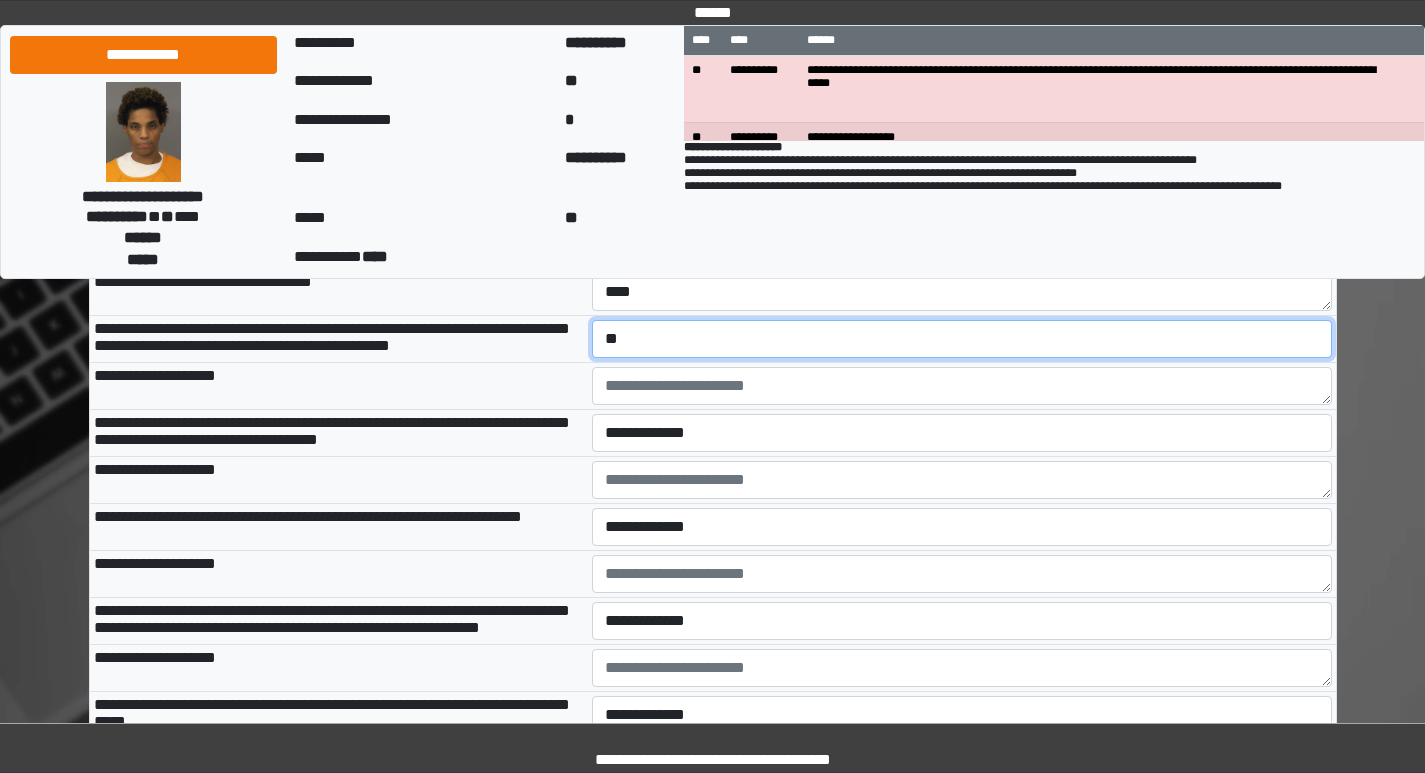 click on "**********" at bounding box center [962, 339] 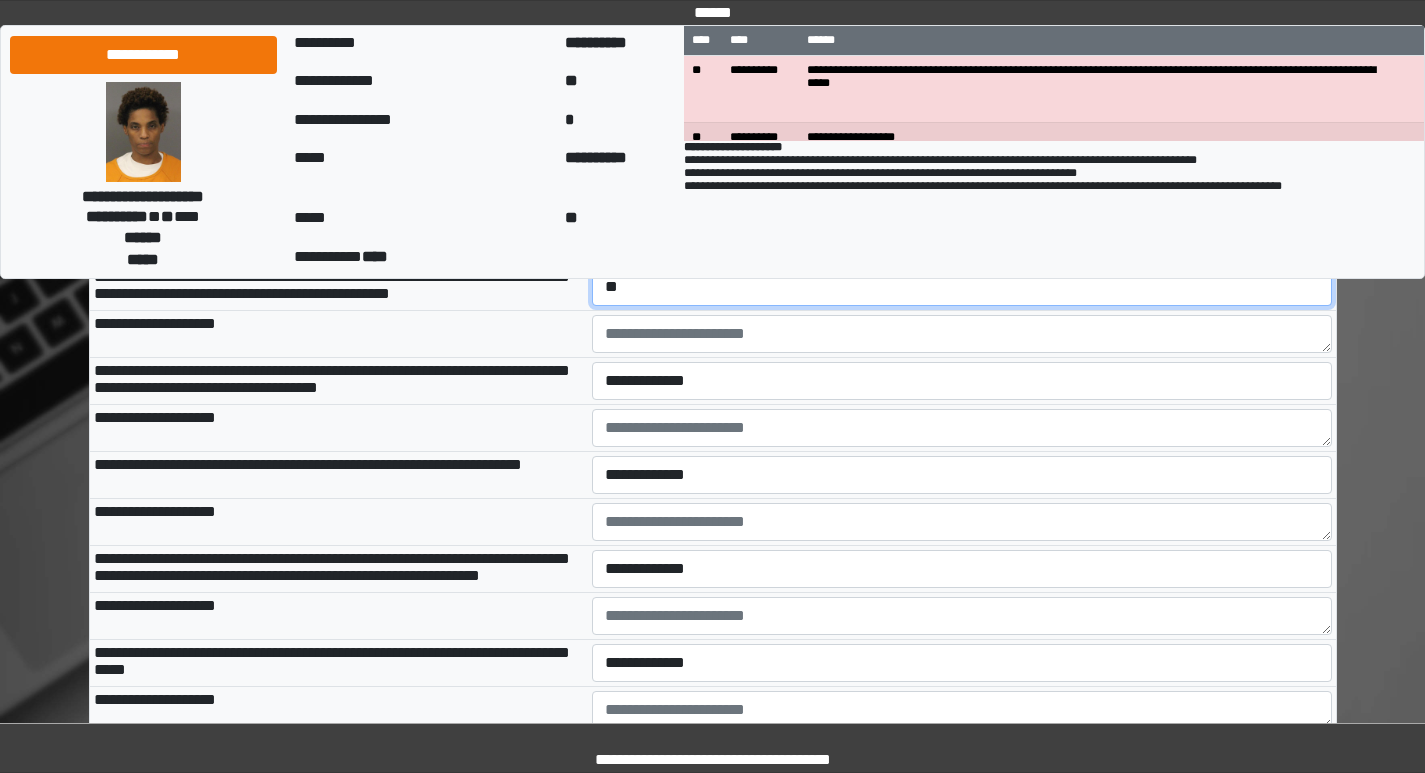 scroll, scrollTop: 2800, scrollLeft: 0, axis: vertical 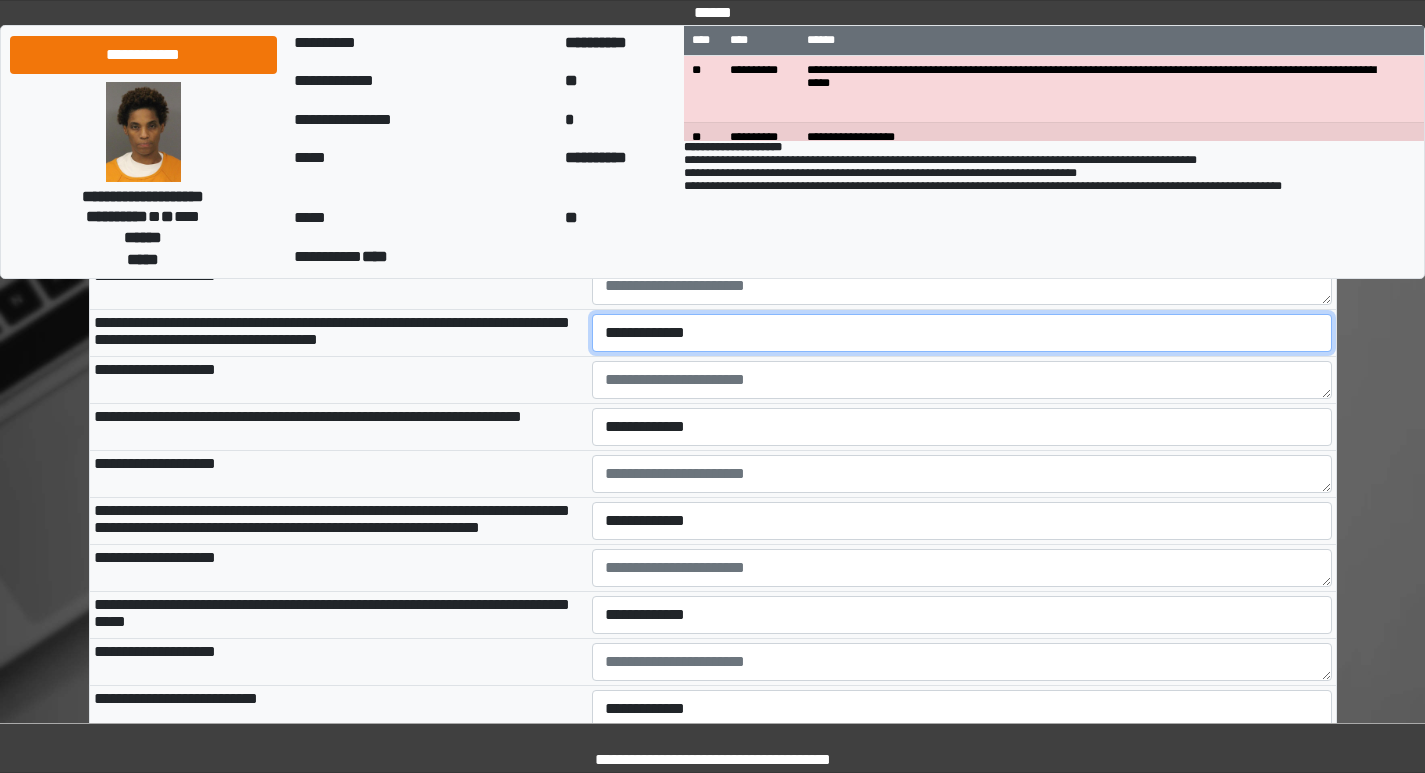 click on "**********" at bounding box center (962, 333) 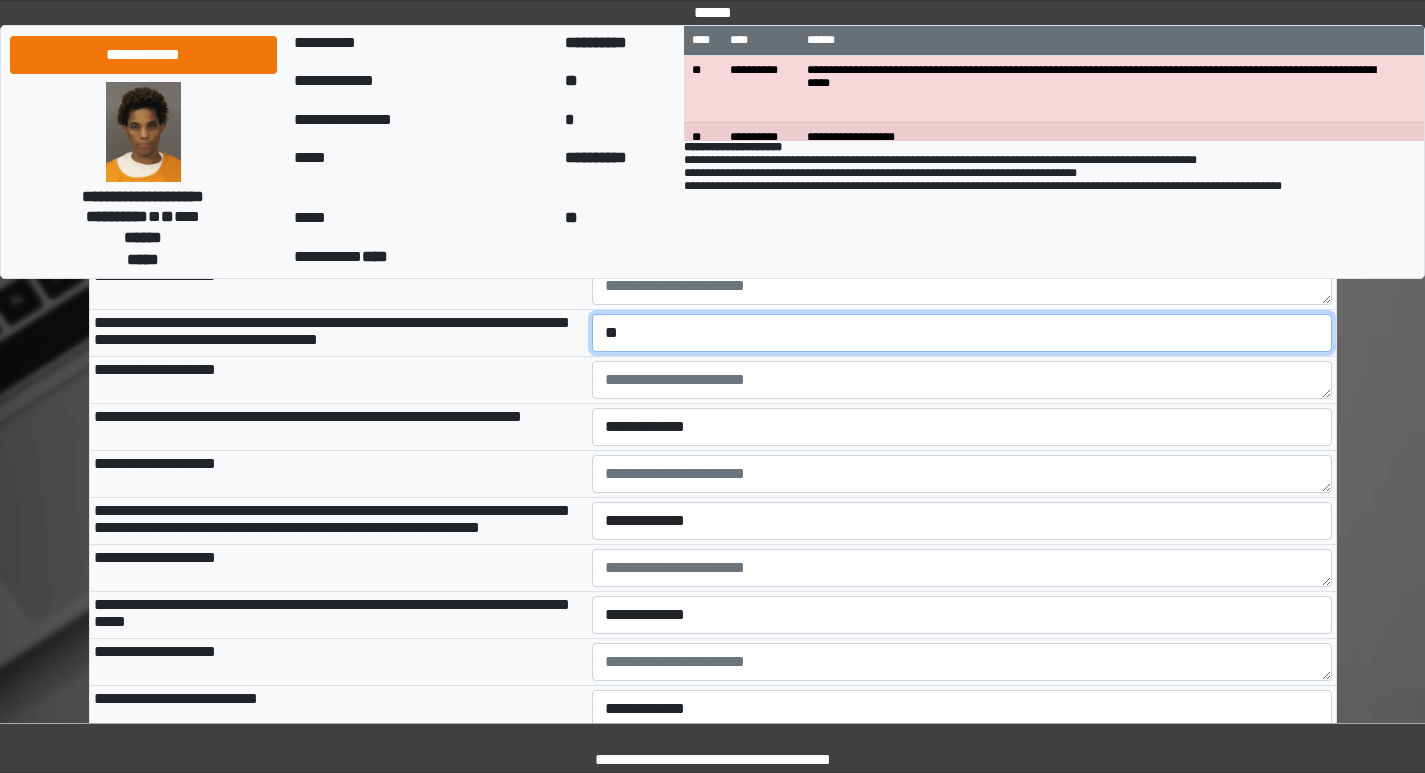 click on "**********" at bounding box center (962, 333) 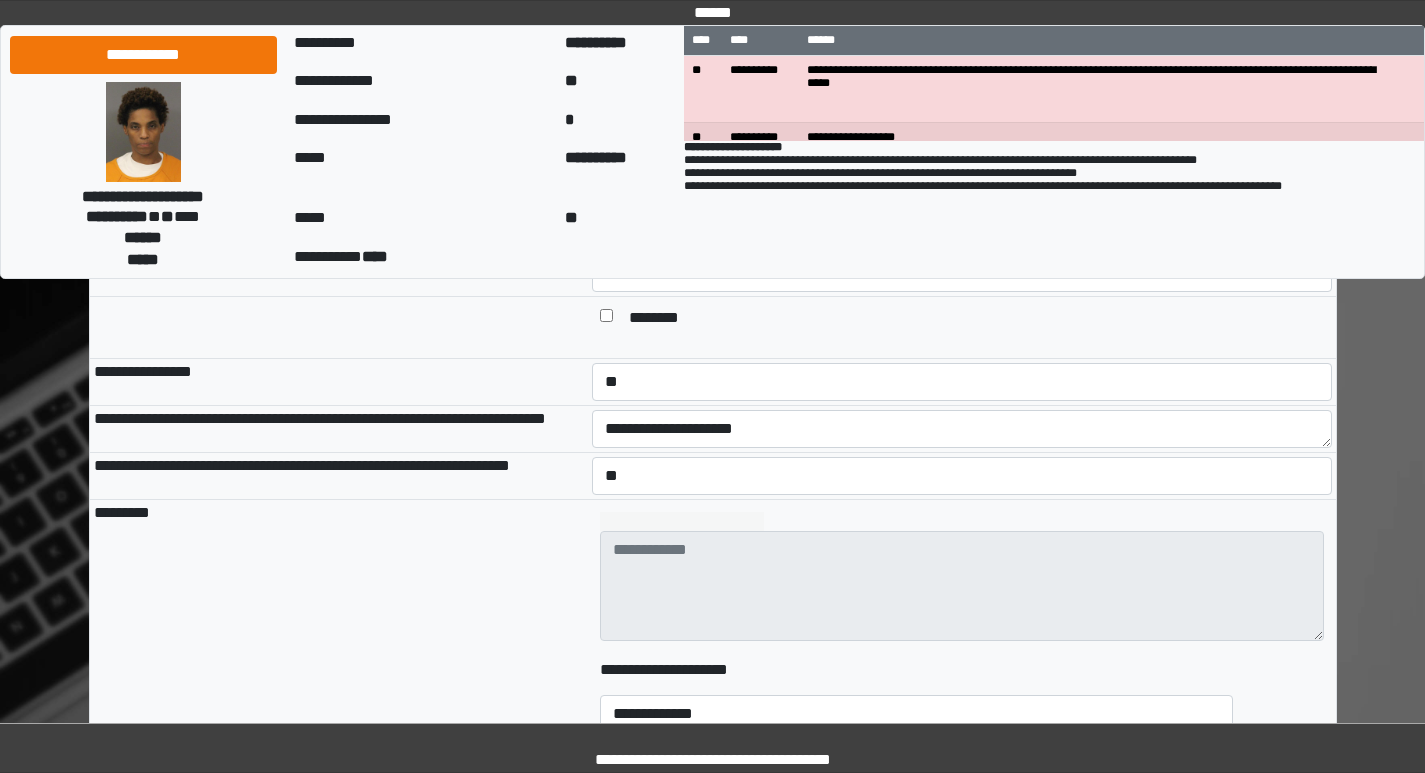 scroll, scrollTop: 1600, scrollLeft: 0, axis: vertical 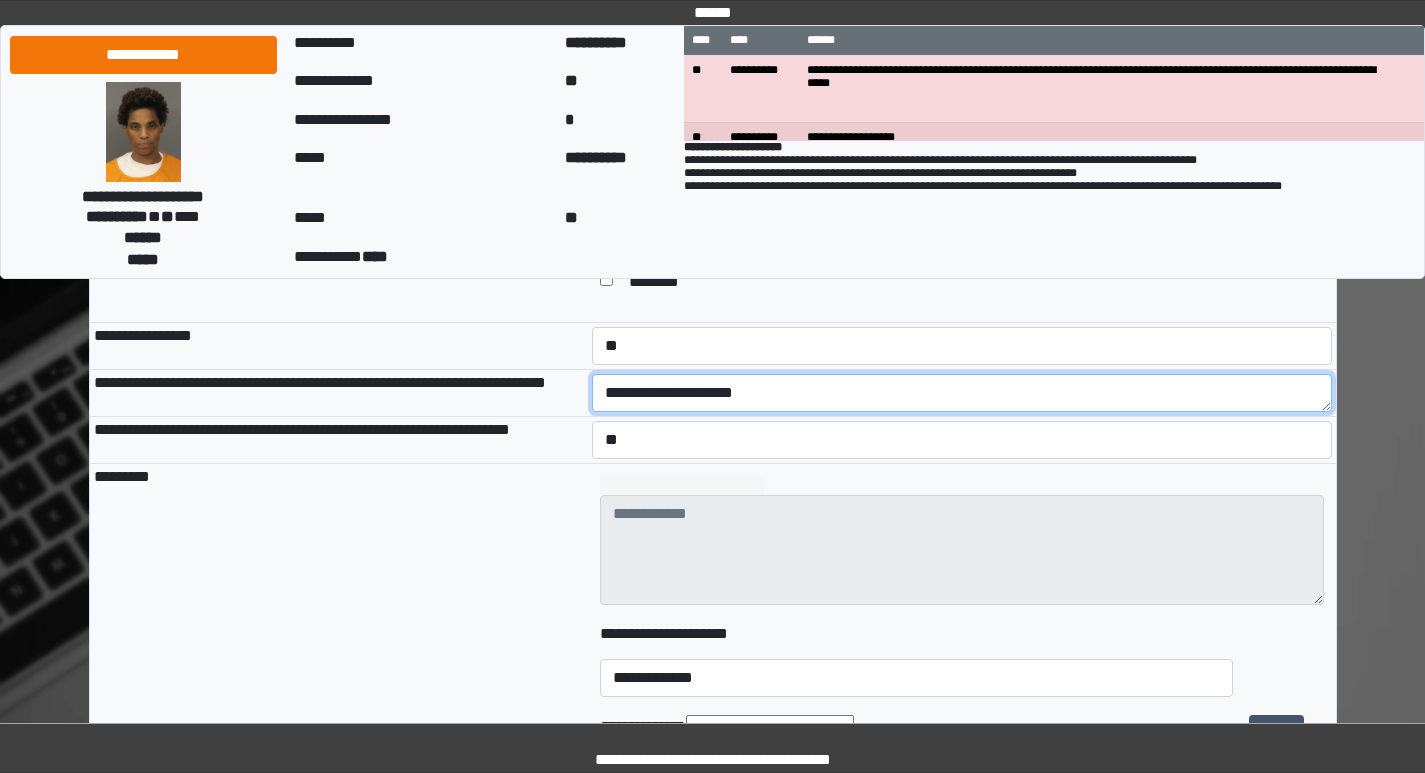 drag, startPoint x: 768, startPoint y: 422, endPoint x: 585, endPoint y: 426, distance: 183.04372 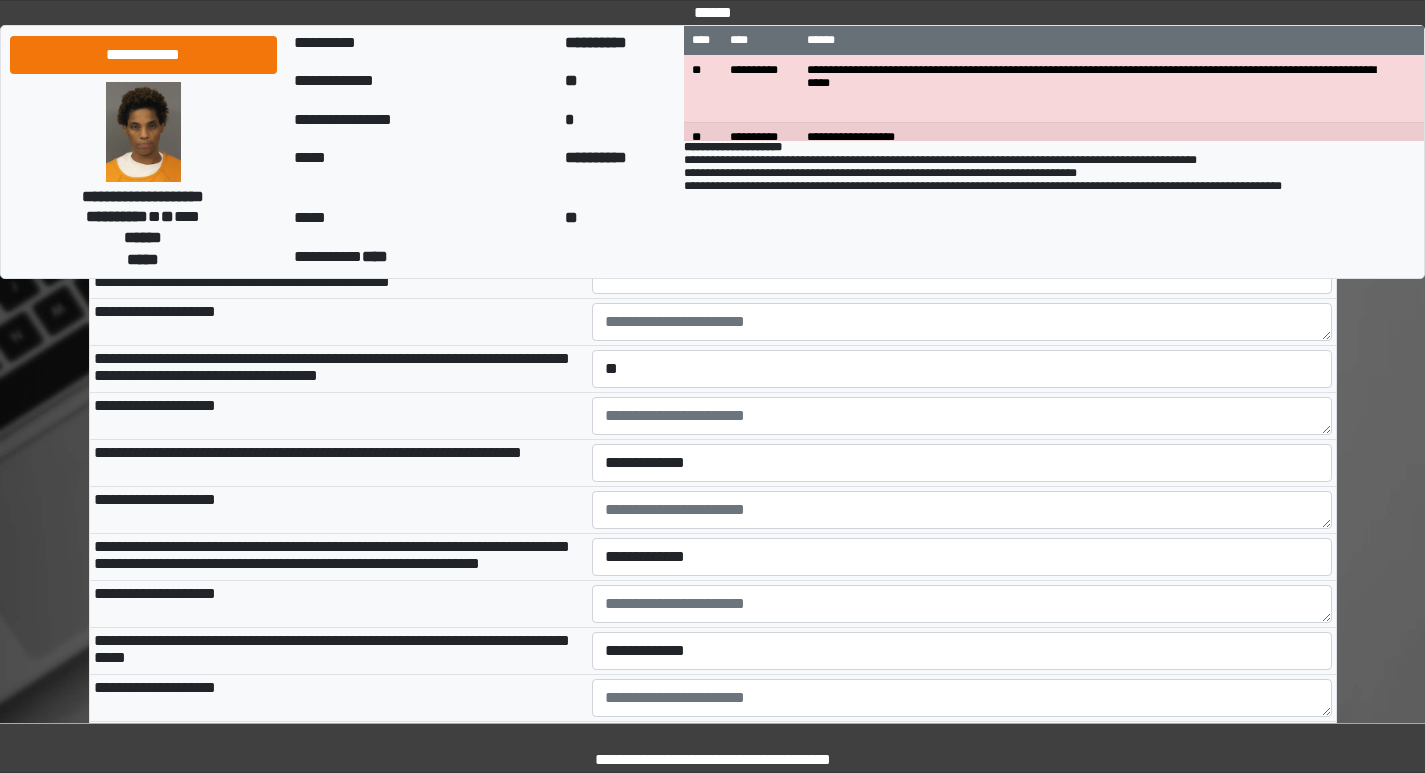 scroll, scrollTop: 2800, scrollLeft: 0, axis: vertical 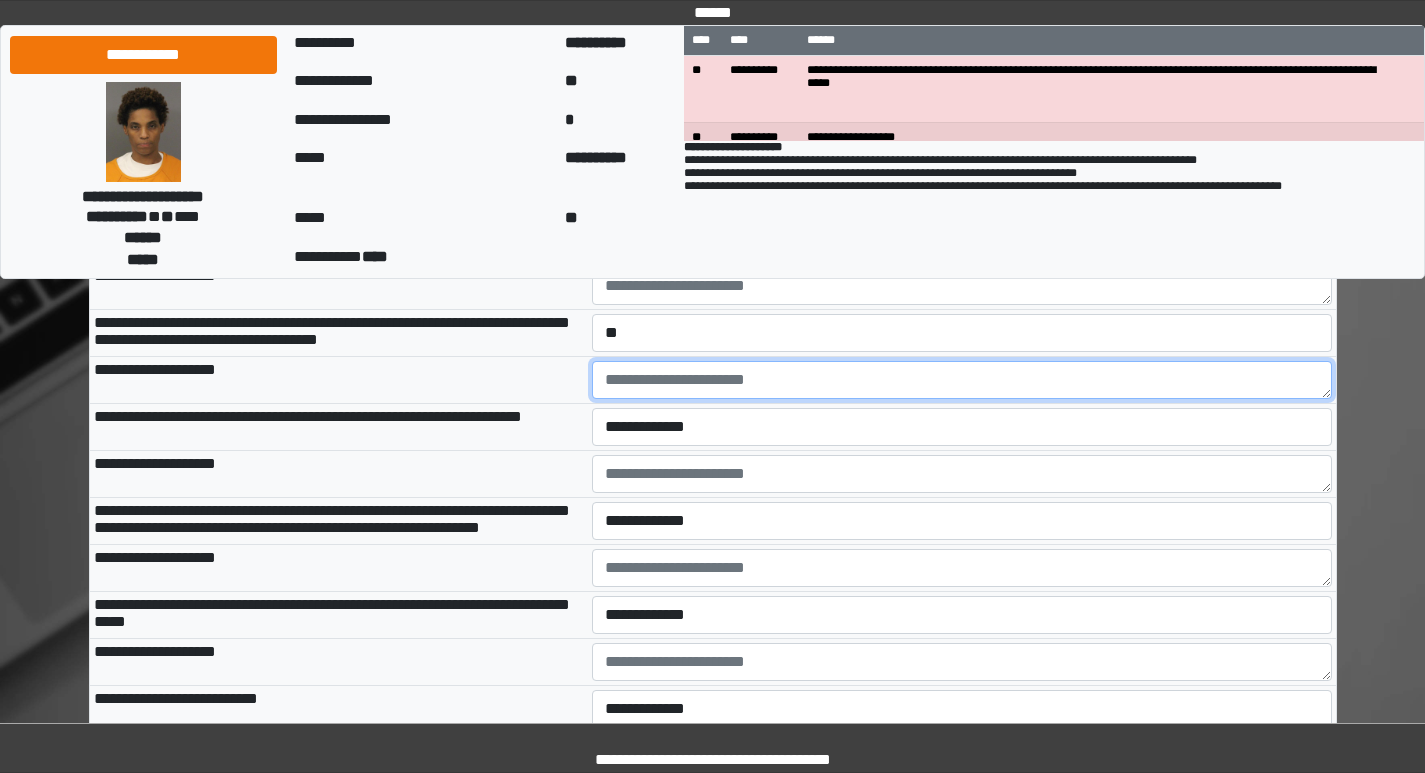 click at bounding box center (962, 380) 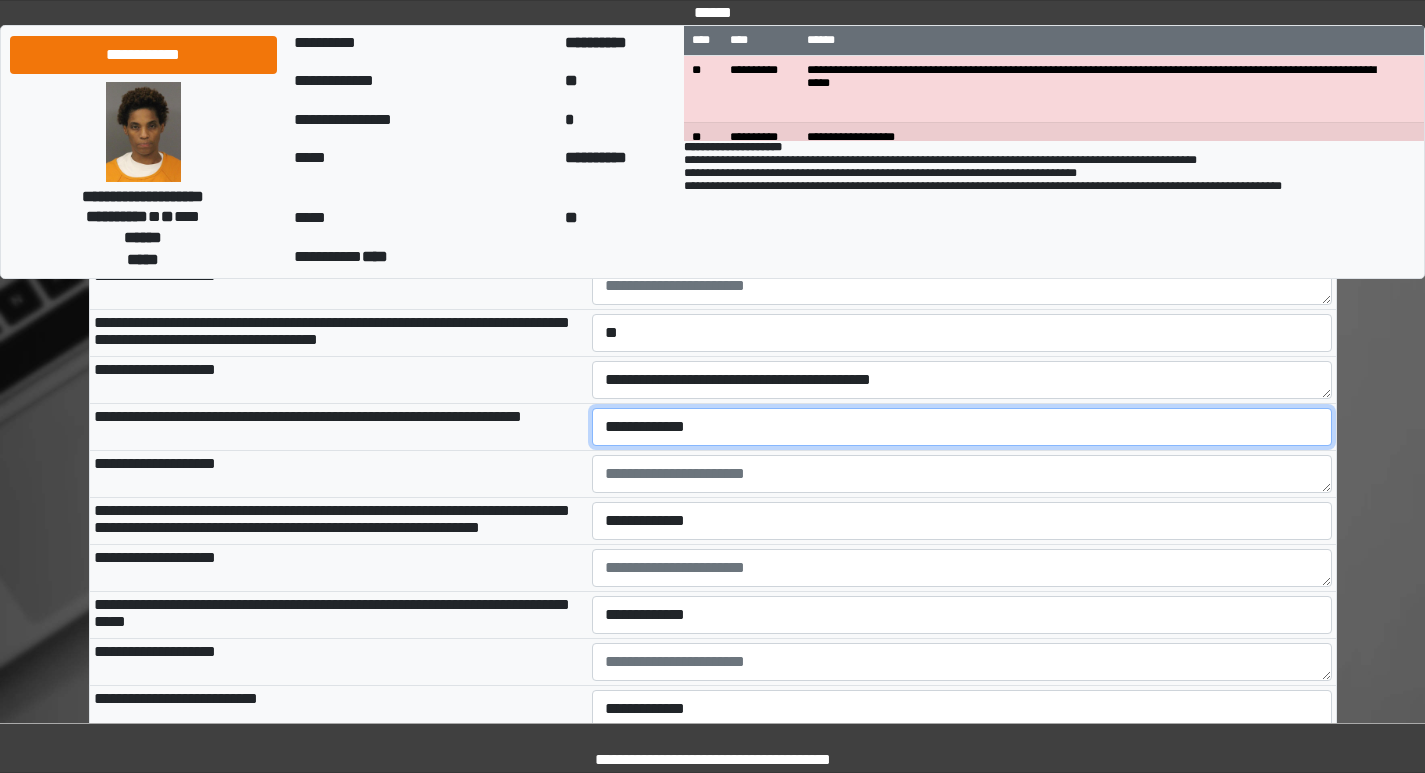 drag, startPoint x: 786, startPoint y: 444, endPoint x: 780, endPoint y: 485, distance: 41.4367 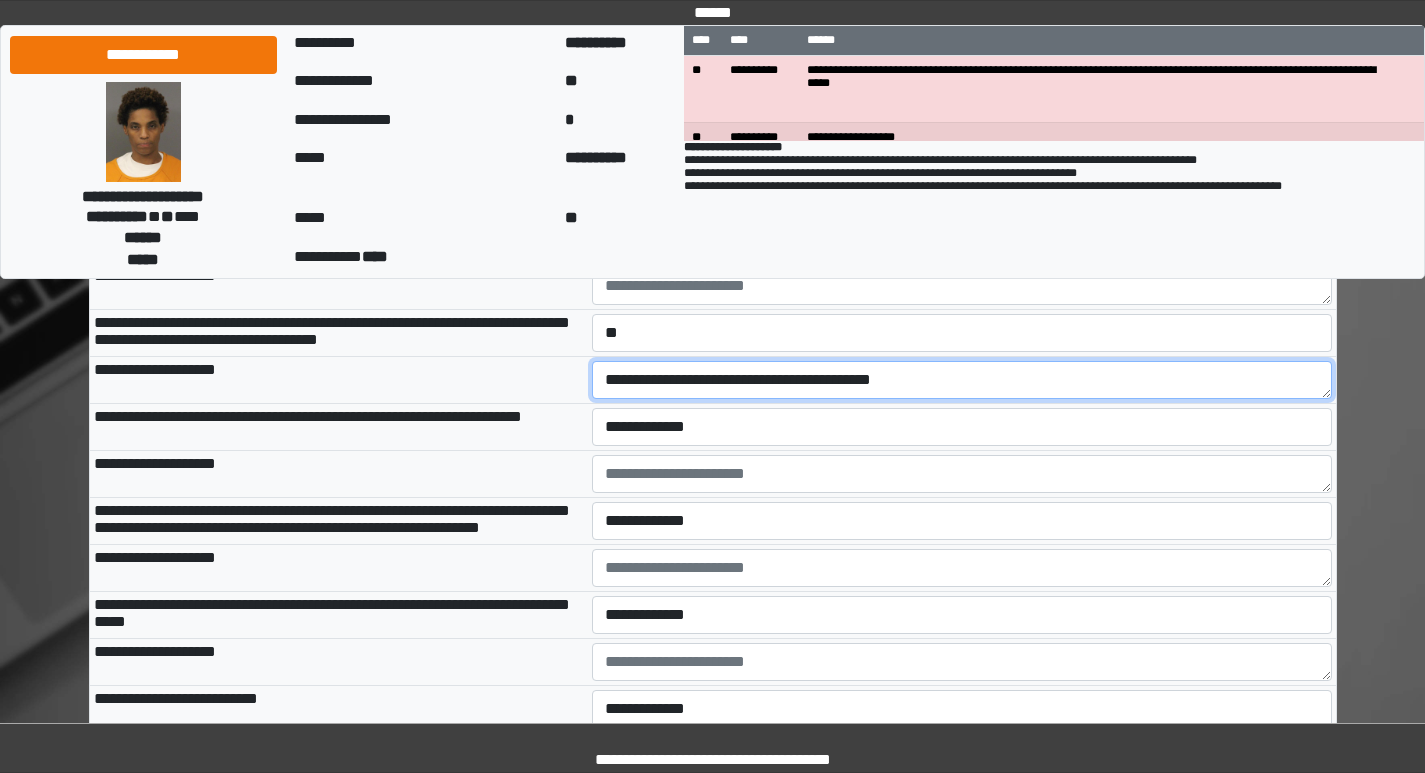 click on "**********" at bounding box center (962, 380) 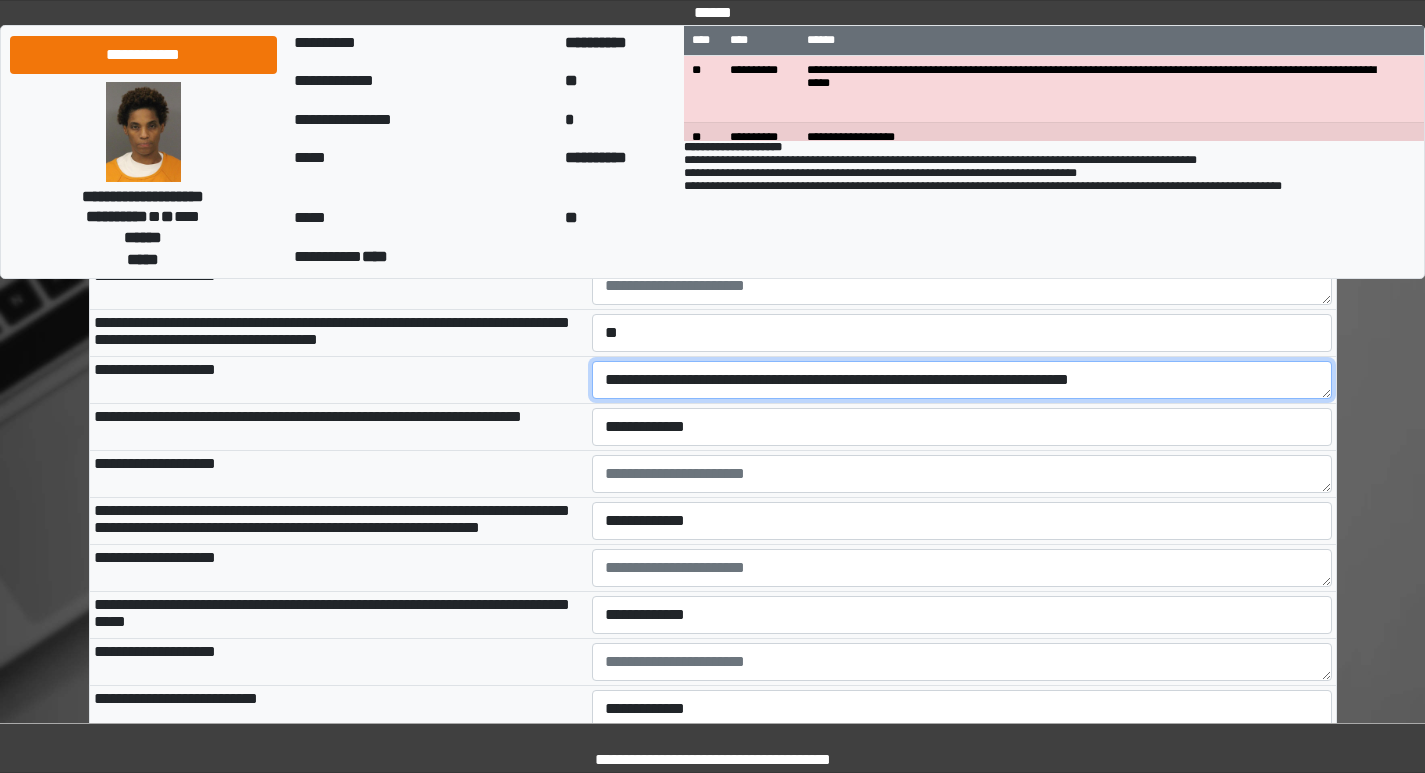 click on "**********" at bounding box center (962, 380) 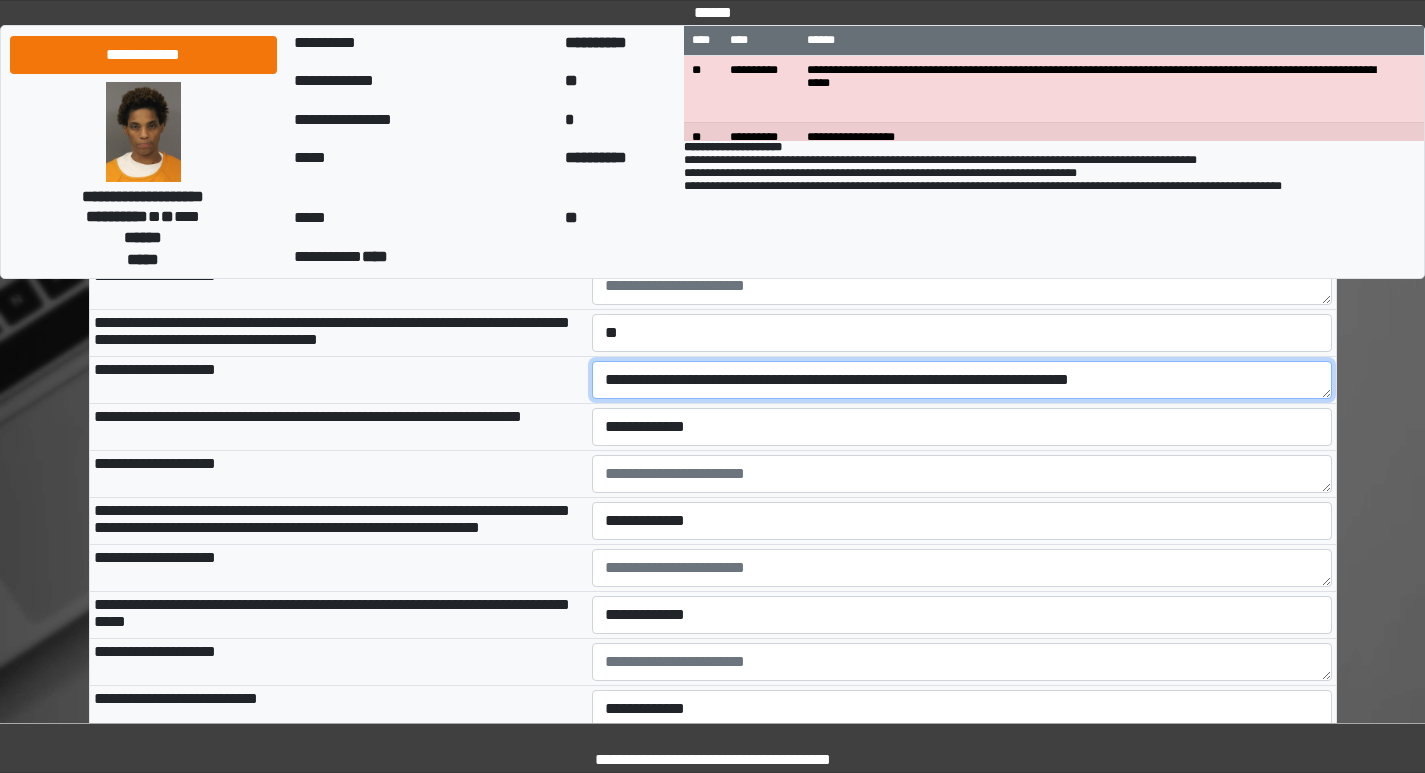 drag, startPoint x: 762, startPoint y: 451, endPoint x: 872, endPoint y: 449, distance: 110.01818 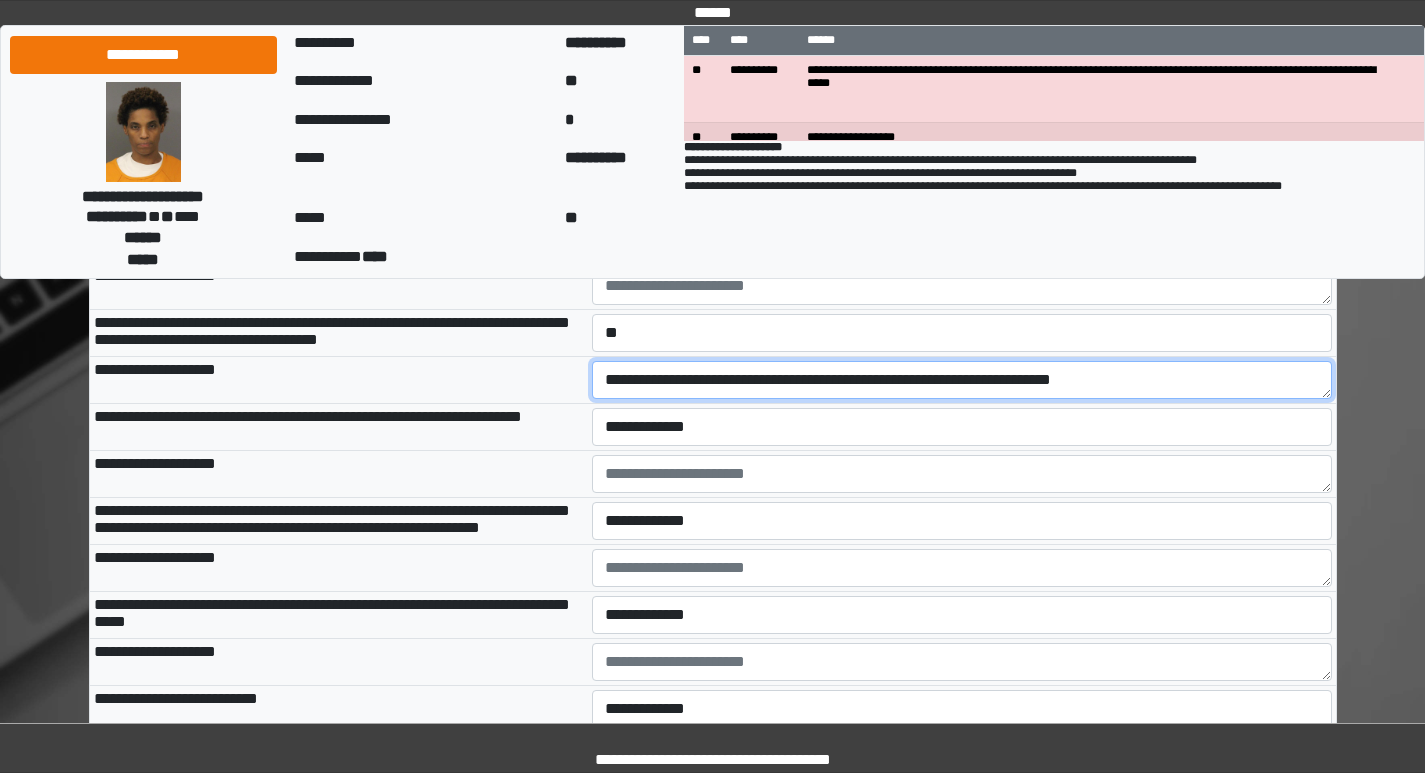 click on "**********" at bounding box center (962, 380) 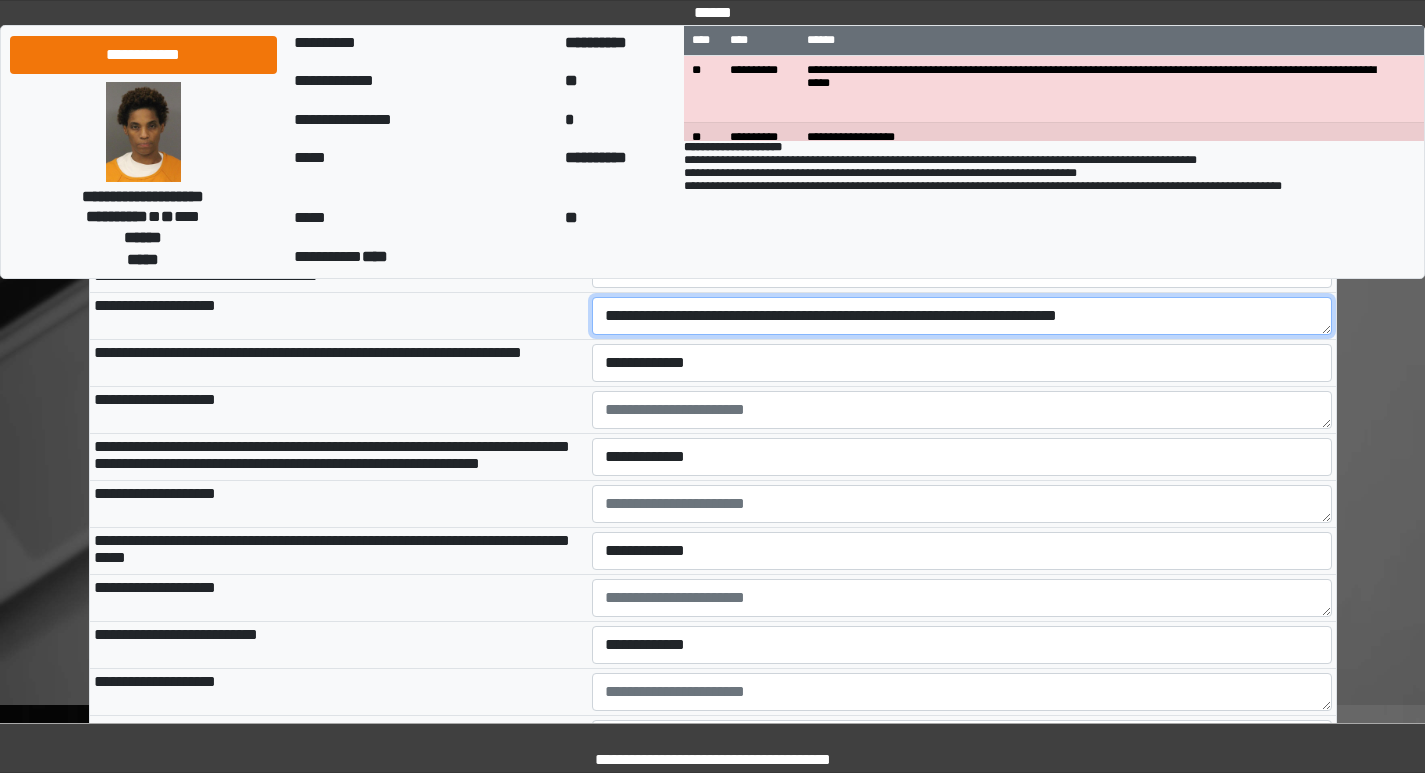 scroll, scrollTop: 2900, scrollLeft: 0, axis: vertical 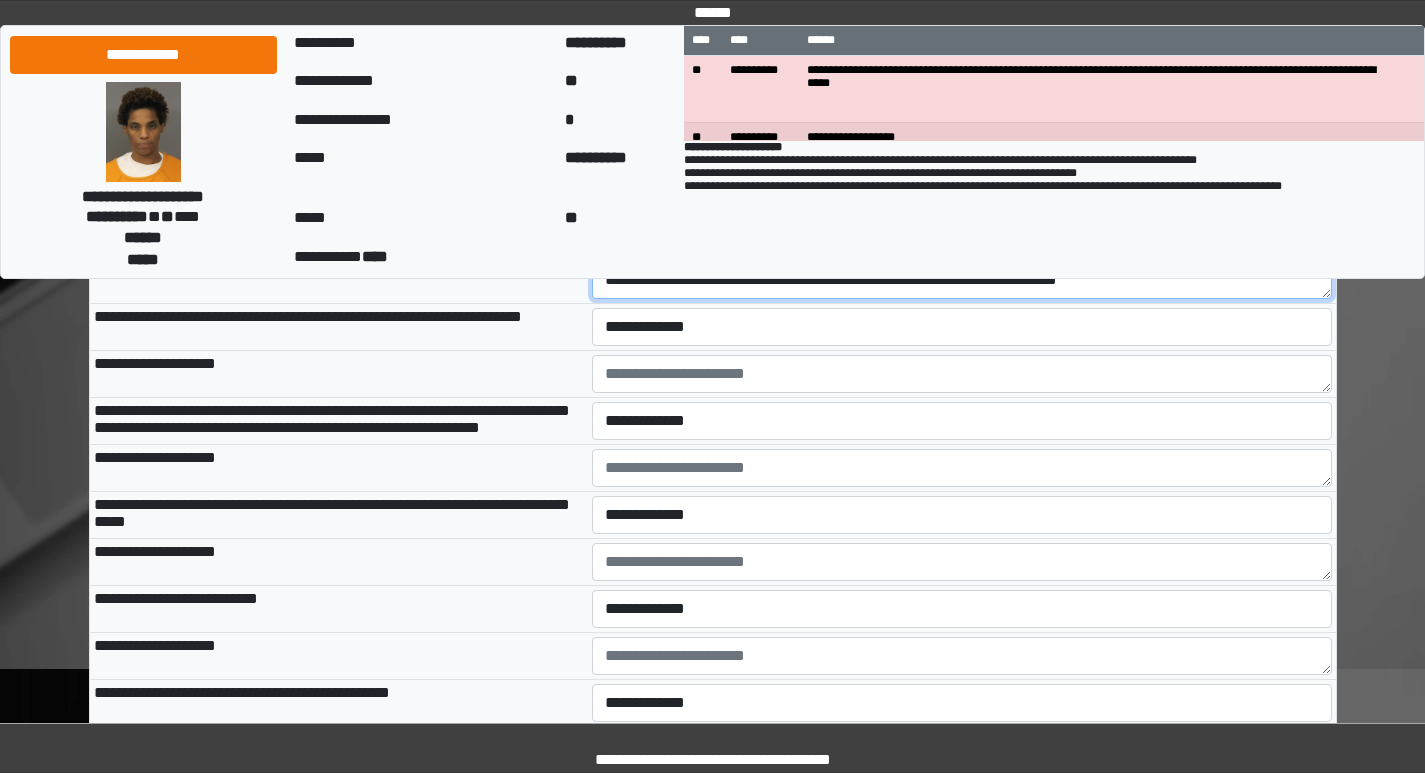 type on "**********" 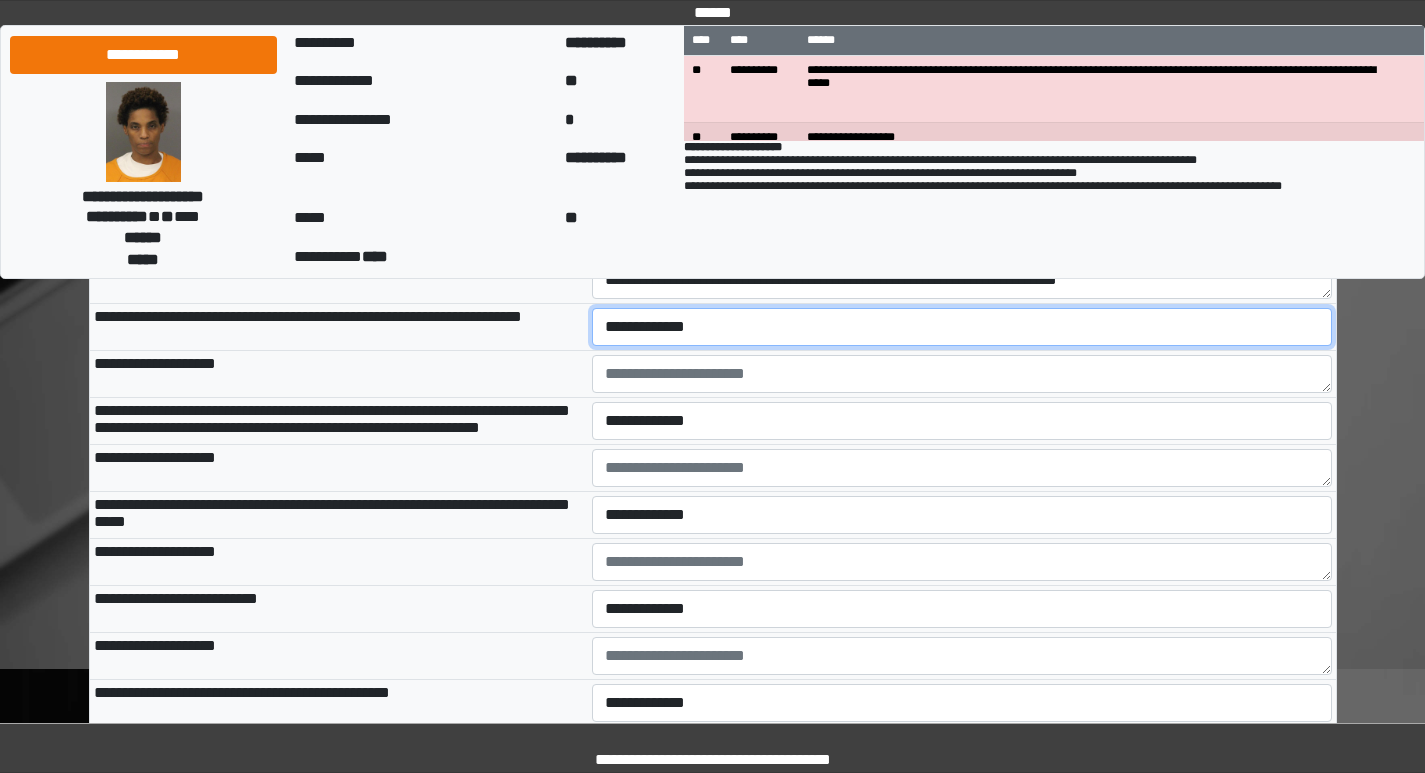 click on "**********" at bounding box center [962, 327] 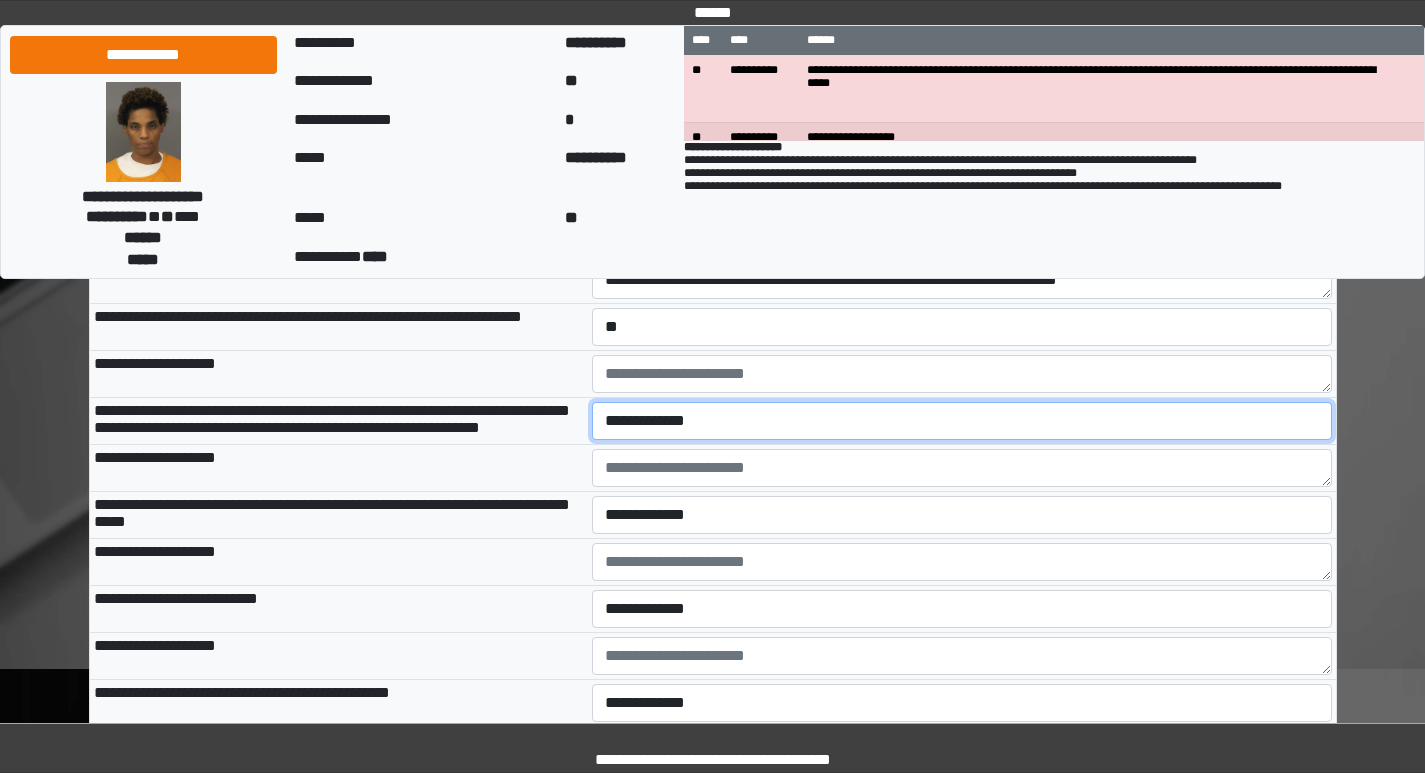 click on "**********" at bounding box center [962, 421] 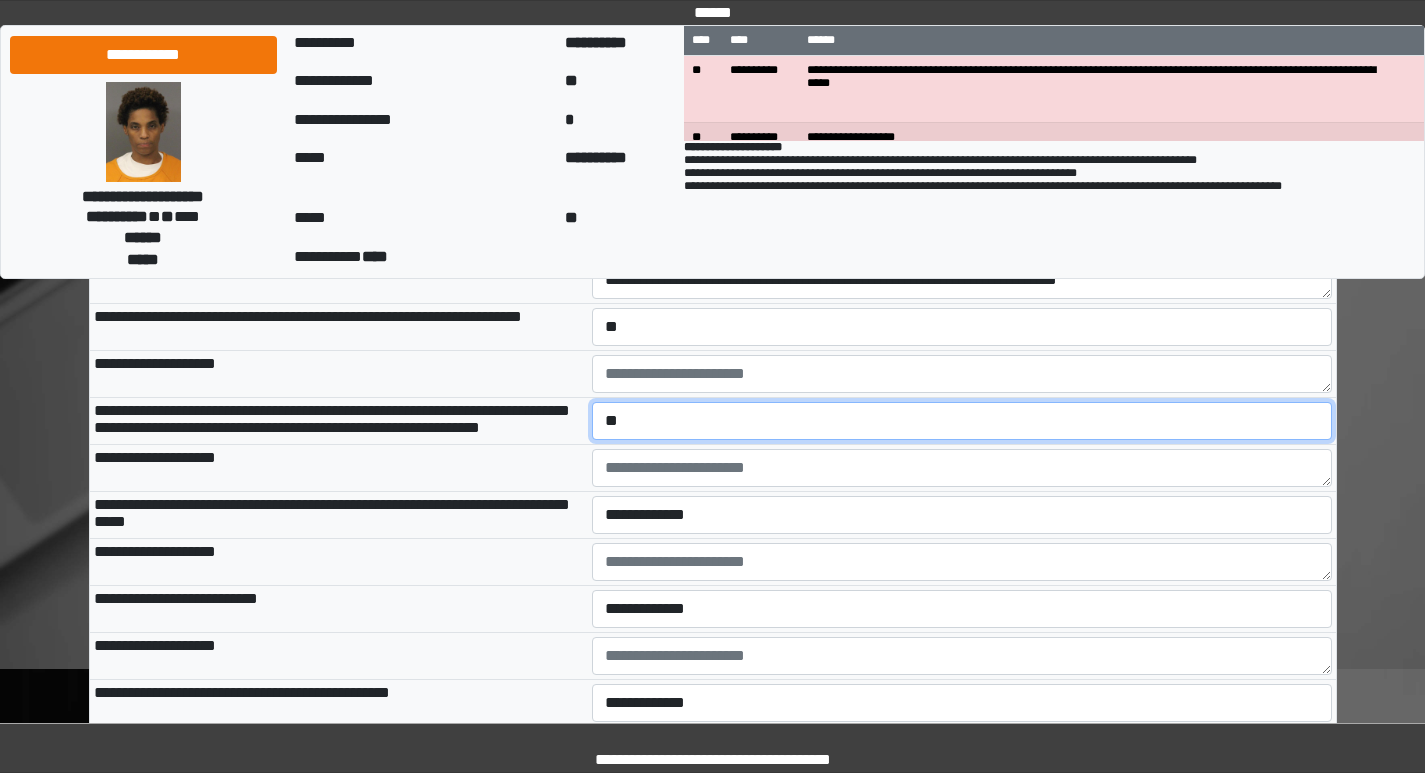 click on "**********" at bounding box center (962, 421) 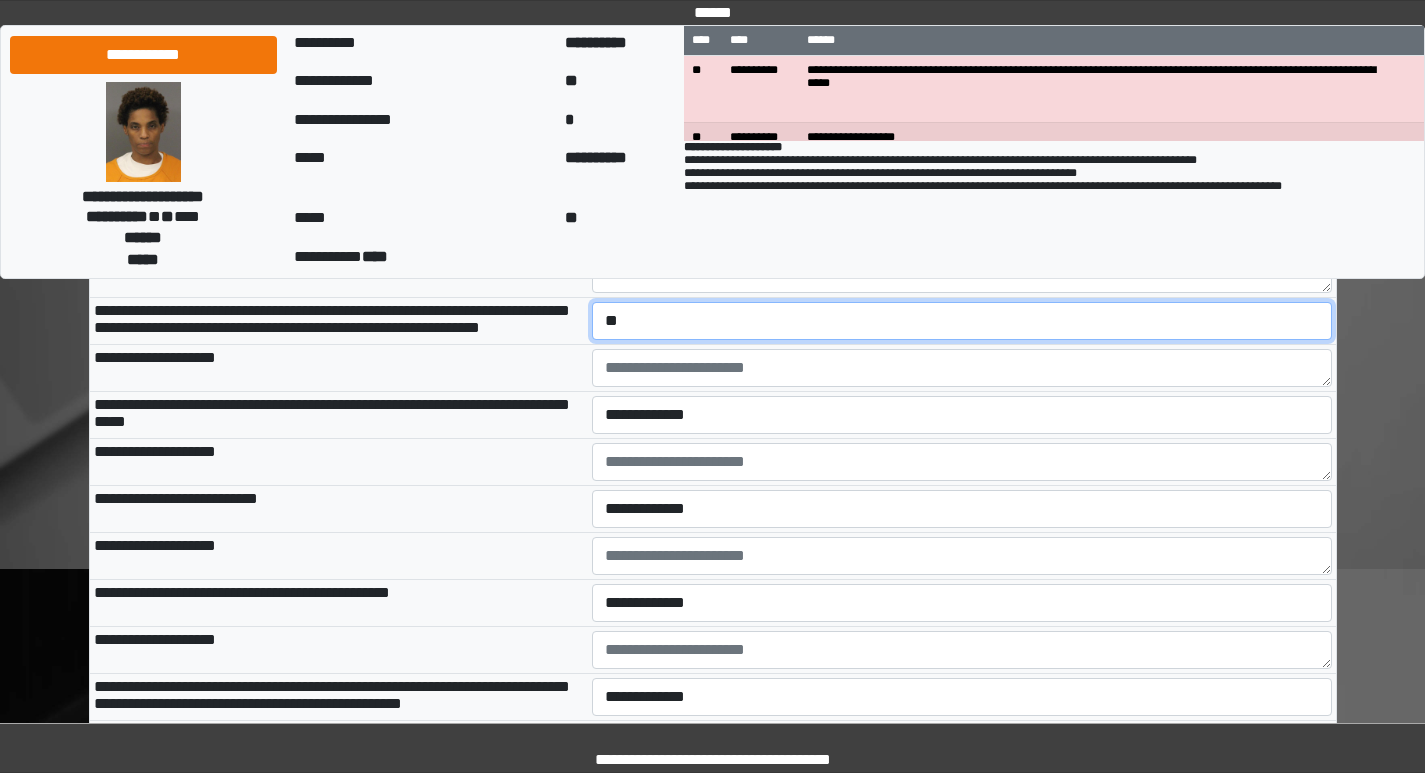 scroll, scrollTop: 3100, scrollLeft: 0, axis: vertical 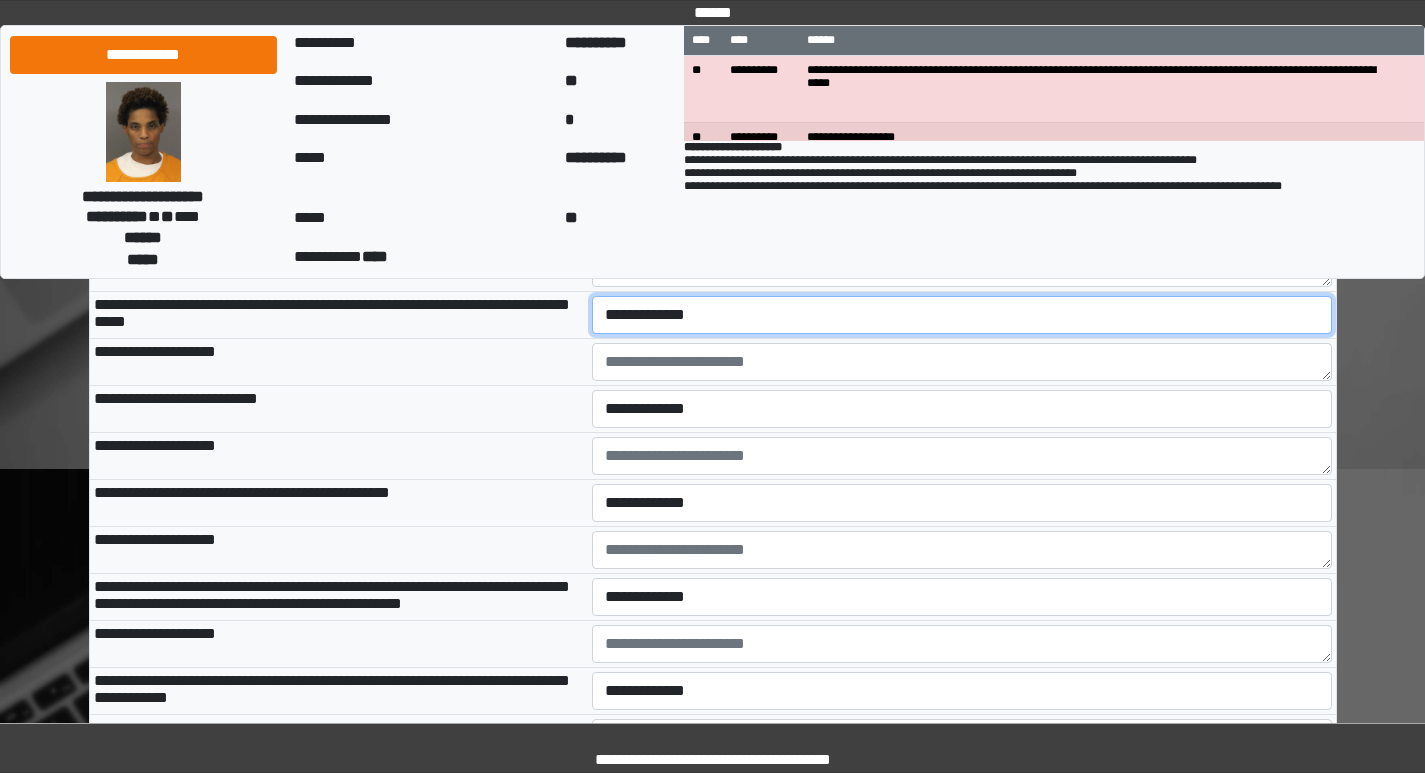 drag, startPoint x: 620, startPoint y: 409, endPoint x: 627, endPoint y: 420, distance: 13.038404 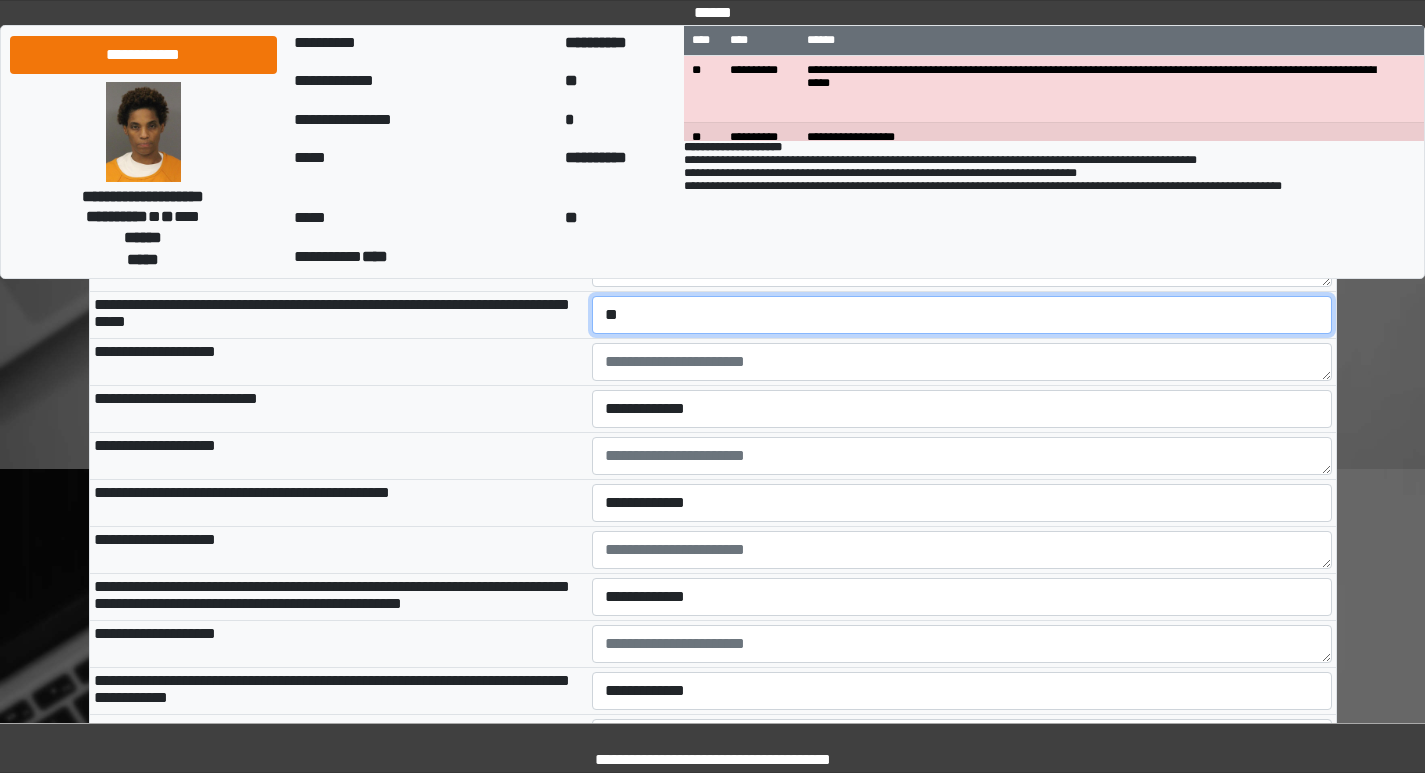 click on "**********" at bounding box center (962, 315) 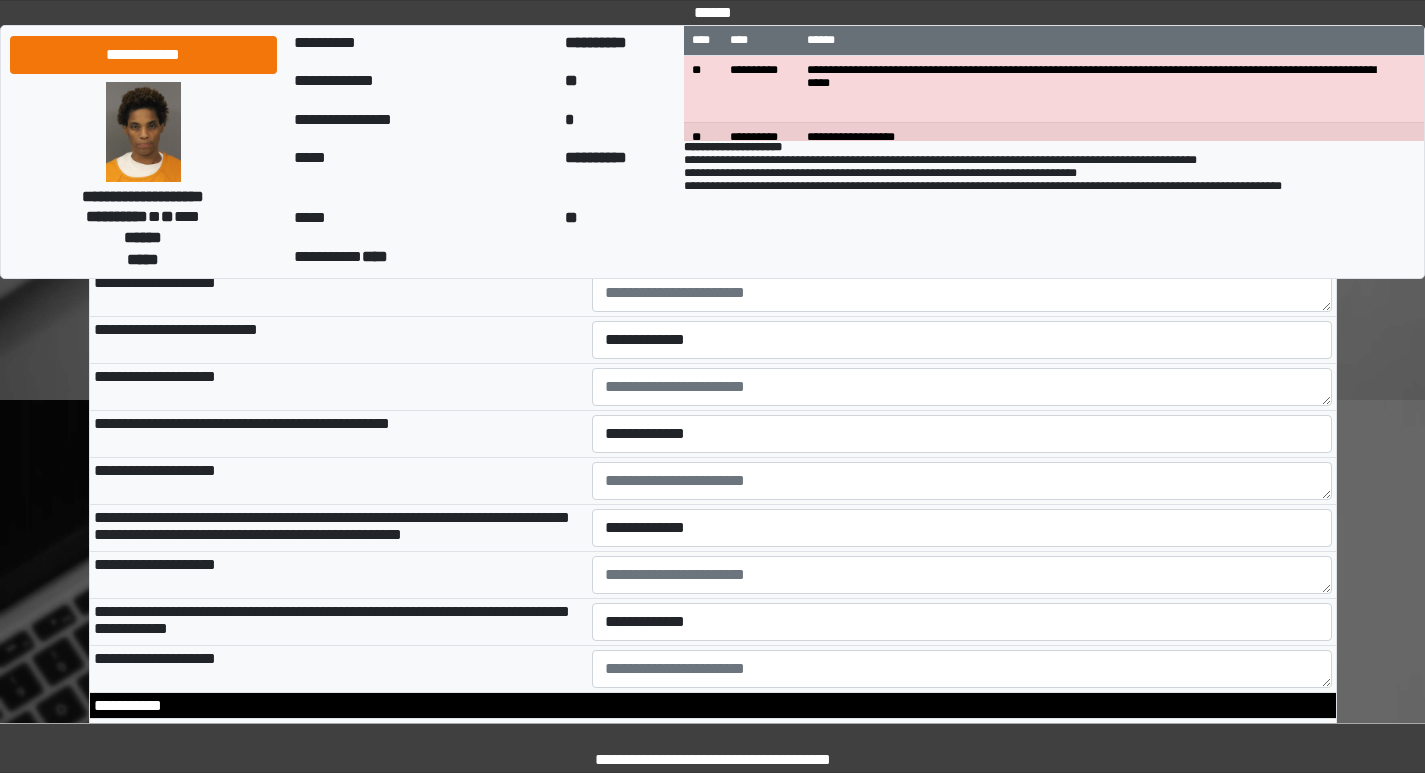 scroll, scrollTop: 3200, scrollLeft: 0, axis: vertical 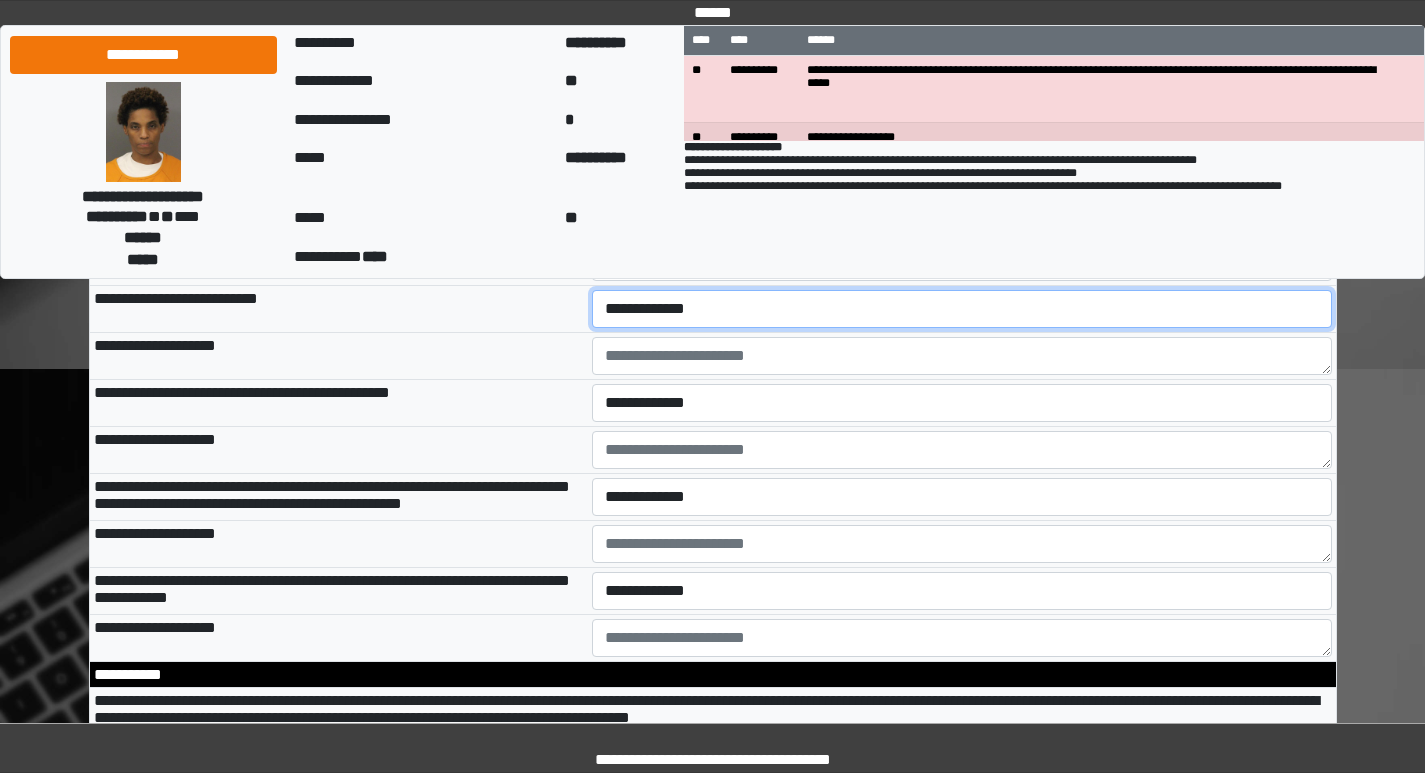 click on "**********" at bounding box center [962, 309] 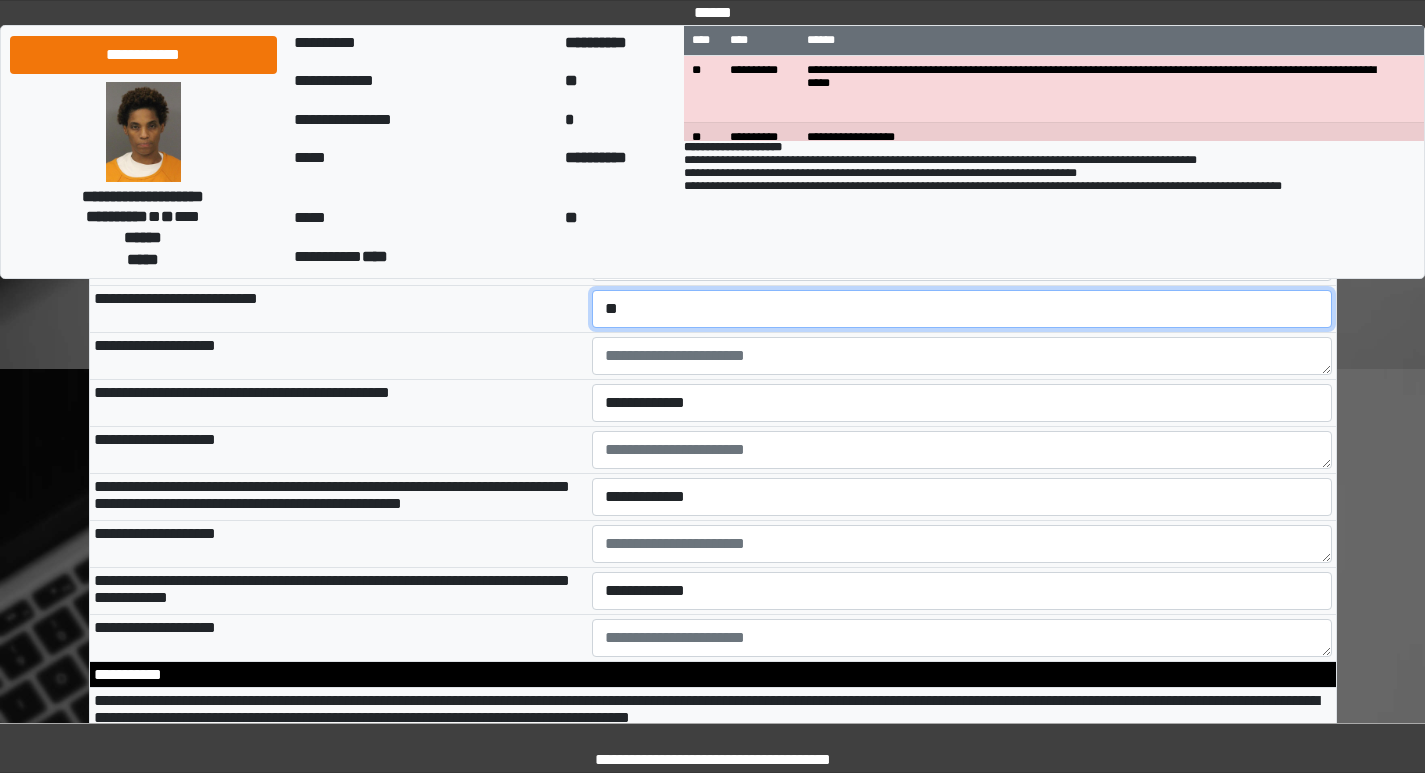 click on "**********" at bounding box center (962, 309) 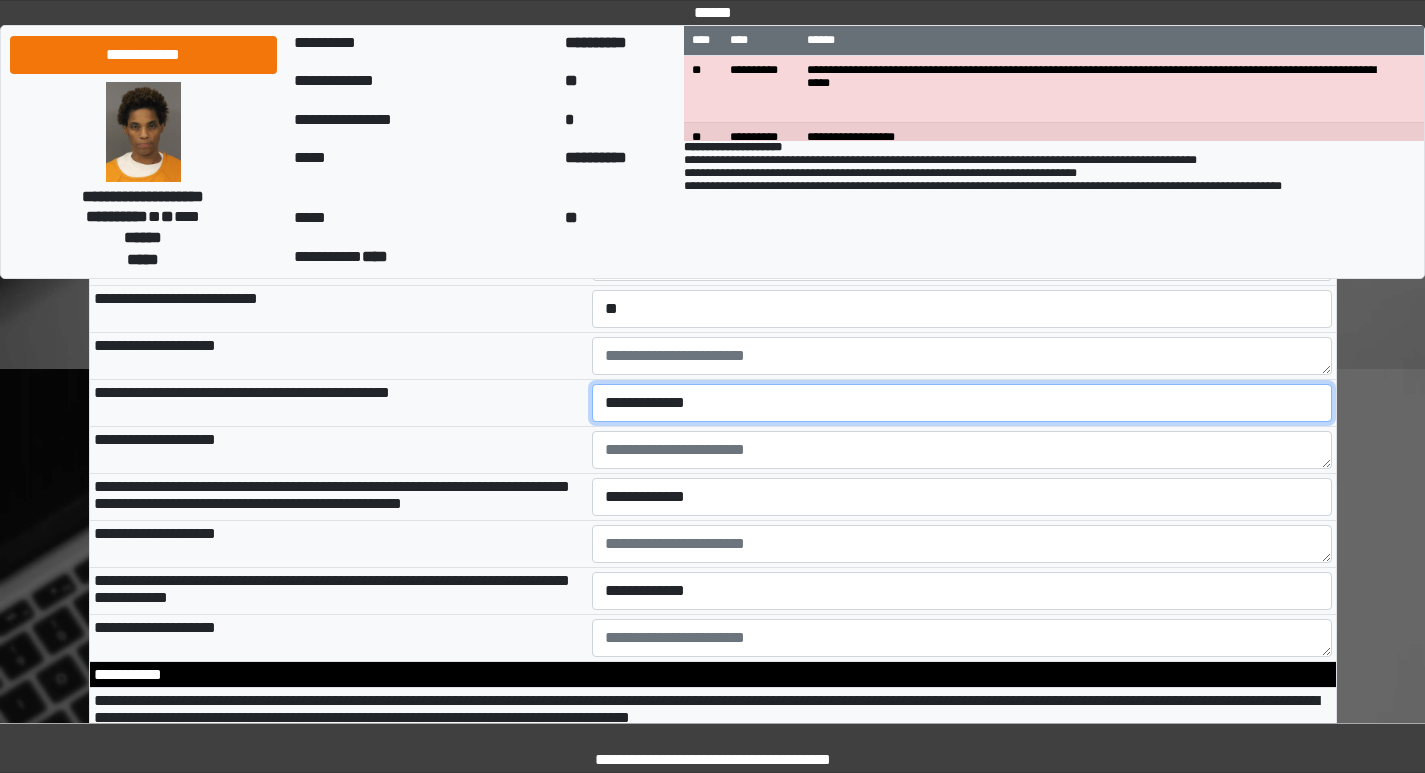 click on "**********" at bounding box center [962, 403] 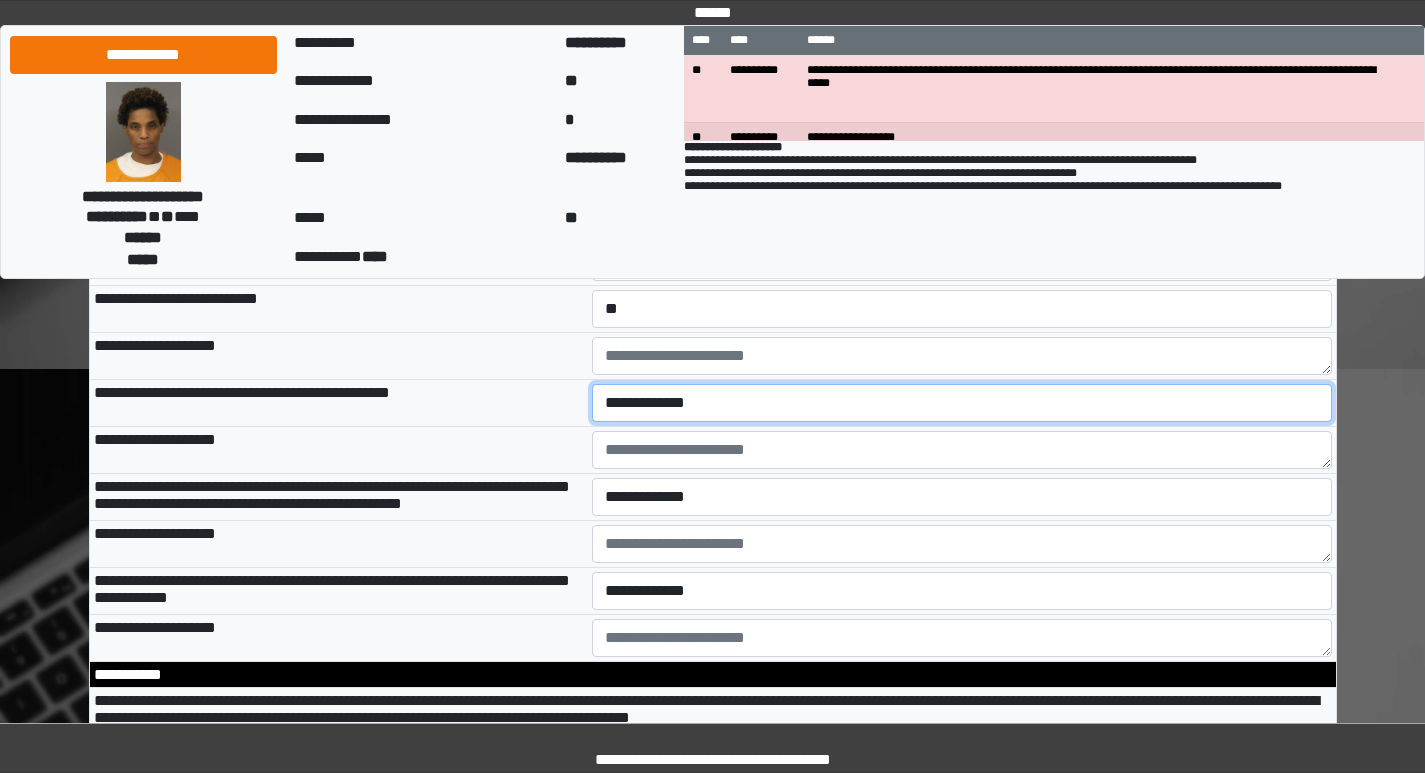 select on "*" 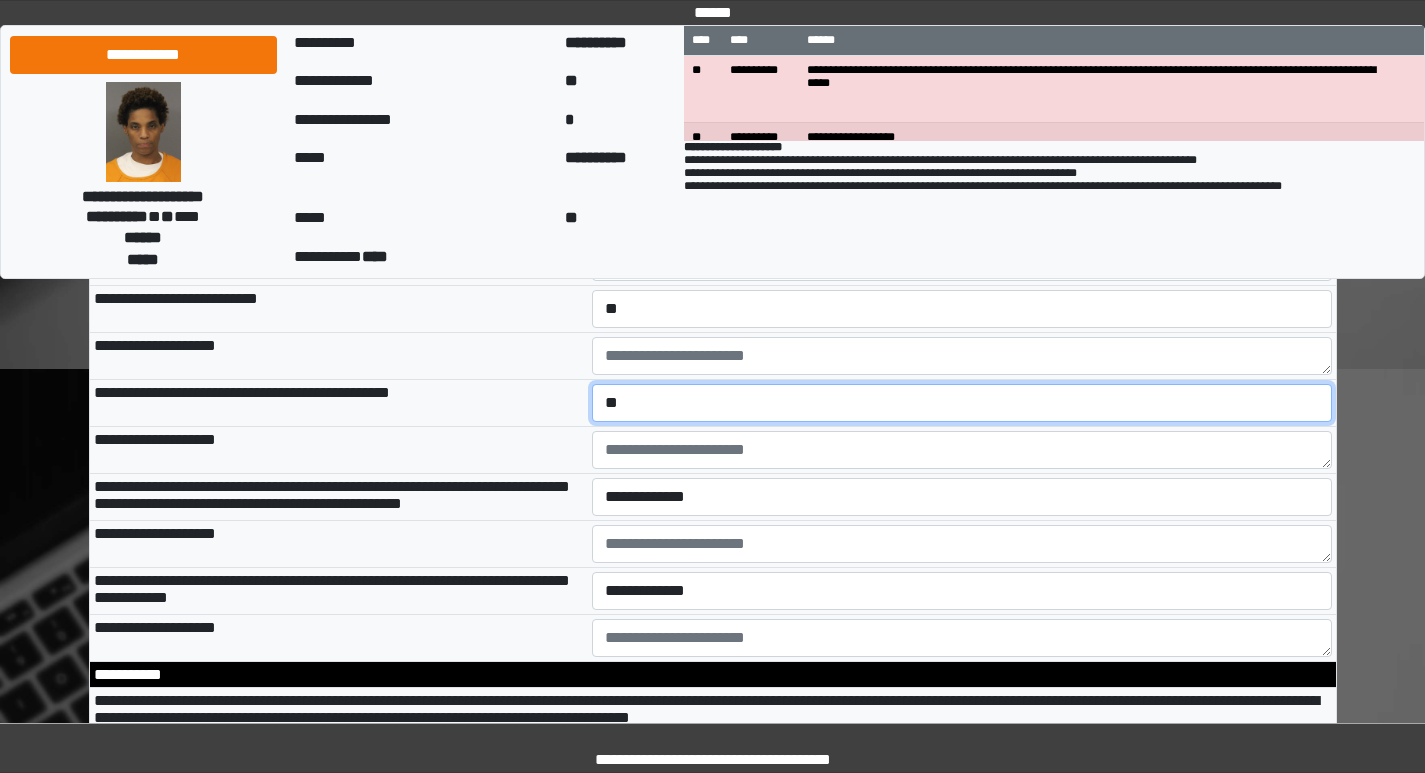 click on "**********" at bounding box center [962, 403] 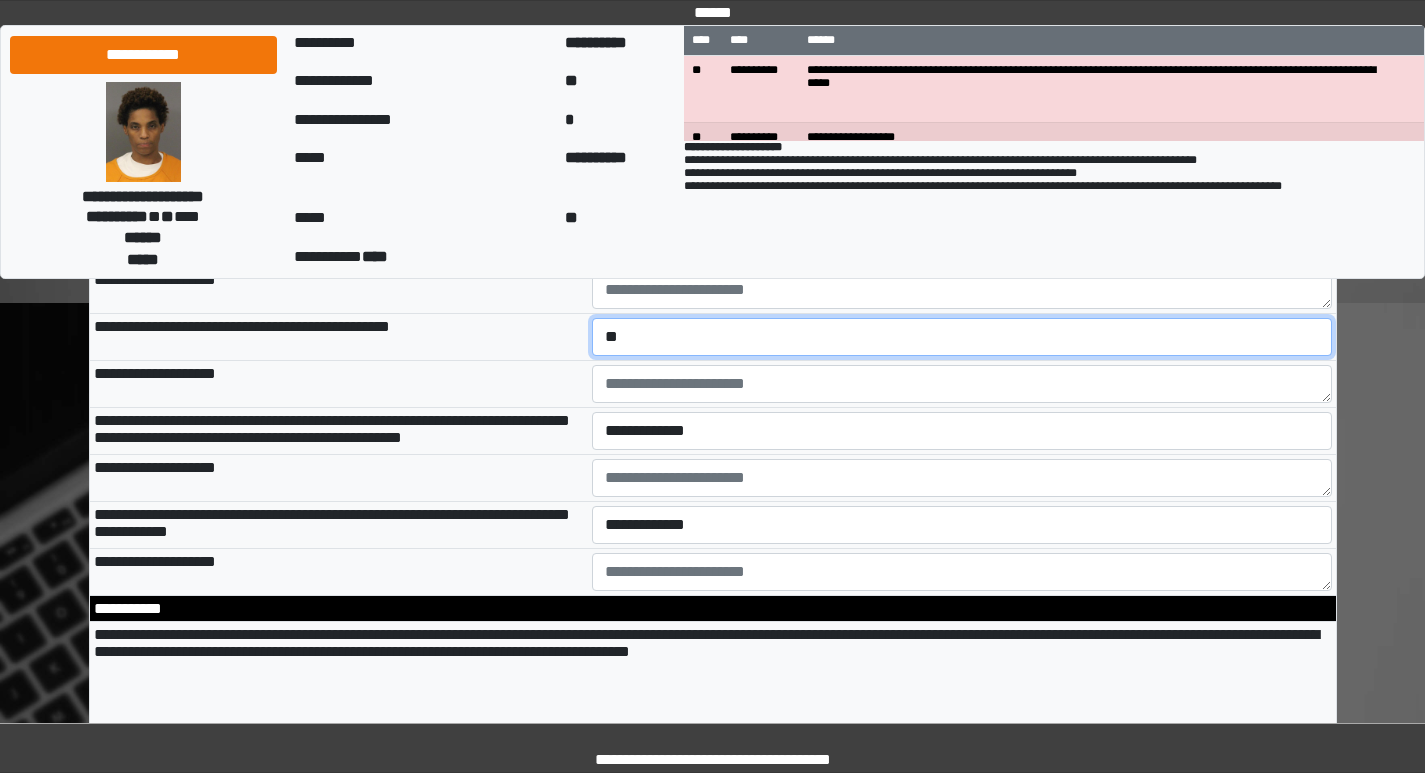 scroll, scrollTop: 3300, scrollLeft: 0, axis: vertical 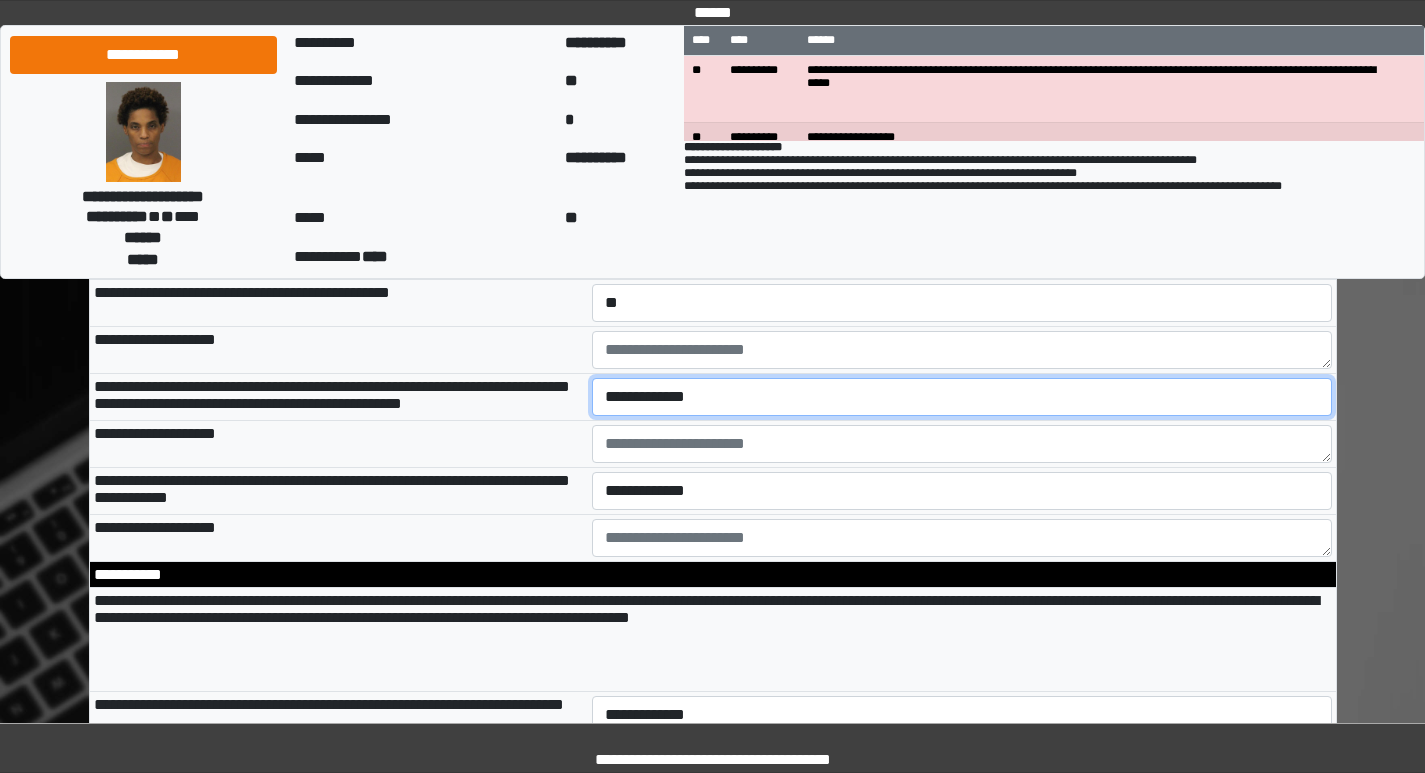click on "**********" at bounding box center [962, 397] 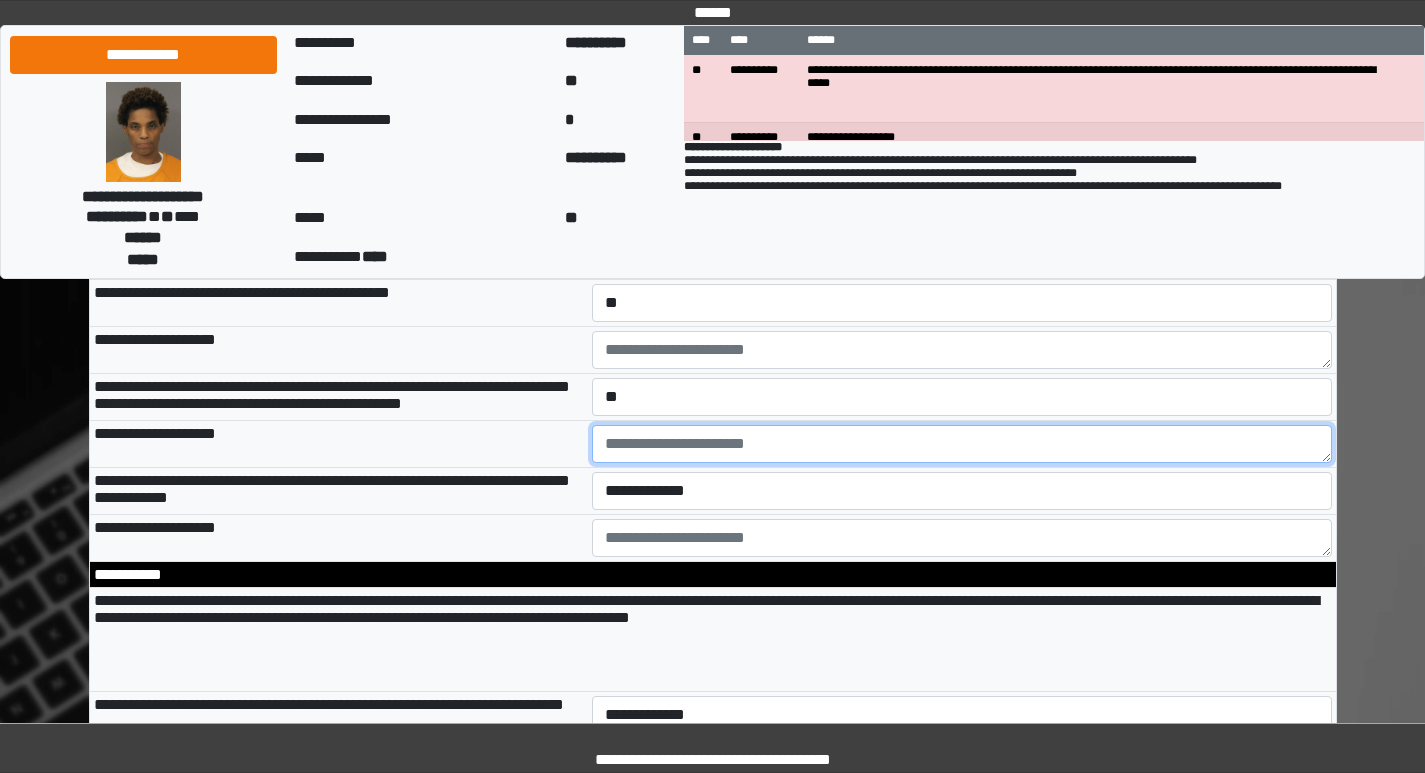 click at bounding box center [962, 444] 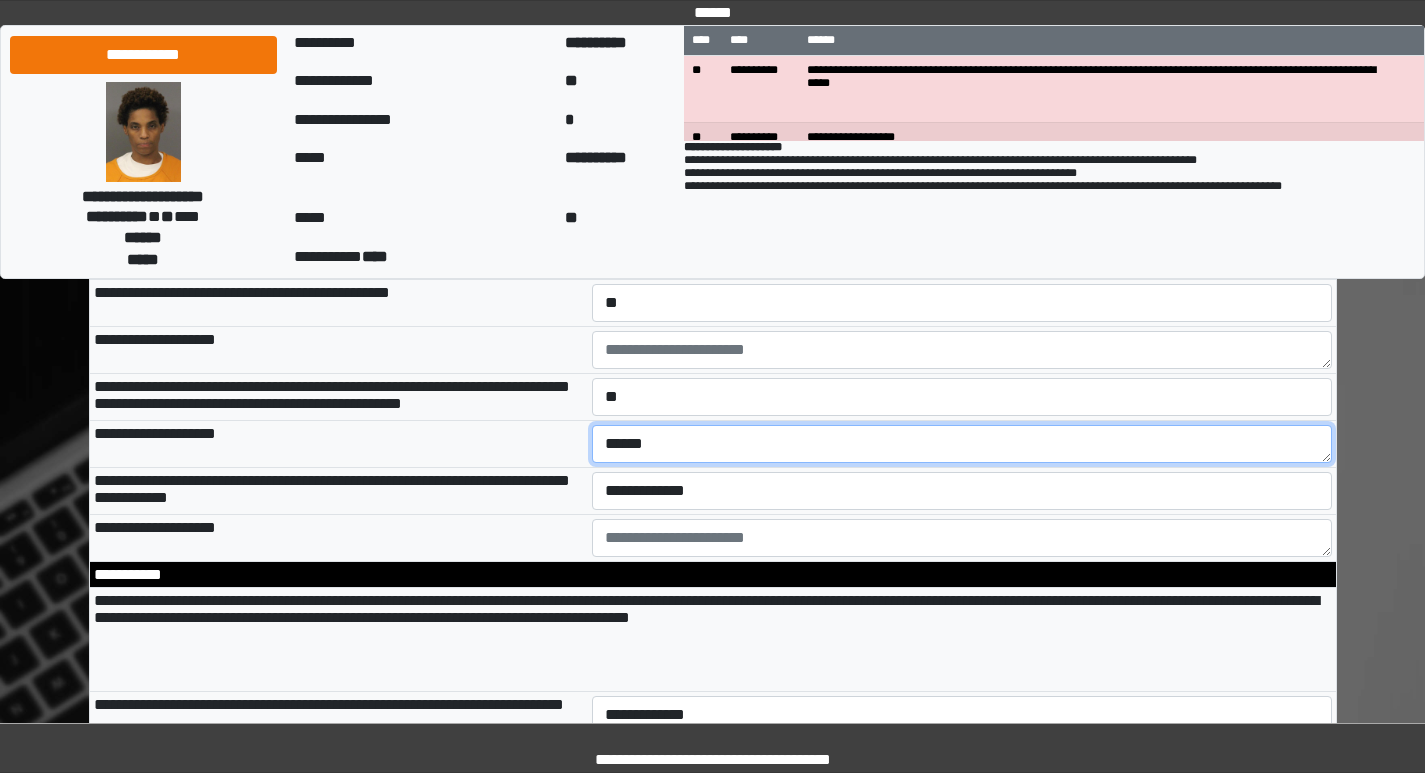 scroll, scrollTop: 3400, scrollLeft: 0, axis: vertical 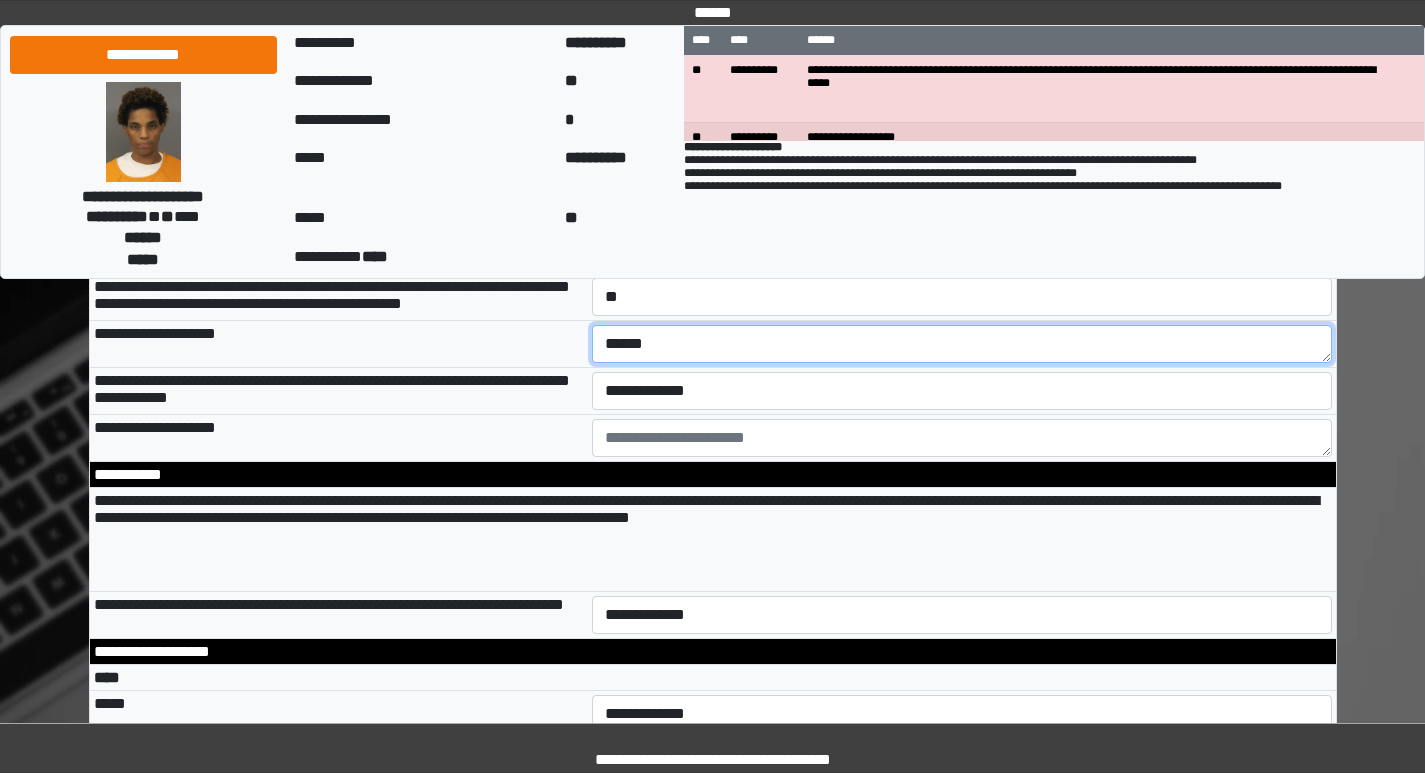 type on "******" 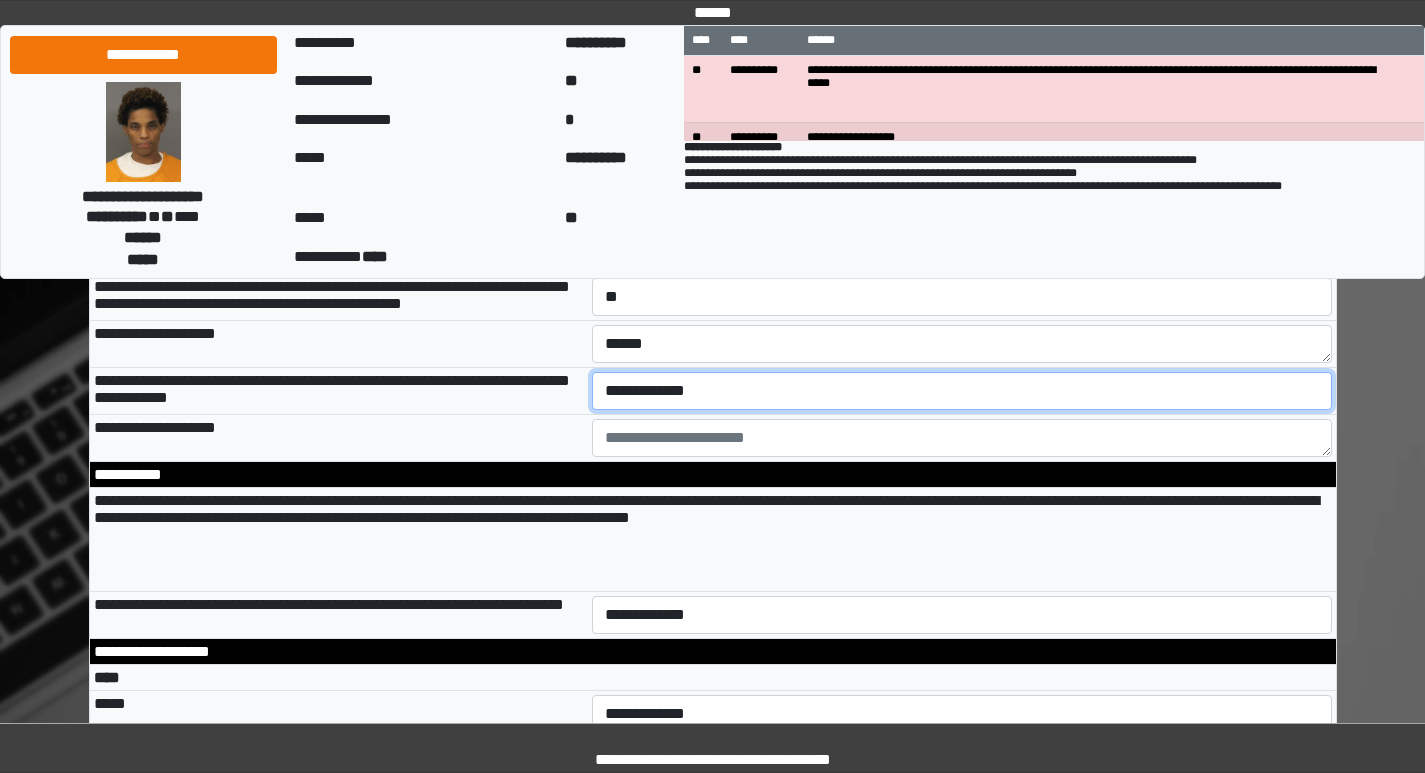 click on "**********" at bounding box center (962, 391) 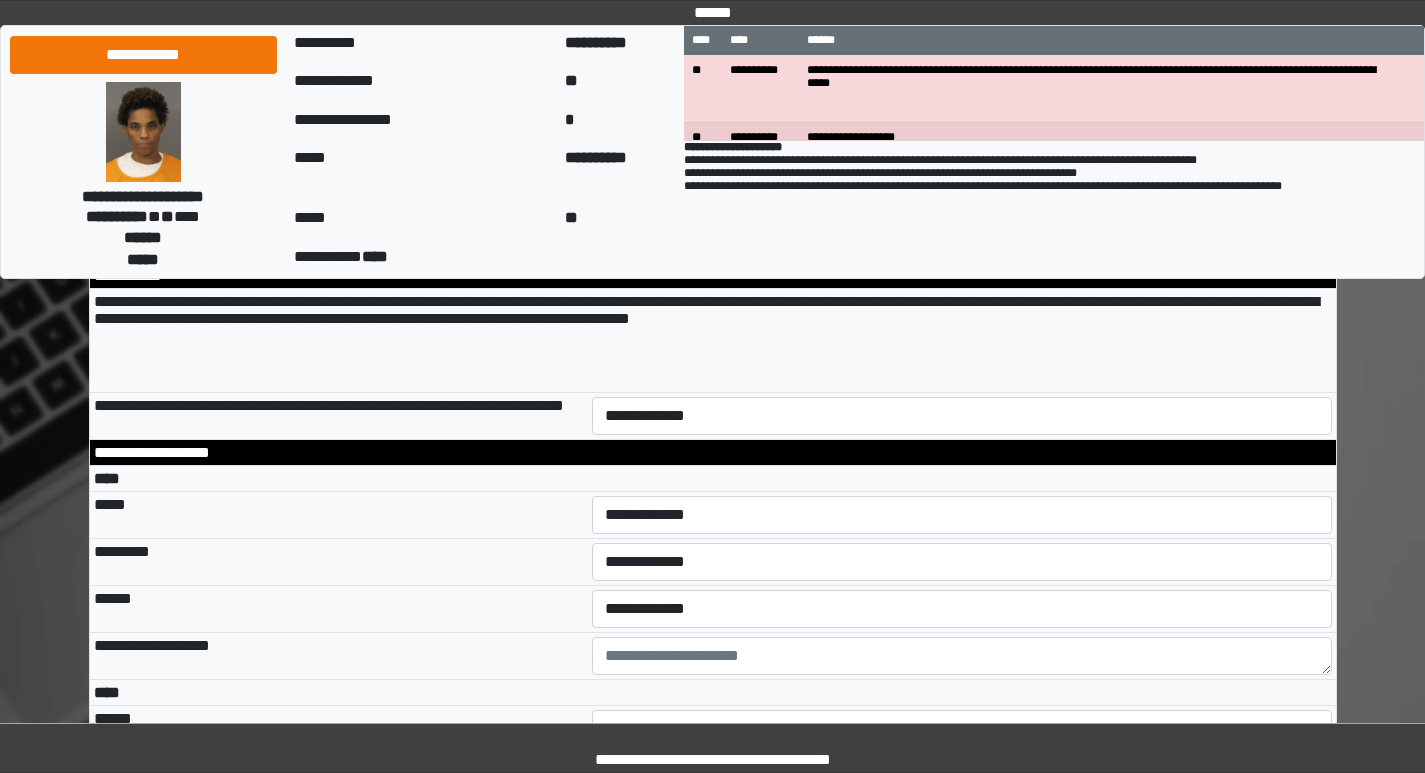 scroll, scrollTop: 3600, scrollLeft: 0, axis: vertical 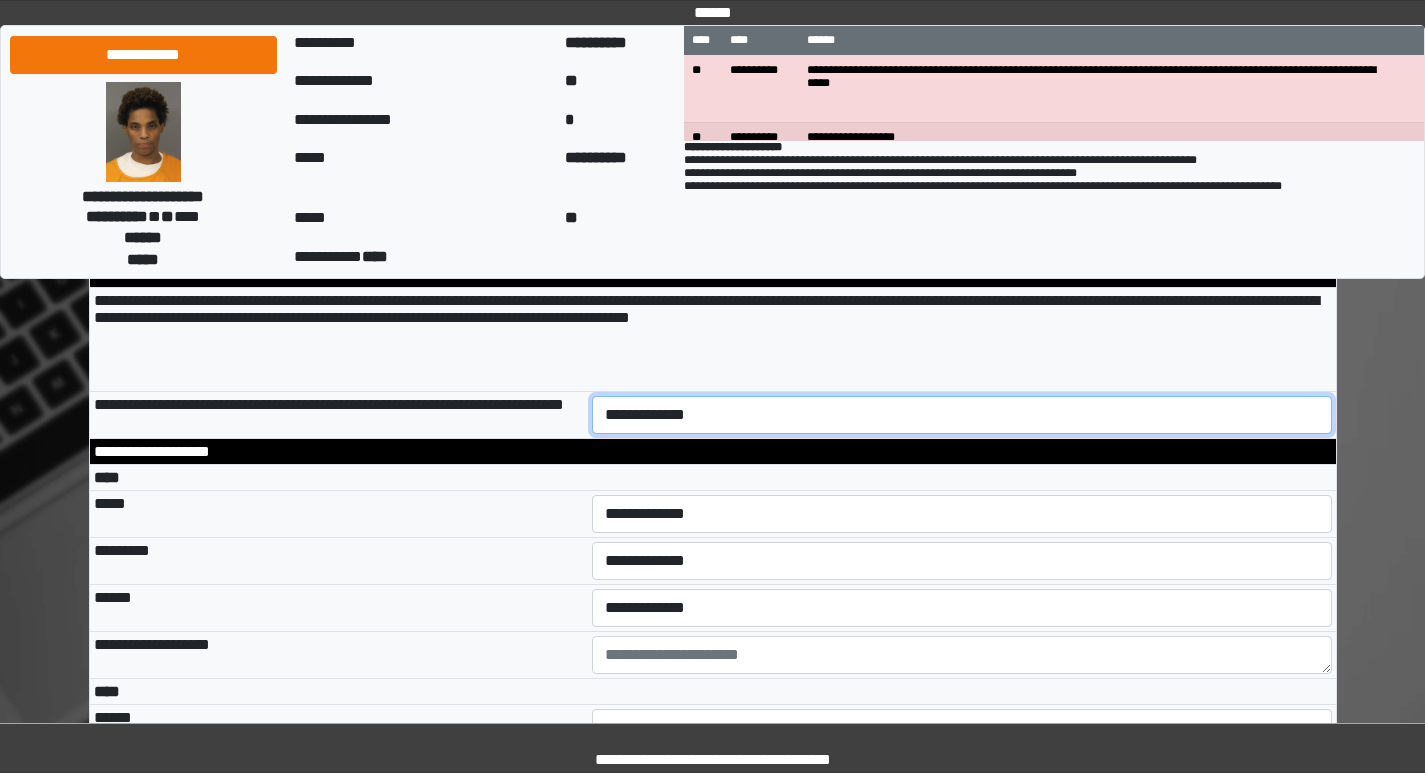 drag, startPoint x: 703, startPoint y: 521, endPoint x: 704, endPoint y: 534, distance: 13.038404 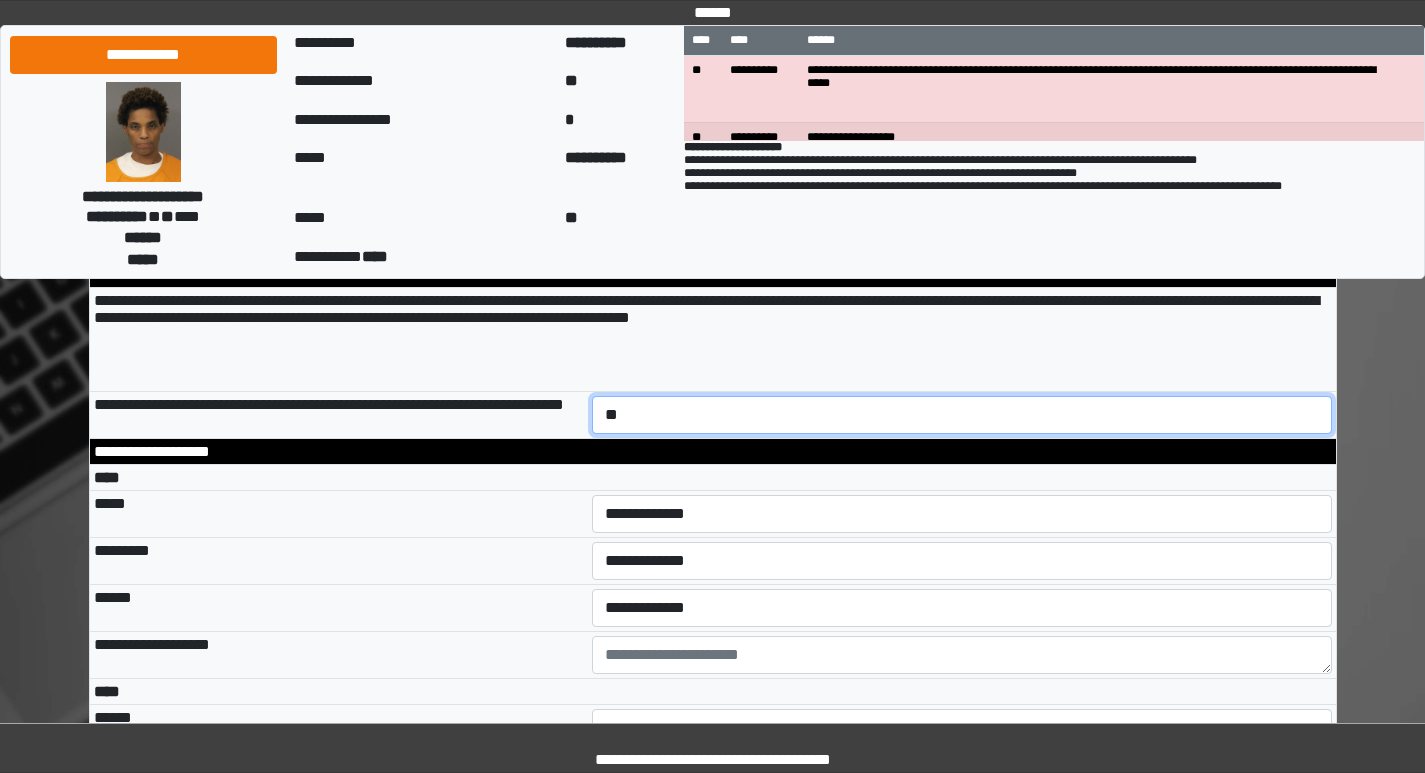 click on "**********" at bounding box center (962, 415) 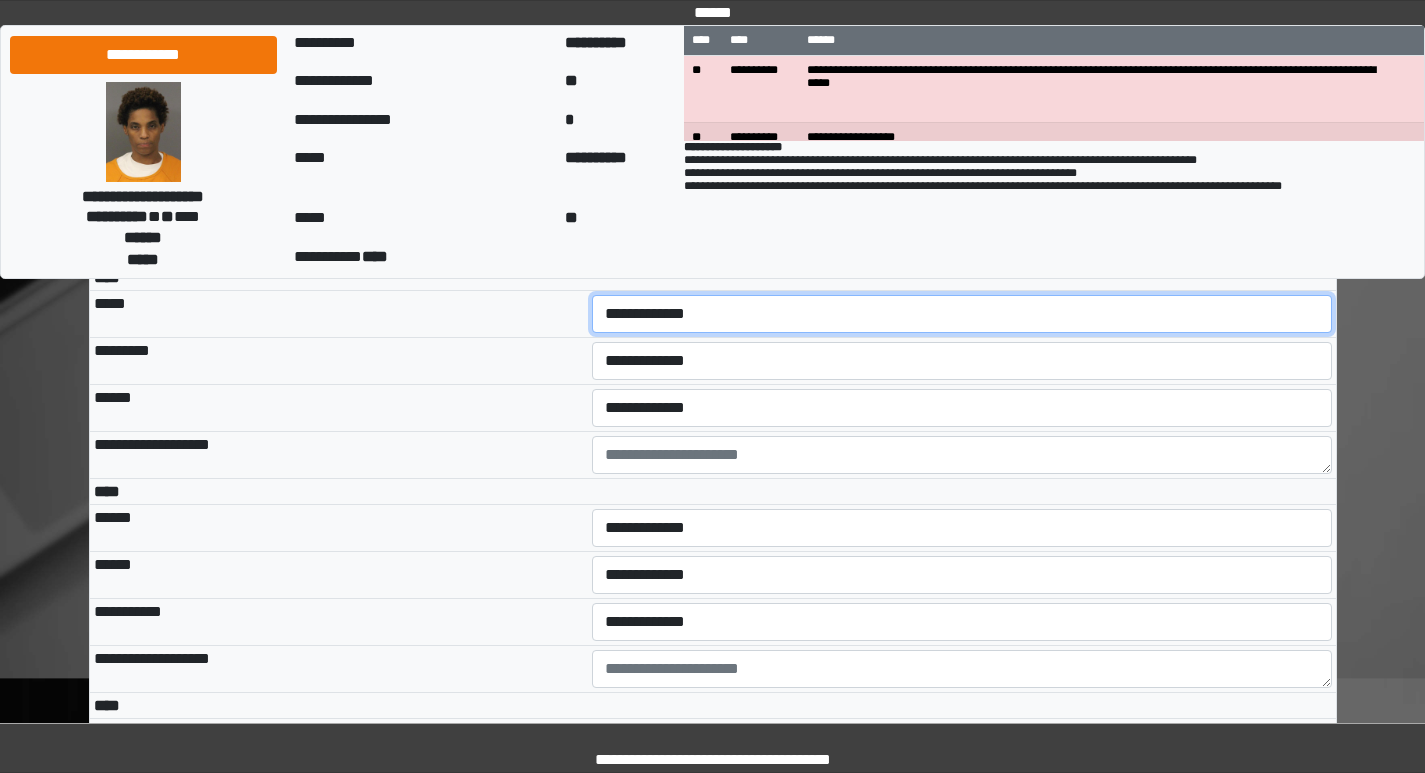 click on "**********" at bounding box center (962, 314) 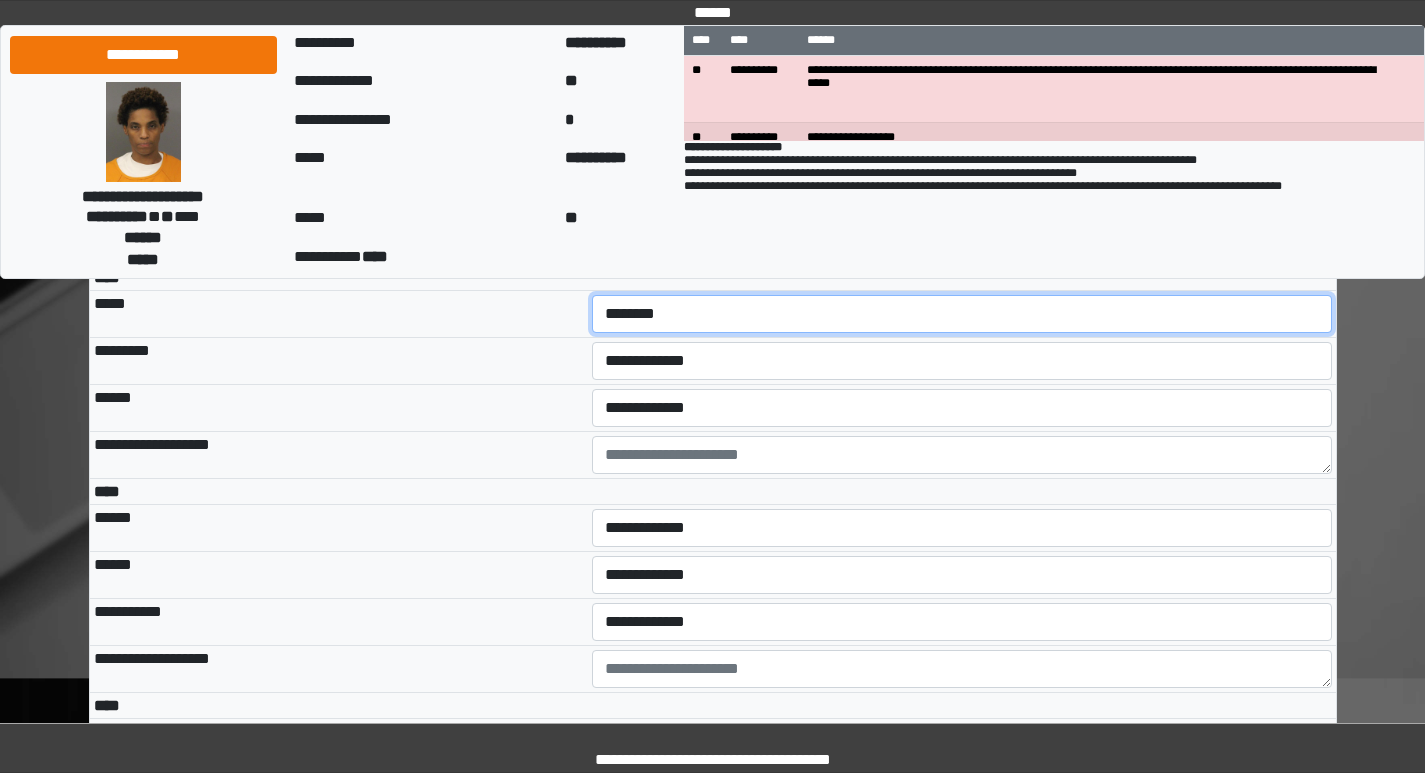 click on "**********" at bounding box center [962, 314] 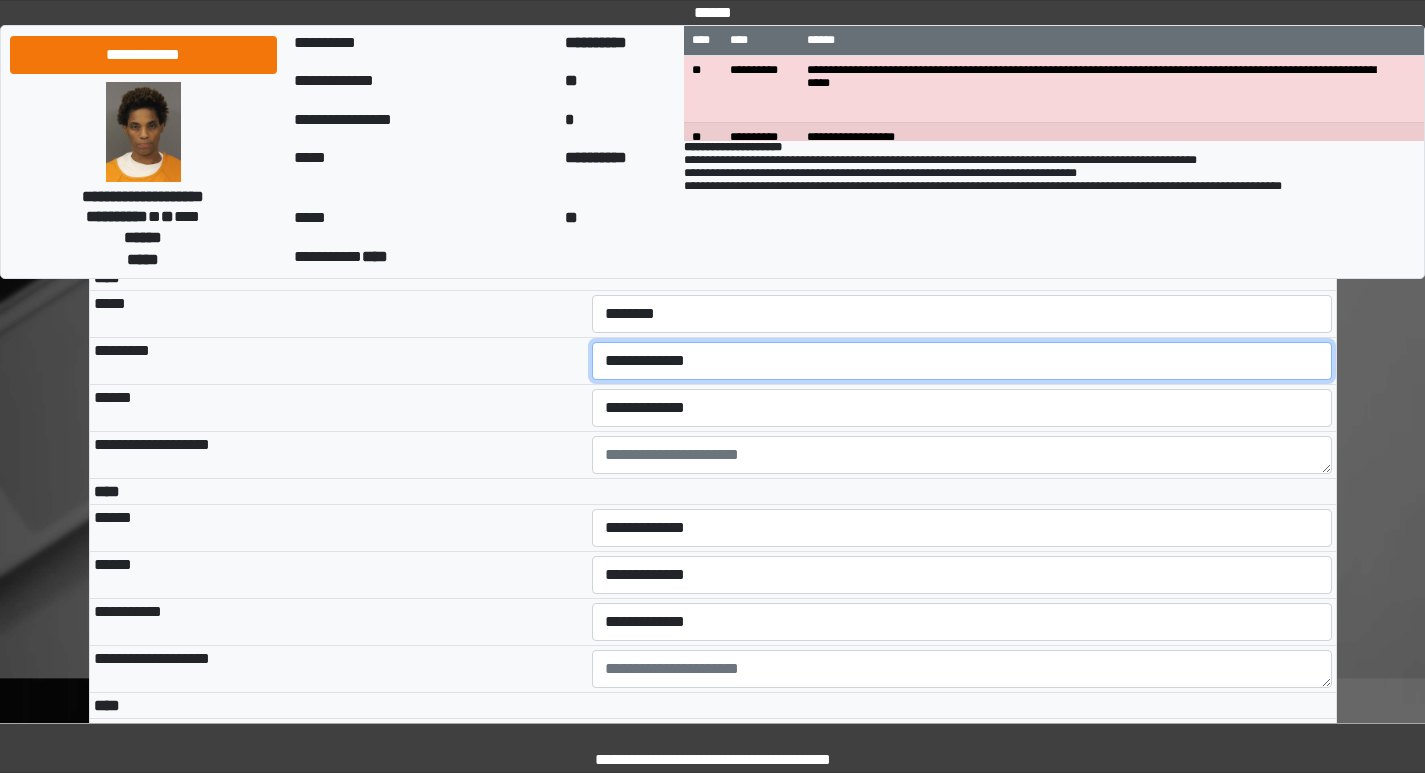 click on "**********" at bounding box center (962, 361) 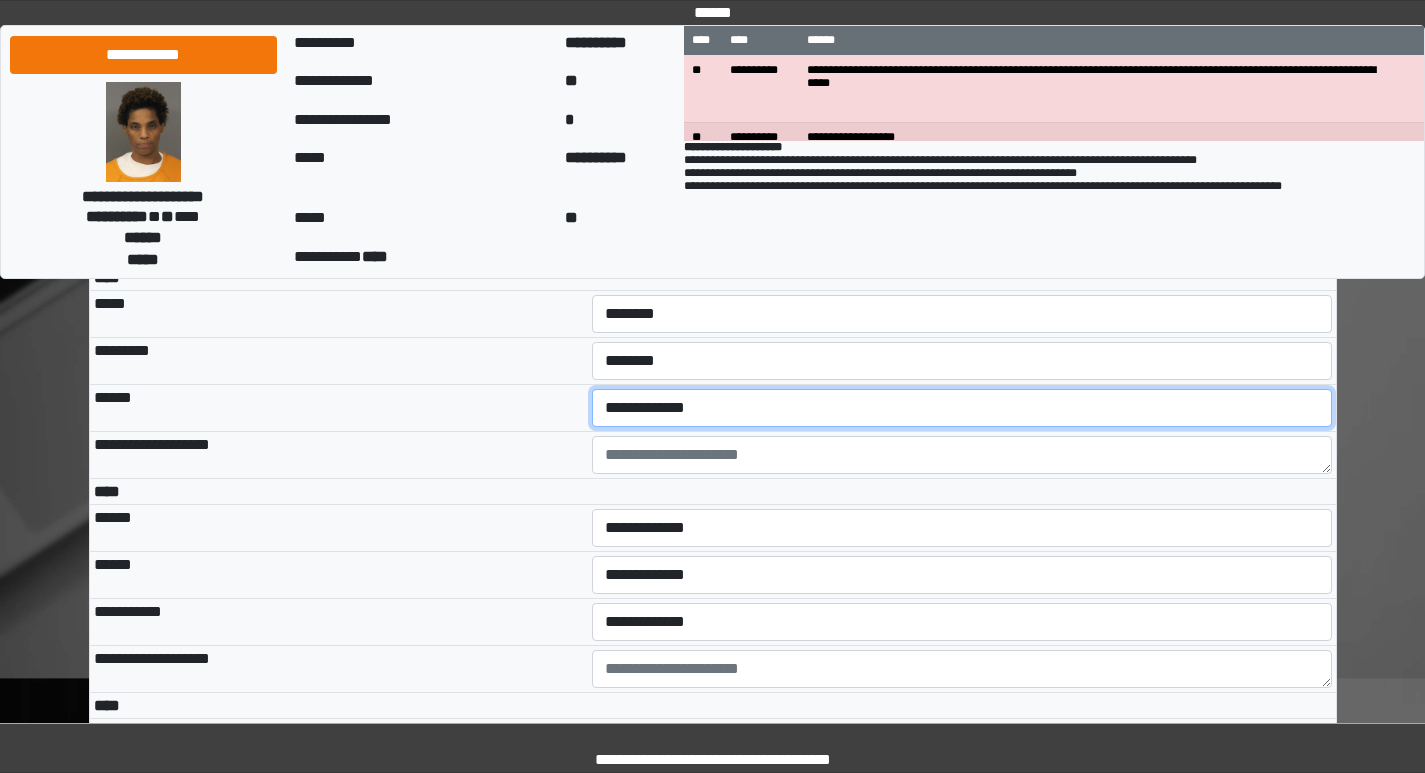 drag, startPoint x: 642, startPoint y: 536, endPoint x: 639, endPoint y: 546, distance: 10.440307 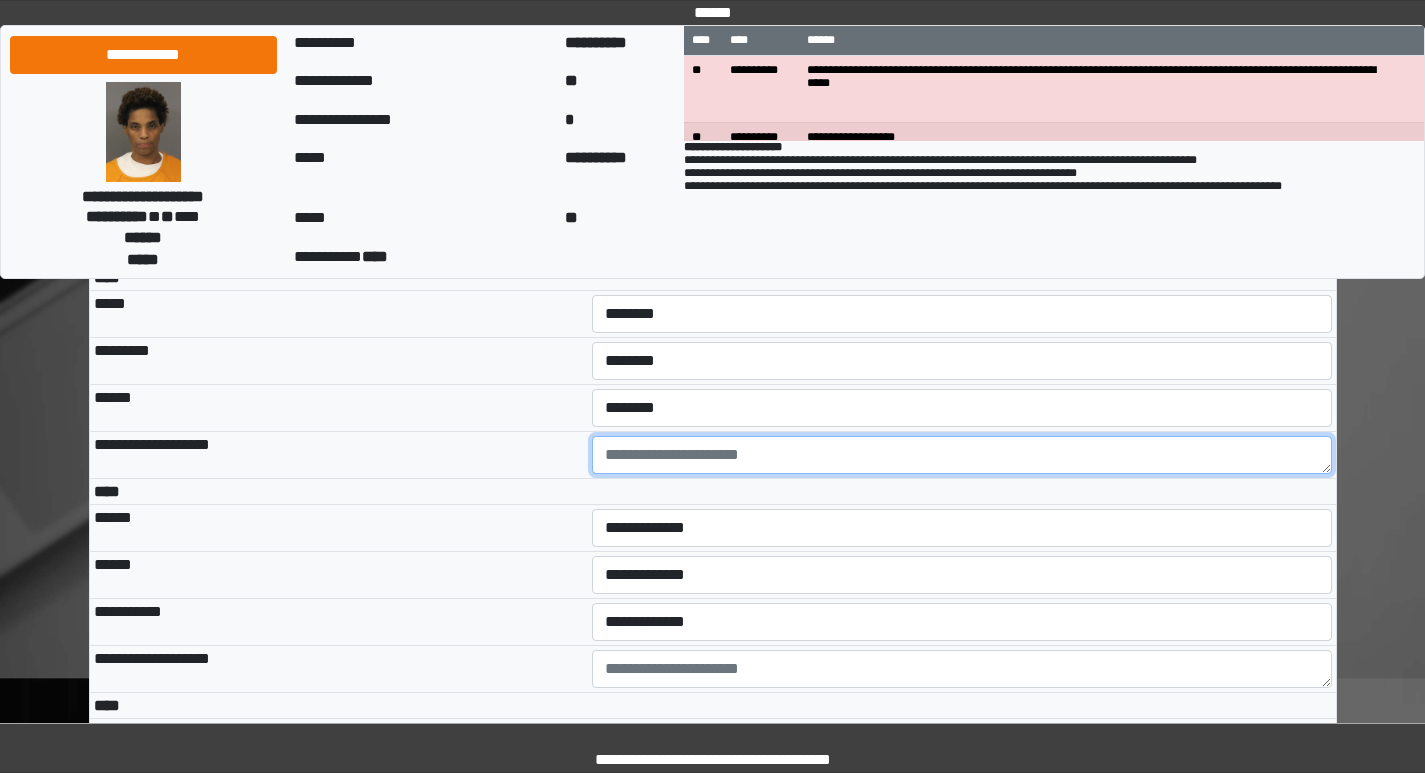 click at bounding box center (962, 455) 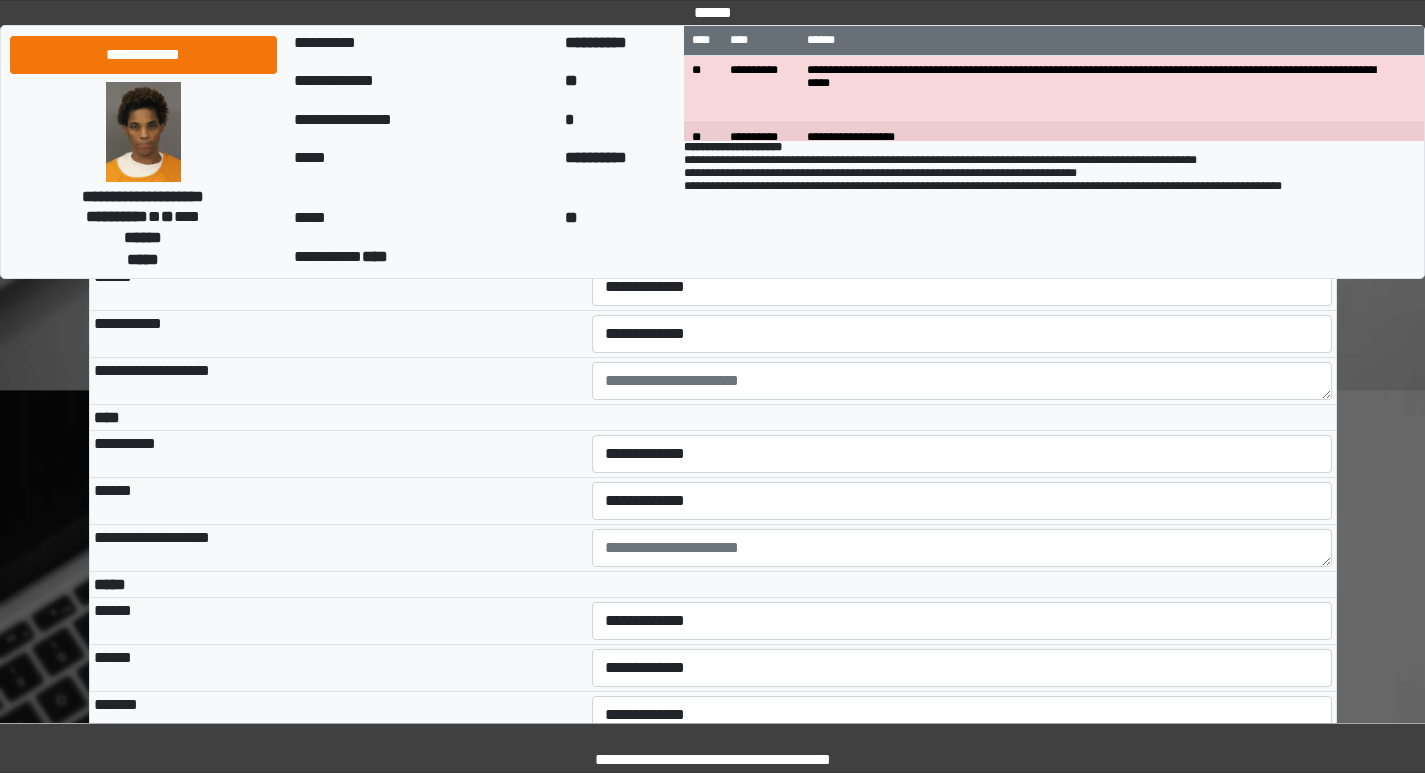scroll, scrollTop: 4100, scrollLeft: 0, axis: vertical 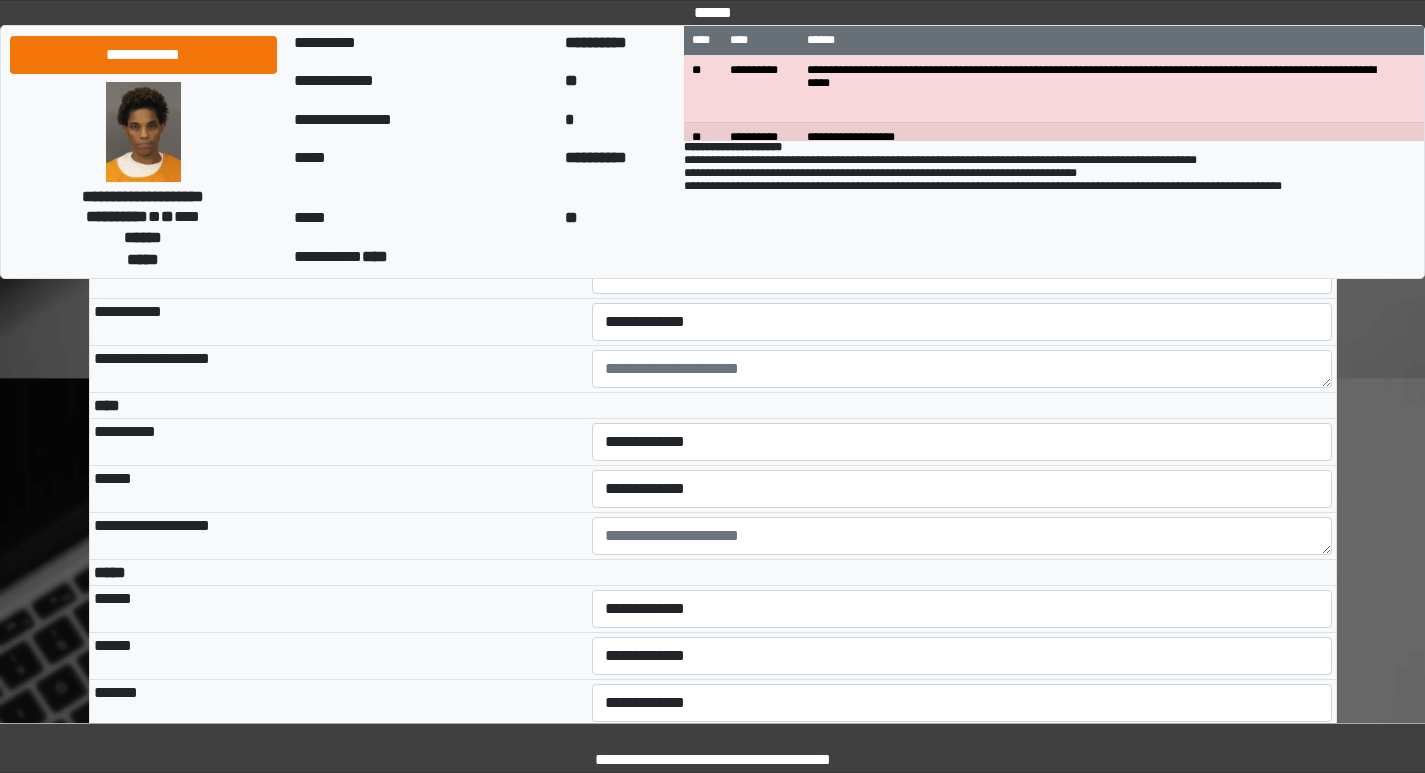 type on "**********" 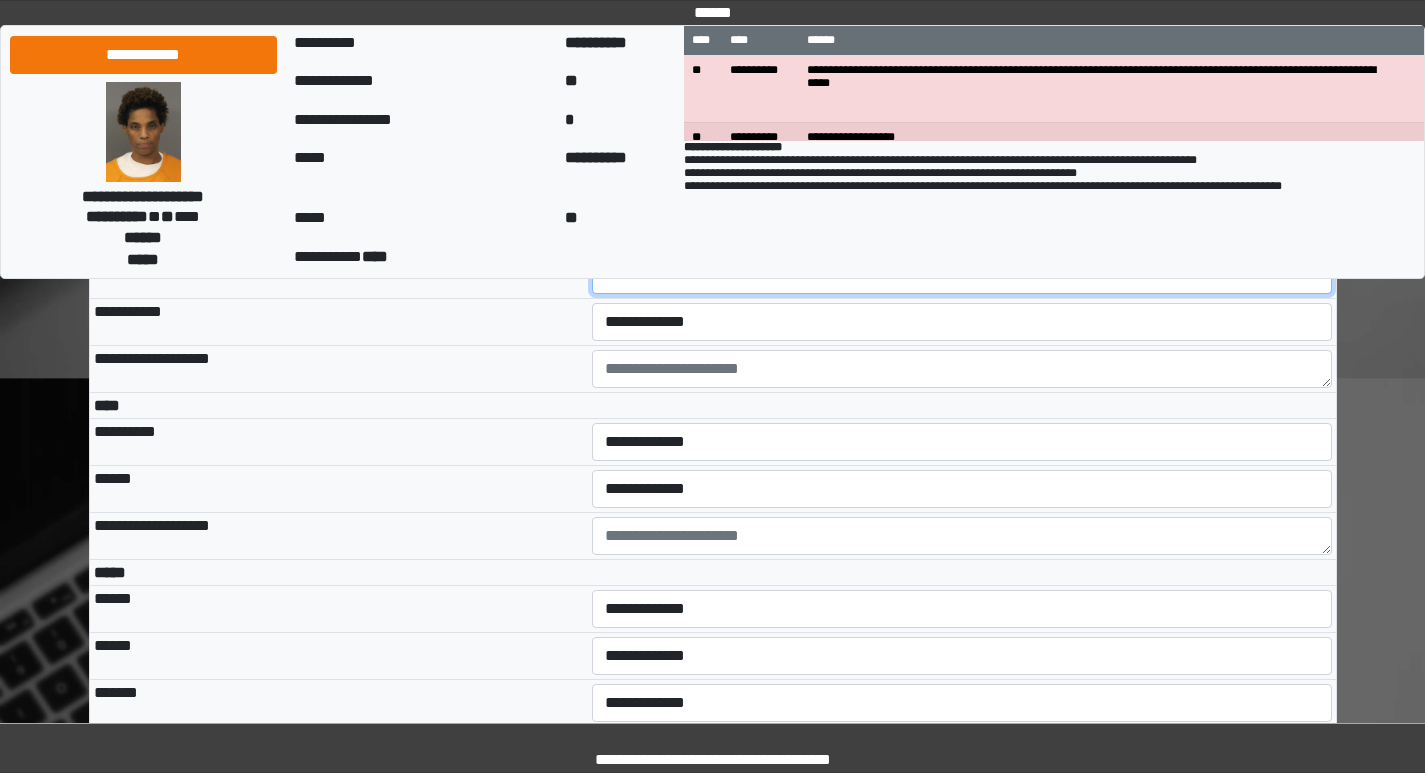 click on "**********" at bounding box center [962, 275] 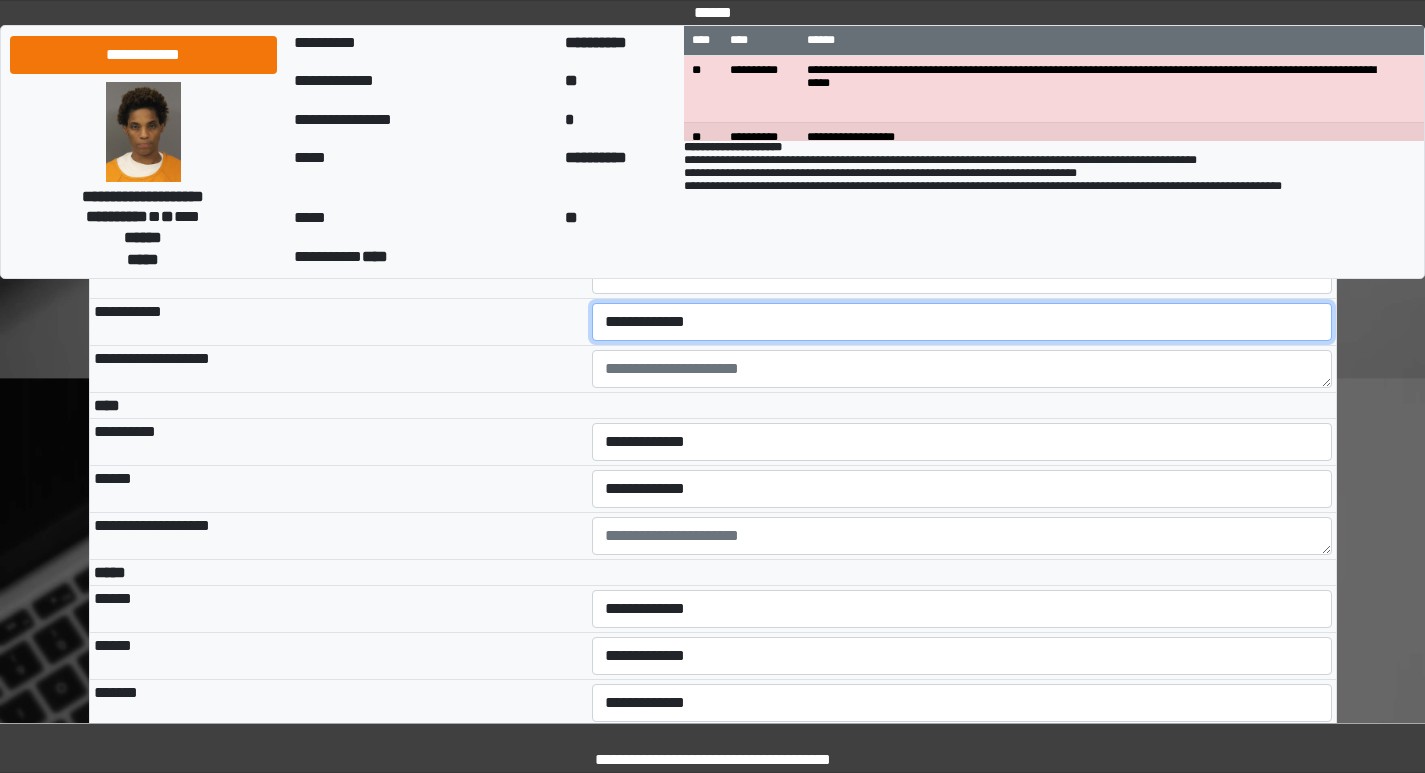 click on "**********" at bounding box center (962, 322) 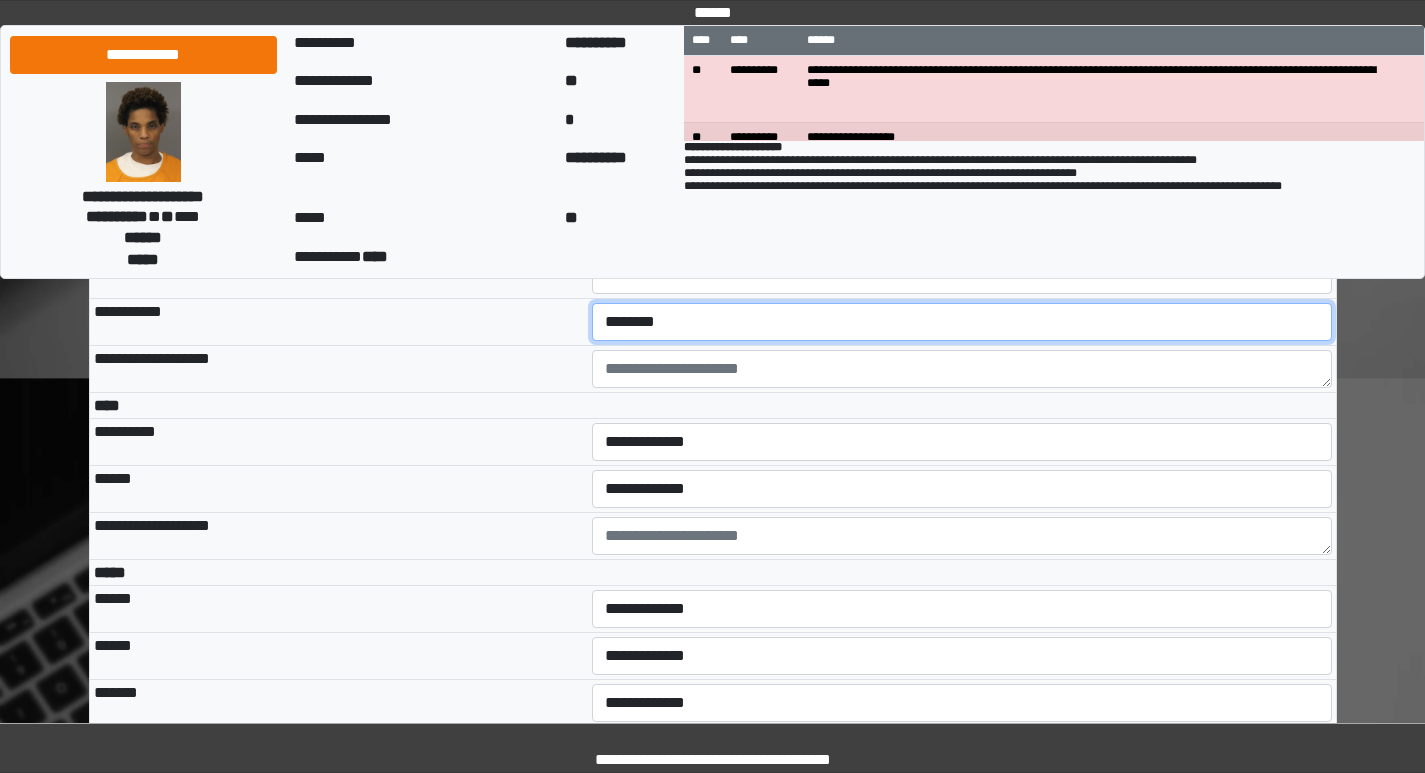 click on "**********" at bounding box center [962, 322] 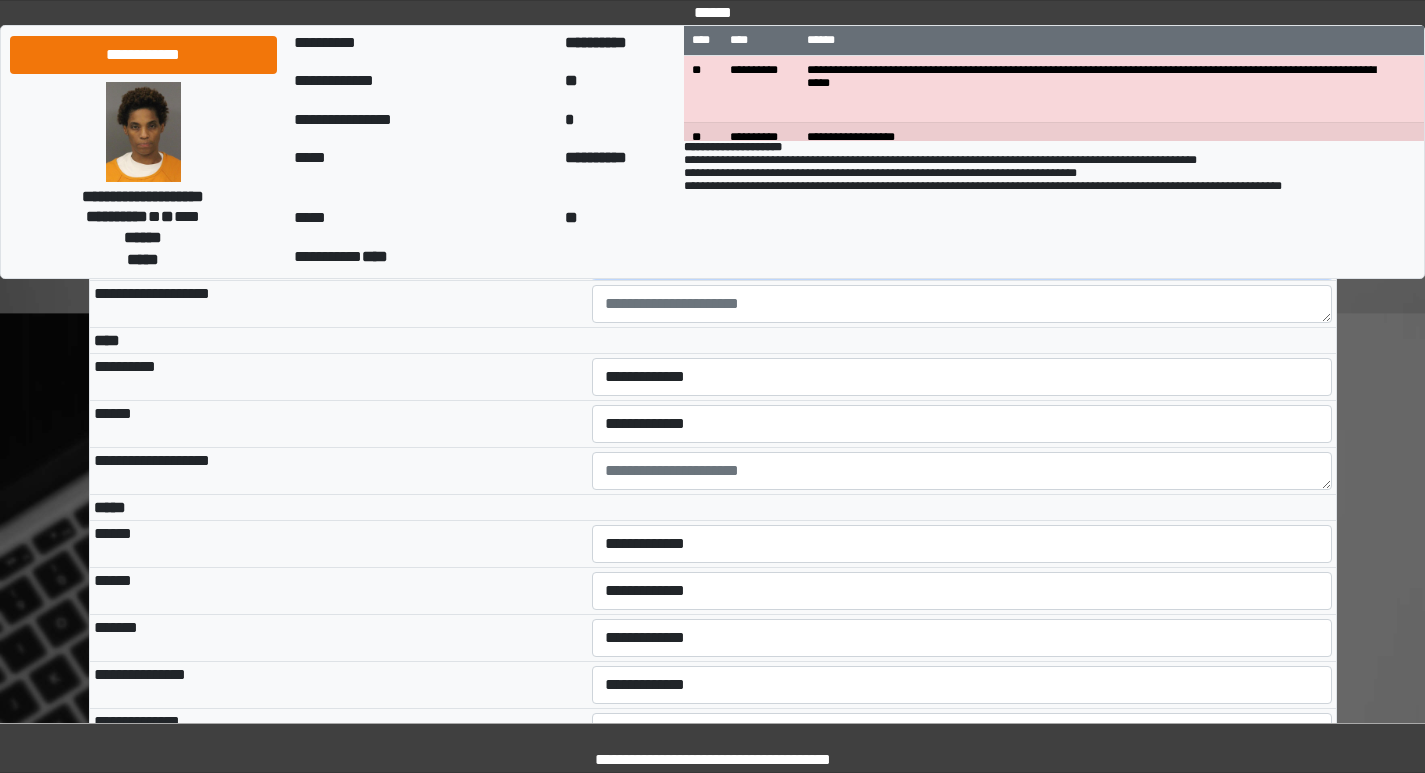 scroll, scrollTop: 4200, scrollLeft: 0, axis: vertical 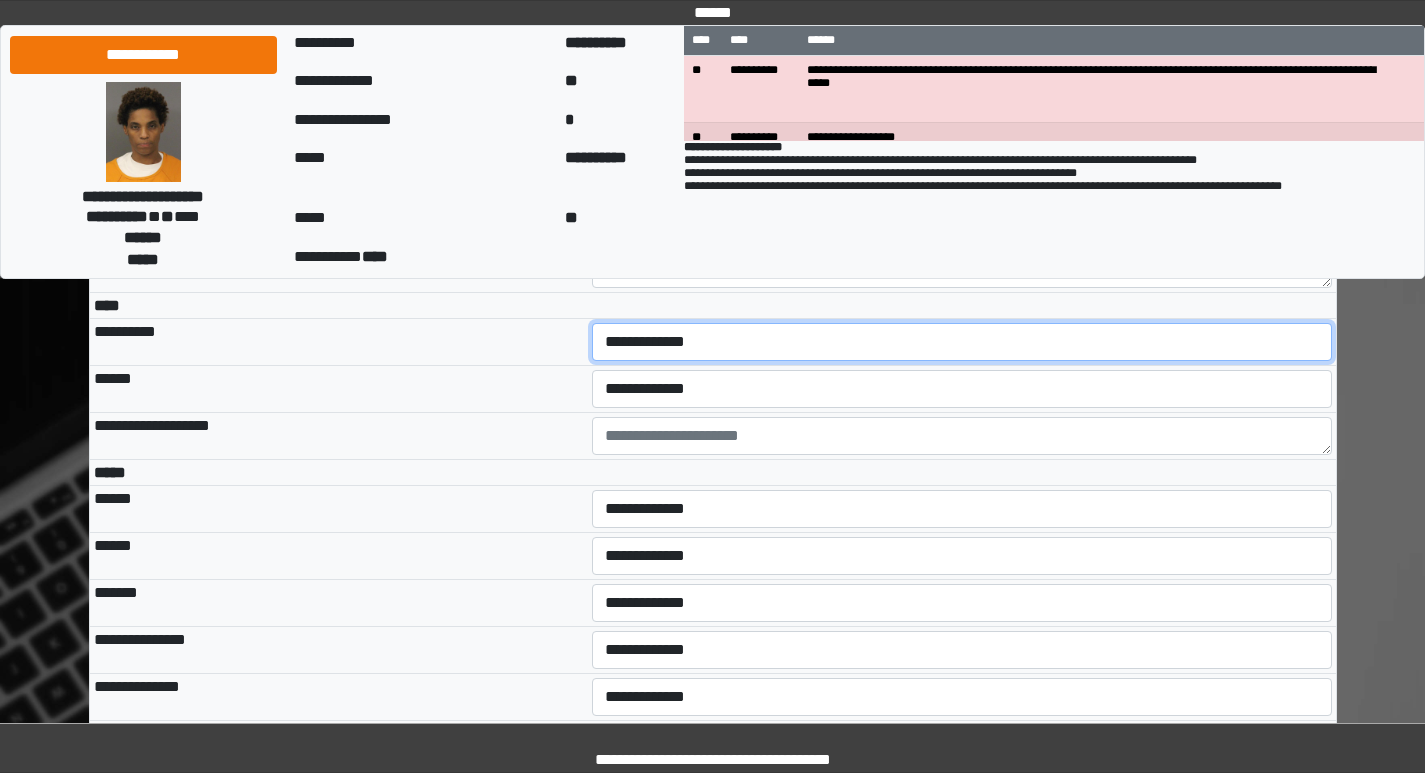 click on "**********" at bounding box center [962, 342] 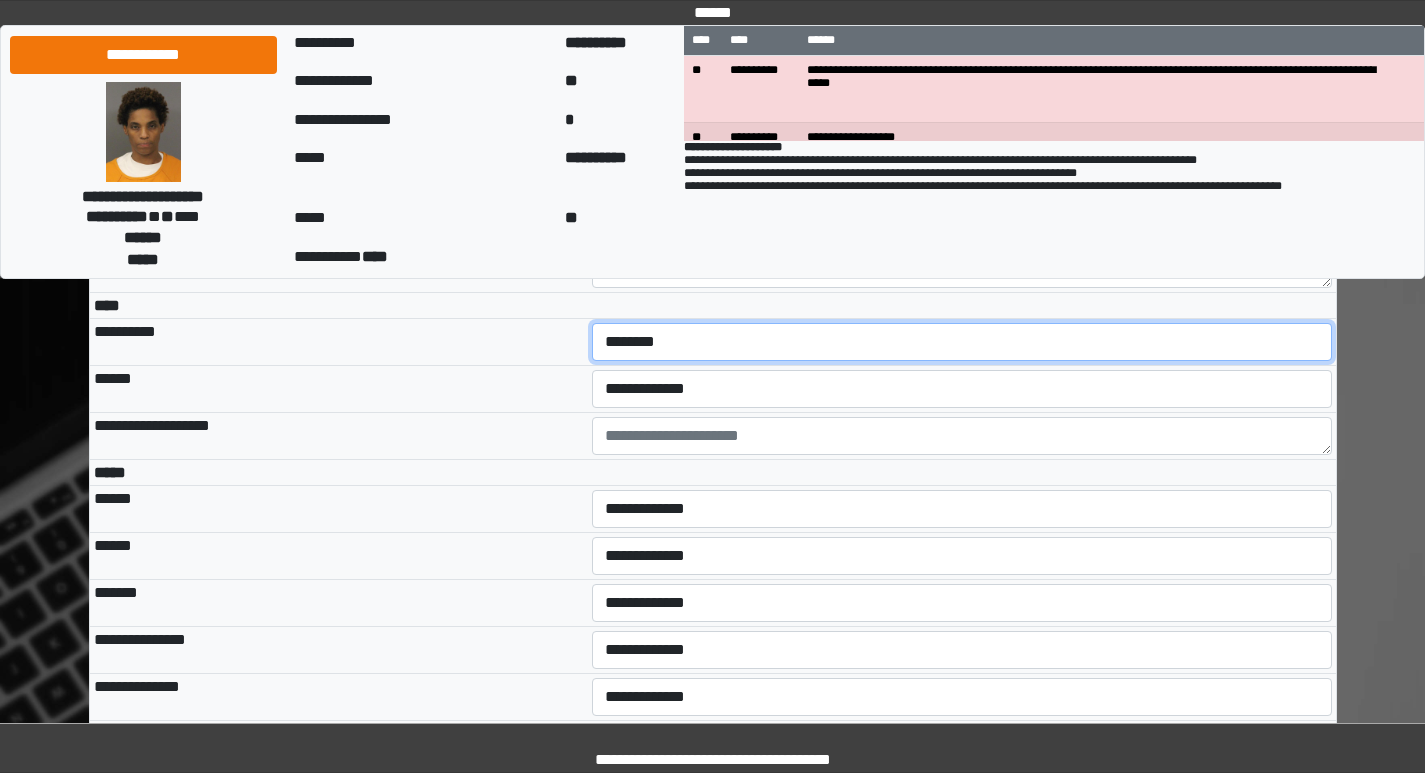 click on "**********" at bounding box center [962, 342] 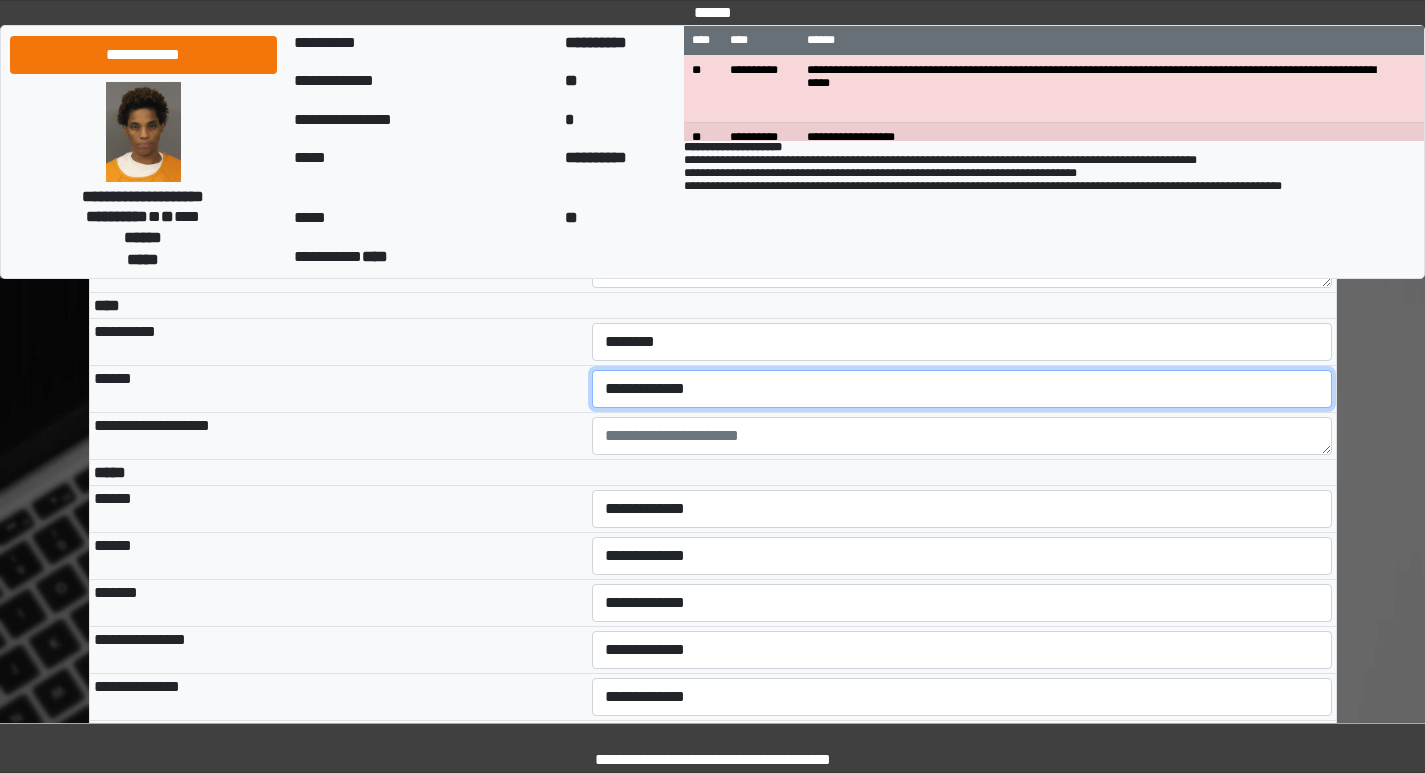 click on "**********" at bounding box center (962, 389) 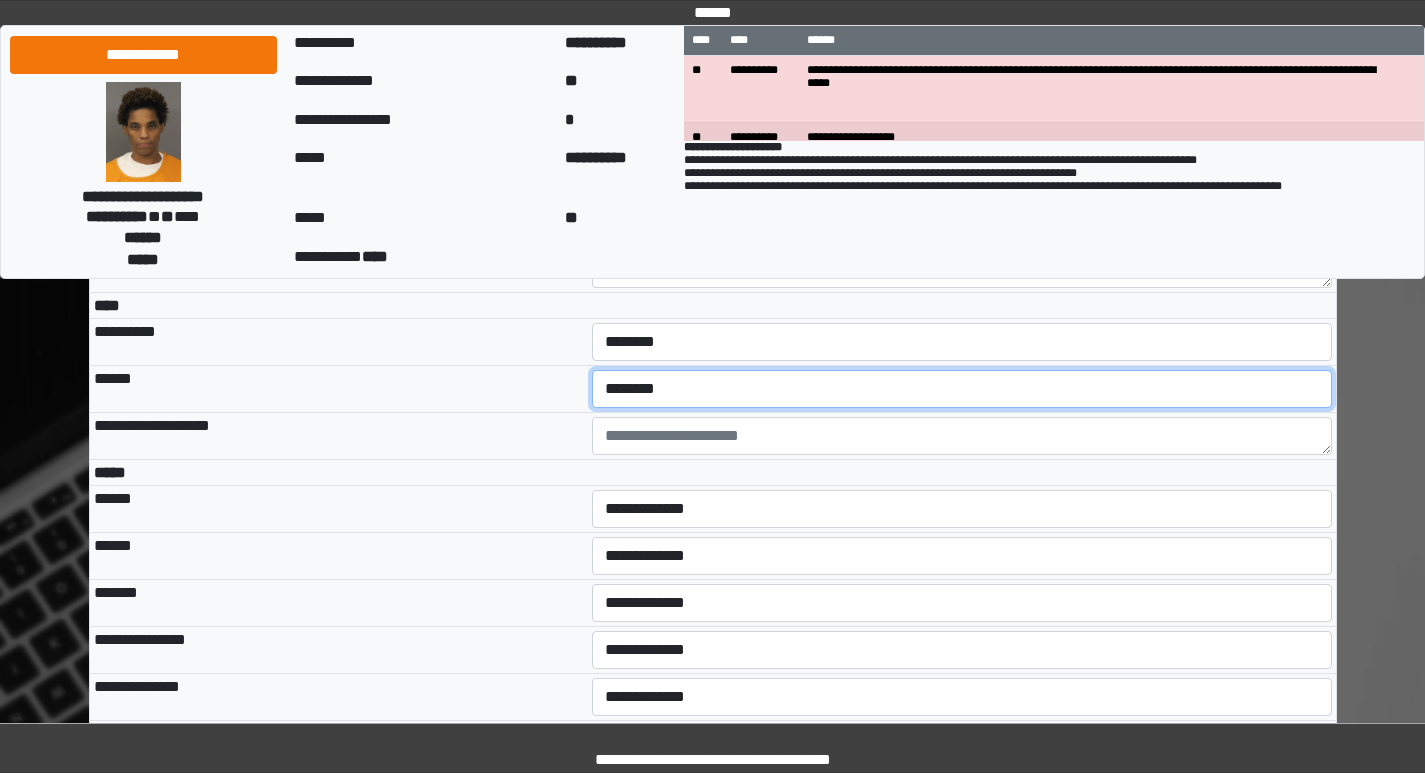 click on "**********" at bounding box center [962, 389] 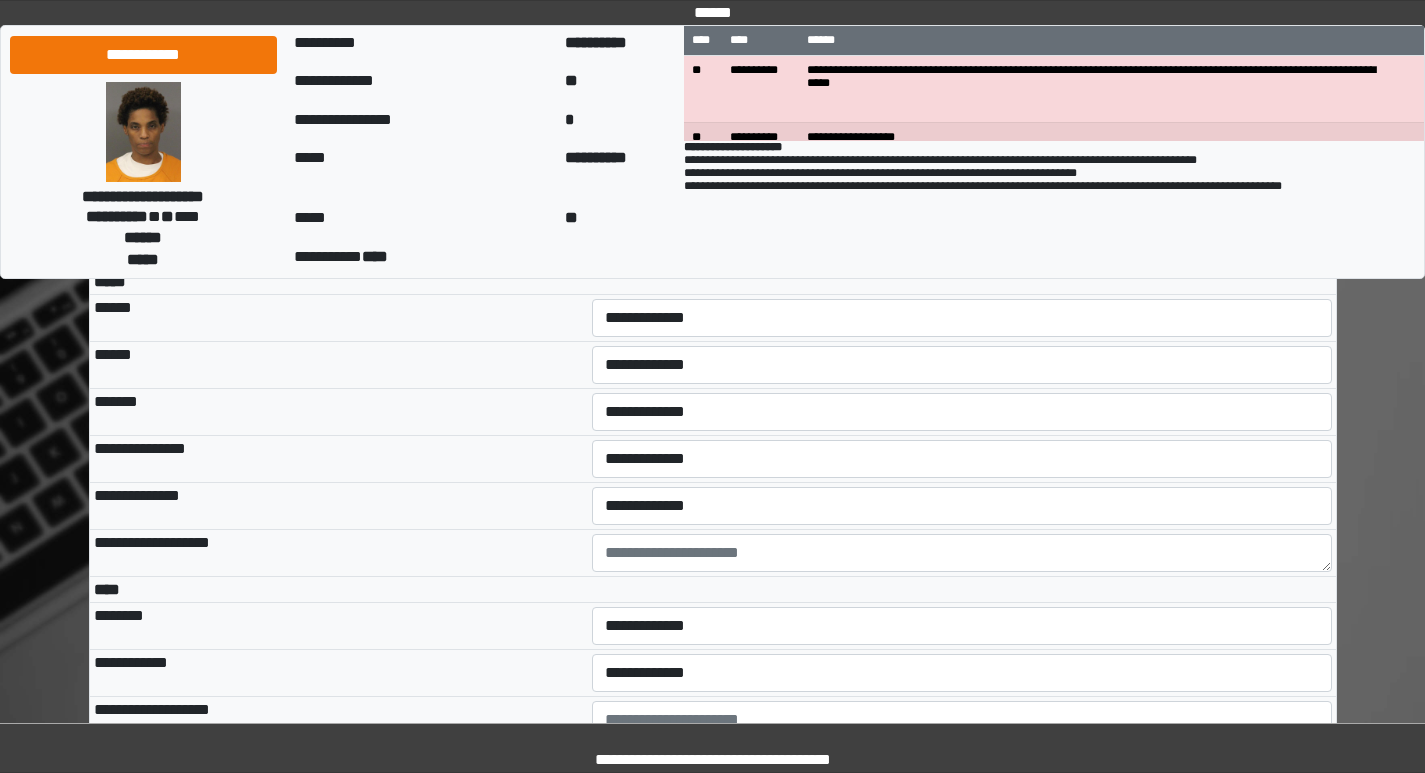 scroll, scrollTop: 4400, scrollLeft: 0, axis: vertical 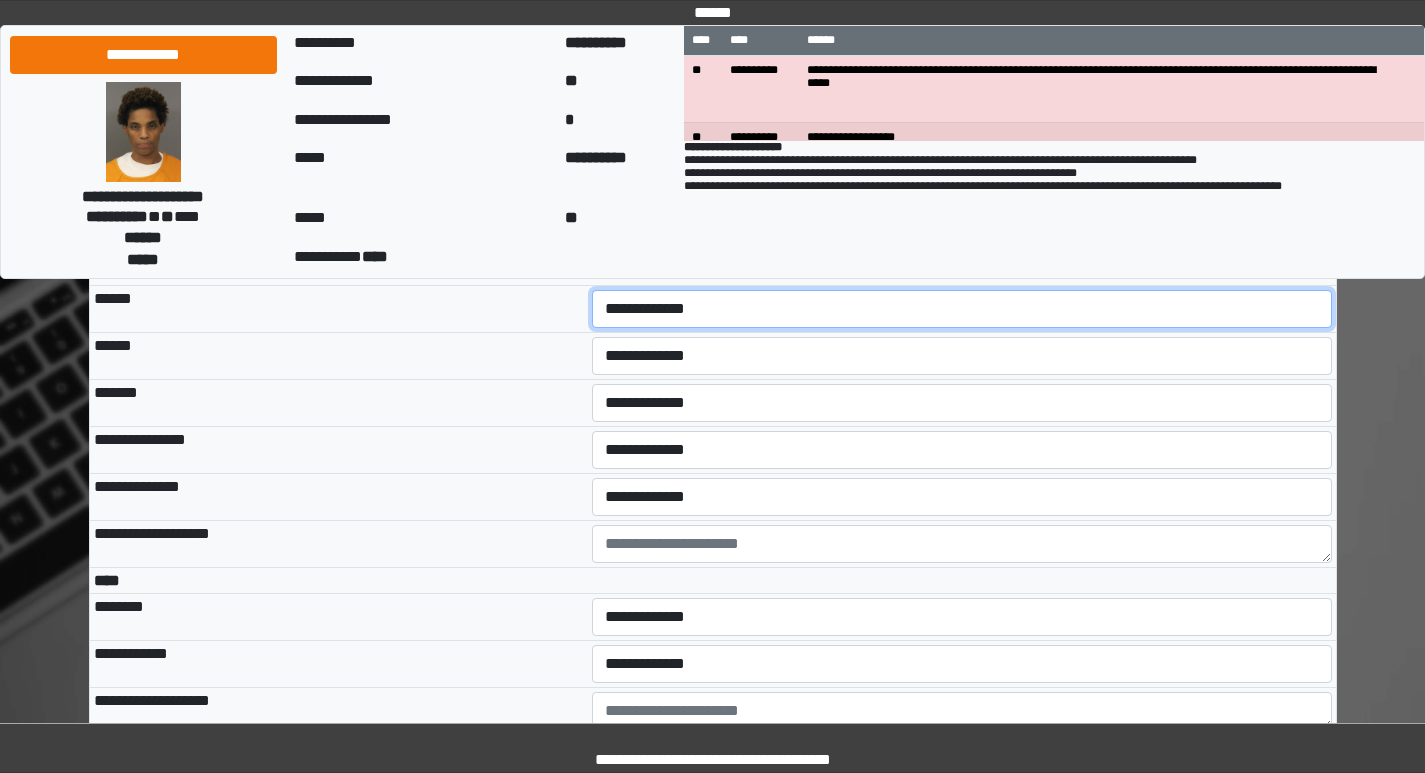 drag, startPoint x: 678, startPoint y: 446, endPoint x: 674, endPoint y: 460, distance: 14.56022 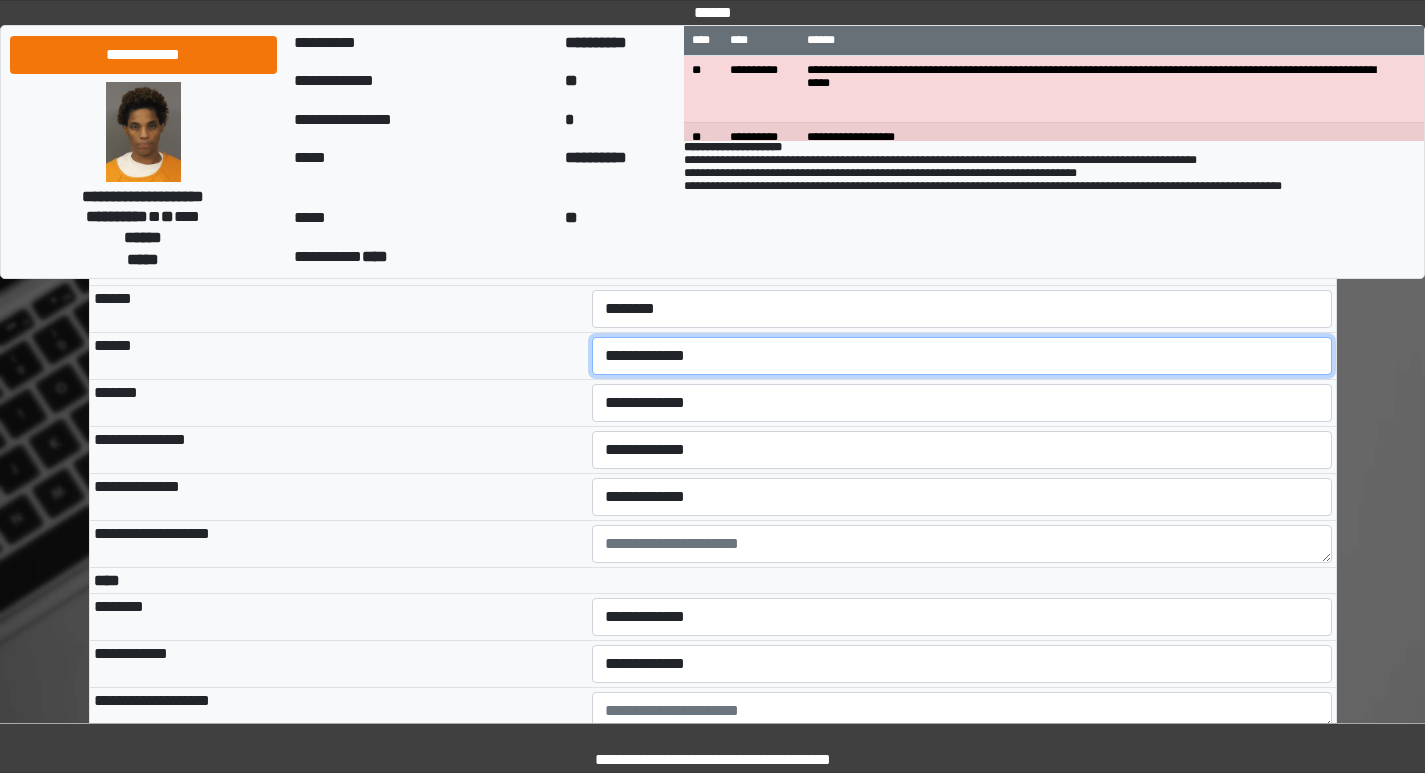 click on "**********" at bounding box center (962, 356) 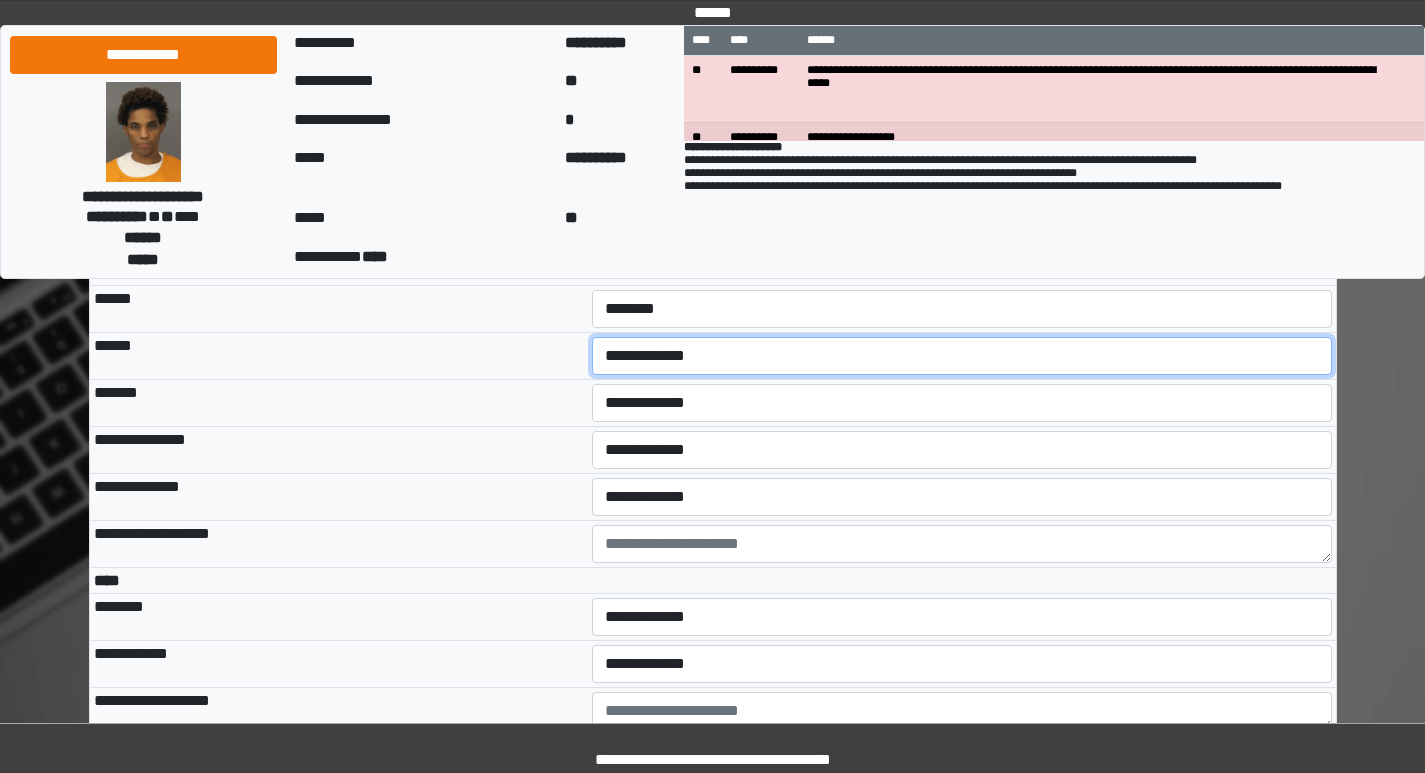 select on "***" 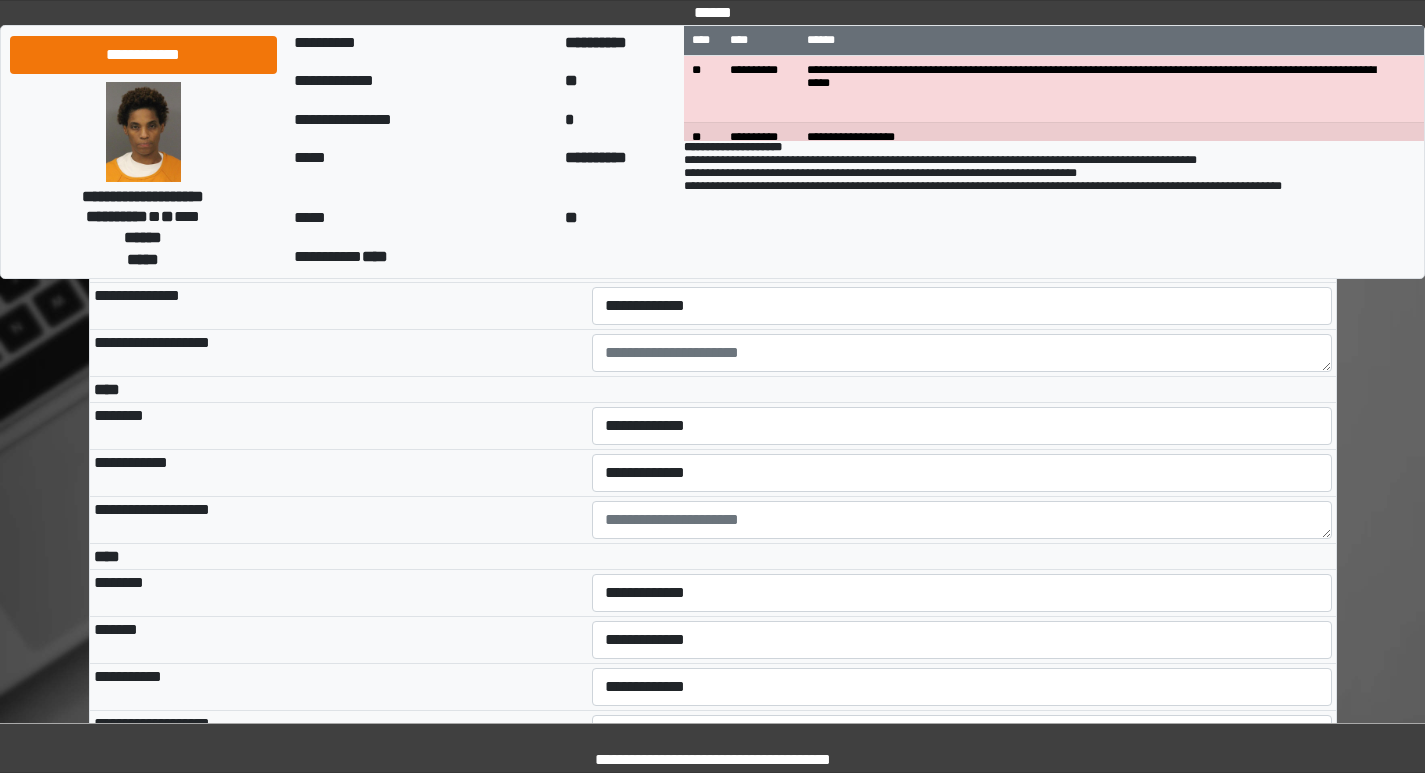scroll, scrollTop: 4600, scrollLeft: 0, axis: vertical 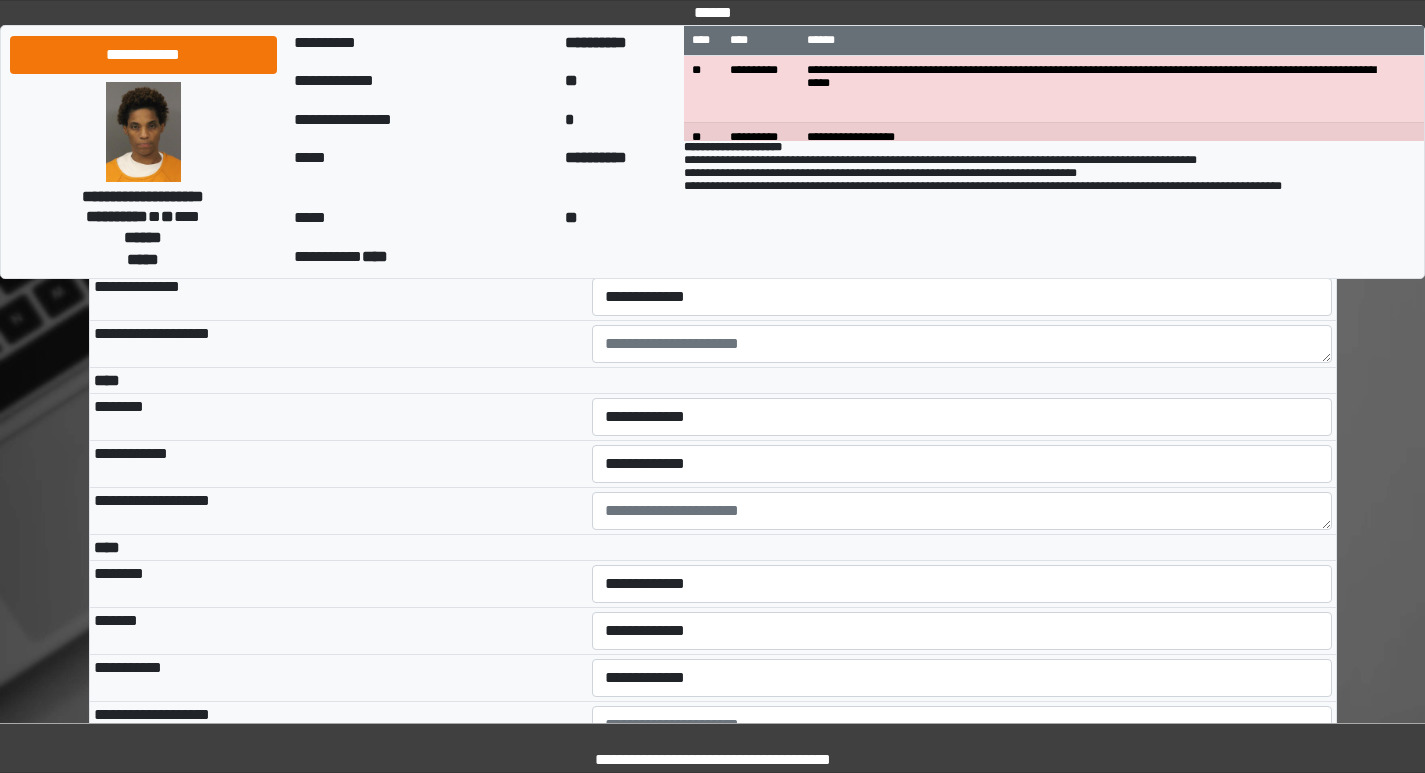 click on "**********" at bounding box center (962, 203) 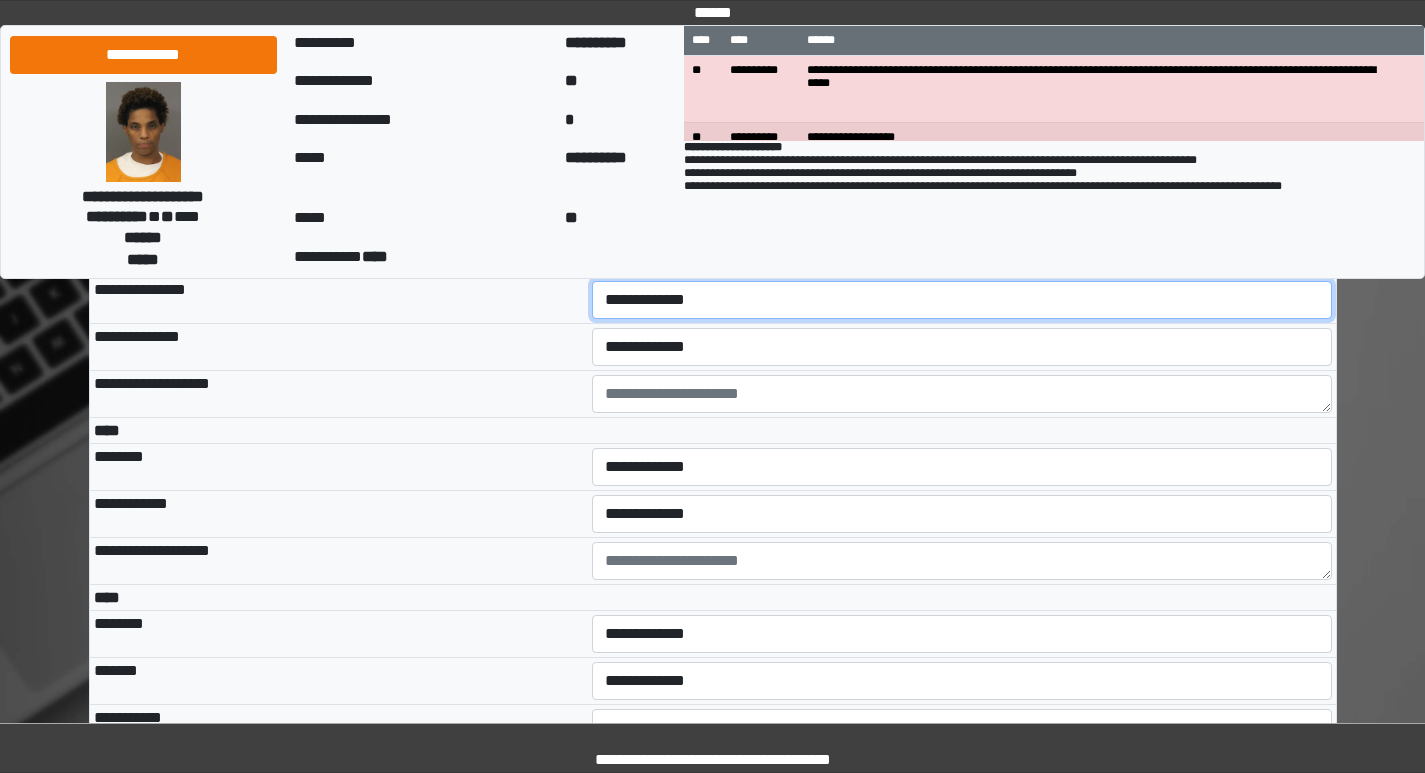 scroll, scrollTop: 4500, scrollLeft: 0, axis: vertical 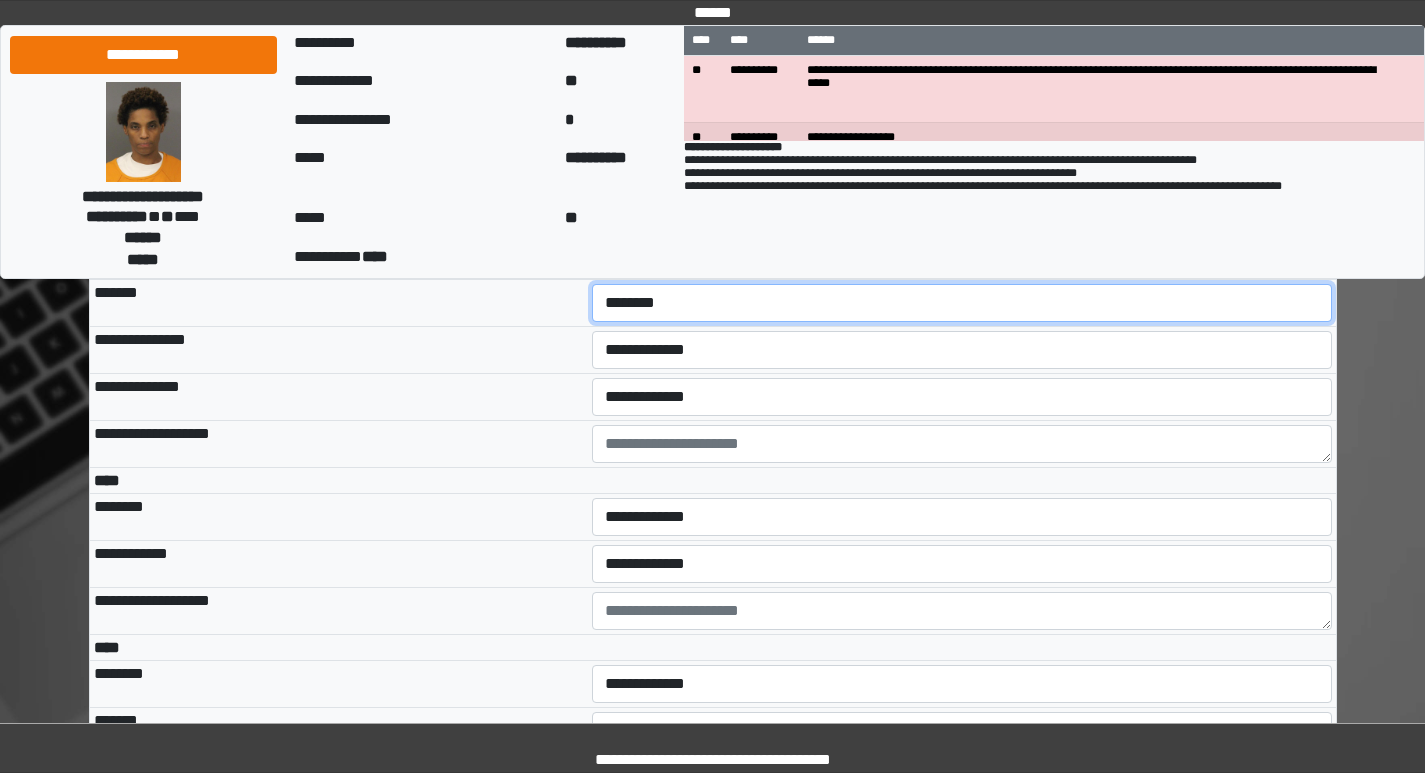 click on "**********" at bounding box center (962, 303) 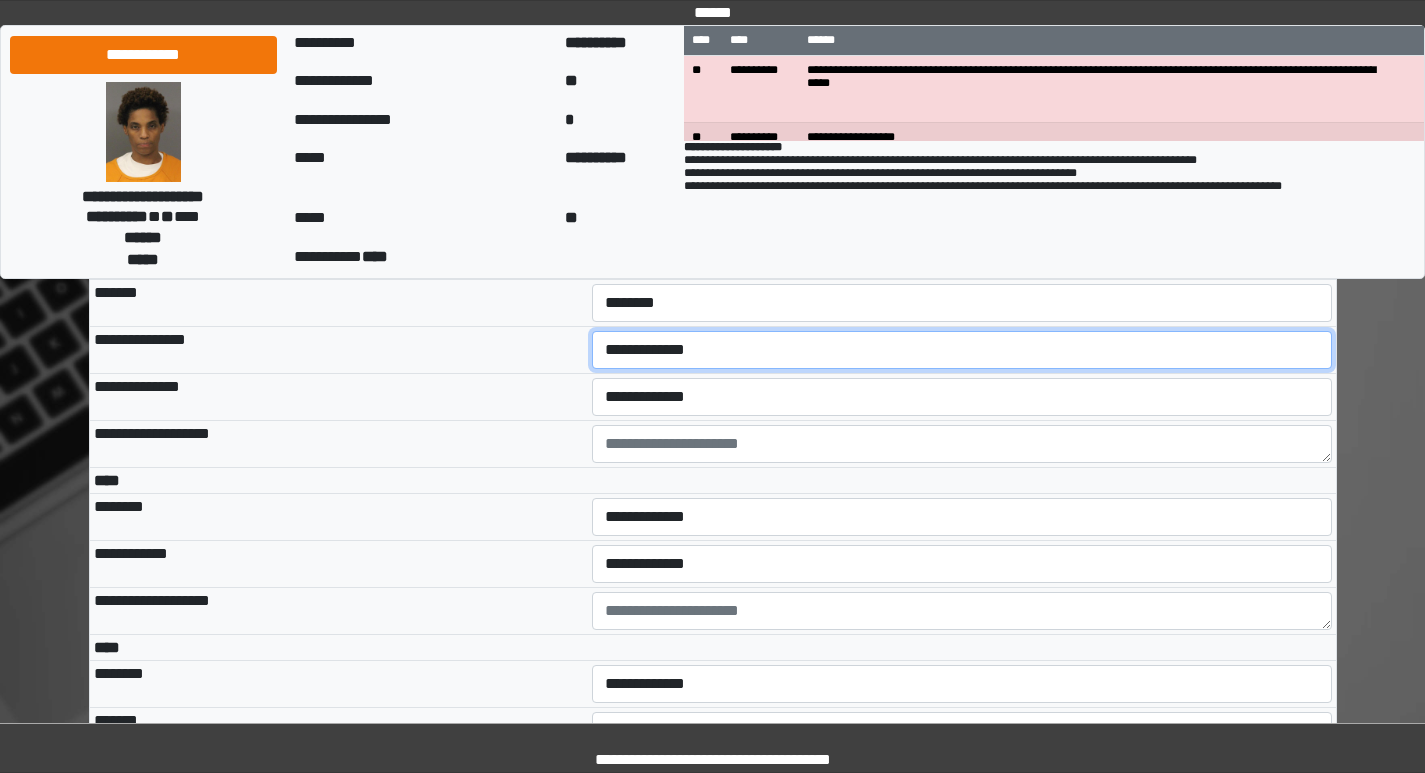 click on "**********" at bounding box center [962, 350] 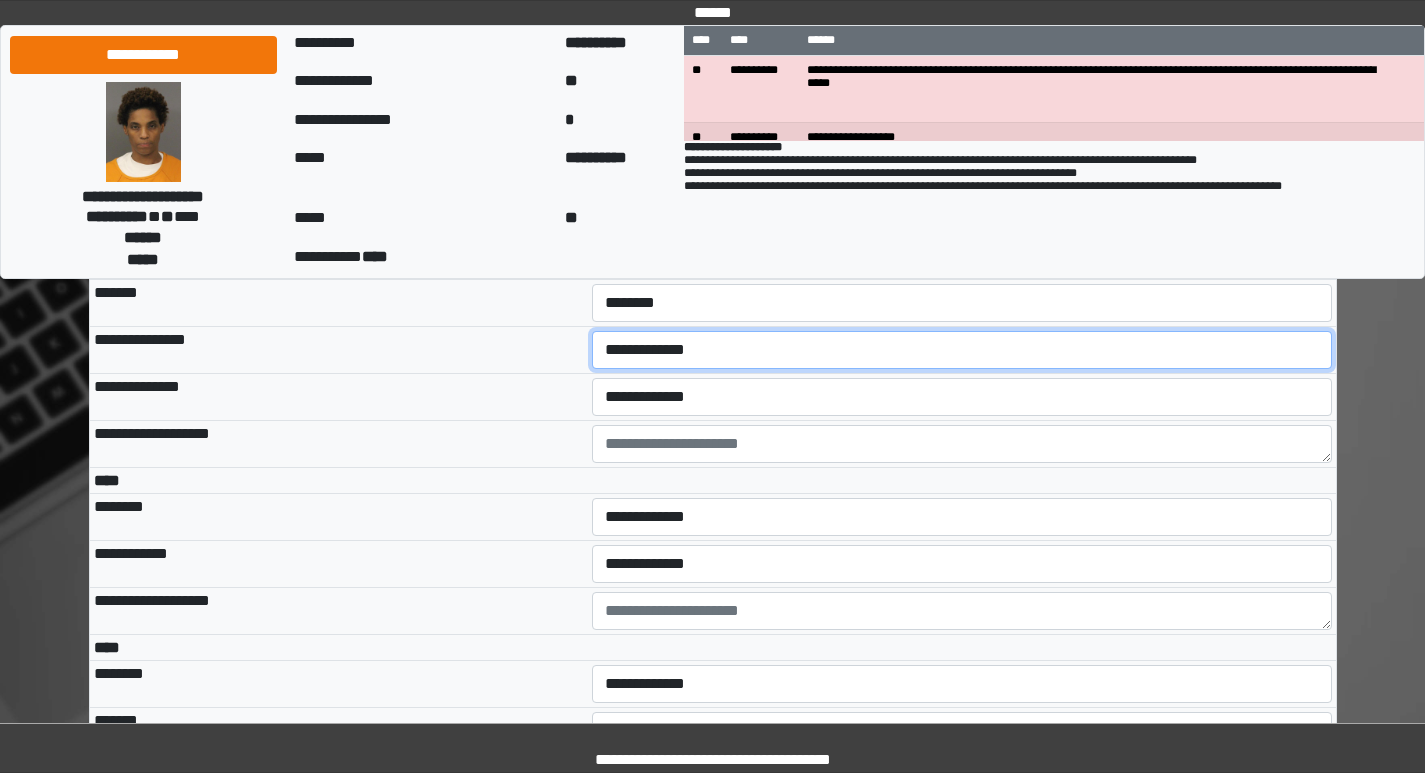 select on "***" 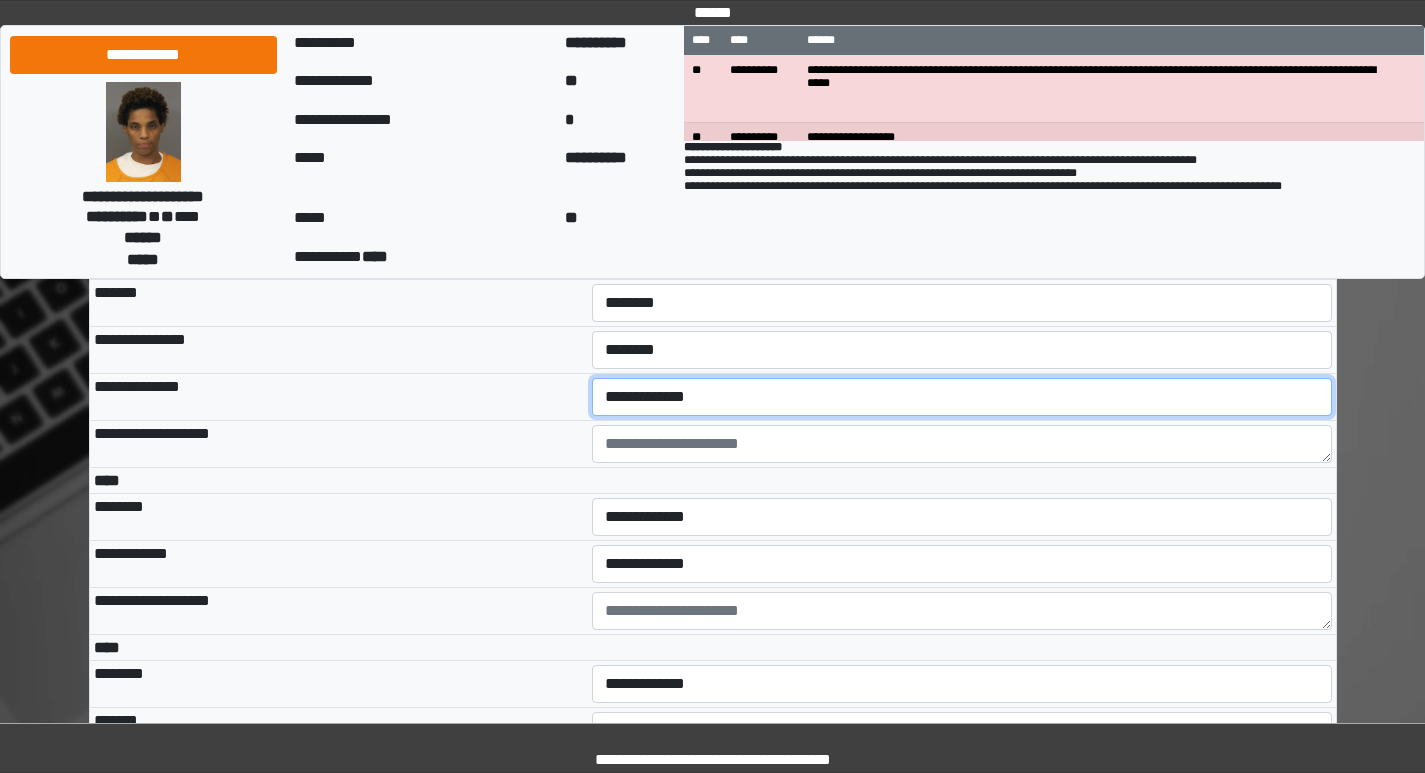 click on "**********" at bounding box center (962, 397) 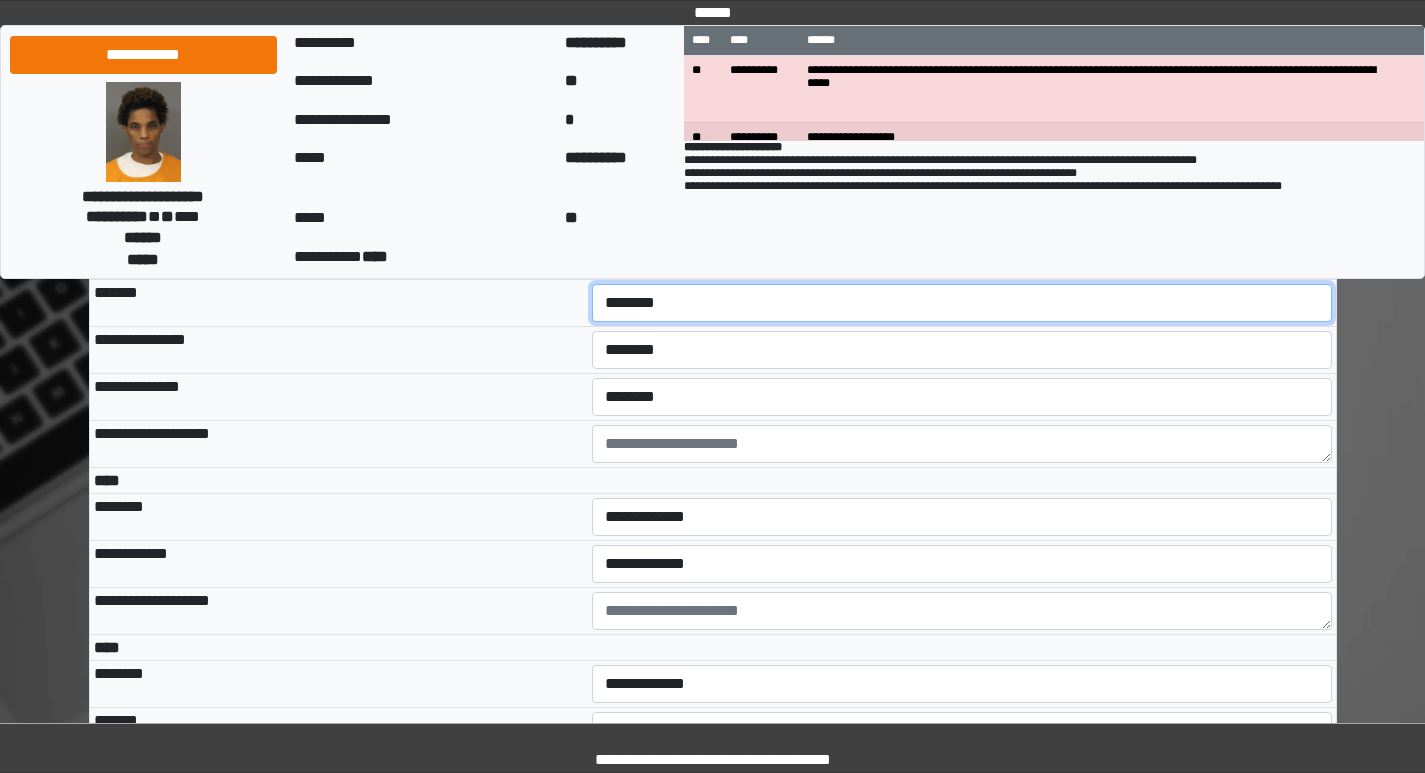 click on "**********" at bounding box center [962, 303] 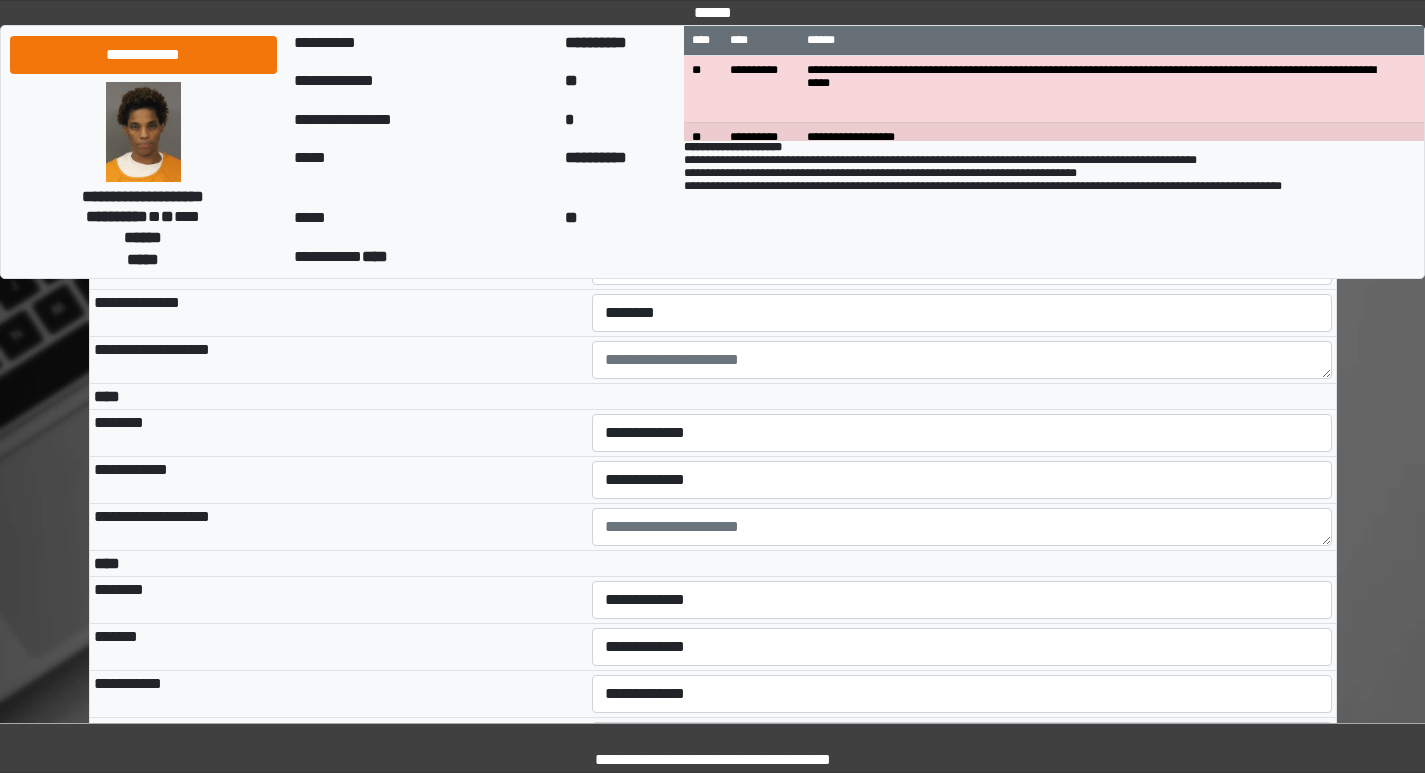 scroll, scrollTop: 4700, scrollLeft: 0, axis: vertical 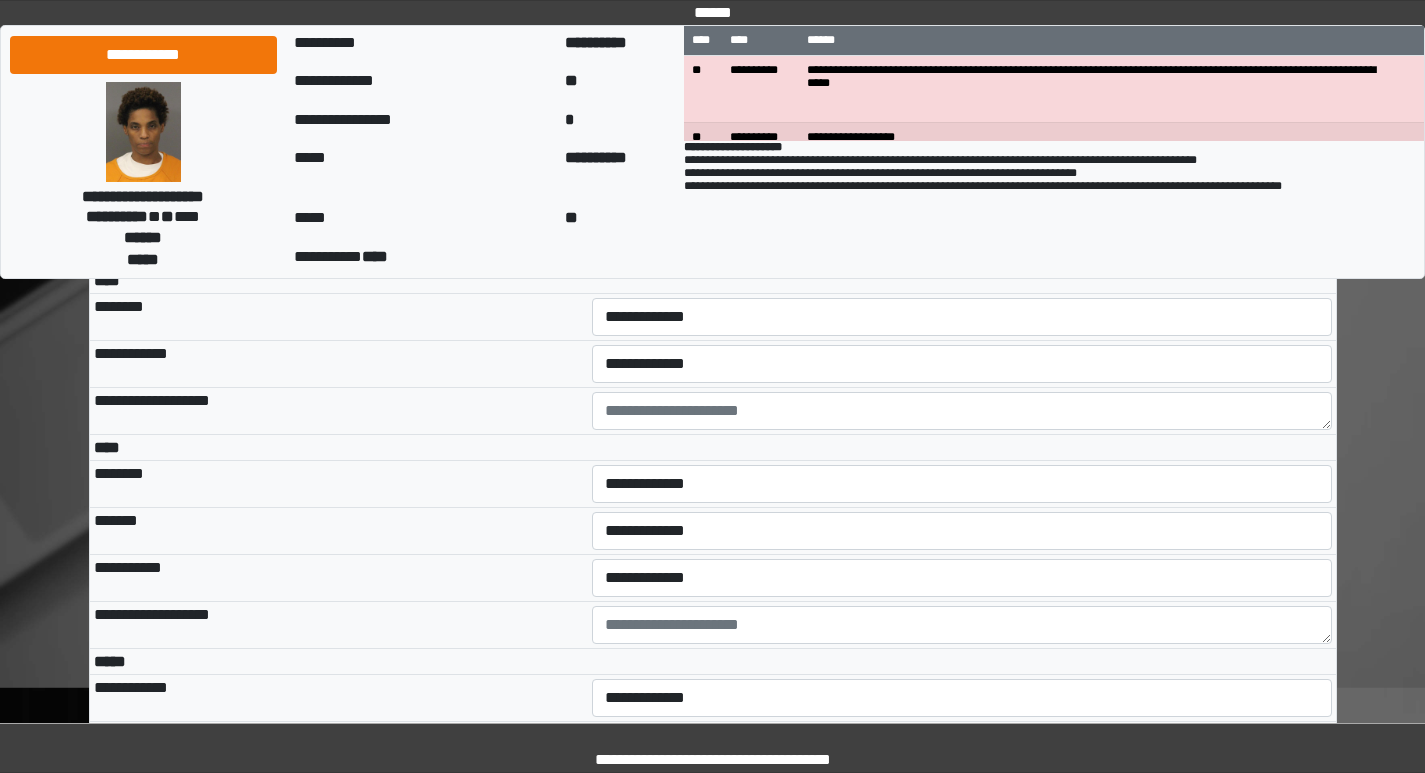 click at bounding box center [962, 244] 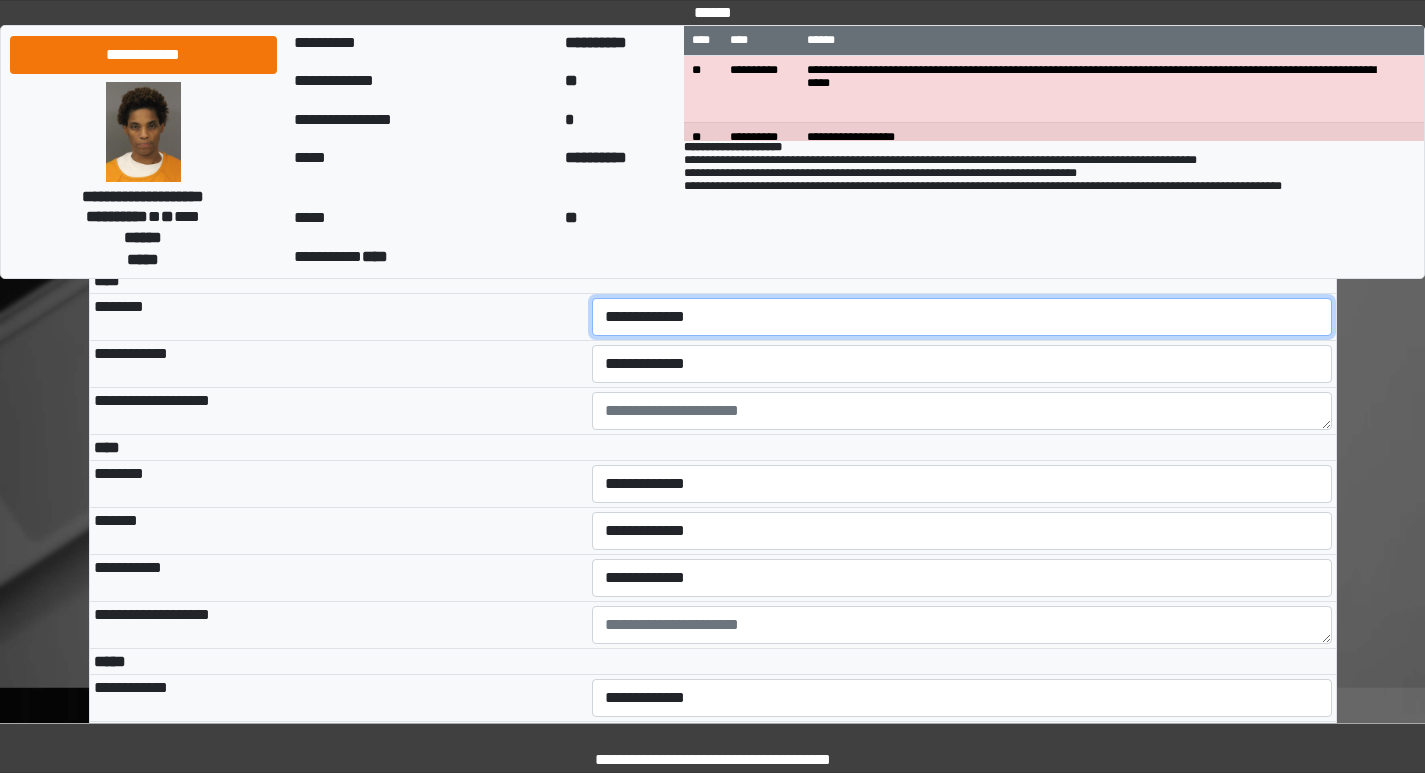 click on "**********" at bounding box center (962, 317) 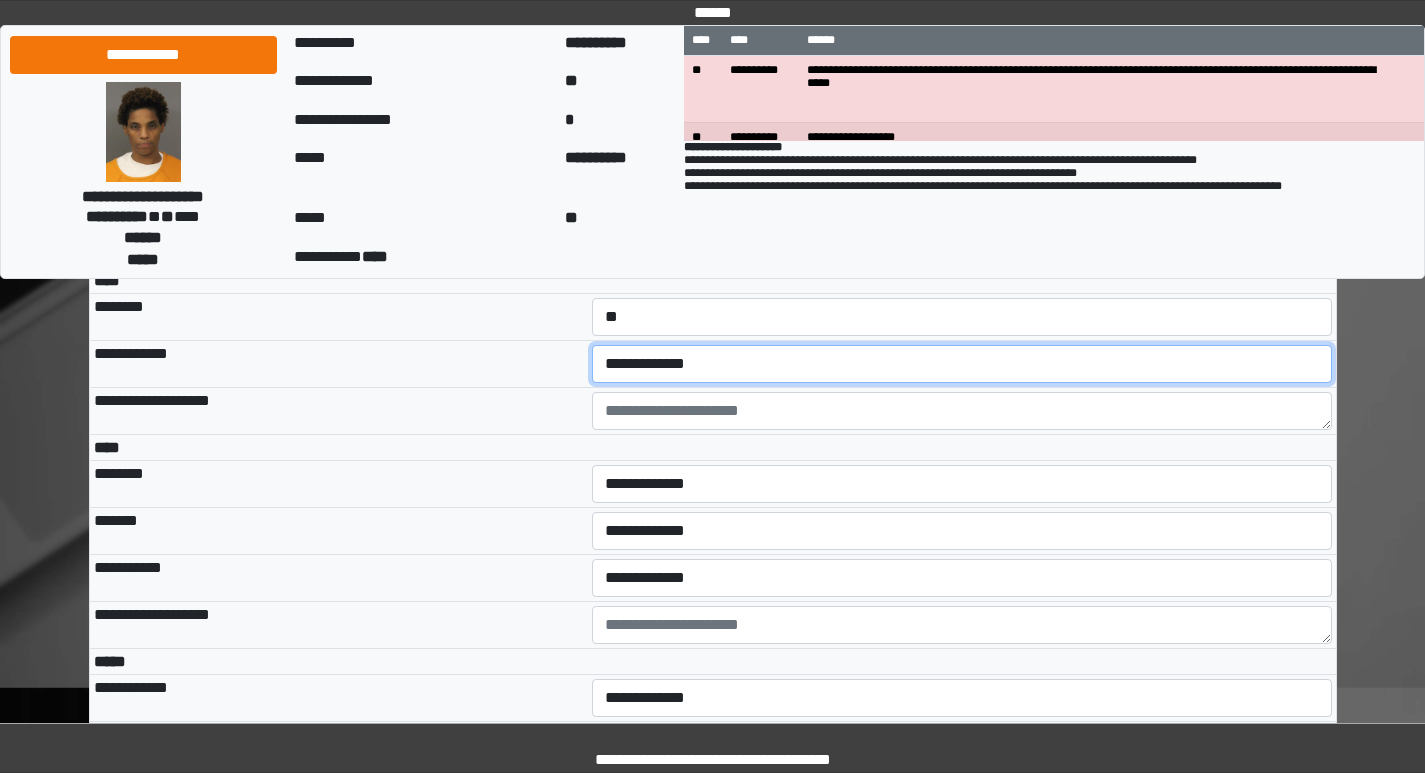 click on "**********" at bounding box center (962, 364) 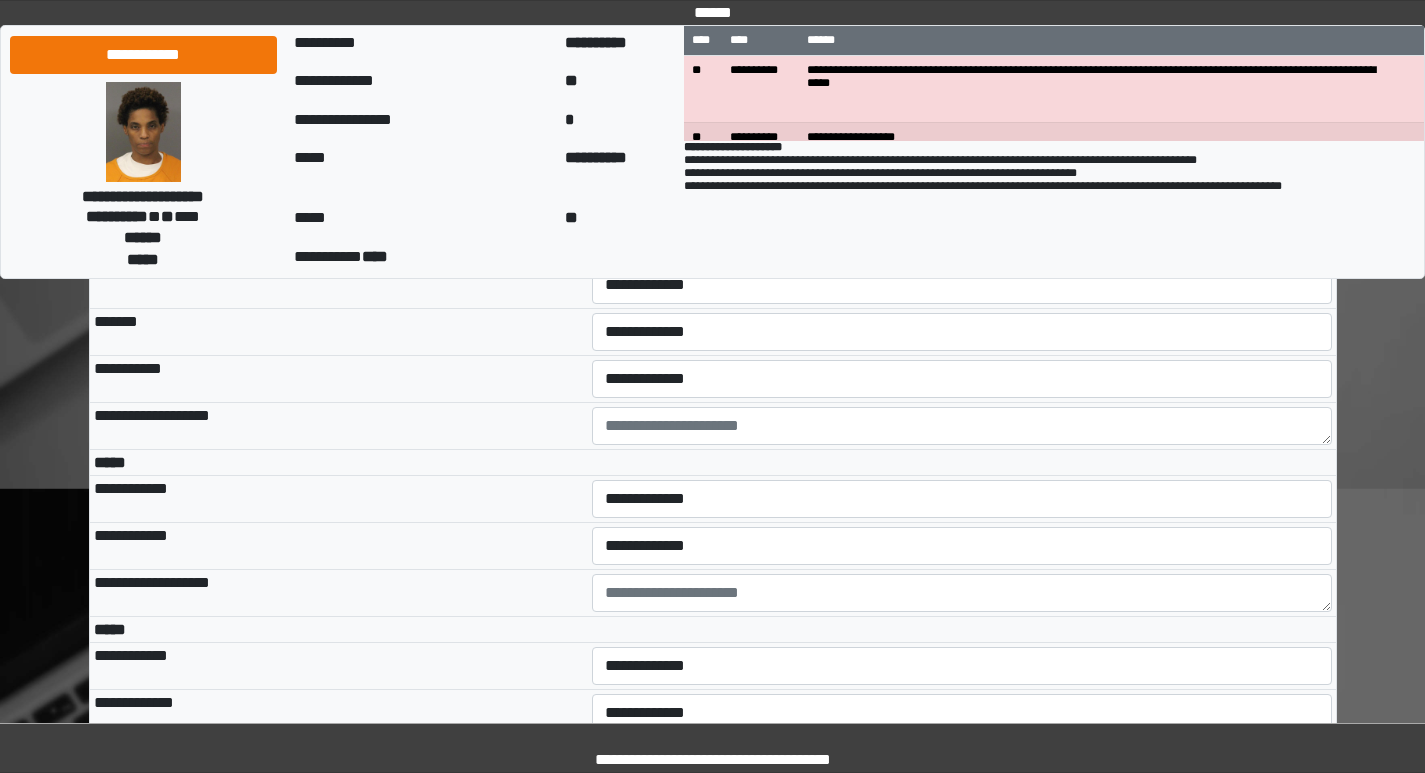 scroll, scrollTop: 4900, scrollLeft: 0, axis: vertical 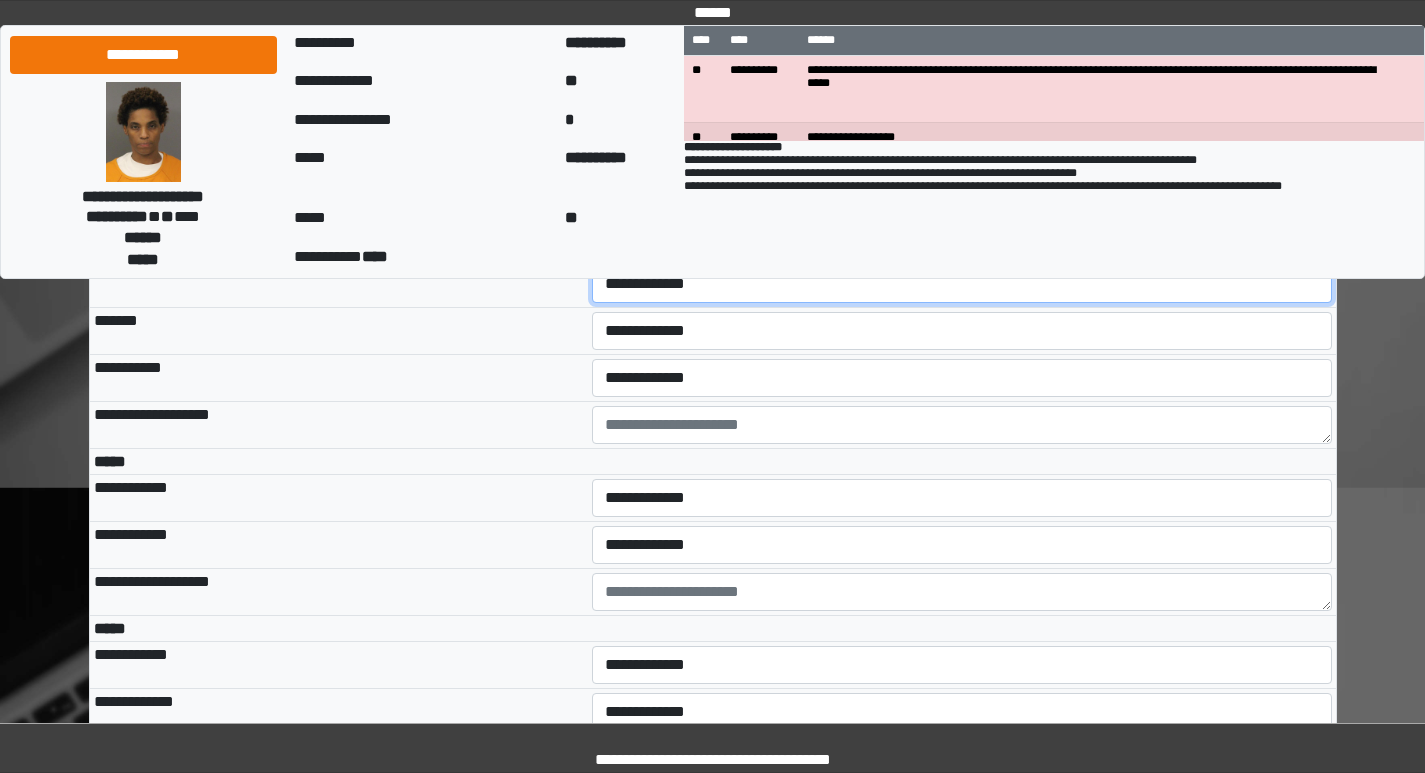 drag, startPoint x: 682, startPoint y: 433, endPoint x: 677, endPoint y: 447, distance: 14.866069 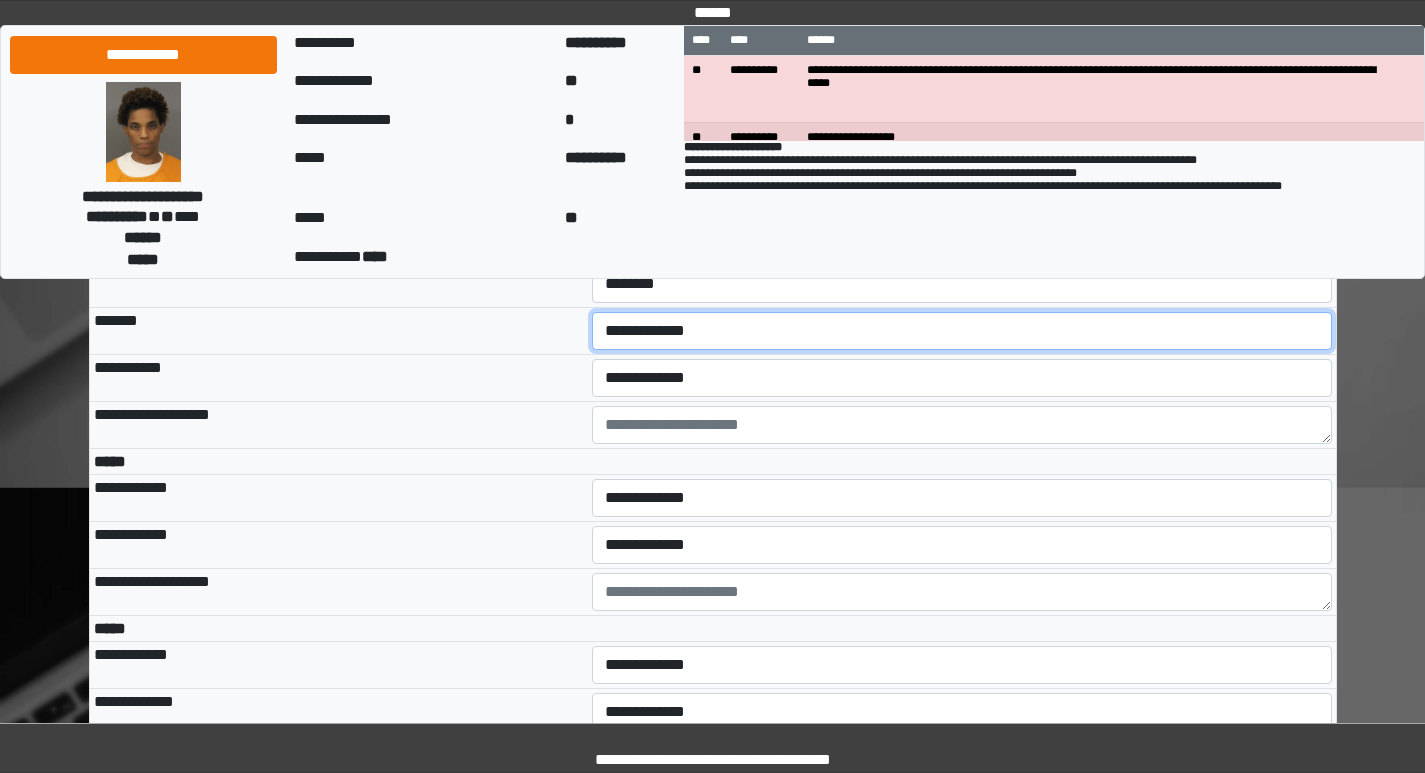 click on "**********" at bounding box center (962, 331) 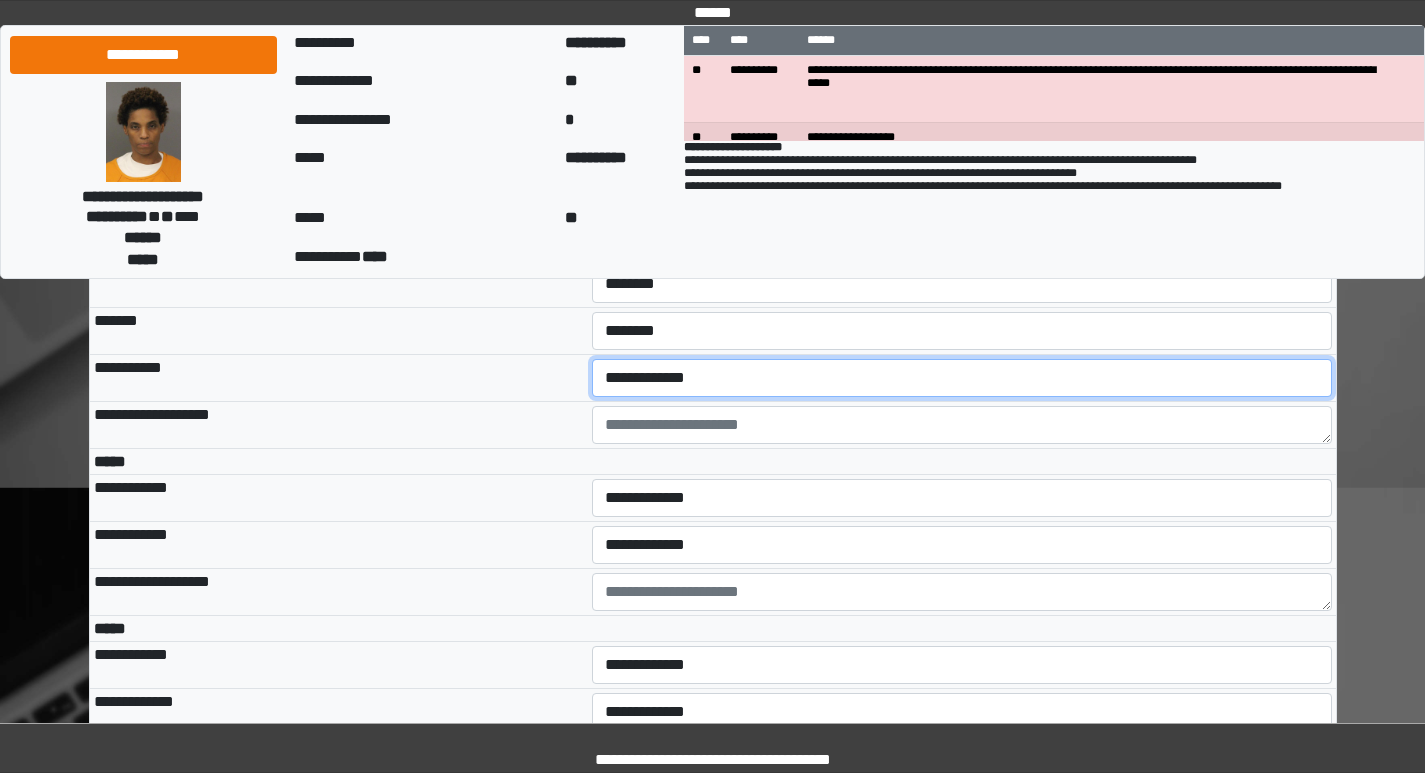 click on "**********" at bounding box center (962, 378) 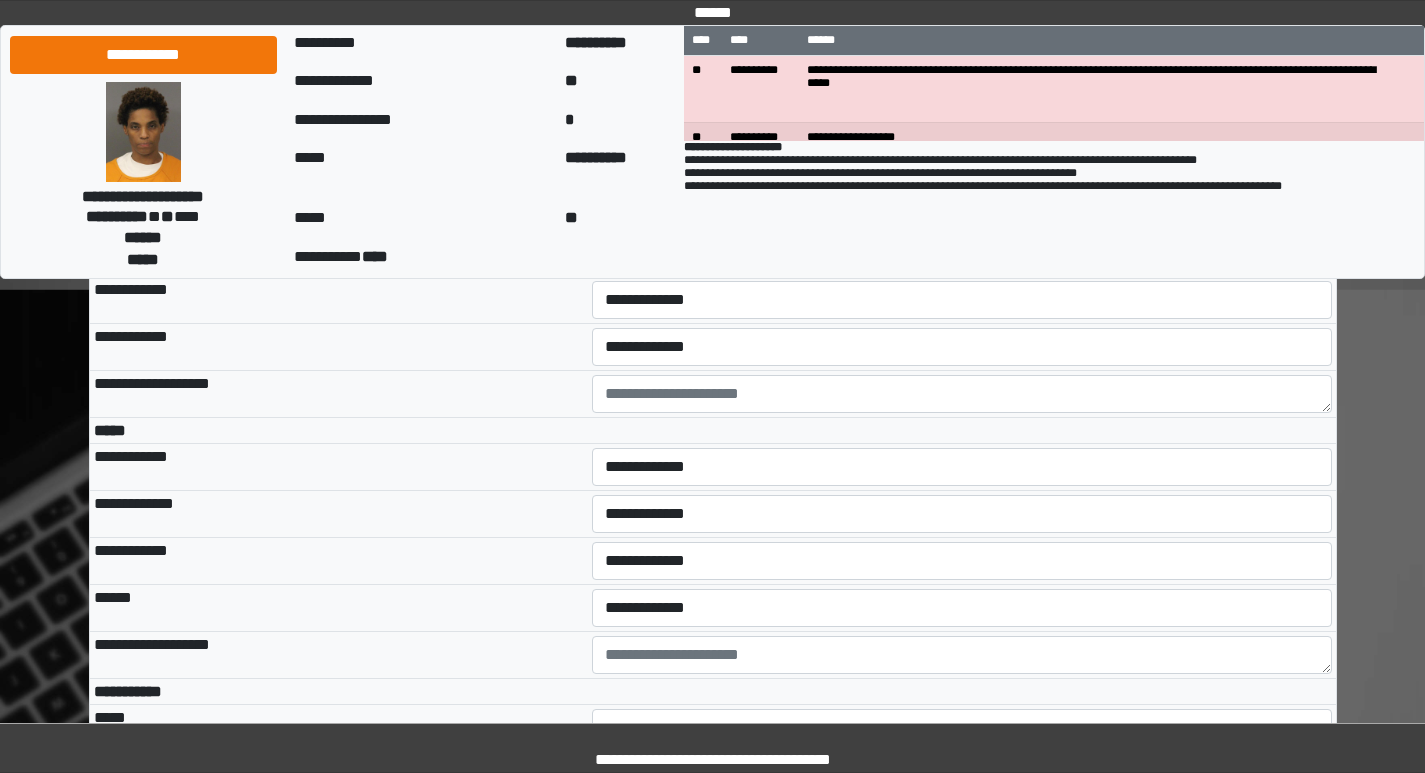 scroll, scrollTop: 5100, scrollLeft: 0, axis: vertical 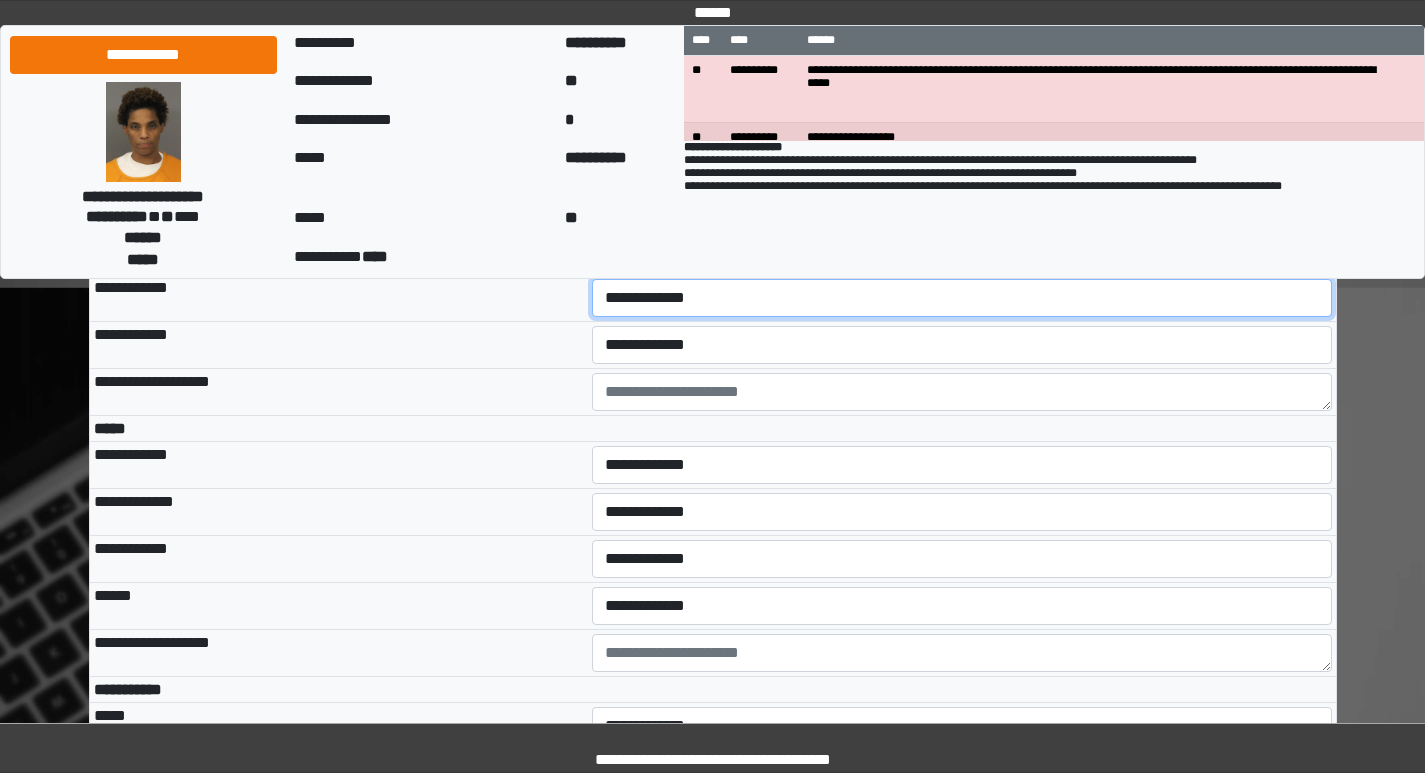 click on "**********" at bounding box center (962, 298) 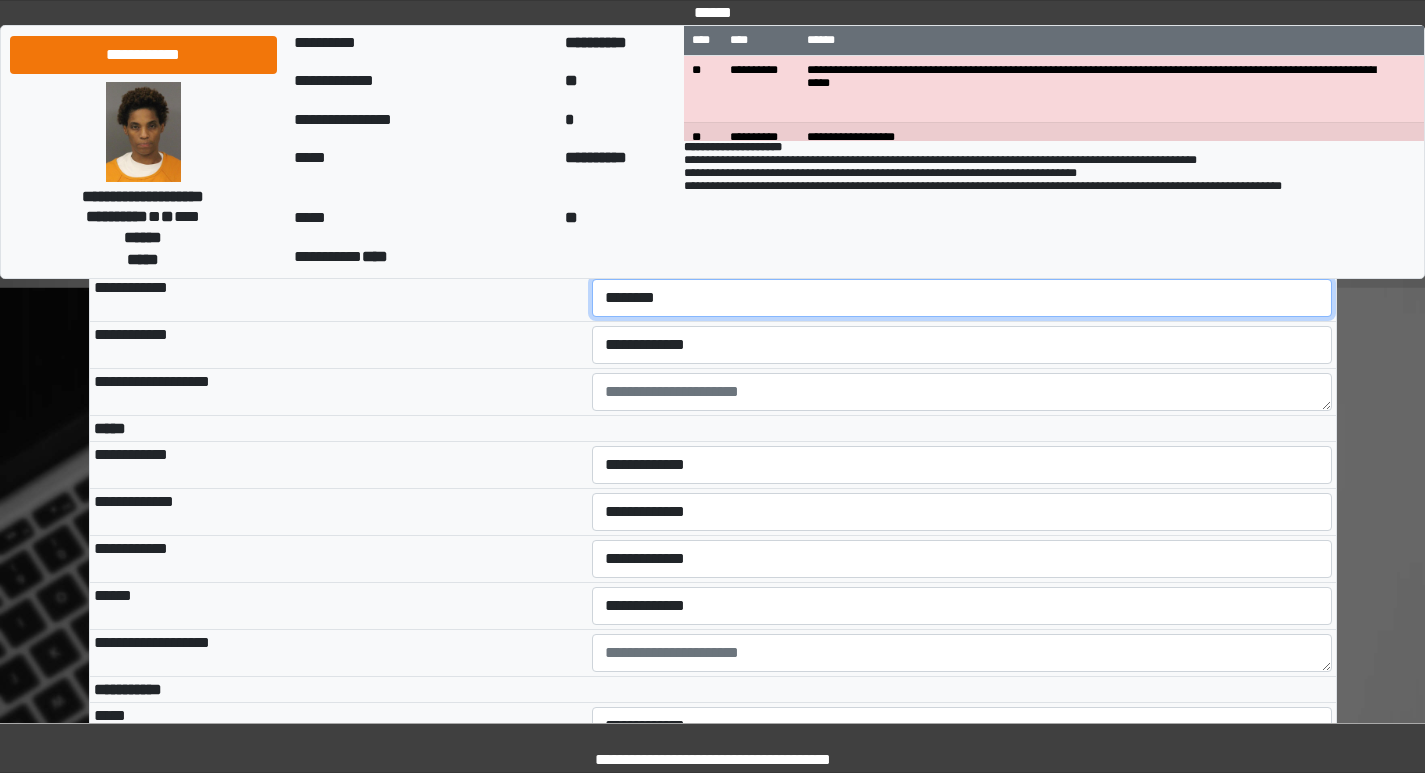 click on "**********" at bounding box center [962, 298] 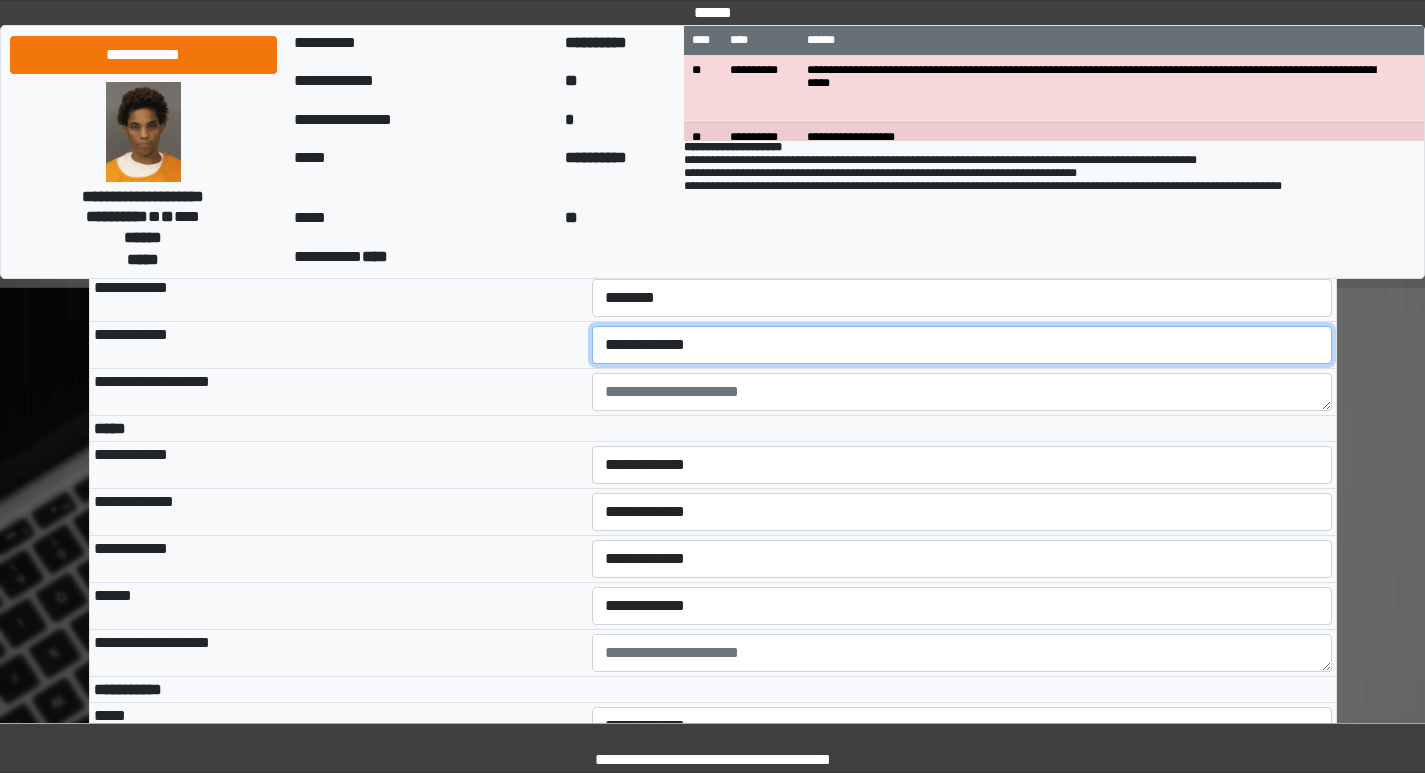 click on "**********" at bounding box center [962, 345] 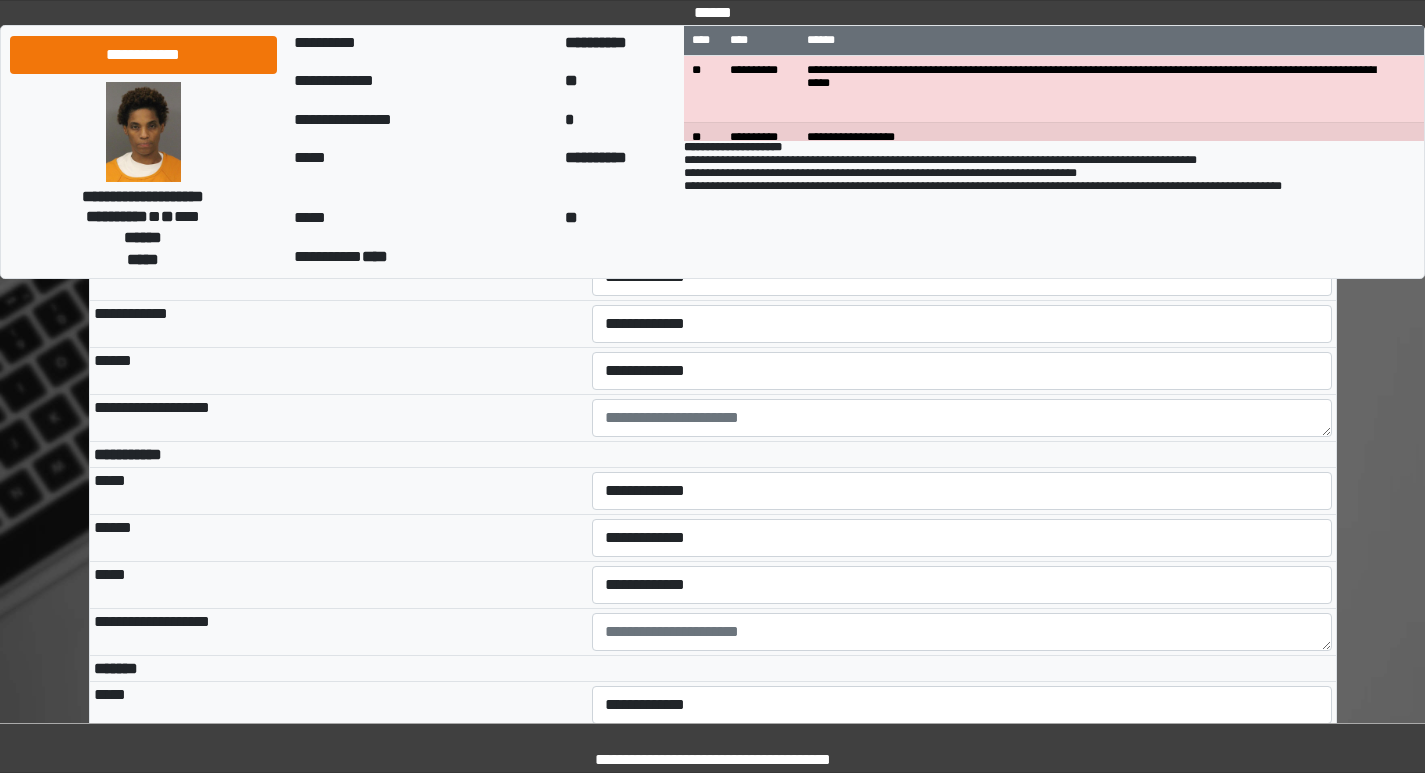 scroll, scrollTop: 5300, scrollLeft: 0, axis: vertical 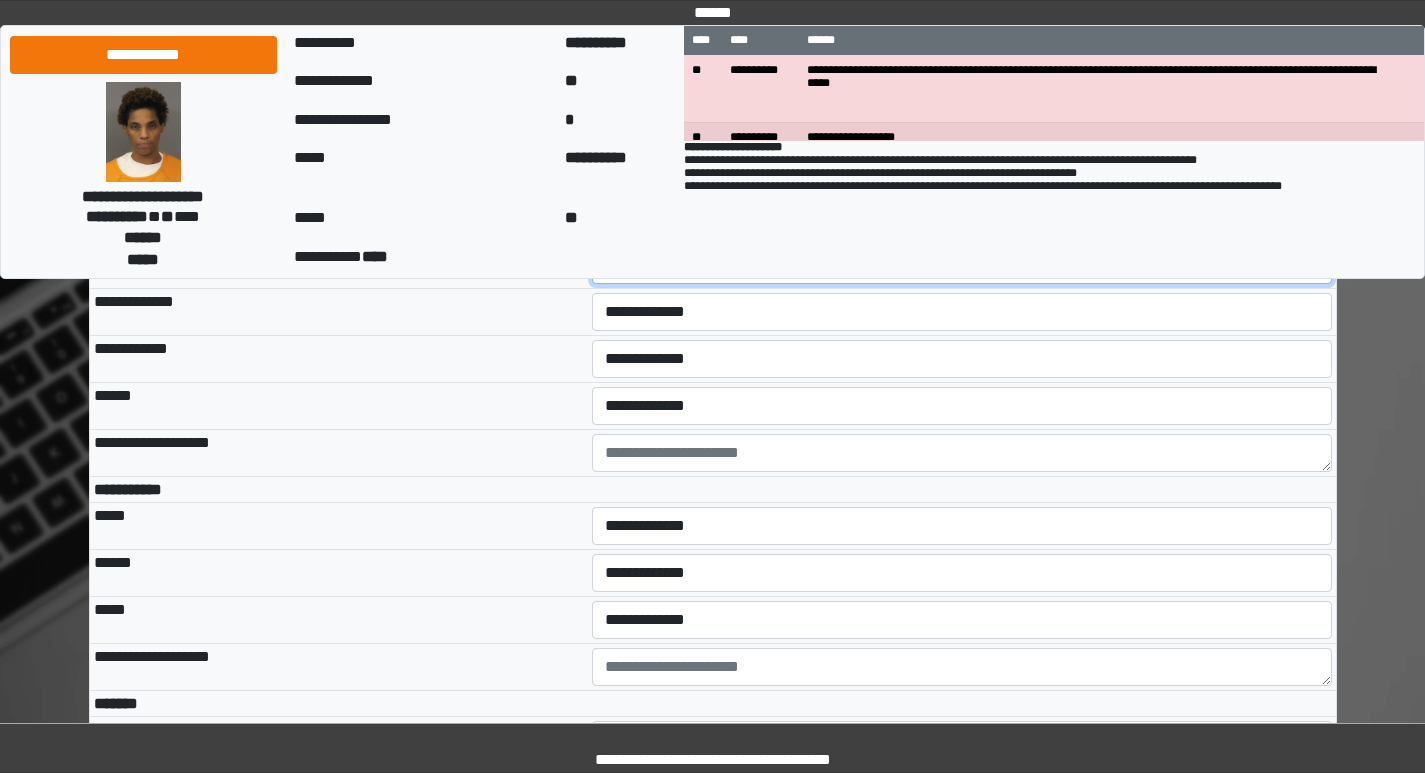 click on "**********" at bounding box center [962, 265] 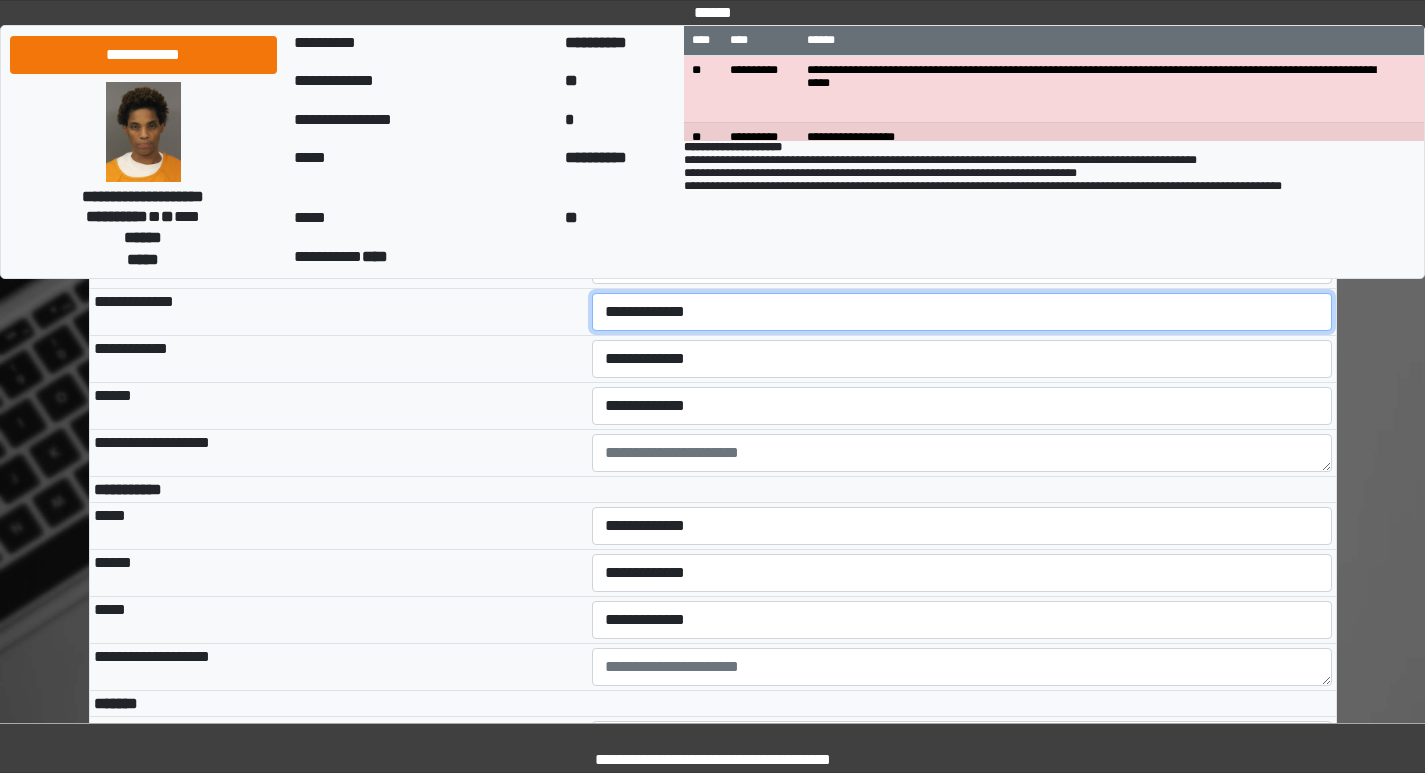 click on "**********" at bounding box center (962, 312) 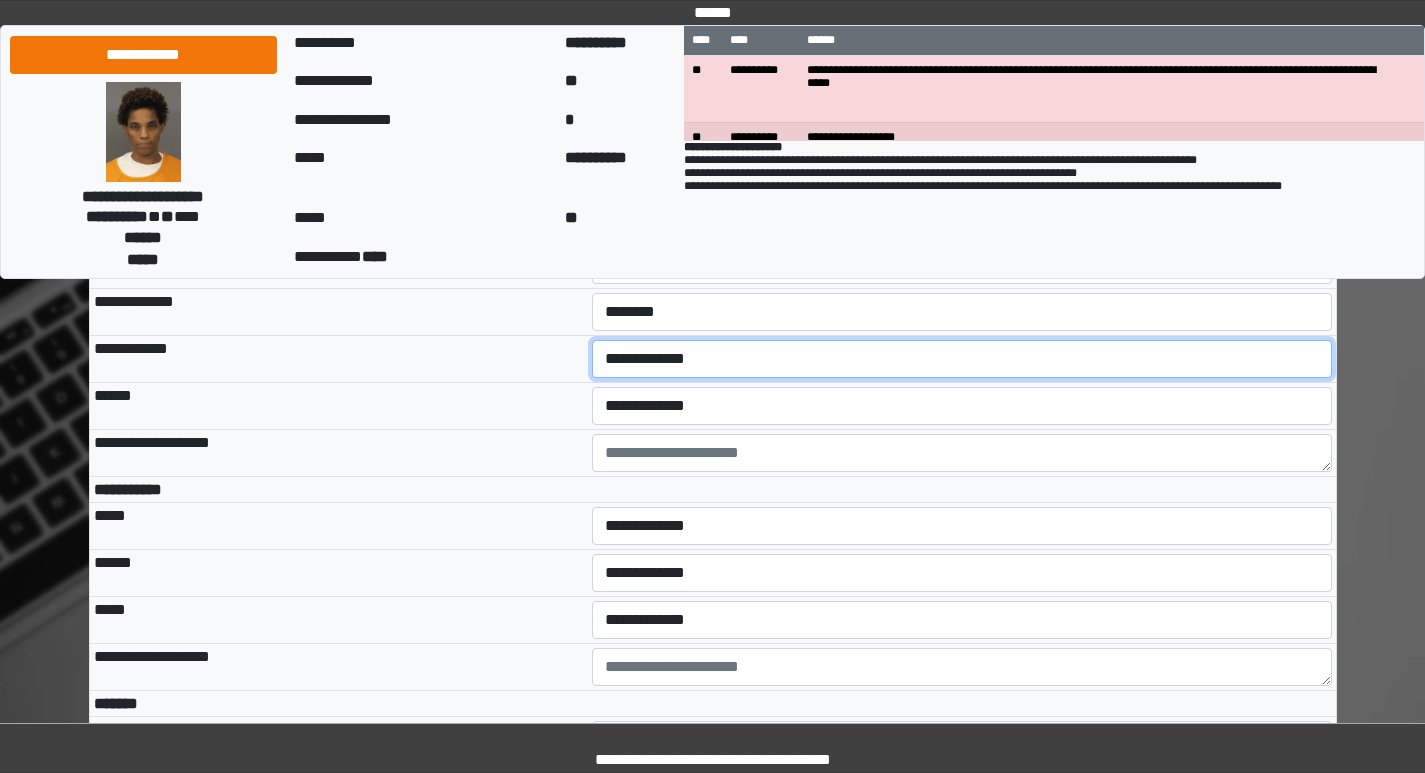 click on "**********" at bounding box center (962, 359) 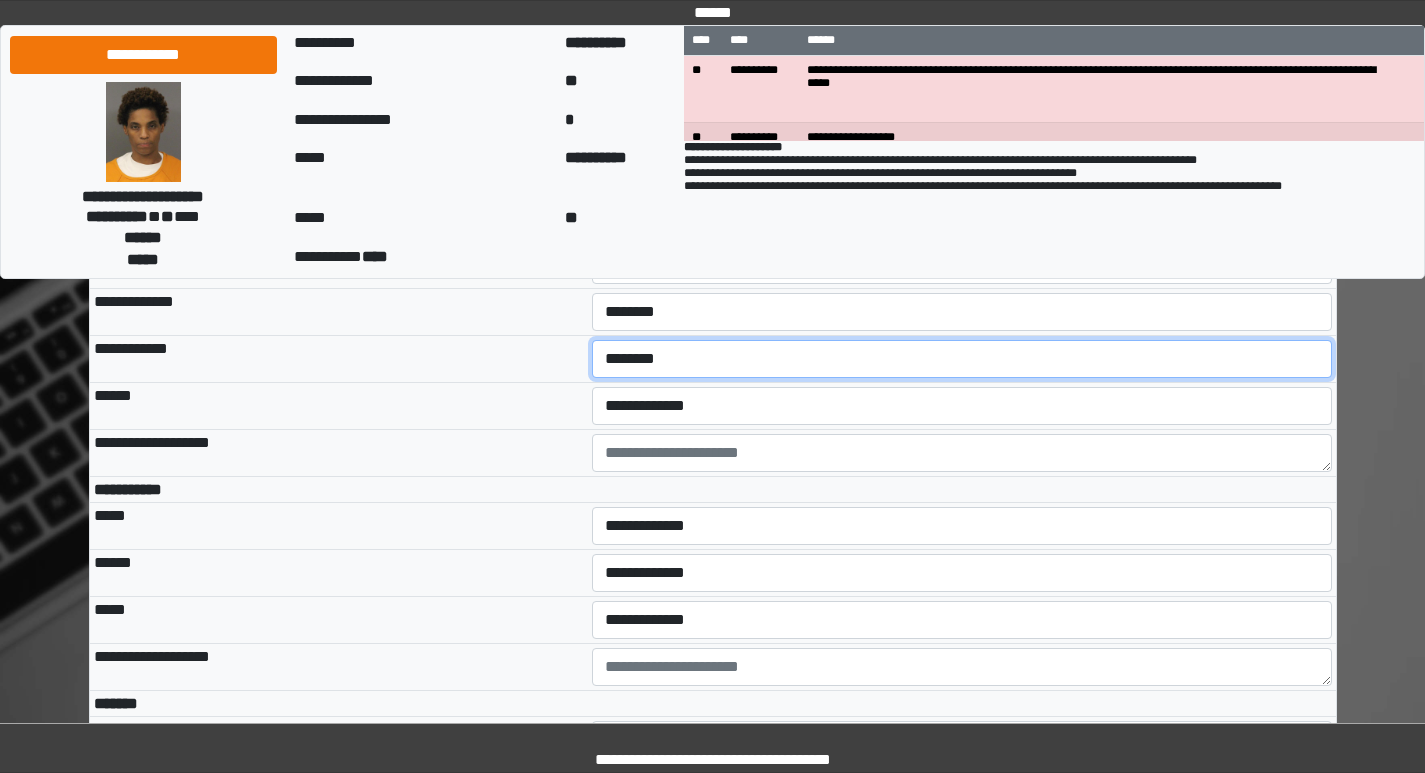 scroll, scrollTop: 5400, scrollLeft: 0, axis: vertical 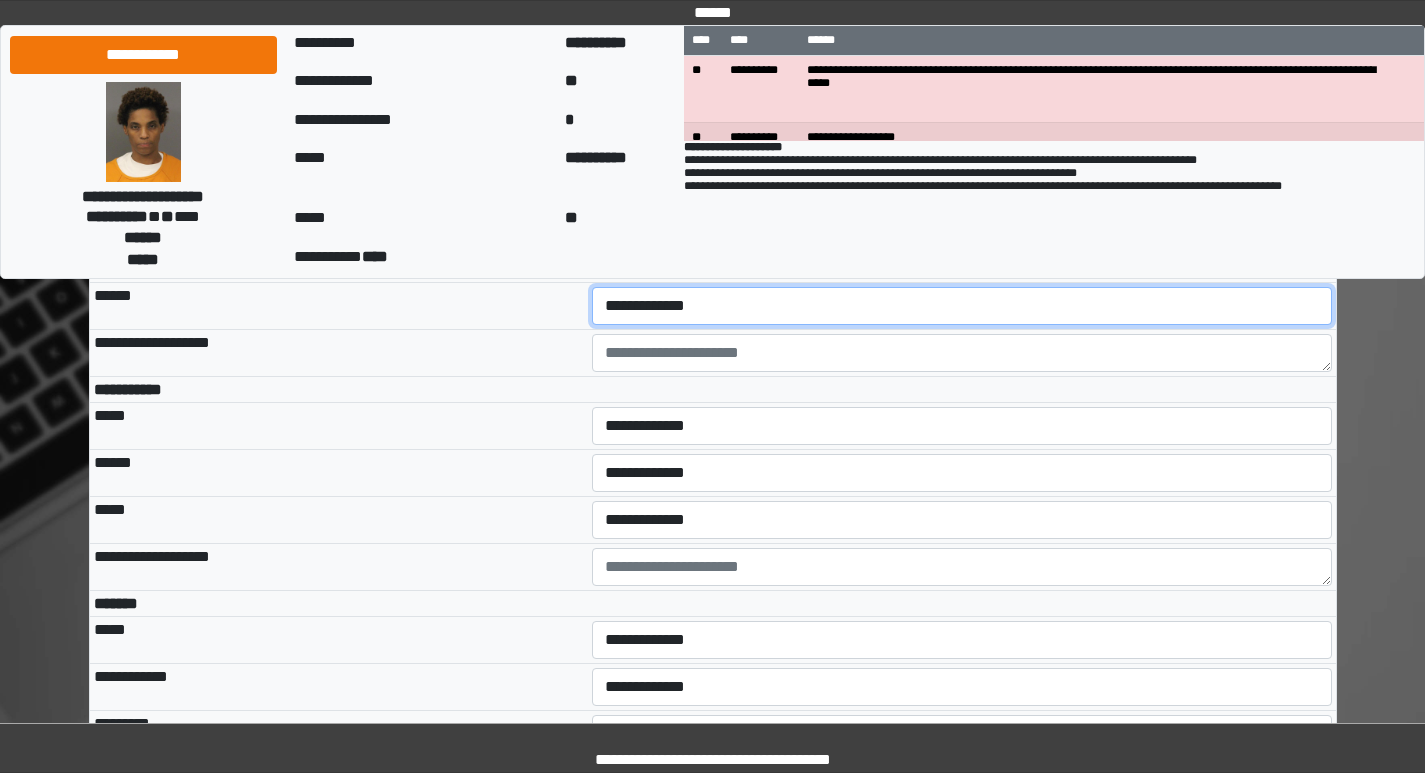 click on "**********" at bounding box center [962, 306] 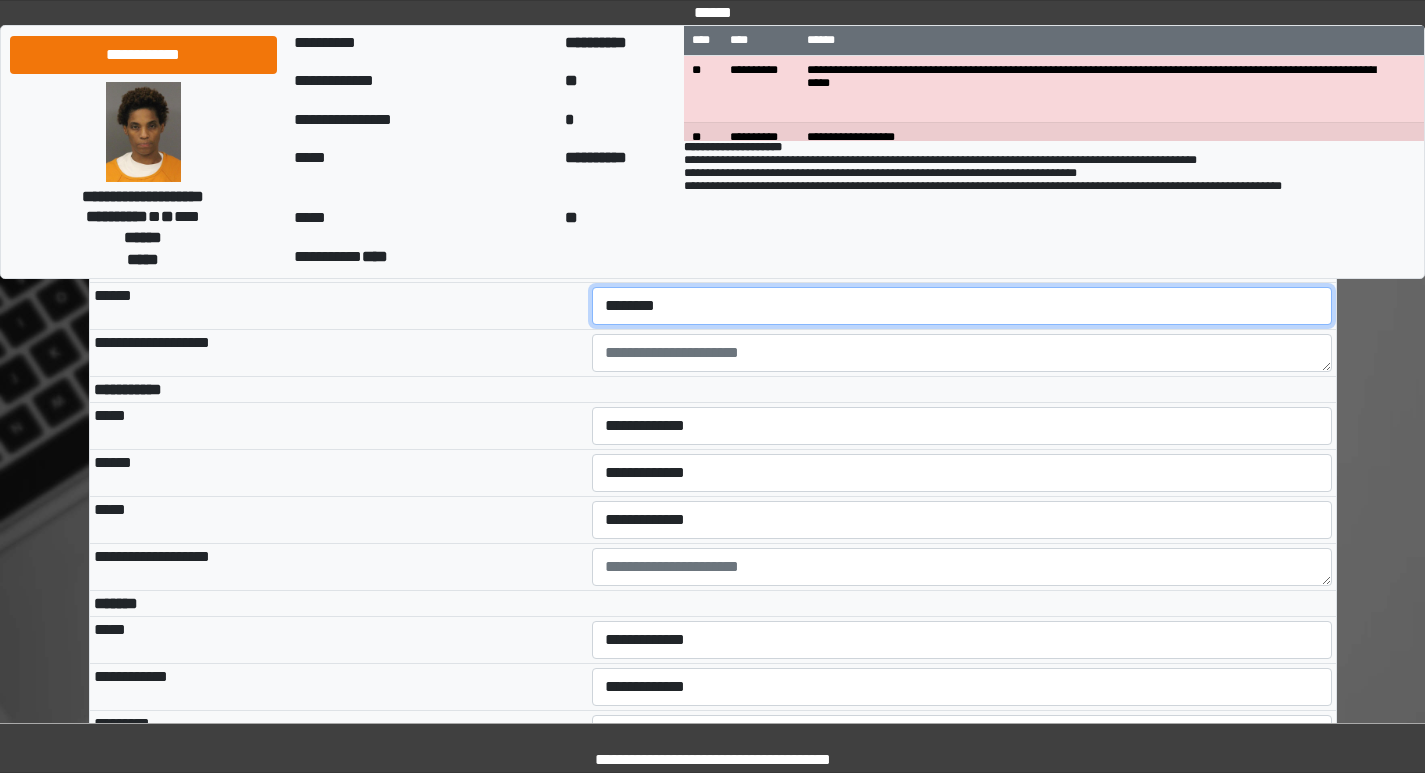 click on "**********" at bounding box center [962, 306] 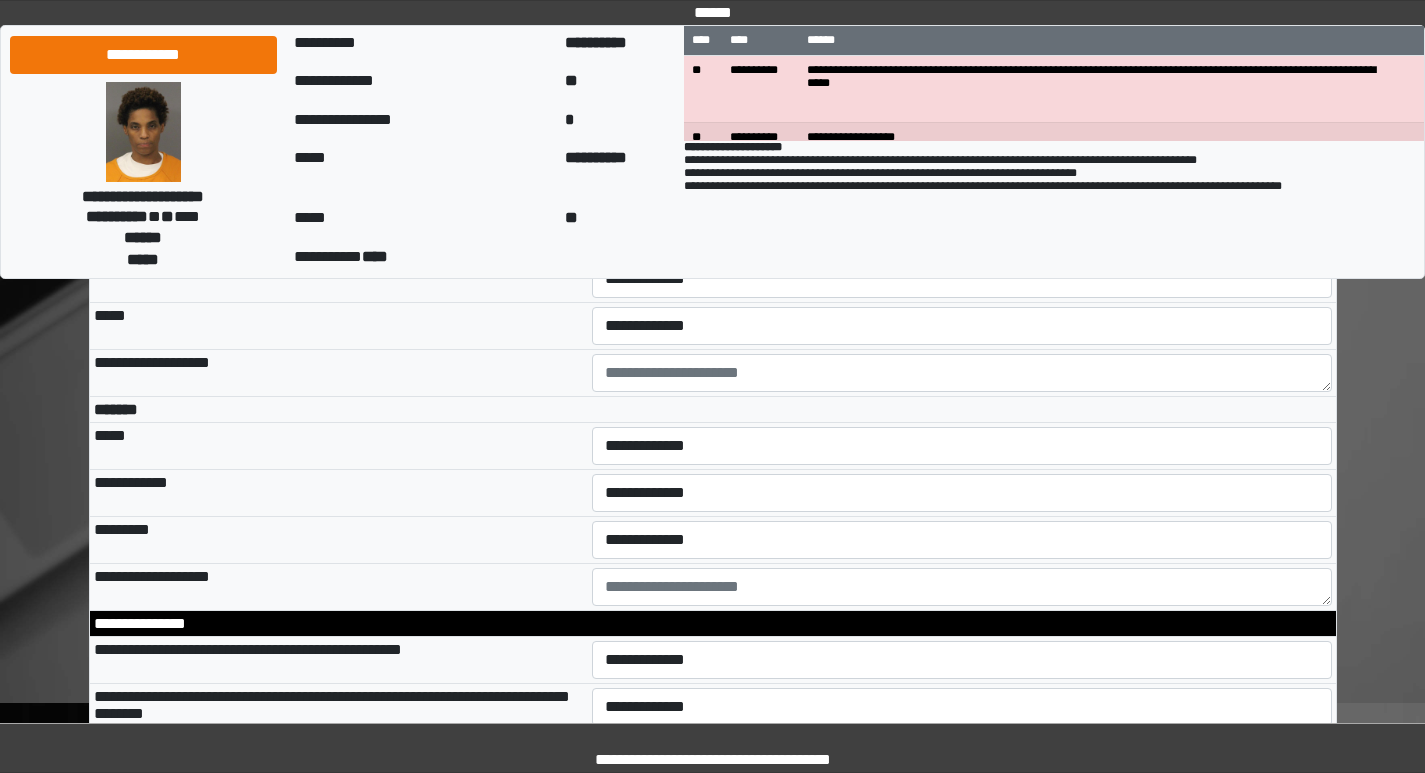 scroll, scrollTop: 5600, scrollLeft: 0, axis: vertical 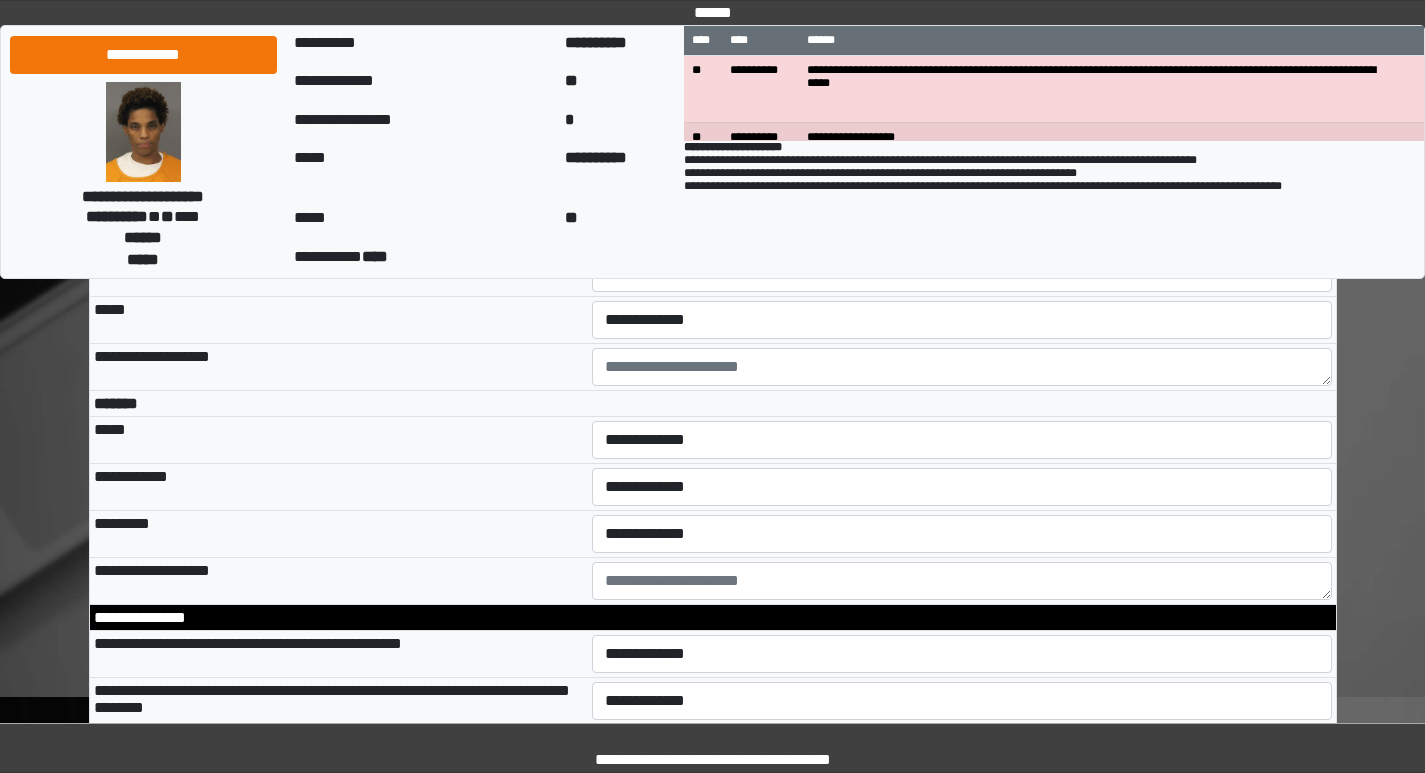 click on "**********" at bounding box center (962, 226) 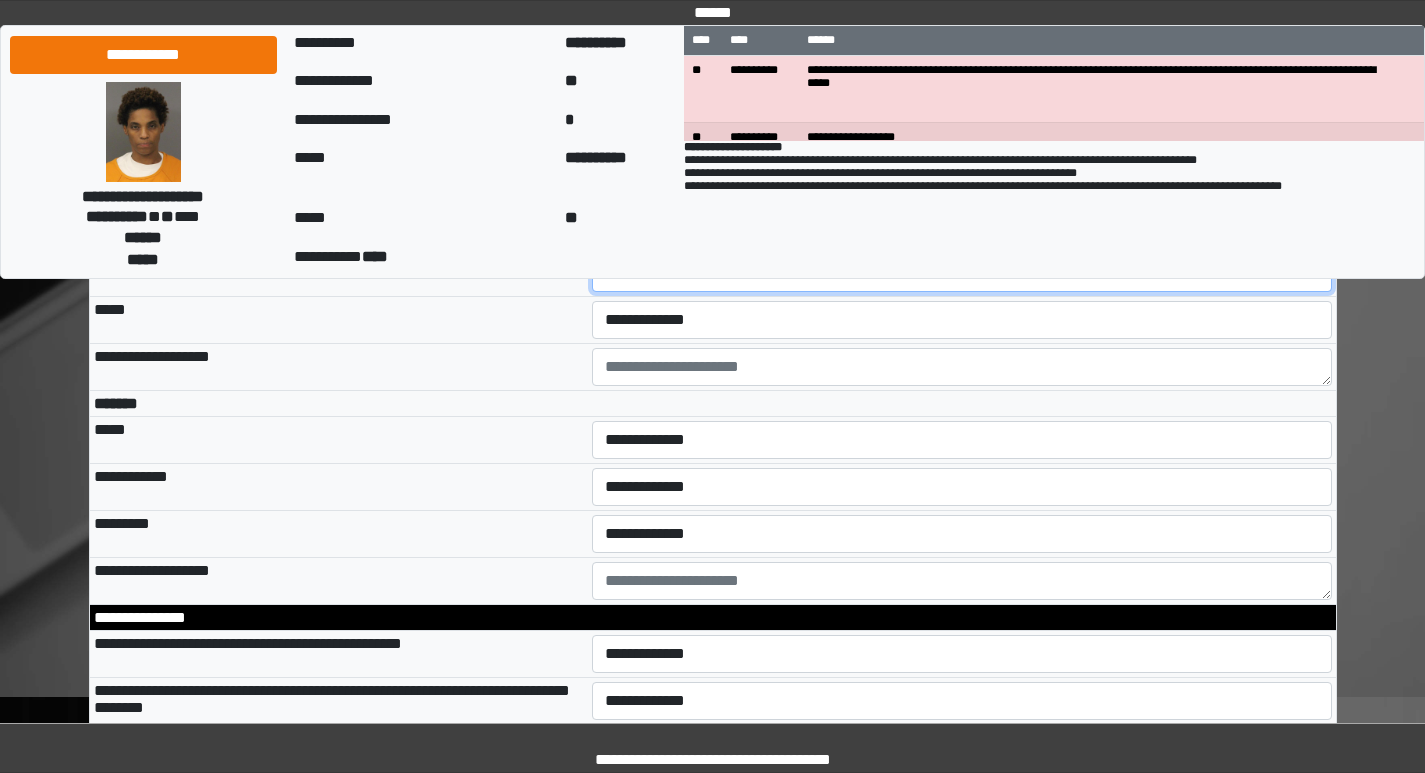 click on "**********" at bounding box center (962, 273) 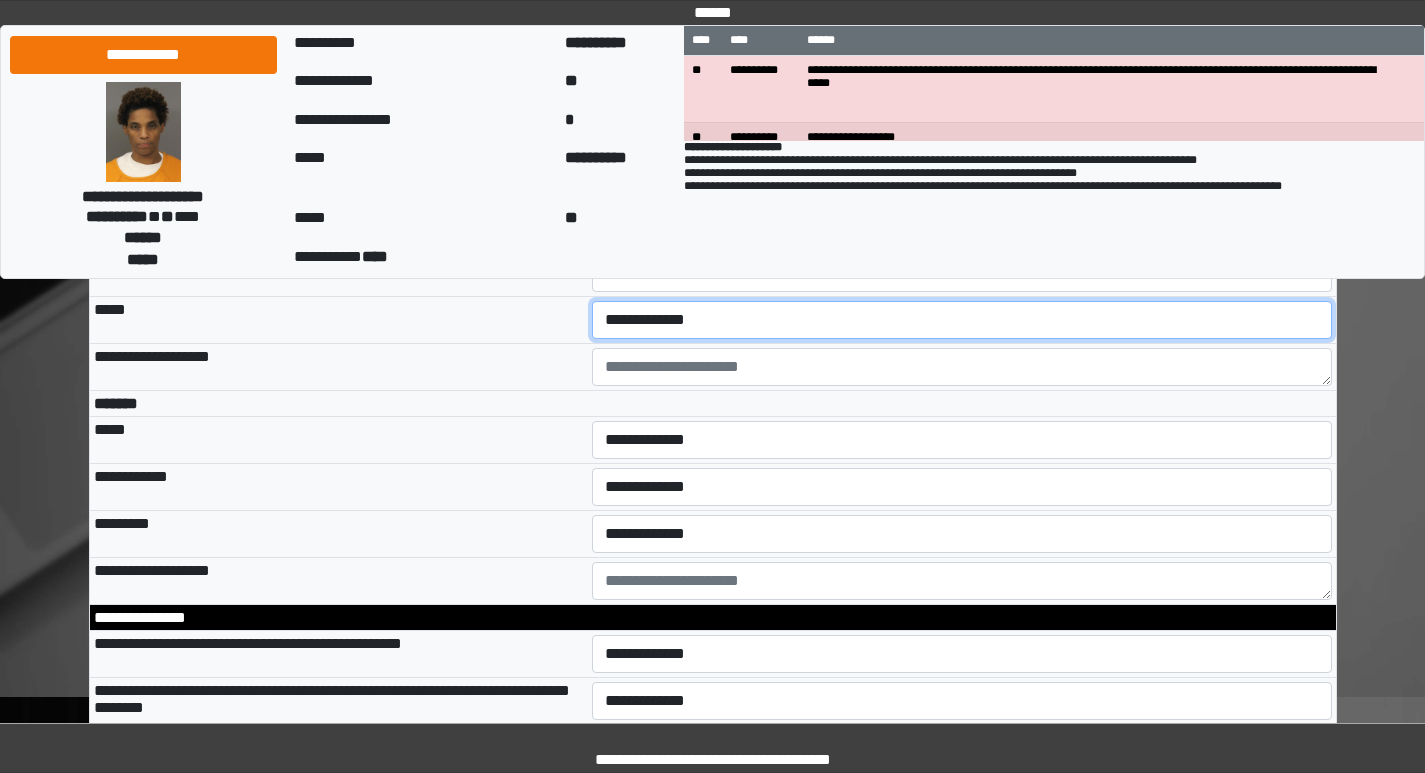 click on "**********" at bounding box center [962, 320] 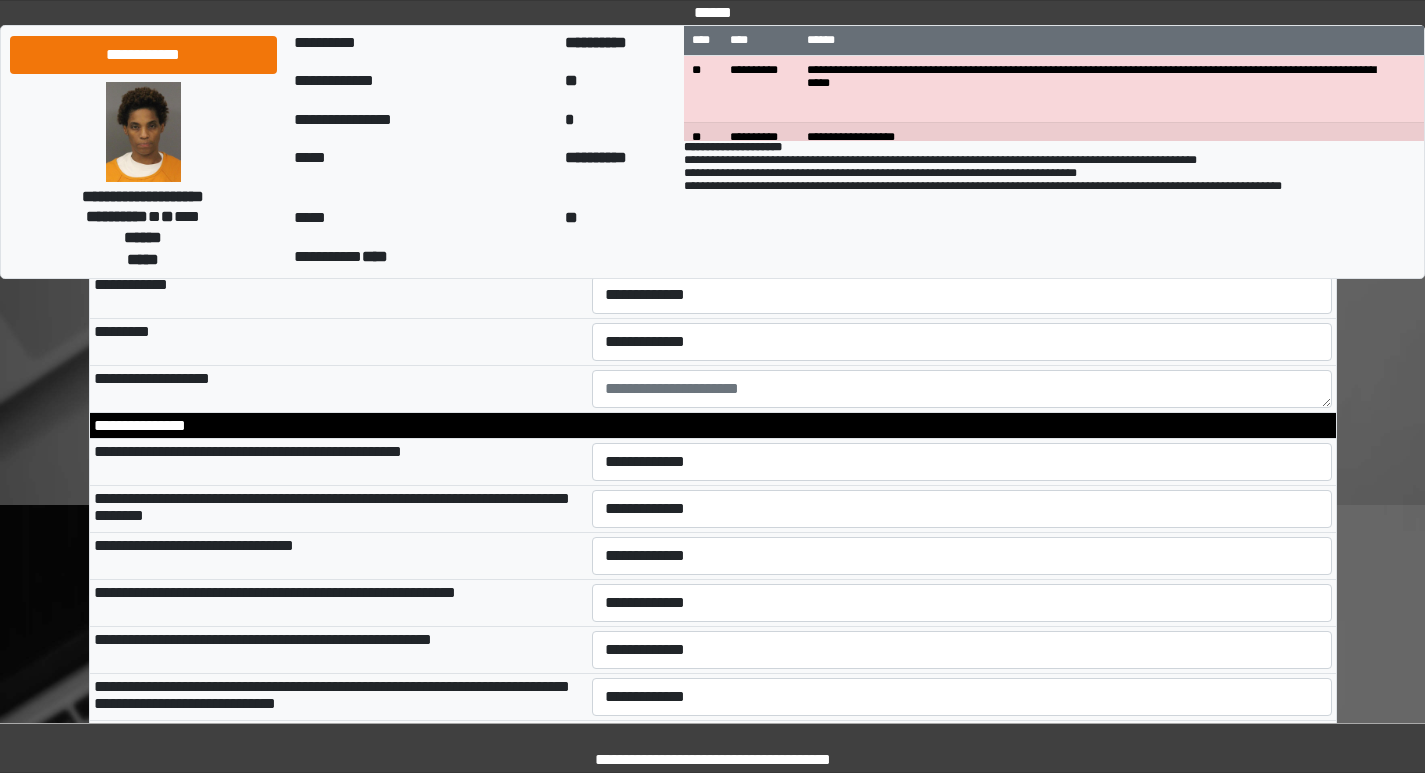 scroll, scrollTop: 5800, scrollLeft: 0, axis: vertical 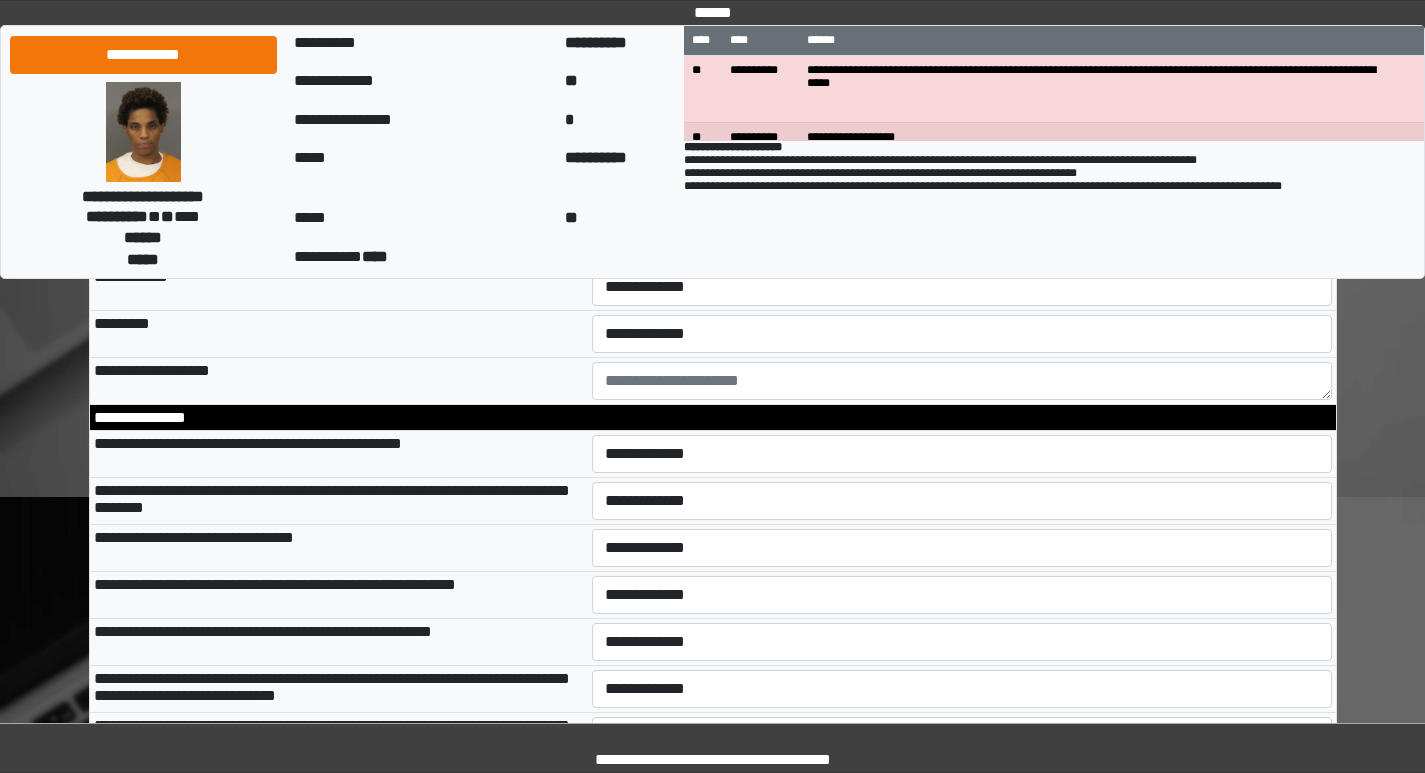 click on "**********" at bounding box center (962, 240) 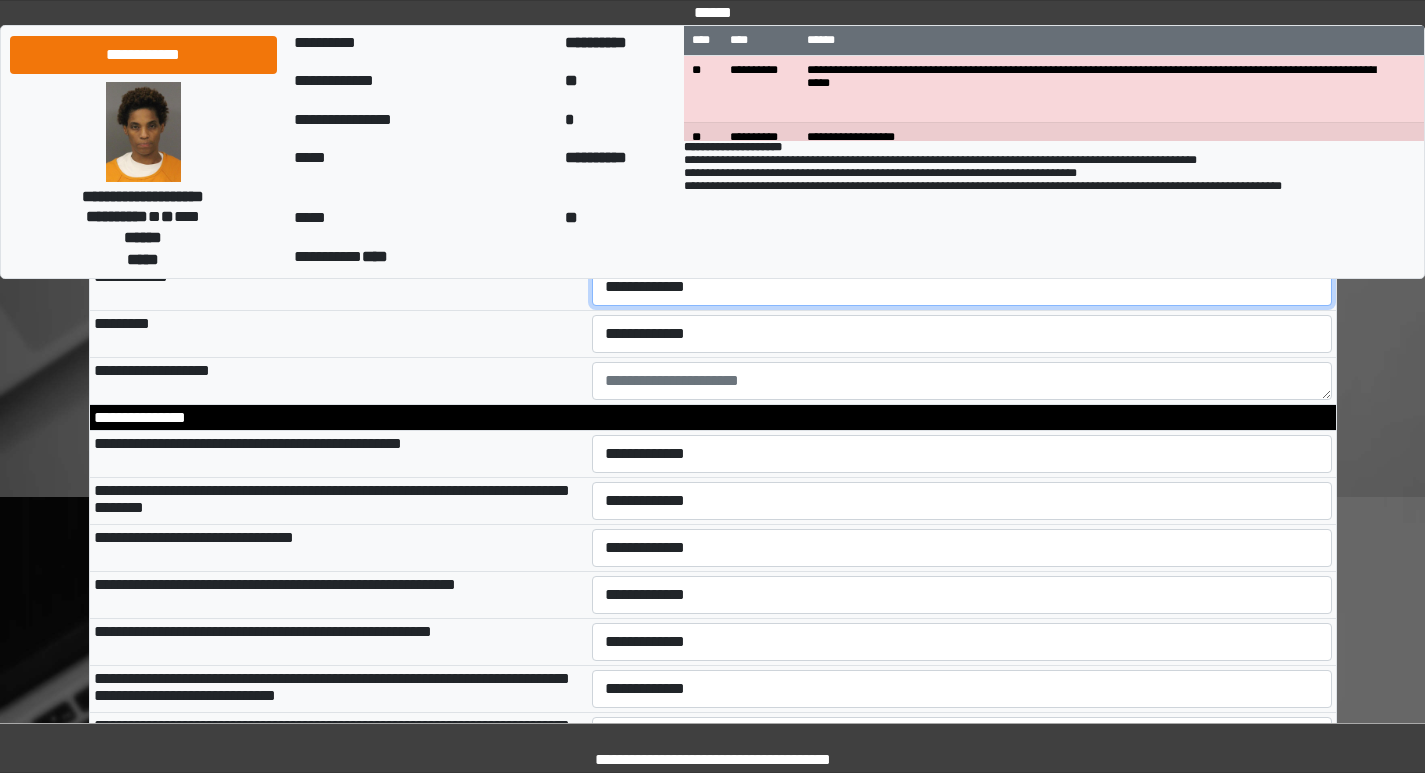 click on "**********" at bounding box center (962, 287) 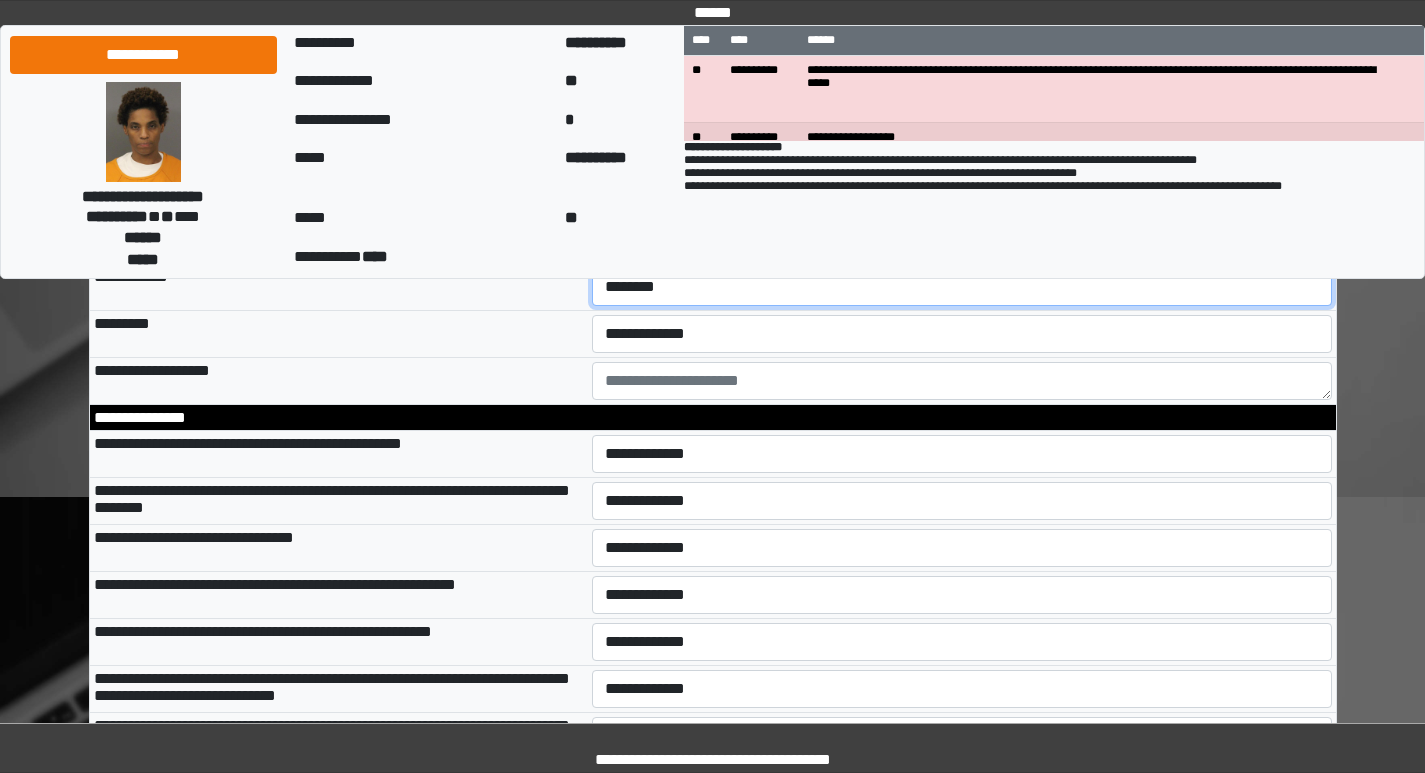 click on "**********" at bounding box center (962, 287) 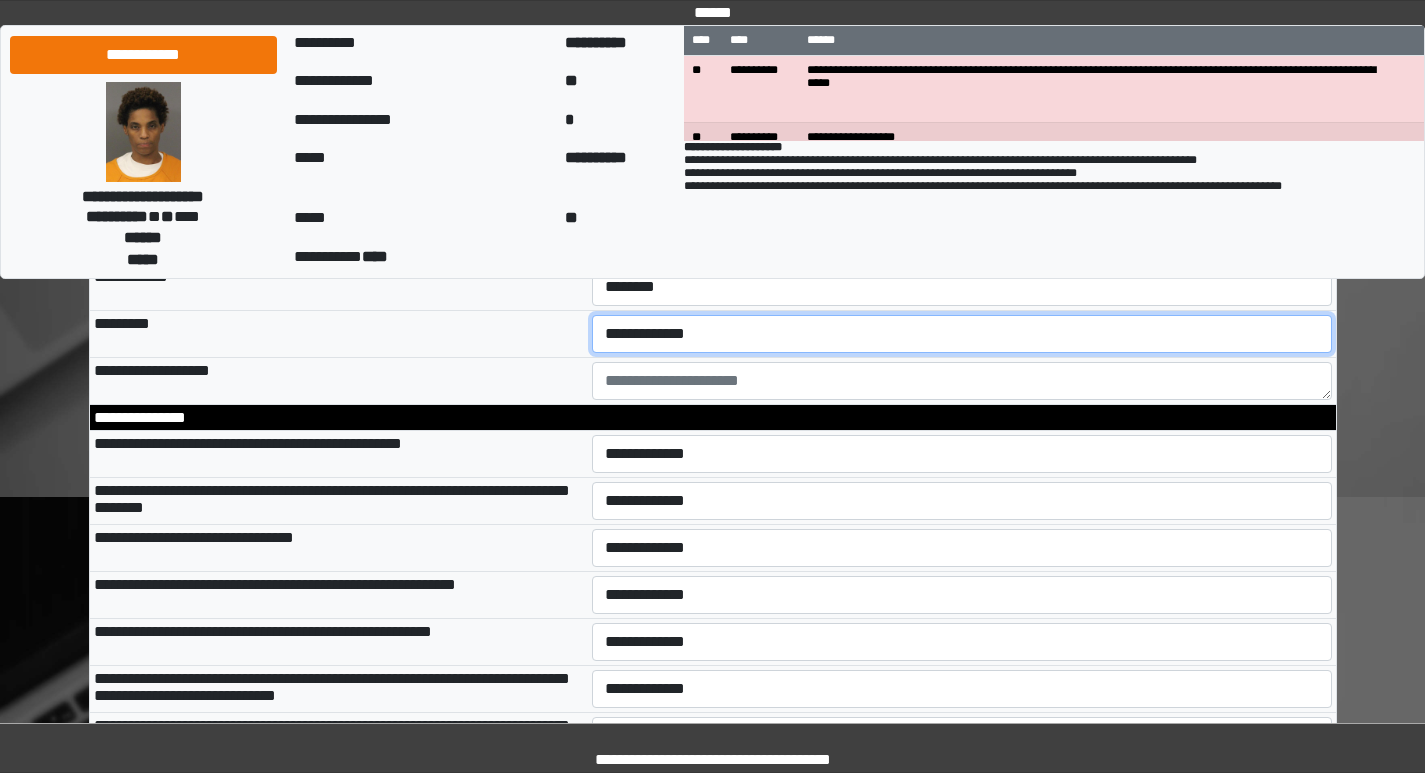 click on "**********" at bounding box center [962, 334] 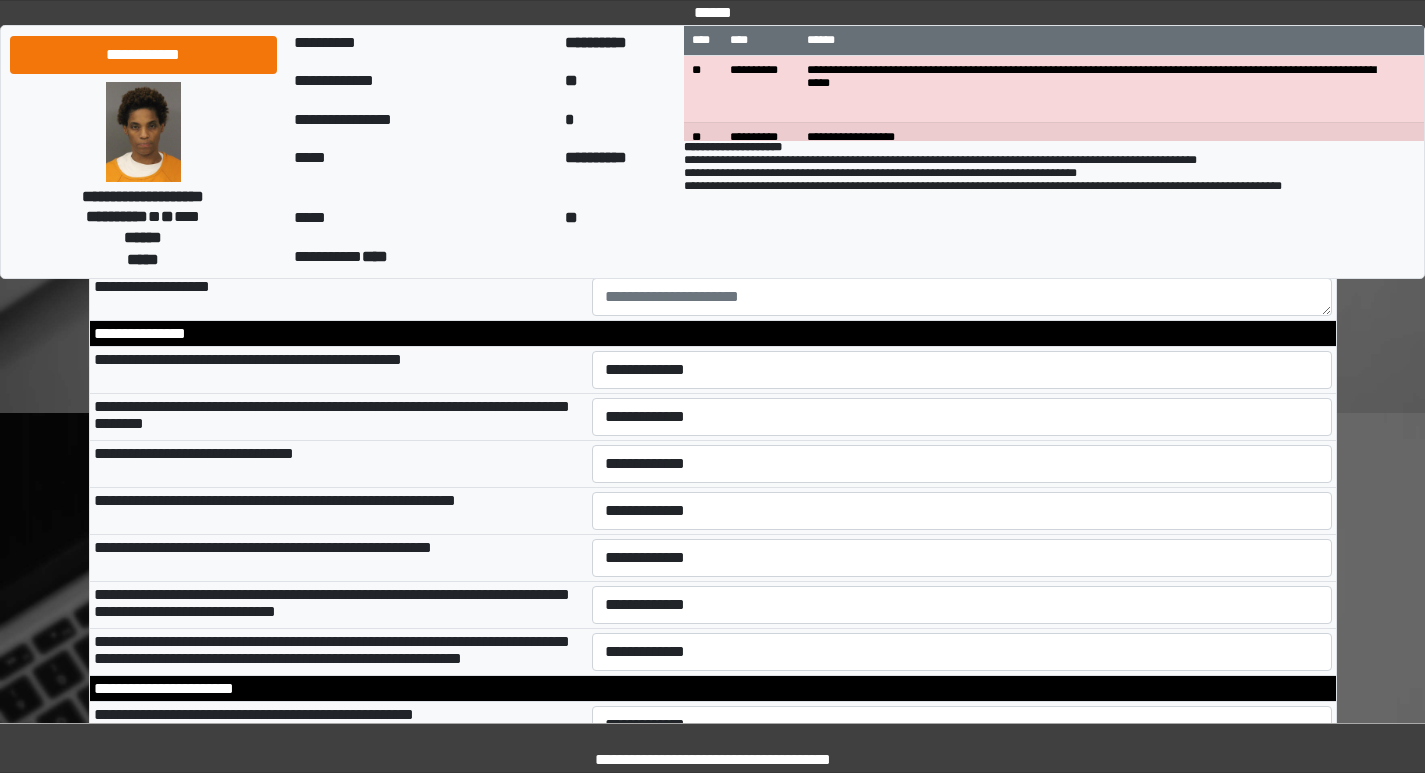 scroll, scrollTop: 6000, scrollLeft: 0, axis: vertical 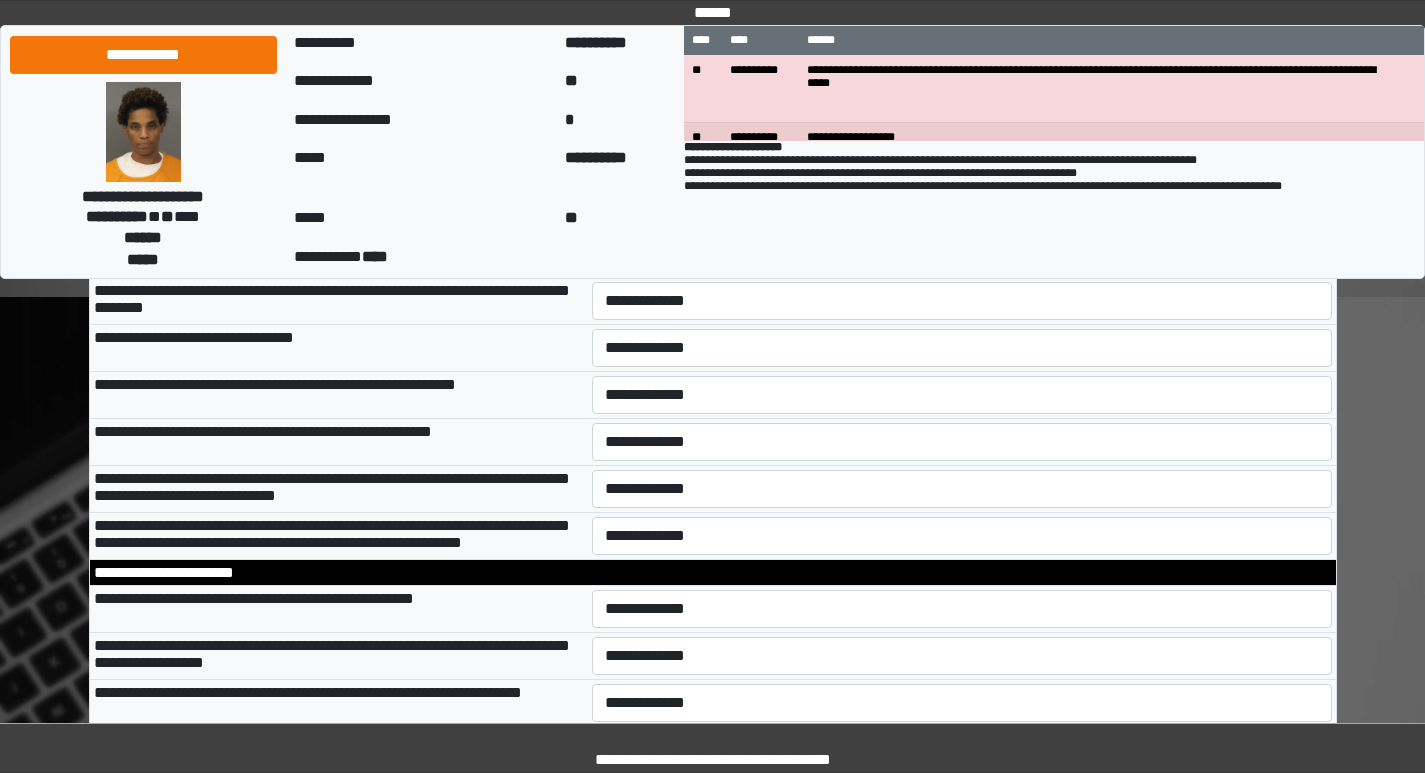 click on "**********" at bounding box center (962, 254) 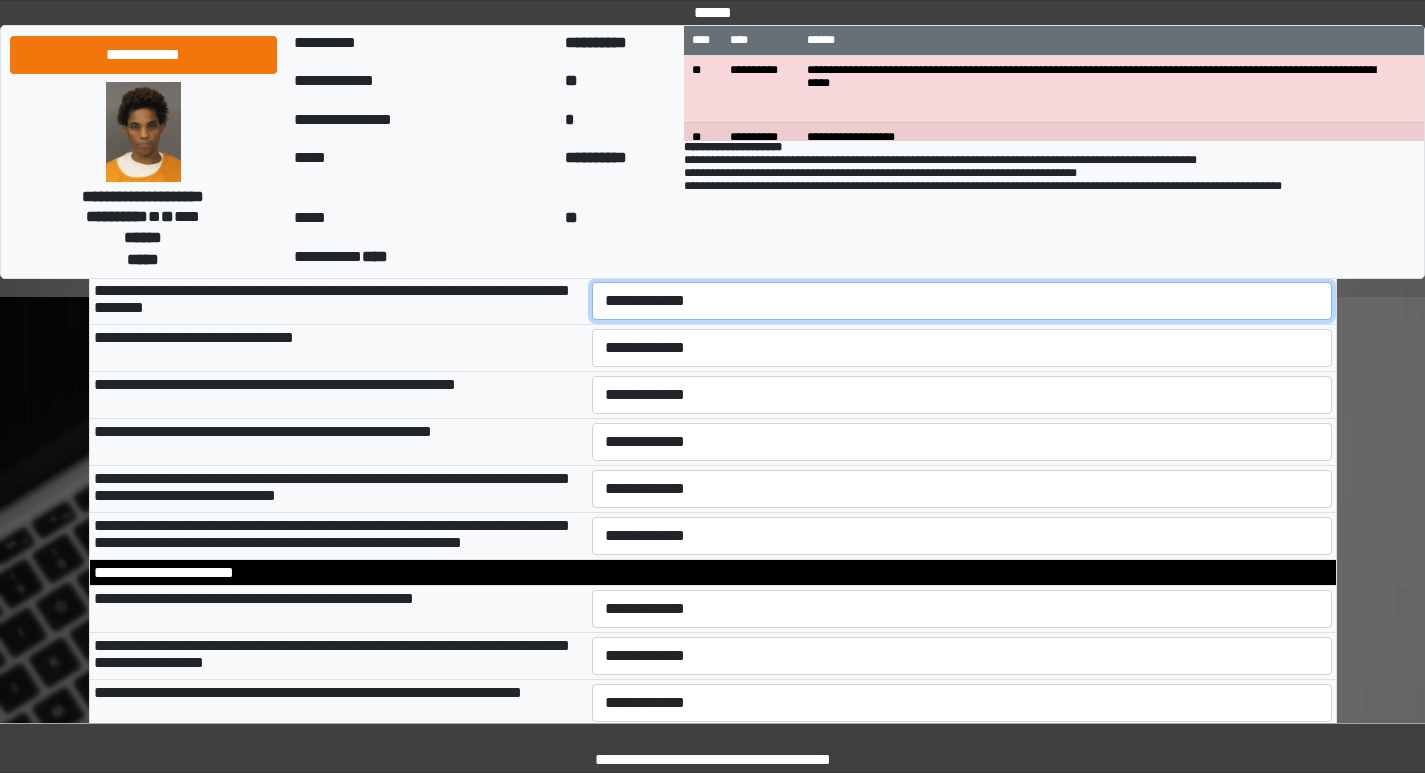 click on "**********" at bounding box center (962, 301) 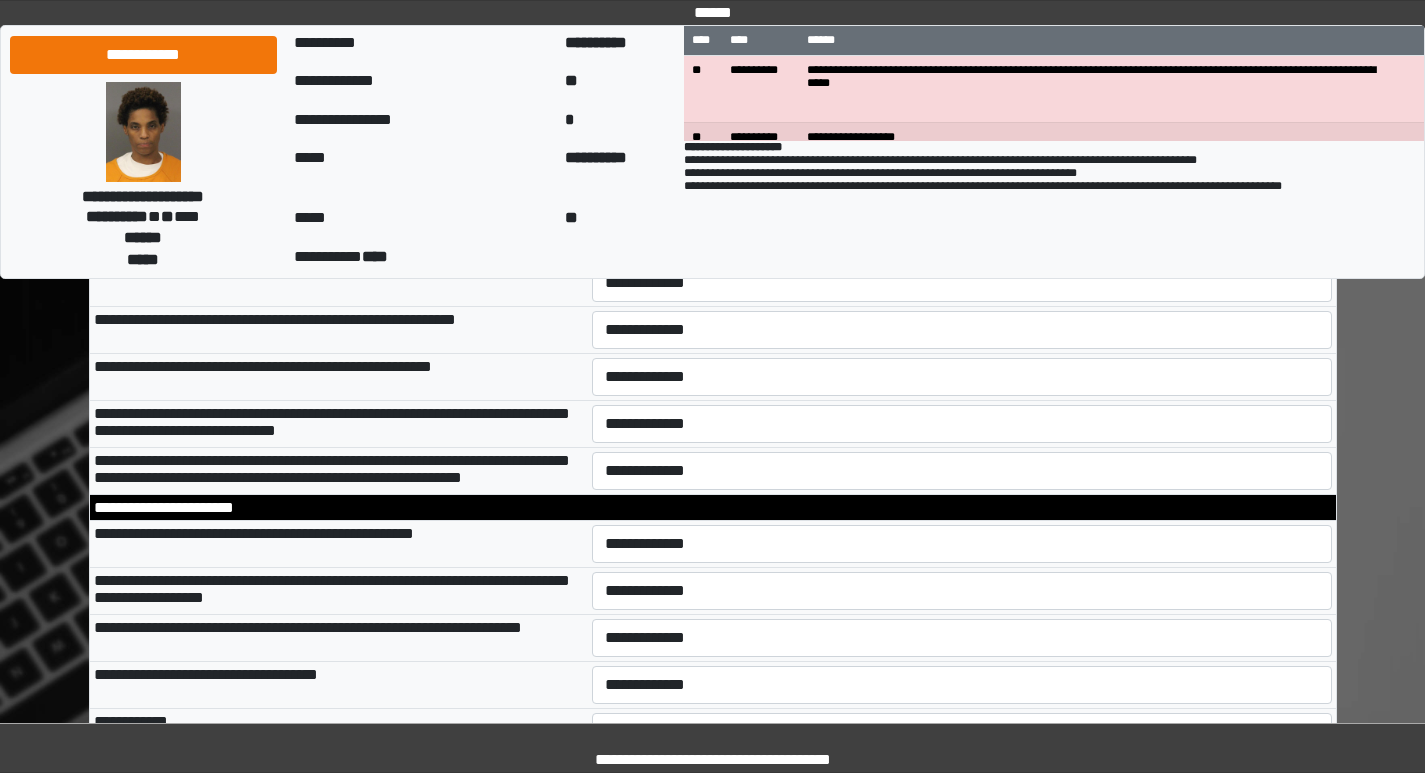 scroll, scrollTop: 6100, scrollLeft: 0, axis: vertical 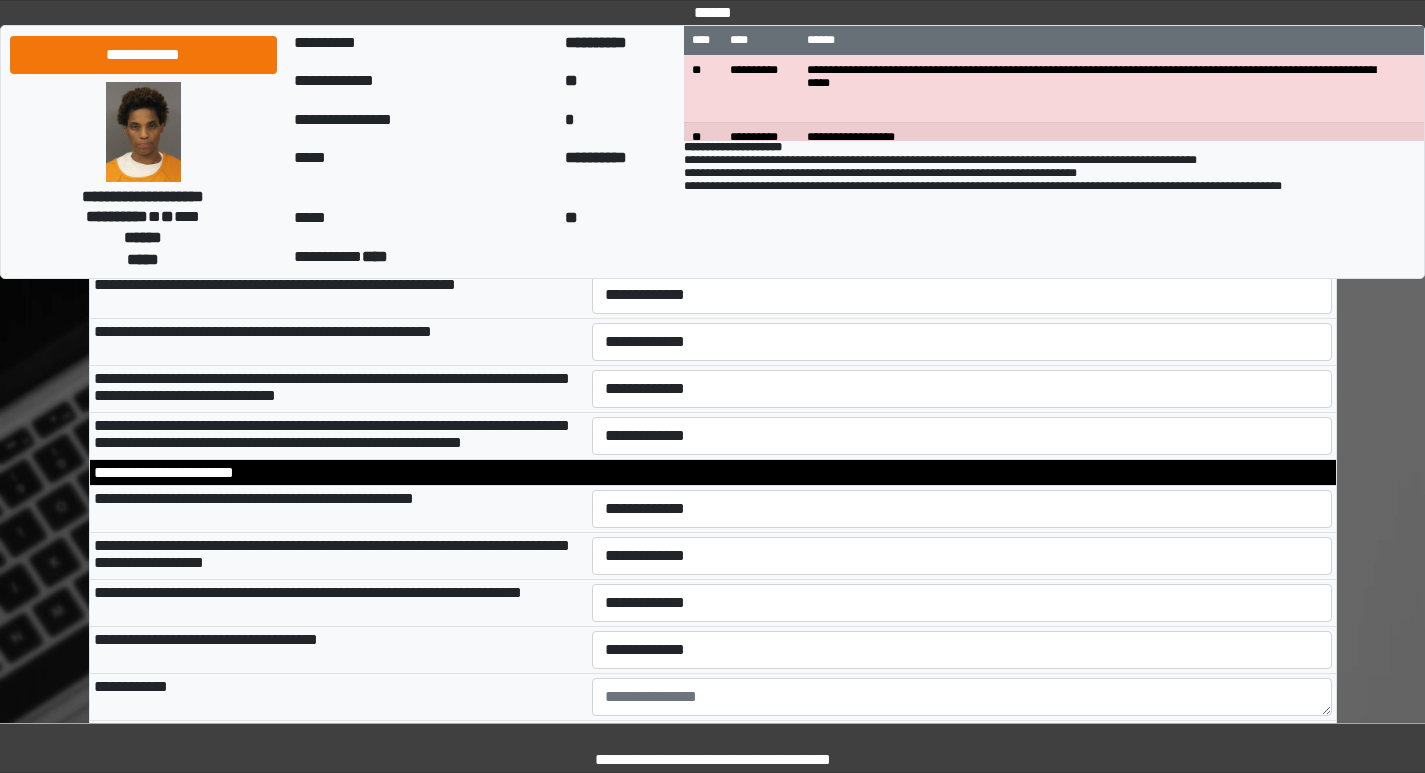 click on "**********" at bounding box center [962, 248] 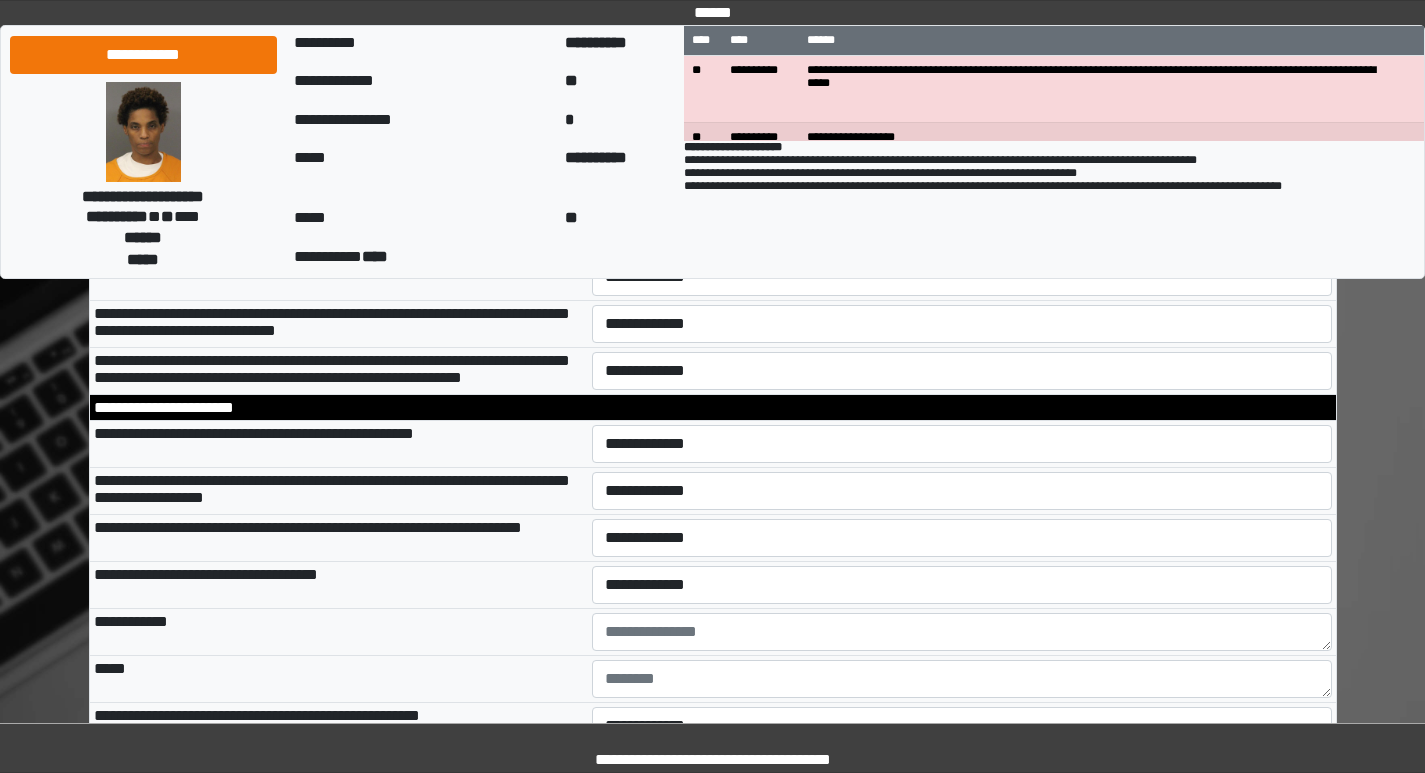scroll, scrollTop: 6200, scrollLeft: 0, axis: vertical 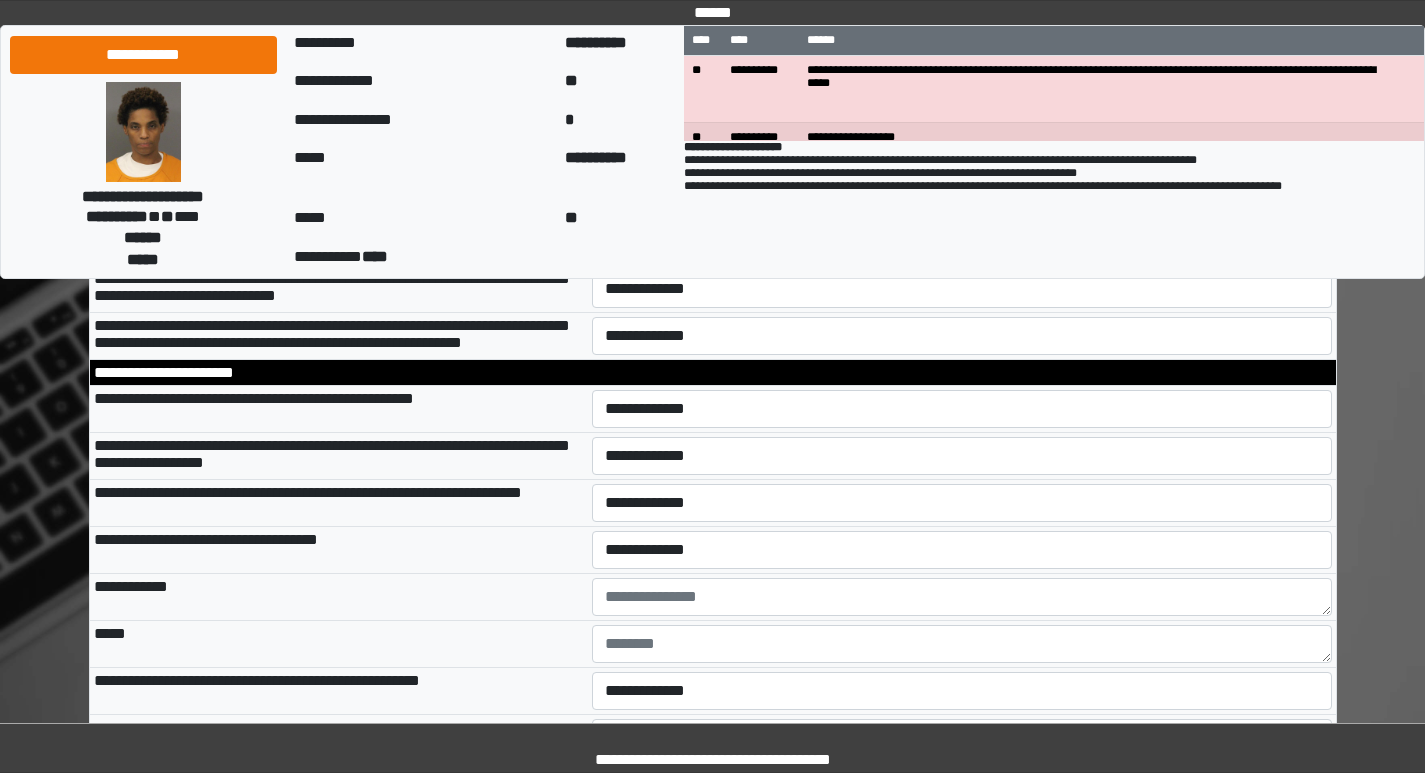 click on "**********" at bounding box center [962, 195] 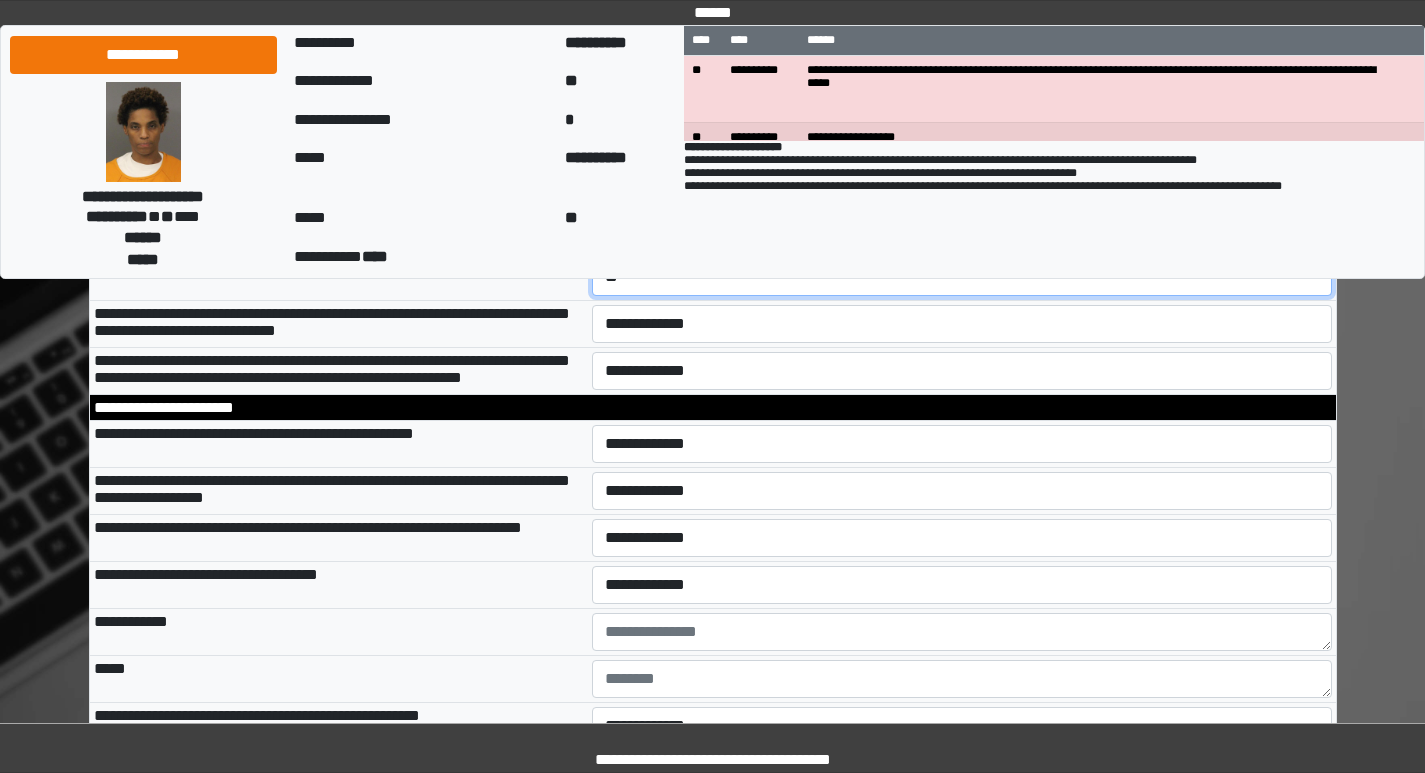 scroll, scrollTop: 6200, scrollLeft: 0, axis: vertical 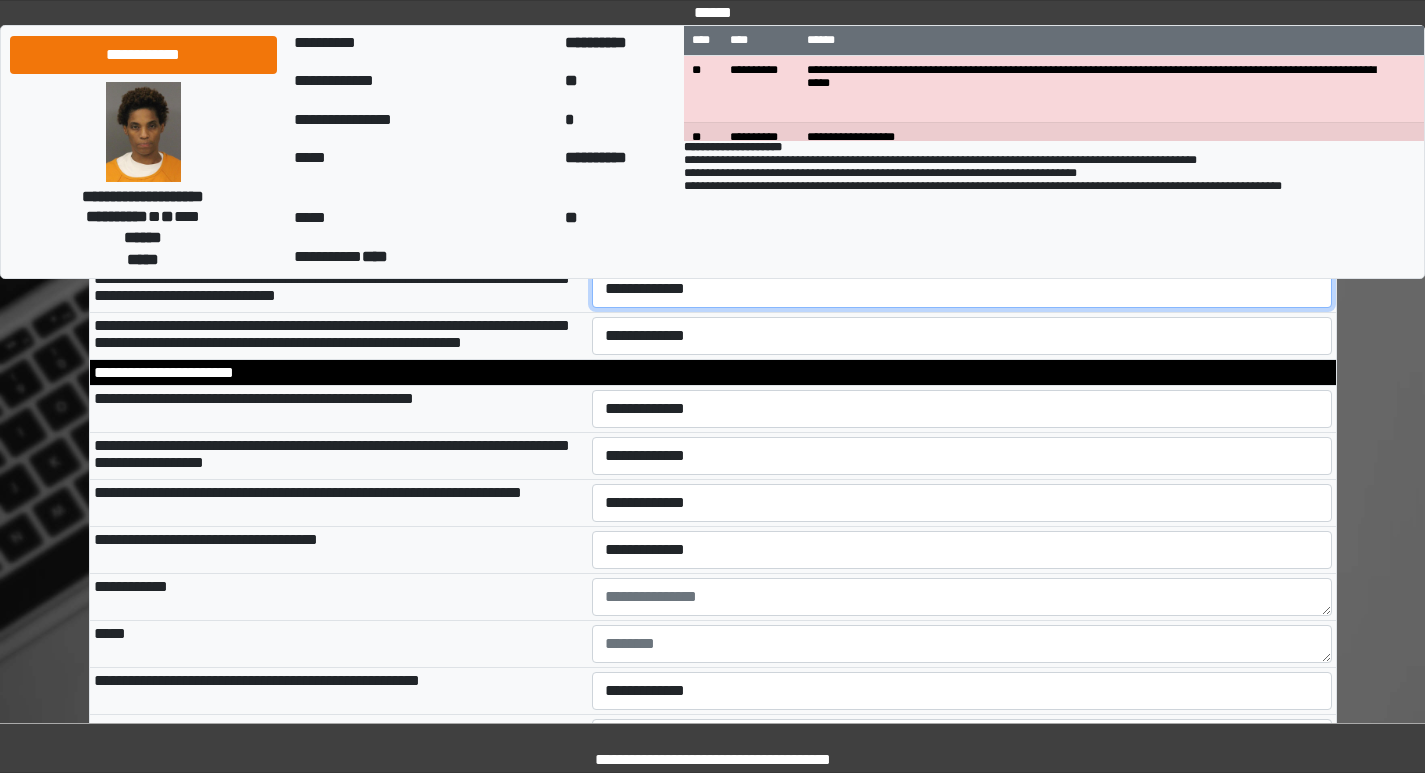 click on "**********" at bounding box center [962, 289] 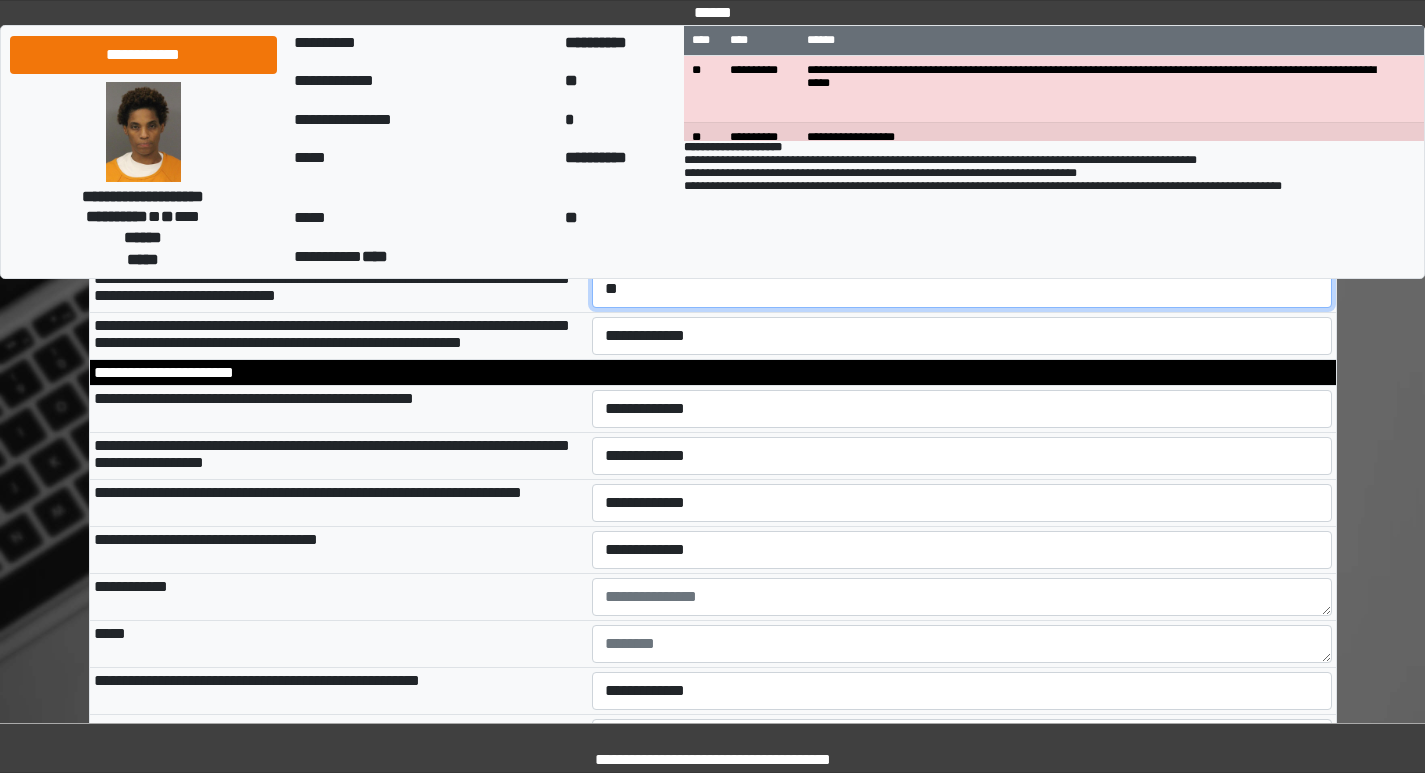 scroll, scrollTop: 6300, scrollLeft: 0, axis: vertical 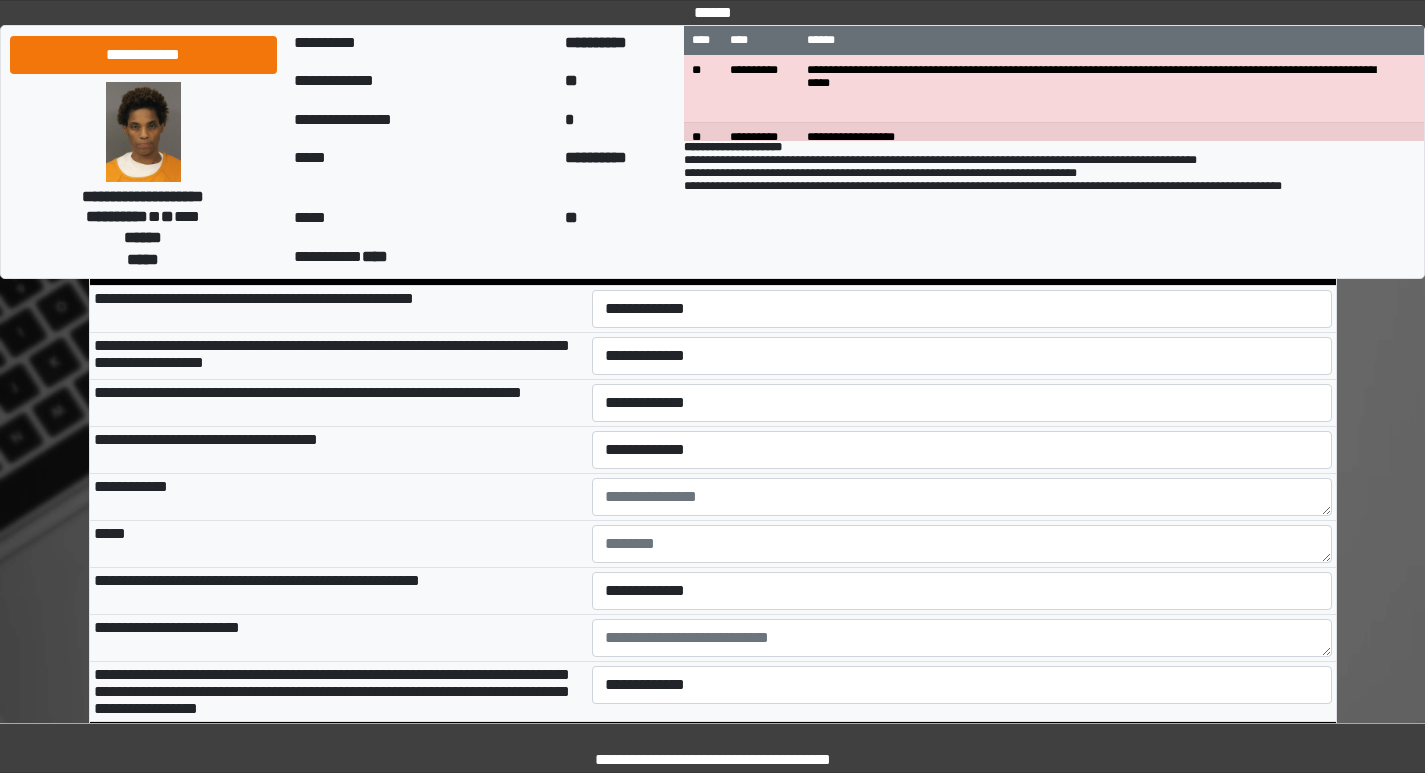click on "**********" at bounding box center [962, 236] 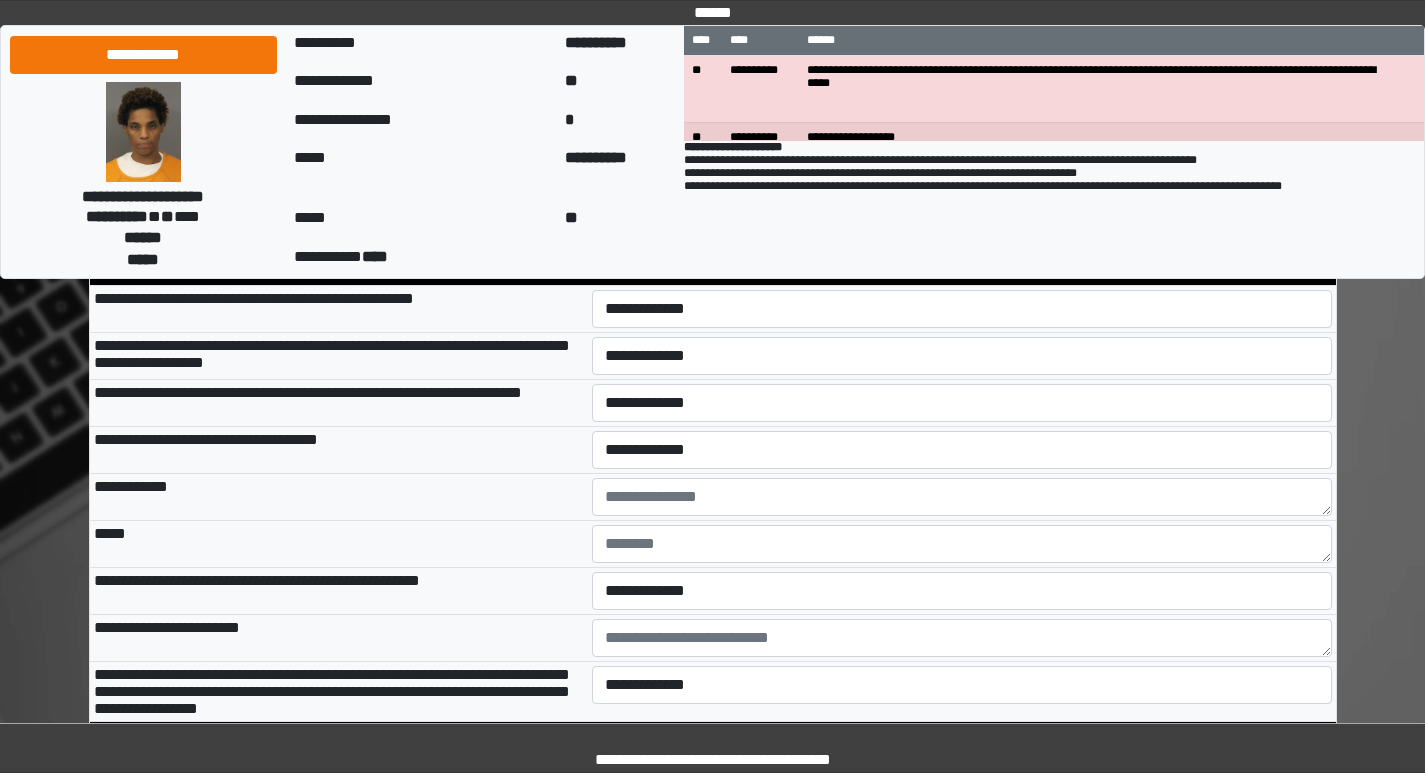 select on "*" 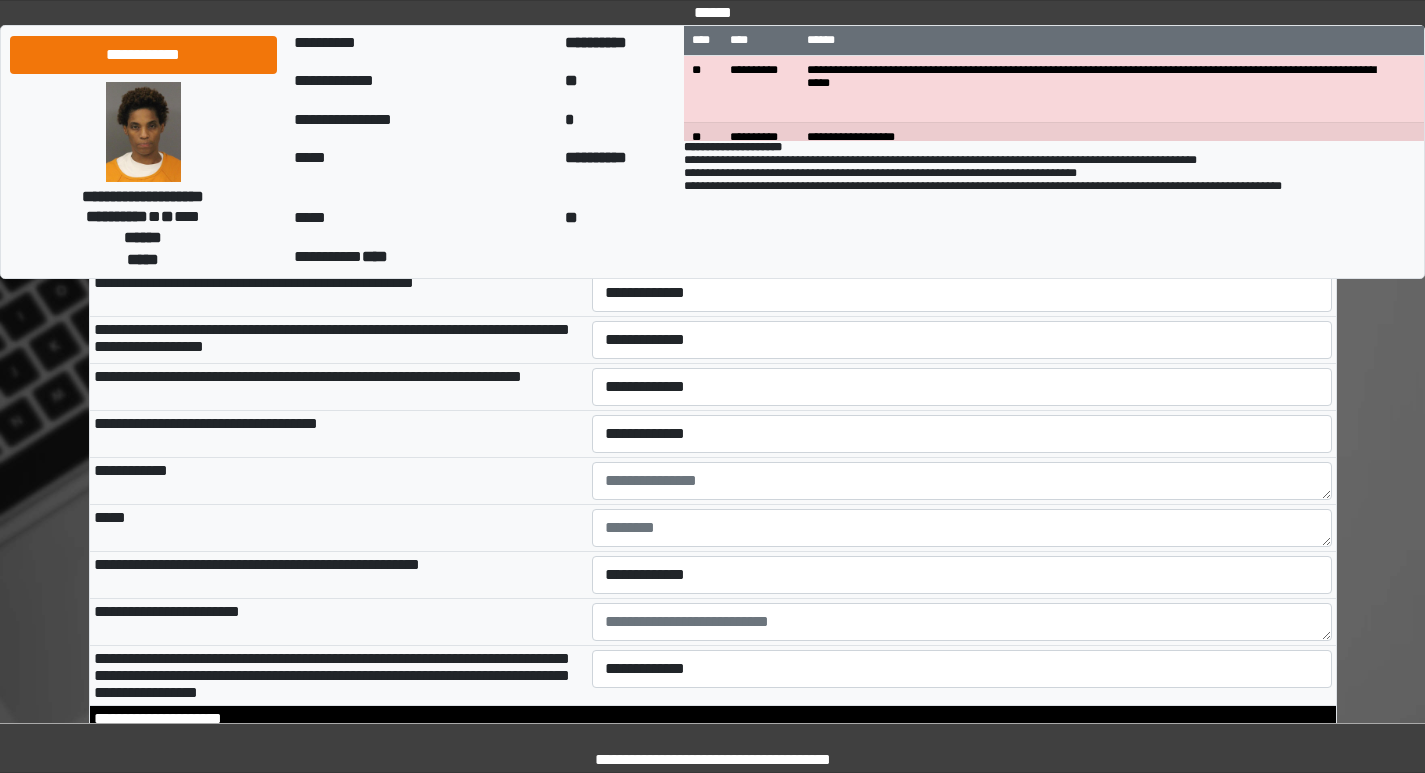 scroll, scrollTop: 6500, scrollLeft: 0, axis: vertical 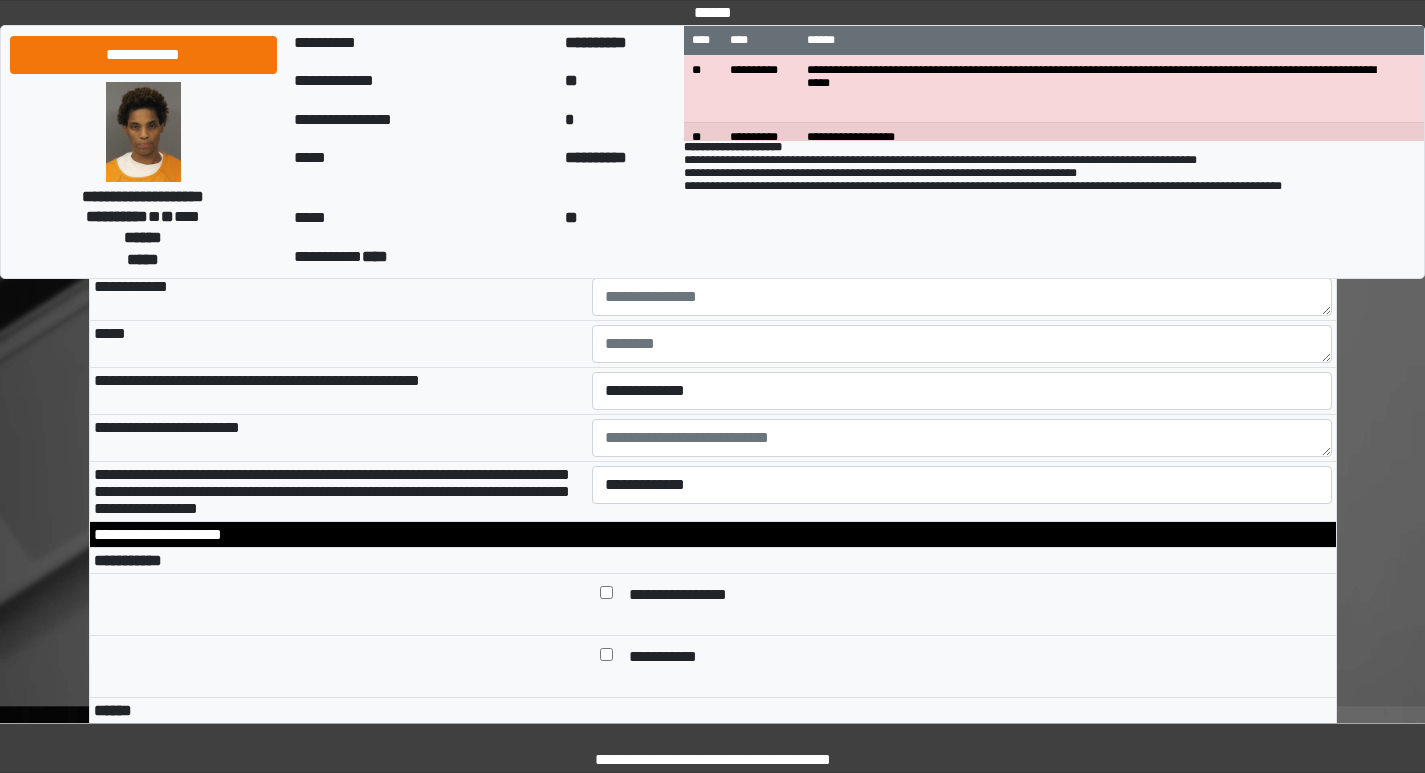 click on "**********" at bounding box center [962, 109] 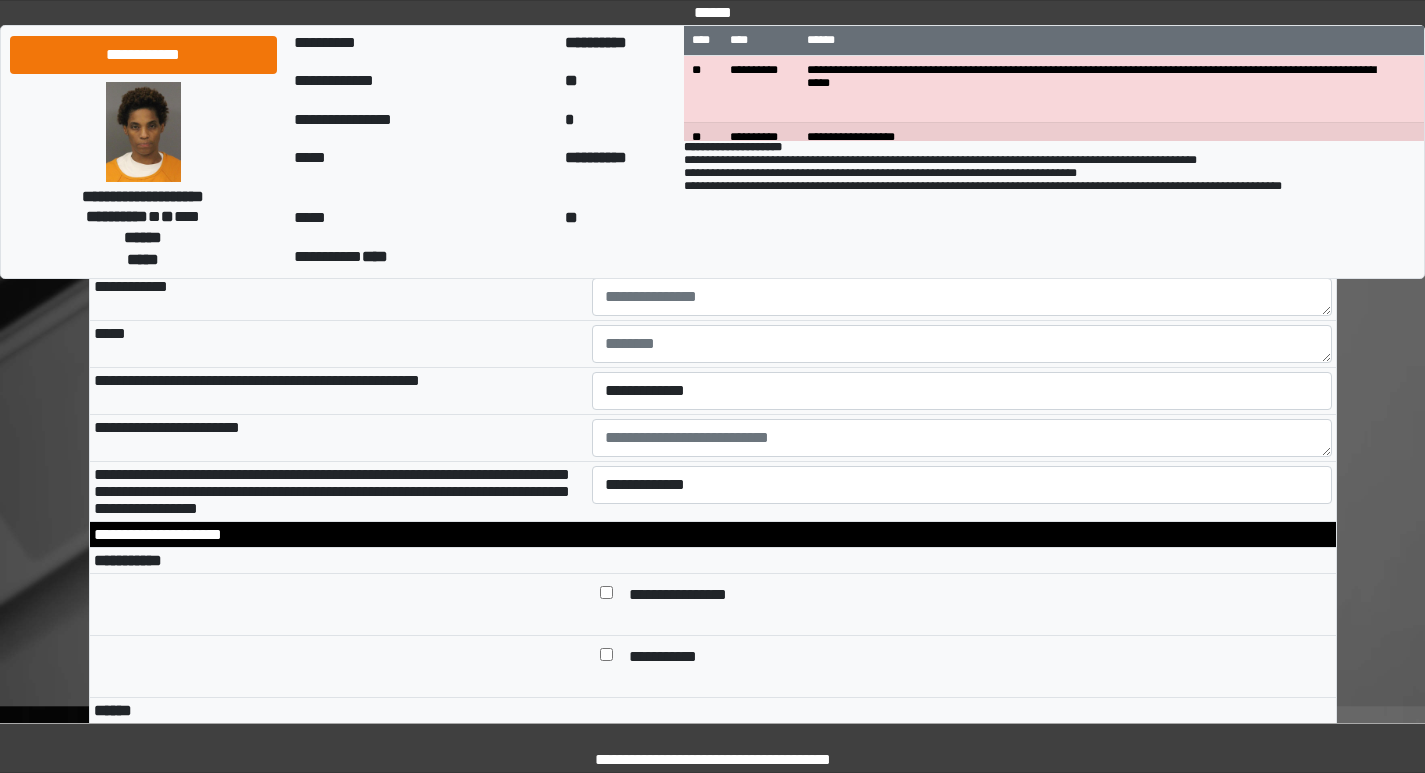 click on "**********" at bounding box center (962, 156) 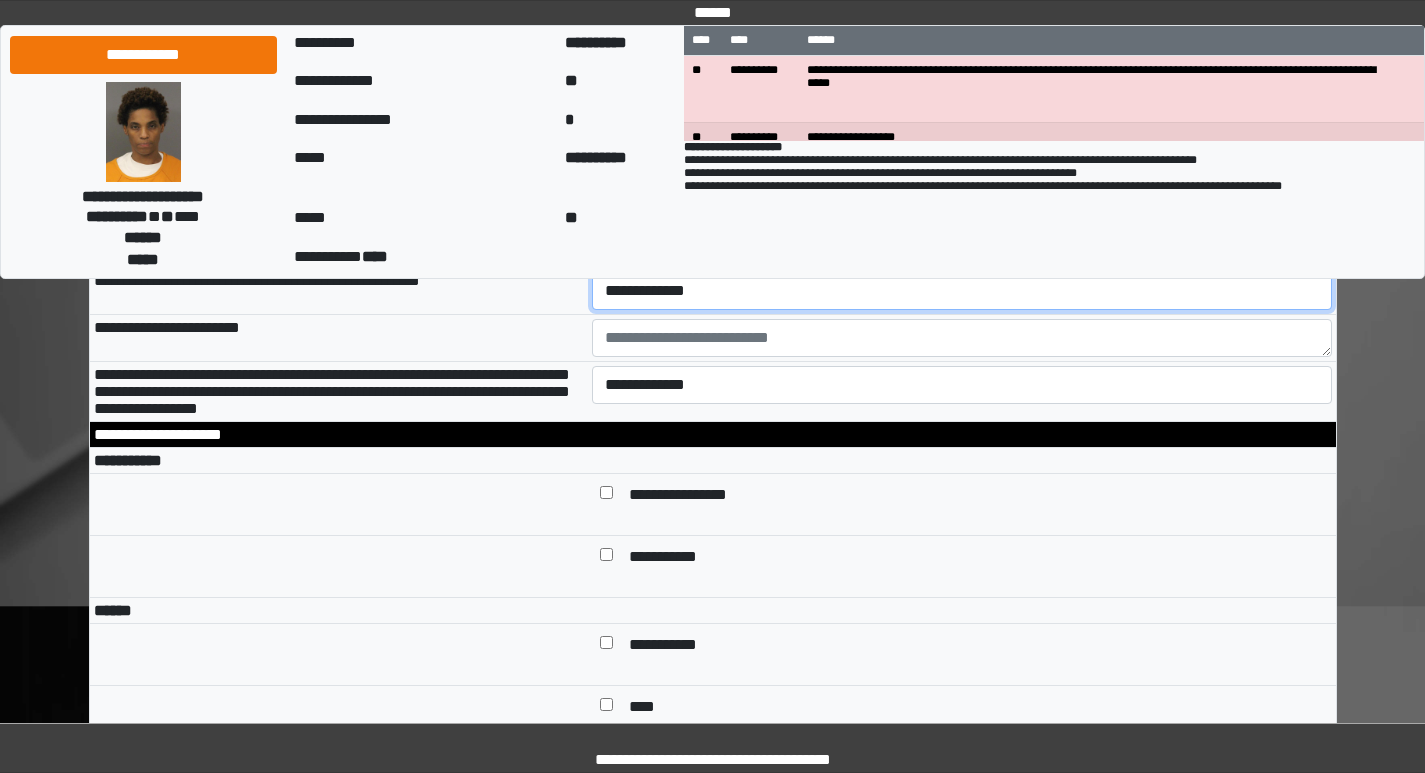 click on "**********" at bounding box center [962, 291] 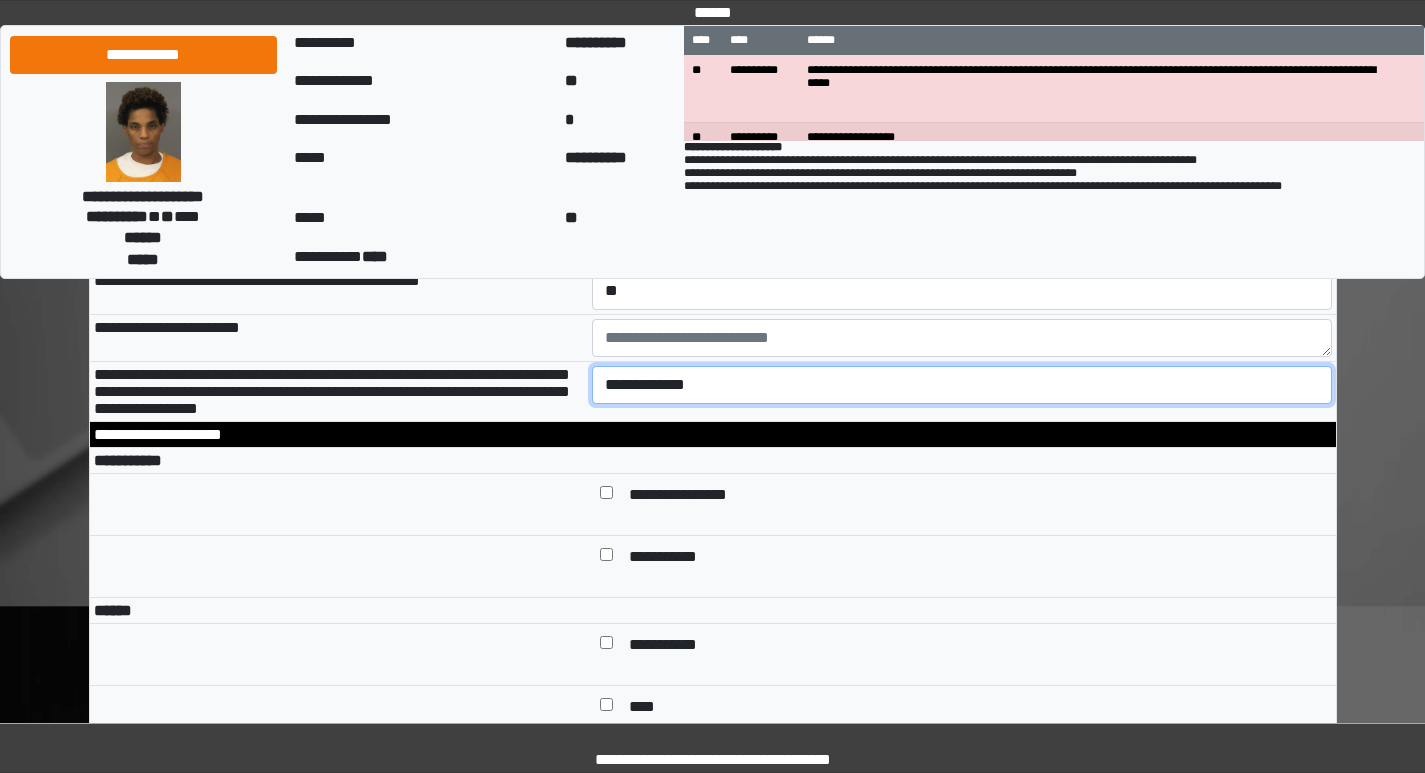 drag, startPoint x: 661, startPoint y: 596, endPoint x: 653, endPoint y: 613, distance: 18.788294 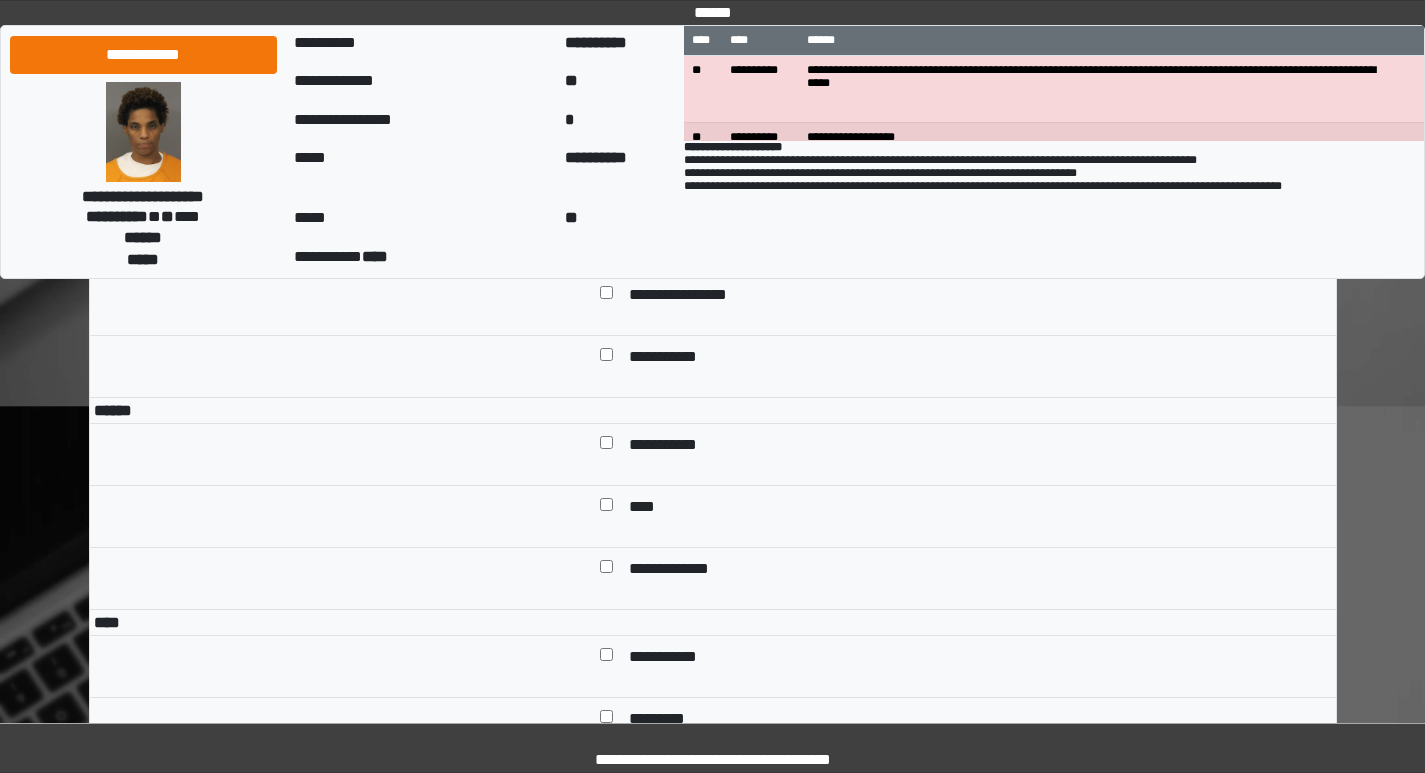 click on "**********" at bounding box center (686, 296) 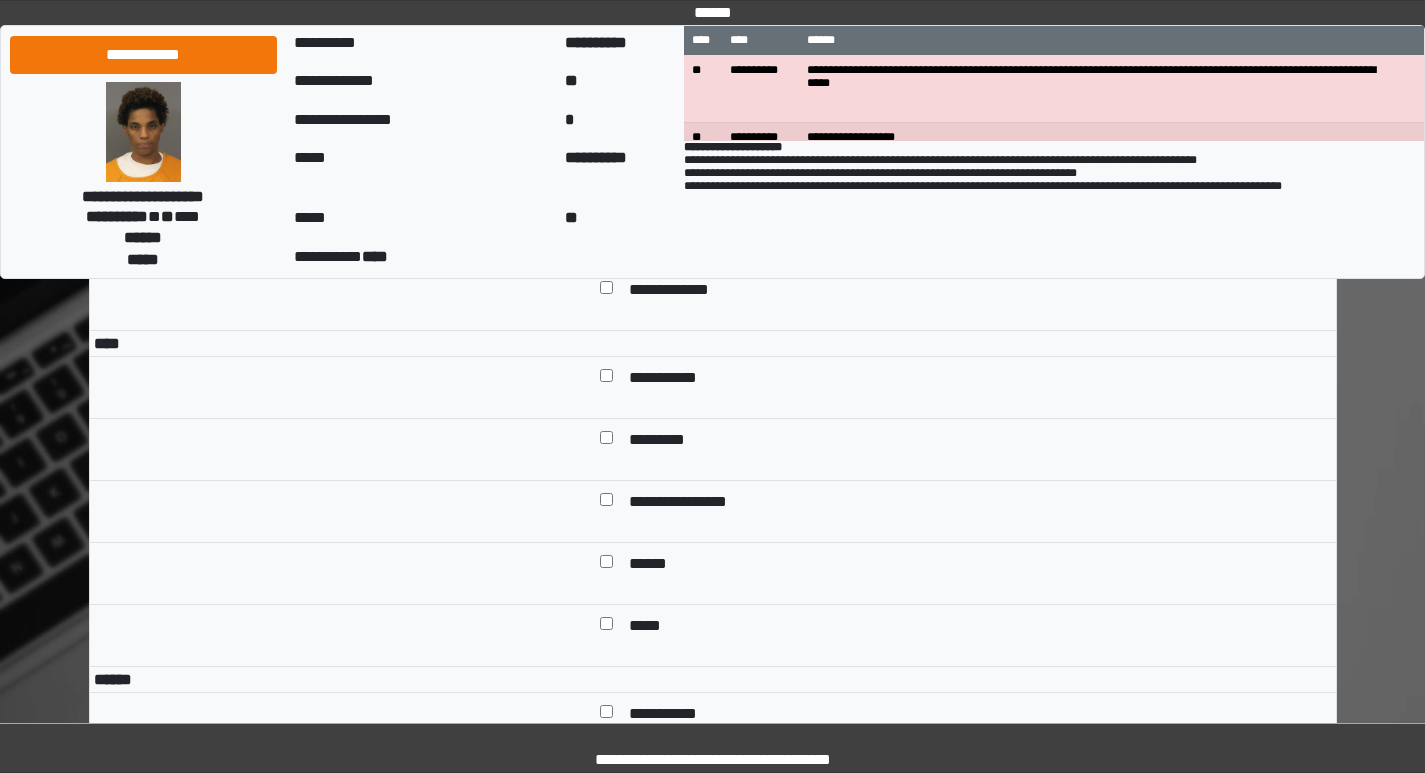 scroll, scrollTop: 7100, scrollLeft: 0, axis: vertical 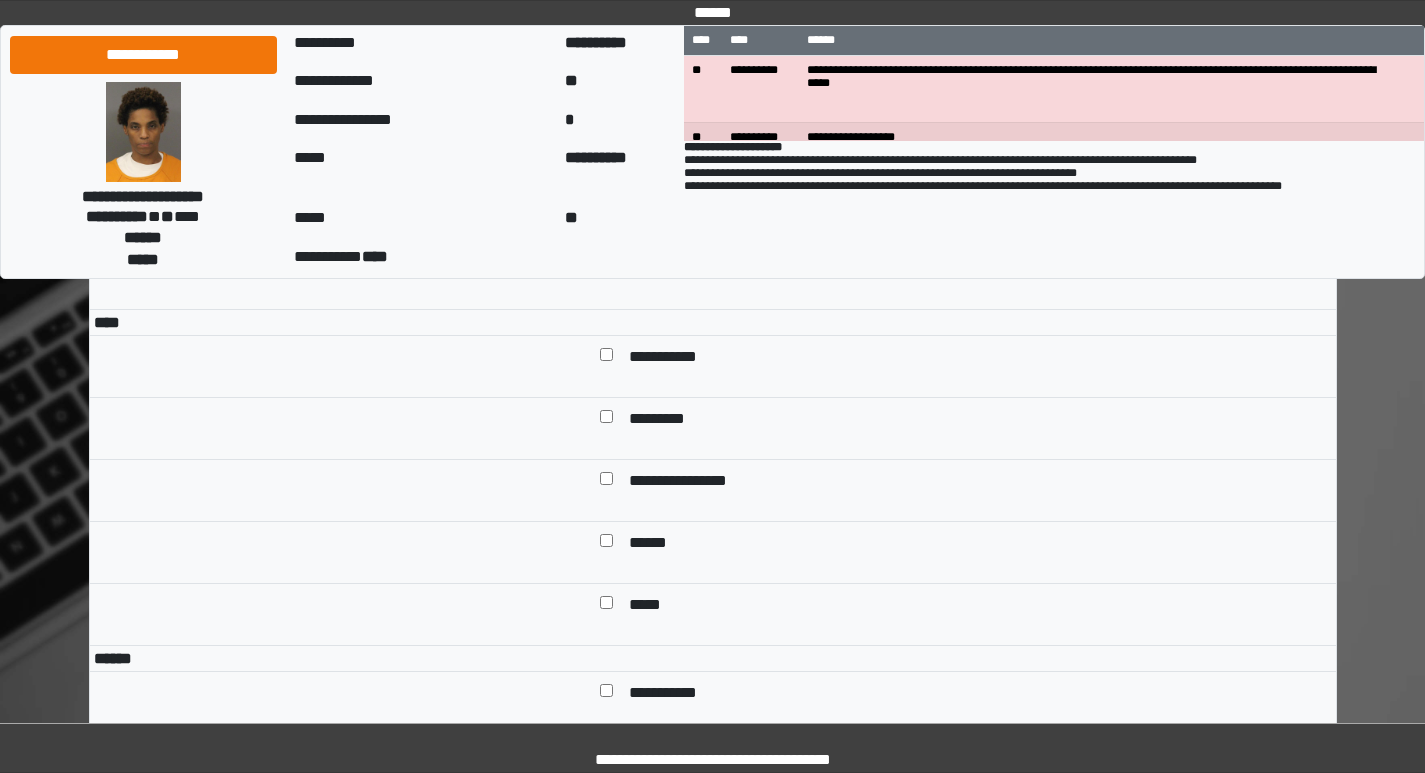 click on "**********" at bounding box center (673, 146) 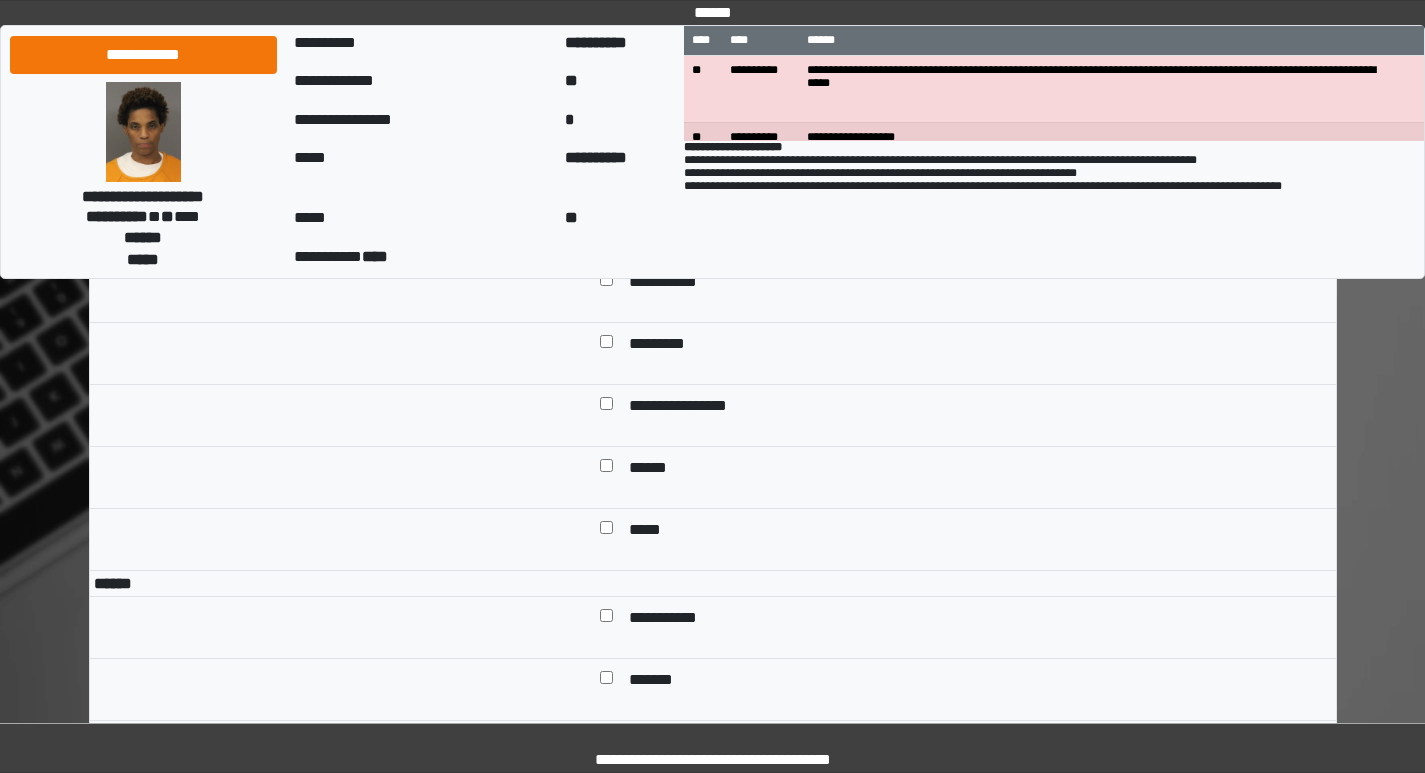 scroll, scrollTop: 7200, scrollLeft: 0, axis: vertical 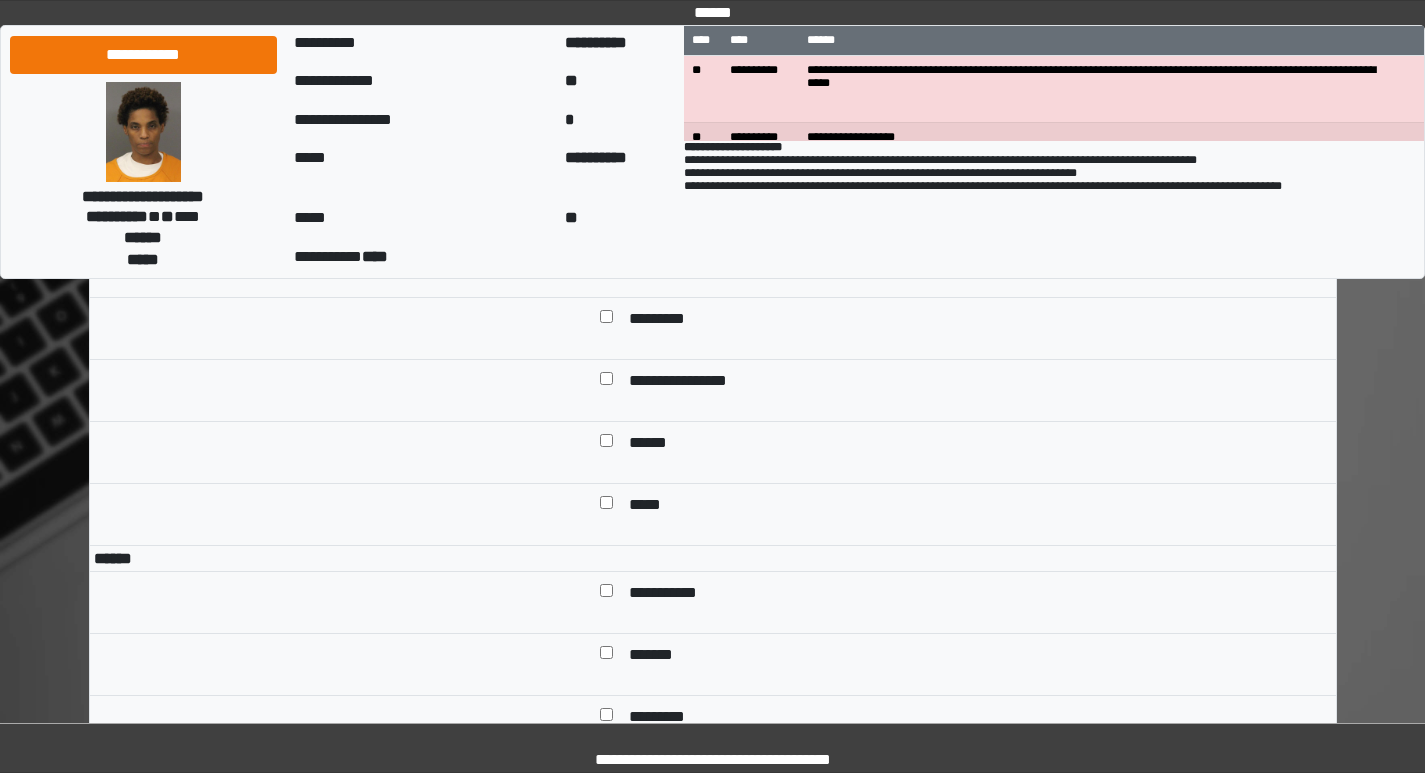 click on "**********" at bounding box center (673, 258) 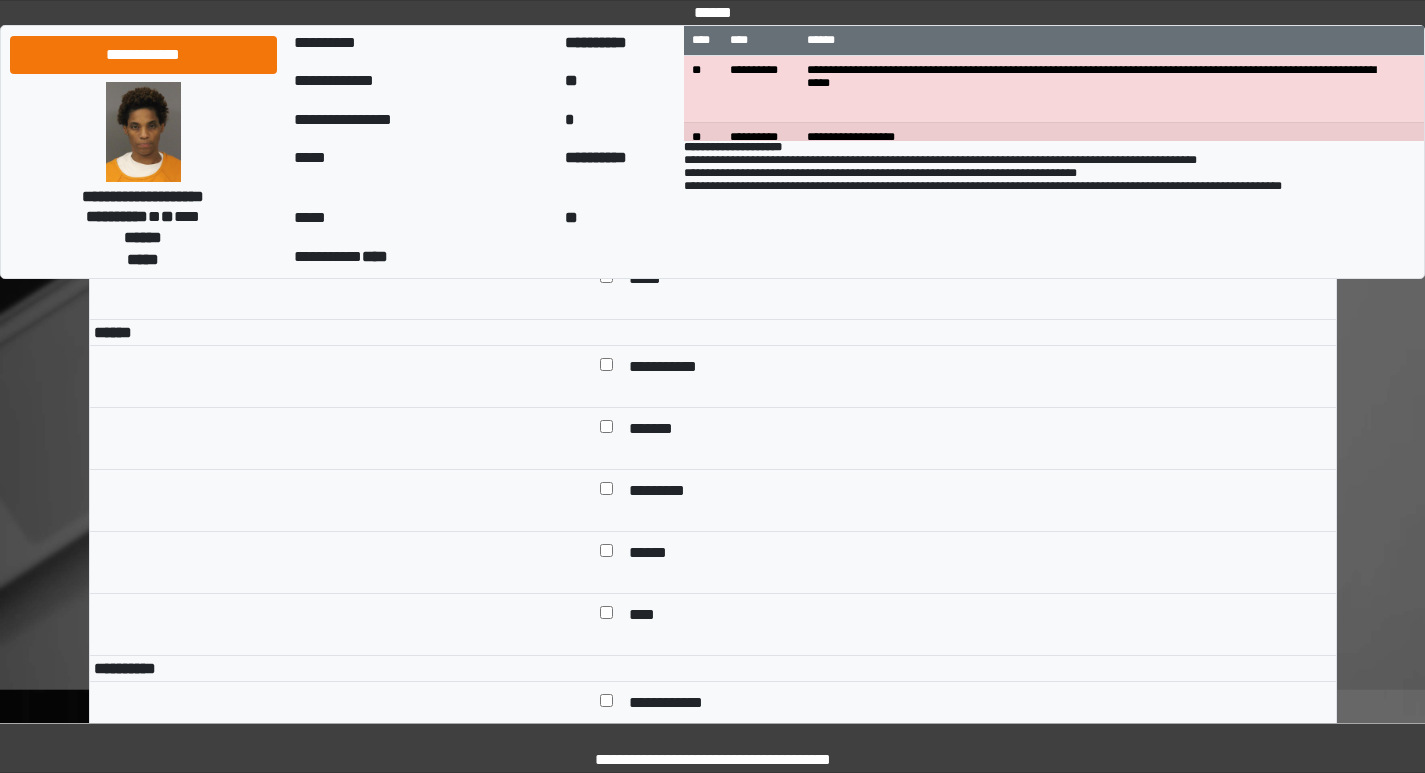 scroll, scrollTop: 7500, scrollLeft: 0, axis: vertical 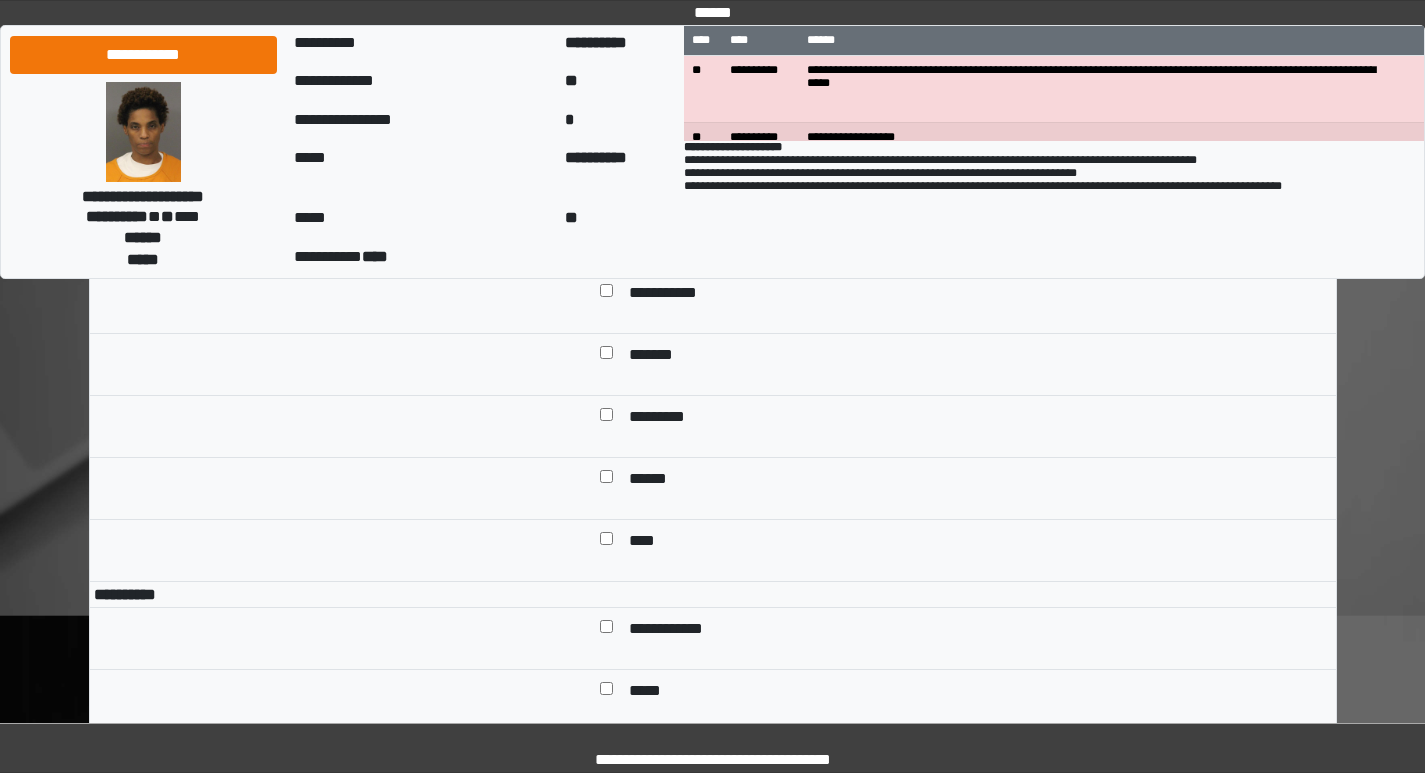 click on "**********" at bounding box center [976, 294] 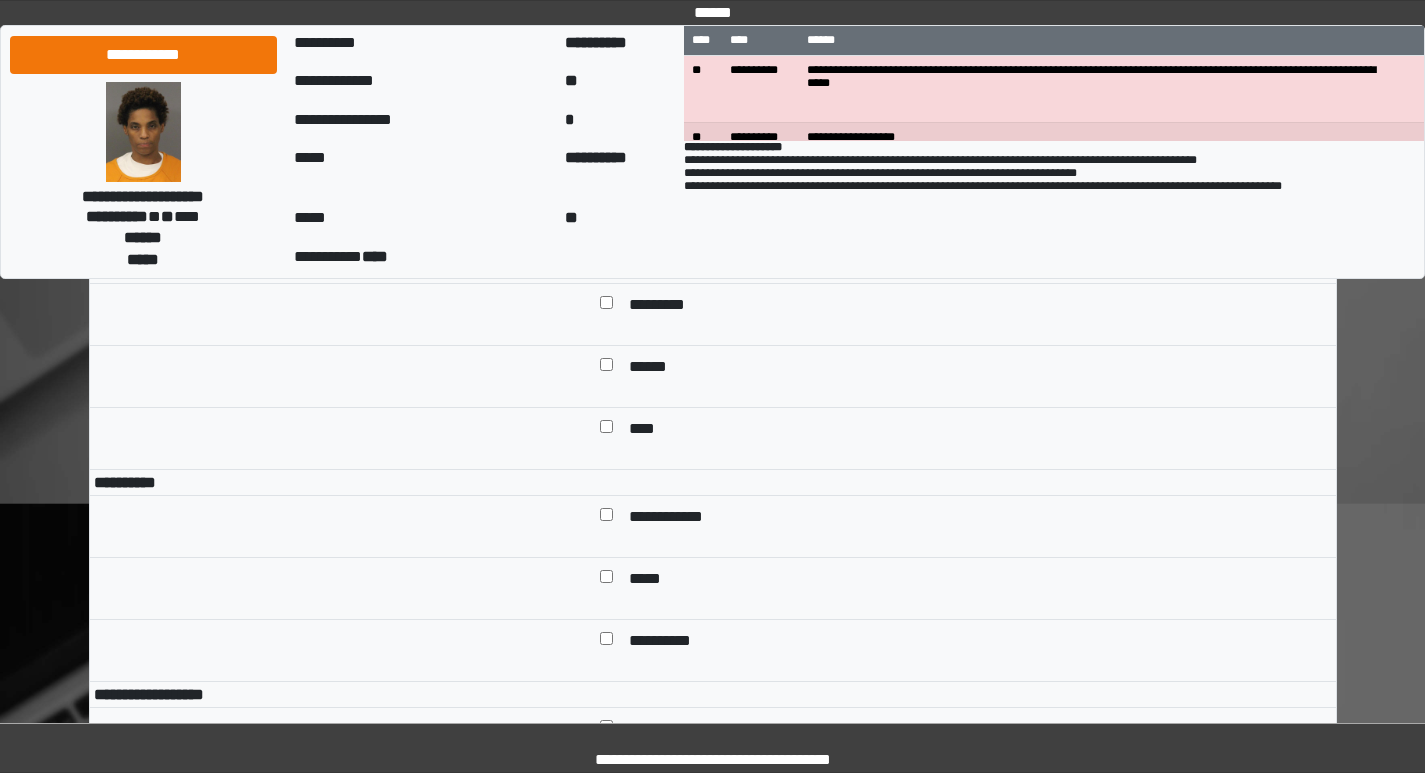 scroll, scrollTop: 7600, scrollLeft: 0, axis: vertical 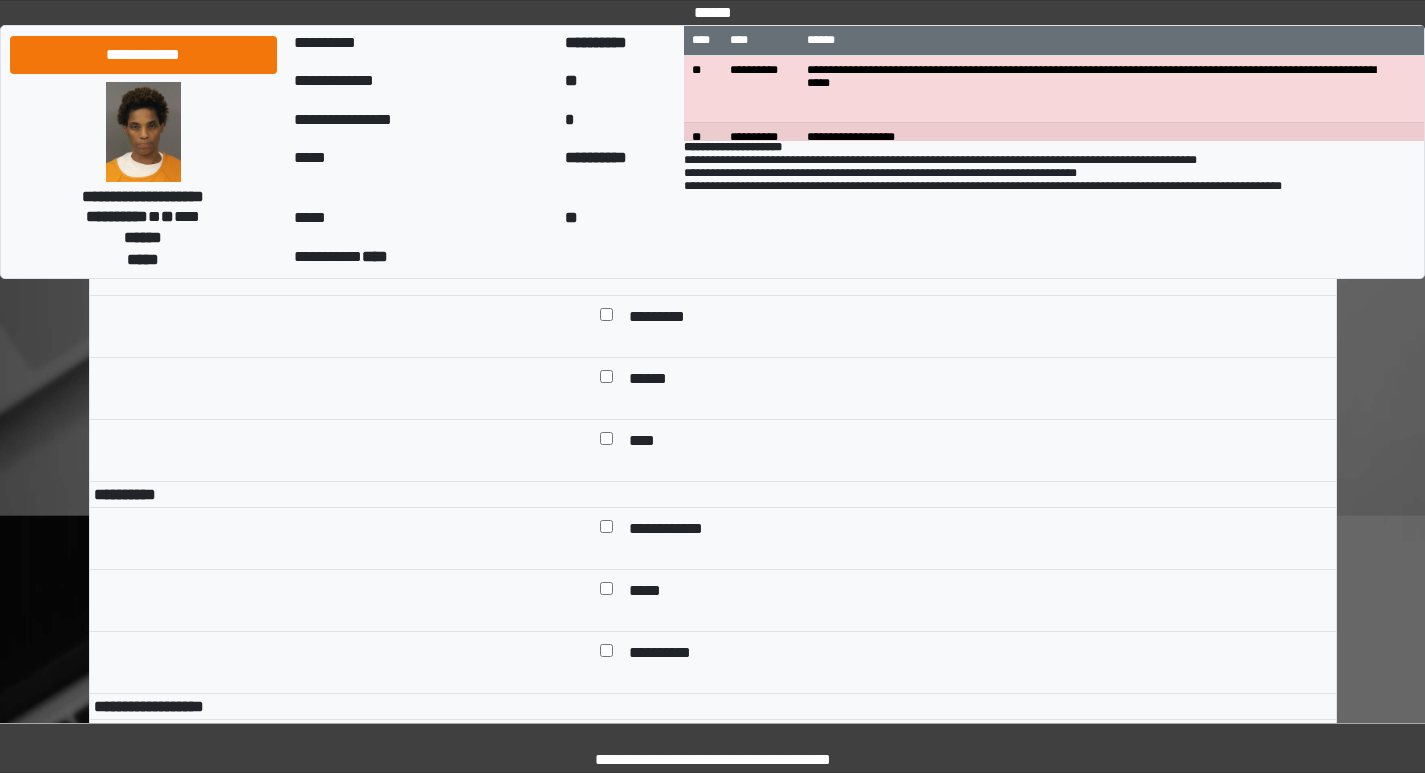 click on "**********" at bounding box center (976, 194) 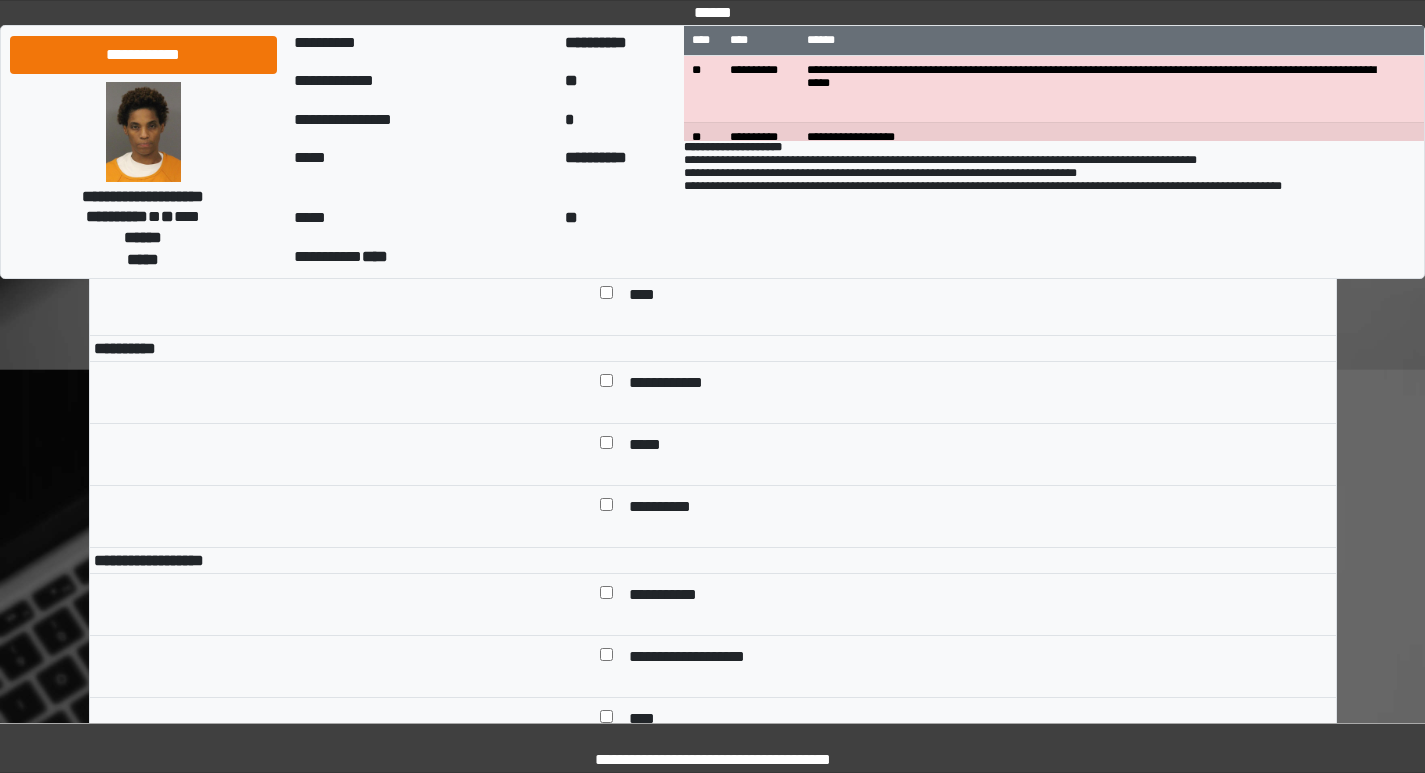 scroll, scrollTop: 7800, scrollLeft: 0, axis: vertical 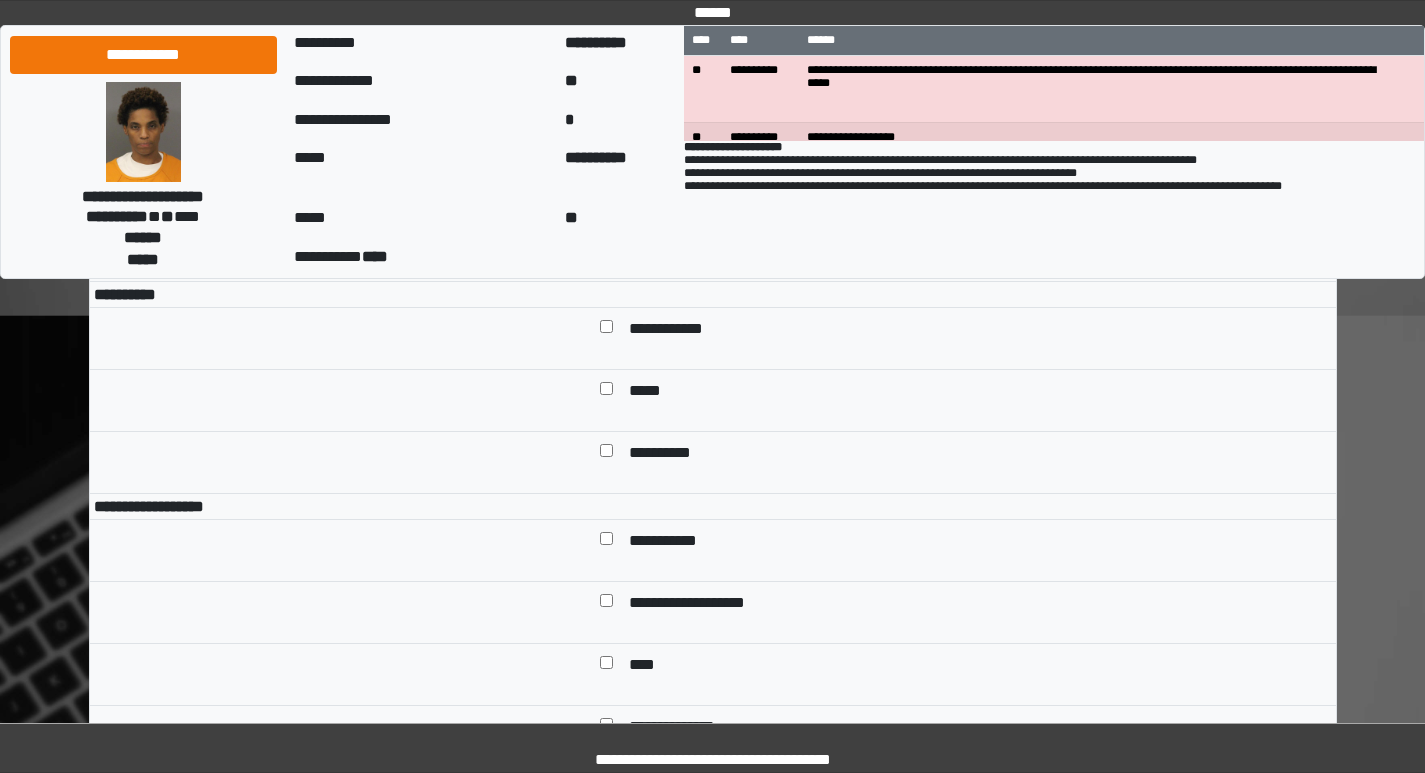 click on "**********" at bounding box center (677, 330) 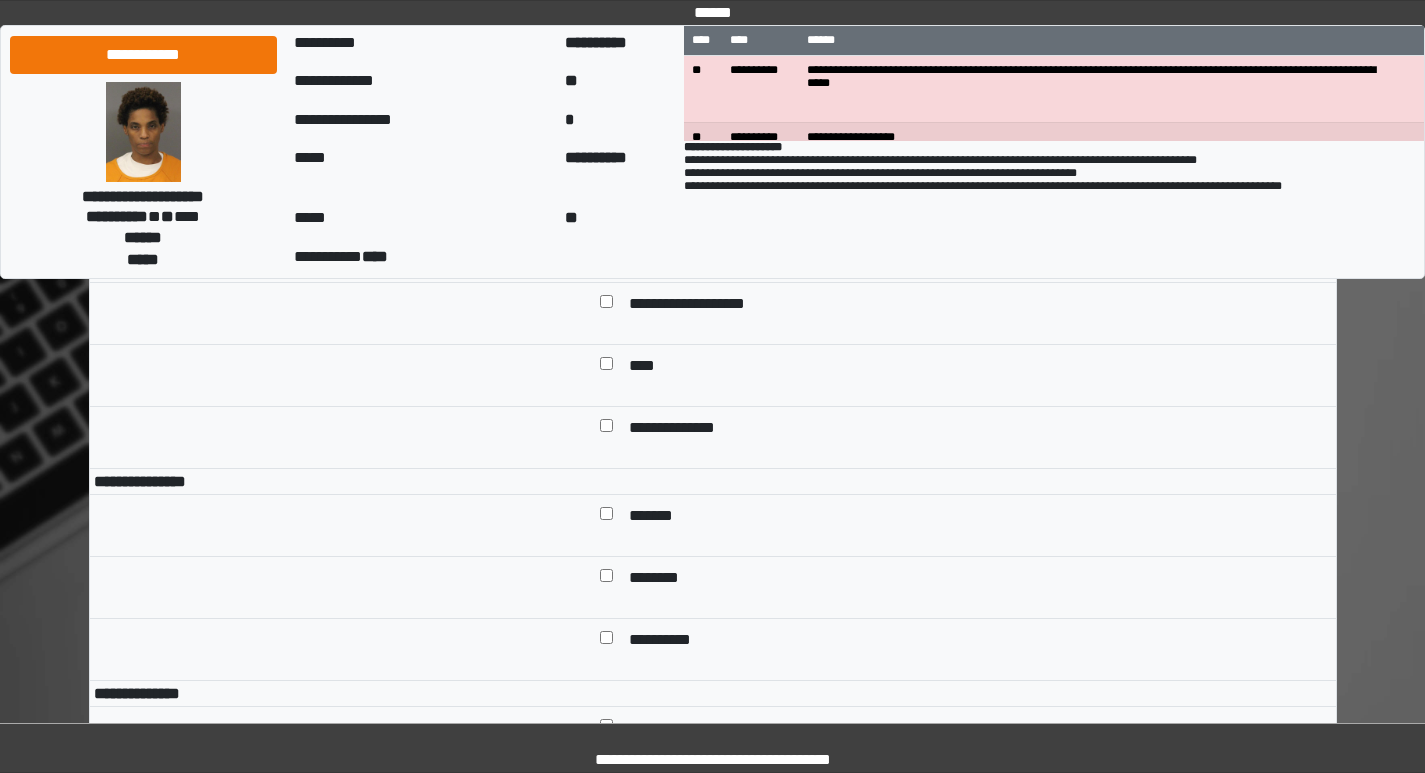 scroll, scrollTop: 8100, scrollLeft: 0, axis: vertical 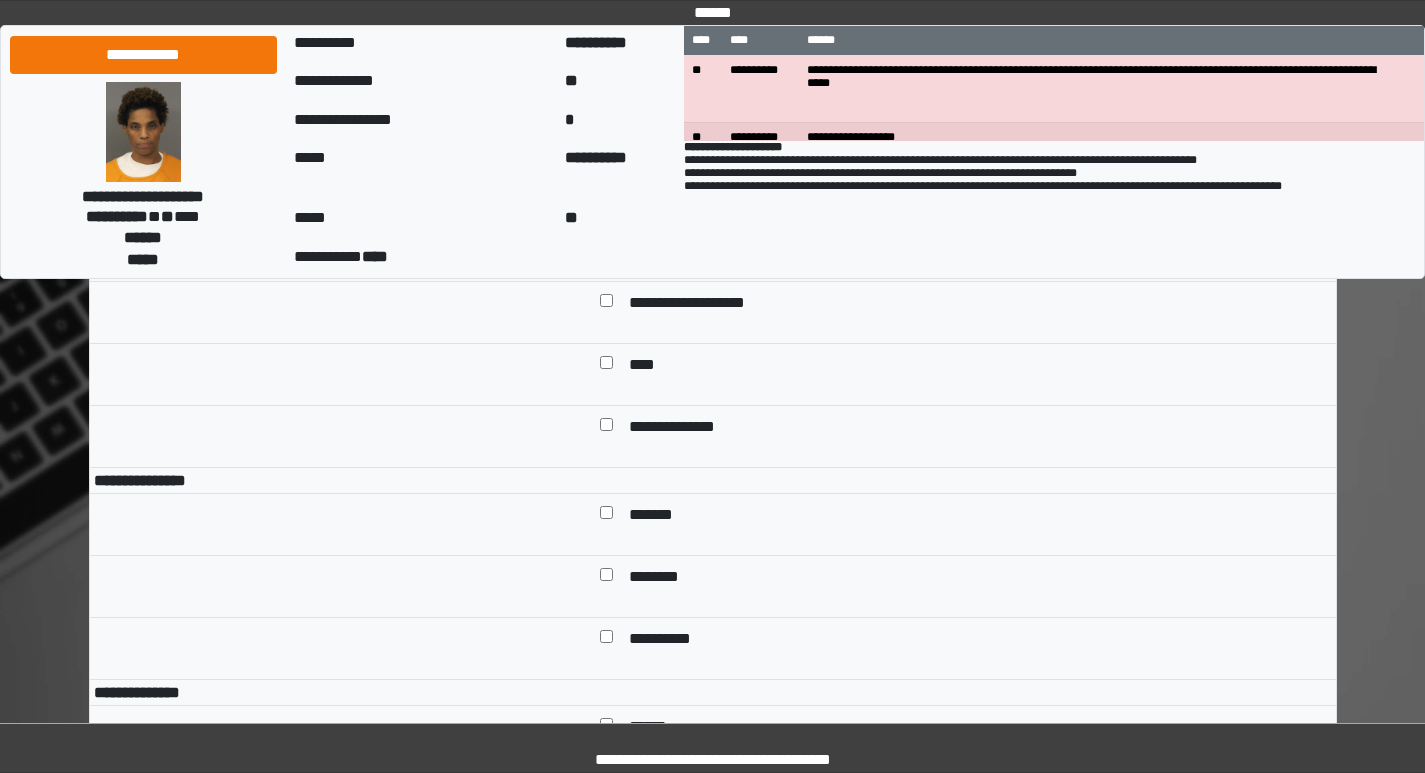 click on "**********" at bounding box center (673, 242) 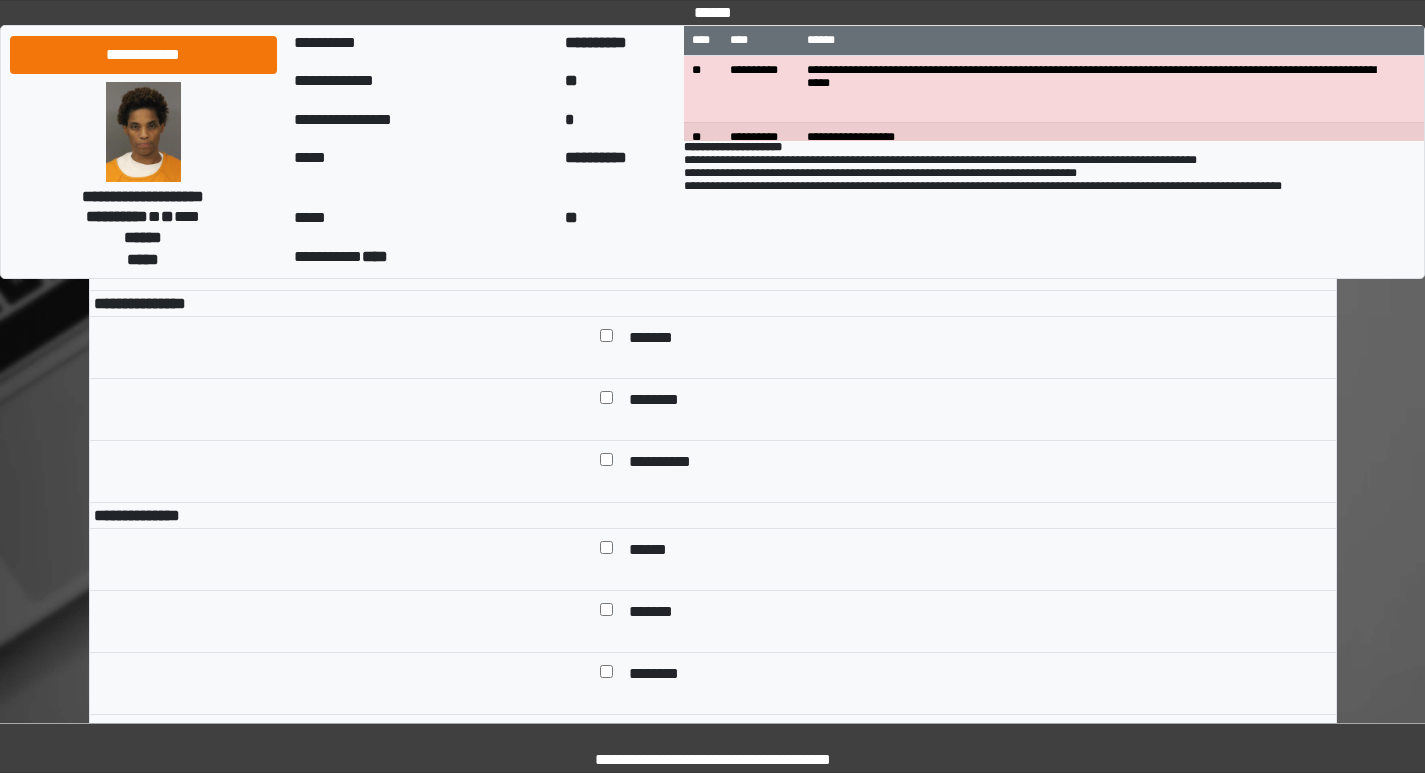 scroll, scrollTop: 8400, scrollLeft: 0, axis: vertical 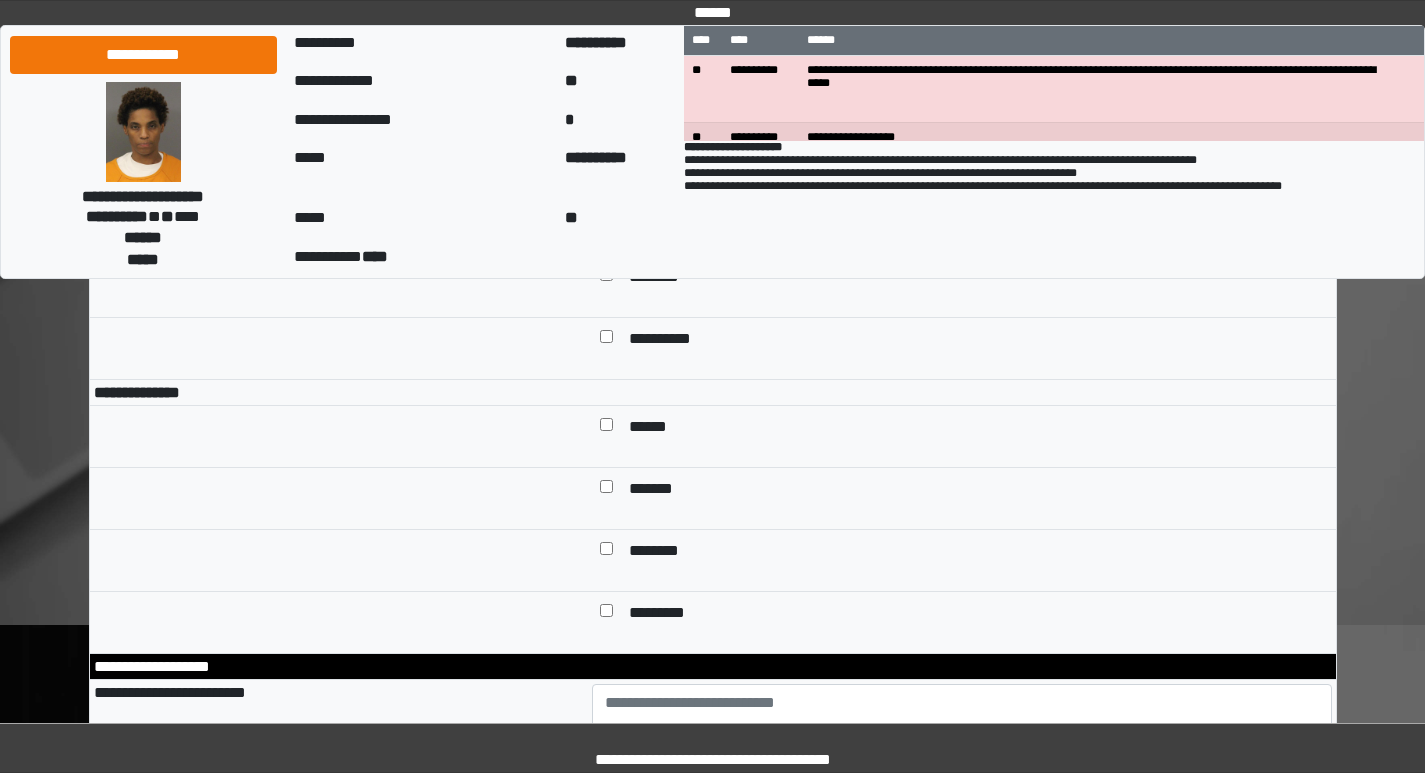 click on "*******" at bounding box center [656, 216] 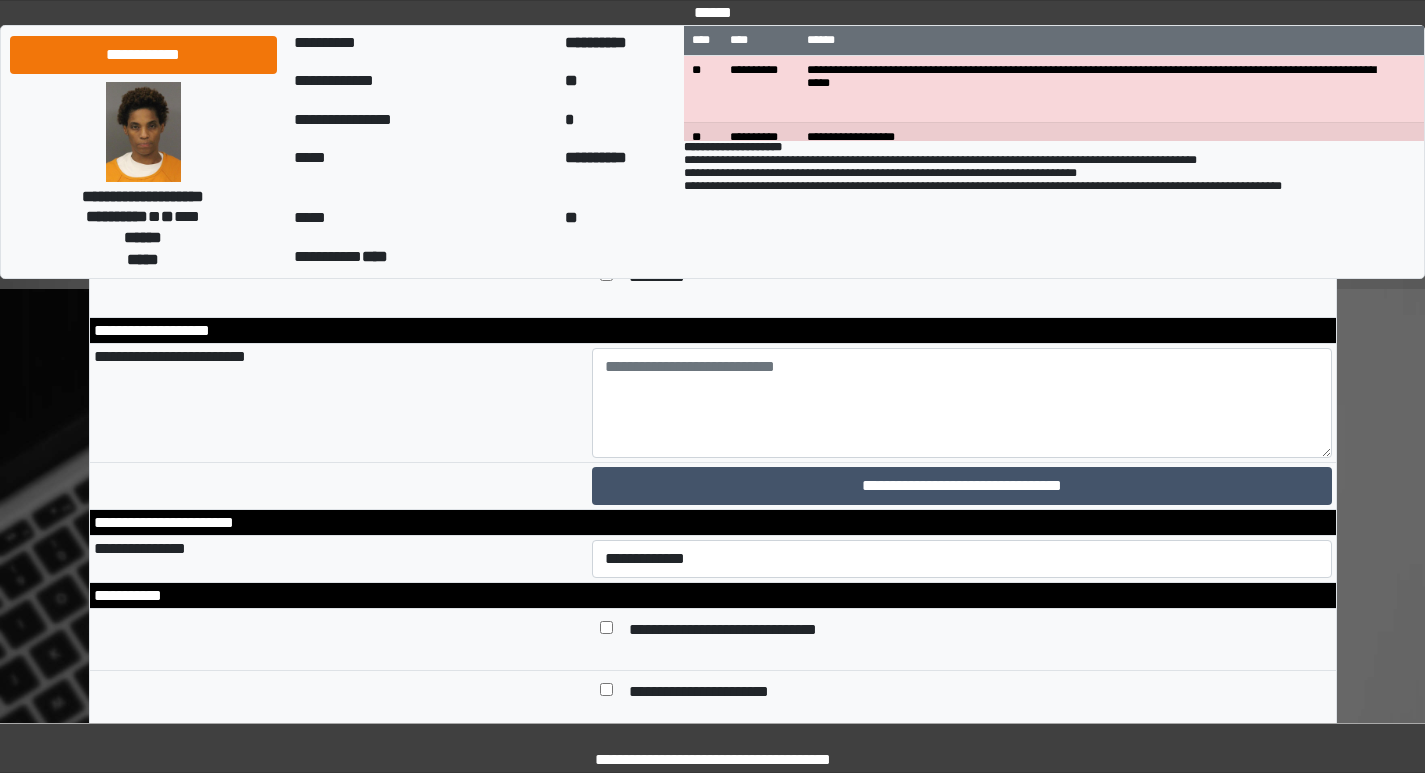 scroll, scrollTop: 8800, scrollLeft: 0, axis: vertical 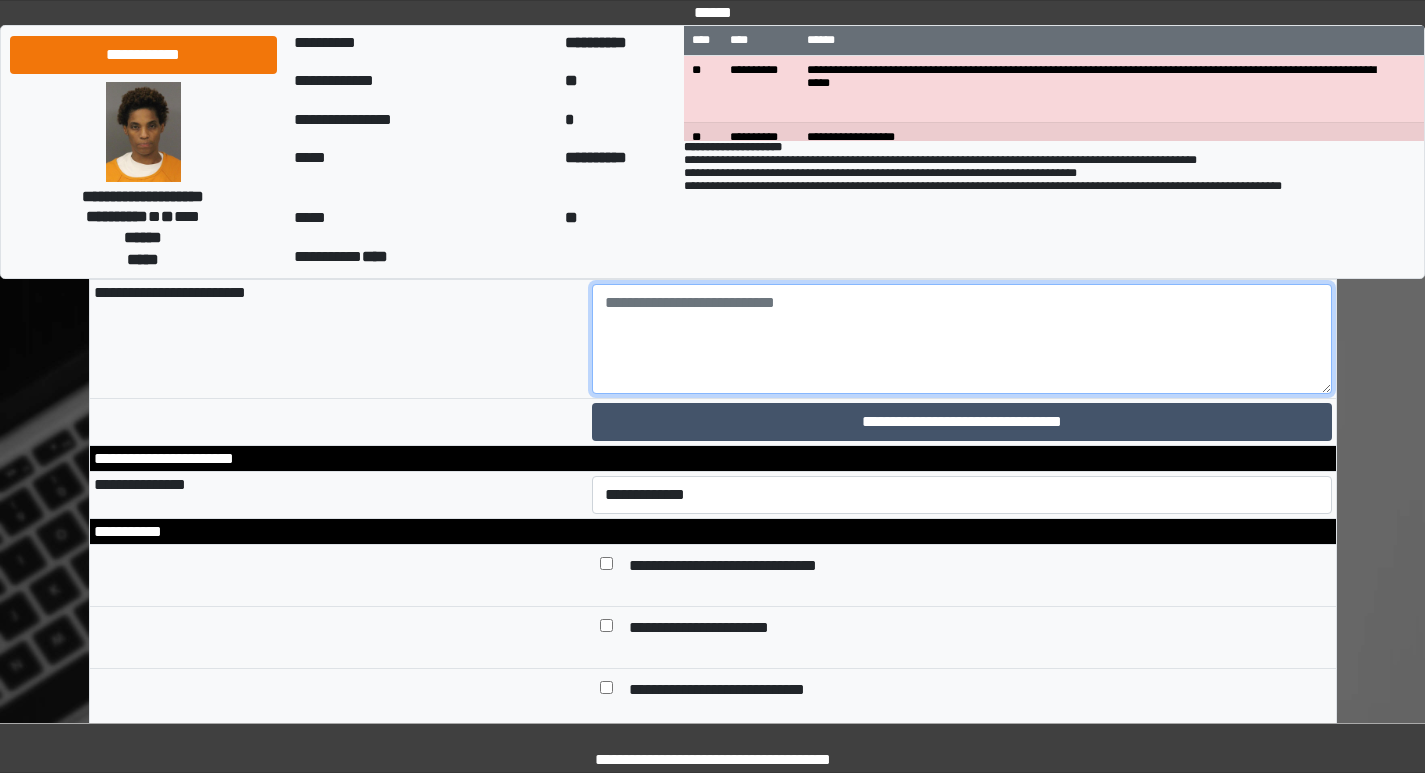 click at bounding box center (962, 339) 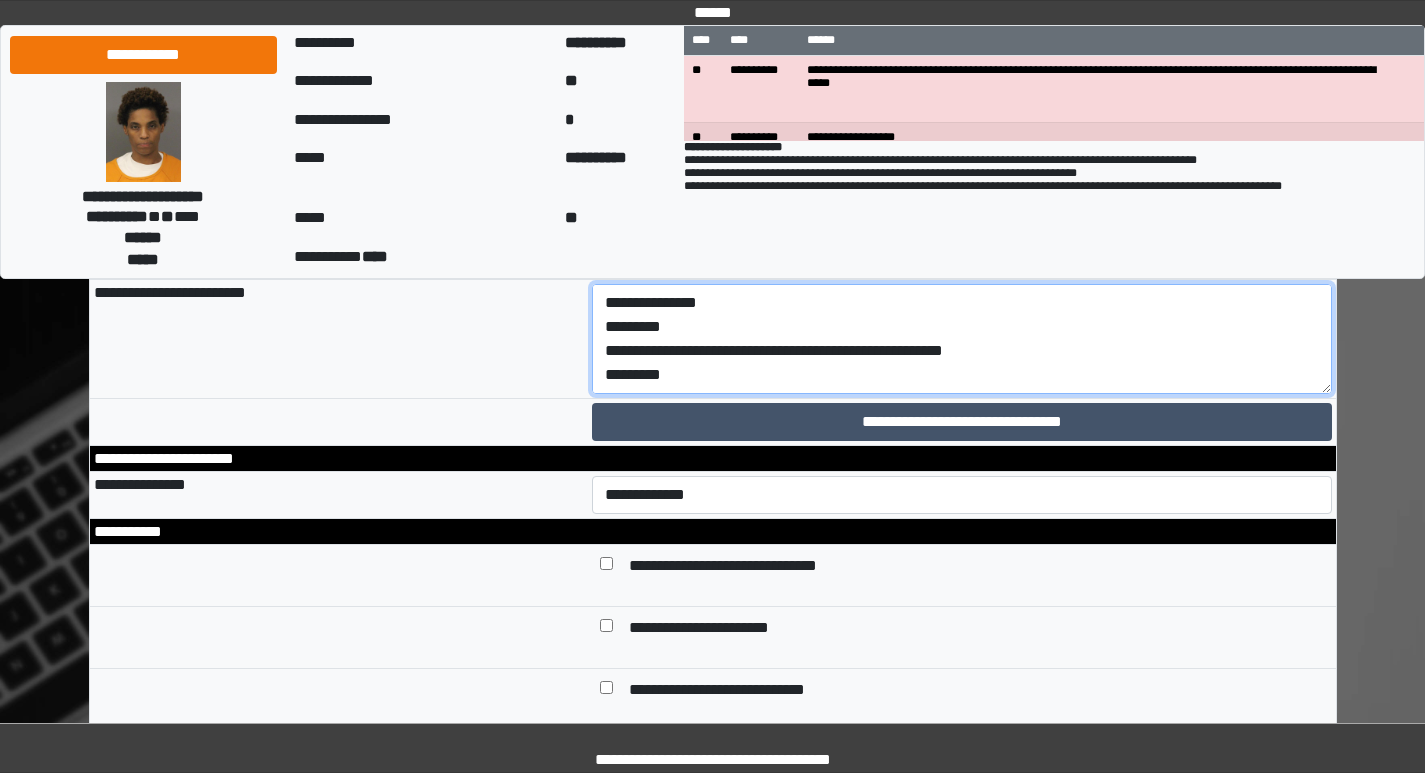 scroll, scrollTop: 569, scrollLeft: 0, axis: vertical 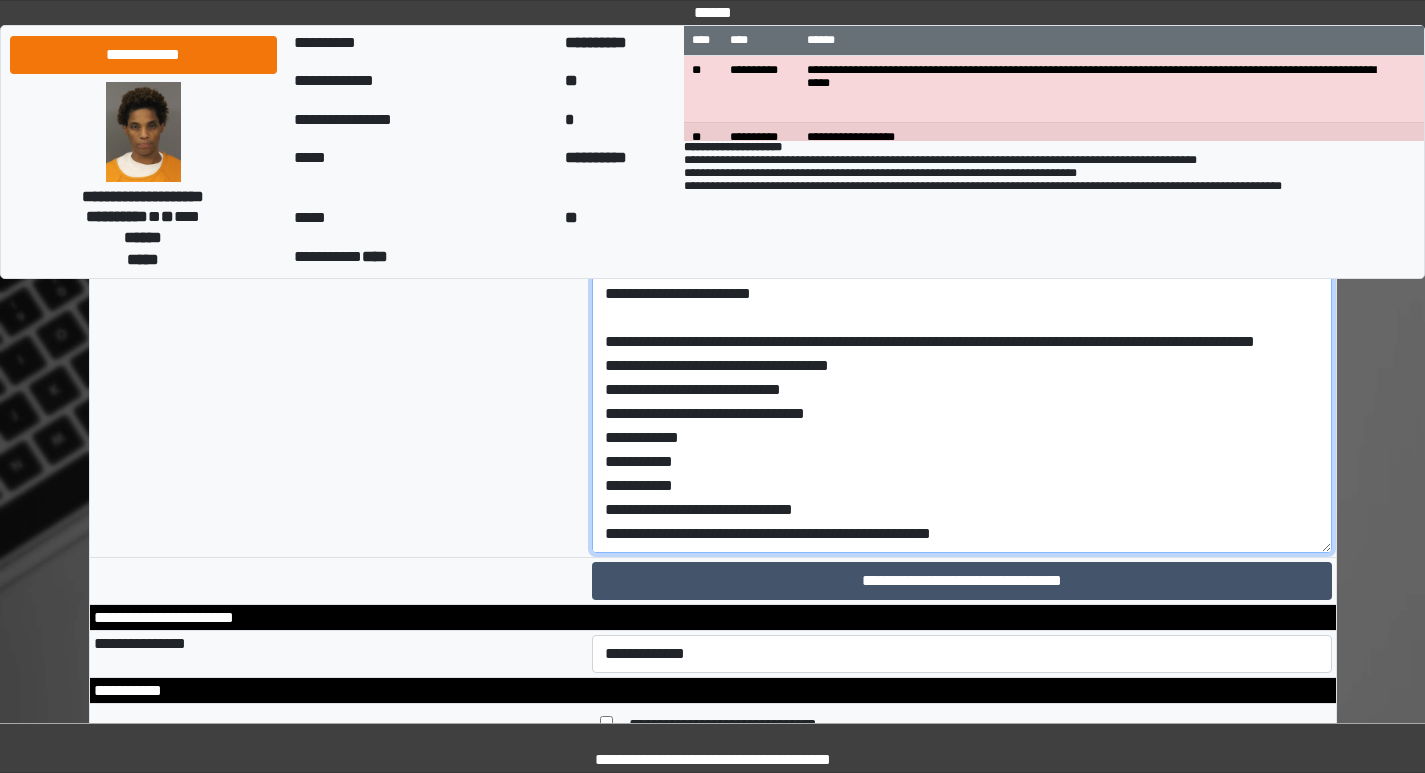 drag, startPoint x: 1320, startPoint y: 453, endPoint x: 1382, endPoint y: 812, distance: 364.31442 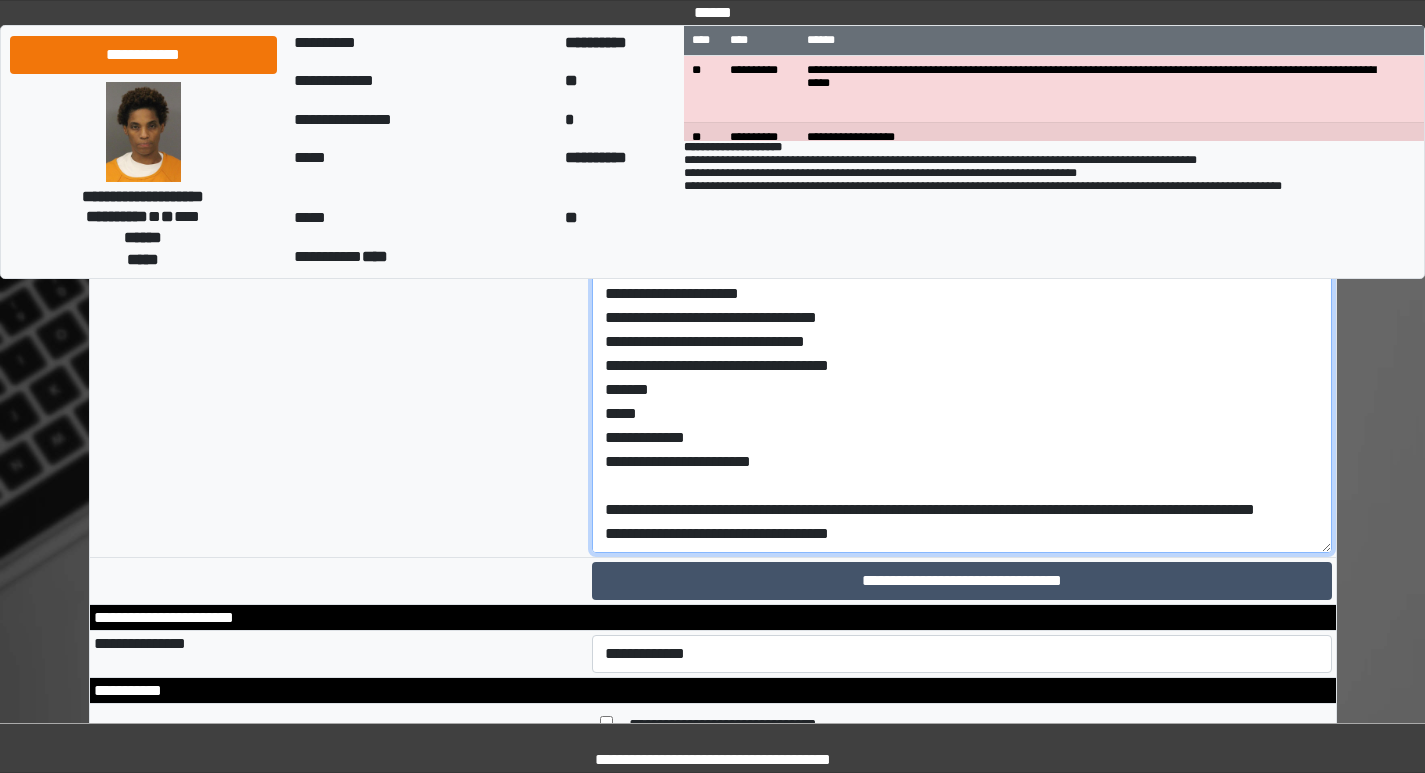 scroll, scrollTop: 0, scrollLeft: 0, axis: both 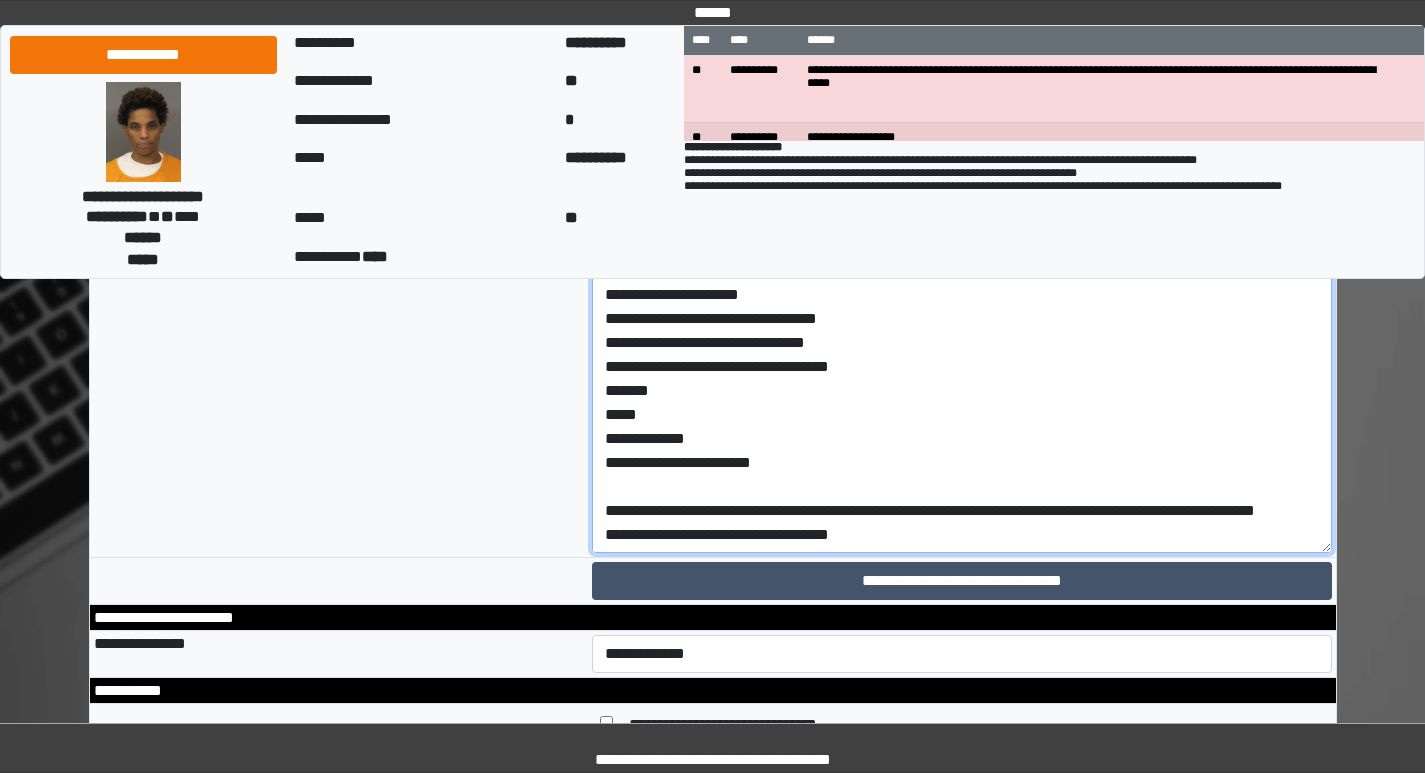 click on "**********" at bounding box center [962, 318] 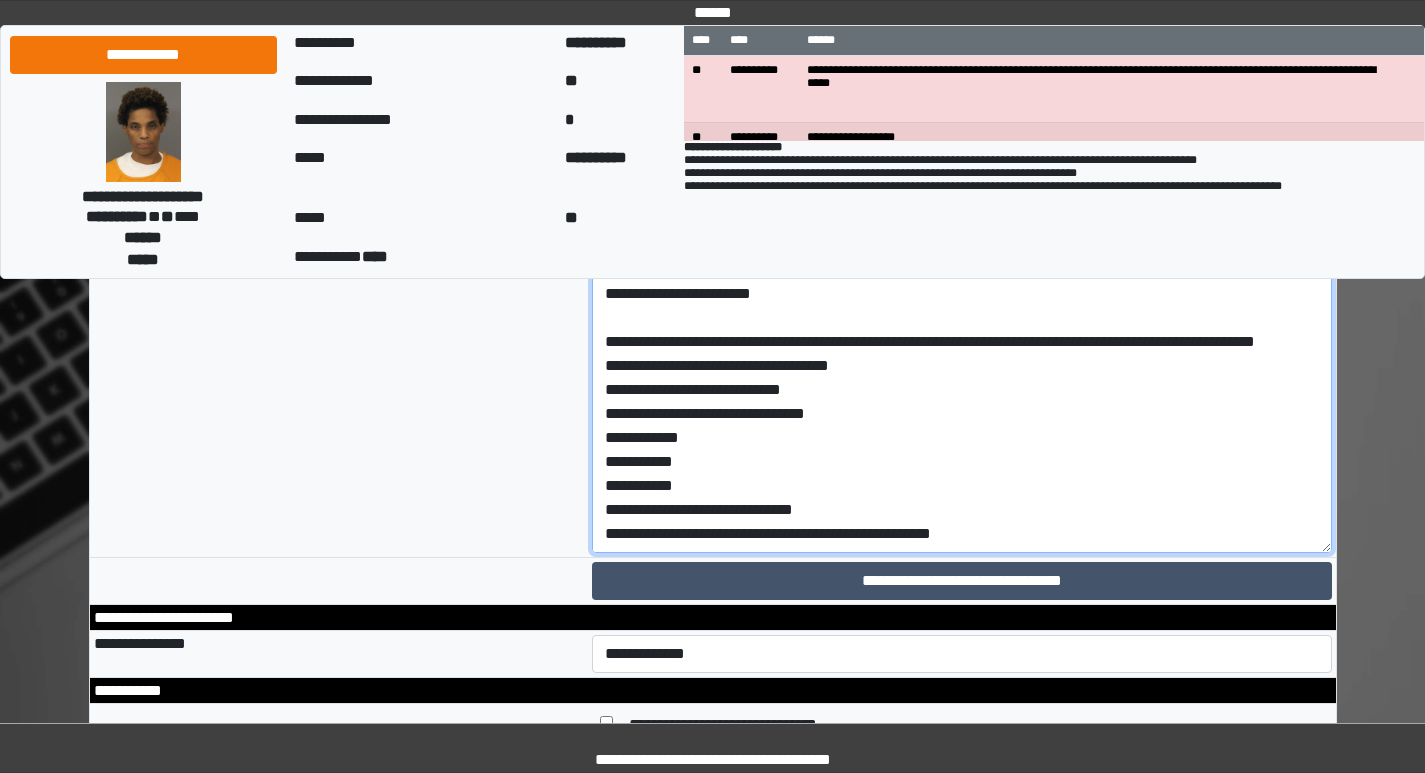 scroll, scrollTop: 217, scrollLeft: 0, axis: vertical 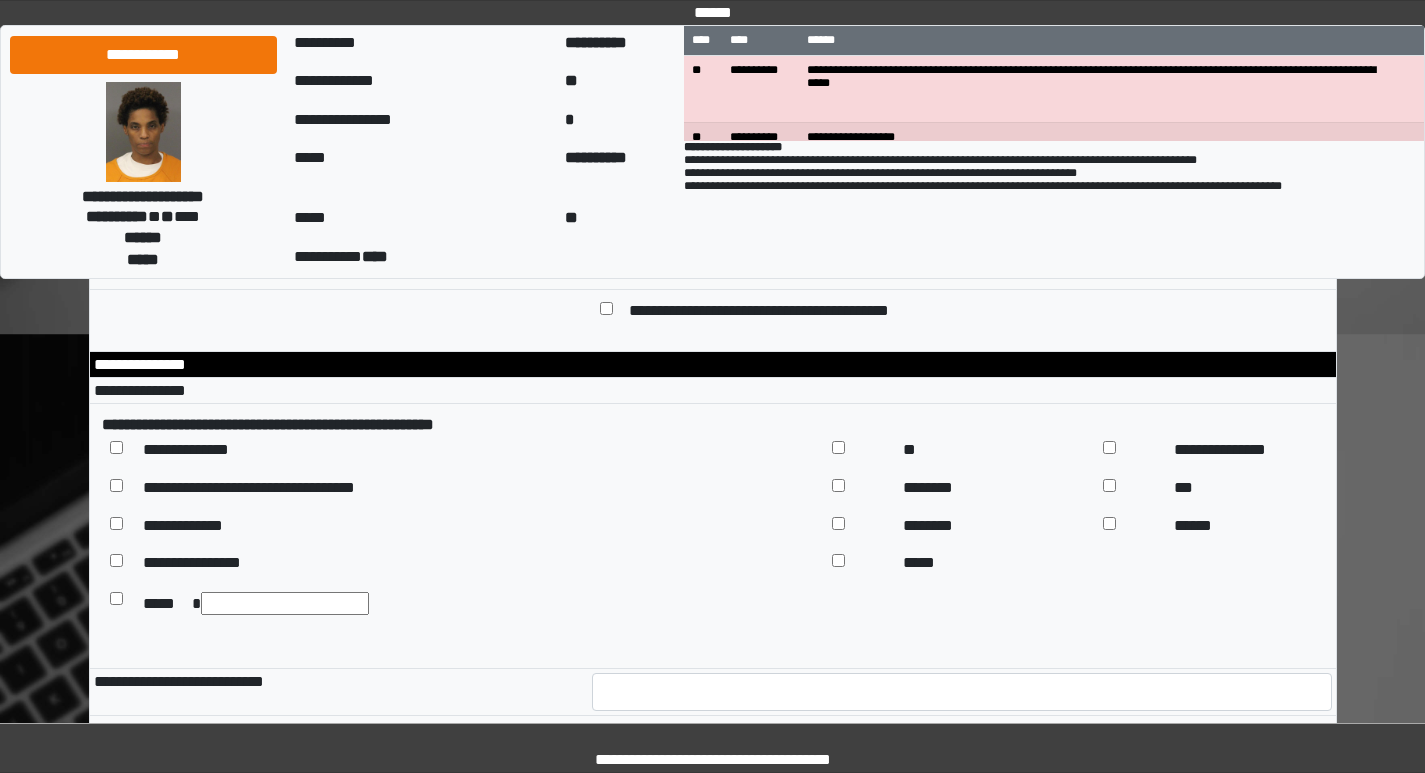 type on "**********" 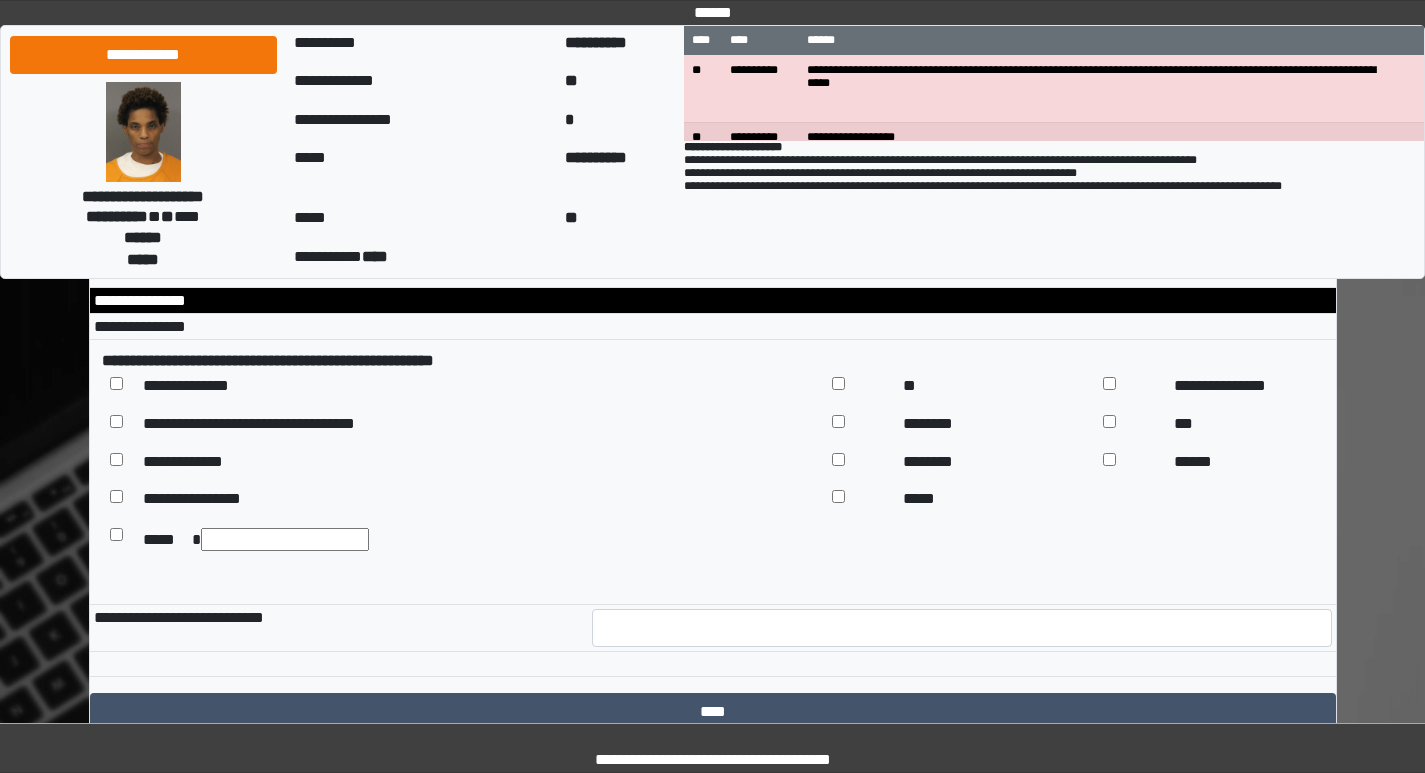 scroll, scrollTop: 9700, scrollLeft: 0, axis: vertical 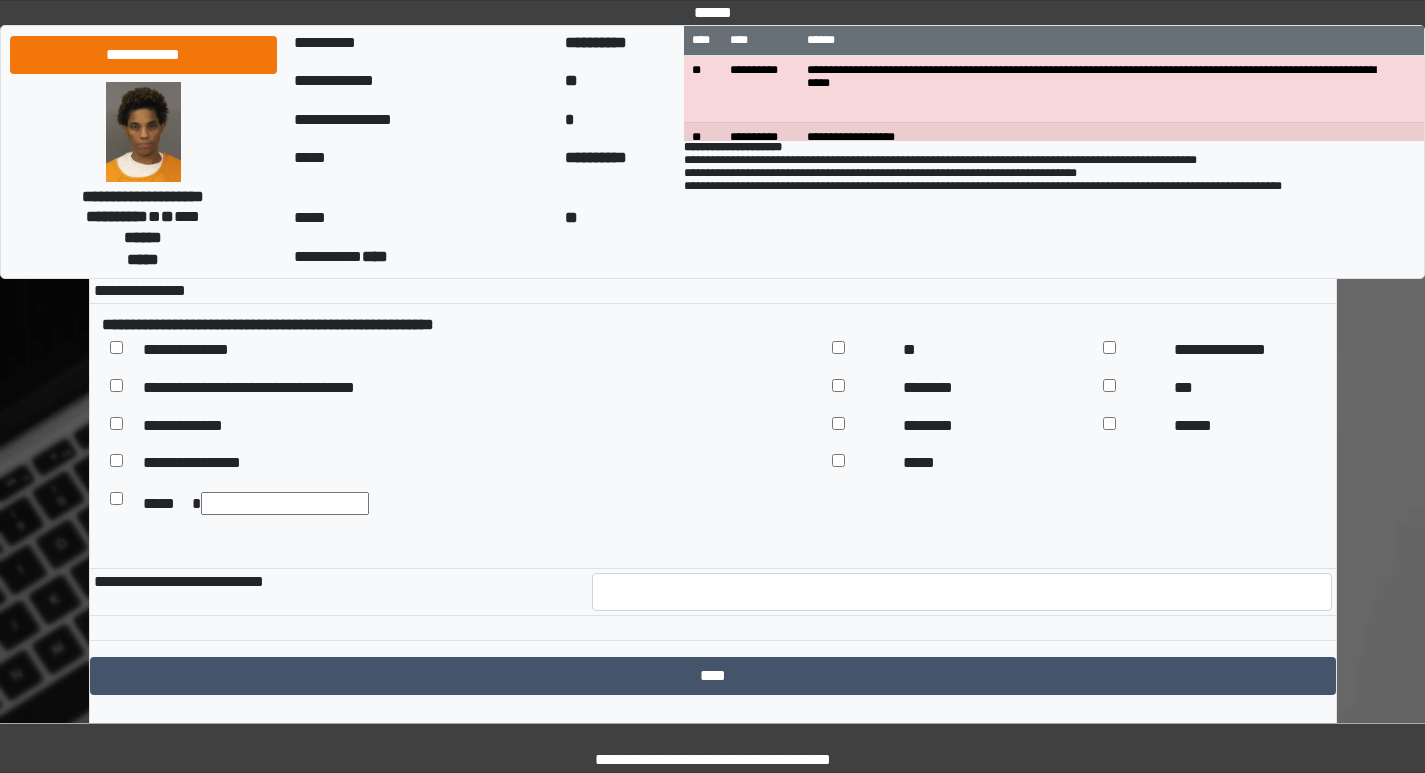 click on "**********" at bounding box center (747, 26) 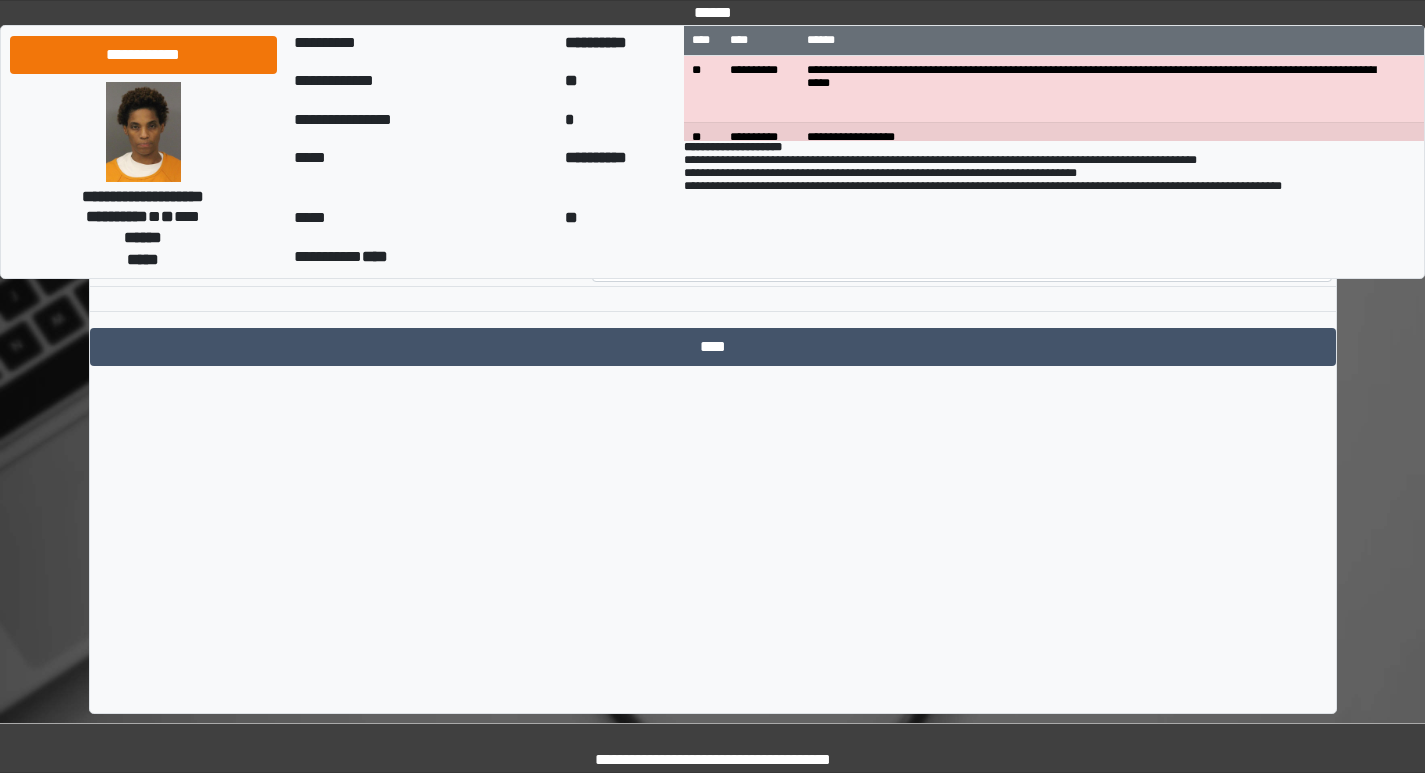 scroll, scrollTop: 10034, scrollLeft: 0, axis: vertical 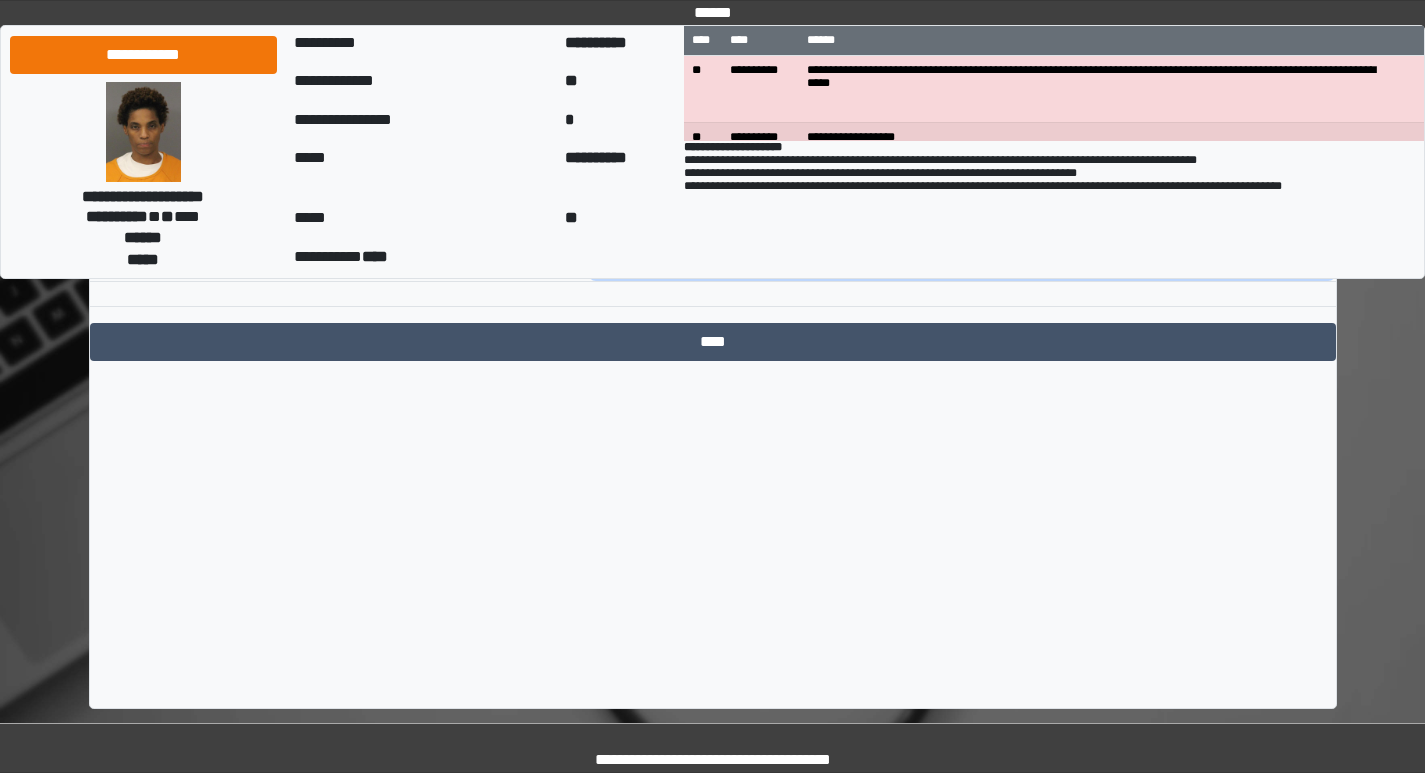 click at bounding box center [962, 258] 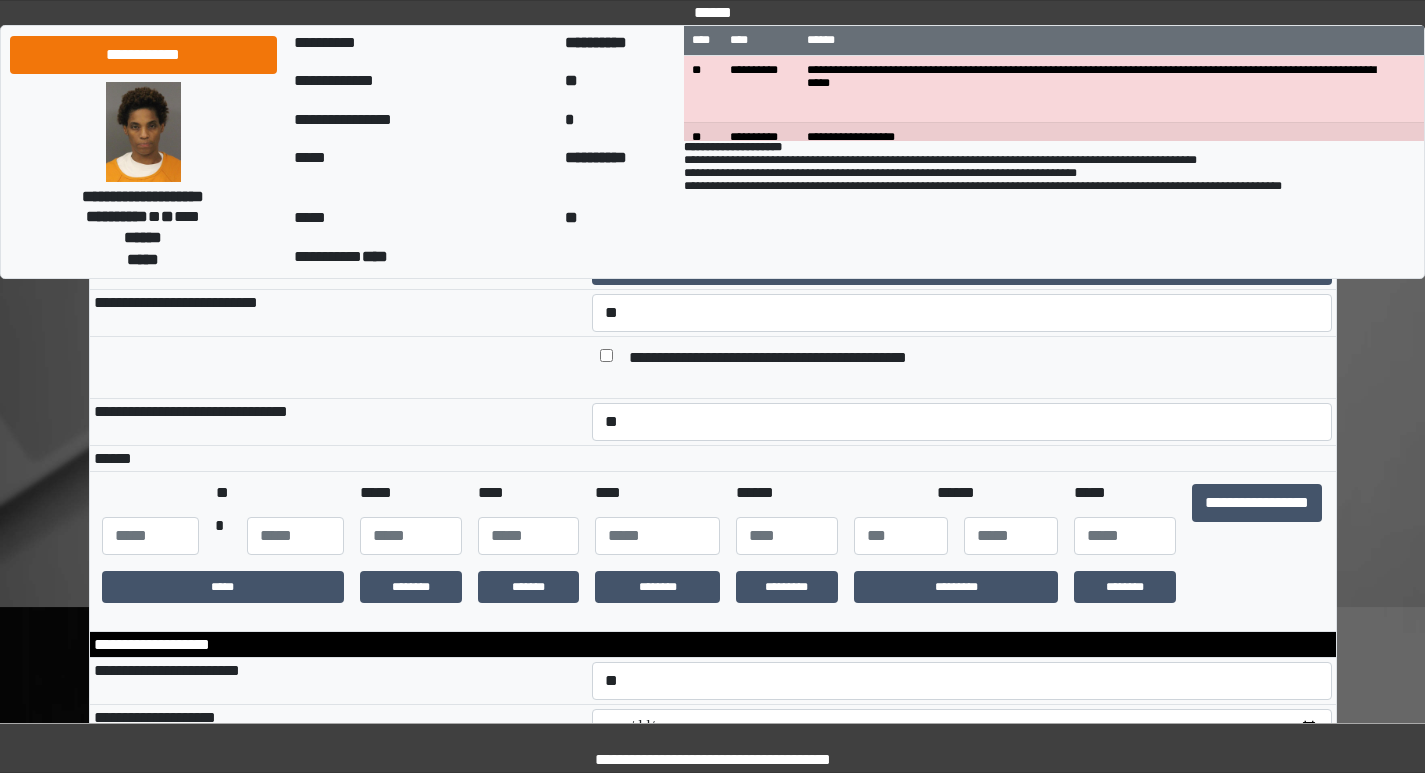 scroll, scrollTop: 334, scrollLeft: 0, axis: vertical 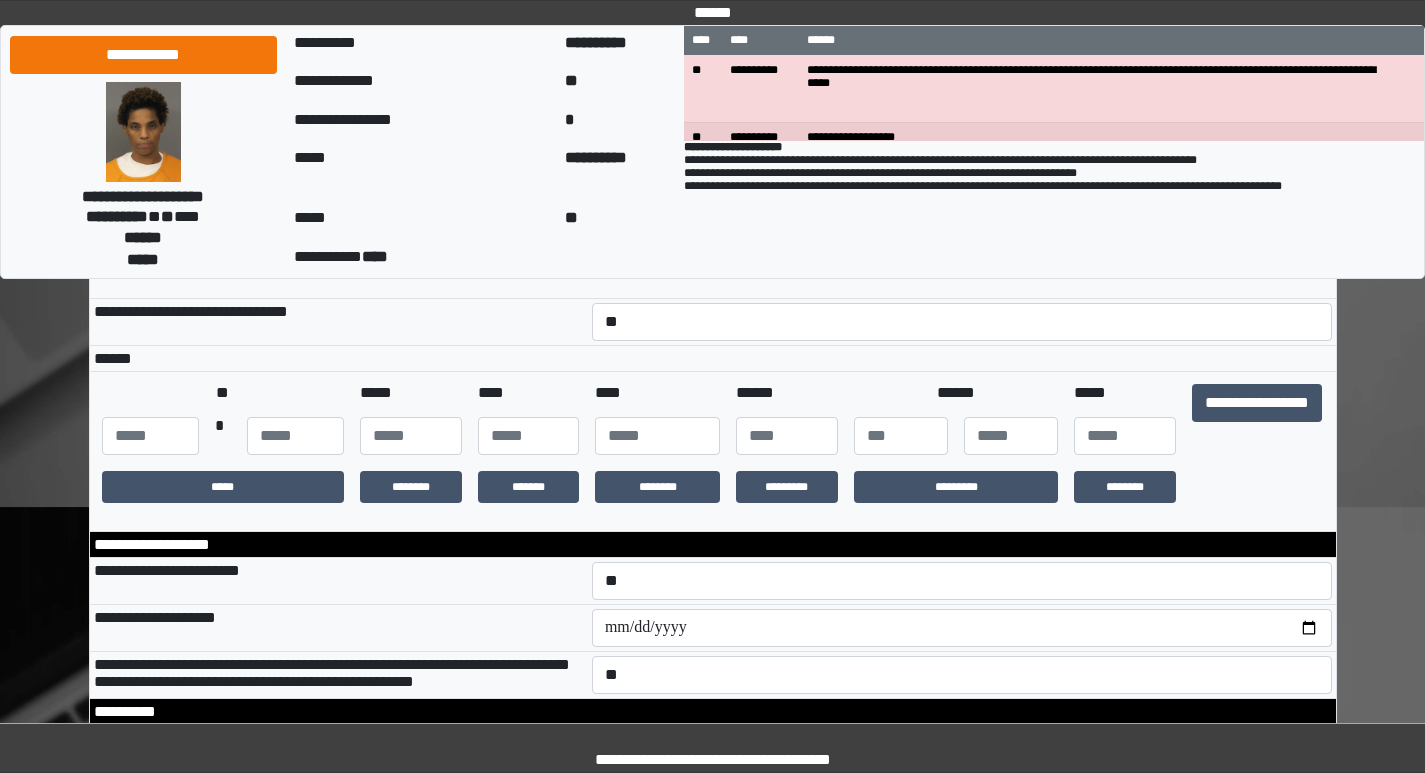 type on "**" 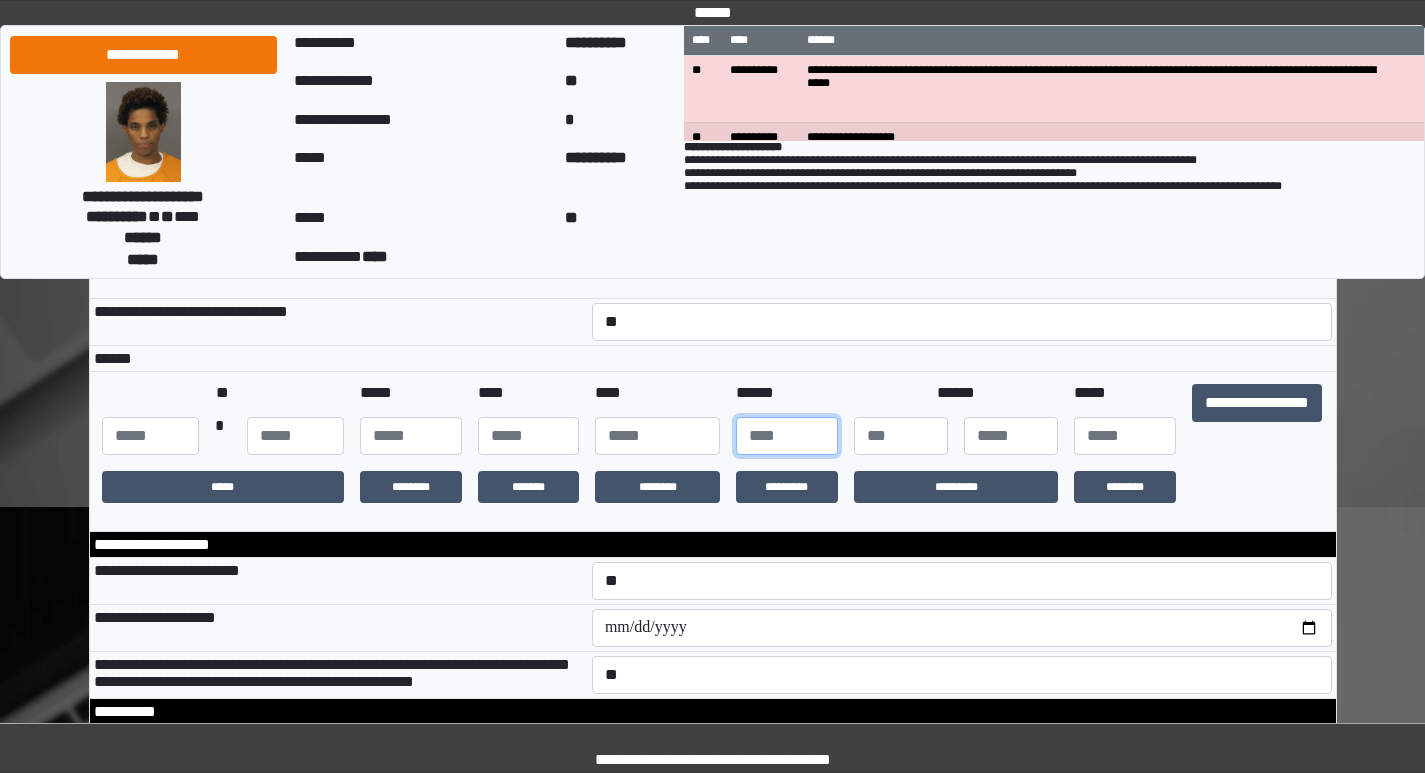 click at bounding box center (787, 436) 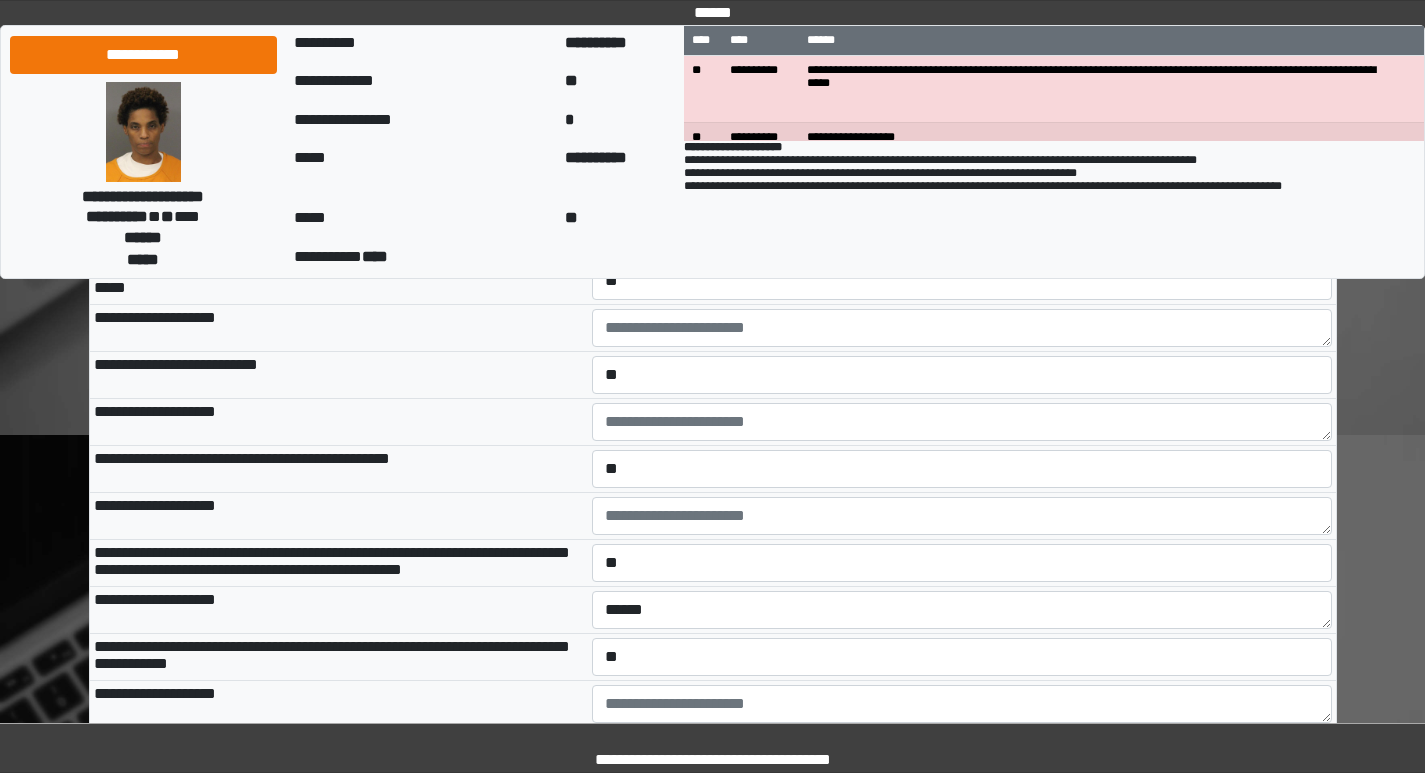 scroll, scrollTop: 2534, scrollLeft: 0, axis: vertical 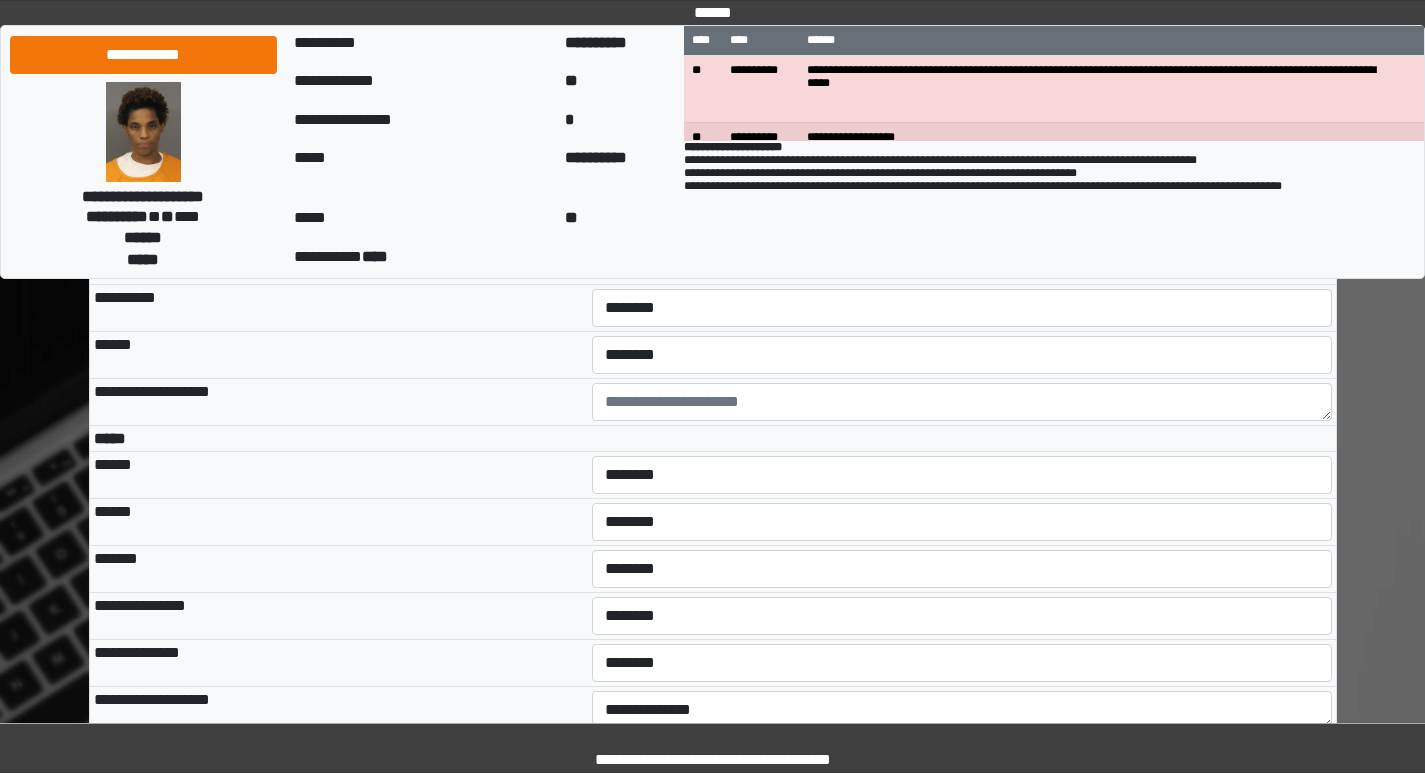 type on "***" 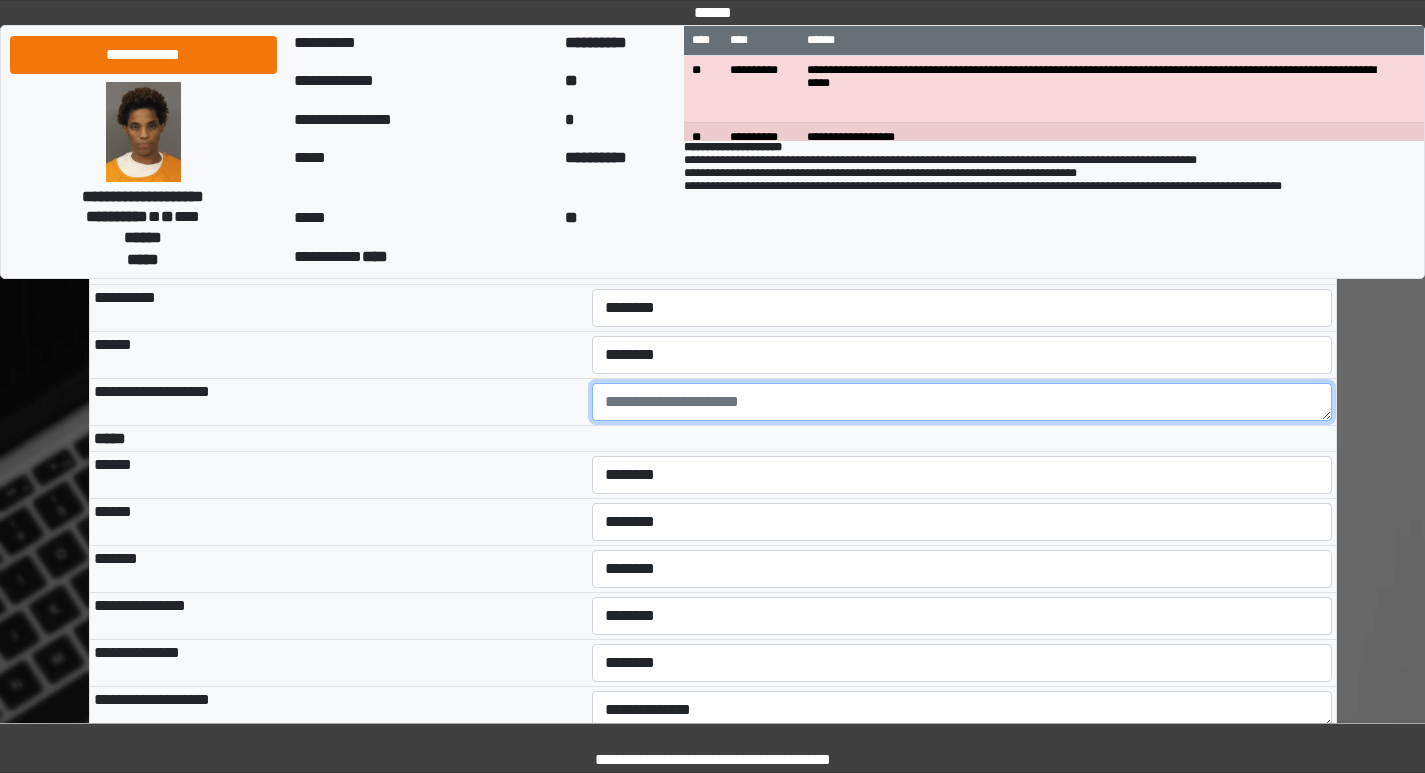click at bounding box center [962, 402] 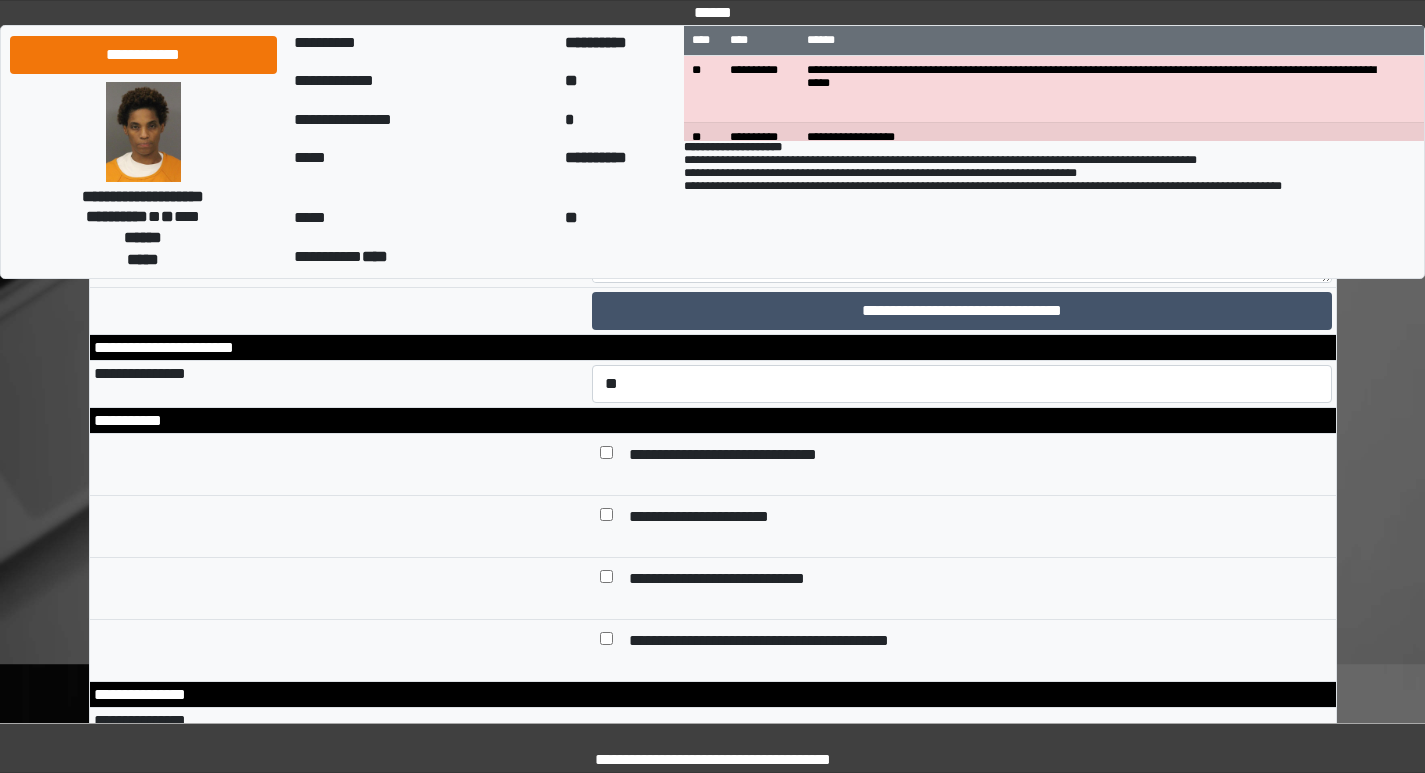 scroll, scrollTop: 9234, scrollLeft: 0, axis: vertical 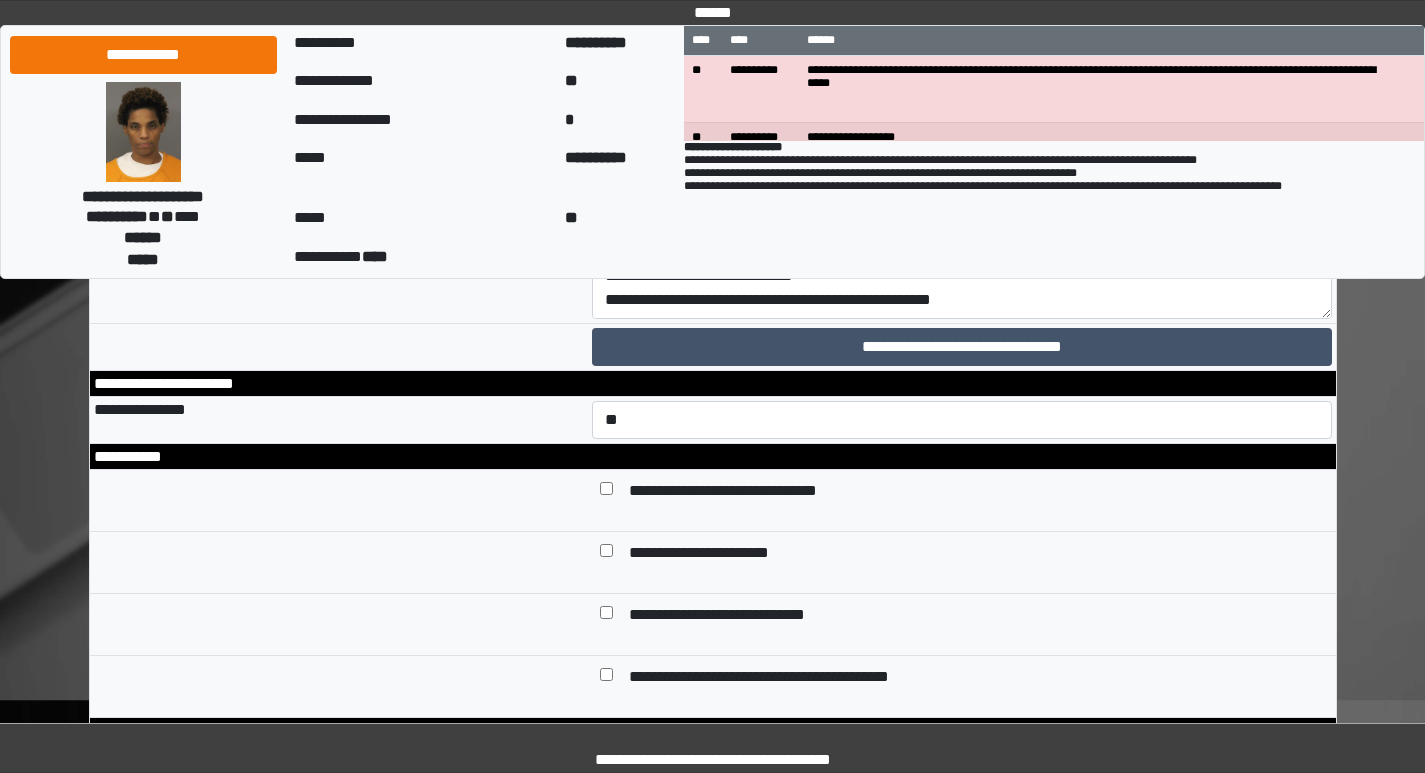 type on "**********" 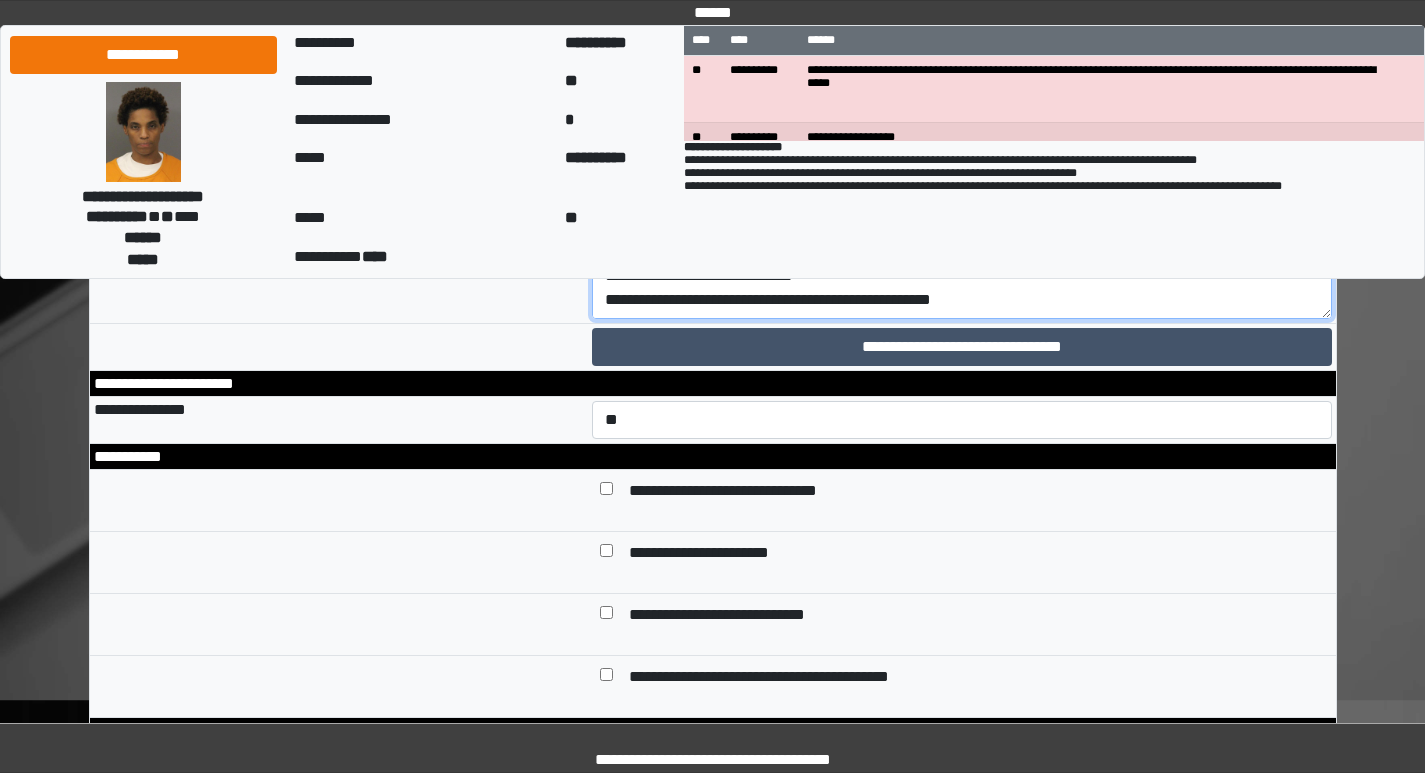 click on "**********" at bounding box center [962, 84] 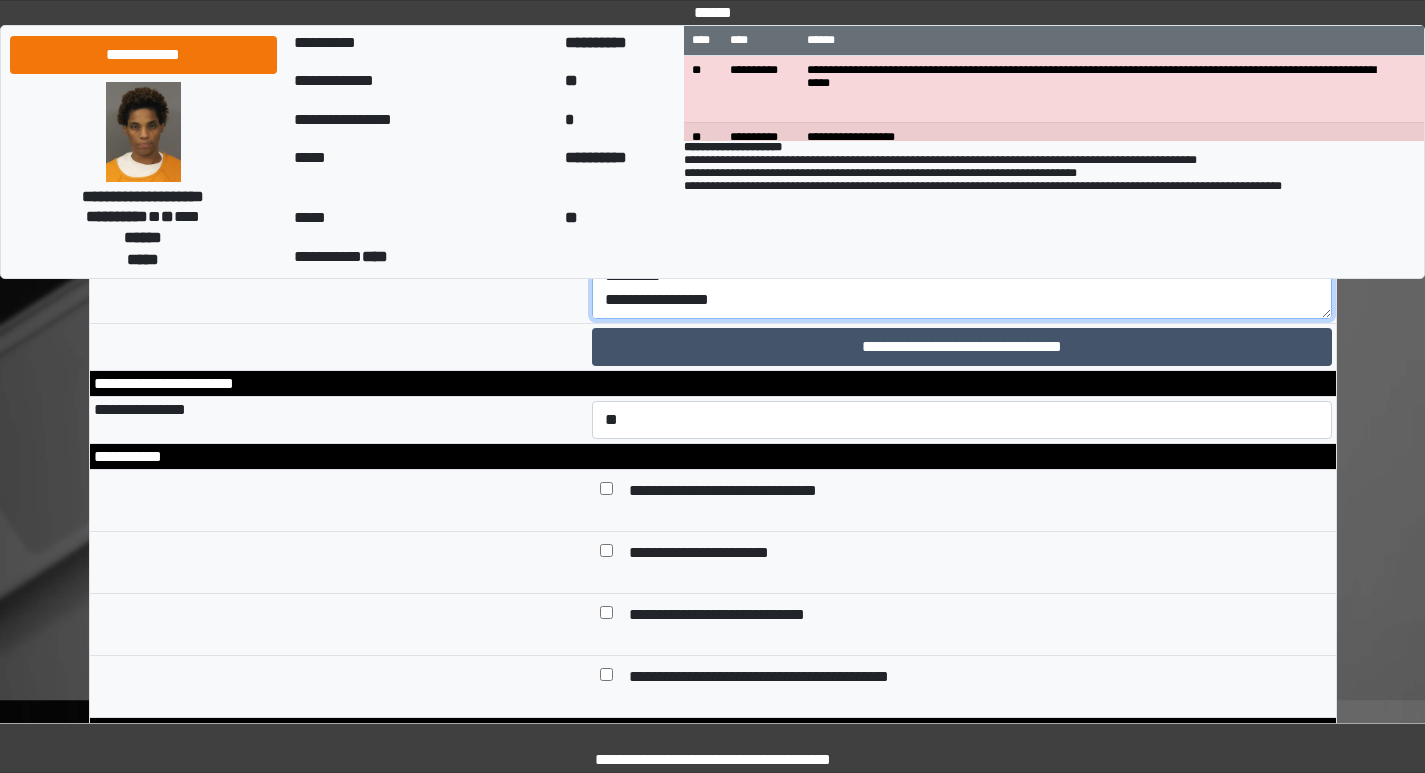 scroll, scrollTop: 282, scrollLeft: 0, axis: vertical 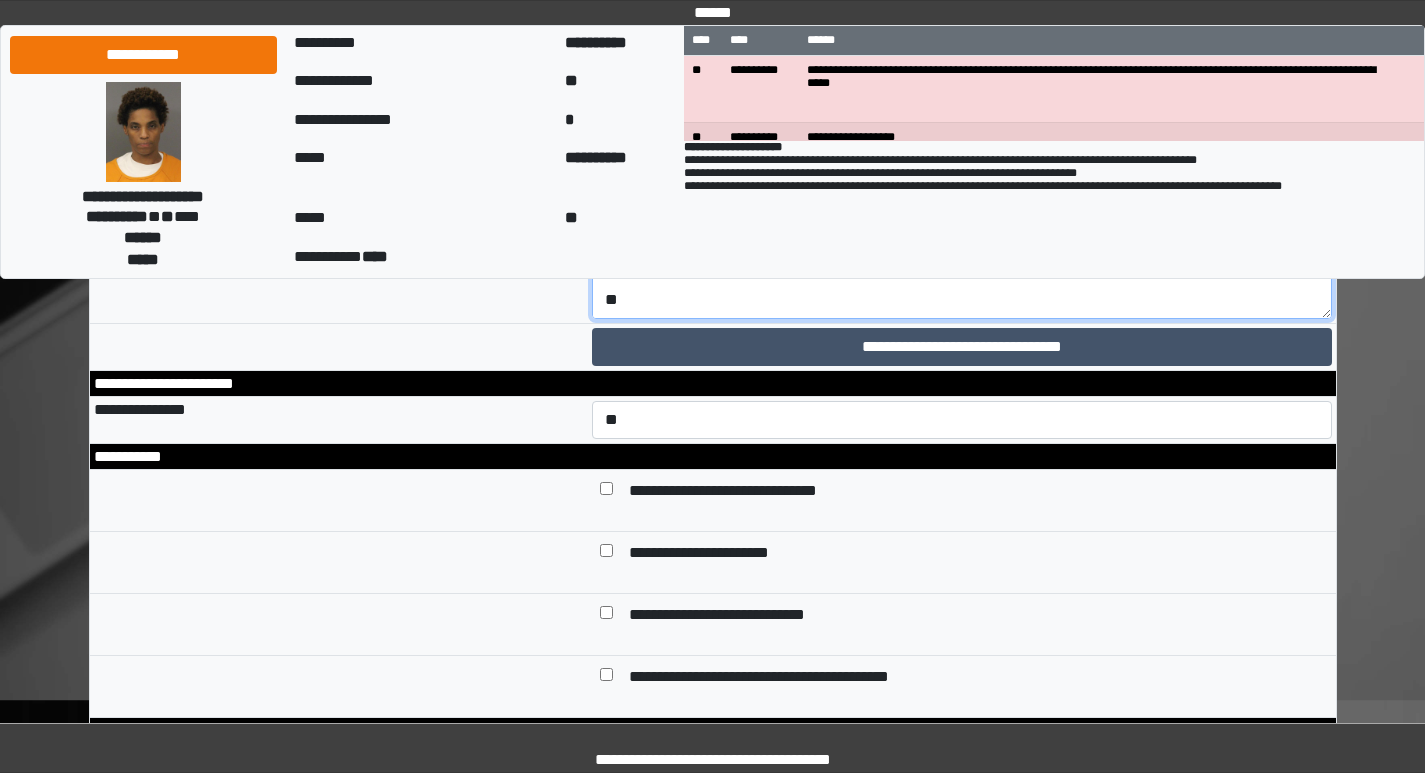 click on "**********" at bounding box center [962, 84] 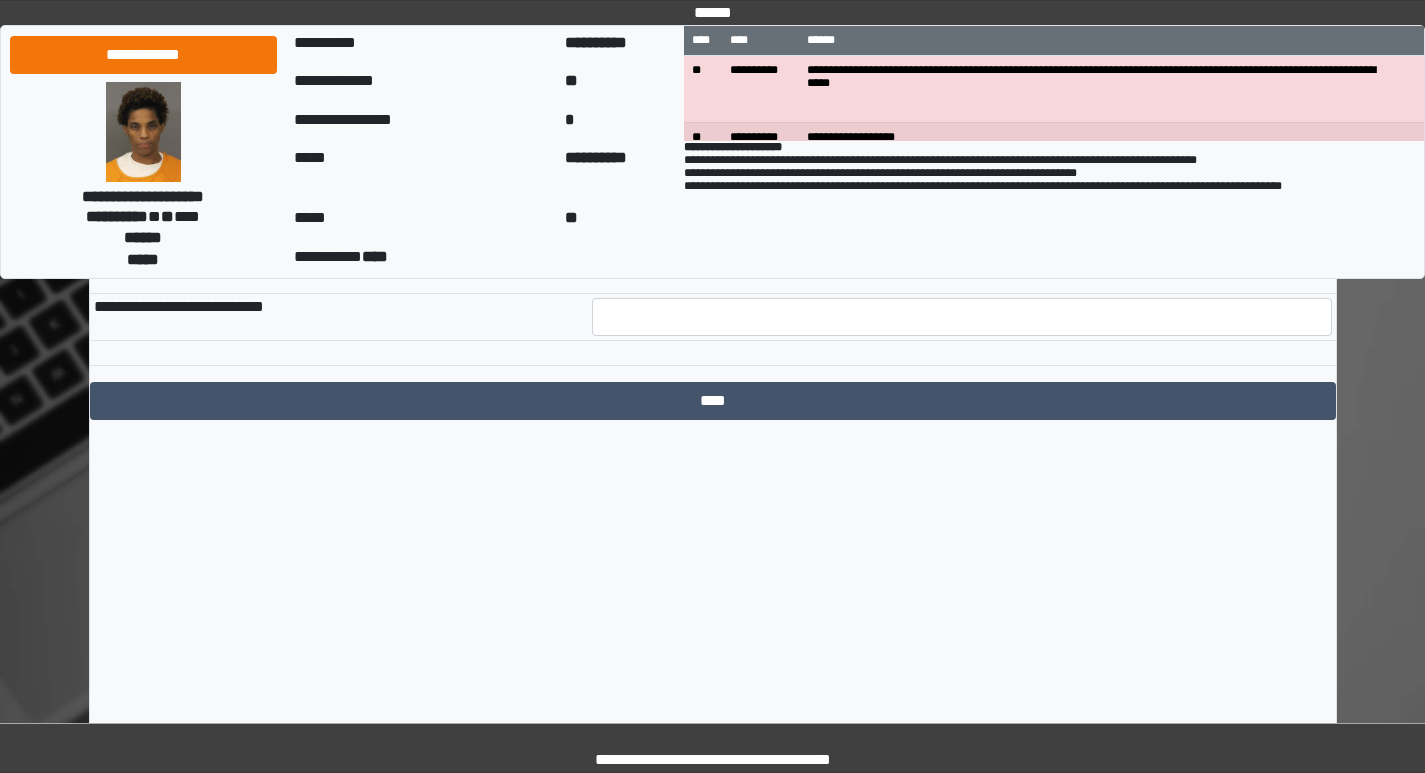 scroll, scrollTop: 10034, scrollLeft: 0, axis: vertical 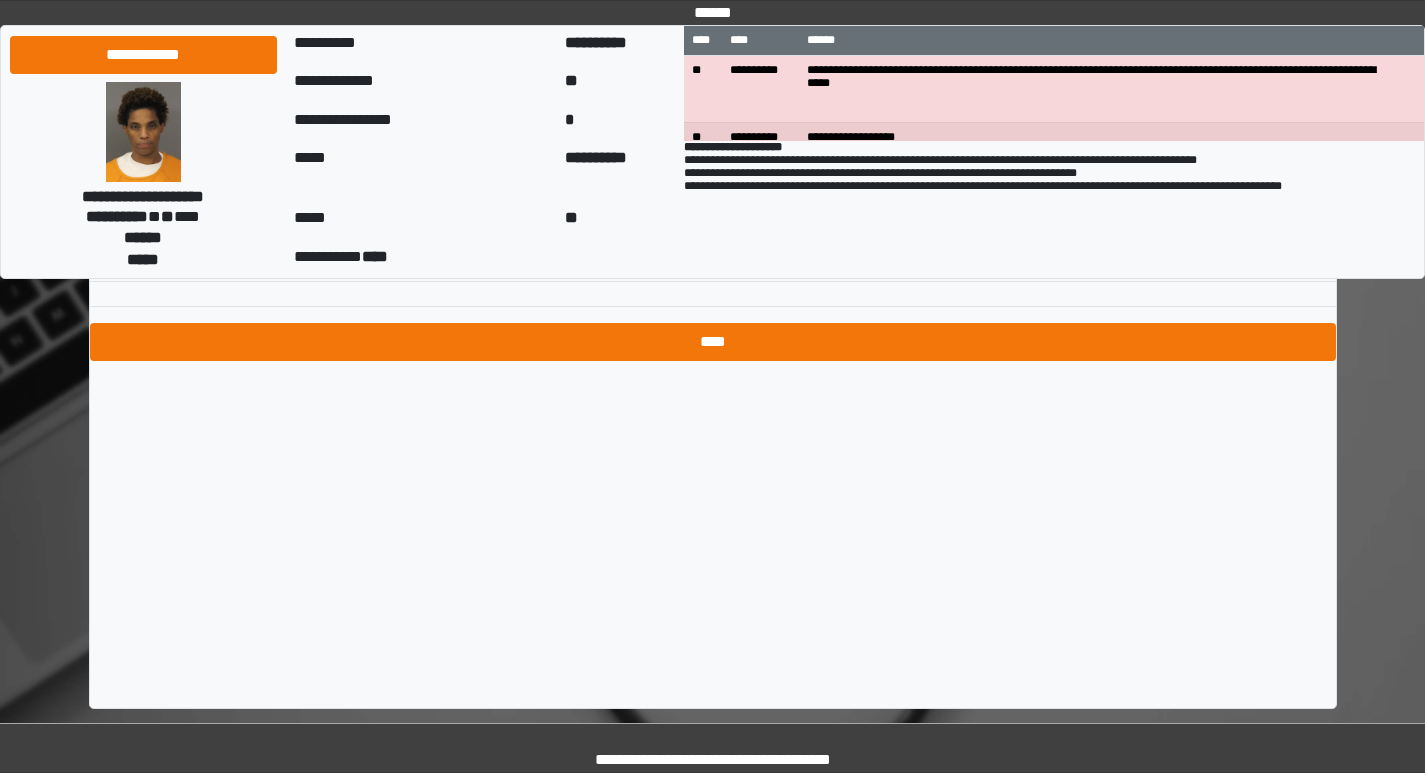 type on "**********" 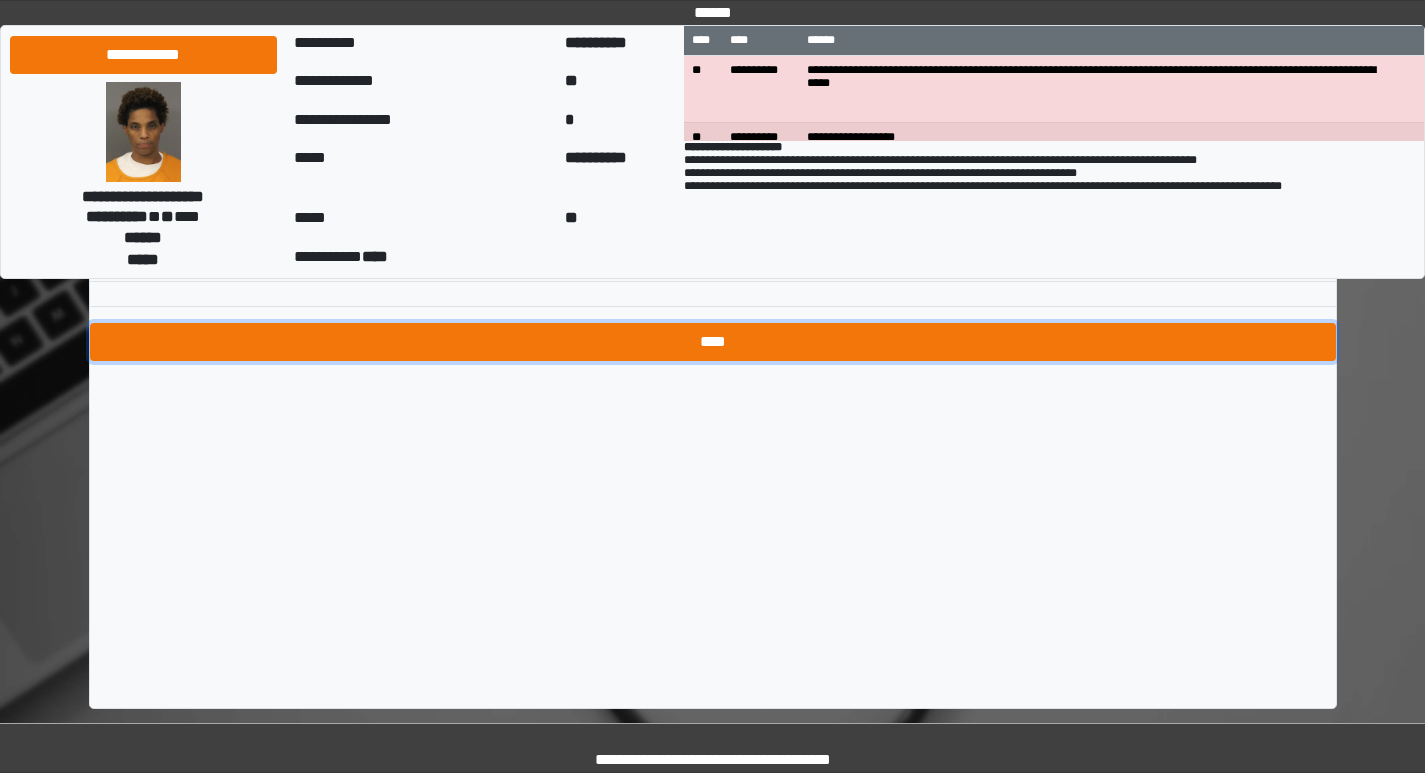 click on "****" at bounding box center [713, 342] 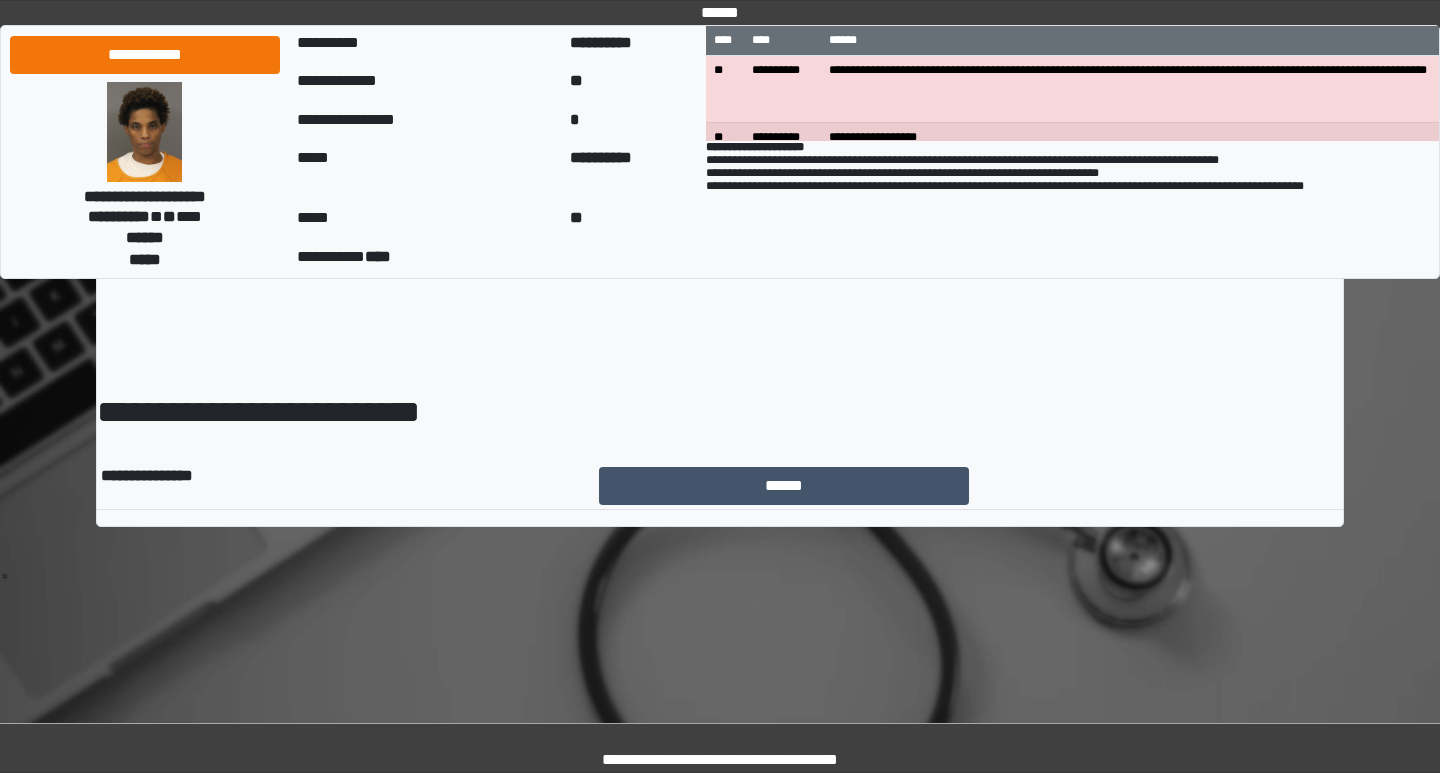 scroll, scrollTop: 0, scrollLeft: 0, axis: both 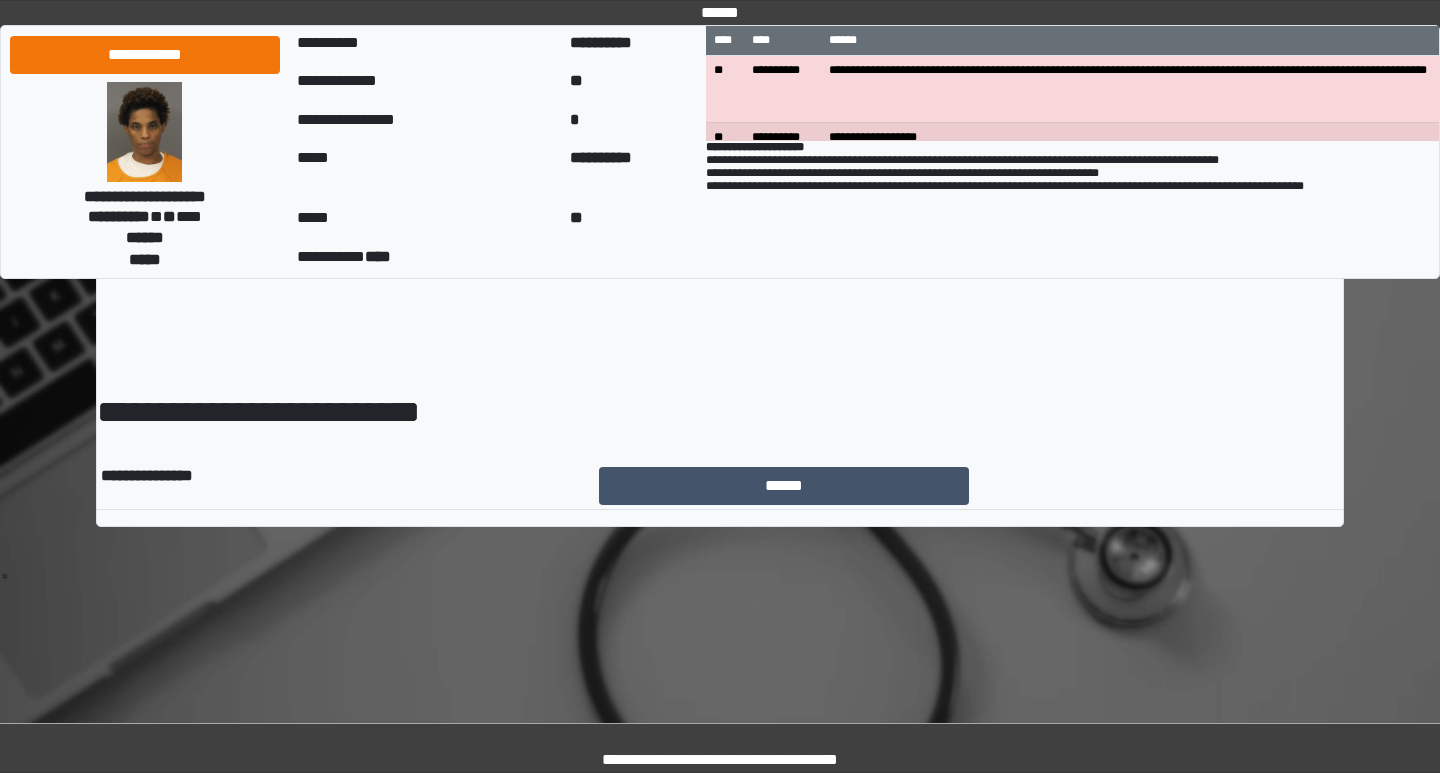 click on "******" at bounding box center (969, 486) 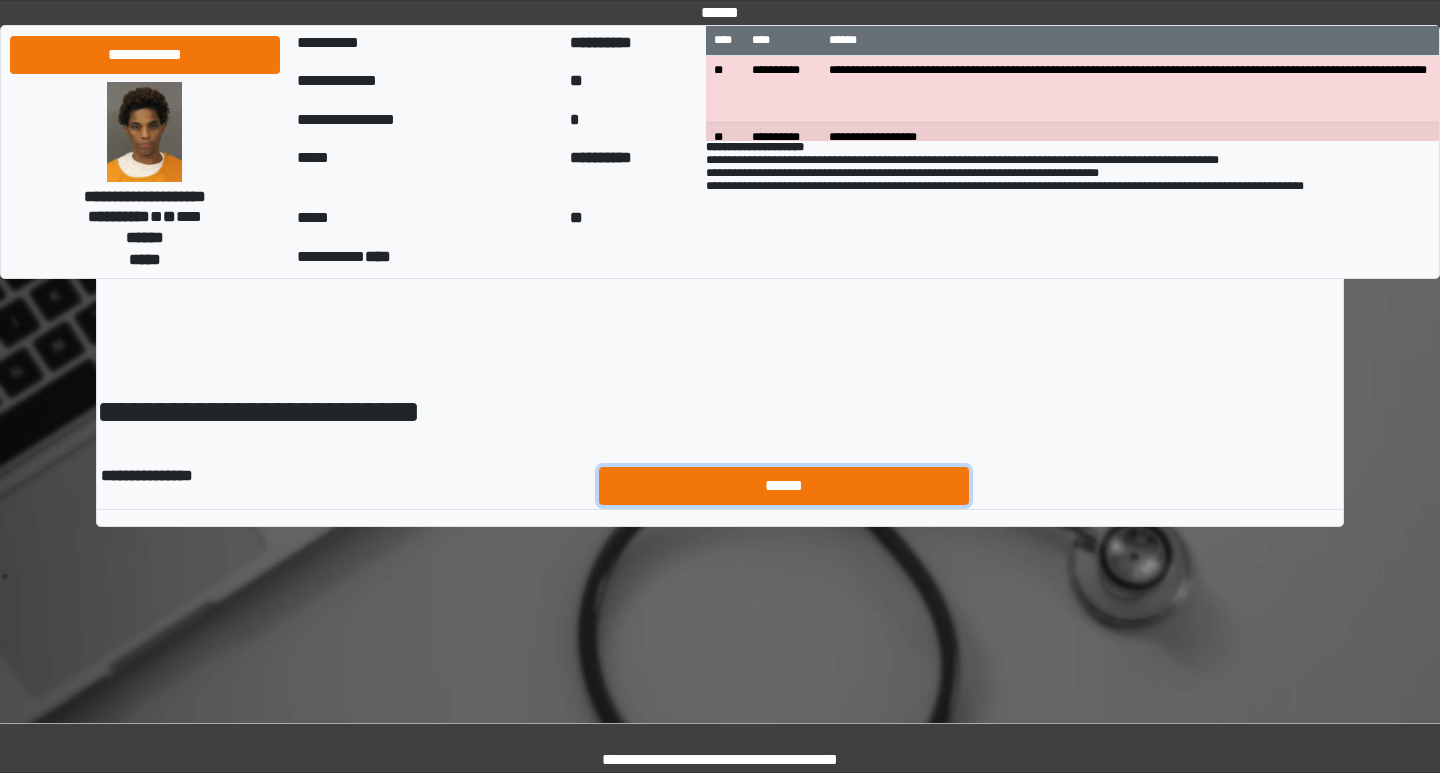 click on "******" at bounding box center [784, 486] 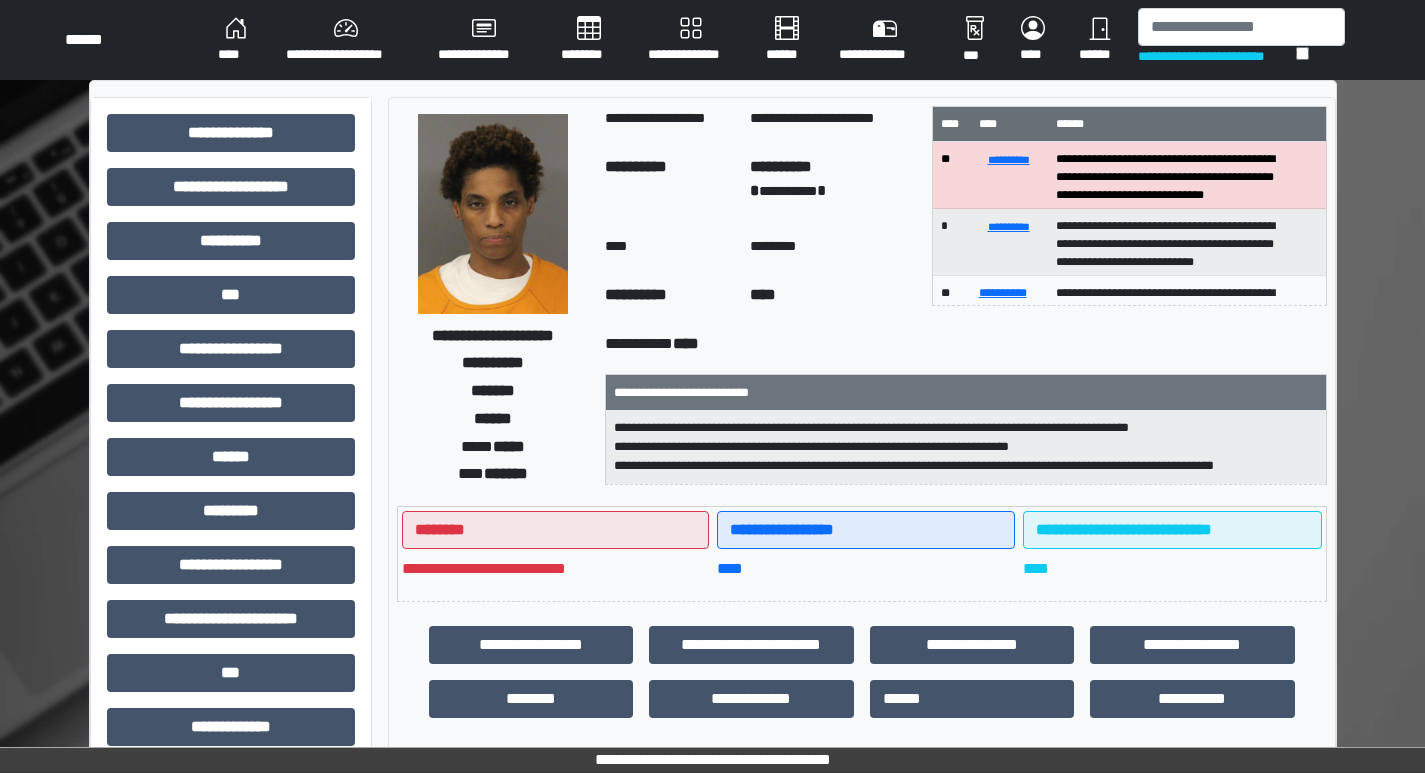 scroll, scrollTop: 200, scrollLeft: 0, axis: vertical 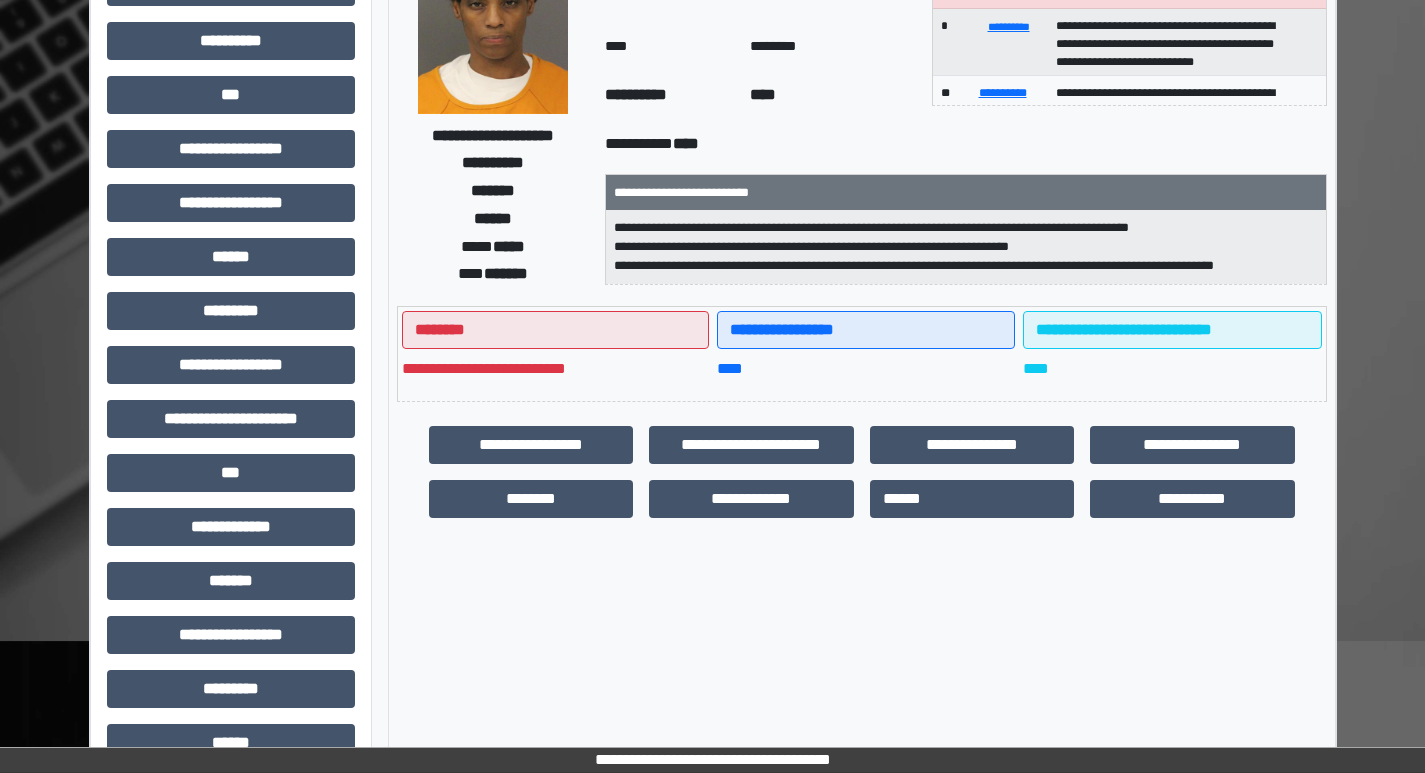 drag, startPoint x: 751, startPoint y: 424, endPoint x: 760, endPoint y: 411, distance: 15.811388 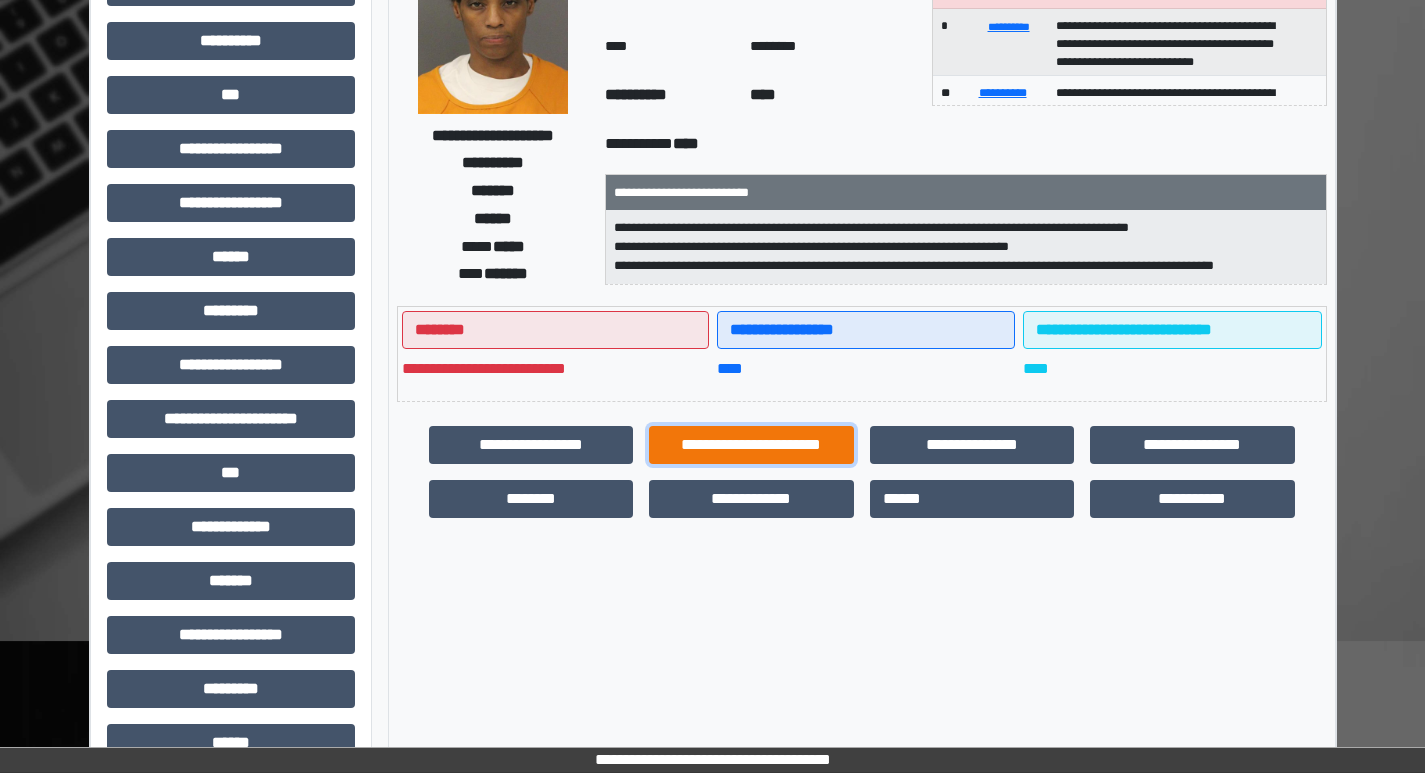 click on "**********" at bounding box center (751, 445) 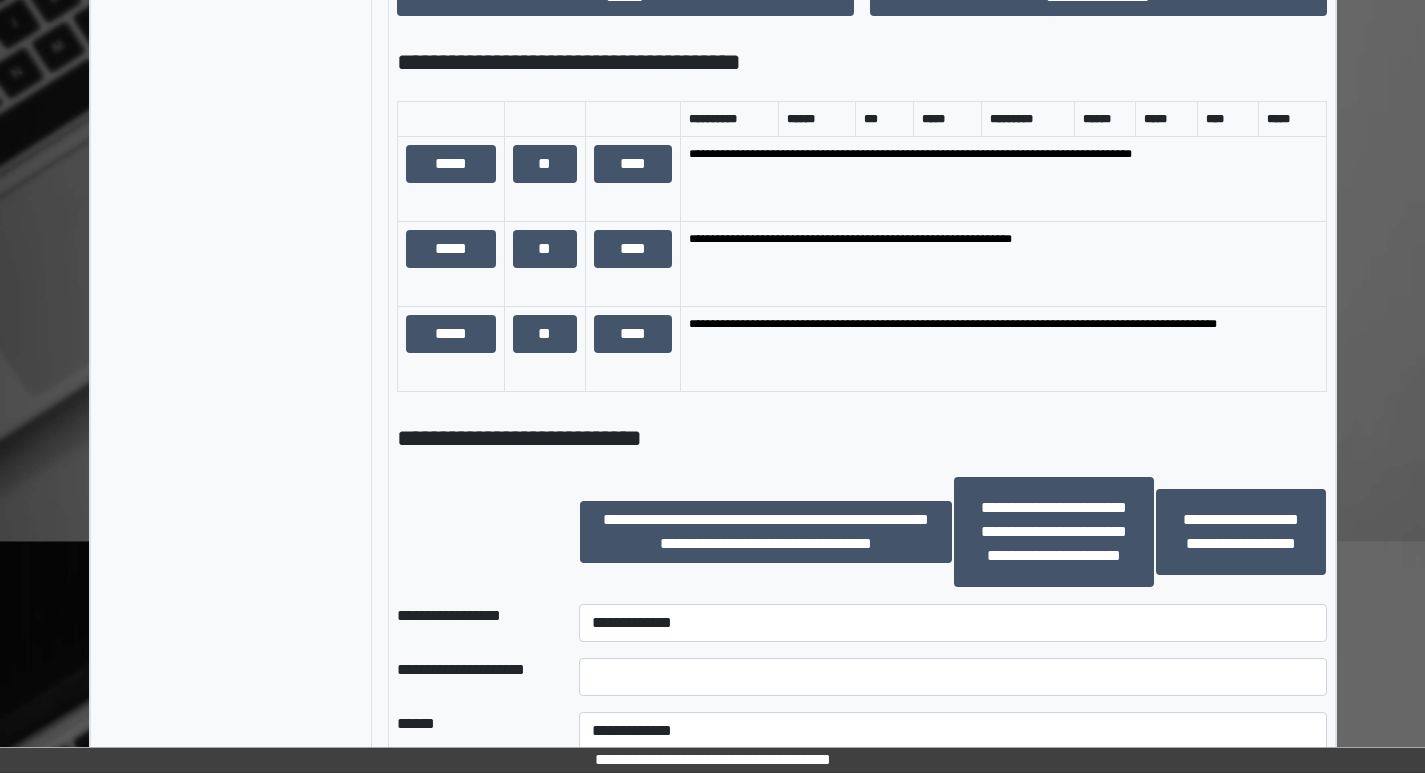 scroll, scrollTop: 1400, scrollLeft: 0, axis: vertical 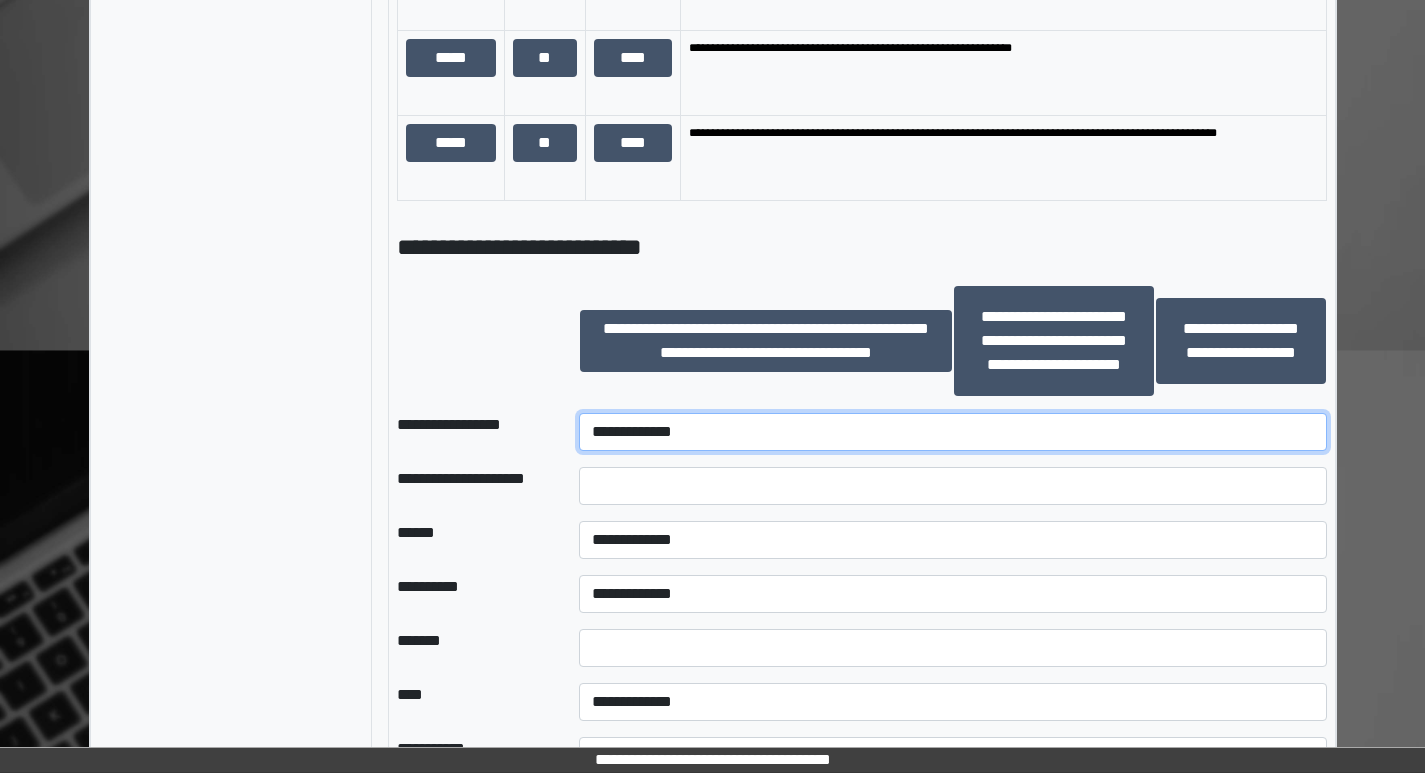 click on "**********" at bounding box center (952, 432) 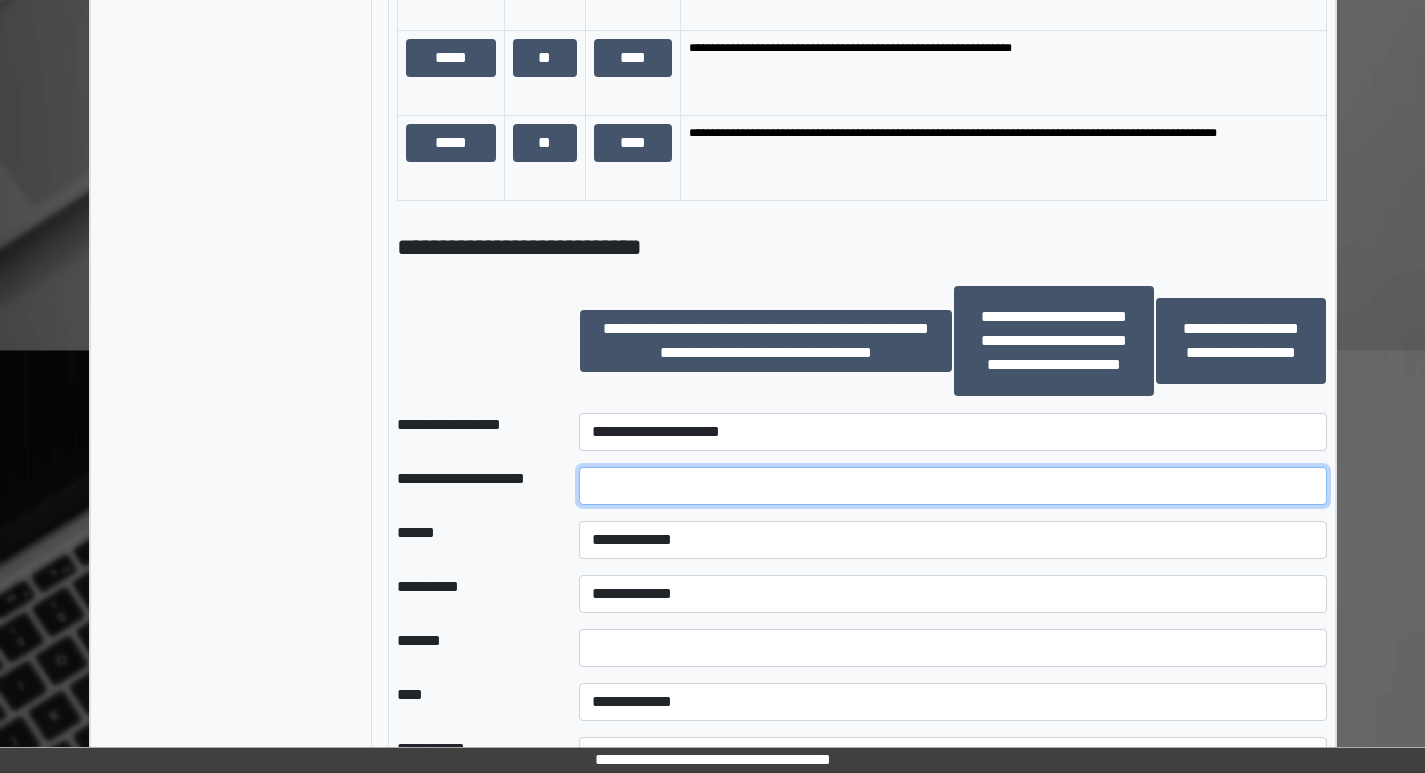 click at bounding box center (952, 486) 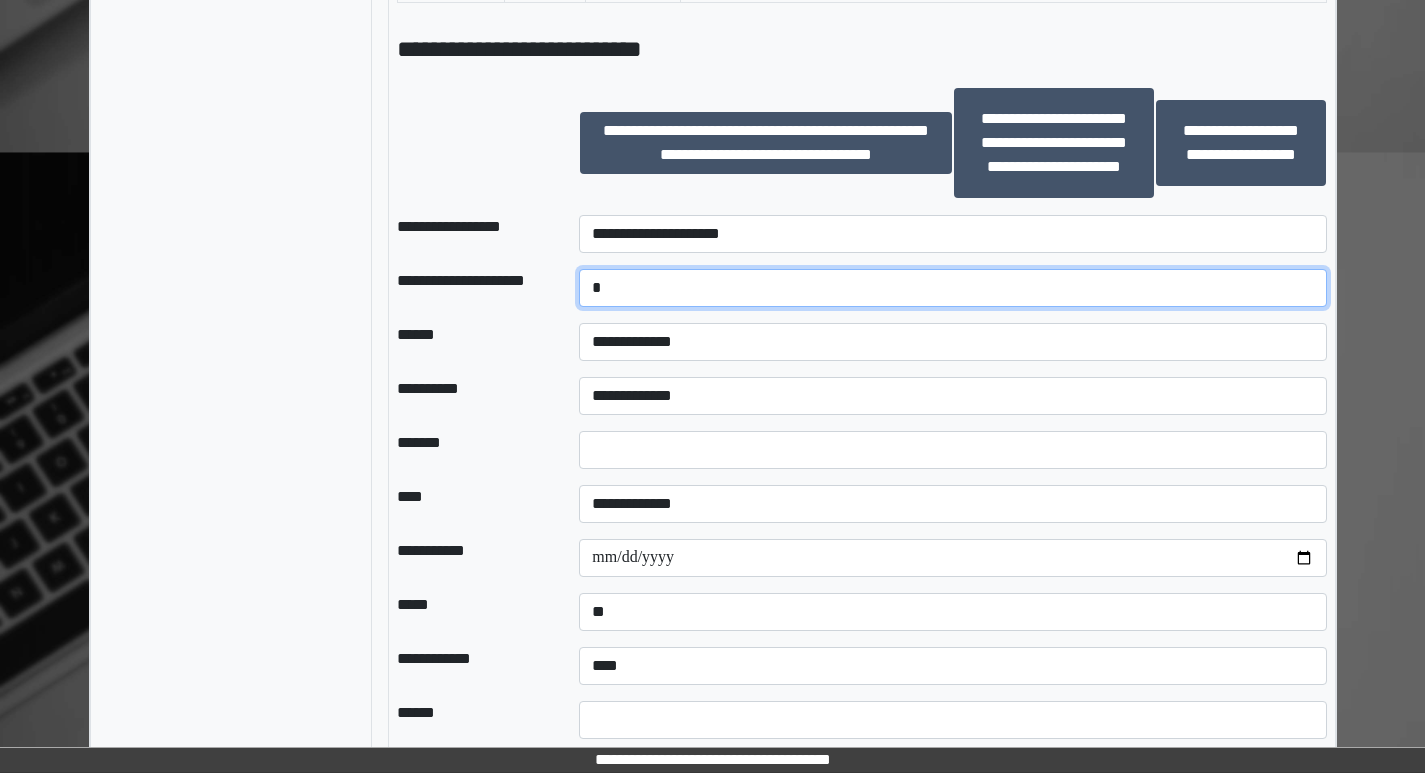 scroll, scrollTop: 1600, scrollLeft: 0, axis: vertical 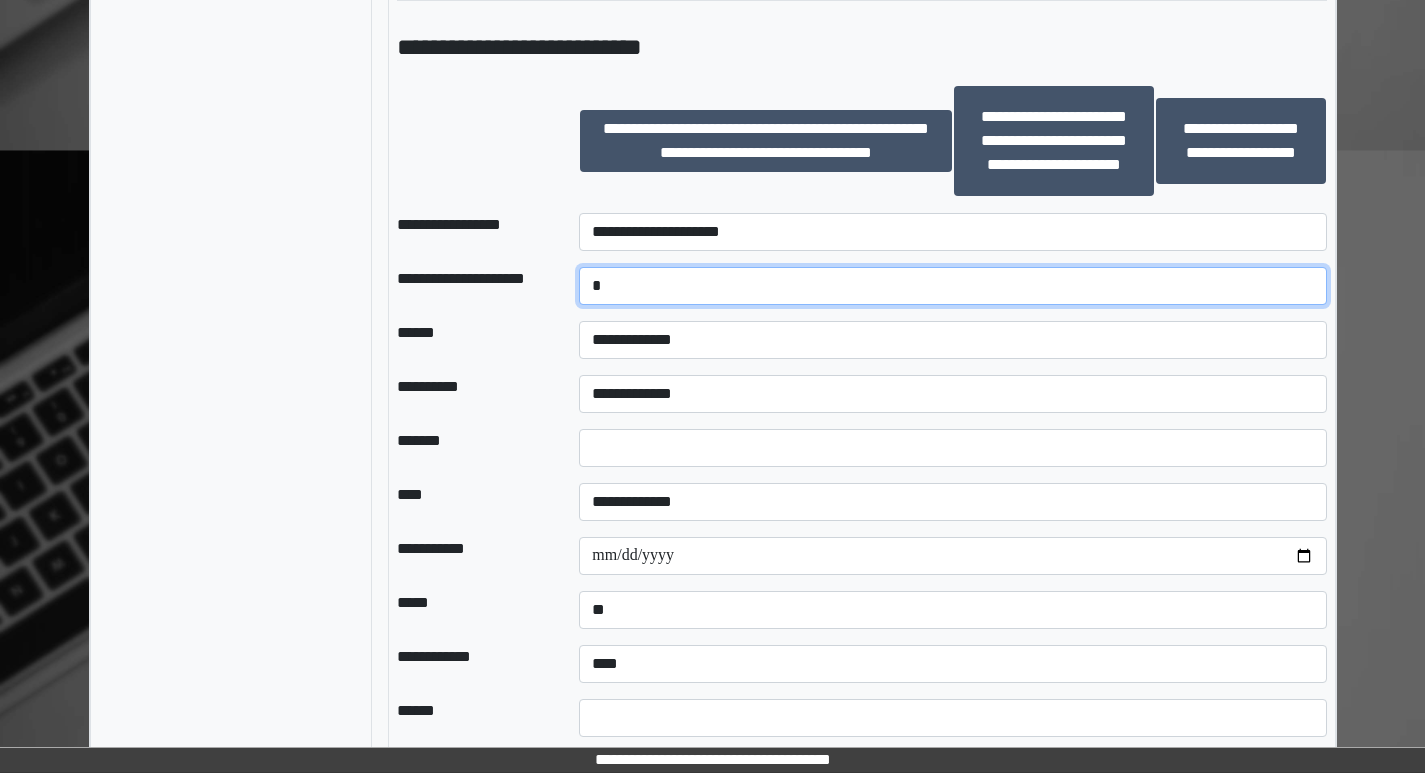type on "*" 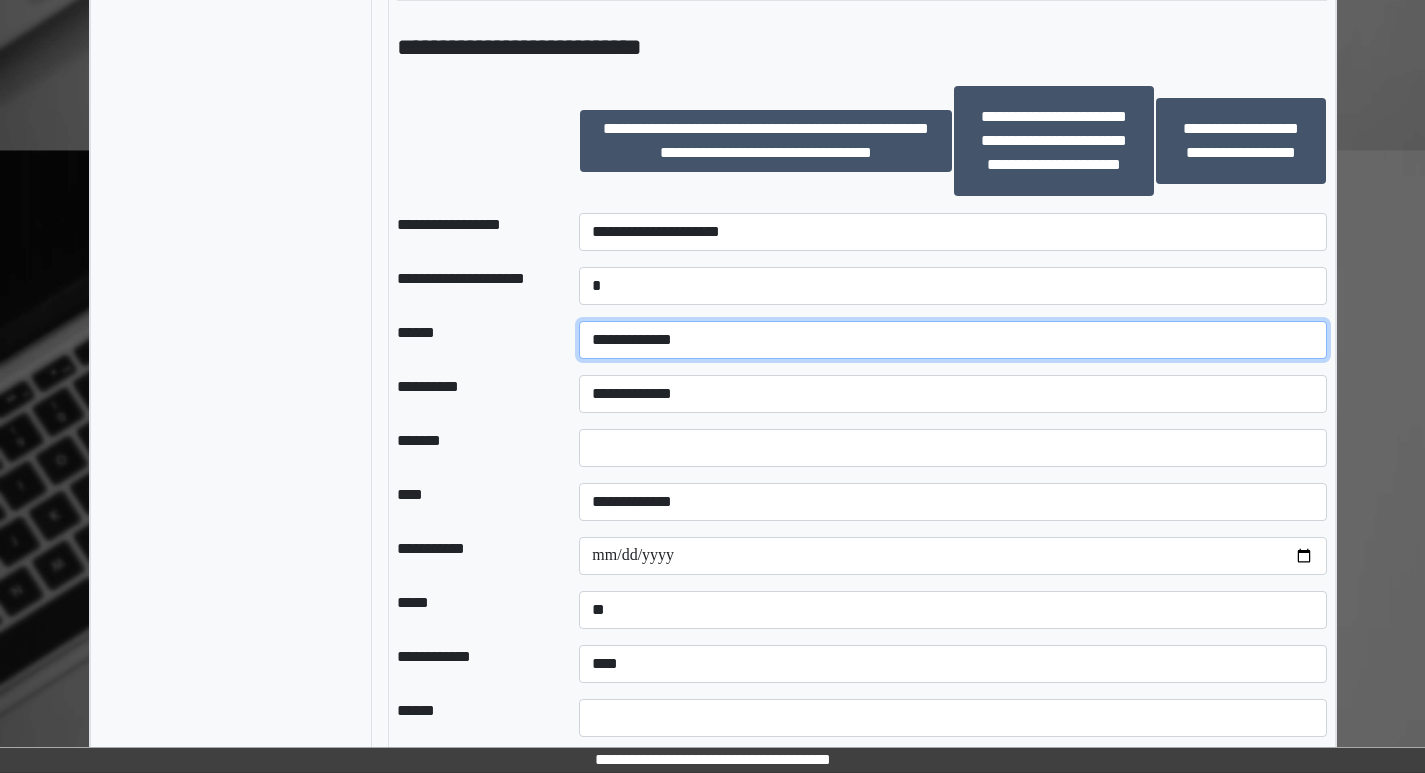click on "**********" at bounding box center (952, 340) 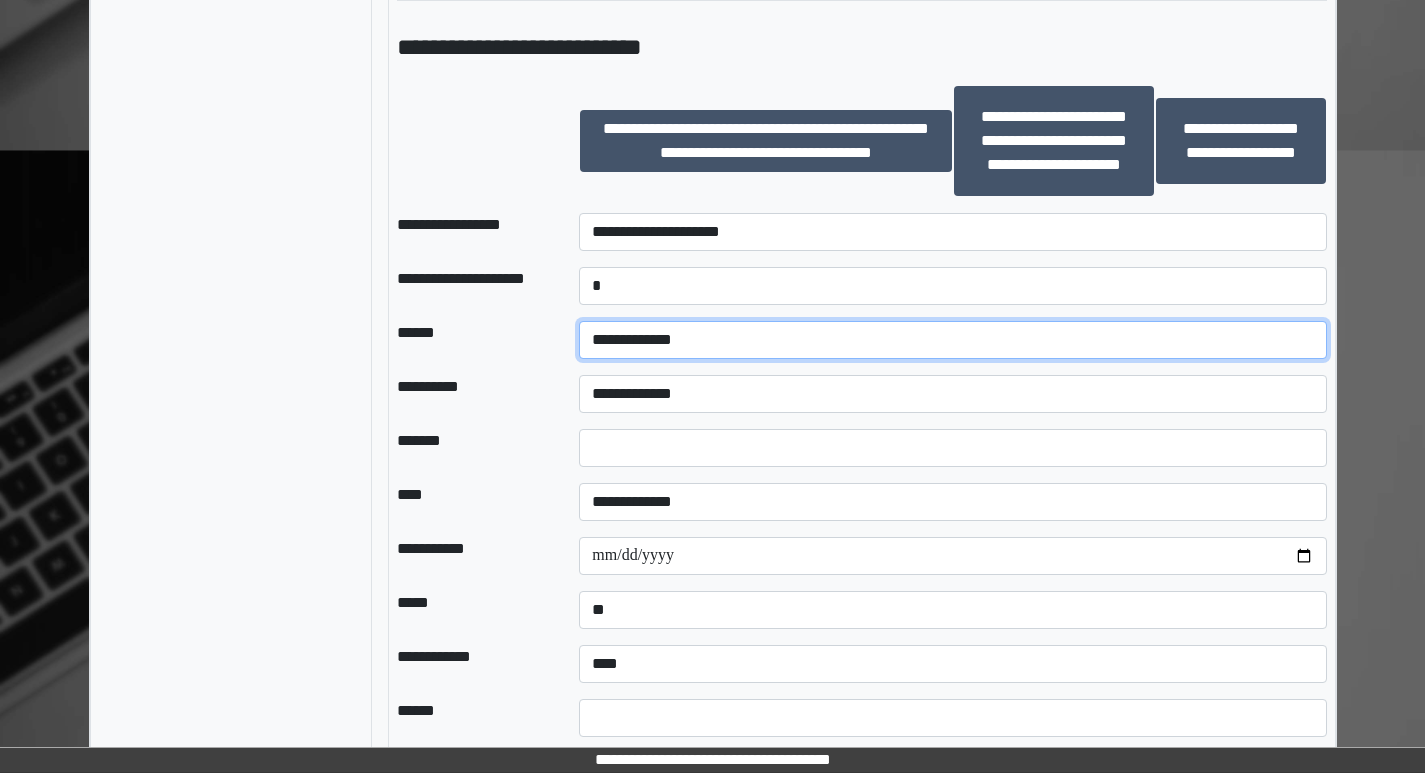 select on "*" 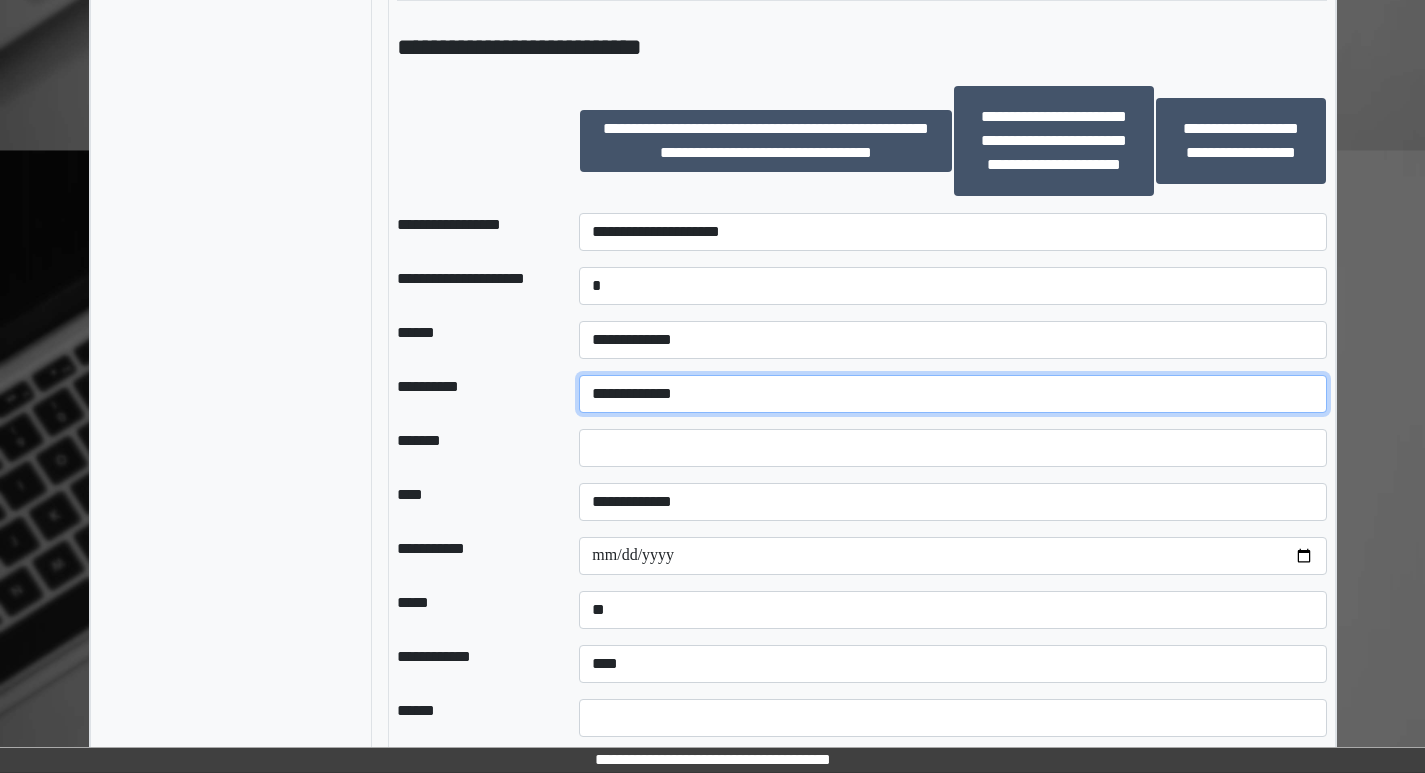 click on "**********" at bounding box center [952, 394] 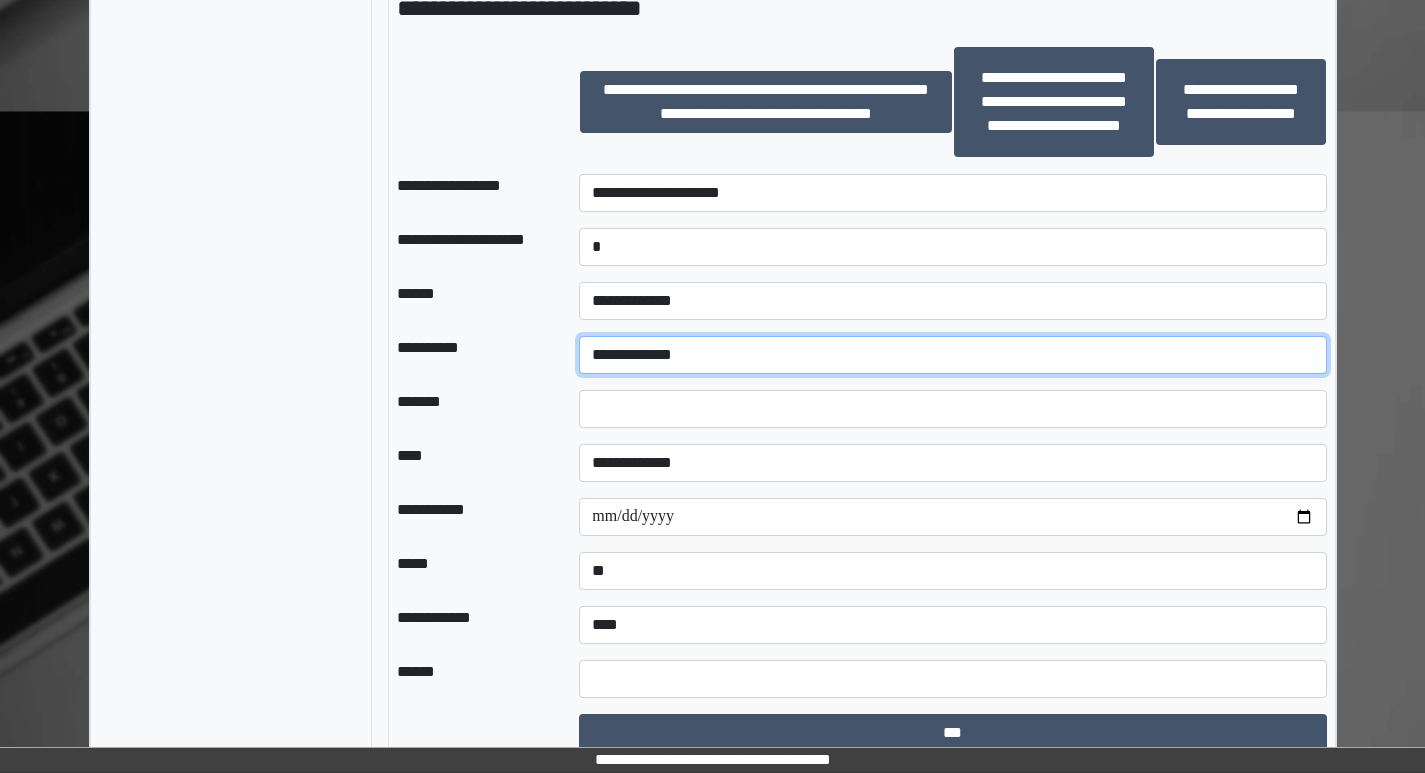 scroll, scrollTop: 1660, scrollLeft: 0, axis: vertical 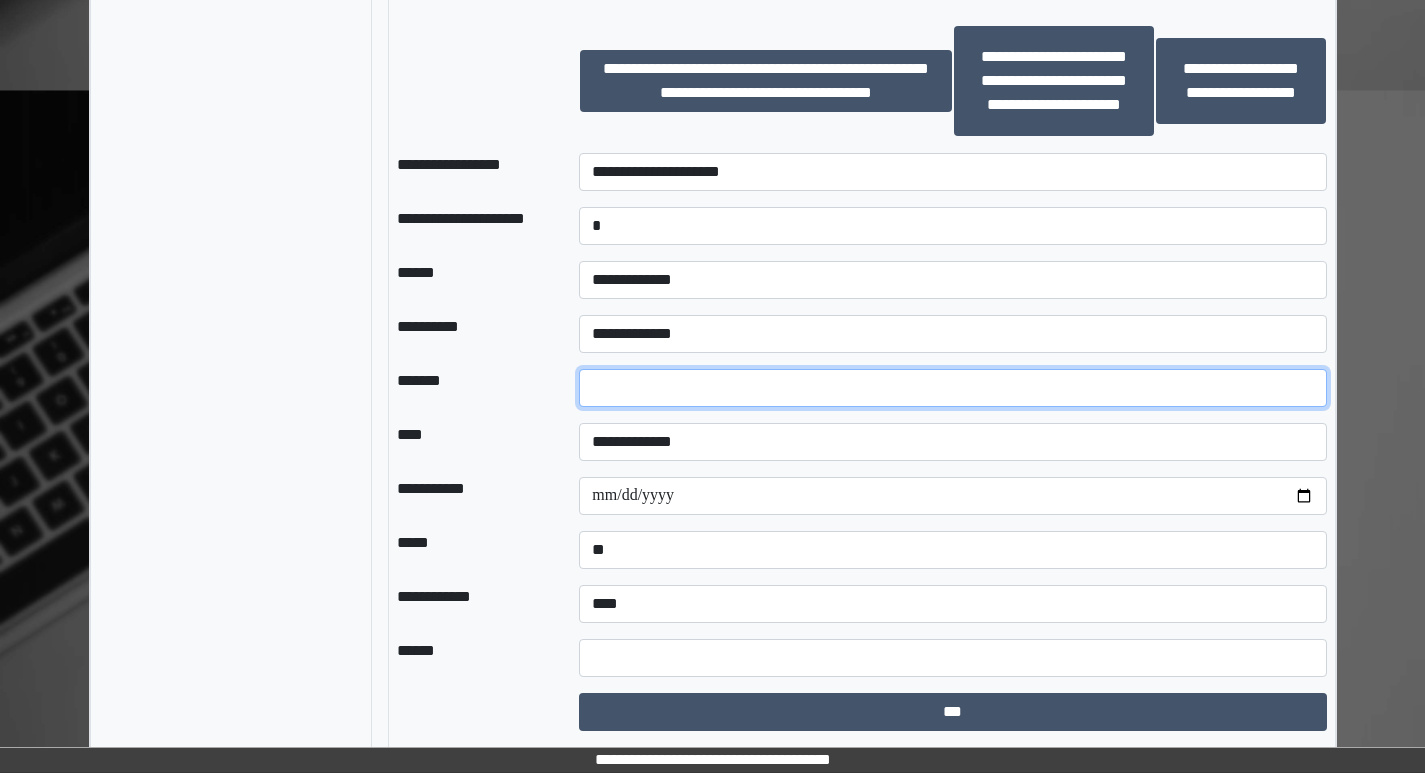 click at bounding box center (952, 388) 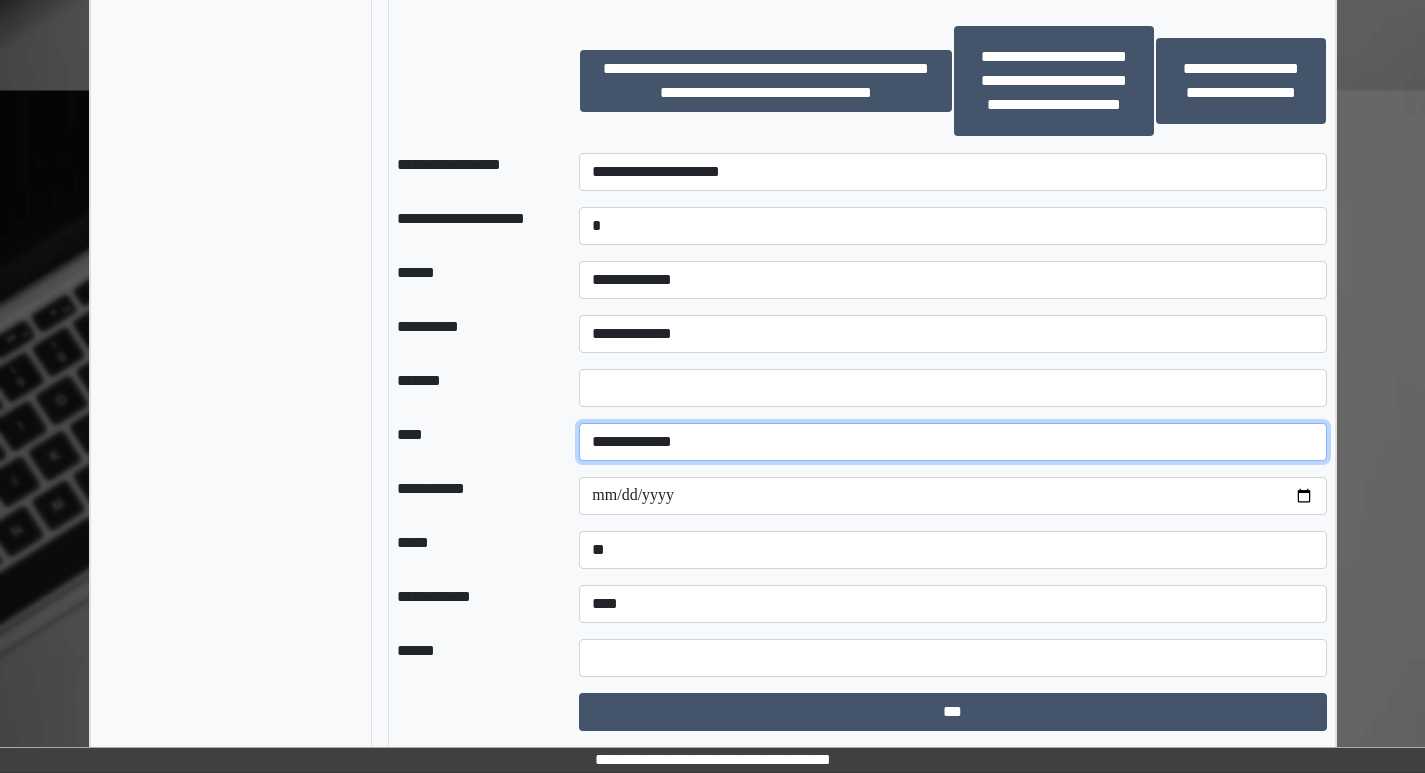 click on "**********" at bounding box center [952, 442] 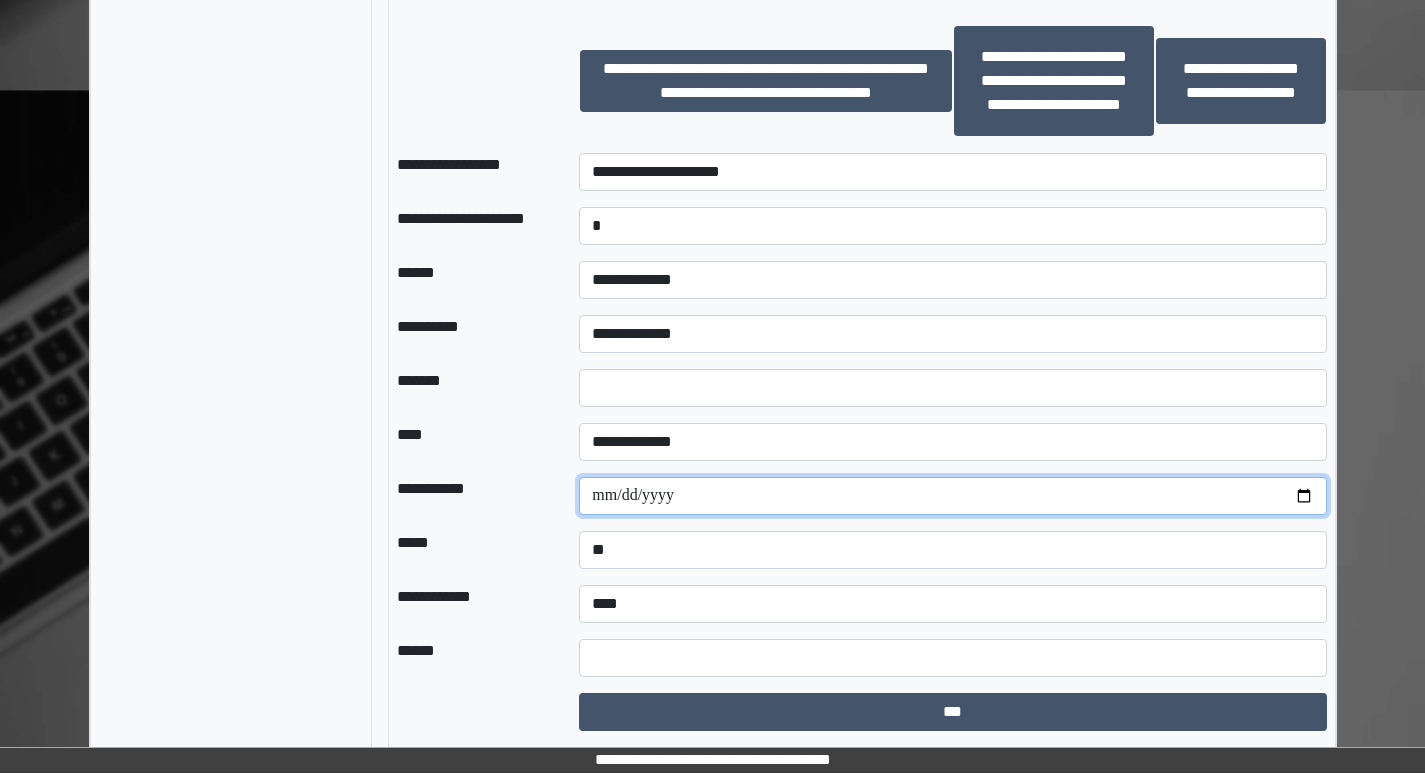 click at bounding box center (952, 496) 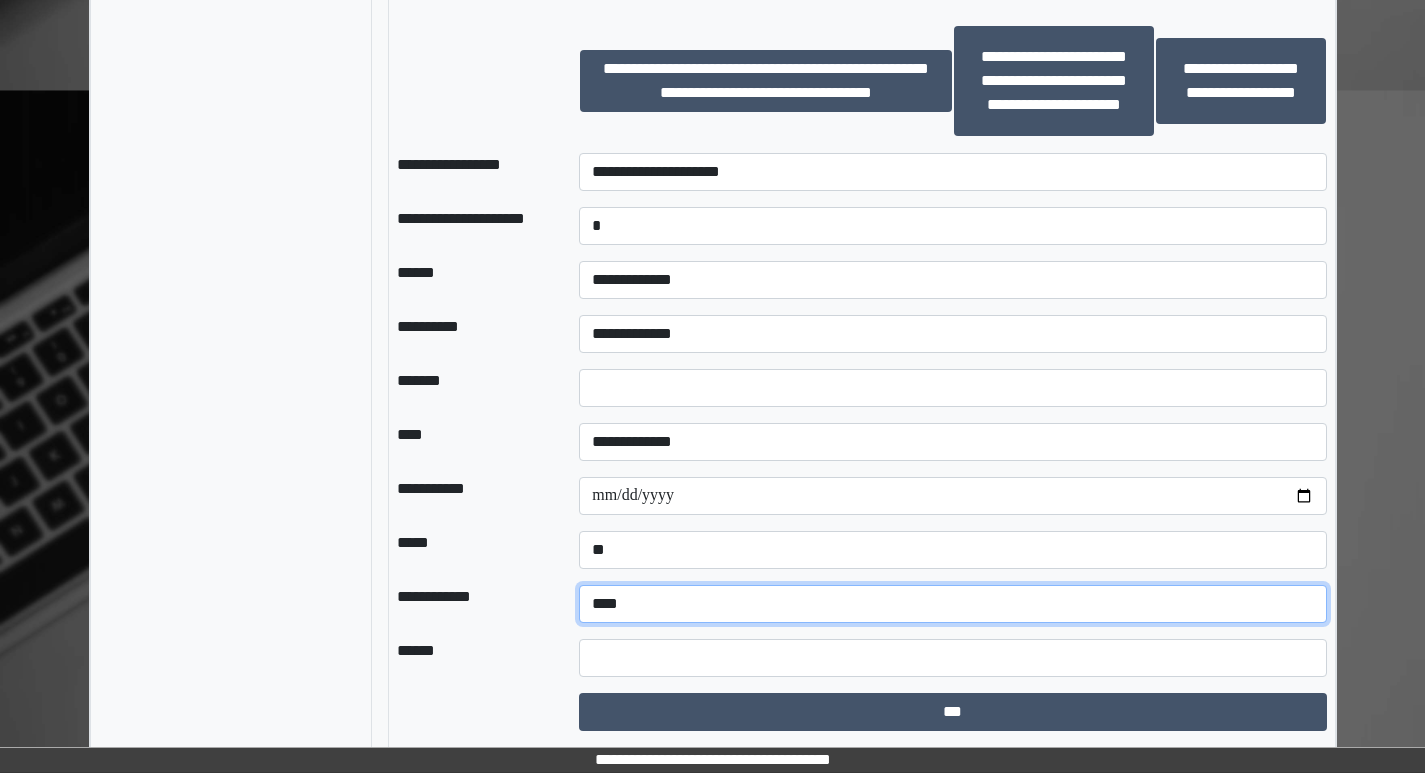 click on "**********" at bounding box center (952, 604) 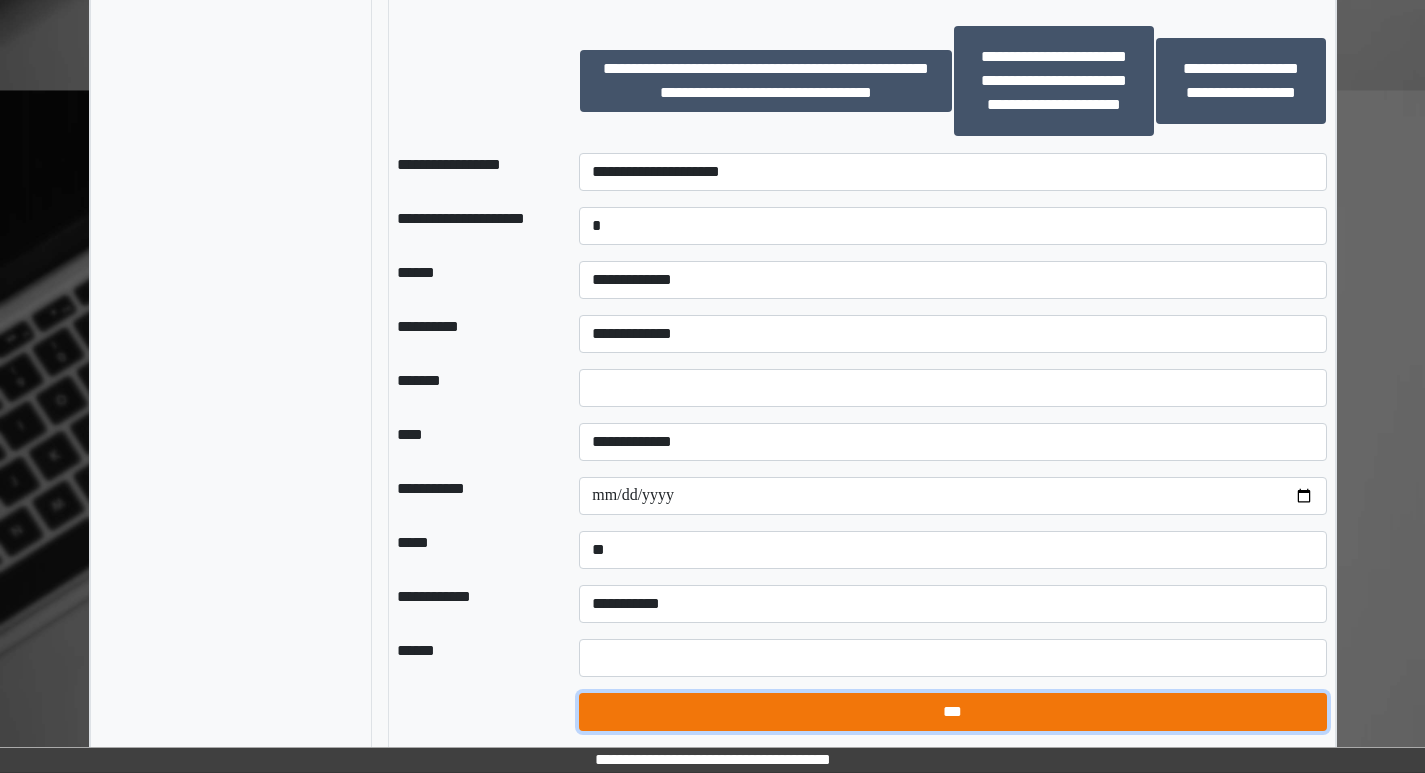 click on "***" at bounding box center [952, 712] 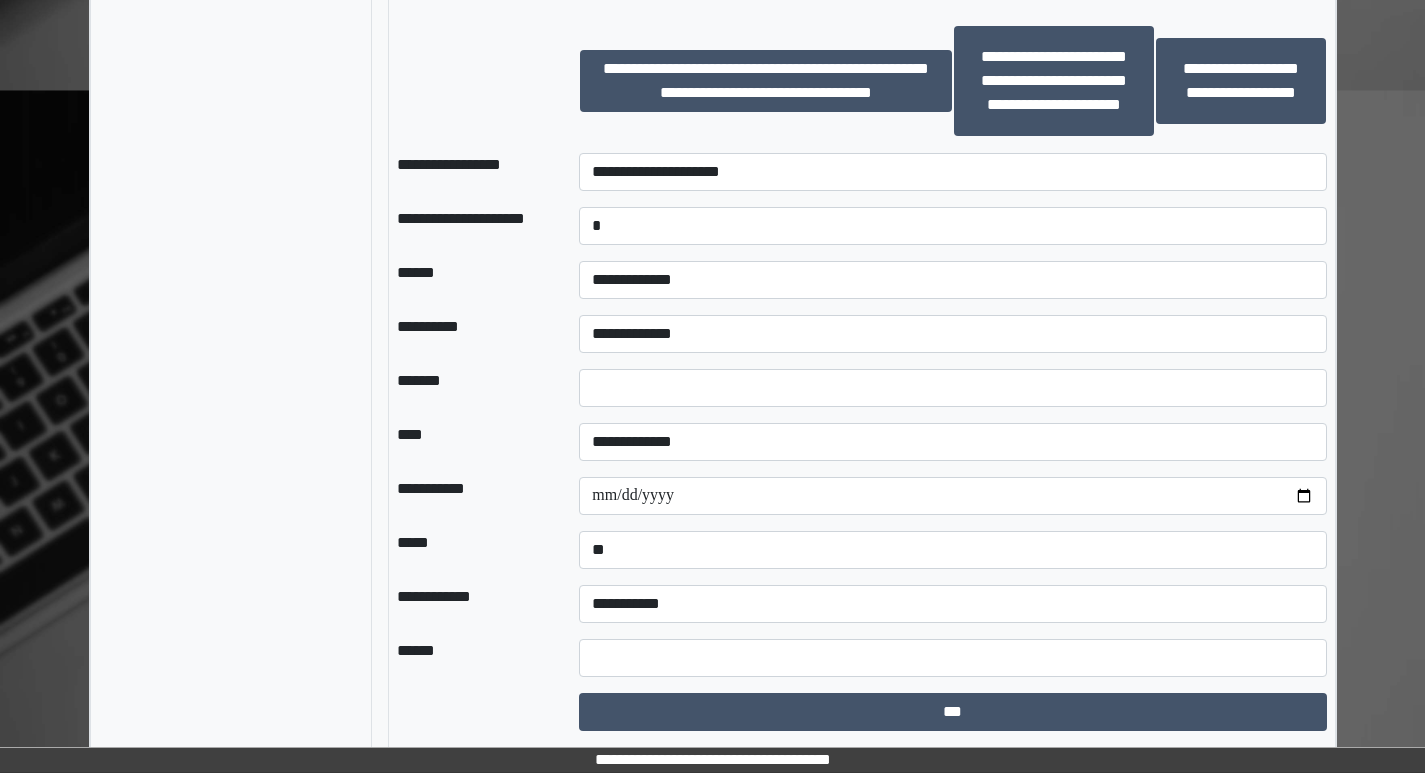 select on "*" 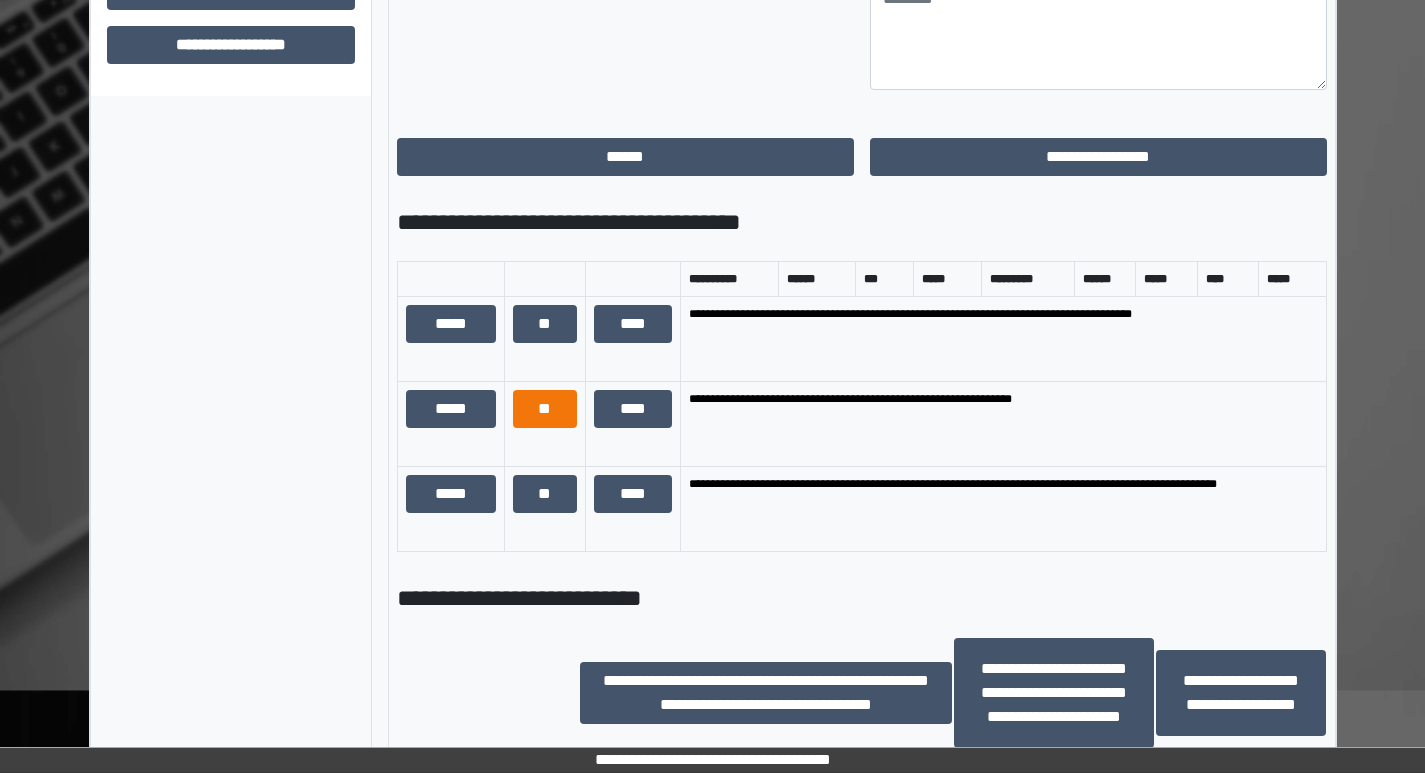 scroll, scrollTop: 1460, scrollLeft: 0, axis: vertical 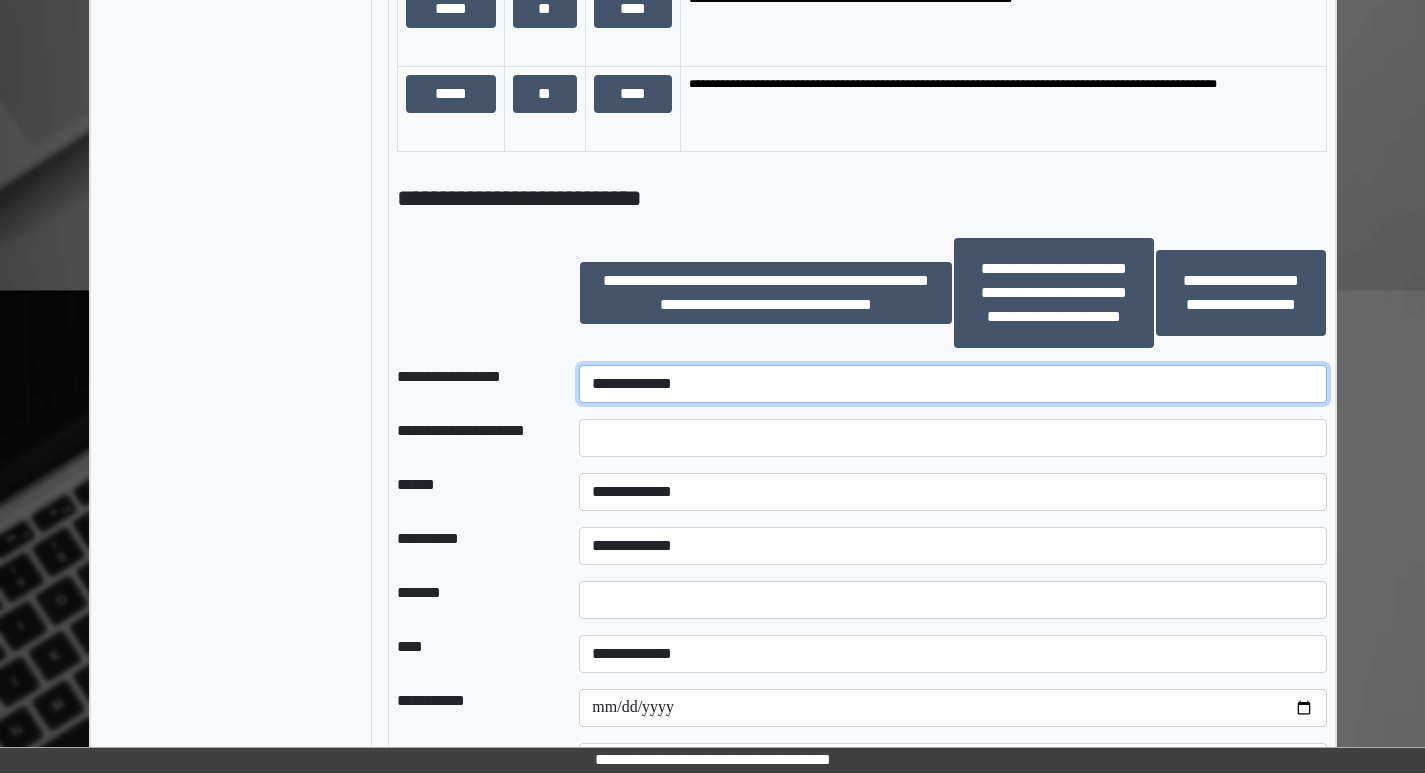 click on "**********" at bounding box center [952, 384] 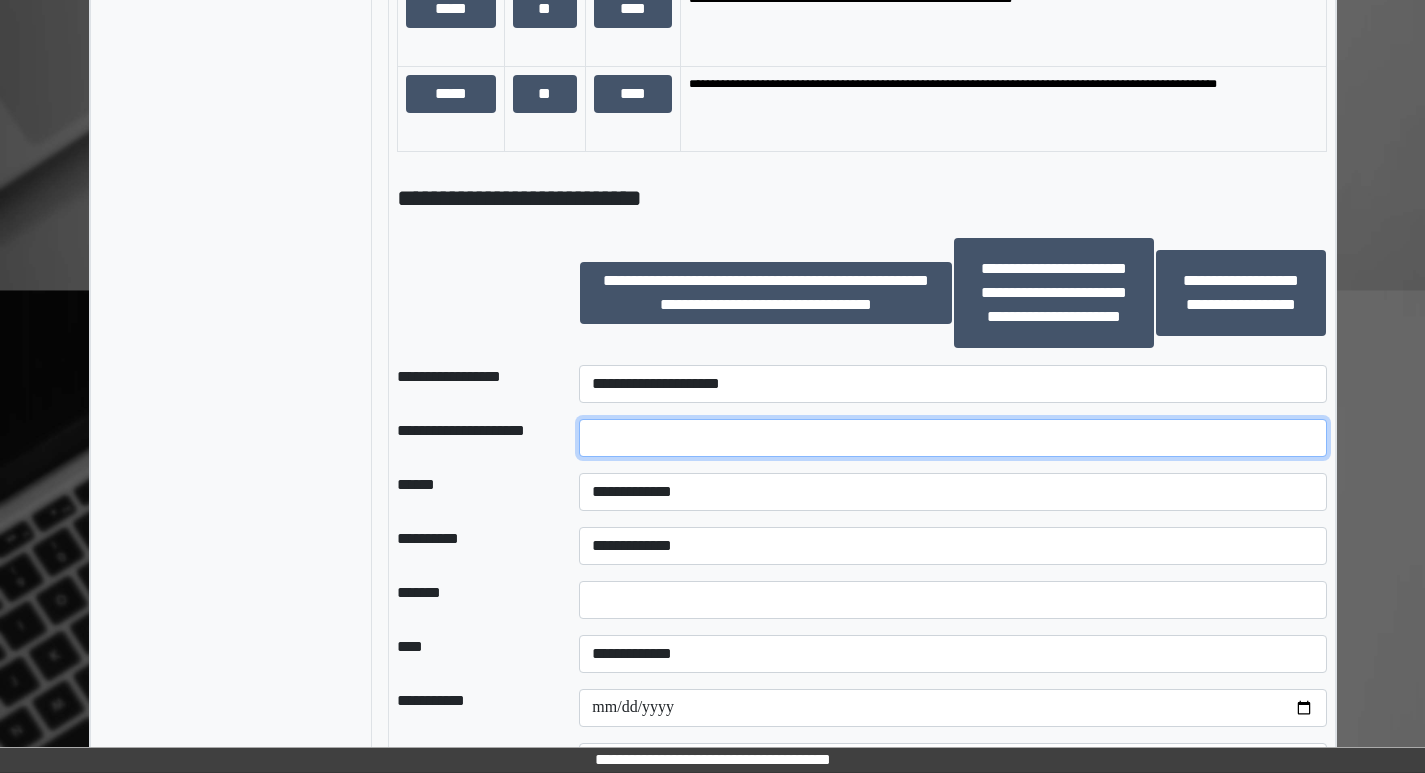click at bounding box center (952, 438) 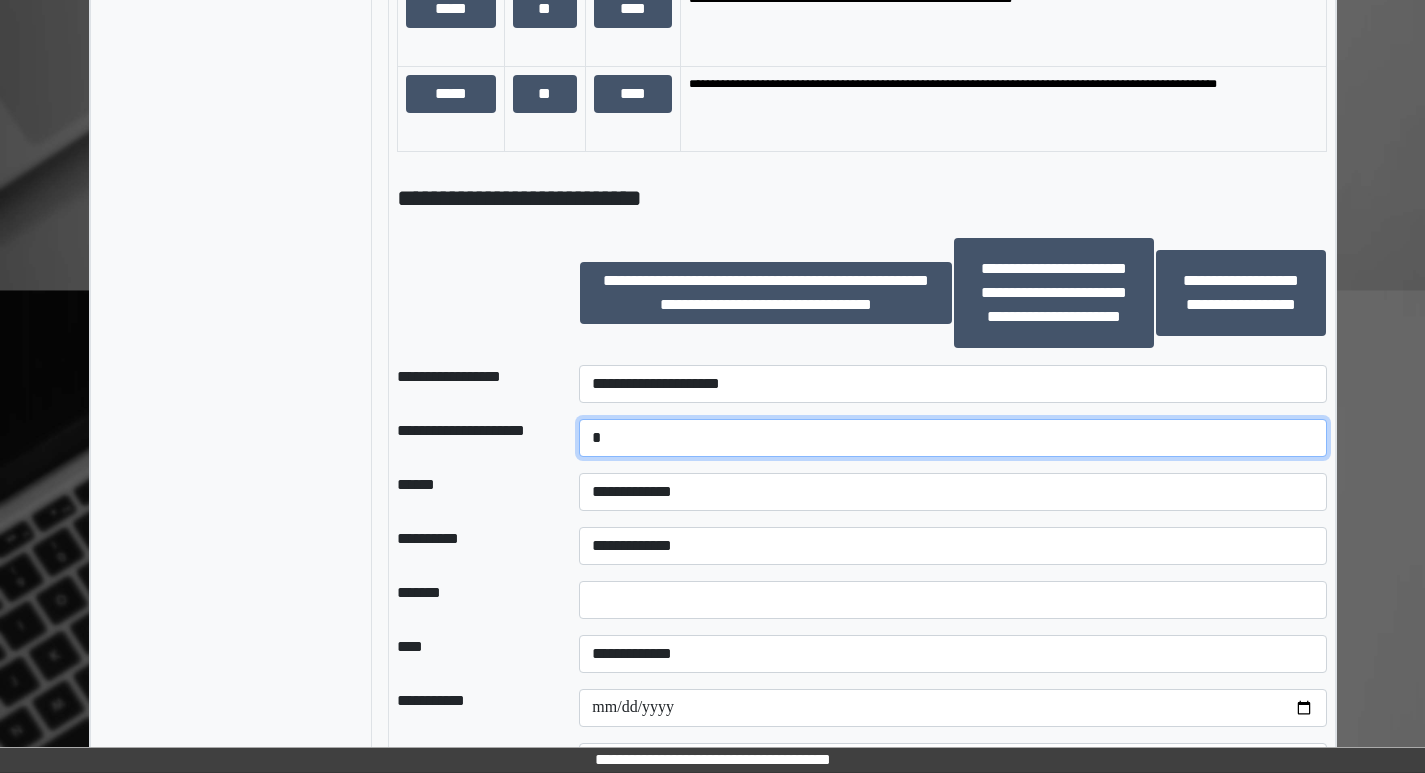scroll, scrollTop: 1560, scrollLeft: 0, axis: vertical 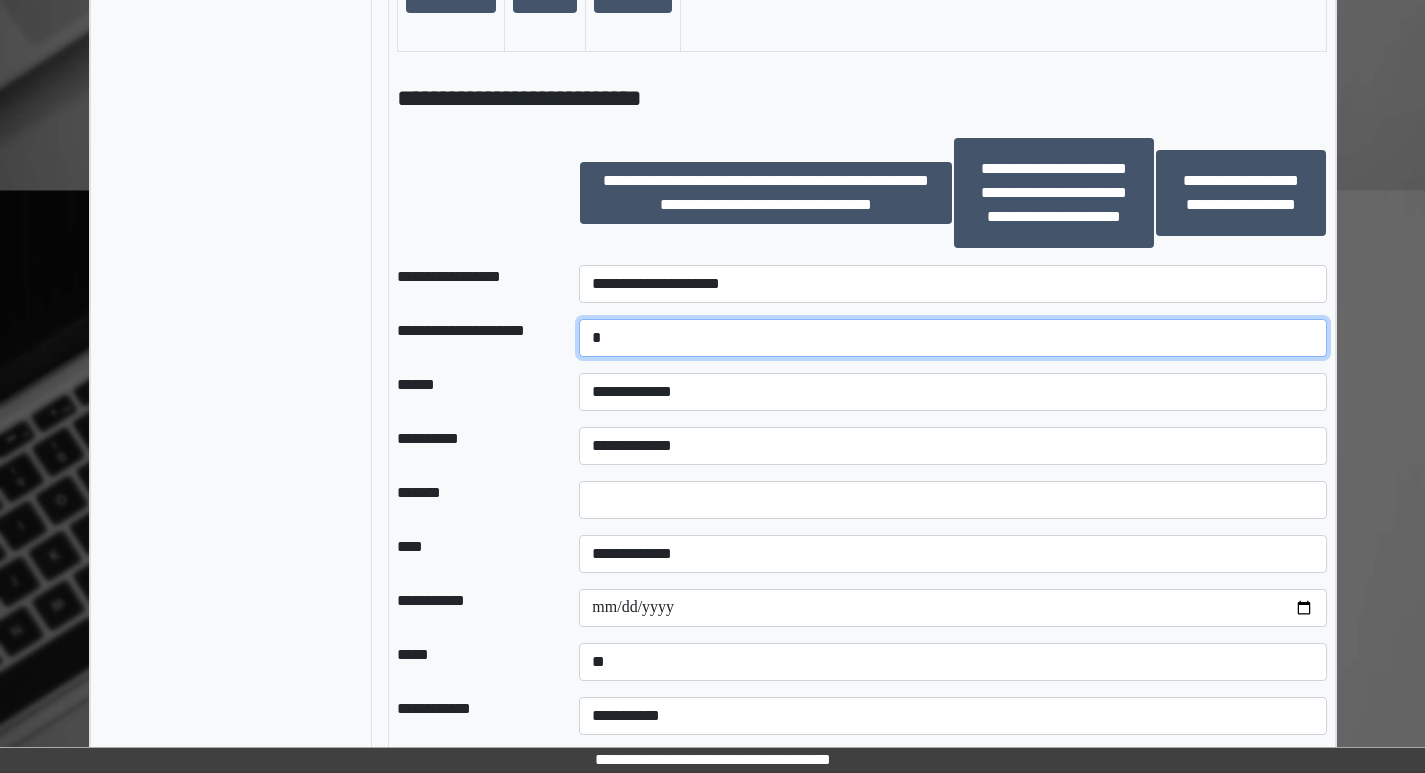 type on "*" 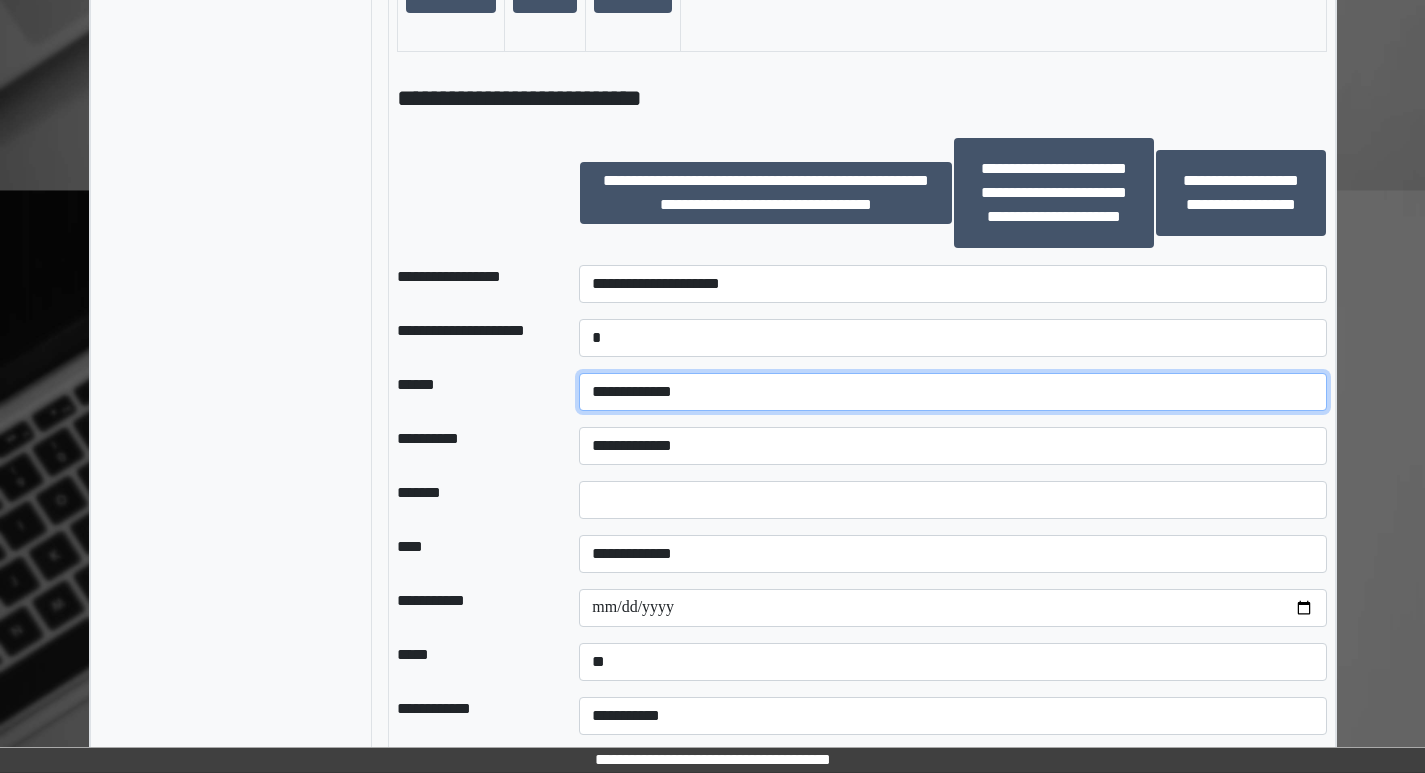 click on "**********" at bounding box center (952, 392) 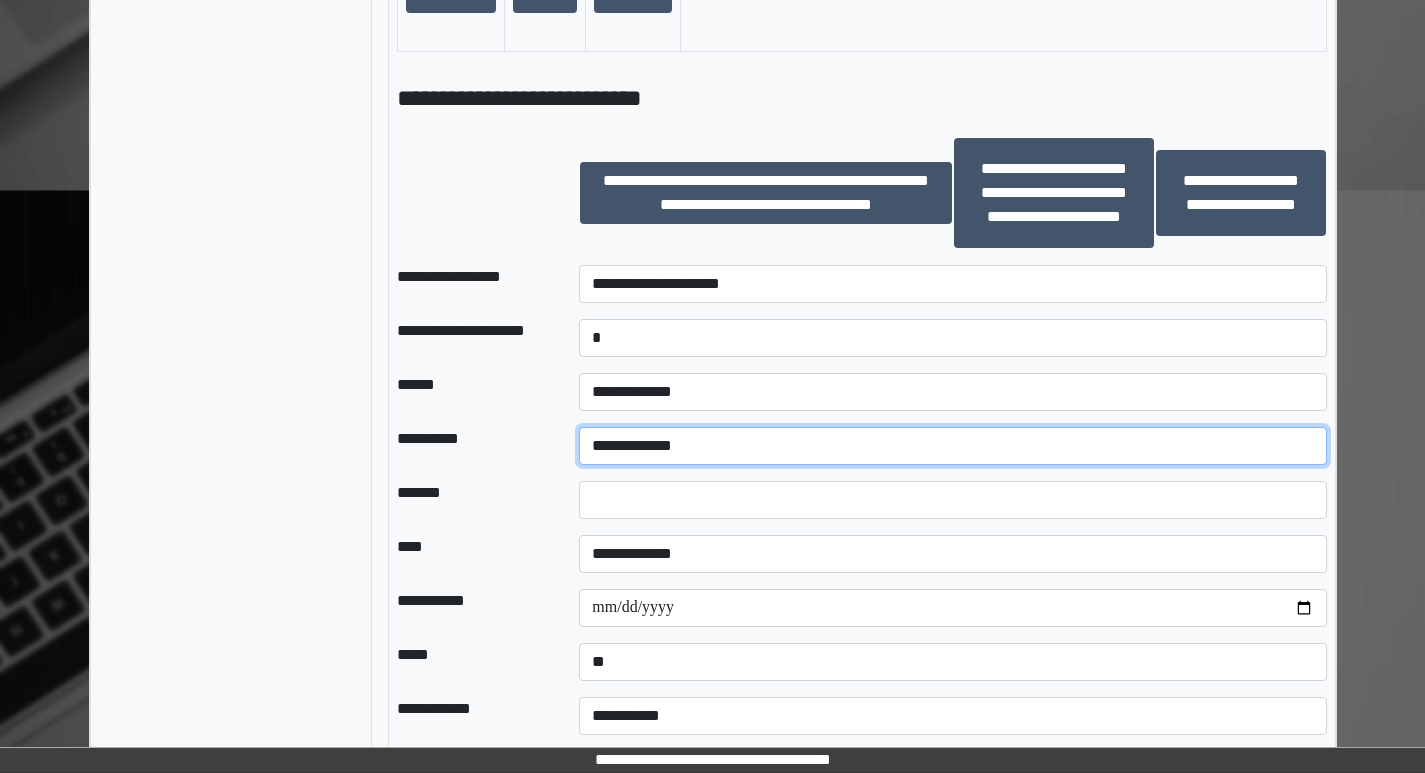 click on "**********" at bounding box center (952, 446) 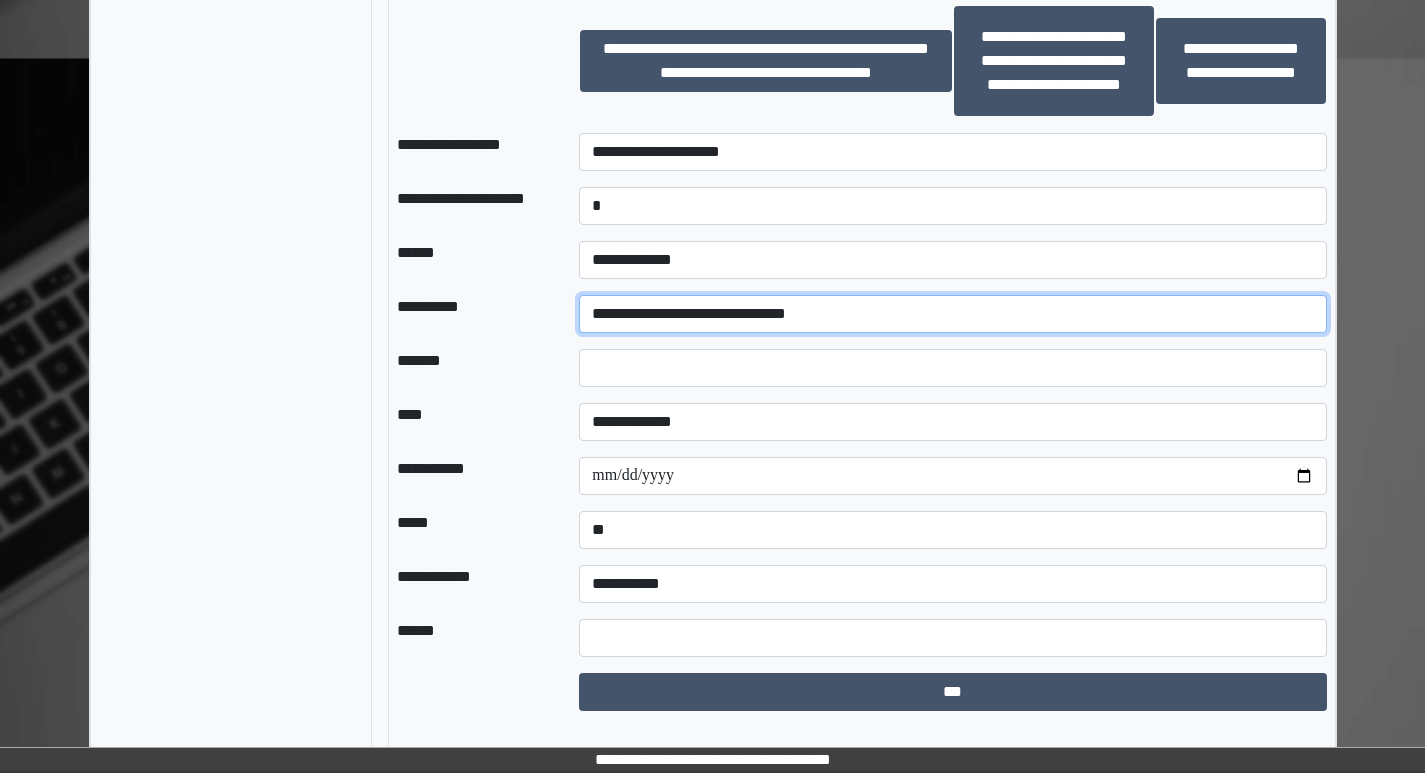 scroll, scrollTop: 1695, scrollLeft: 0, axis: vertical 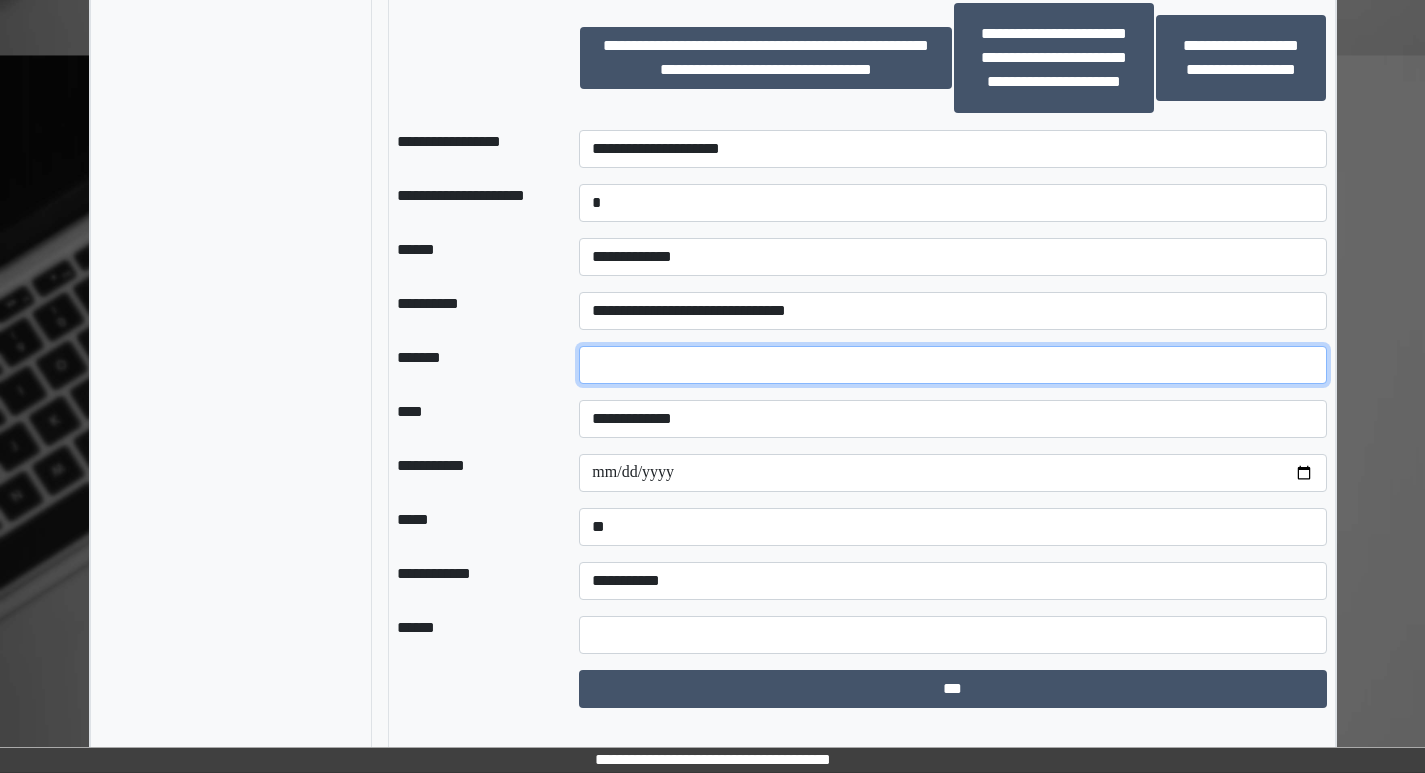 click on "*" at bounding box center [952, 365] 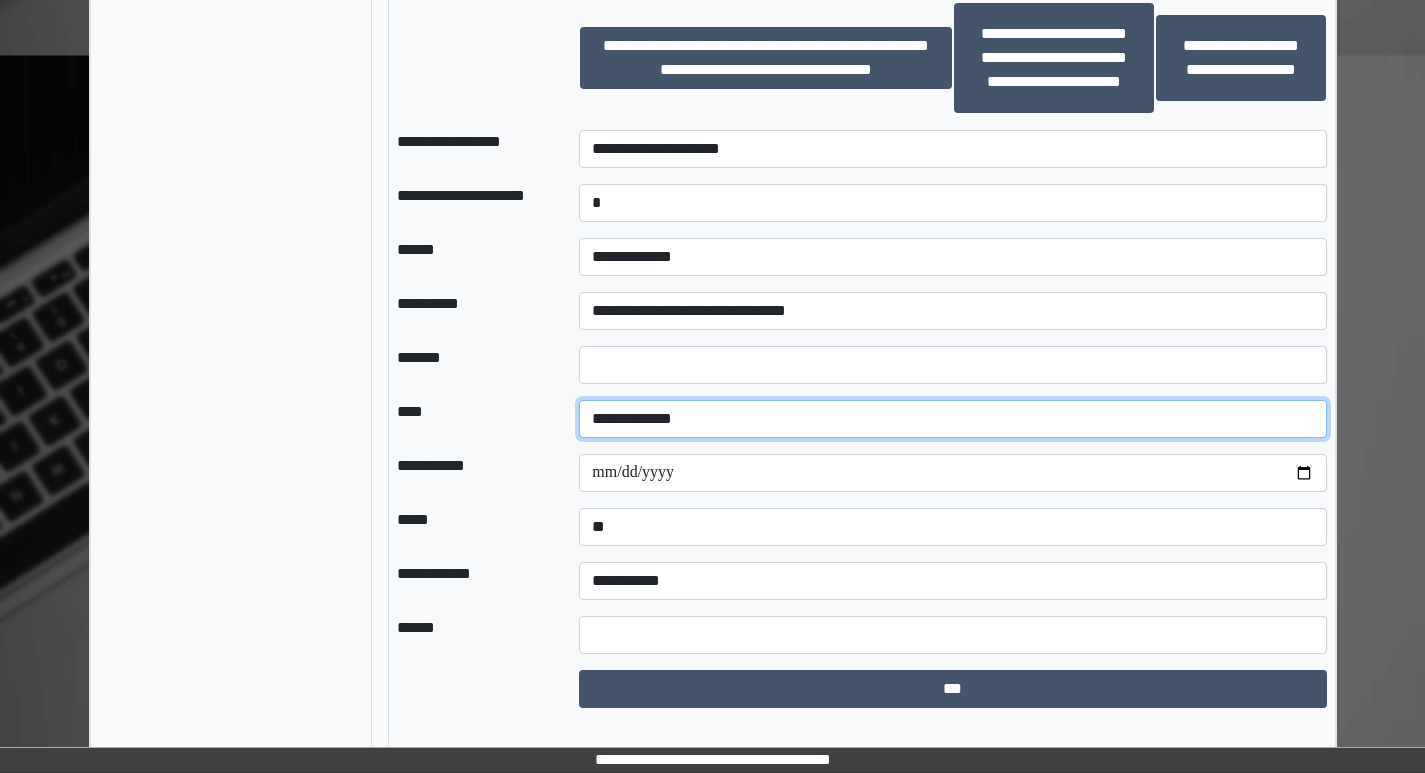 click on "**********" at bounding box center [952, 419] 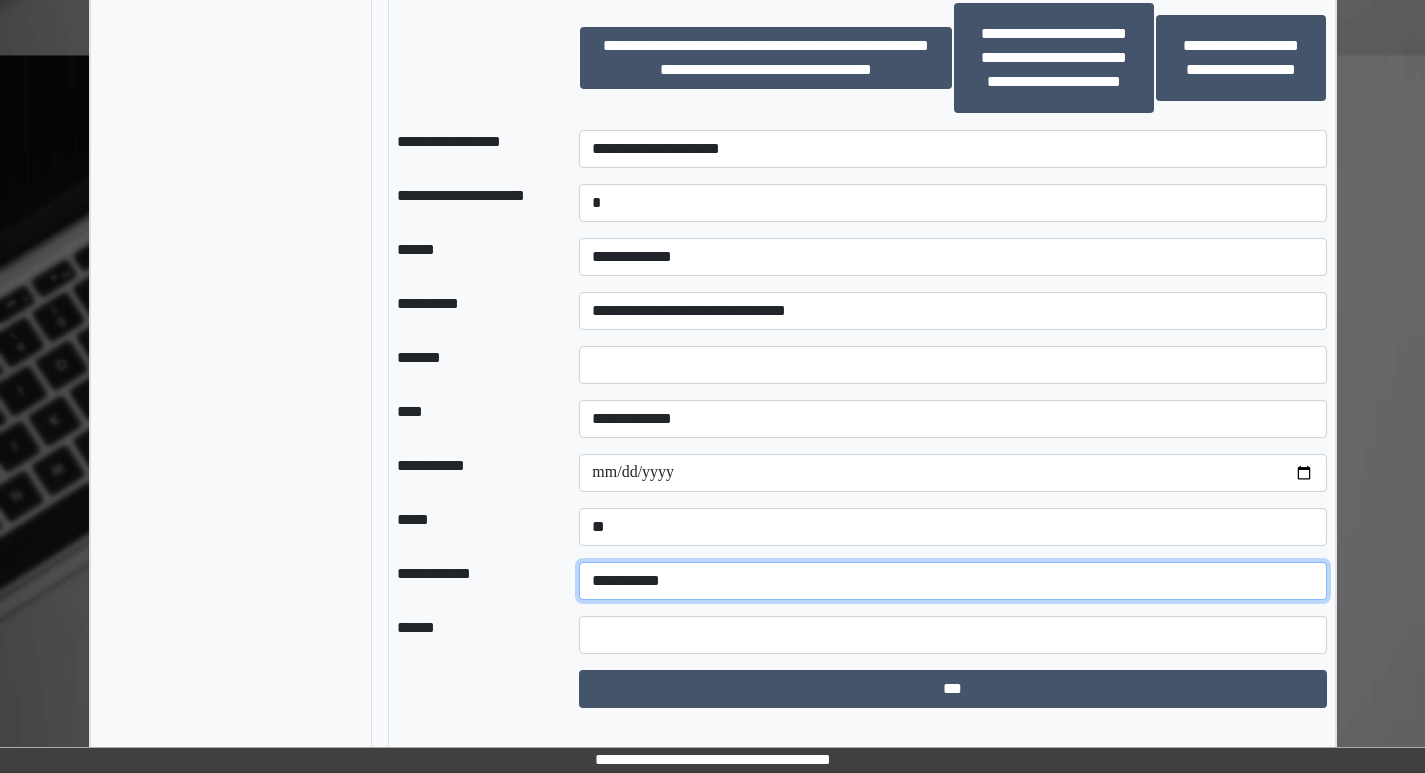 click on "**********" at bounding box center [952, 581] 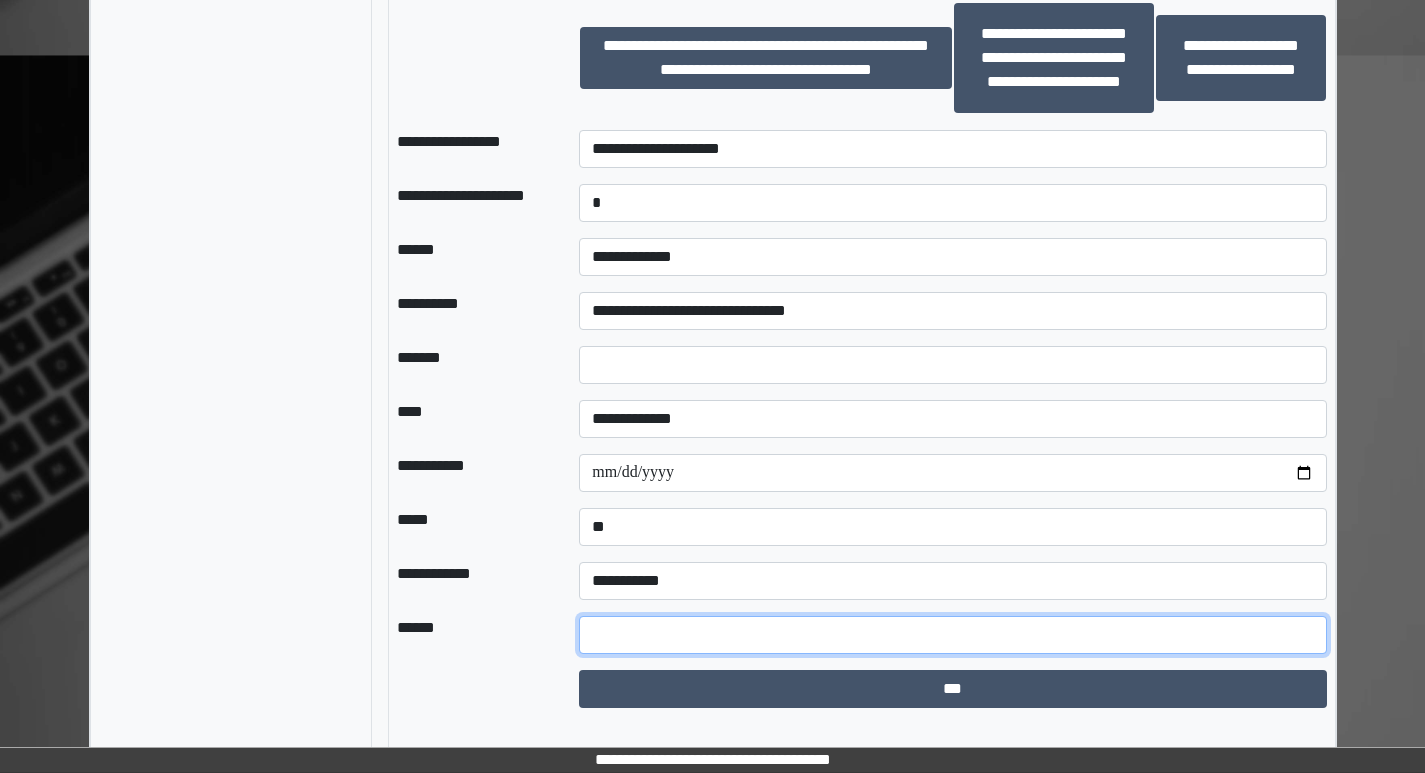 click at bounding box center [952, 635] 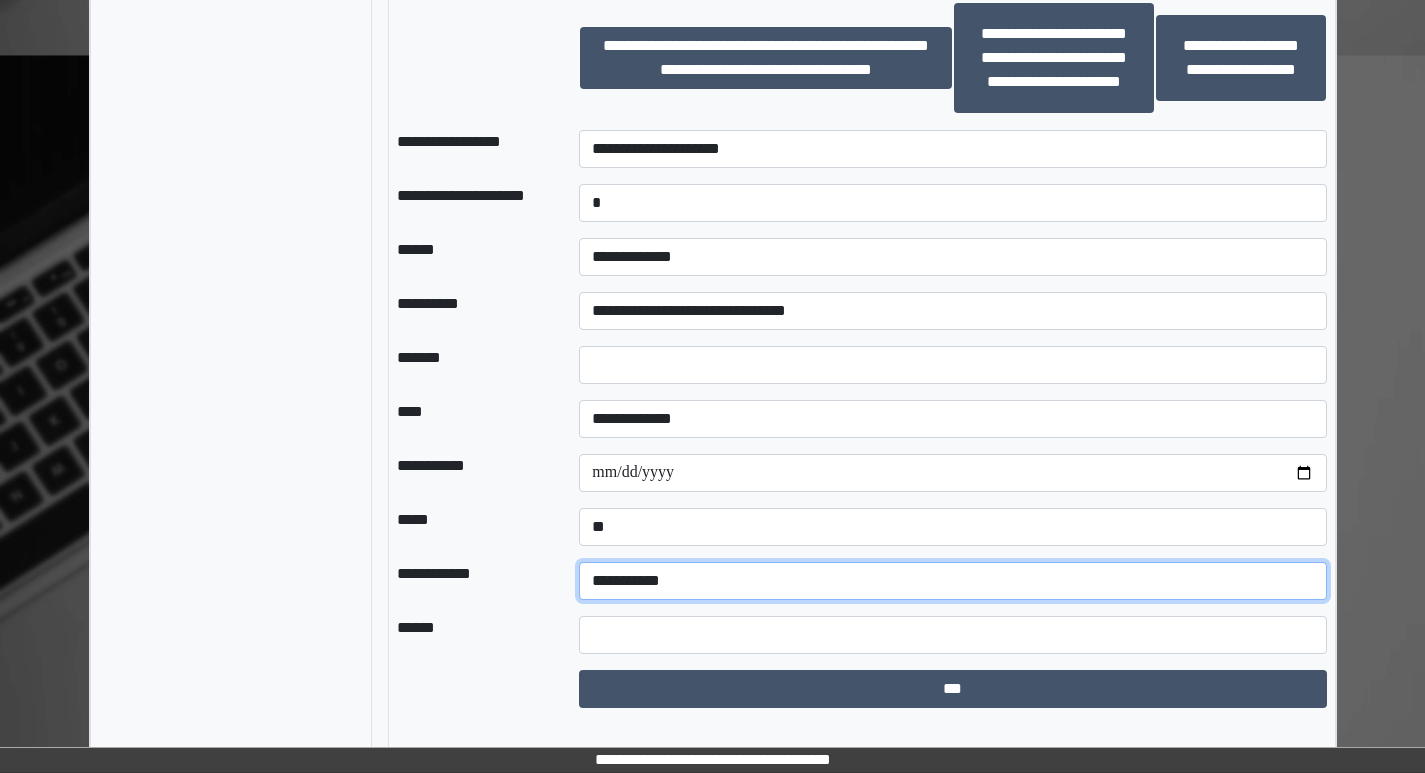 click on "**********" at bounding box center [952, 581] 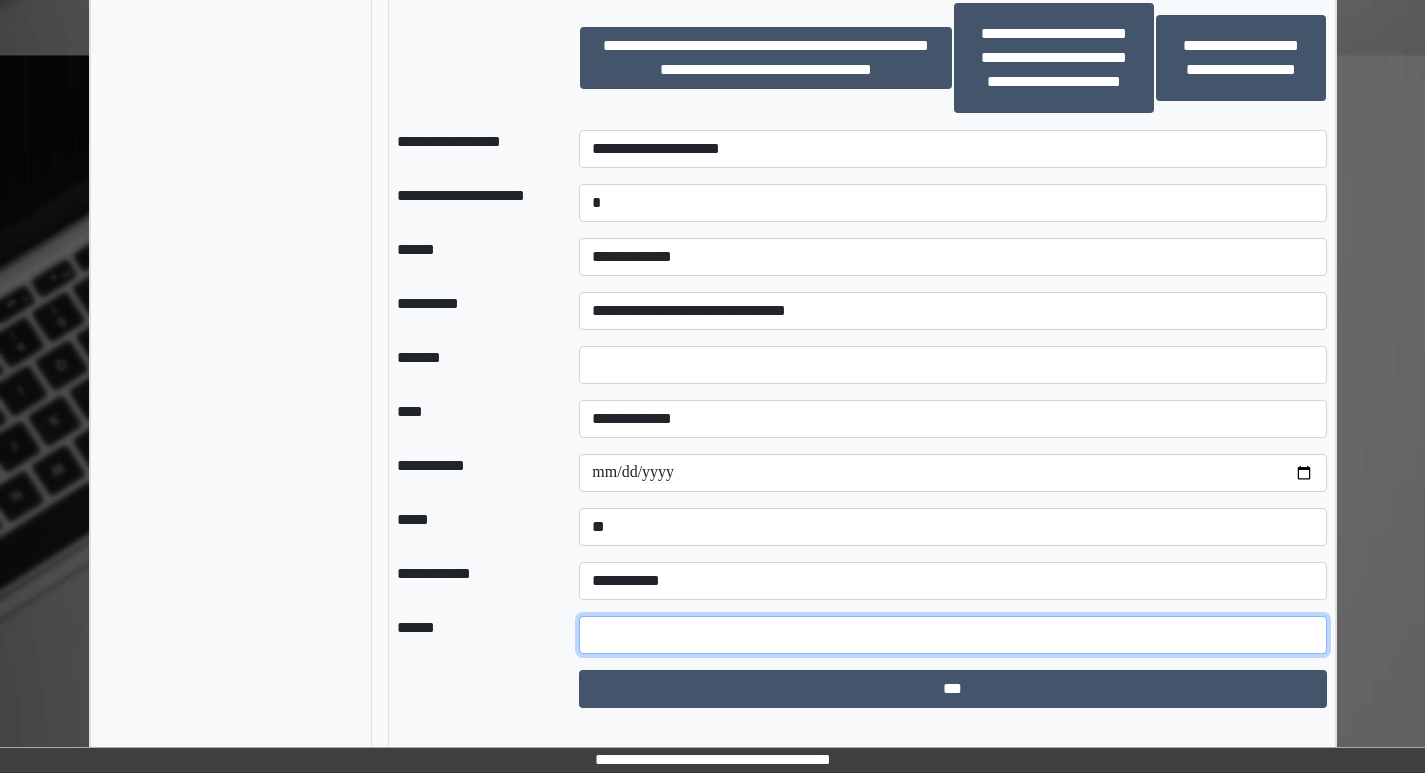 click at bounding box center (952, 635) 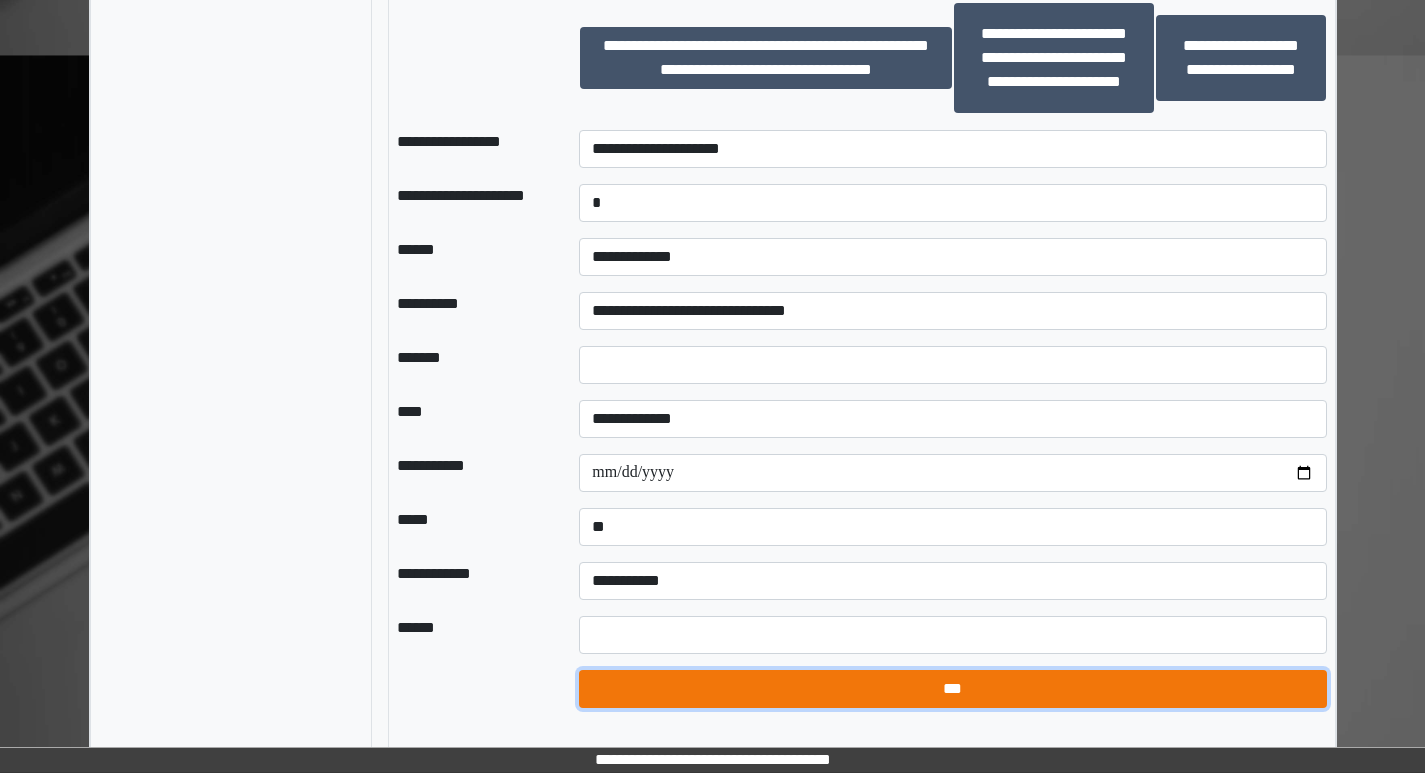 click on "***" at bounding box center (952, 689) 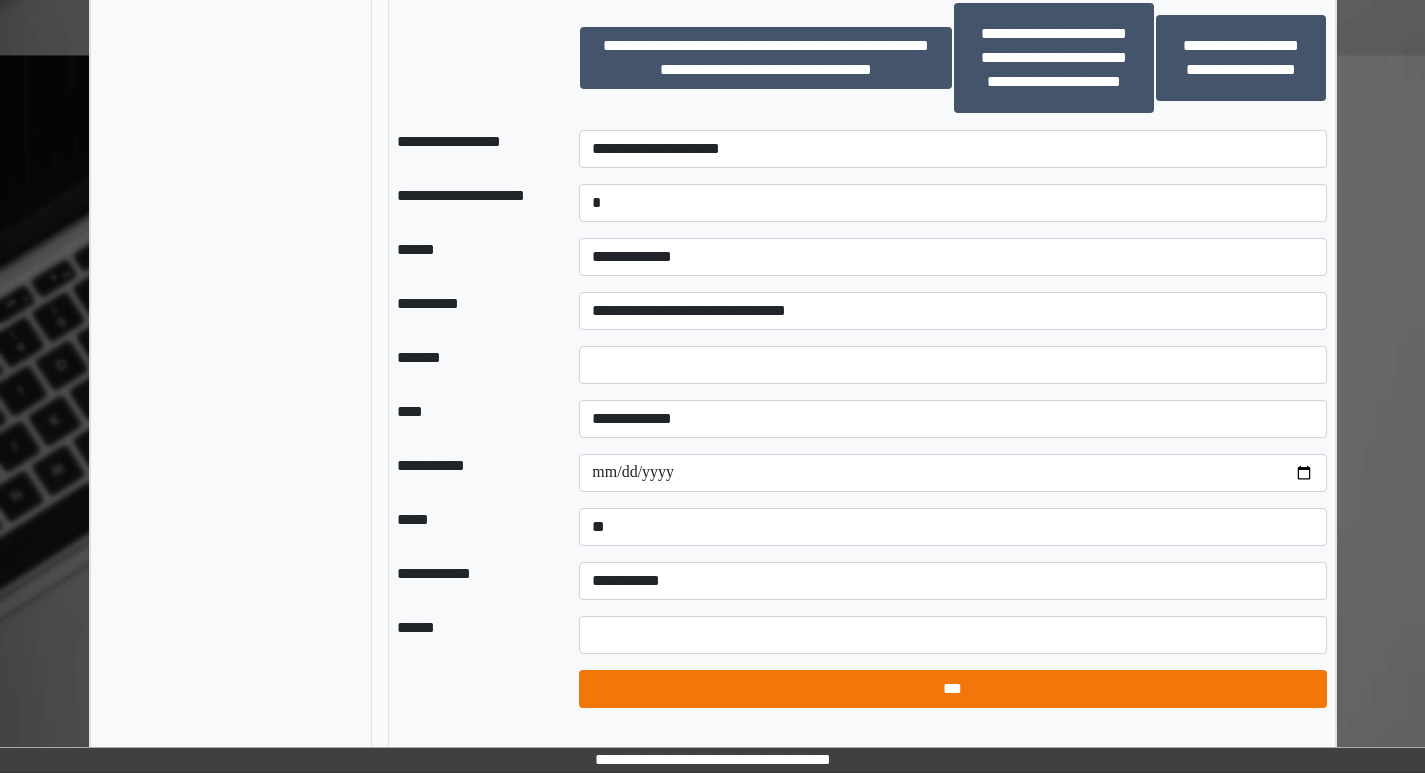 select on "*" 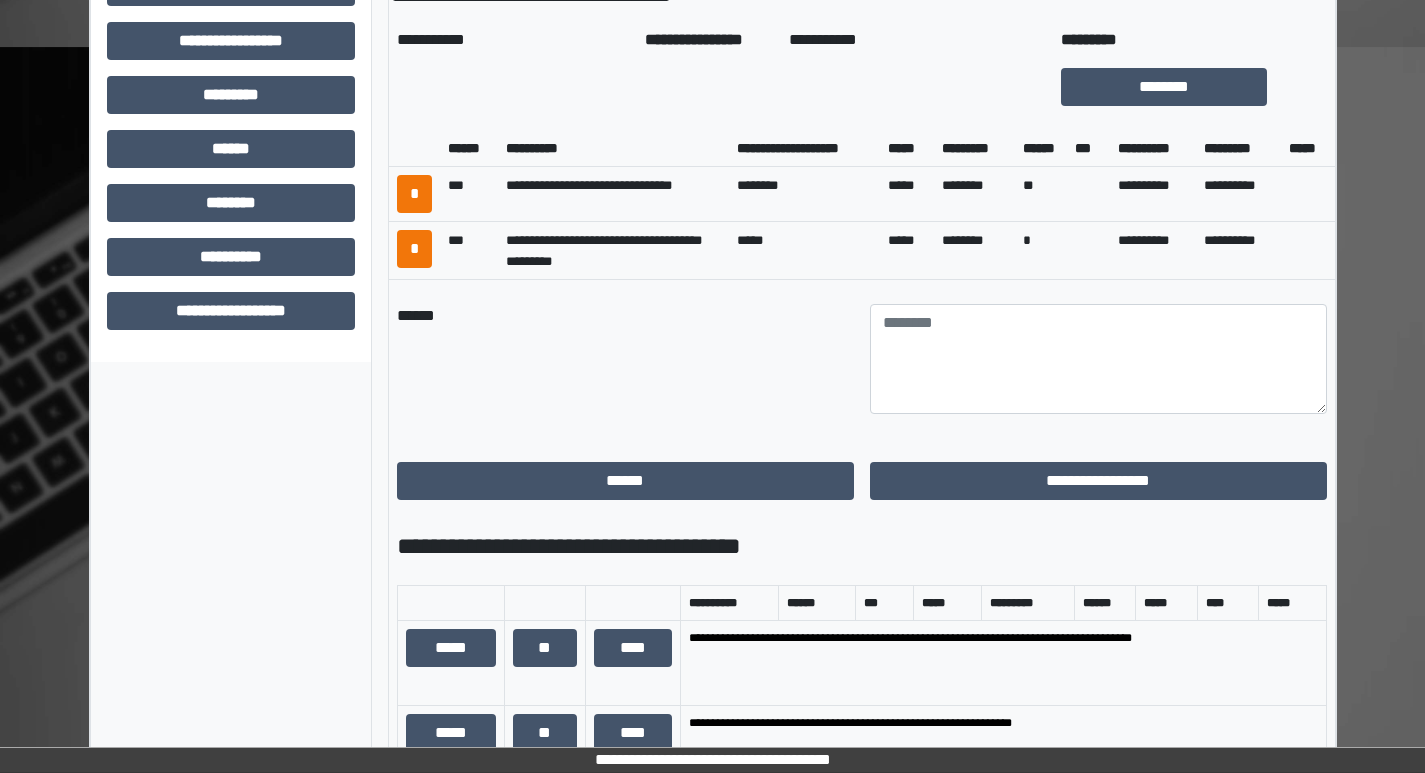 scroll, scrollTop: 795, scrollLeft: 0, axis: vertical 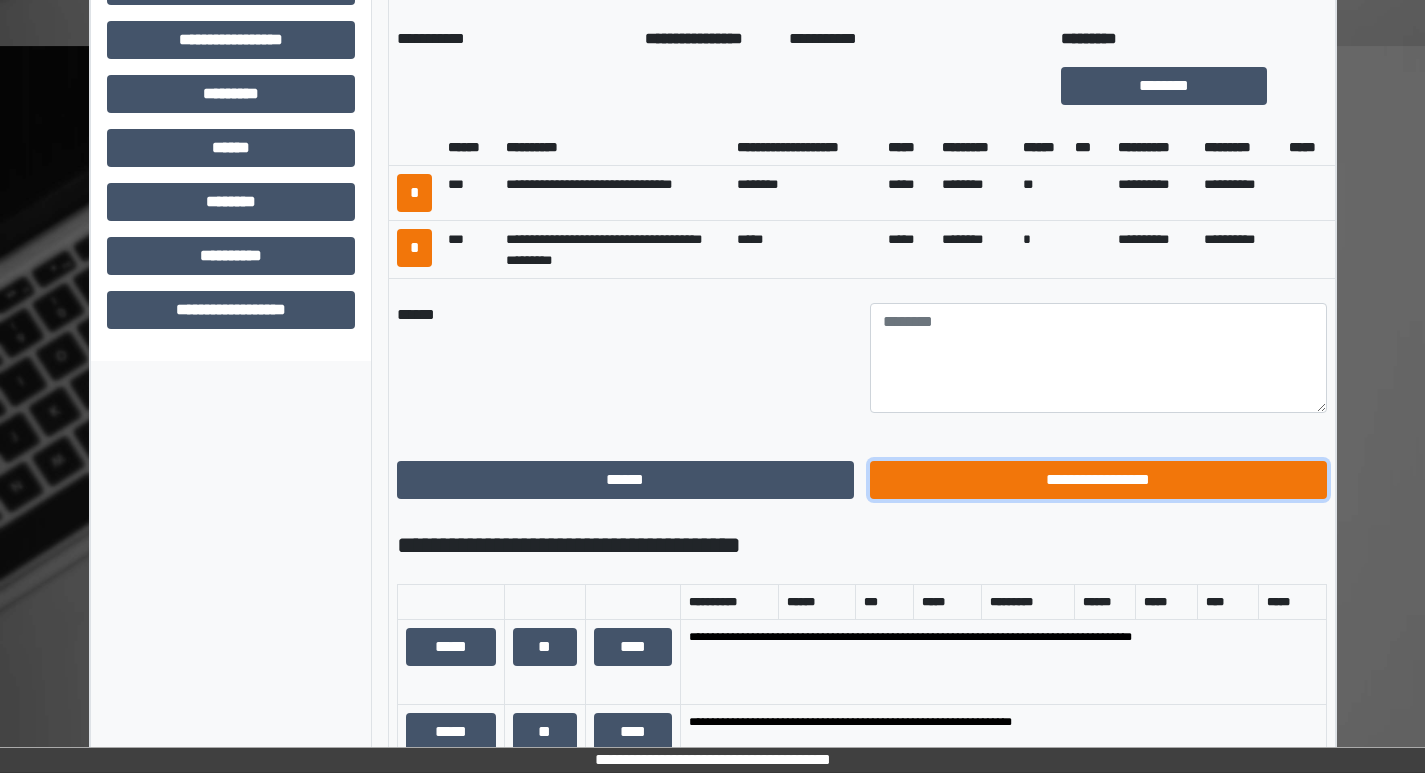 click on "**********" at bounding box center (1098, 480) 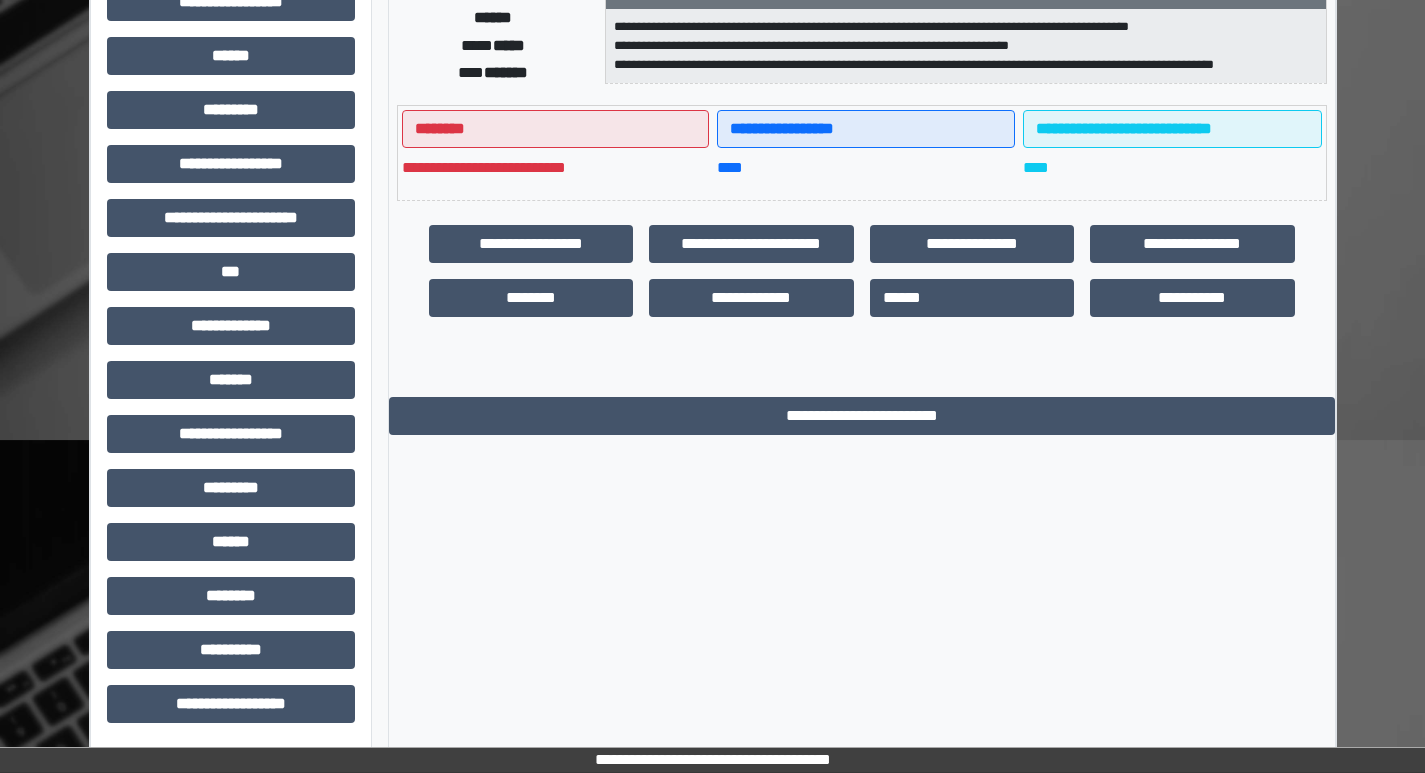 scroll, scrollTop: 401, scrollLeft: 0, axis: vertical 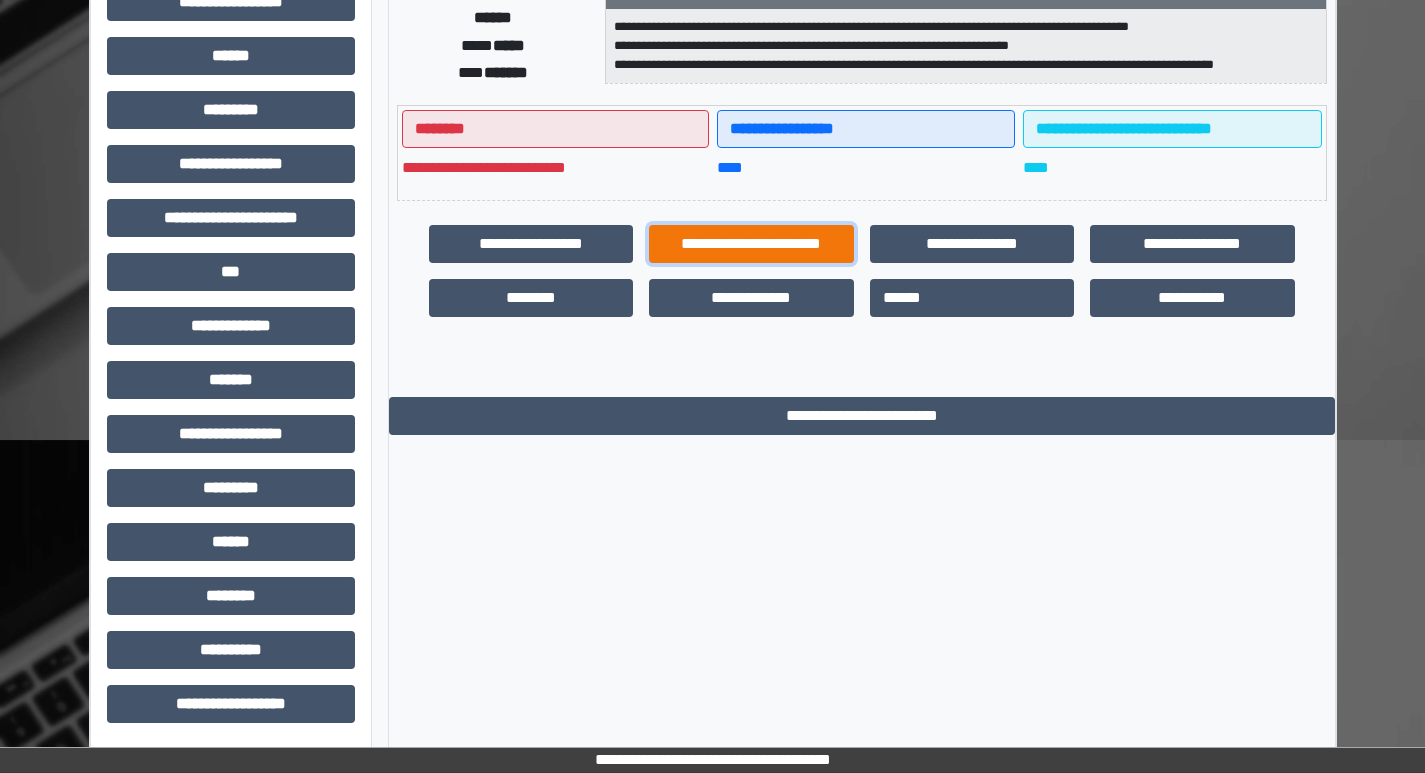 click on "**********" at bounding box center (751, 244) 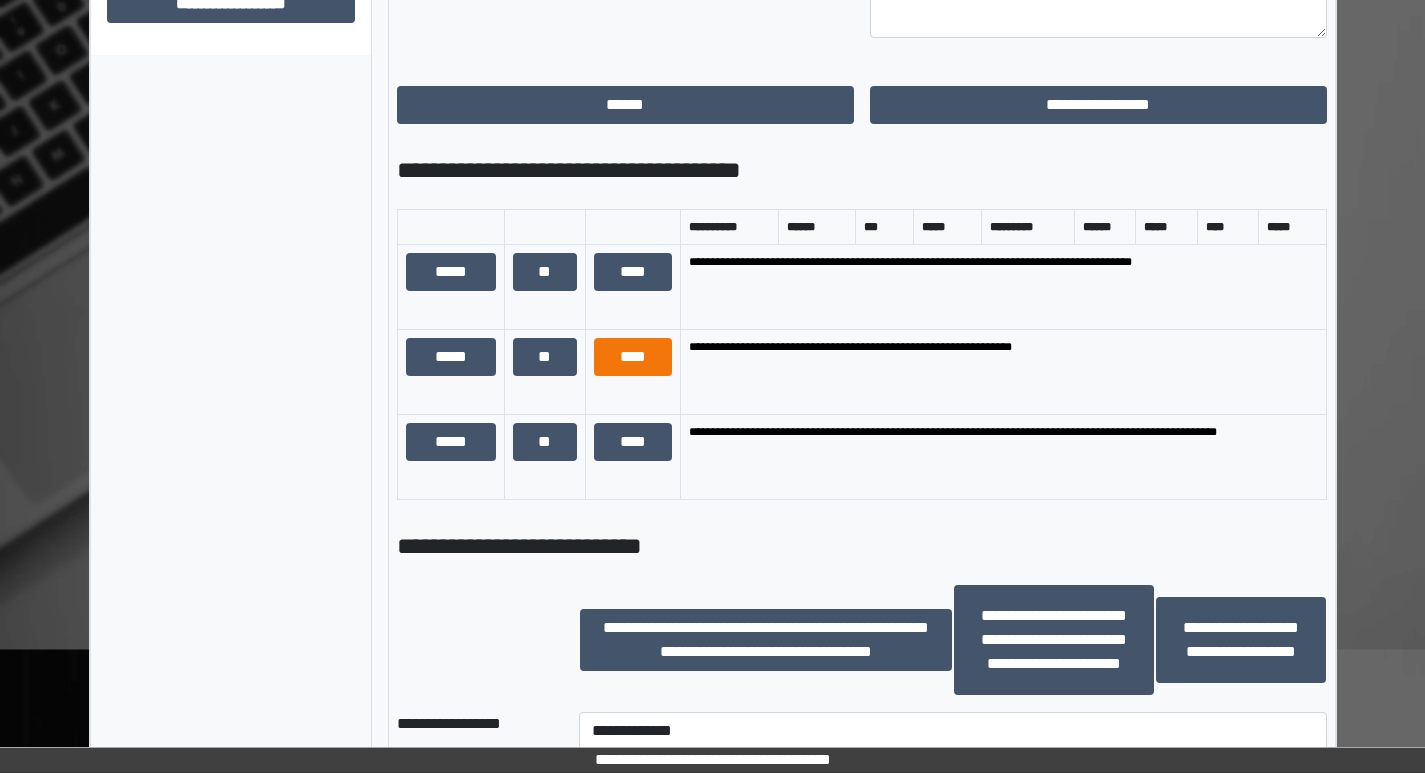 scroll, scrollTop: 1601, scrollLeft: 0, axis: vertical 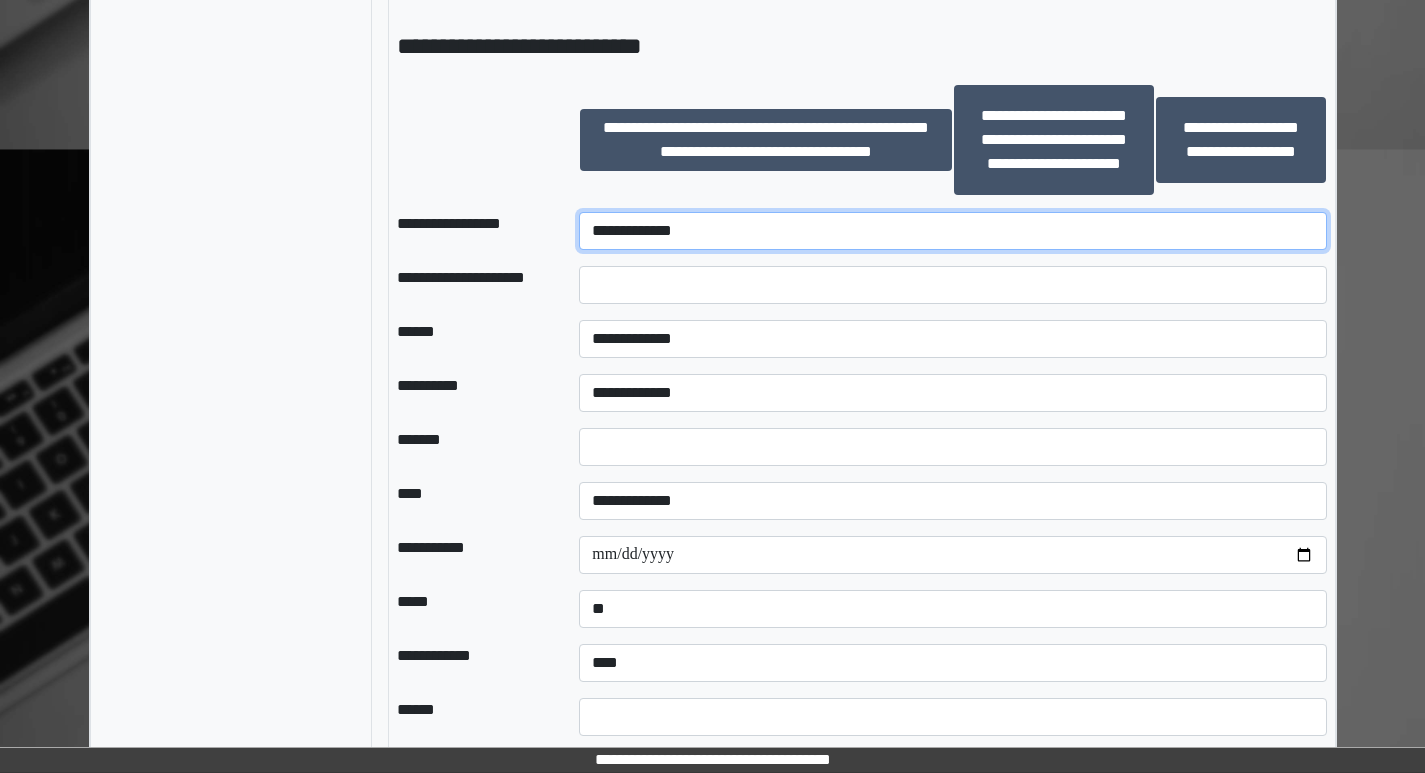 click on "**********" at bounding box center (952, 231) 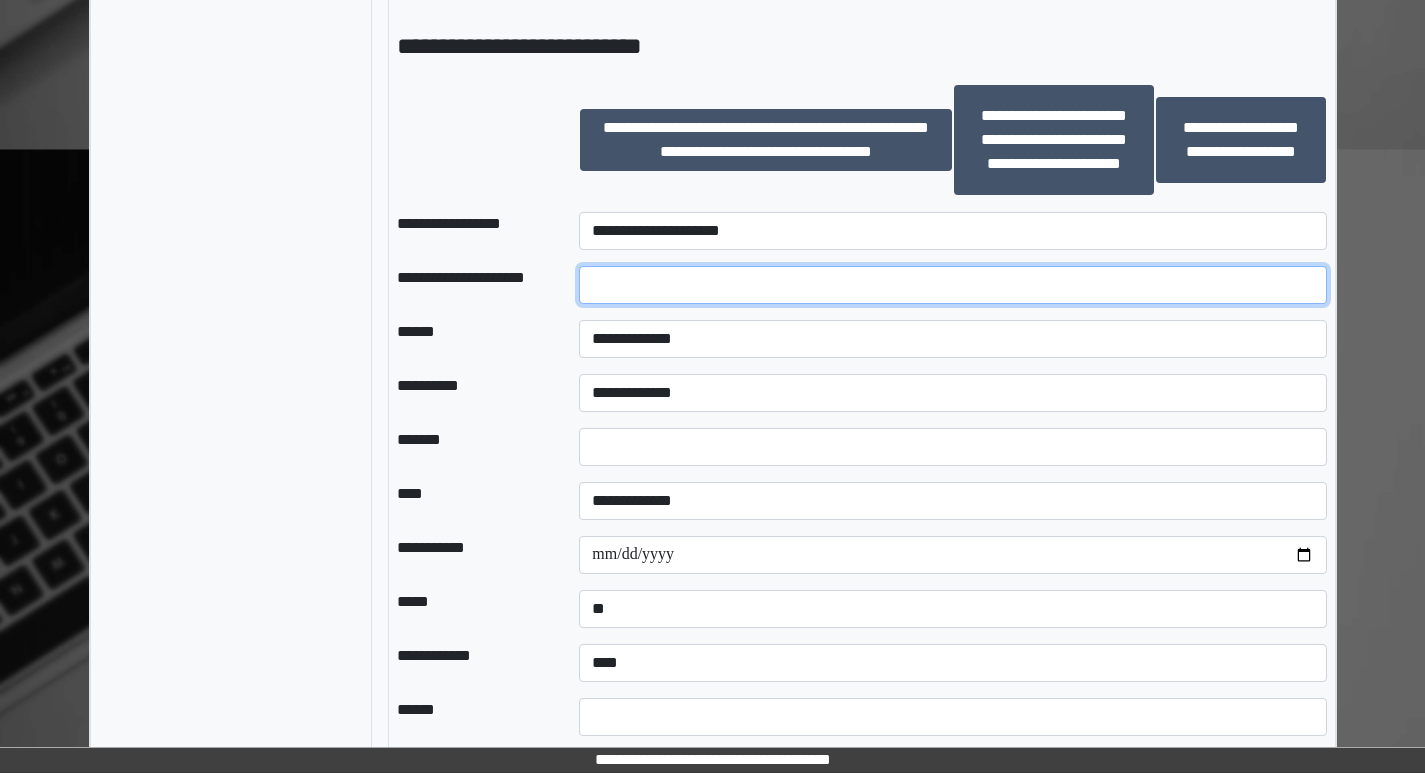 click at bounding box center (952, 285) 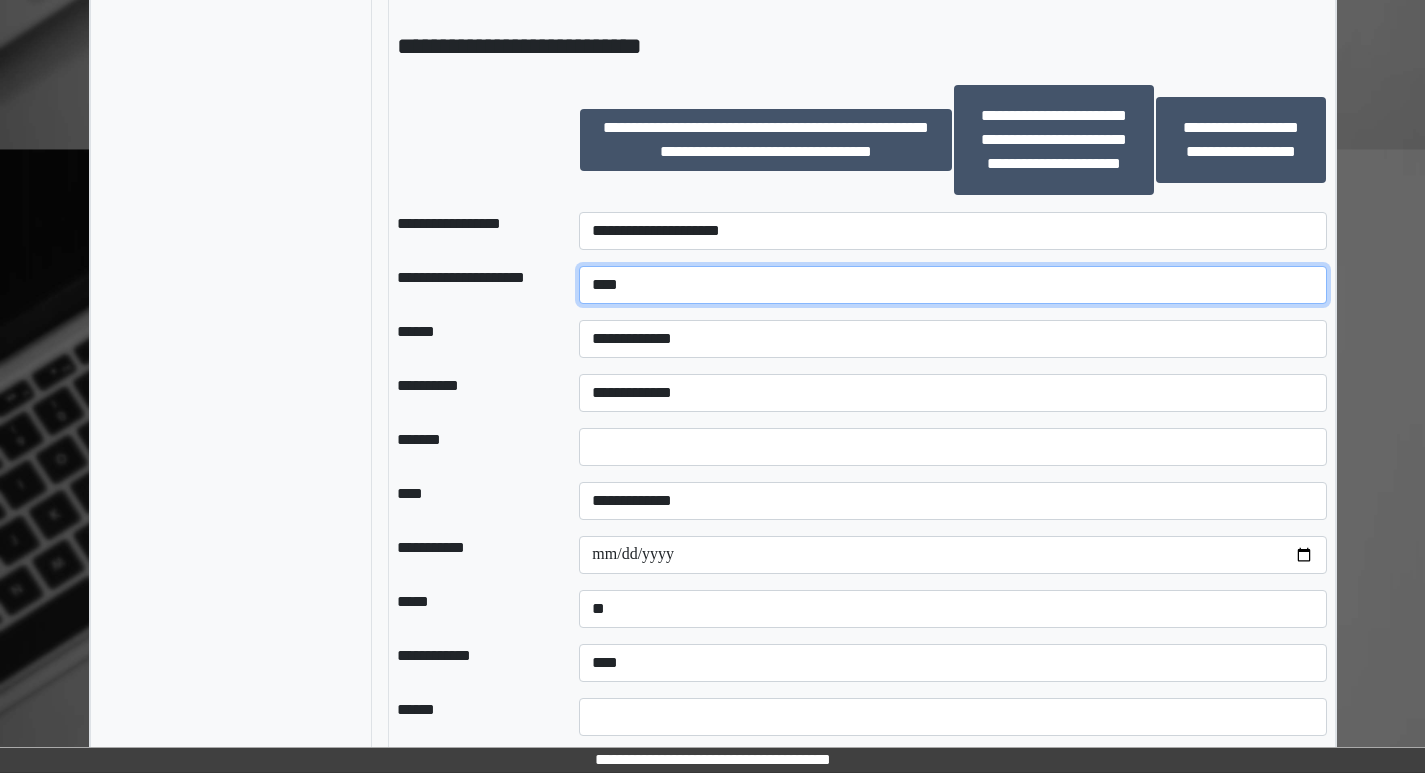 type on "****" 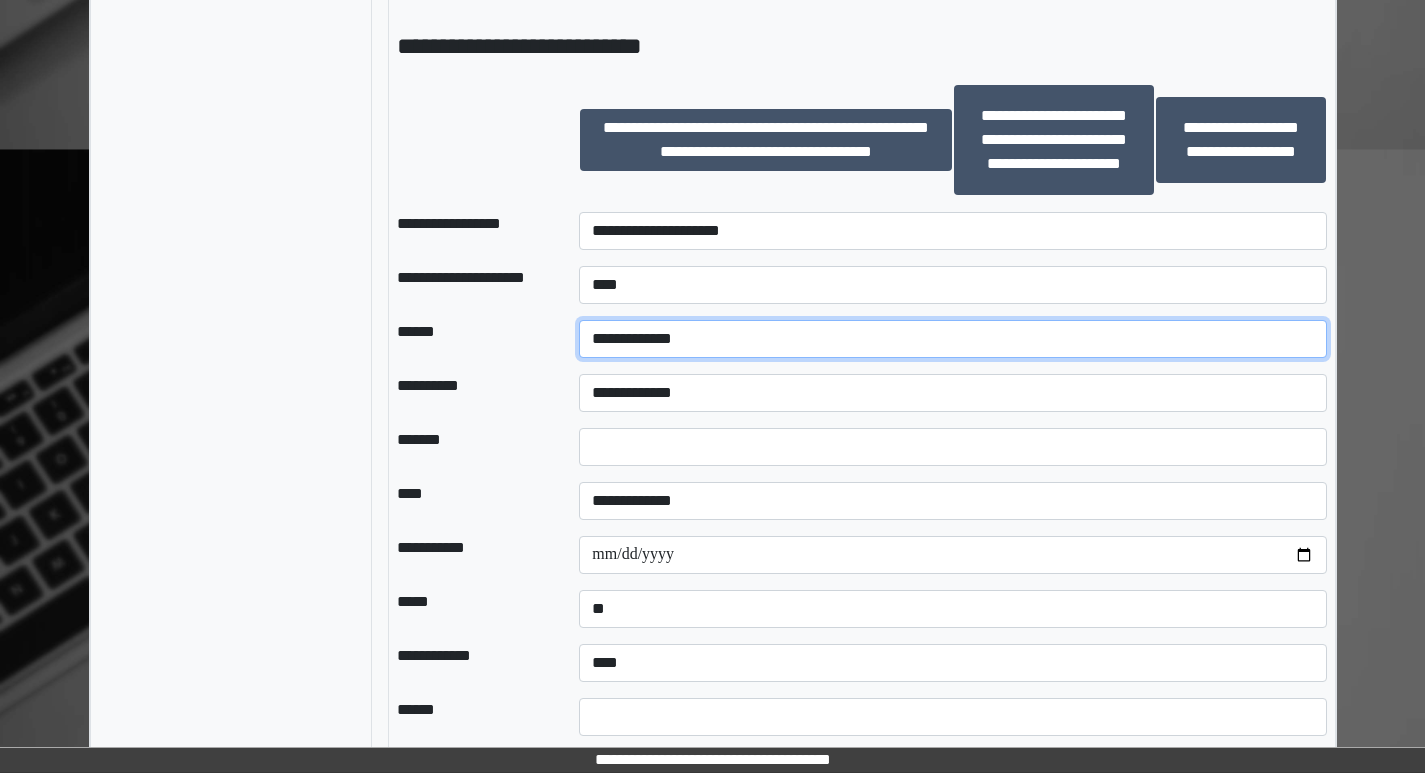 click on "**********" at bounding box center [952, 339] 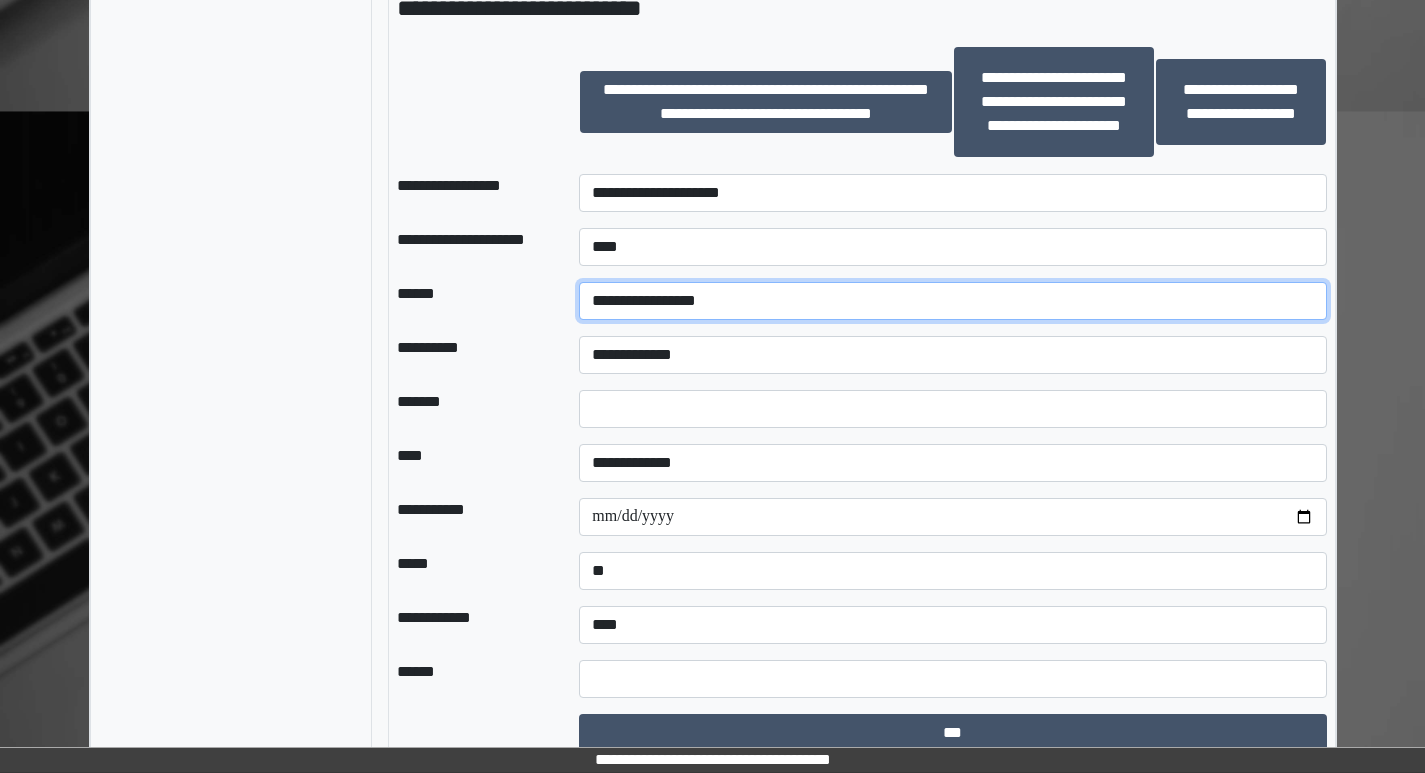 scroll, scrollTop: 1660, scrollLeft: 0, axis: vertical 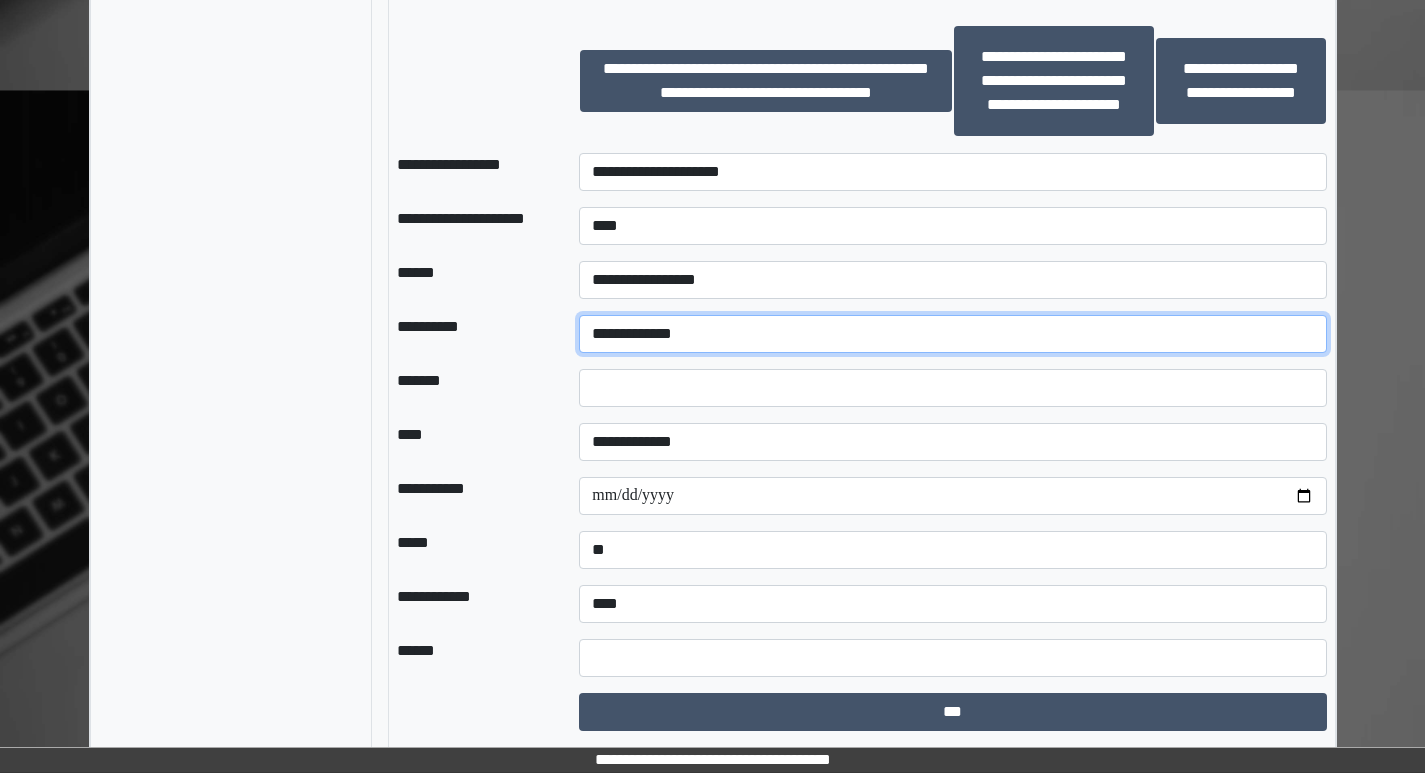 click on "**********" at bounding box center (952, 334) 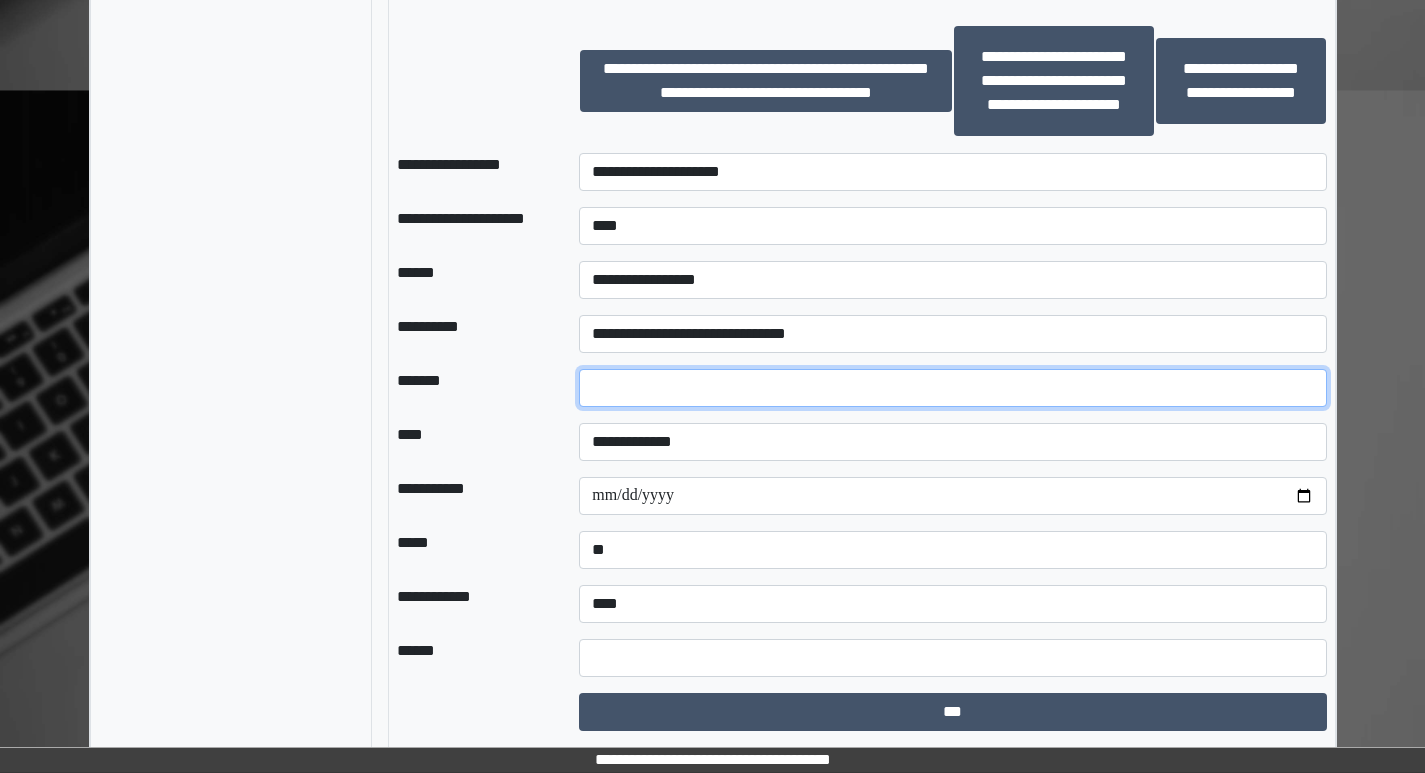 click at bounding box center [952, 388] 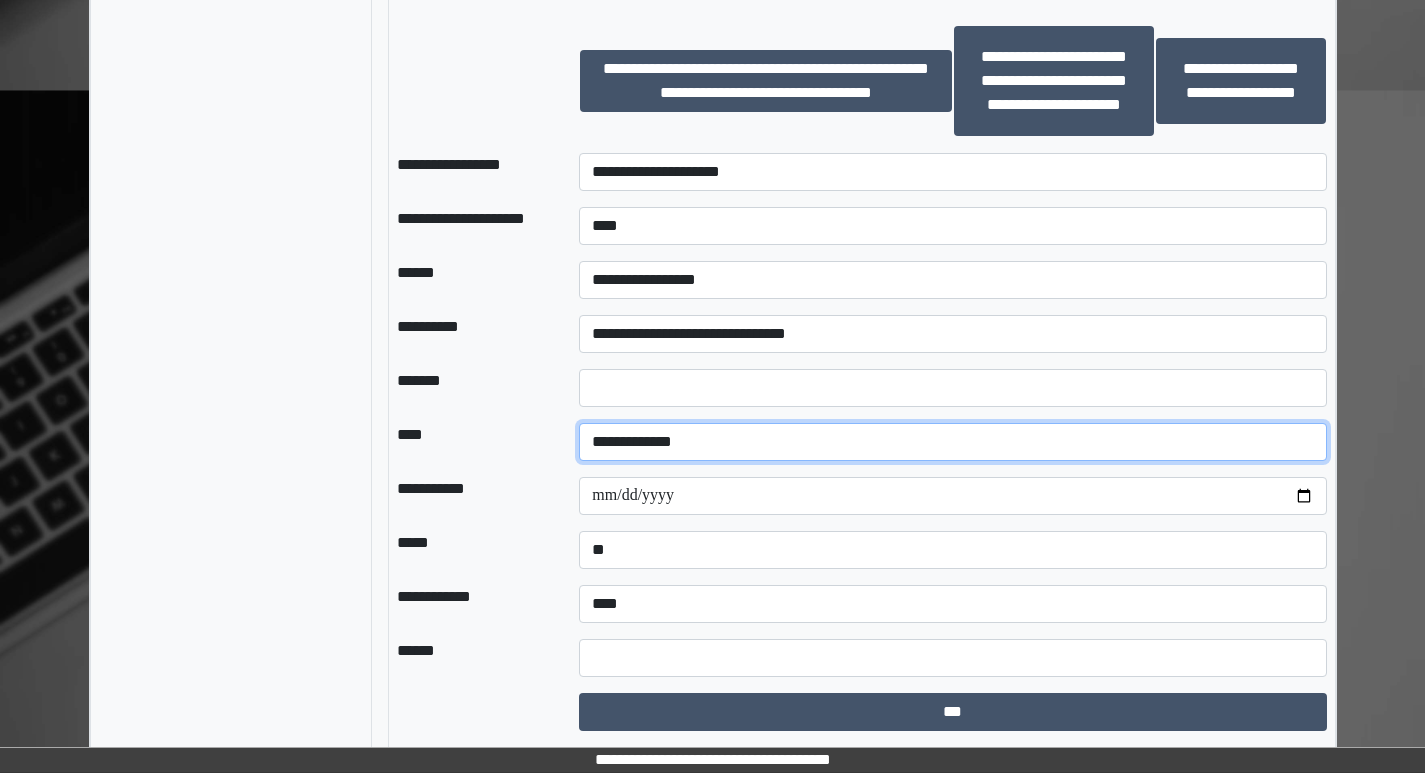 click on "**********" at bounding box center (952, 442) 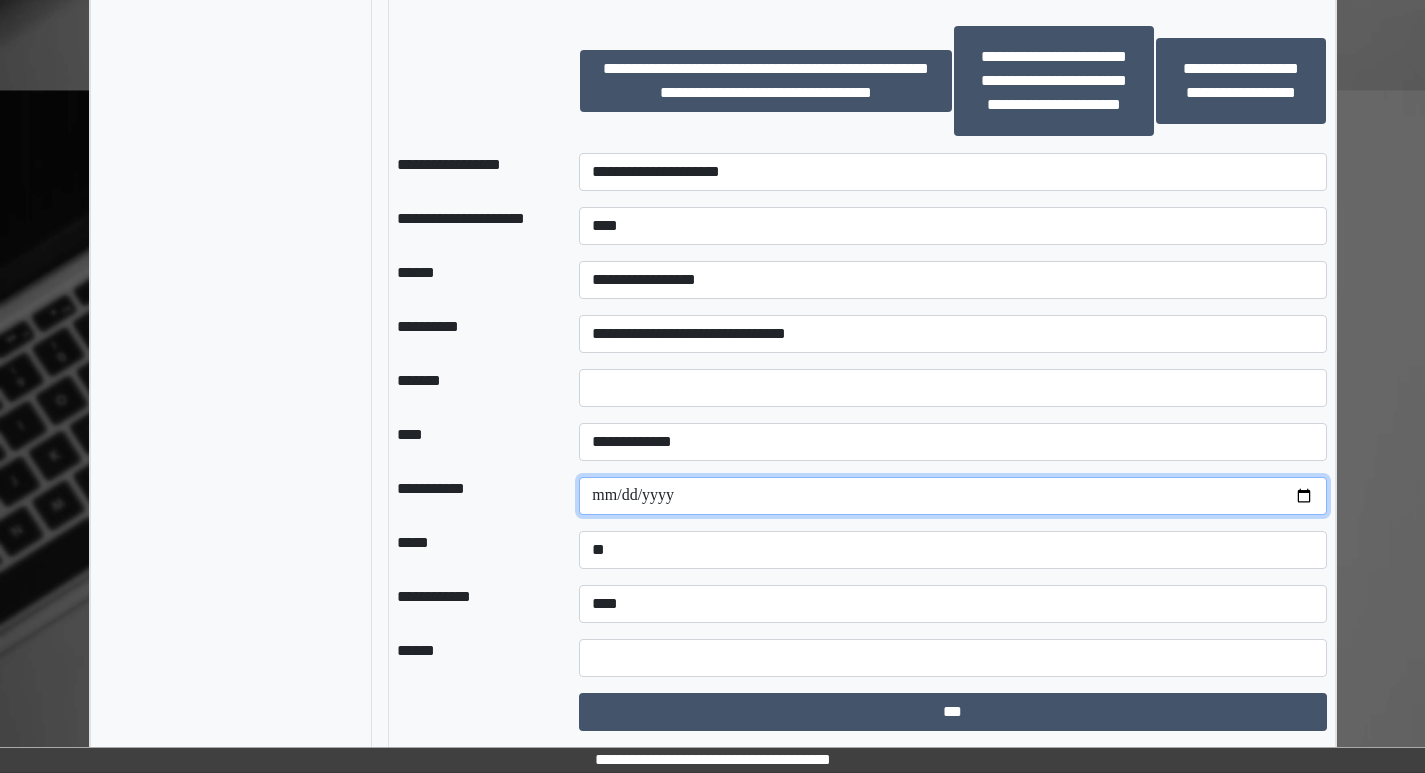 click at bounding box center (952, 496) 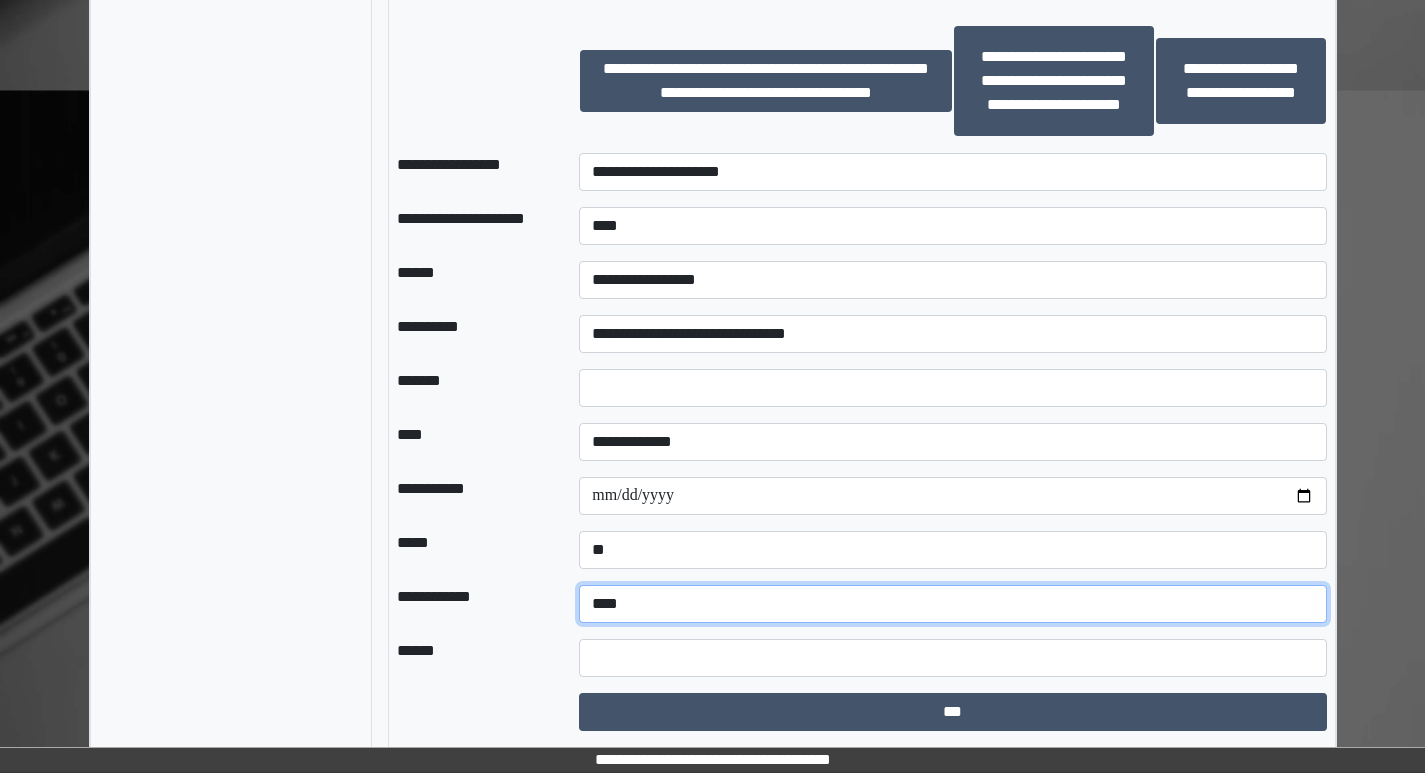 click on "**********" at bounding box center [952, 604] 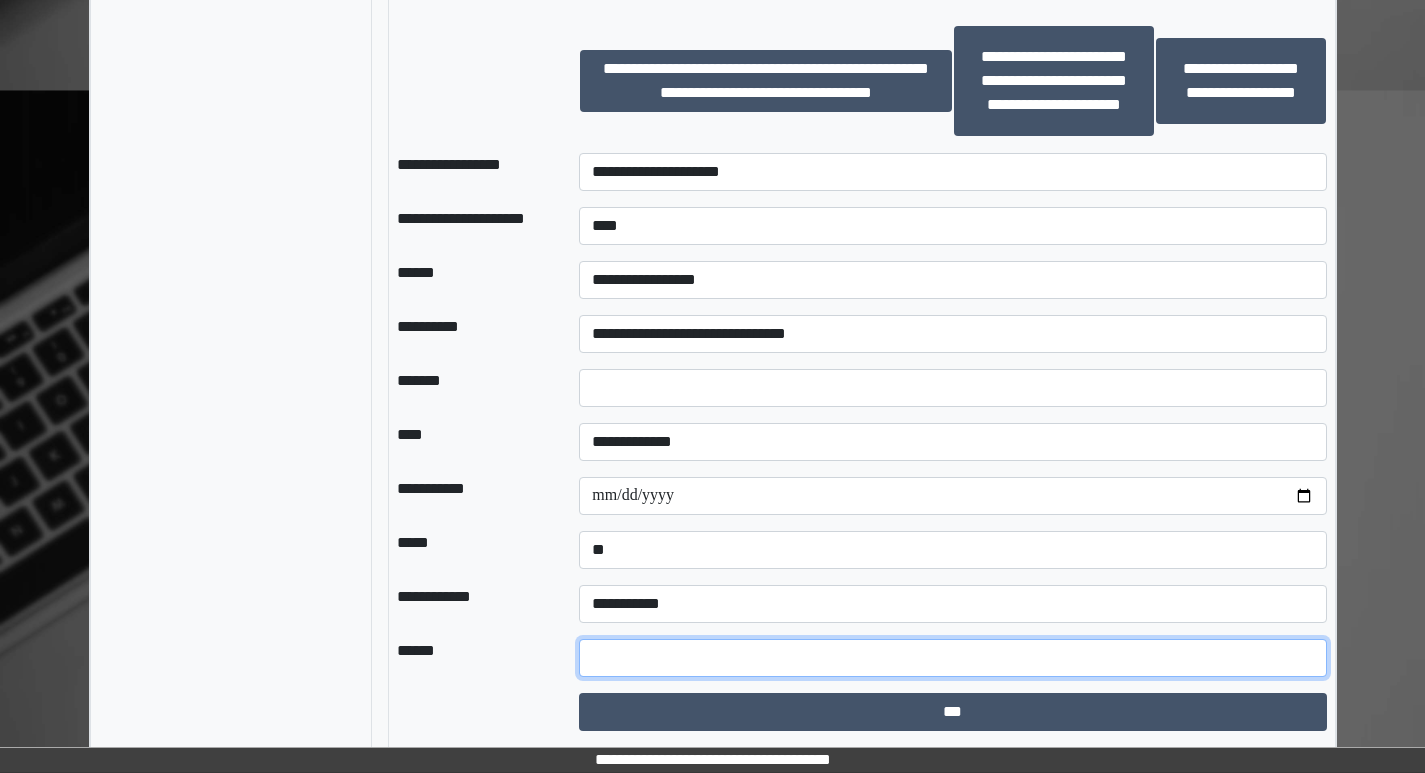 click at bounding box center [952, 658] 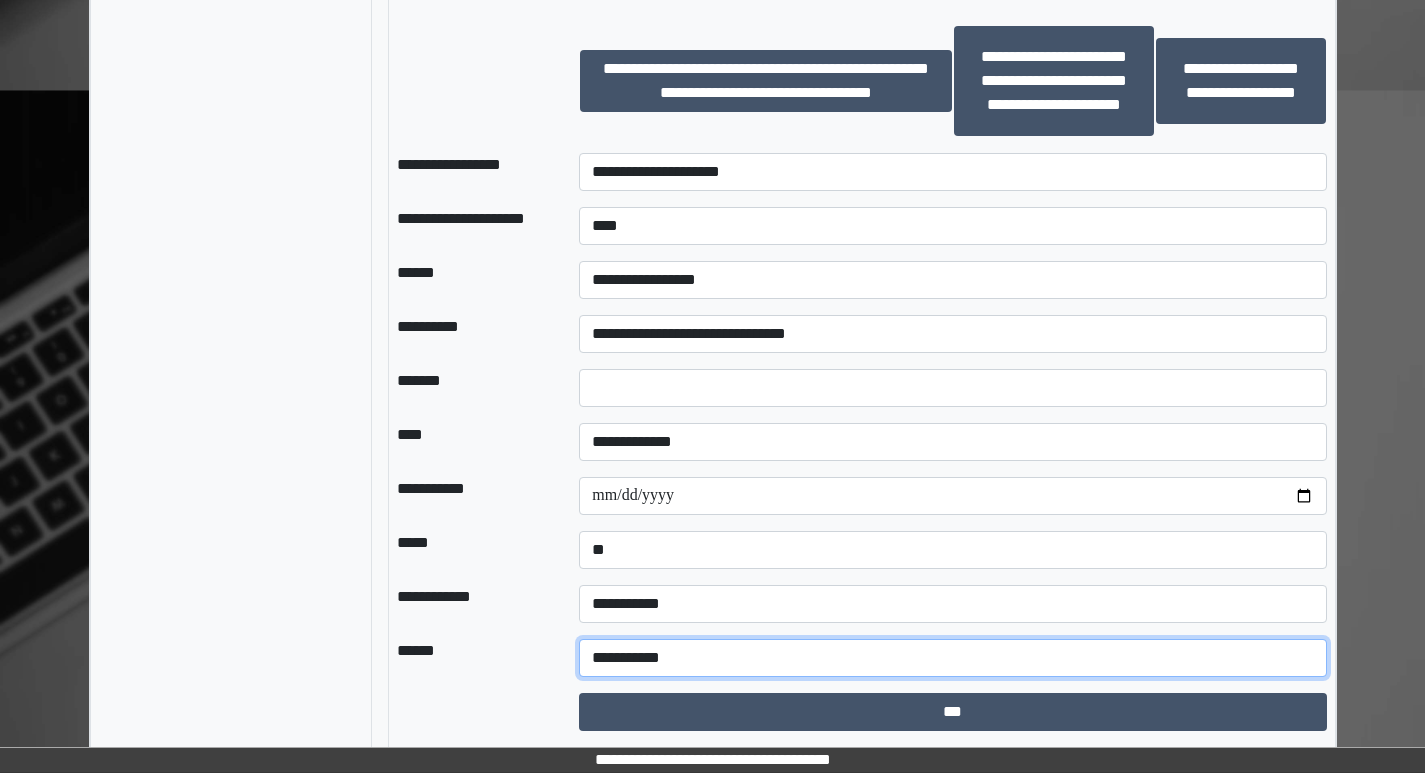 drag, startPoint x: 622, startPoint y: 663, endPoint x: 541, endPoint y: 659, distance: 81.09871 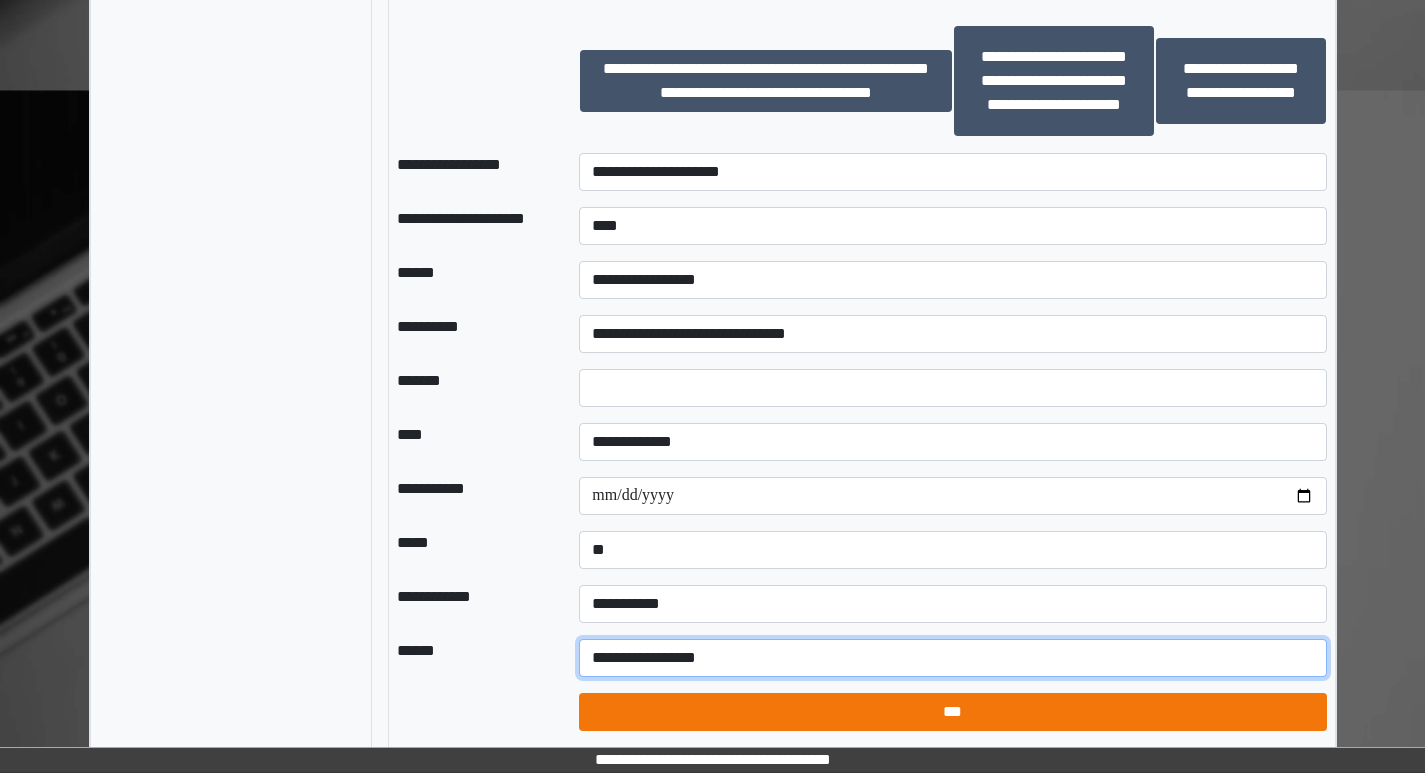 type on "**********" 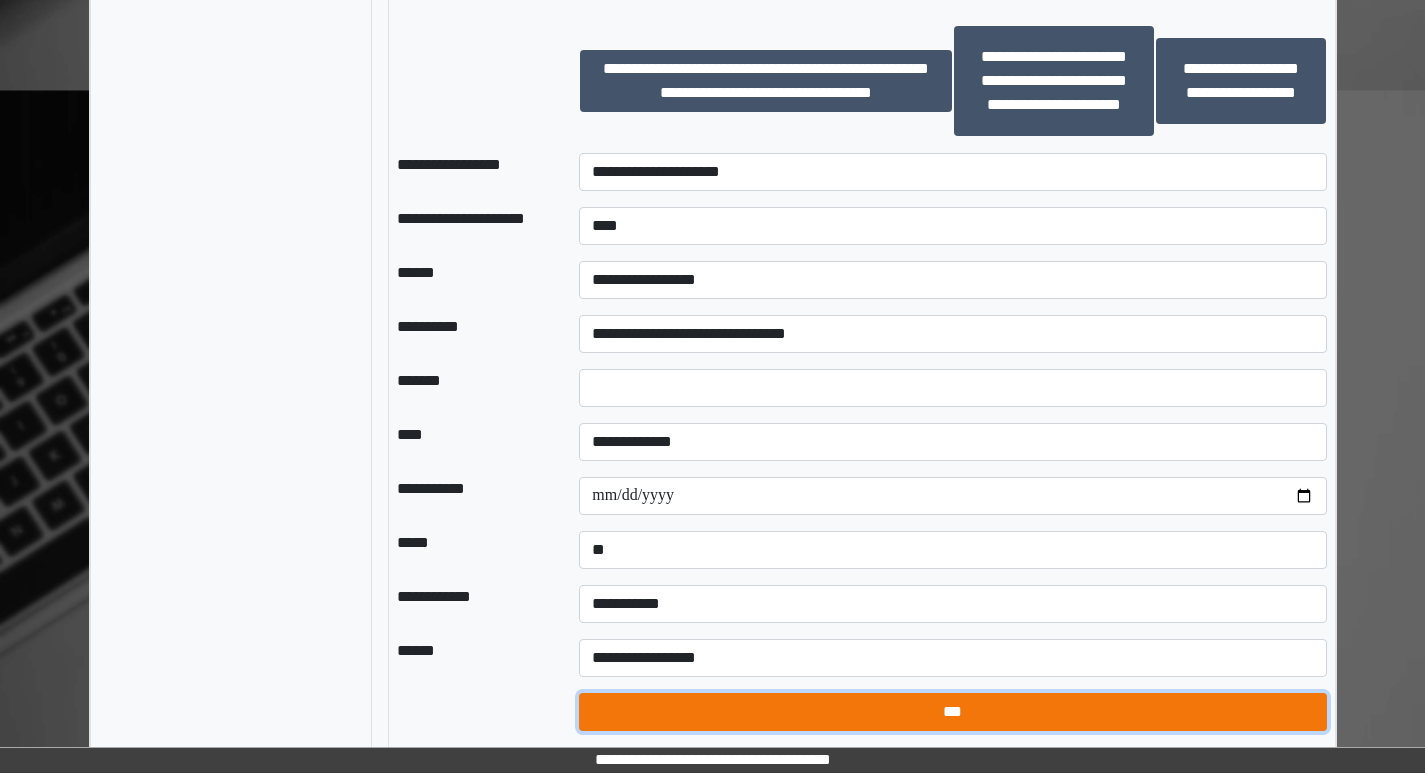 click on "***" at bounding box center [952, 712] 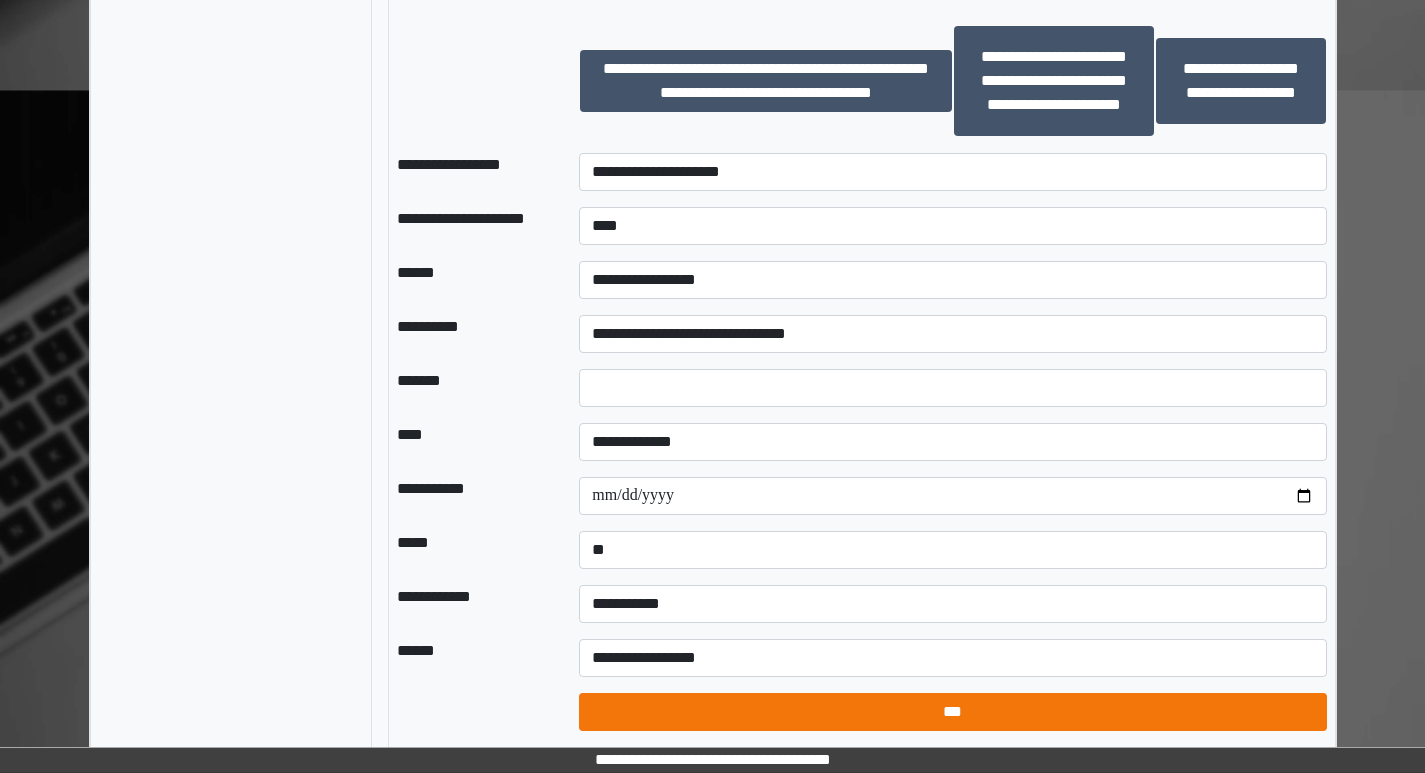 select on "*" 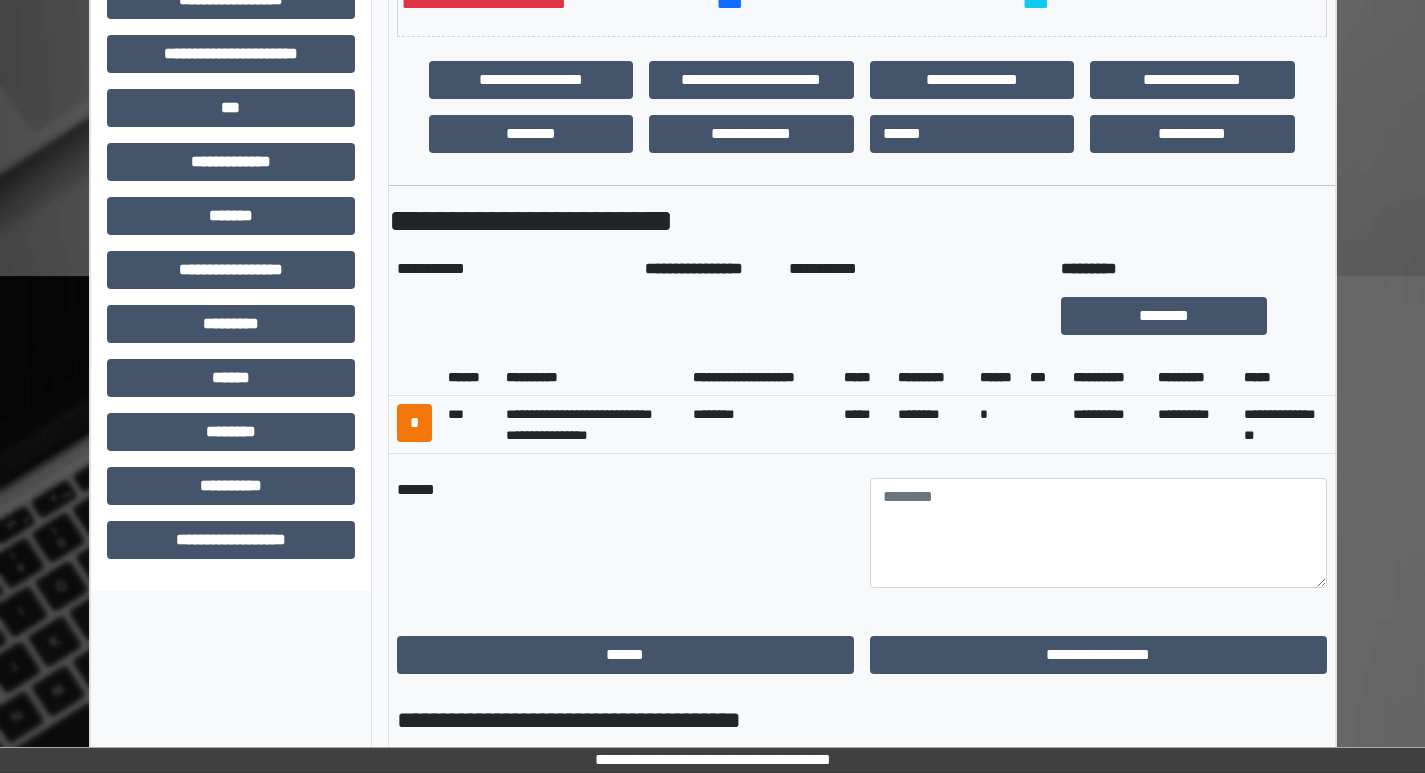 scroll, scrollTop: 560, scrollLeft: 0, axis: vertical 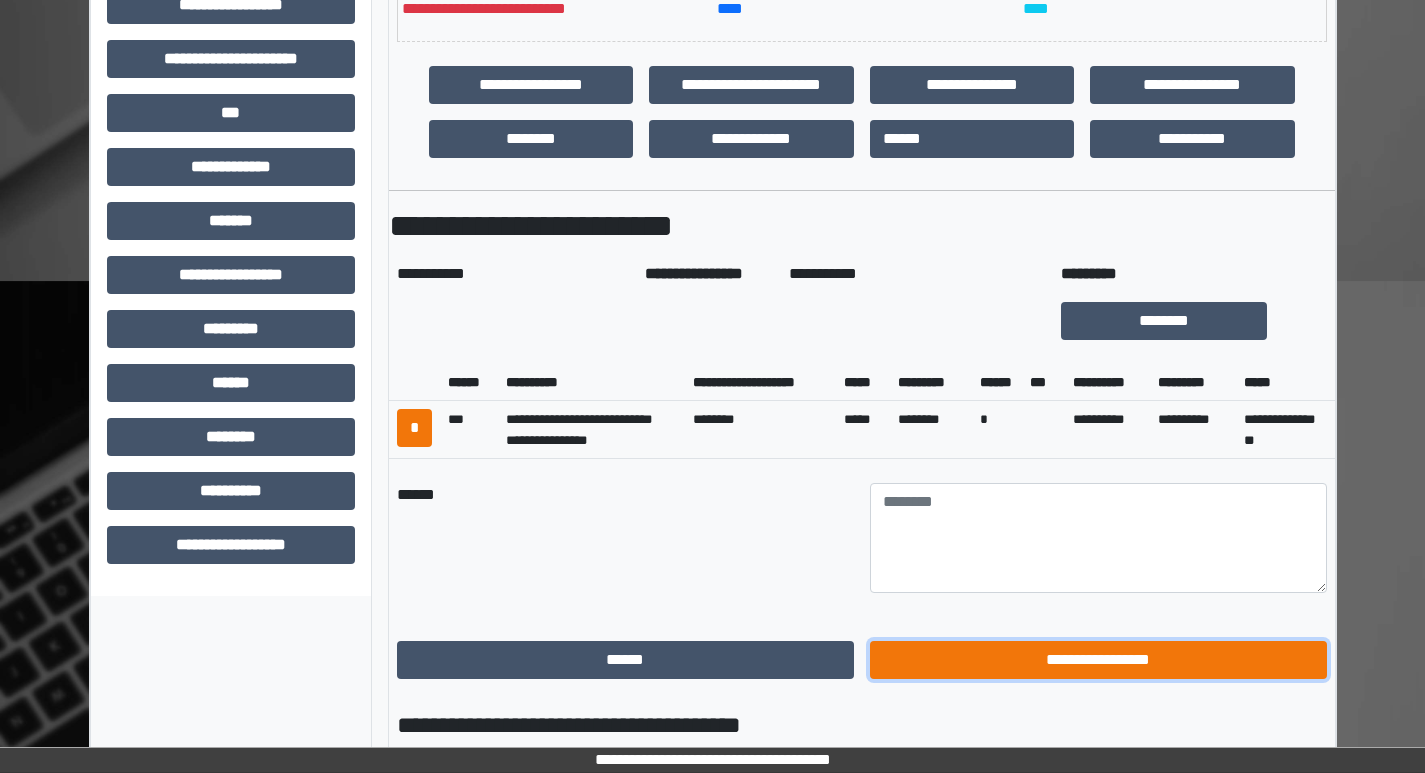 click on "**********" at bounding box center [1098, 660] 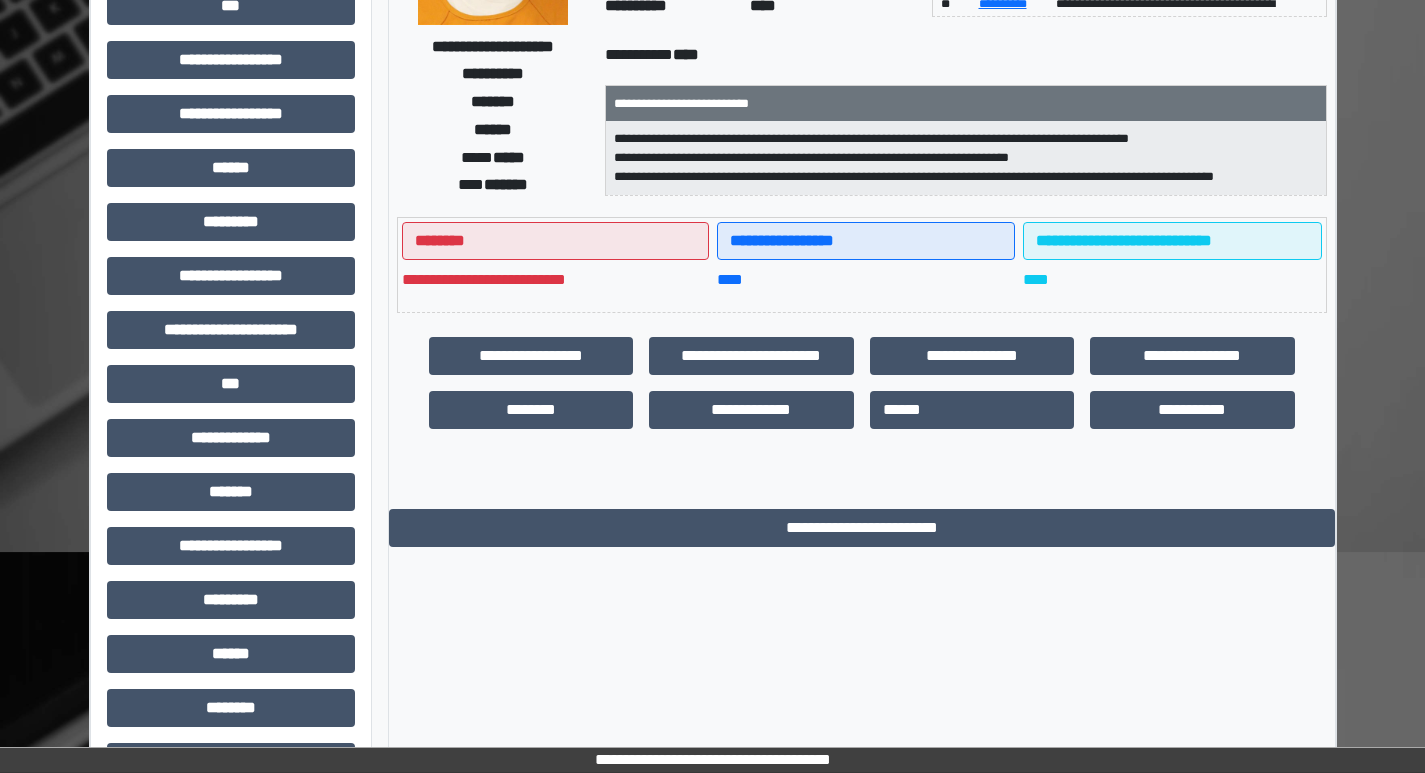 scroll, scrollTop: 300, scrollLeft: 0, axis: vertical 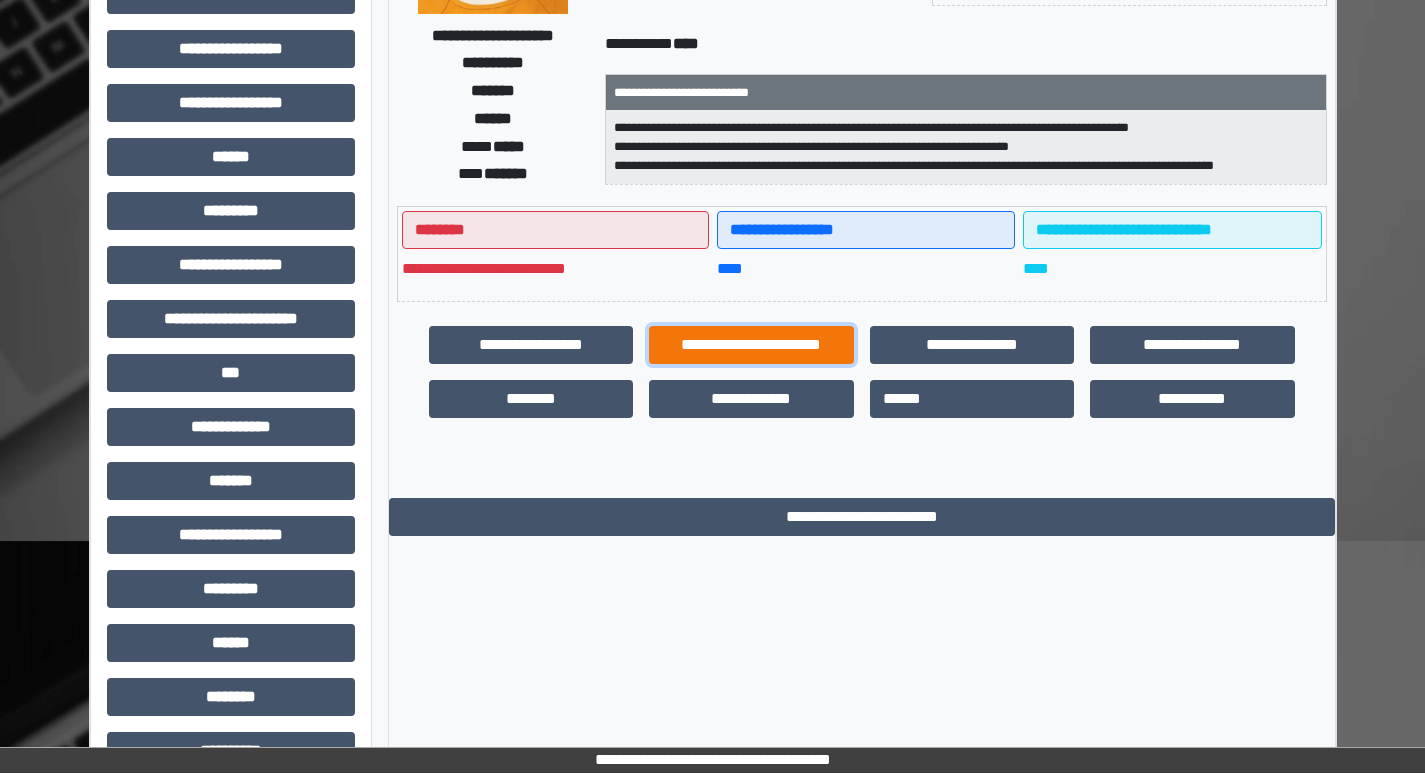 click on "**********" at bounding box center (751, 345) 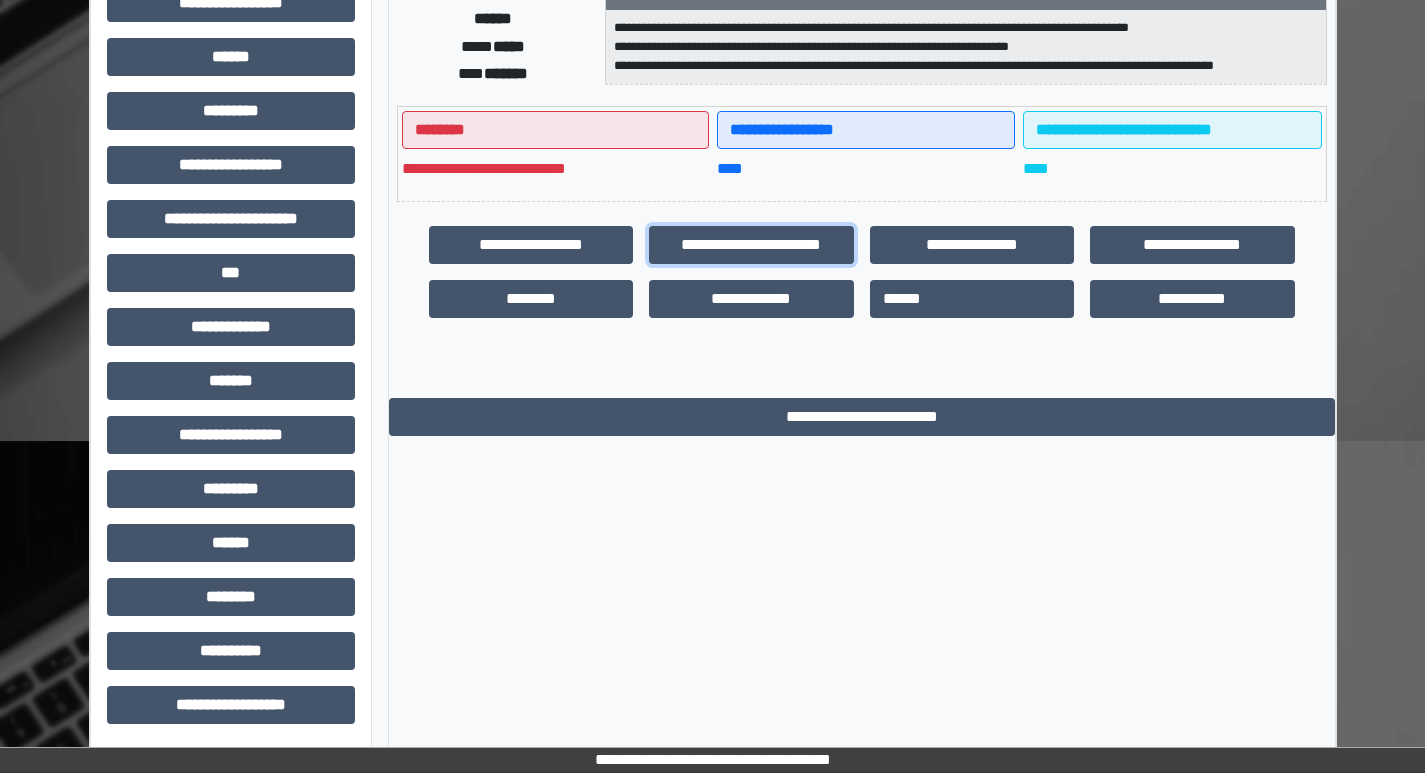 scroll, scrollTop: 401, scrollLeft: 0, axis: vertical 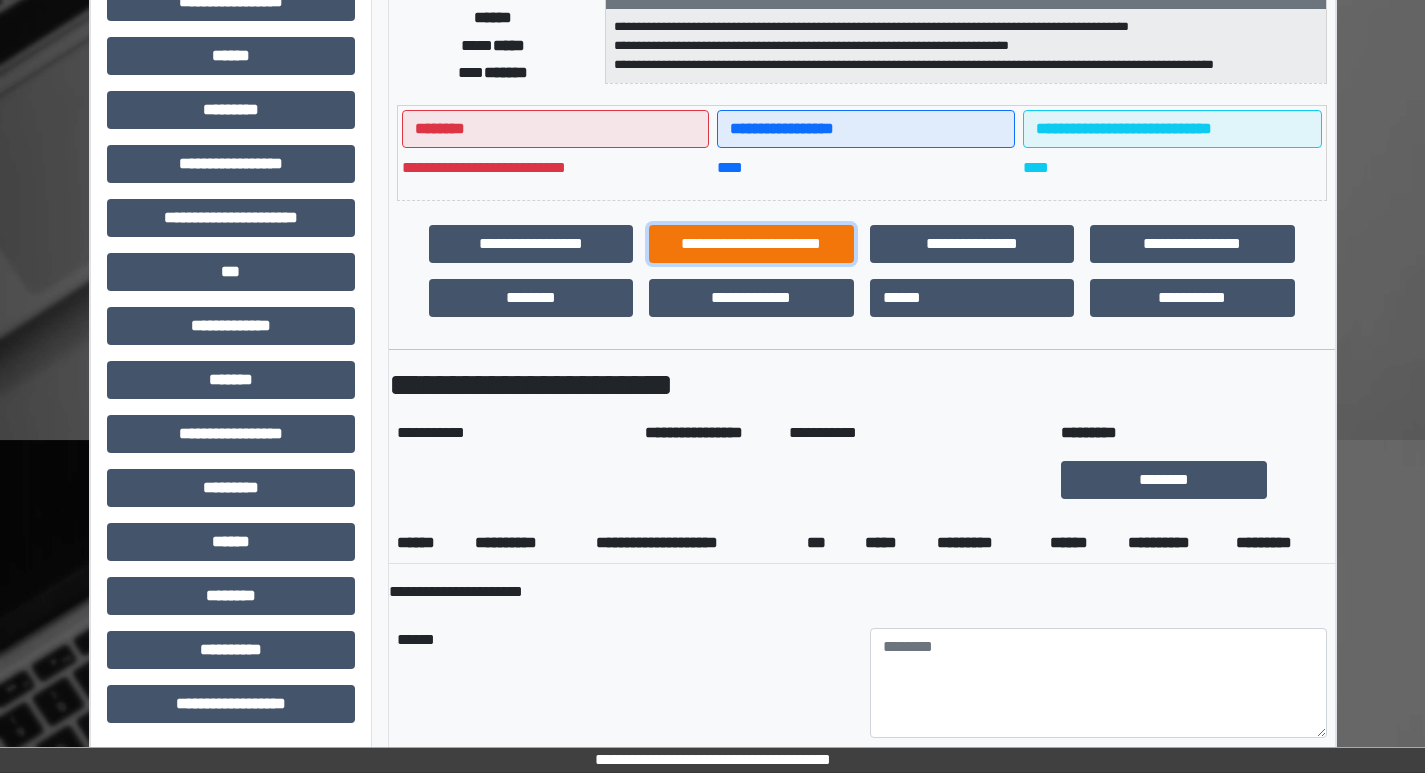 click on "**********" at bounding box center (751, 244) 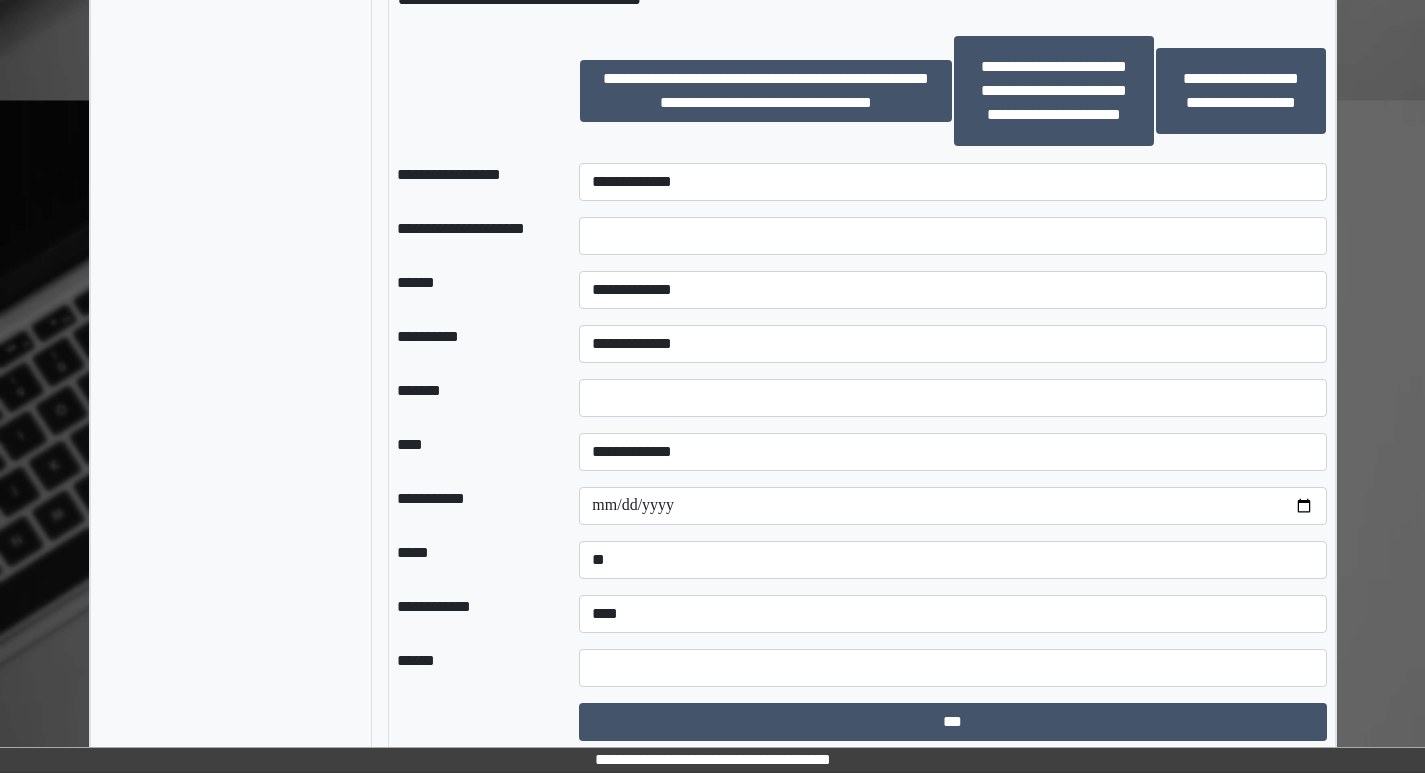 scroll, scrollTop: 1660, scrollLeft: 0, axis: vertical 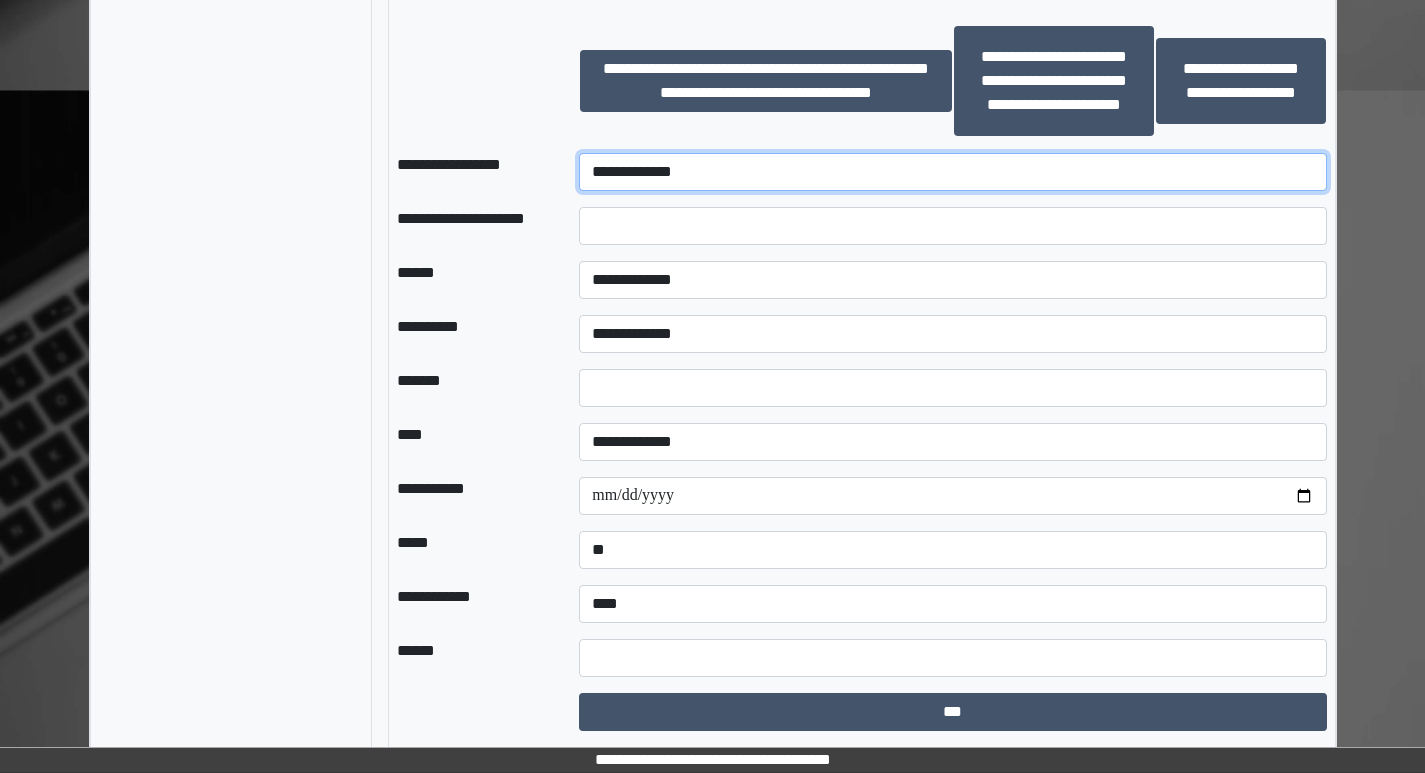 click on "**********" at bounding box center [952, 172] 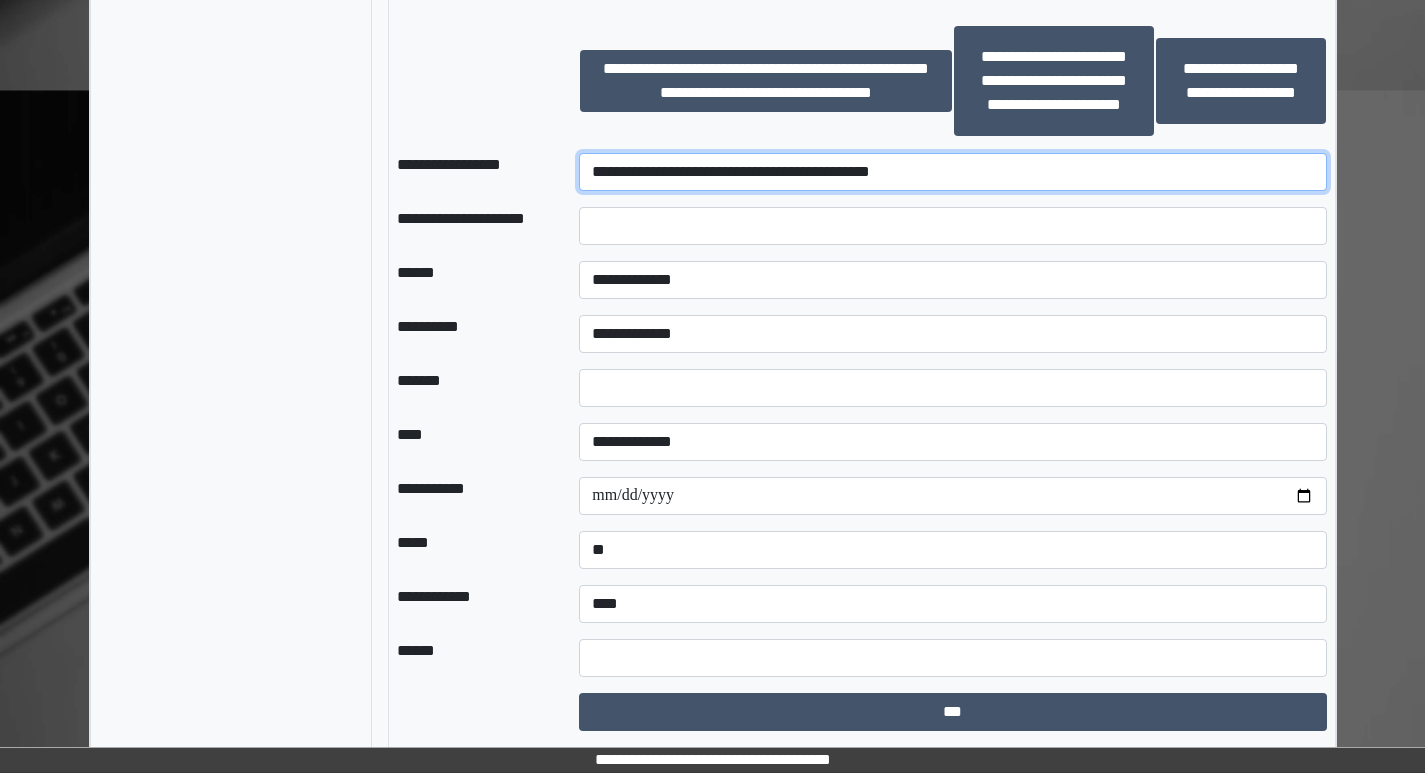 click on "**********" at bounding box center [952, 172] 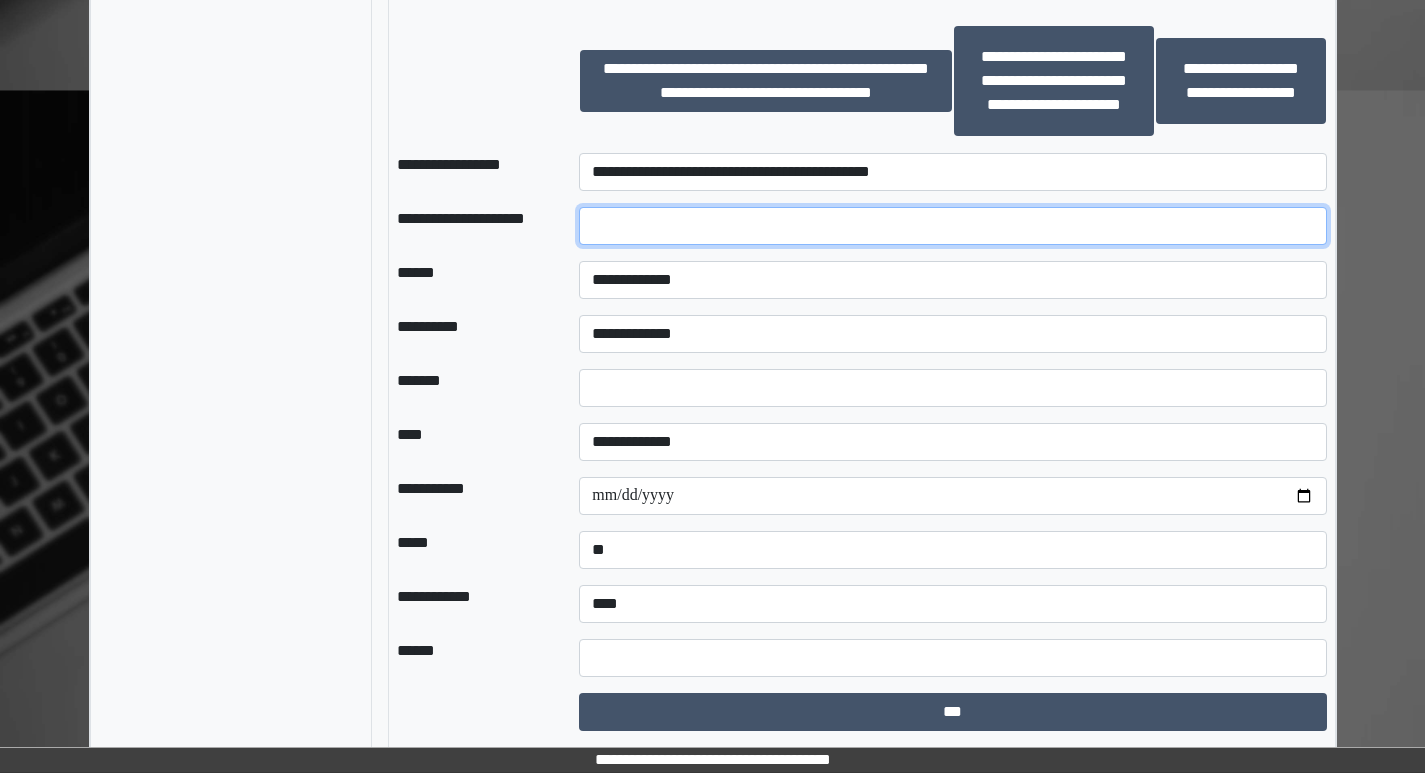 click at bounding box center [952, 226] 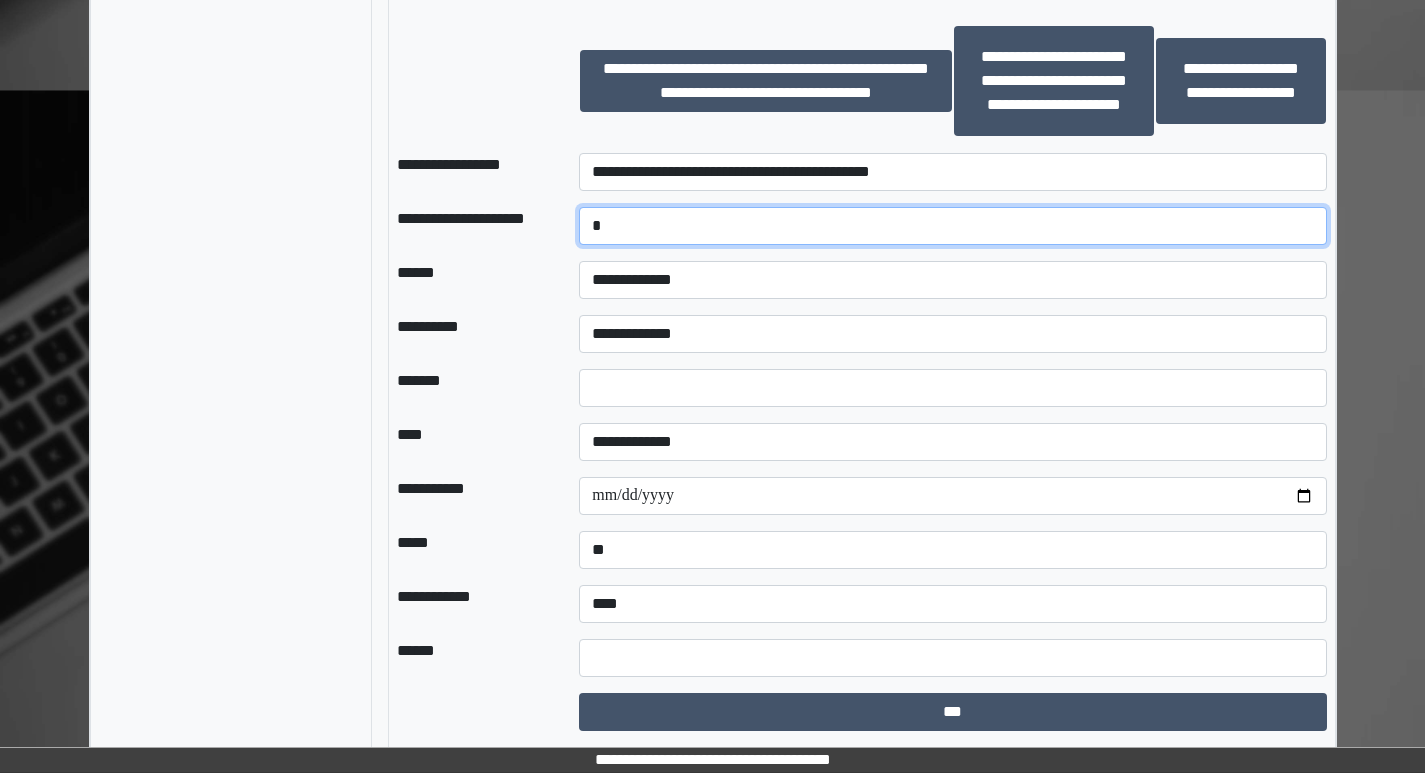 type on "*" 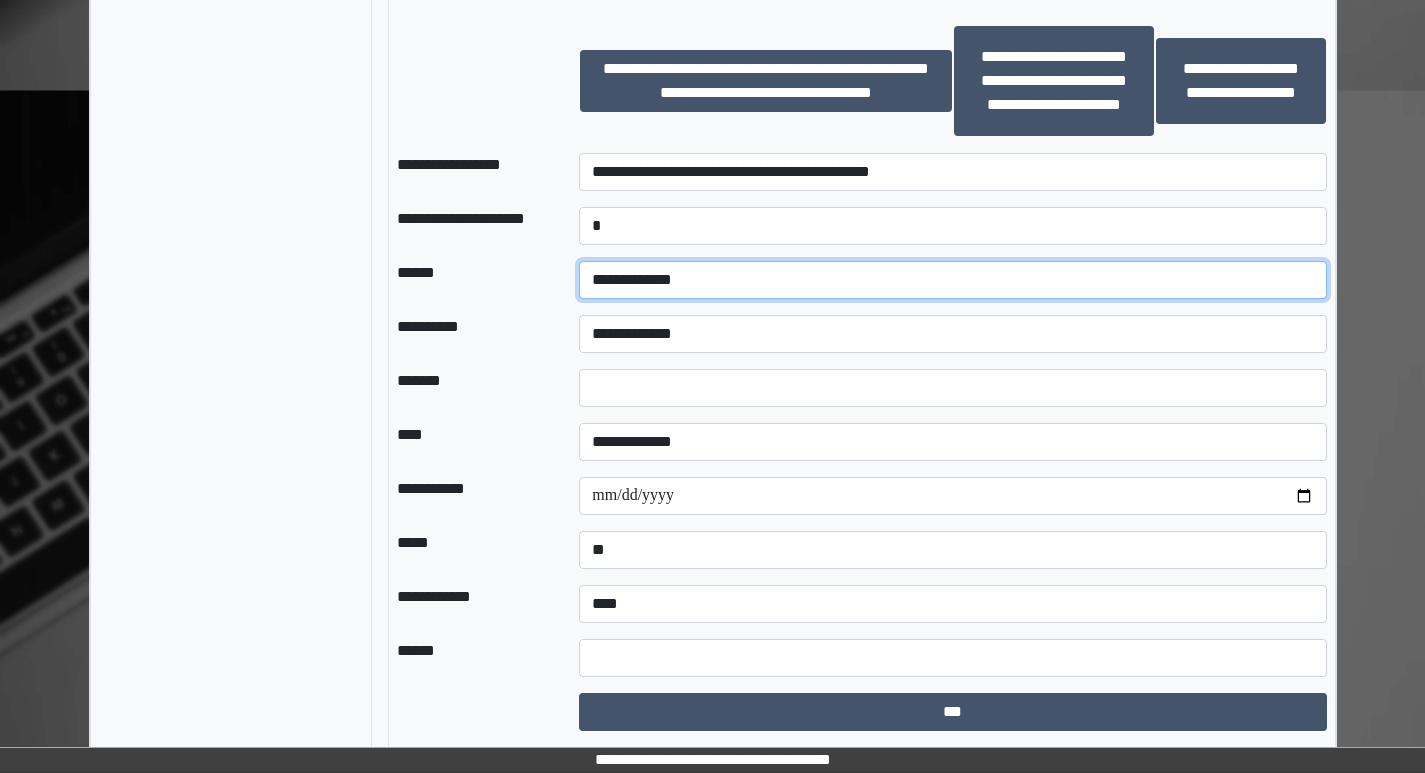 click on "**********" at bounding box center [952, 280] 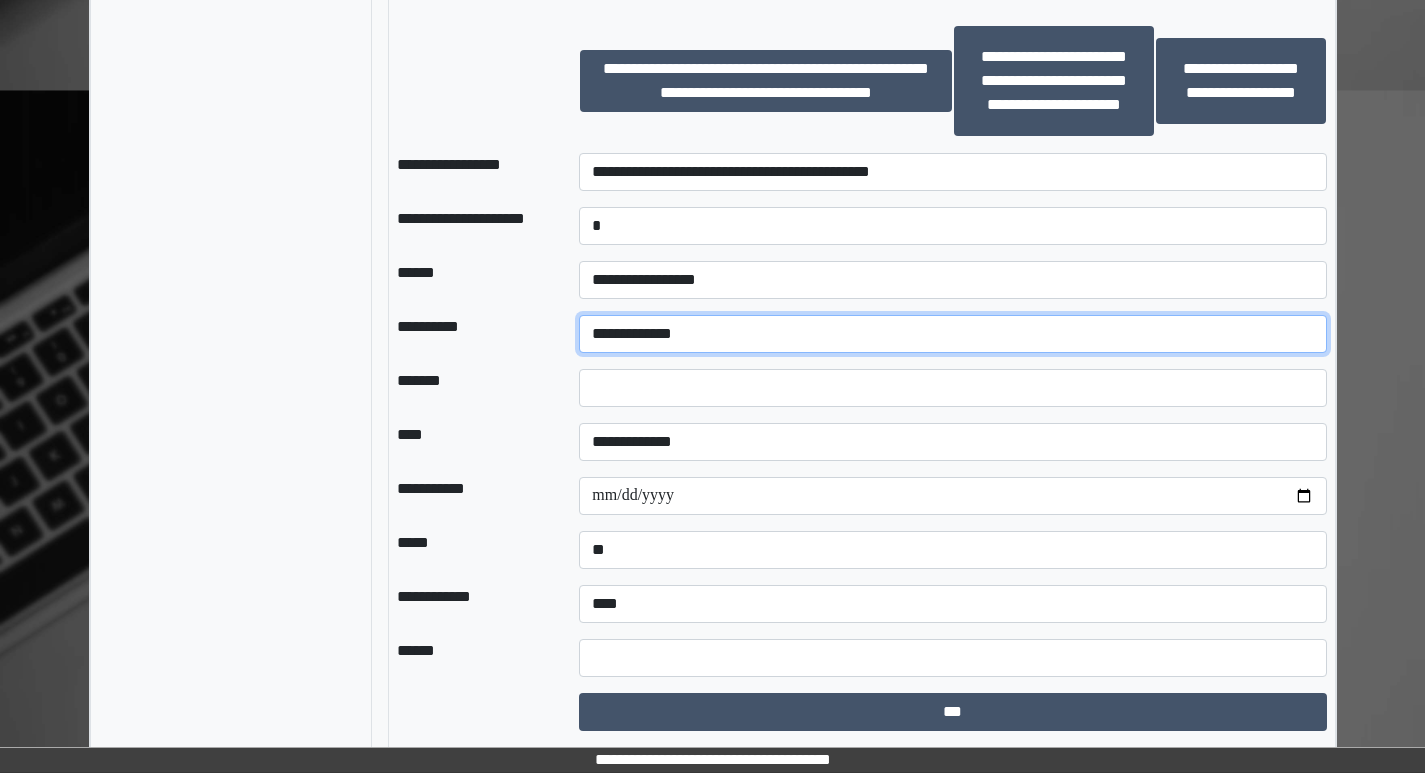 click on "**********" at bounding box center (952, 334) 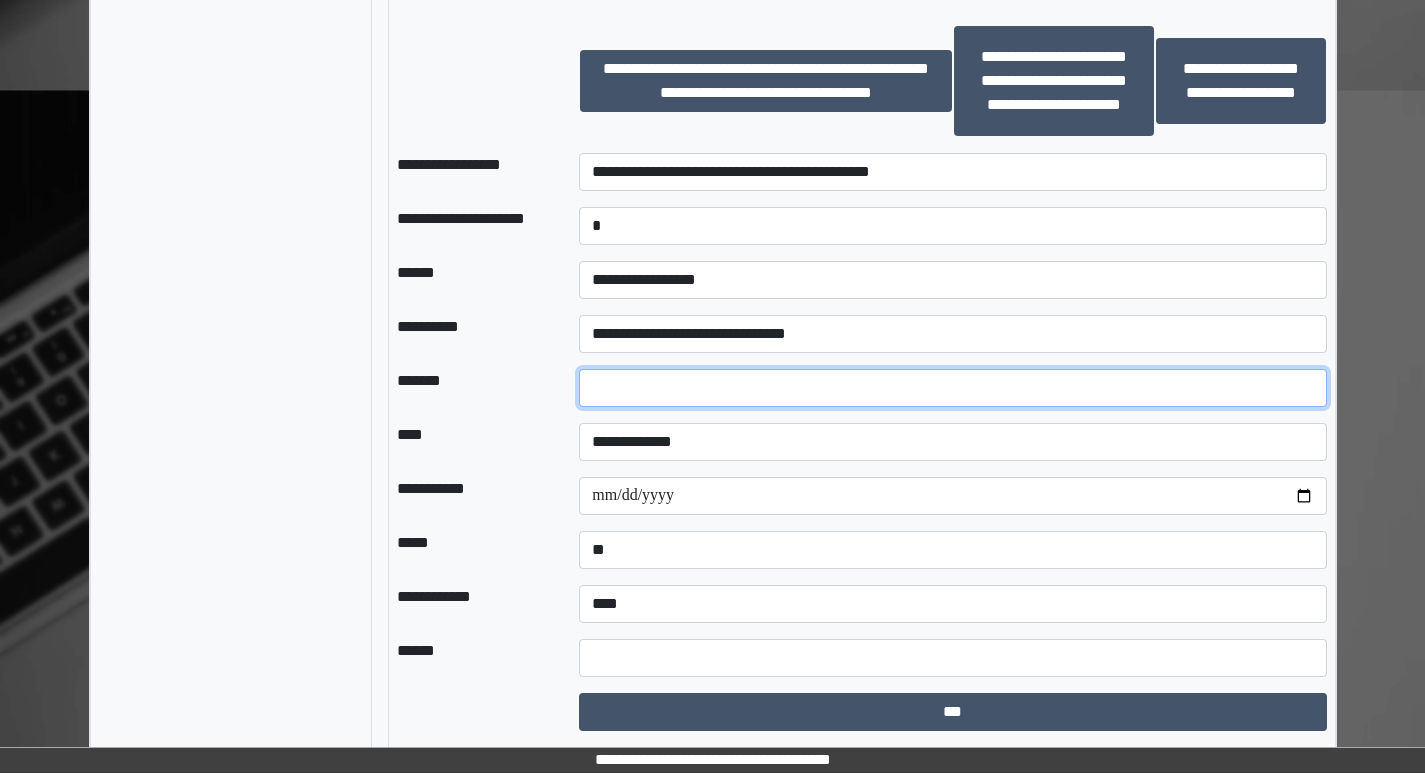 click at bounding box center (952, 388) 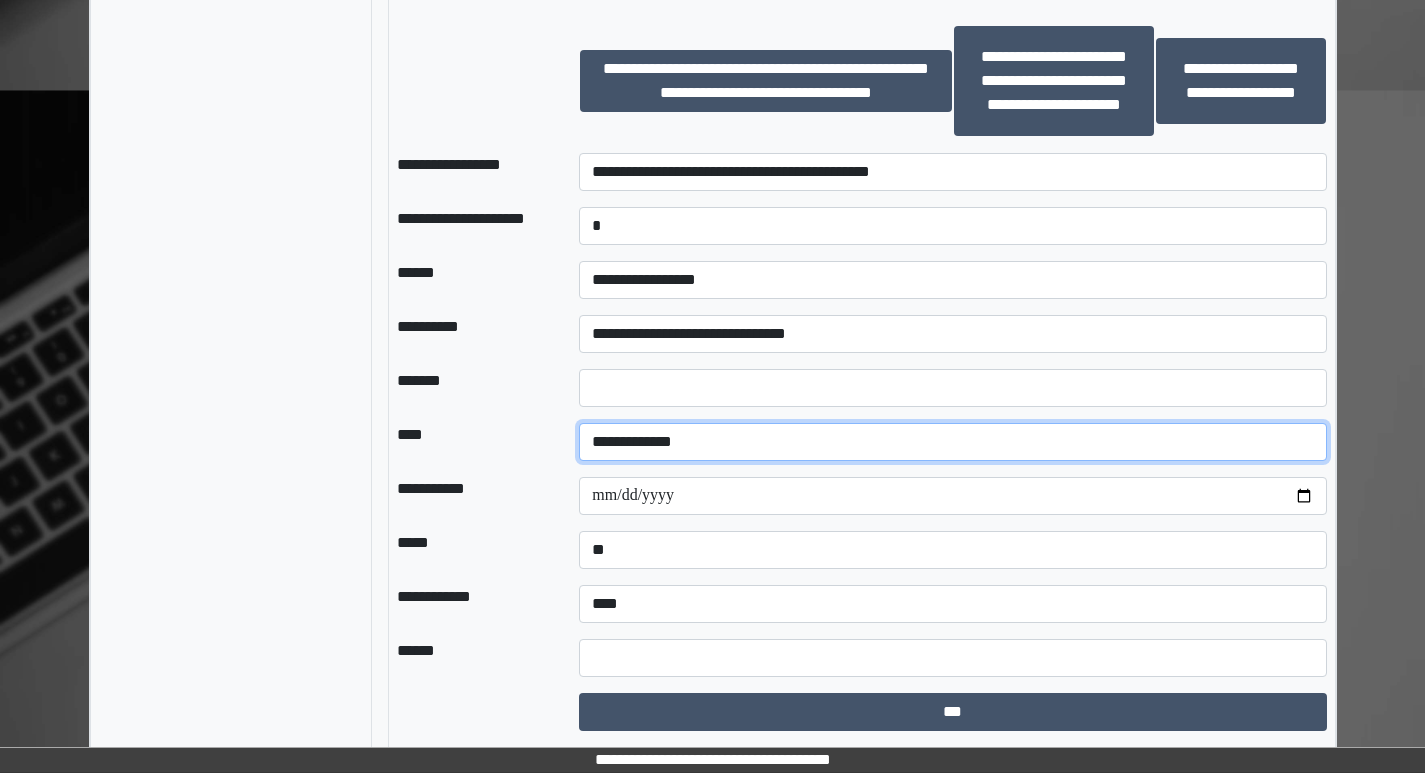 click on "**********" at bounding box center (952, 442) 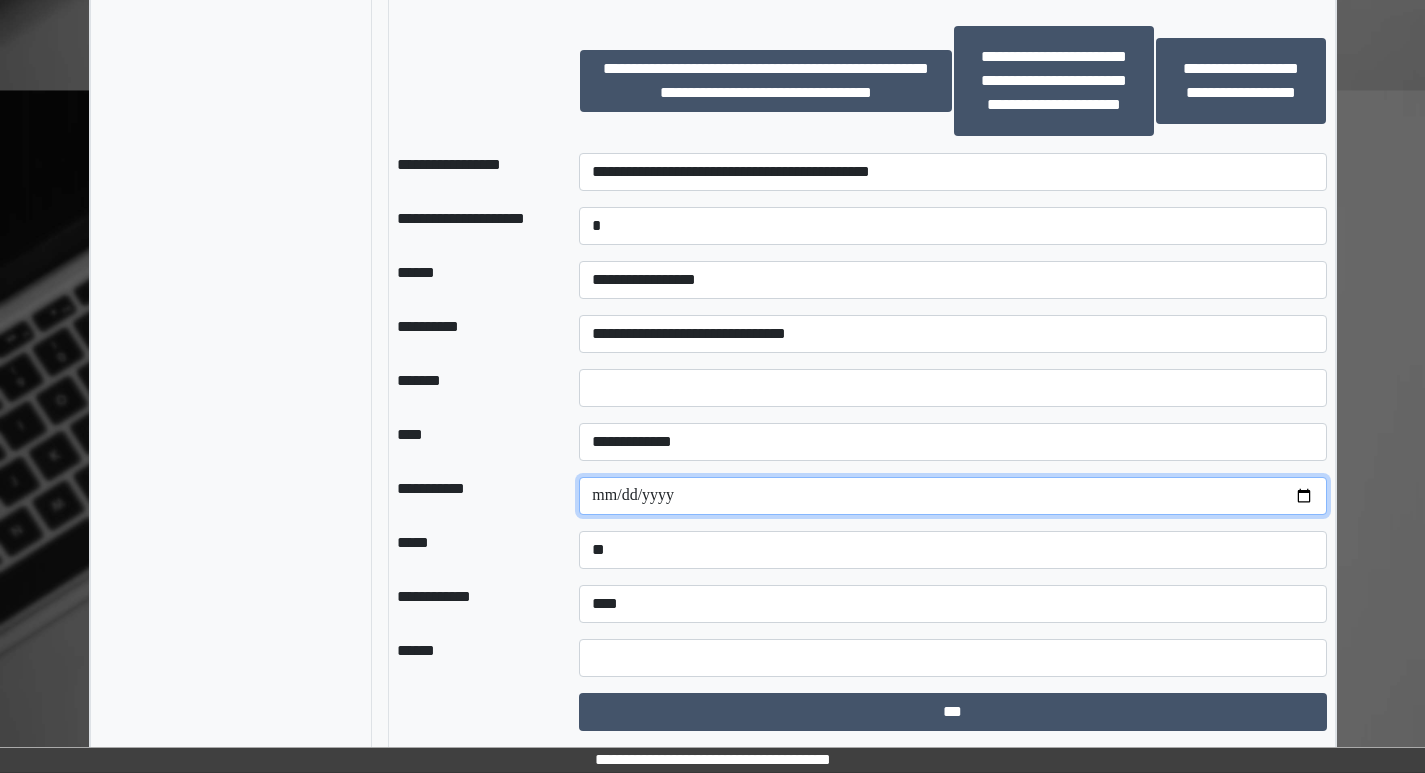 drag, startPoint x: 1301, startPoint y: 492, endPoint x: 1281, endPoint y: 506, distance: 24.41311 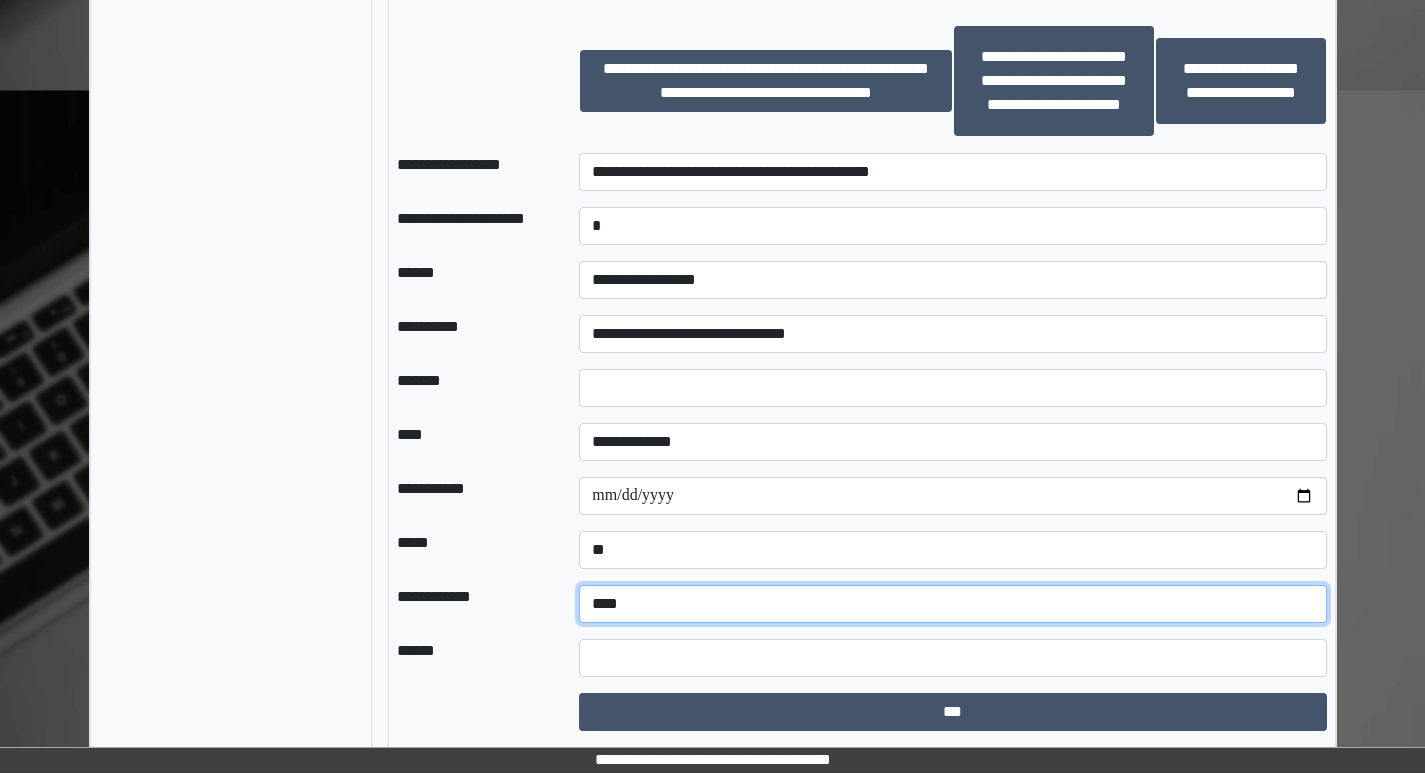 click on "**********" at bounding box center [952, 604] 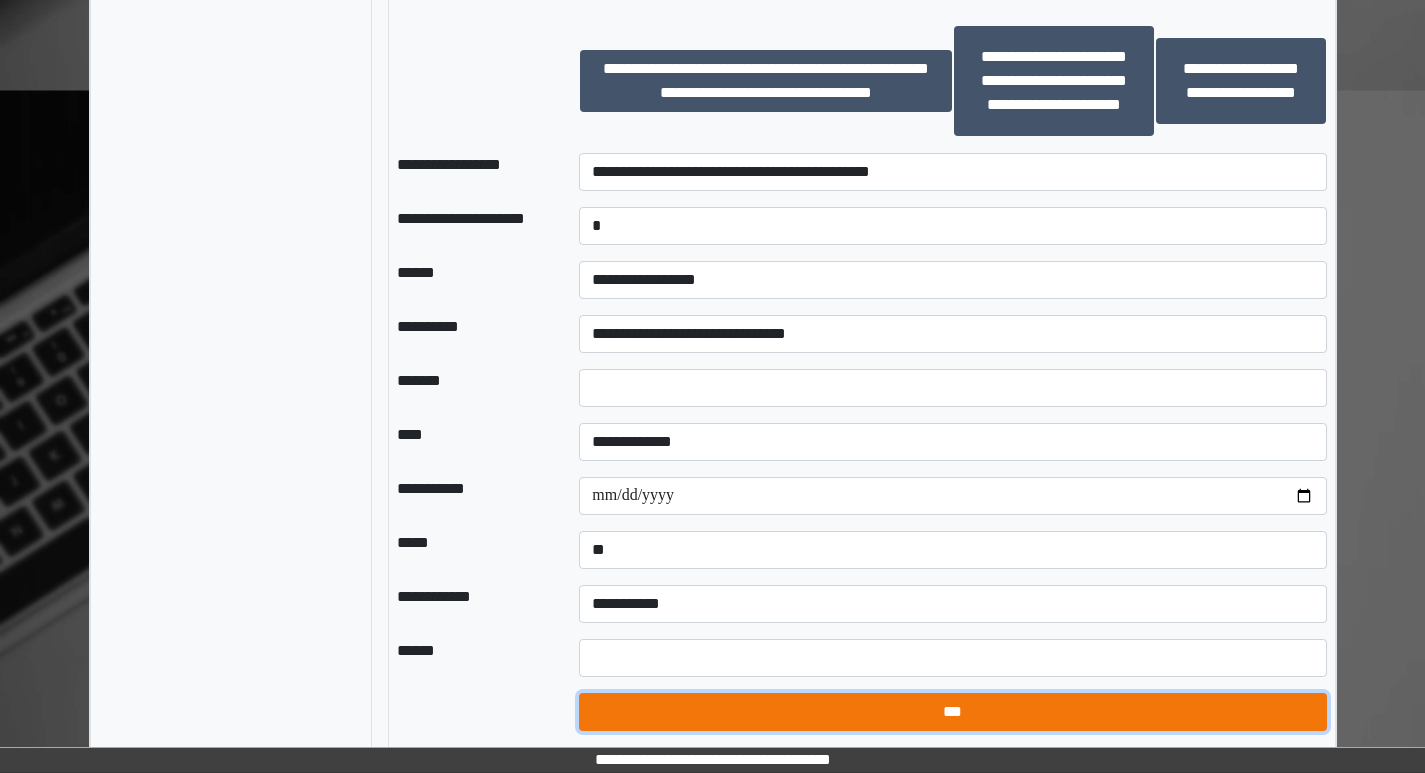 click on "***" at bounding box center (952, 712) 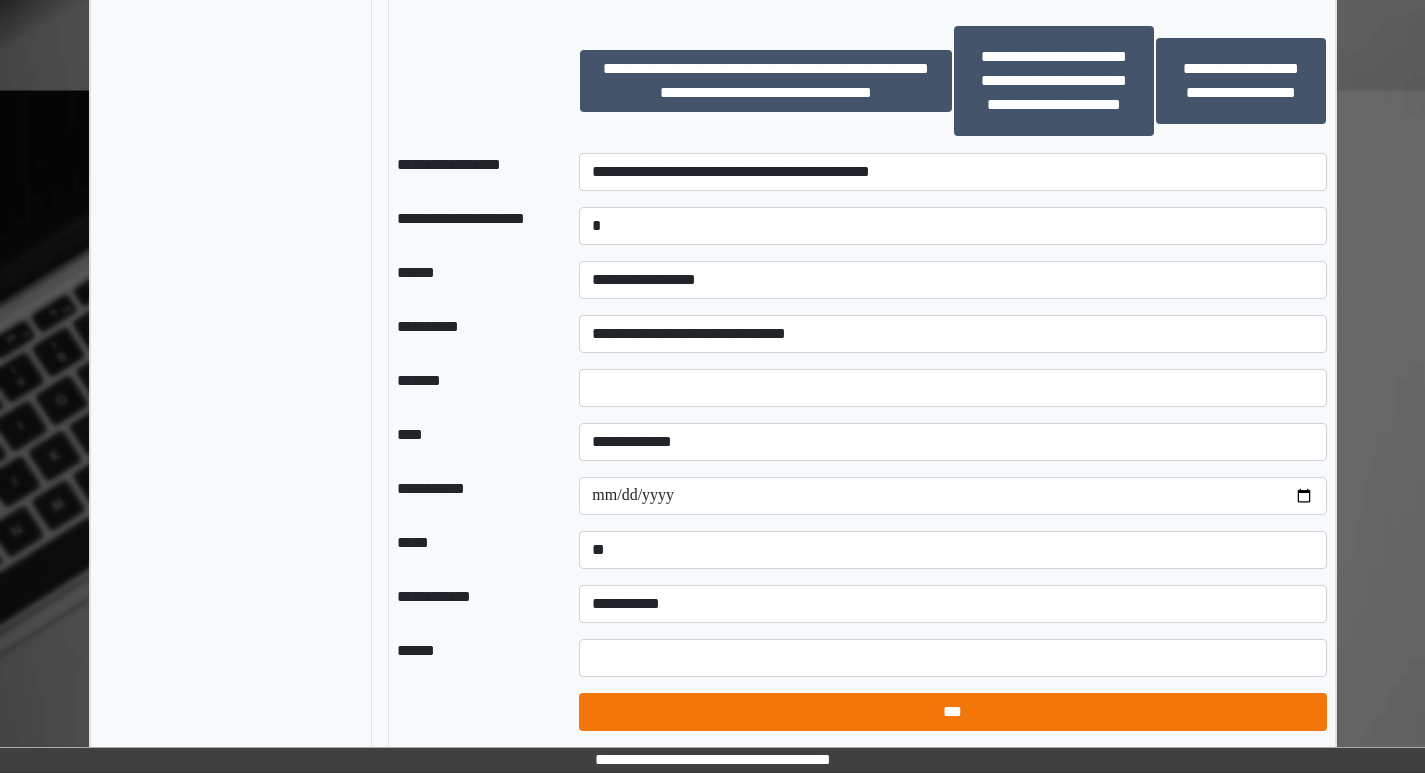 select on "*" 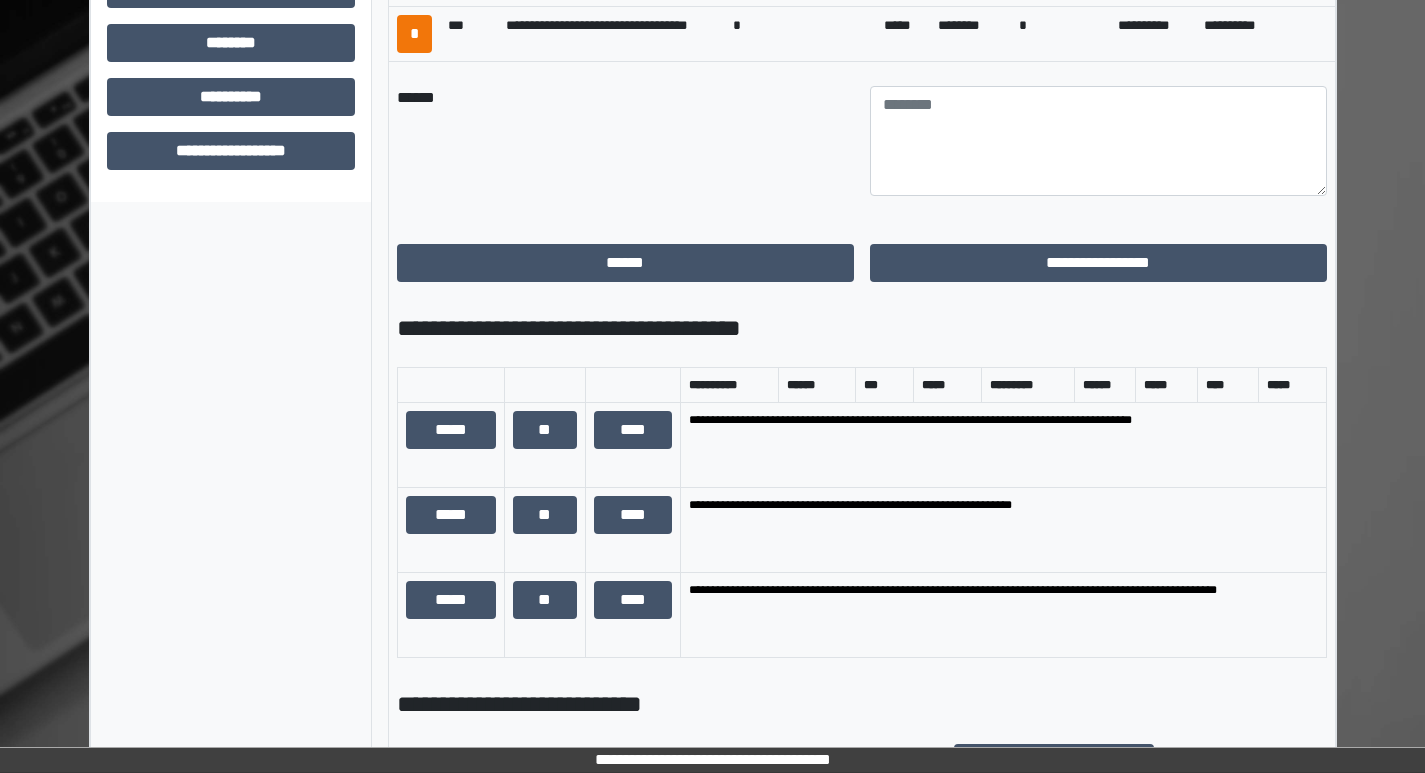 scroll, scrollTop: 660, scrollLeft: 0, axis: vertical 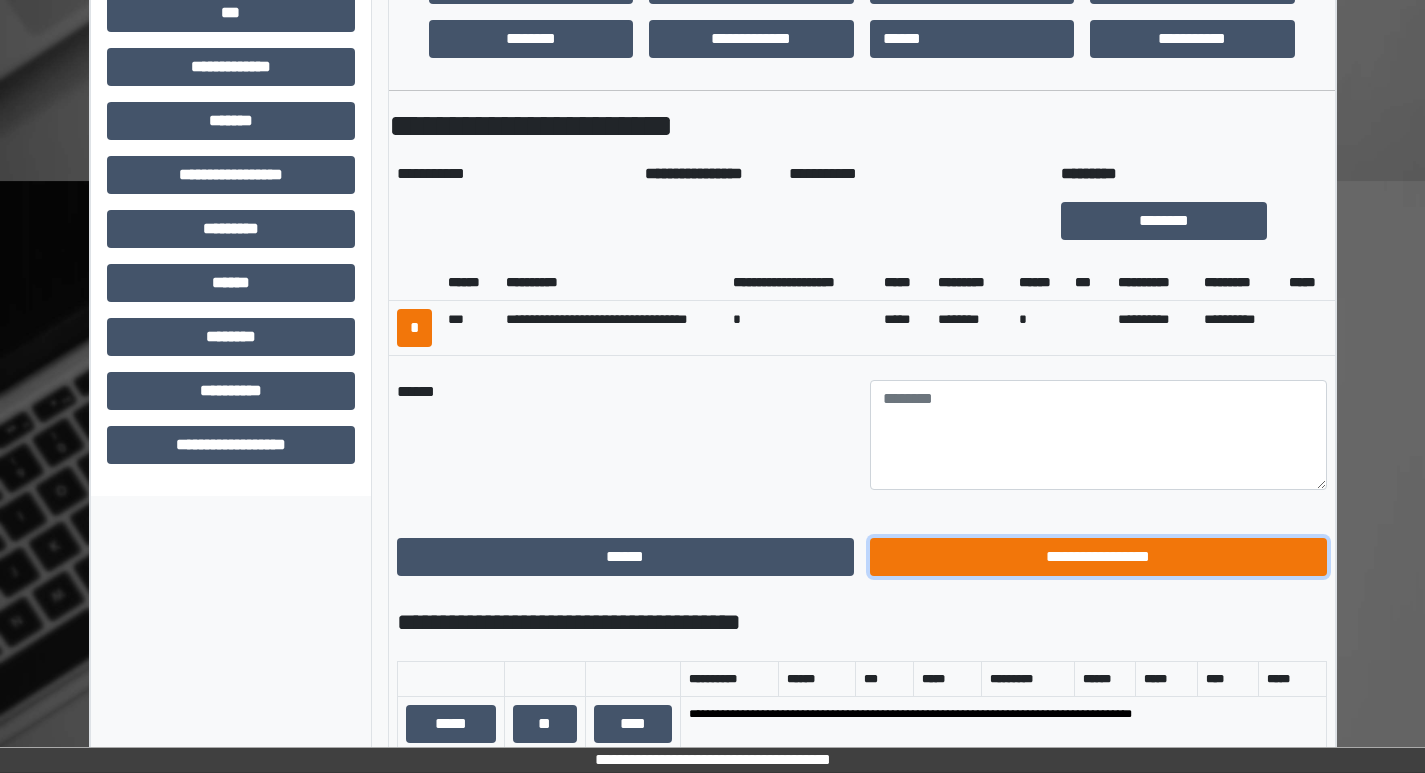 click on "**********" at bounding box center (1098, 557) 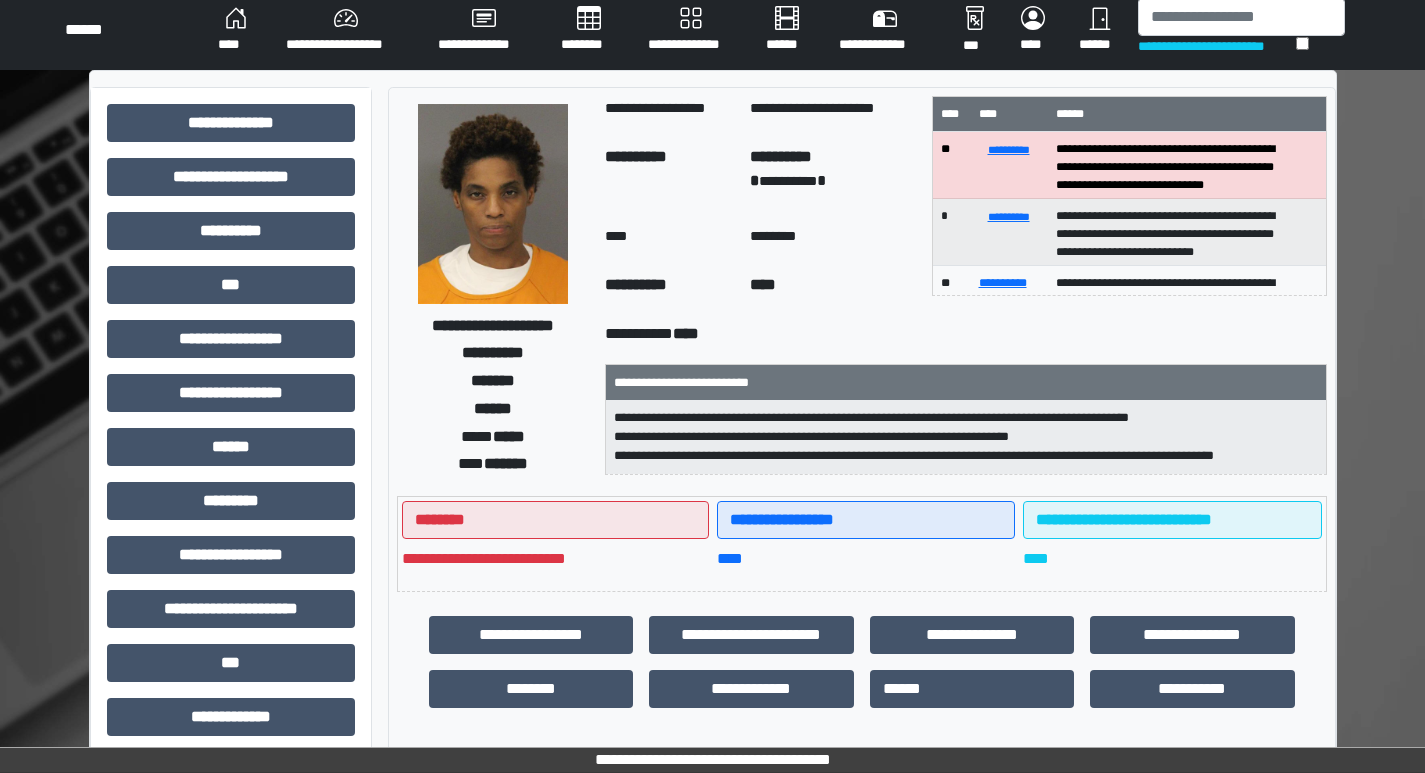 scroll, scrollTop: 0, scrollLeft: 0, axis: both 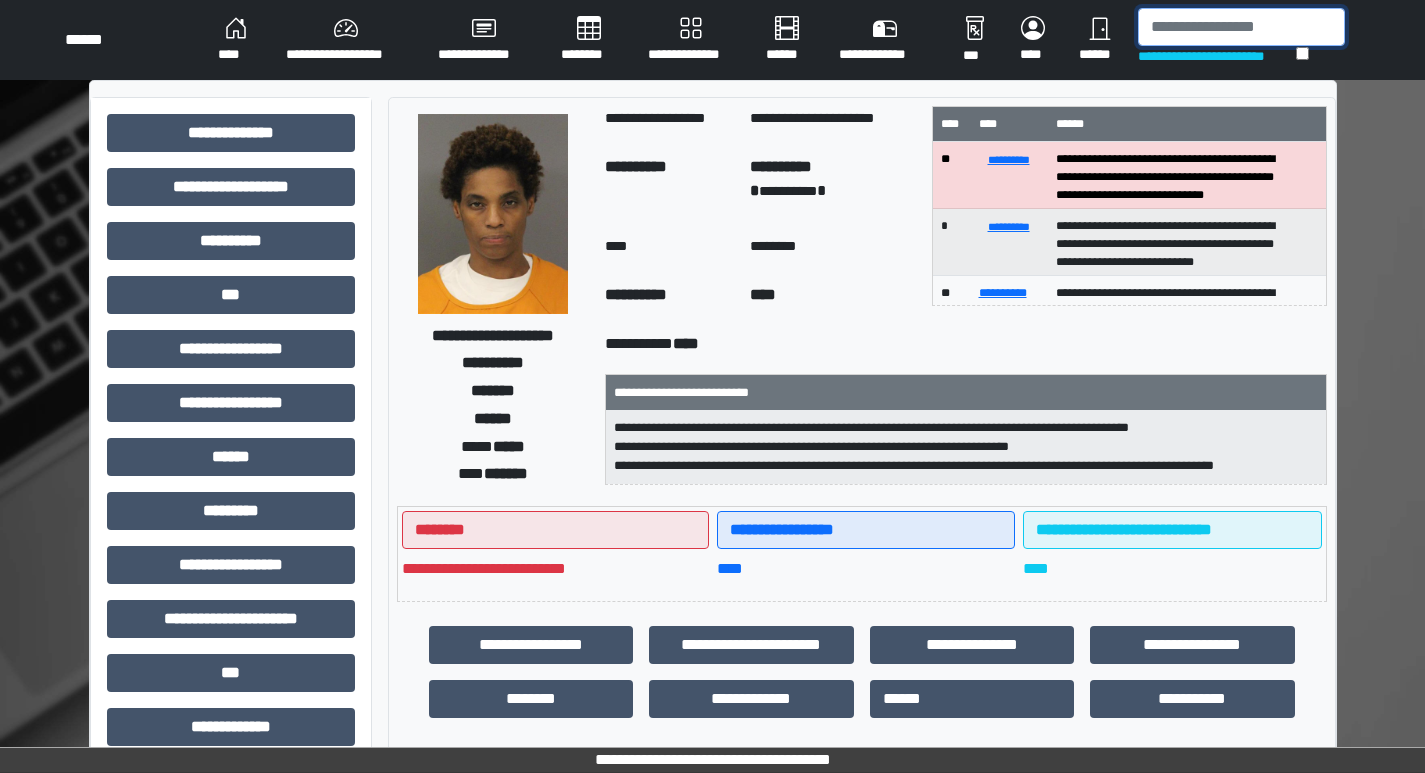 click at bounding box center [1241, 27] 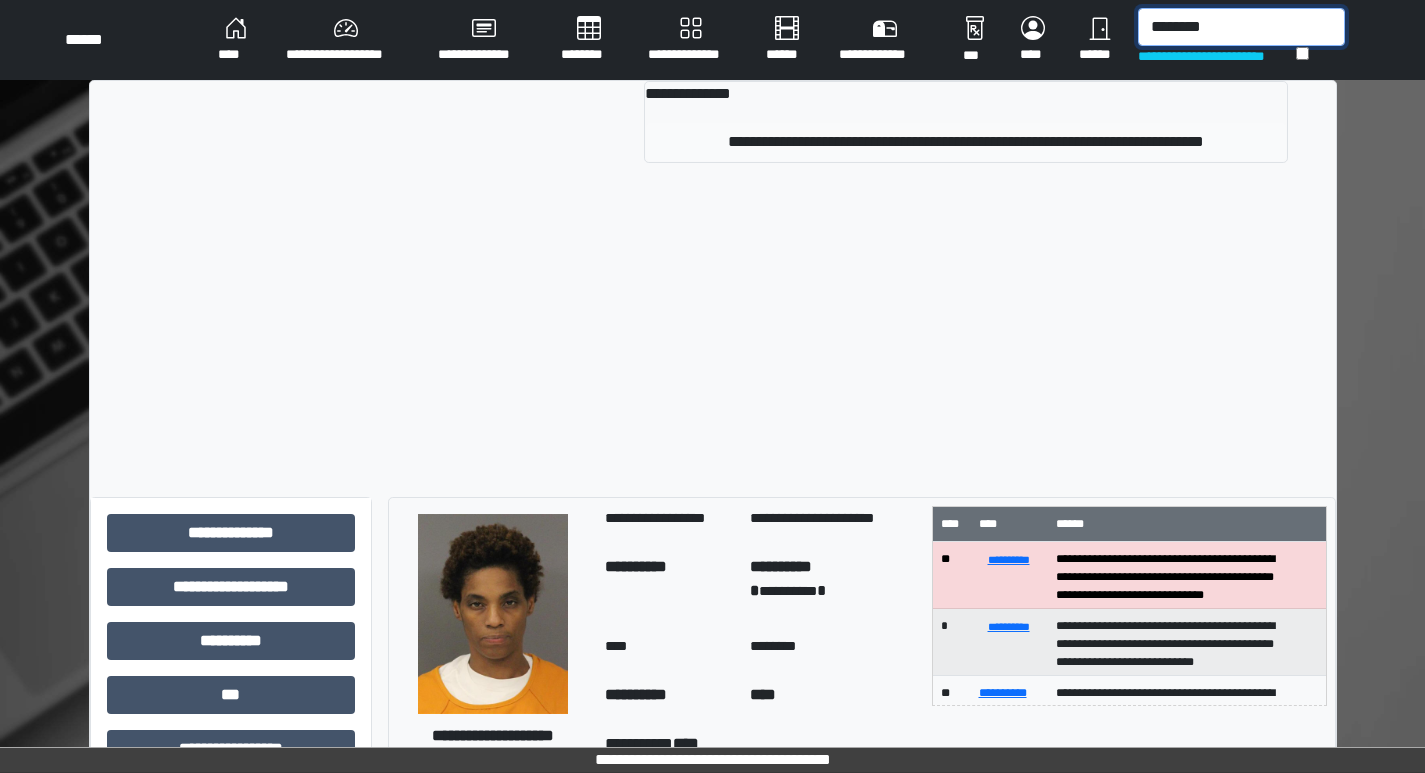 type on "********" 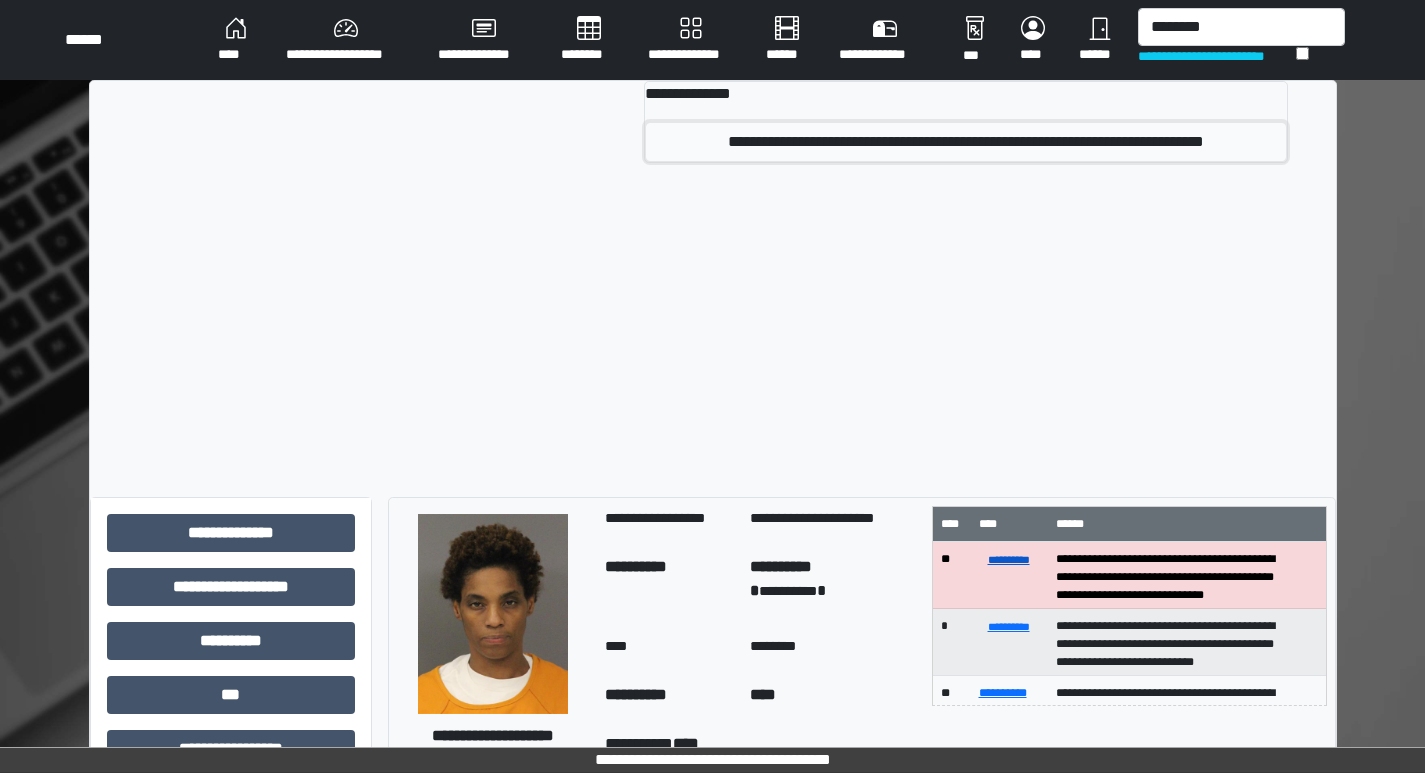 click on "**********" at bounding box center [965, 142] 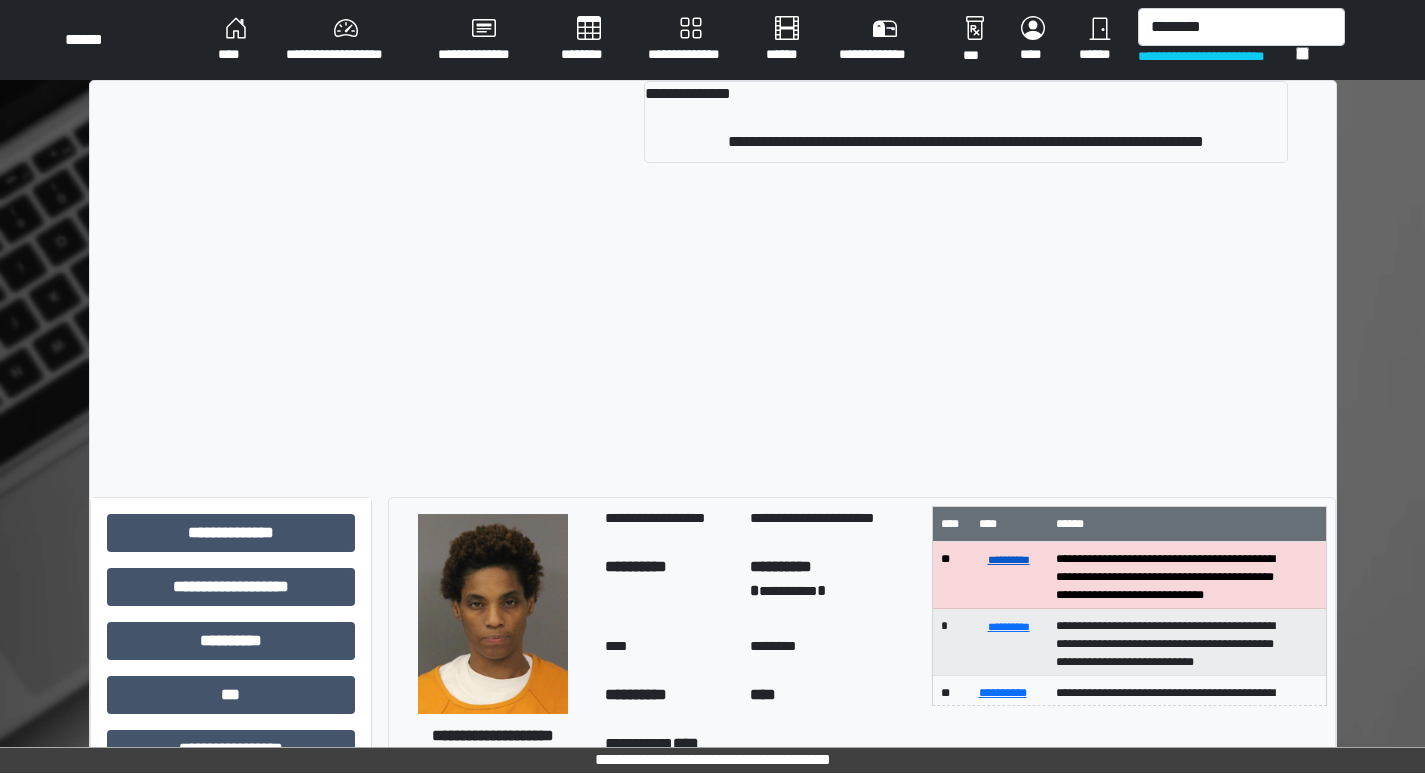 type 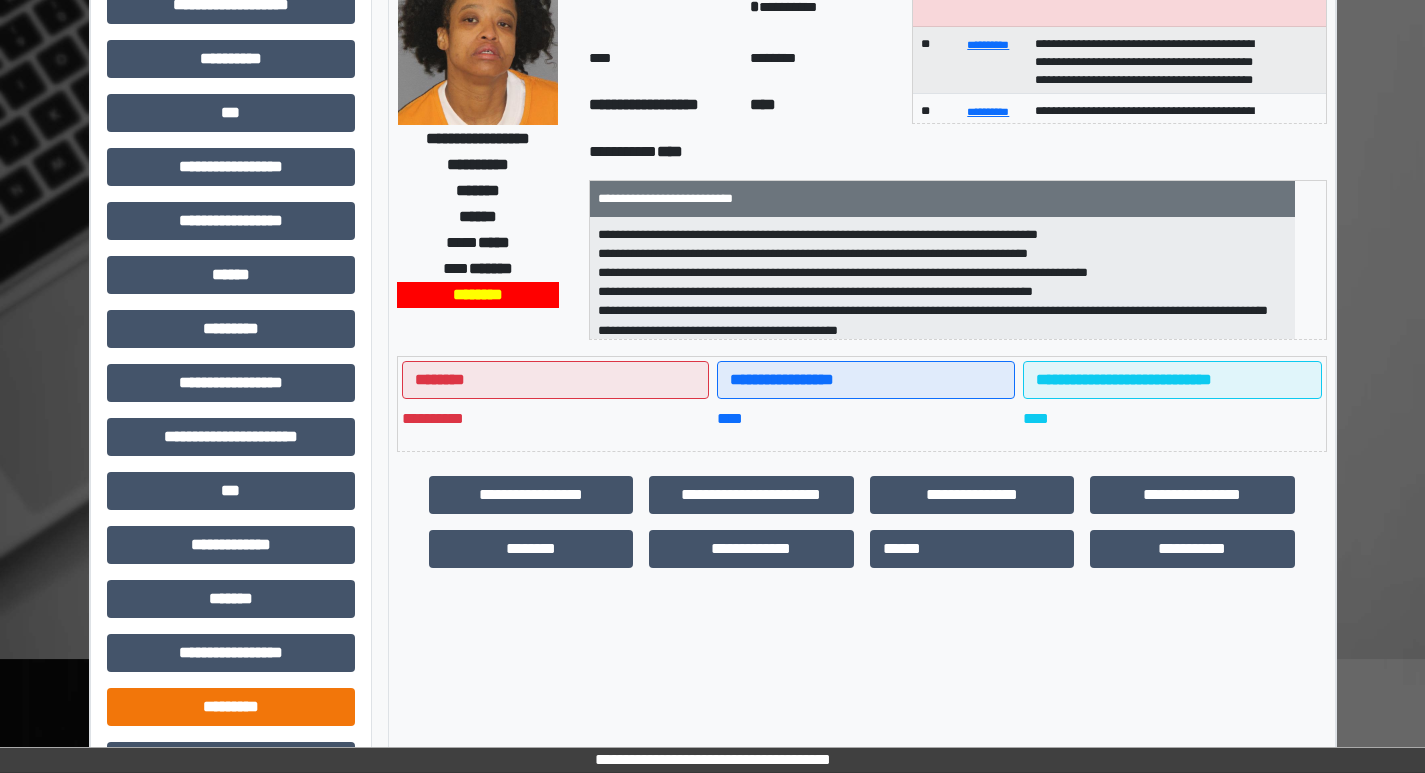scroll, scrollTop: 401, scrollLeft: 0, axis: vertical 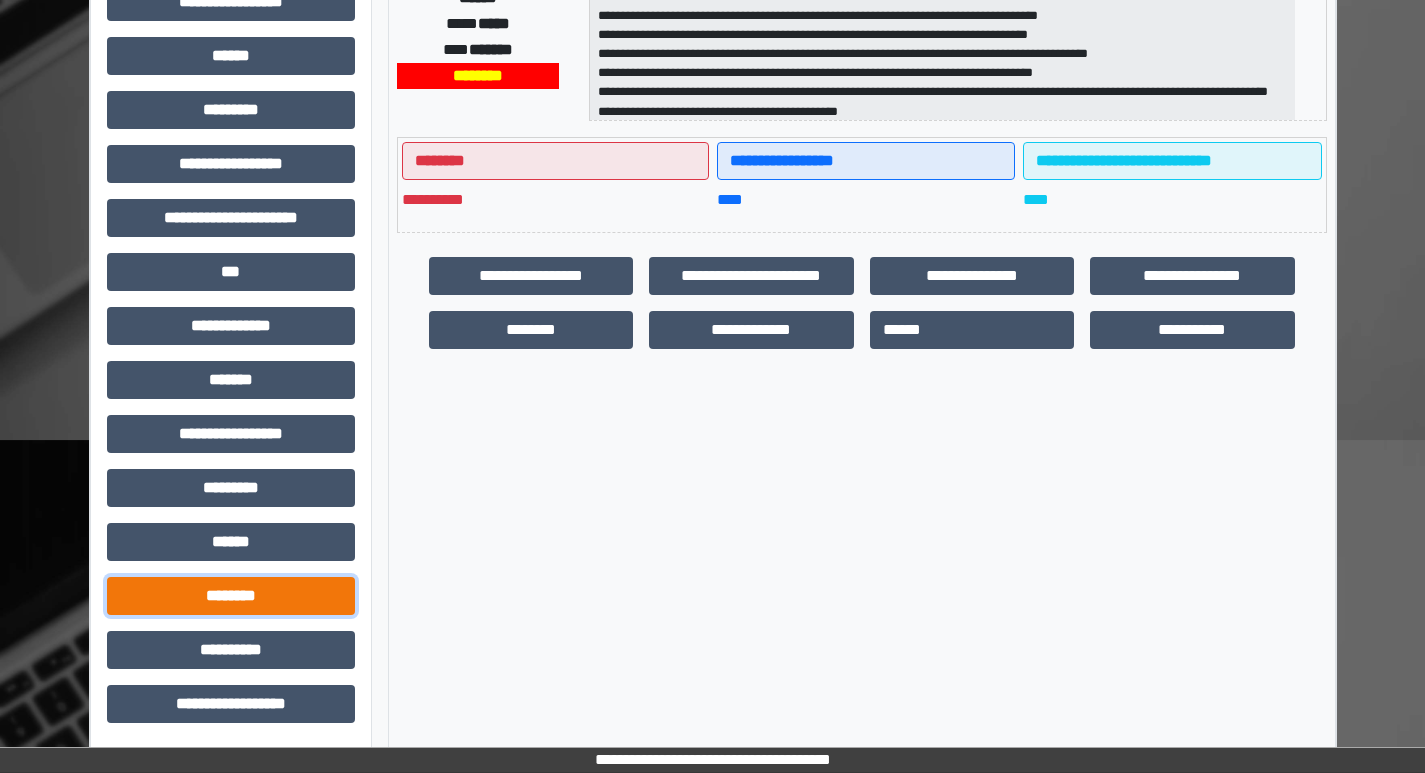 click on "********" at bounding box center [231, 596] 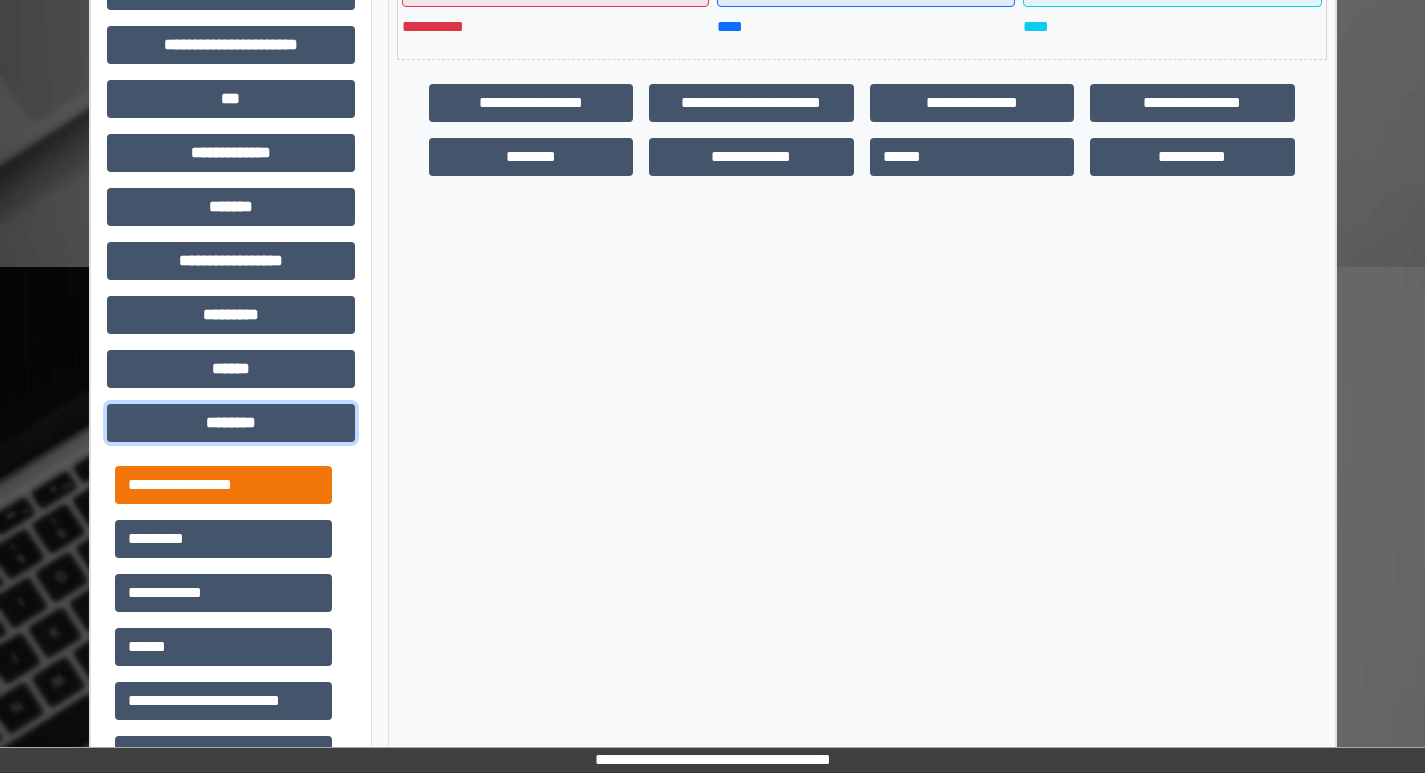 scroll, scrollTop: 601, scrollLeft: 0, axis: vertical 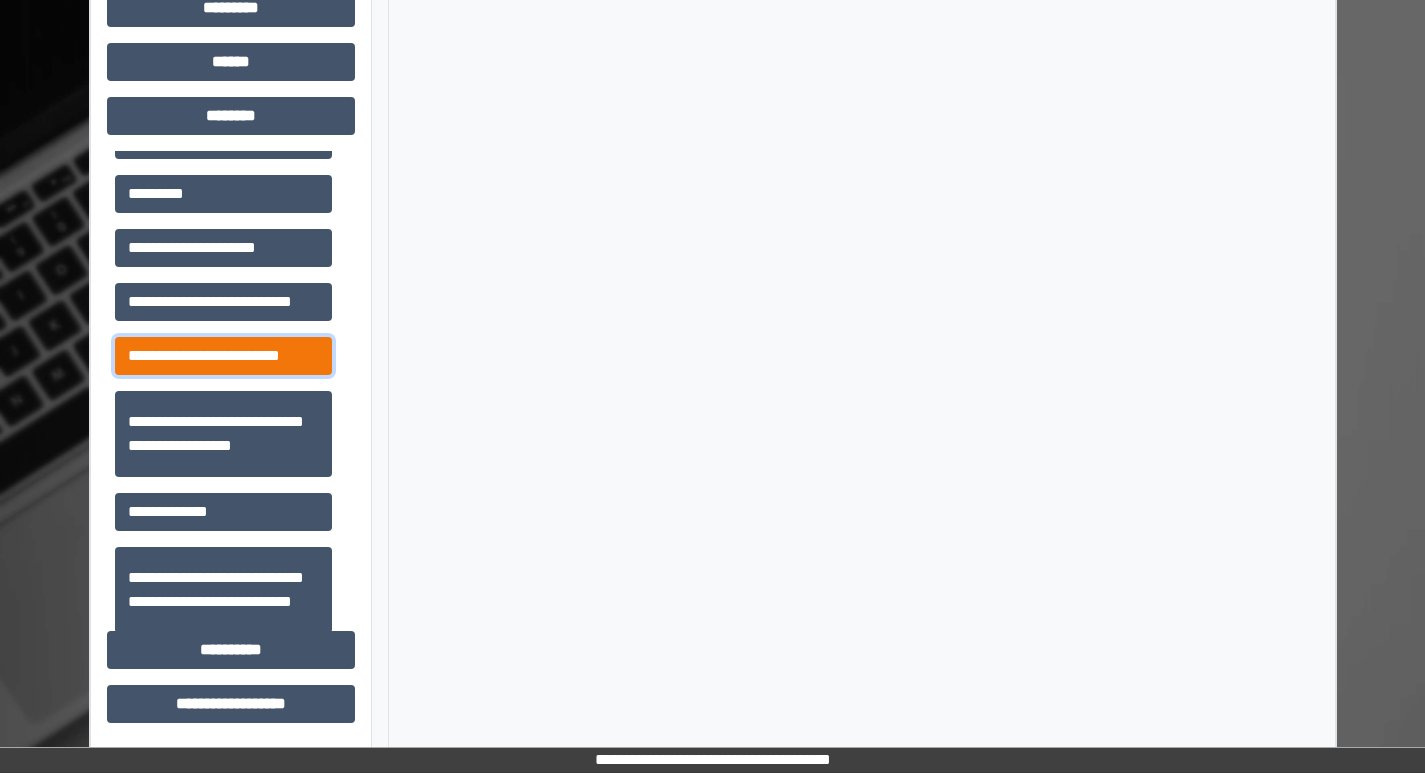 click on "**********" at bounding box center [223, 356] 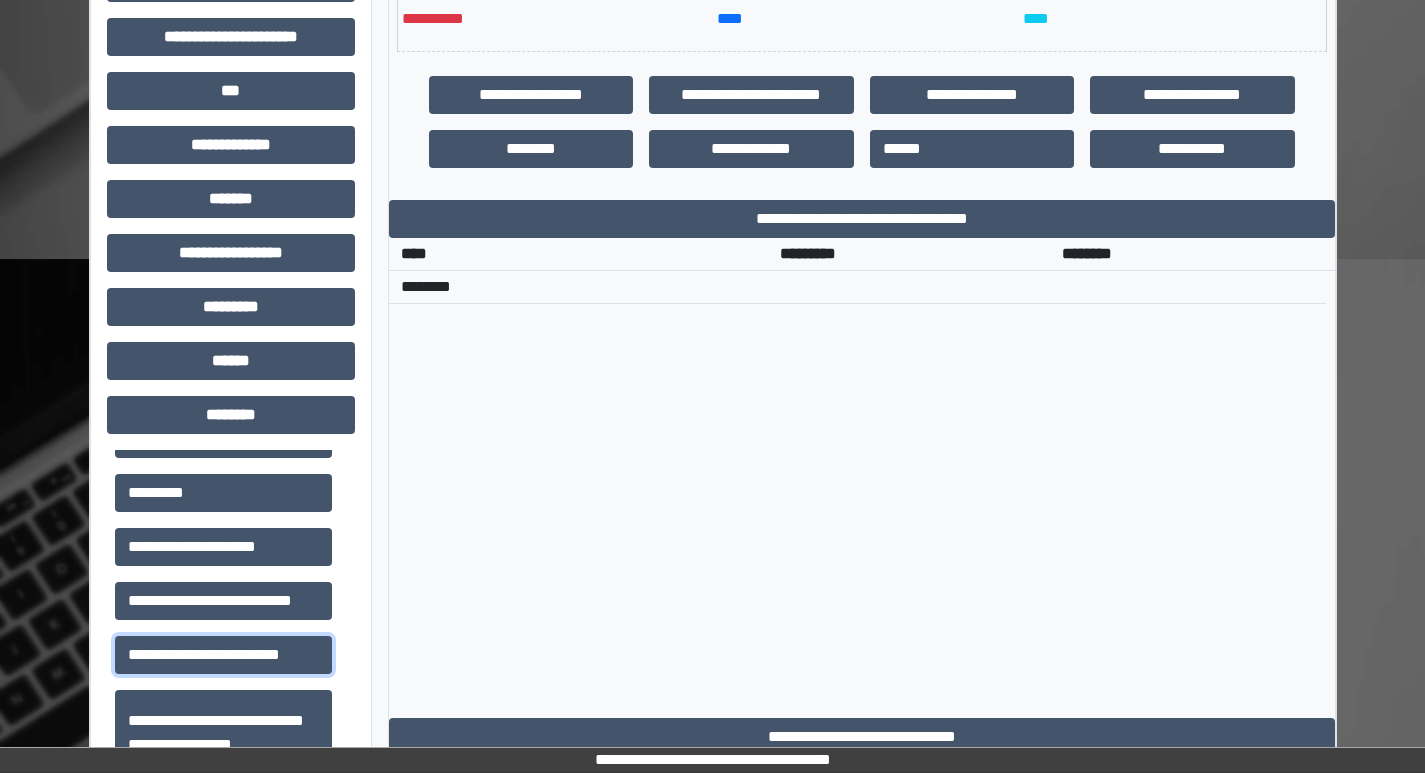 scroll, scrollTop: 581, scrollLeft: 0, axis: vertical 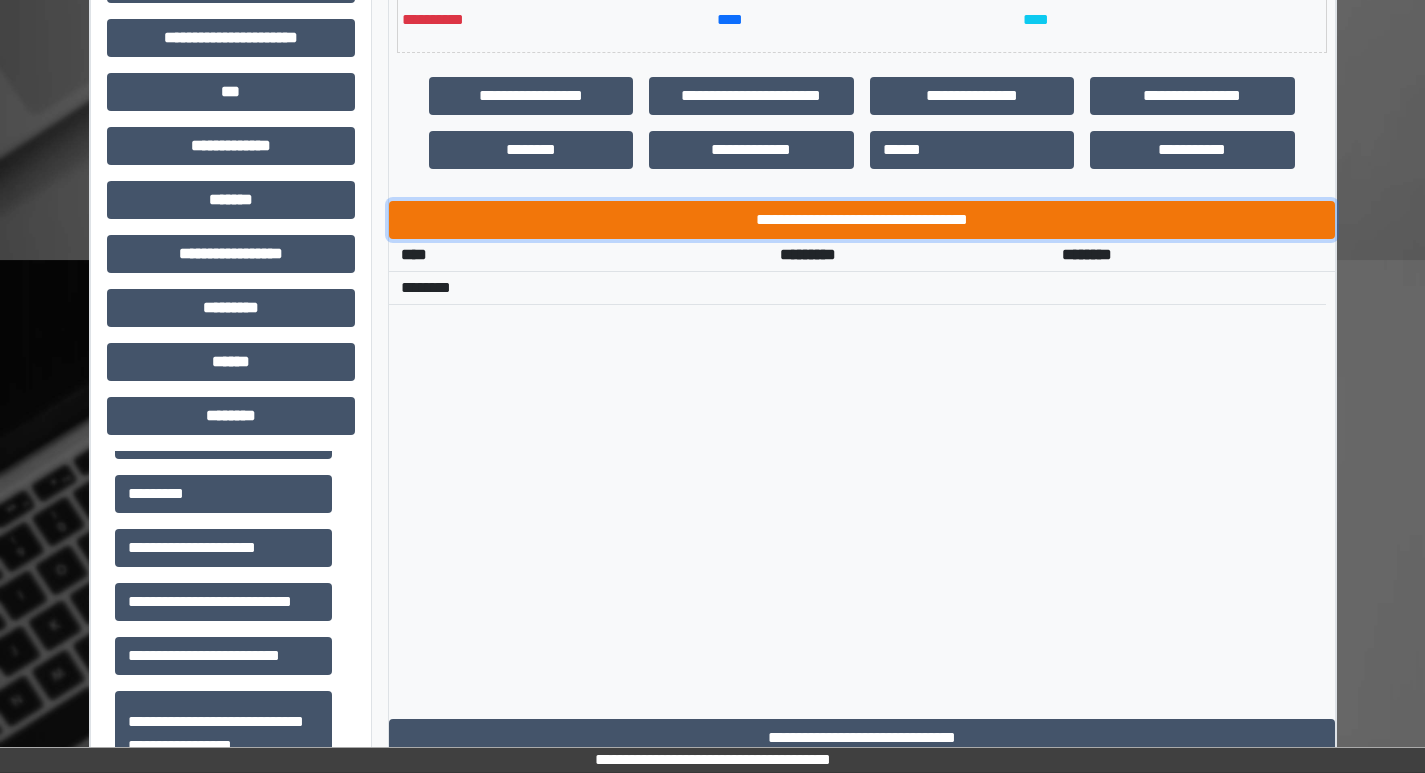 click on "**********" at bounding box center [862, 220] 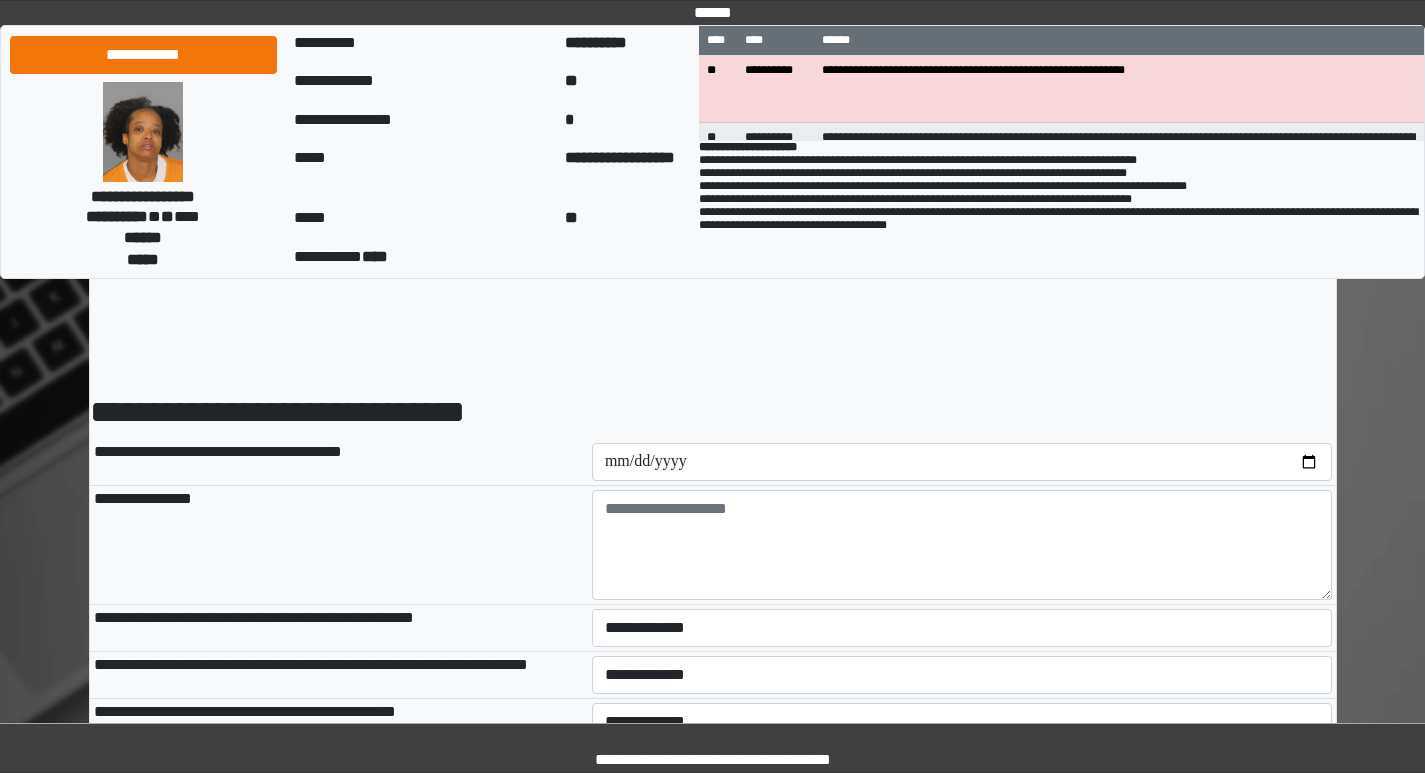 scroll, scrollTop: 0, scrollLeft: 0, axis: both 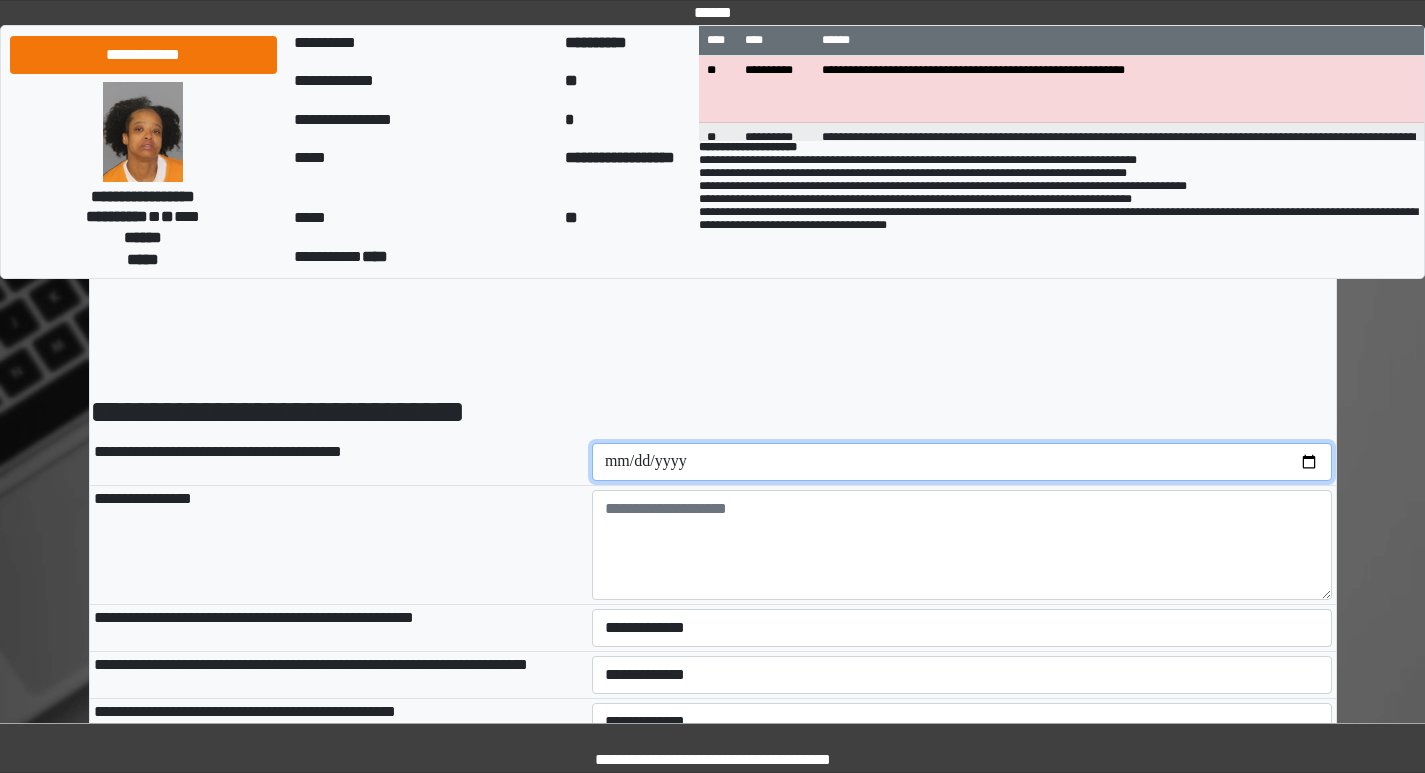 click at bounding box center [962, 462] 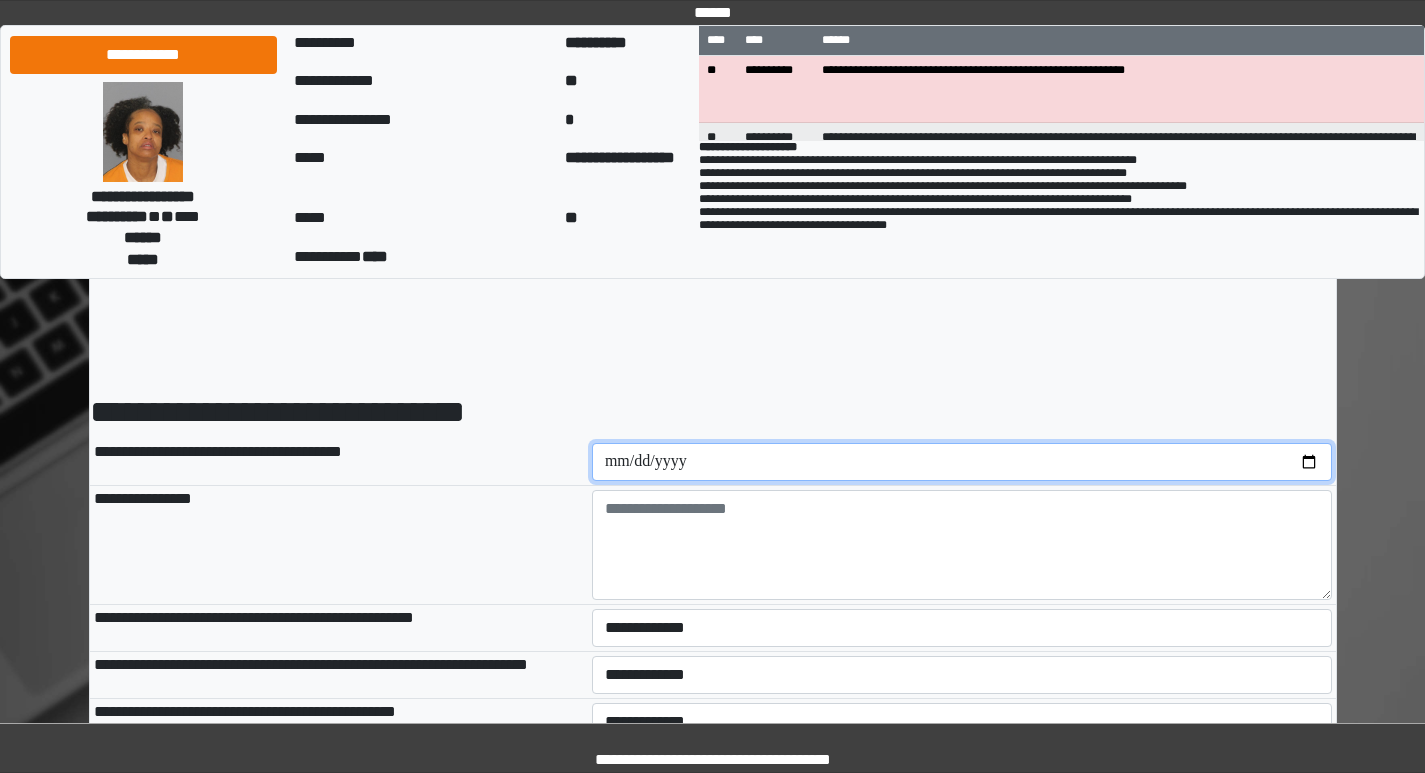 type on "**********" 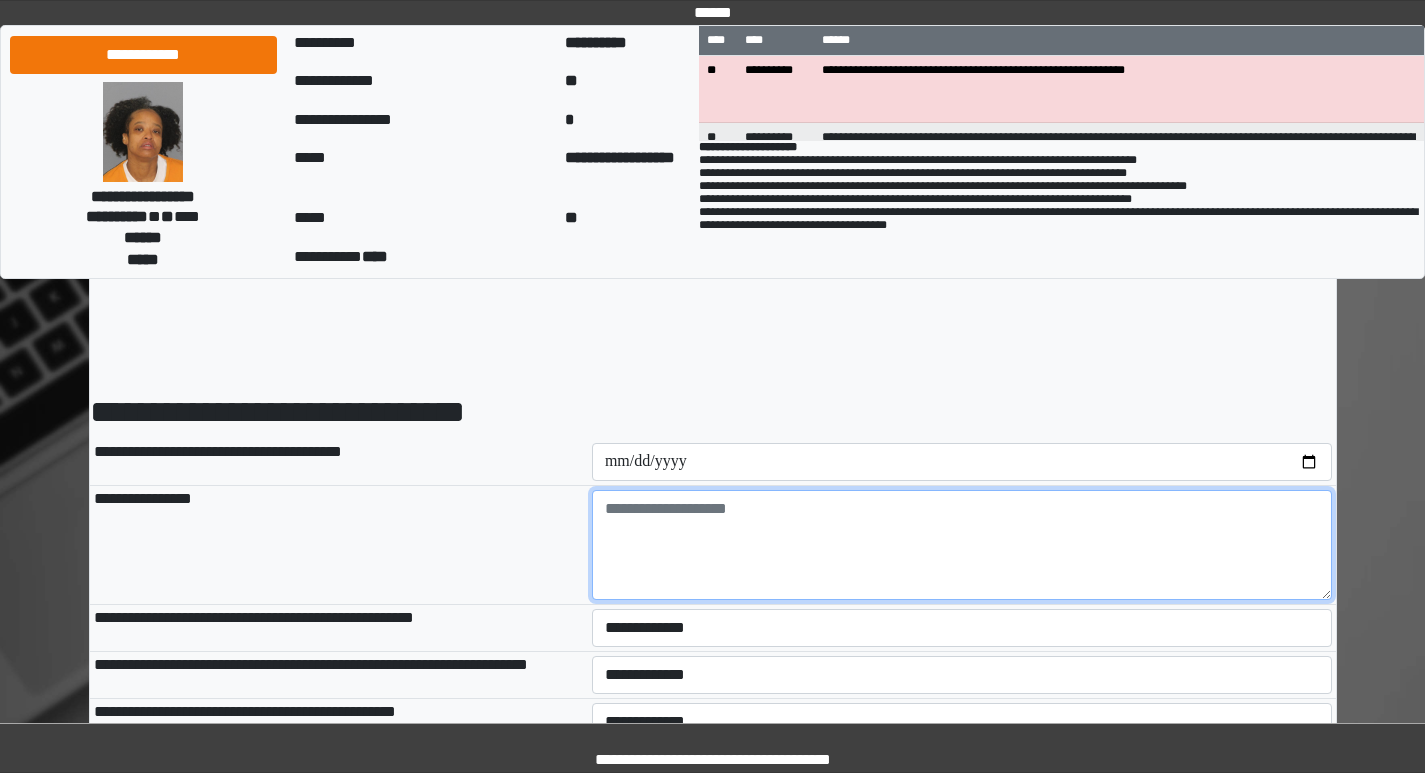 click at bounding box center [962, 545] 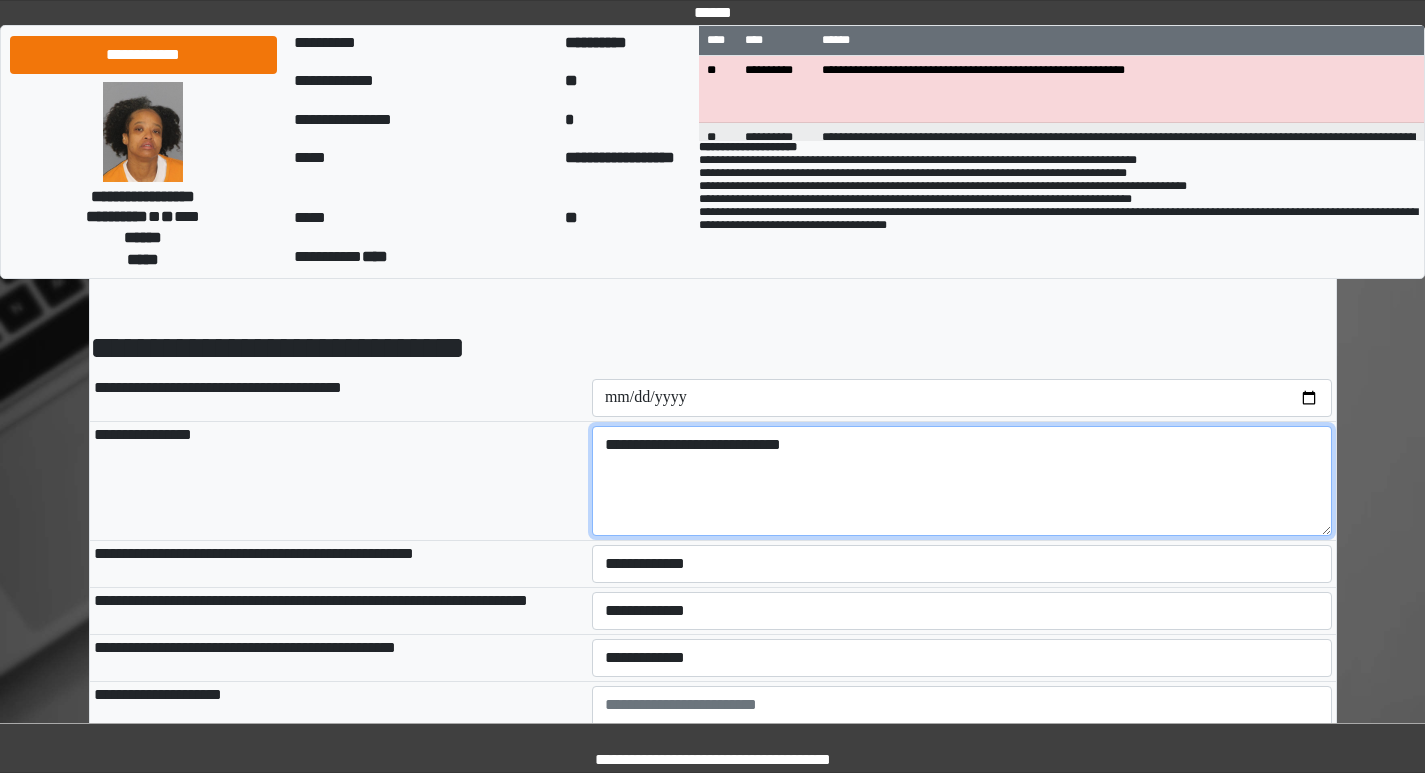 scroll, scrollTop: 100, scrollLeft: 0, axis: vertical 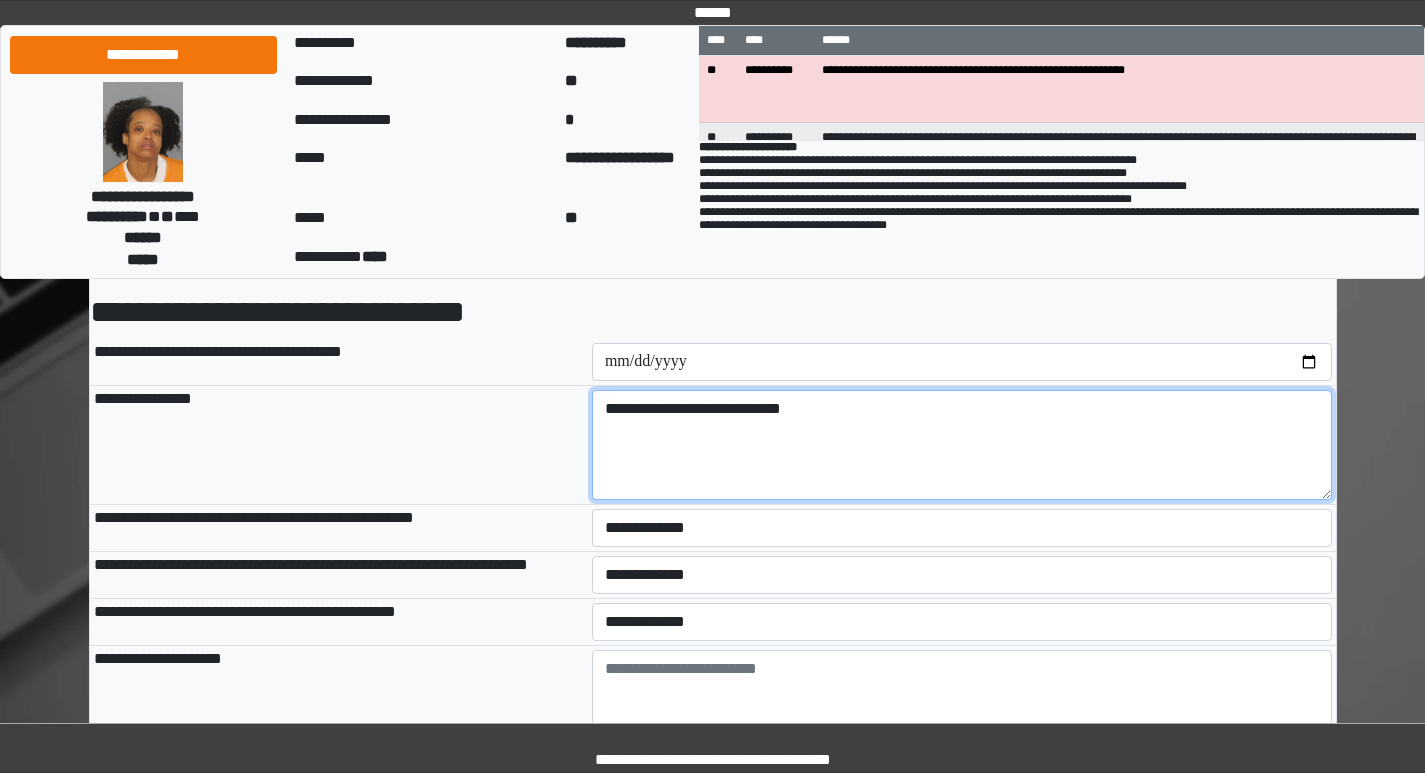 type on "**********" 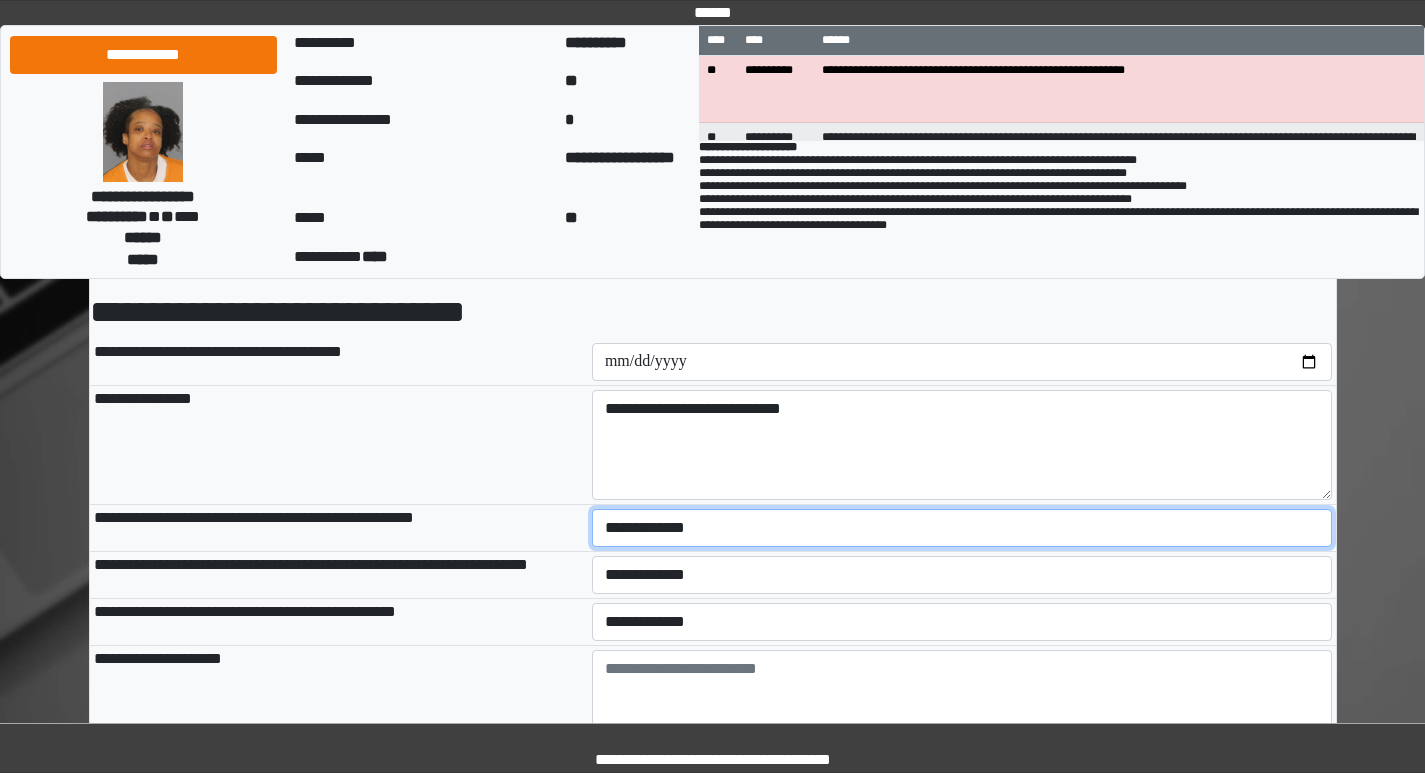 click on "**********" at bounding box center [962, 528] 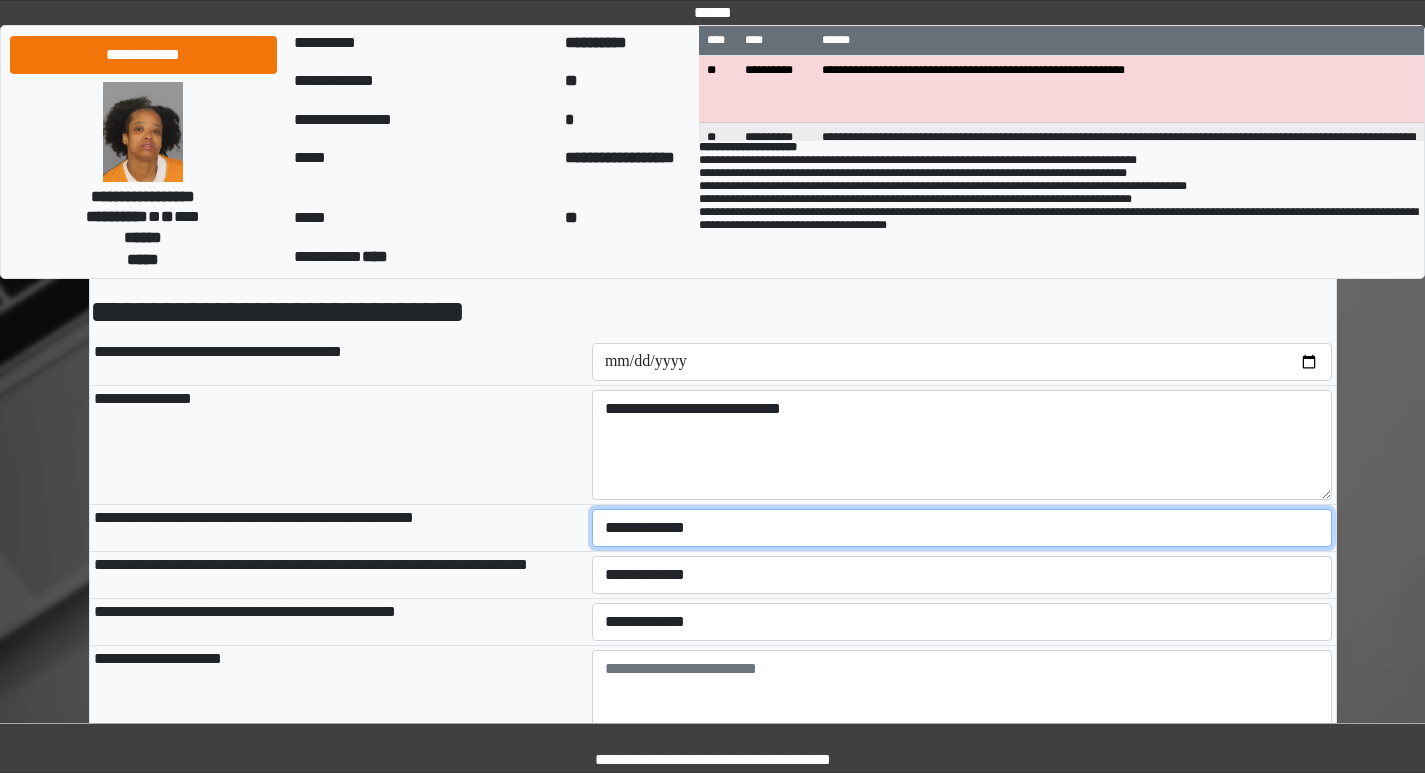 select on "*" 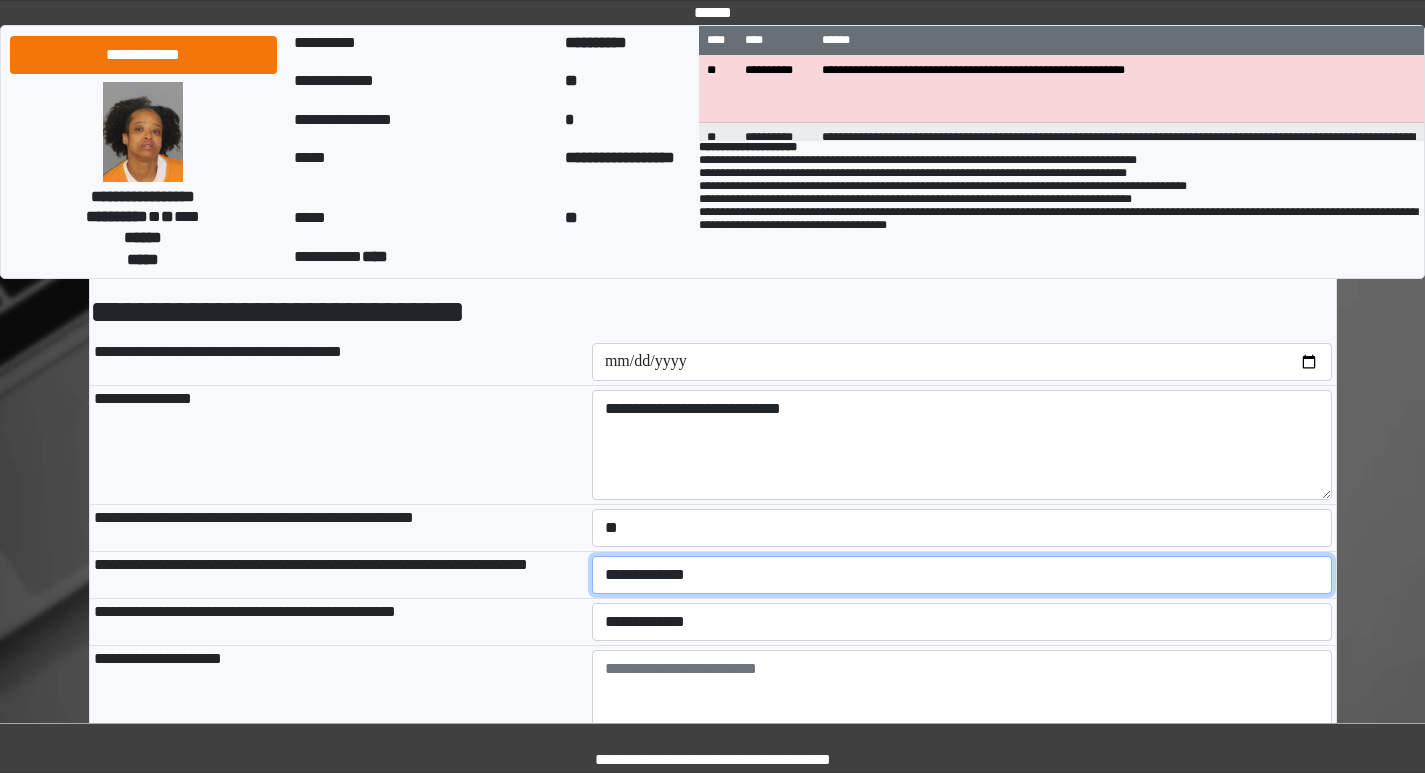 click on "**********" at bounding box center (962, 575) 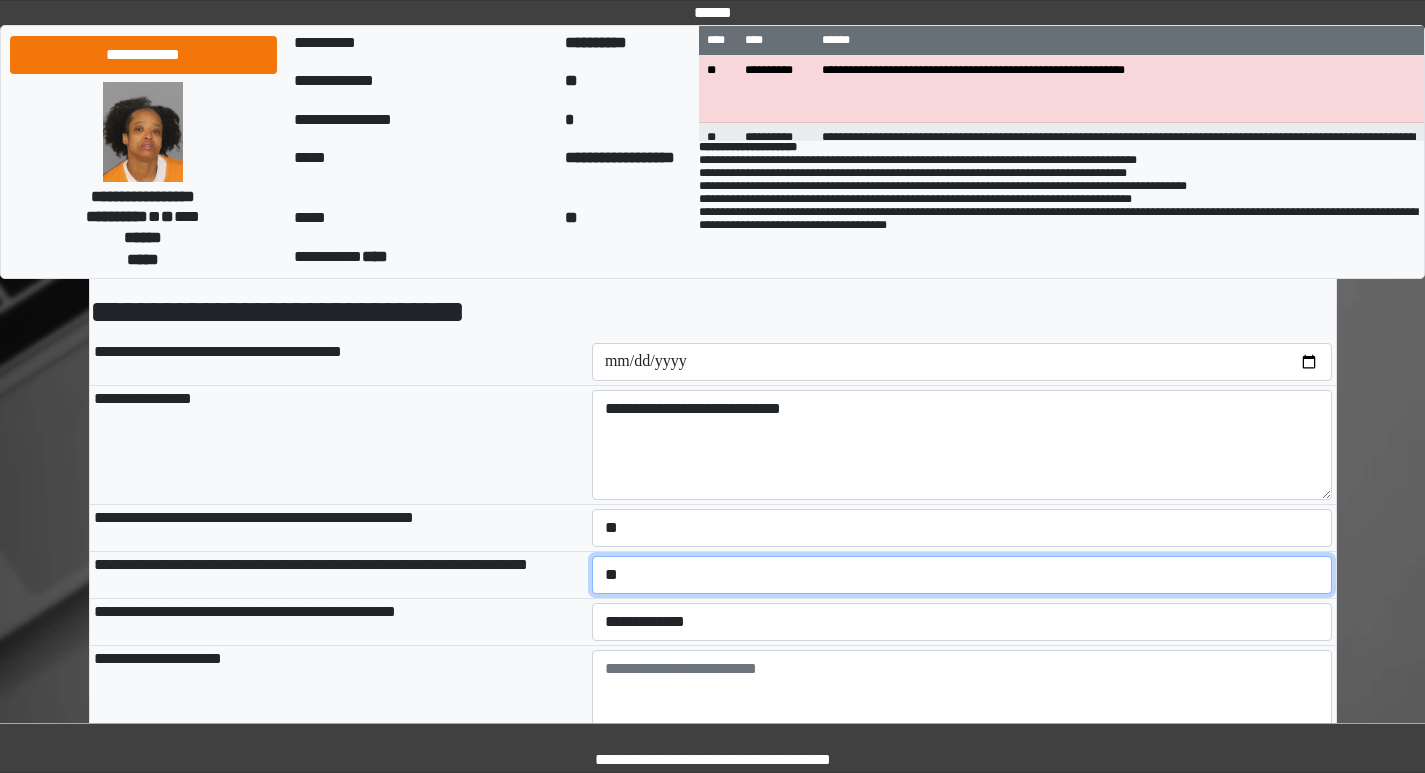 click on "**********" at bounding box center [962, 575] 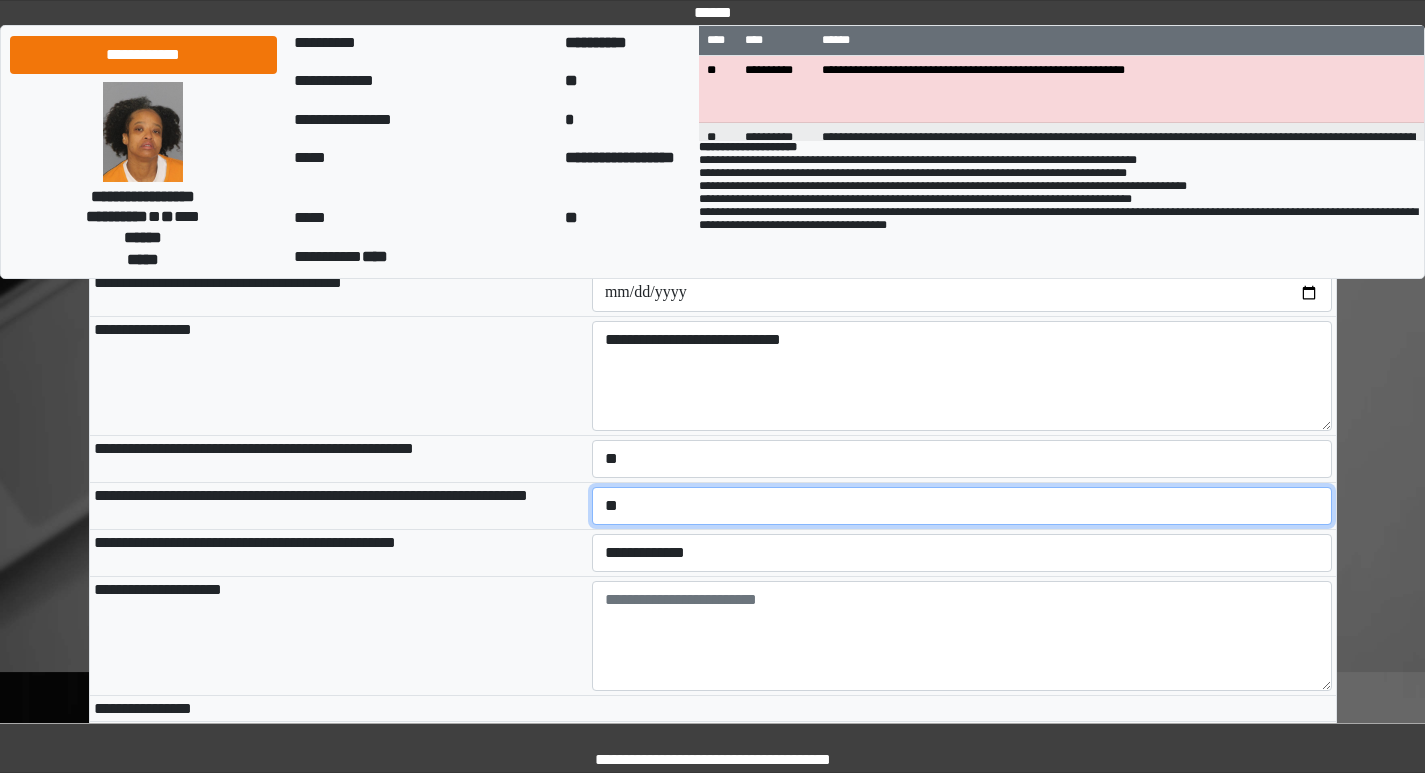 scroll, scrollTop: 200, scrollLeft: 0, axis: vertical 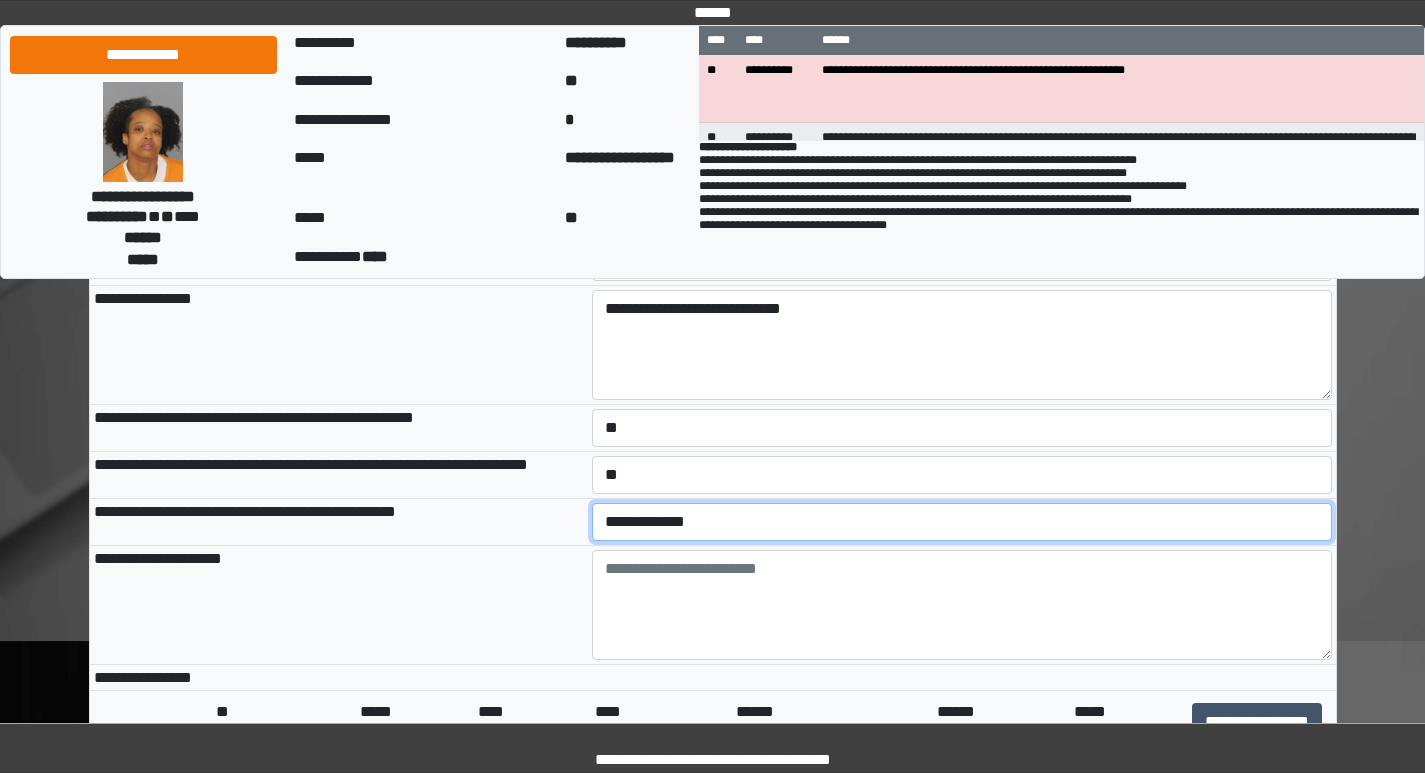 click on "**********" at bounding box center (962, 522) 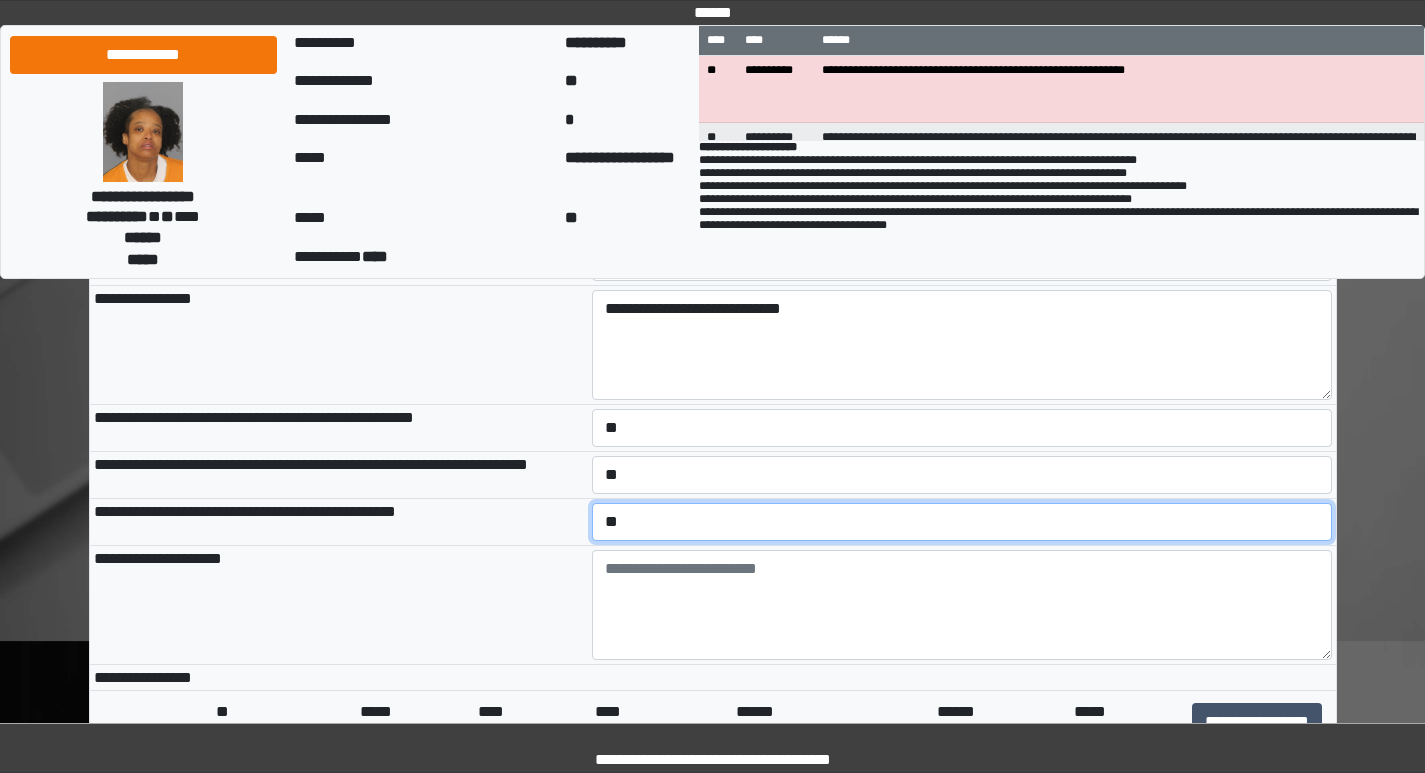 click on "**********" at bounding box center [962, 522] 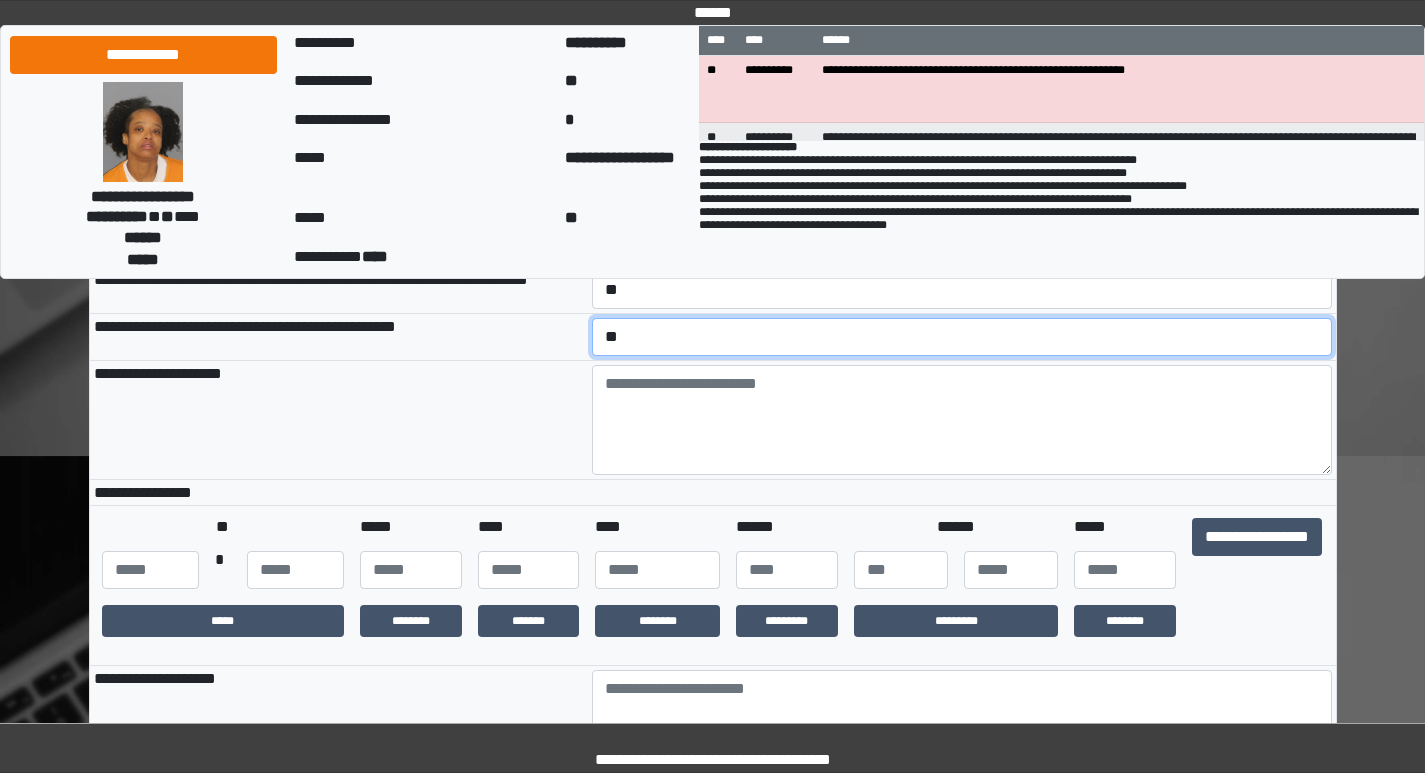scroll, scrollTop: 400, scrollLeft: 0, axis: vertical 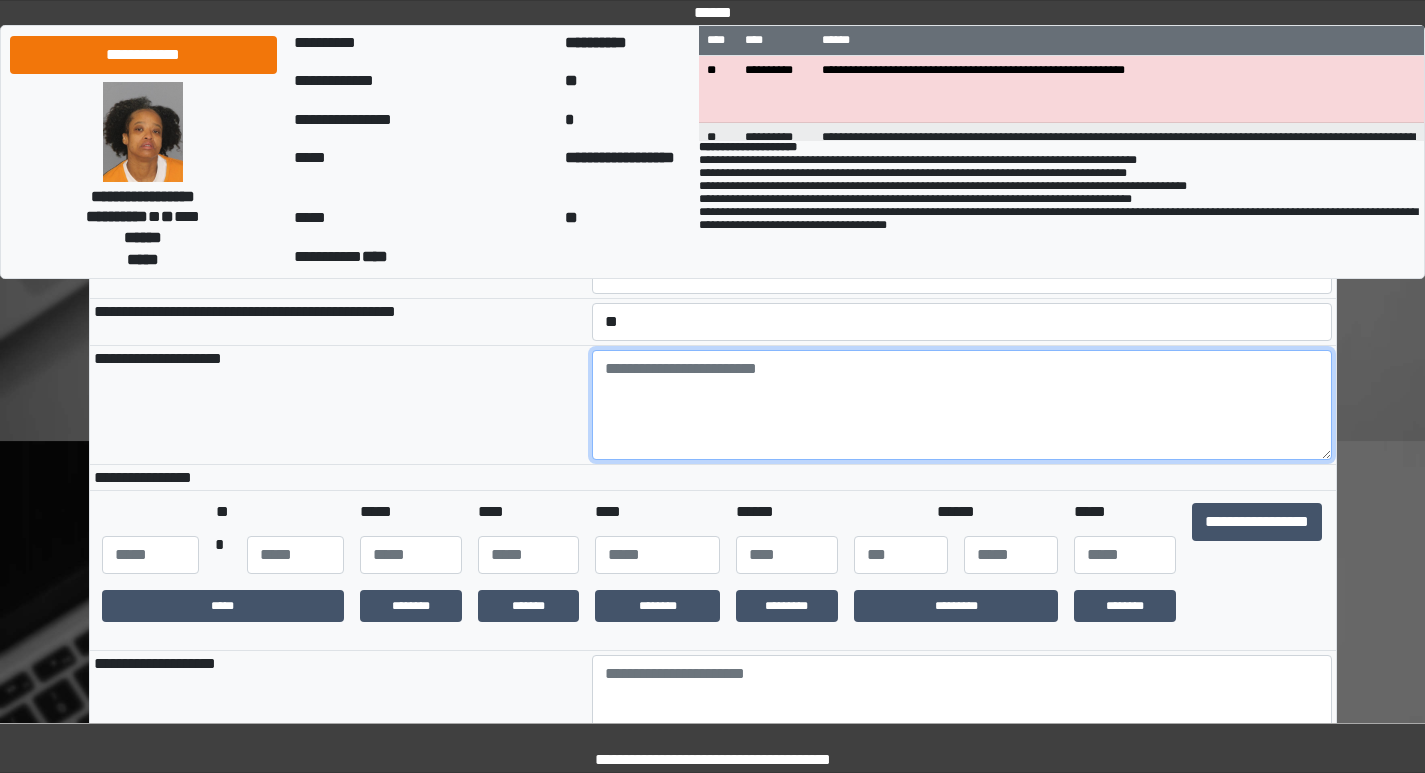 click at bounding box center (962, 405) 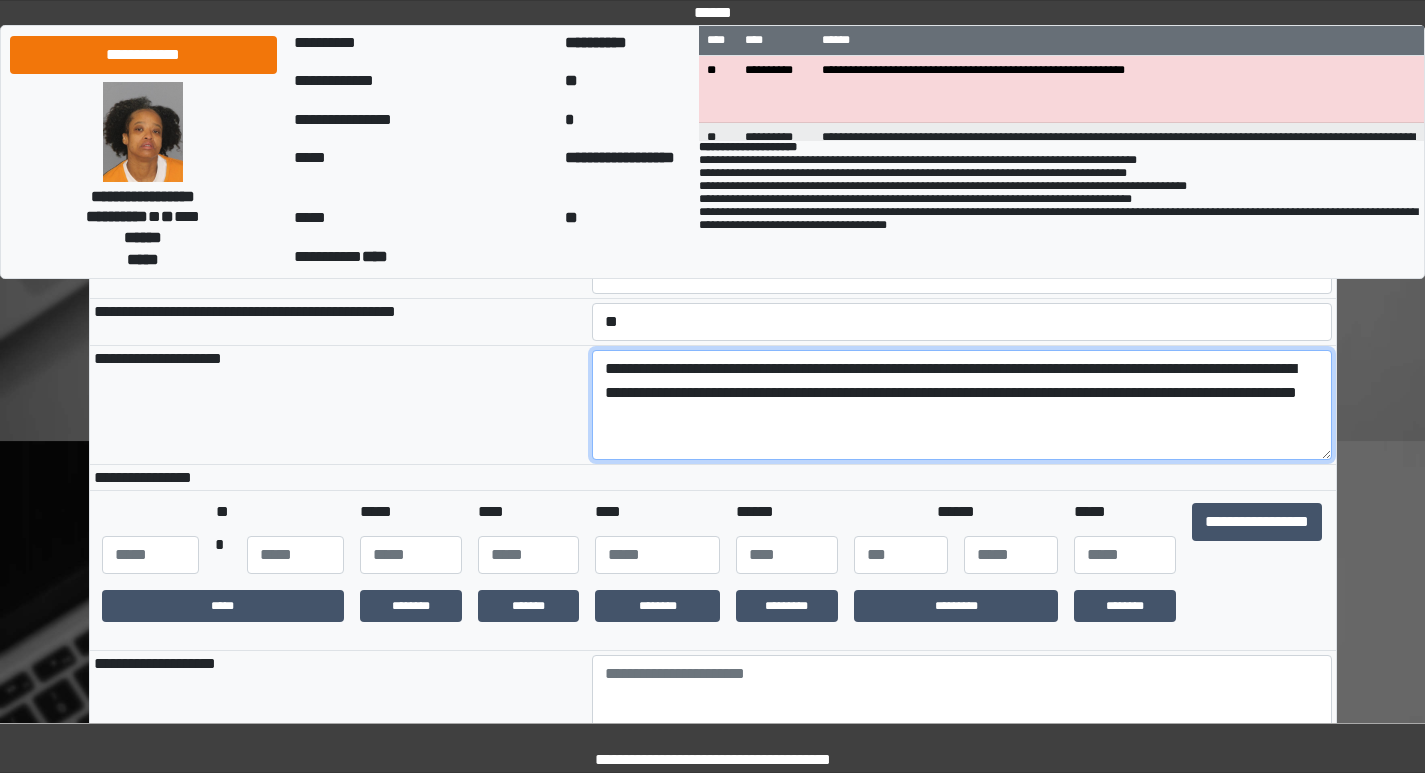 click on "**********" at bounding box center [962, 405] 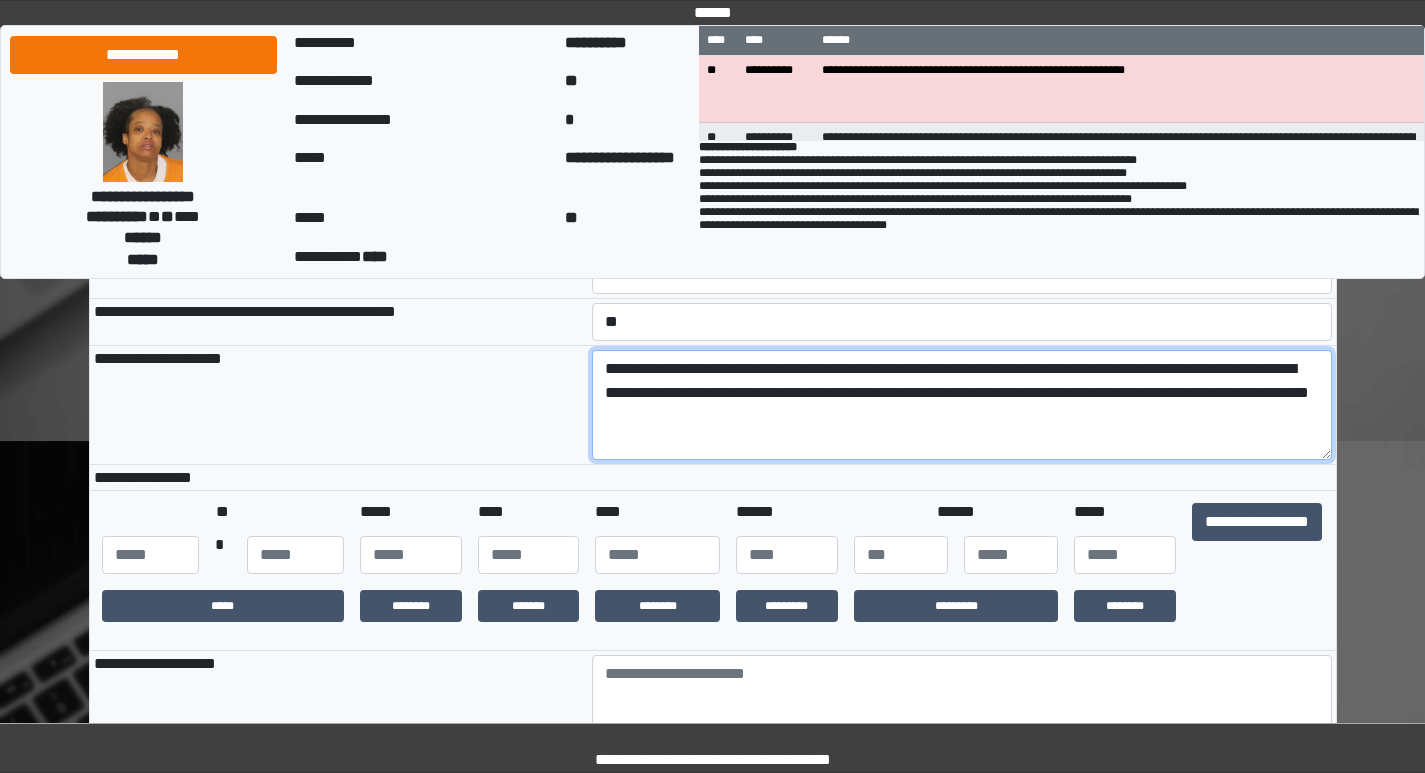 click on "**********" at bounding box center [962, 405] 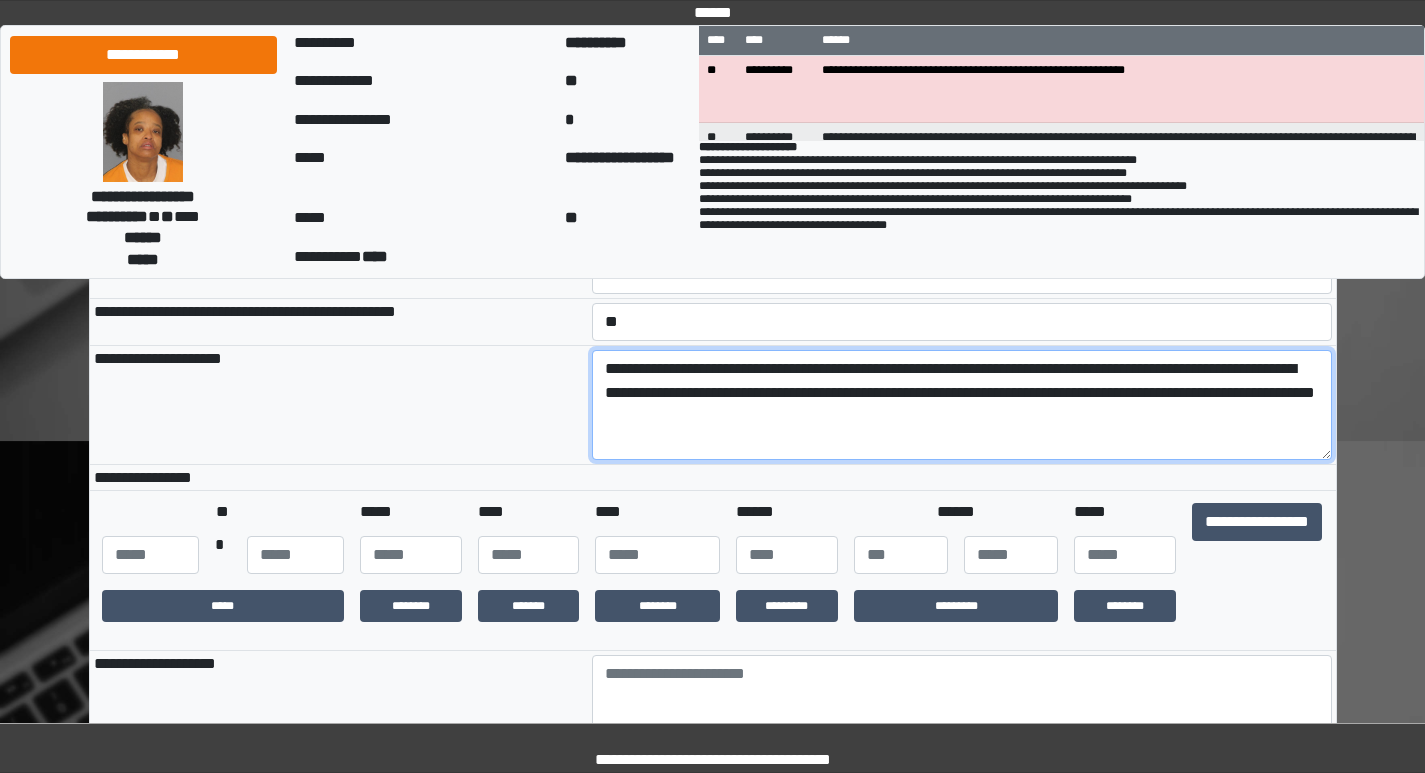 click on "**********" at bounding box center [962, 405] 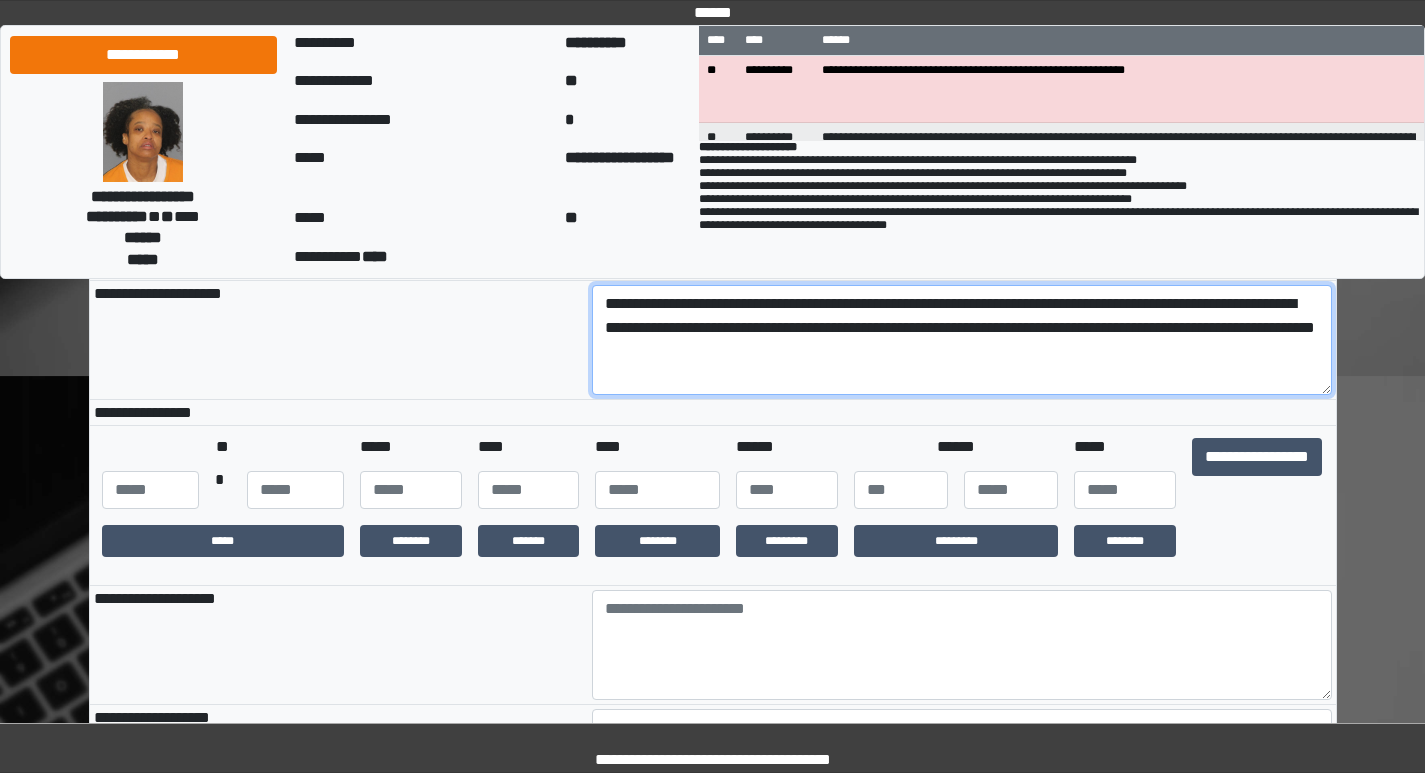 scroll, scrollTop: 500, scrollLeft: 0, axis: vertical 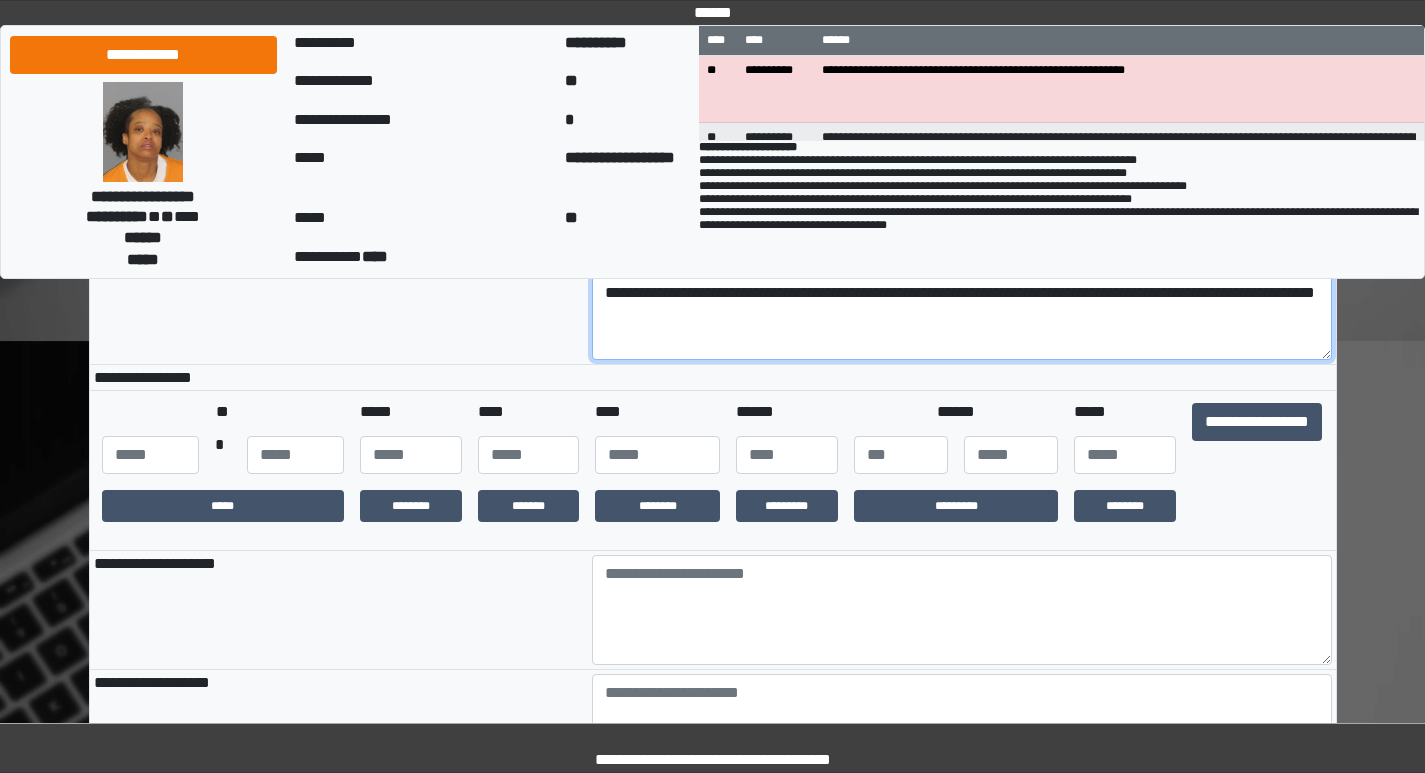 type on "**********" 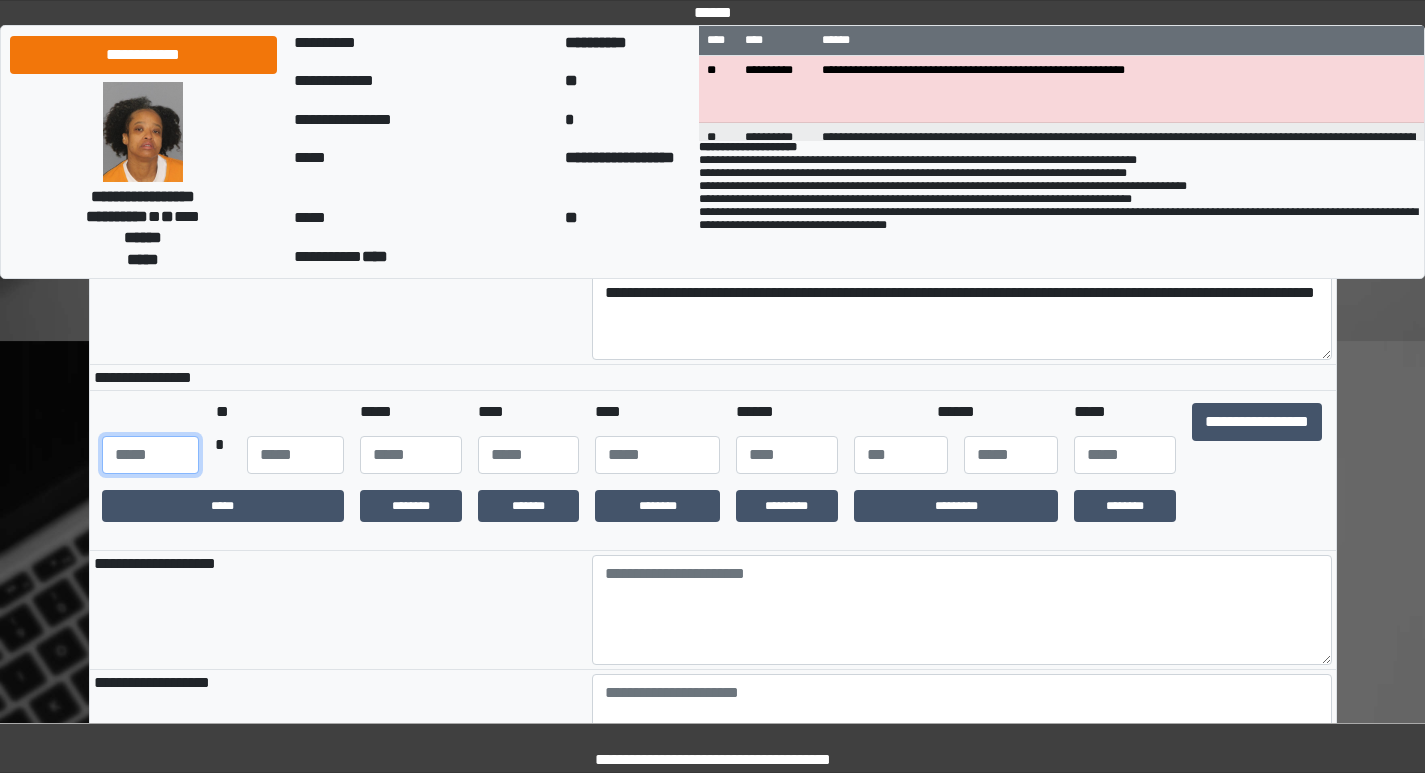 click at bounding box center (150, 455) 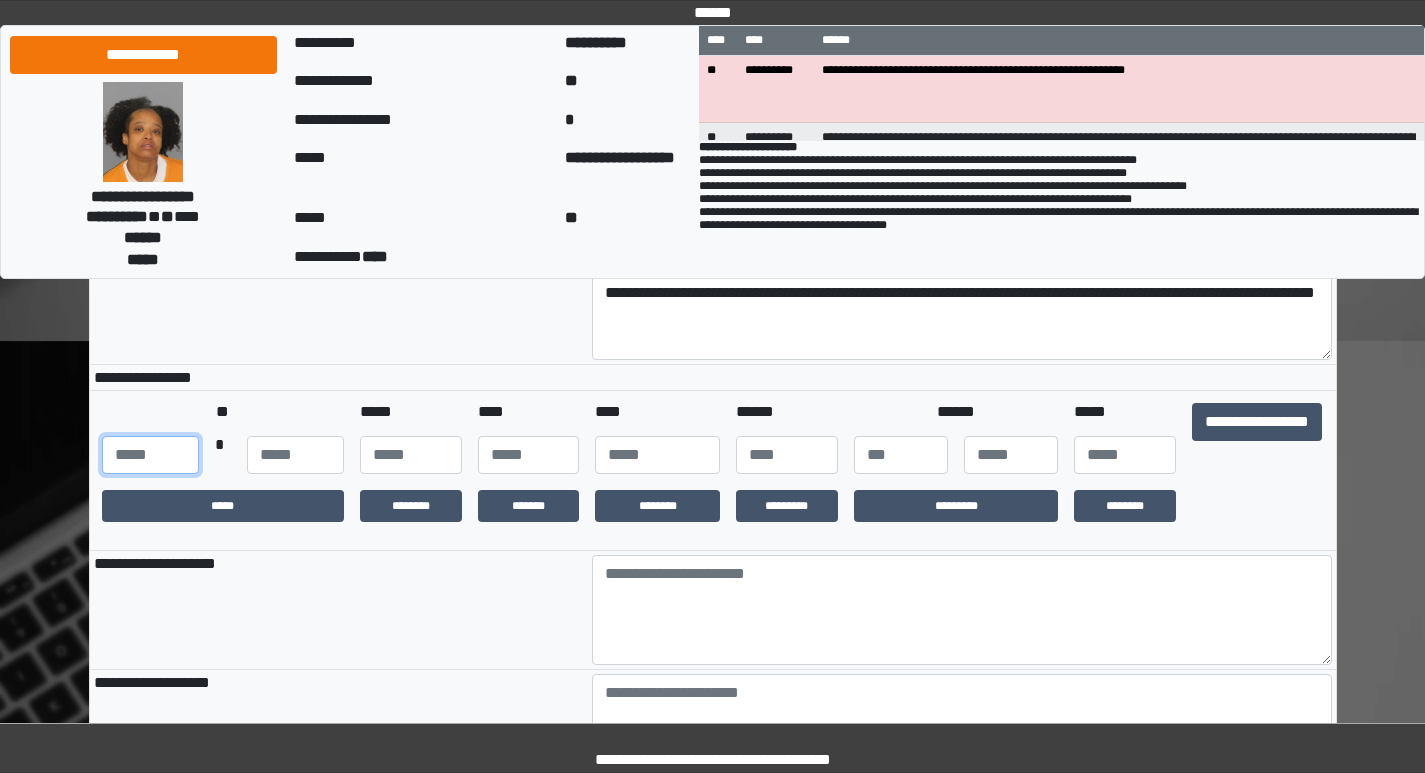 type on "***" 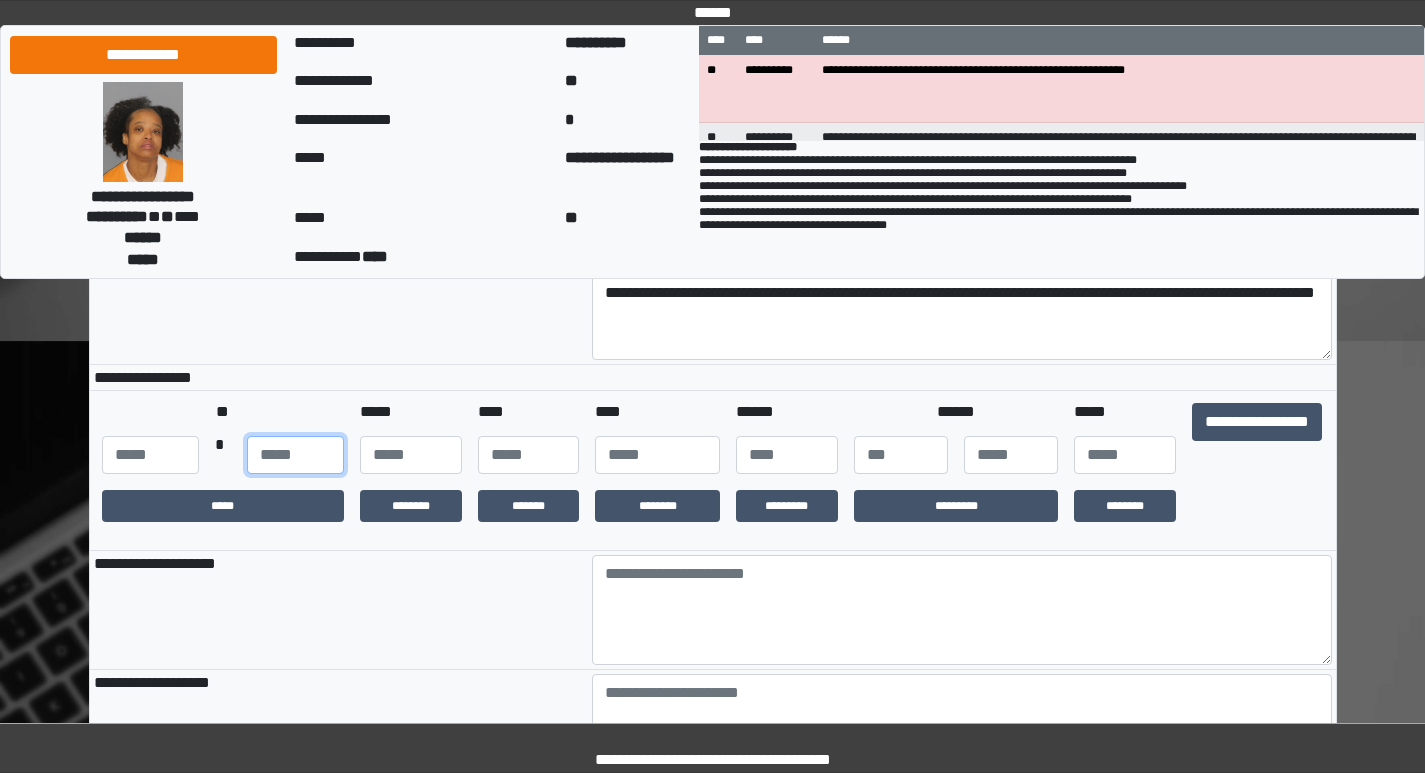 click at bounding box center [295, 455] 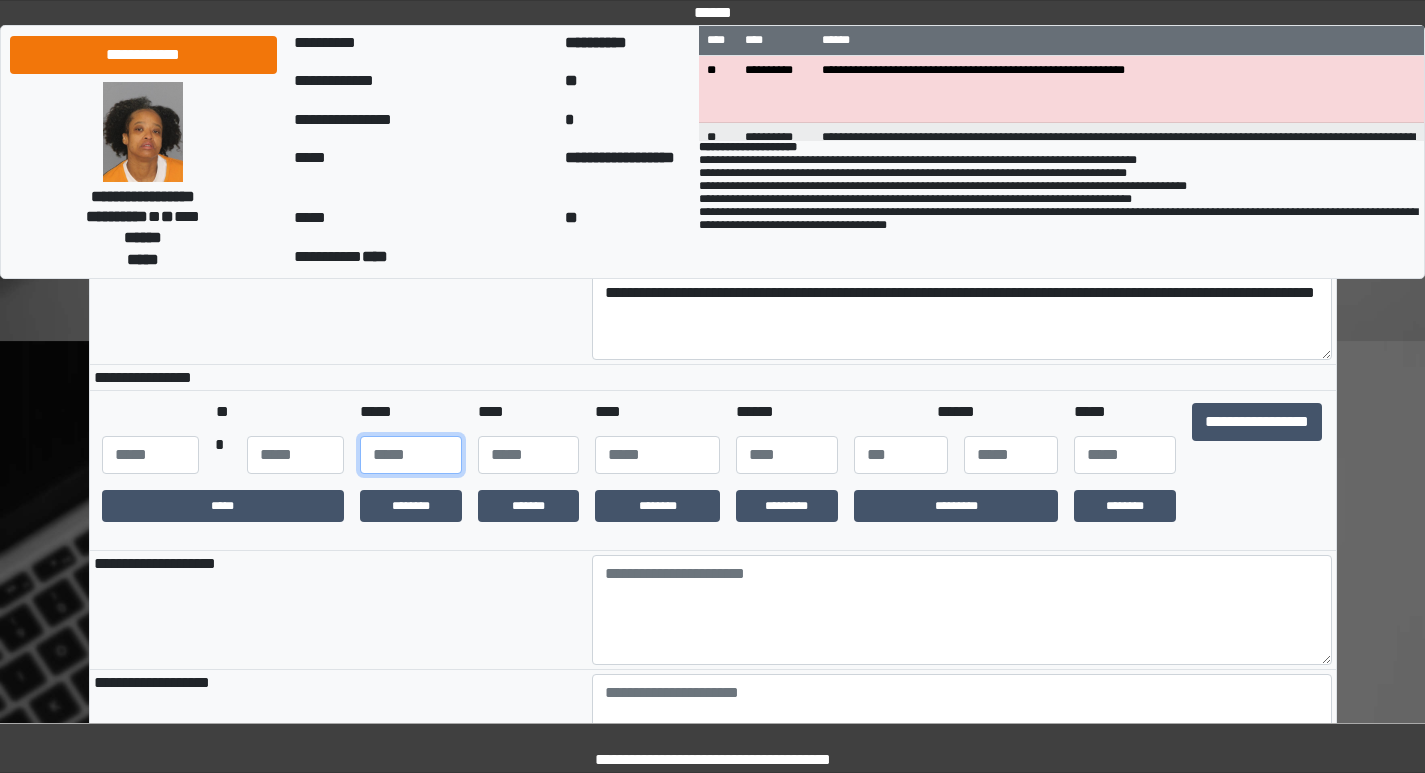 click at bounding box center (411, 455) 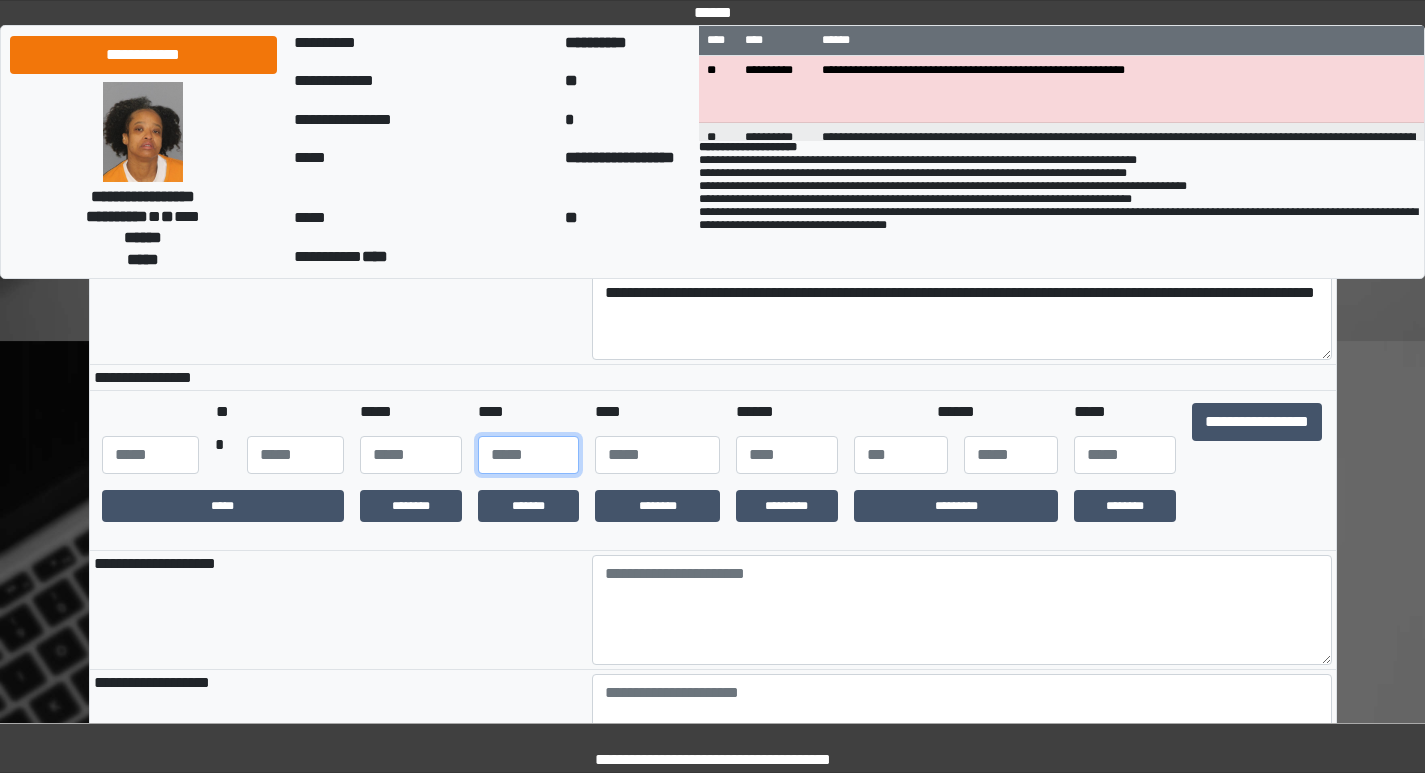 click at bounding box center (529, 455) 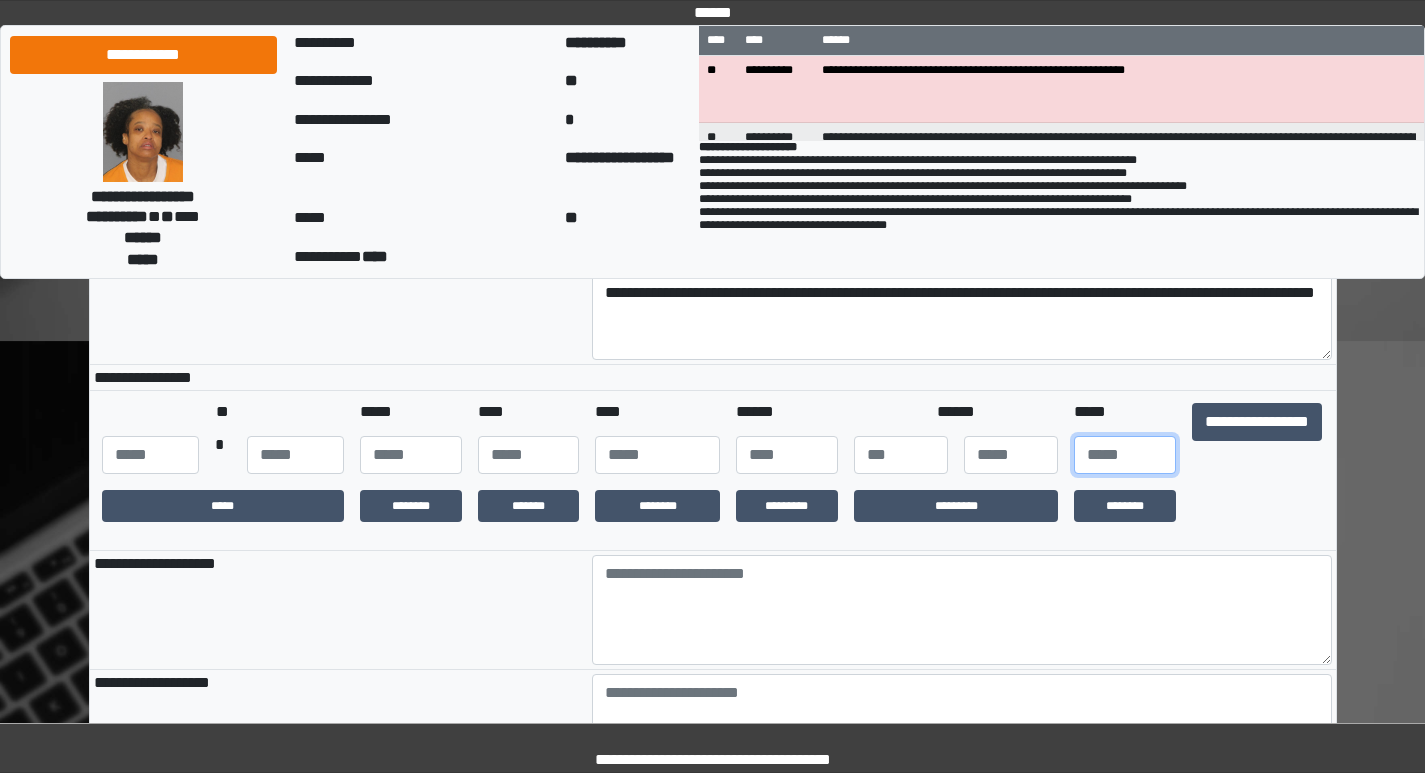 click at bounding box center (1125, 455) 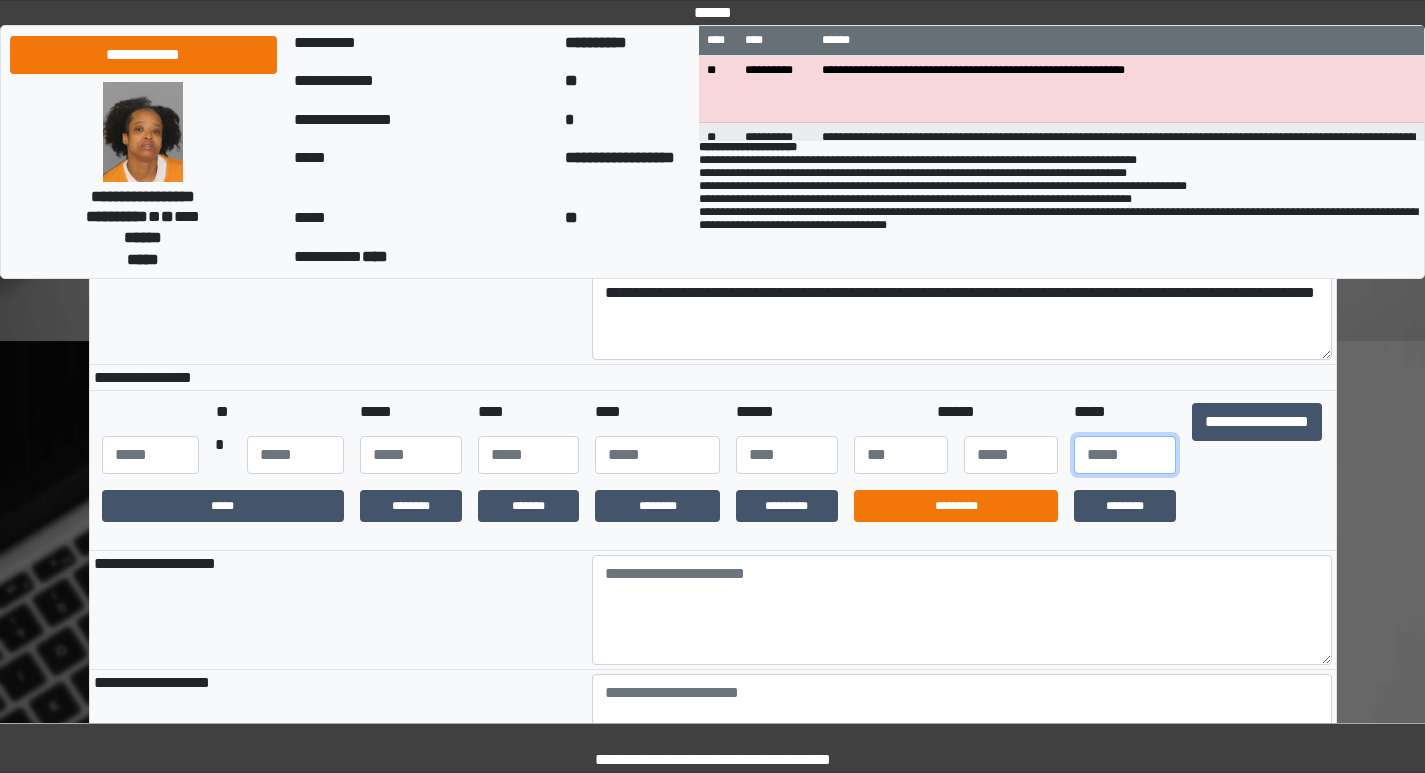 type on "**" 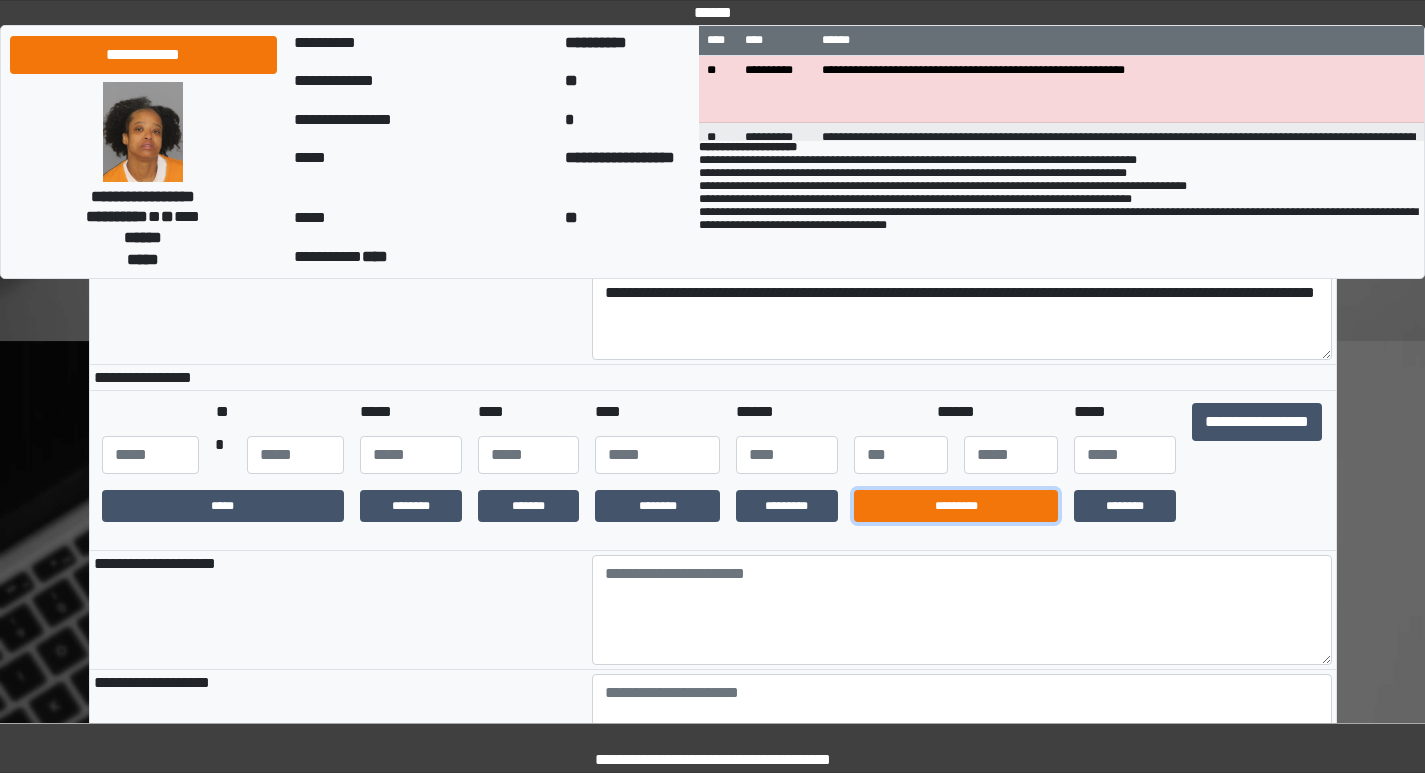click on "*********" at bounding box center (956, 506) 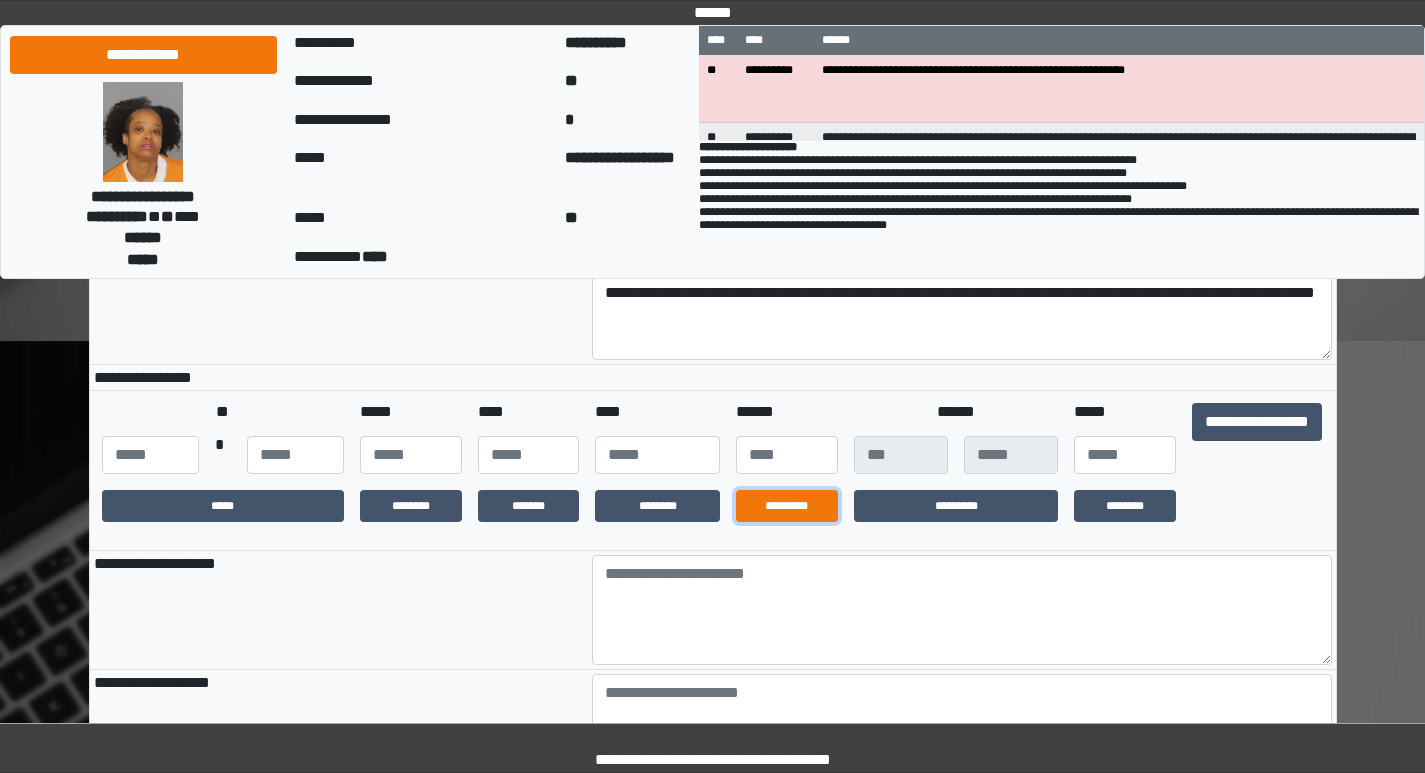 click on "*********" at bounding box center [787, 506] 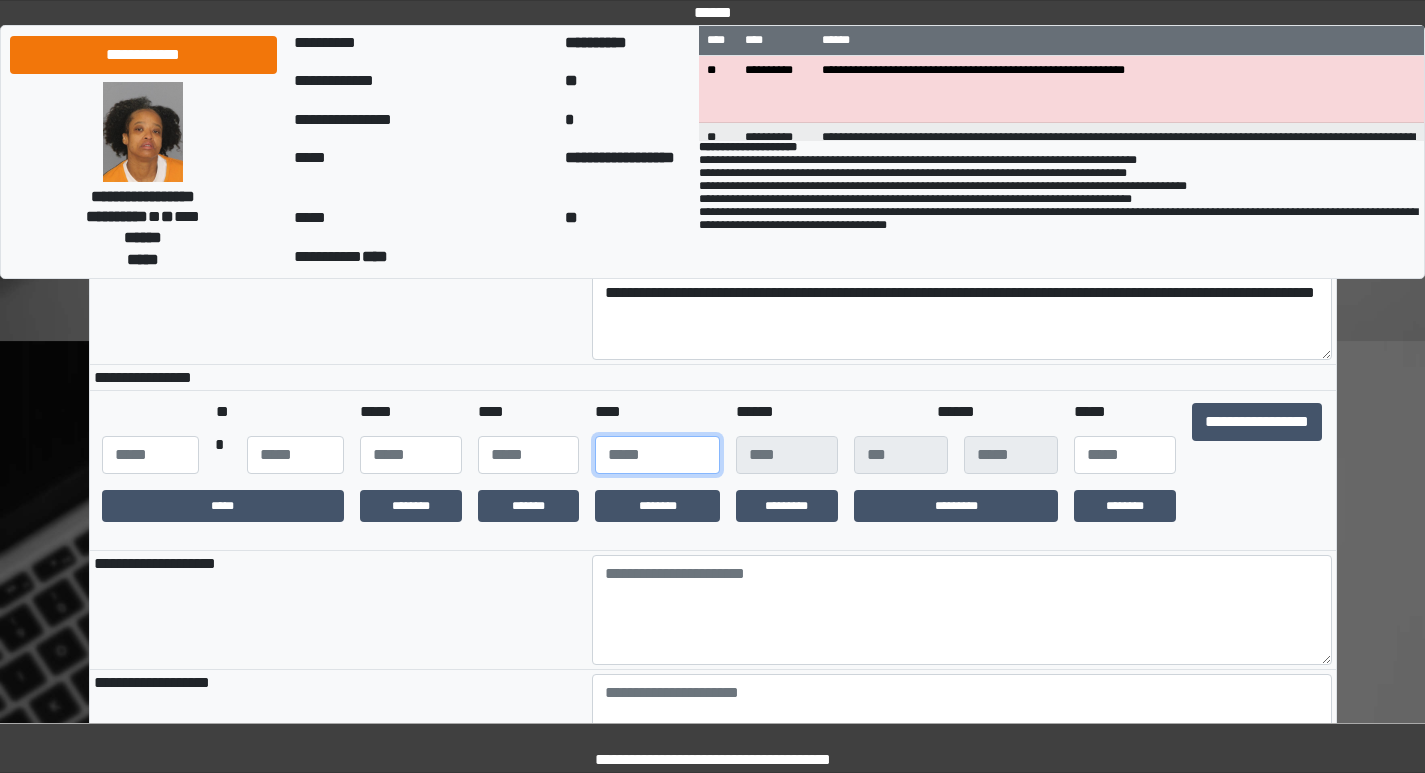 click at bounding box center (657, 455) 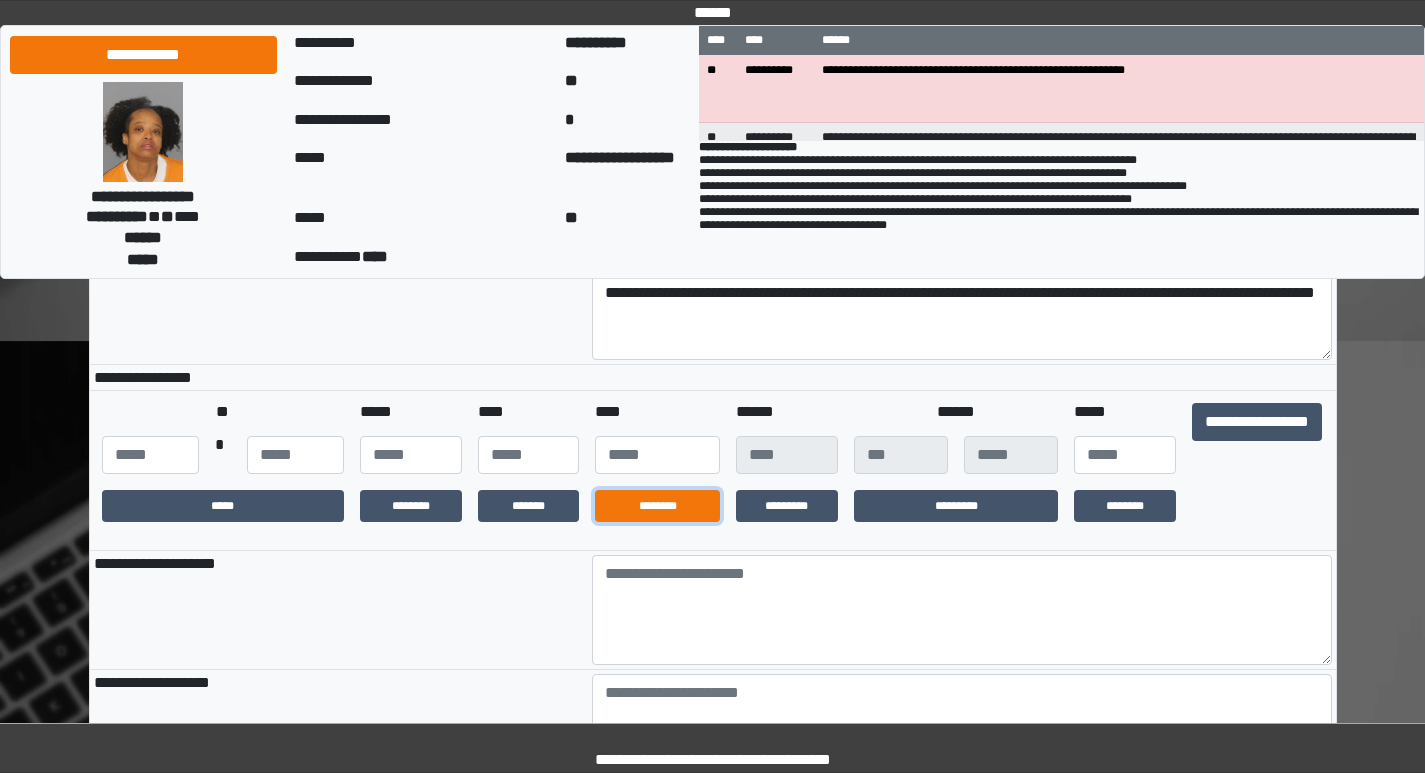 click on "********" at bounding box center [657, 506] 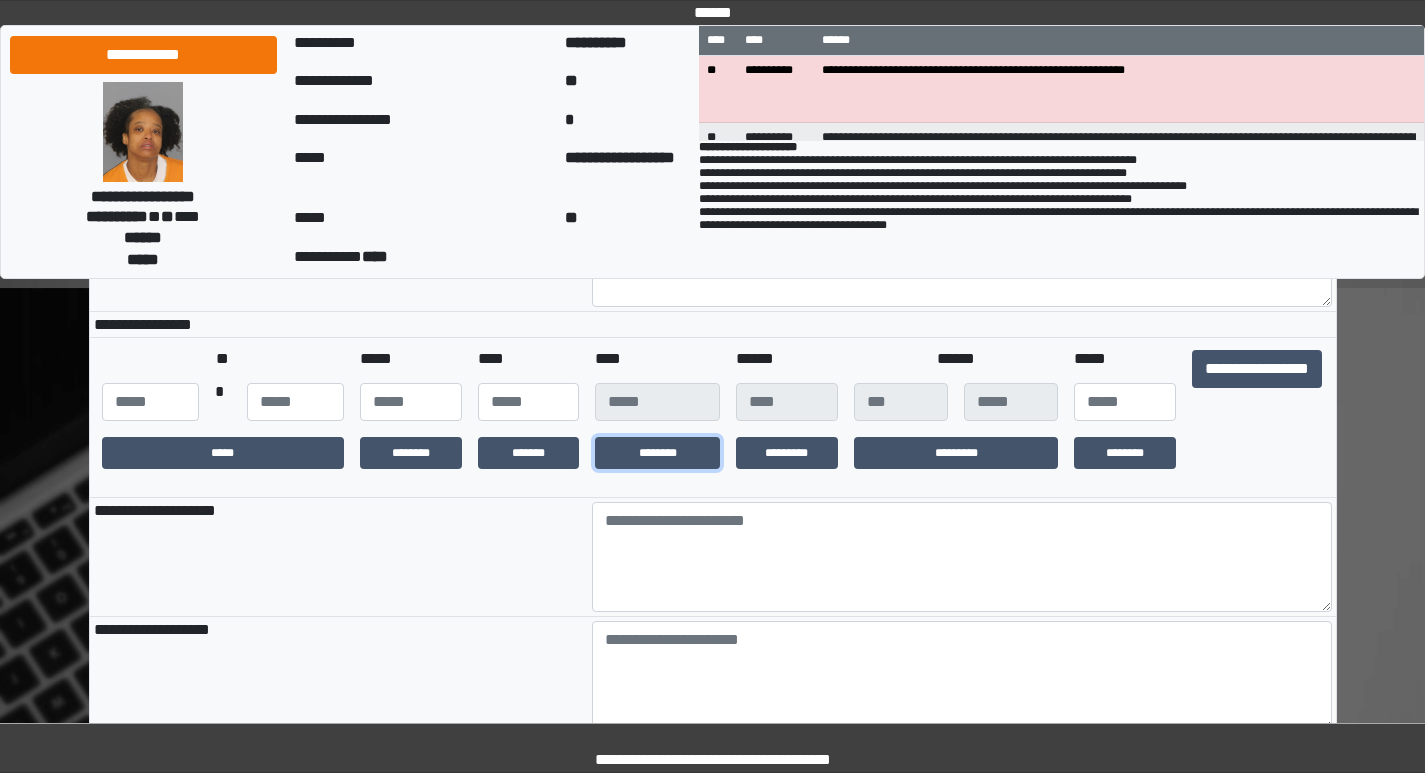 scroll, scrollTop: 600, scrollLeft: 0, axis: vertical 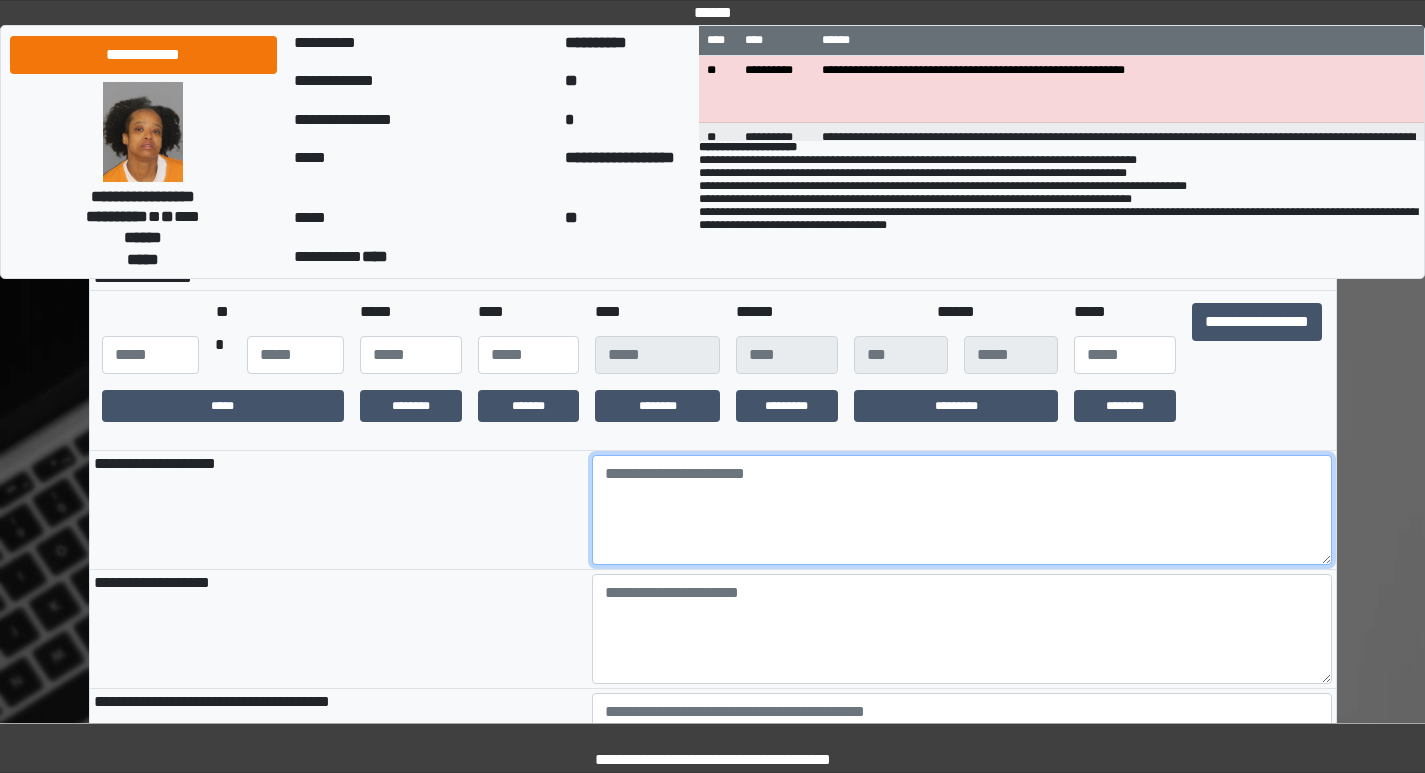 click at bounding box center [962, 510] 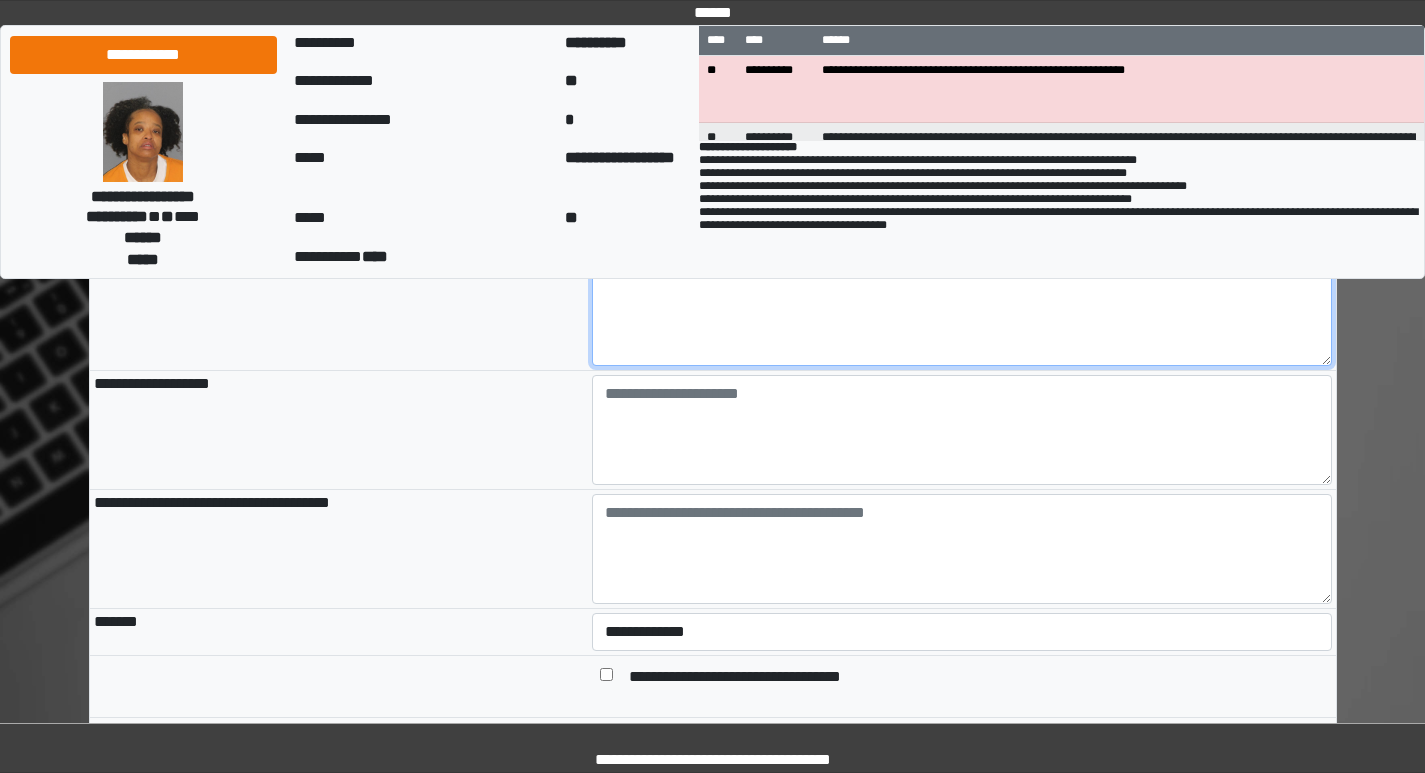 scroll, scrollTop: 800, scrollLeft: 0, axis: vertical 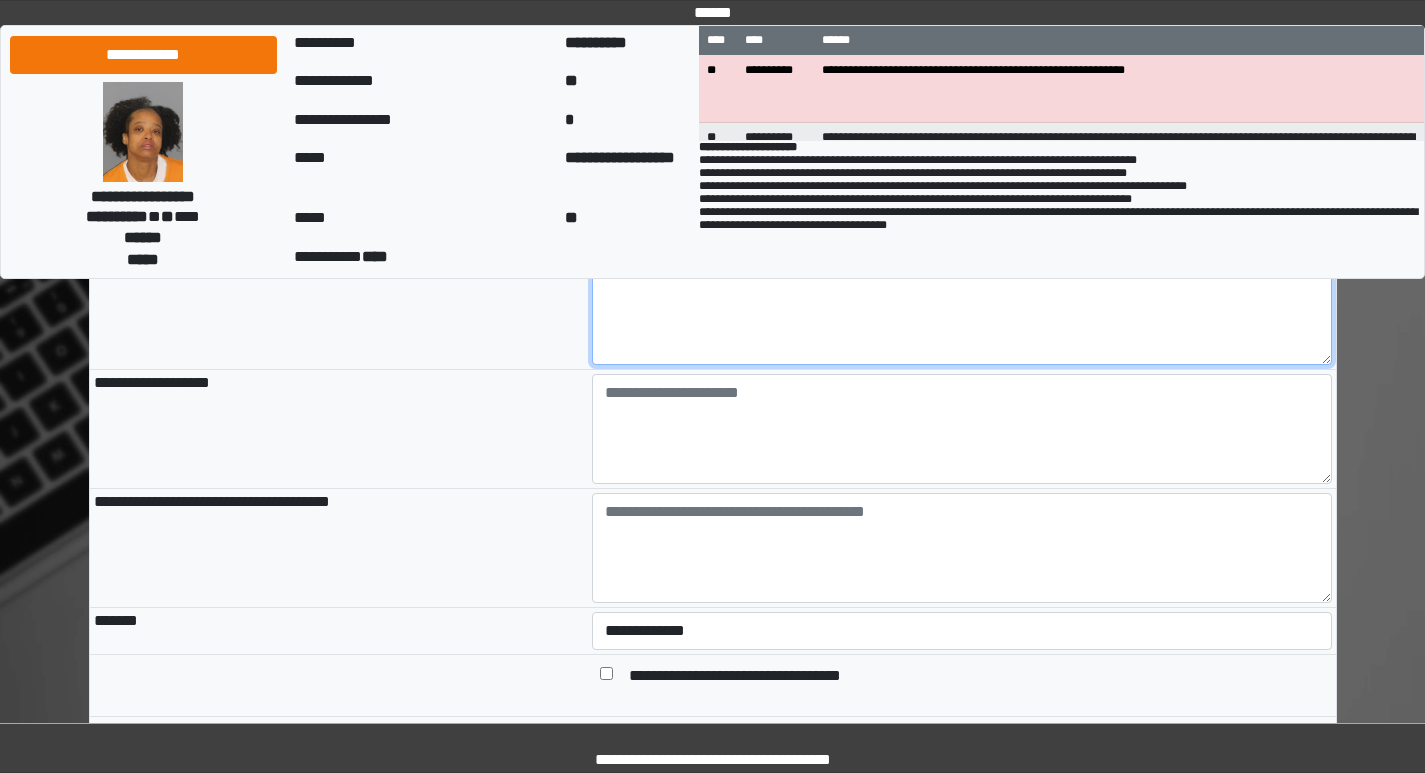 type on "**********" 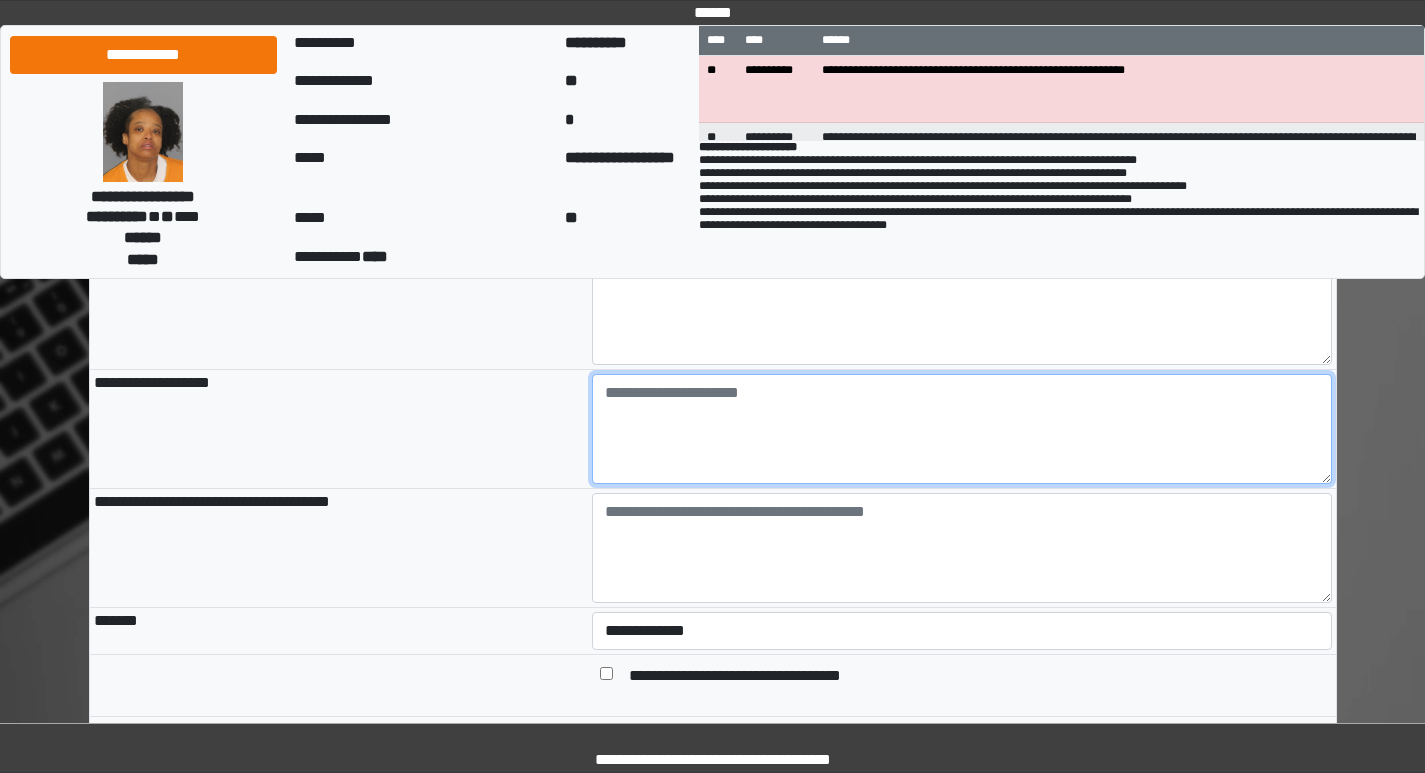click at bounding box center [962, 429] 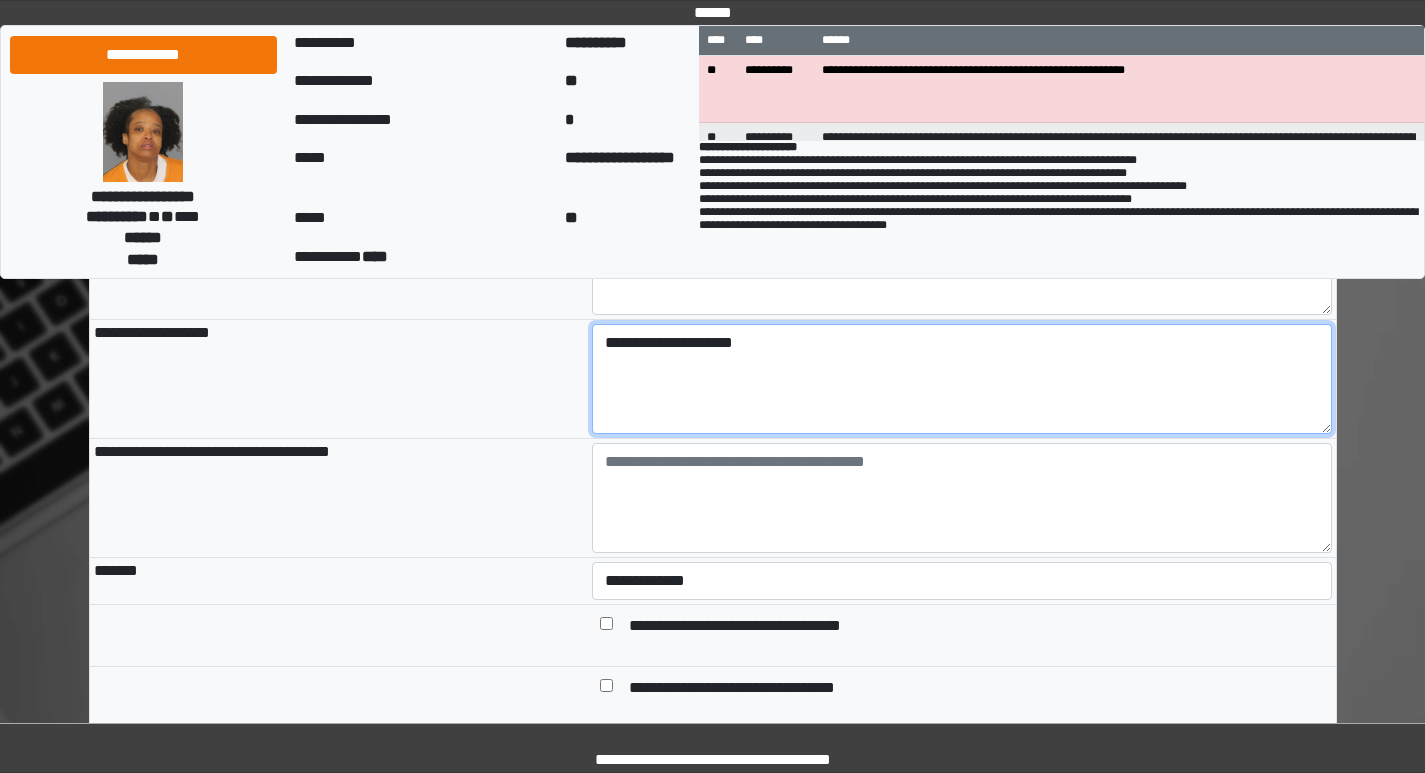 scroll, scrollTop: 900, scrollLeft: 0, axis: vertical 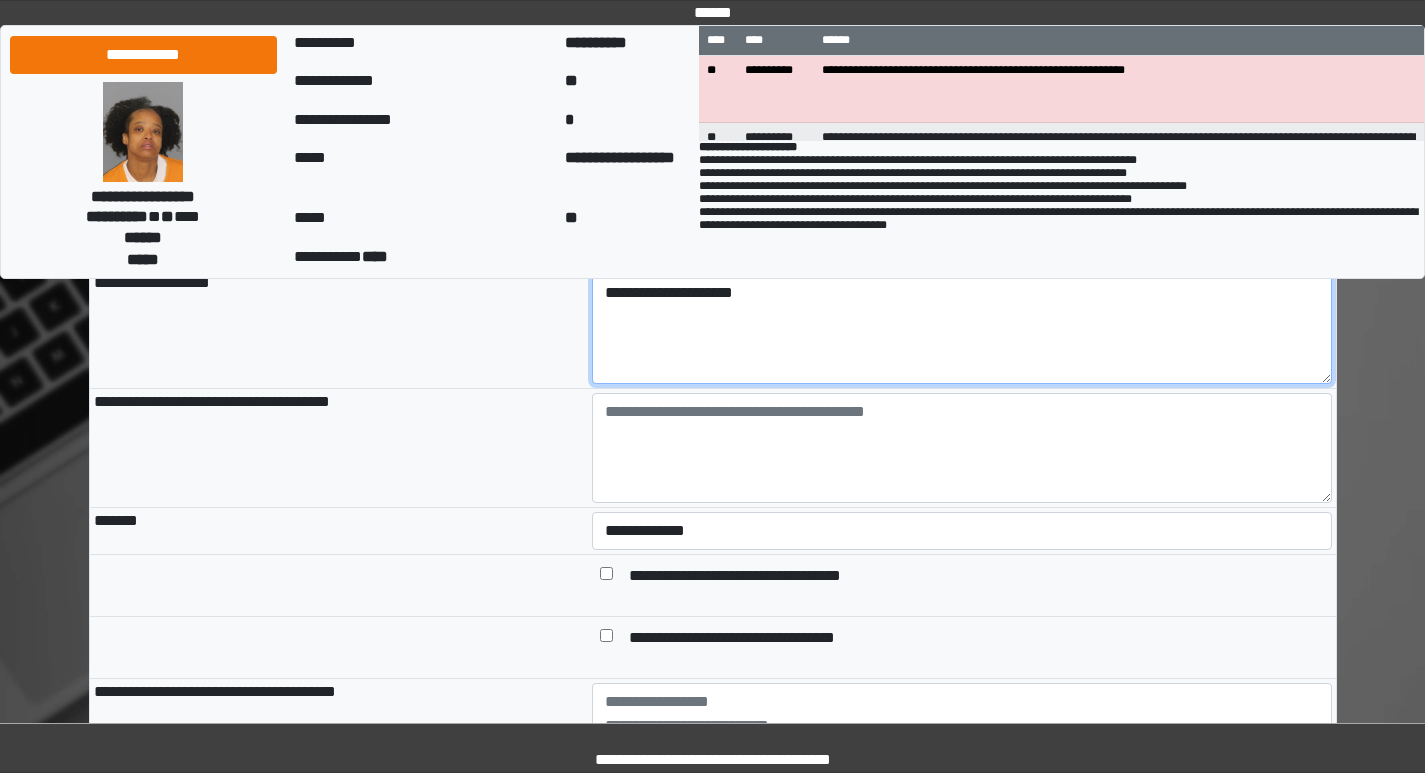 type on "**********" 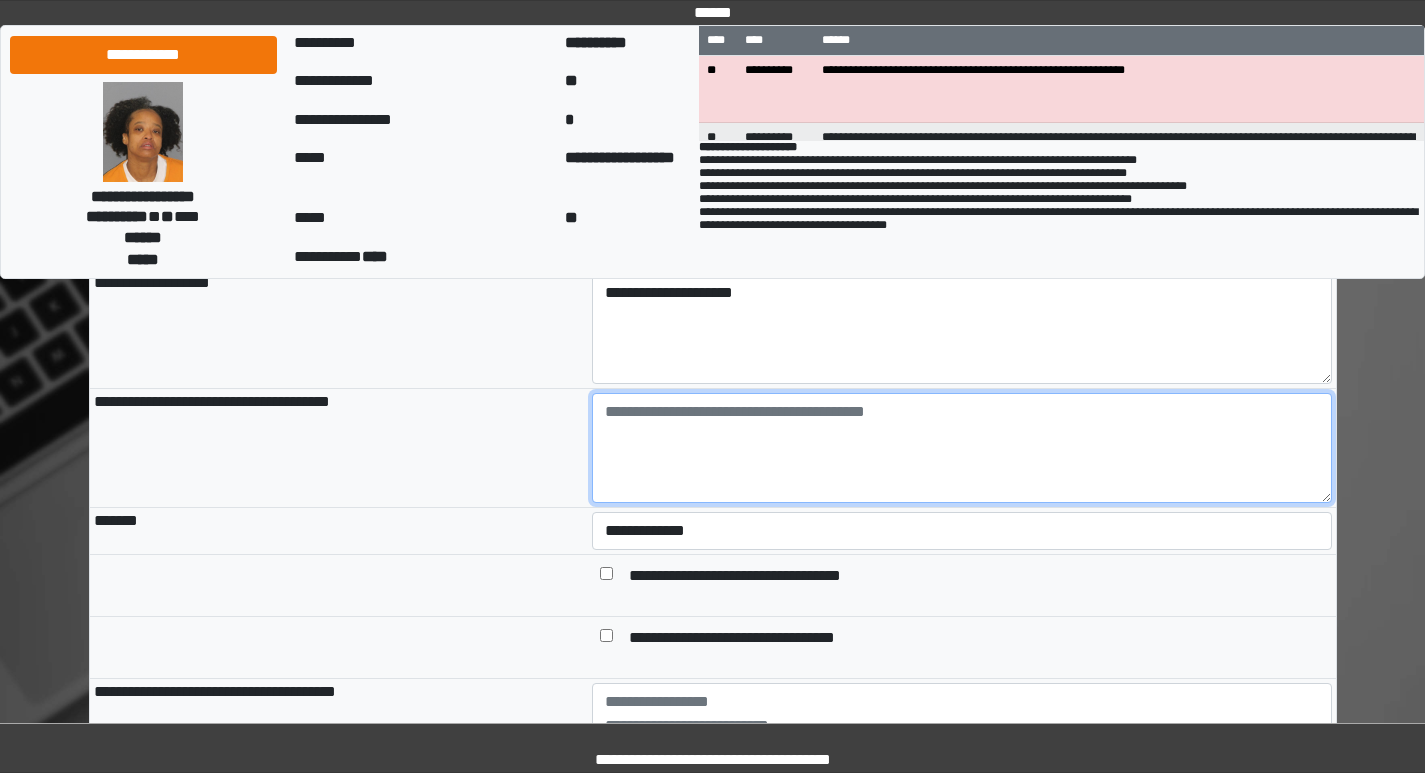 click at bounding box center (962, 448) 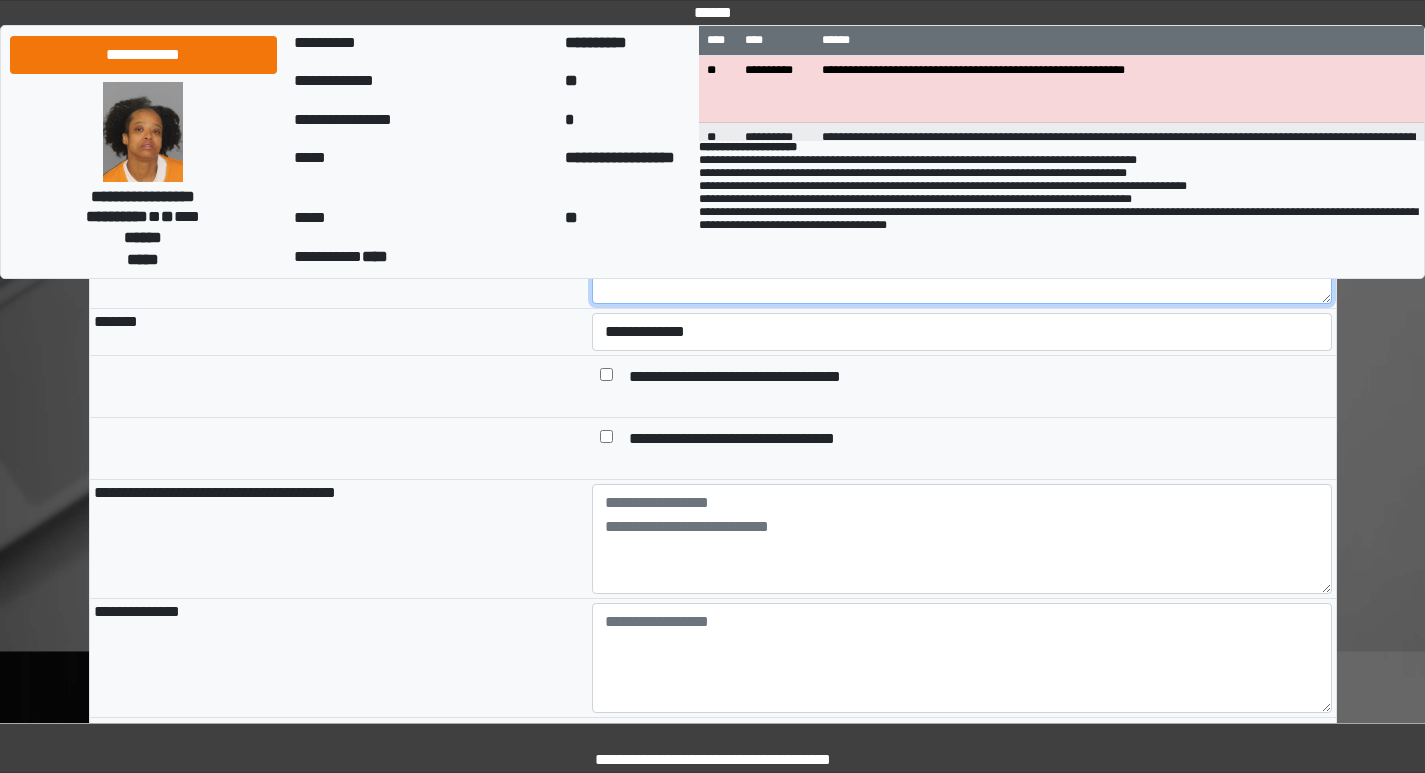 scroll, scrollTop: 1100, scrollLeft: 0, axis: vertical 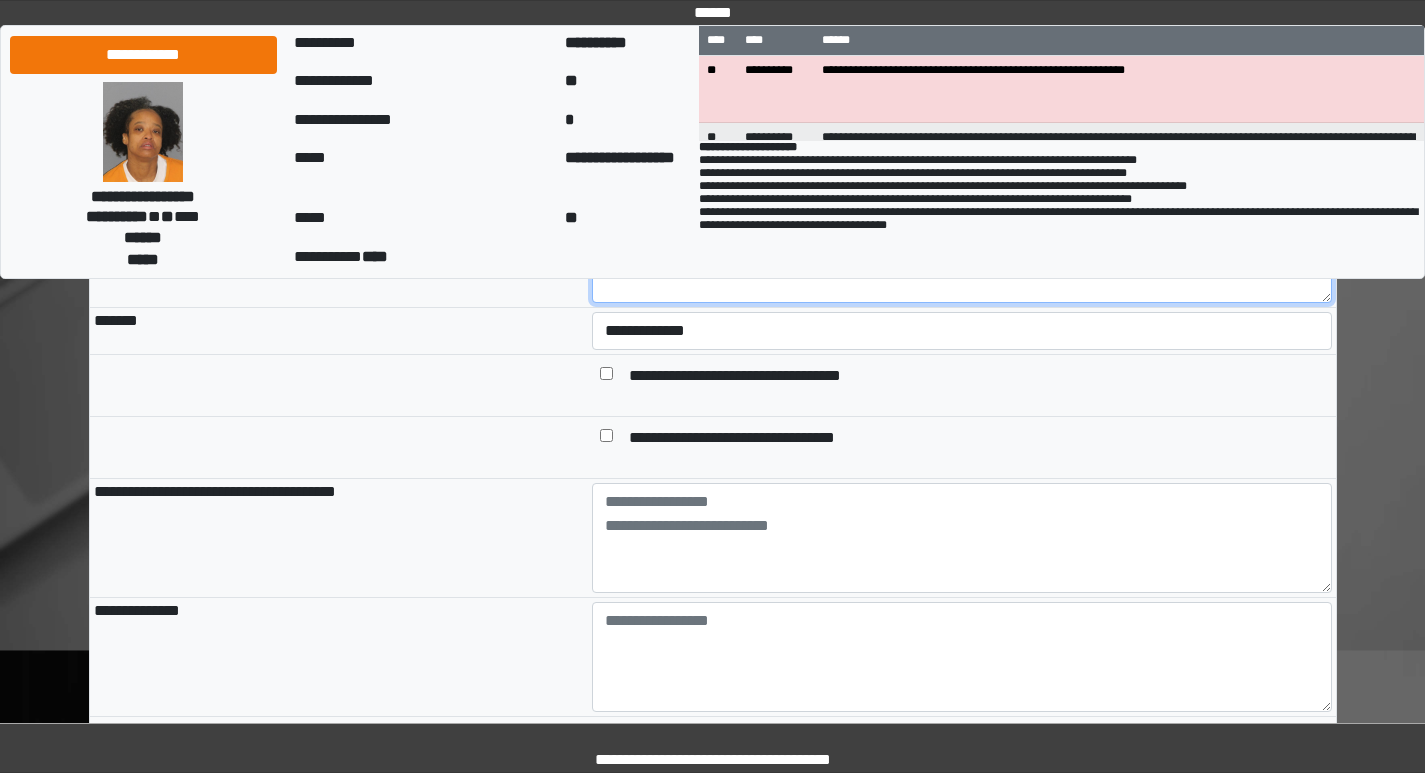 type on "**********" 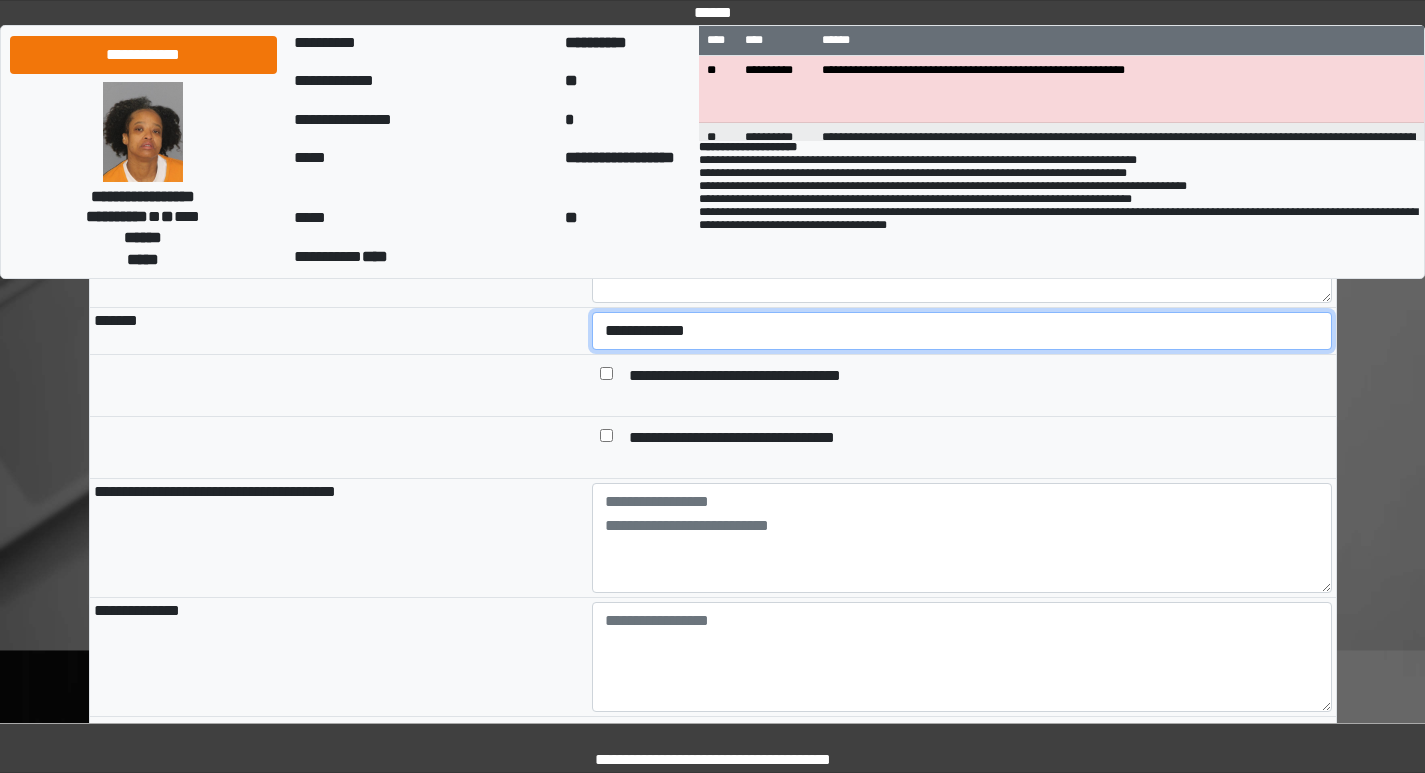 click on "**********" at bounding box center [962, 331] 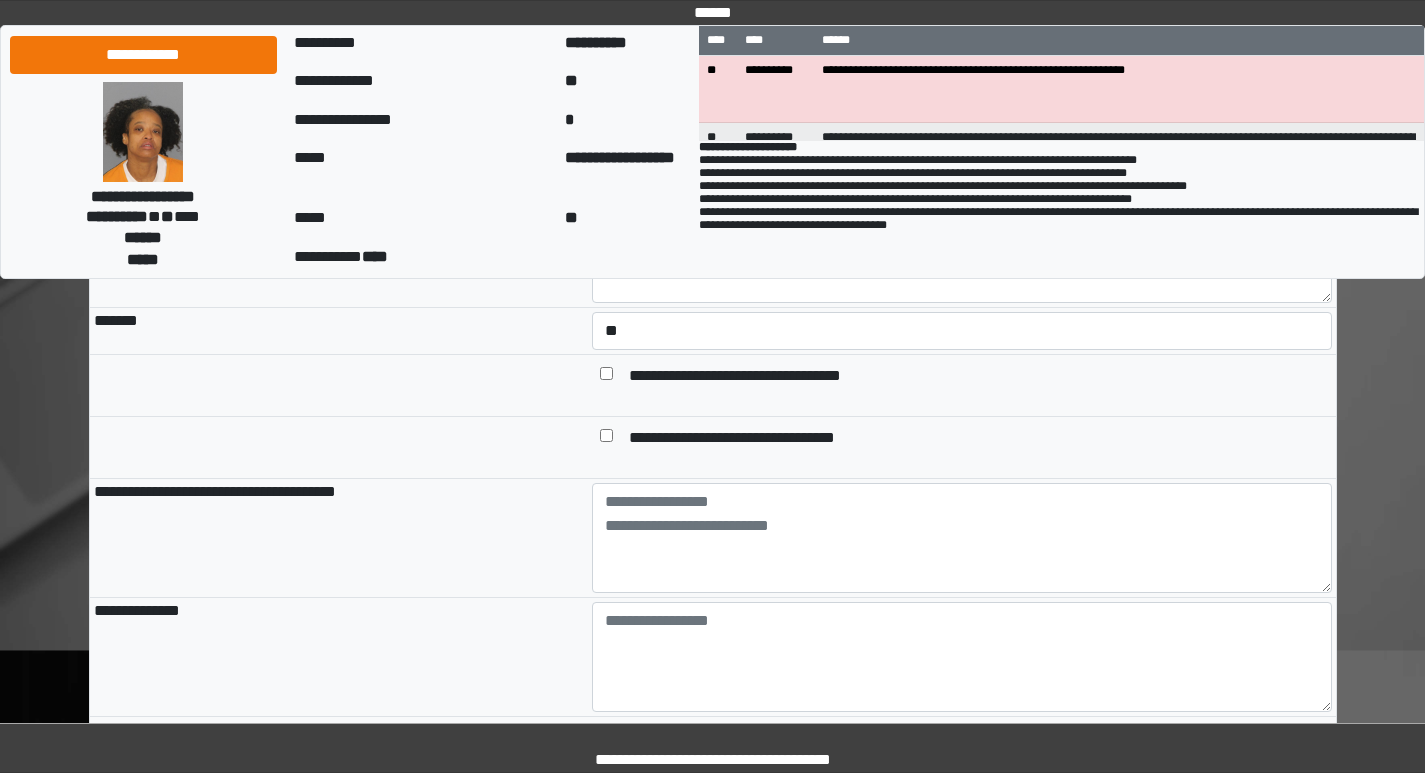 click on "**********" at bounding box center (763, 377) 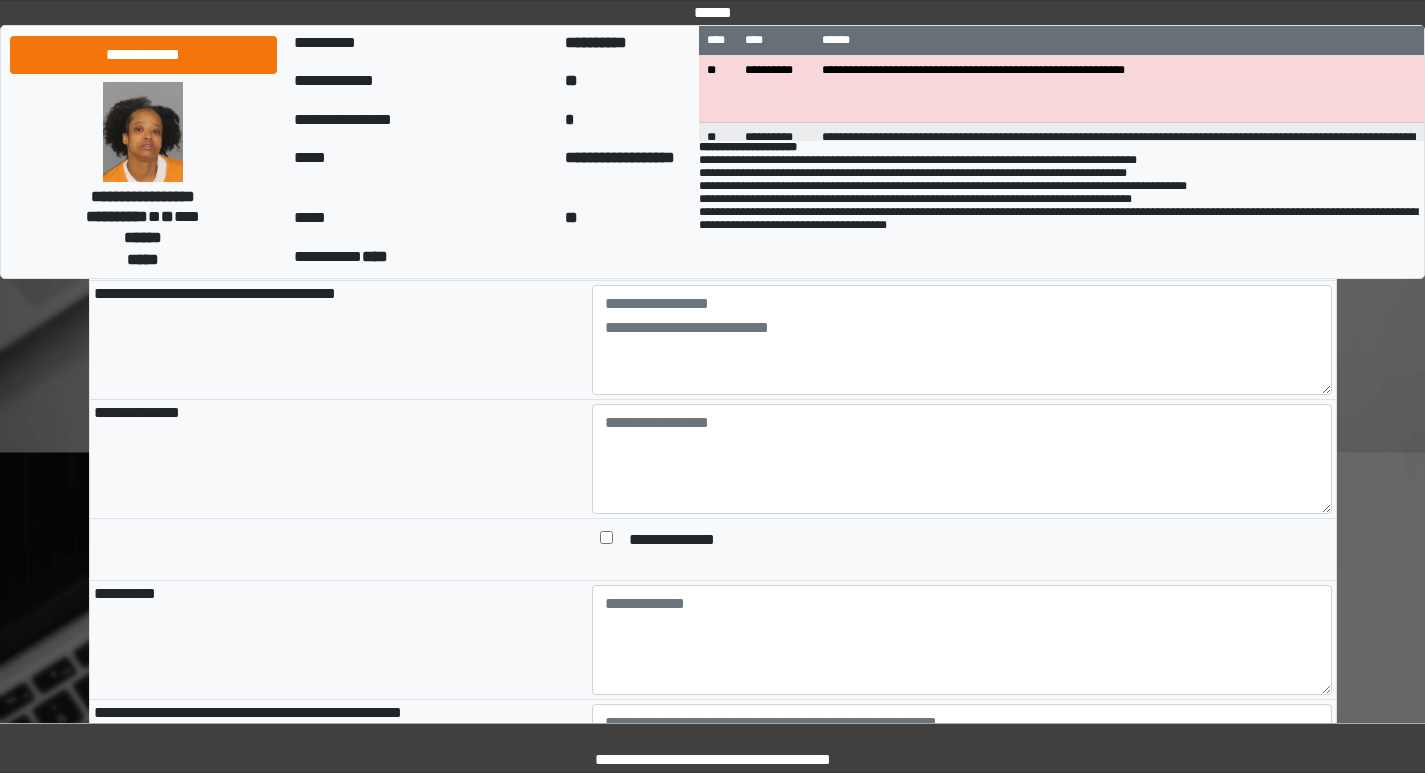 scroll, scrollTop: 1300, scrollLeft: 0, axis: vertical 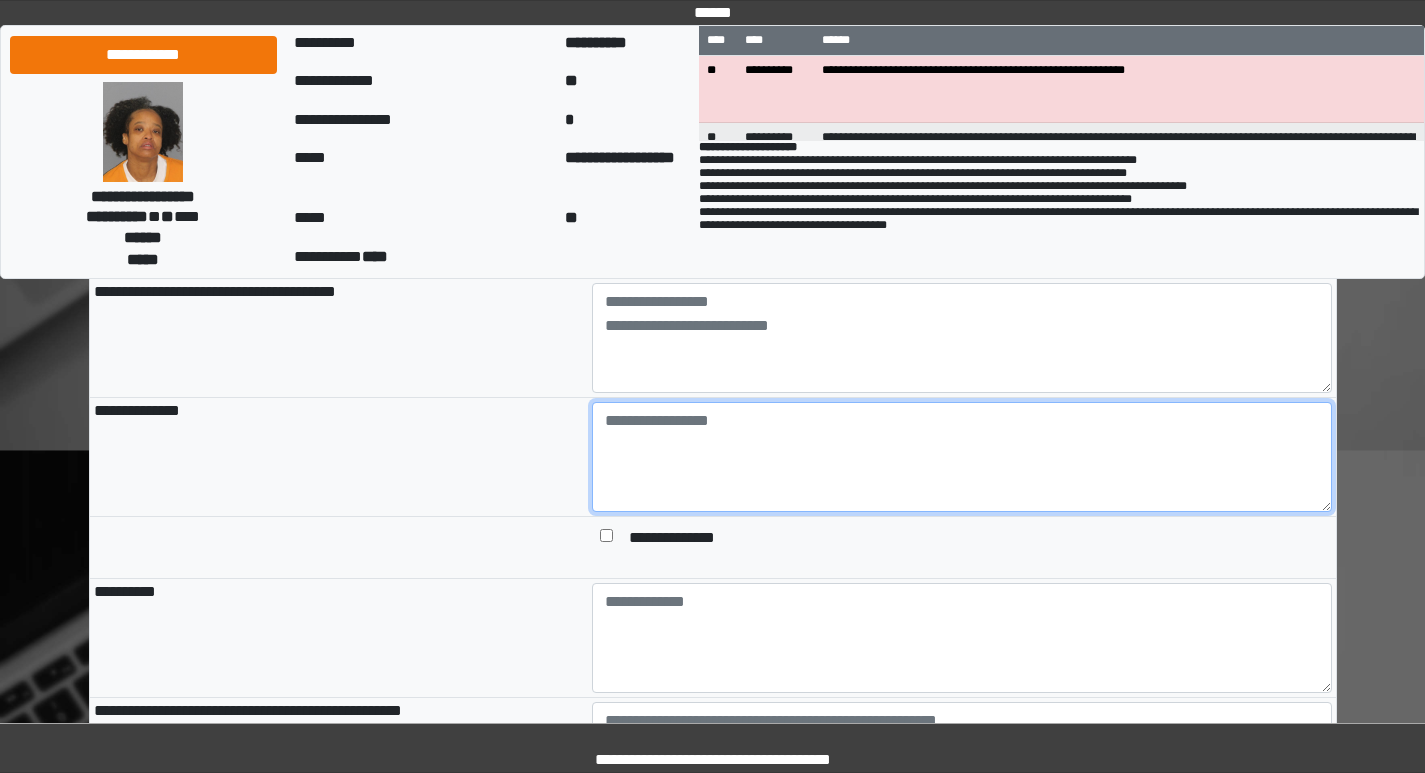click at bounding box center [962, 457] 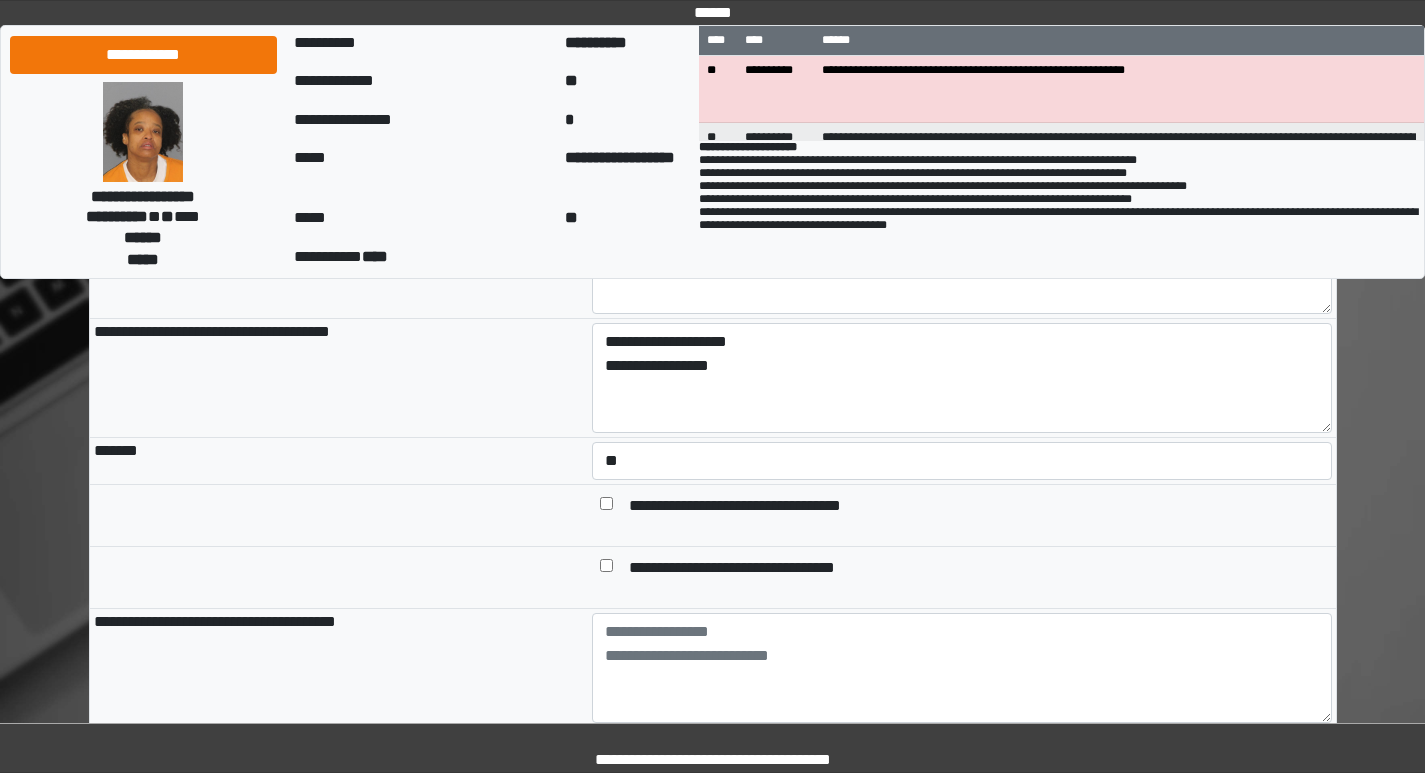 scroll, scrollTop: 900, scrollLeft: 0, axis: vertical 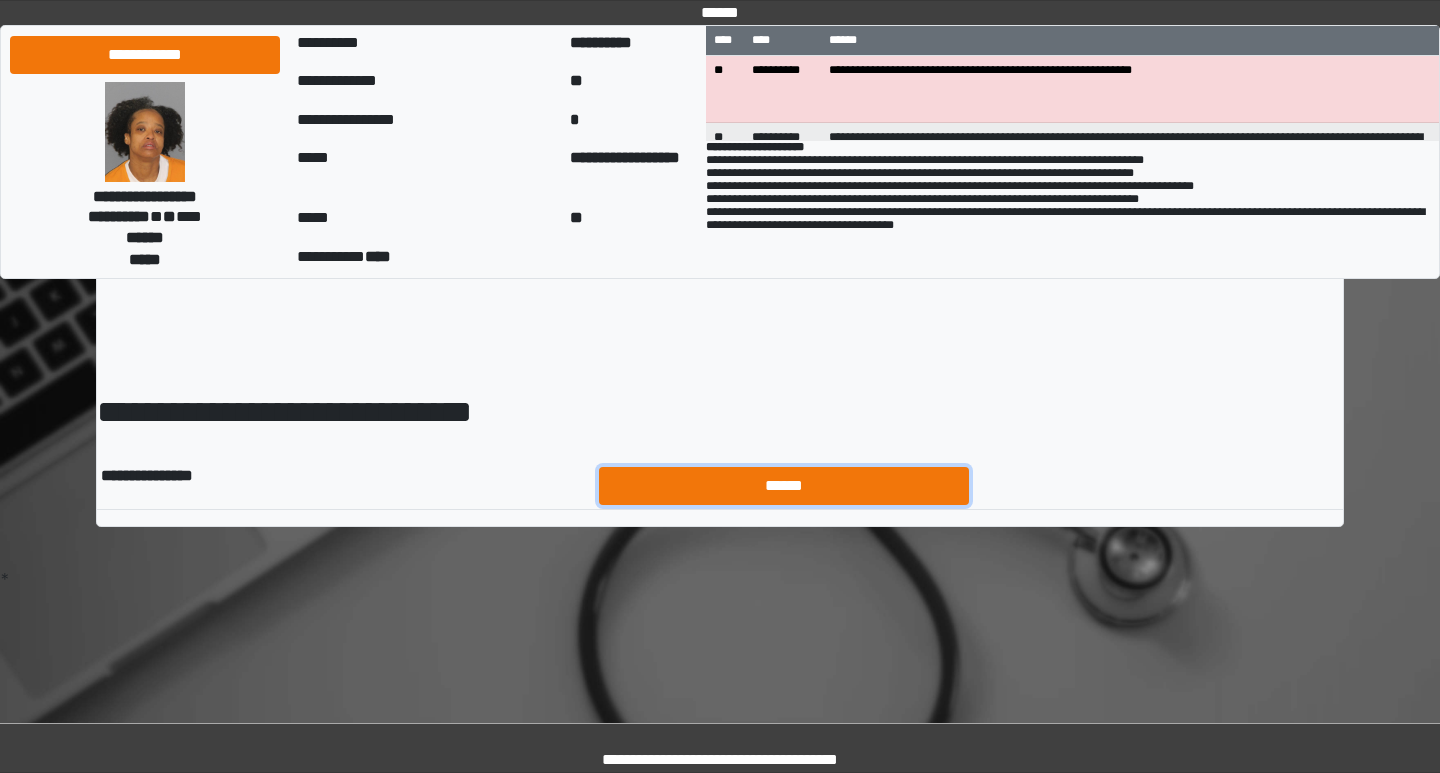 click on "******" at bounding box center (784, 486) 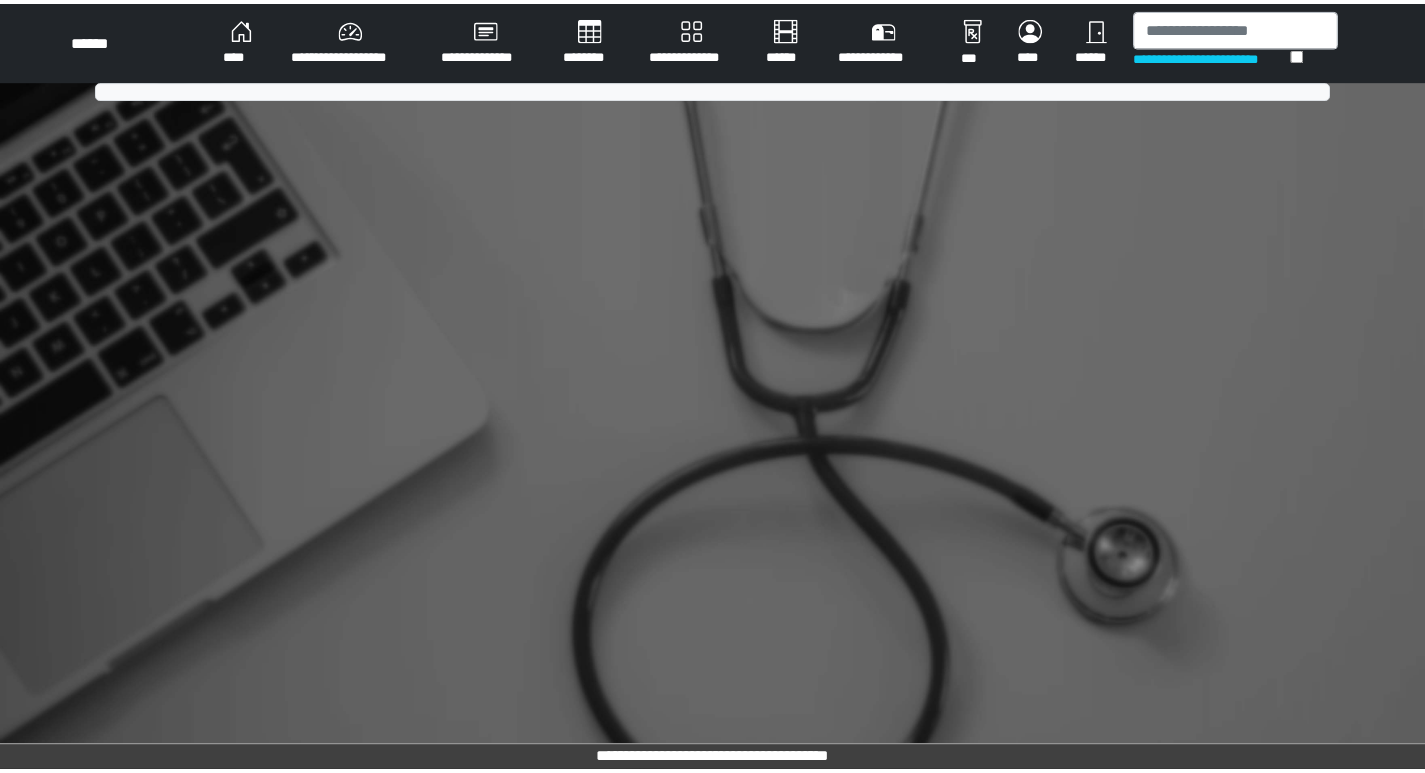 scroll, scrollTop: 0, scrollLeft: 0, axis: both 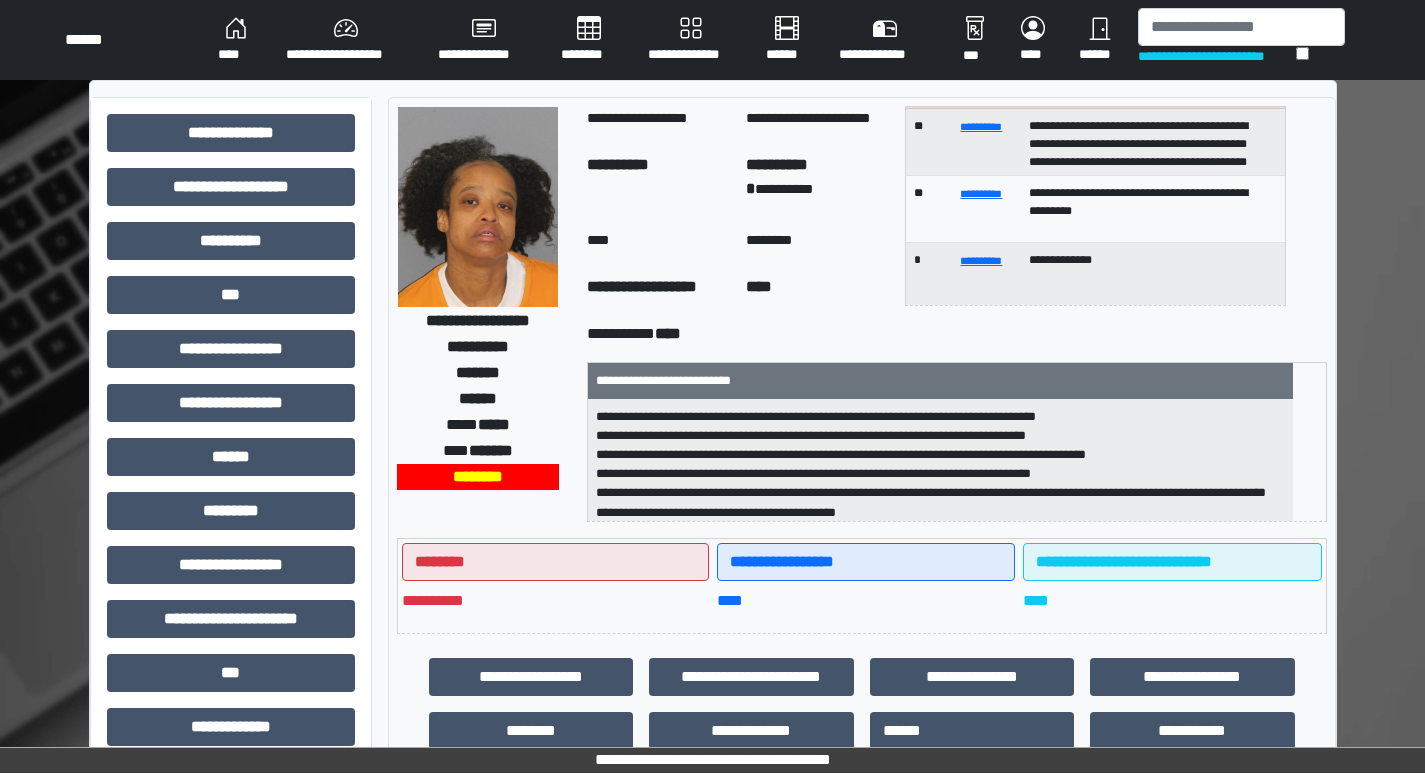 click on "****" at bounding box center (817, 290) 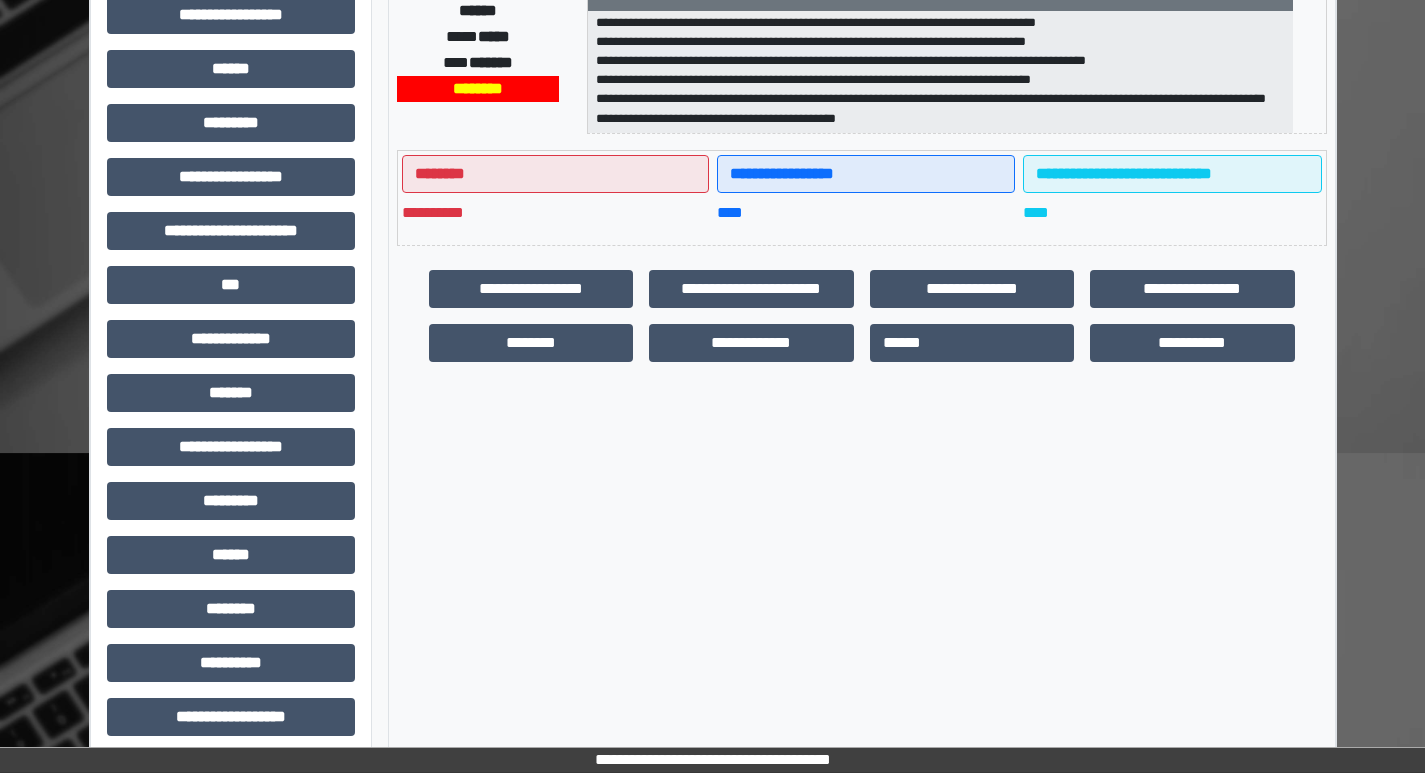 scroll, scrollTop: 401, scrollLeft: 0, axis: vertical 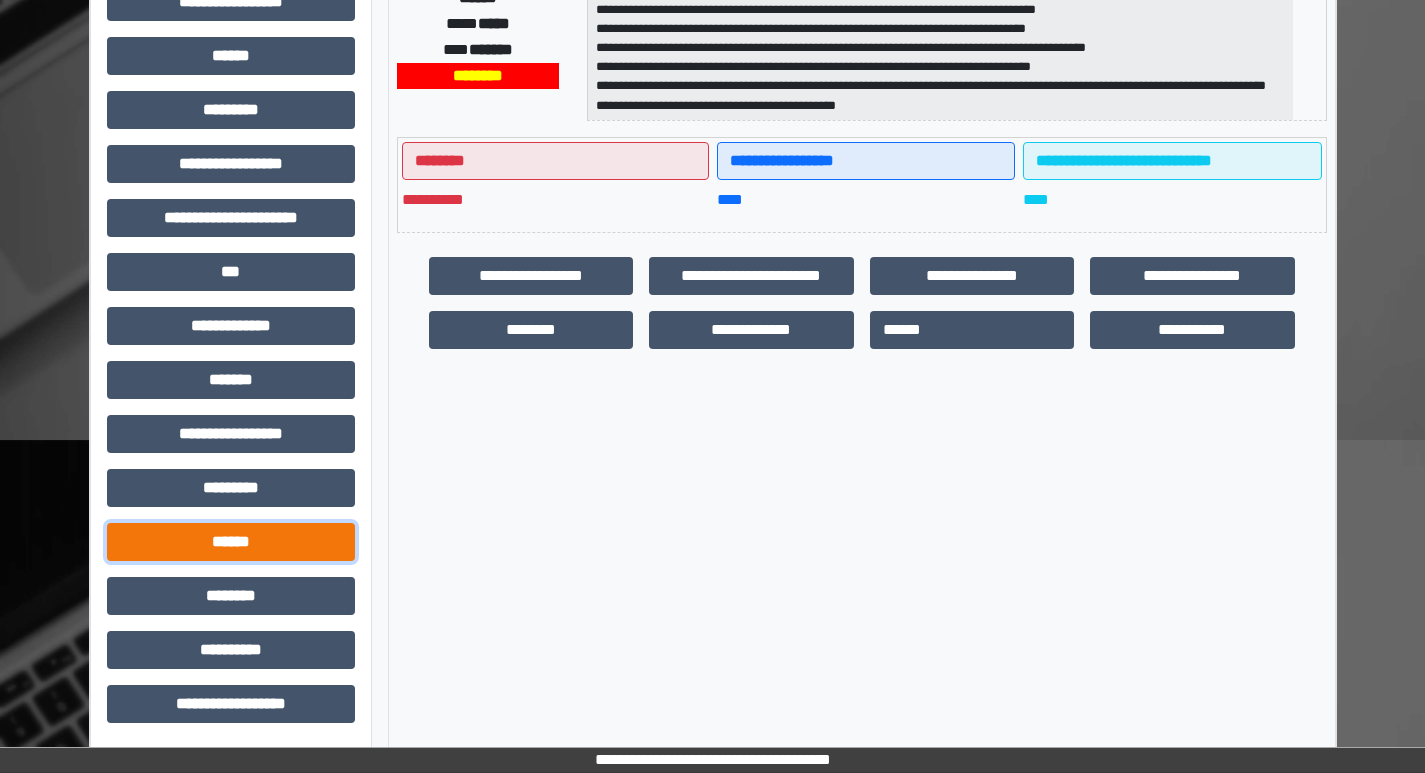 click on "******" at bounding box center (231, 542) 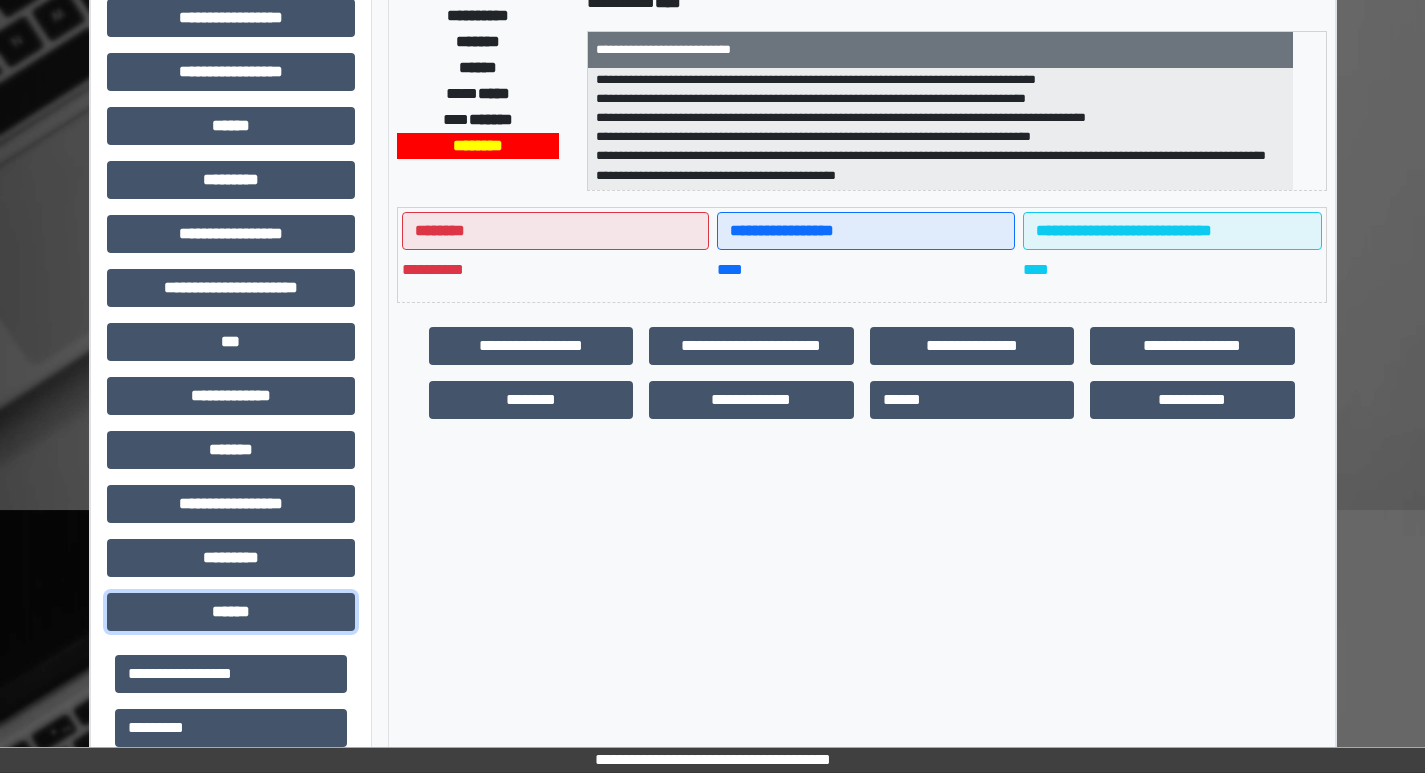 scroll, scrollTop: 401, scrollLeft: 0, axis: vertical 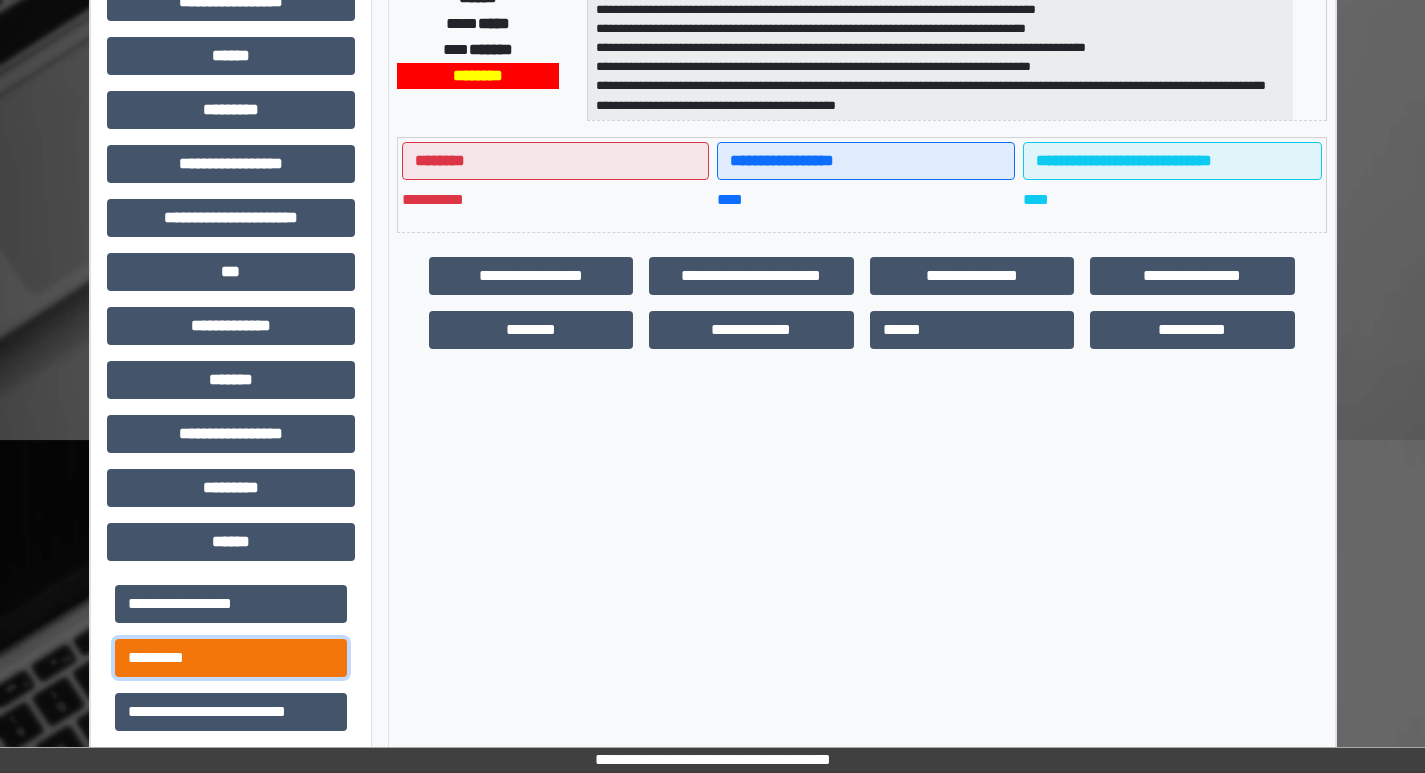 click on "*********" at bounding box center [231, 658] 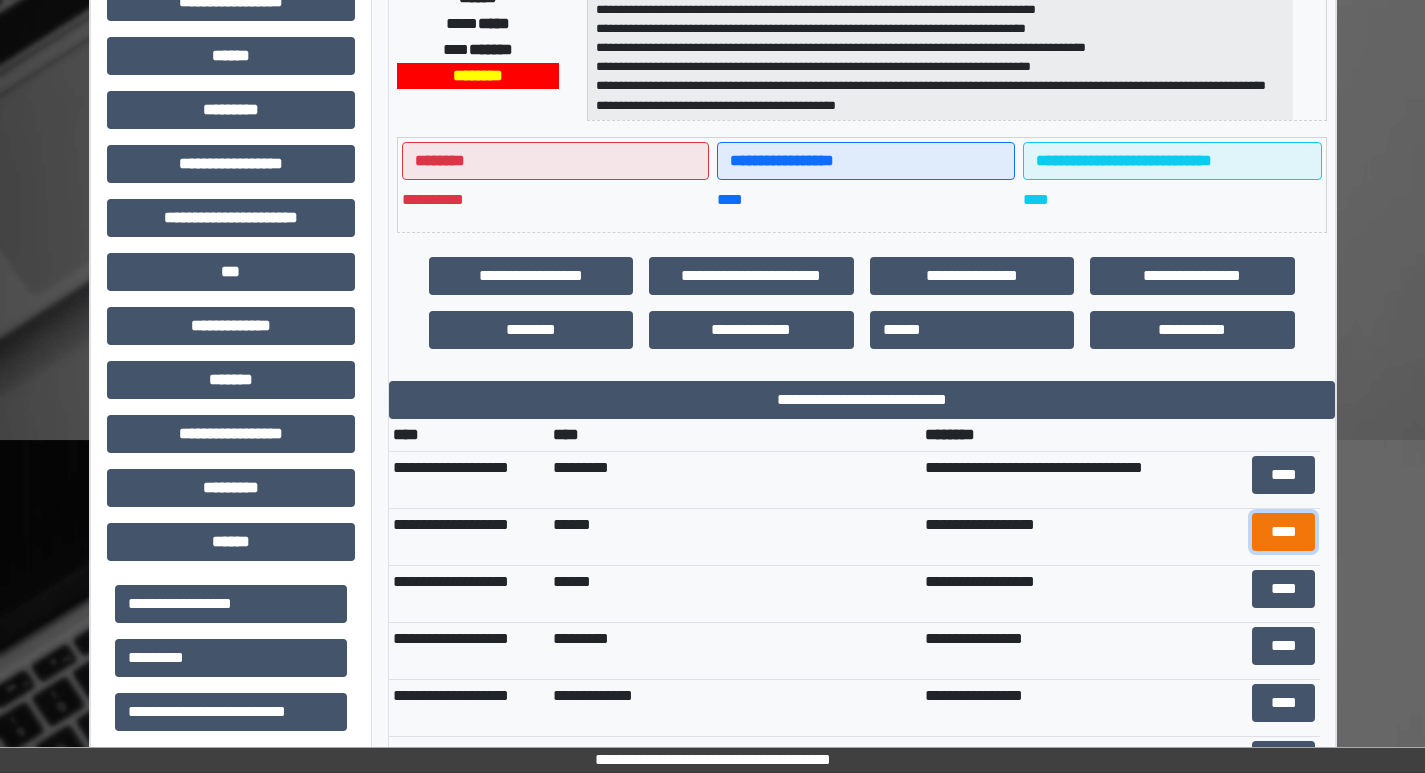 click on "****" at bounding box center (1283, 532) 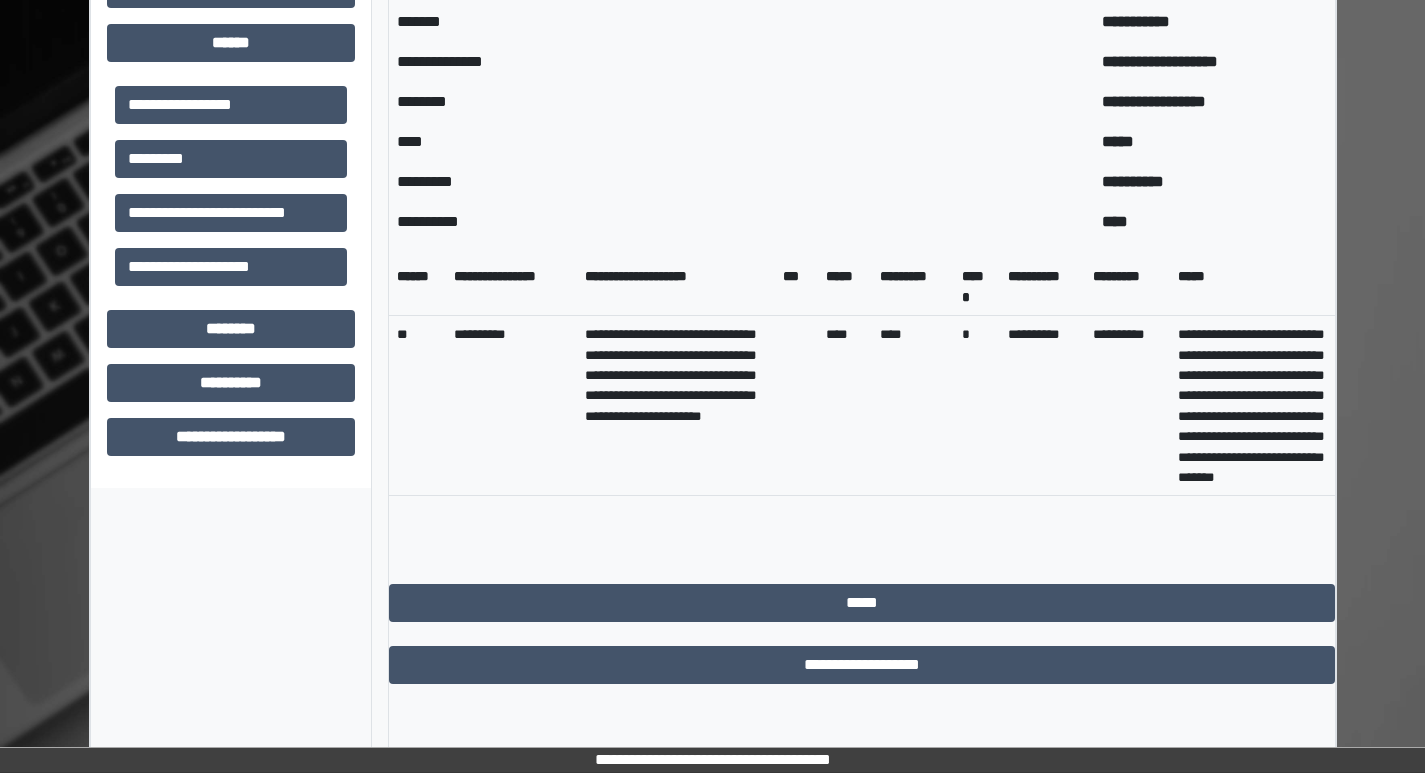 scroll, scrollTop: 901, scrollLeft: 0, axis: vertical 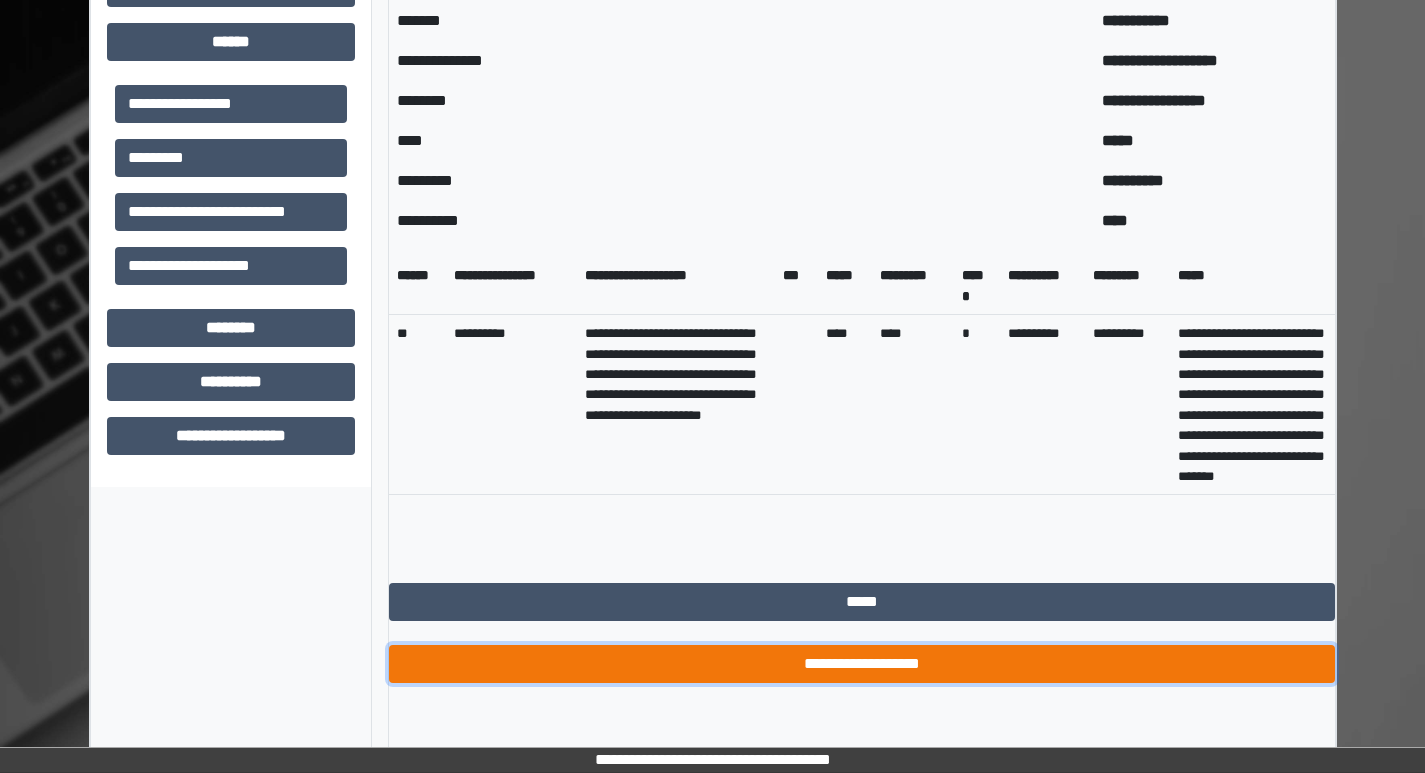click on "**********" at bounding box center (862, 664) 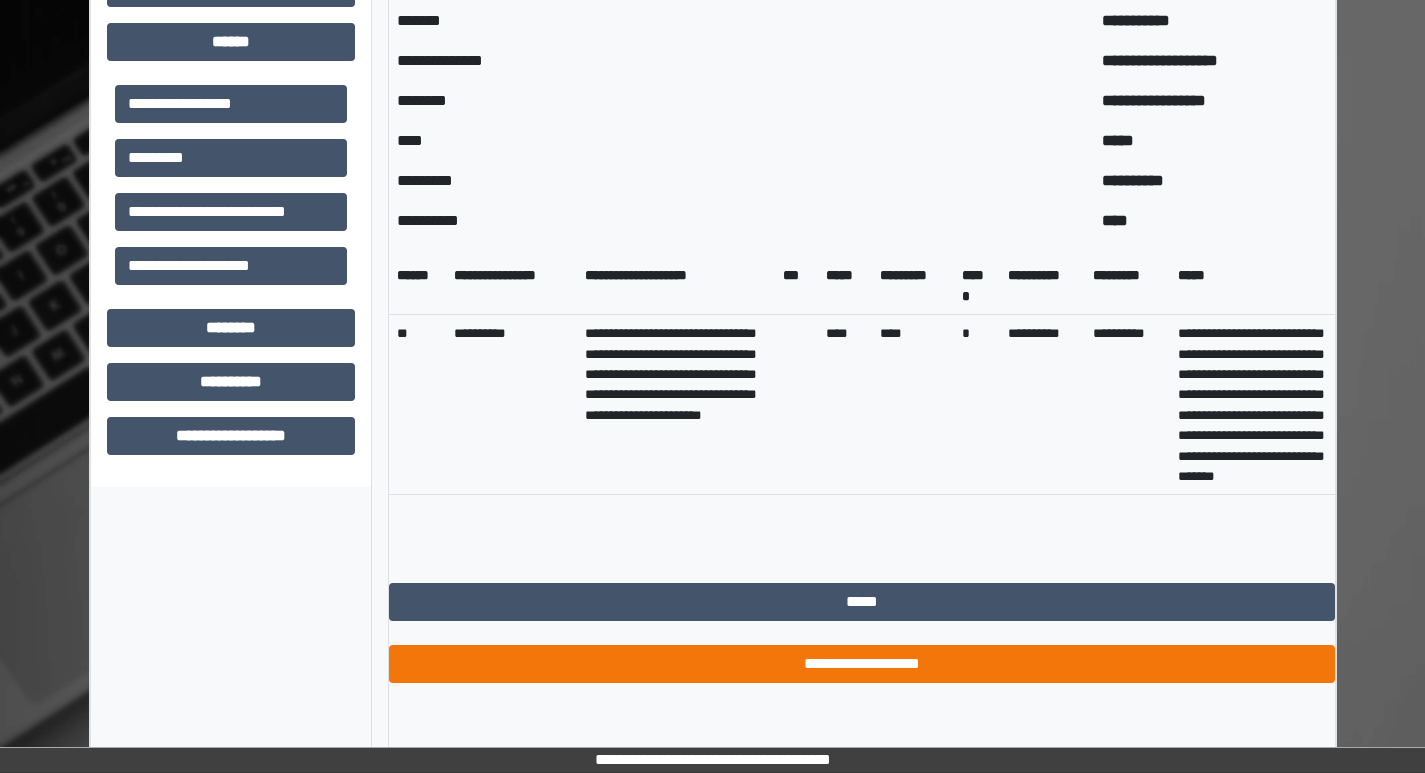 scroll, scrollTop: 633, scrollLeft: 0, axis: vertical 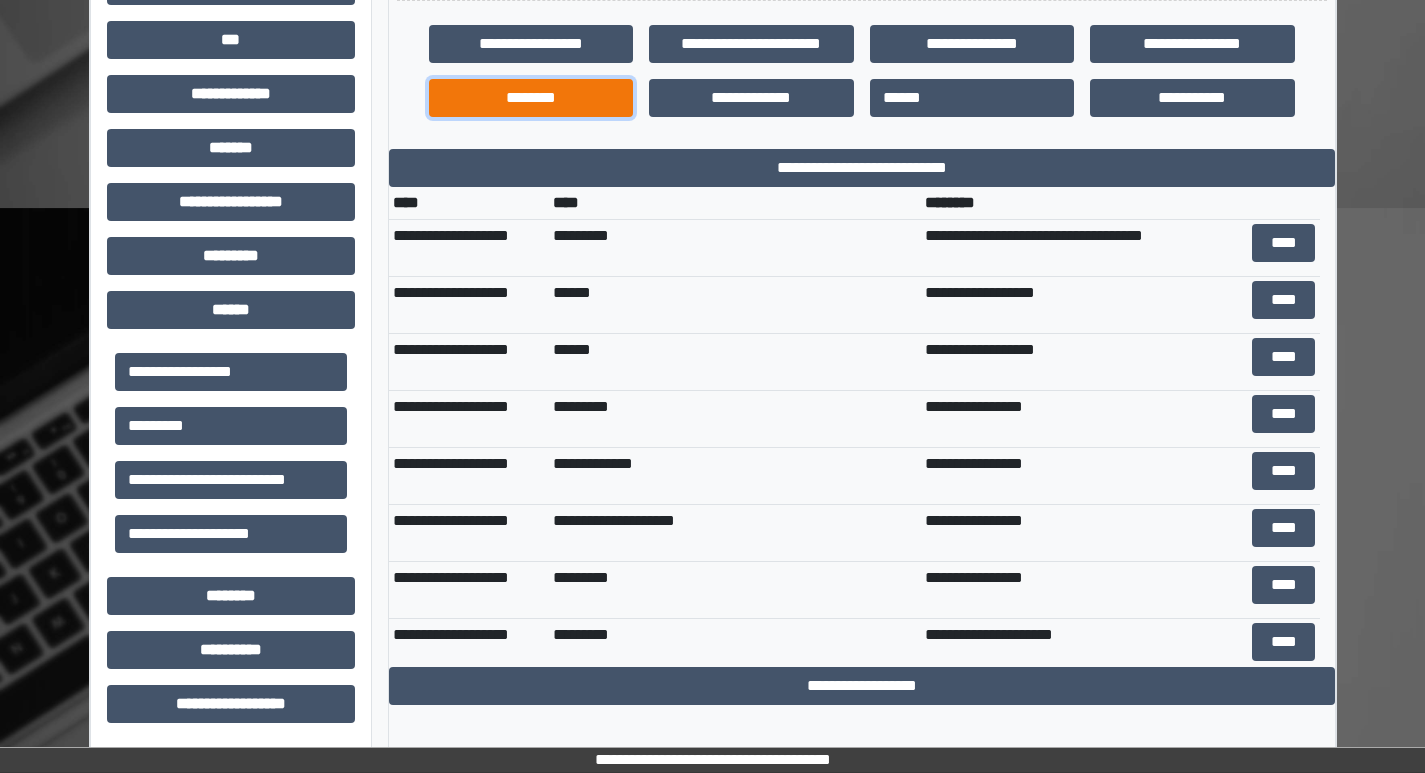click on "********" at bounding box center (531, 98) 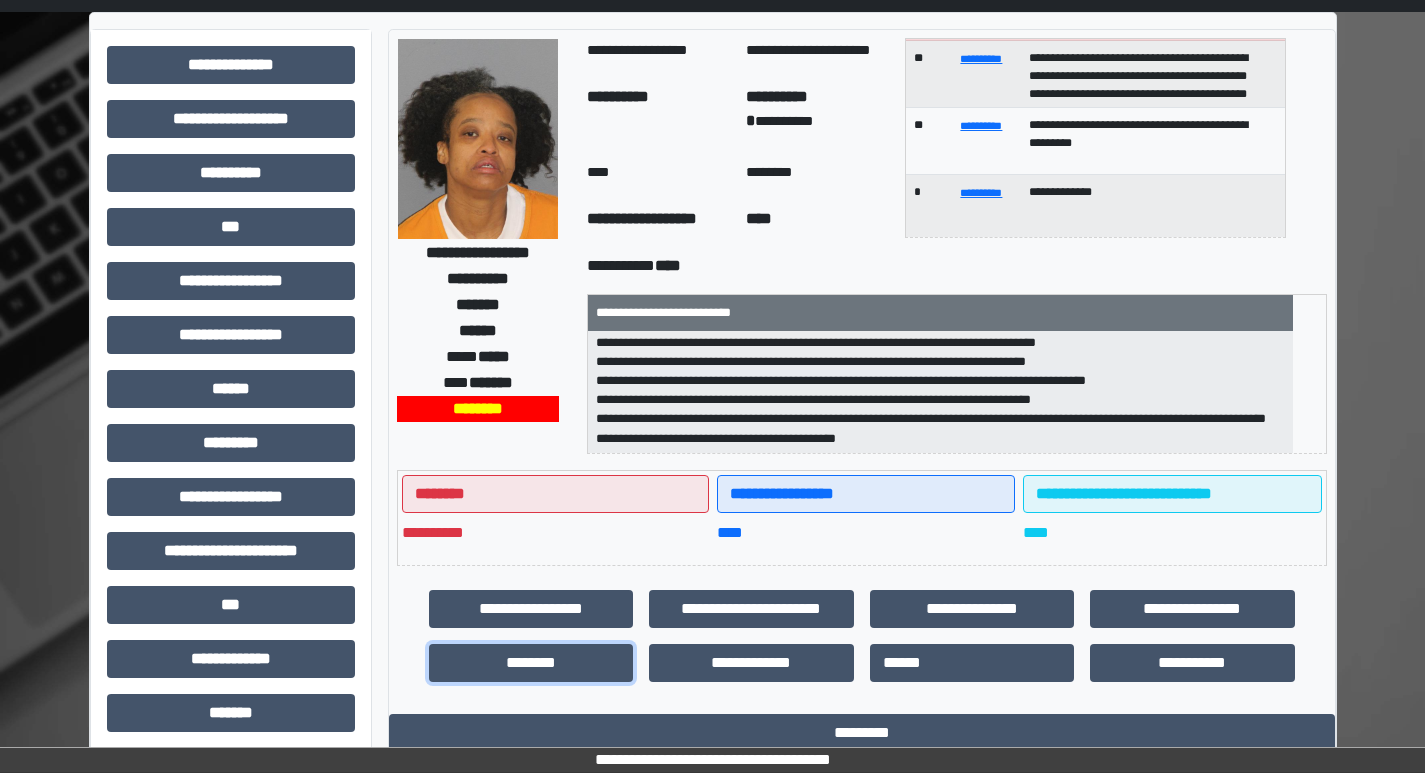 scroll, scrollTop: 0, scrollLeft: 0, axis: both 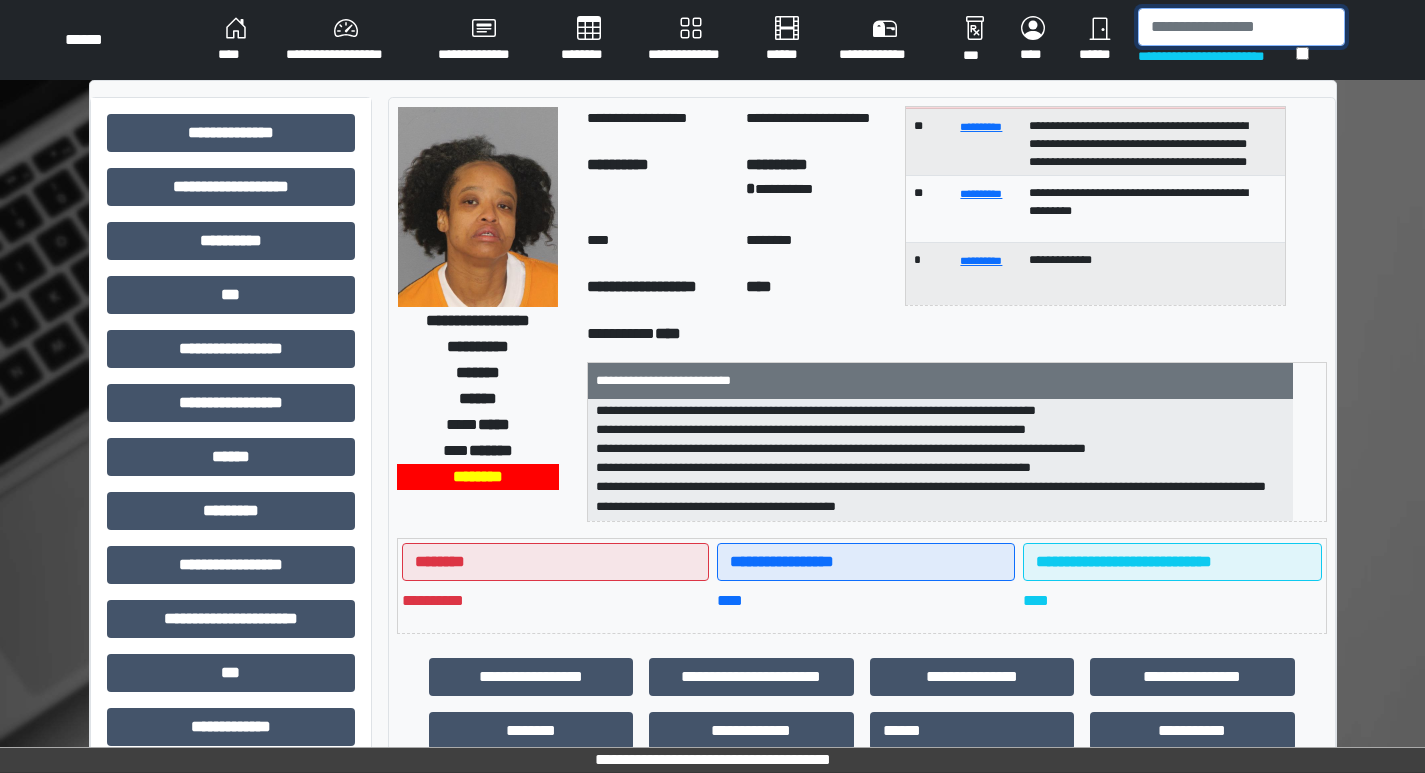 click at bounding box center (1241, 27) 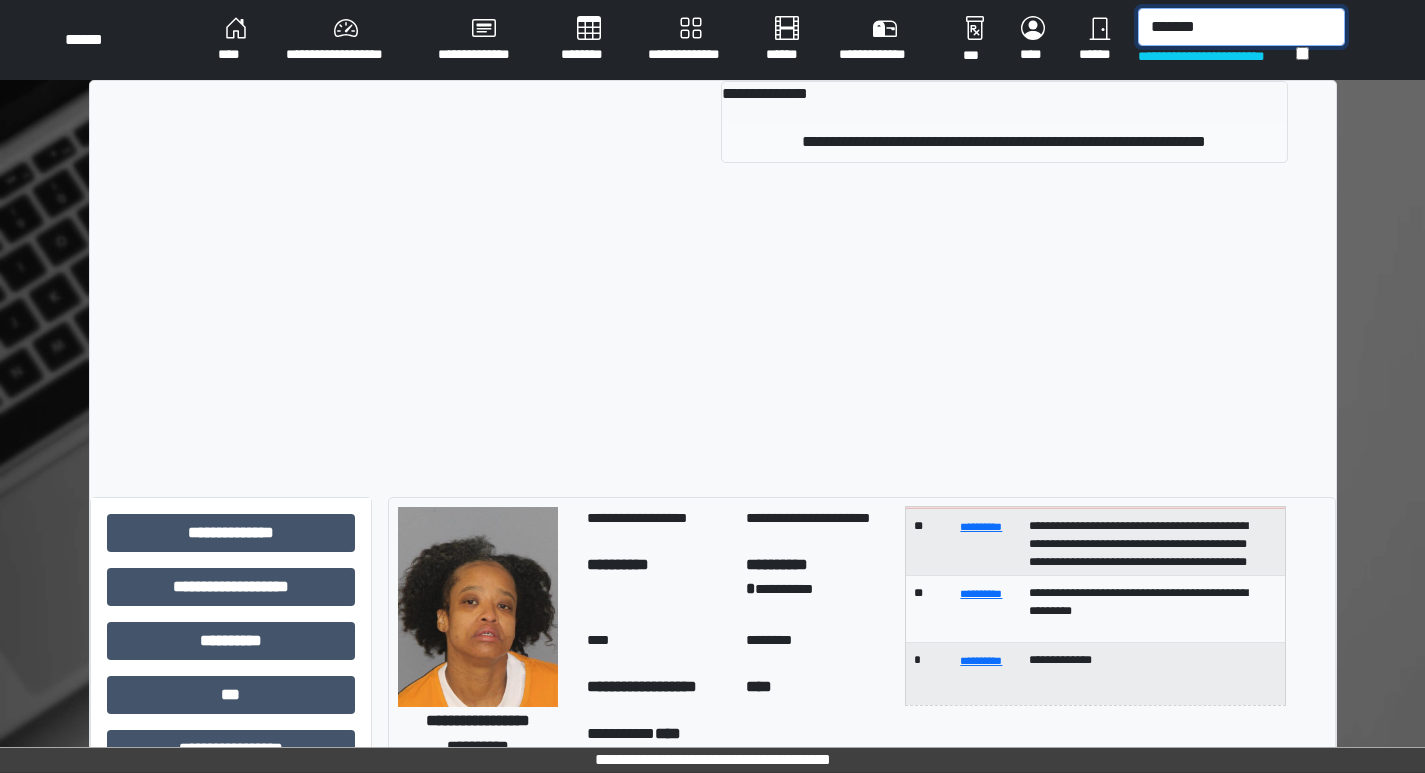 type on "*******" 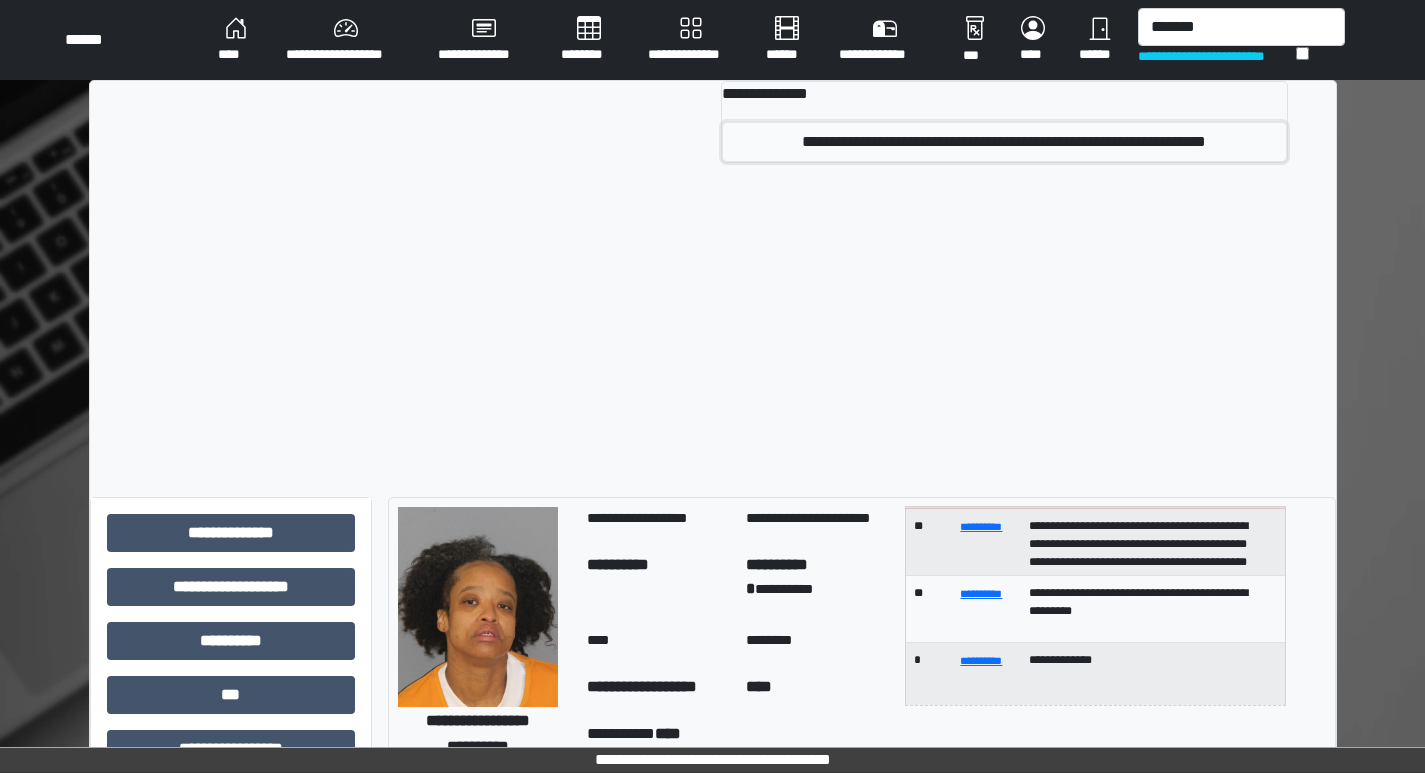 click on "**********" at bounding box center [1004, 142] 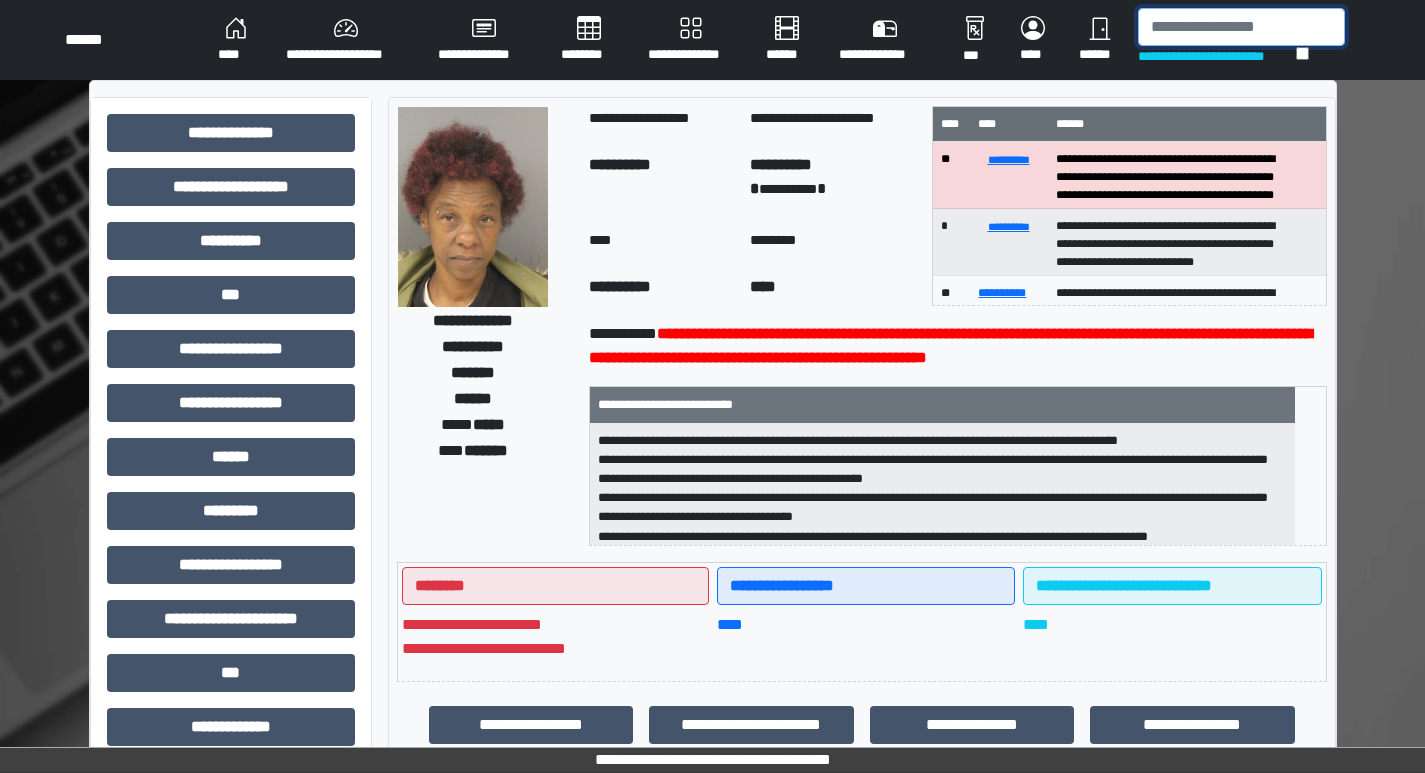 click at bounding box center [1241, 27] 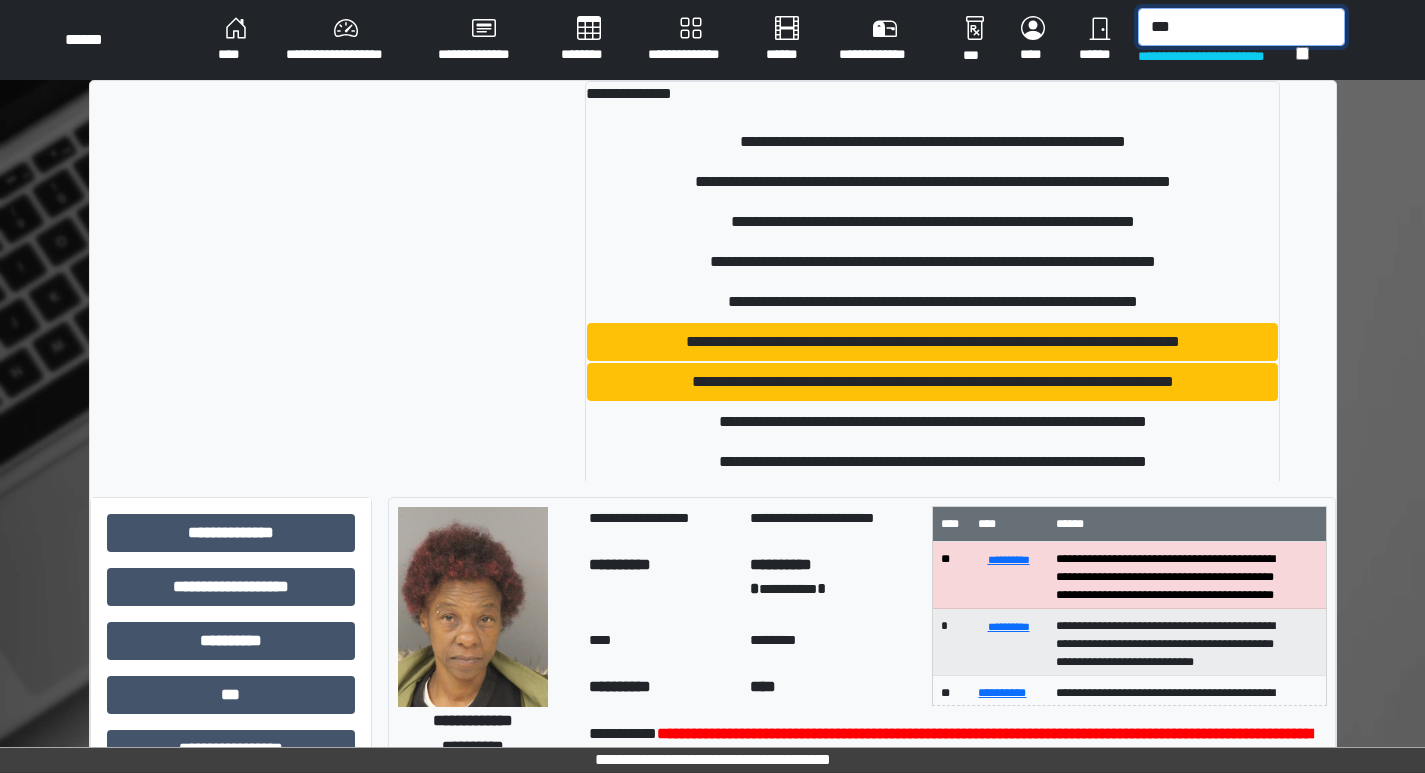 type on "***" 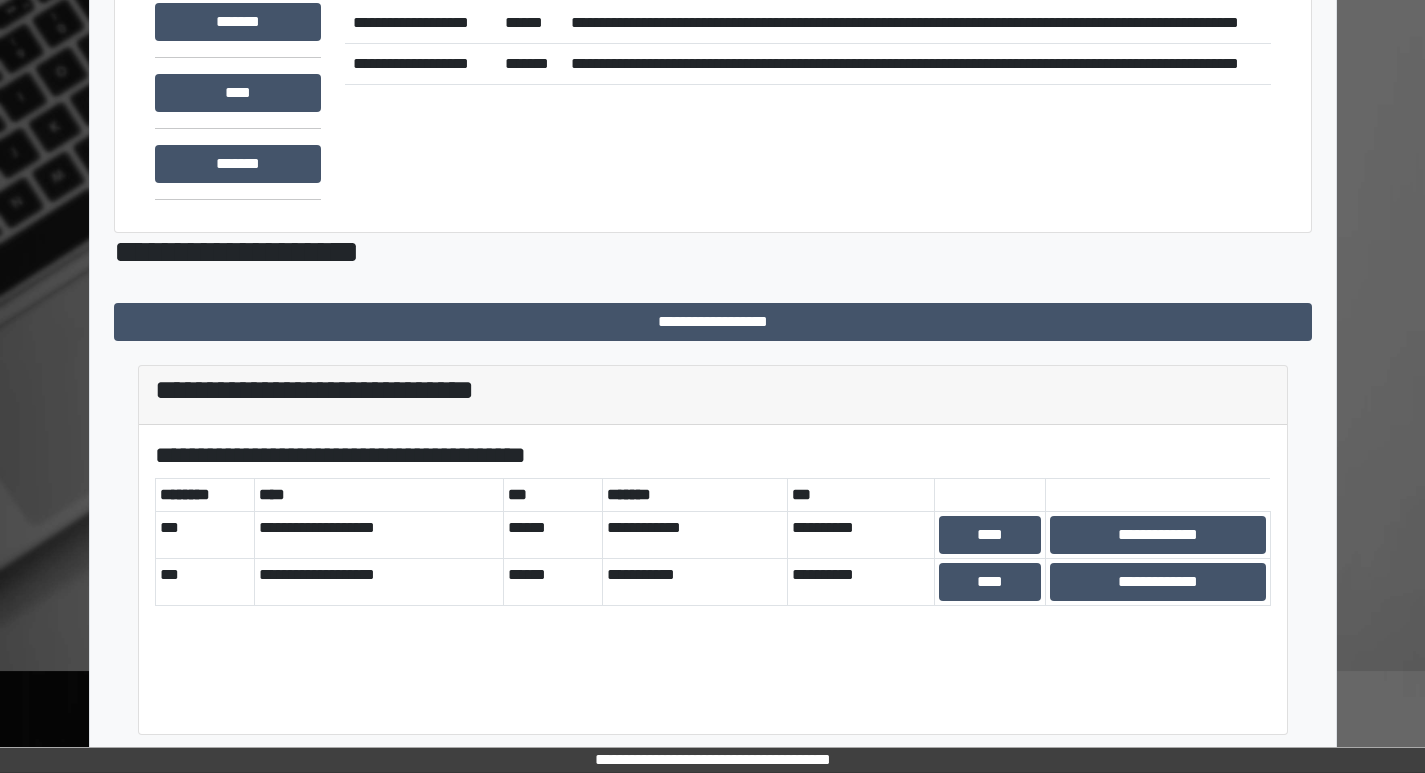 scroll, scrollTop: 173, scrollLeft: 0, axis: vertical 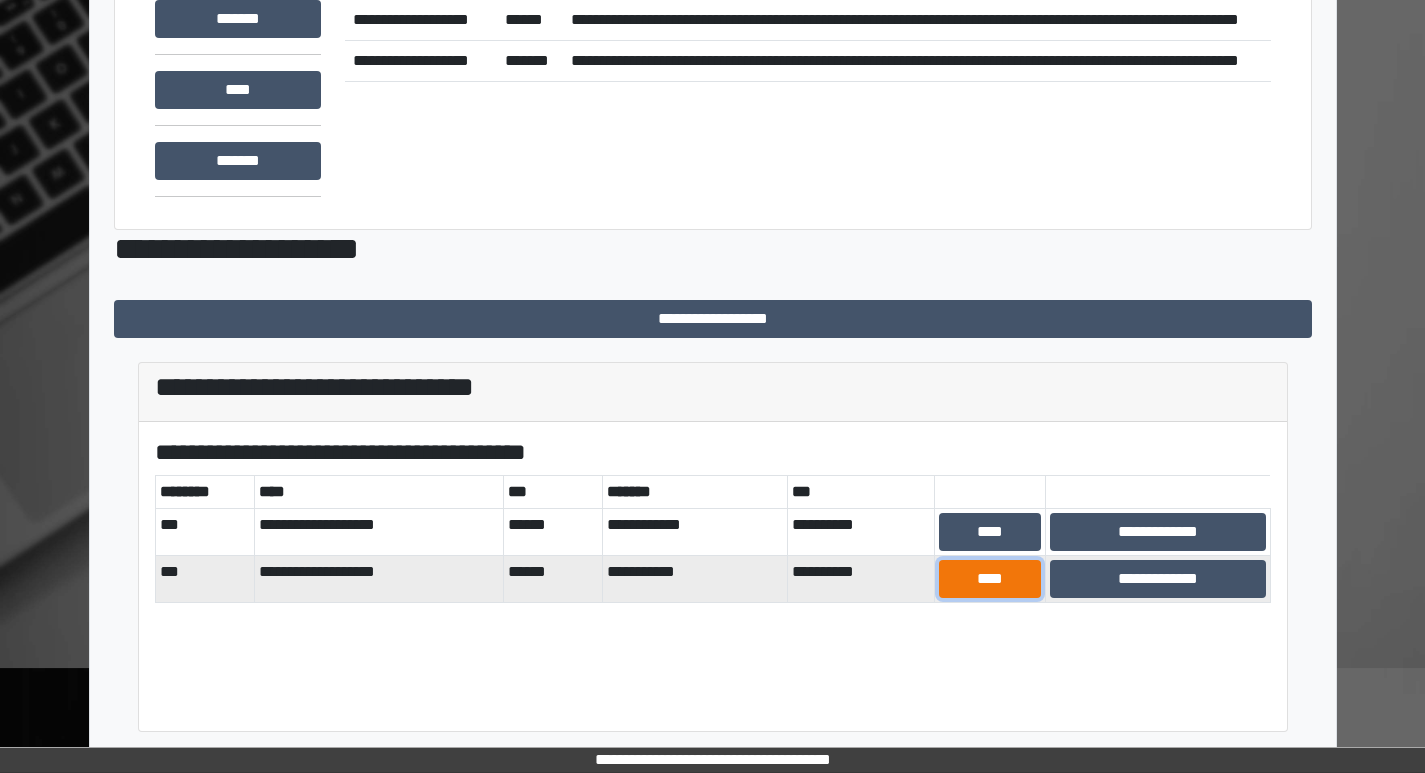 click on "****" at bounding box center (990, 579) 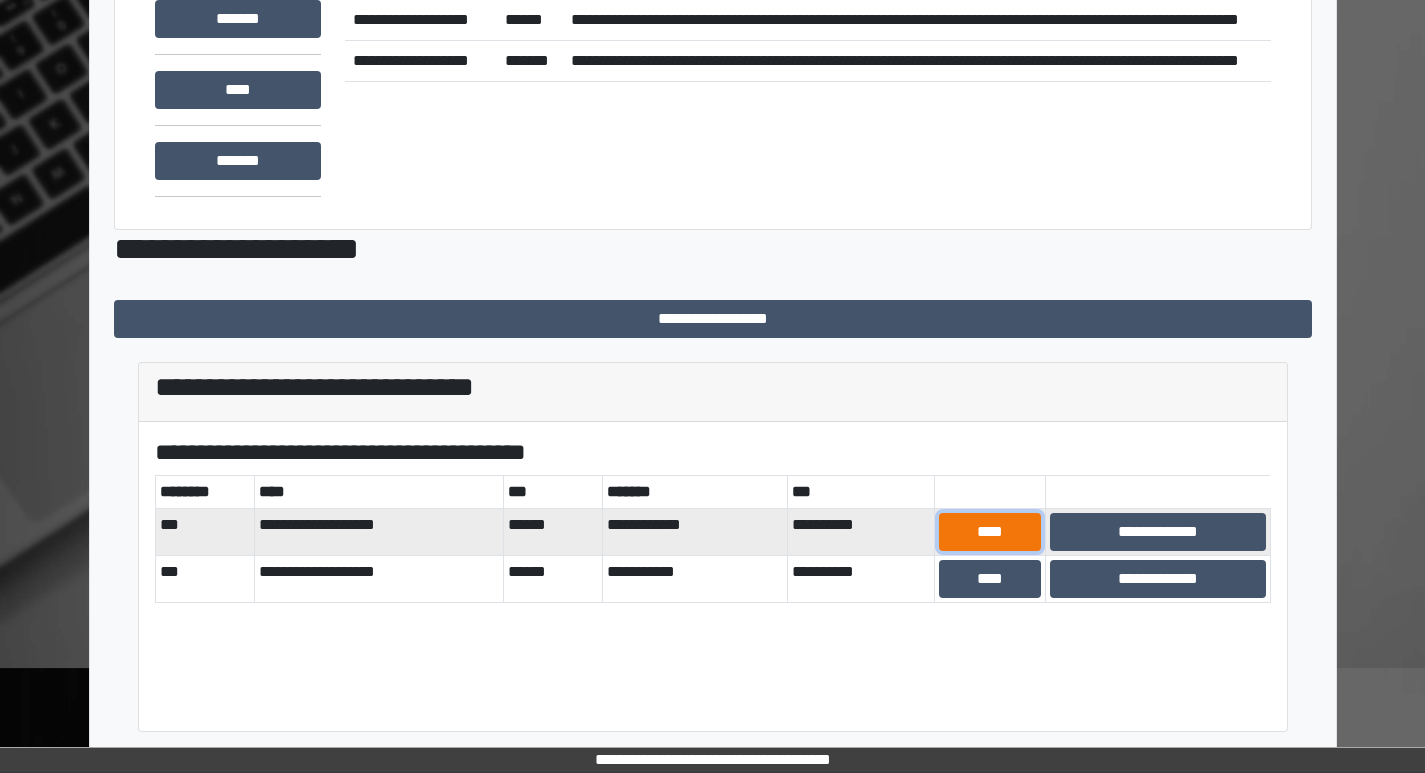 click on "****" at bounding box center [990, 532] 